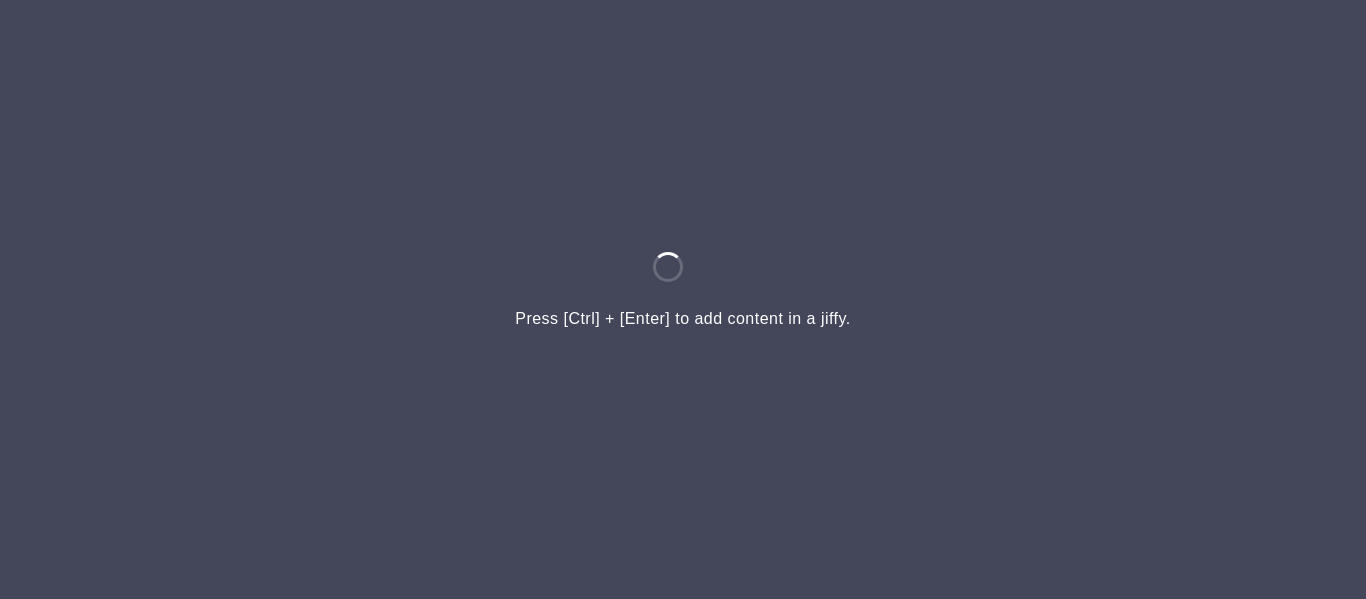 scroll, scrollTop: 0, scrollLeft: 0, axis: both 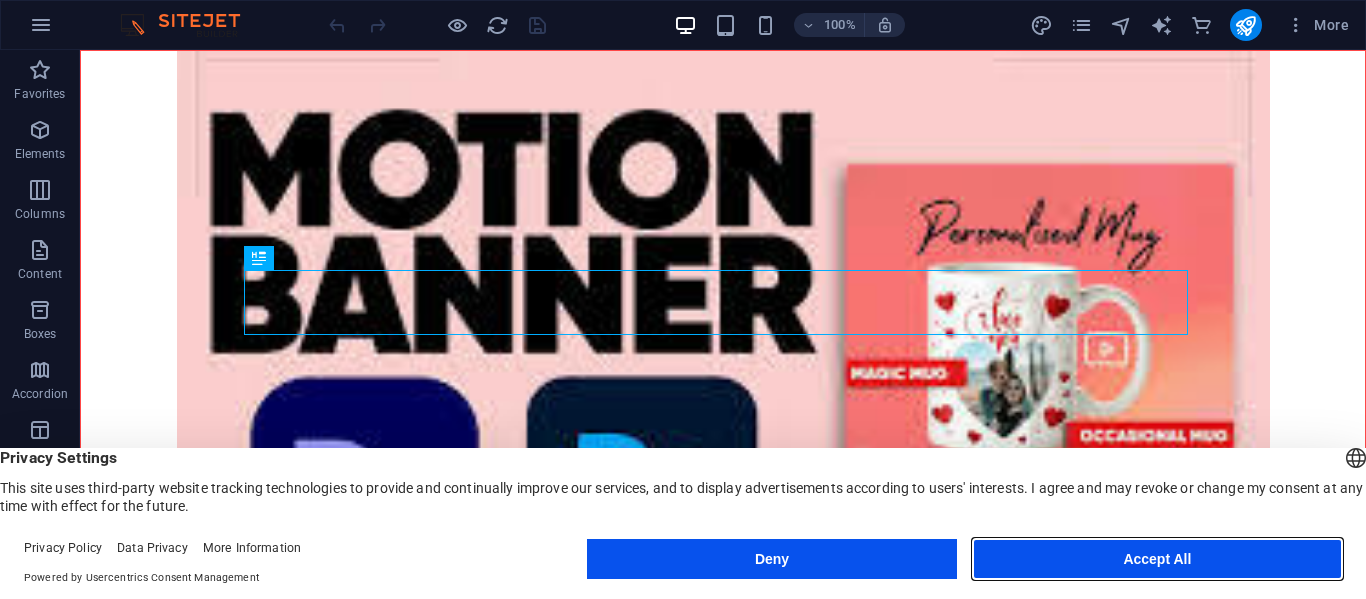 click on "Accept All" at bounding box center [1157, 559] 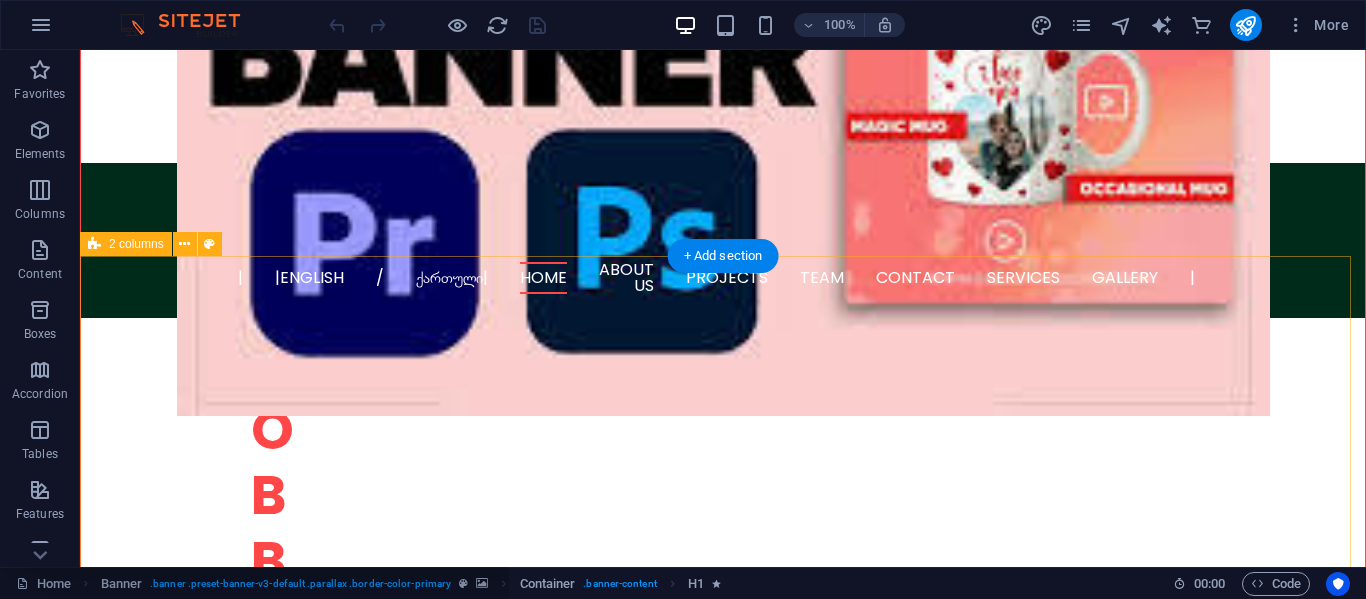 scroll, scrollTop: 600, scrollLeft: 0, axis: vertical 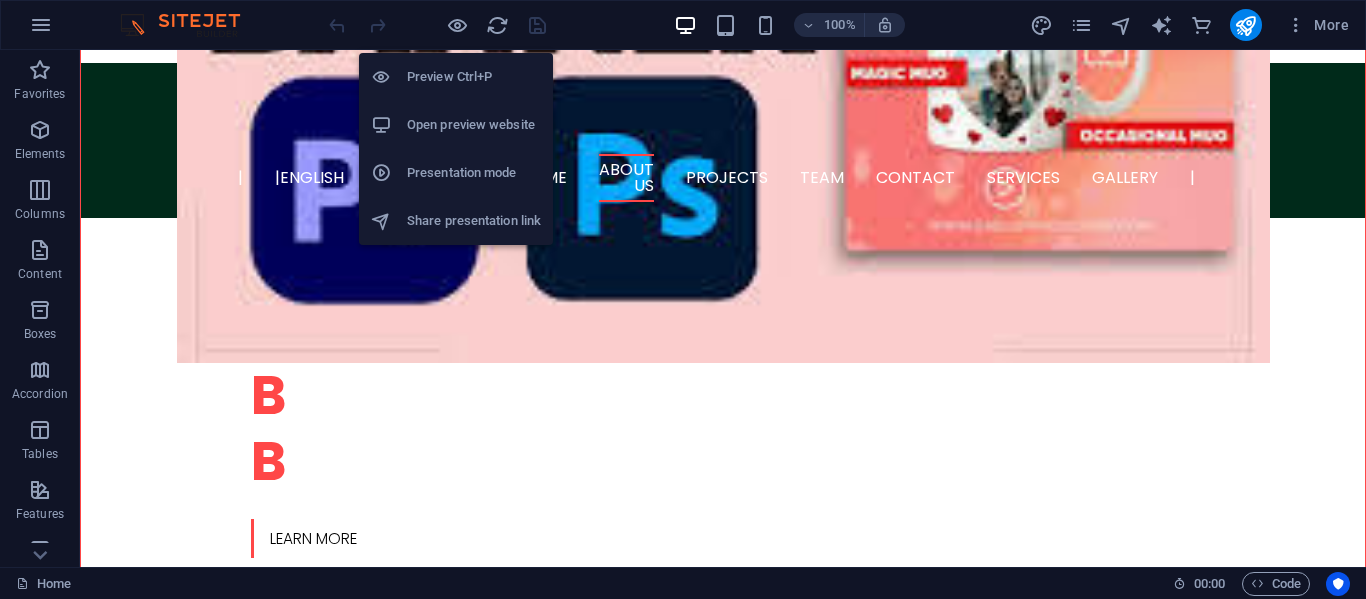 click on "Preview Ctrl+P" at bounding box center [474, 77] 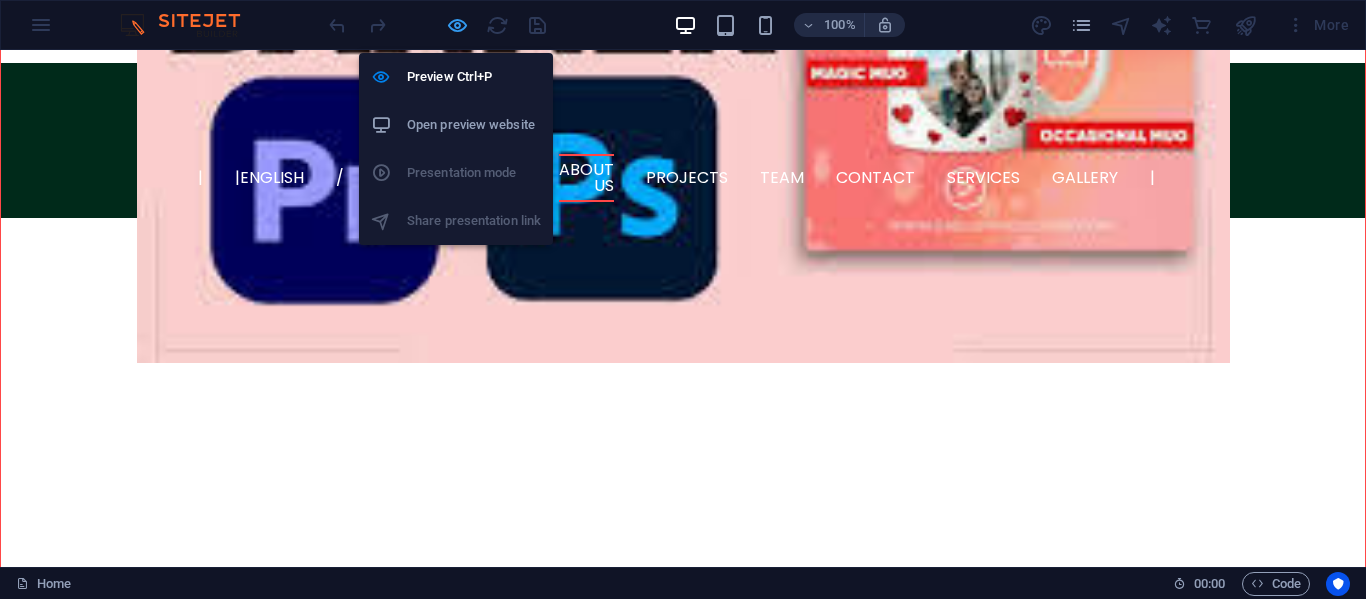 click at bounding box center [457, 25] 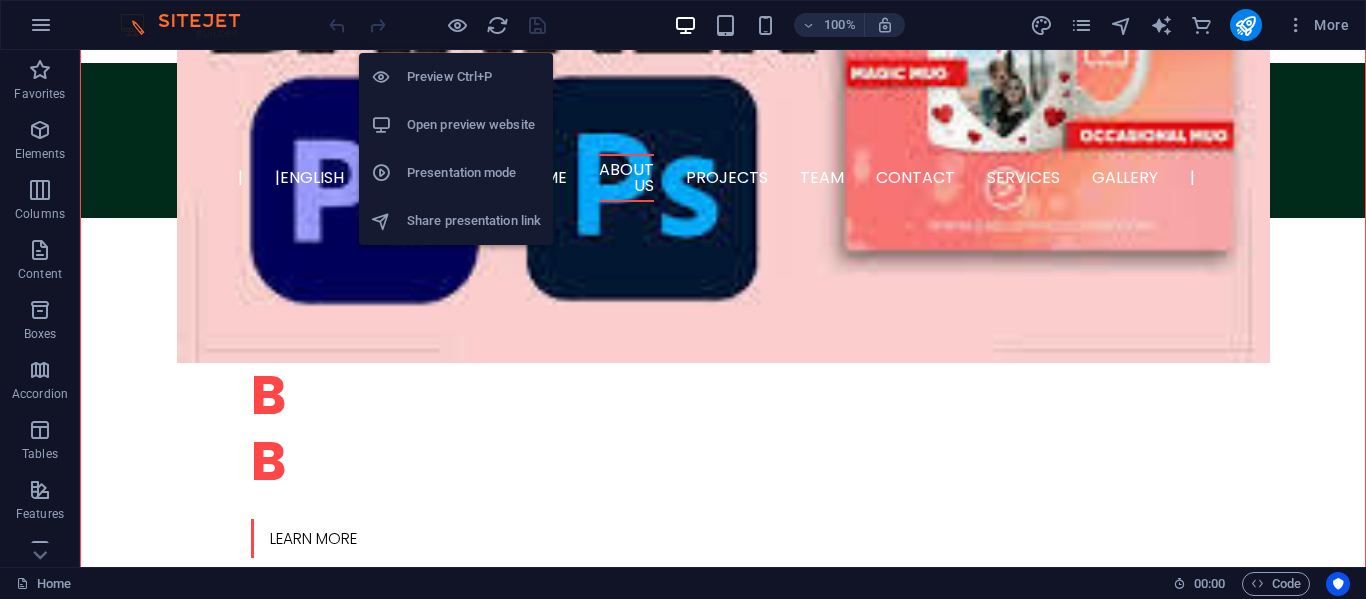 click on "Open preview website" at bounding box center [456, 125] 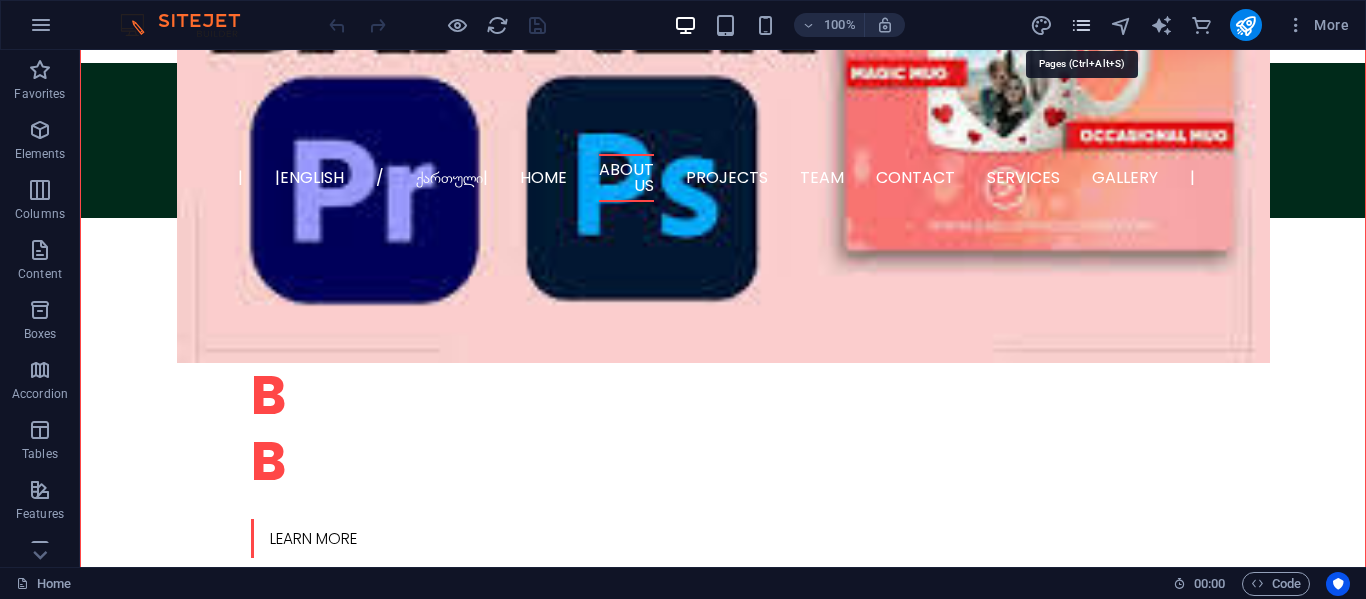 click at bounding box center [1081, 25] 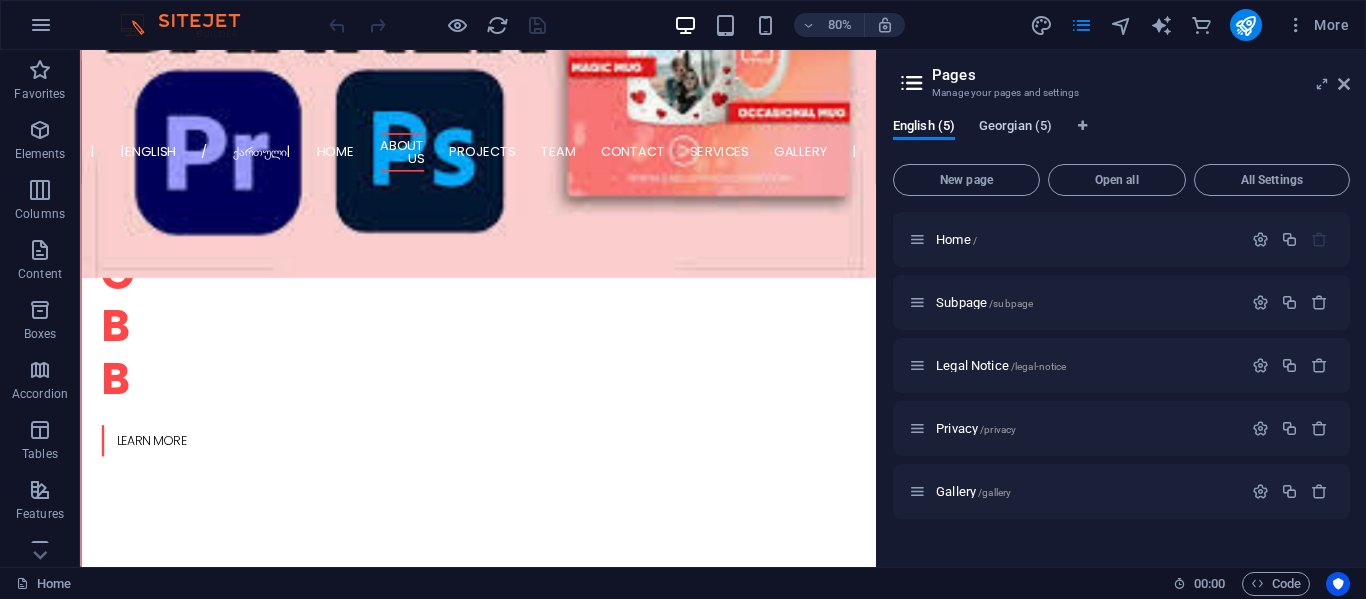 click on "Georgian (5)" at bounding box center (1015, 128) 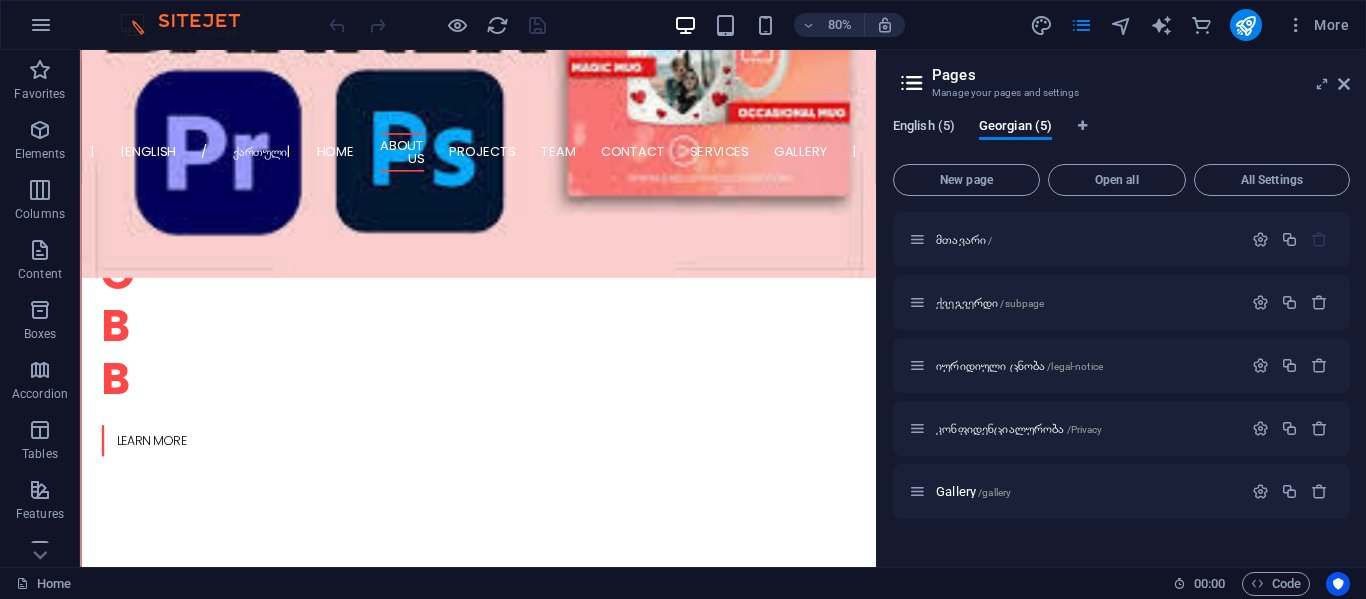 click on "English (5)" at bounding box center (924, 128) 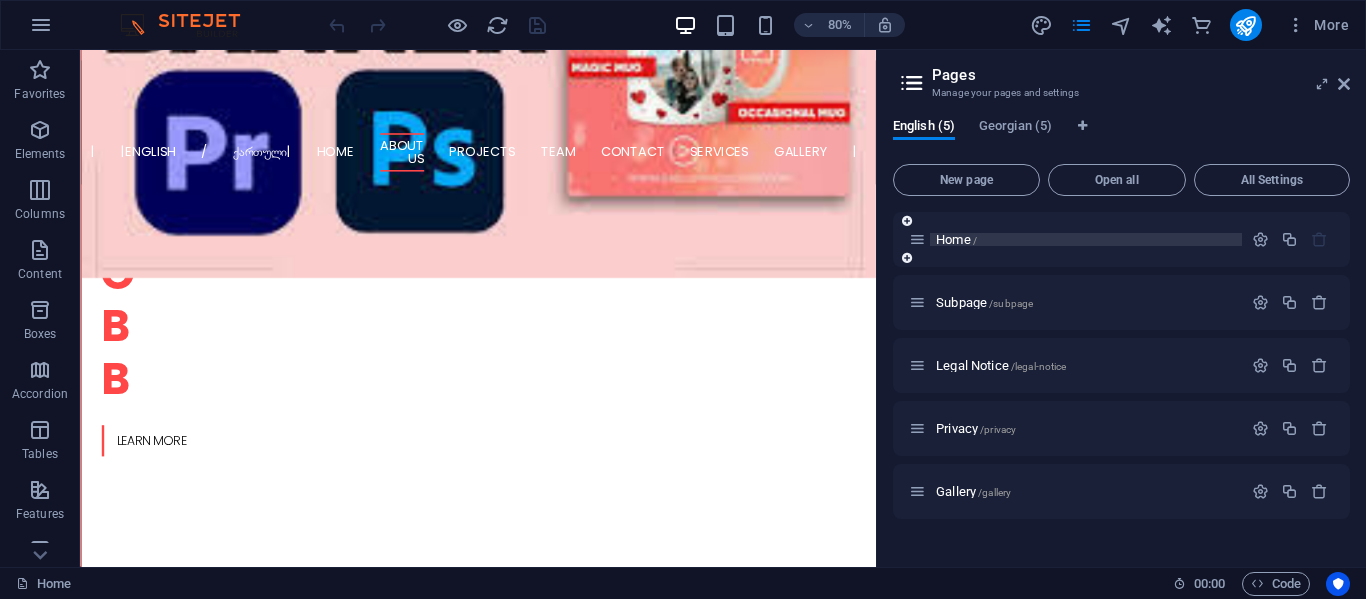 click on "Home /" at bounding box center (1086, 239) 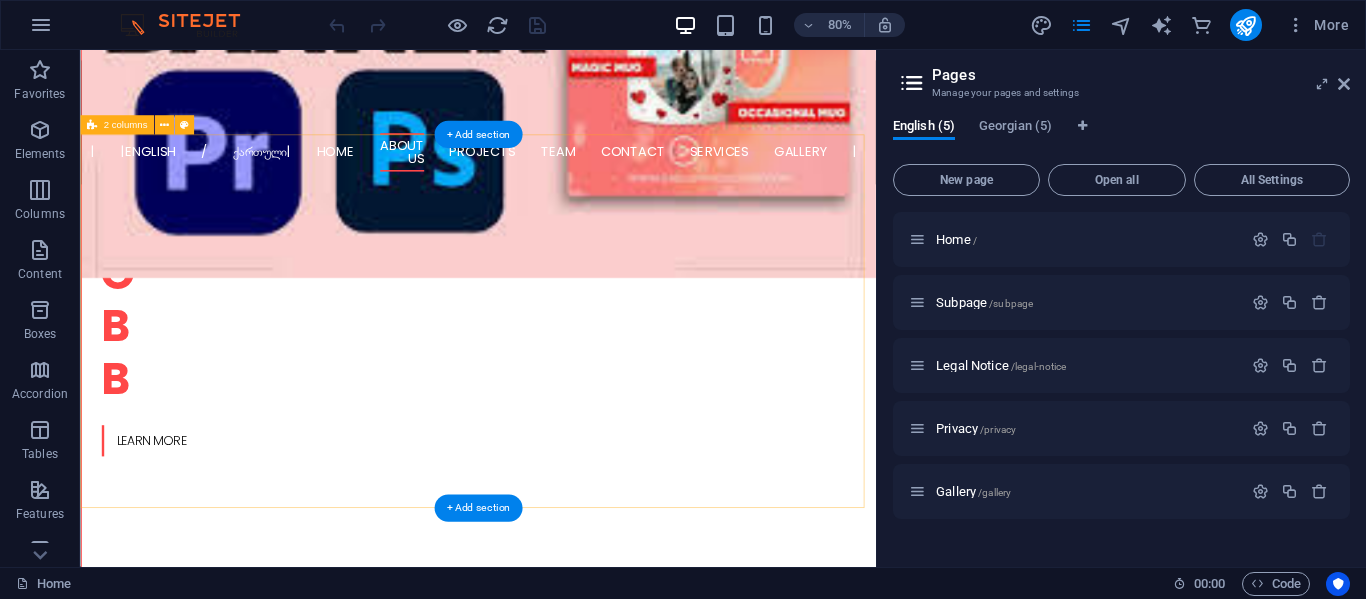 click on "W e're strong believers that the best solutions come from gathering new insights and pushing conventional boundaries. Our Real Heros - Tsotne Maisuradze(Designed,Developer and  Premier pro ),Giorgi andguladze(PhotoShop) AND Temur Maisuradze-(Web Hosting)" at bounding box center (577, 1086) 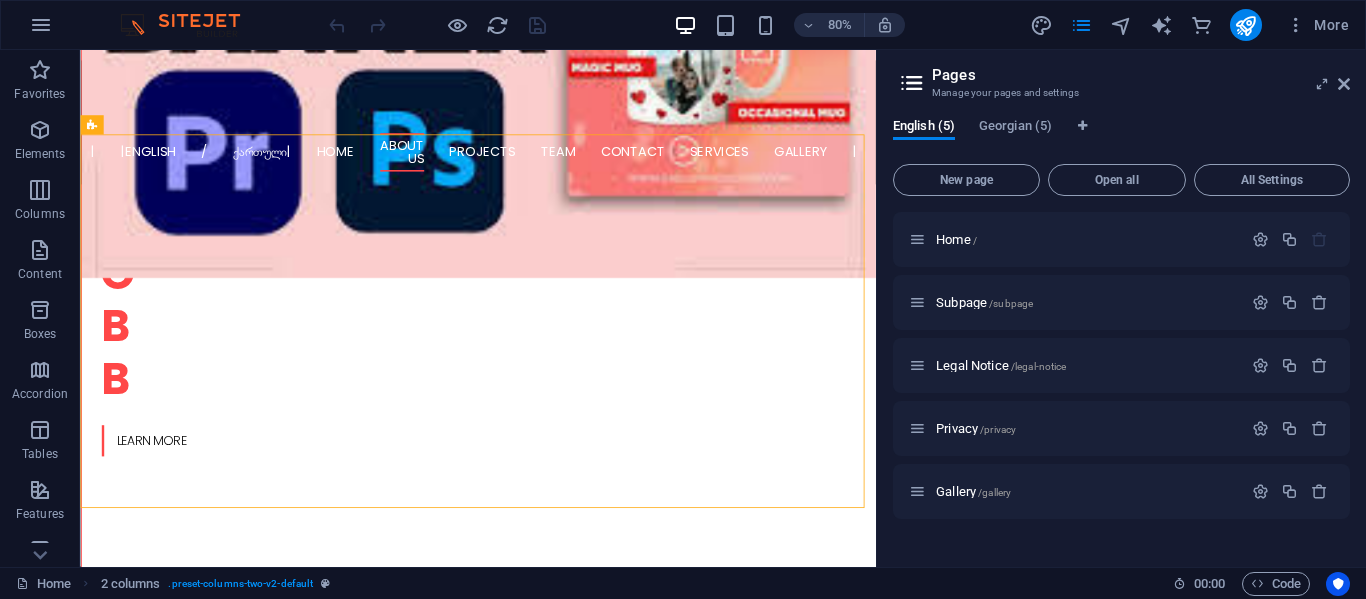 click on "Pages Manage your pages and settings English (5) Georgian (5) New page Open all All Settings Home / Subpage /subpage Legal Notice /legal-notice Privacy /privacy Gallery /gallery" at bounding box center [1121, 308] 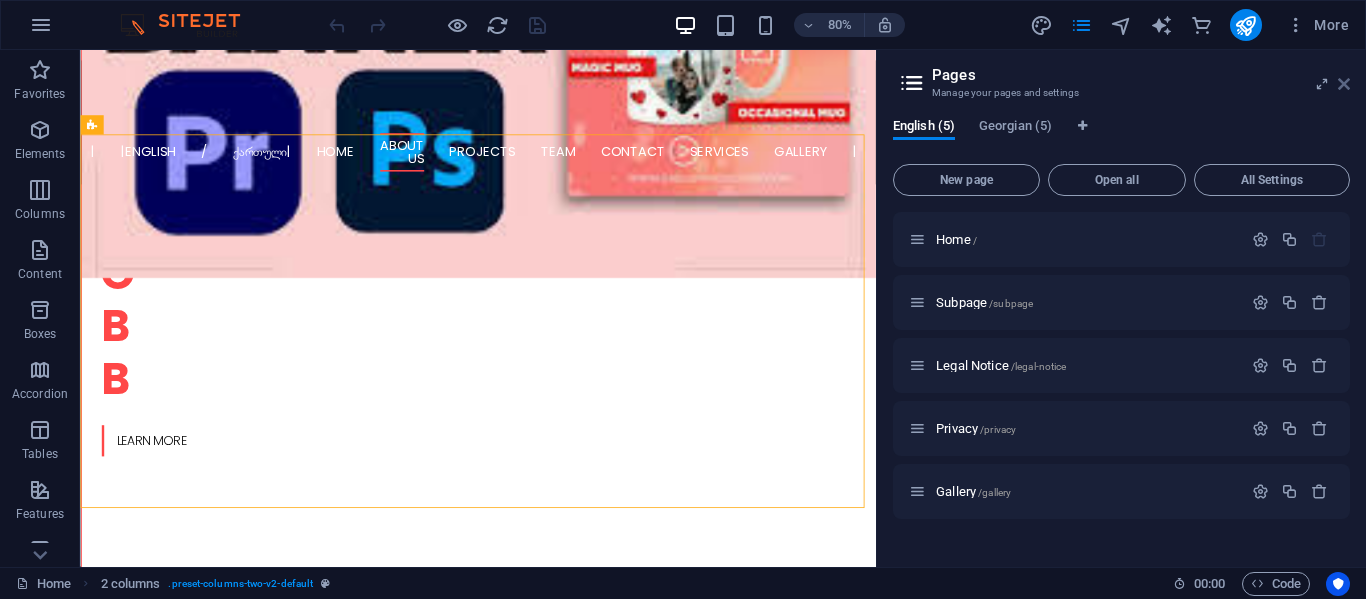 click at bounding box center (1344, 84) 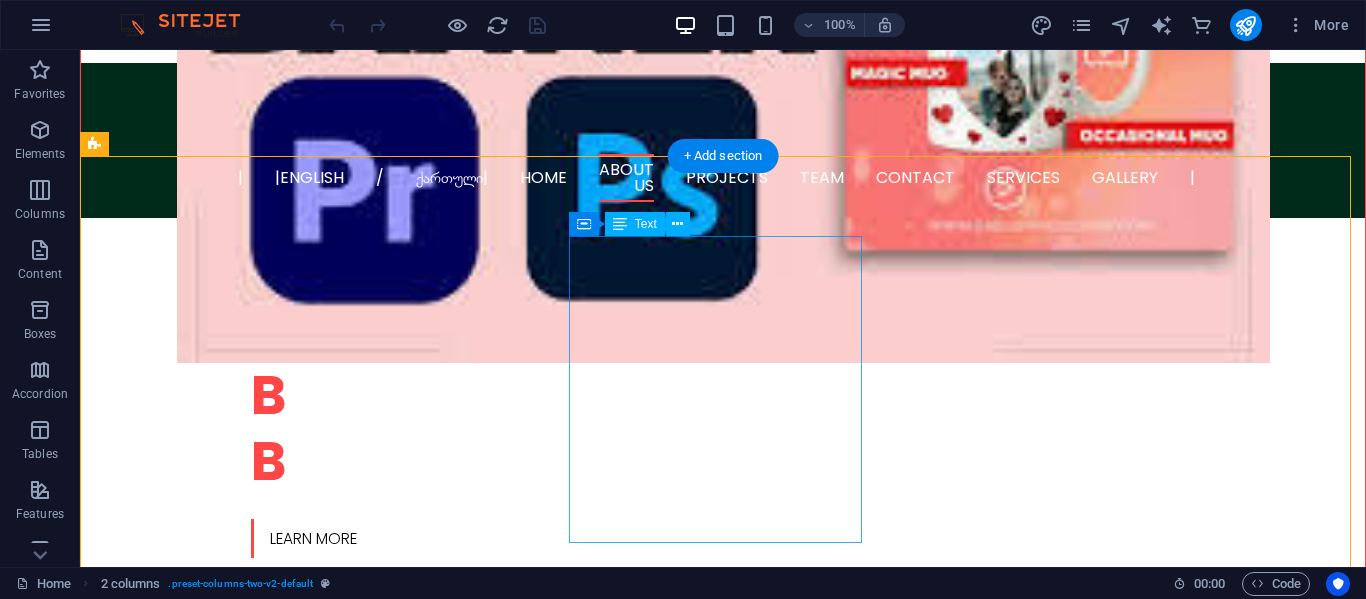 click on "Our Real Heros - Tsotne Maisuradze(Designed,Developer and  Premier pro ),Giorgi andguladze(PhotoShop) AND Temur Maisuradze-(Web Hosting)" at bounding box center (242, 1220) 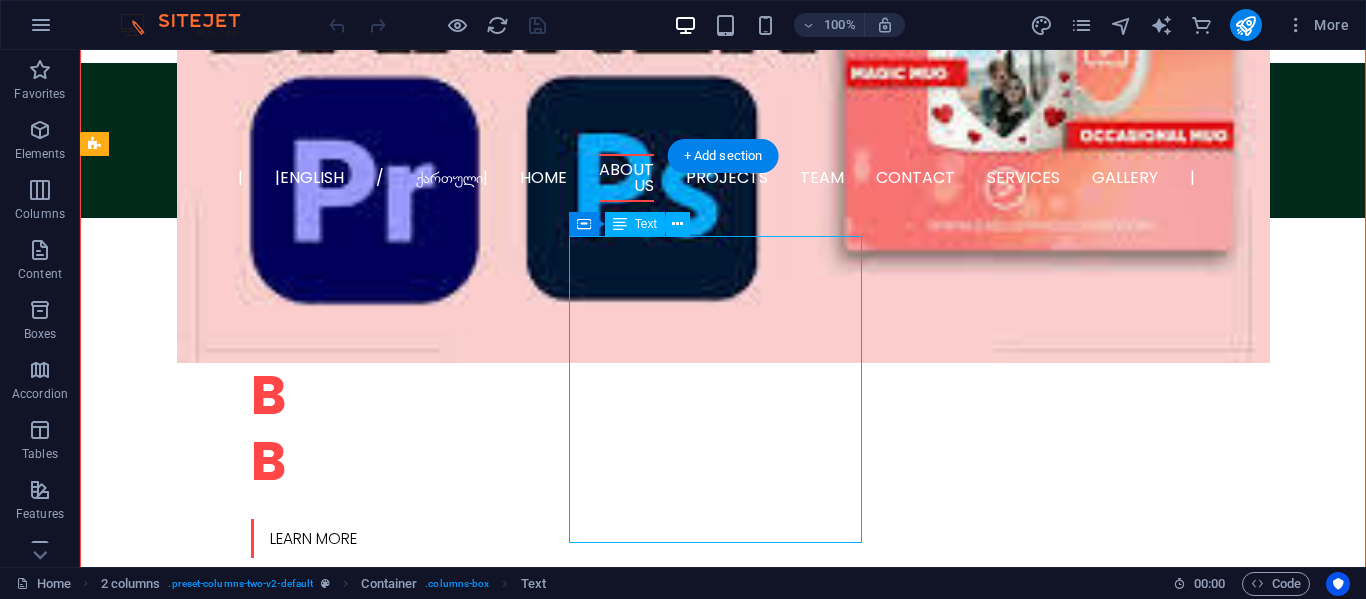 click on "Our Real Heros - Tsotne Maisuradze(Designed,Developer and  Premier pro ),Giorgi andguladze(PhotoShop) AND Temur Maisuradze-(Web Hosting)" at bounding box center (242, 1220) 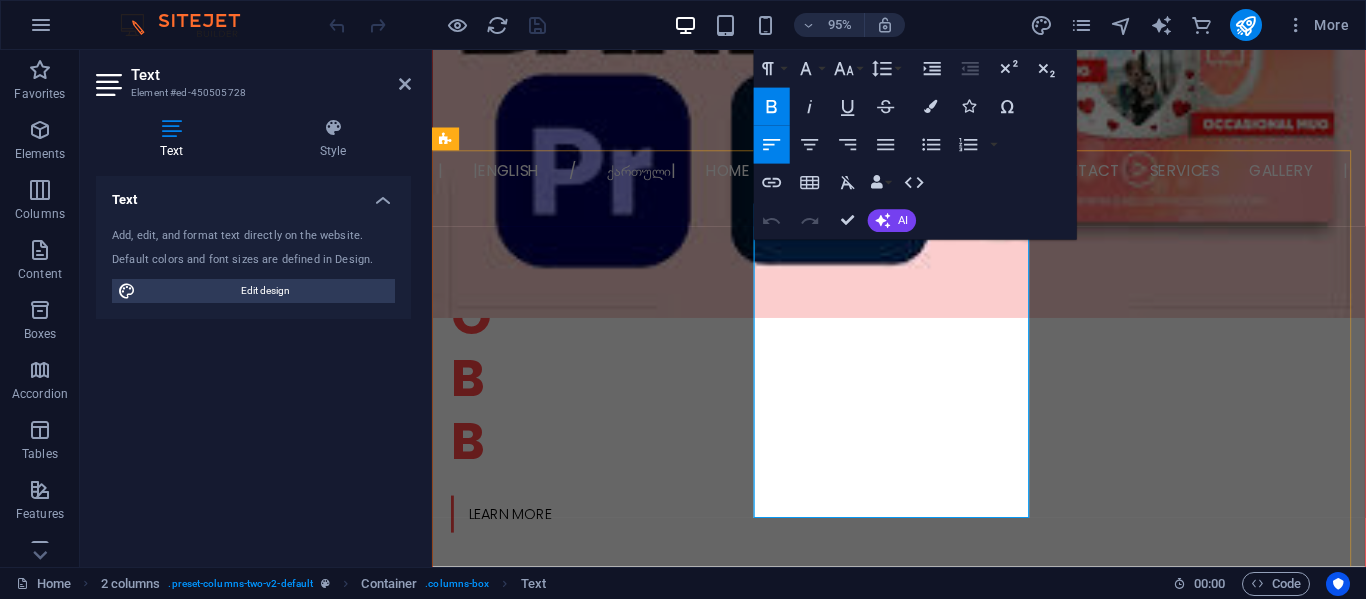 click on "Our Real Heros - Tsotne Maisuradze(Designed,Developer and  Premier pro ),Giorgi andguladze(PhotoShop) AND Temur Maisuradze-(Web Hosting)" at bounding box center [594, 1220] 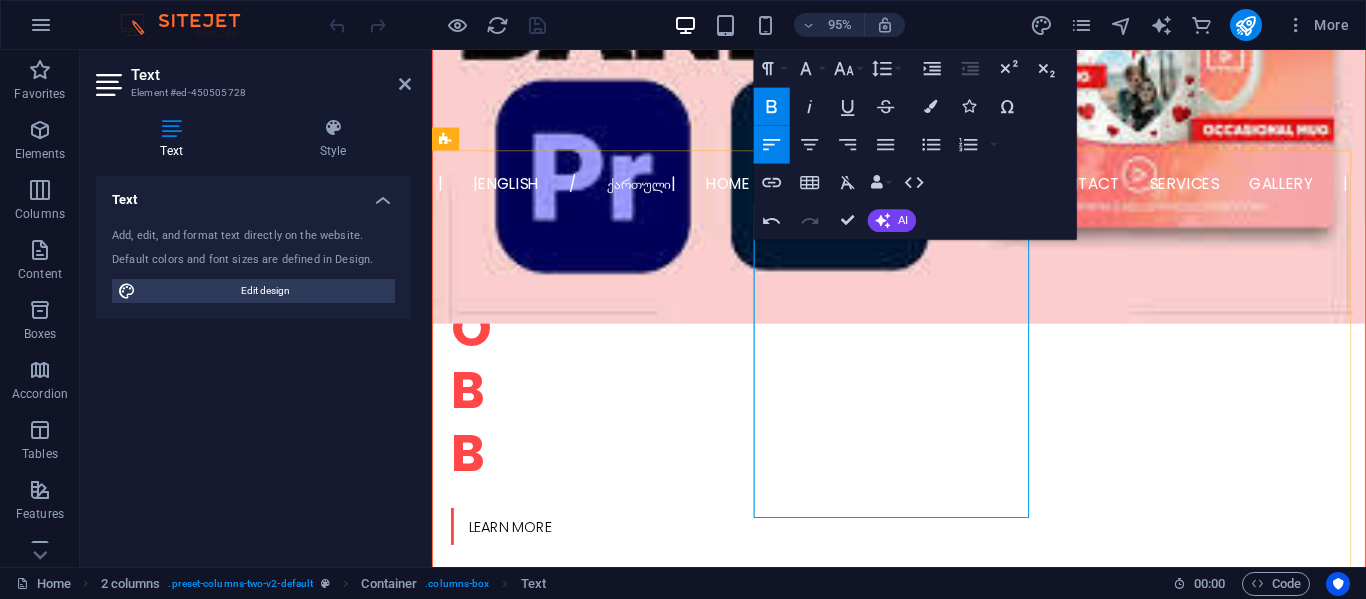 drag, startPoint x: 959, startPoint y: 533, endPoint x: 883, endPoint y: 381, distance: 169.94116 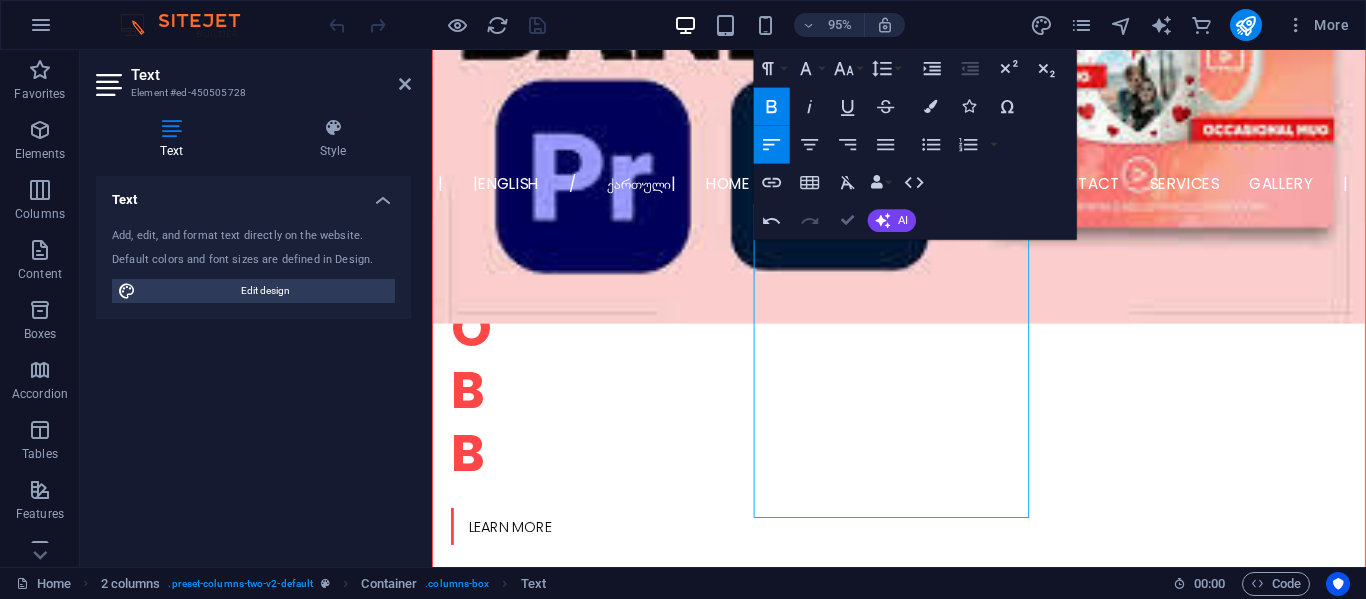 drag, startPoint x: 961, startPoint y: 229, endPoint x: 849, endPoint y: 235, distance: 112.1606 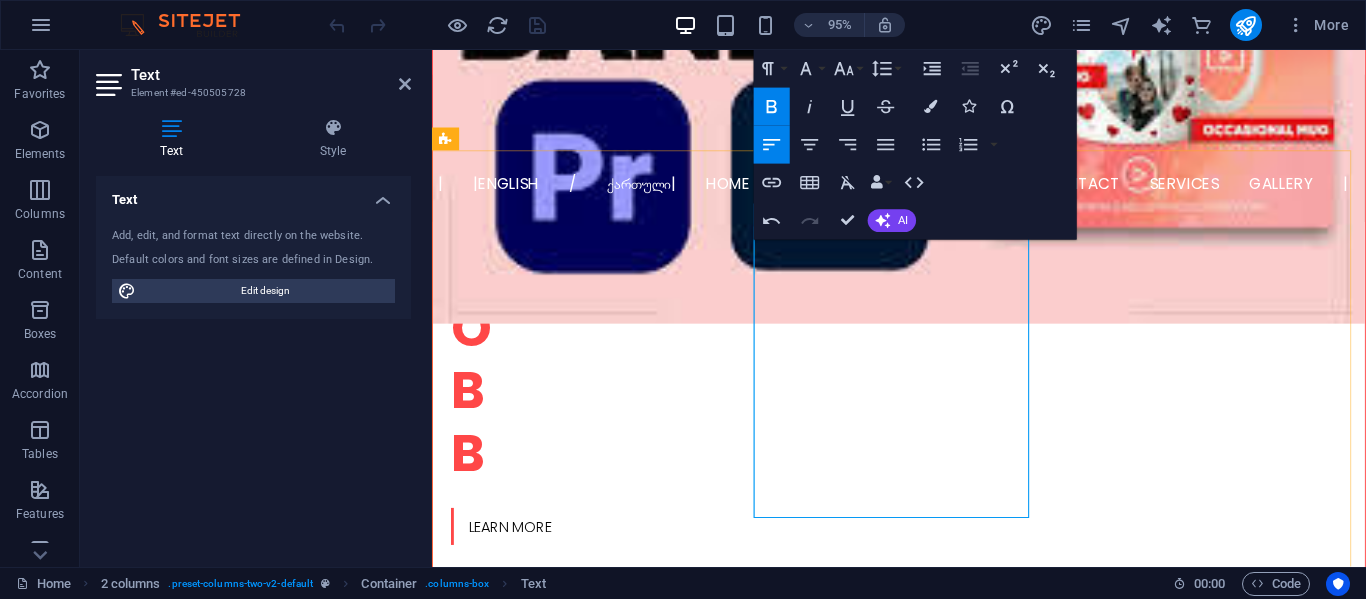 click on "Our Real Heros - Tsotne Maisuradze(Designed,Developer and  Premier pro ),Giorgi andguladze(PhotoShop) AND Temur Maisuradze-(Web Hosting)" at bounding box center (594, 1233) 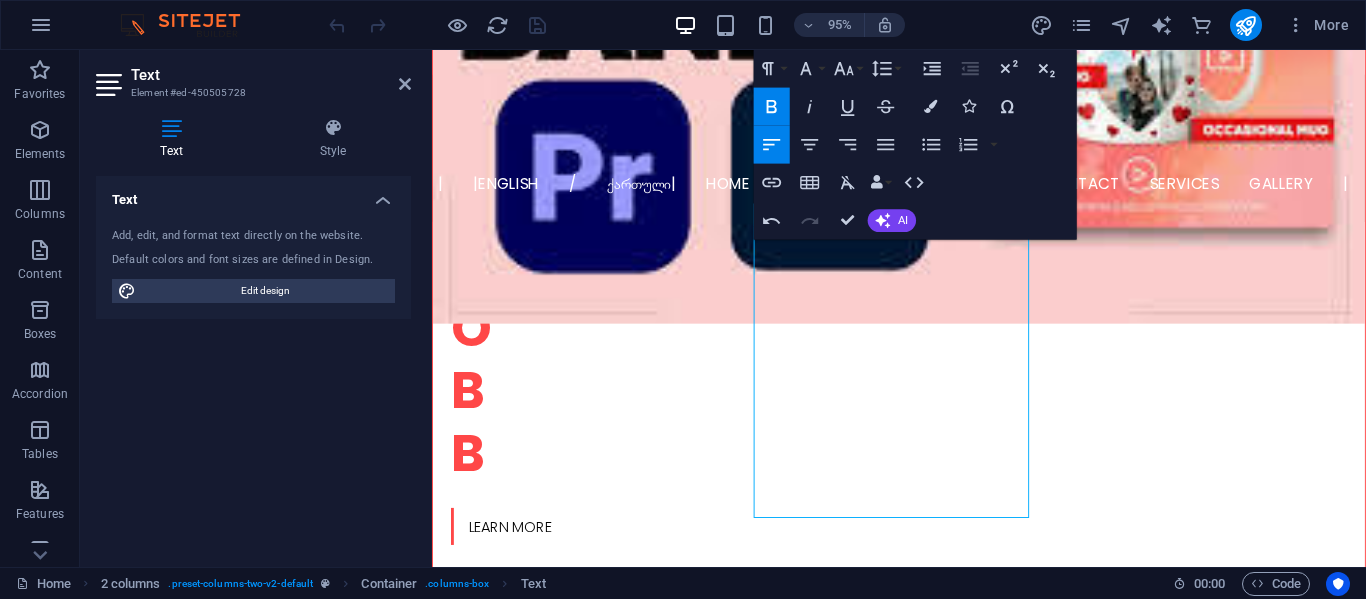 click on "Undo Redo Confirm (Ctrl+⏎) AI Improve Make shorter Make longer Fix spelling & grammar Translate to English Generate text" at bounding box center [835, 221] 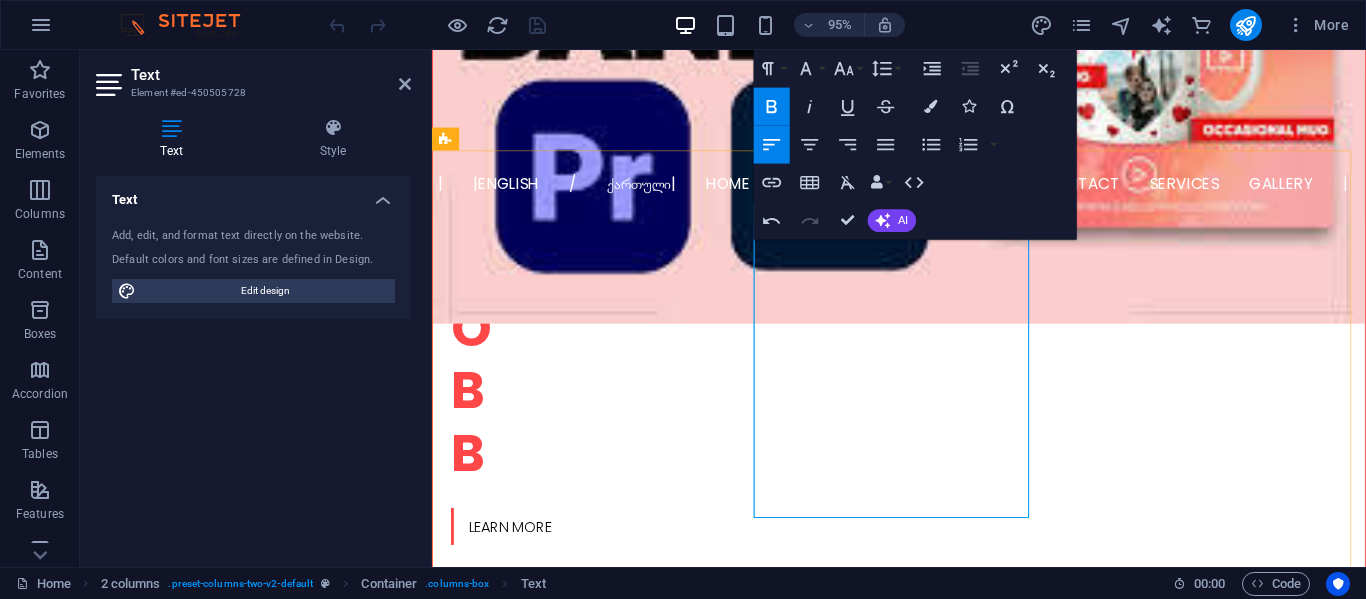 click on "Our Real Heros - Tsotne Maisuradze(Designed,Developer and  Premier pro ),Giorgi andguladze(PhotoShop) AND Temur Maisuradze-(Web Hosting)" at bounding box center [579, 1233] 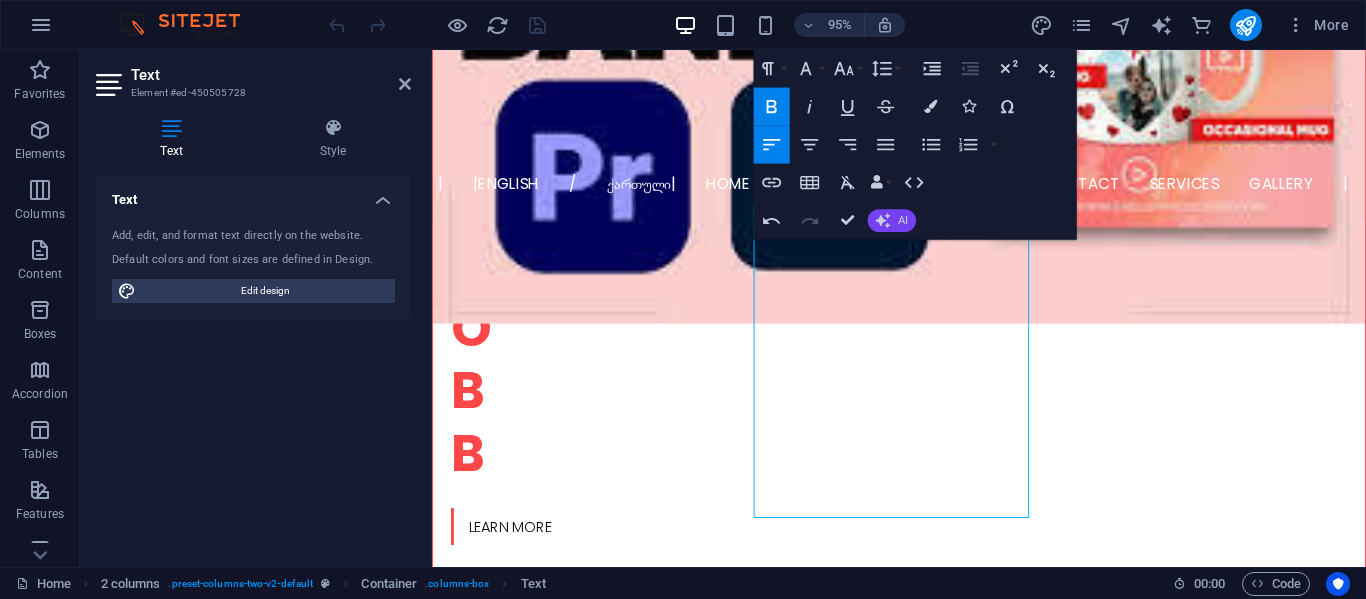 click 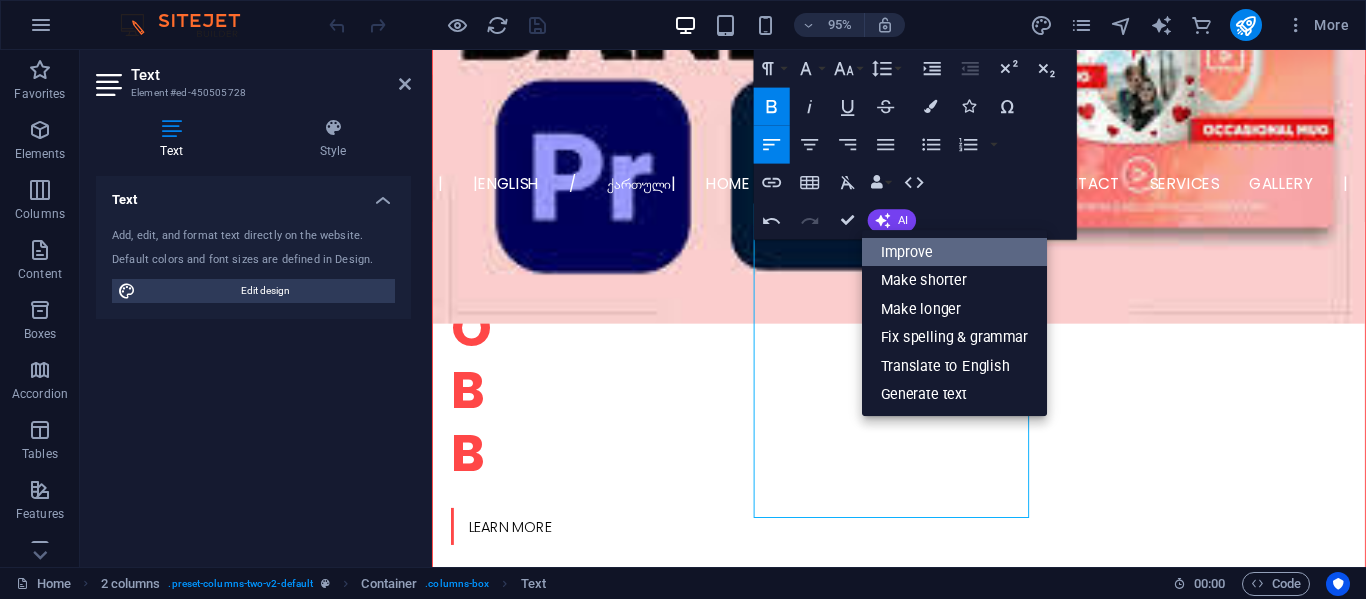 click on "Improve" at bounding box center [954, 252] 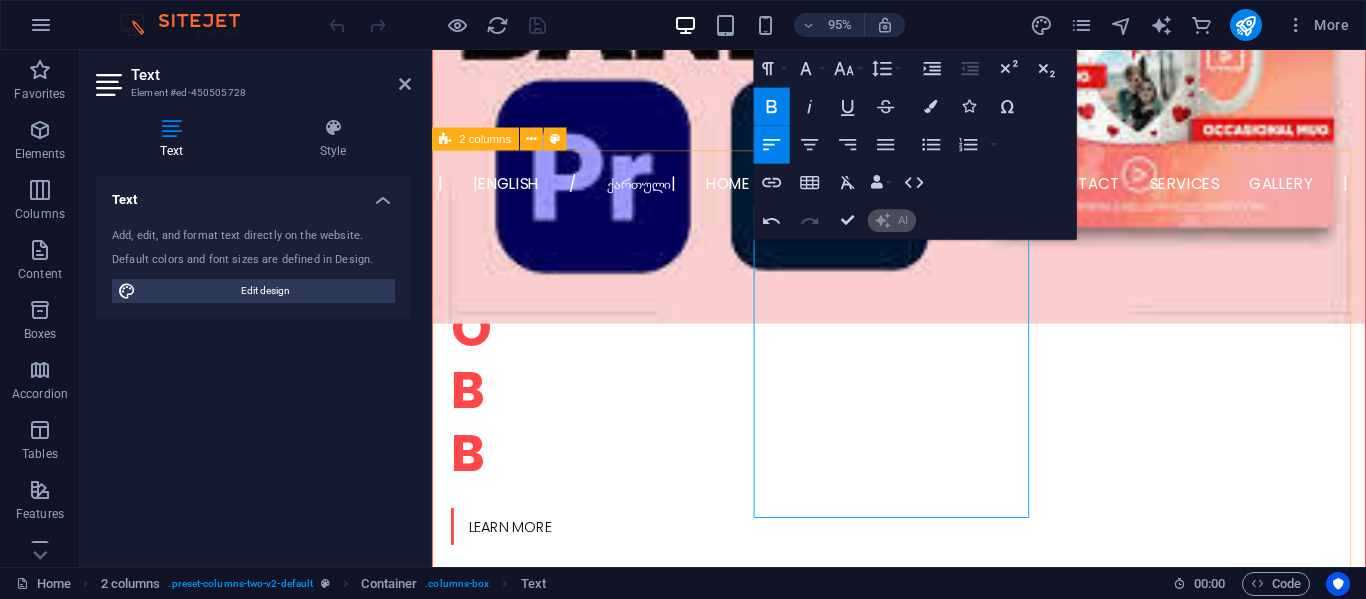 type 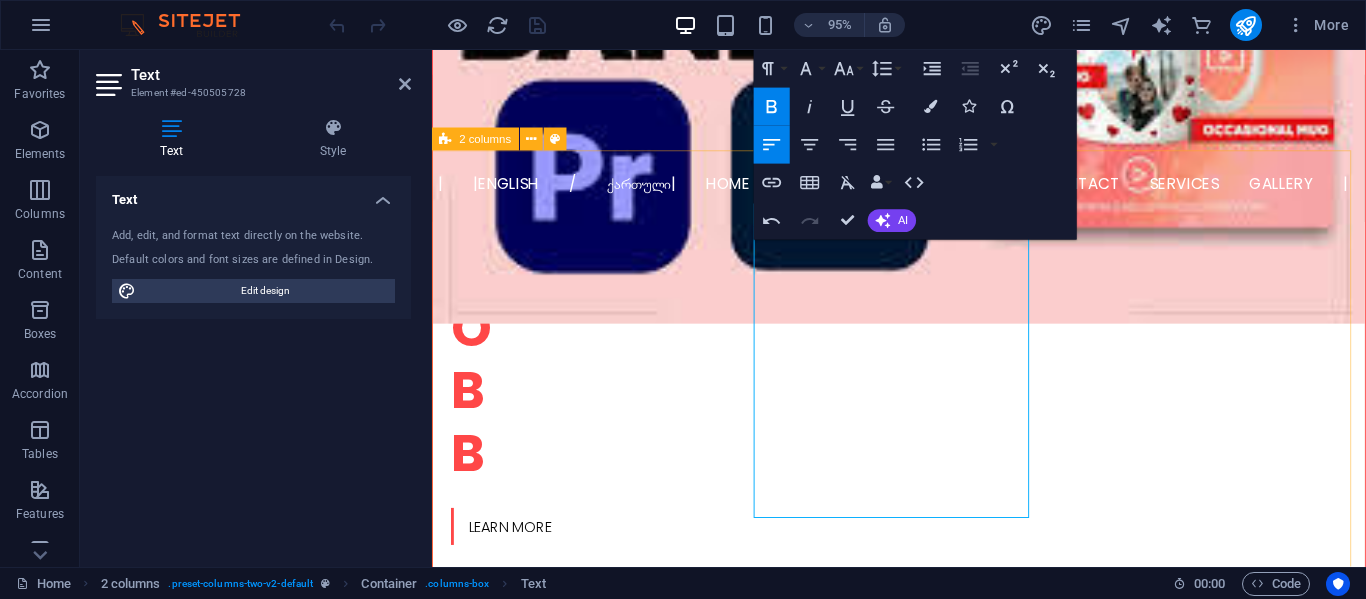 click on "W e're strong believers that the best solutions come from gathering new insights and pushing conventional boundaries. Our Real Heroes - Tsotne Maisuradze (Designer, Developer, and Premiere Pro), Giorgi Andguladze (Photoshop), and Temur Maisuradze (Web Hosting)." at bounding box center [923, 1099] 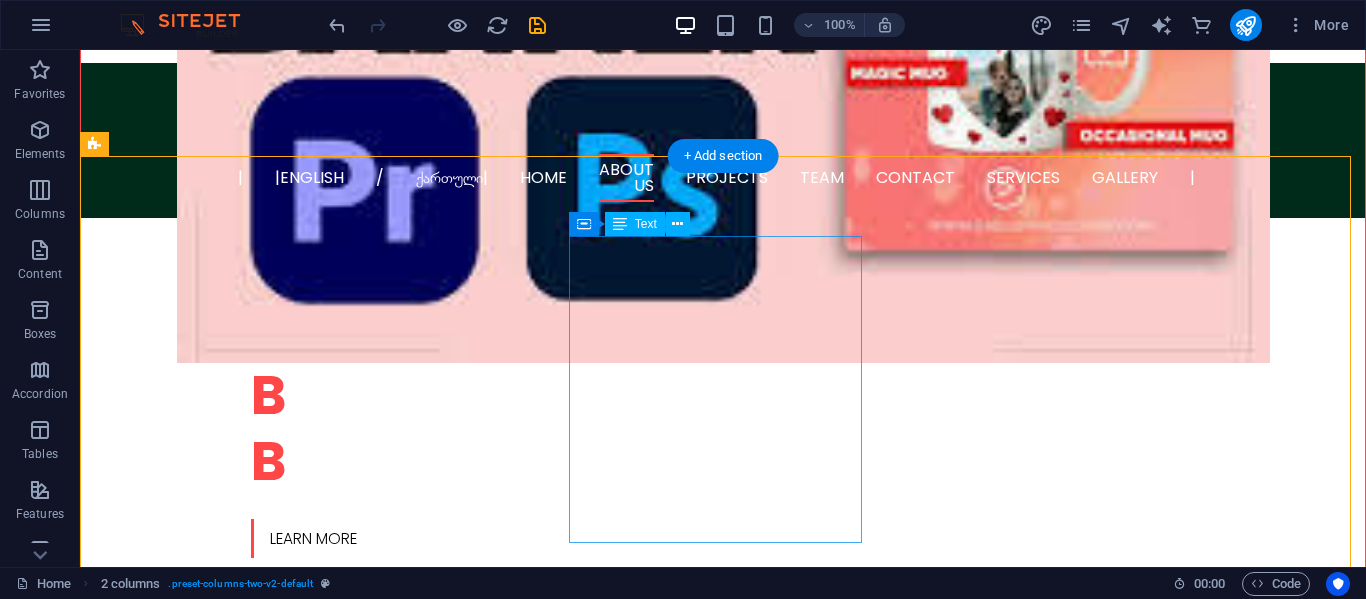 click on "Our Real Heroes - Tsotne Maisuradze (Designer, Developer, and Premiere Pro), Giorgi Andguladze (Photoshop), and Temur Maisuradze (Web Hosting)." at bounding box center (242, 1220) 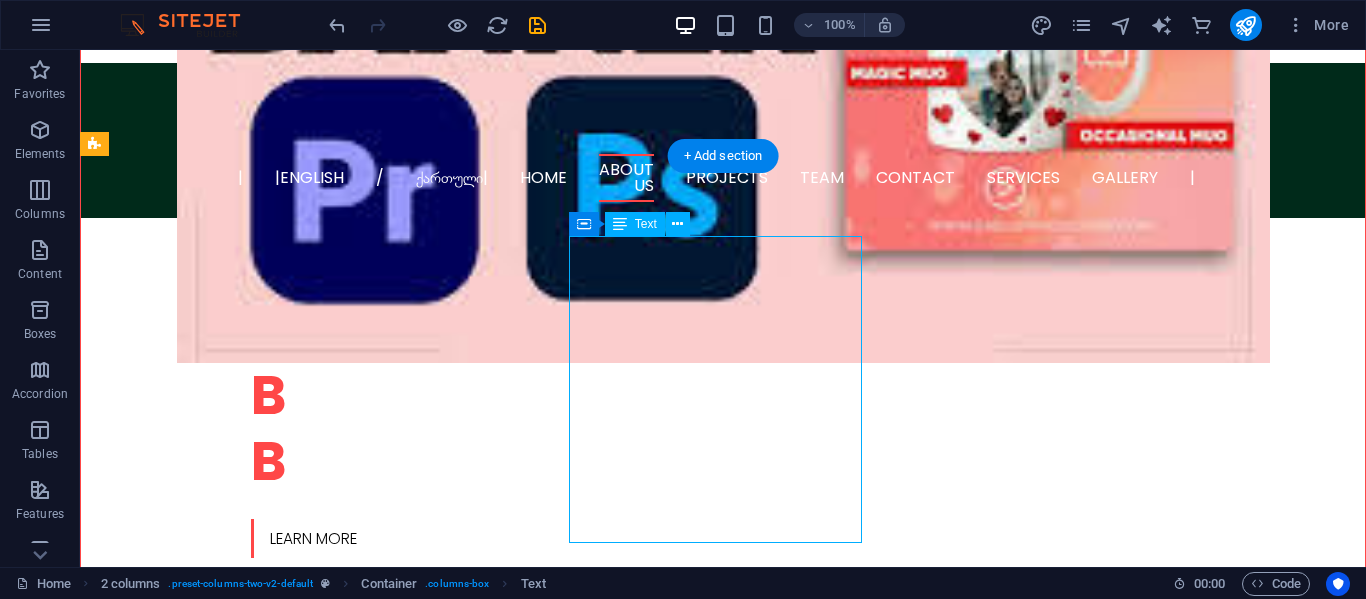 click on "Our Real Heroes - Tsotne Maisuradze (Designer, Developer, and Premiere Pro), Giorgi Andguladze (Photoshop), and Temur Maisuradze (Web Hosting)." at bounding box center [242, 1220] 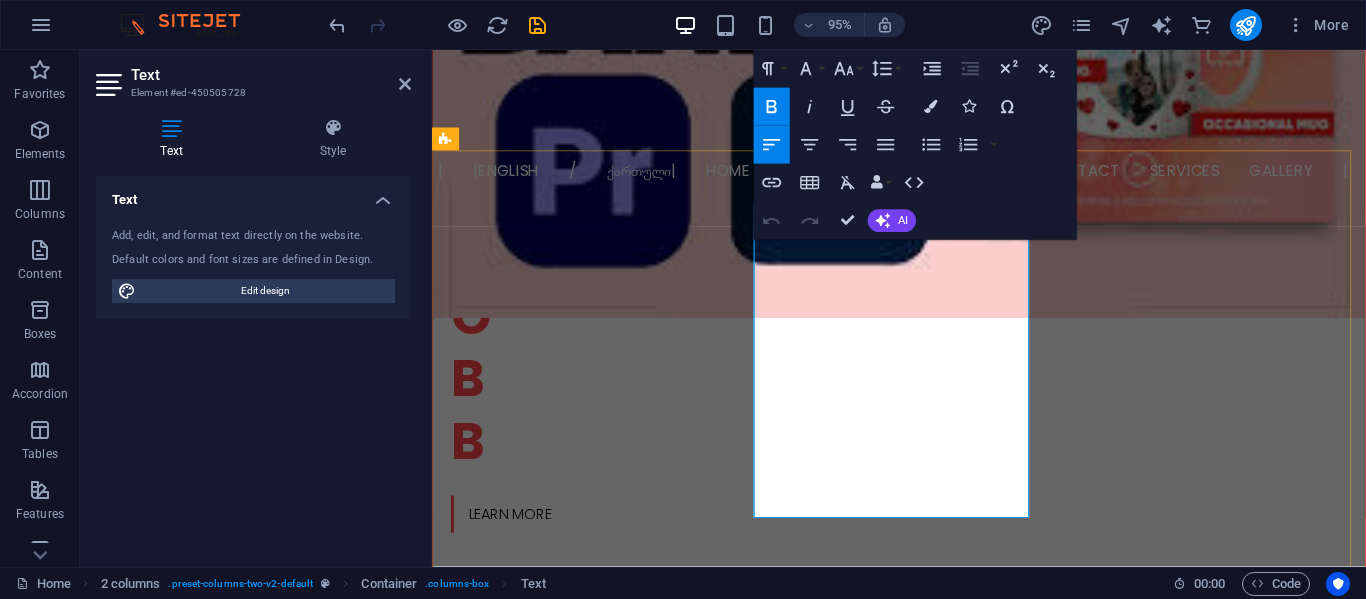 drag, startPoint x: 1003, startPoint y: 445, endPoint x: 935, endPoint y: 418, distance: 73.1642 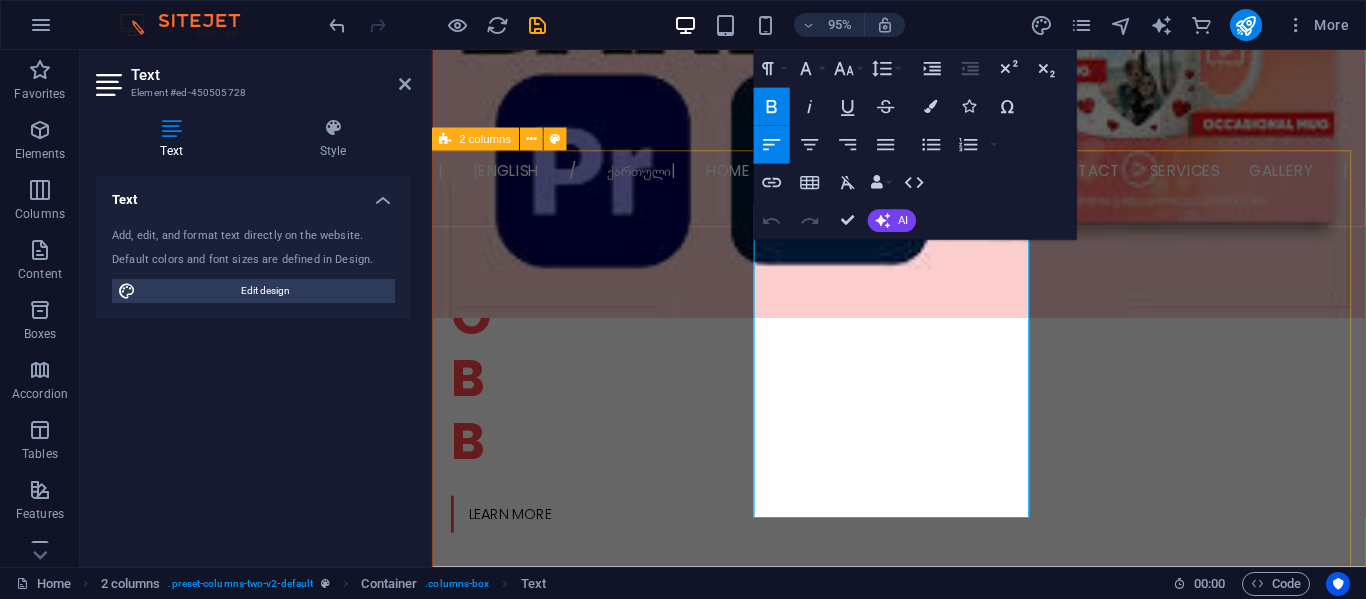 drag, startPoint x: 1007, startPoint y: 405, endPoint x: 759, endPoint y: 389, distance: 248.5156 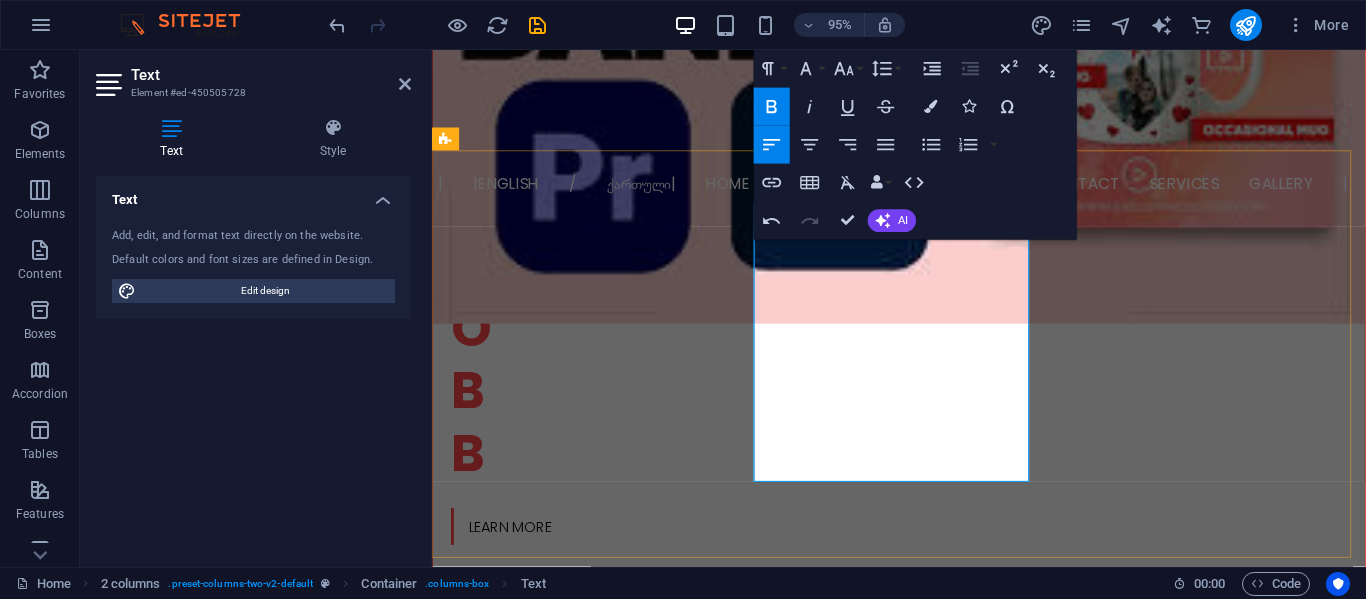 click on "Our Real Heroes - Tsotne Maisuradze (Designer, Developer, and Premiere Pro), (Photoshop), and Temur Maisuradze (Web Hosting)." at bounding box center [591, 1194] 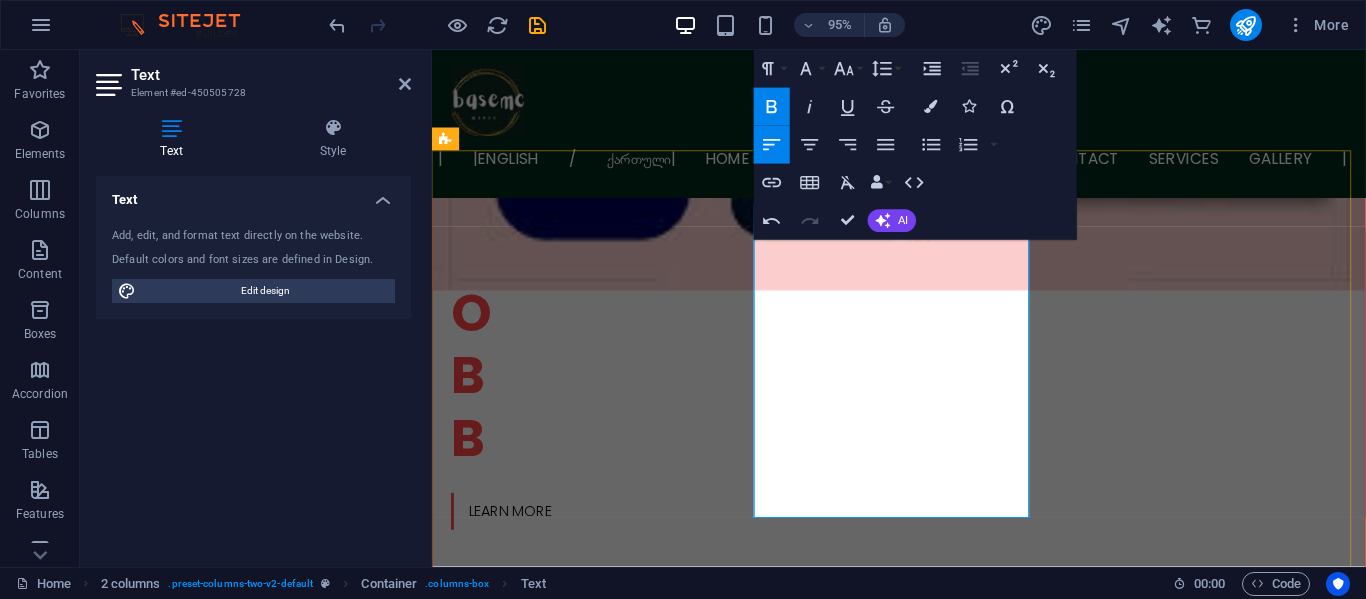 scroll, scrollTop: 500, scrollLeft: 0, axis: vertical 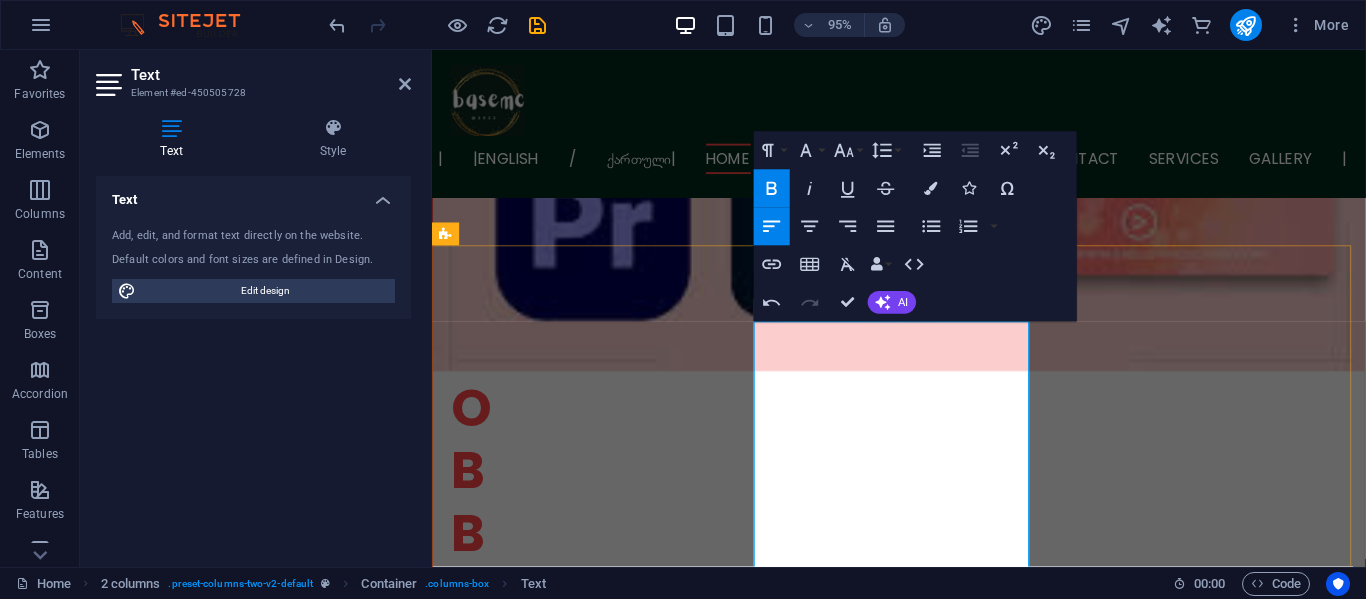 drag, startPoint x: 942, startPoint y: 355, endPoint x: 1294, endPoint y: 365, distance: 352.14203 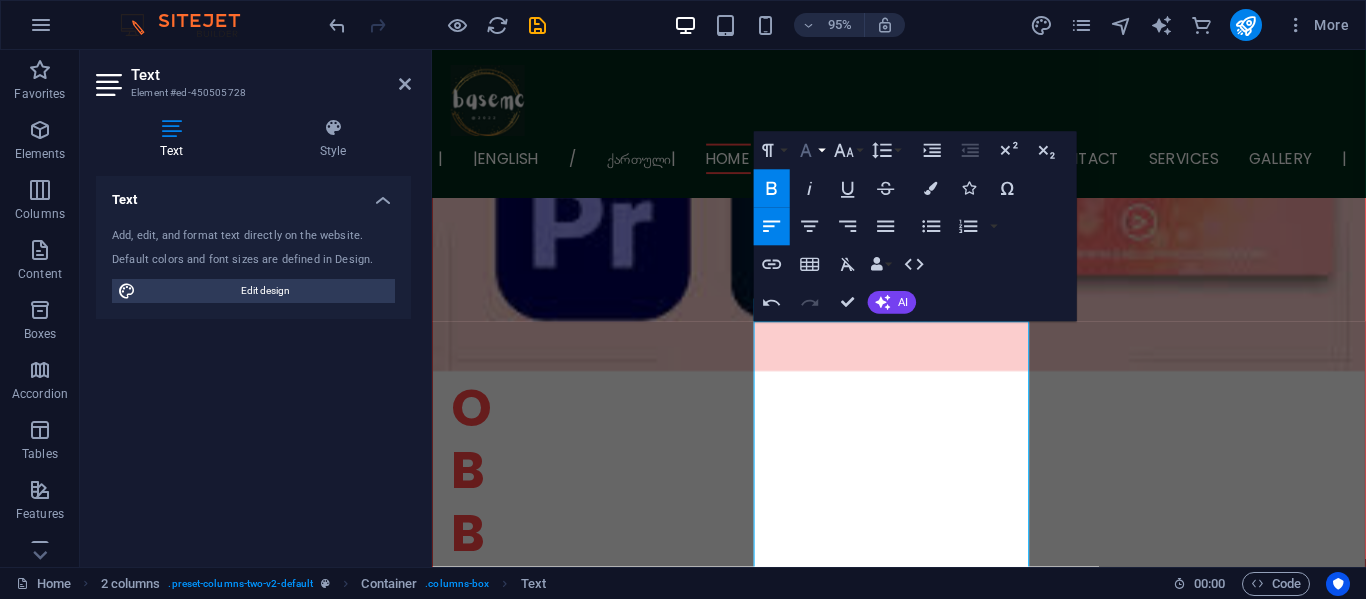 click 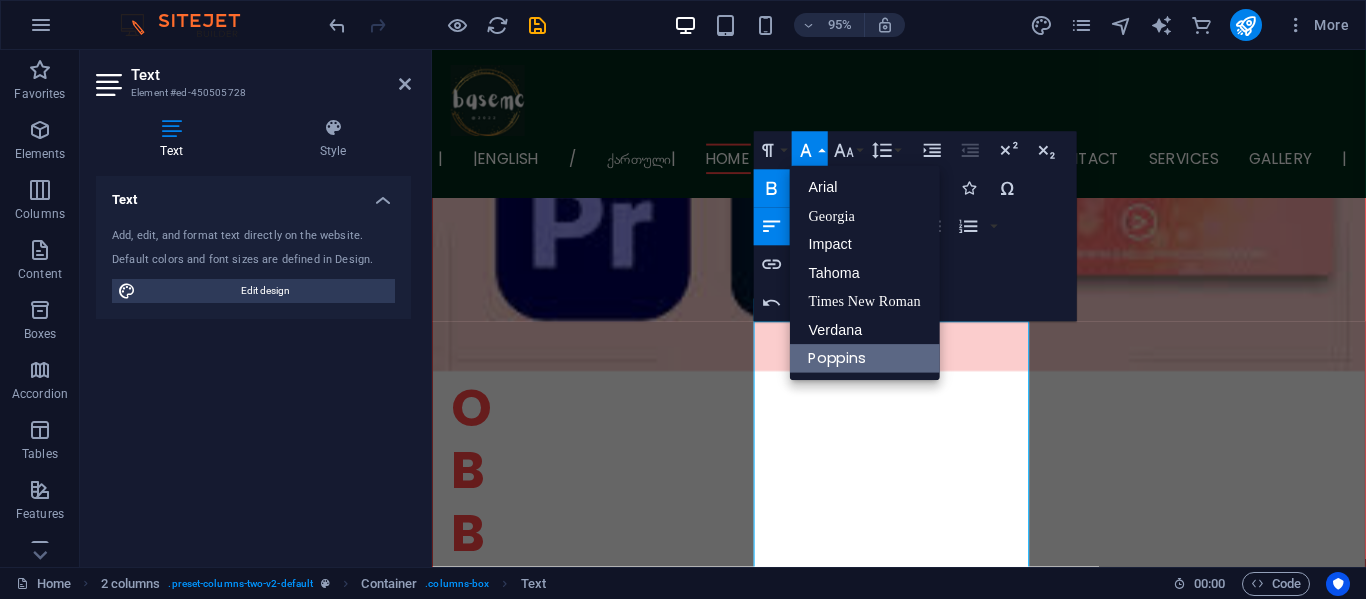 scroll, scrollTop: 0, scrollLeft: 0, axis: both 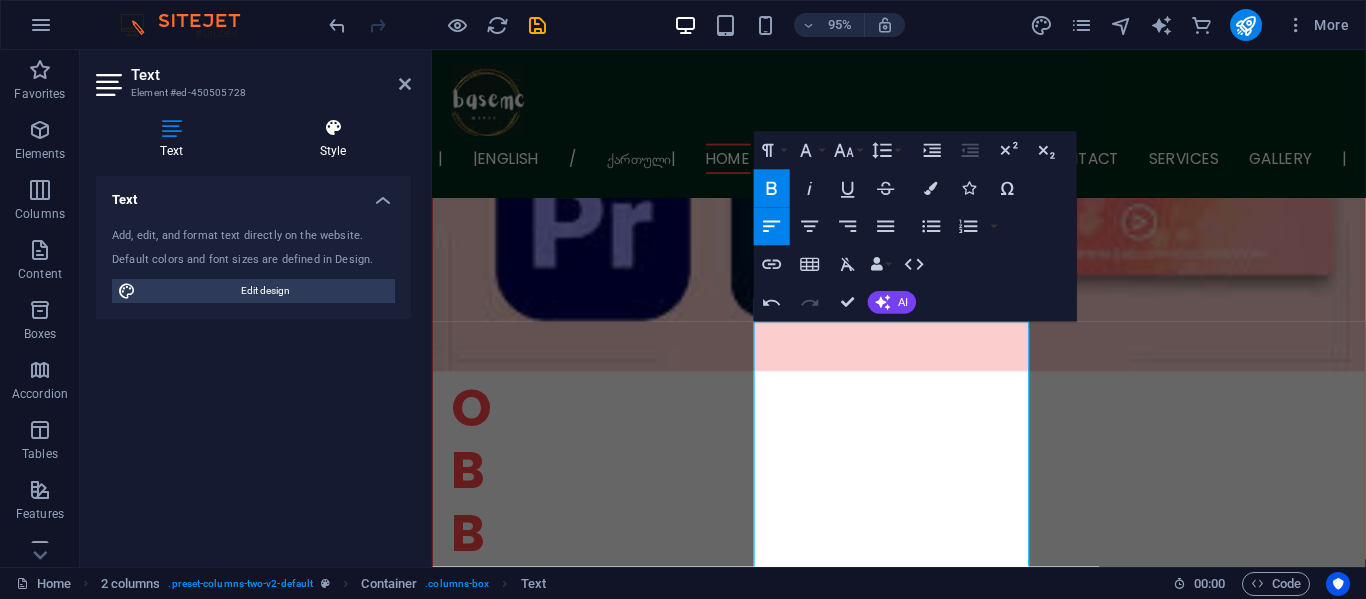 click on "Style" at bounding box center (333, 139) 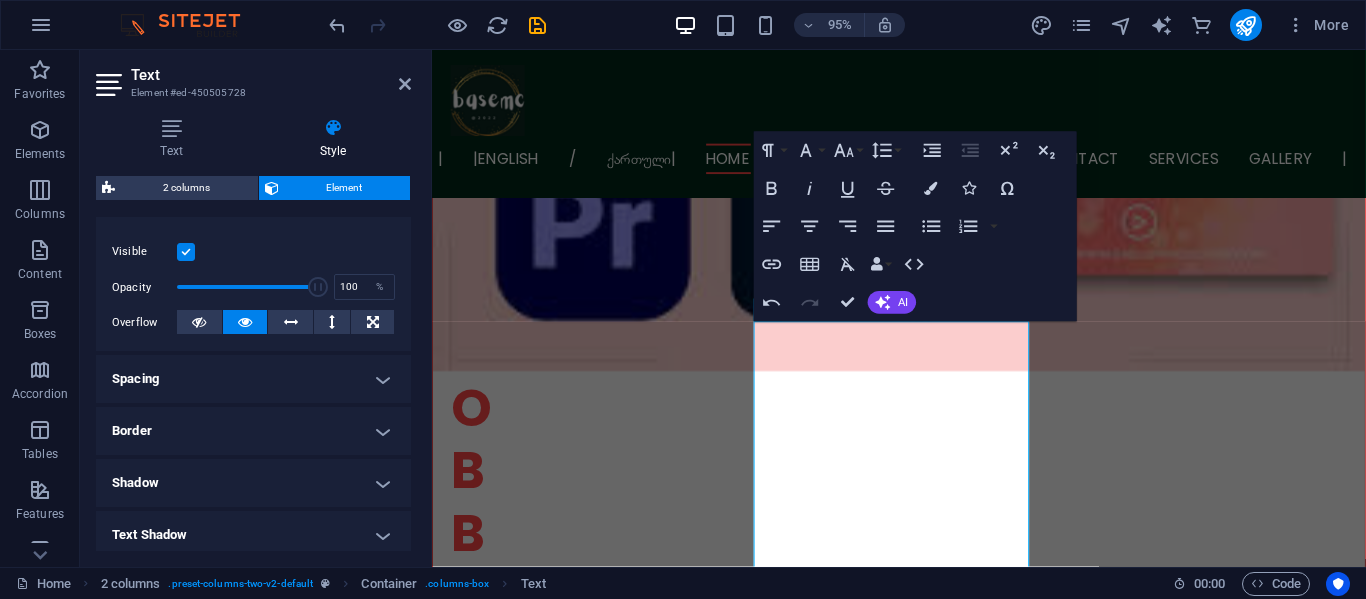 scroll, scrollTop: 211, scrollLeft: 0, axis: vertical 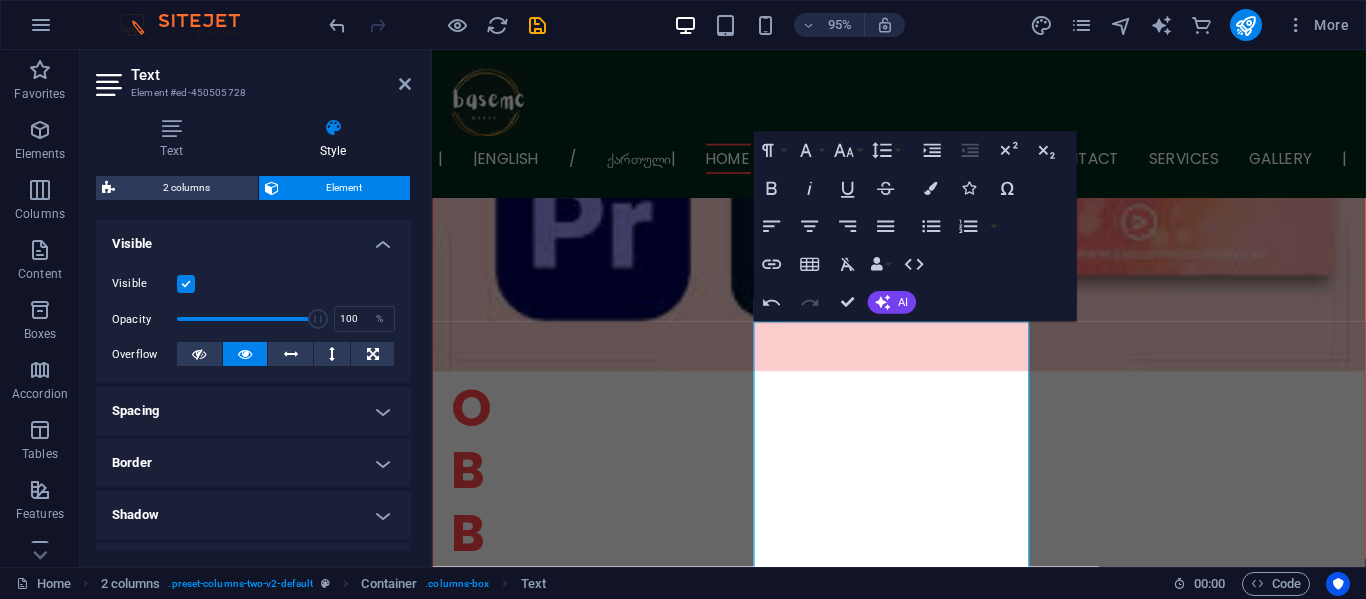 click on "Spacing" at bounding box center (253, 411) 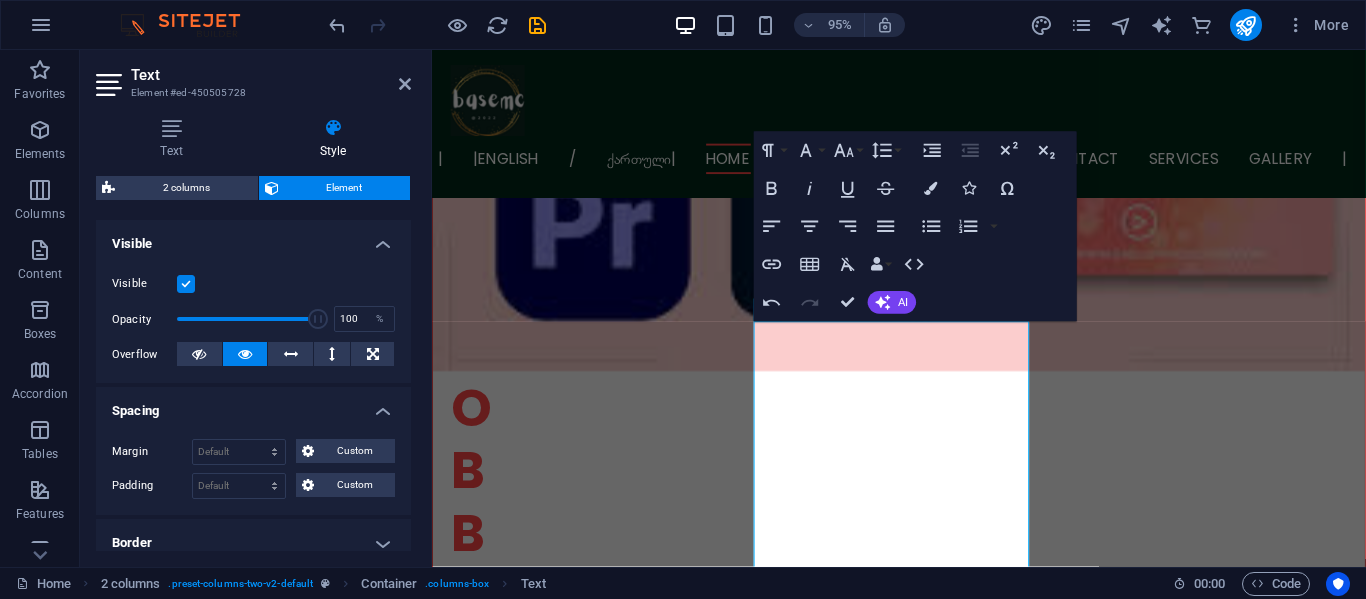click on "Spacing" at bounding box center (253, 405) 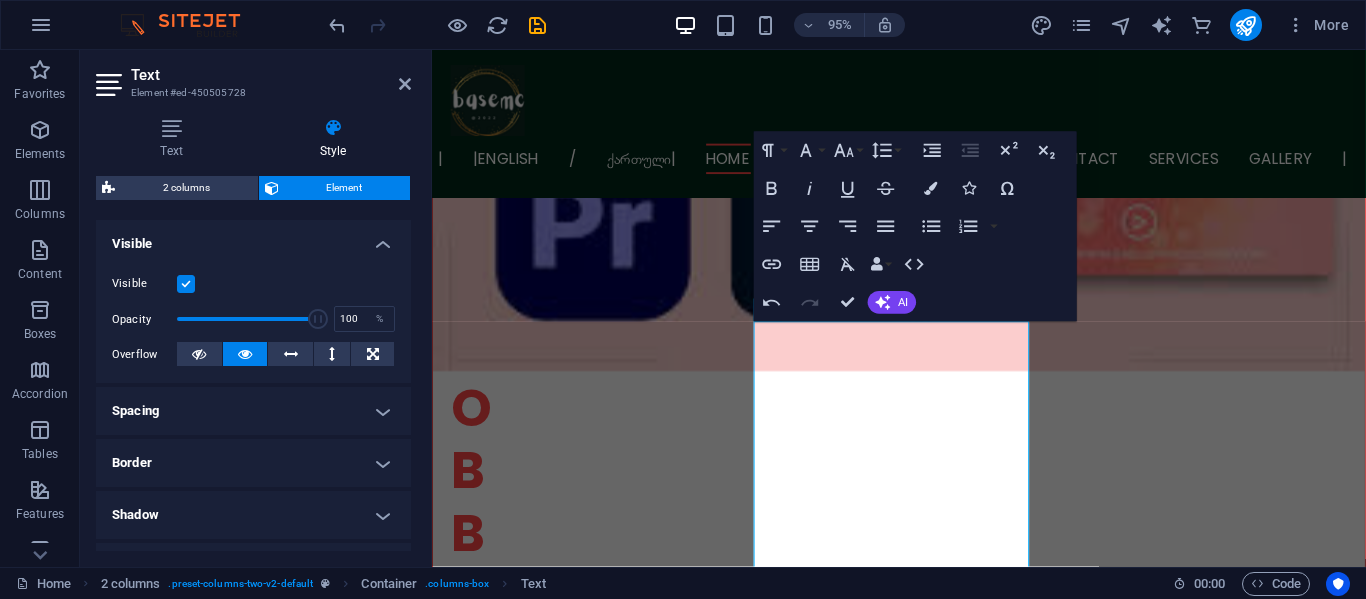 scroll, scrollTop: 311, scrollLeft: 0, axis: vertical 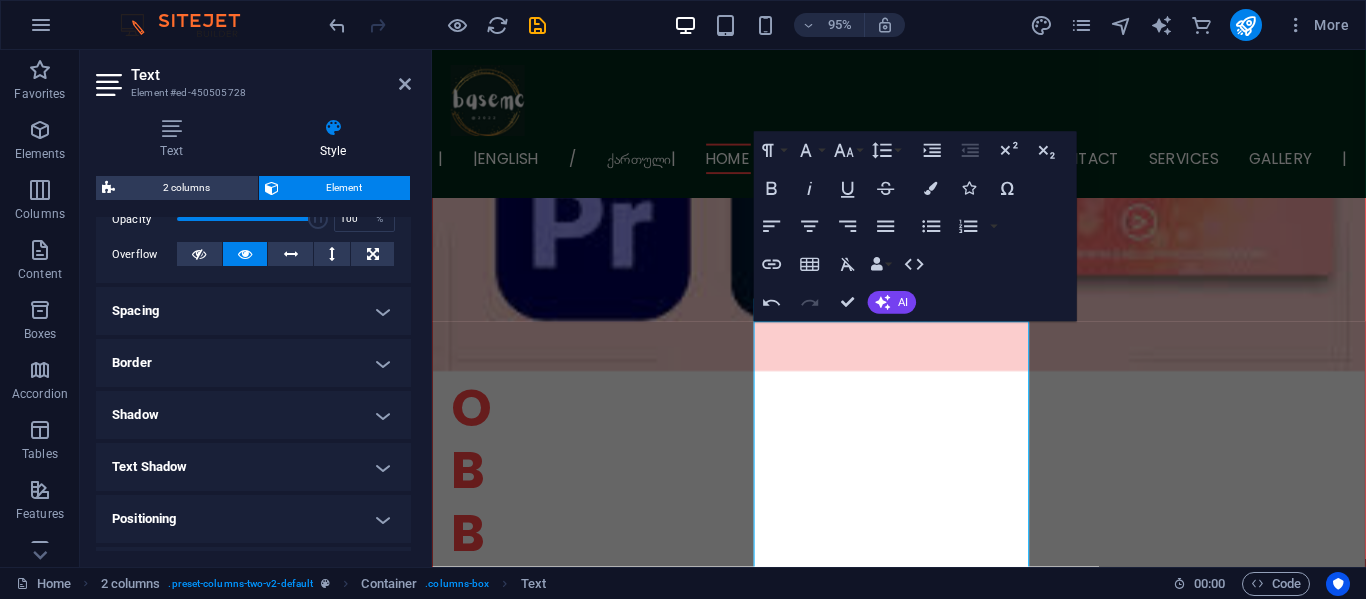 click on "Border" at bounding box center (253, 363) 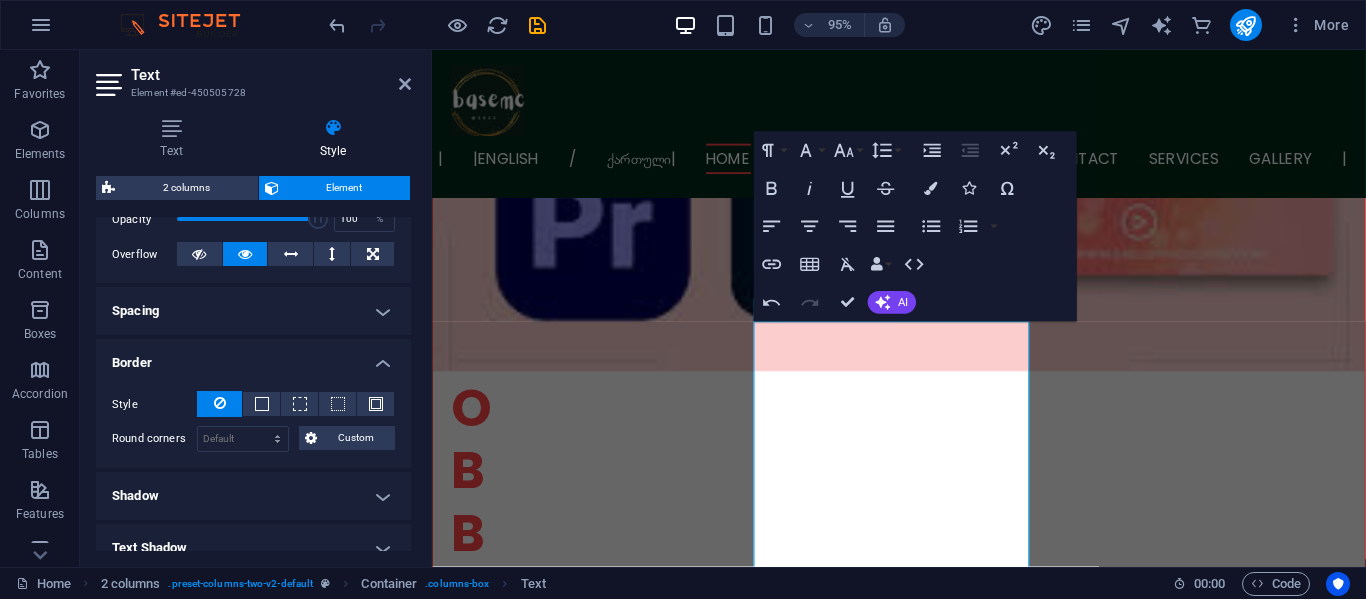 click on "Border" at bounding box center (253, 357) 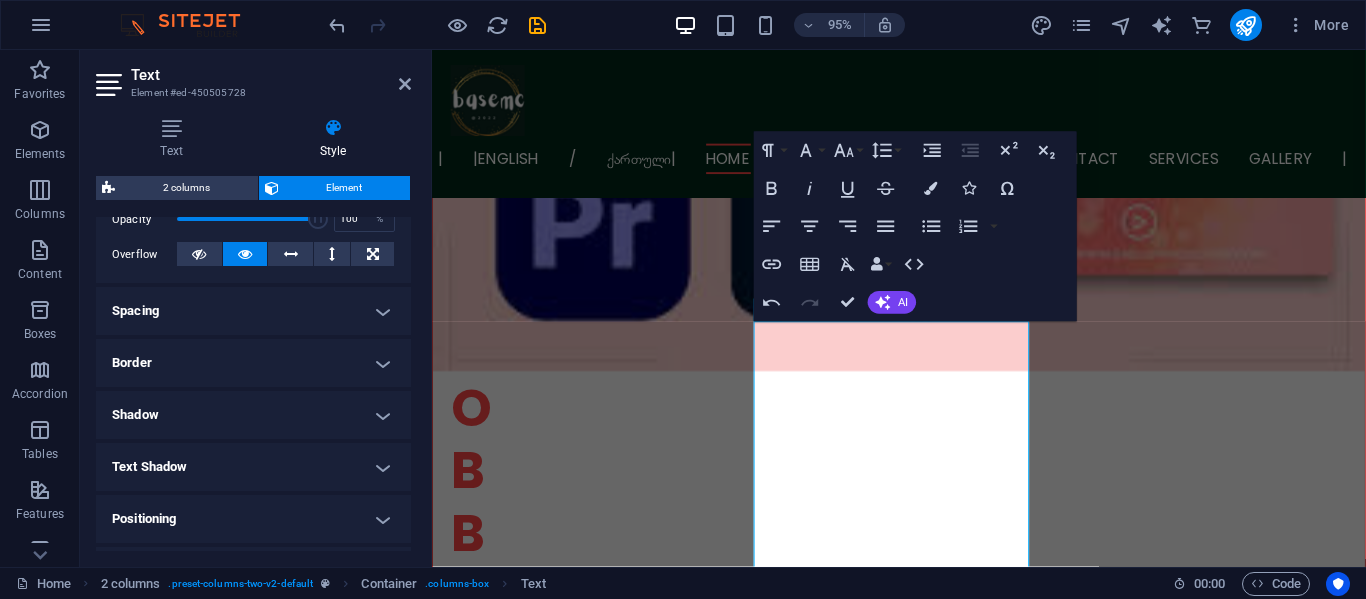 scroll, scrollTop: 411, scrollLeft: 0, axis: vertical 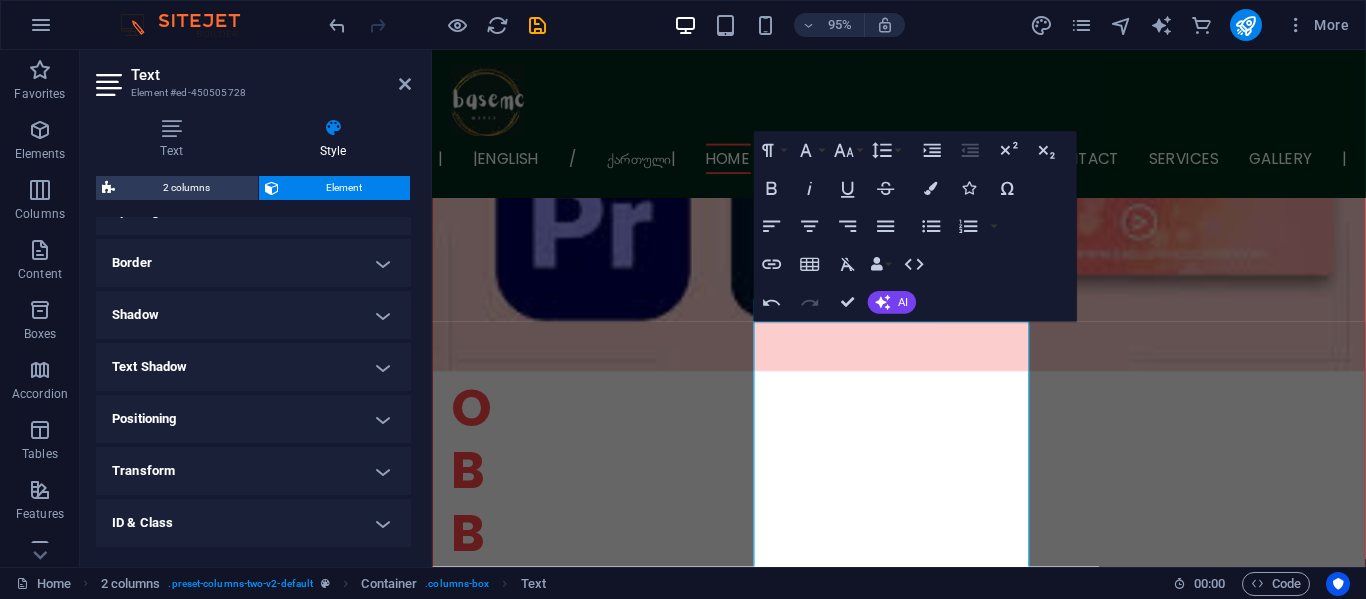 click on "Shadow" at bounding box center [253, 315] 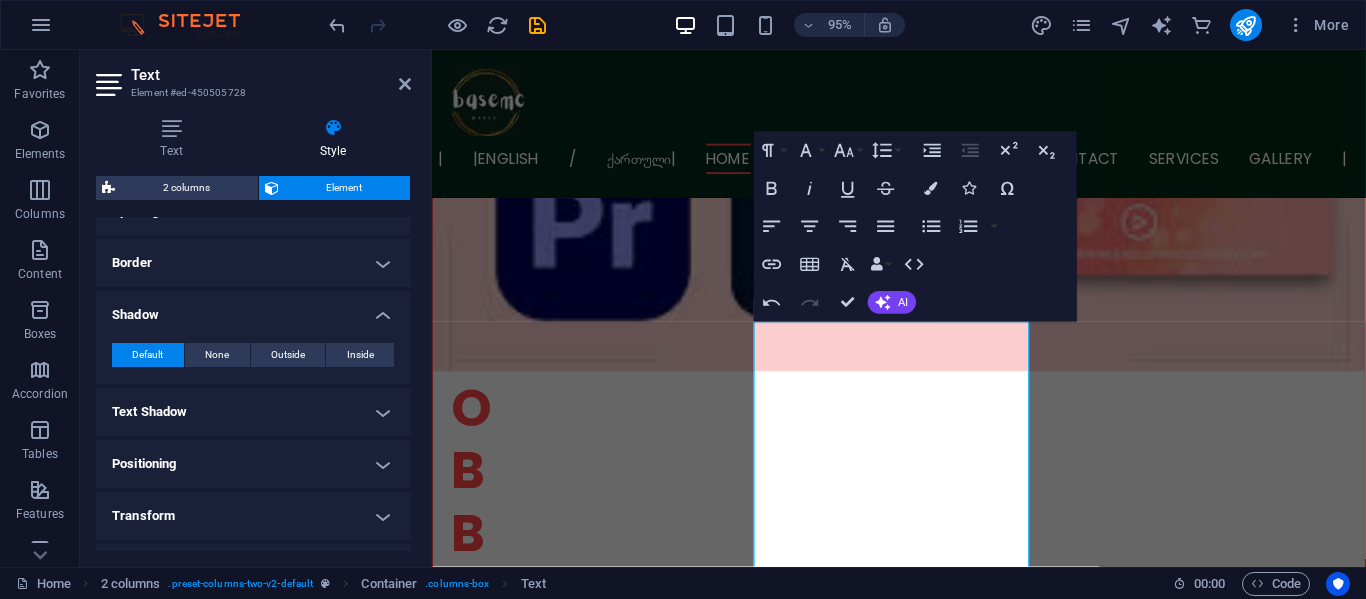 click on "Shadow" at bounding box center (253, 309) 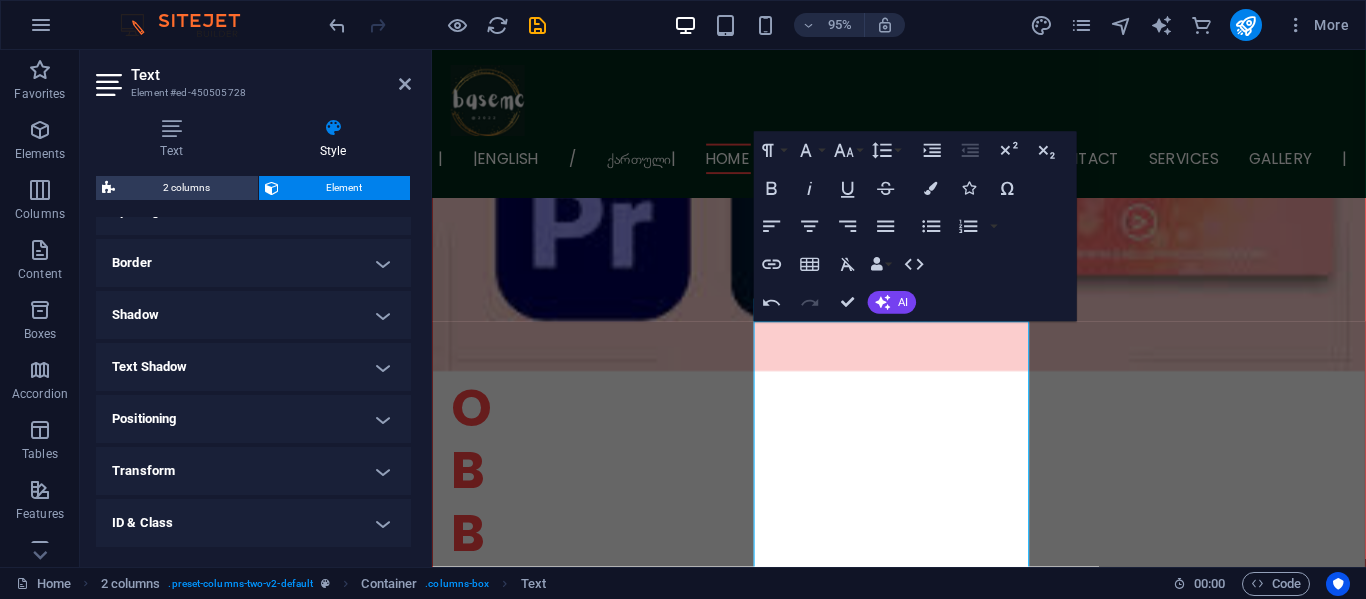 click on "Text Shadow" at bounding box center [253, 367] 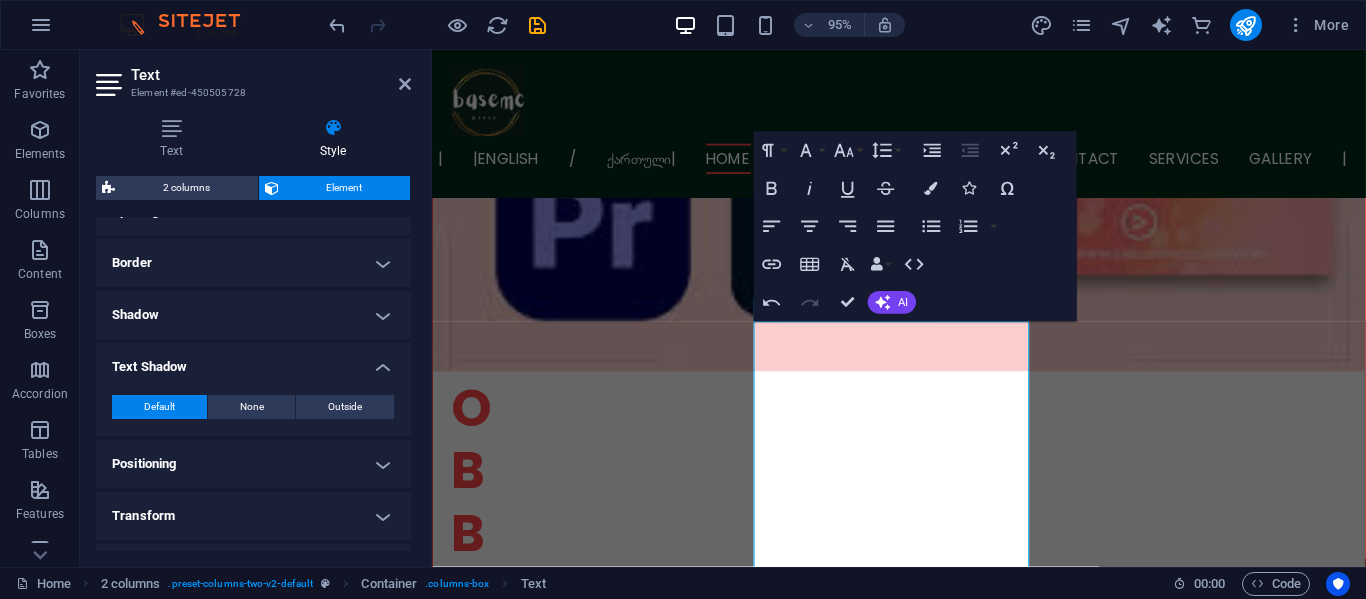 click on "Text Shadow" at bounding box center (253, 361) 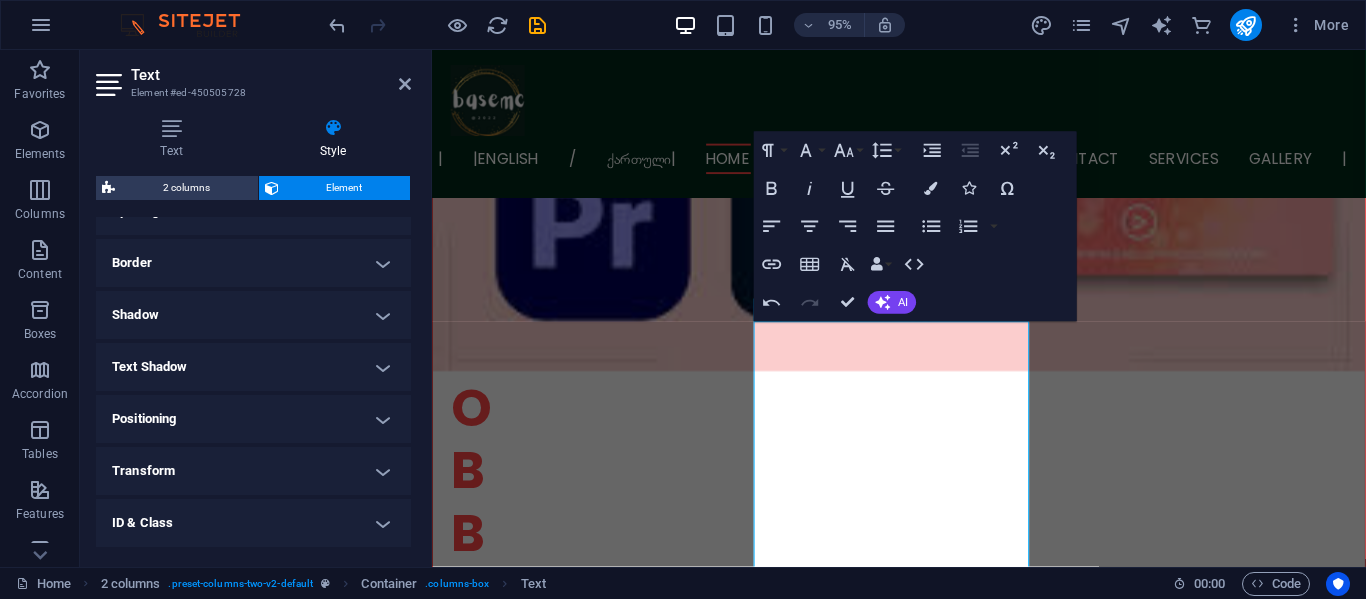 scroll, scrollTop: 511, scrollLeft: 0, axis: vertical 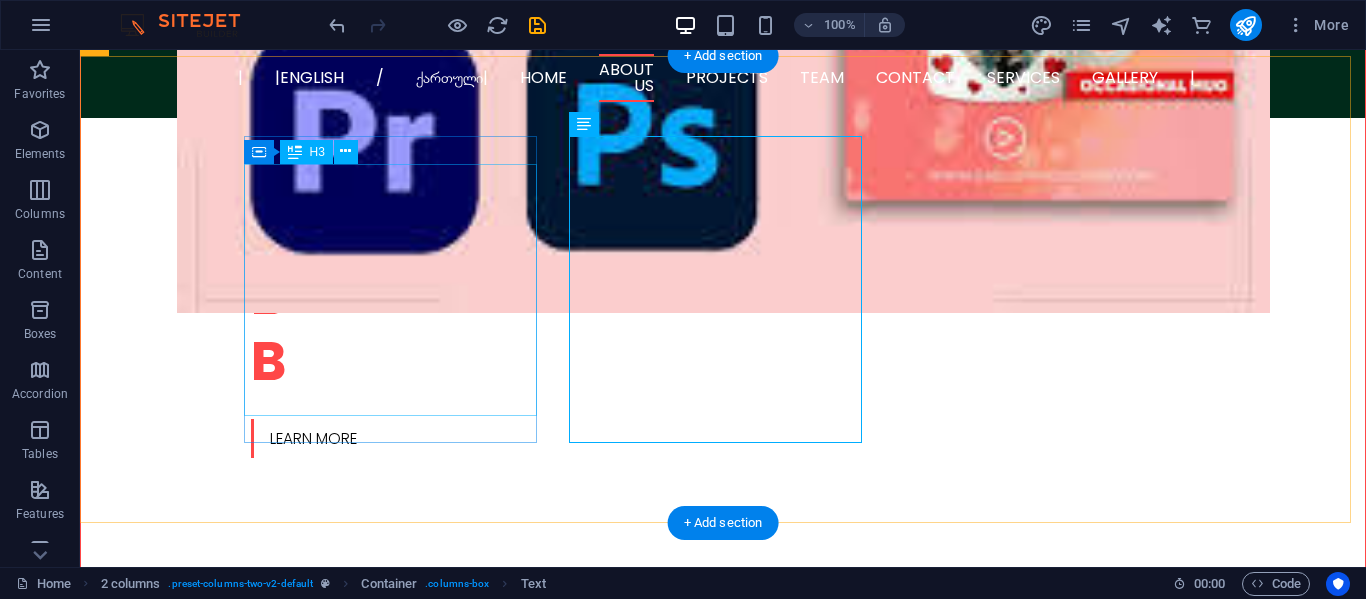 click on "W e're strong believers that the best solutions come from gathering new insights and pushing conventional boundaries." at bounding box center [242, 825] 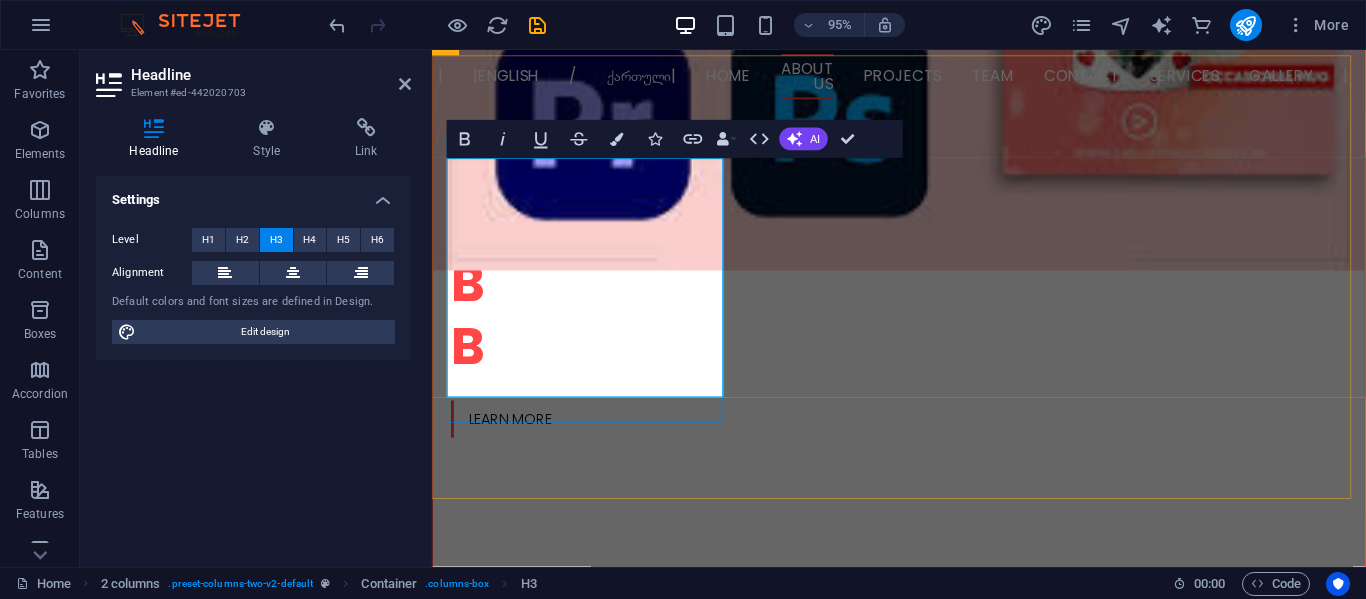 click on "W e're strong believers that the best solutions come from gathering new insights and pushing conventional boundaries." at bounding box center [594, 825] 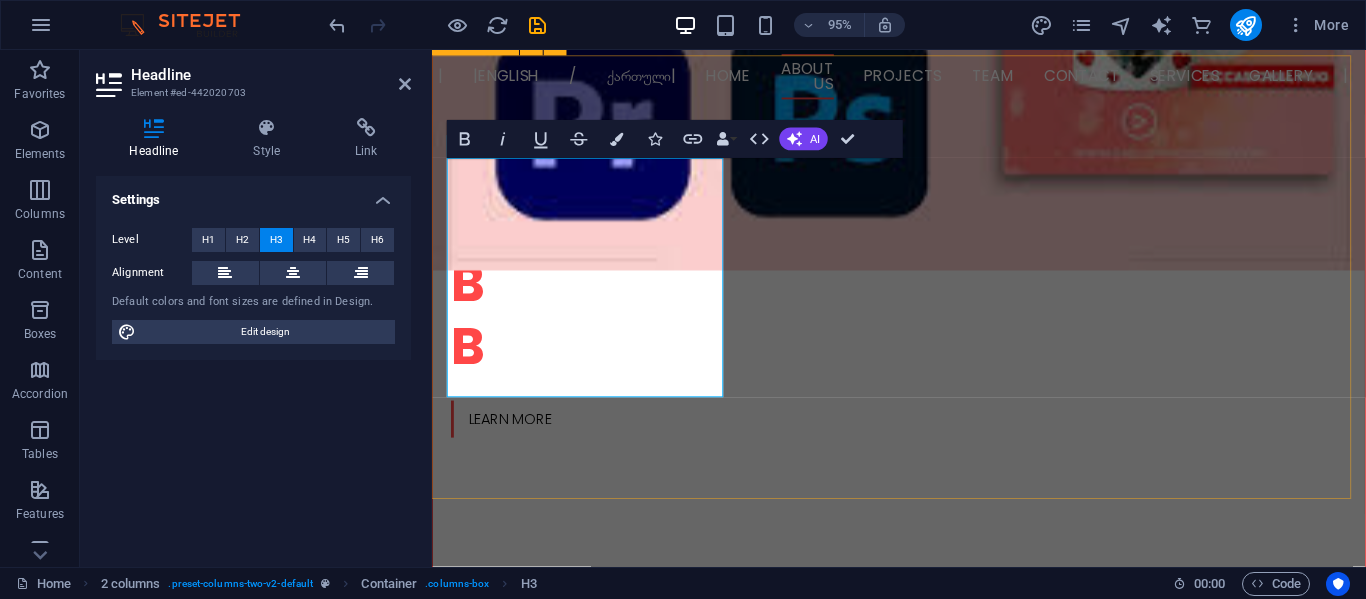 click on "W e're strong believers that the best solutions come from gathering new insights and pushing conventional boundaries. Our Real Heroes - [FULL_NAME] ([TITLE], [TITLE], and [TITLE]), ([TITLE]),  and  [FULL_NAME] ([TITLE])." at bounding box center (923, 986) 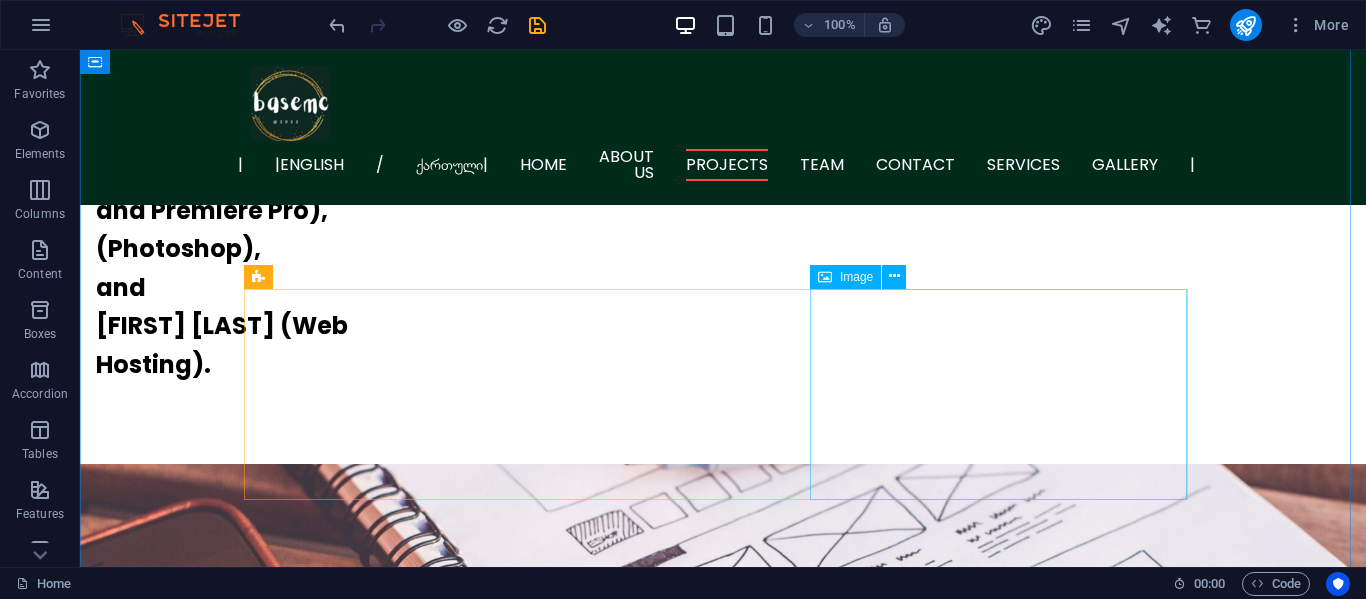 scroll, scrollTop: 1400, scrollLeft: 0, axis: vertical 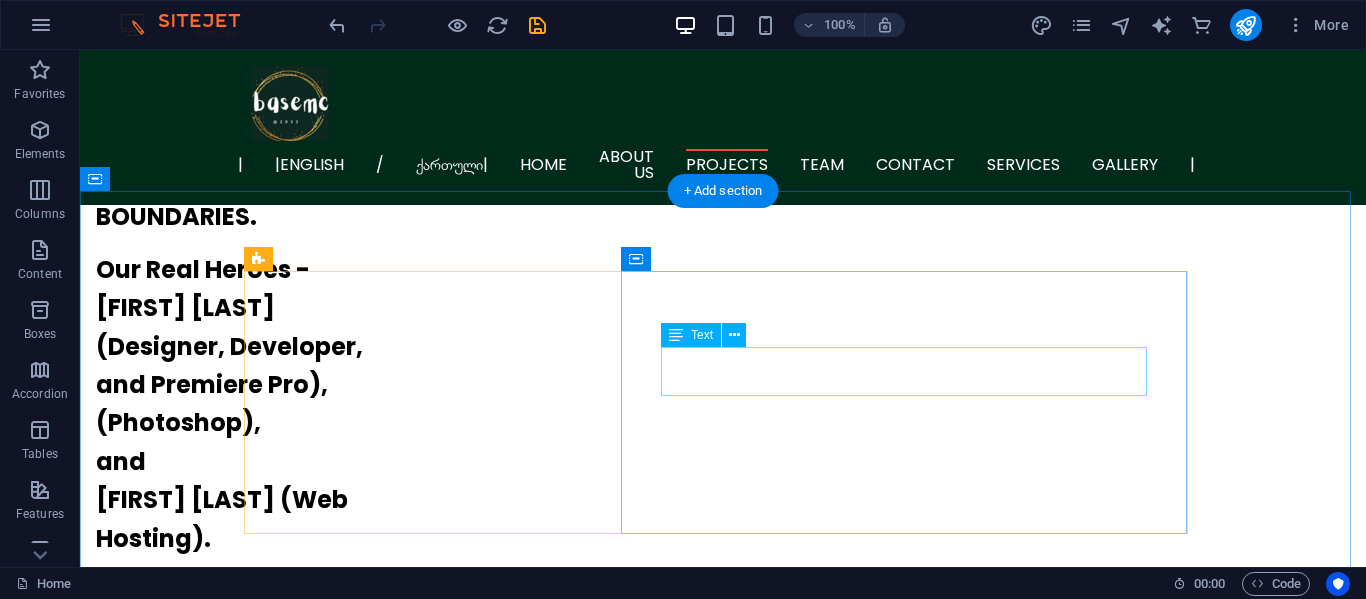 click on "We don't organize projects because I'm a beginner, but I will present my masterpieces." at bounding box center [723, 1739] 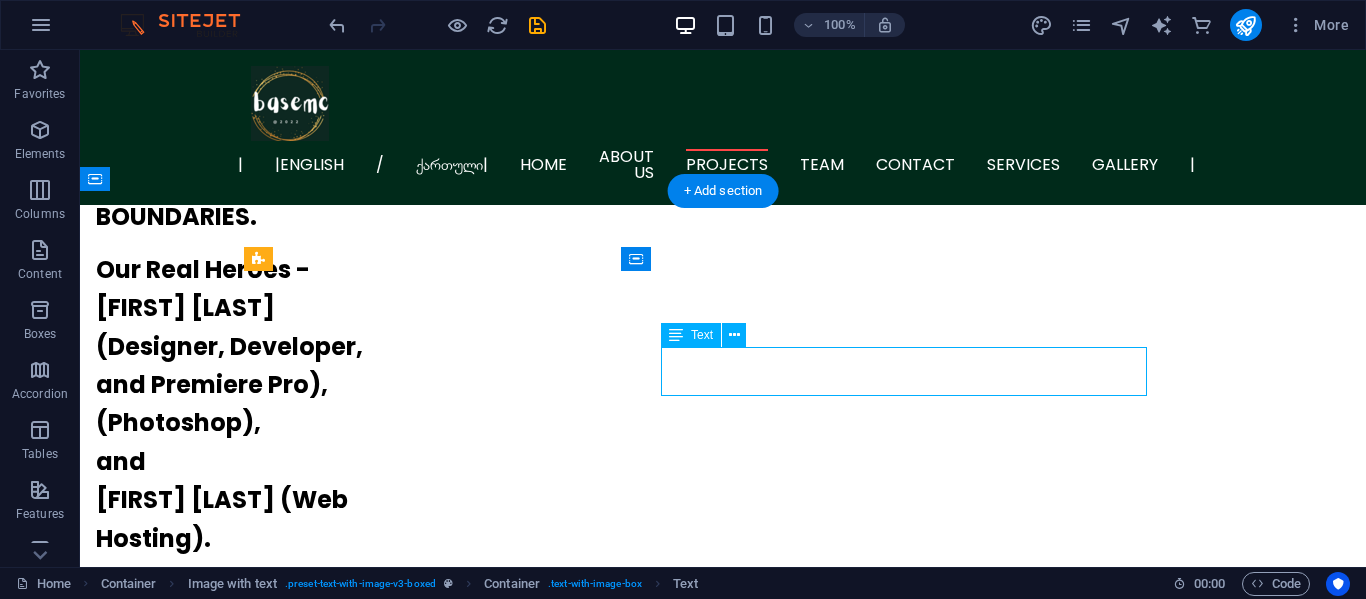 click on "We don't organize projects because I'm a beginner, but I will present my masterpieces." at bounding box center (723, 1739) 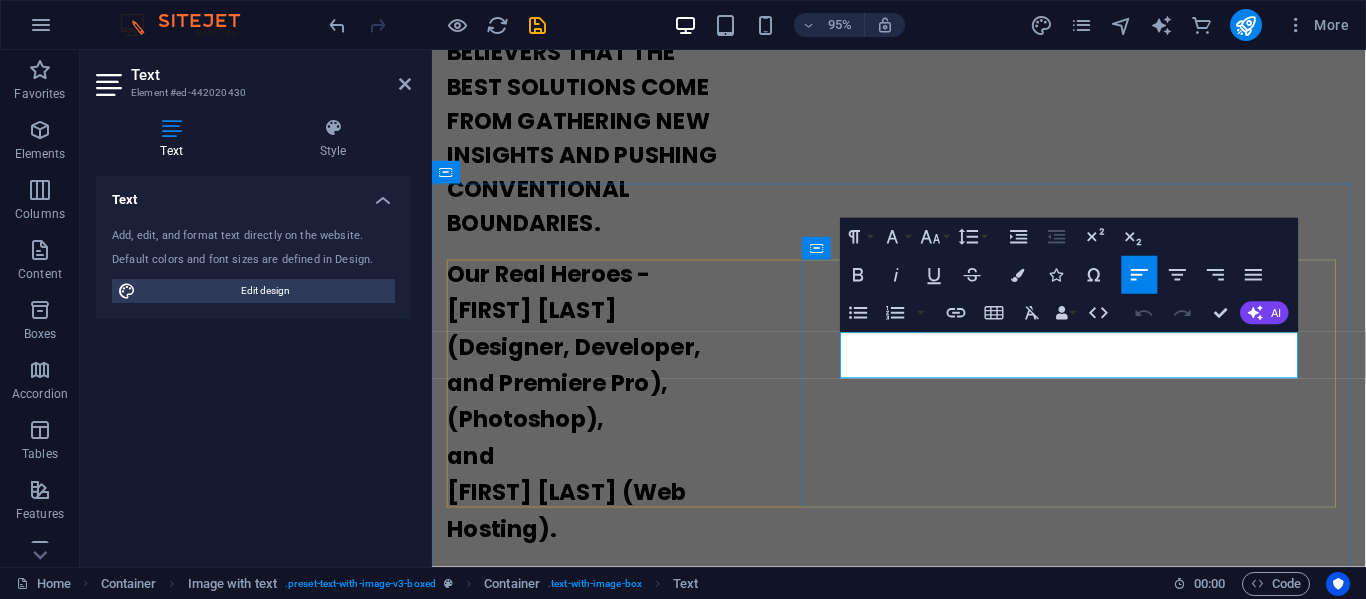 click on "We don't organize projects because I'm a beginner, but I will present my masterpieces." at bounding box center [924, 1755] 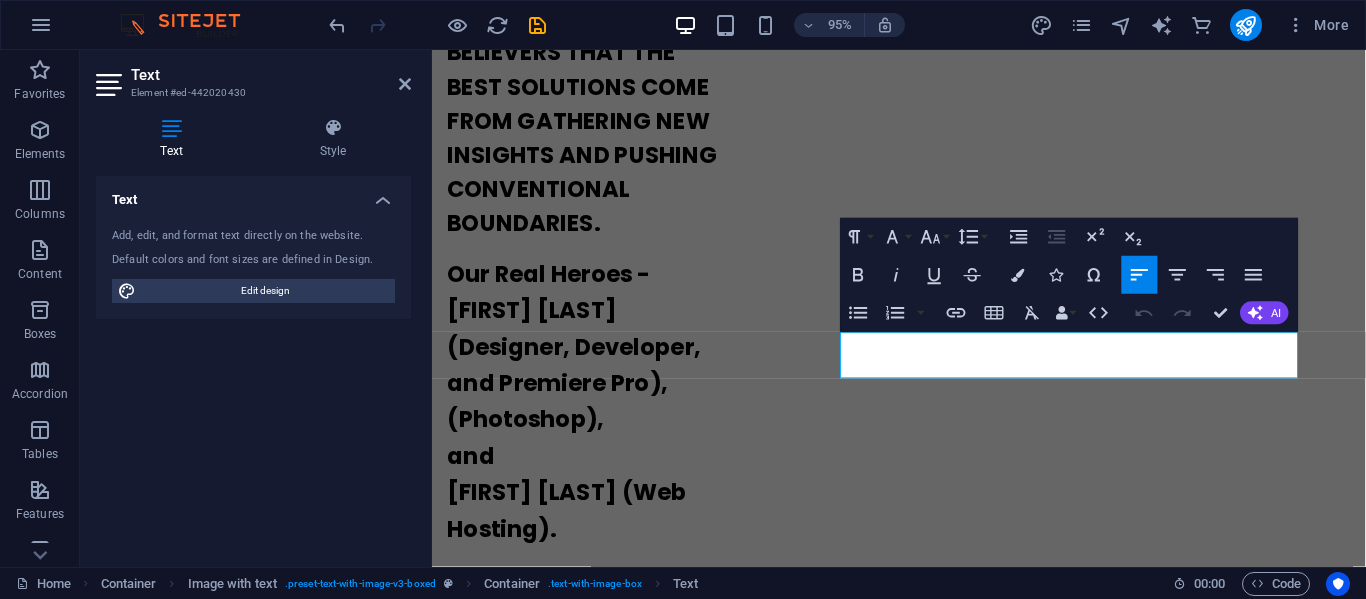 click on "Undo Redo Confirm (Ctrl+⏎) AI Improve Make shorter Make longer Fix spelling & grammar Translate to English Generate text" at bounding box center [1208, 313] 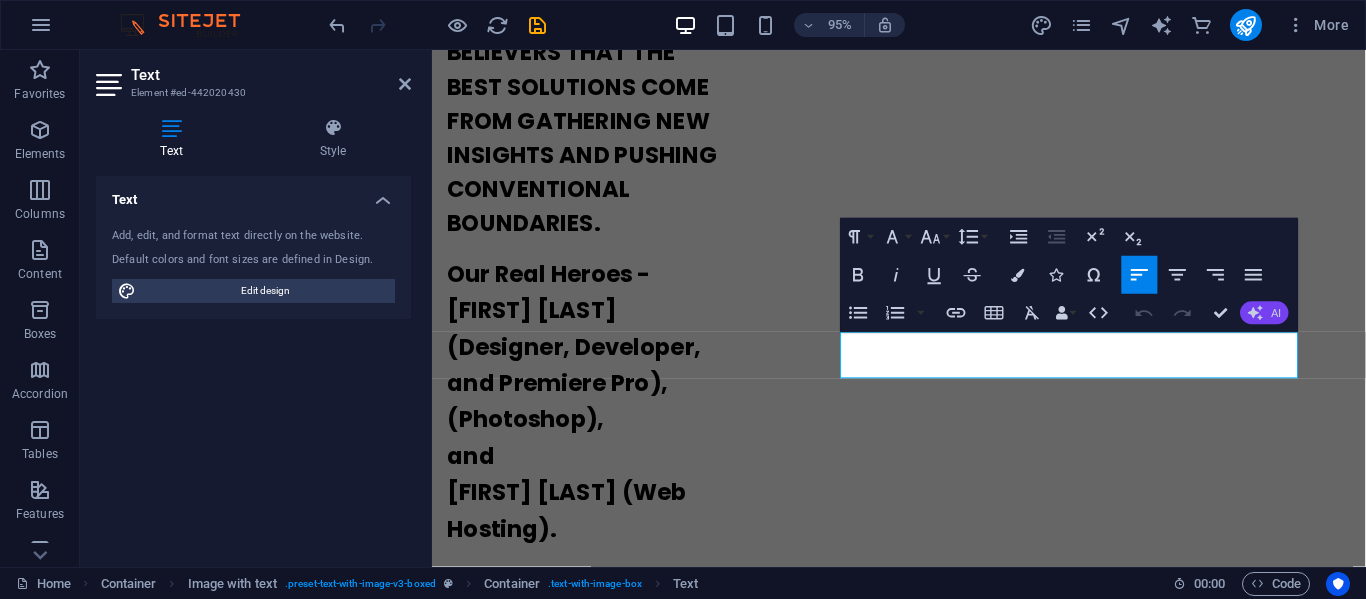 click 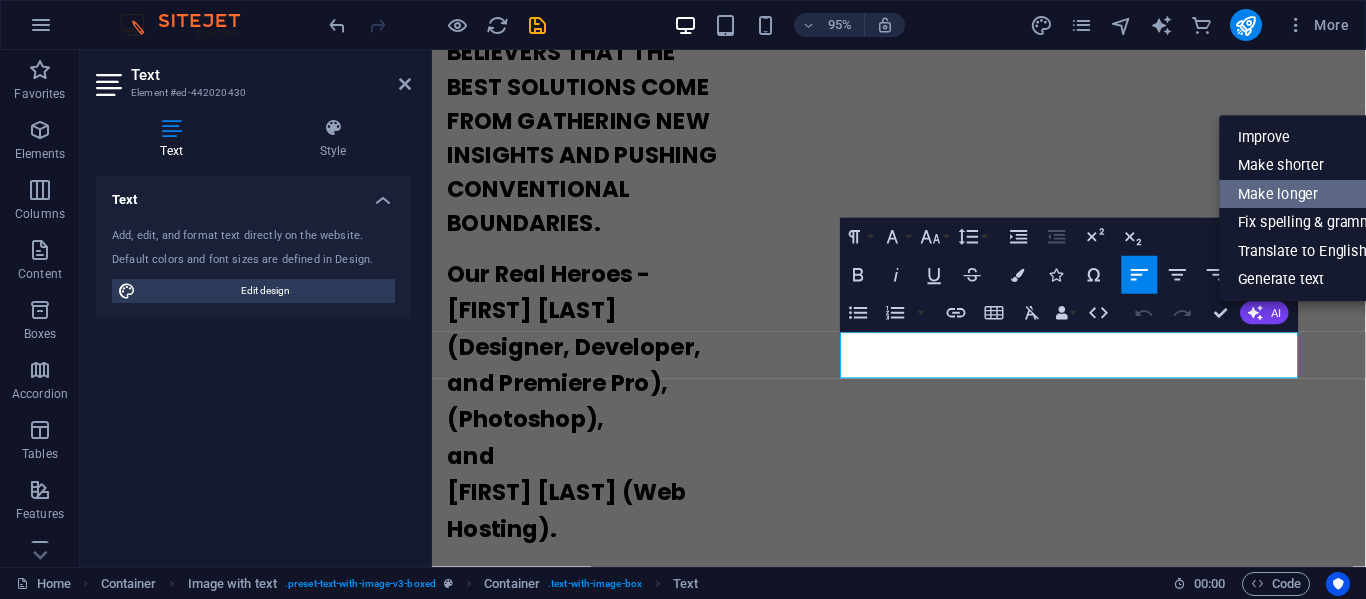 click on "Make longer" at bounding box center [1311, 194] 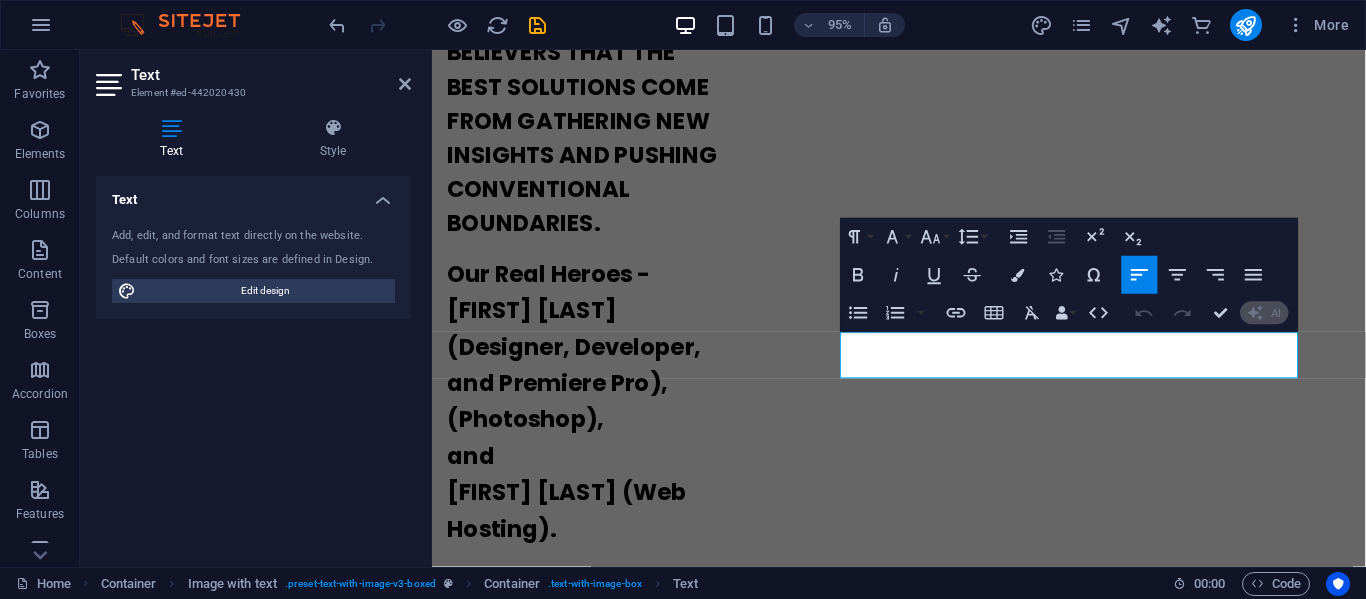 type 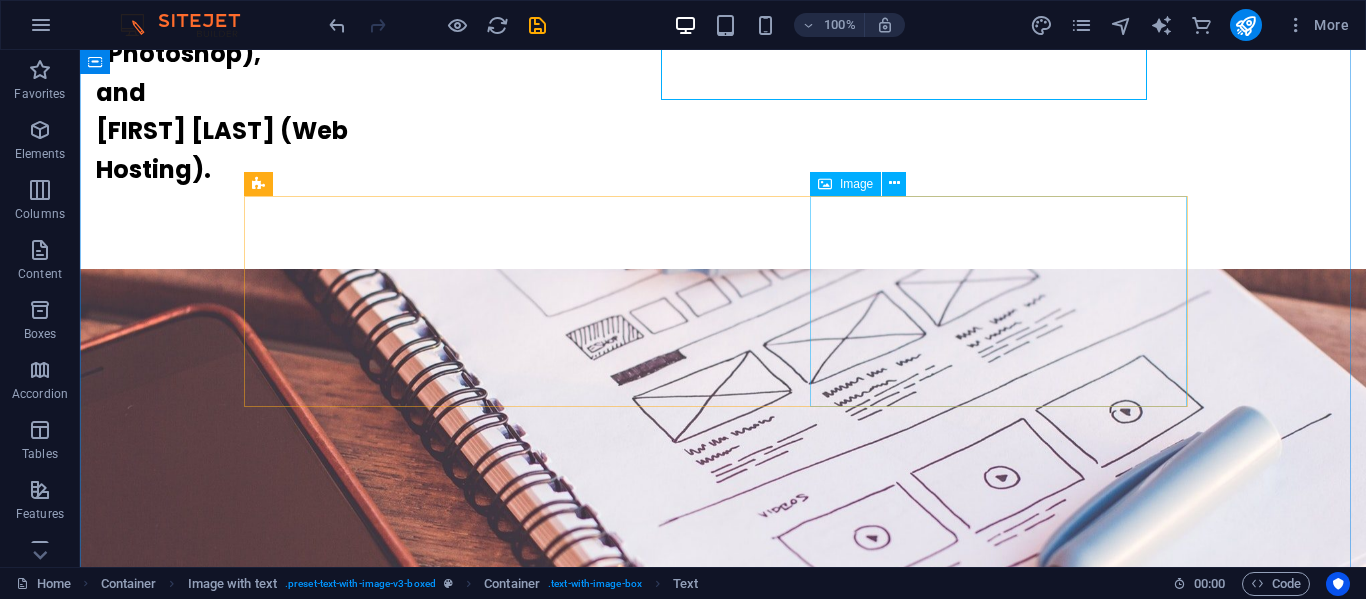 scroll, scrollTop: 1800, scrollLeft: 0, axis: vertical 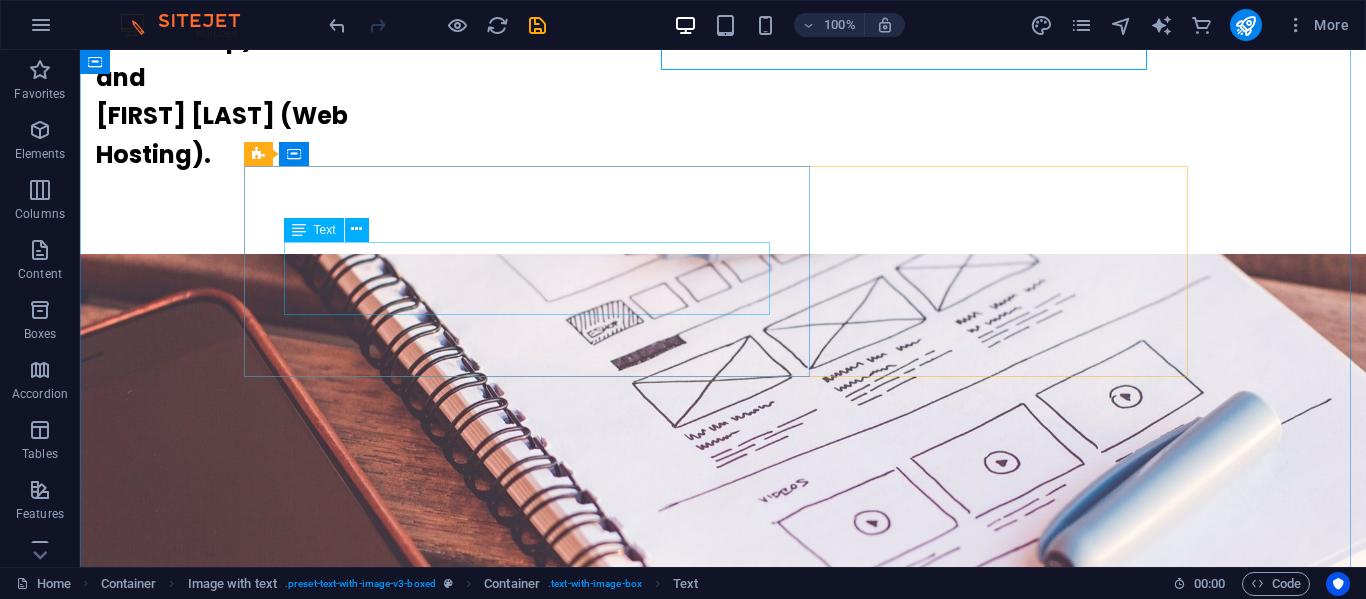 click on "Our expert in PhotosOur Photoshop expert is Giorgi, who is a beginner and works on various projects. hop is Giorgi, a beginner who does various projects." at bounding box center [723, 1589] 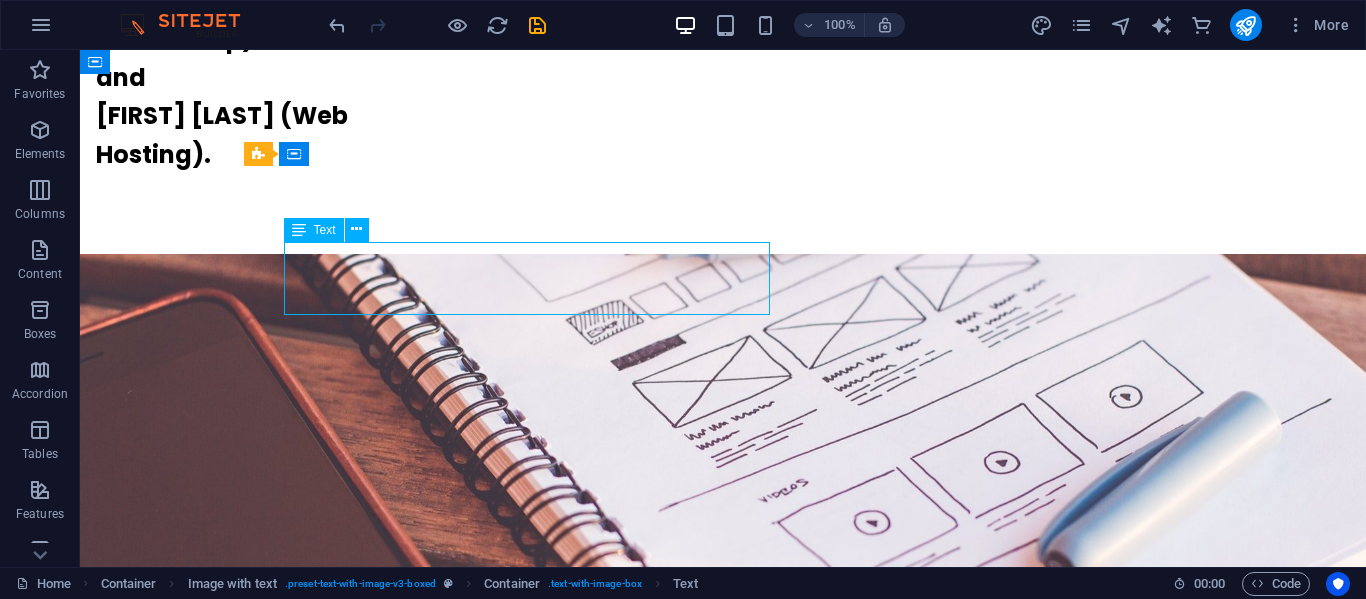click on "Our expert in PhotosOur Photoshop expert is Giorgi, who is a beginner and works on various projects. hop is Giorgi, a beginner who does various projects." at bounding box center [723, 1589] 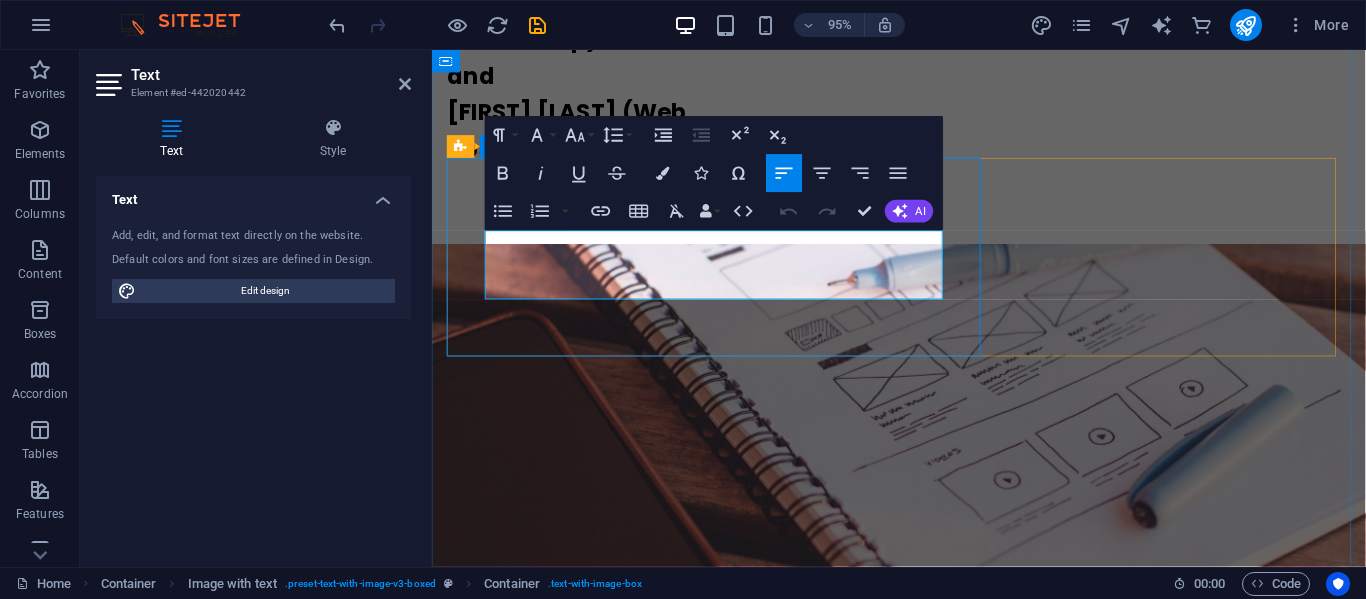 scroll, scrollTop: 1802, scrollLeft: 0, axis: vertical 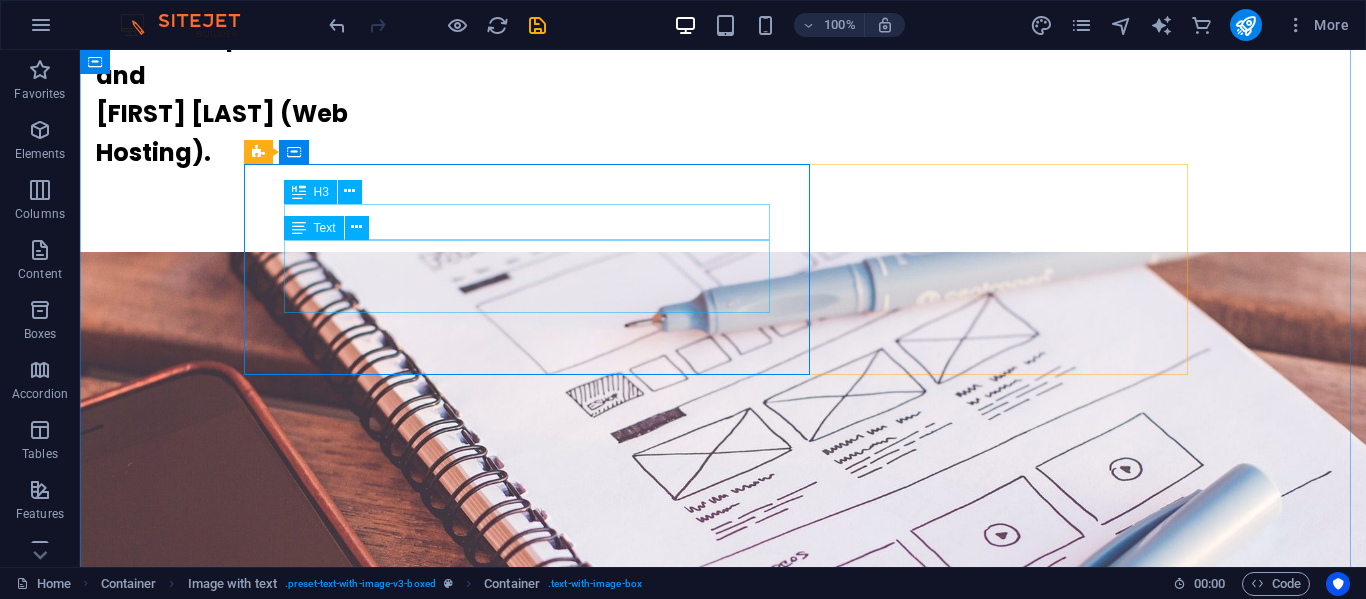click on "Our expert in PhotosOur Photoshop expert is Giorgi, who is a beginner and works on various projects. hop is Giorgi, a beginner who does various projects." at bounding box center [723, 1587] 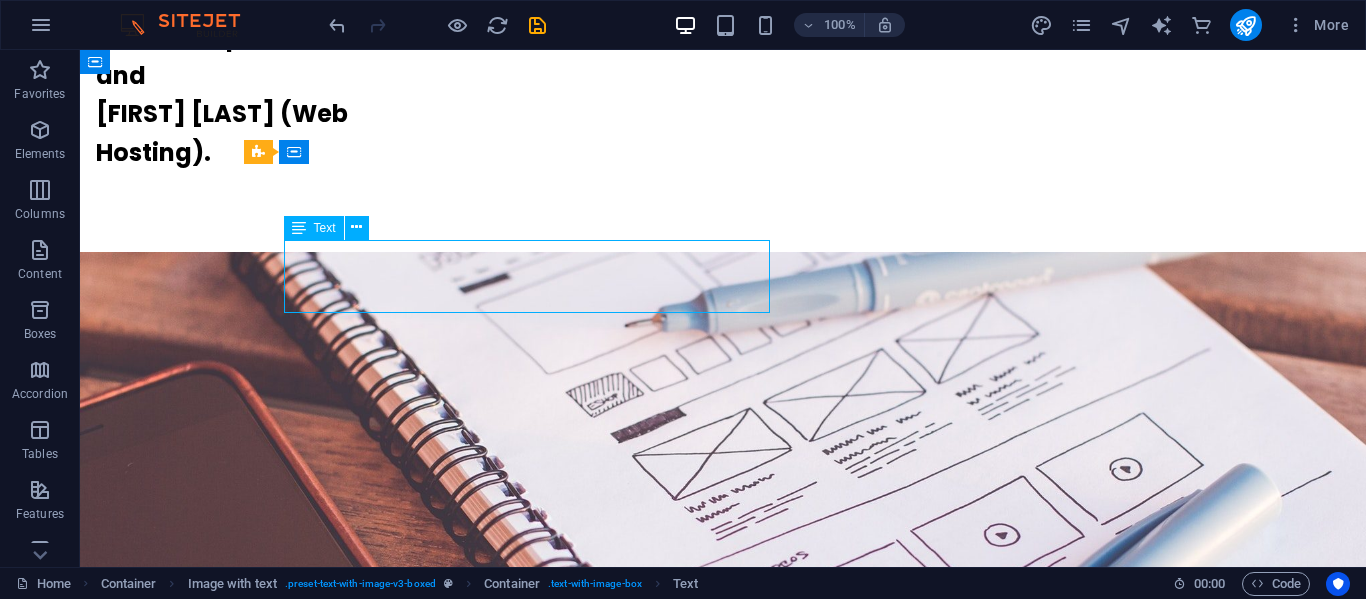 click on "Our expert in PhotosOur Photoshop expert is Giorgi, who is a beginner and works on various projects. hop is Giorgi, a beginner who does various projects." at bounding box center (723, 1587) 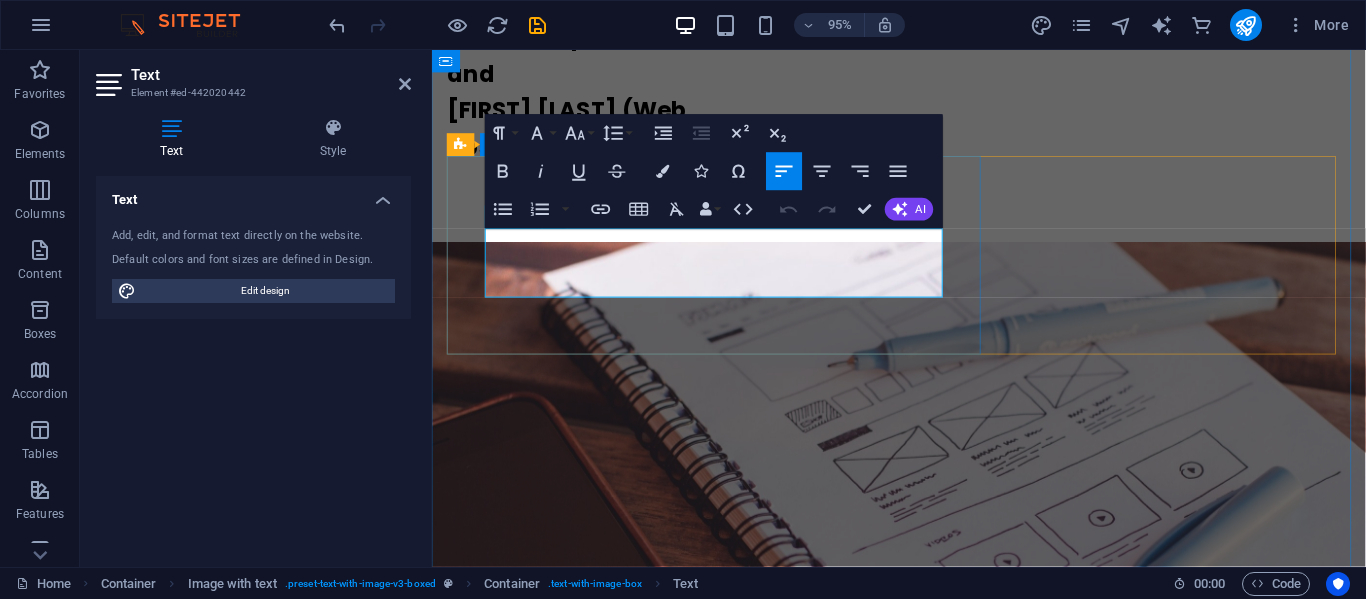 click on "Our expert in PhotosOur Photoshop expert is Giorgi, who is a beginner and works on various projects. hop is Giorgi, a beginner who does various projects." at bounding box center (924, 1587) 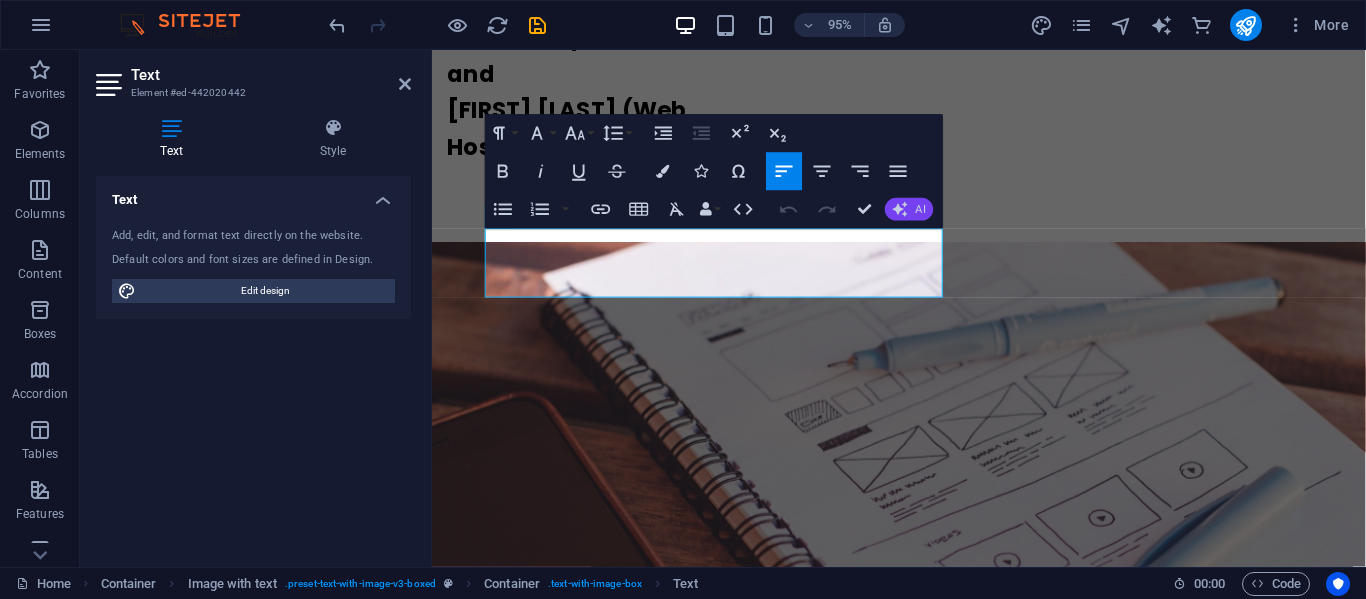 click on "AI" at bounding box center (921, 208) 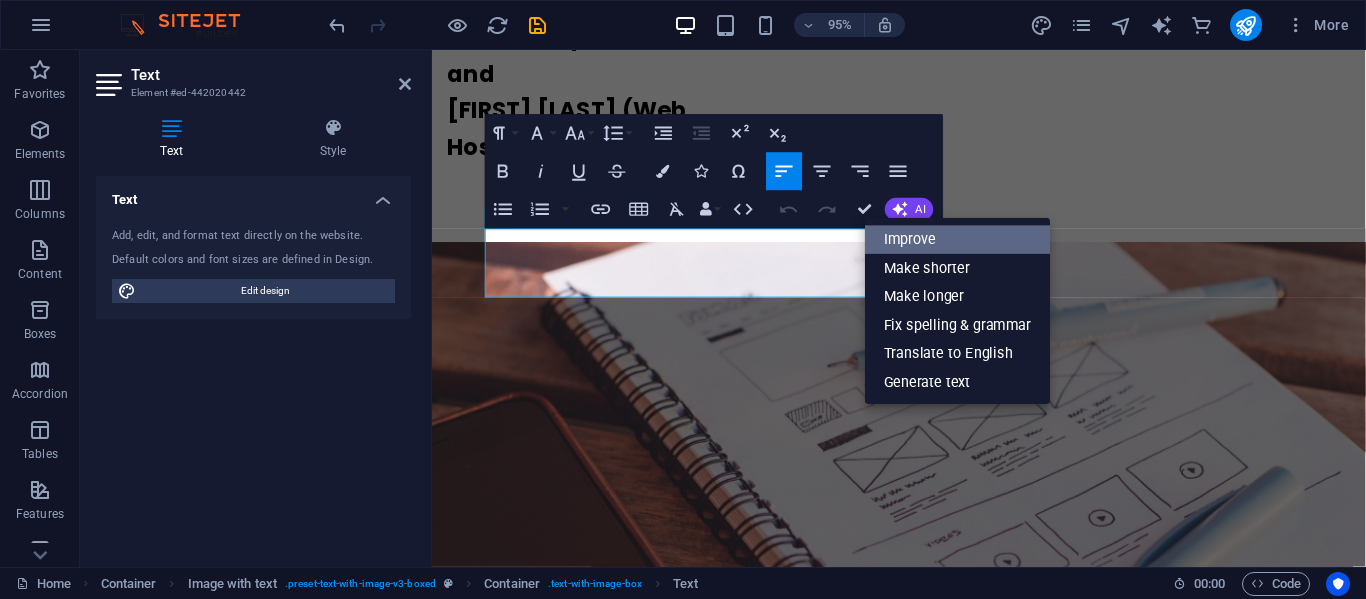 click on "Improve" at bounding box center (957, 240) 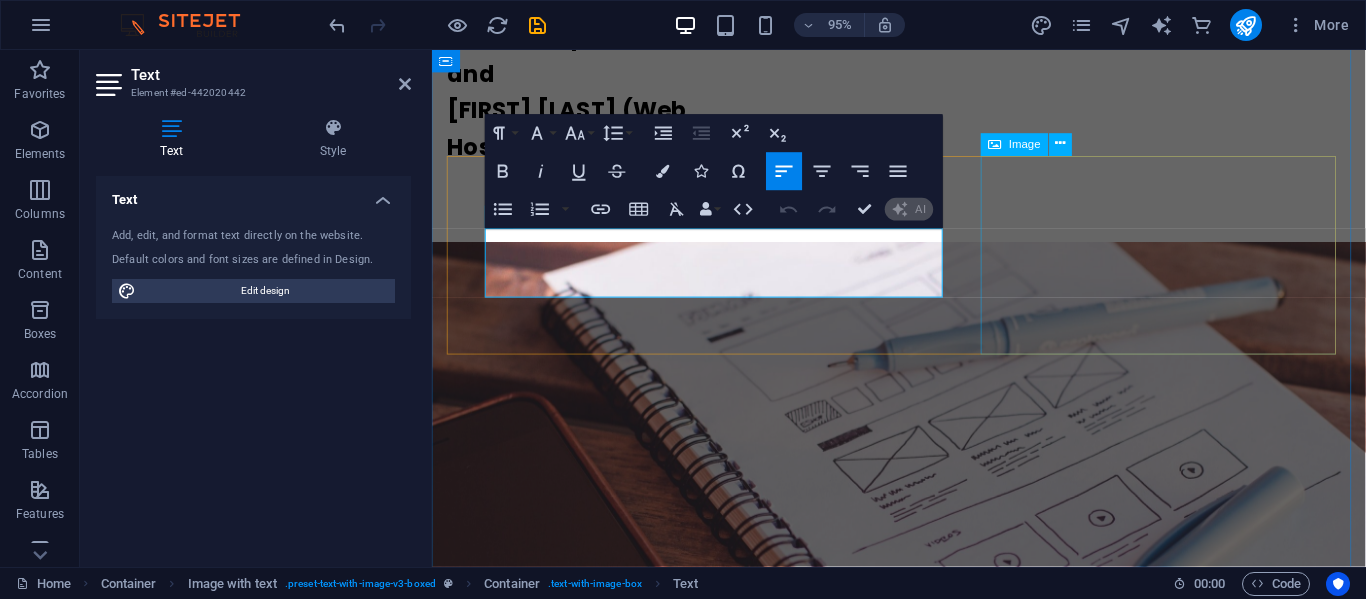 type 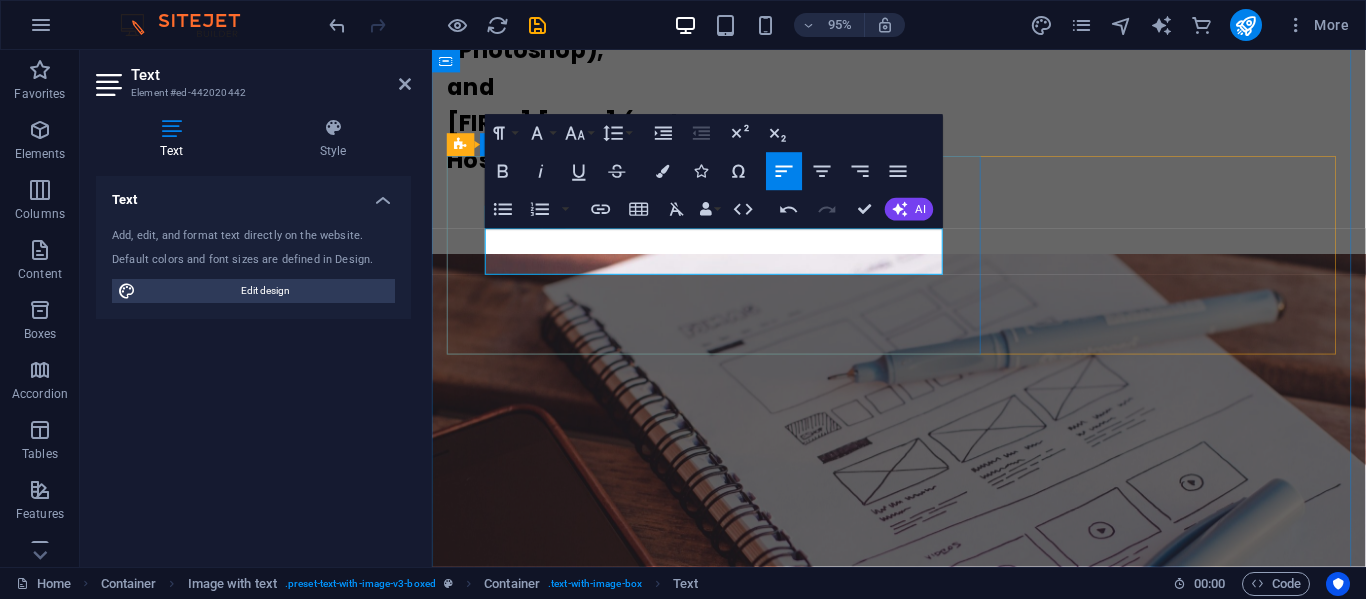 click on "Our Photoshop expert is Giorgi, who is a beginner and works on a variety of projects." at bounding box center (924, 1588) 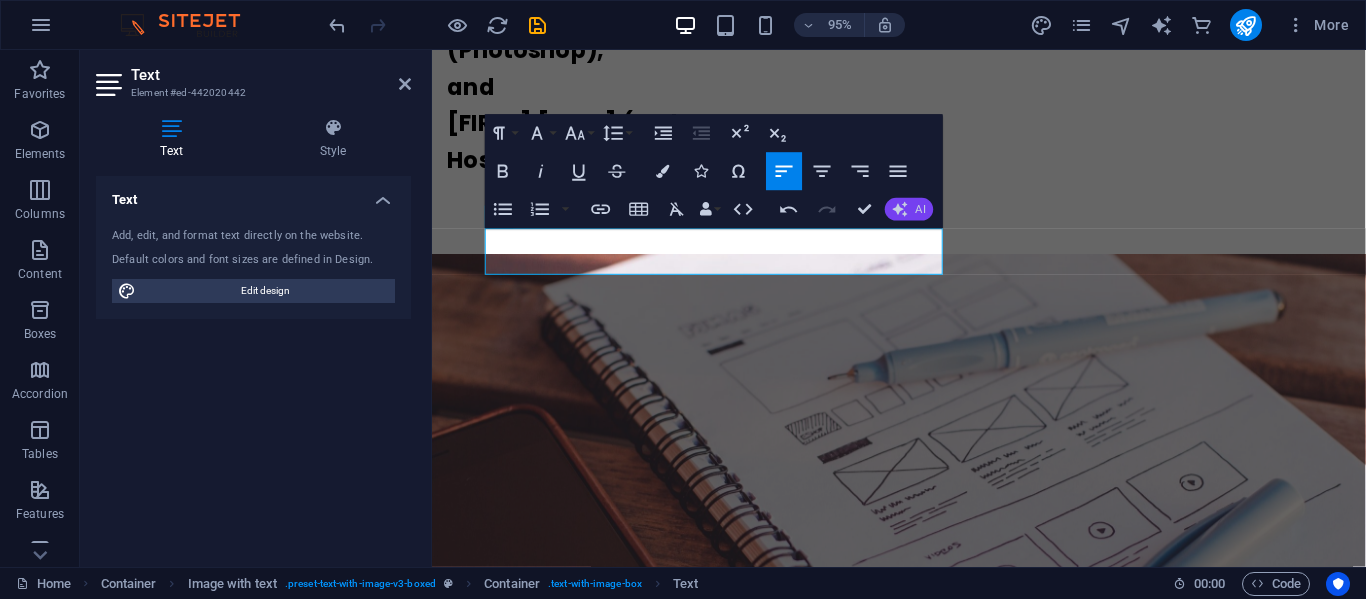 click on "AI" at bounding box center (909, 209) 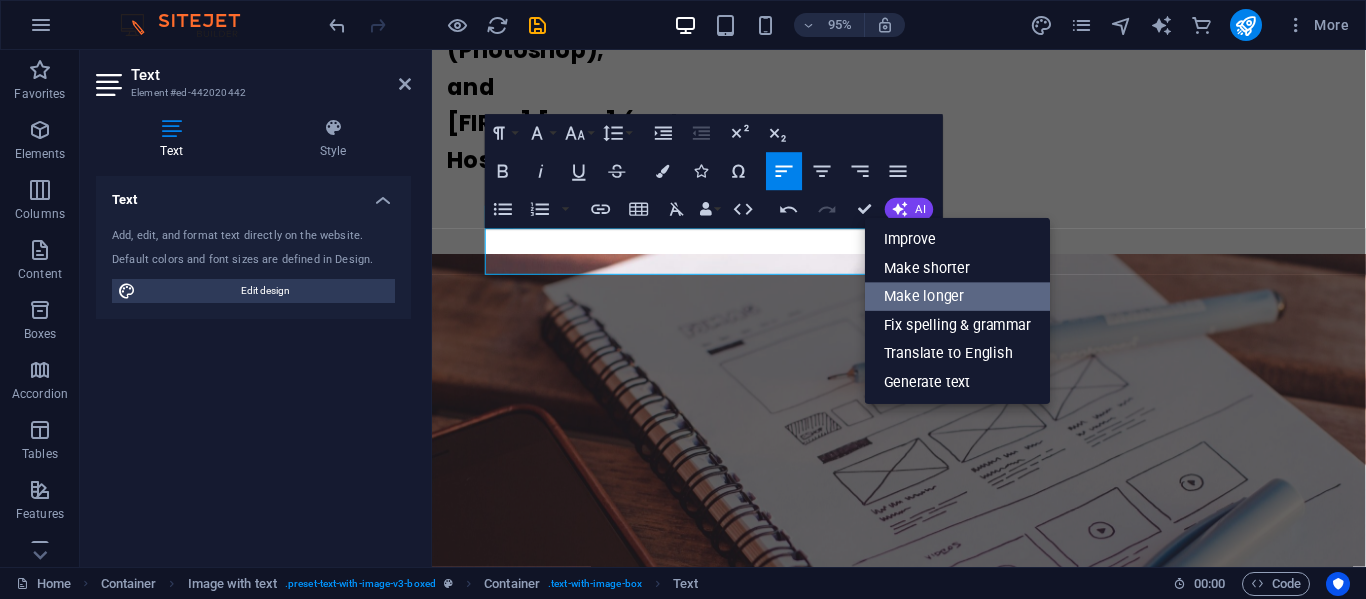 click on "Make longer" at bounding box center (957, 297) 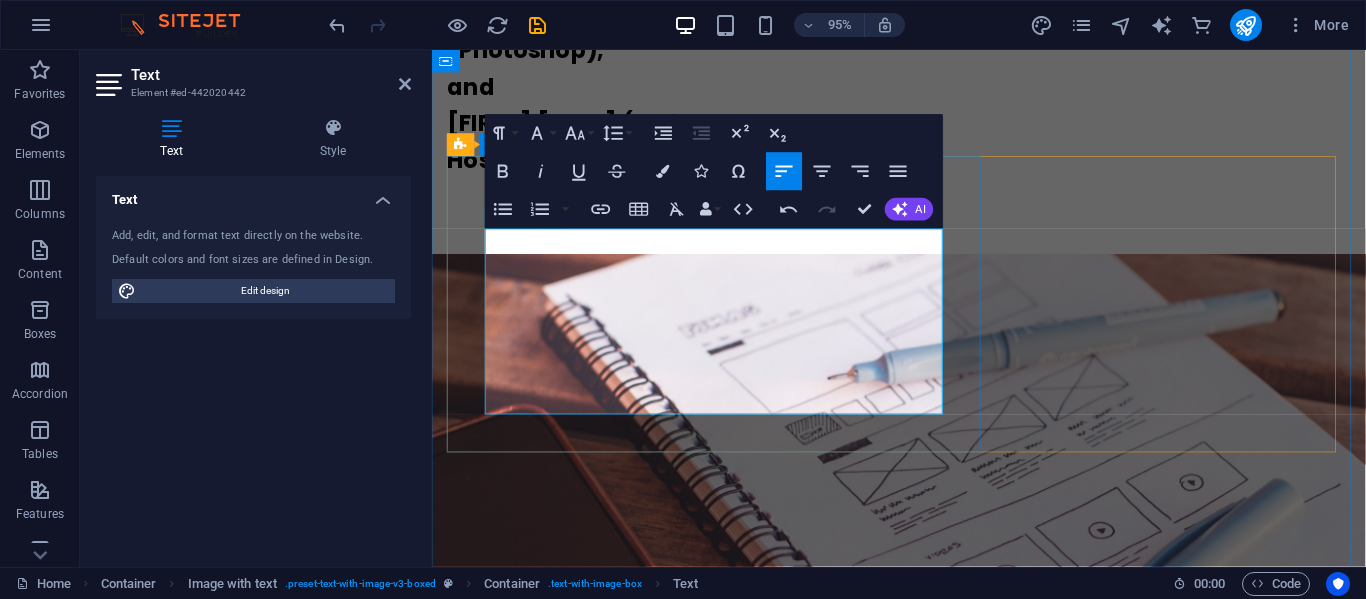 drag, startPoint x: 913, startPoint y: 368, endPoint x: 869, endPoint y: 367, distance: 44.011364 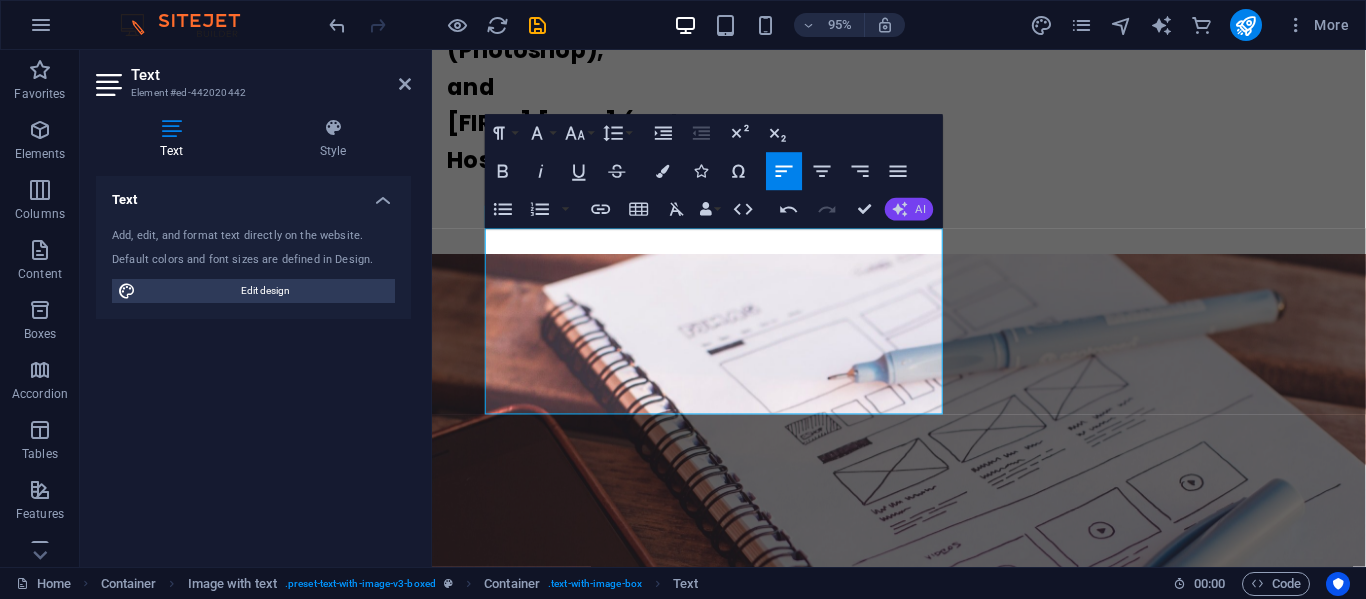 click on "AI" at bounding box center [909, 209] 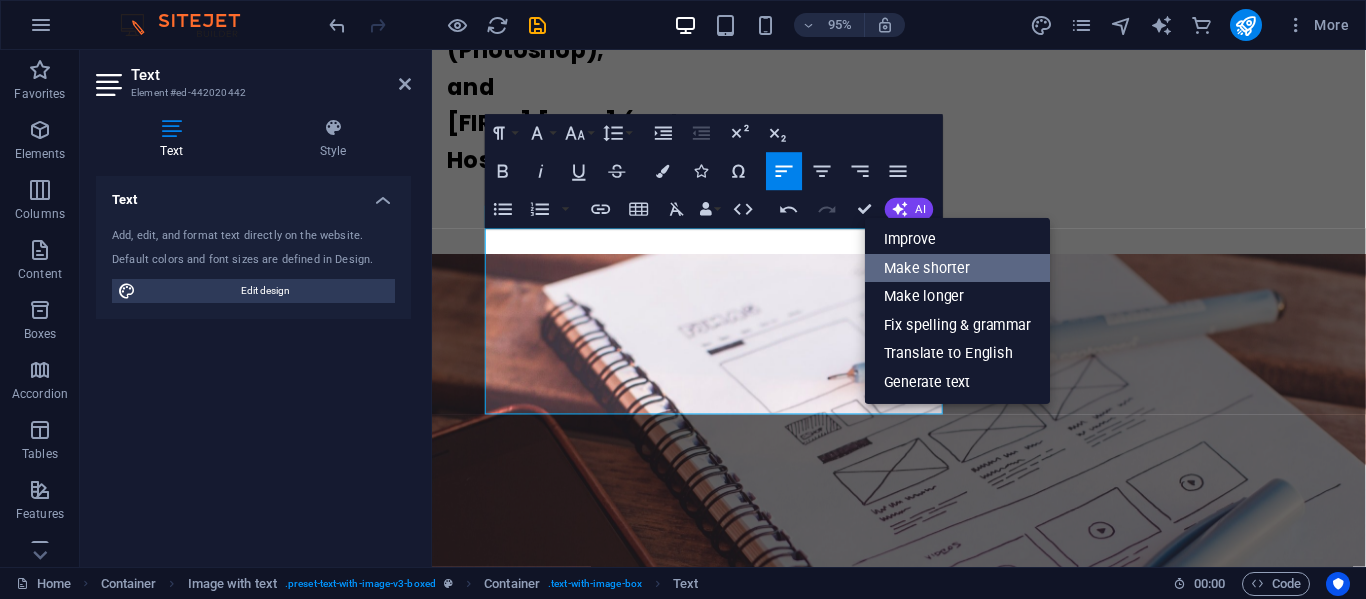 click on "Make shorter" at bounding box center [957, 268] 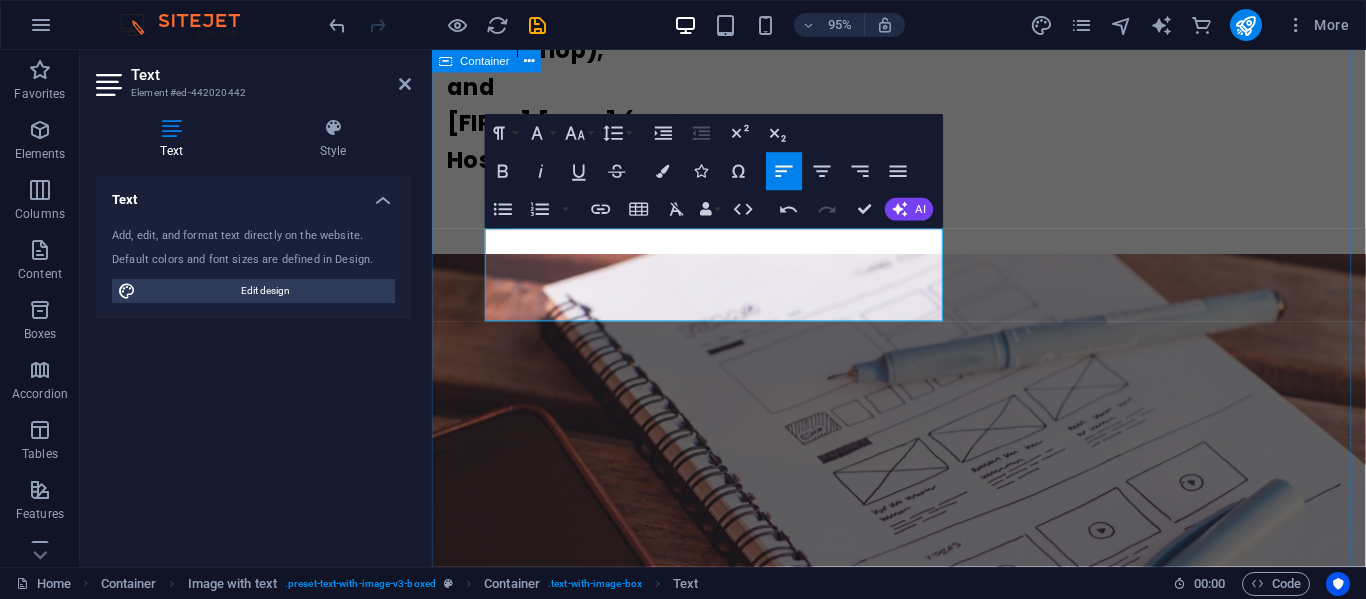 click on "L atest Project While I may not be organizing projects at this stage in my journey as a beginner, I am excited to showcase my masterpieces and share the creativity I have cultivated so far. Each piece represents my unique perspective and growing skills, and I look forward to presenting them to you. L atest Project Meet tsotne, our Photoshop expert in the beginner stage of their journey. Eager to learn and grow, they tackle a variety of projects, honing their photo editing and design skills with a passion for creativity. this  is our first photoshop made photo" at bounding box center (923, 1773) 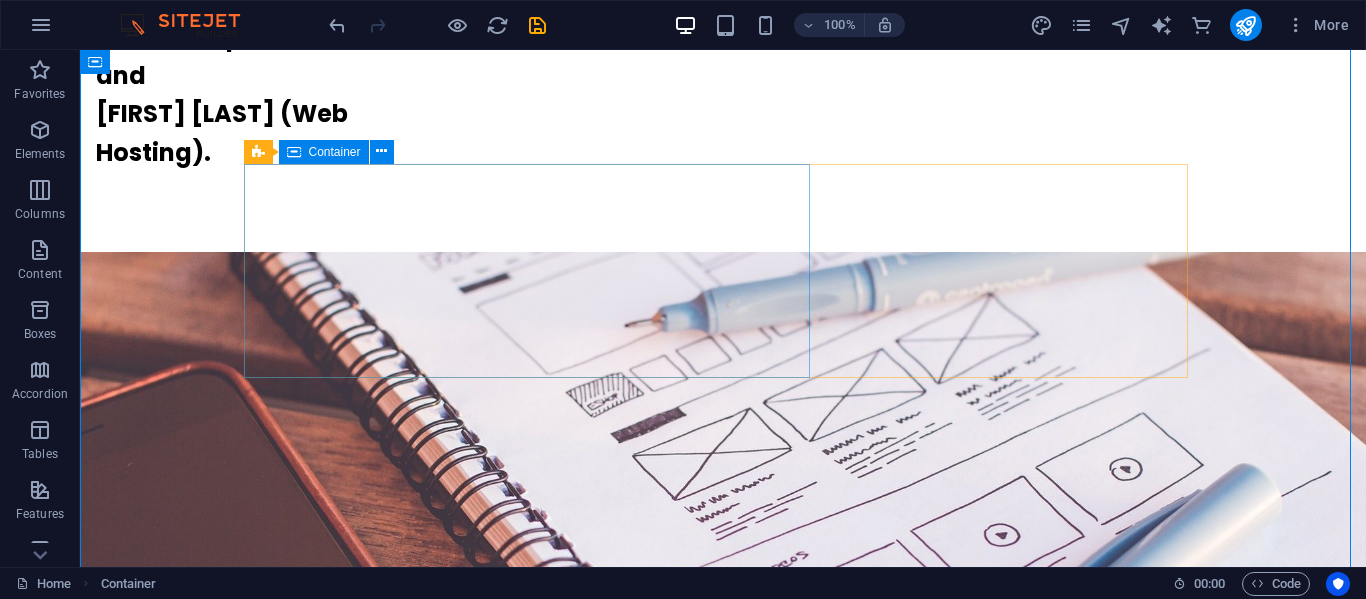 scroll, scrollTop: 2002, scrollLeft: 0, axis: vertical 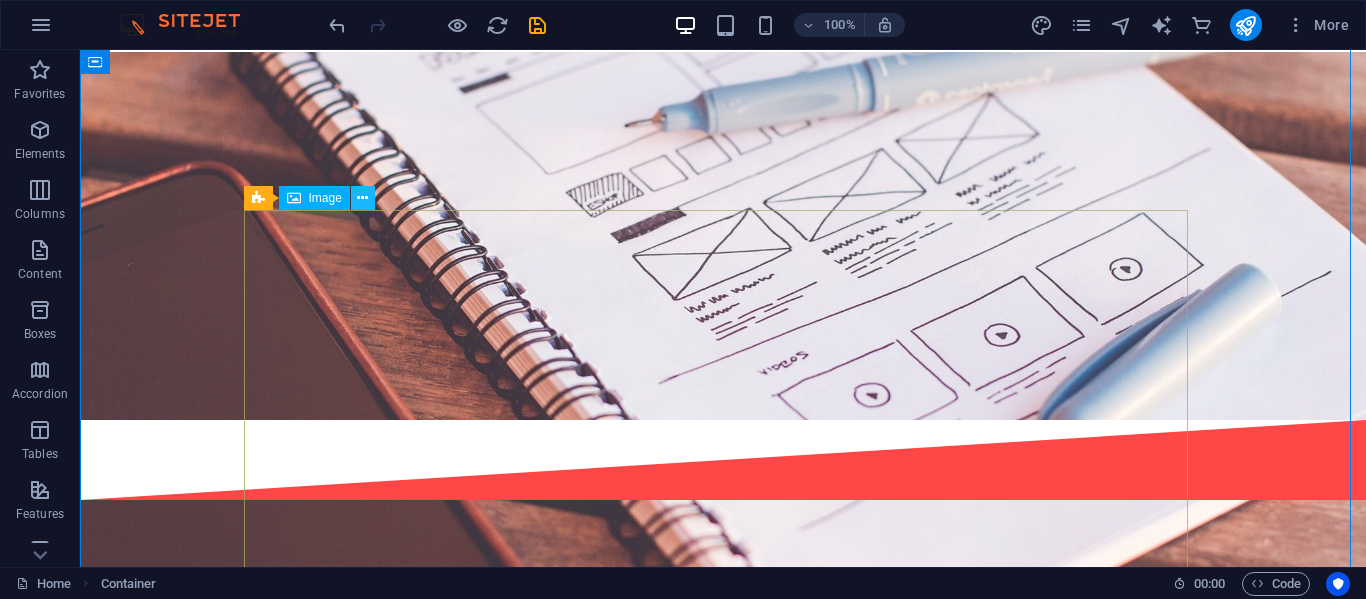 click at bounding box center [363, 198] 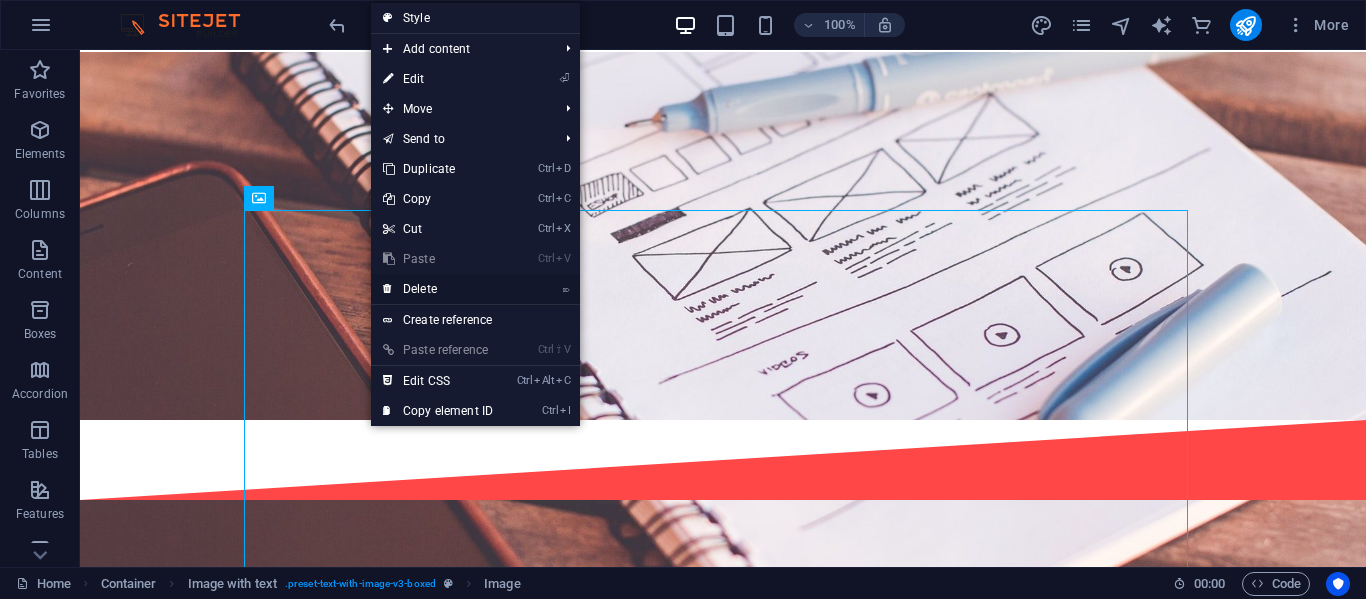 click on "⌦  Delete" at bounding box center (438, 289) 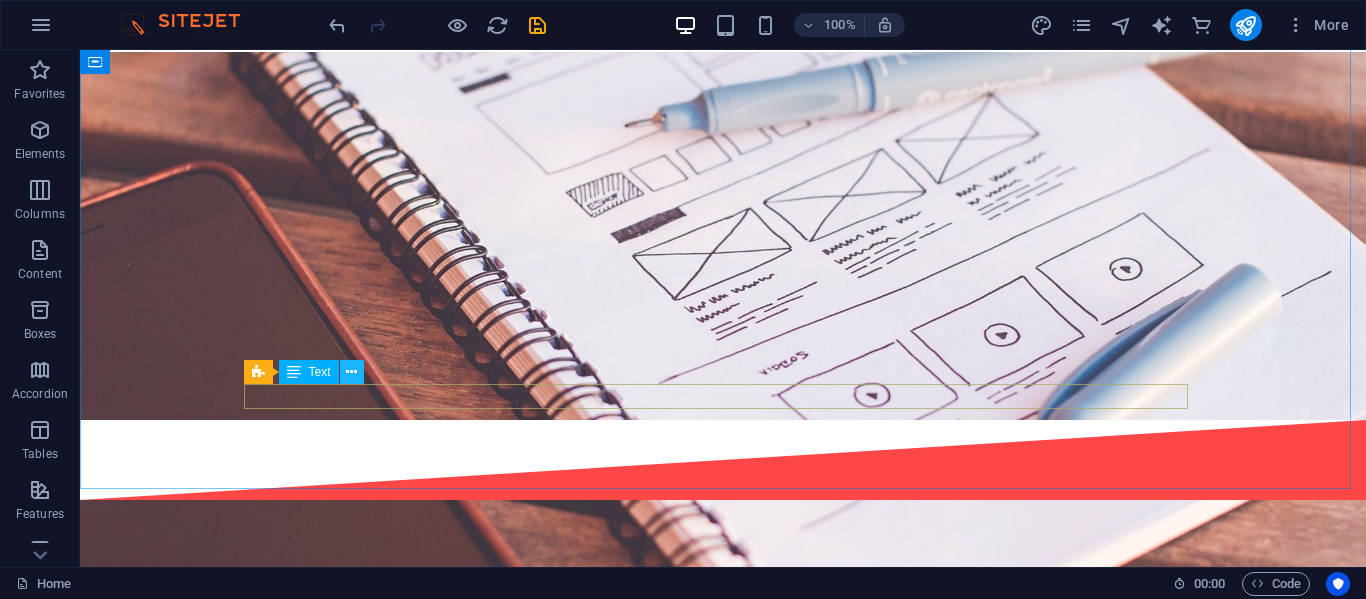 click at bounding box center (351, 372) 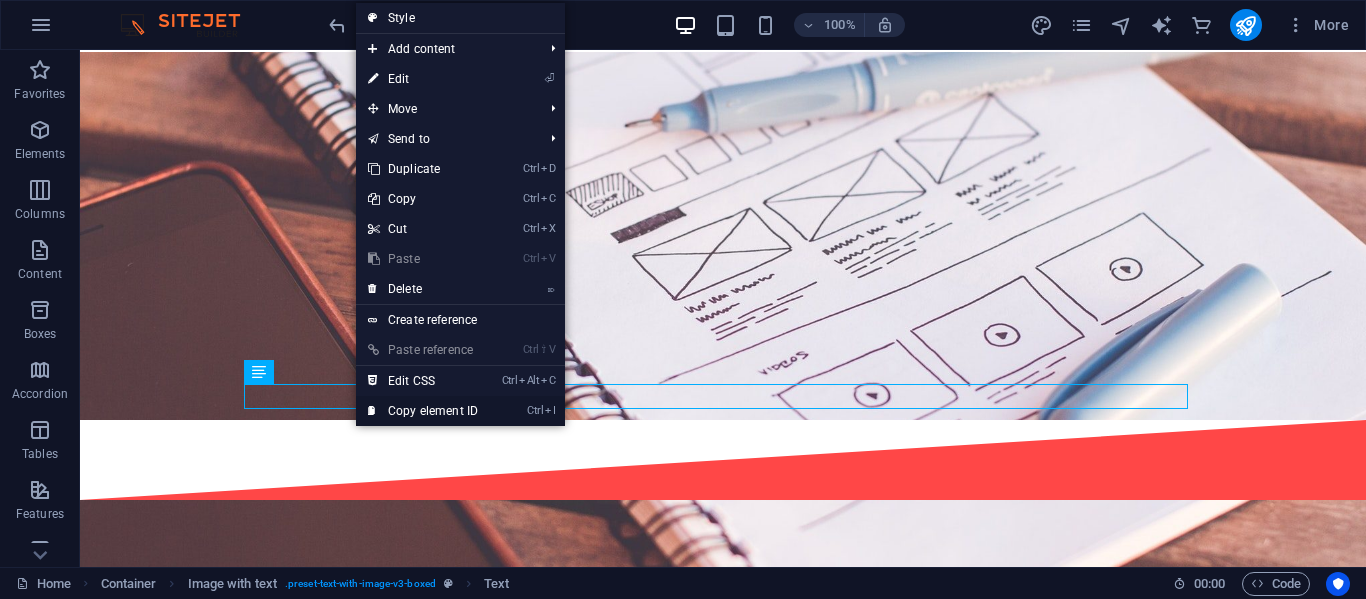 click on "Ctrl I  Copy element ID" at bounding box center (423, 411) 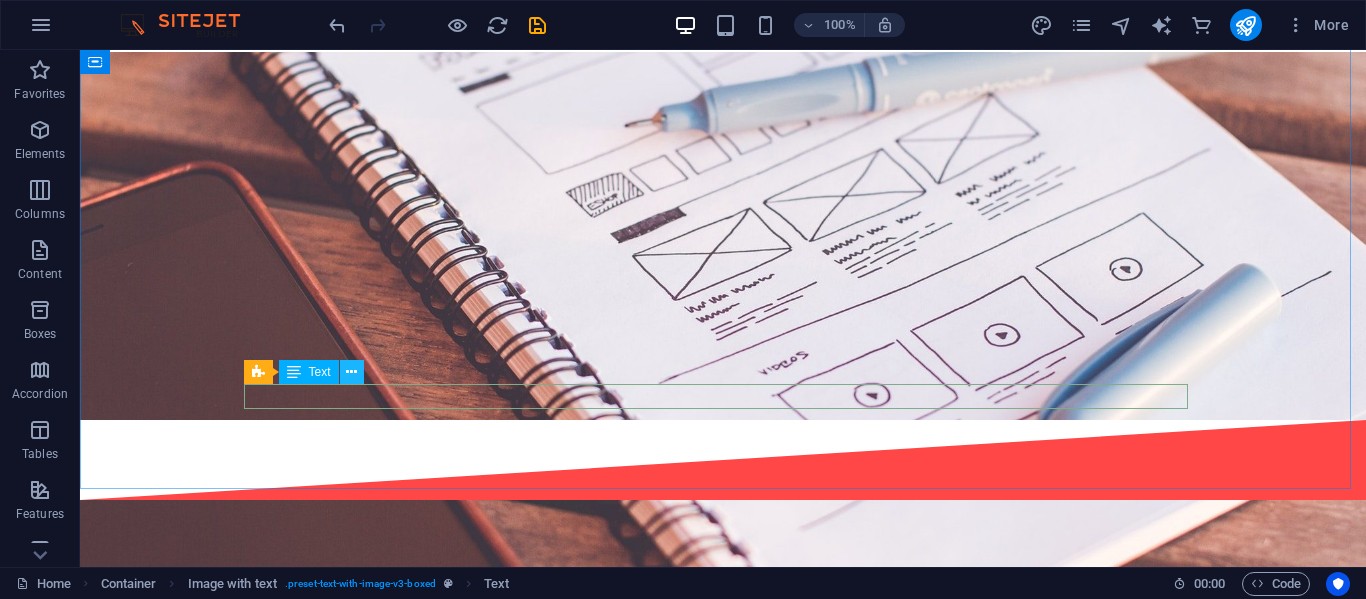 click at bounding box center (351, 372) 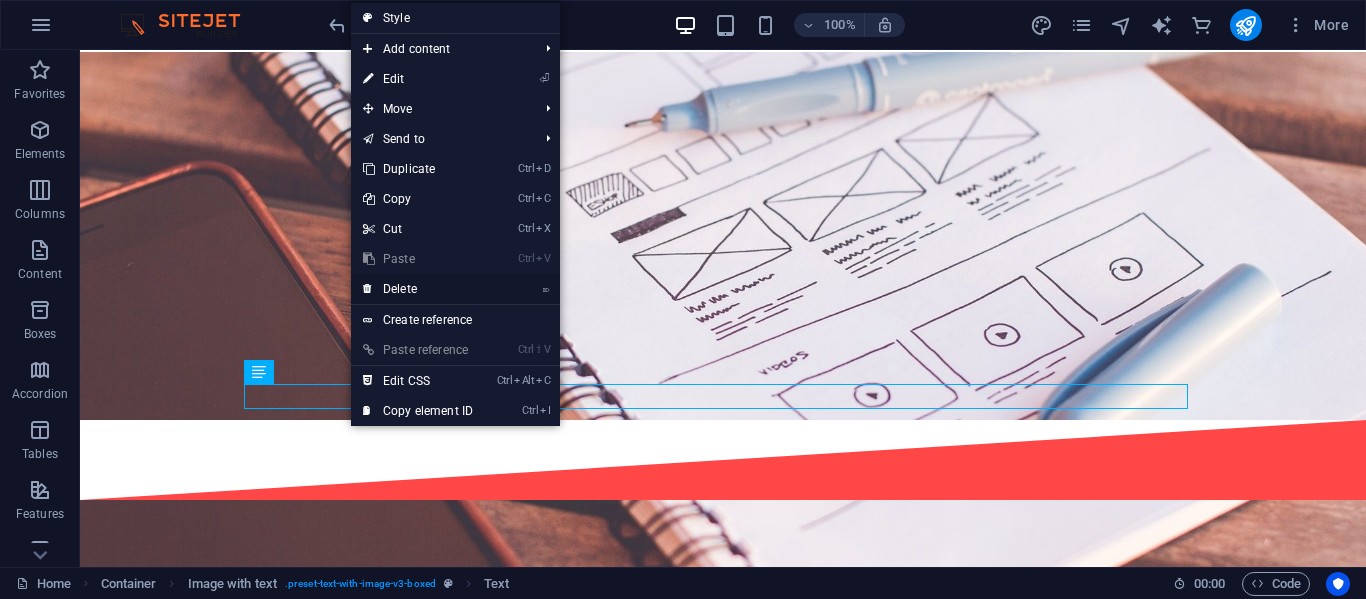 drag, startPoint x: 418, startPoint y: 292, endPoint x: 472, endPoint y: 242, distance: 73.593475 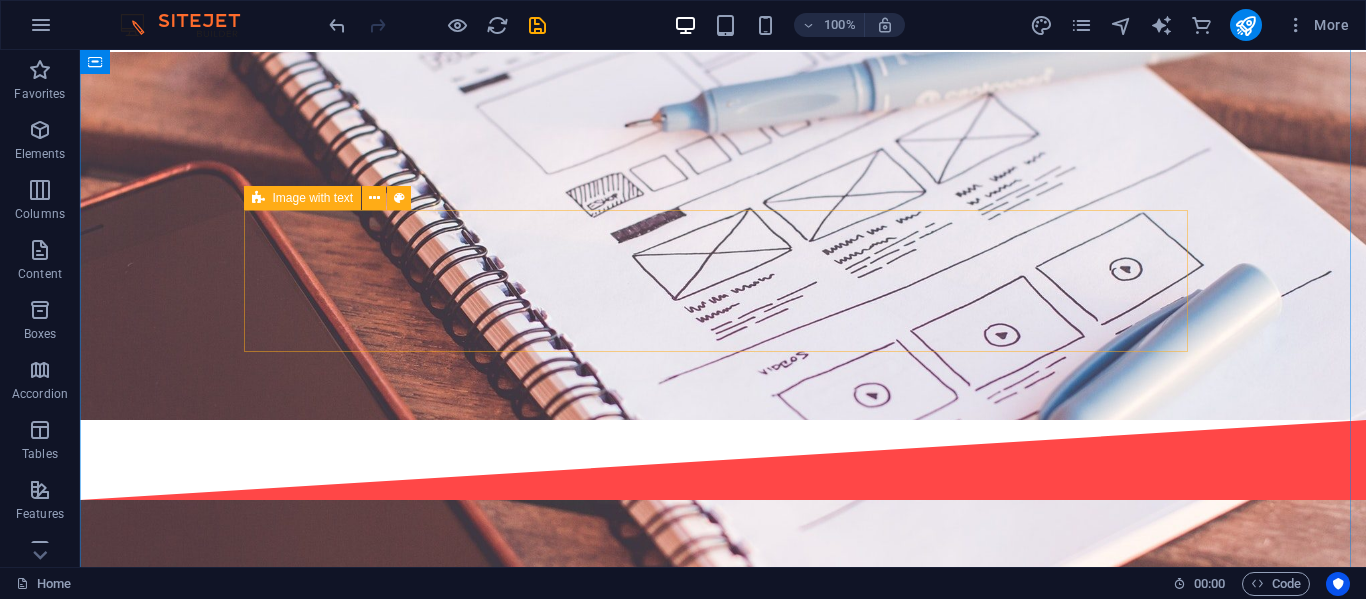 click on "Add elements" at bounding box center [664, 1743] 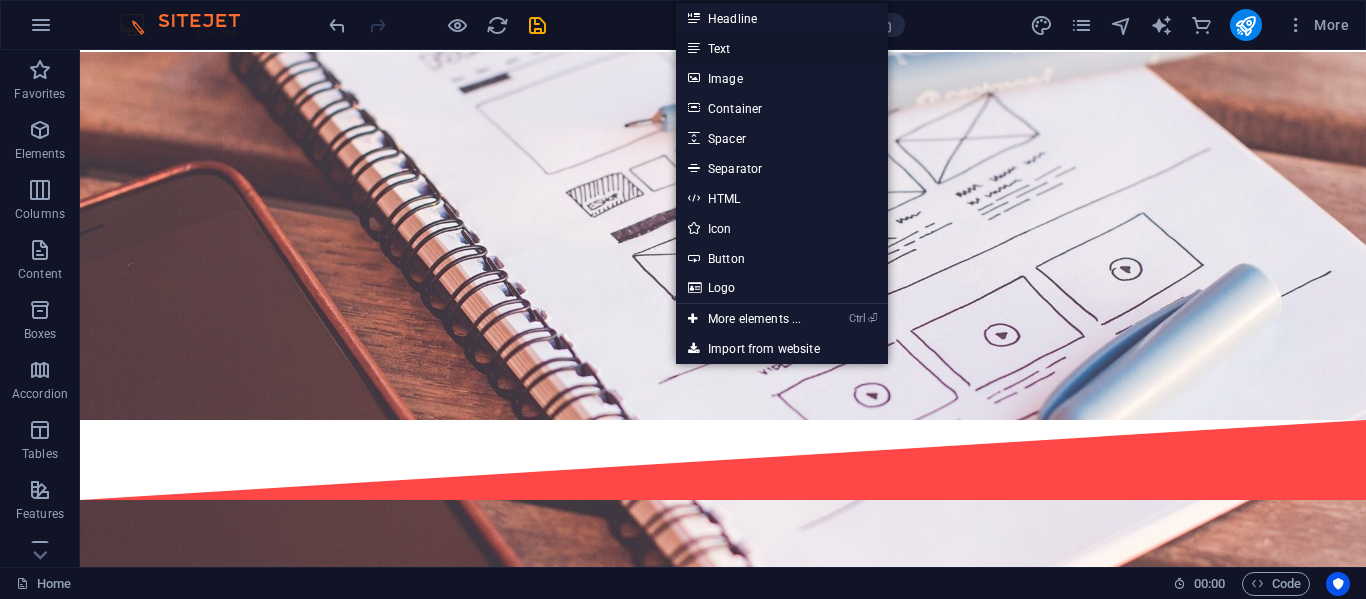 click on "Text" at bounding box center (782, 48) 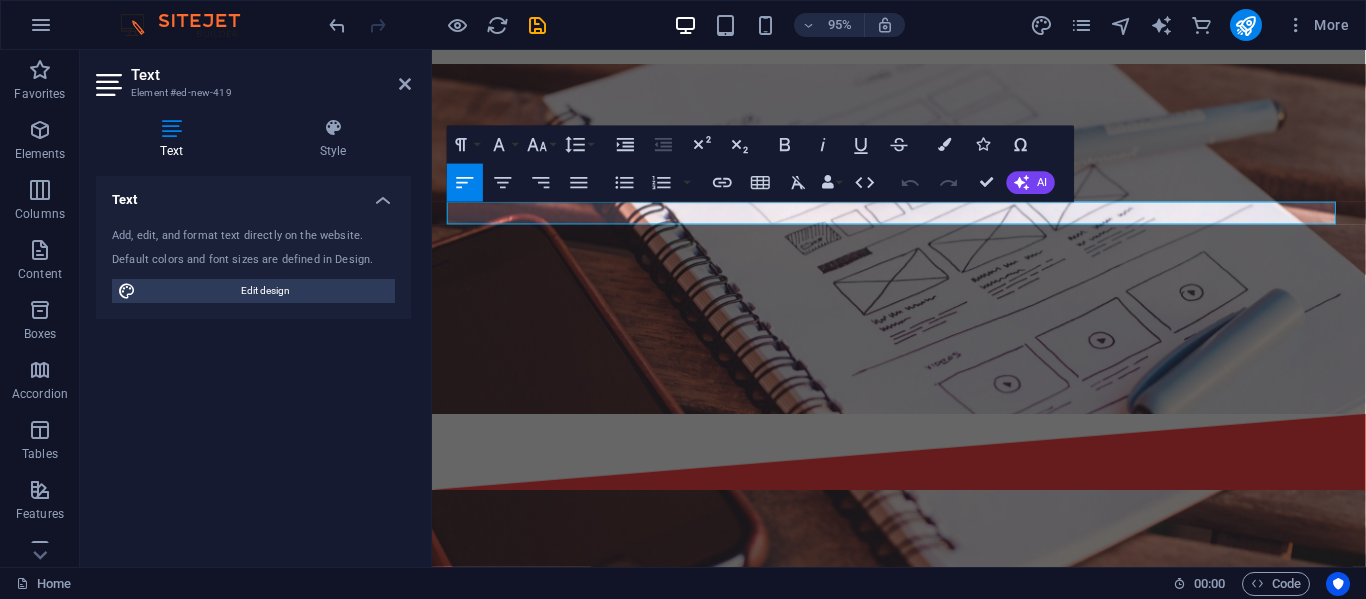 scroll, scrollTop: 2000, scrollLeft: 0, axis: vertical 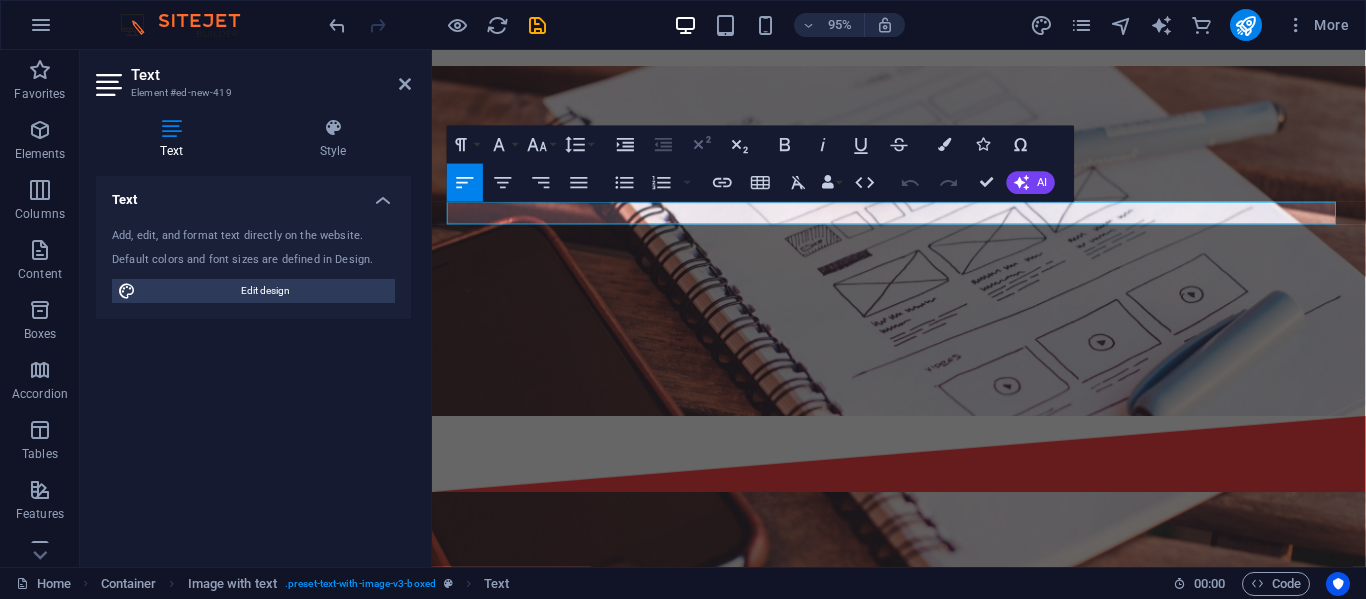type 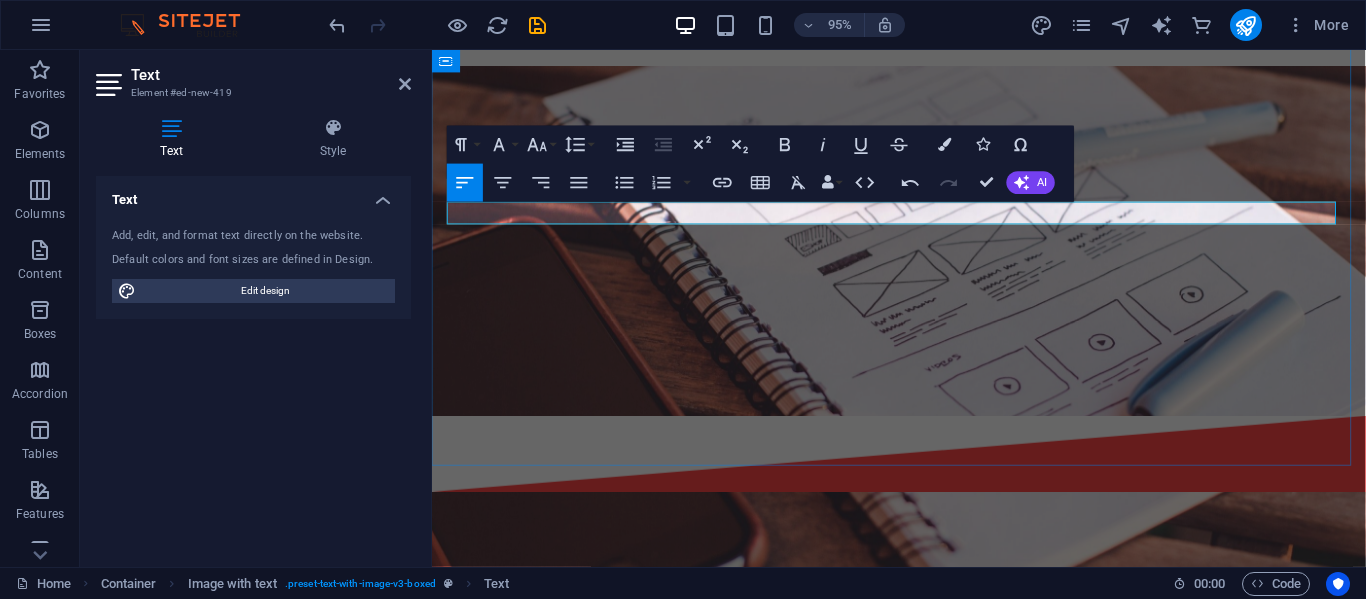 scroll, scrollTop: 0, scrollLeft: 7, axis: horizontal 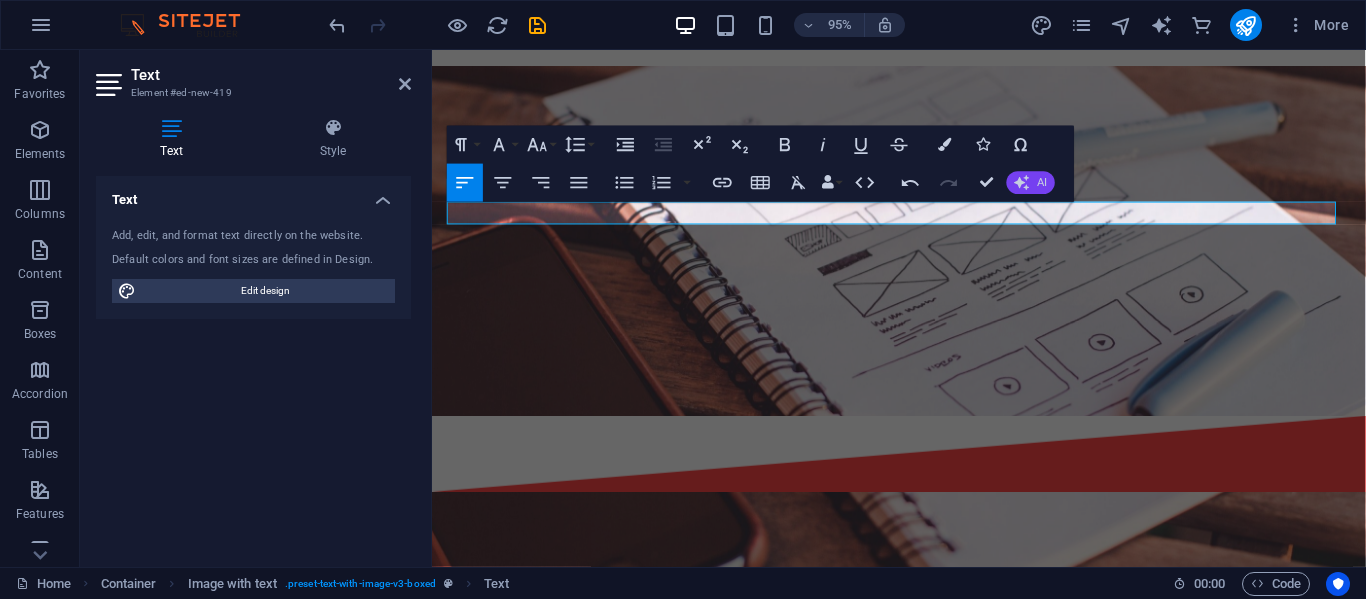 click 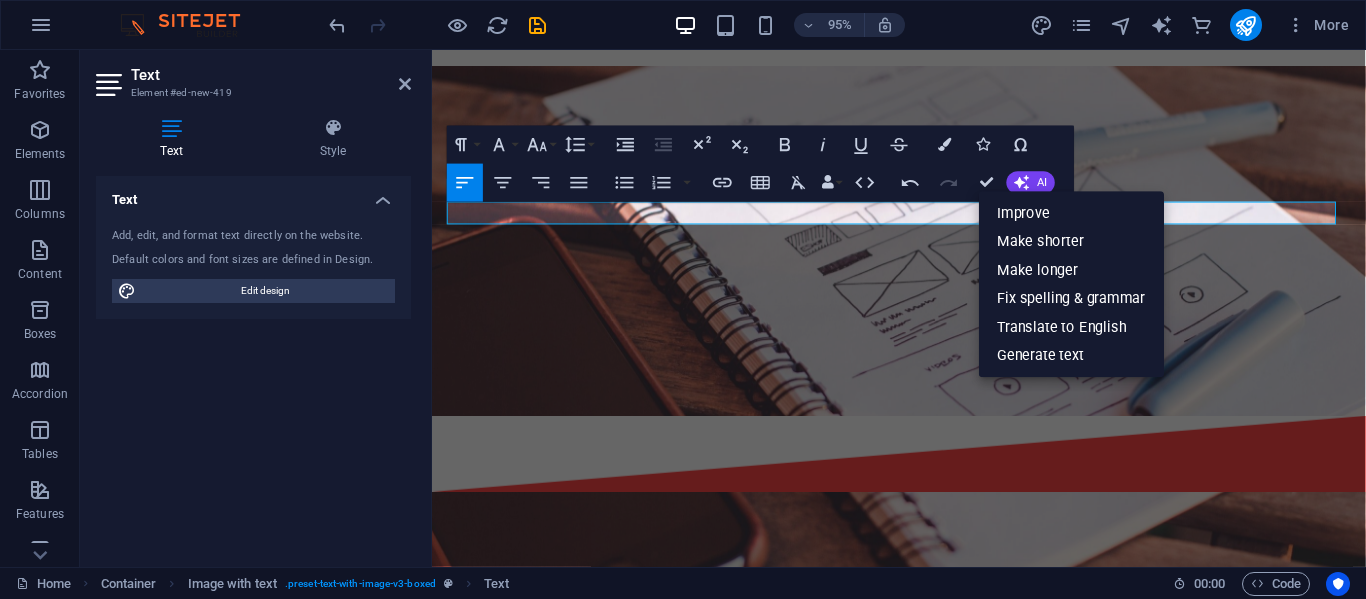 drag, startPoint x: 253, startPoint y: 161, endPoint x: 211, endPoint y: 154, distance: 42.579338 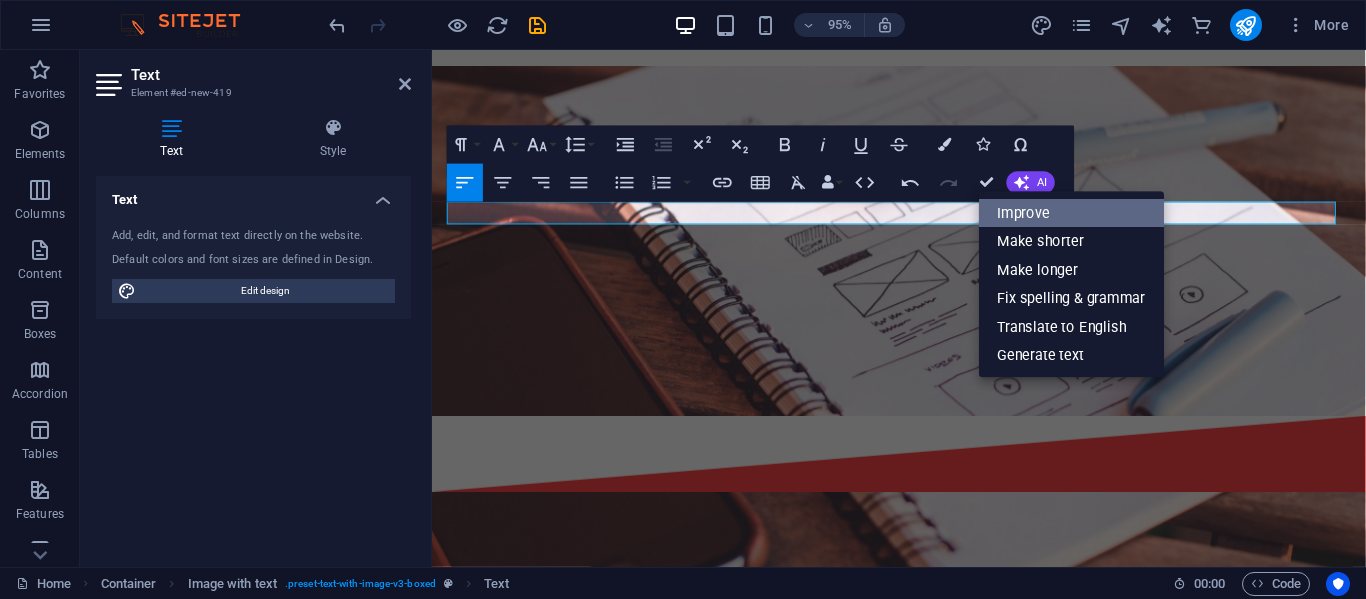 click on "Improve" at bounding box center [1071, 214] 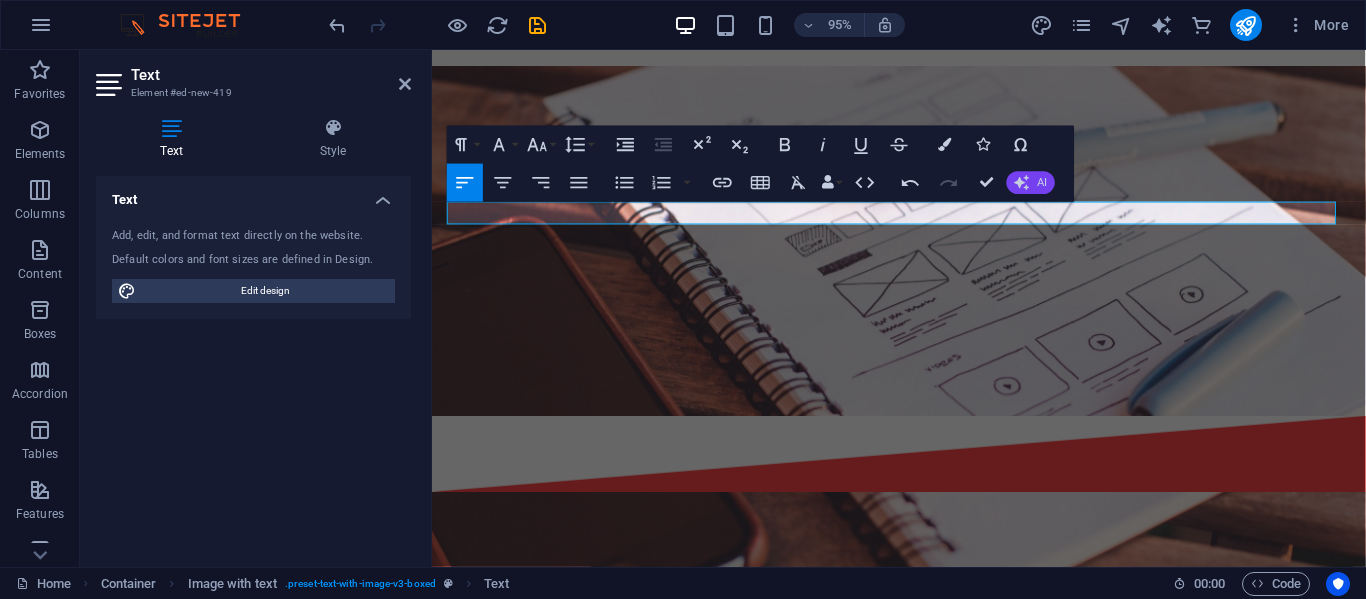 click on "AI" at bounding box center [1031, 182] 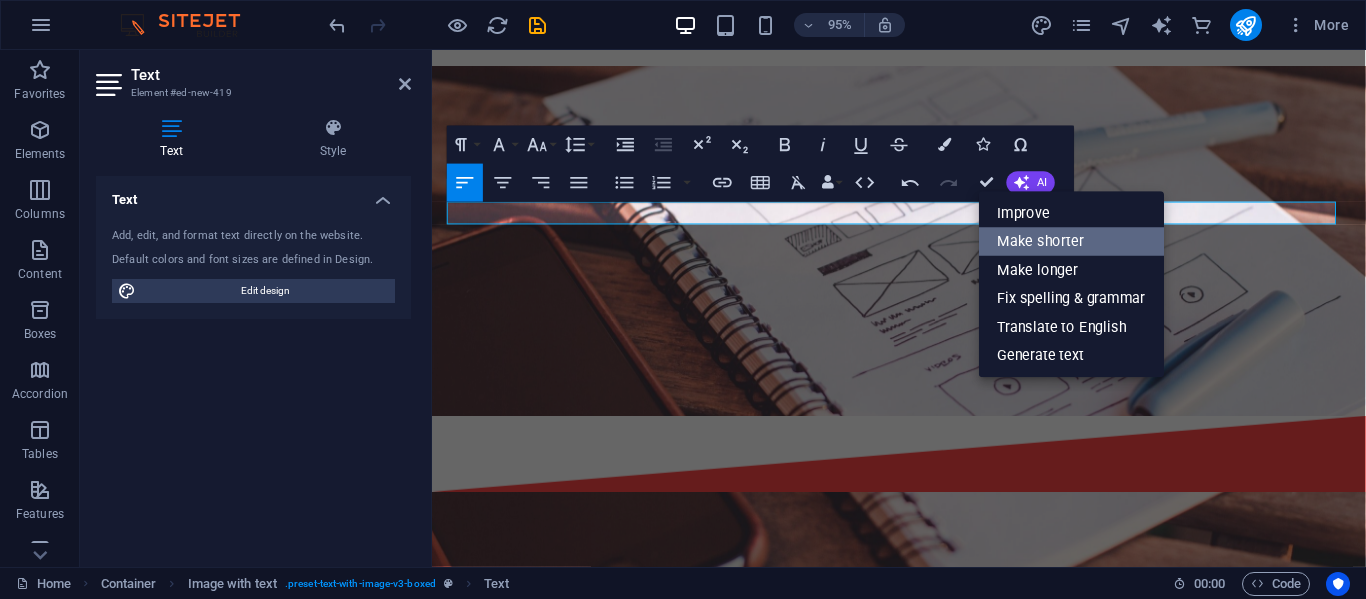 click on "Make shorter" at bounding box center (1071, 242) 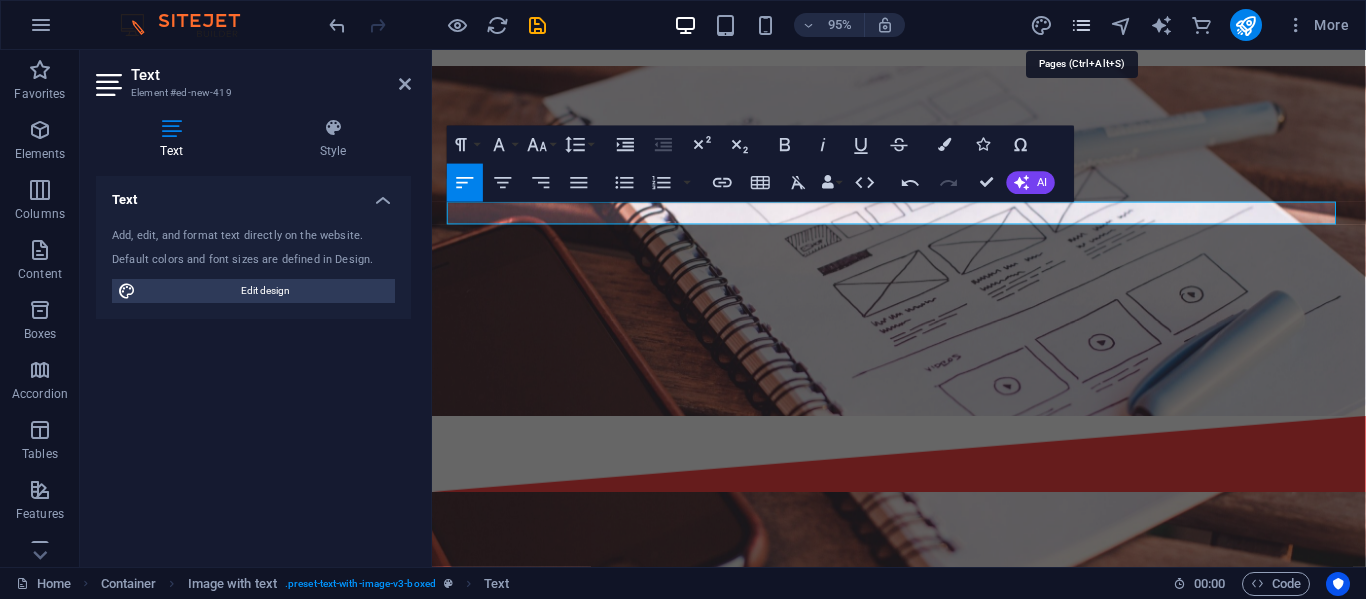 click at bounding box center [1081, 25] 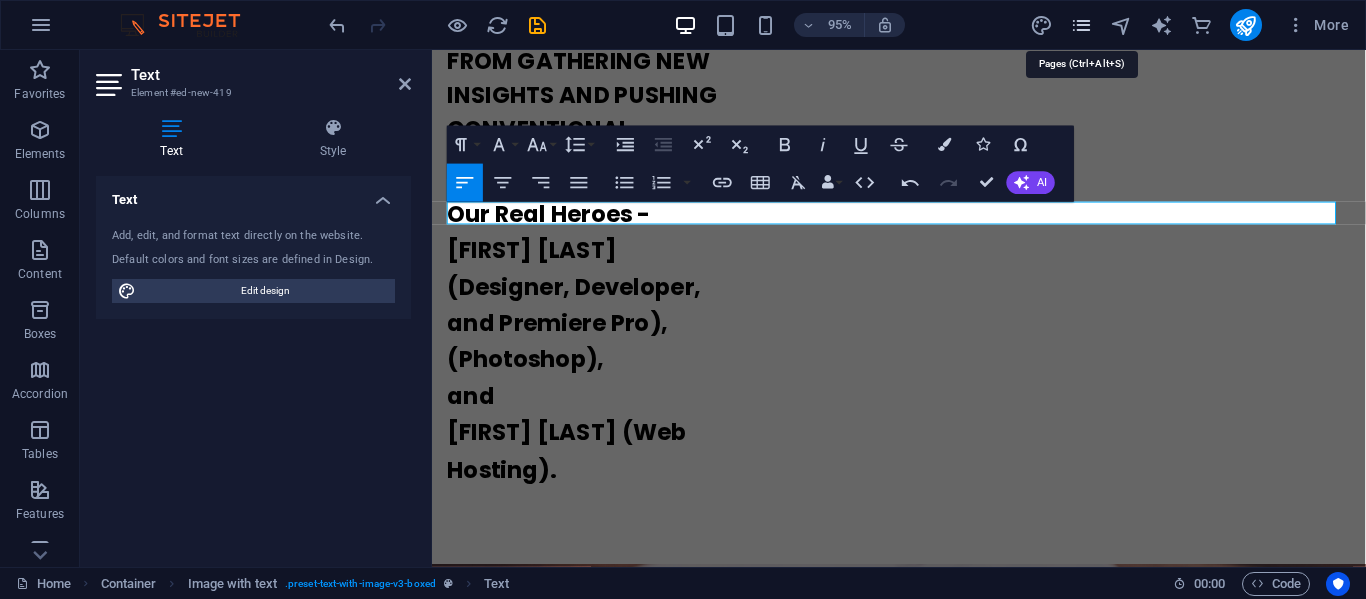 scroll, scrollTop: 2444, scrollLeft: 0, axis: vertical 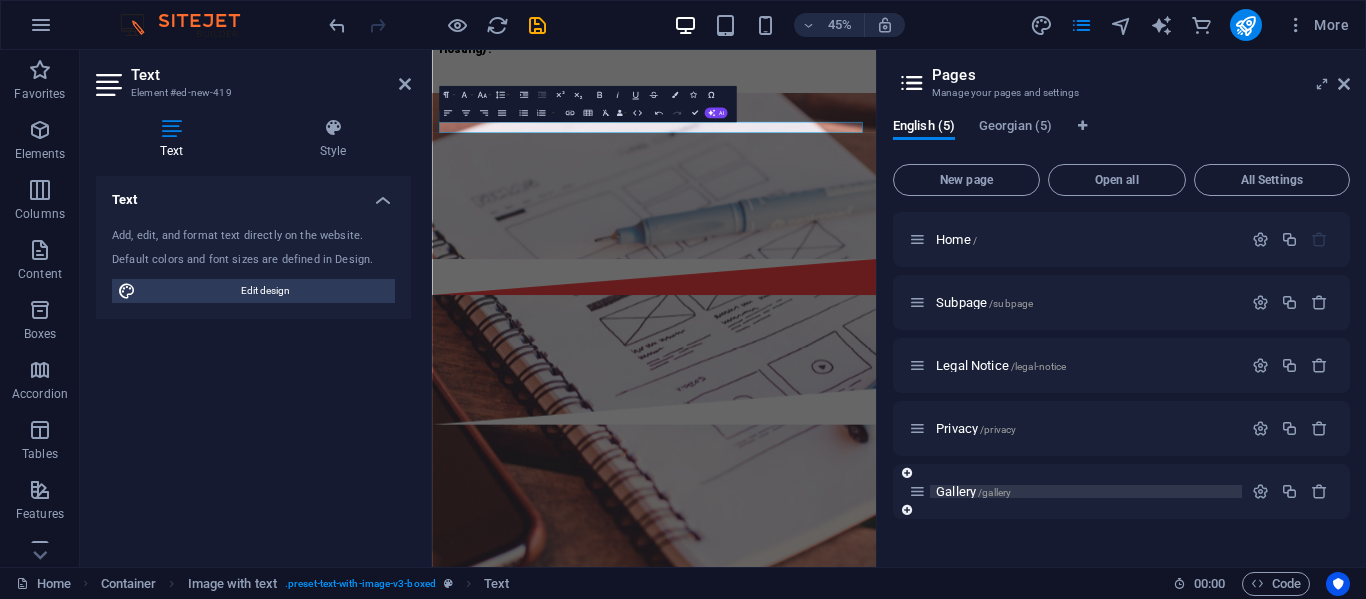 click on "Gallery /gallery" at bounding box center [973, 491] 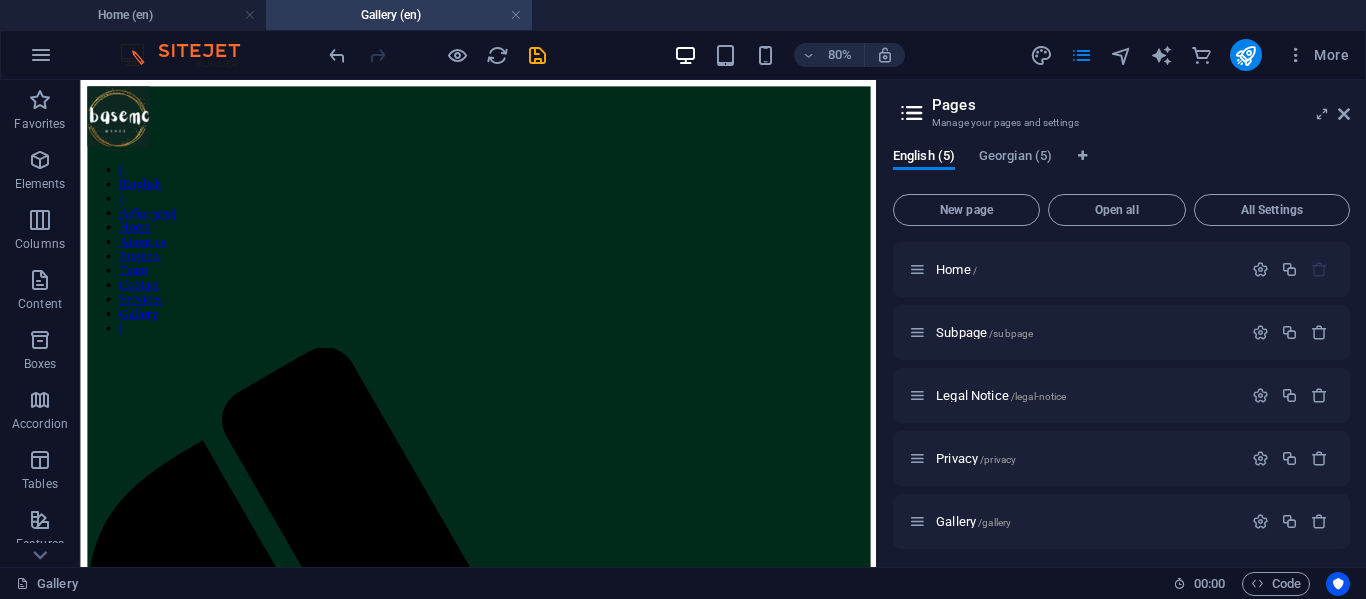 scroll, scrollTop: 0, scrollLeft: 0, axis: both 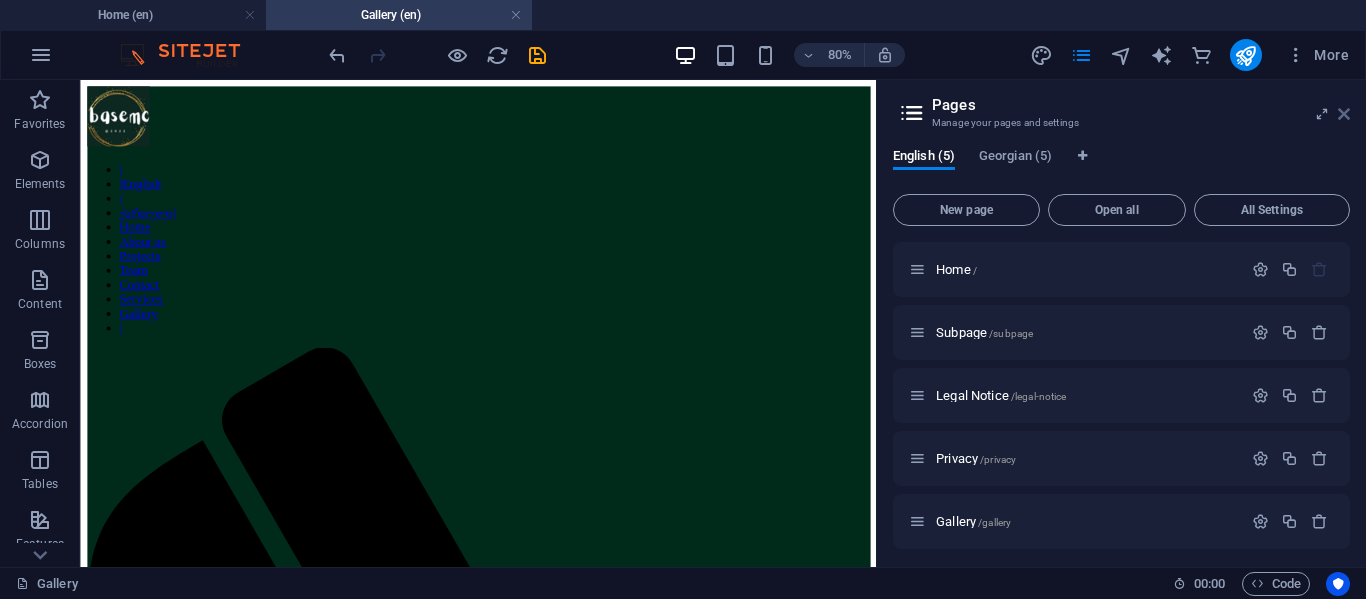 click at bounding box center (1344, 114) 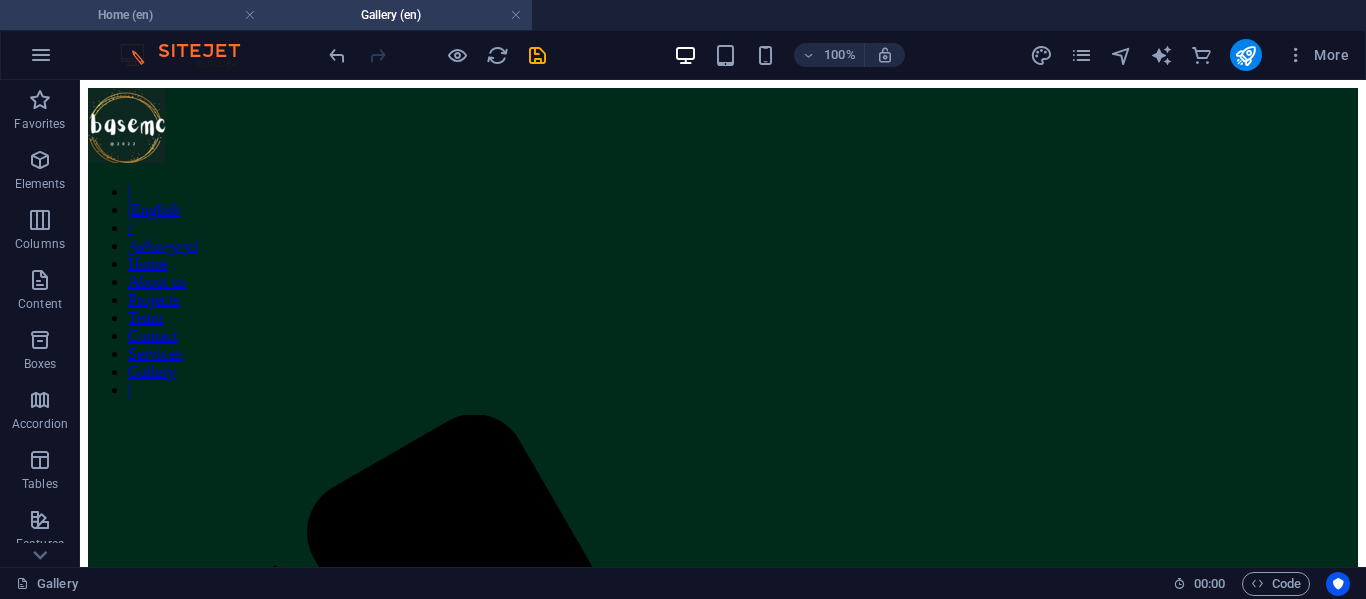 click on "Home (en)" at bounding box center [133, 15] 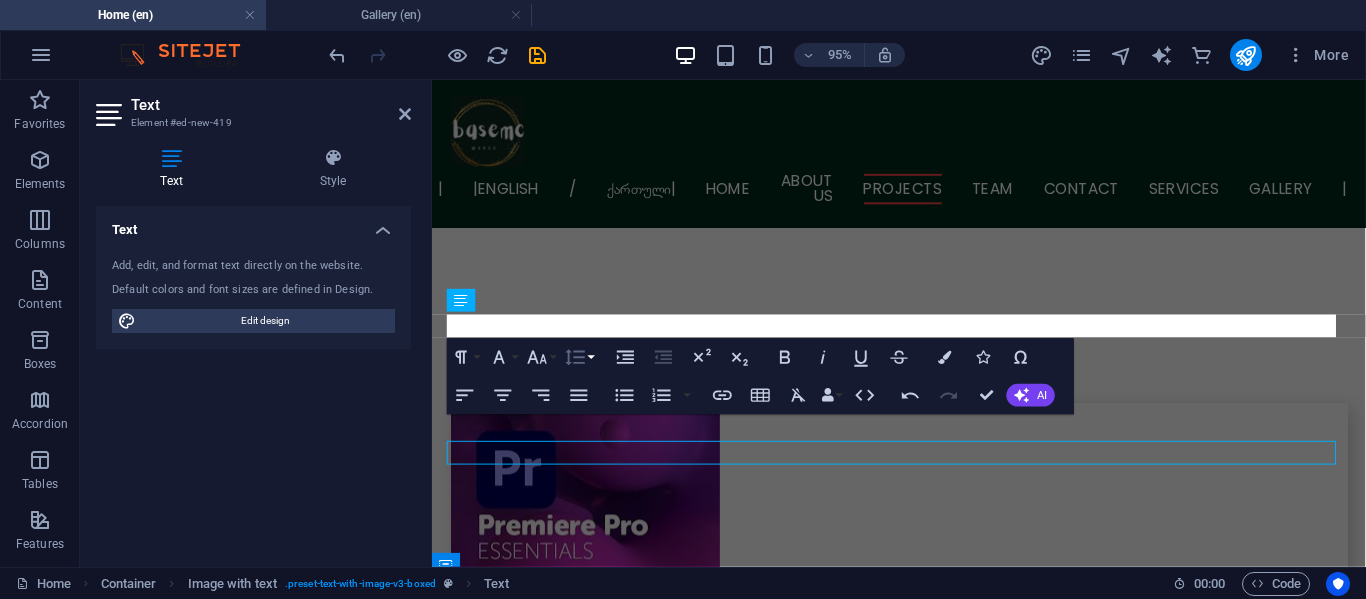 scroll, scrollTop: 1916, scrollLeft: 0, axis: vertical 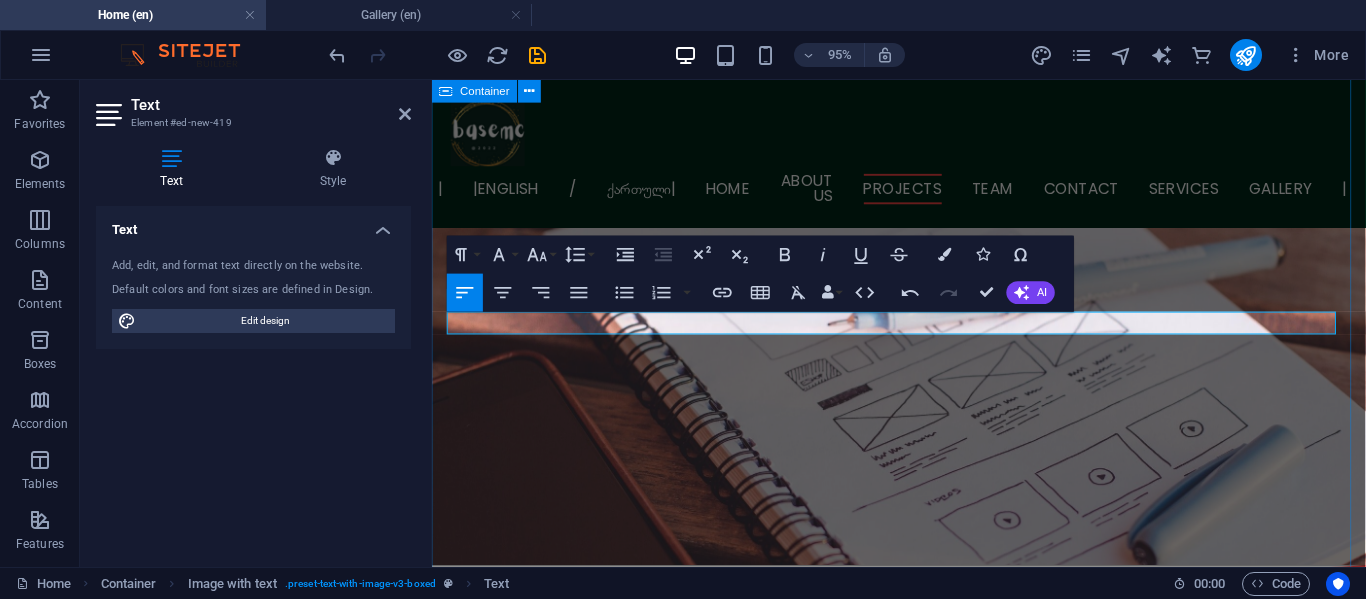 drag, startPoint x: 677, startPoint y: 346, endPoint x: 659, endPoint y: 335, distance: 21.095022 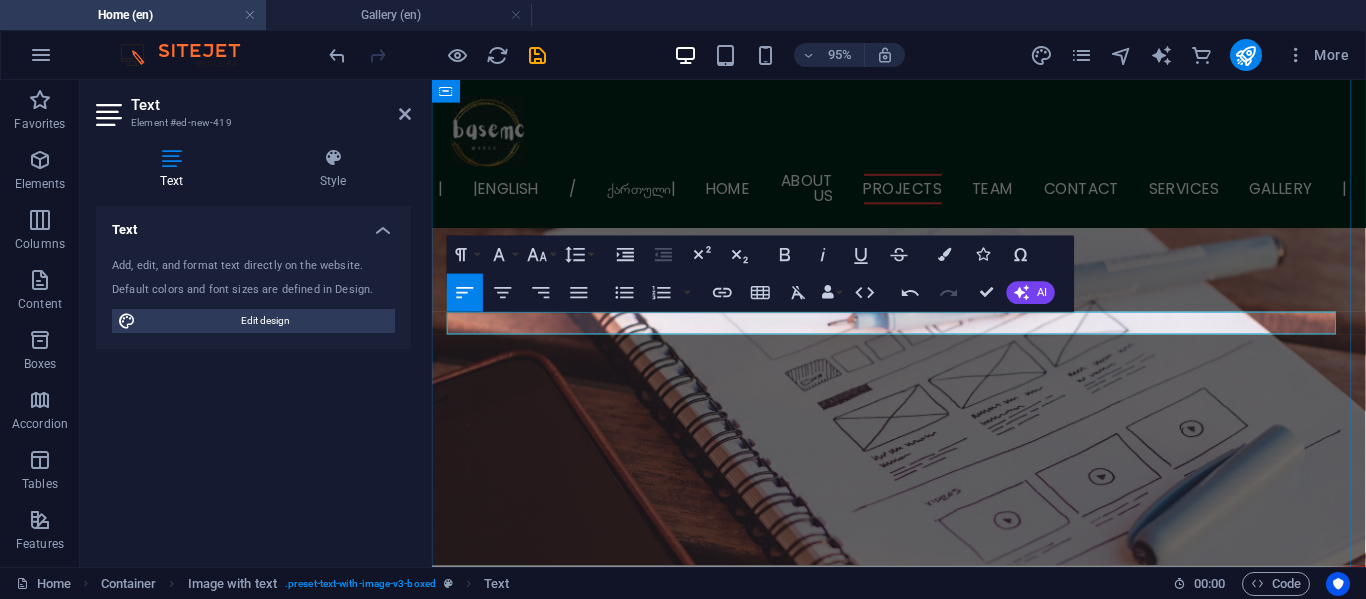 click on "Explore our creativity in the gallery." at bounding box center [924, 1824] 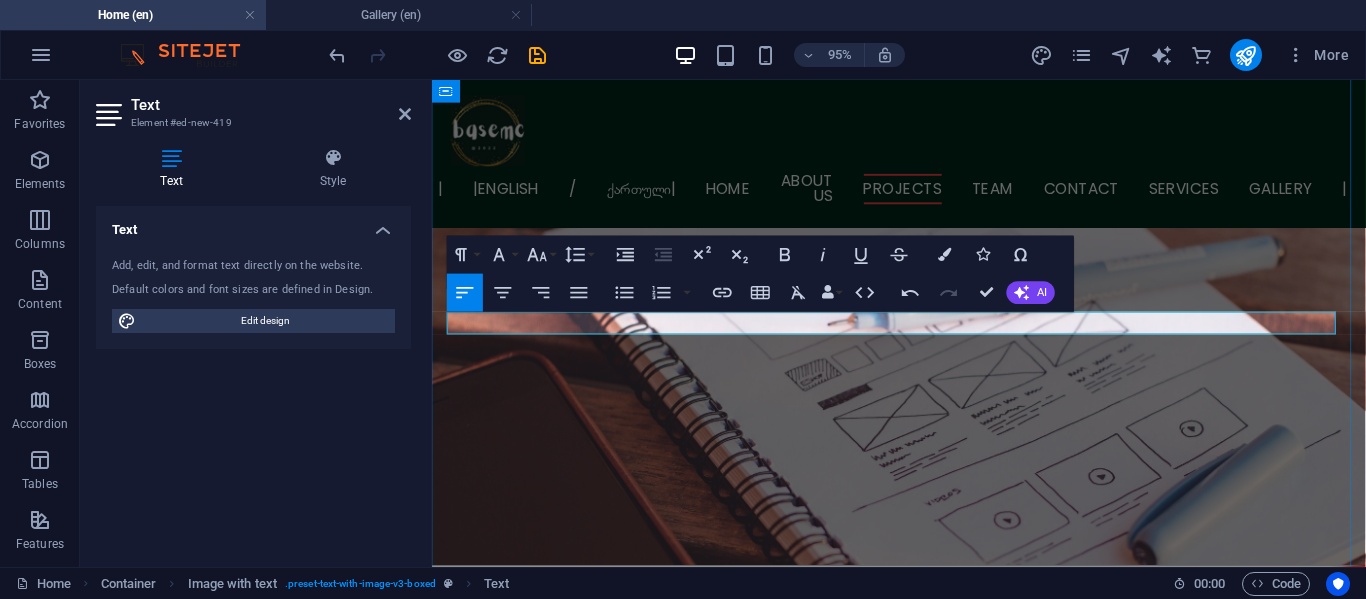 drag, startPoint x: 659, startPoint y: 335, endPoint x: 705, endPoint y: 330, distance: 46.270943 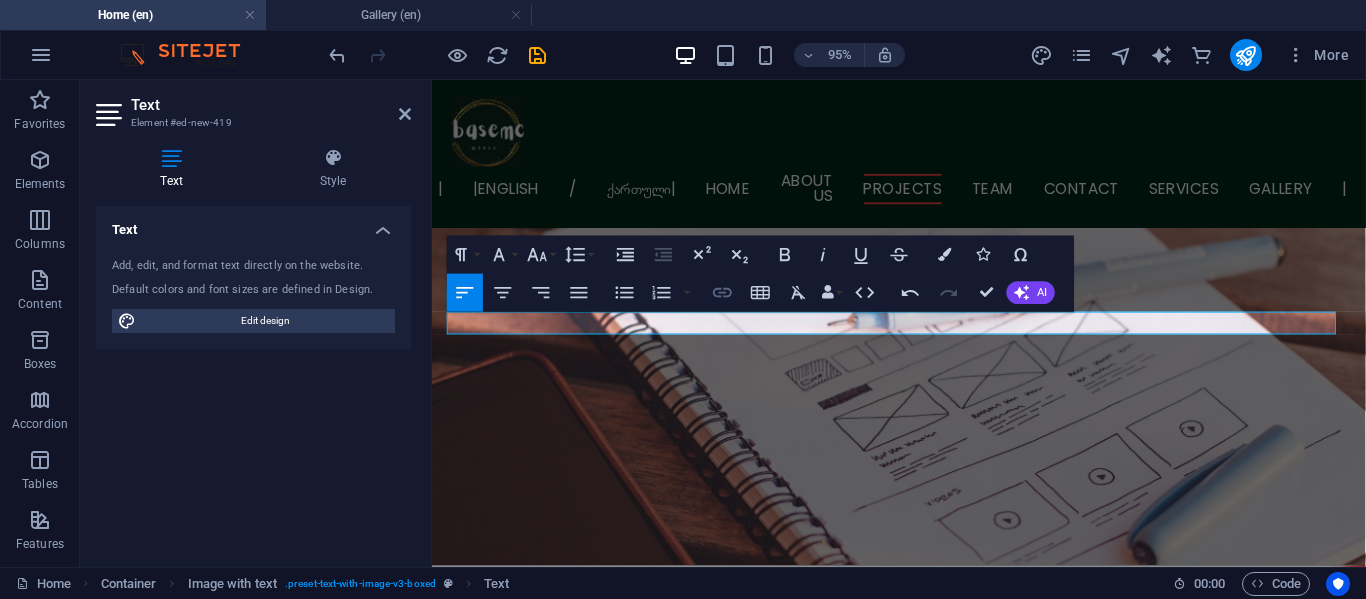 click on "Insert Link" at bounding box center [723, 293] 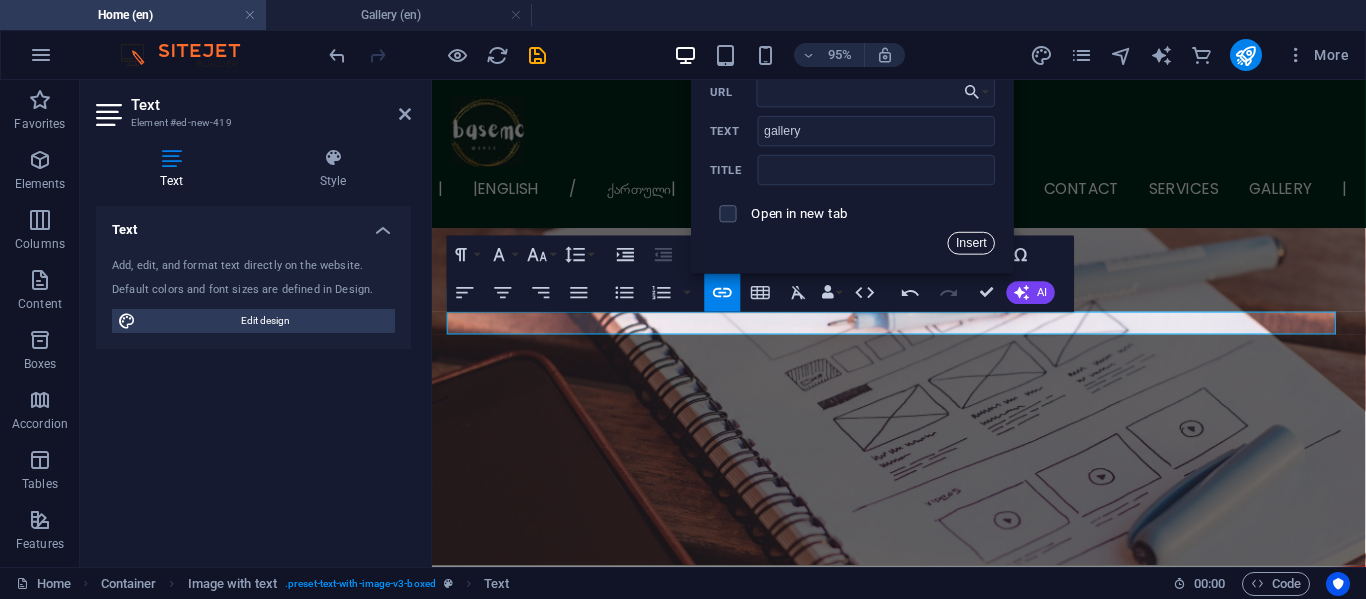 click on "Insert" at bounding box center [972, 243] 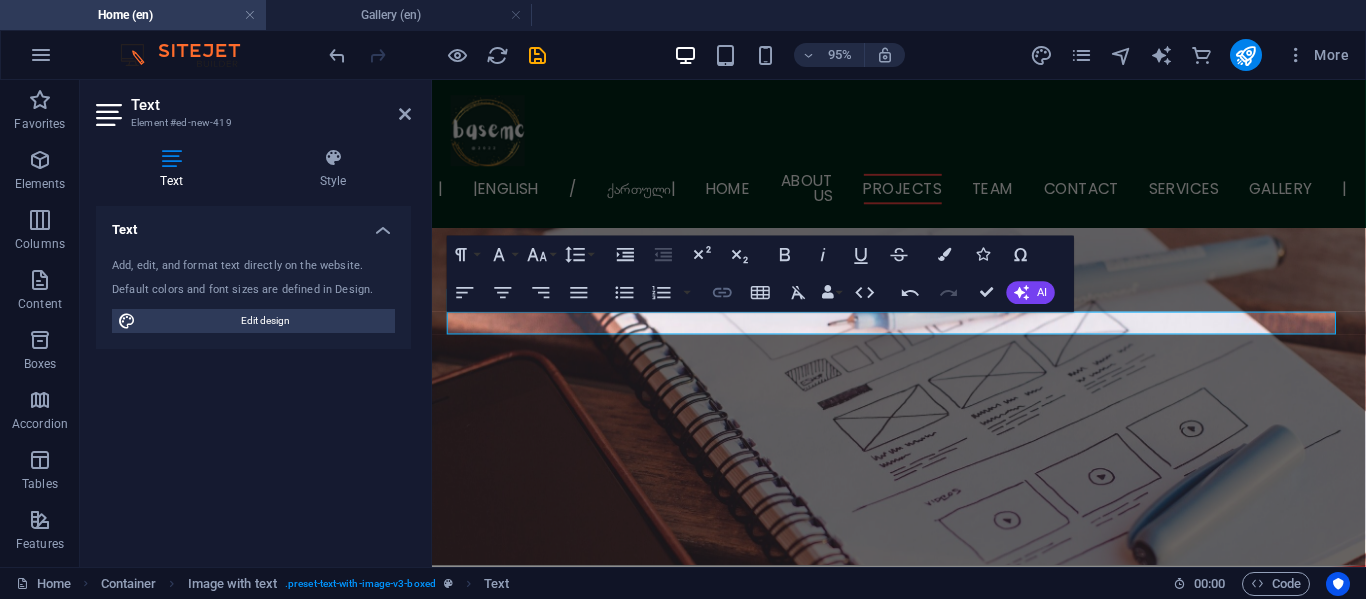click 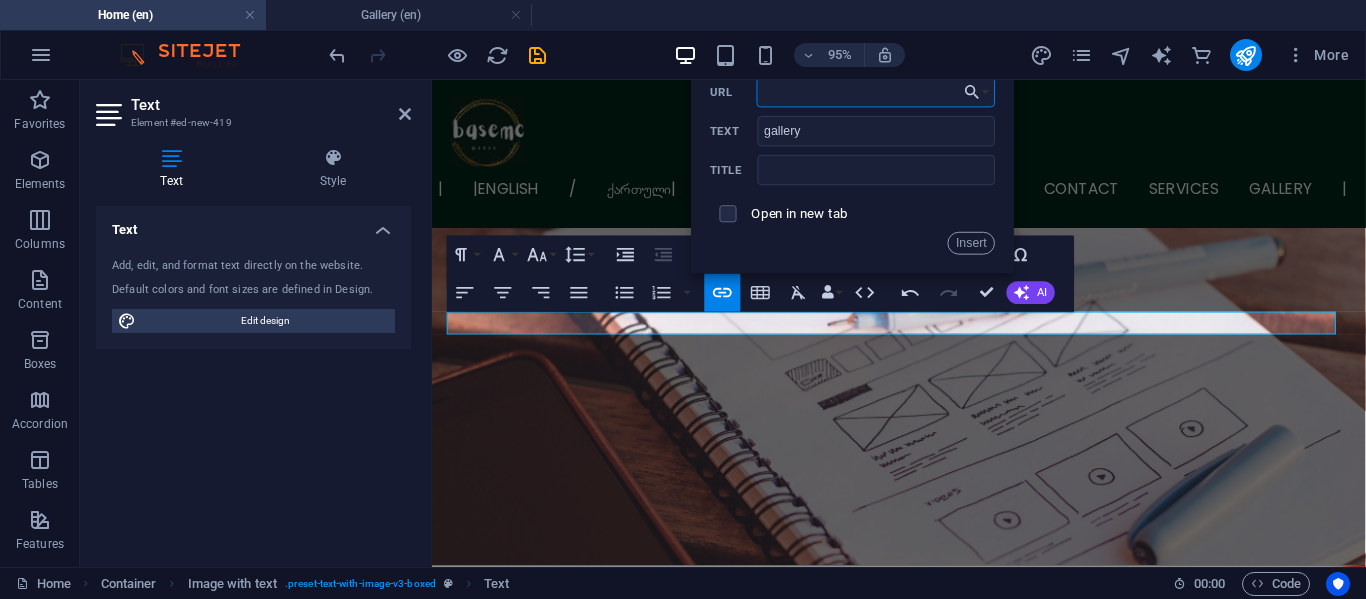click on "URL" at bounding box center (876, 92) 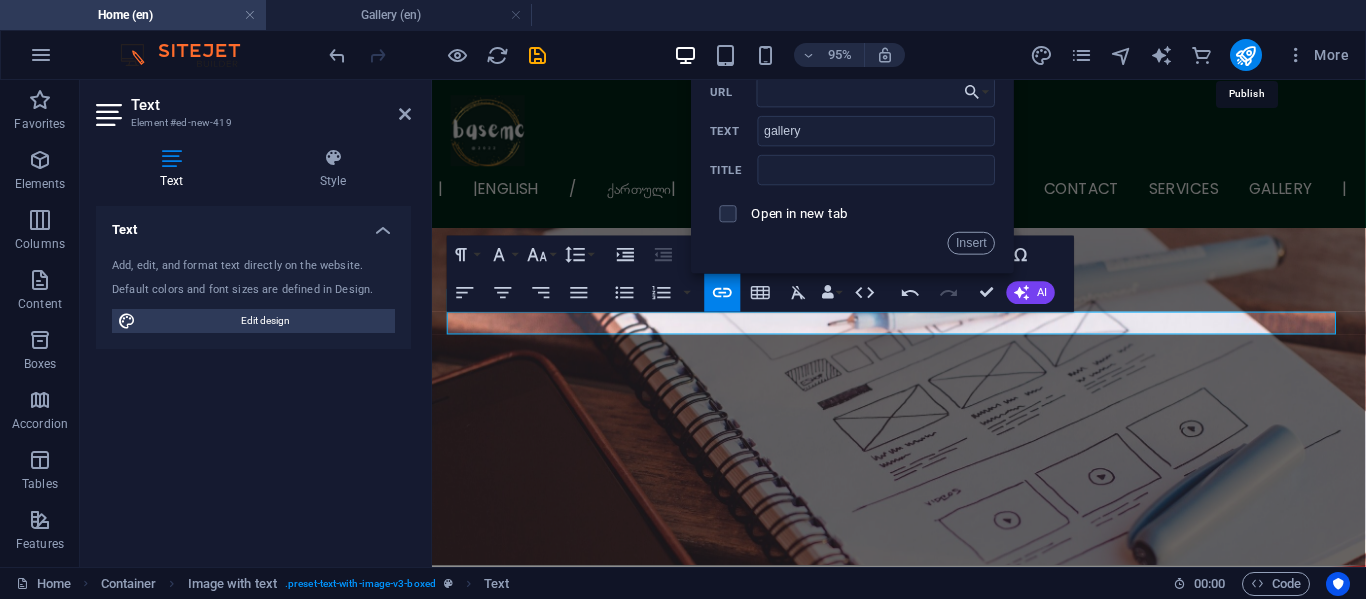 drag, startPoint x: 1248, startPoint y: 61, endPoint x: 1262, endPoint y: 76, distance: 20.518284 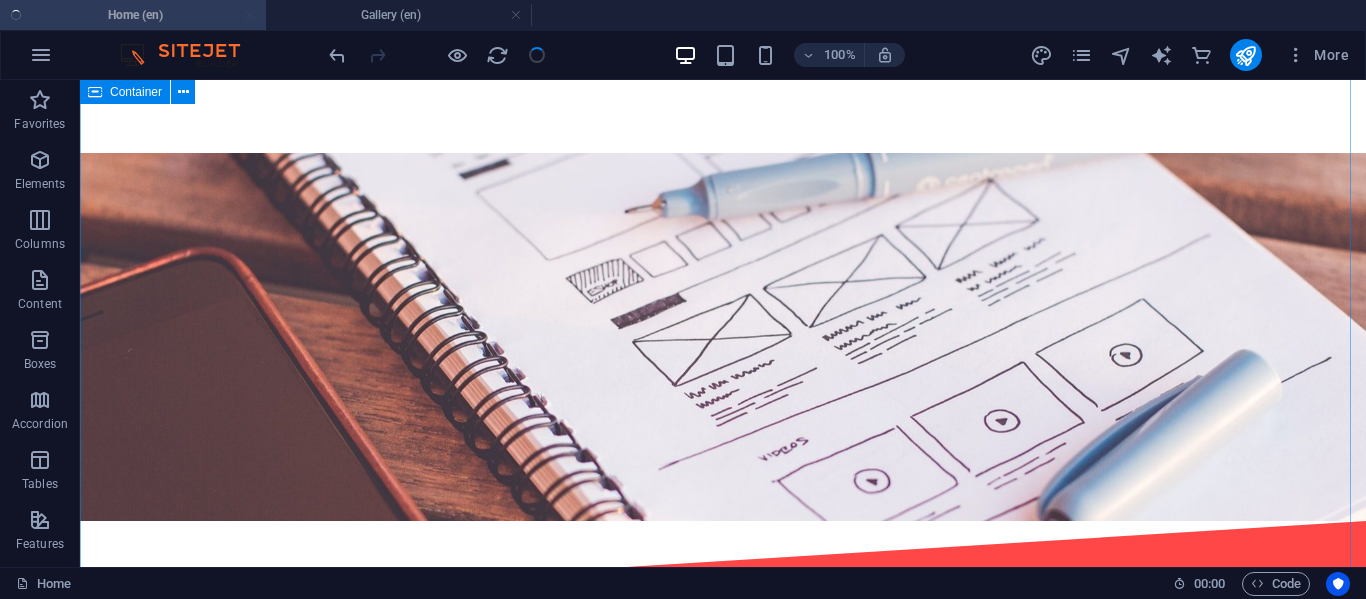 scroll, scrollTop: 1918, scrollLeft: 0, axis: vertical 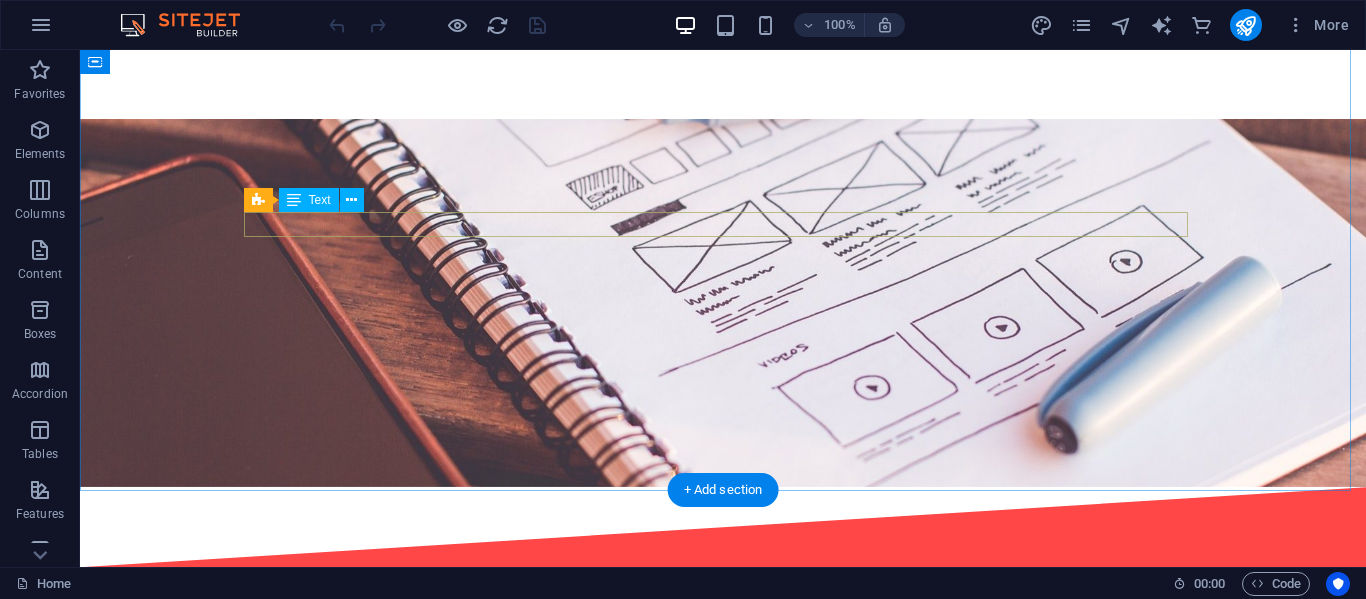 click on "Explore our creativity in the gallery." at bounding box center (723, 1722) 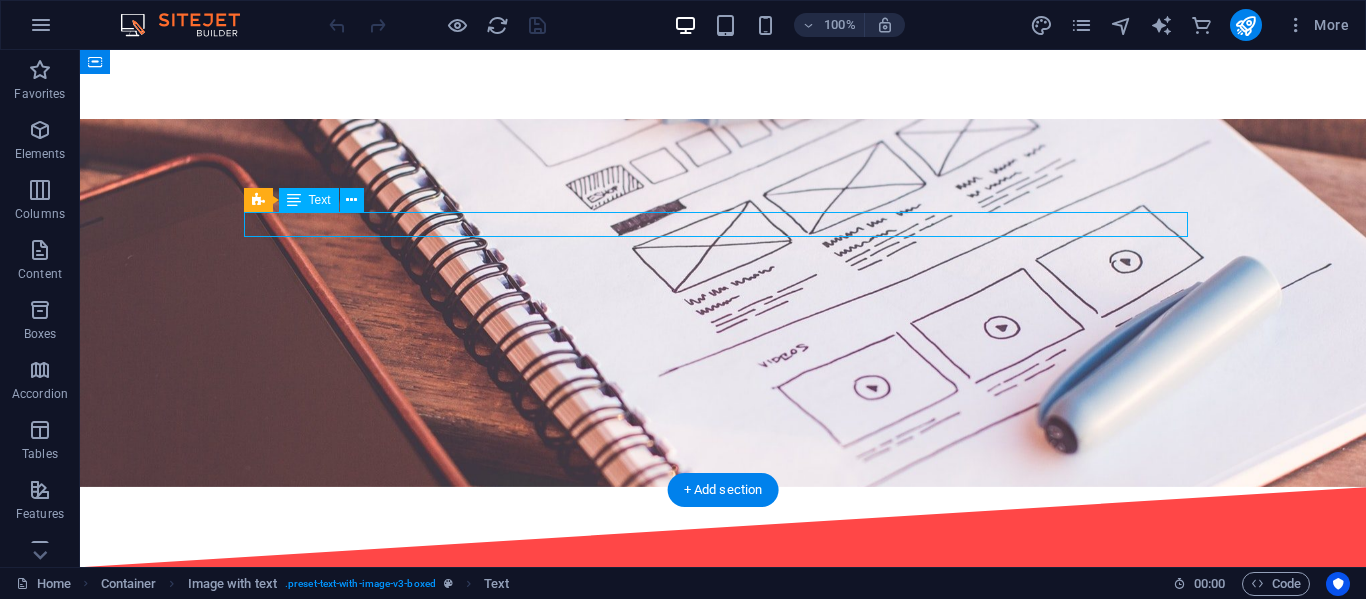 click on "Explore our creativity in the gallery." at bounding box center (723, 1722) 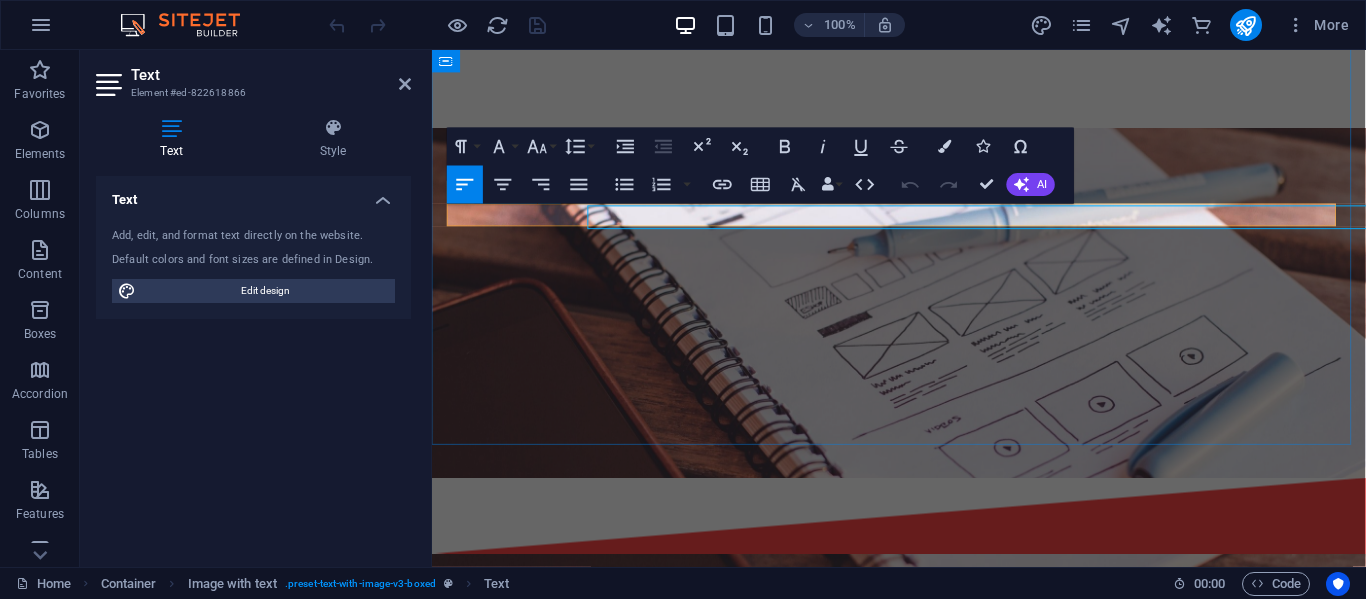 scroll, scrollTop: 1998, scrollLeft: 0, axis: vertical 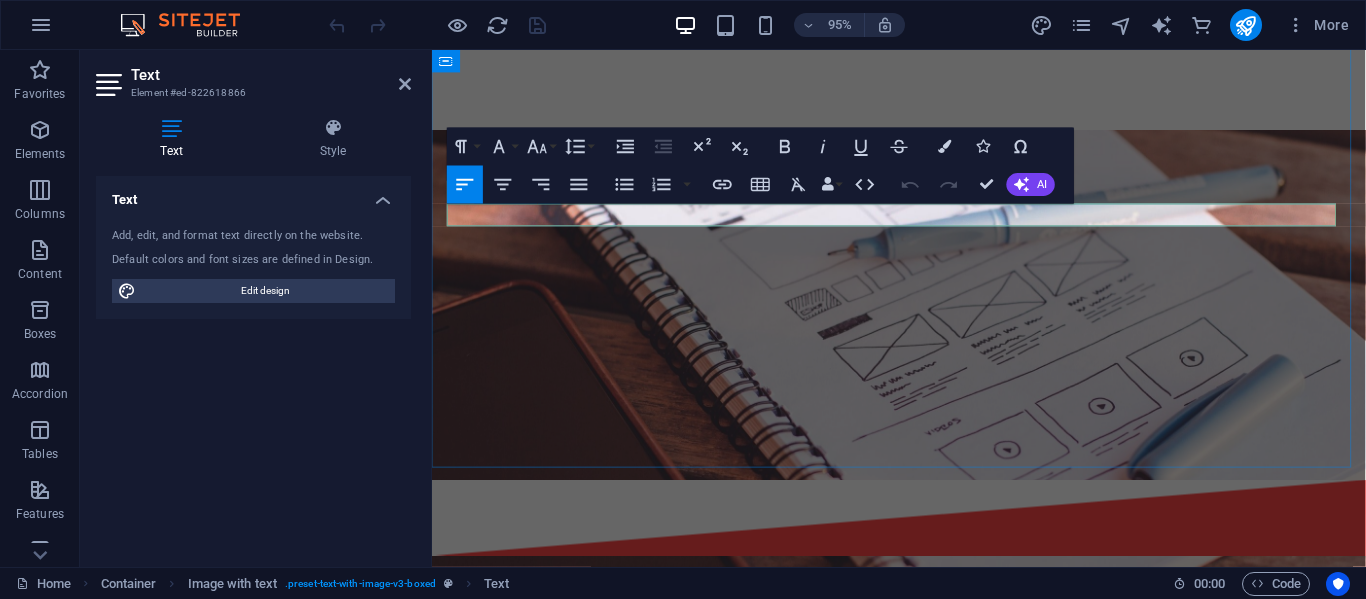 drag, startPoint x: 705, startPoint y: 220, endPoint x: 660, endPoint y: 227, distance: 45.54119 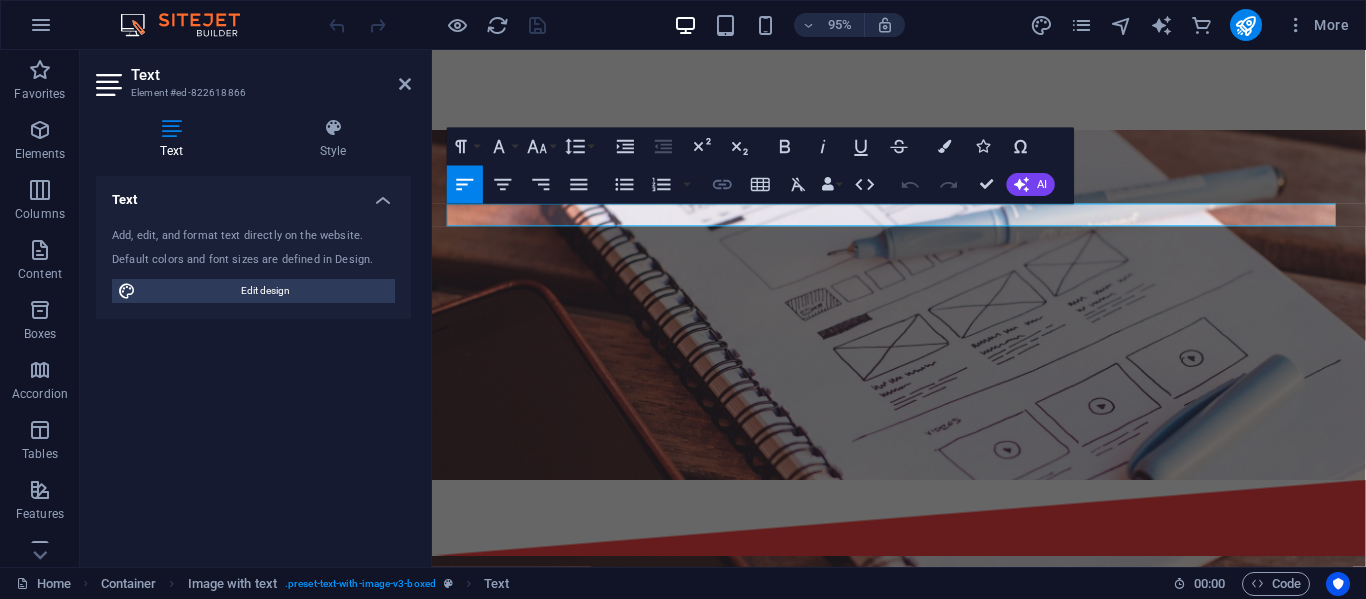click 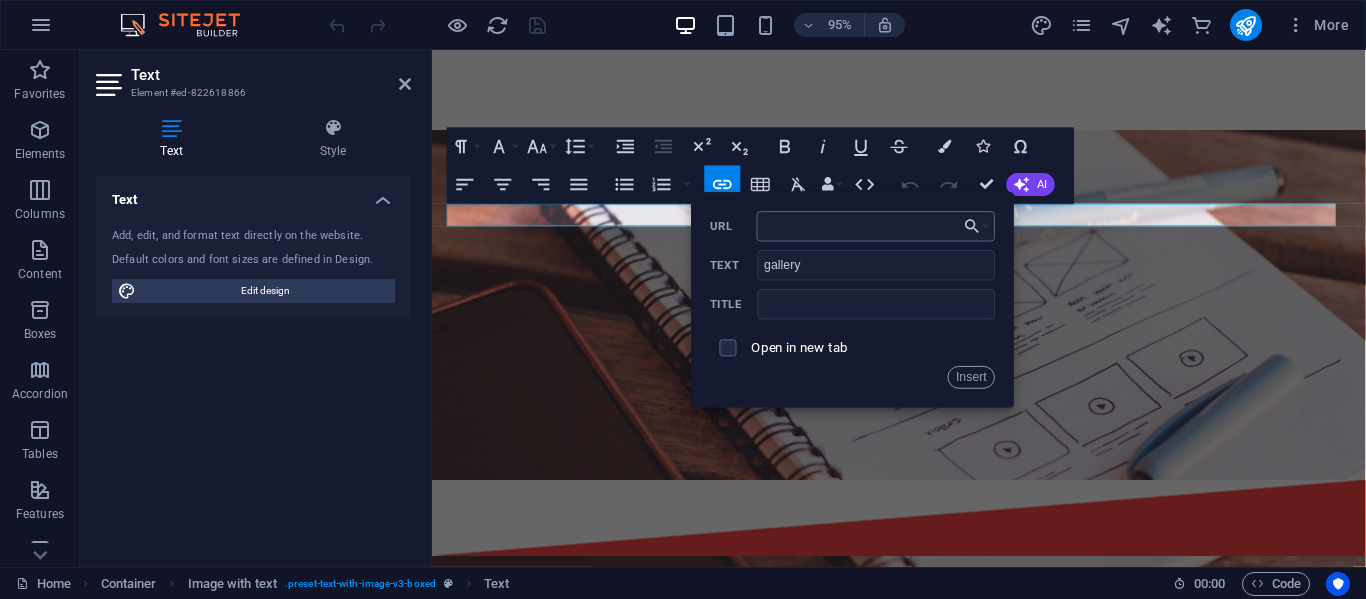 click on "URL" at bounding box center [876, 226] 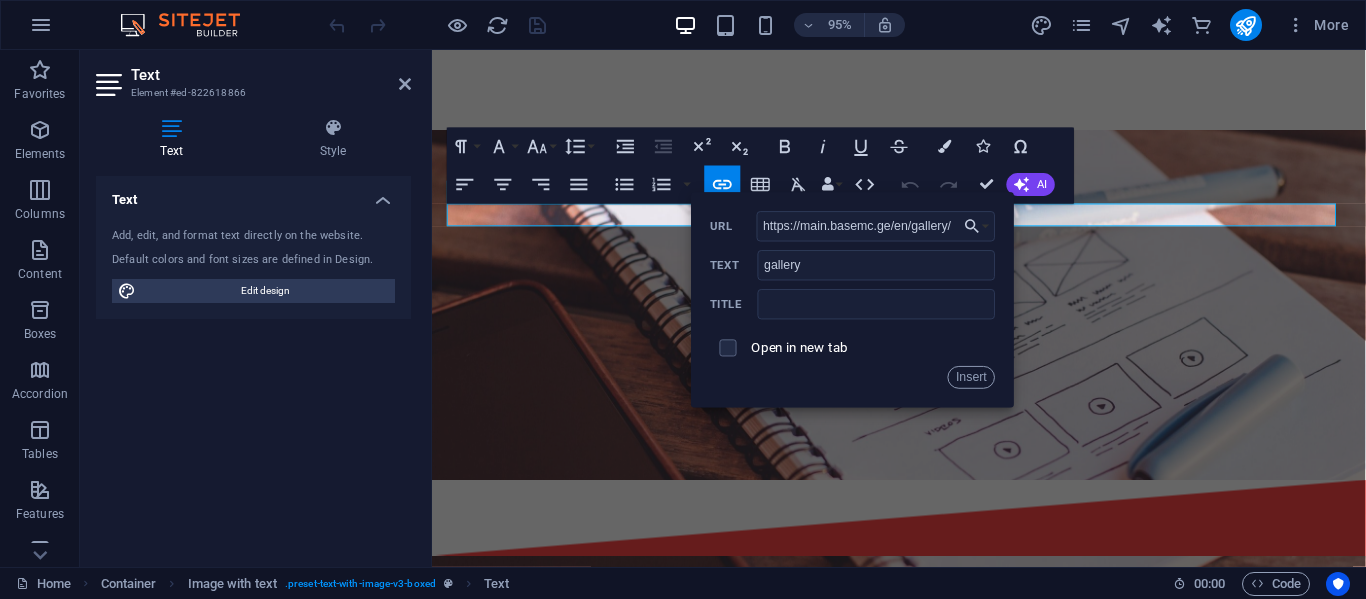 type on "https://main.basemc.ge/en/gallery/" 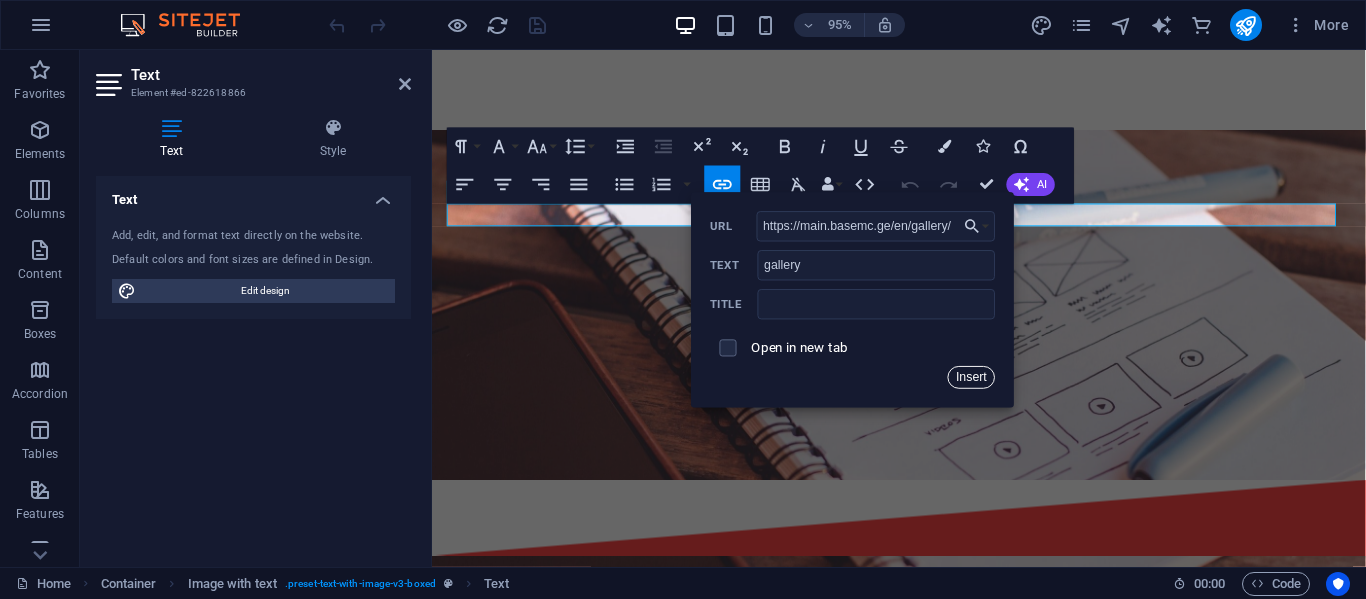 click on "Insert" at bounding box center [972, 377] 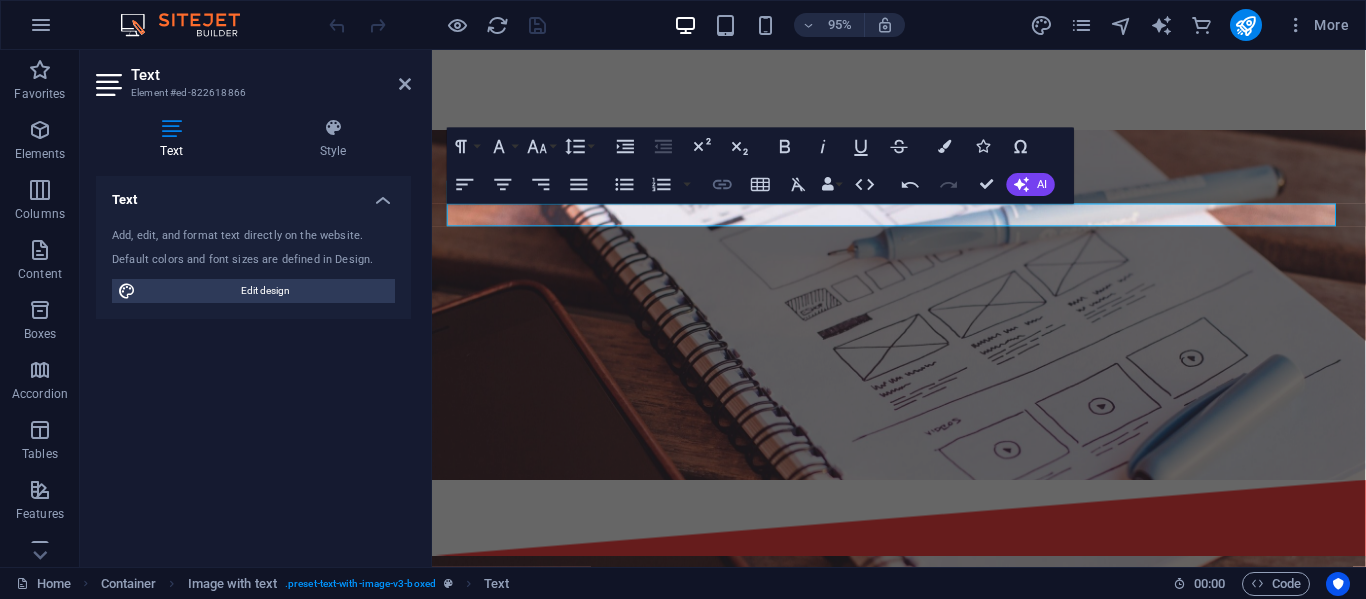 checkbox on "true" 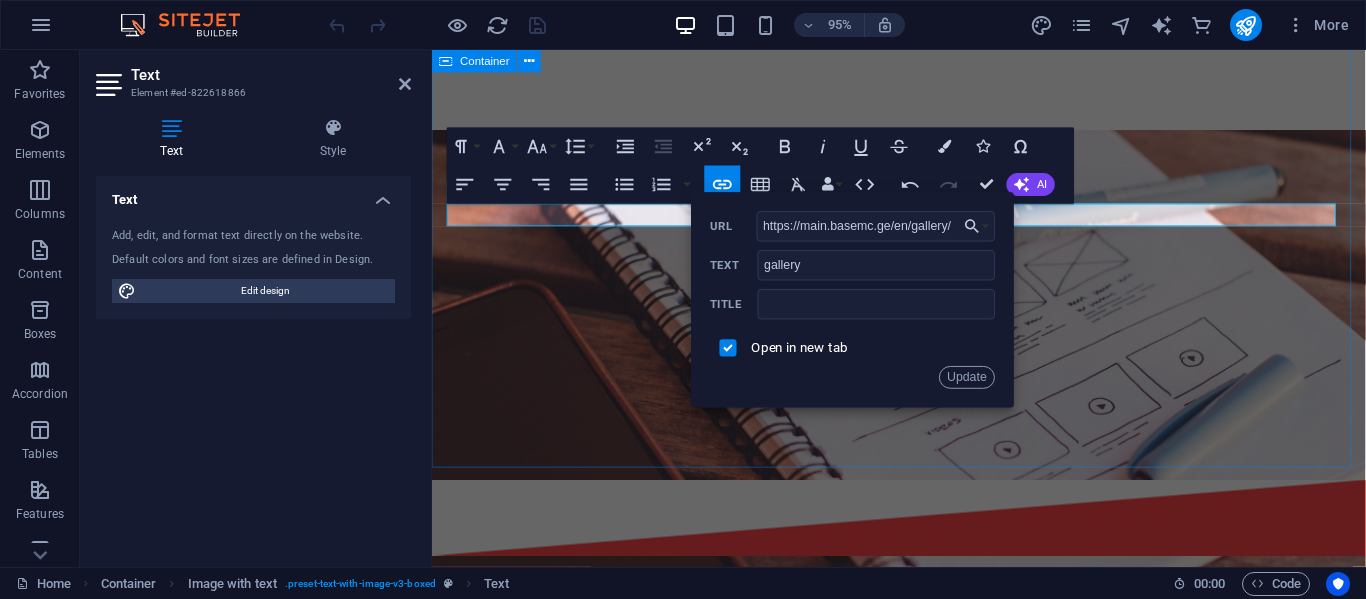 click on "L atest Project While I may not be organizing projects at this stage in my journey as a beginner, I am excited to showcase my masterpieces and share the creativity I have cultivated so far. Each piece represents my unique perspective and growing skills, and I look forward to presenting them to you. L atest Project Meet tsotne, our Photoshop expert in the beginner stage of their journey. Eager to learn and grow, they tackle a variety of projects, honing their photo editing and design skills with a passion for creativity. Explore our creativity in the  ​ gallery ​ . Drop content here or  Add elements  Paste clipboard" at bounding box center (923, 1436) 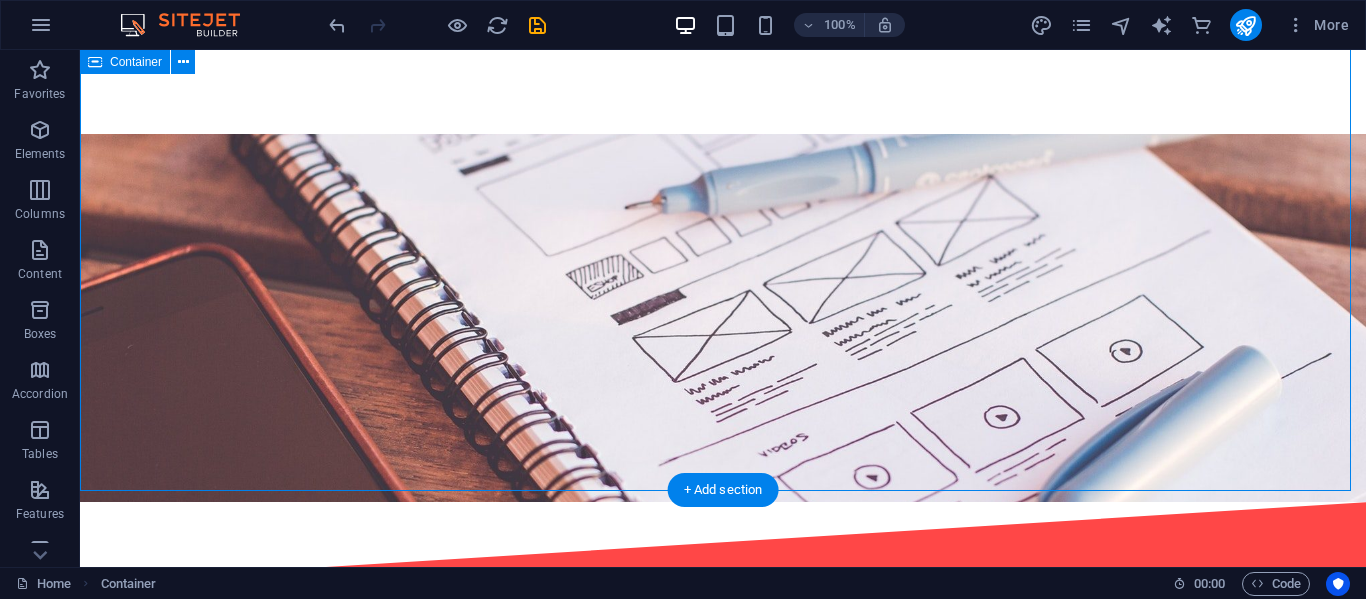 scroll, scrollTop: 2000, scrollLeft: 0, axis: vertical 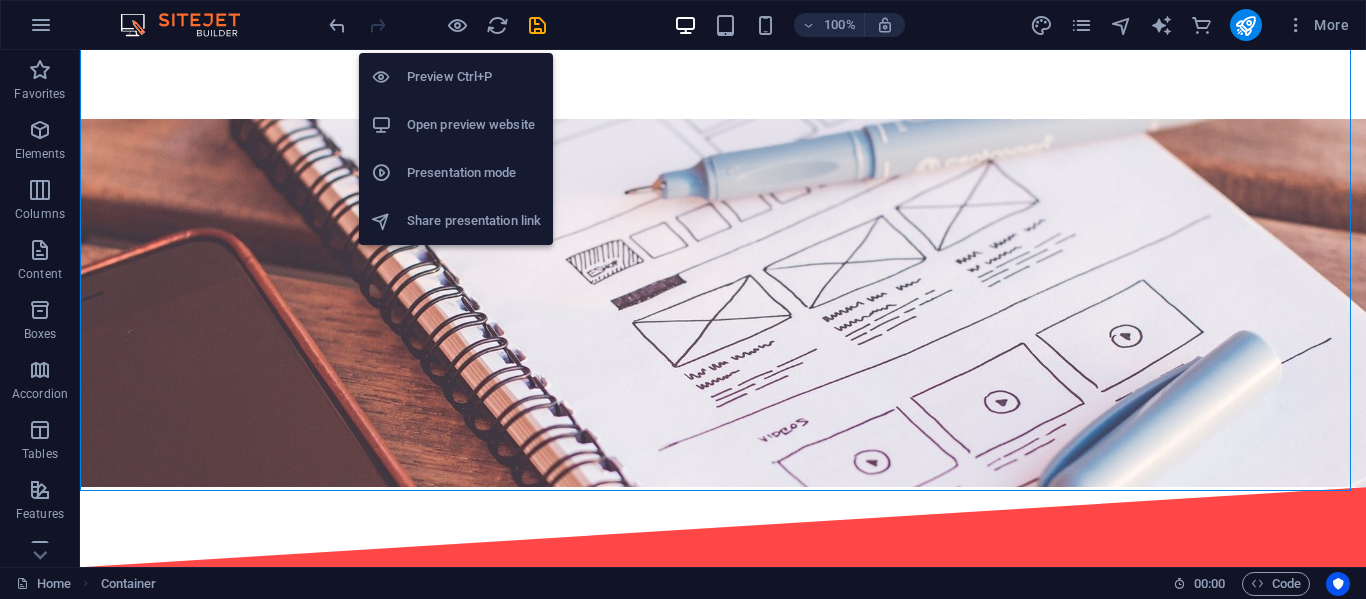 click on "Open preview website" at bounding box center (456, 125) 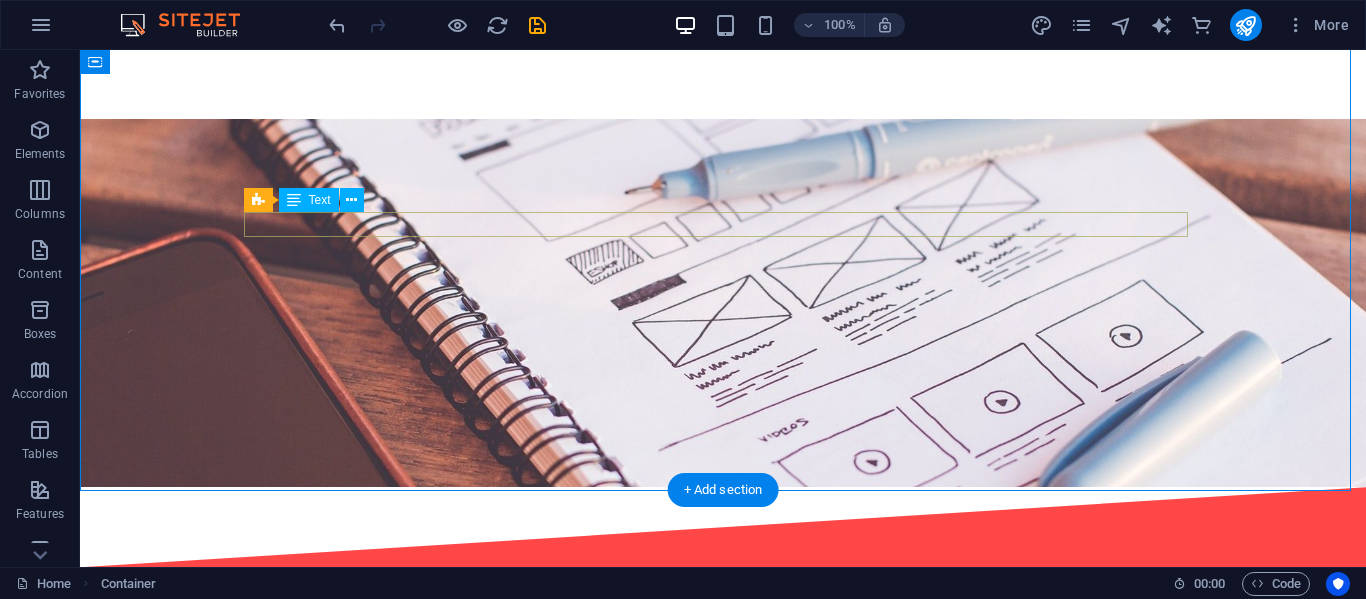 click on "Explore our creativity in the  gallery ." at bounding box center [723, 1722] 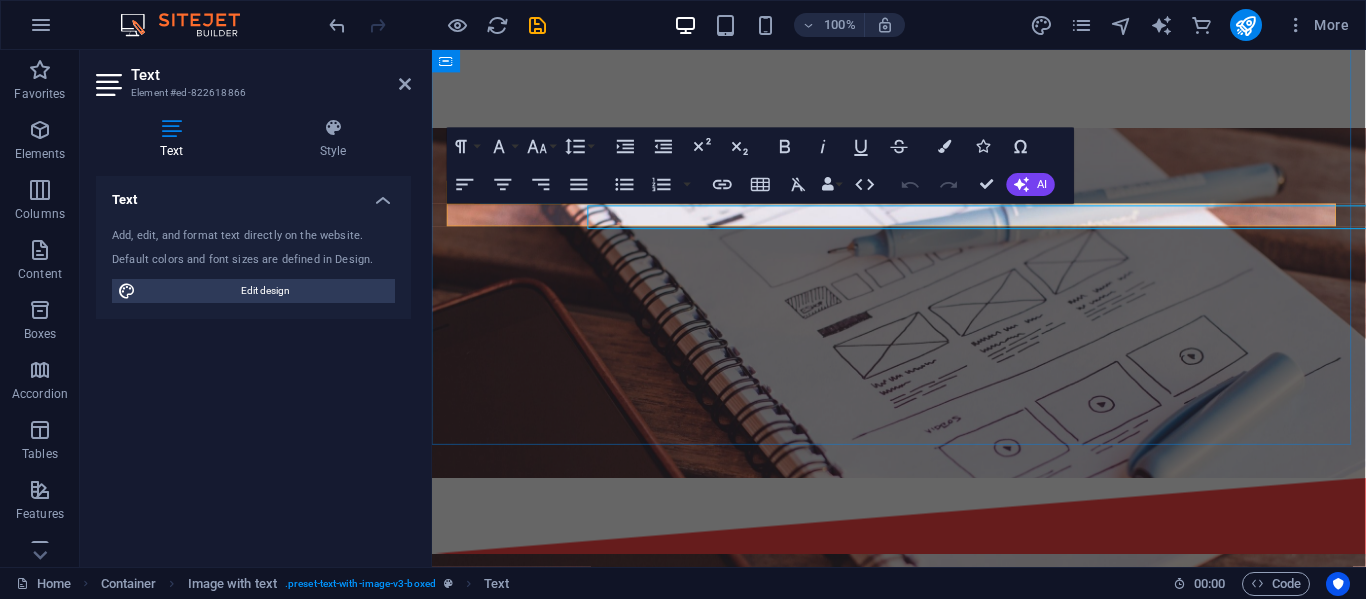 scroll, scrollTop: 1998, scrollLeft: 0, axis: vertical 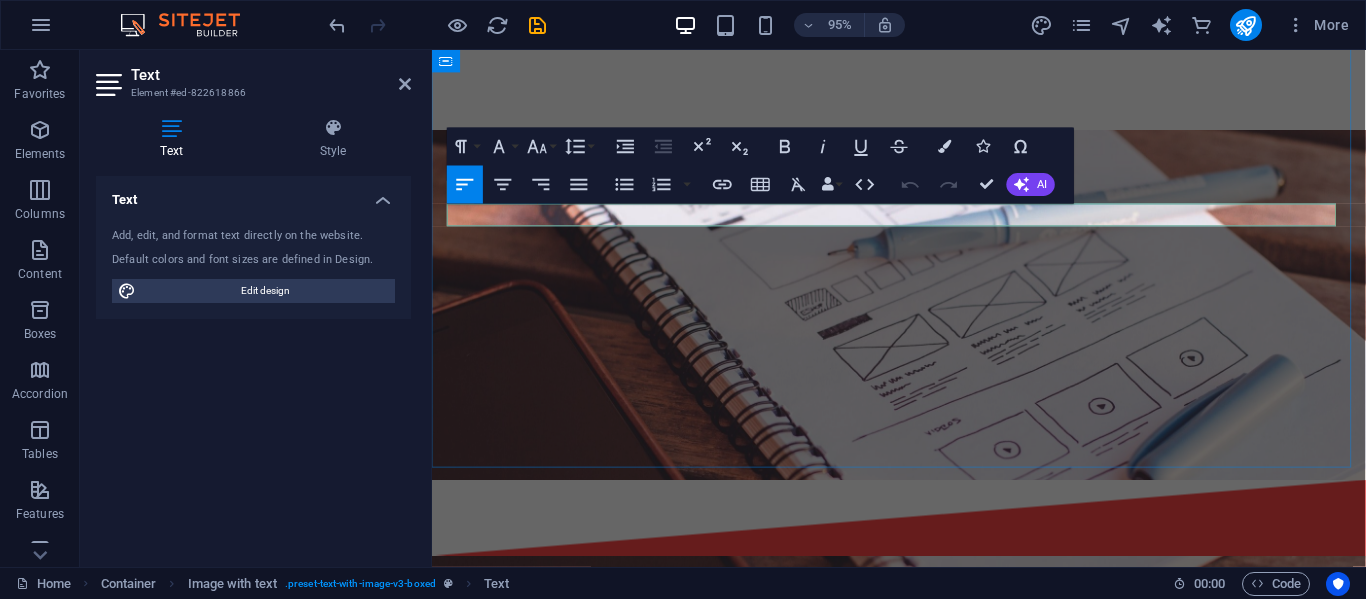 click on "gallery" 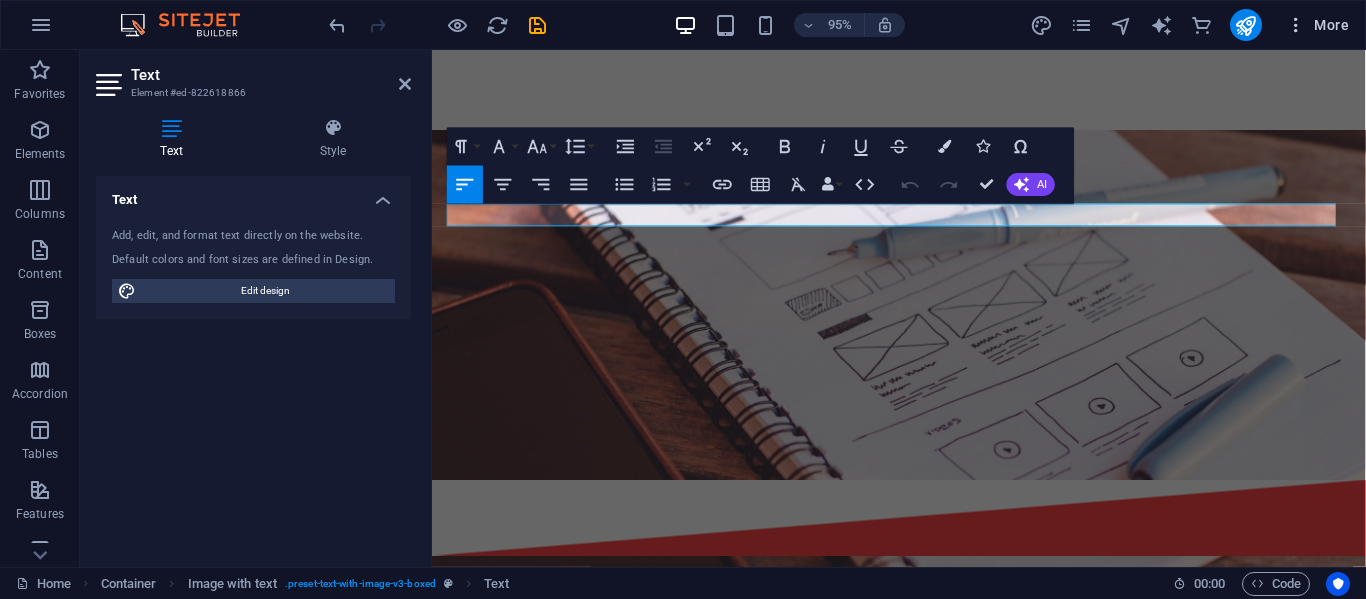 click at bounding box center (1296, 25) 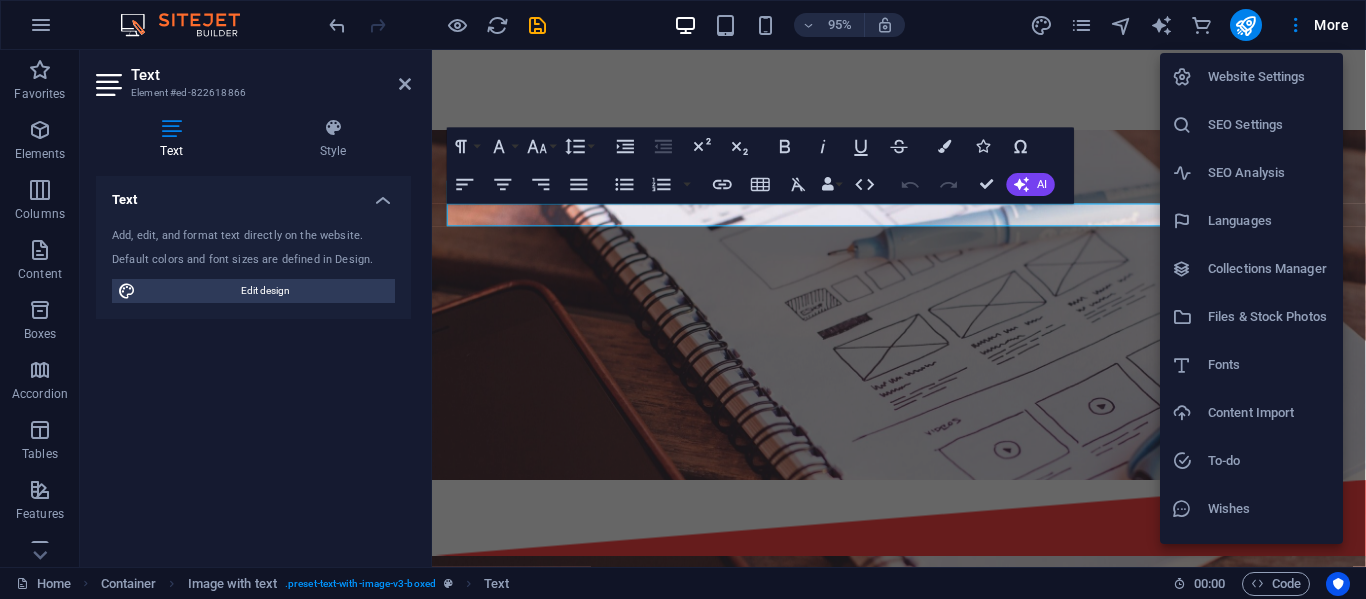 click on "SEO Settings" at bounding box center [1269, 125] 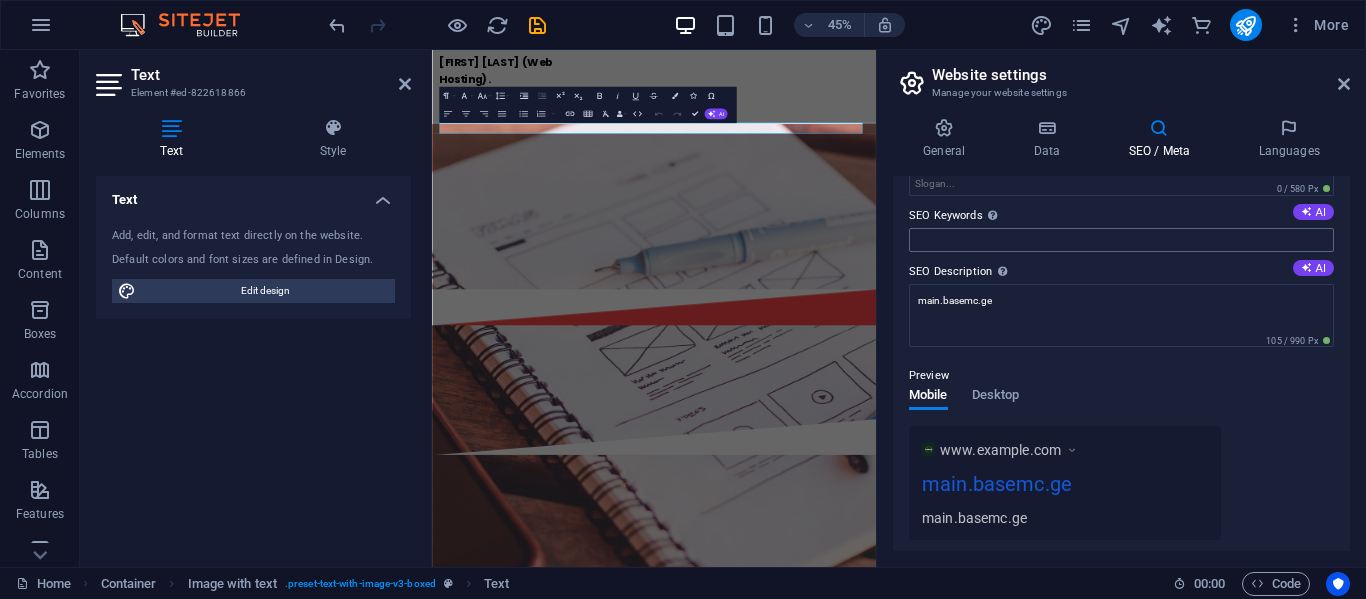 scroll, scrollTop: 200, scrollLeft: 0, axis: vertical 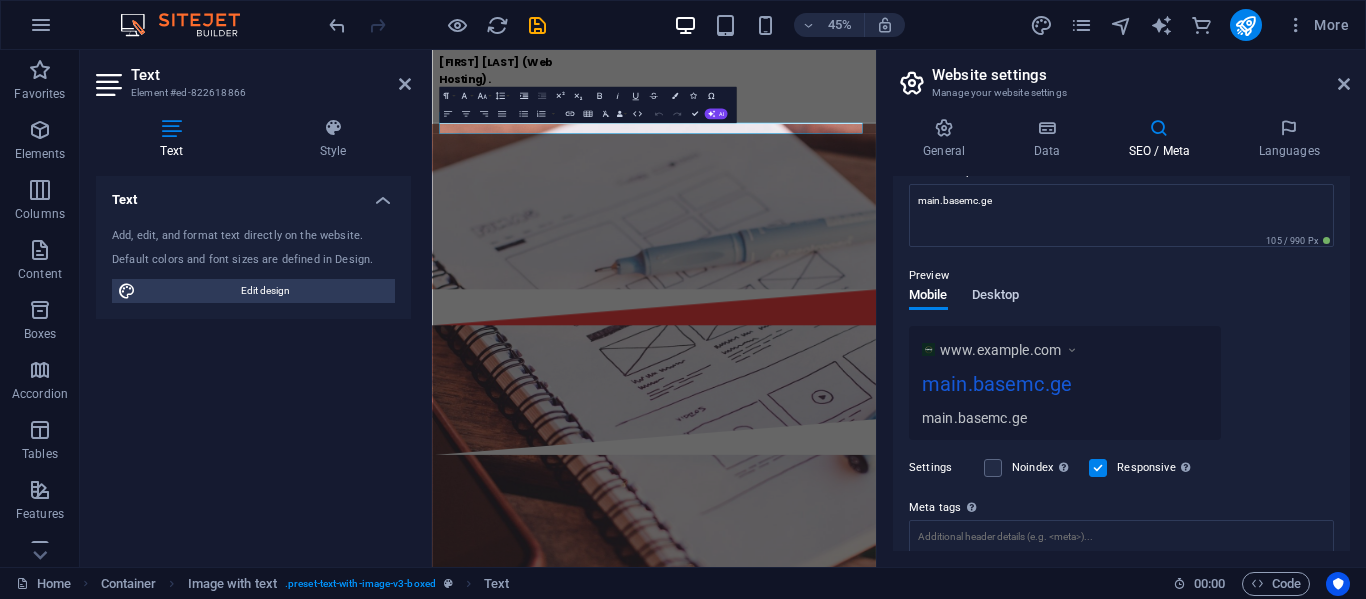 click on "Desktop" at bounding box center [996, 297] 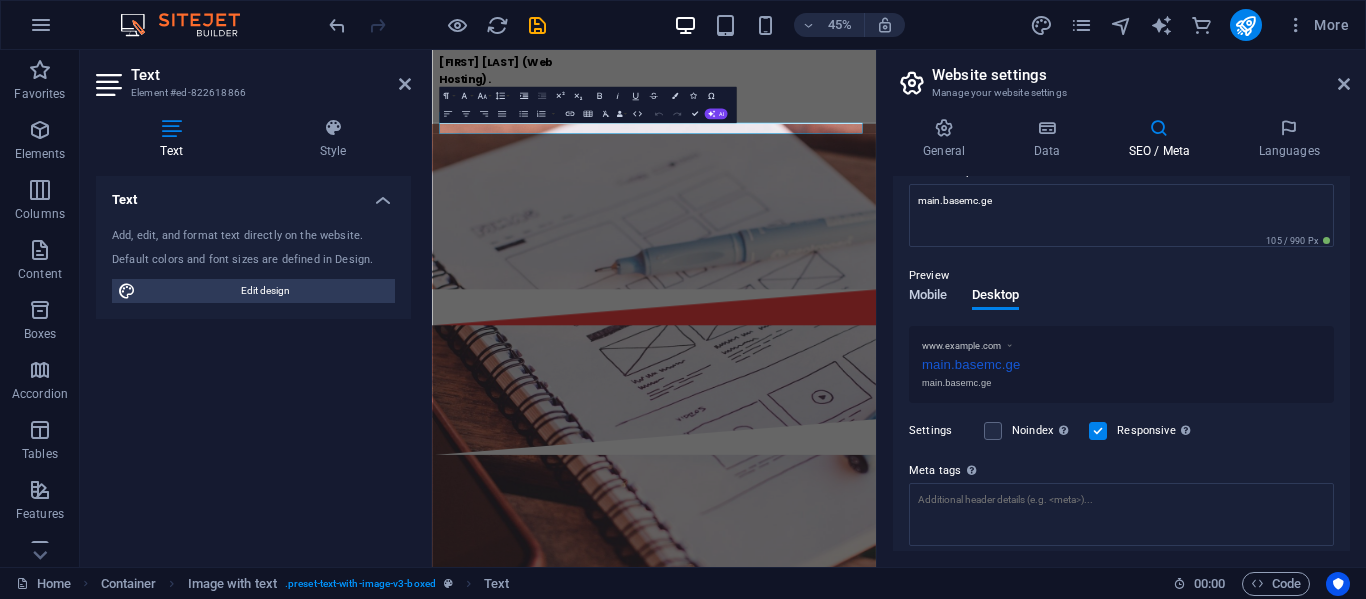 click on "Mobile" at bounding box center [928, 297] 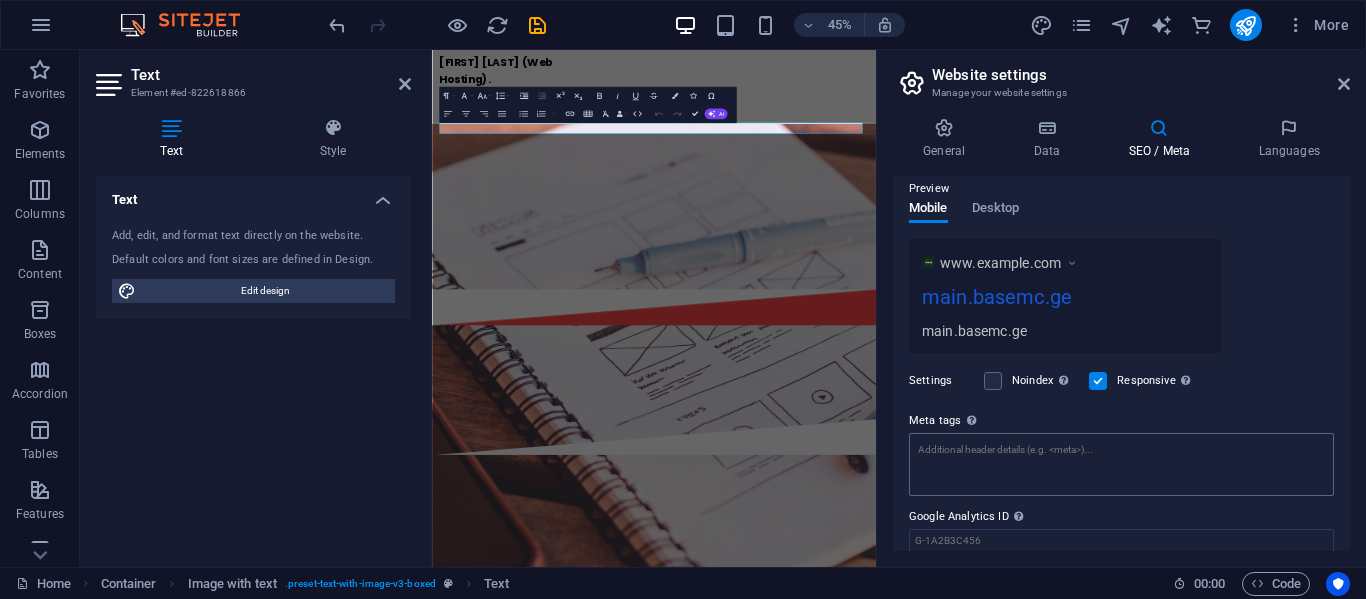 scroll, scrollTop: 361, scrollLeft: 0, axis: vertical 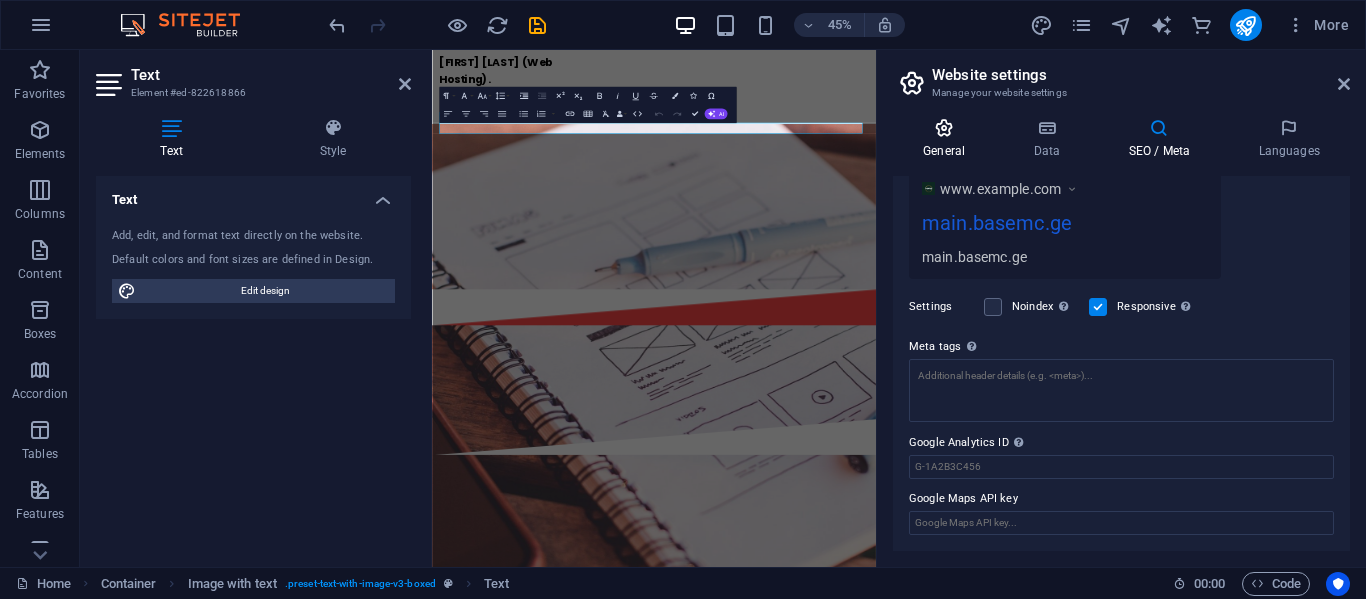click at bounding box center (944, 128) 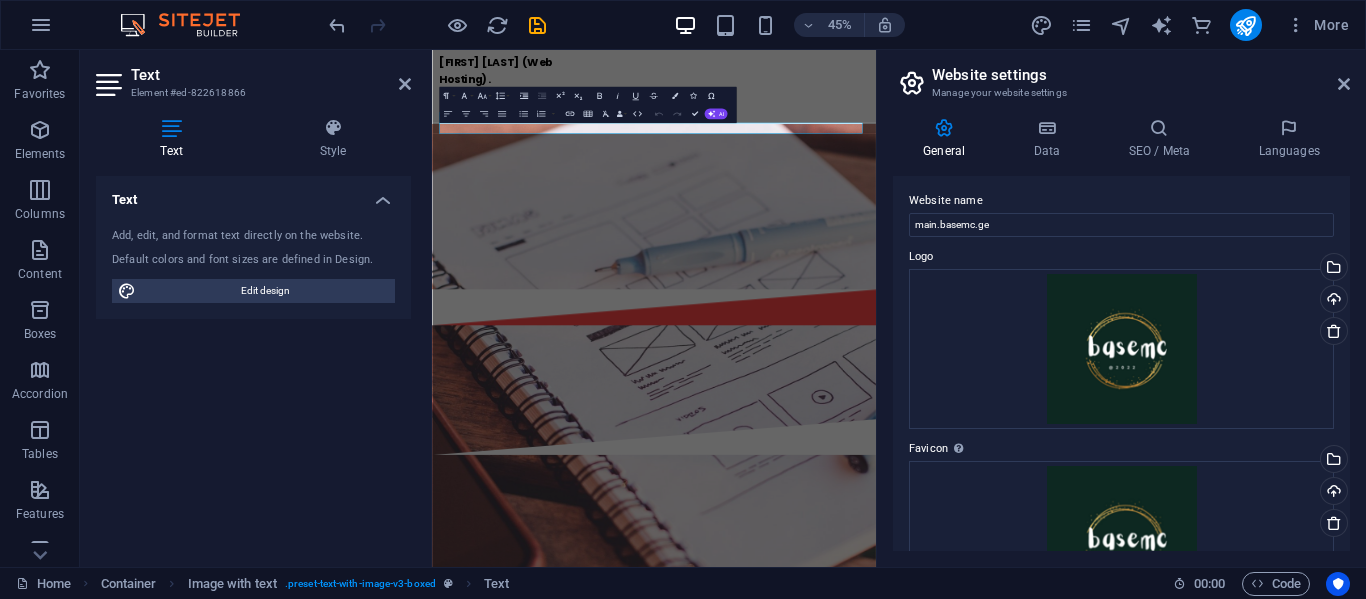 scroll, scrollTop: 0, scrollLeft: 0, axis: both 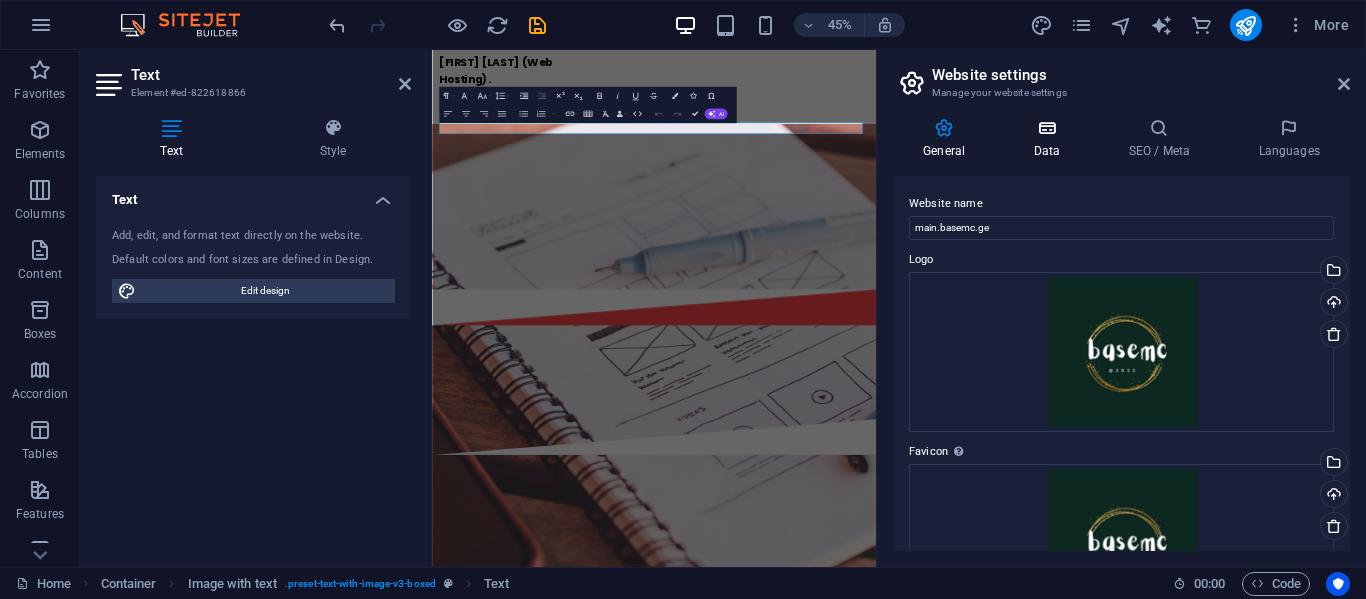 click at bounding box center (1046, 128) 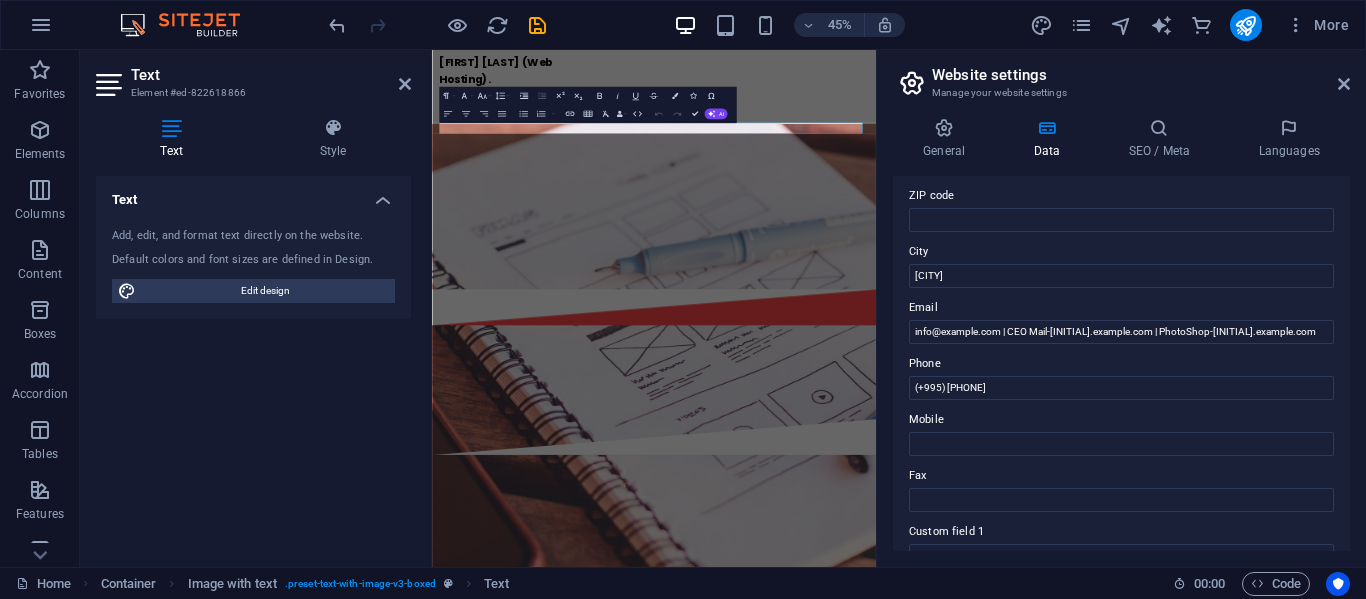 scroll, scrollTop: 300, scrollLeft: 0, axis: vertical 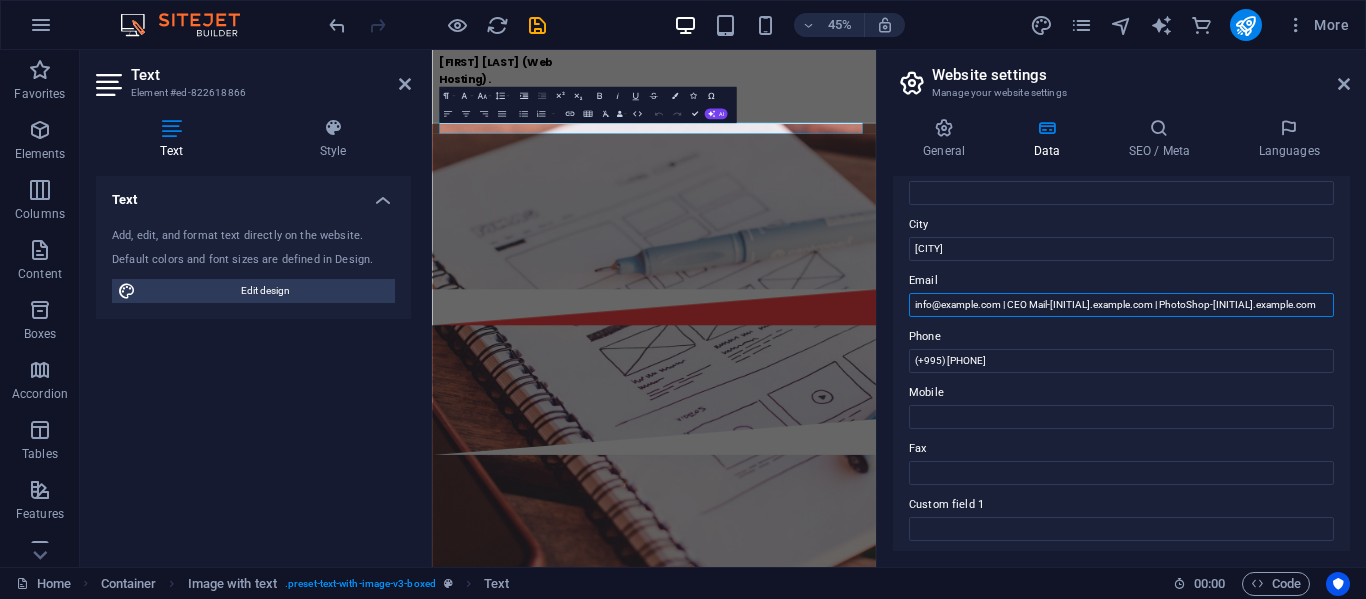 click on "info@basemc.ge   |   CEO Mail-tsotne.basemc.ge   |   PhotoShop-gio.basemc.ge" at bounding box center [1121, 305] 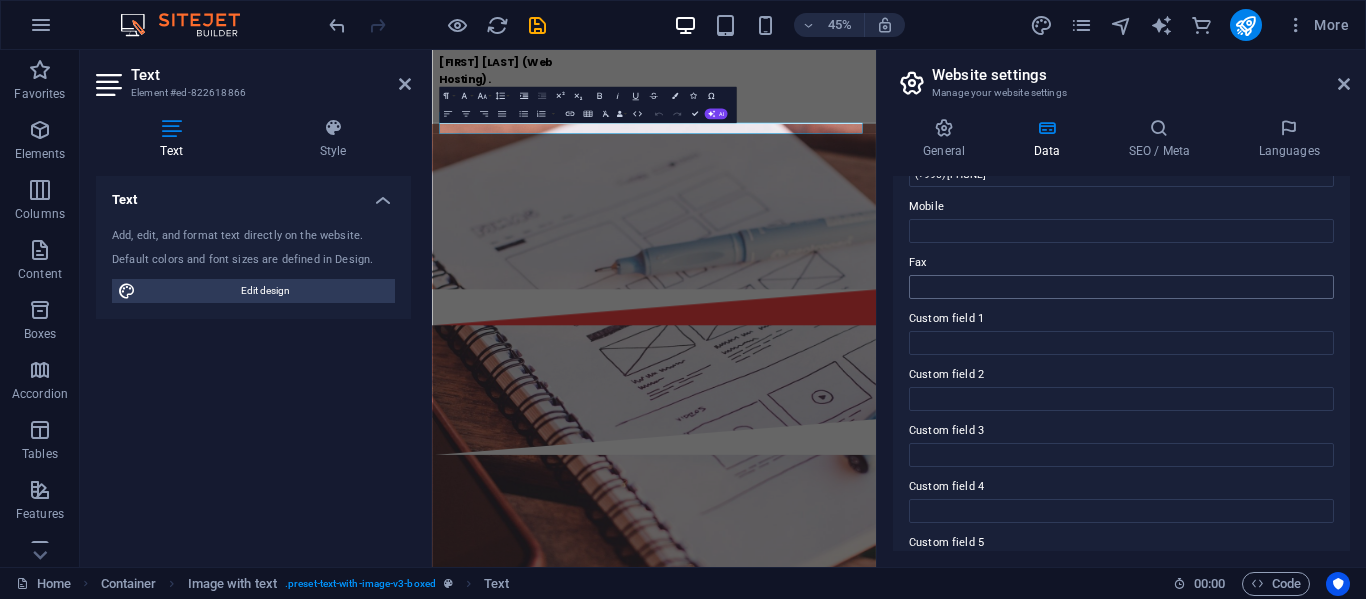 scroll, scrollTop: 386, scrollLeft: 0, axis: vertical 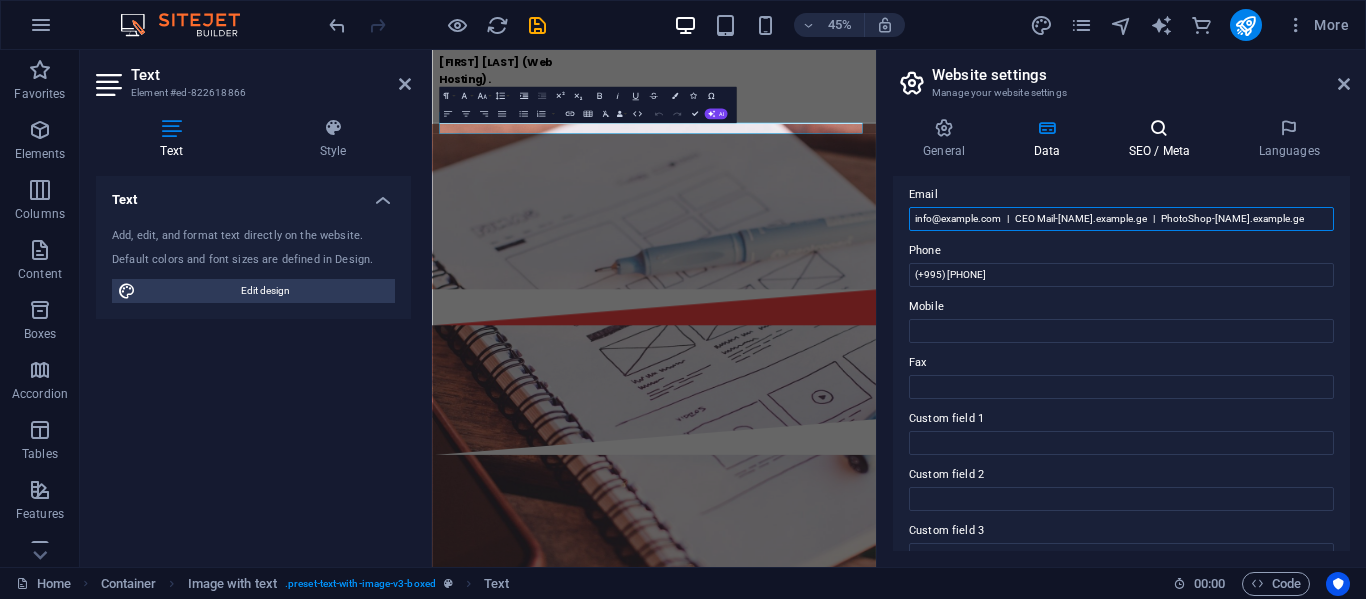 type on "info@basemc.ge   |   CEO Mail-tsotne.basemc.ge   |   PhotoShop-tsotne.basemc.ge" 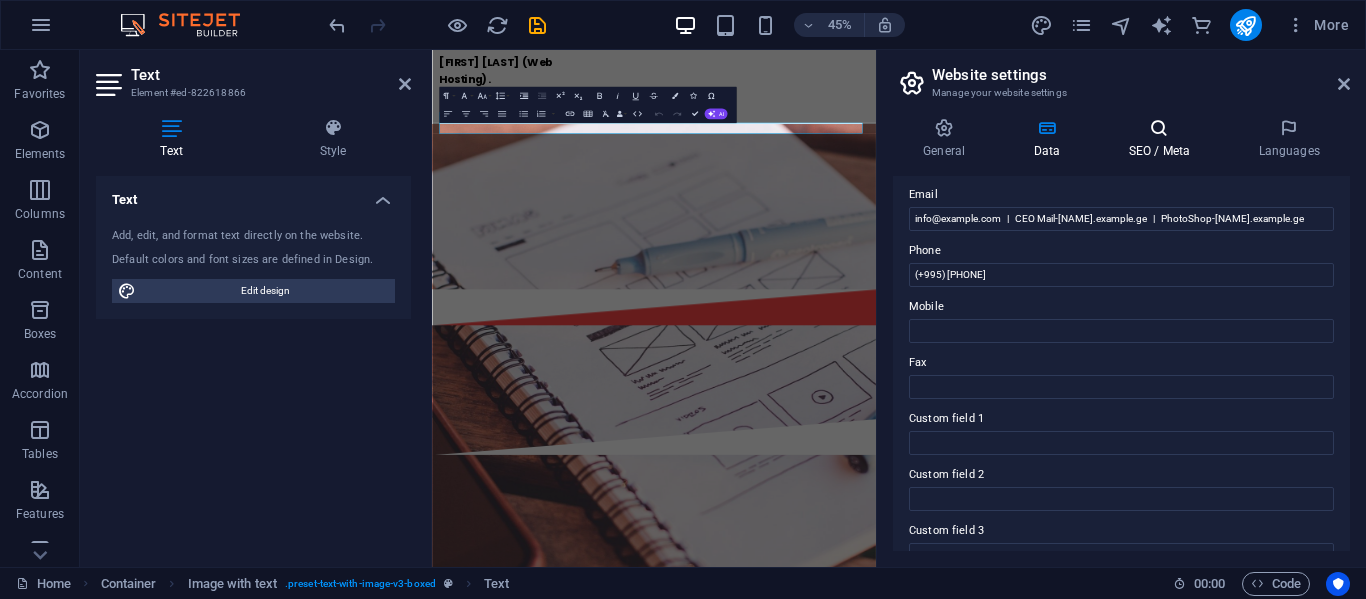 click at bounding box center (1159, 128) 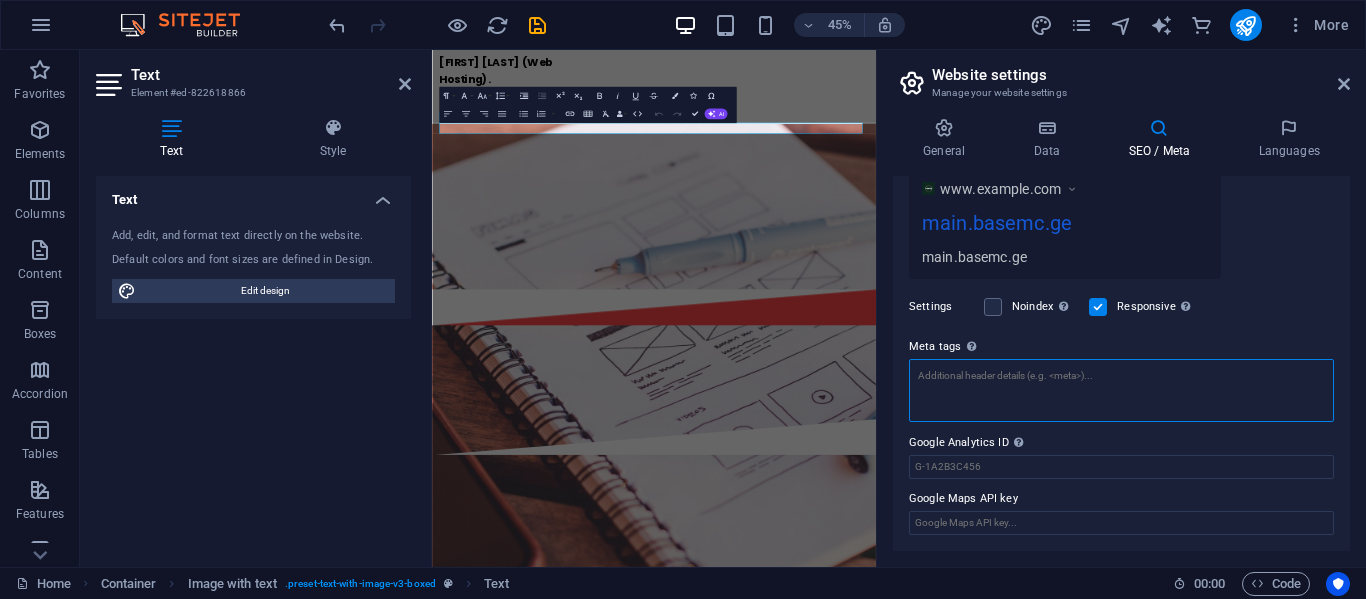 click on "Meta tags Enter HTML code here that will be placed inside the  tags of your website. Please note that your website may not function if you include code with errors." at bounding box center (1121, 390) 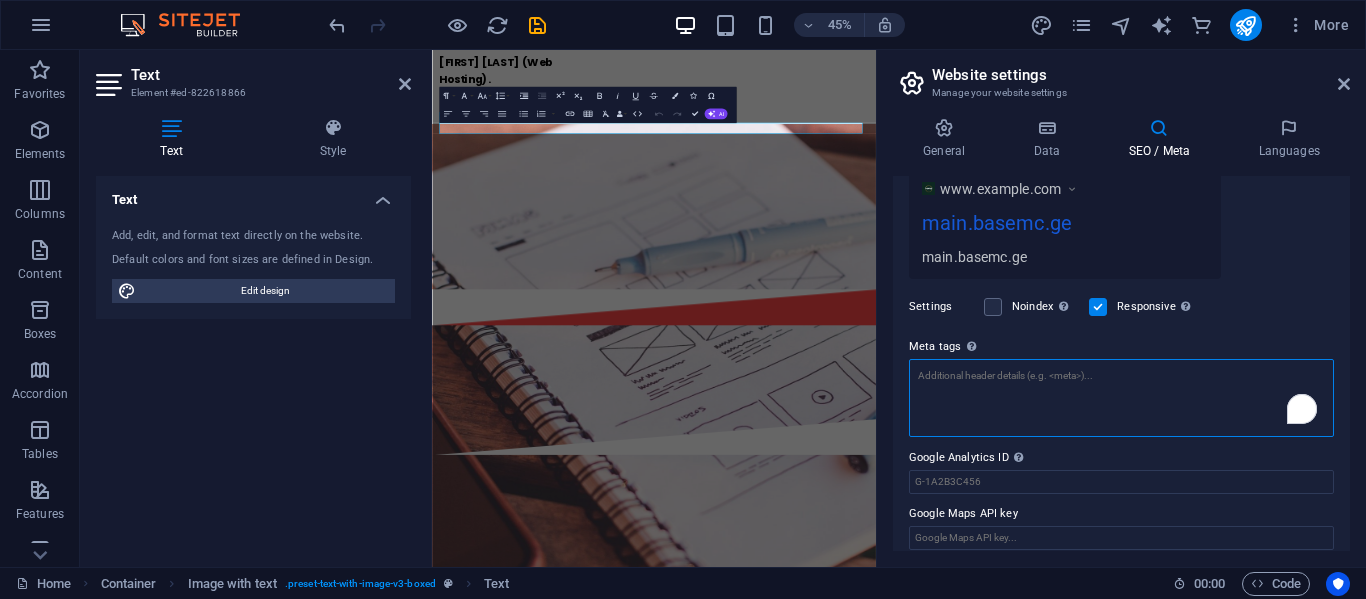 scroll, scrollTop: 361, scrollLeft: 0, axis: vertical 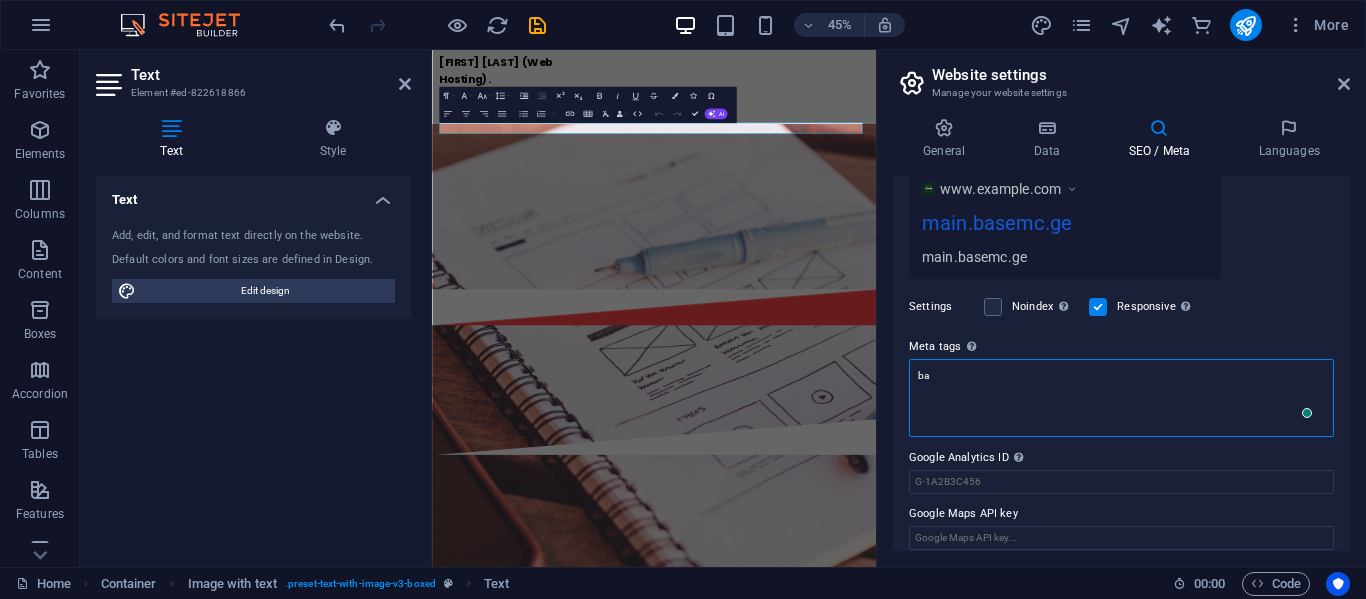 type on "b" 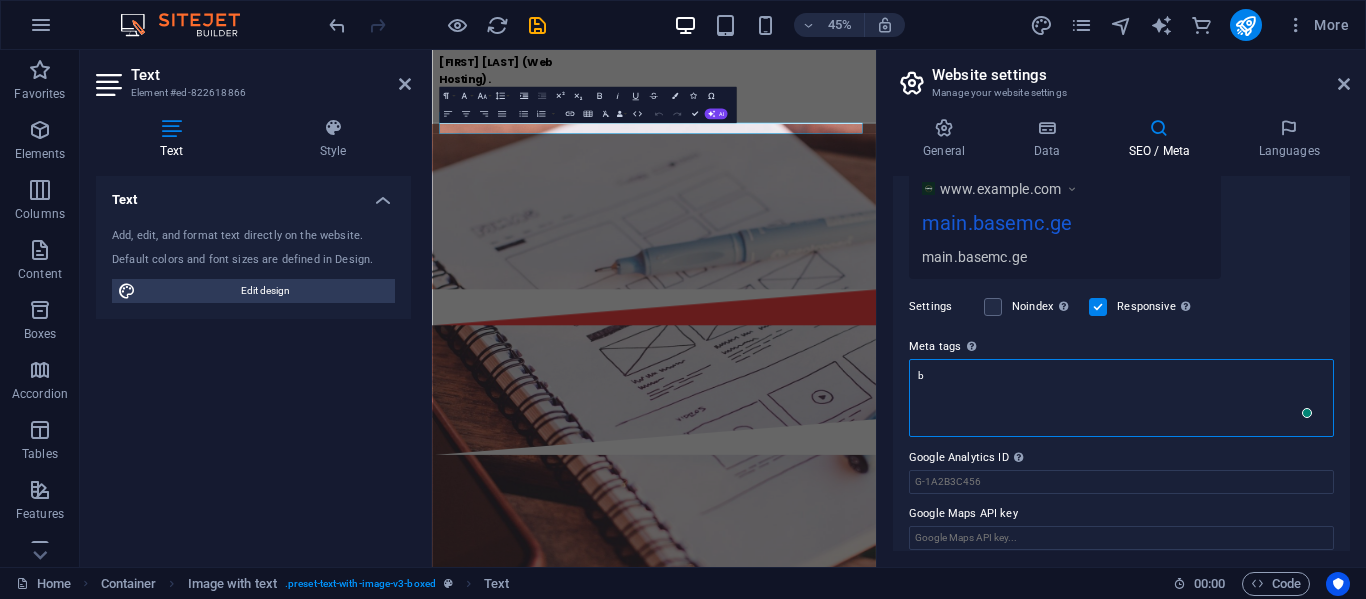type 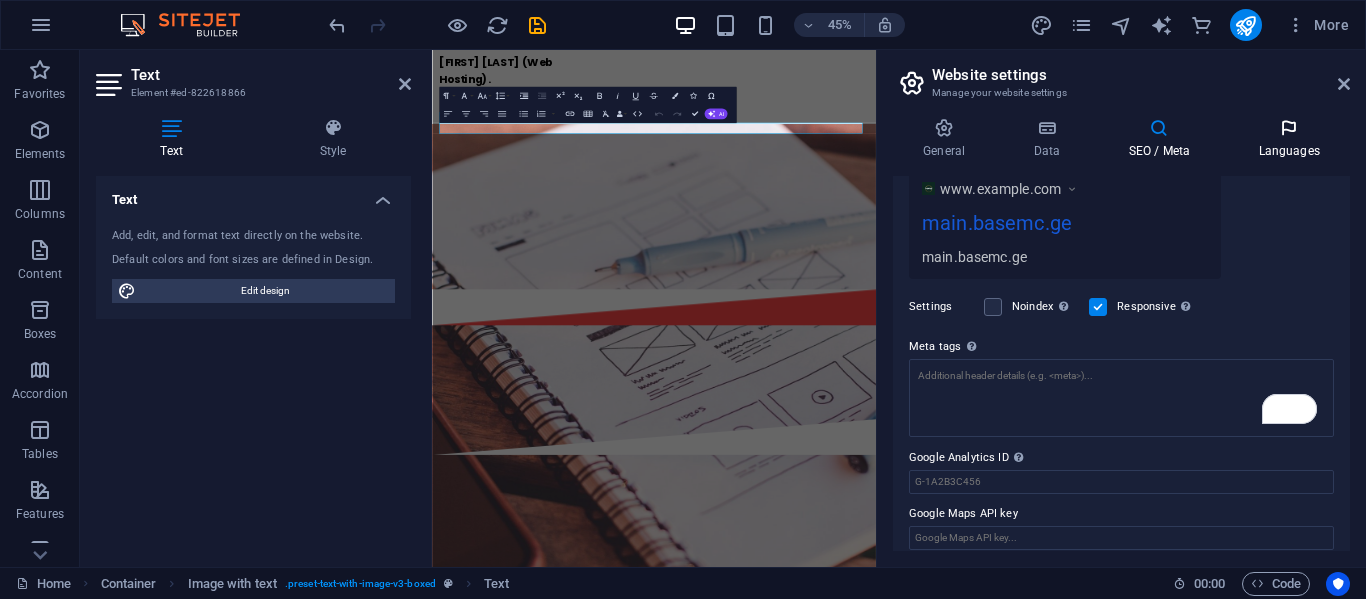 click at bounding box center (1289, 128) 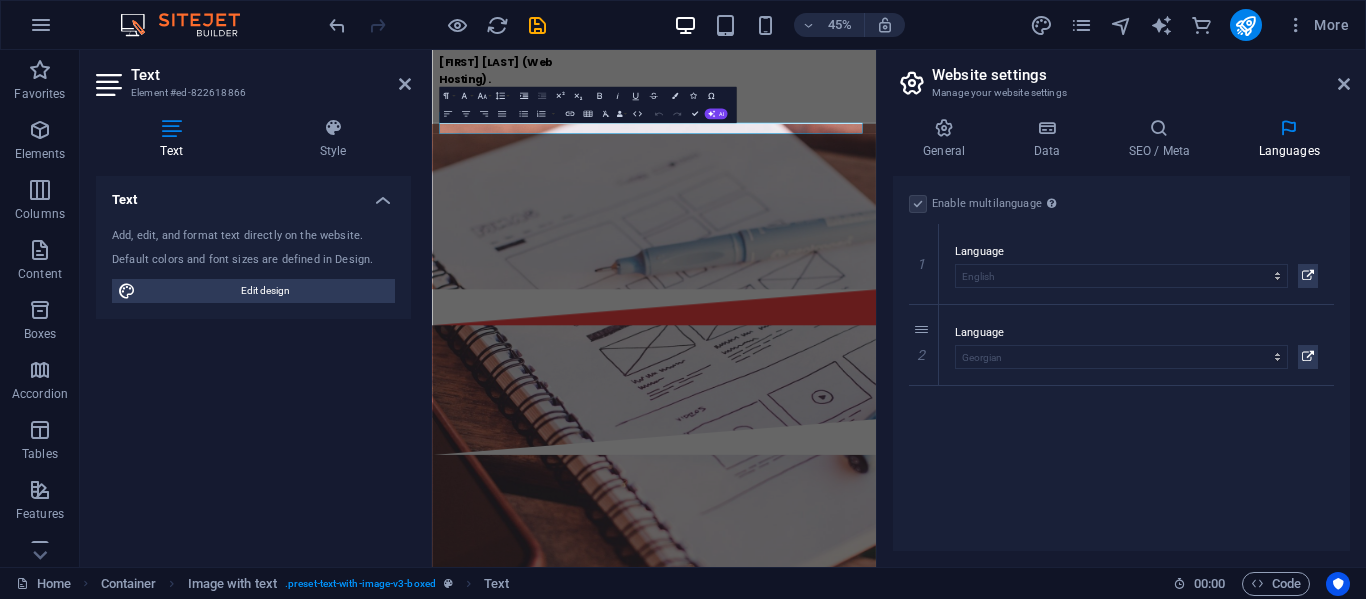 click on "Website settings" at bounding box center [1141, 75] 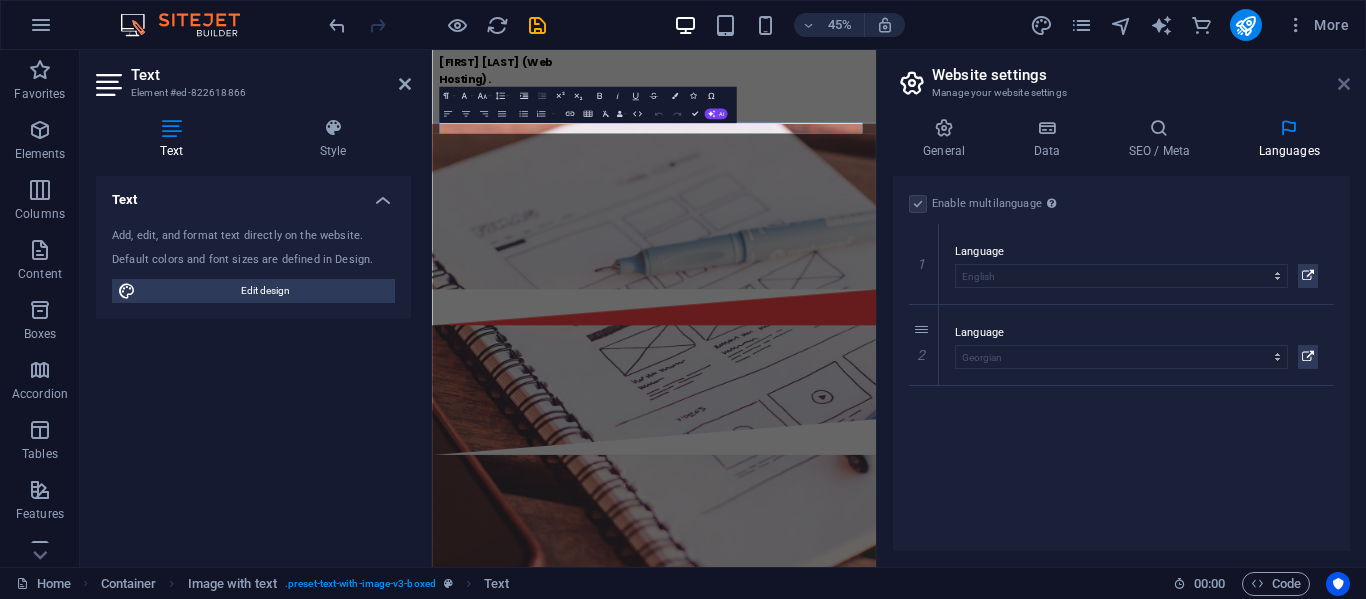 click at bounding box center [1344, 84] 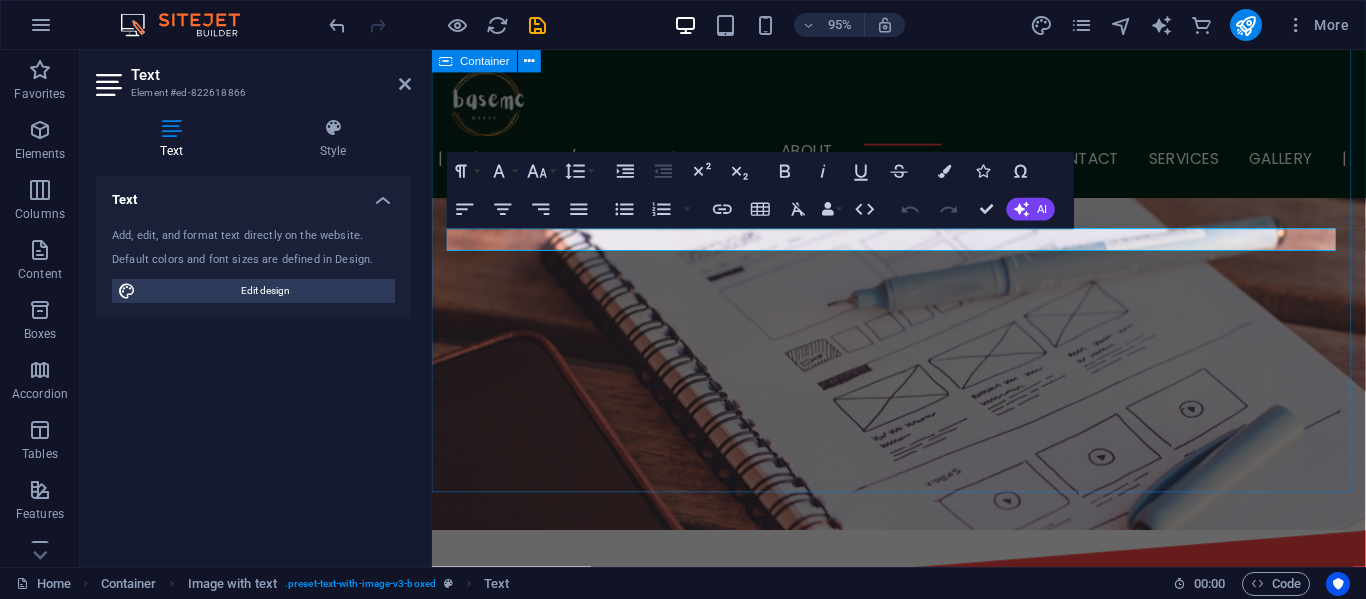 scroll, scrollTop: 1898, scrollLeft: 0, axis: vertical 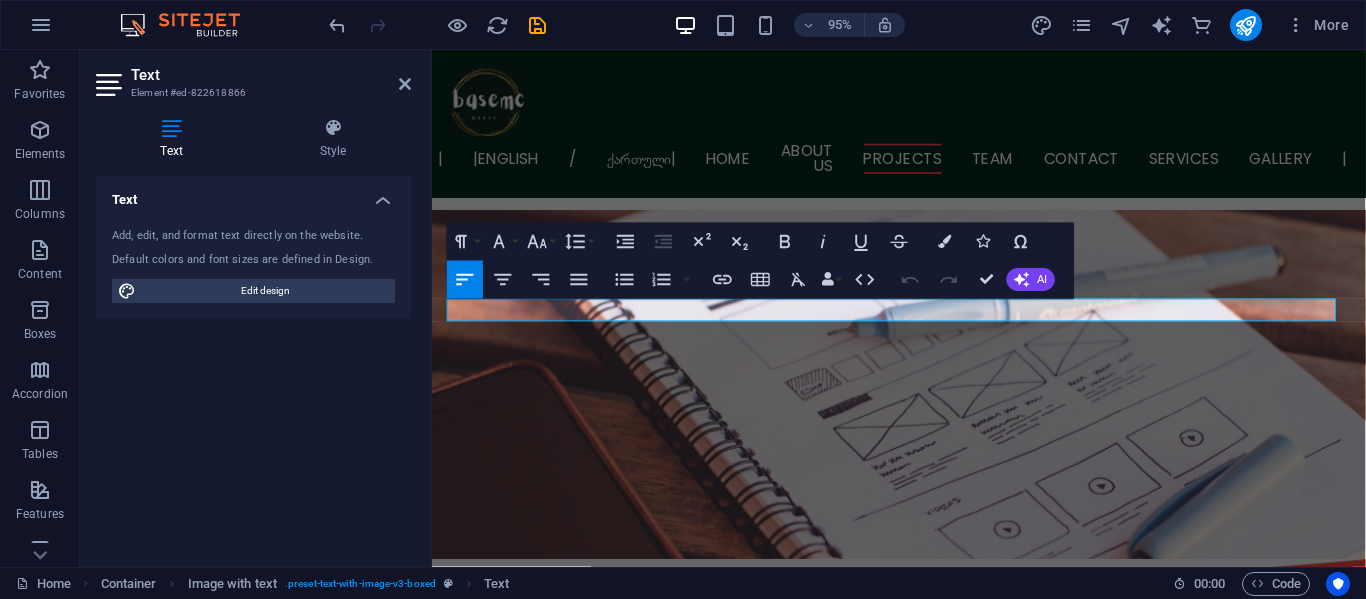 drag, startPoint x: 718, startPoint y: 324, endPoint x: 922, endPoint y: 282, distance: 208.27866 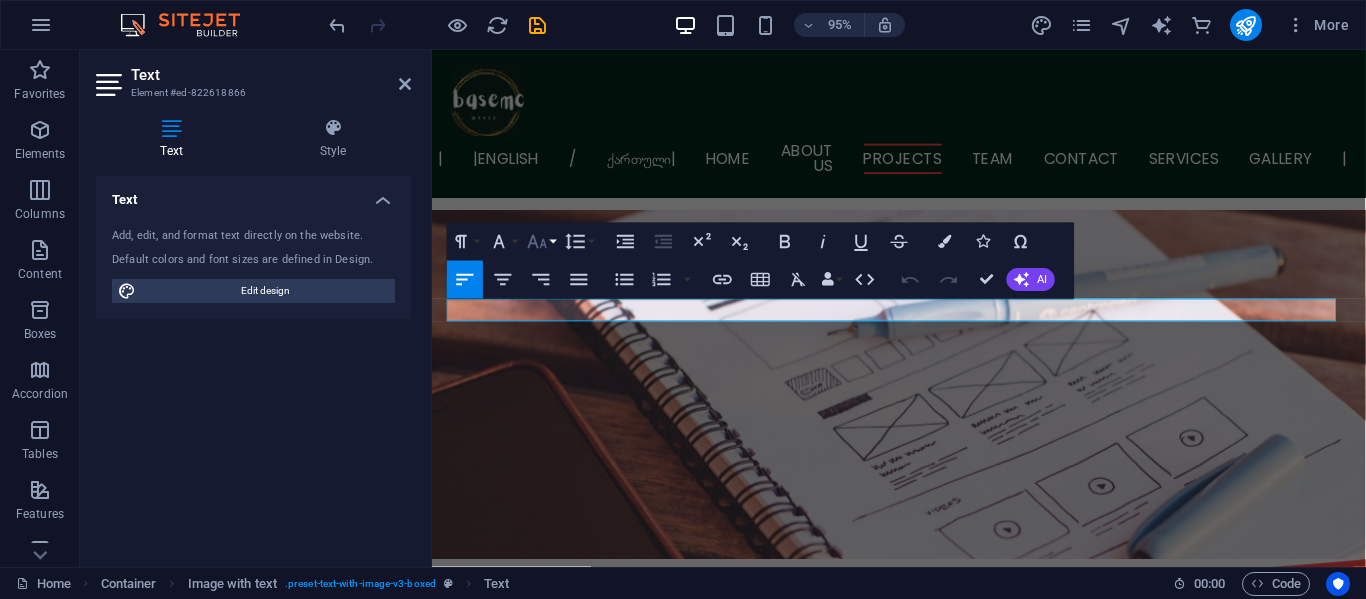 click 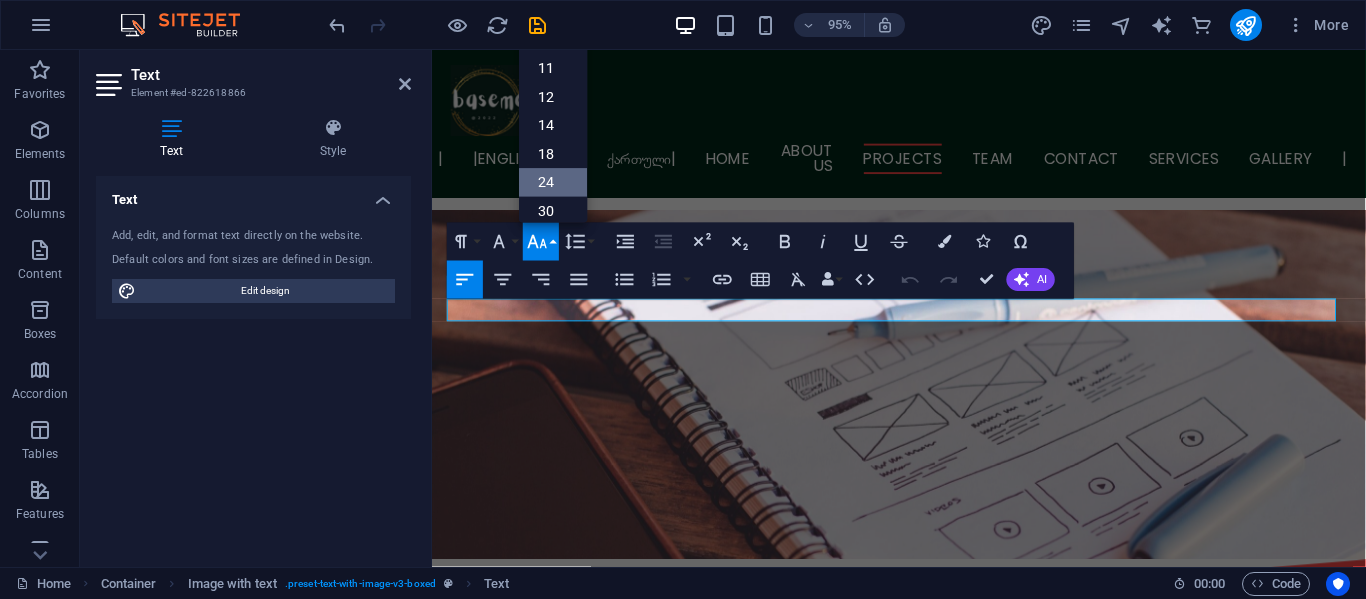 click on "24" at bounding box center (553, 183) 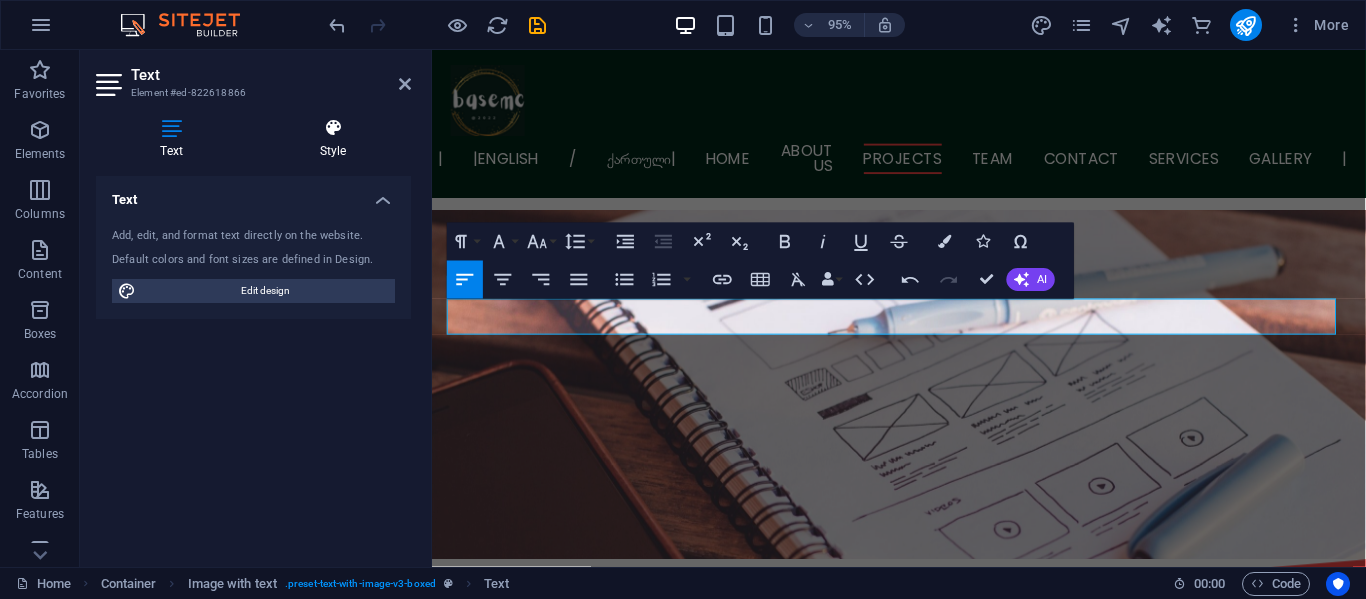 click on "Style" at bounding box center (333, 139) 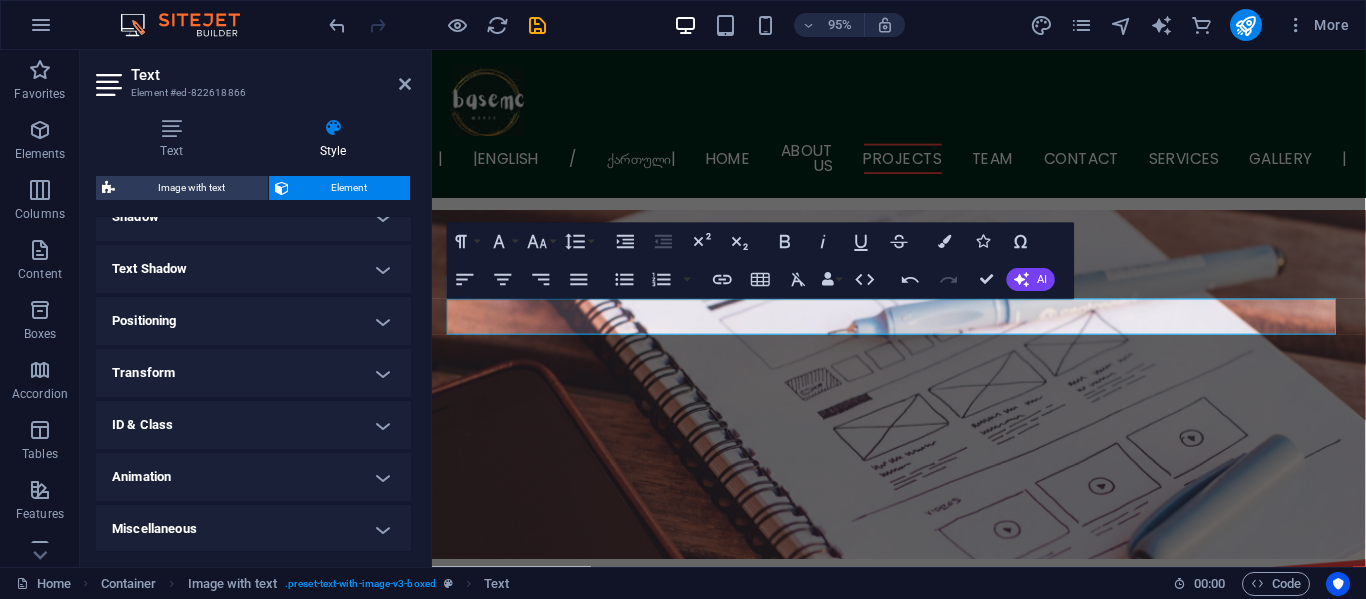 scroll, scrollTop: 511, scrollLeft: 0, axis: vertical 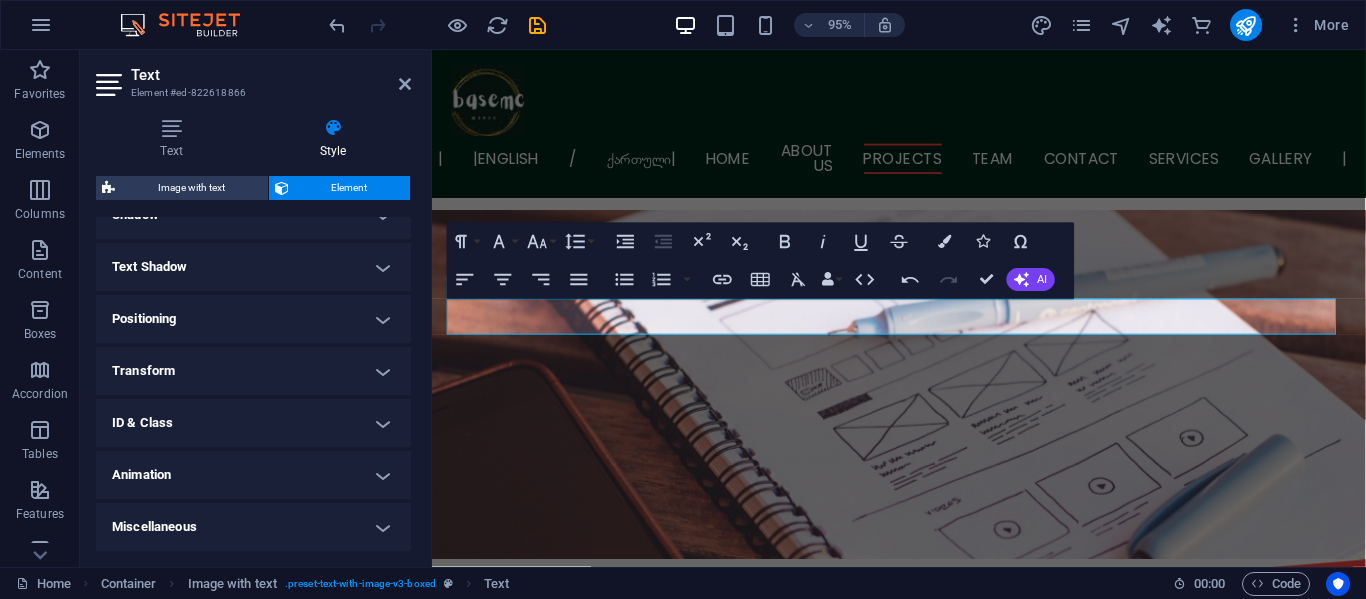 click on "Animation" at bounding box center [253, 475] 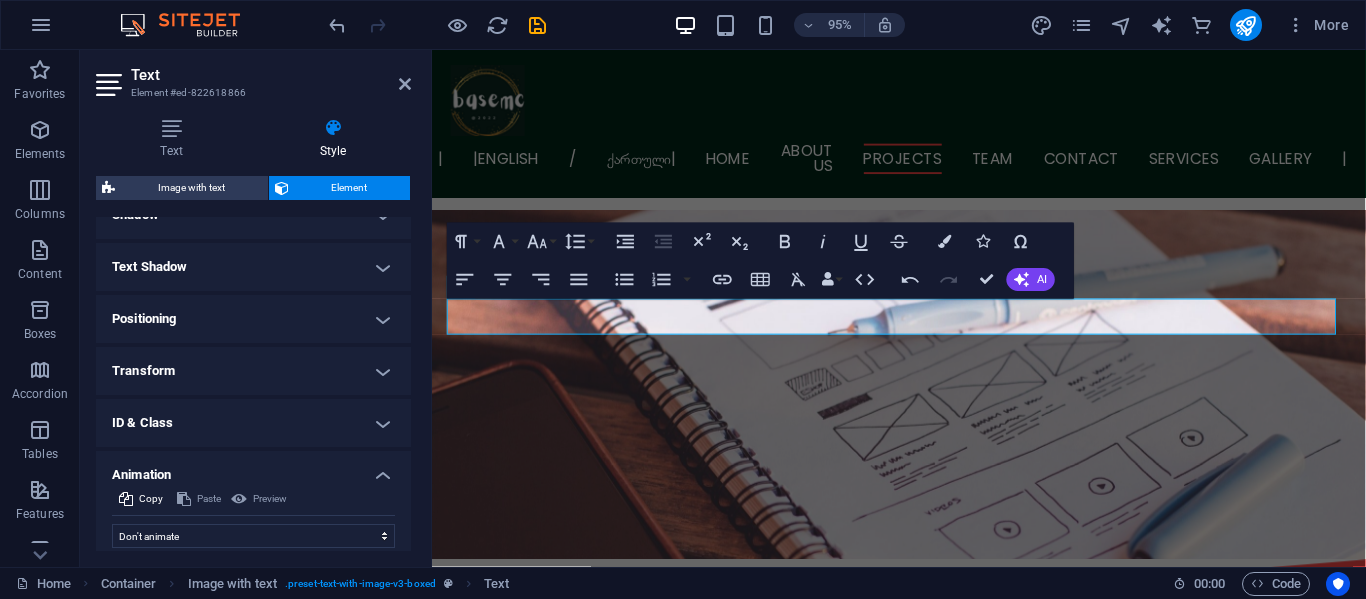 scroll, scrollTop: 576, scrollLeft: 0, axis: vertical 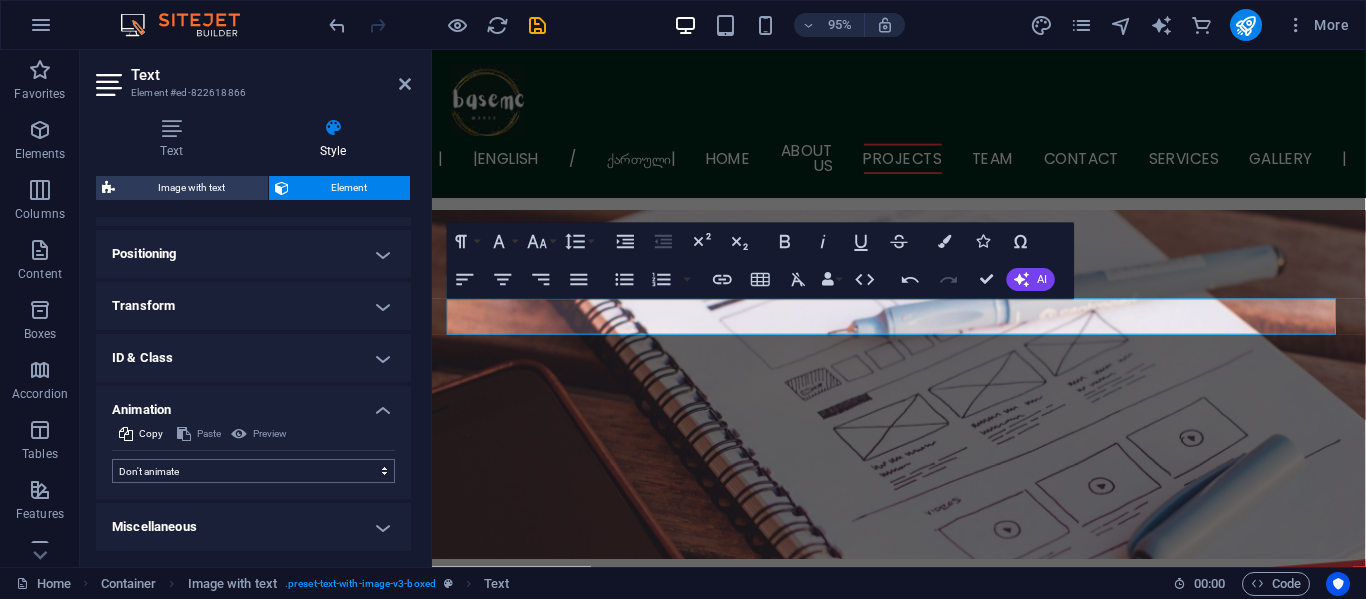 click on "Don't animate Show / Hide Slide up/down Zoom in/out Slide left to right Slide right to left Slide top to bottom Slide bottom to top Pulse Blink Open as overlay Initial Element hidden Element shown Duration .5 s ms Delay 0 s ms Width auto px % Trigger No automatic trigger On page load Element scrolled into view Close This label appears when hovering over the close button, indicating its function. Group Show Don't alter this element Hide this element Show this element Hide Don't alter this element Hide this element Show this element" at bounding box center [253, 467] 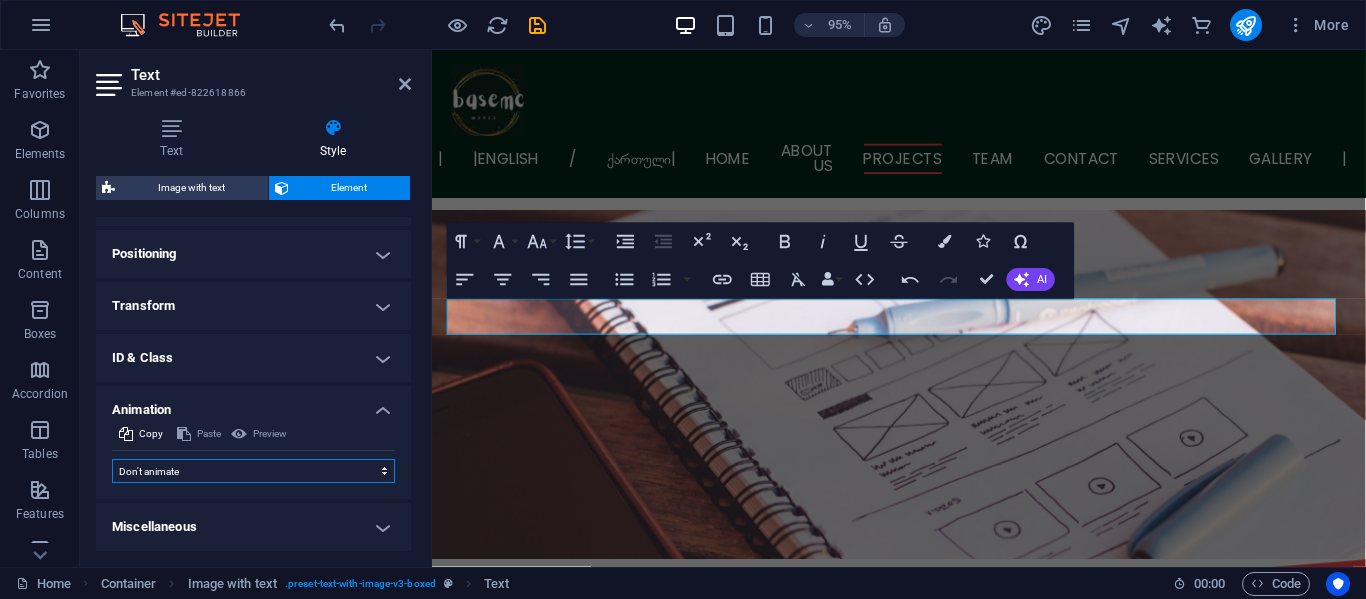 click on "Don't animate Show / Hide Slide up/down Zoom in/out Slide left to right Slide right to left Slide top to bottom Slide bottom to top Pulse Blink Open as overlay" at bounding box center (253, 471) 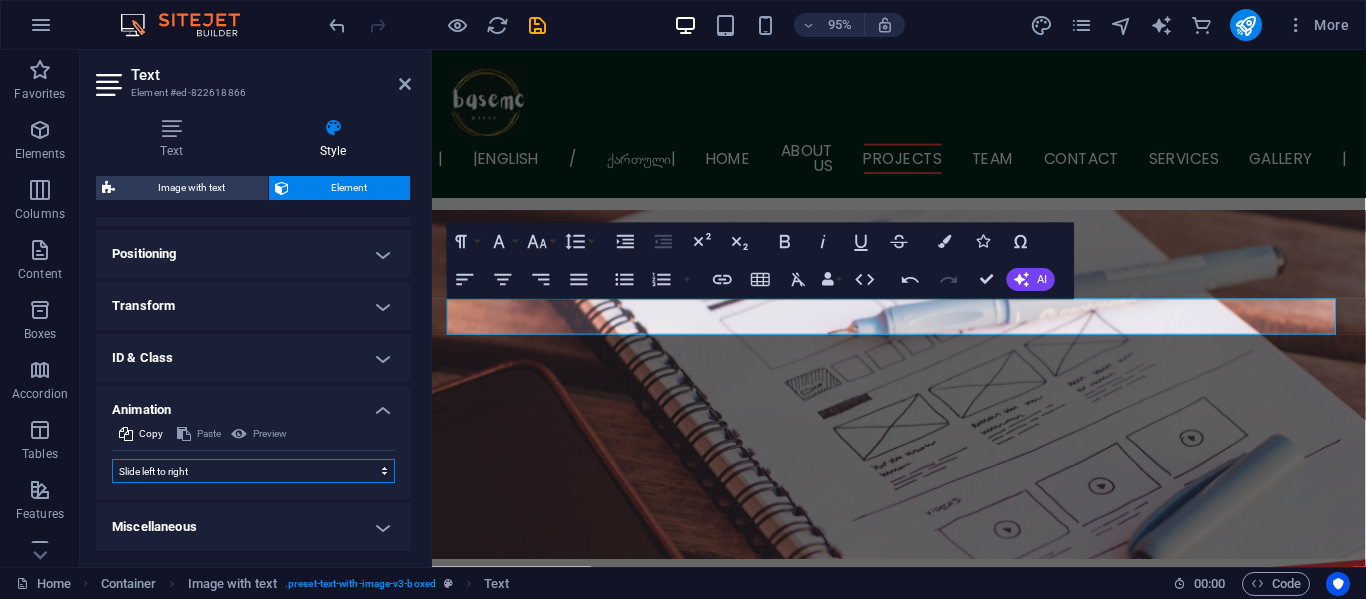 click on "Don't animate Show / Hide Slide up/down Zoom in/out Slide left to right Slide right to left Slide top to bottom Slide bottom to top Pulse Blink Open as overlay" at bounding box center (253, 471) 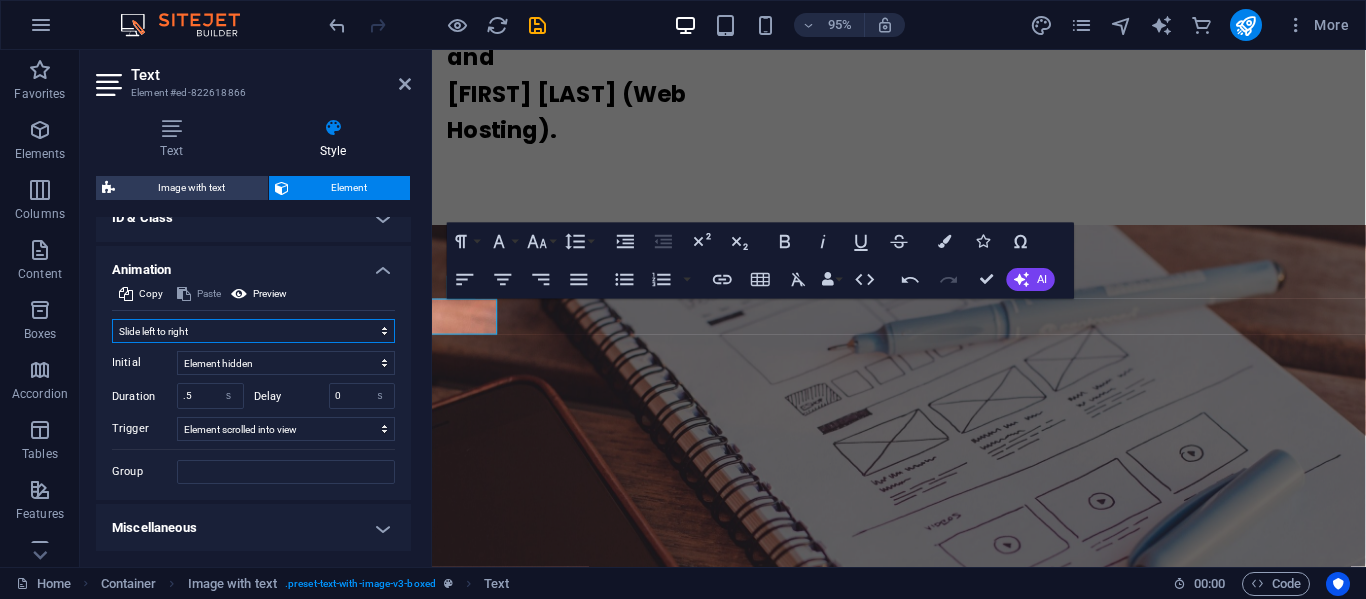 scroll, scrollTop: 717, scrollLeft: 0, axis: vertical 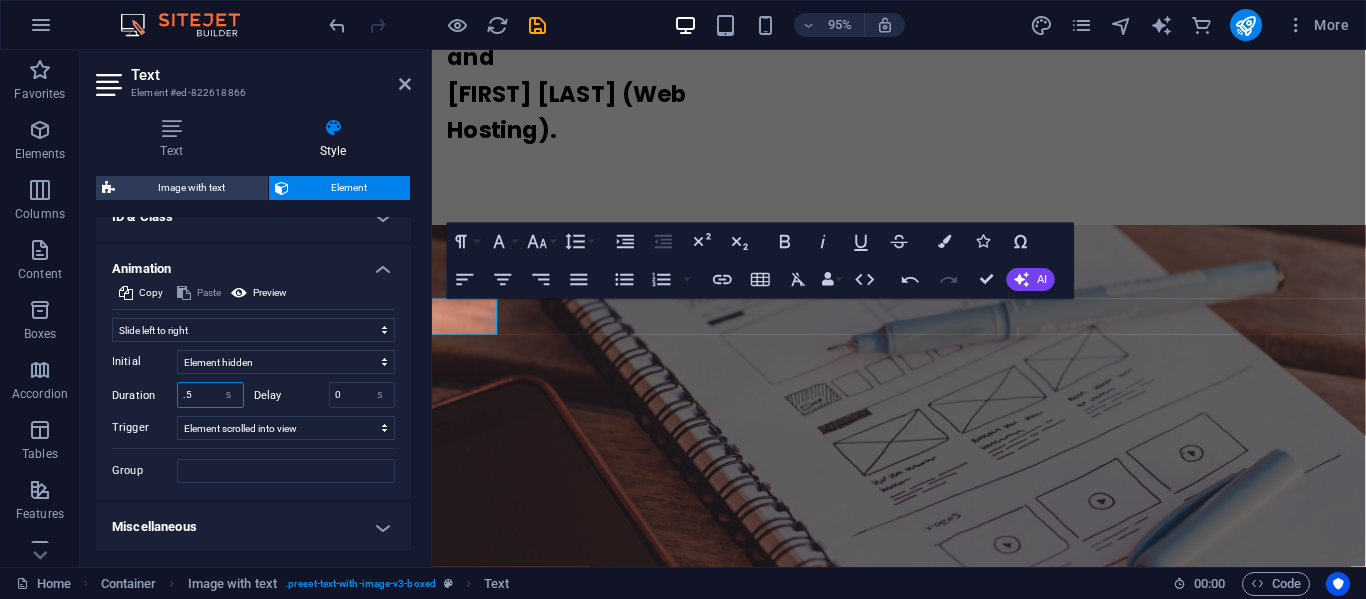 drag, startPoint x: 206, startPoint y: 393, endPoint x: 154, endPoint y: 393, distance: 52 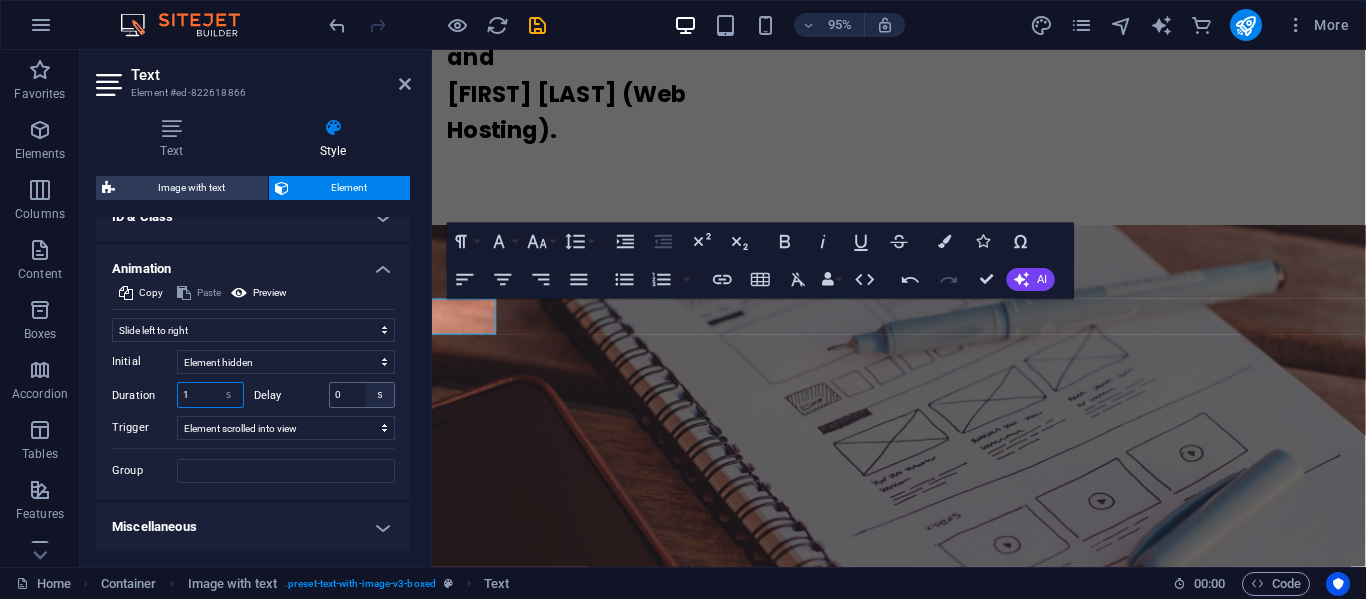 type on "1" 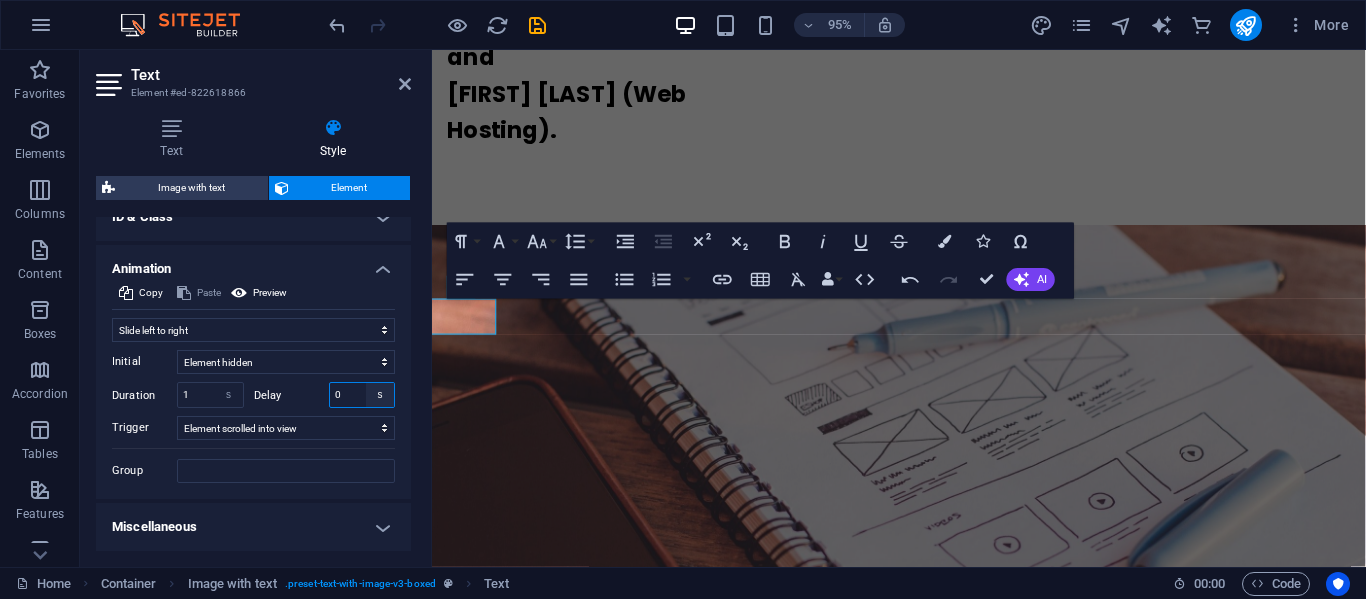 click on "s ms" at bounding box center [380, 395] 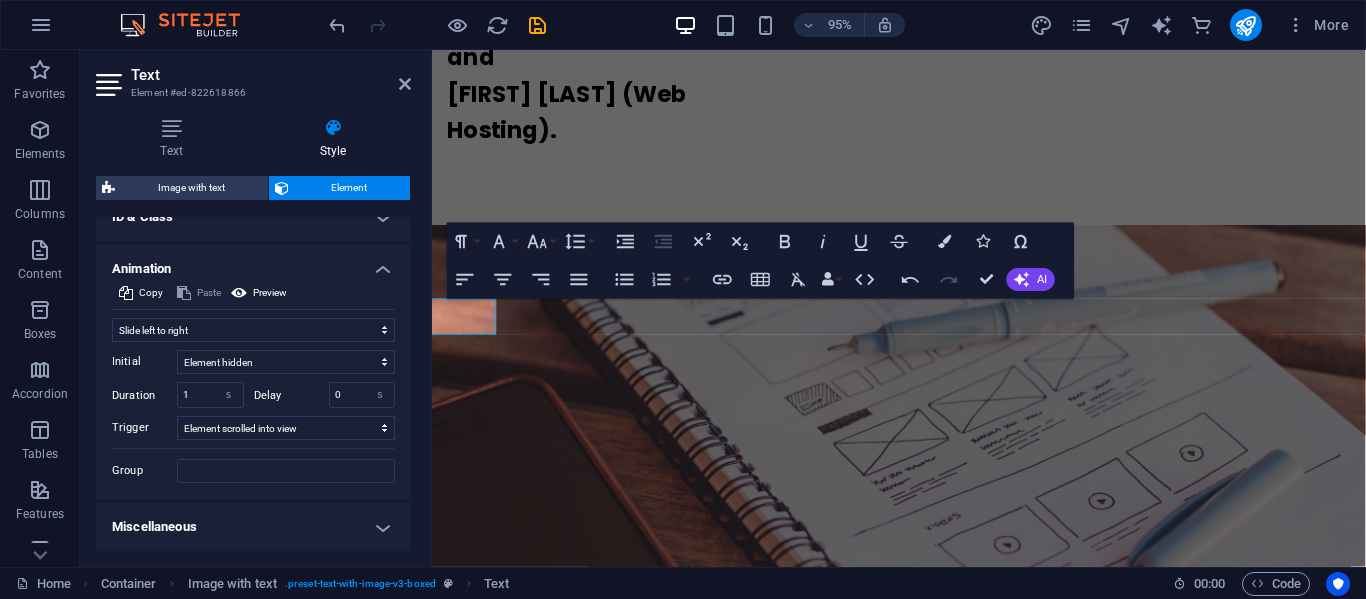 click on "Miscellaneous" at bounding box center (253, 527) 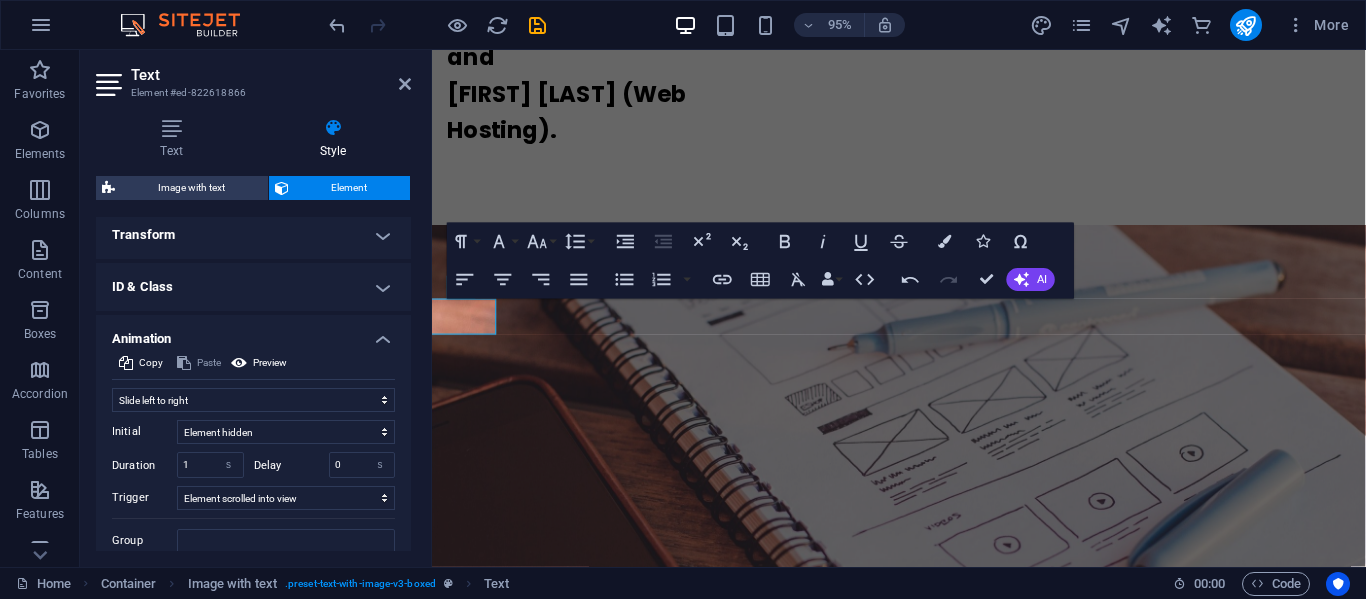 scroll, scrollTop: 617, scrollLeft: 0, axis: vertical 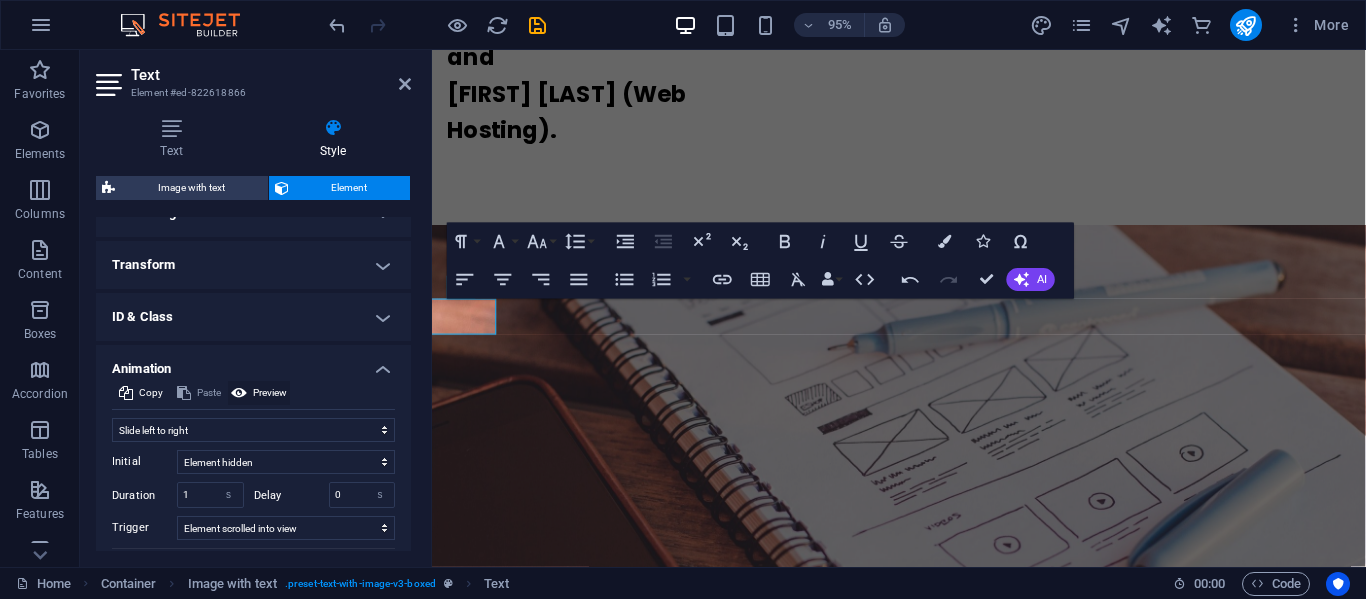 click on "Preview" at bounding box center (259, 393) 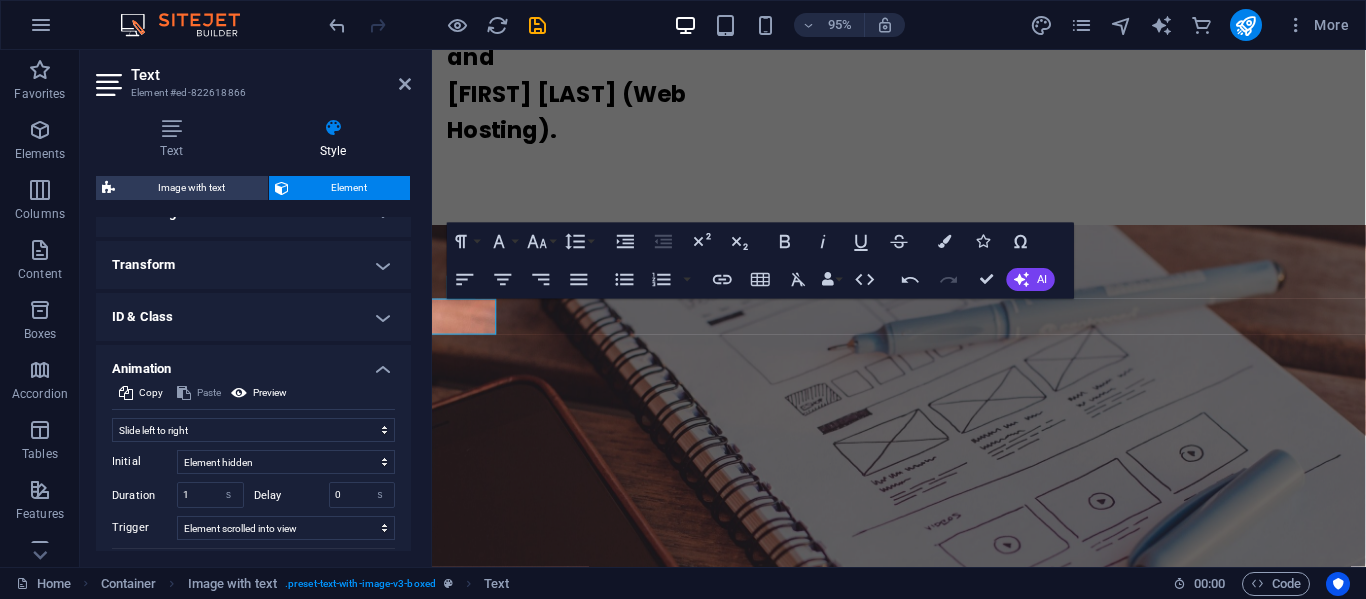 click on "Transform" at bounding box center (253, 265) 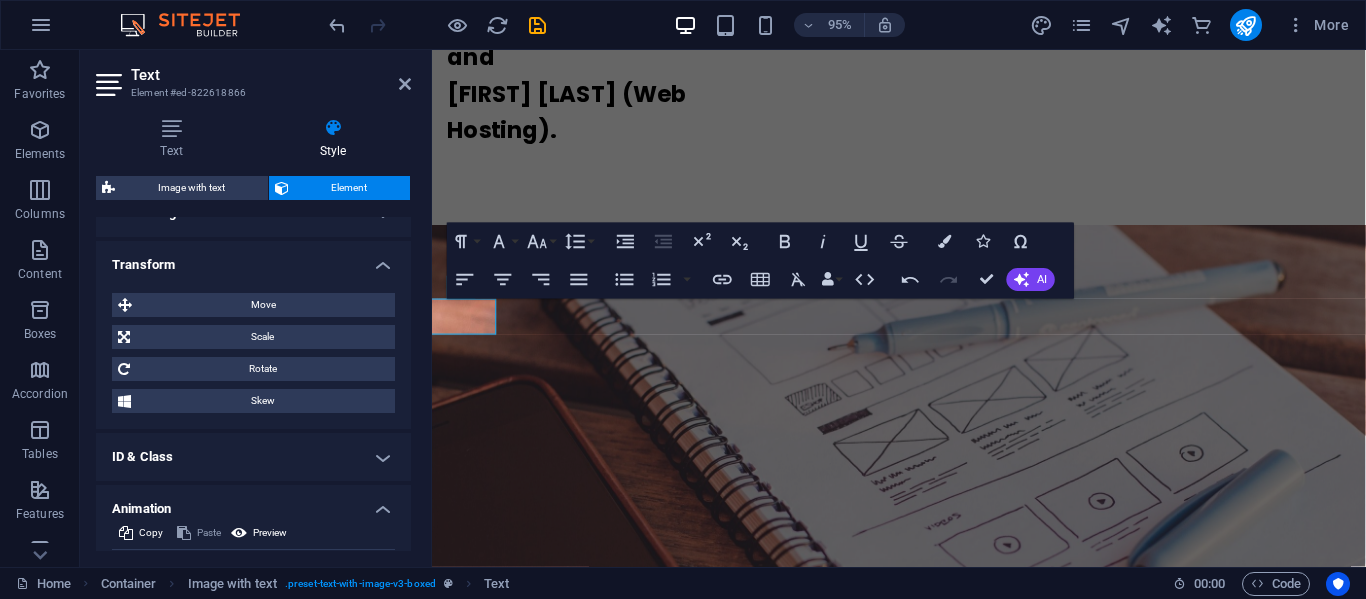 click on "Transform" at bounding box center [253, 259] 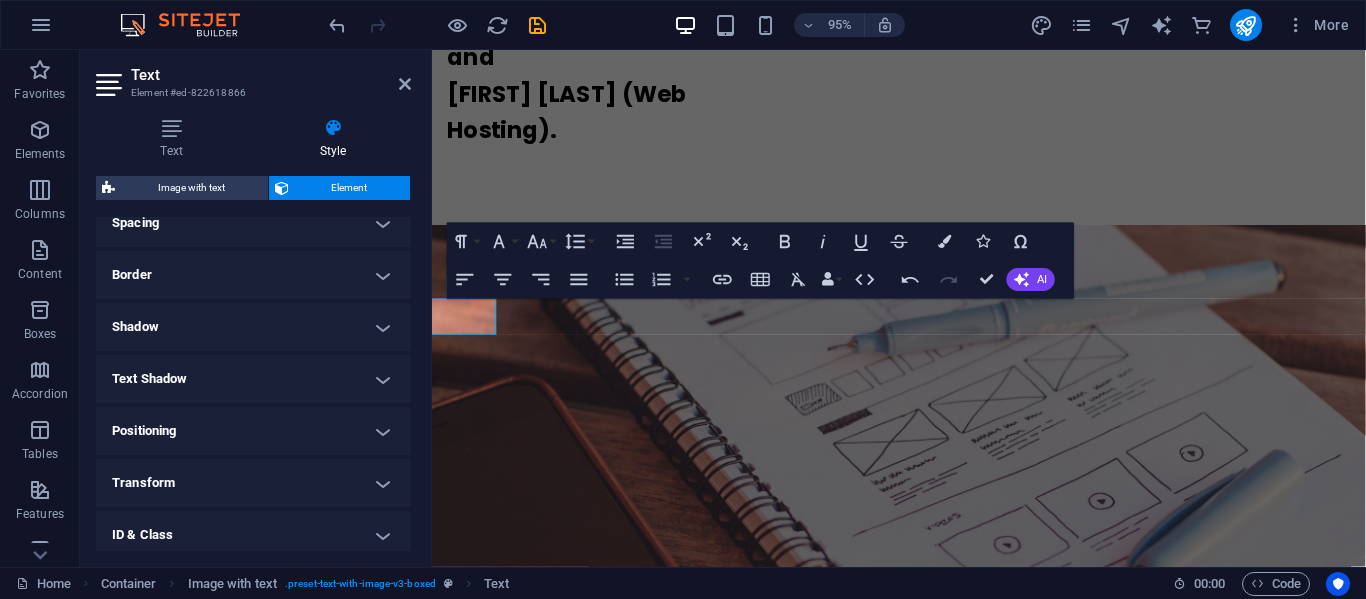 scroll, scrollTop: 317, scrollLeft: 0, axis: vertical 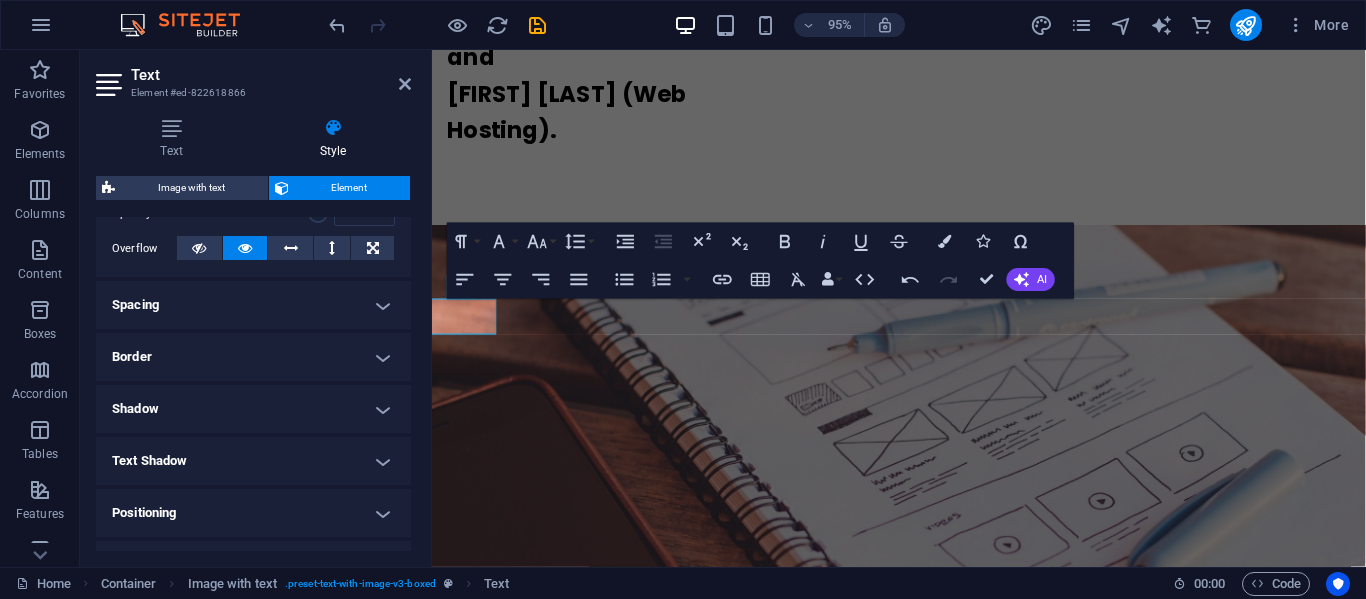 click on "Border" at bounding box center [253, 357] 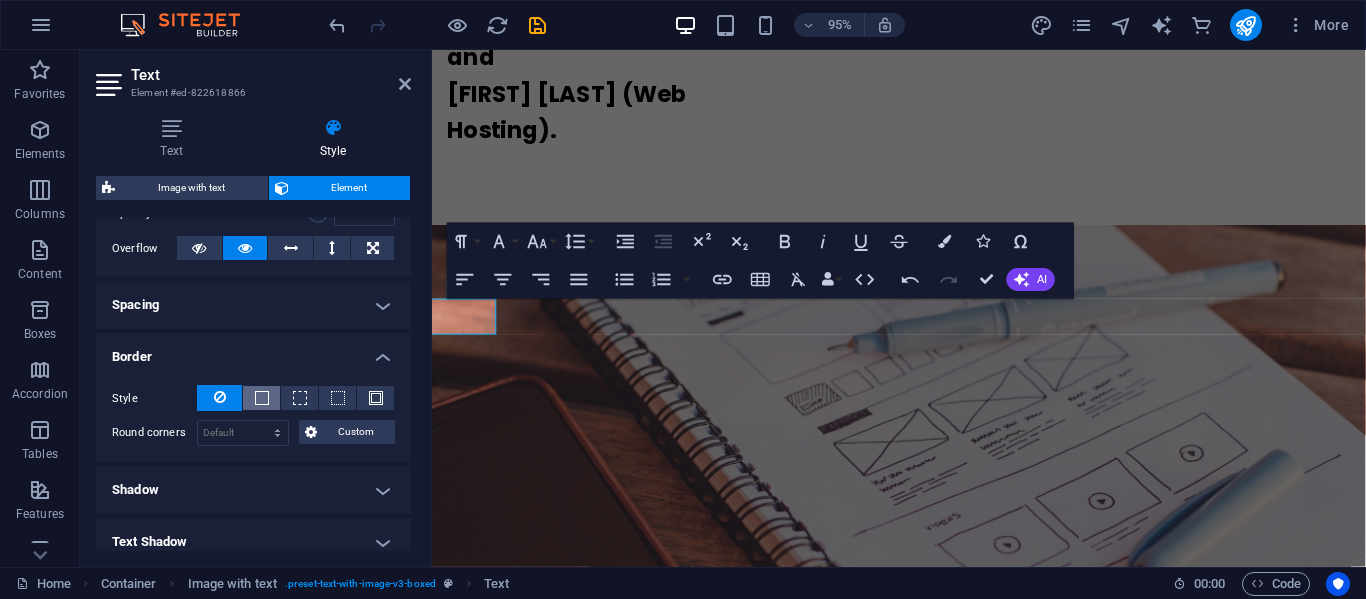 click at bounding box center [262, 398] 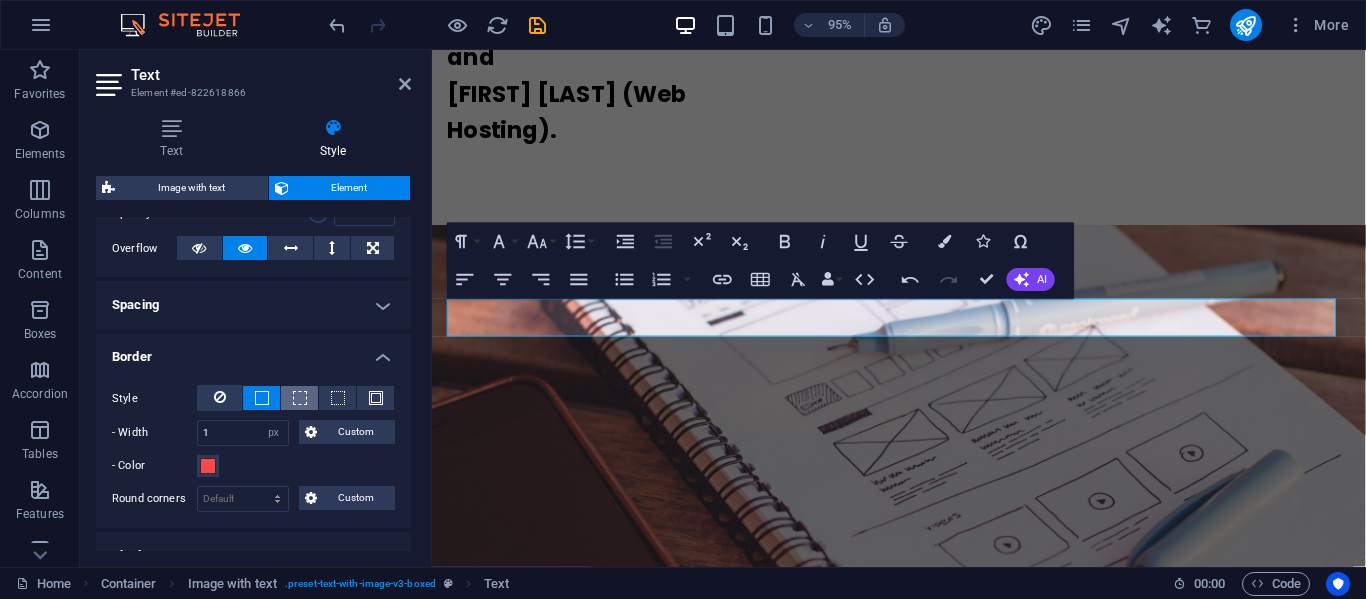 click at bounding box center [299, 398] 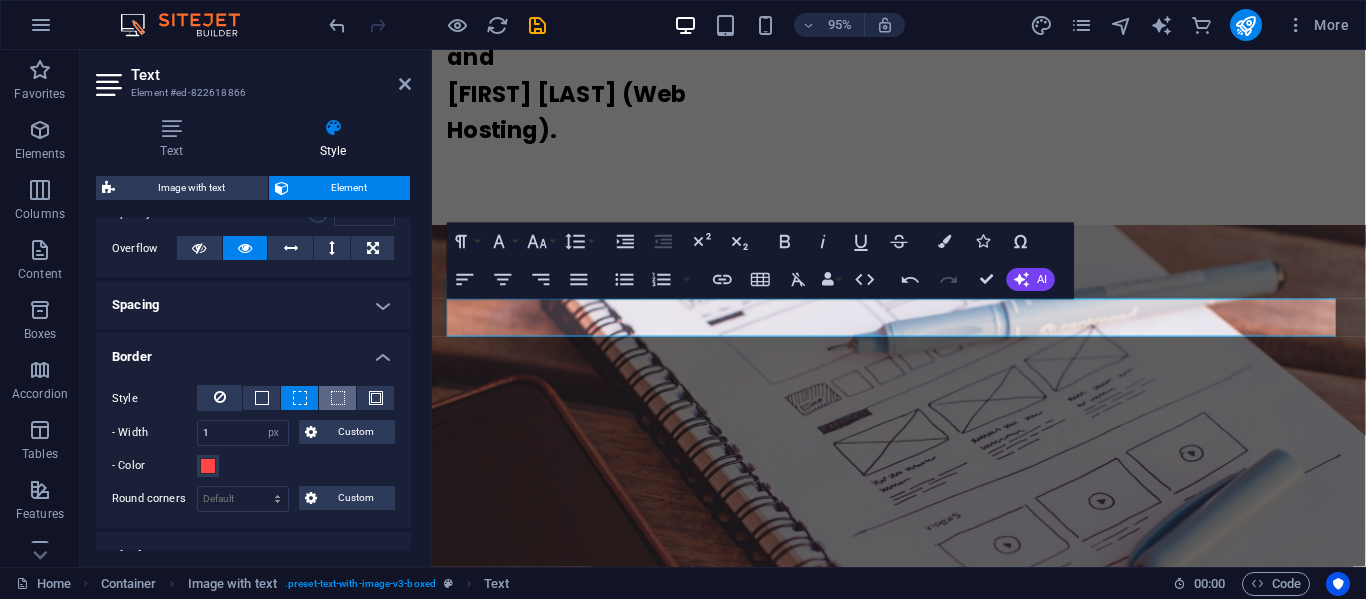 click at bounding box center [337, 398] 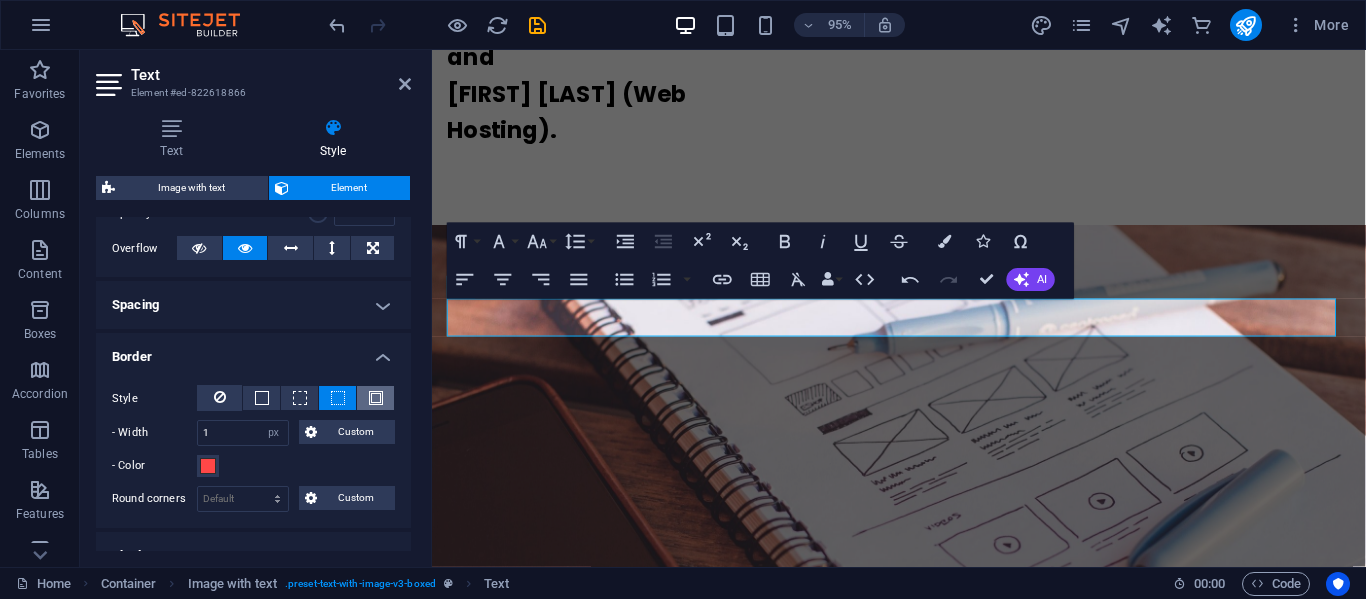 click at bounding box center [376, 398] 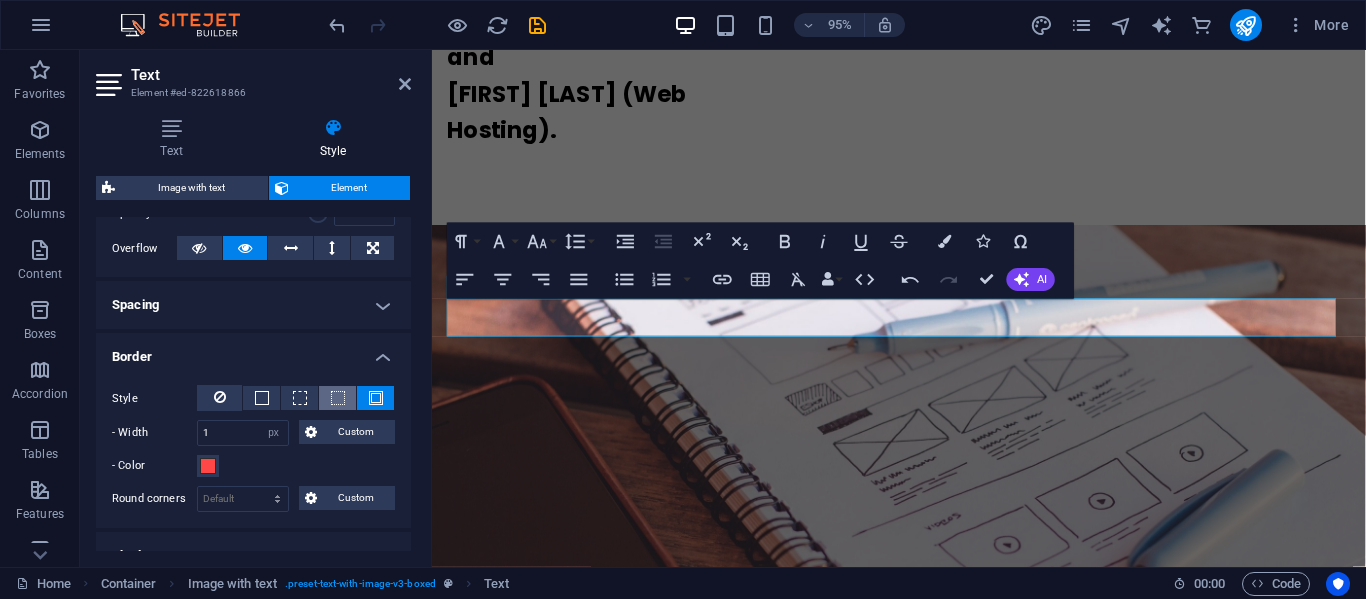 click at bounding box center [338, 398] 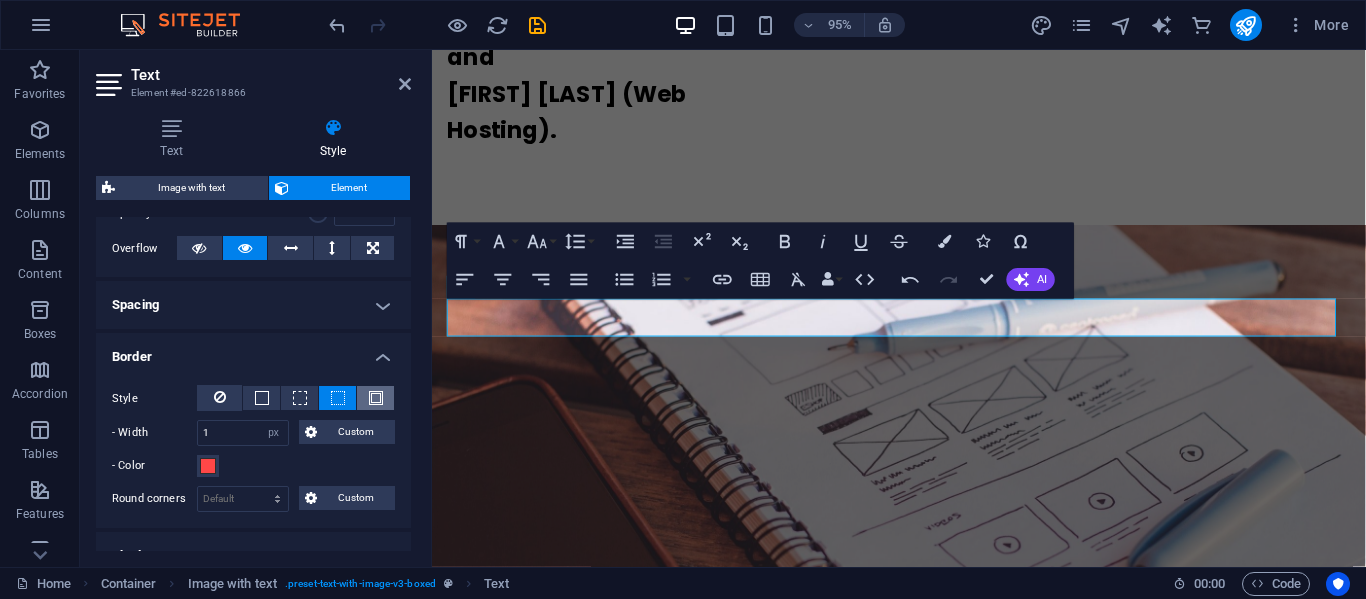 click at bounding box center [376, 398] 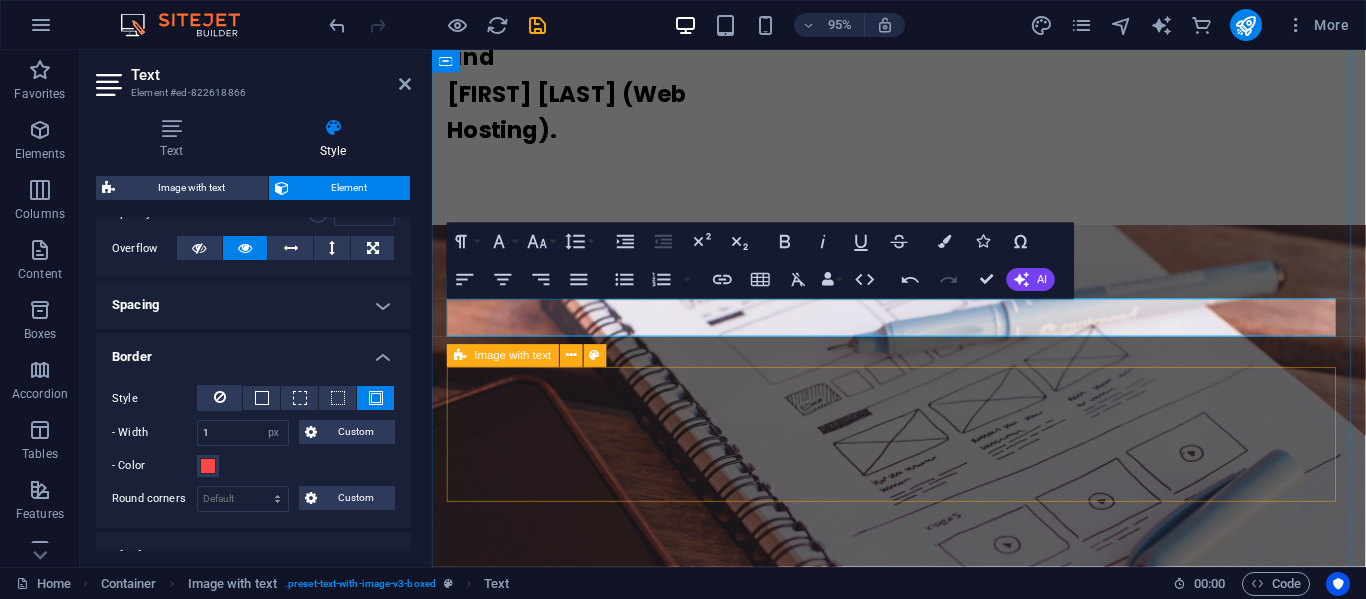 click on "Drop content here or  Add elements  Paste clipboard" at bounding box center [924, 1968] 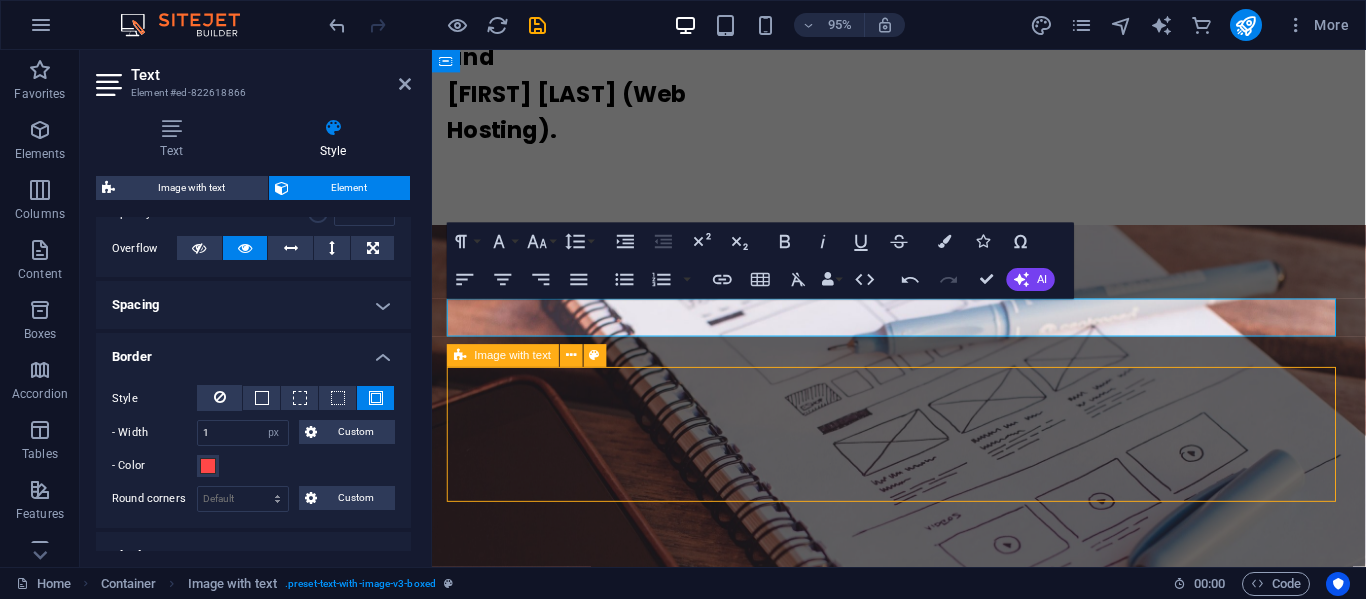 scroll, scrollTop: 1900, scrollLeft: 0, axis: vertical 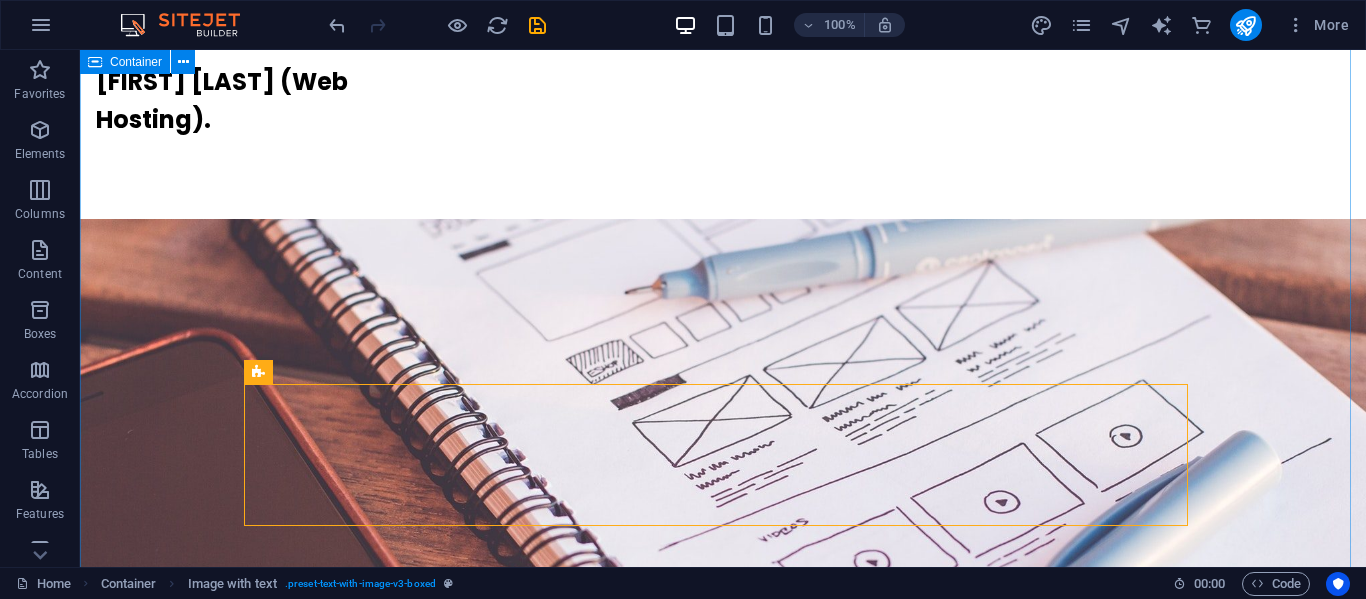 click on "L atest Project While I may not be organizing projects at this stage in my journey as a beginner, I am excited to showcase my masterpieces and share the creativity I have cultivated so far. Each piece represents my unique perspective and growing skills, and I look forward to presenting them to you. L atest Project Meet tsotne, our Photoshop expert in the beginner stage of their journey. Eager to learn and grow, they tackle a variety of projects, honing their photo editing and design skills with a passion for creativity. Explore our creativity in the  gallery . Drop content here or  Add elements  Paste clipboard" at bounding box center (723, 1529) 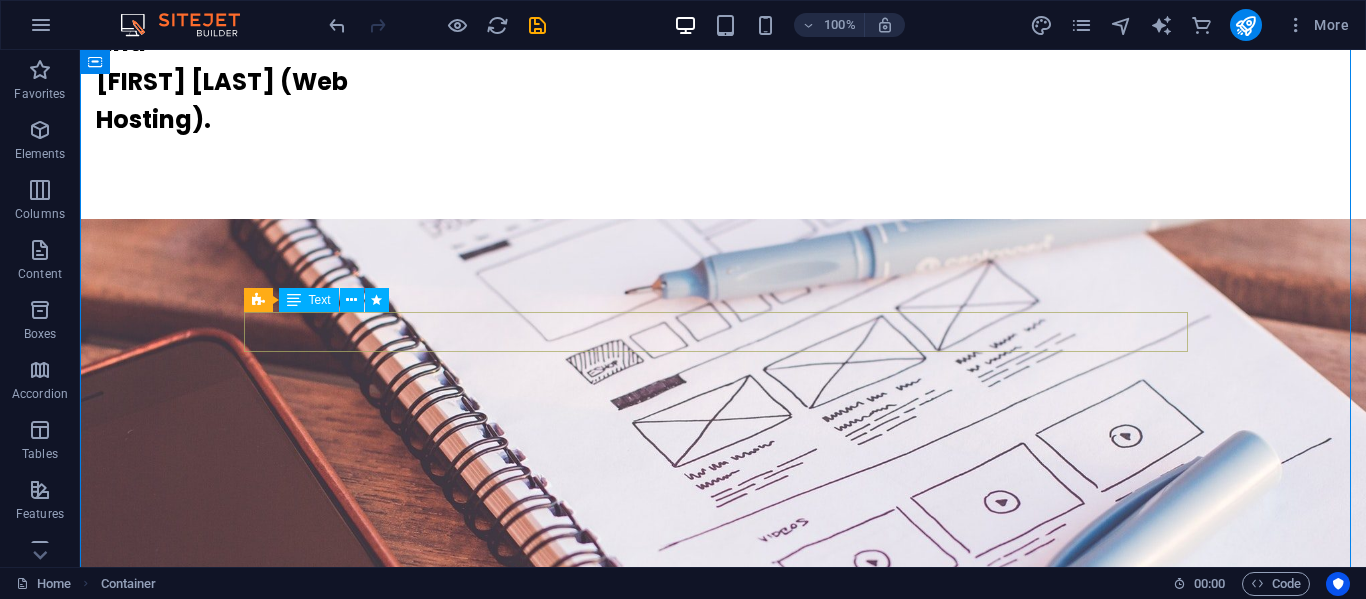 click on "Explore our creativity in the  gallery ." at bounding box center (723, 1830) 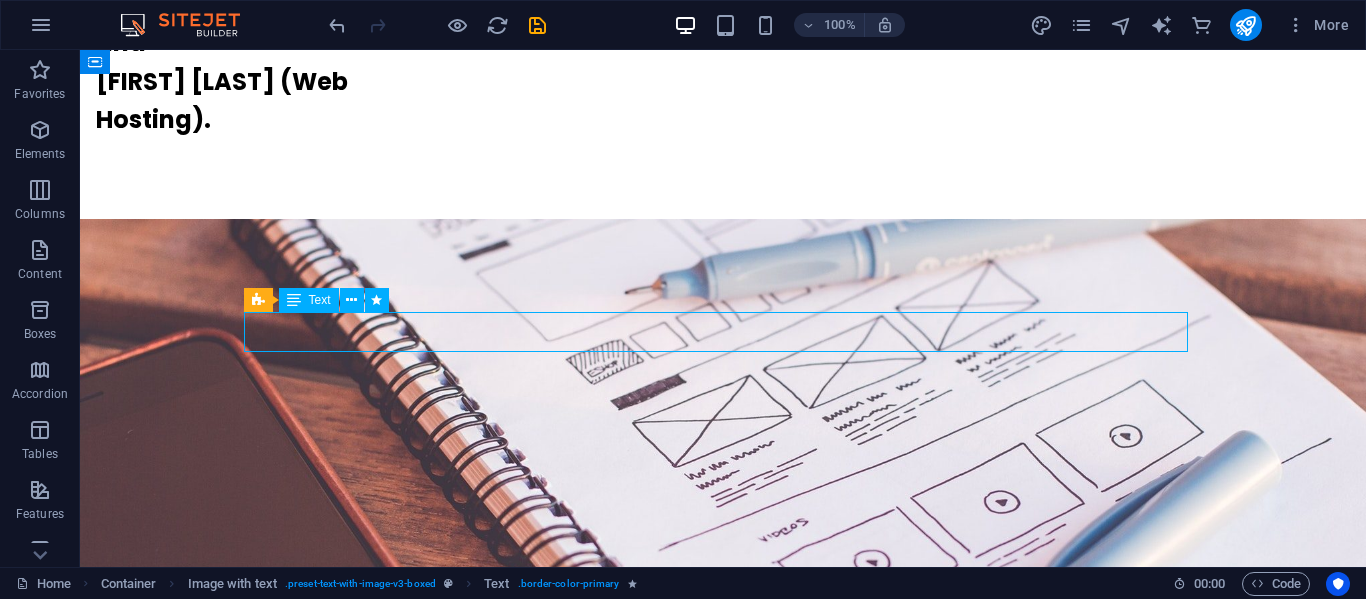 click on "Explore our creativity in the  gallery ." at bounding box center [723, 1830] 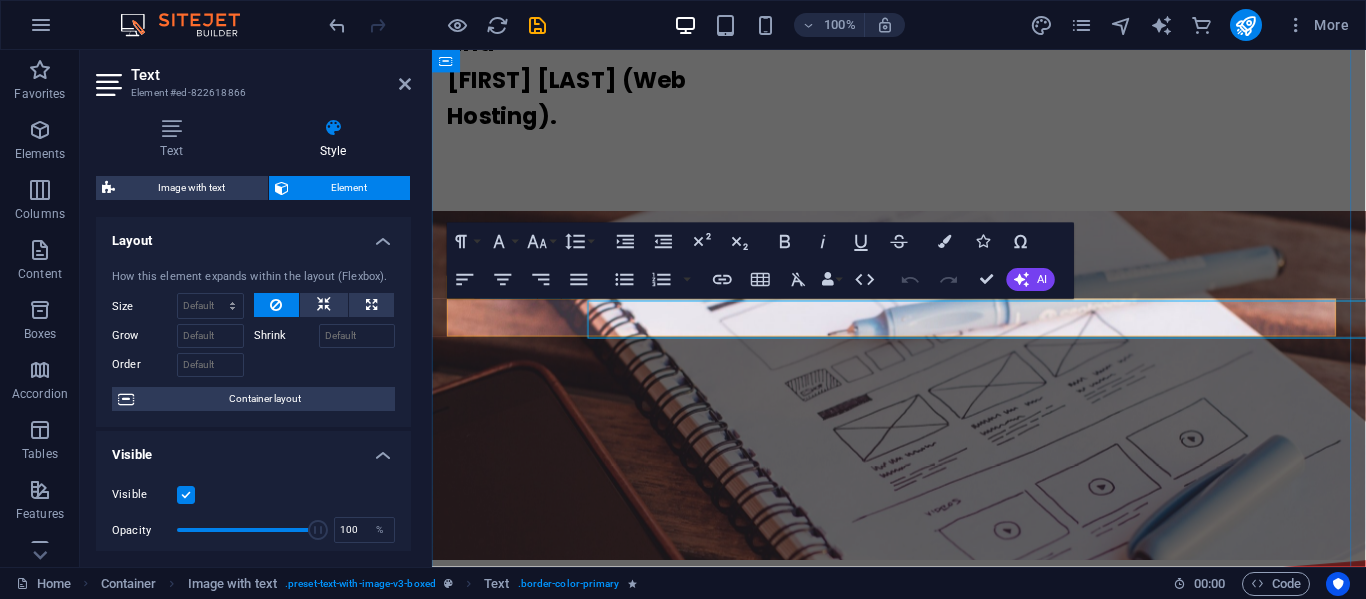 click on "L atest Project While I may not be organizing projects at this stage in my journey as a beginner, I am excited to showcase my masterpieces and share the creativity I have cultivated so far. Each piece represents my unique perspective and growing skills, and I look forward to presenting them to you. L atest Project Meet tsotne, our Photoshop expert in the beginner stage of their journey. Eager to learn and grow, they tackle a variety of projects, honing their photo editing and design skills with a passion for creativity. Explore our creativity in the  gallery . Drop content here or  Add elements  Paste clipboard" at bounding box center (924, 1529) 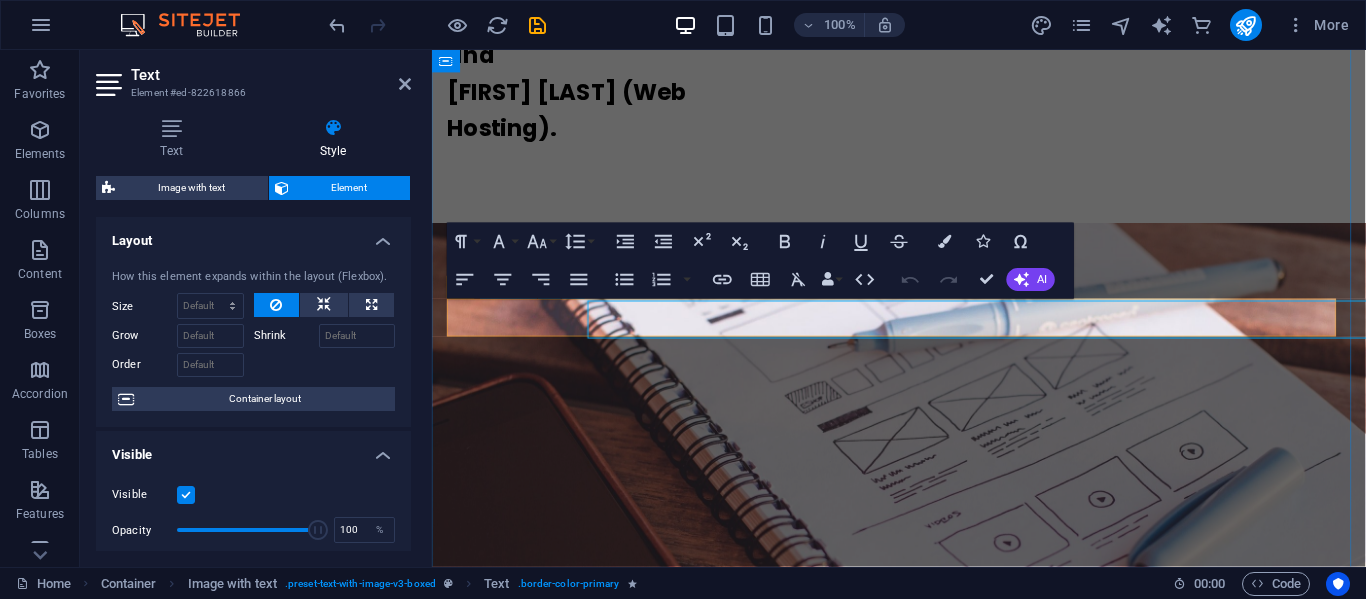 scroll, scrollTop: 1898, scrollLeft: 0, axis: vertical 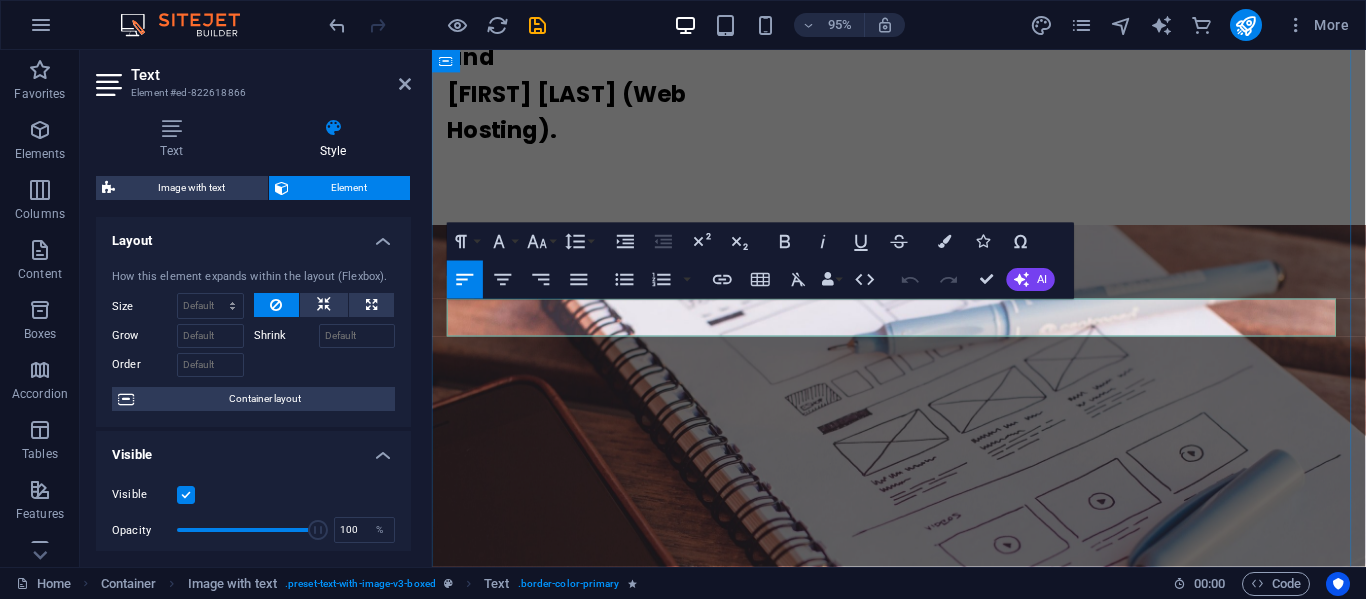 click on "Explore our creativity in the  gallery ." at bounding box center [924, 1845] 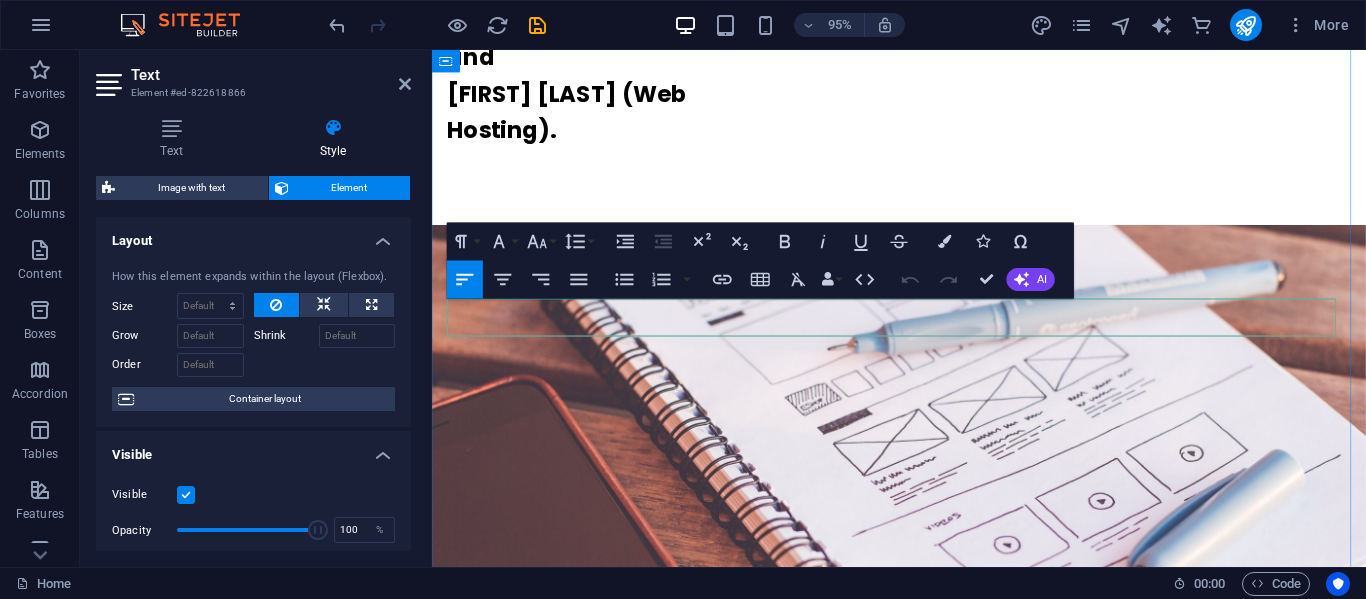 click on "Explore our creativity in the  gallery ." at bounding box center (924, 1845) 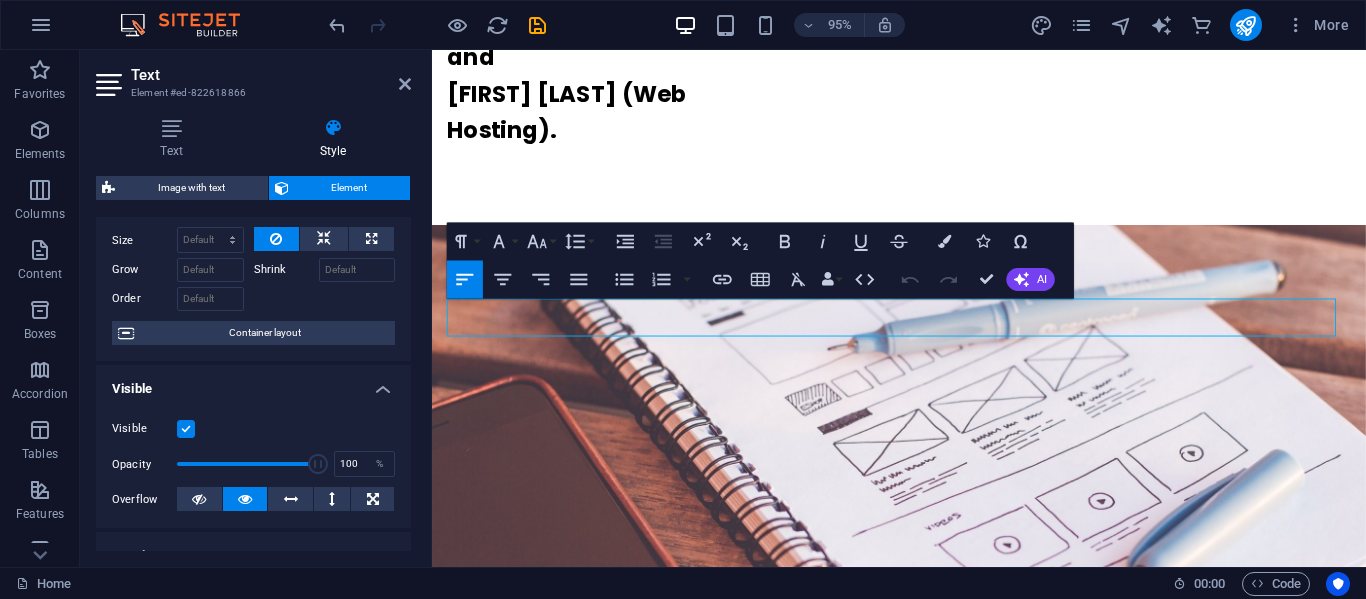 scroll, scrollTop: 100, scrollLeft: 0, axis: vertical 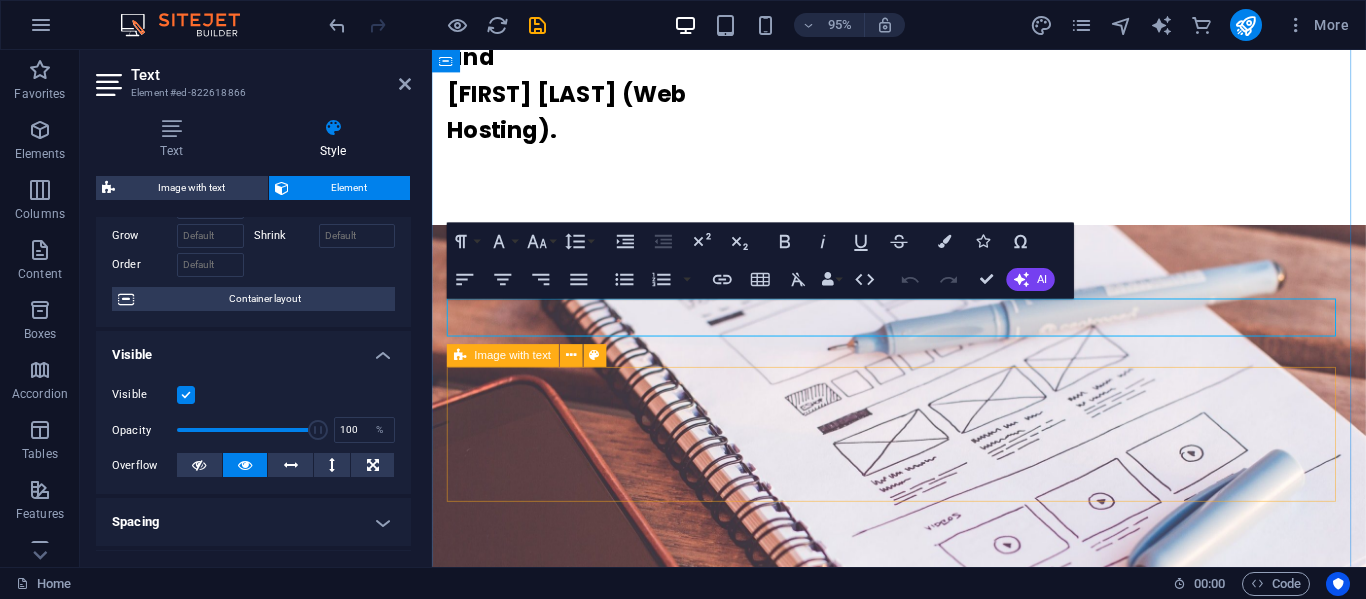 drag, startPoint x: 742, startPoint y: 476, endPoint x: 859, endPoint y: 465, distance: 117.51595 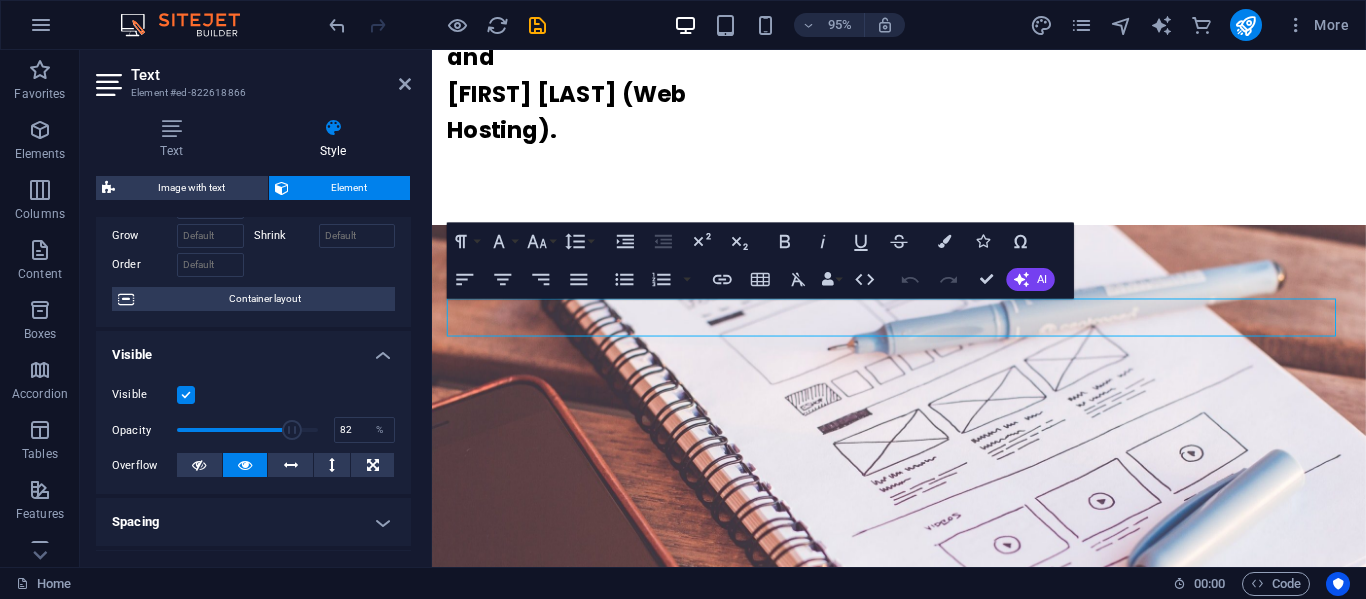 scroll, scrollTop: 300, scrollLeft: 0, axis: vertical 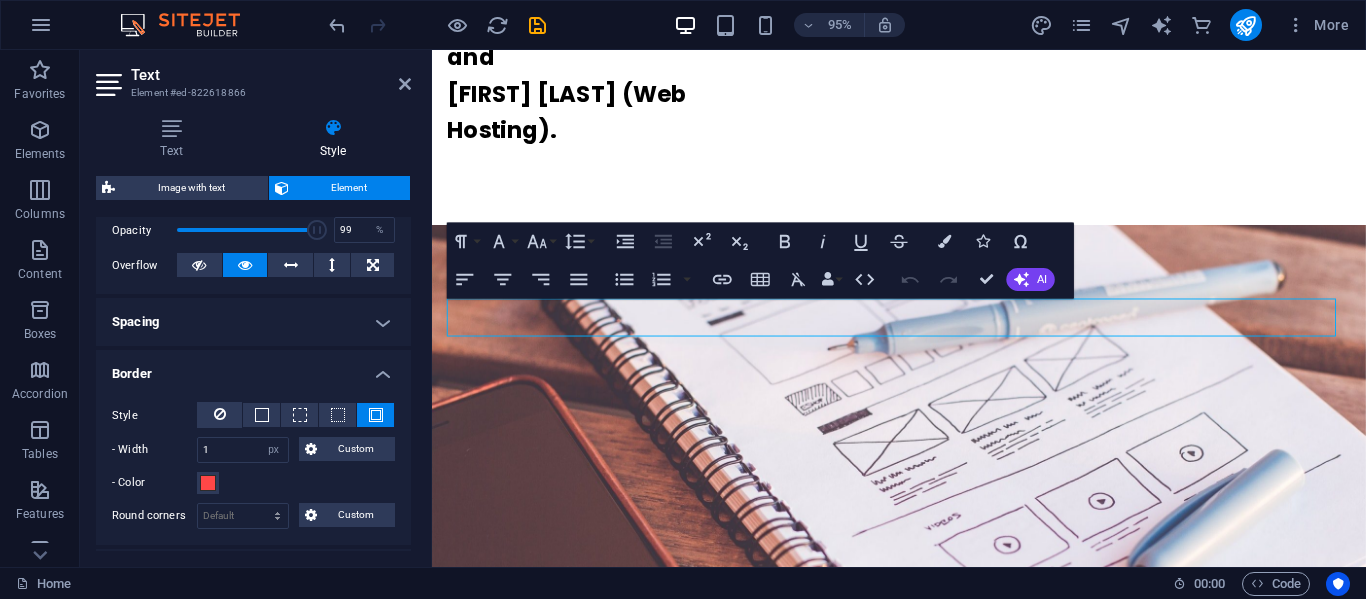 type on "100" 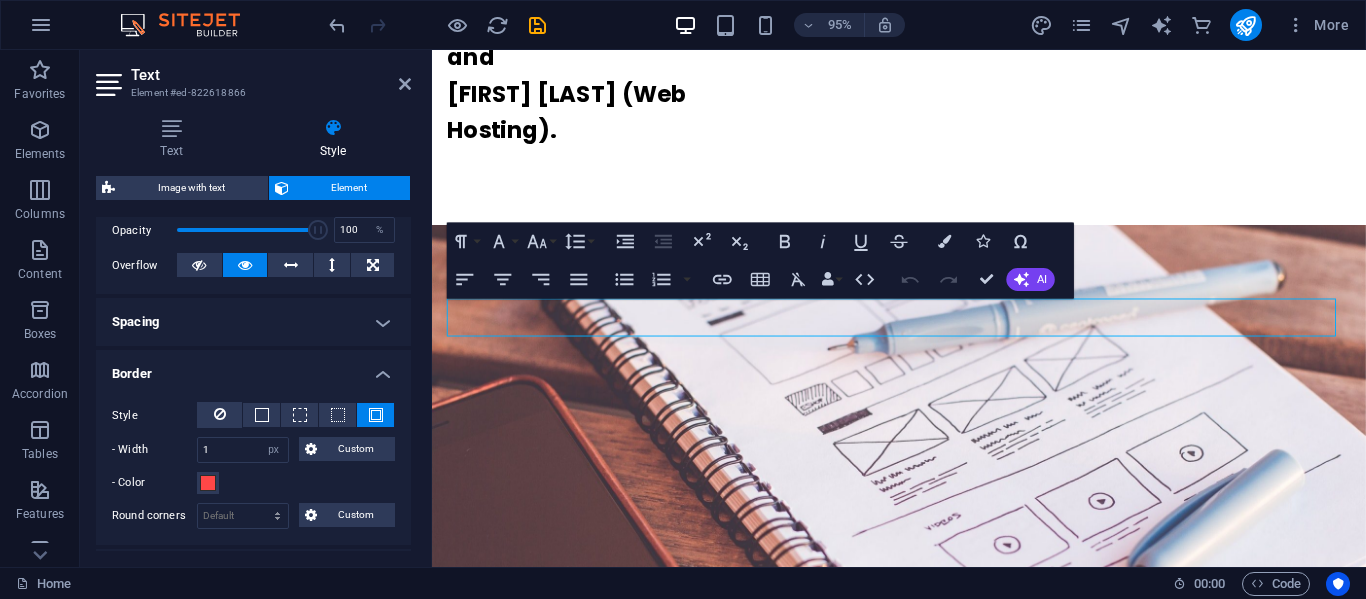 click at bounding box center [318, 230] 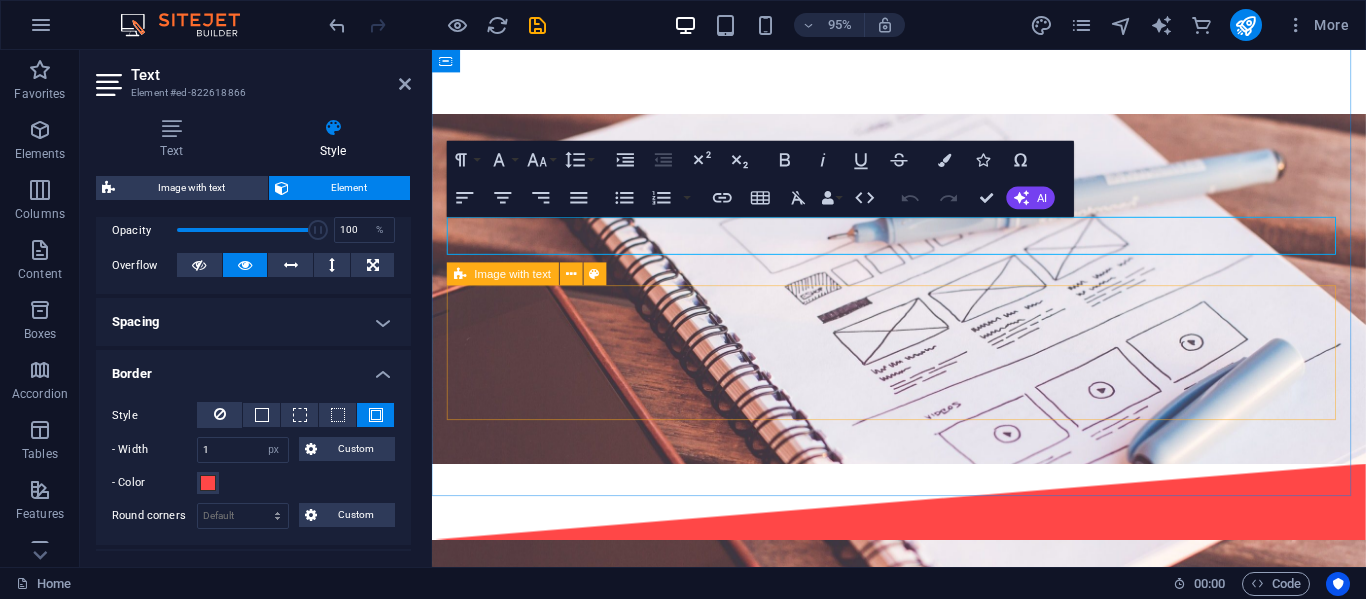 scroll, scrollTop: 2098, scrollLeft: 0, axis: vertical 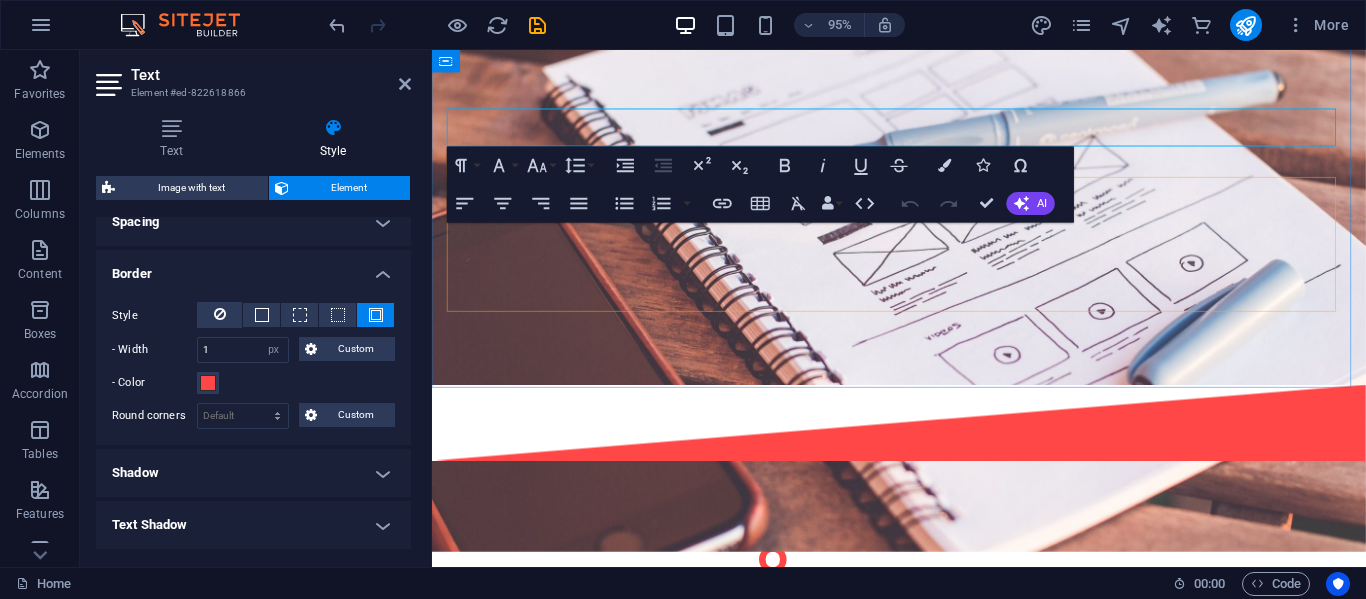 click on "L atest Project While I may not be organizing projects at this stage in my journey as a beginner, I am excited to showcase my masterpieces and share the creativity I have cultivated so far. Each piece represents my unique perspective and growing skills, and I look forward to presenting them to you. L atest Project Meet tsotne, our Photoshop expert in the beginner stage of their journey. Eager to learn and grow, they tackle a variety of projects, honing their photo editing and design skills with a passion for creativity. Explore our creativity in the  gallery . Drop content here or  Add elements  Paste clipboard" at bounding box center [923, 1344] 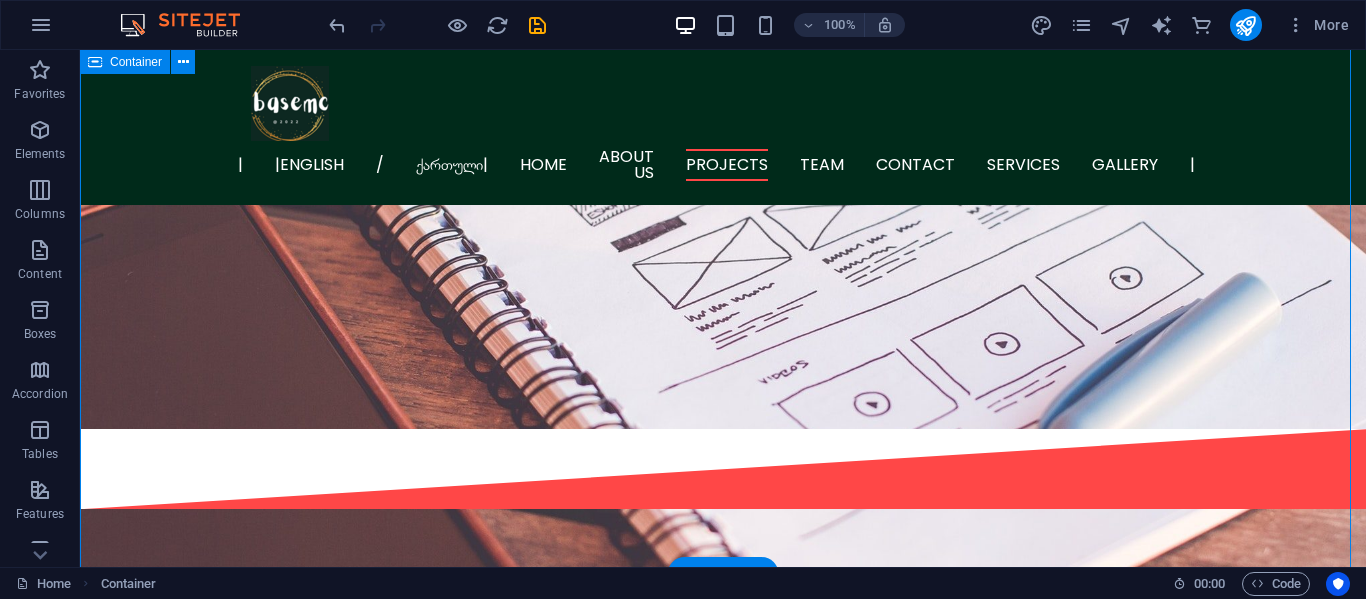 scroll, scrollTop: 1900, scrollLeft: 0, axis: vertical 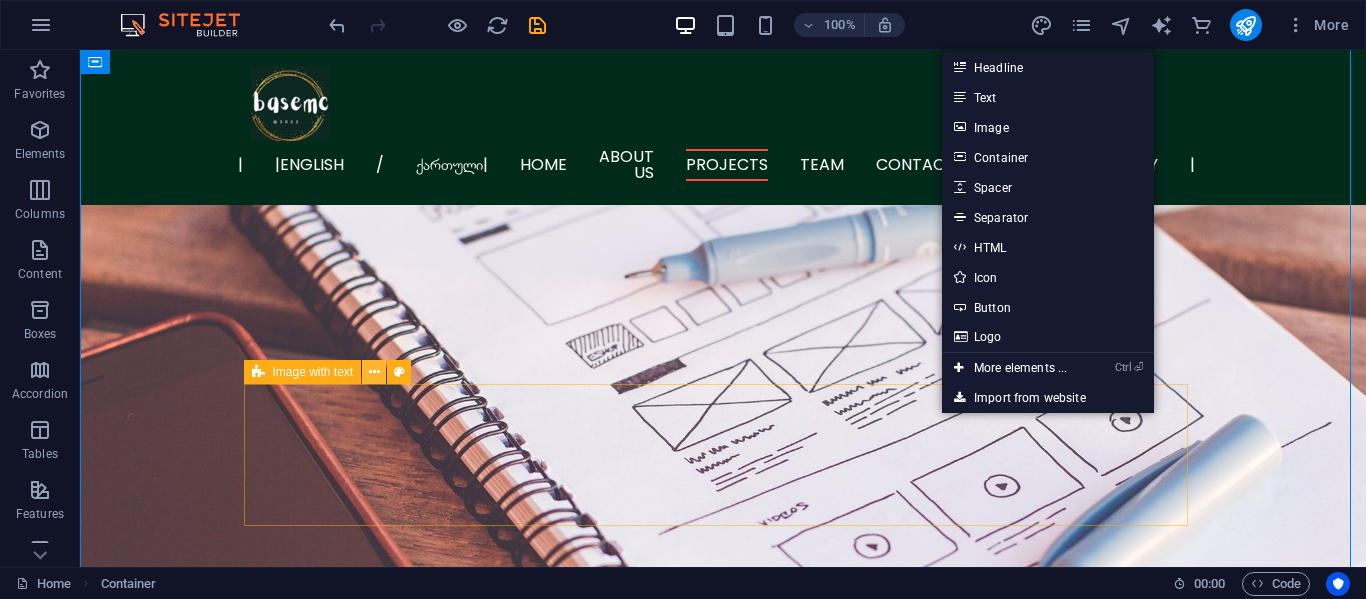 click at bounding box center [374, 372] 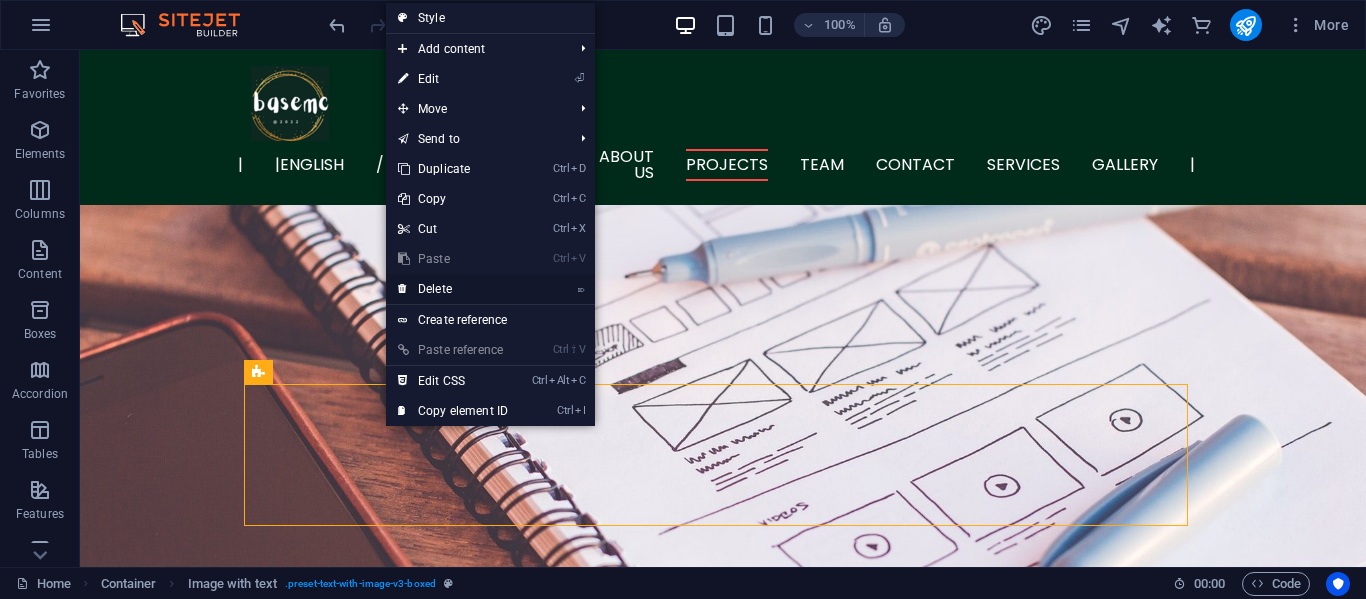 click on "⌦  Delete" at bounding box center [453, 289] 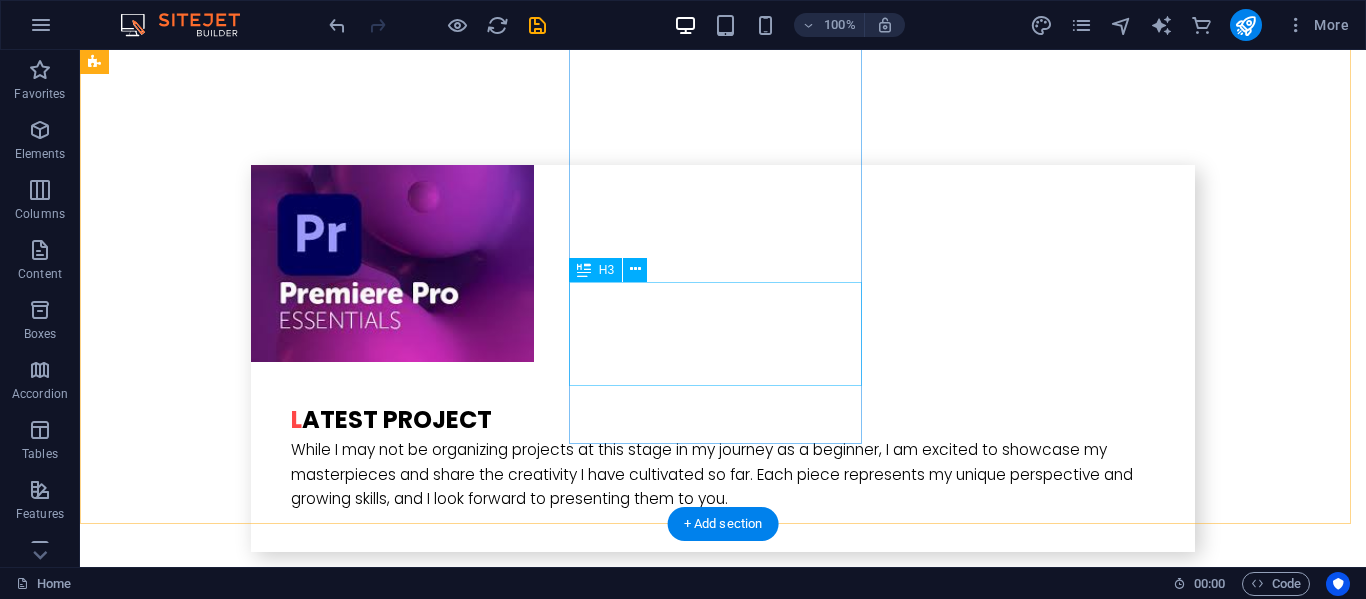 scroll, scrollTop: 2800, scrollLeft: 0, axis: vertical 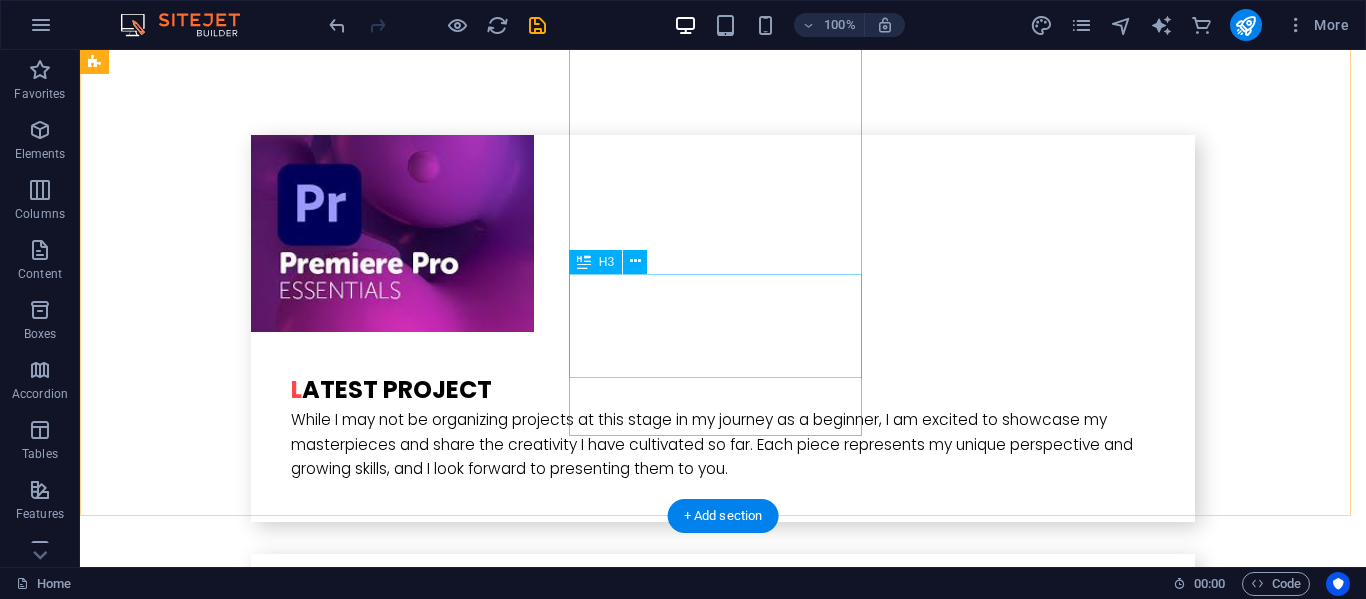 click on "Giorgi anguladze" at bounding box center [242, 2647] 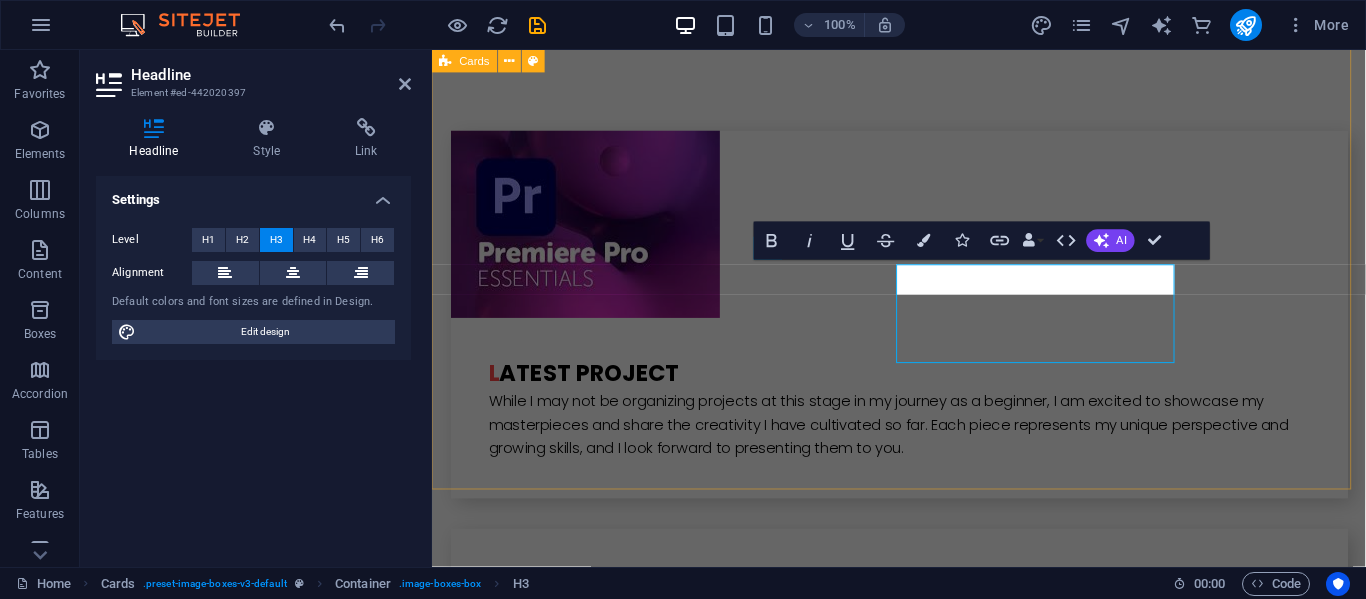 click on "TSotne maisuradze Designed and Developed also Premier Pro Giorgi anguladze PhotoShop Temur maisuradze Web Hosting" at bounding box center (923, 2520) 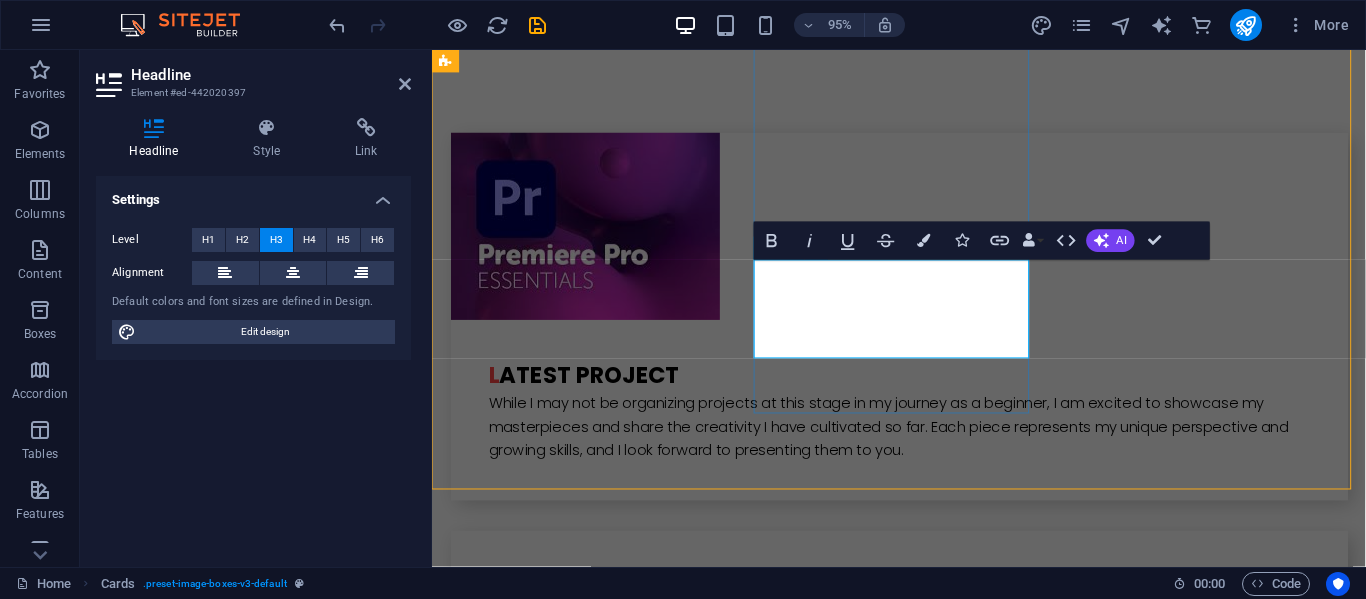 scroll, scrollTop: 2803, scrollLeft: 0, axis: vertical 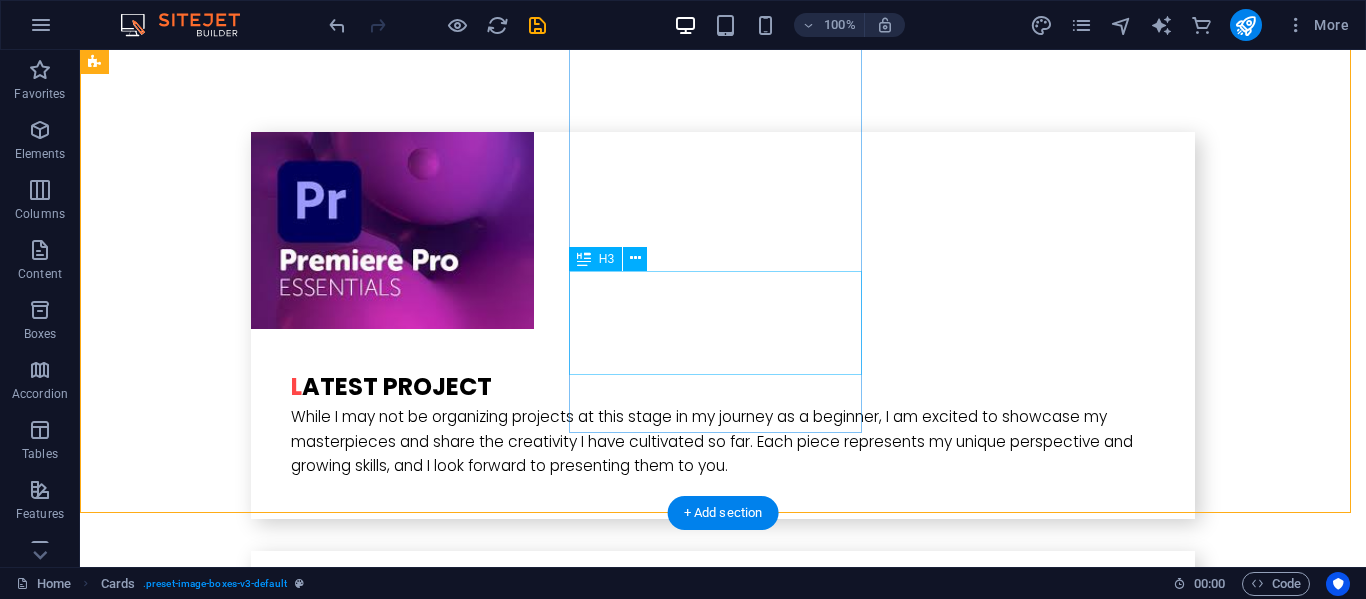 click on "Giorgi anguladze" at bounding box center (242, 2644) 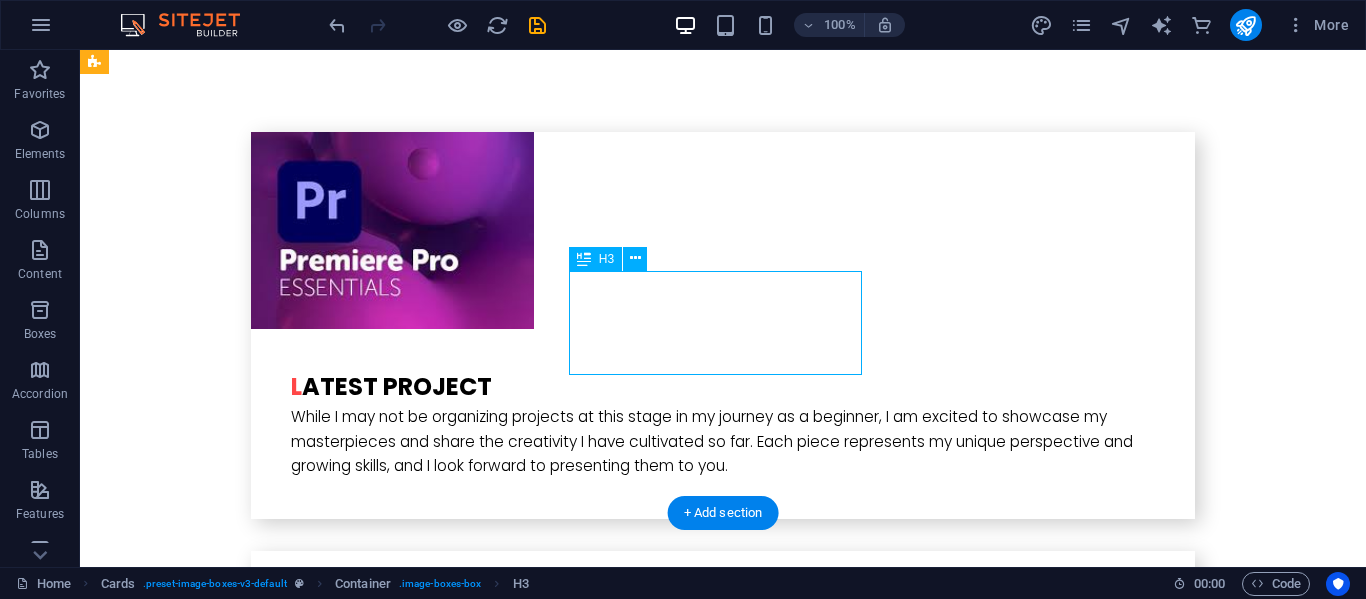 click on "Giorgi anguladze" at bounding box center (242, 2644) 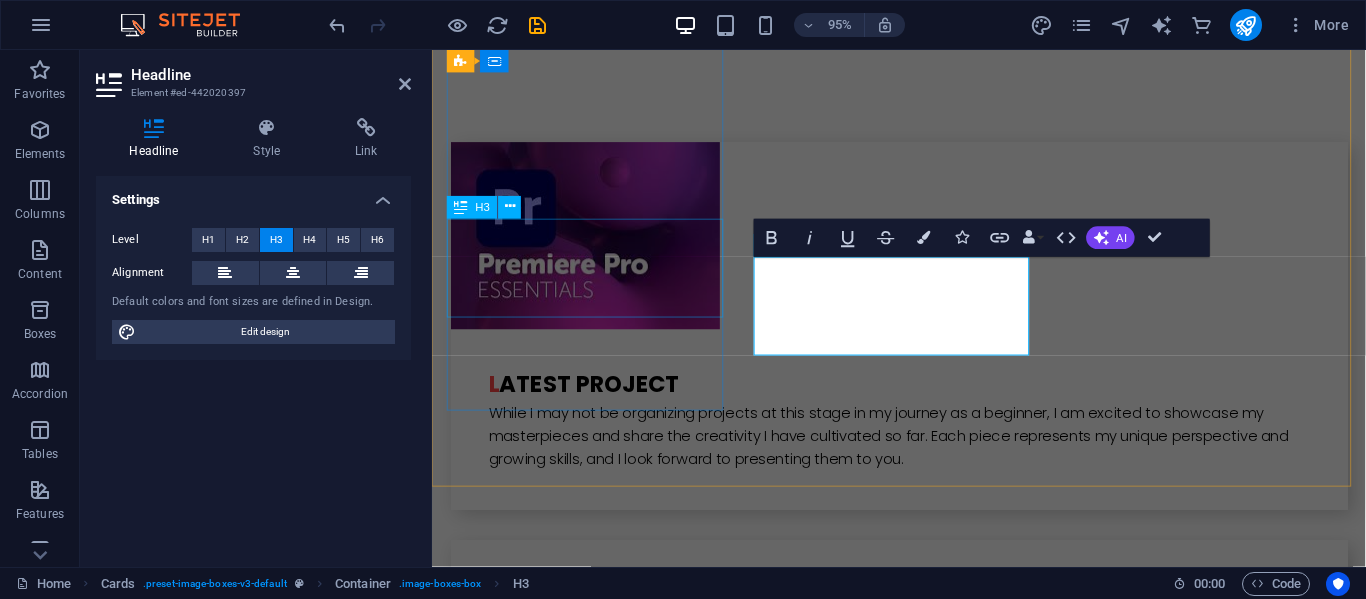 type 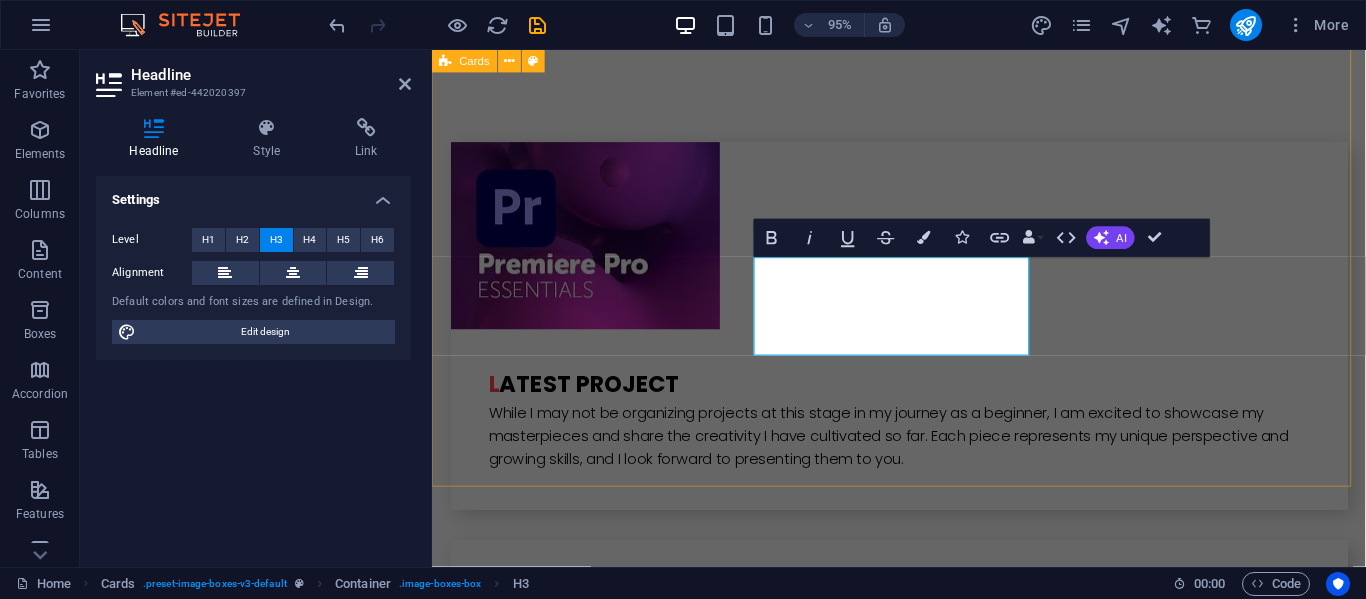 click on "C ontact Us" at bounding box center [923, 3678] 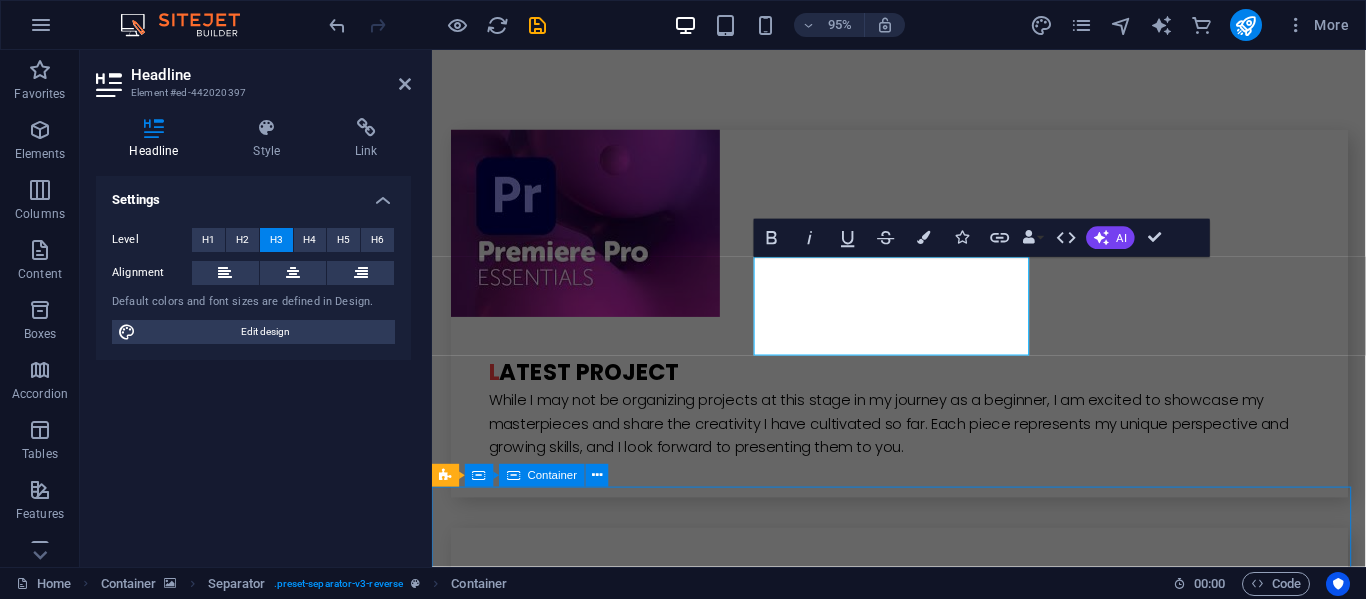 scroll, scrollTop: 2803, scrollLeft: 0, axis: vertical 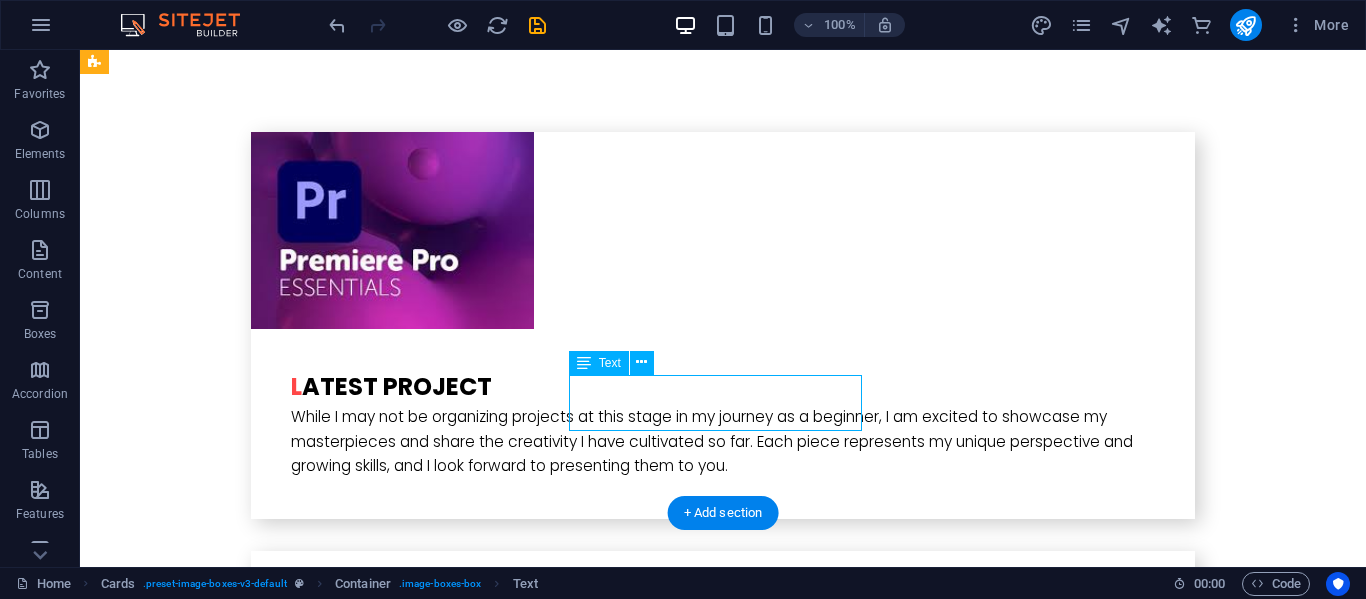 click on "PhotoShop" at bounding box center [242, 2724] 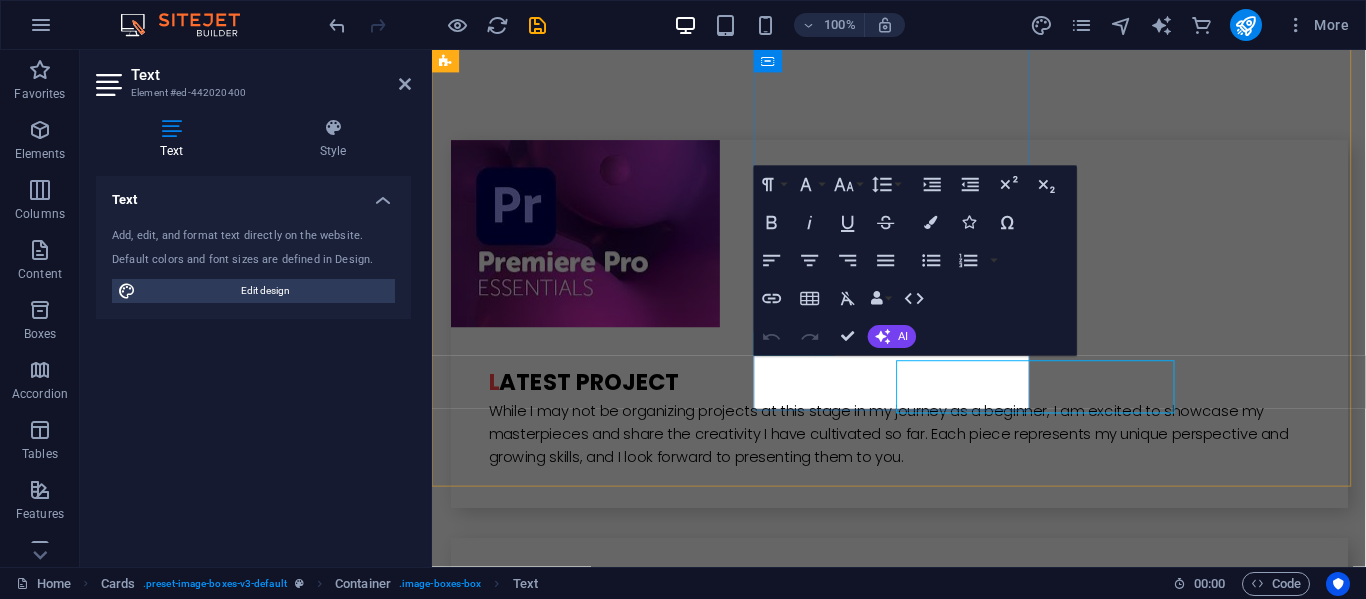 scroll, scrollTop: 2801, scrollLeft: 0, axis: vertical 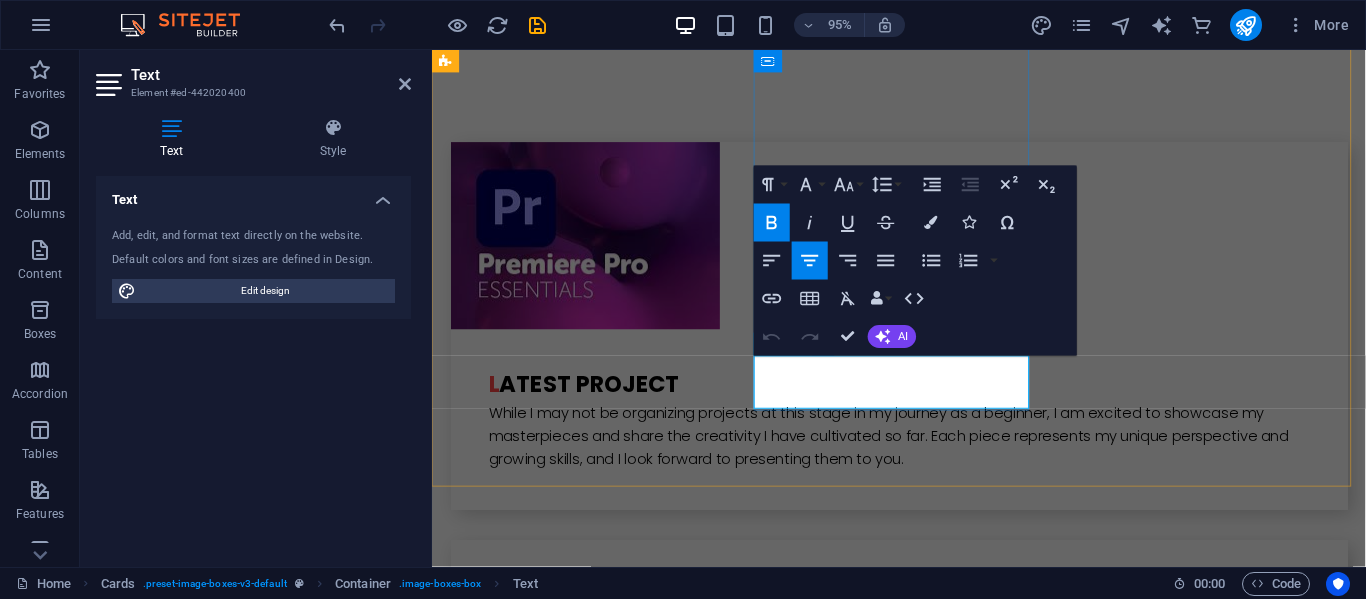 click on "PhotoShop" at bounding box center (594, 2723) 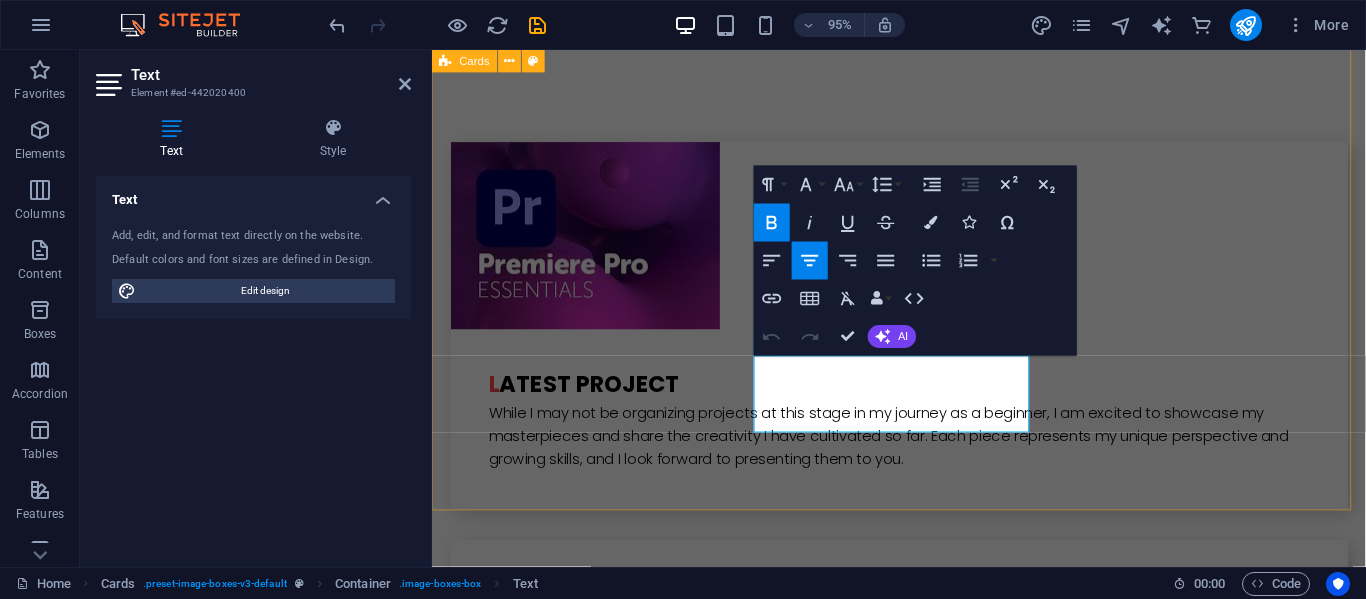 type 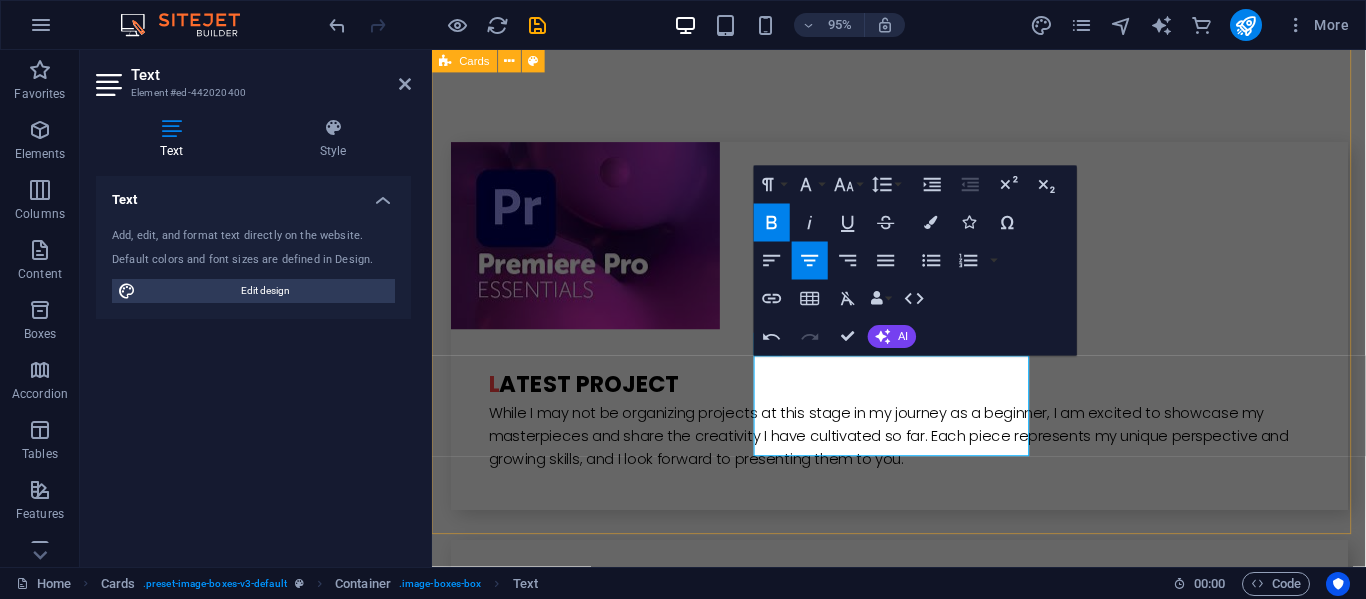 click on "TSotne maisuradze Designed and Developed also Premier Pro tsotne maisuradze PhotoShop And Gallary Temur maisuradze Web Hosting" at bounding box center [923, 2556] 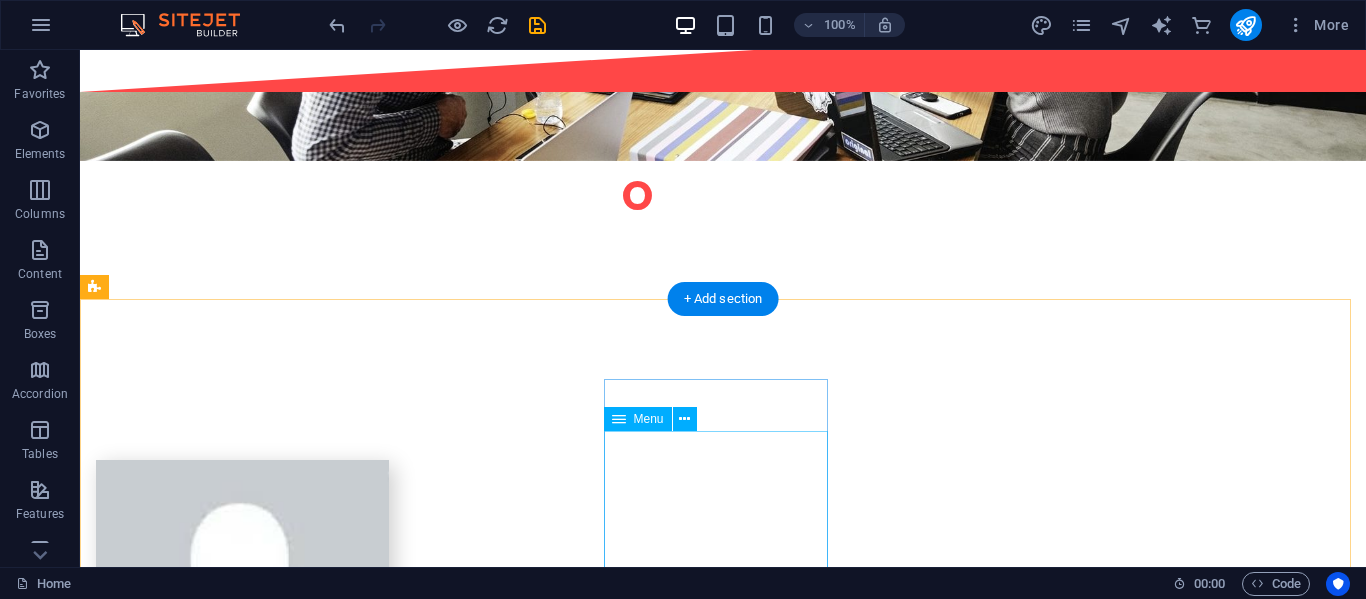 scroll, scrollTop: 4224, scrollLeft: 0, axis: vertical 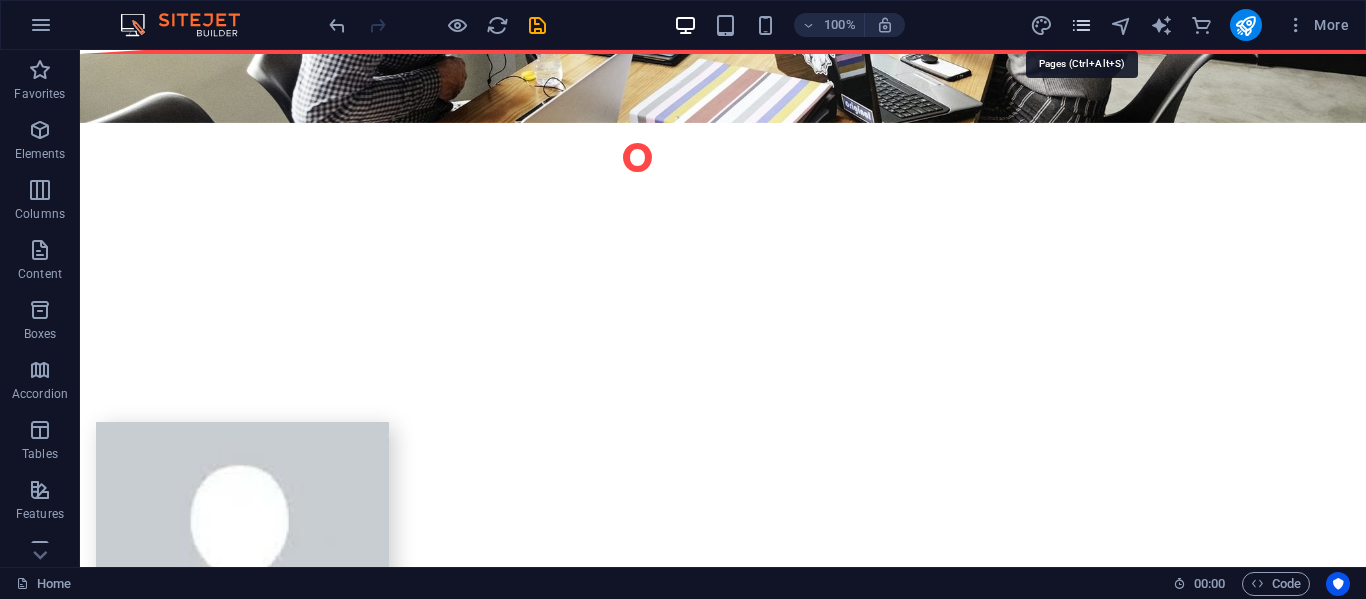 click at bounding box center [1081, 25] 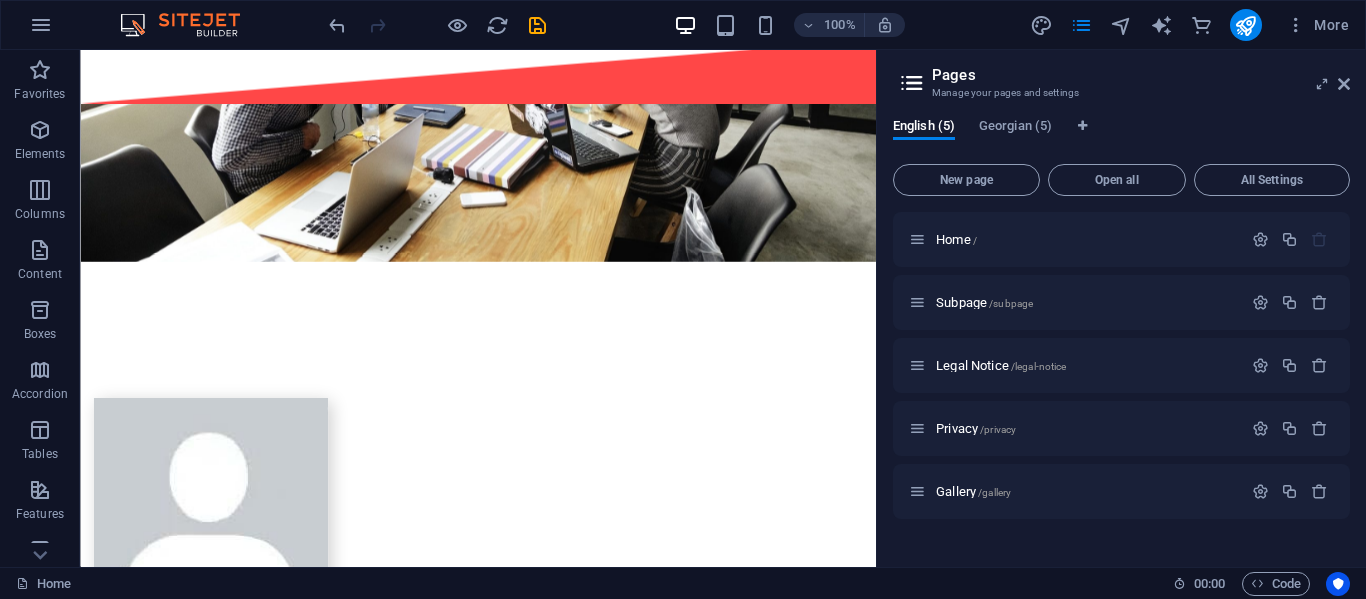 scroll, scrollTop: 4095, scrollLeft: 0, axis: vertical 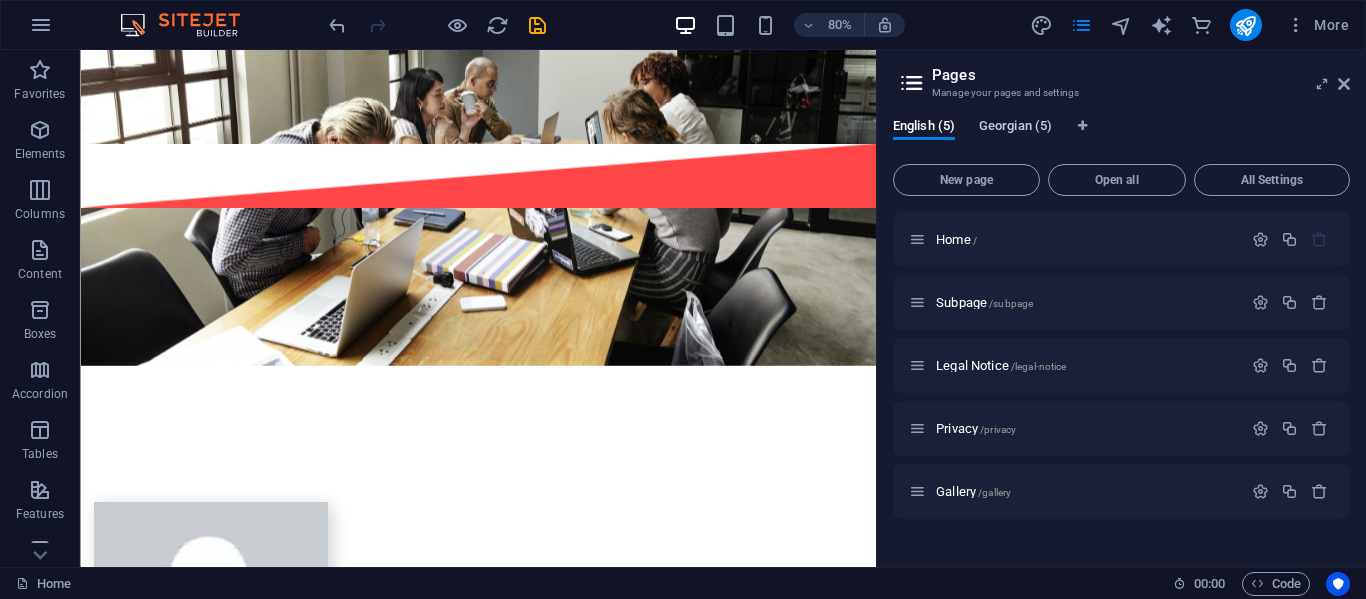 click on "Georgian (5)" at bounding box center [1015, 128] 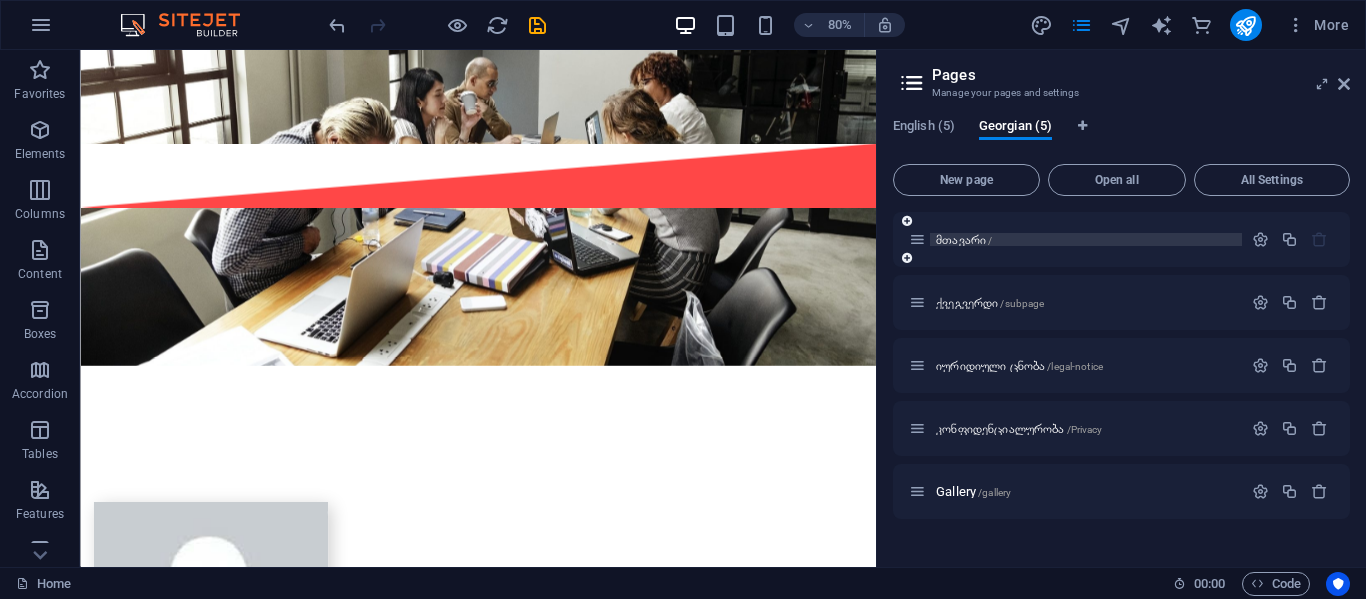 click on "/" at bounding box center [990, 240] 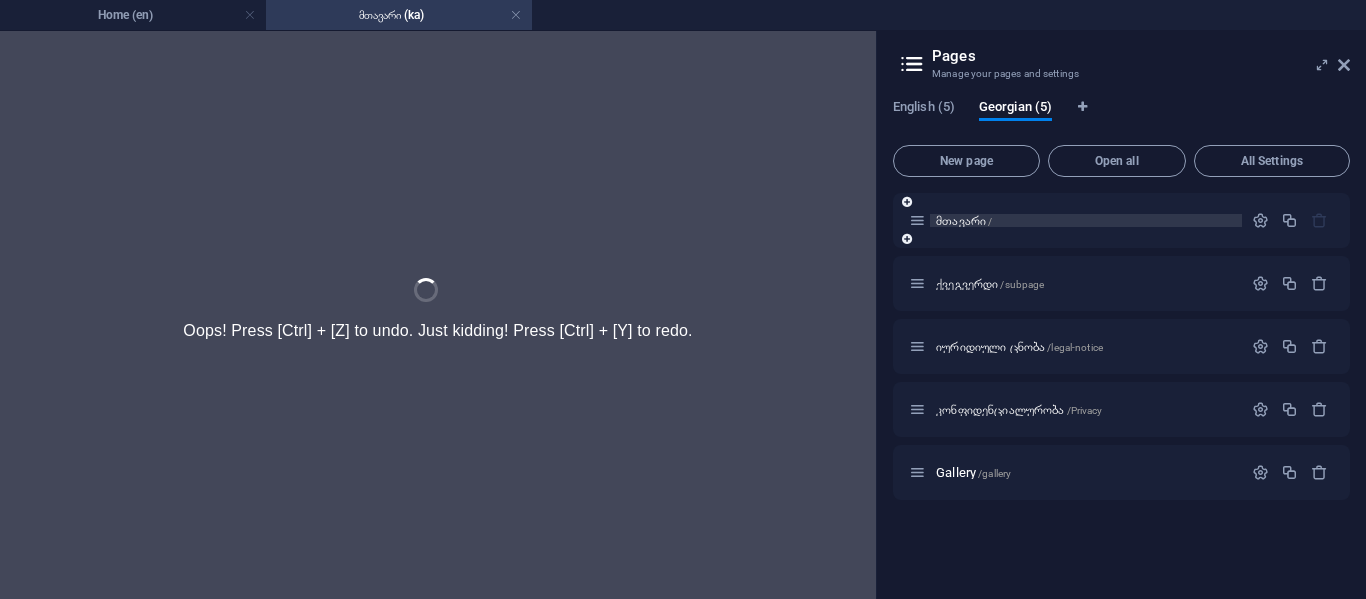 scroll, scrollTop: 0, scrollLeft: 0, axis: both 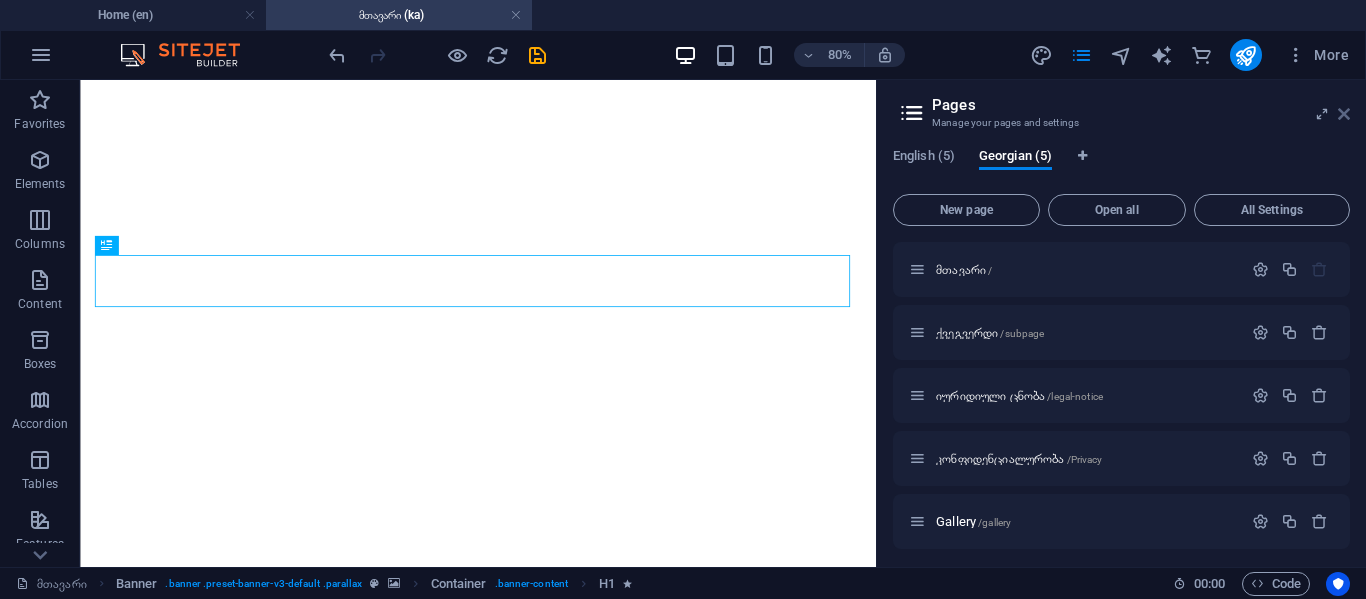 drag, startPoint x: 1339, startPoint y: 113, endPoint x: 1213, endPoint y: 42, distance: 144.6271 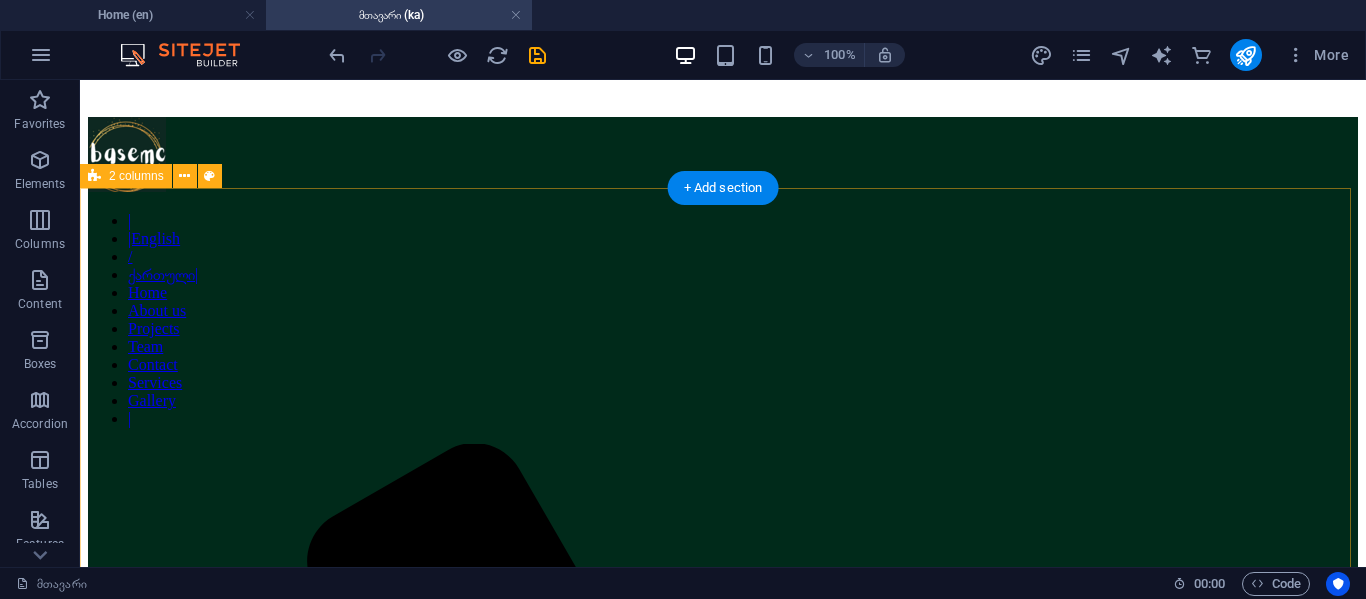 scroll, scrollTop: 600, scrollLeft: 0, axis: vertical 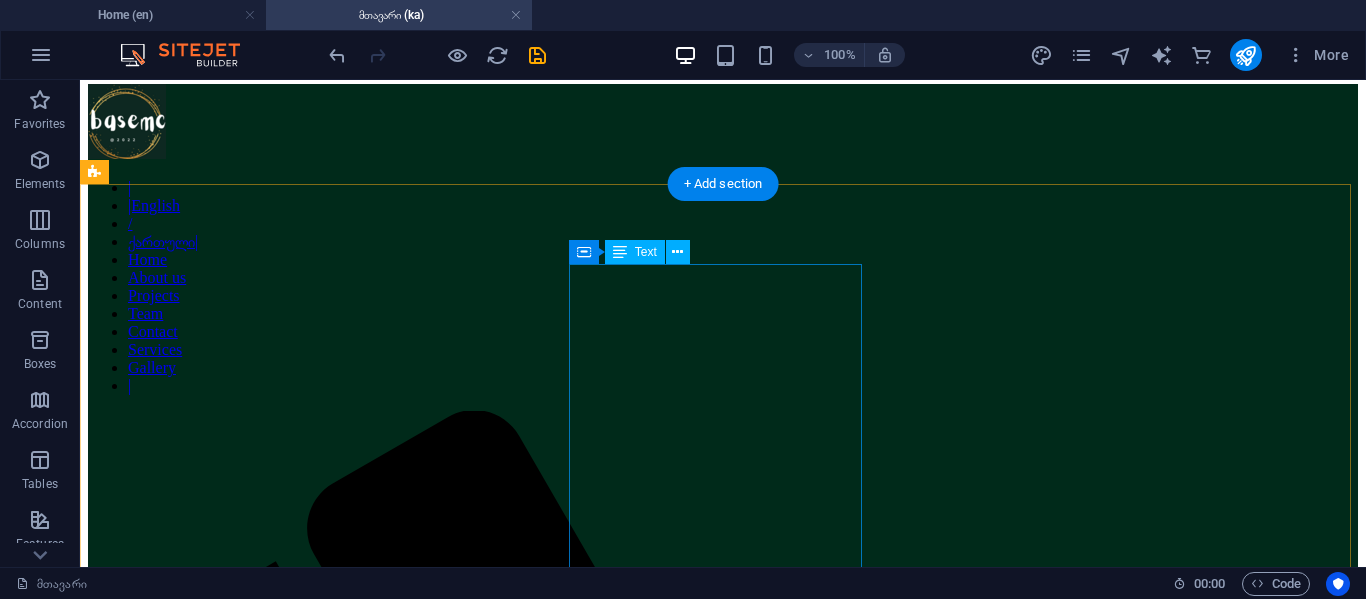 click on "ჩვენი ნამდვილი გმირები - ცოტნე მაისურაძე (დიზაინი, დეველოპერი და პრემიერ პრო ), გიორგი ანდღულაძე (ფოტოშოპი) და თემურ მაისურაძე - (ვებ ჰოსტინგი)" at bounding box center [723, 2764] 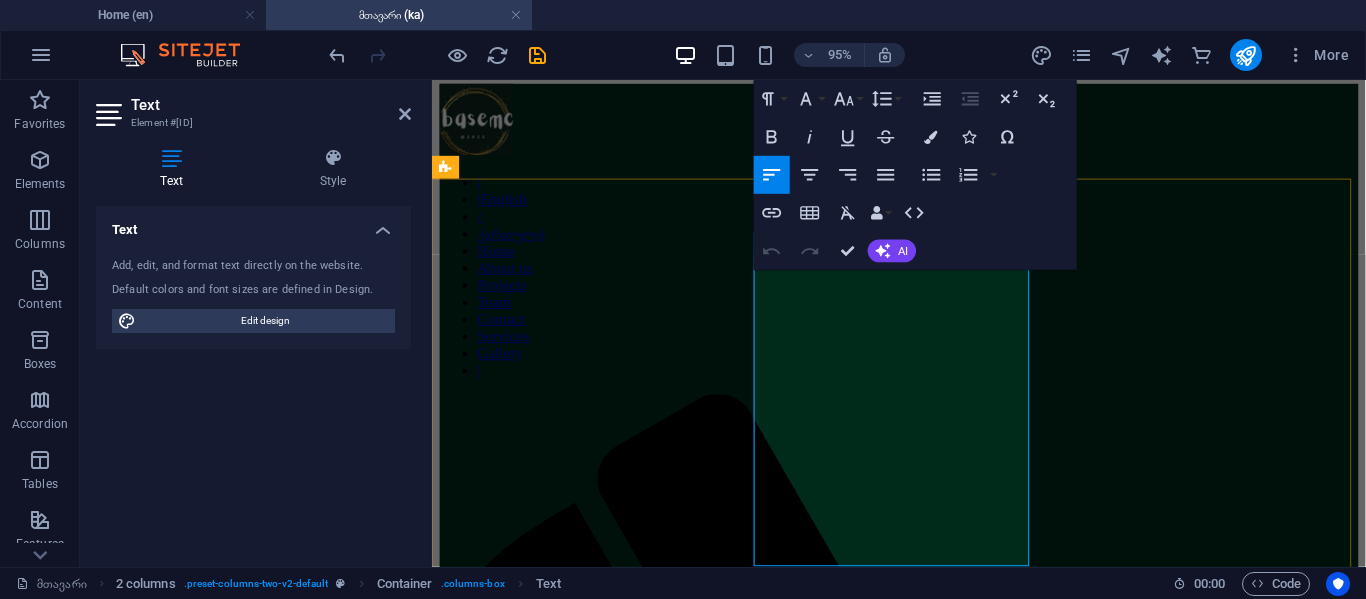 click on "ჩვენი ნამდვილი გმირები - ცოტნე მაისურაძე (დიზაინი, დეველოპერი და პრემიერ პრო ), გიორგი ანდღულაძე (ფოტოშოპი) და თემურ მაისურაძე - (ვებ ჰოსტინგი)" at bounding box center (923, 2351) 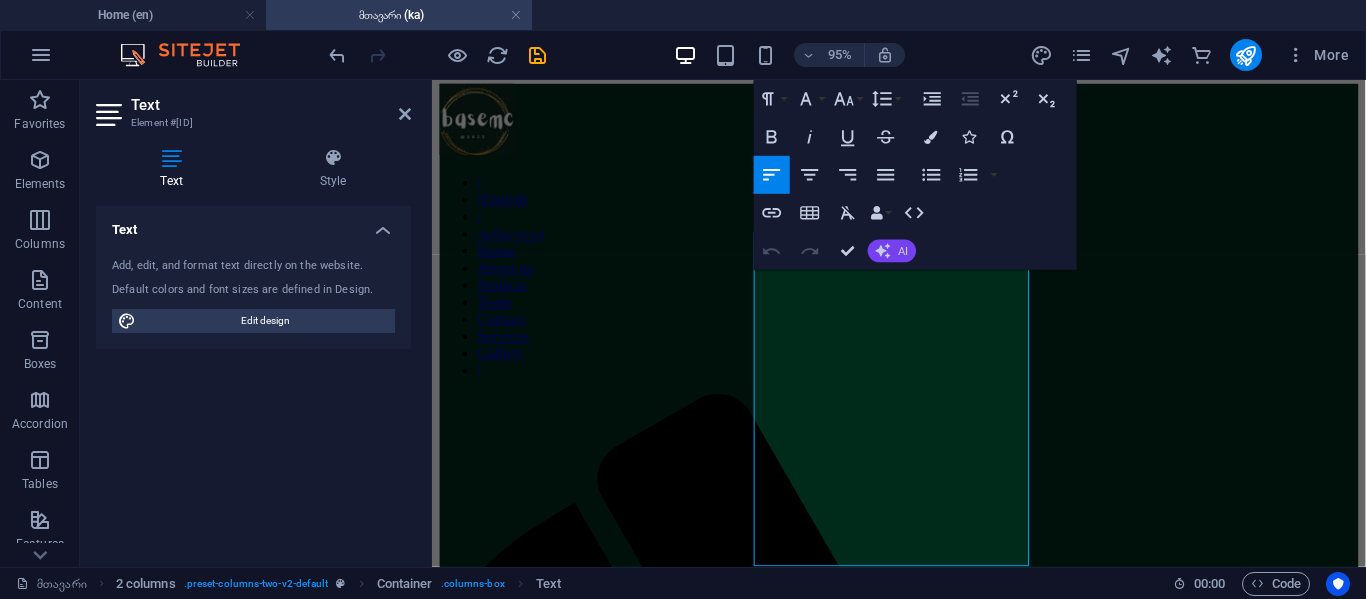 click on "AI" at bounding box center [892, 251] 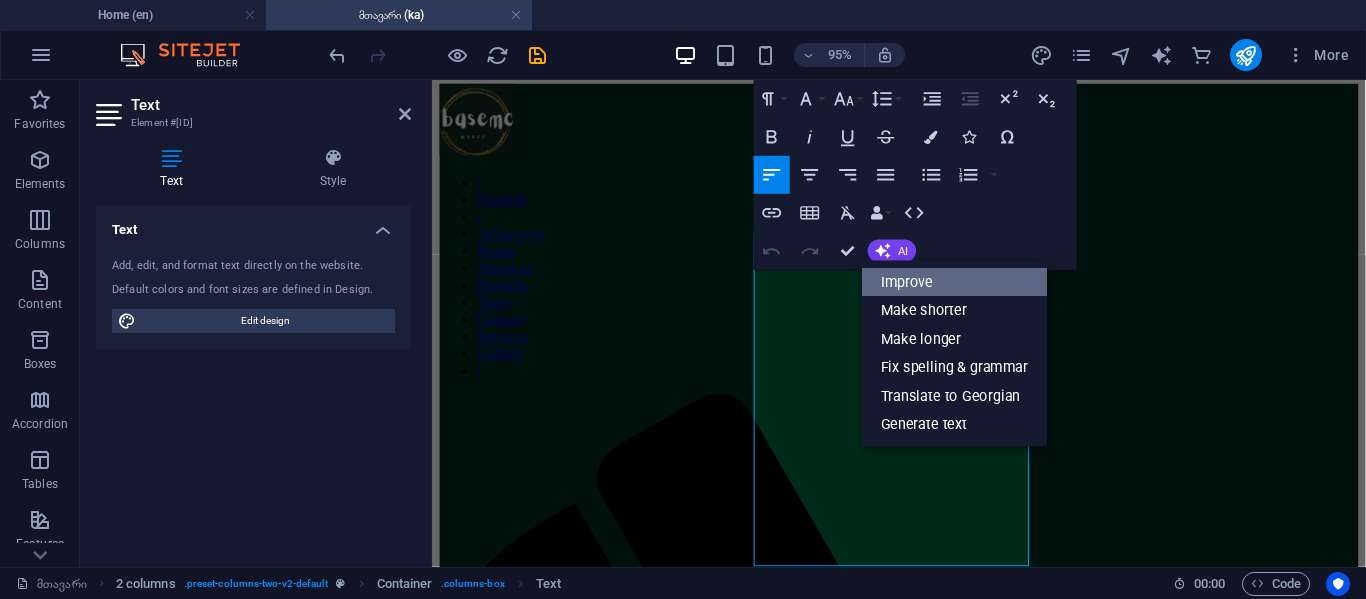 click on "Improve" at bounding box center (954, 282) 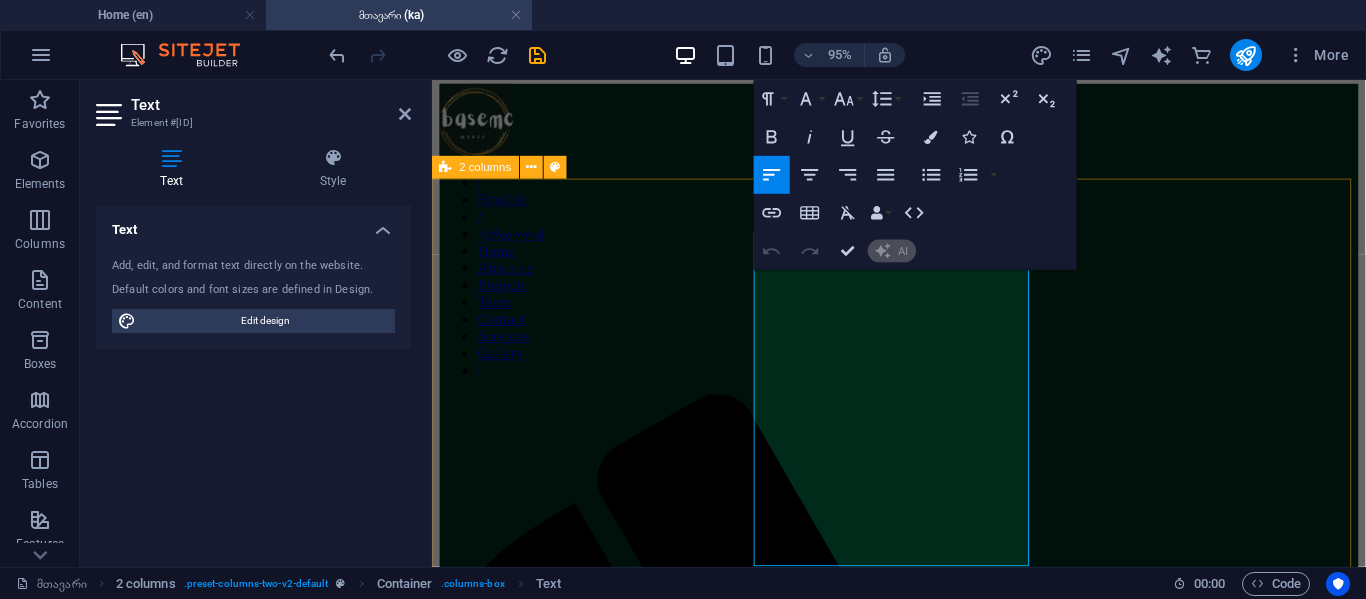 type 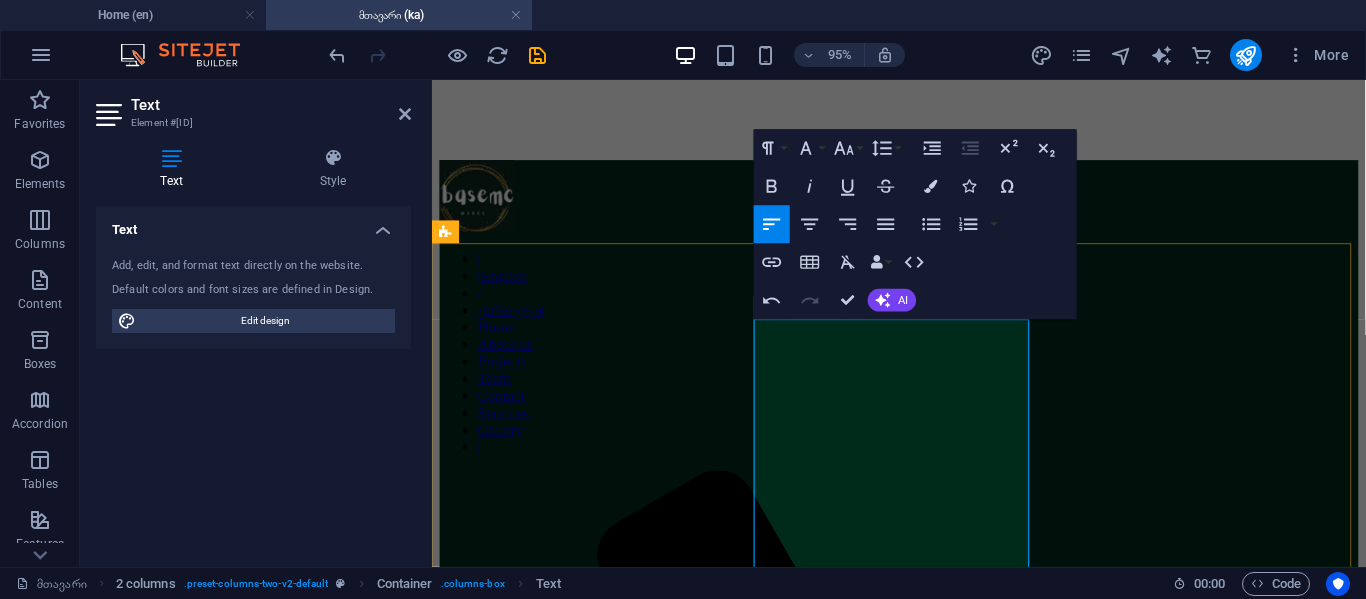 scroll, scrollTop: 500, scrollLeft: 0, axis: vertical 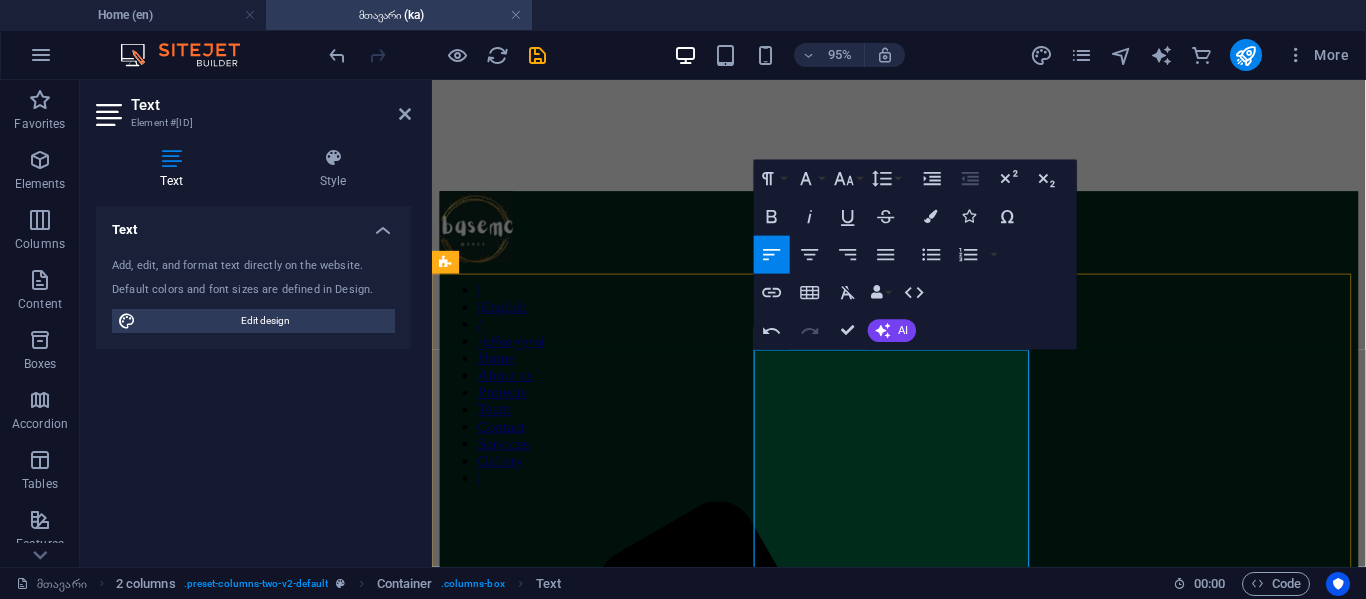 click on "ჩვენ გვჯერა, რომ საუკეთესო გადაწყვეტილებები მოდის ახალი შეხედულებების შეგროვებით და ჩვეულებრივი საზღვრების გადალახვით. ჩვენი ნამდვილი გმირები არიან: ცოტნე მაისურაძე (დიზაინერი, დეველოპერი და პრემიერ პრო), გიორგი ანდღულაძე (ფოტოშოპის სპეციალისტი) და თემურ მაისურაძე (ვებსაიტის ჰოსტინგის ექსპერტი)." at bounding box center [923, 2439] 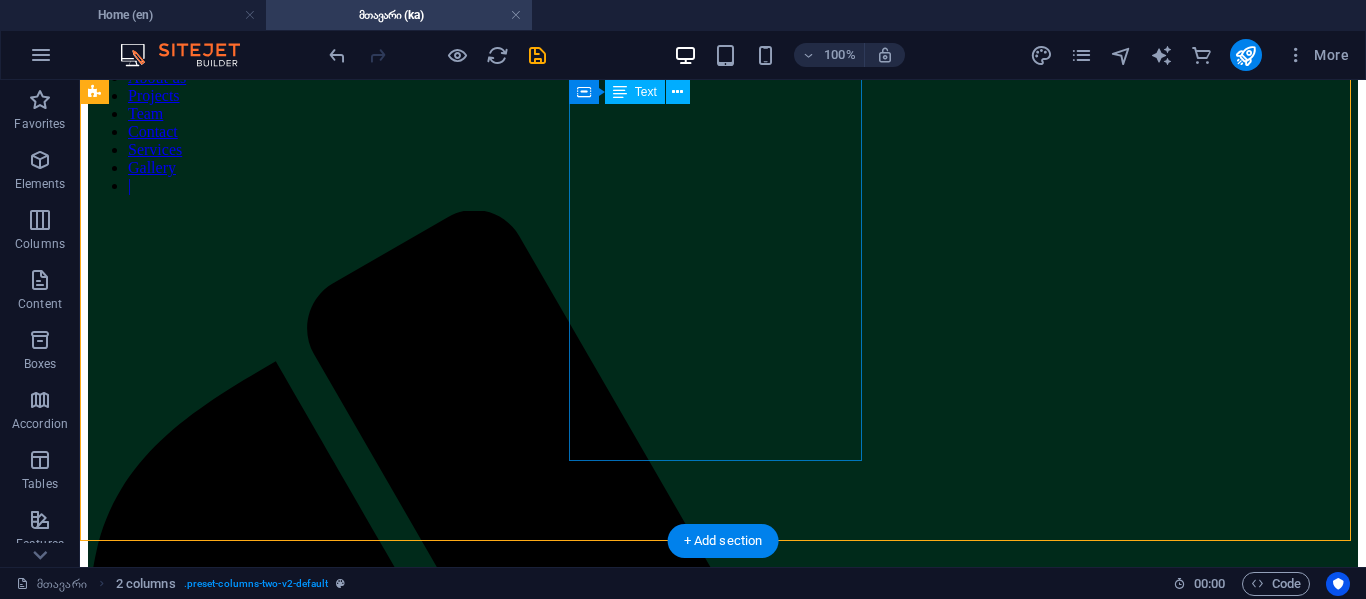 scroll, scrollTop: 600, scrollLeft: 0, axis: vertical 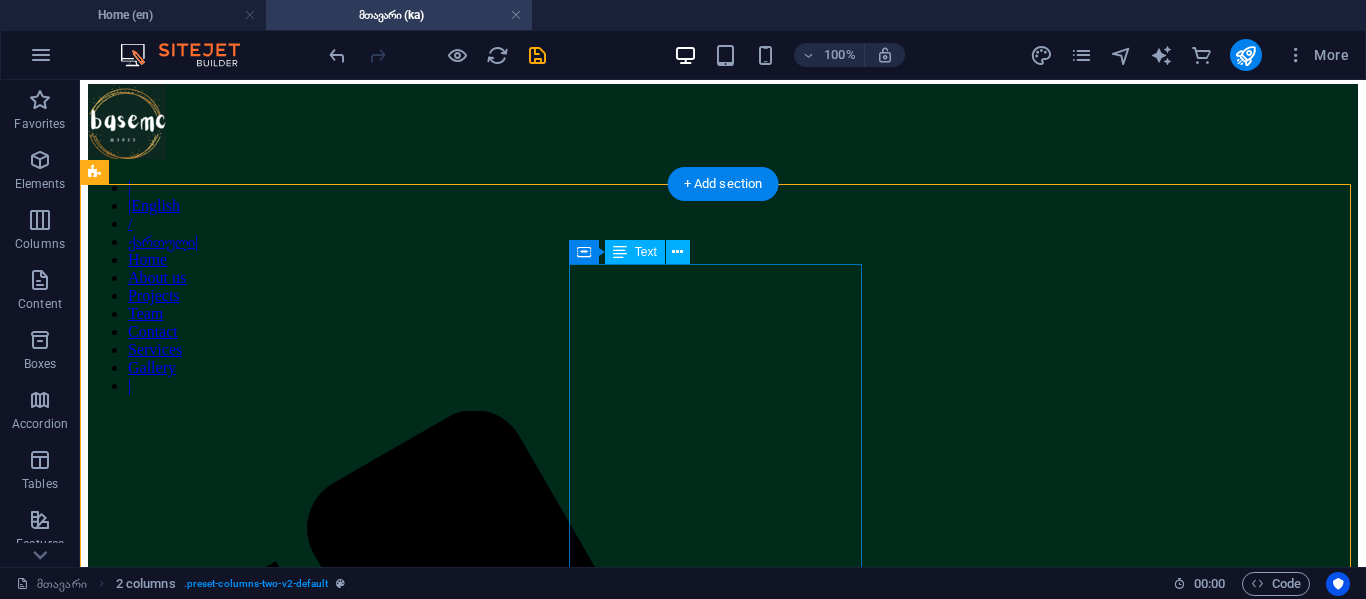 click on "ჩვენი ნამდვილი გმირები არიან: ცოტნე მაისურაძე (დიზაინერი, დეველოპერი და პრემიერ პრო), გიორგი ანდღულაძე (ფოტოშოპის სპეციალისტი) და თემურ მაისურაძე (ვებსაიტის ჰოსტინგის ექსპერტი)." at bounding box center [723, 2764] 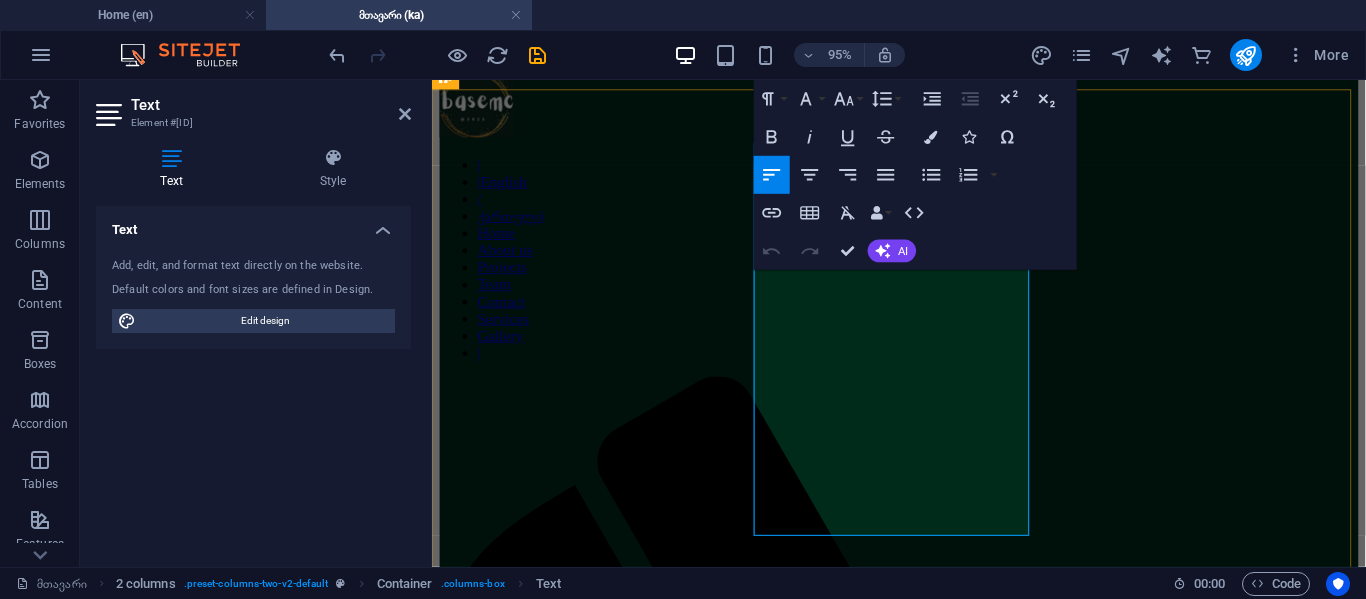 scroll, scrollTop: 600, scrollLeft: 0, axis: vertical 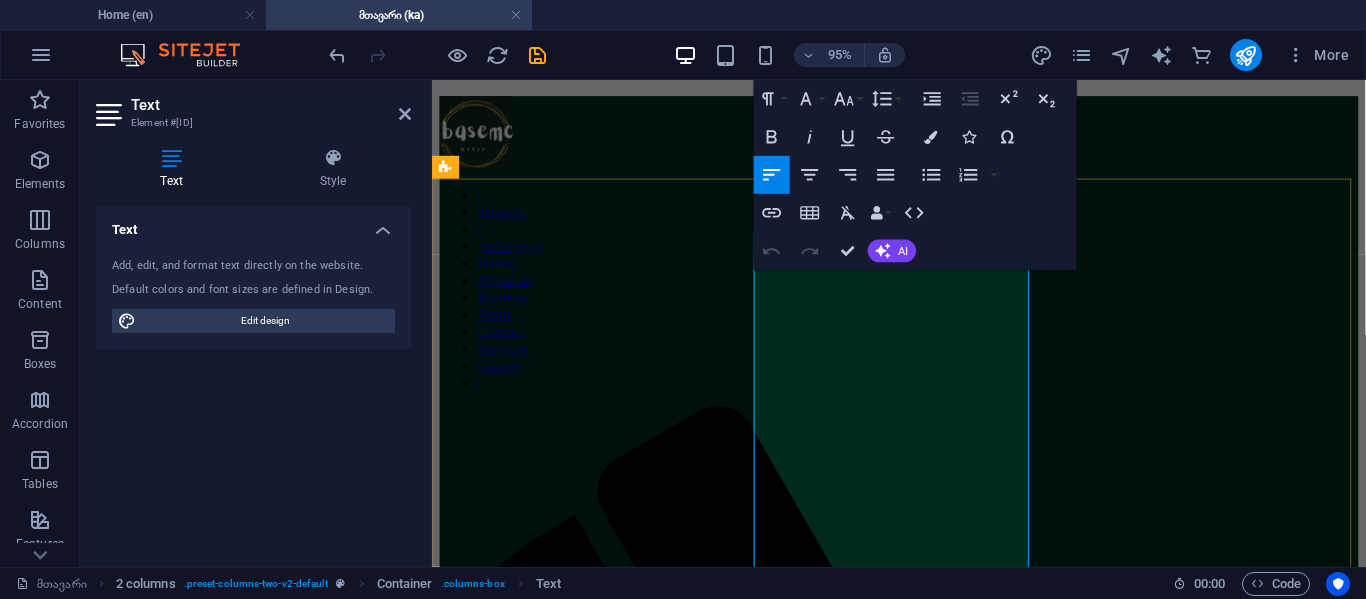drag, startPoint x: 959, startPoint y: 402, endPoint x: 925, endPoint y: 443, distance: 53.263496 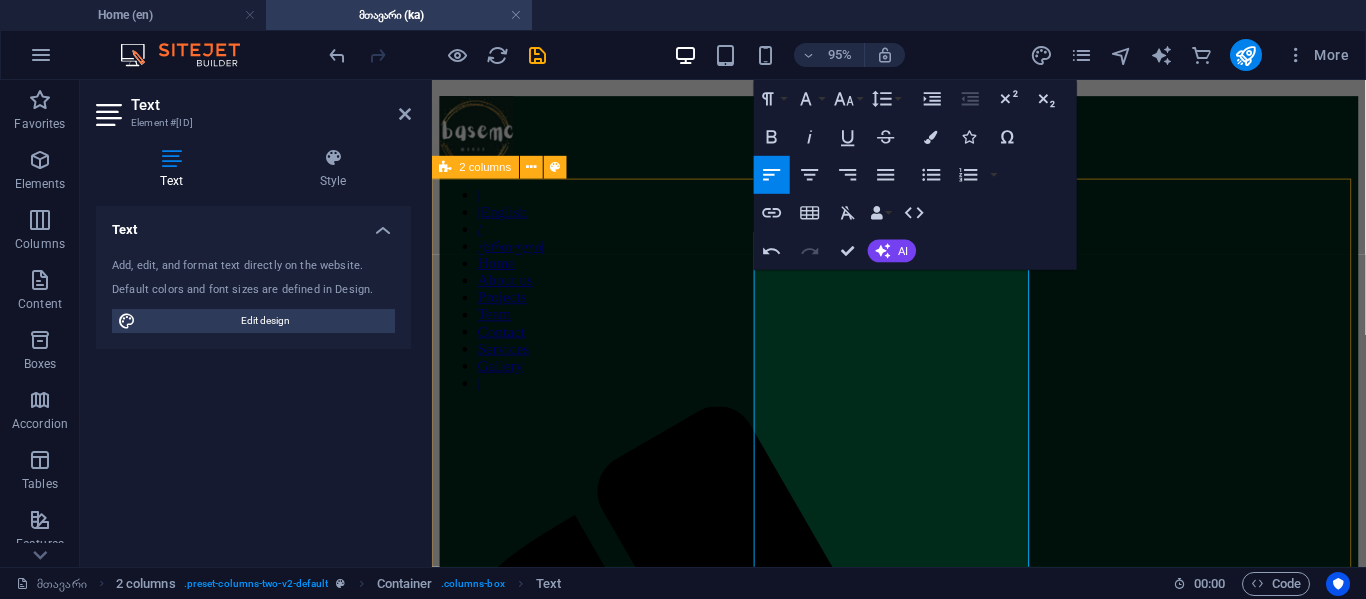 click on "ჩვენ გვჯერა, რომ საუკეთესო გადაწყვეტილებები მოდის ახალი შეხედულებების შეგროვებით და ჩვეულებრივი საზღვრების გადალახვით. ჩვენი ნამდვილი გმირები არიან: ცოტნე მაისურაძე (დიზაინერი, დეველოპერი და პრემიერ პრო),  (ფოტოშოპის სპეციალისტი) და თემურ მაისურაძე (ვებსაიტის ჰოსტინგის ექსპერტი)." at bounding box center [923, 2339] 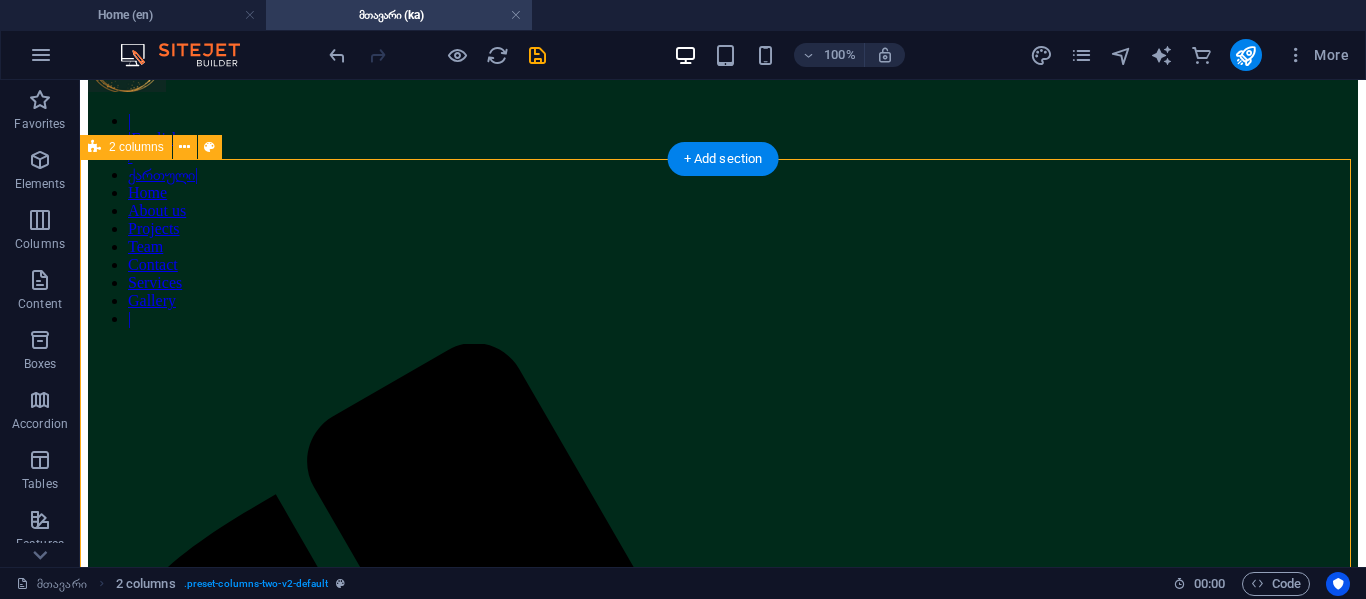scroll, scrollTop: 700, scrollLeft: 0, axis: vertical 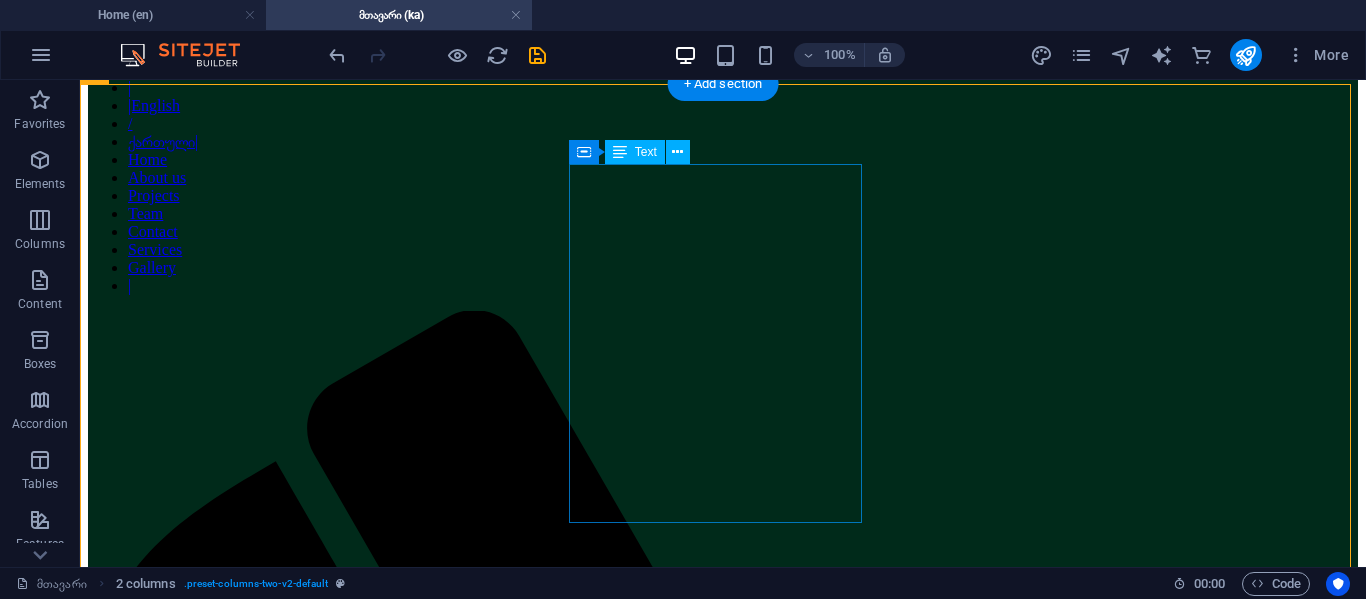 click on "ჩვენი ნამდვილი გმირები არიან: ცოტნე მაისურაძე (დიზაინერი, დეველოპერი და პრემიერ პრო),  (ფოტოშოპის სპეციალისტი) და თემურ მაისურაძე (ვებსაიტის ჰოსტინგის ექსპერტი)." at bounding box center [723, 2664] 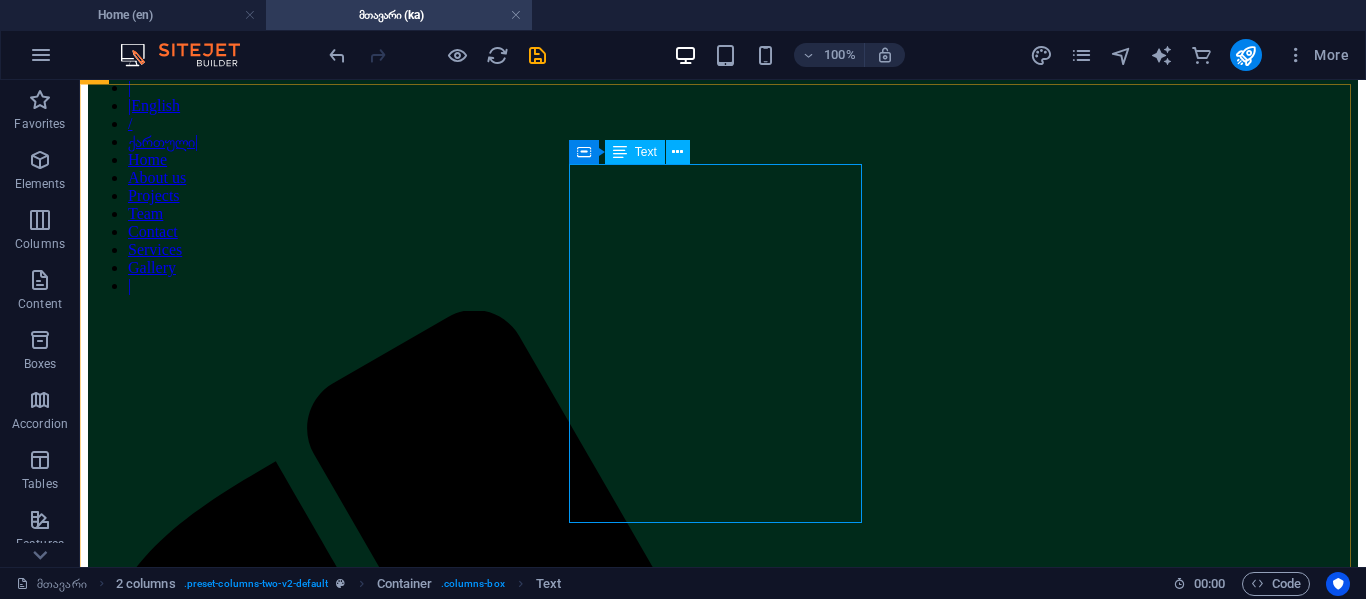 click on "Container   Text" at bounding box center (636, 152) 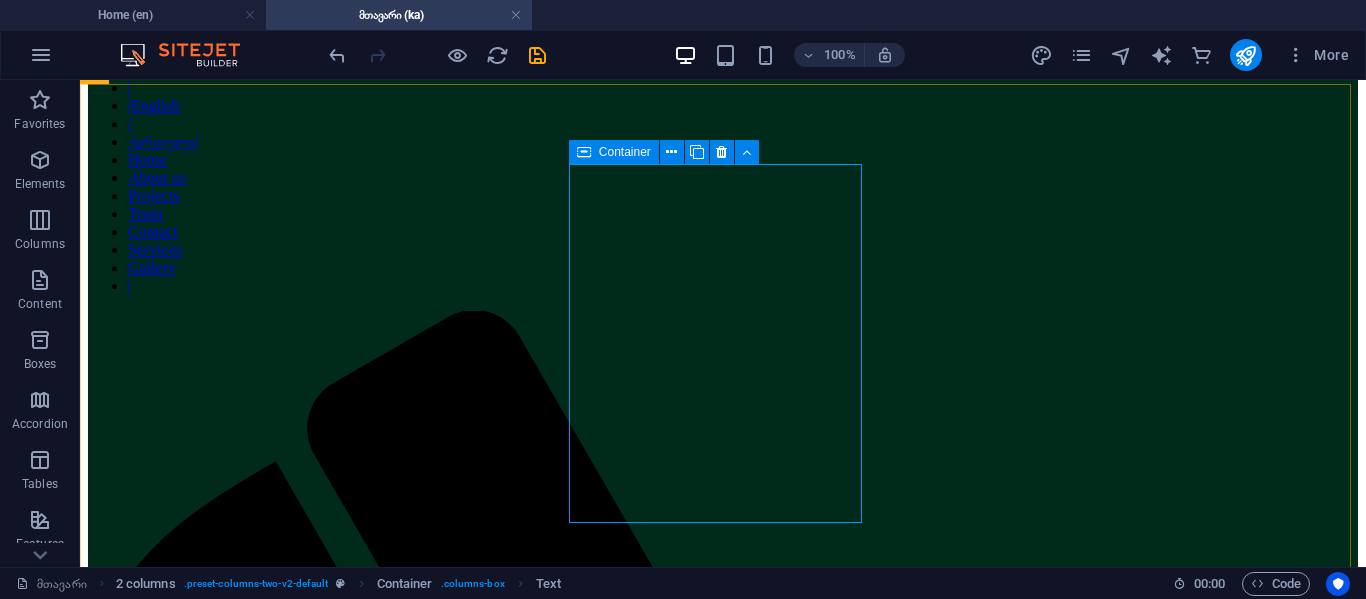 click on "Container" at bounding box center (625, 152) 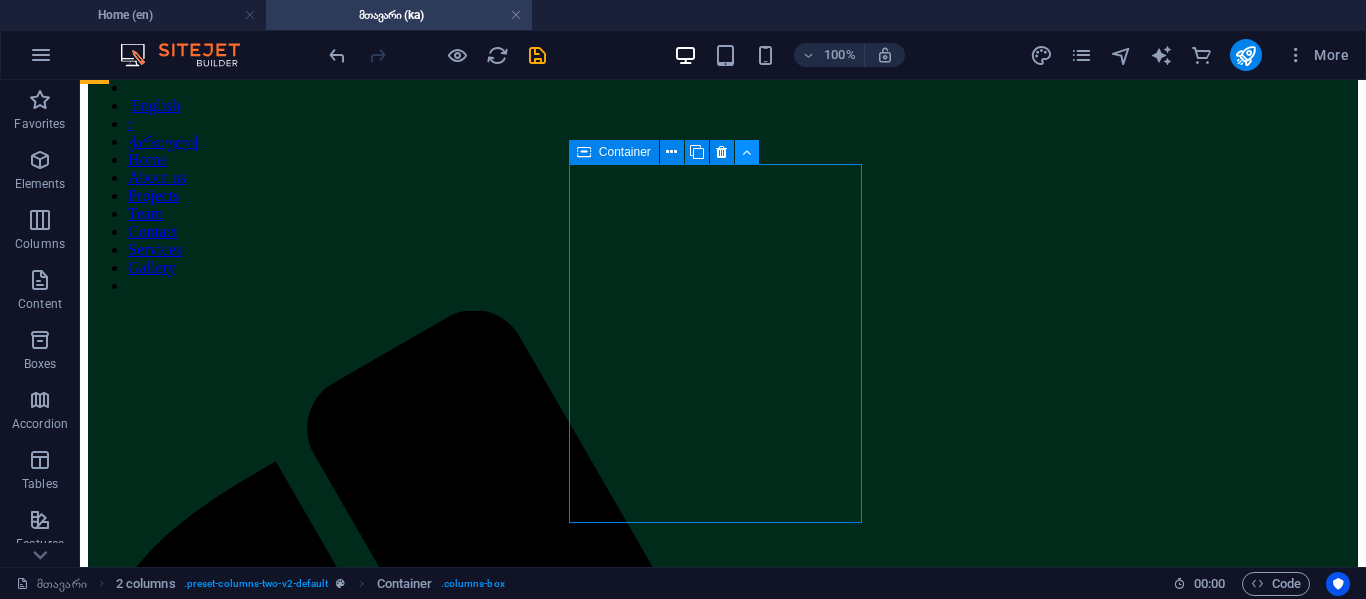 click at bounding box center [747, 152] 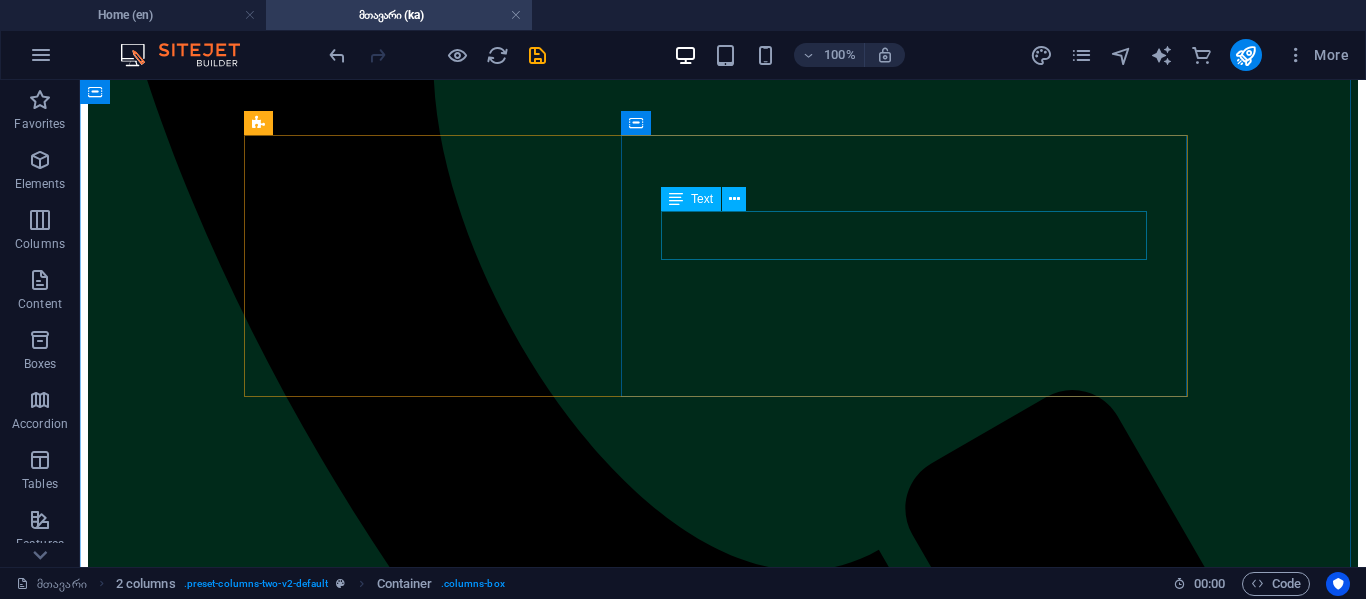 scroll, scrollTop: 1500, scrollLeft: 0, axis: vertical 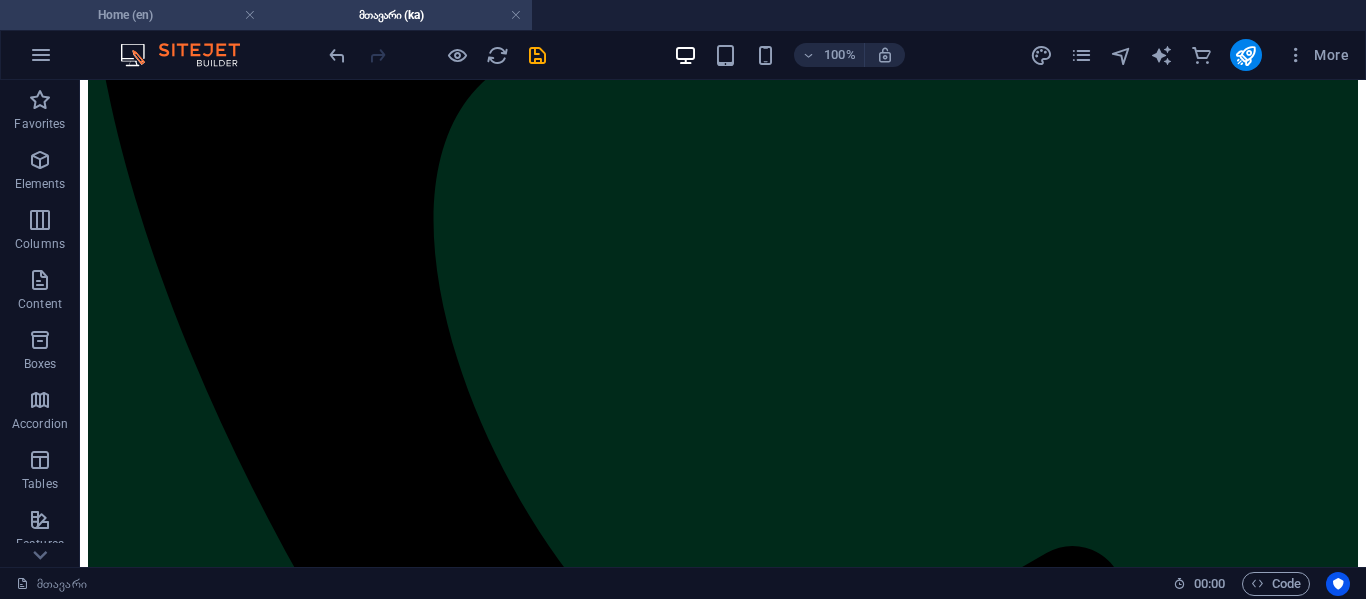 click on "Home (en)" at bounding box center [133, 15] 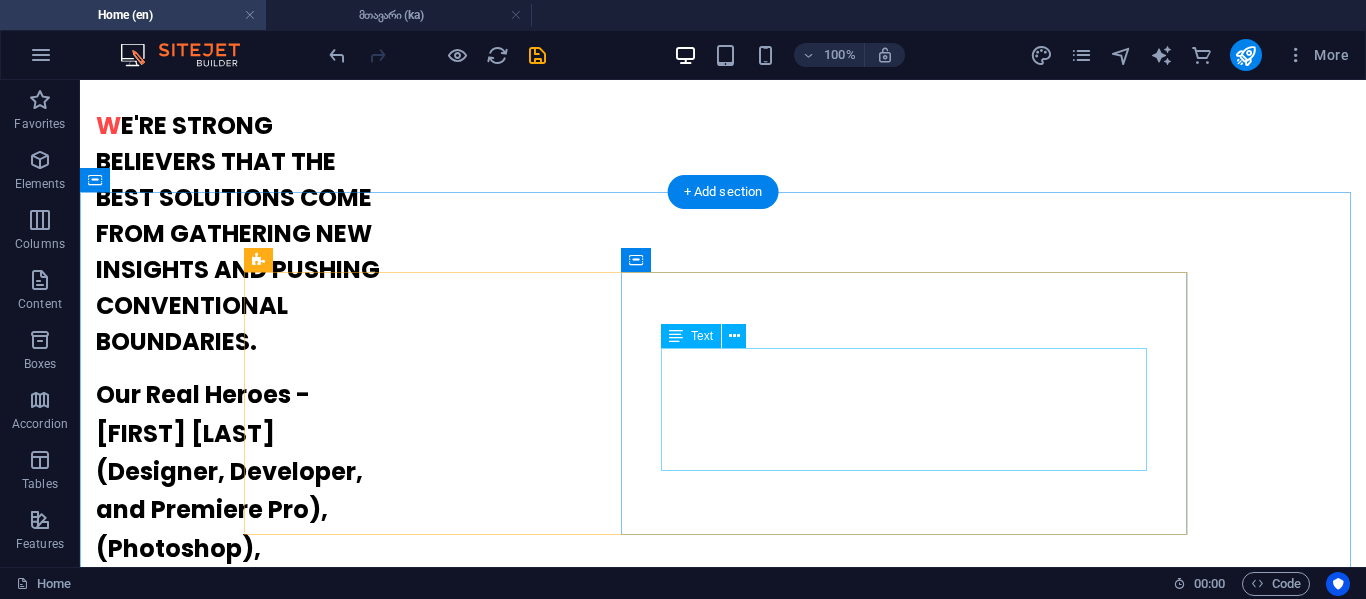 scroll, scrollTop: 1435, scrollLeft: 0, axis: vertical 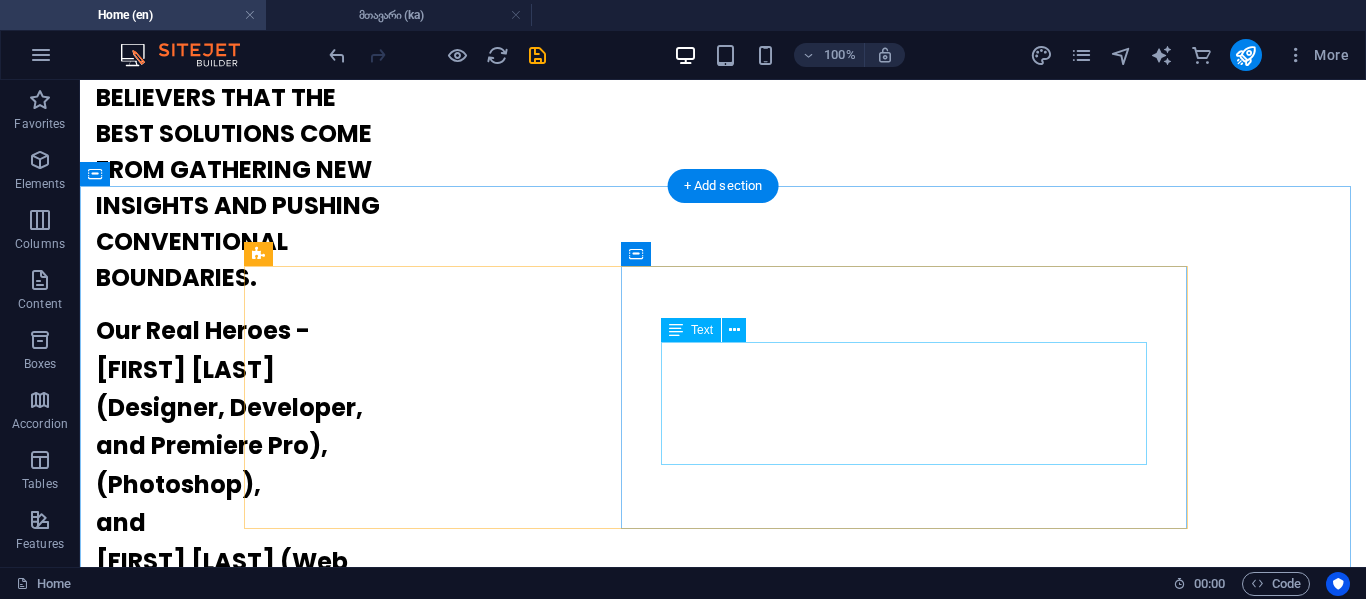 click on "While I may not be organizing projects at this stage in my journey as a beginner, I am excited to showcase my masterpieces and share the creativity I have cultivated so far. Each piece represents my unique perspective and growing skills, and I look forward to presenting them to you." at bounding box center (723, 1825) 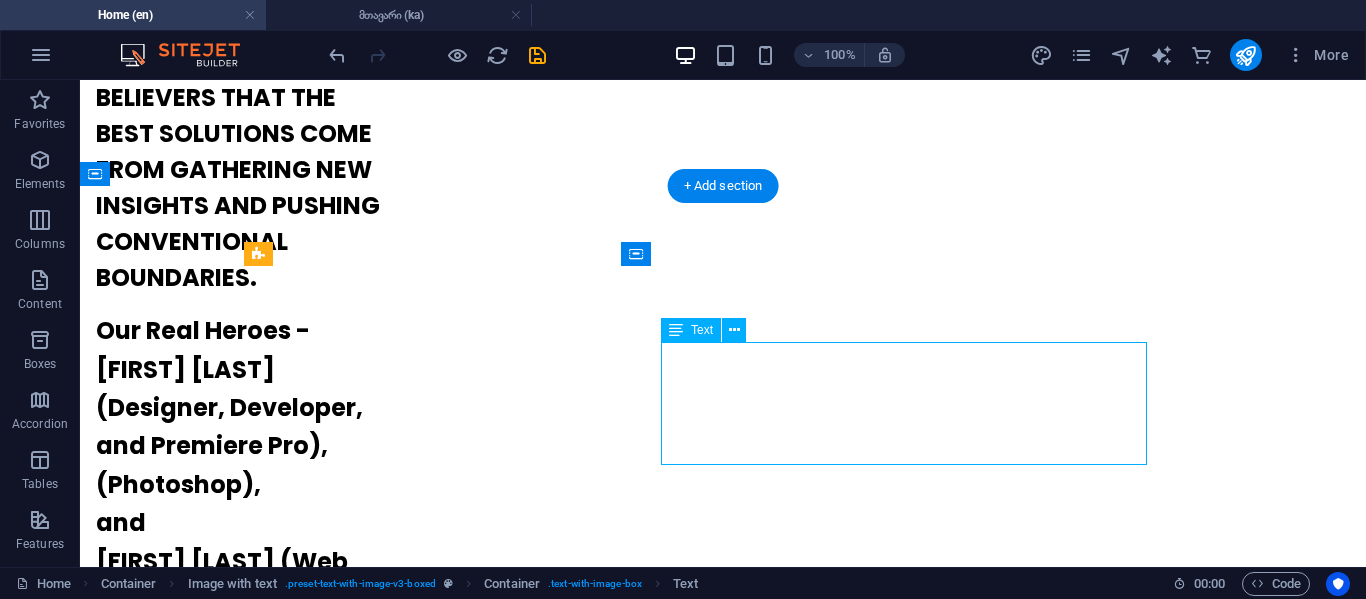 click on "While I may not be organizing projects at this stage in my journey as a beginner, I am excited to showcase my masterpieces and share the creativity I have cultivated so far. Each piece represents my unique perspective and growing skills, and I look forward to presenting them to you." at bounding box center [723, 1825] 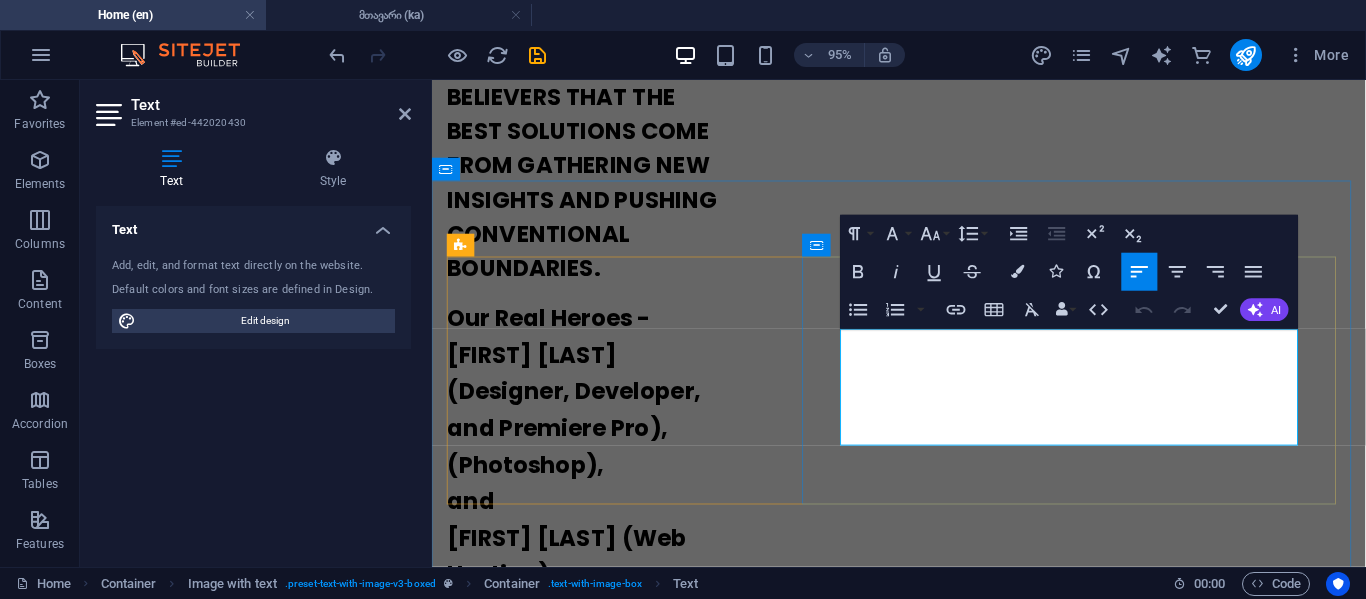 click on "While I may not be organizing projects at this stage in my journey as a beginner, I am excited to showcase my masterpieces and share the creativity I have cultivated so far. Each piece represents my unique perspective and growing skills, and I look forward to presenting them to you." at bounding box center (924, 1825) 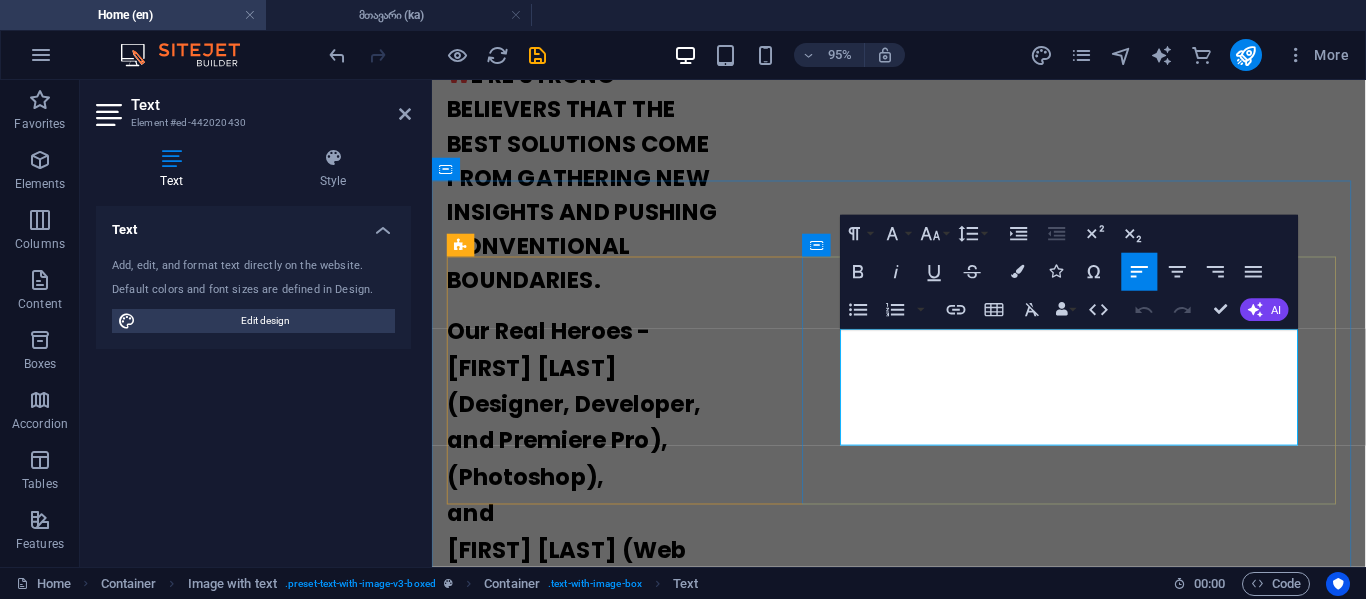 copy on "While I may not be organizing projects at this stage in my journey as a beginner, I am excited to showcase my masterpieces and share the creativity I have cultivated so far. Each piece represents my unique perspective and growing skills, and I look forward to presenting them to you." 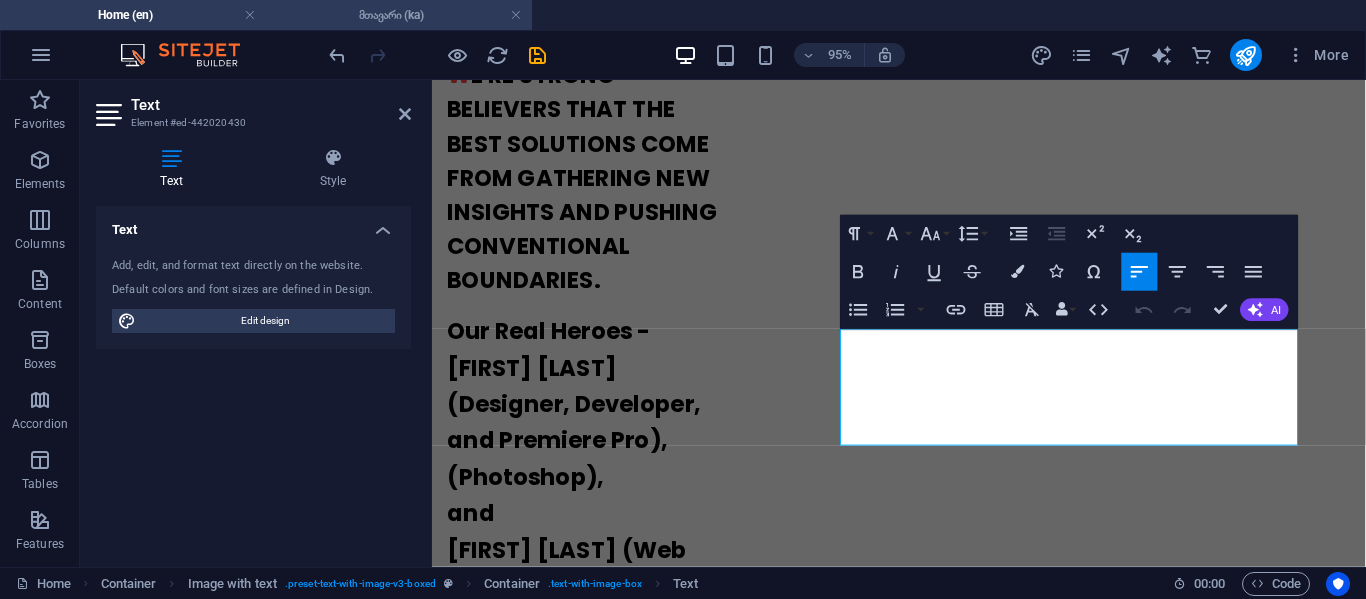 click on "მთავარი (ka)" at bounding box center [399, 15] 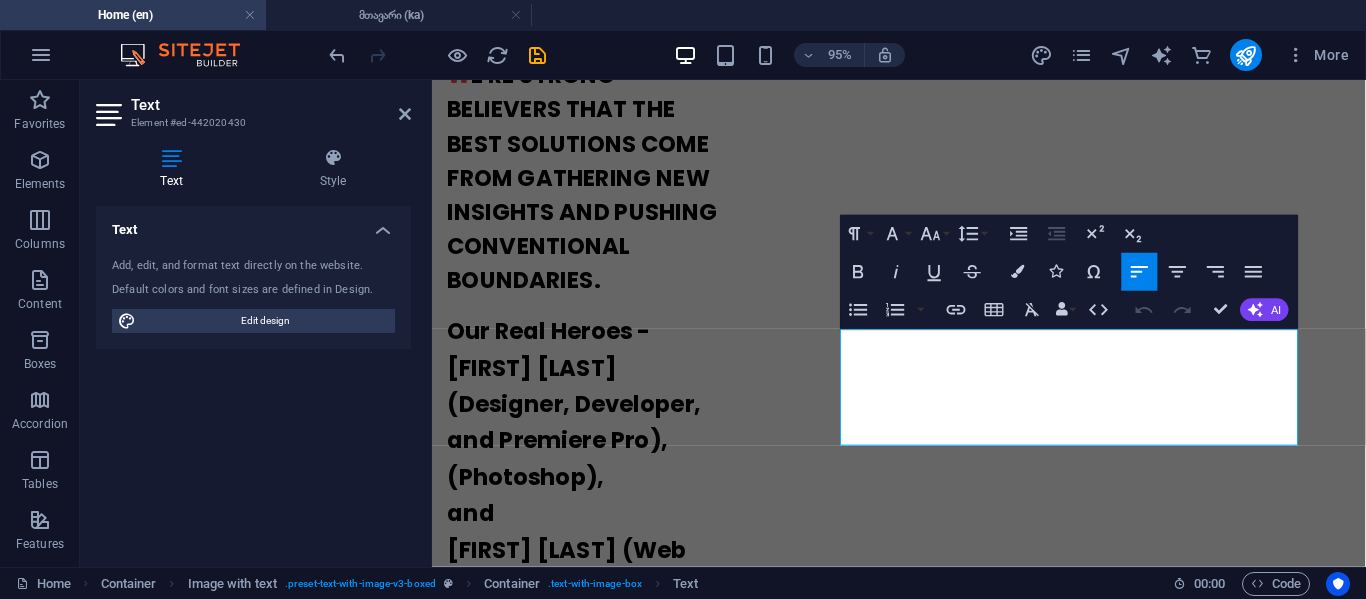 scroll, scrollTop: 0, scrollLeft: 0, axis: both 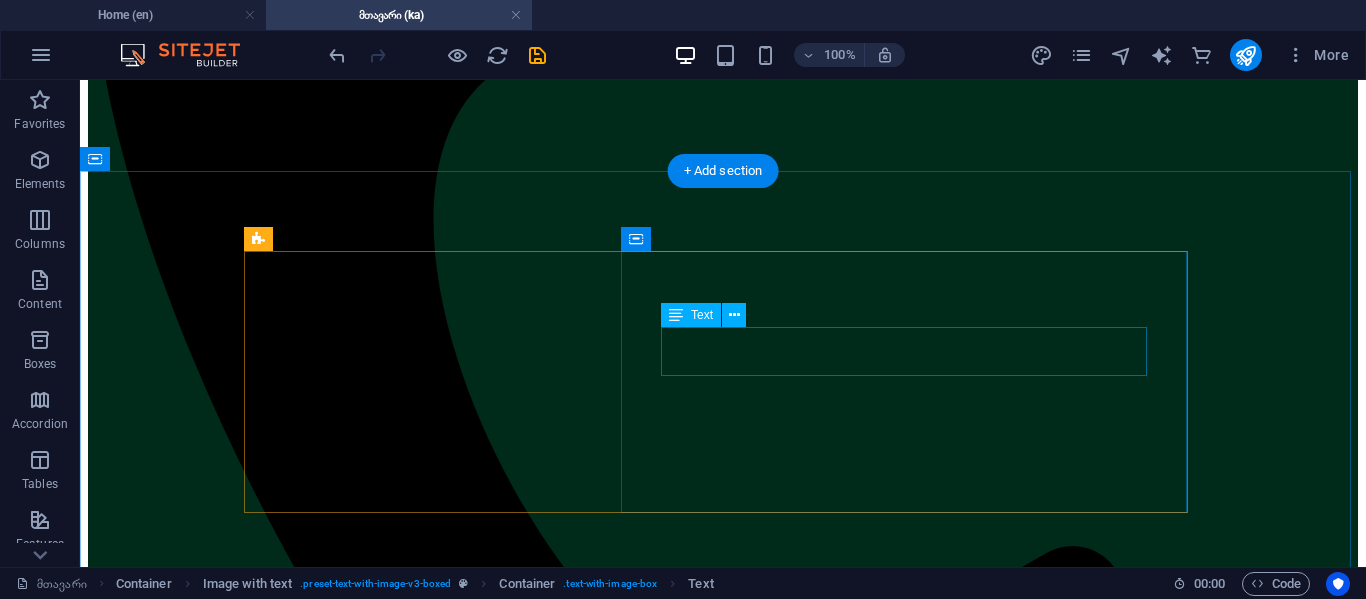 click on "პროექტებს იმიტომ არ ვაწყობთ, რომ დამწყები ვარ, მაგრამ წარმოგიდგენთ ჩემს შედევრებს." at bounding box center (723, 3413) 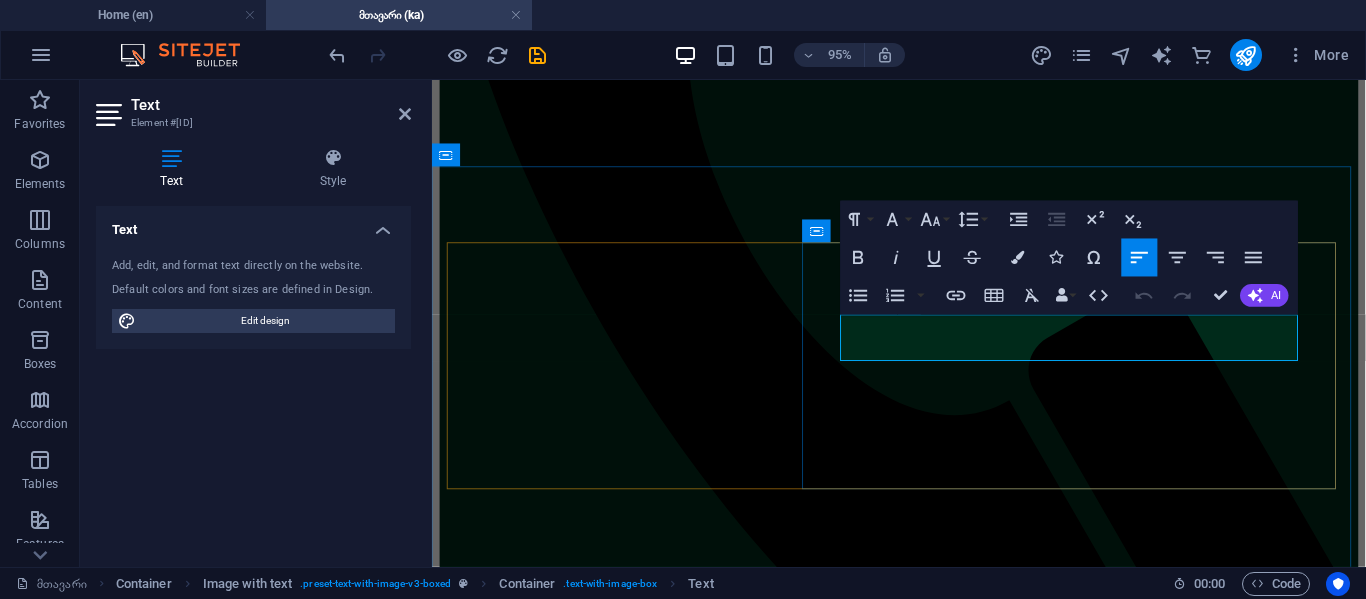 click on "პროექტებს იმიტომ არ ვაწყობთ, რომ დამწყები ვარ, მაგრამ წარმოგიდგენთ ჩემს შედევრებს." at bounding box center (923, 2902) 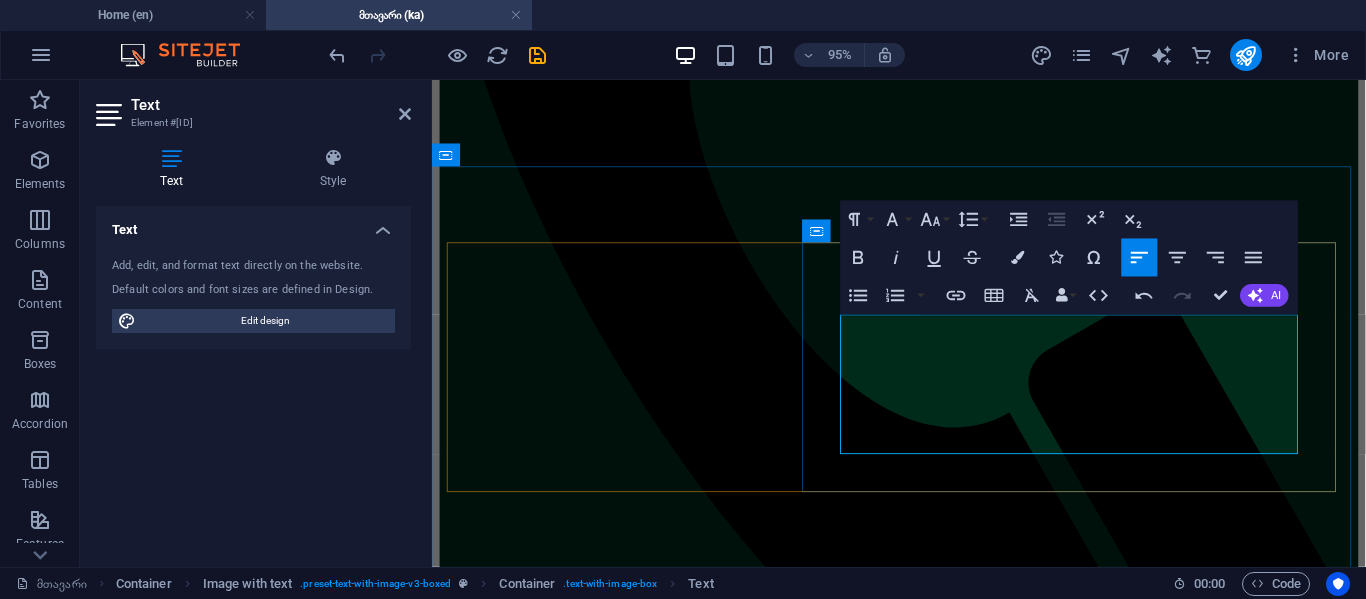 scroll, scrollTop: 5313, scrollLeft: 1, axis: both 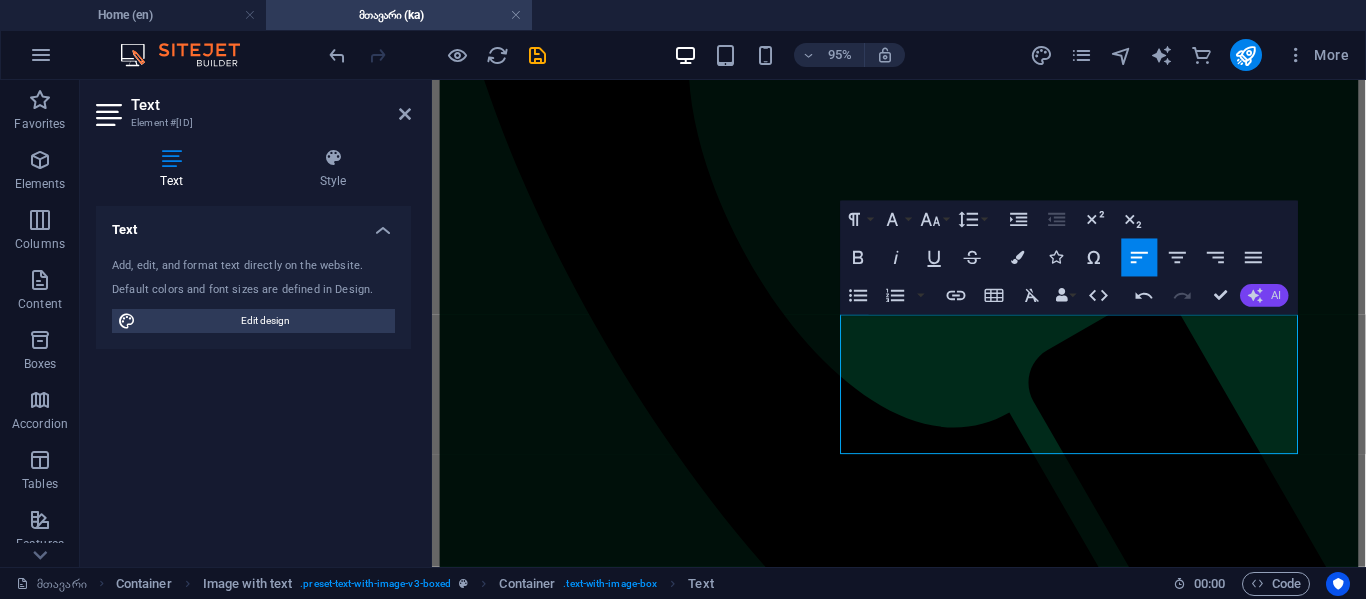 click 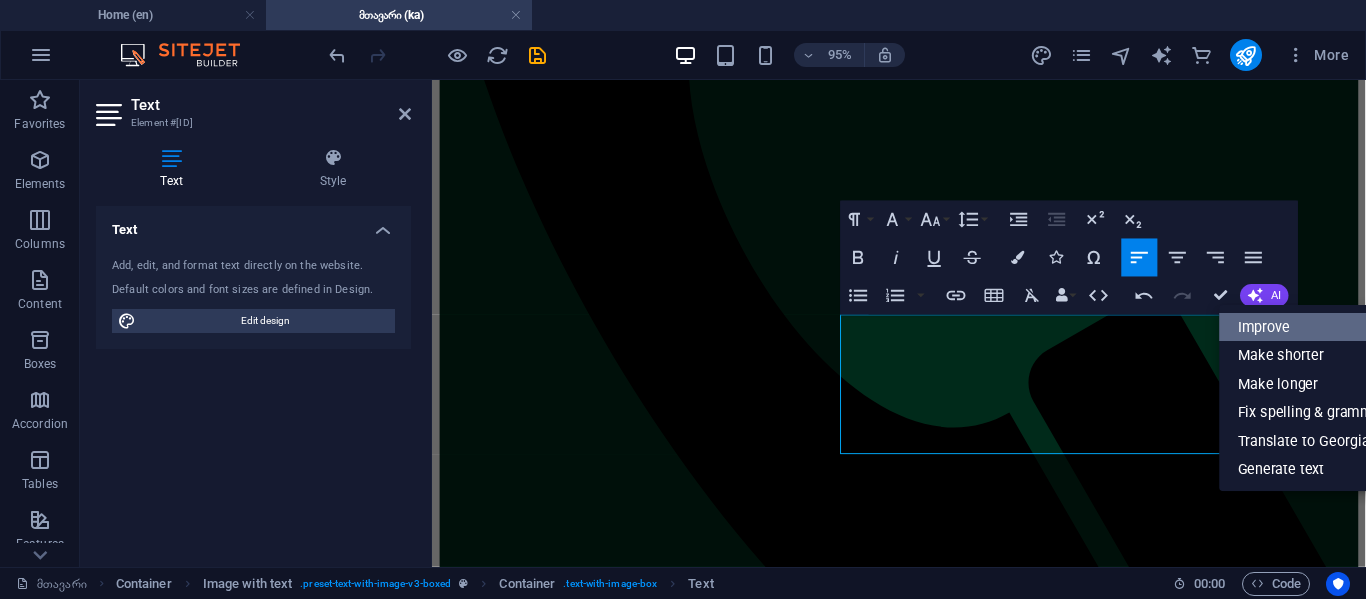 click on "Improve" at bounding box center [1311, 326] 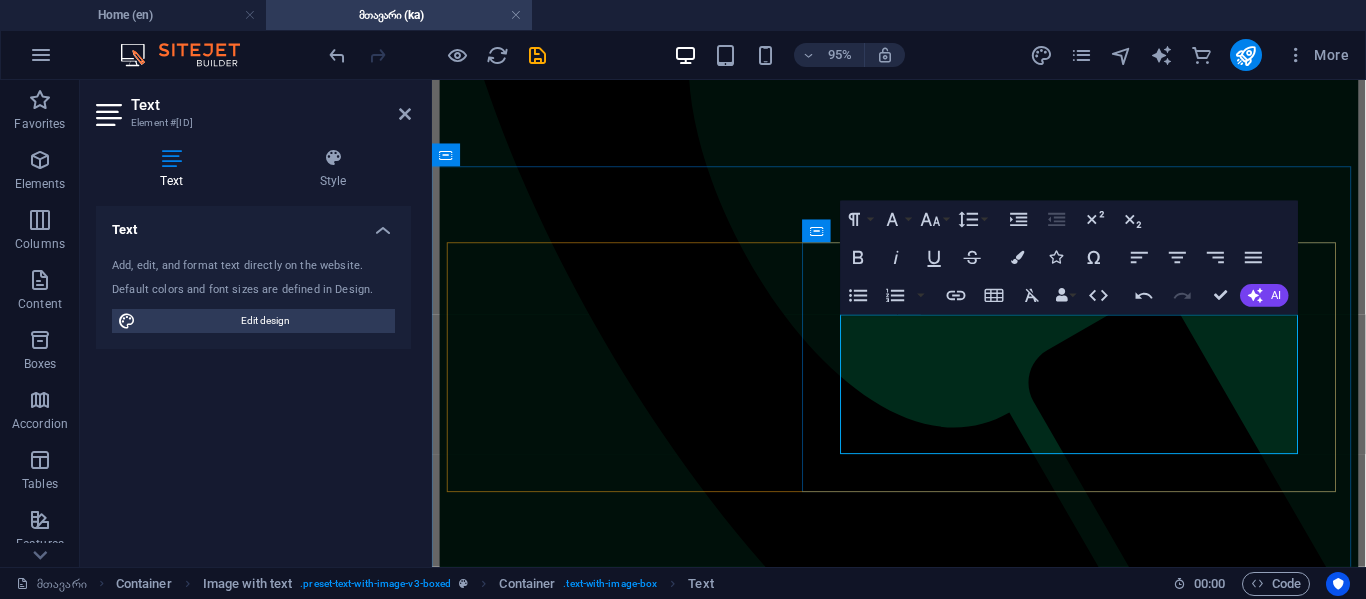 type 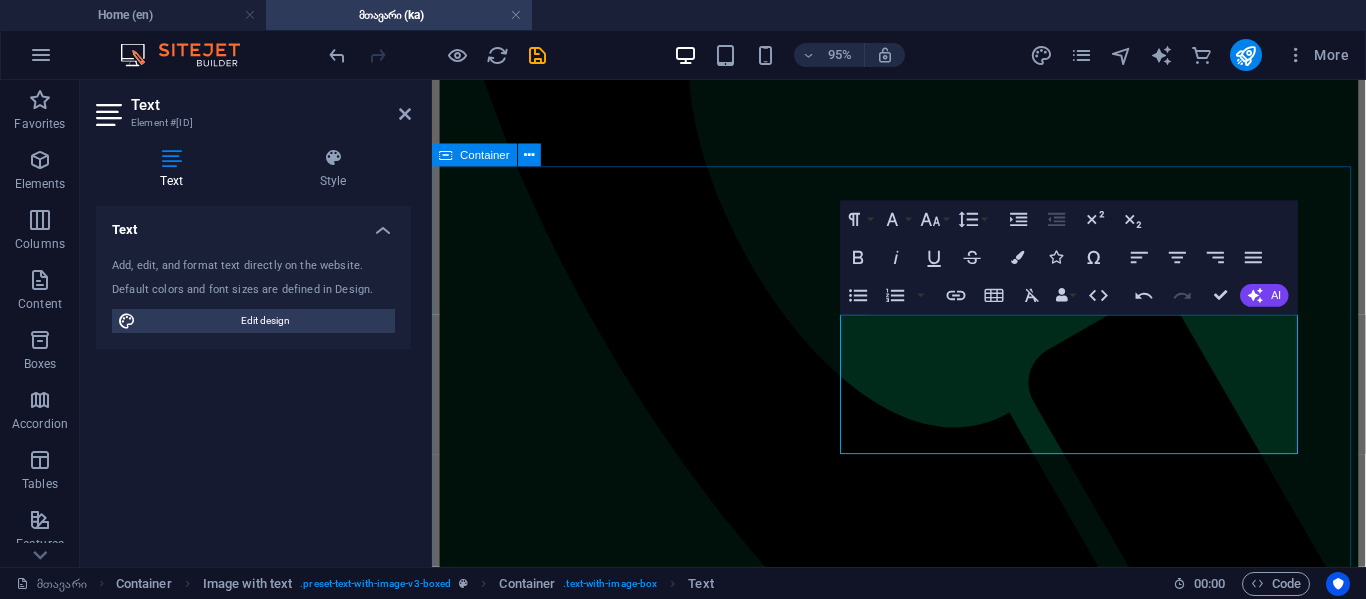 click on "უახლესი პროექტი მიუხედავად იმისა, რომ ამ ეტაპზე პროექტების ორგანიზებას დამწყებთათვის არ ვახდენ, მოუთმენლად ველი ჩემი შედევრების წარმოჩენას და იმ კრეატიულობის წარდგენას, რაც აქამდე განვავითარე. თითოეული ნამუშევარი წარმოადგენს ჩემს უნიკალურ პერსპექტივას და მზარდ უნარებს, და მოუთმენლად ველი მათ თქვენთვის გაგებას. უახლესი პროექტი ეს არის ჩვენი პირველი შემოქმედება photoshop_ში" at bounding box center [923, 3265] 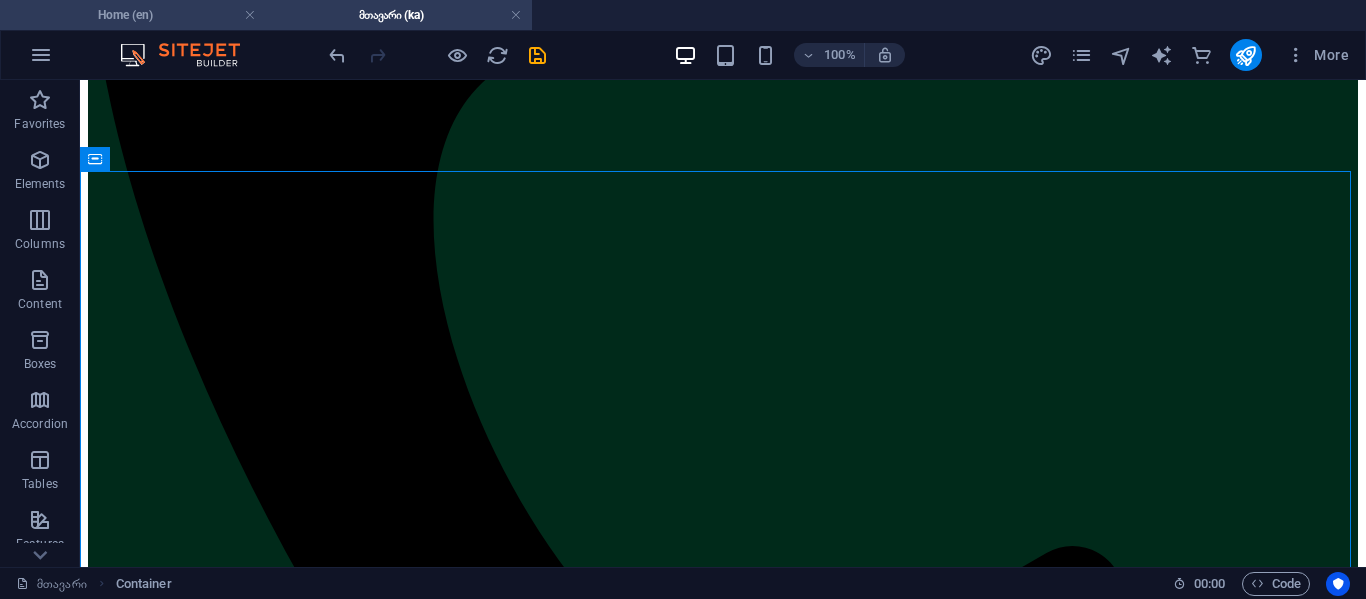 click on "Home (en)" at bounding box center (133, 15) 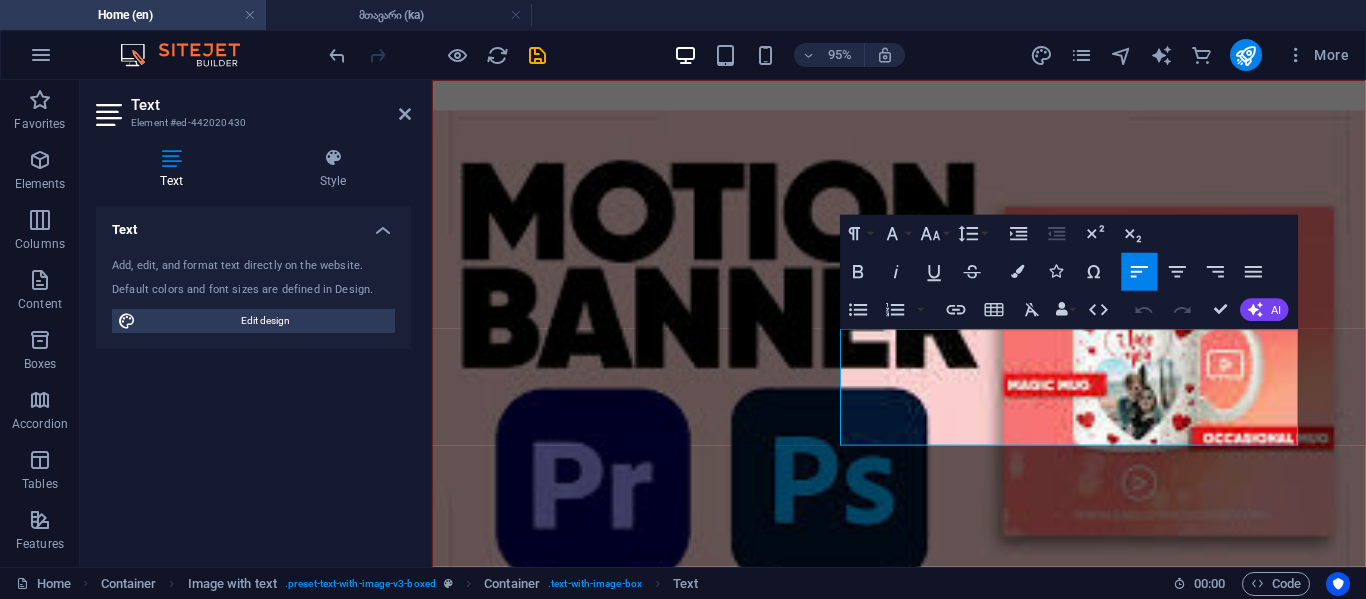 scroll, scrollTop: 1435, scrollLeft: 0, axis: vertical 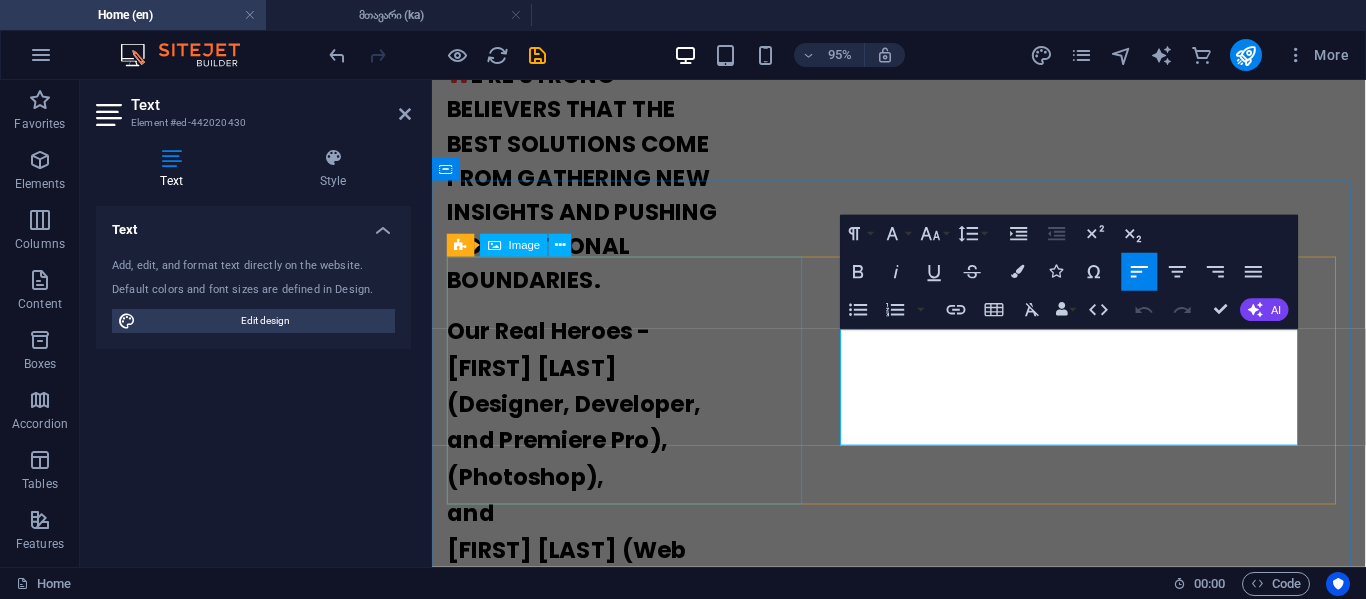 click at bounding box center [593, 1626] 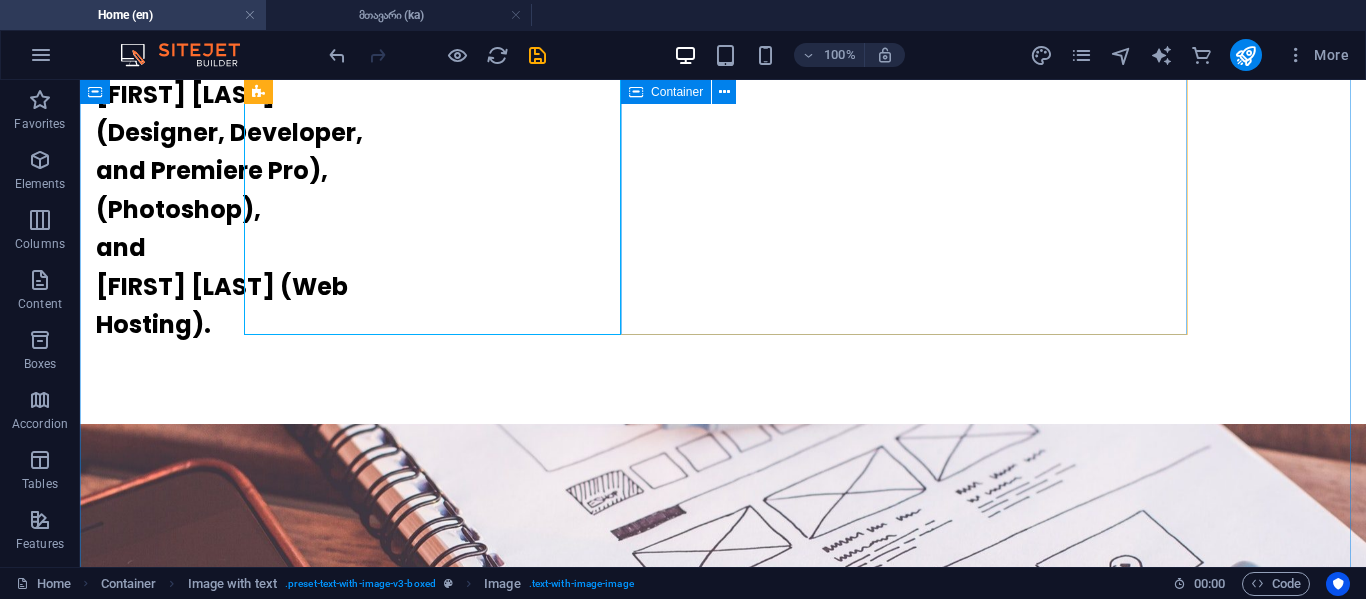 scroll, scrollTop: 1735, scrollLeft: 0, axis: vertical 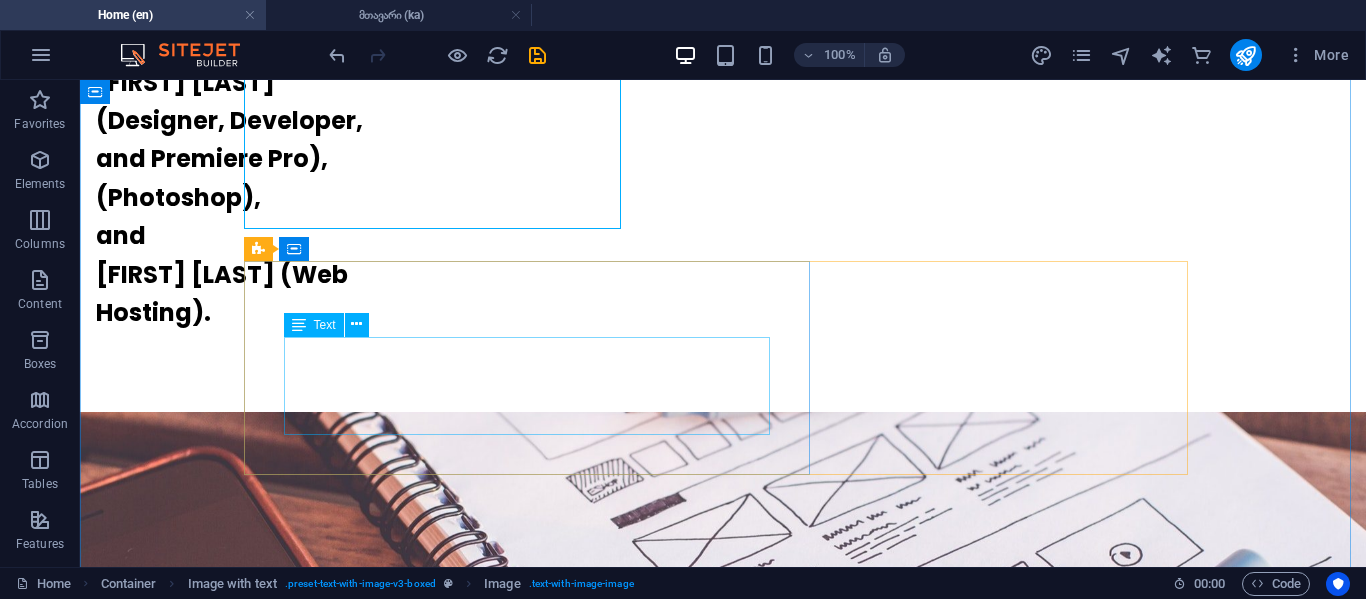 click on "Meet tsotne, our Photoshop expert in the beginner stage of their journey. Eager to learn and grow, they tackle a variety of projects, honing their photo editing and design skills with a passion for creativity." at bounding box center [723, 1747] 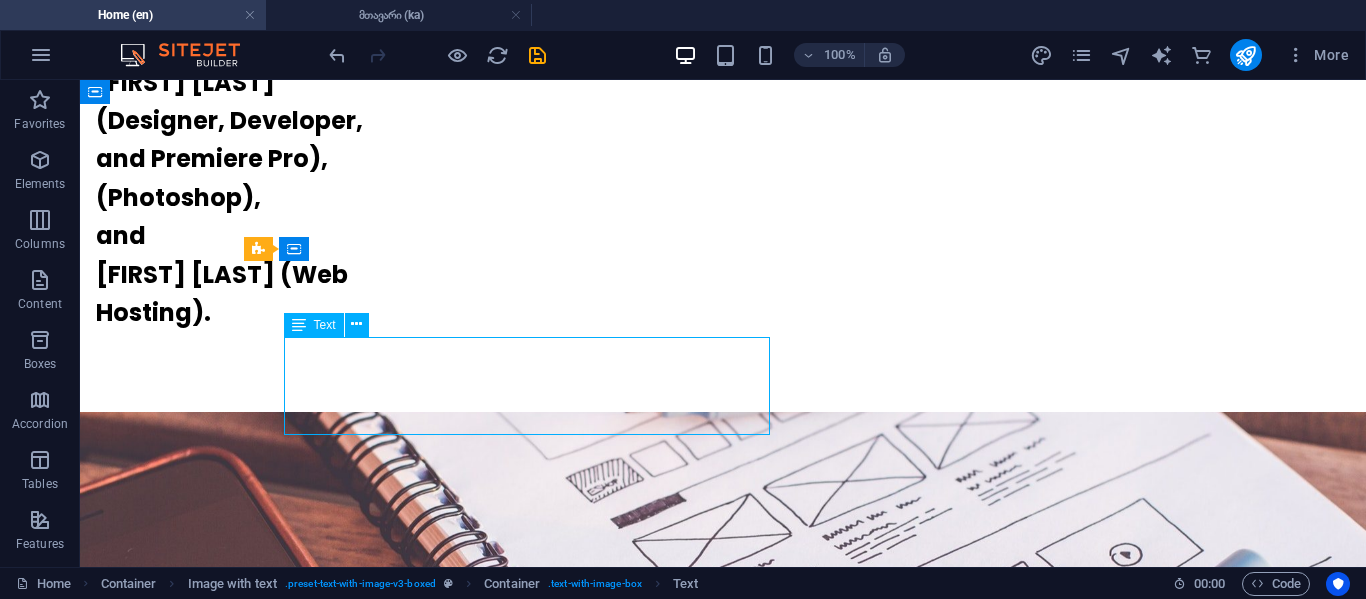 click on "Meet tsotne, our Photoshop expert in the beginner stage of their journey. Eager to learn and grow, they tackle a variety of projects, honing their photo editing and design skills with a passion for creativity." at bounding box center [723, 1747] 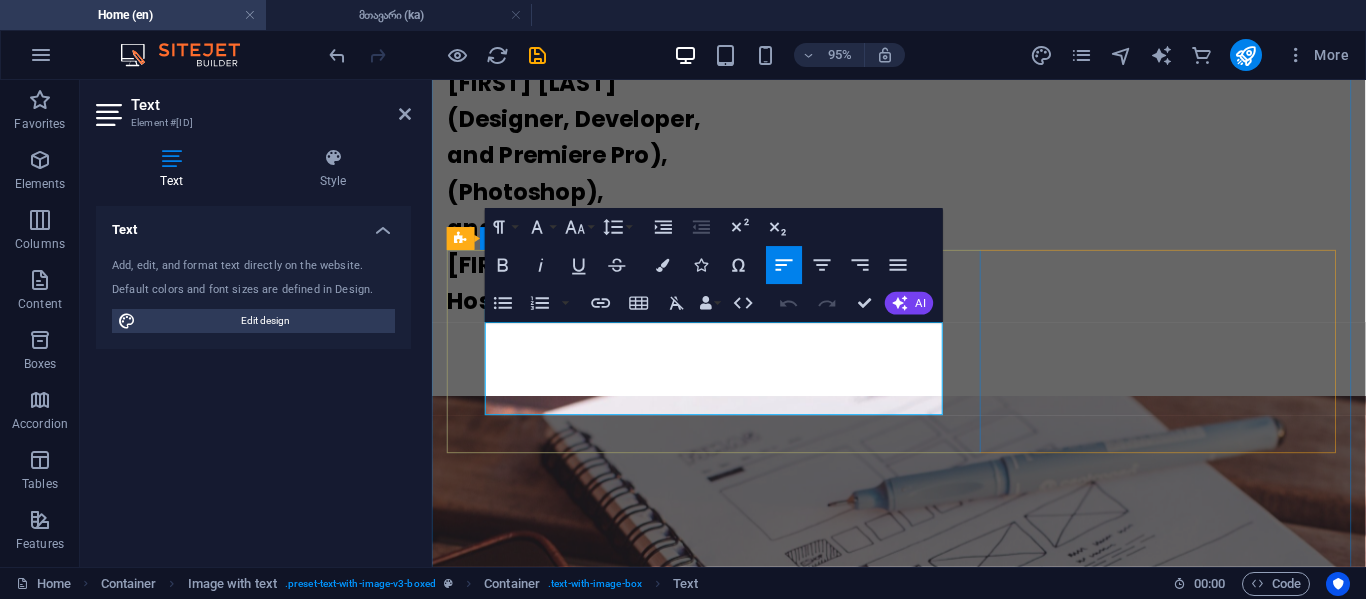 click on "Meet tsotne, our Photoshop expert in the beginner stage of their journey. Eager to learn and grow, they tackle a variety of projects, honing their photo editing and design skills with a passion for creativity." at bounding box center [924, 1747] 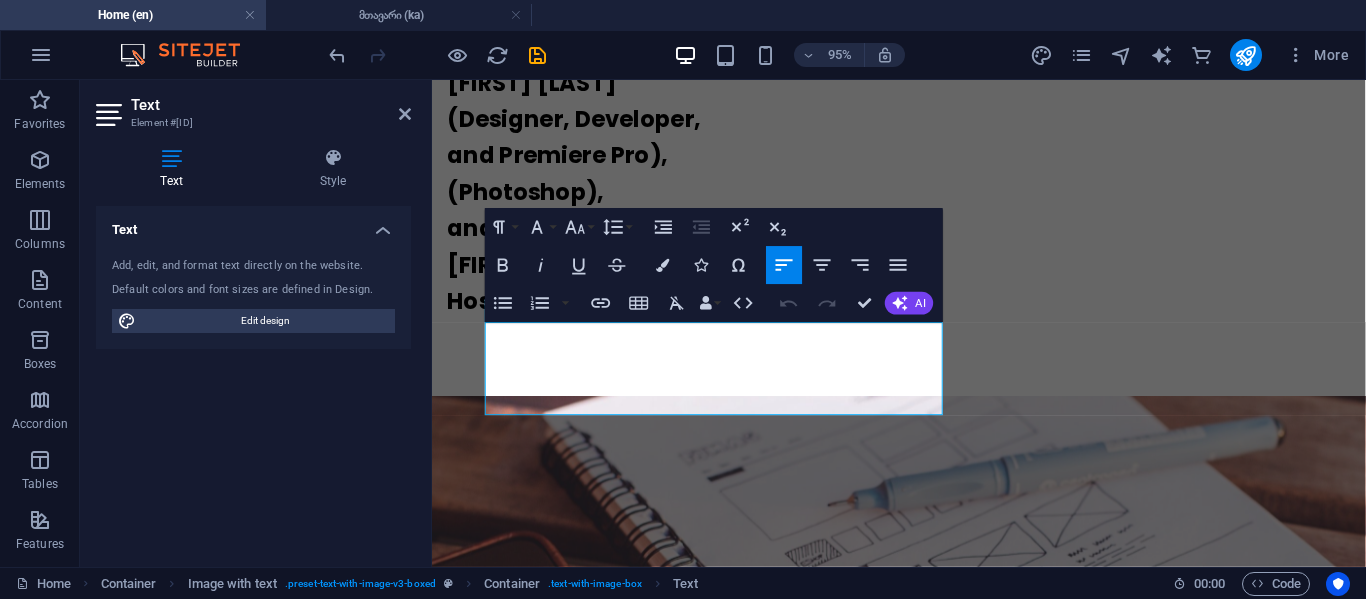 drag, startPoint x: 327, startPoint y: 12, endPoint x: 521, endPoint y: 77, distance: 204.59961 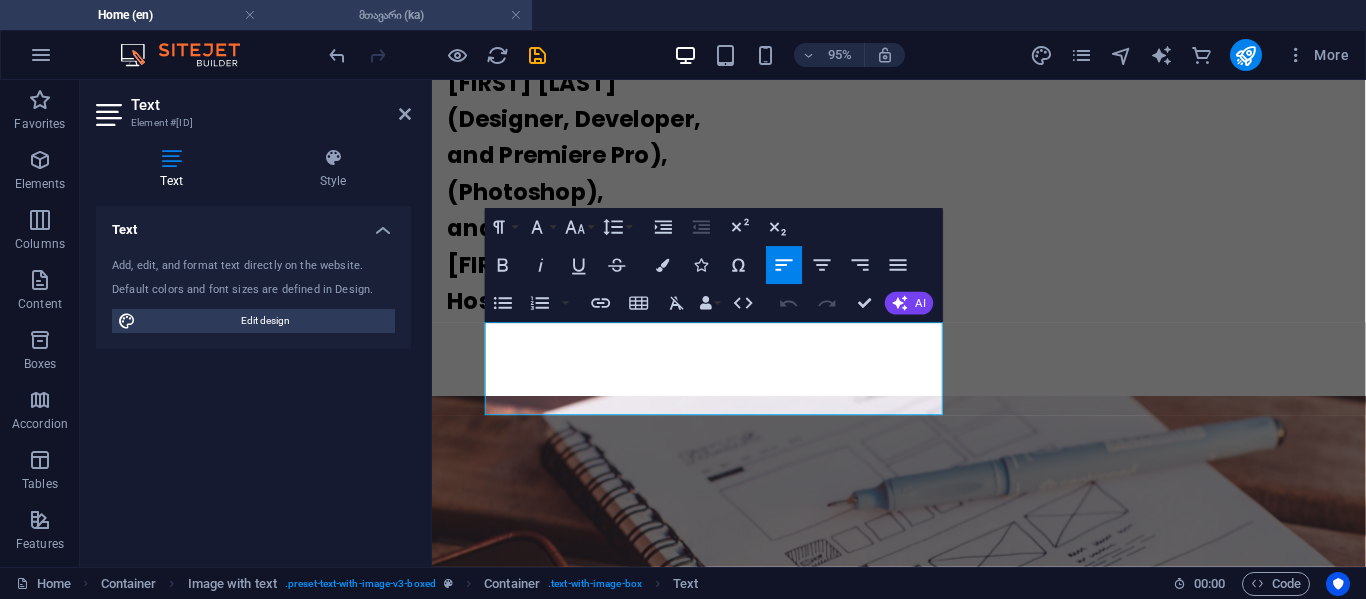 click on "მთავარი (ka)" at bounding box center (399, 15) 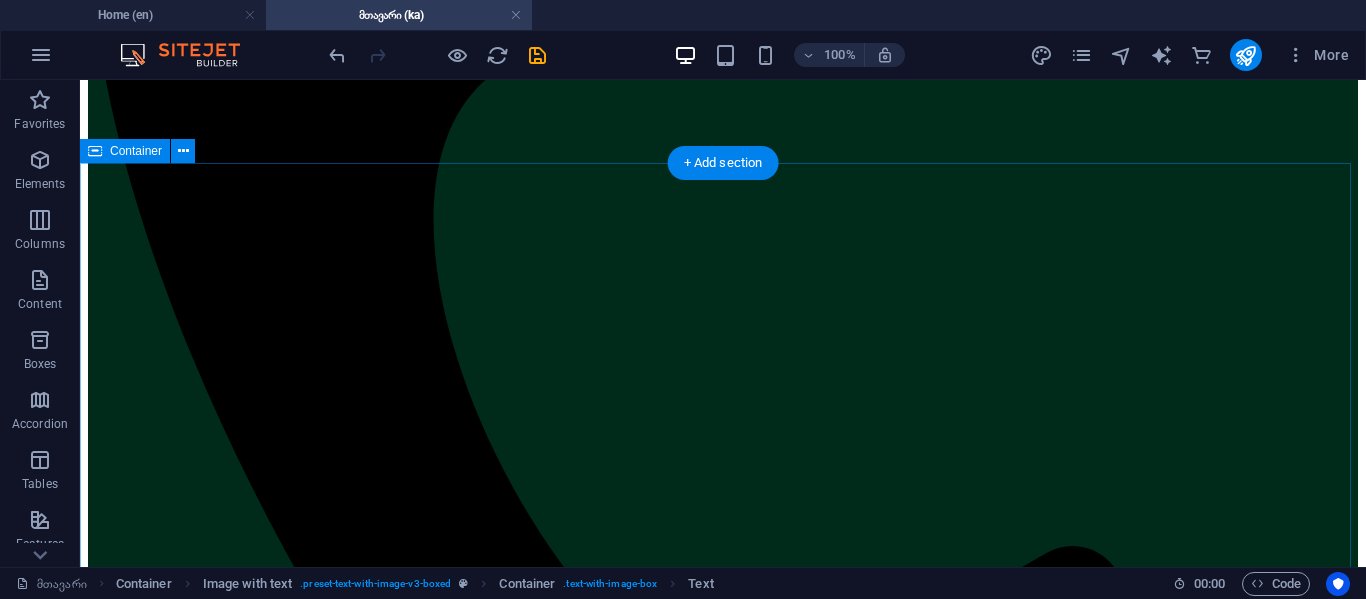 scroll, scrollTop: 2000, scrollLeft: 0, axis: vertical 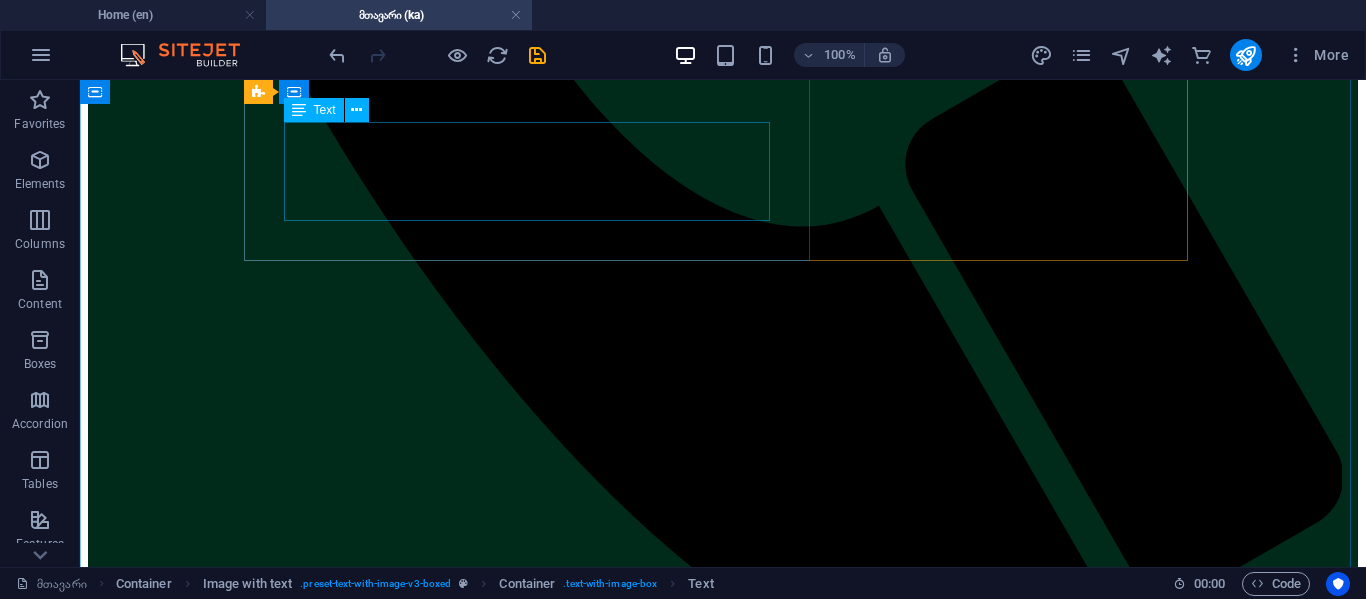 click on "ჩვენი Photoshop ექსპერტი Photos-ში ჩვენი Photoshop ექსპერტი არის გიორგი, დამწყები, რომელიც მუშაობს სხვადასხვა პროექტებზე. hop არის გიორგი, დამწყები, რომელიც აკეთებს სხვადასხვა პროექტებს." at bounding box center [723, 3022] 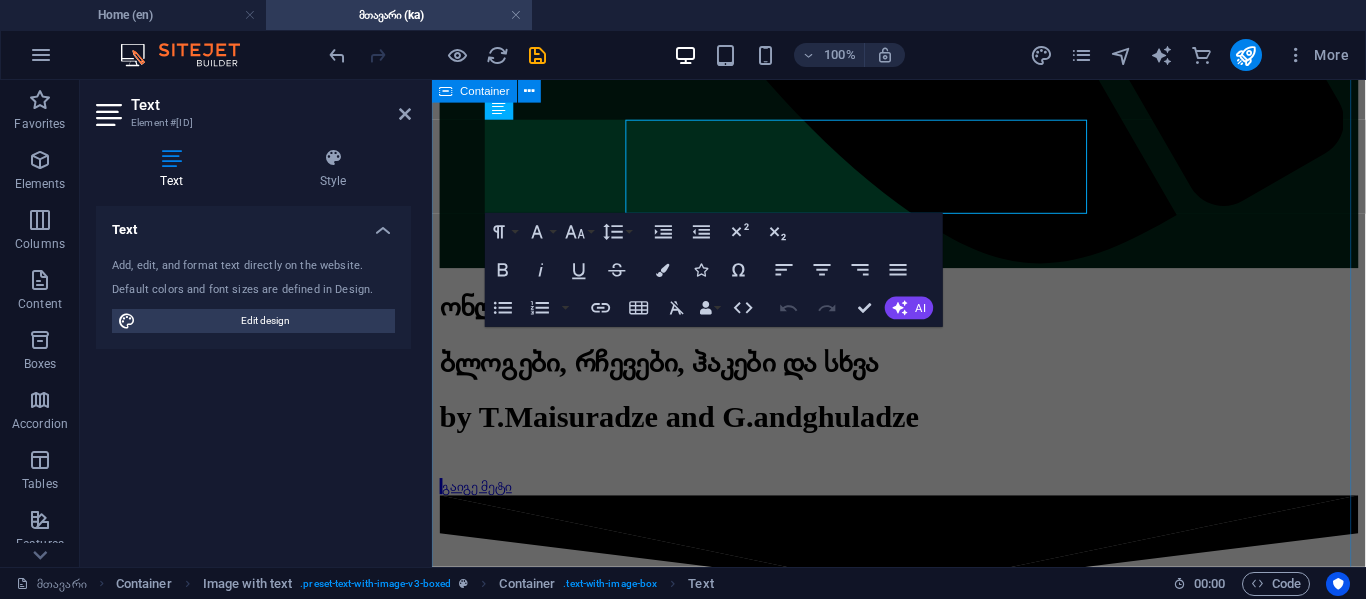 click on "უახლესი პროექტი მიუხედავად იმისა, რომ ამ ეტაპზე პროექტების ორგანიზებას დამწყებთათვის არ ვახდენ, მოუთმენლად ველი ჩემი შედევრების წარმოჩენას და იმ კრეატიულობის წარდგენას, რაც აქამდე განვავითარე. თითოეული ნამუშევარი წარმოადგენს ჩემს უნიკალურ პერსპექტივას და მზარდ უნარებს, და მოუთმენლად ველი მათ თქვენთვის გაგებას. უახლესი პროექტი ეს არის ჩვენი პირველი შემოქმედება photoshop_ში" at bounding box center (923, 2752) 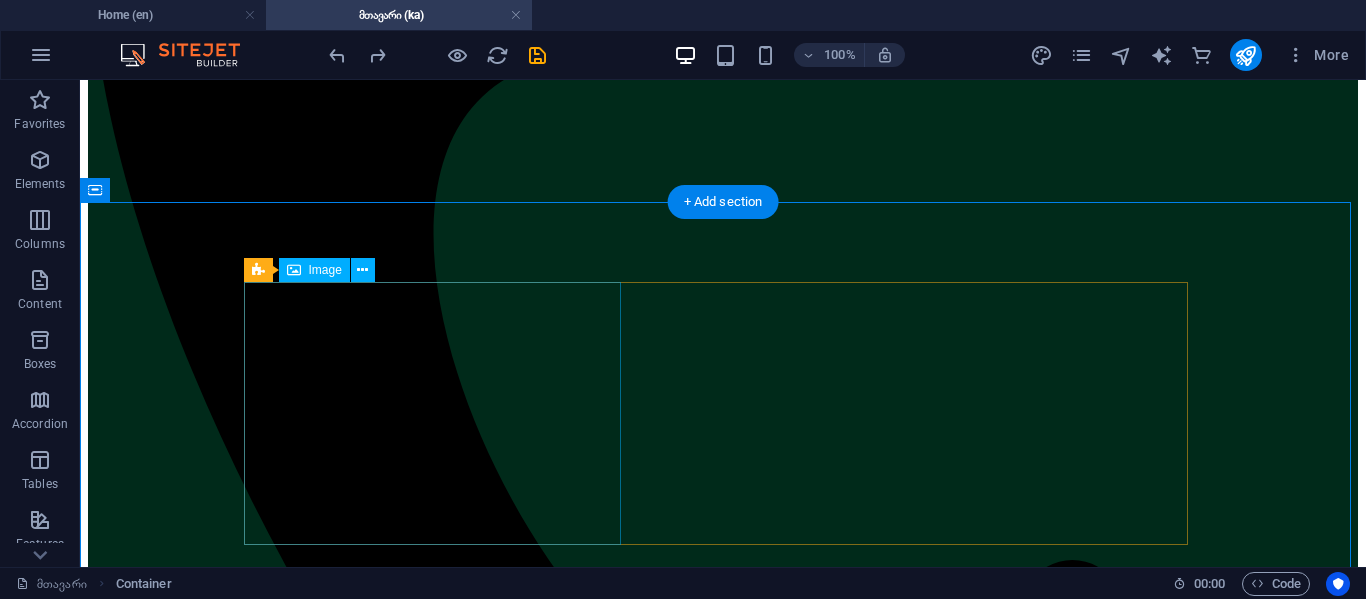 scroll, scrollTop: 1652, scrollLeft: 0, axis: vertical 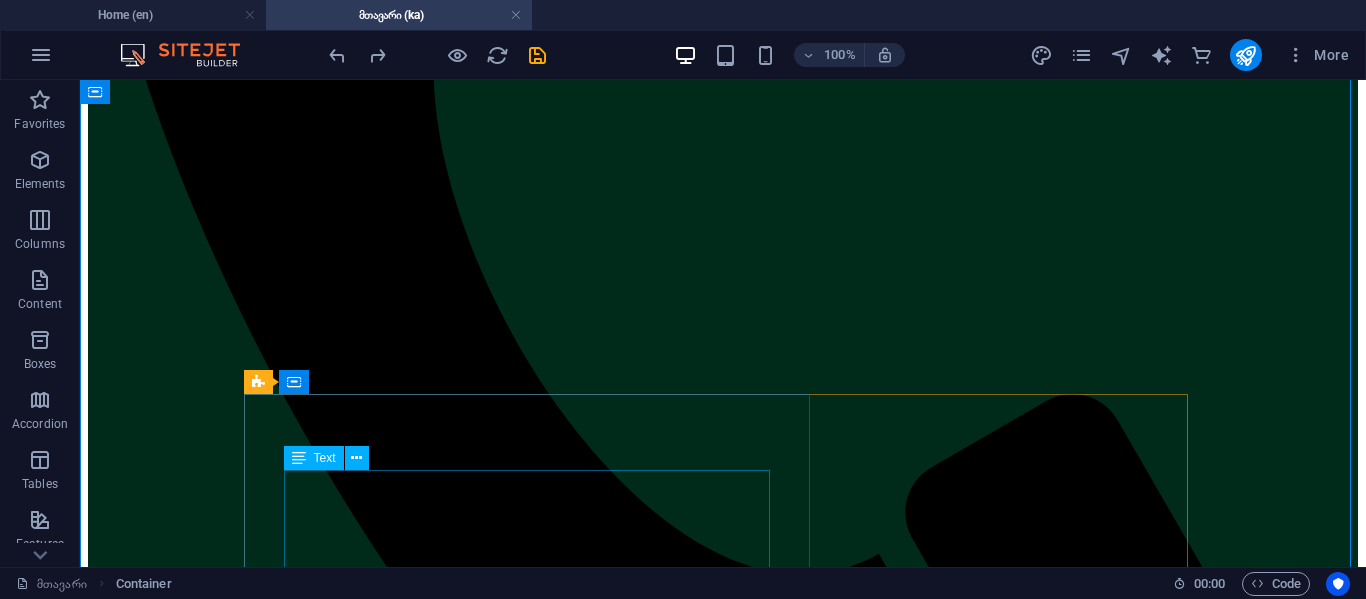 click on "ჩვენი Photoshop ექსპერტი Photos-ში ჩვენი Photoshop ექსპერტი არის გიორგი, დამწყები, რომელიც მუშაობს სხვადასხვა პროექტებზე. hop არის გიორგი, დამწყები, რომელიც აკეთებს სხვადასხვა პროექტებს." at bounding box center [723, 3370] 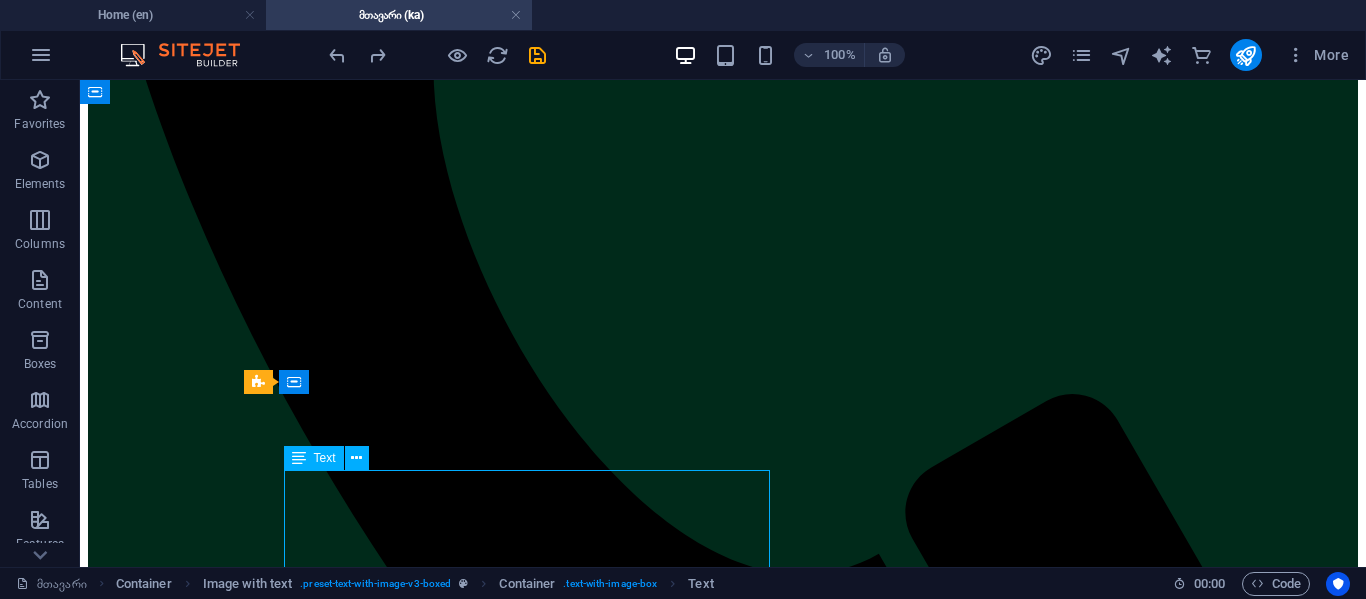click on "ჩვენი Photoshop ექსპერტი Photos-ში ჩვენი Photoshop ექსპერტი არის გიორგი, დამწყები, რომელიც მუშაობს სხვადასხვა პროექტებზე. hop არის გიორგი, დამწყები, რომელიც აკეთებს სხვადასხვა პროექტებს." at bounding box center (723, 3370) 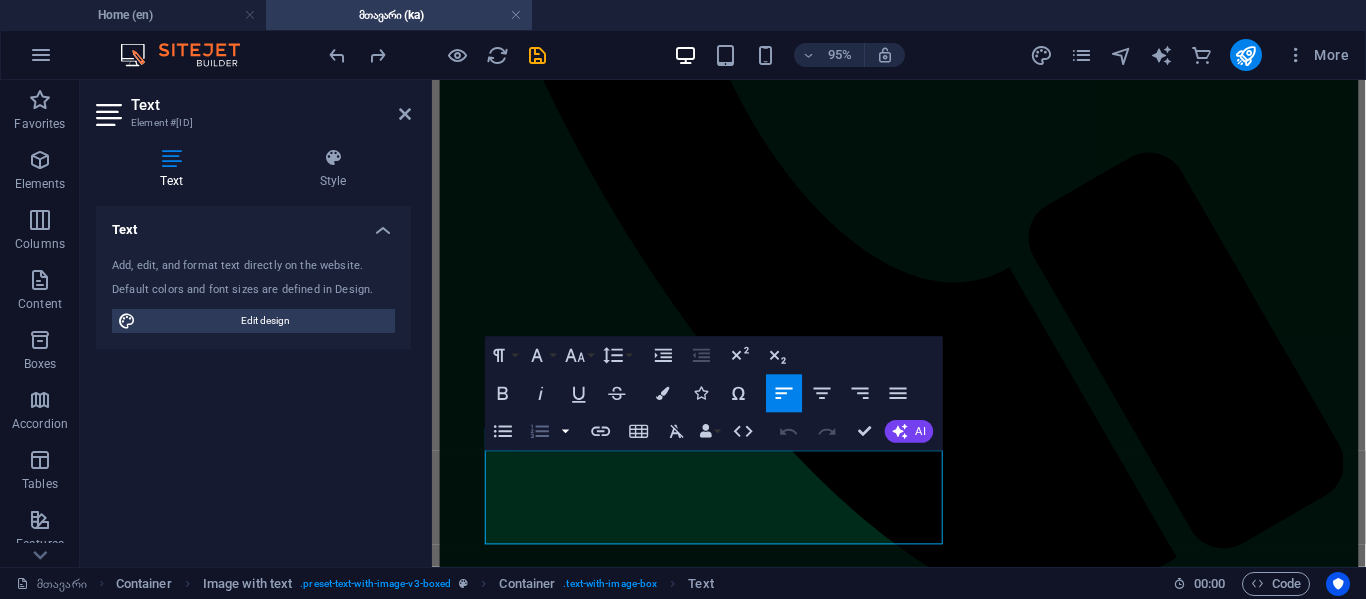 click at bounding box center (565, 432) 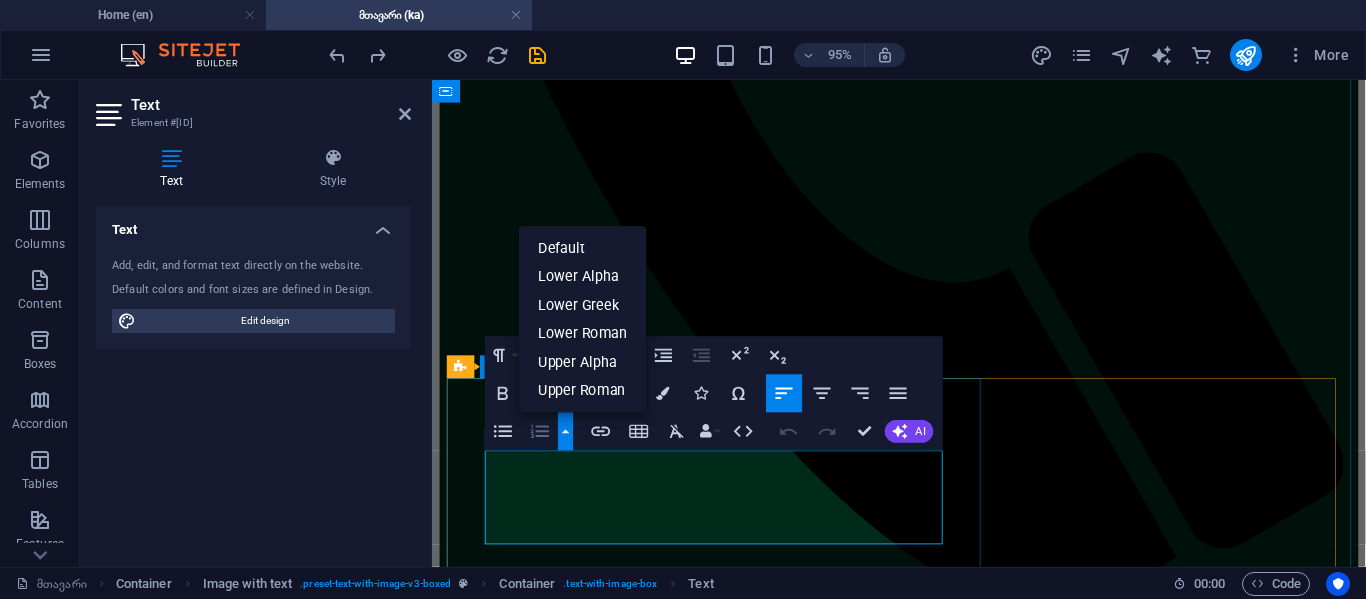 click on "ჩვენი Photoshop ექსპერტი Photos-ში ჩვენი Photoshop ექსპერტი არის გიორგი, დამწყები, რომელიც მუშაობს სხვადასხვა პროექტებზე. hop არის გიორგი, დამწყები, რომელიც აკეთებს სხვადასხვა პროექტებს." at bounding box center (923, 2898) 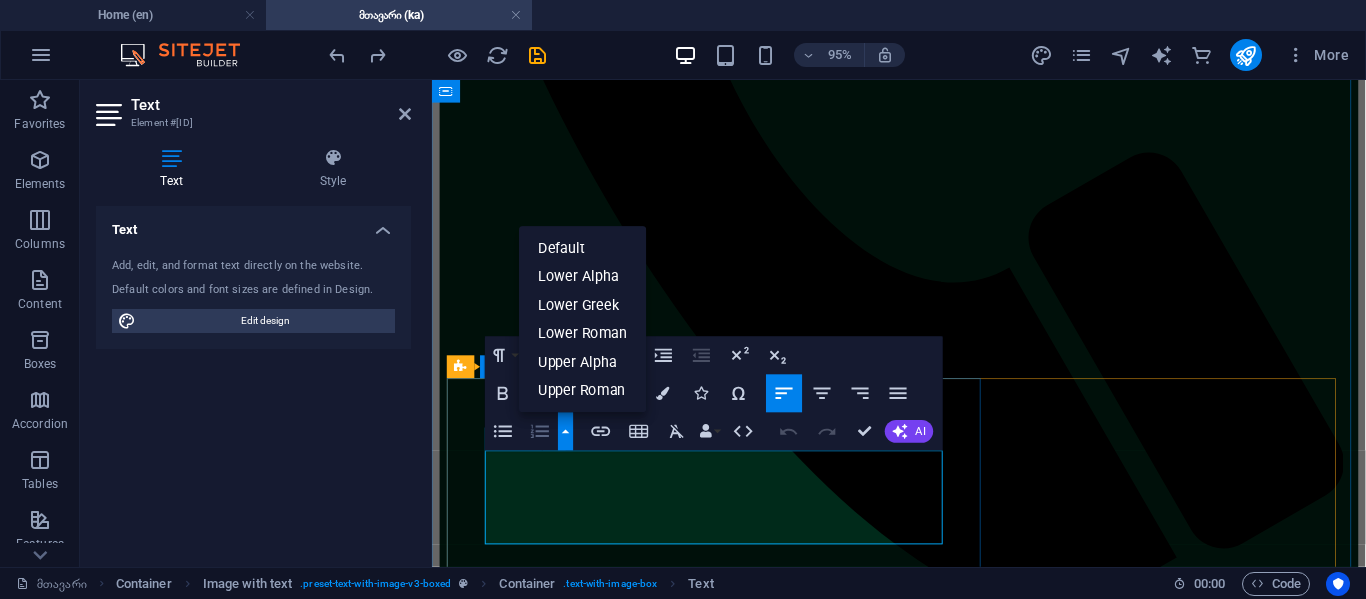 click on "ჩვენი Photoshop ექსპერტი Photos-ში ჩვენი Photoshop ექსპერტი არის გიორგი, დამწყები, რომელიც მუშაობს სხვადასხვა პროექტებზე. hop არის გიორგი, დამწყები, რომელიც აკეთებს სხვადასხვა პროექტებს." at bounding box center (923, 2898) 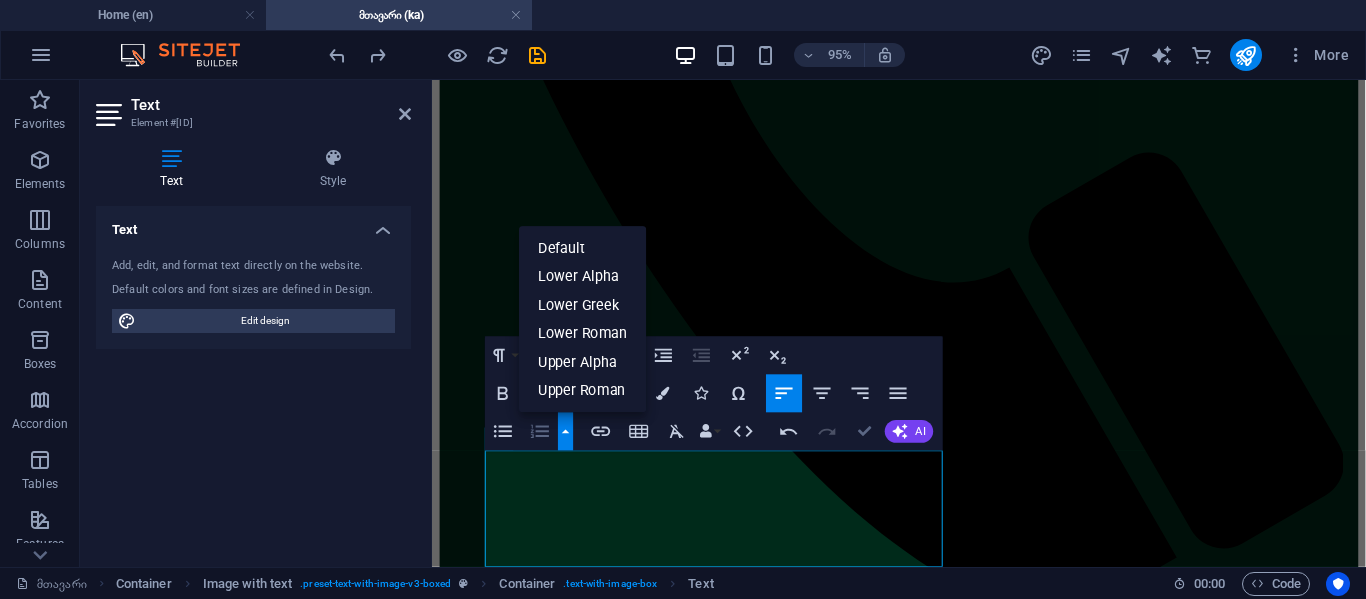 scroll, scrollTop: 3959, scrollLeft: 1, axis: both 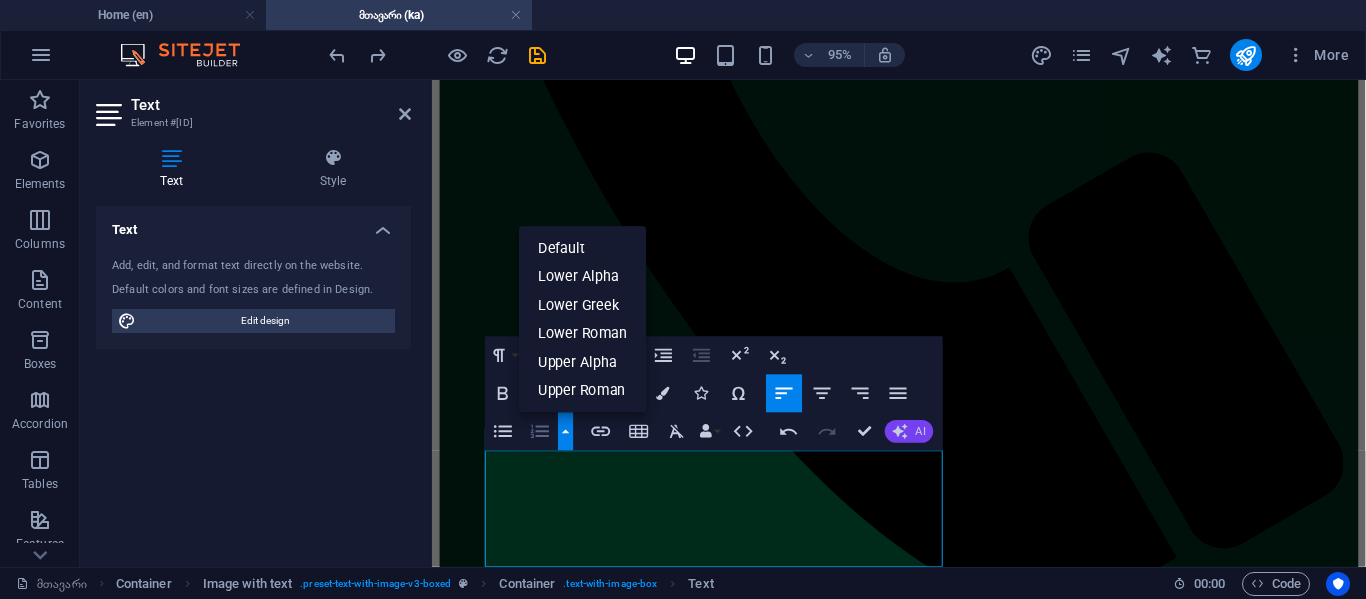 click 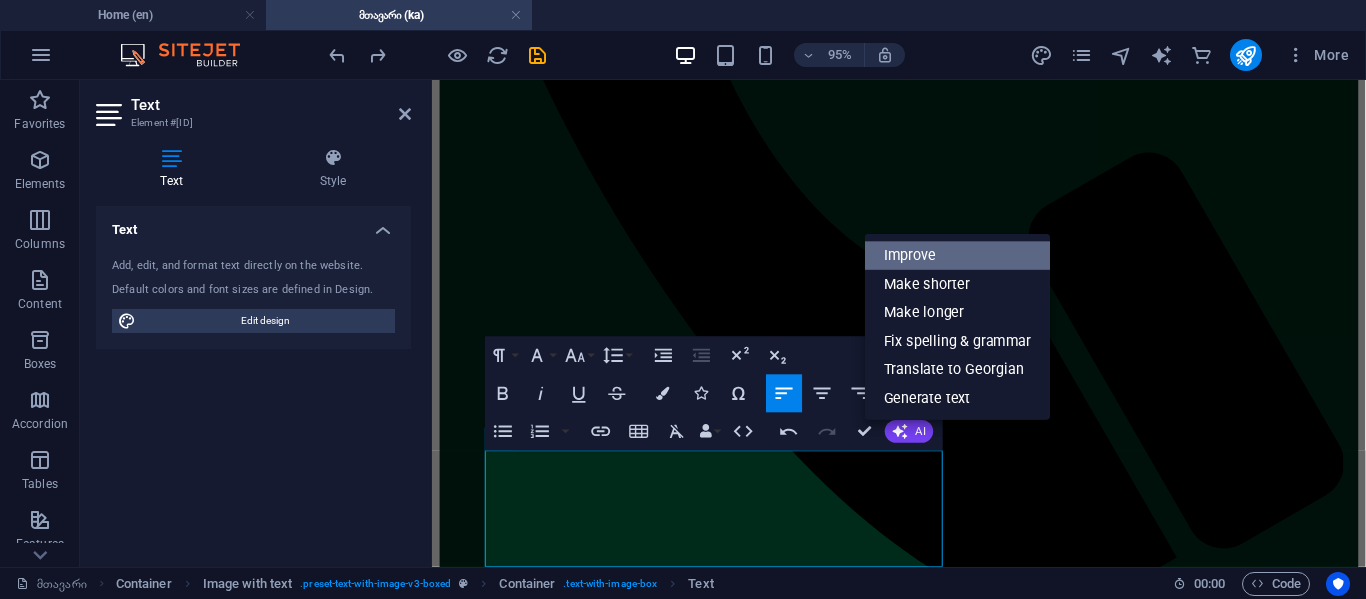 click on "Improve" at bounding box center [957, 256] 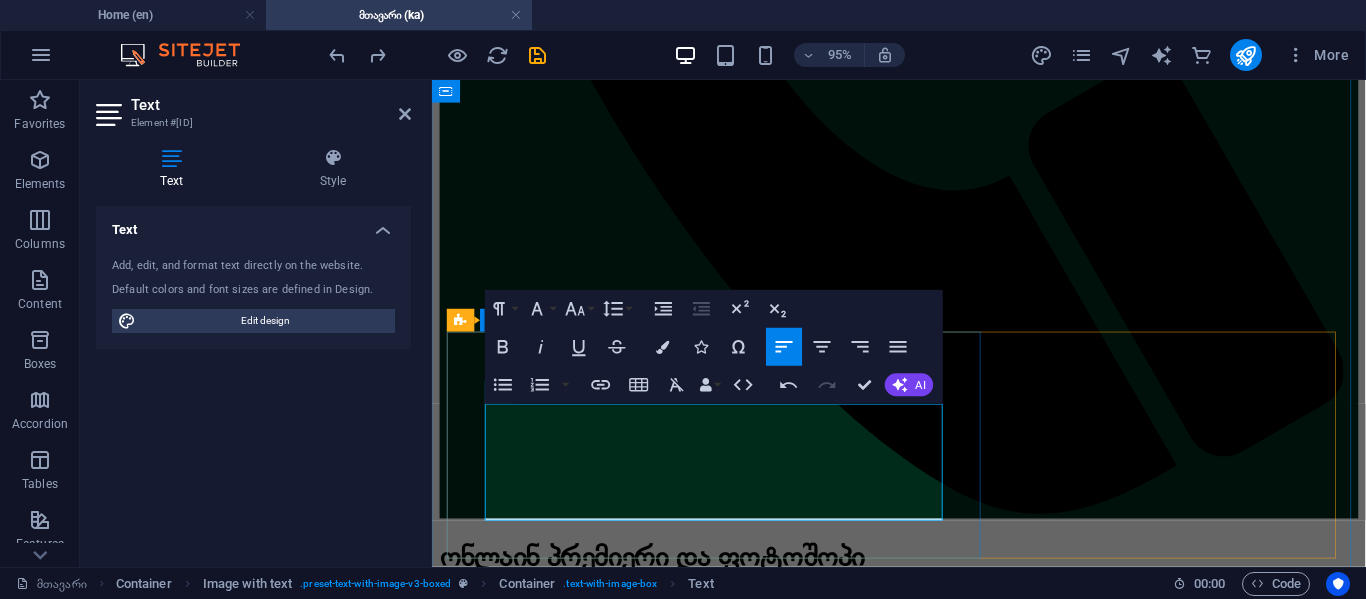 scroll, scrollTop: 1852, scrollLeft: 0, axis: vertical 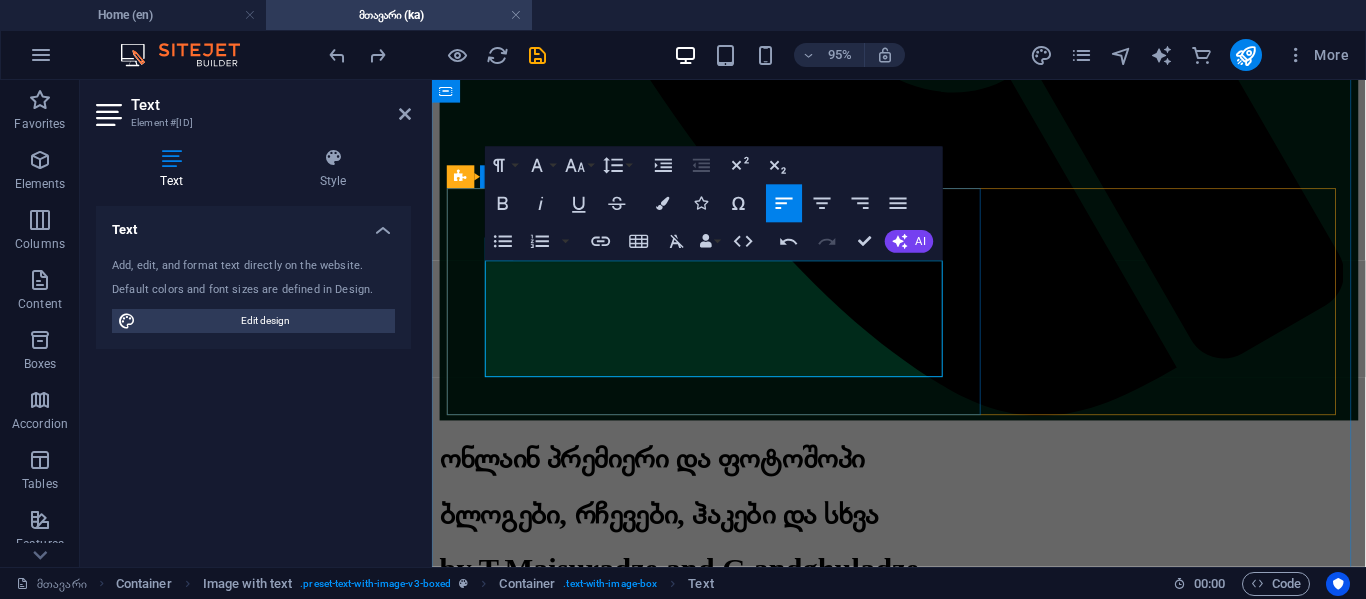 type 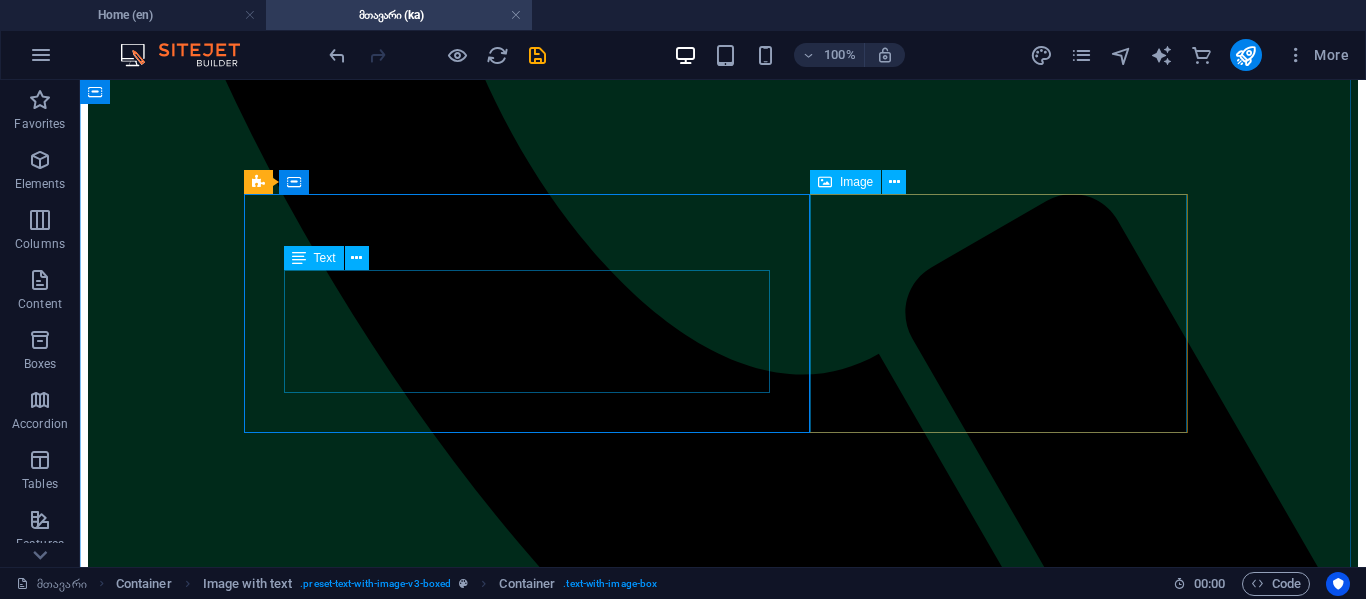 click at bounding box center (278, 3321) 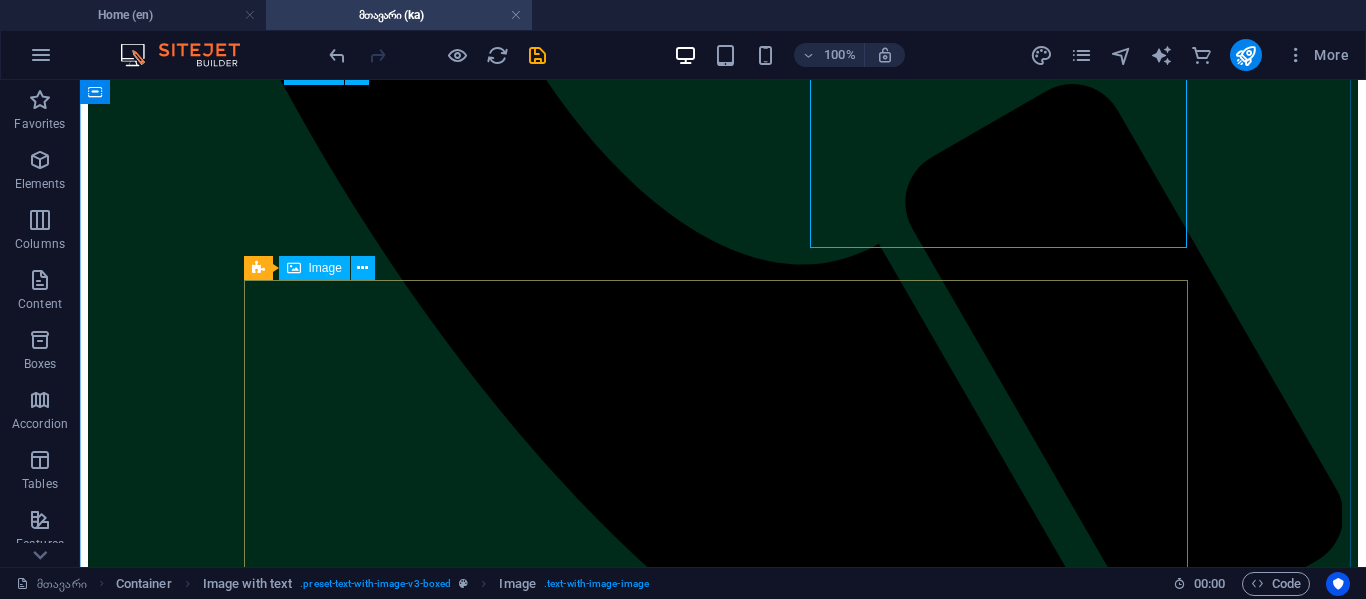 scroll, scrollTop: 2152, scrollLeft: 0, axis: vertical 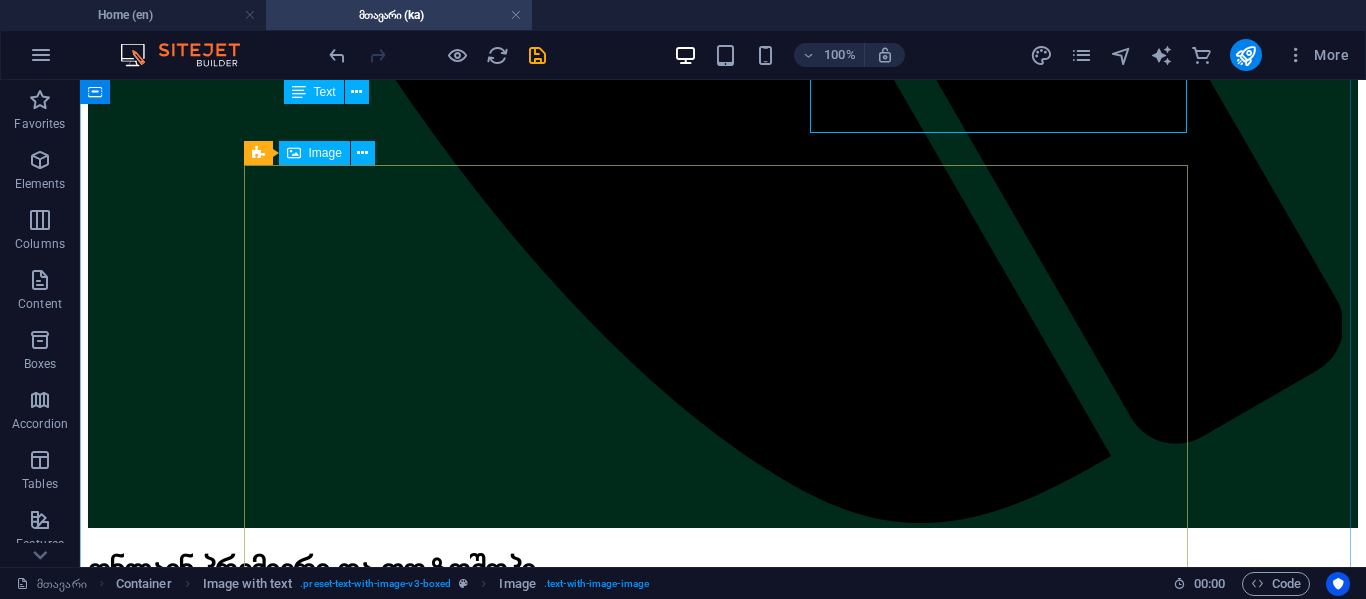 drag, startPoint x: 728, startPoint y: 343, endPoint x: 805, endPoint y: 343, distance: 77 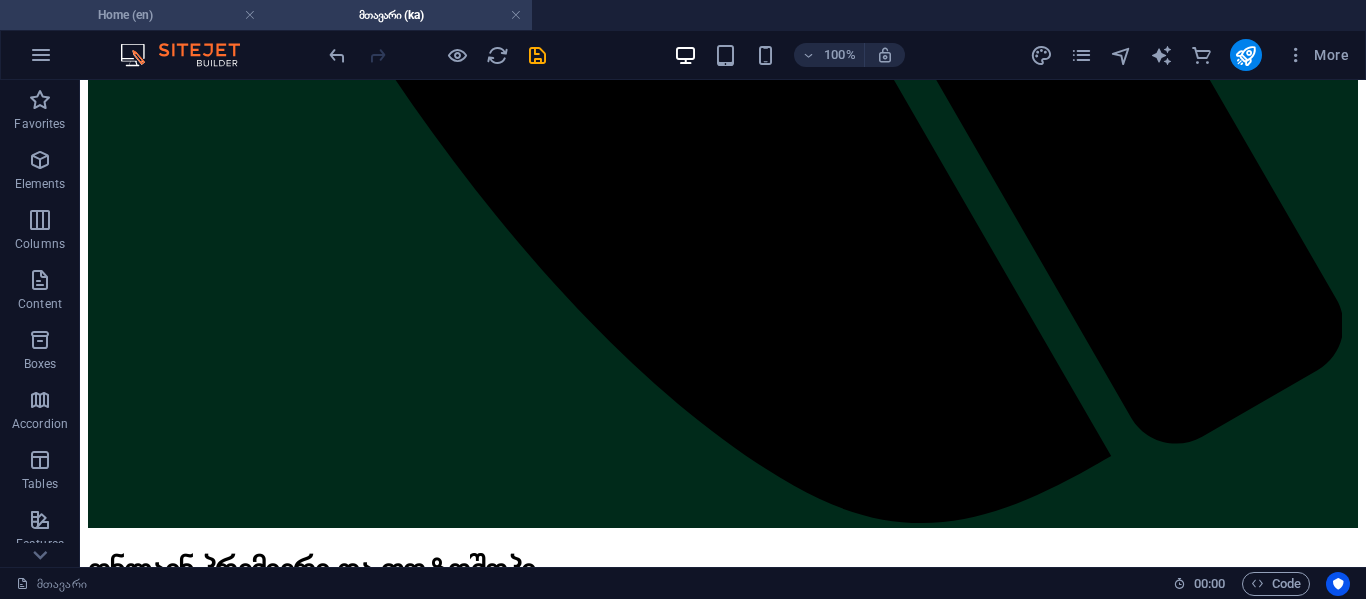 click on "Home (en)" at bounding box center [133, 15] 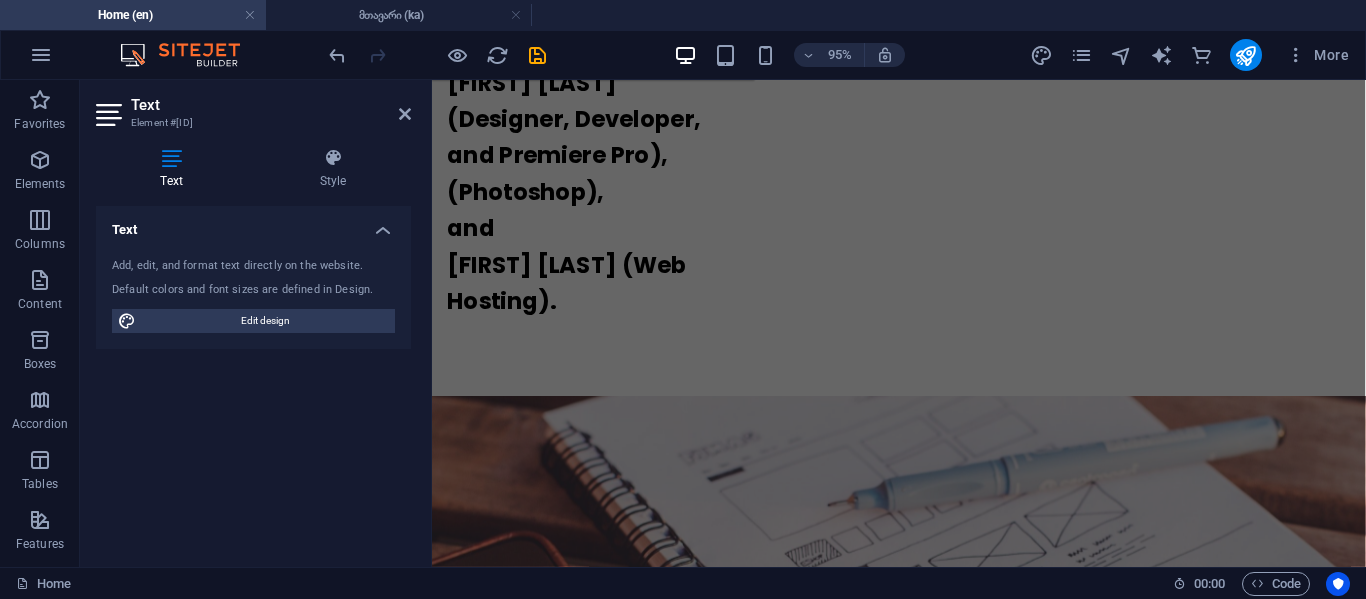 scroll, scrollTop: 0, scrollLeft: 0, axis: both 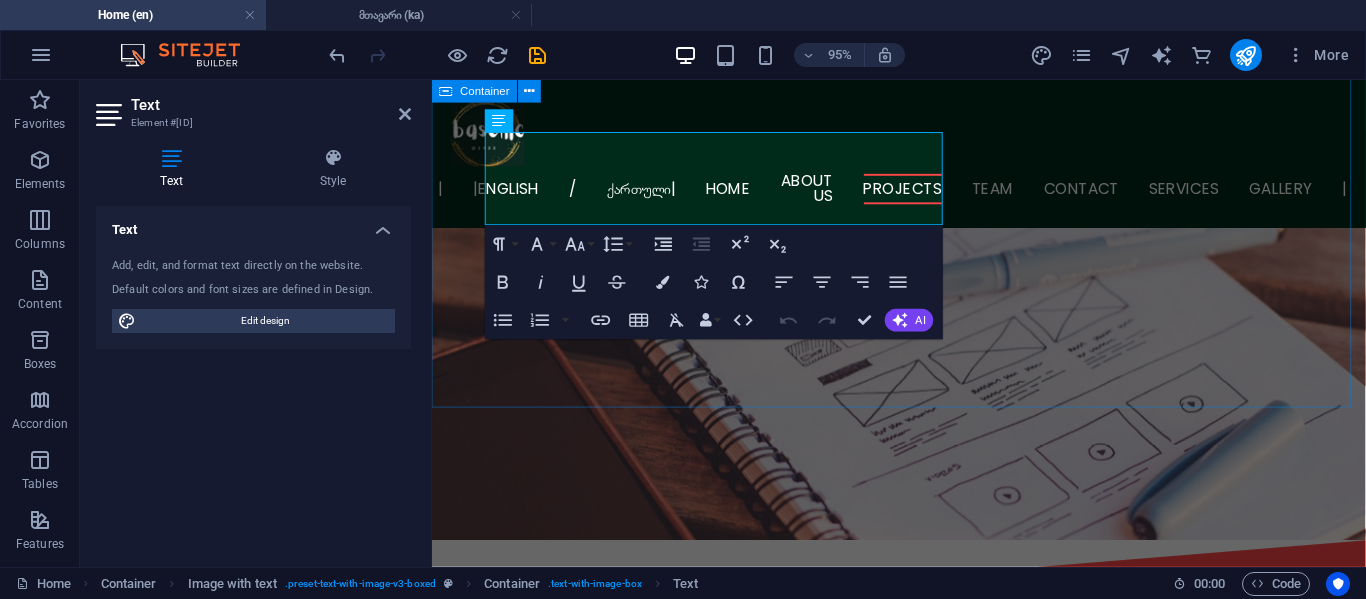 drag, startPoint x: 490, startPoint y: 402, endPoint x: 938, endPoint y: 409, distance: 448.0547 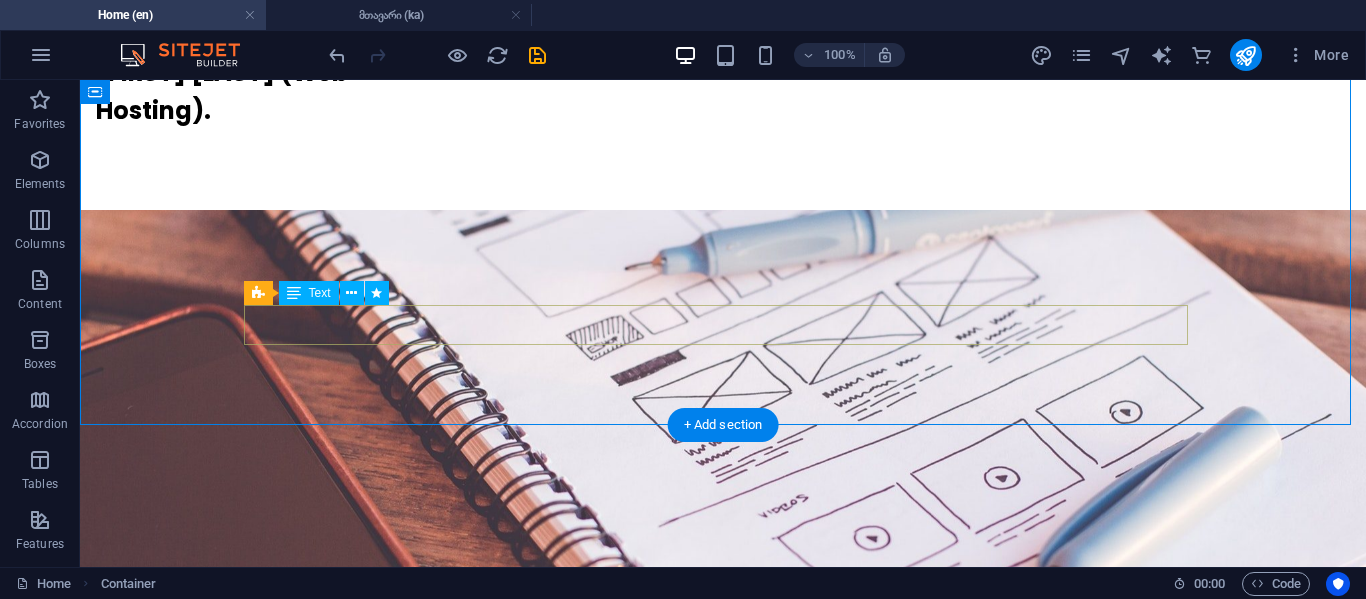 click on "Explore our creativity in the  gallery ." at bounding box center (723, 1821) 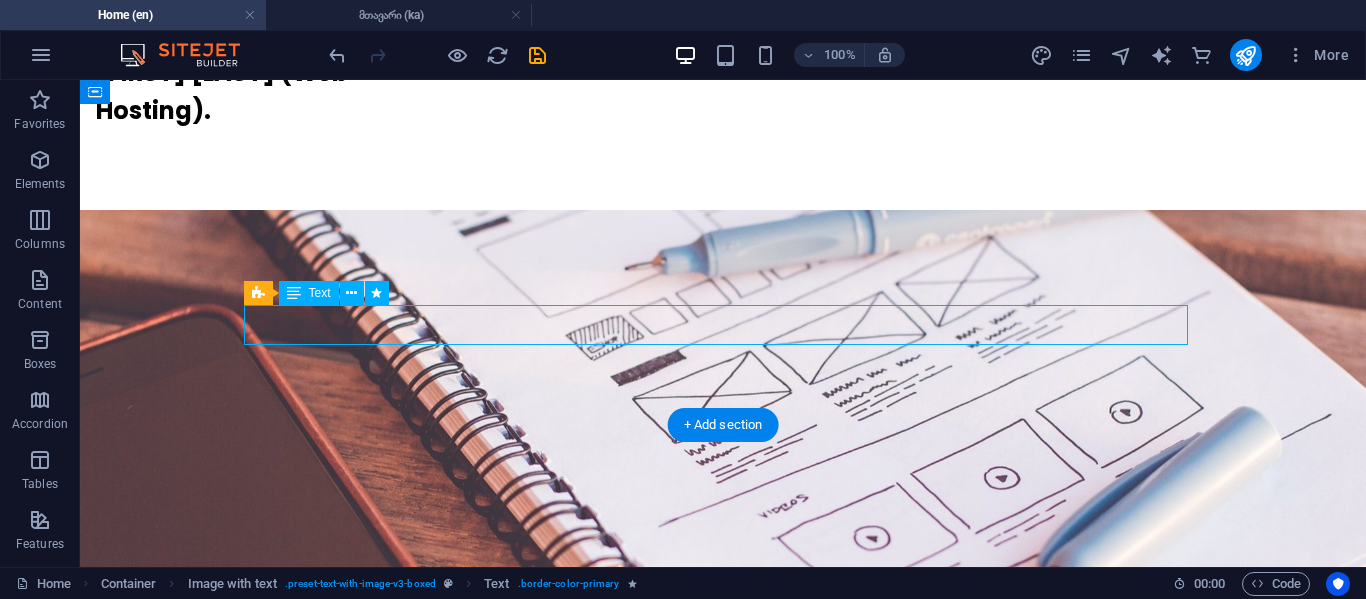 click on "Explore our creativity in the  gallery ." at bounding box center [723, 1821] 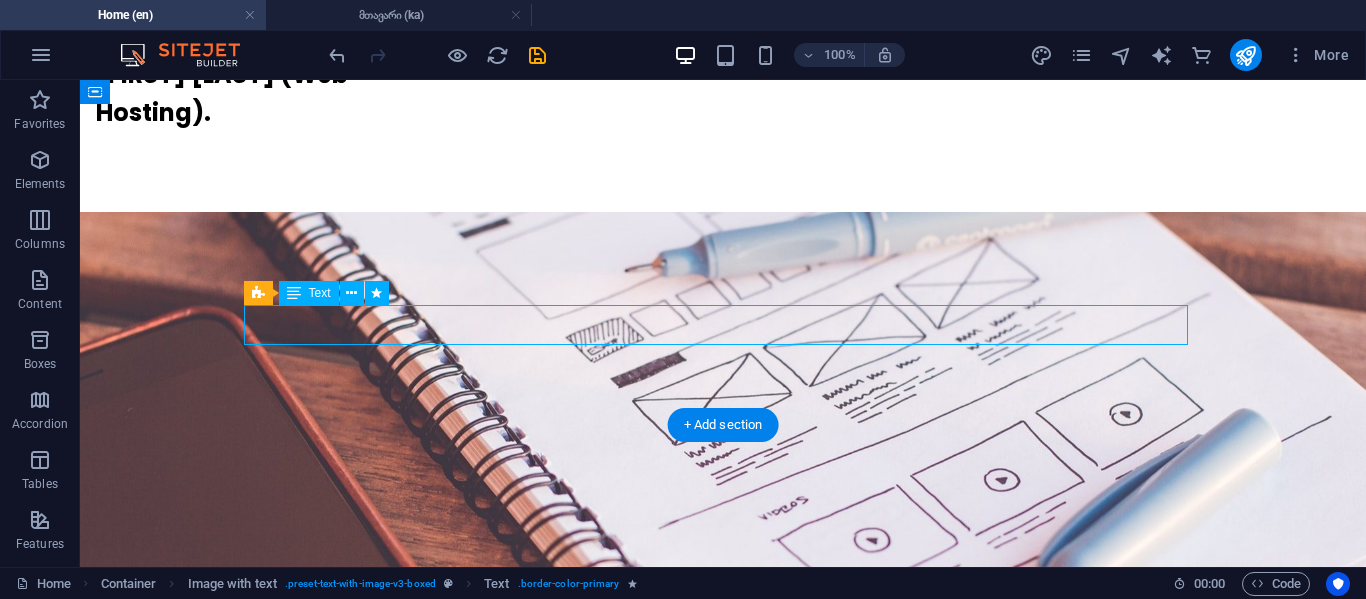 select on "px" 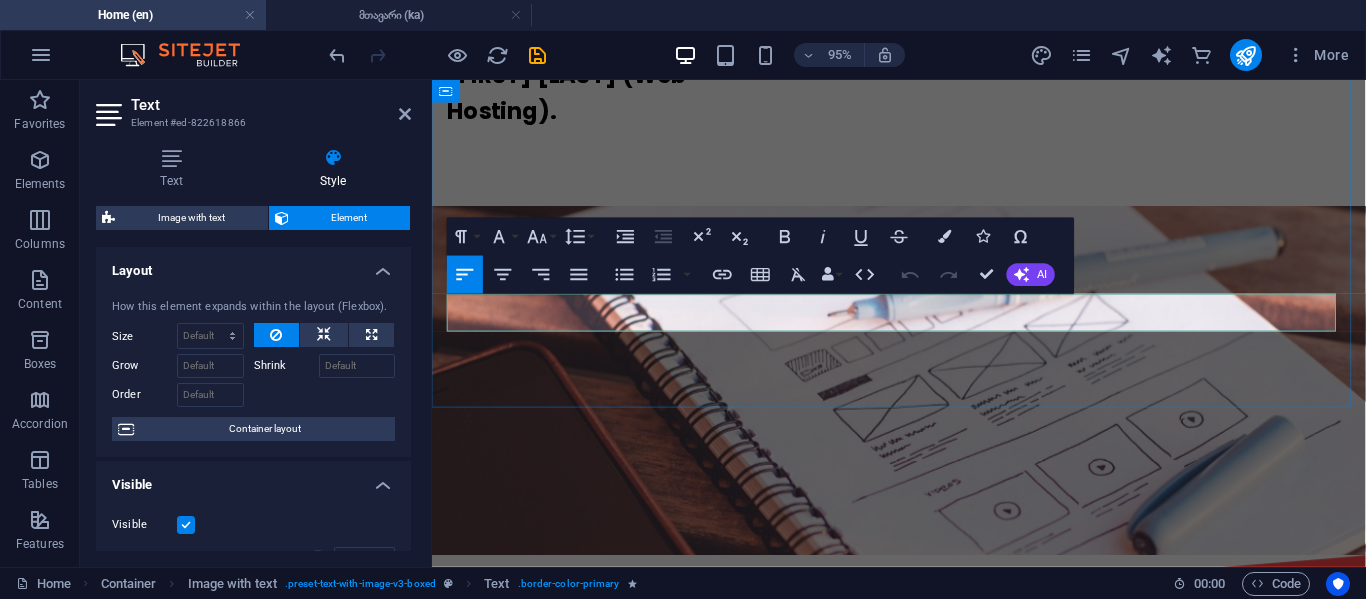 scroll, scrollTop: 3959, scrollLeft: 1, axis: both 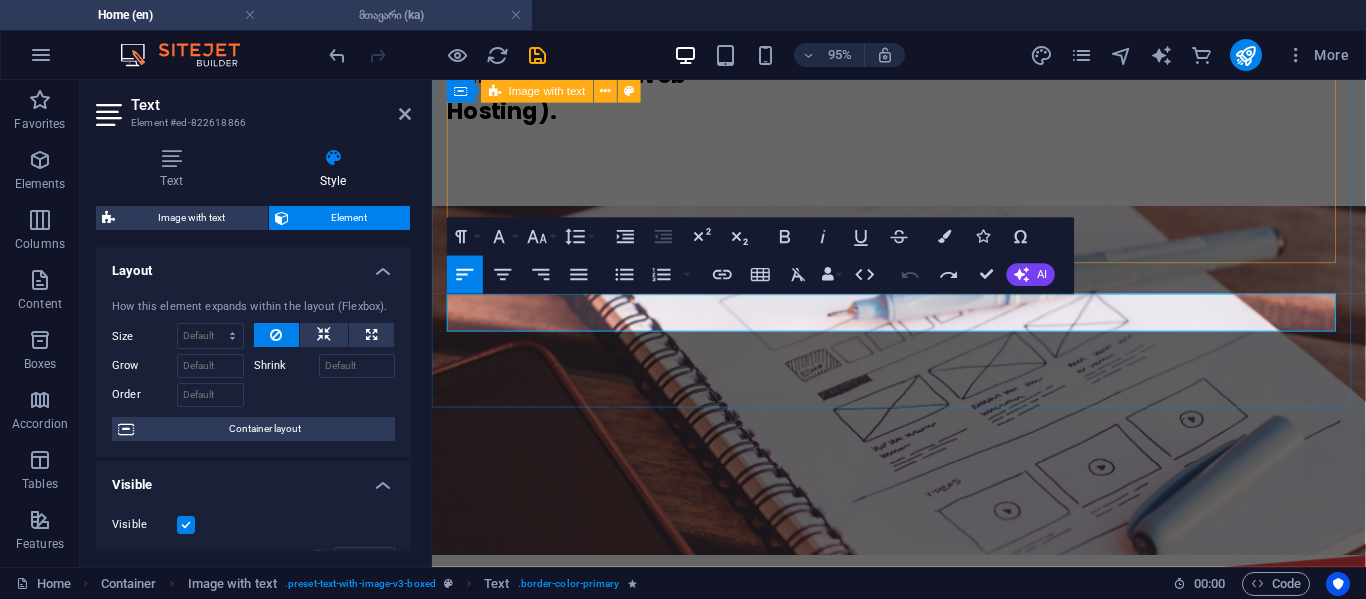click on "მთავარი (ka)" at bounding box center (399, 15) 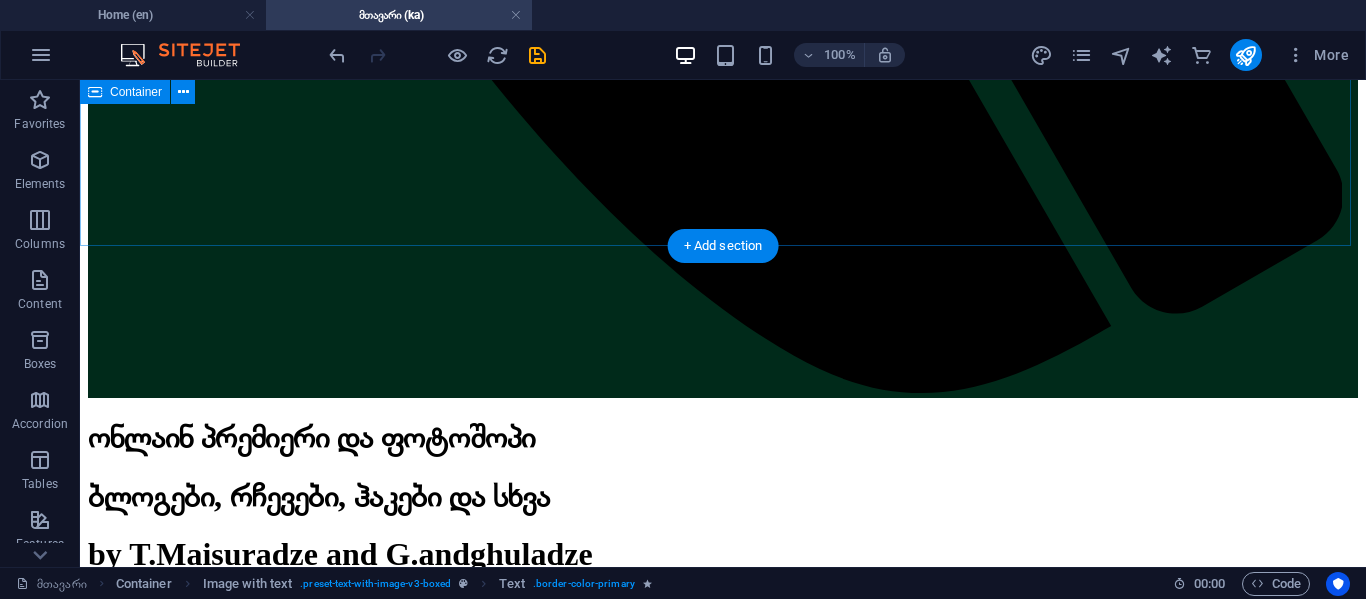 scroll, scrollTop: 2252, scrollLeft: 0, axis: vertical 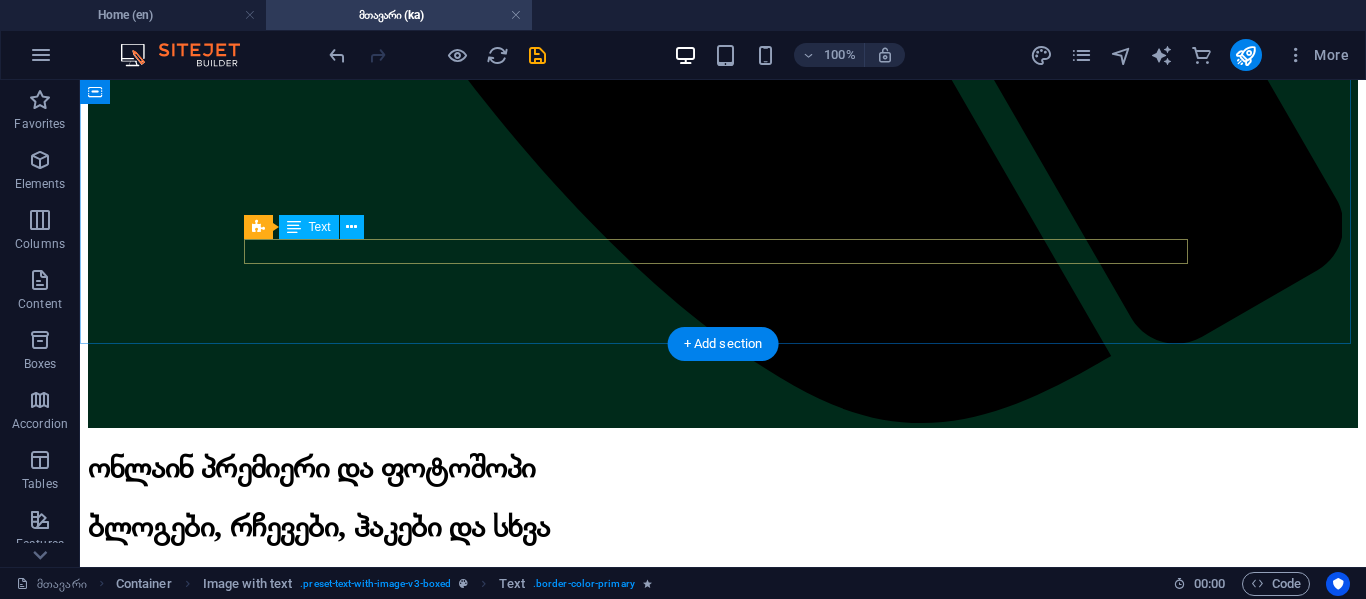 click on "ეს არის ჩვენი პირველი შემოქმედება photoshop_ში" at bounding box center (723, 3245) 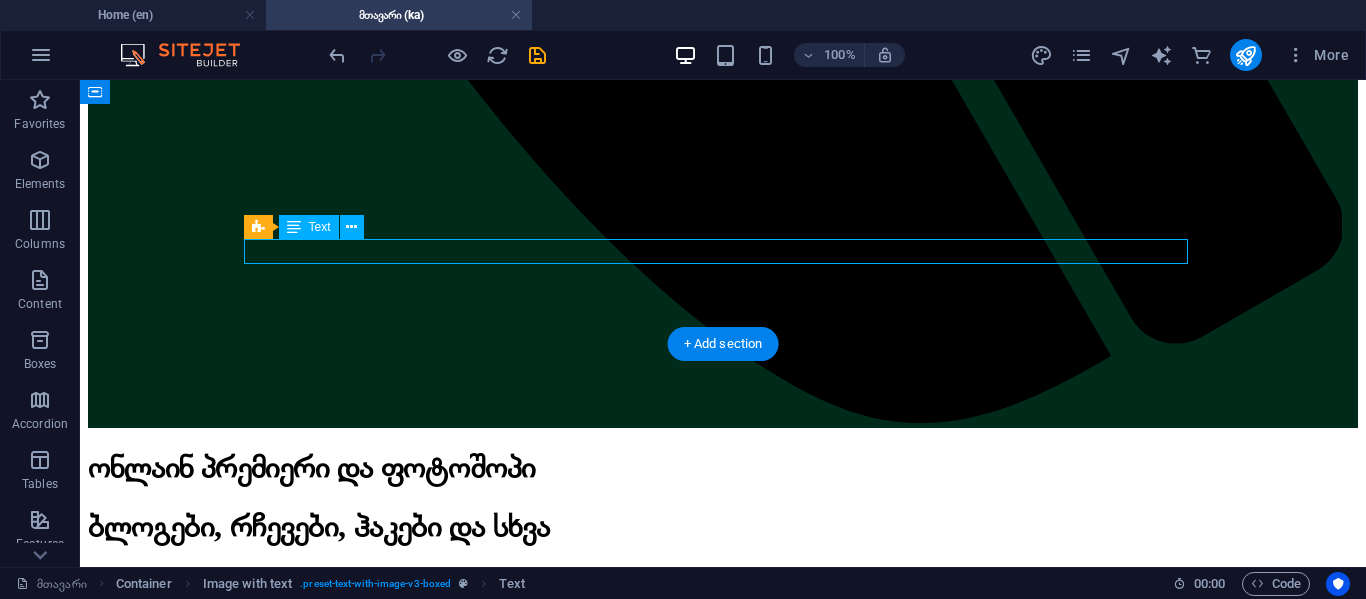 click on "ეს არის ჩვენი პირველი შემოქმედება photoshop_ში" at bounding box center (723, 3245) 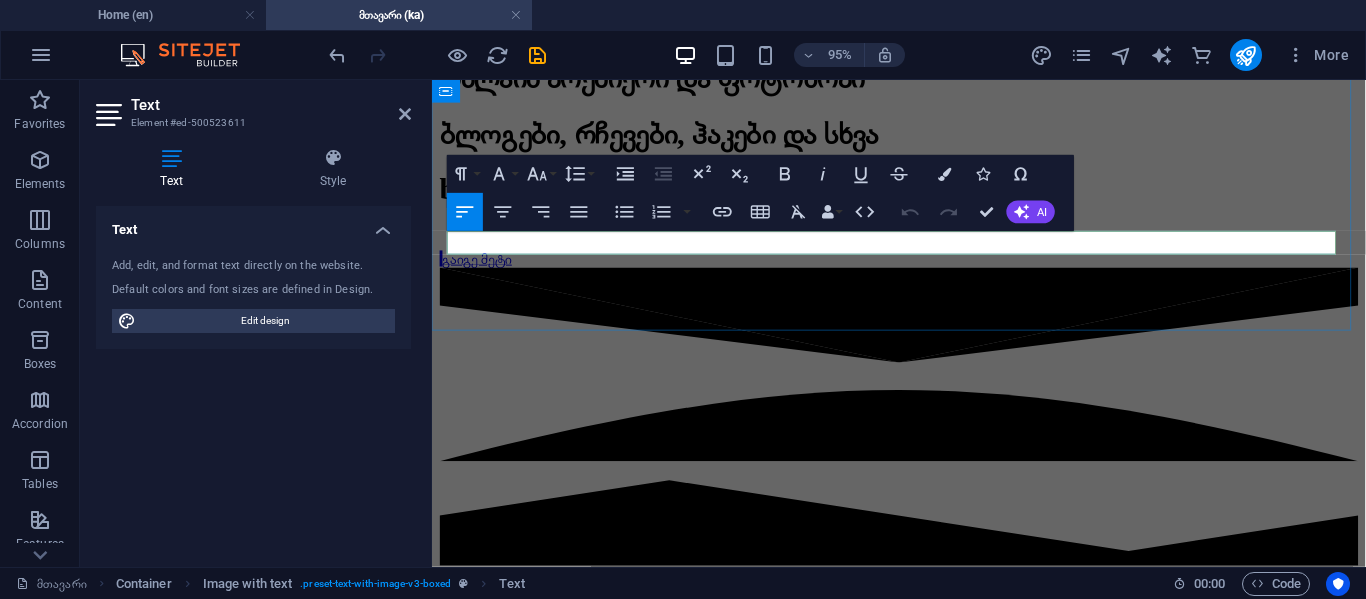 scroll, scrollTop: 476, scrollLeft: 1, axis: both 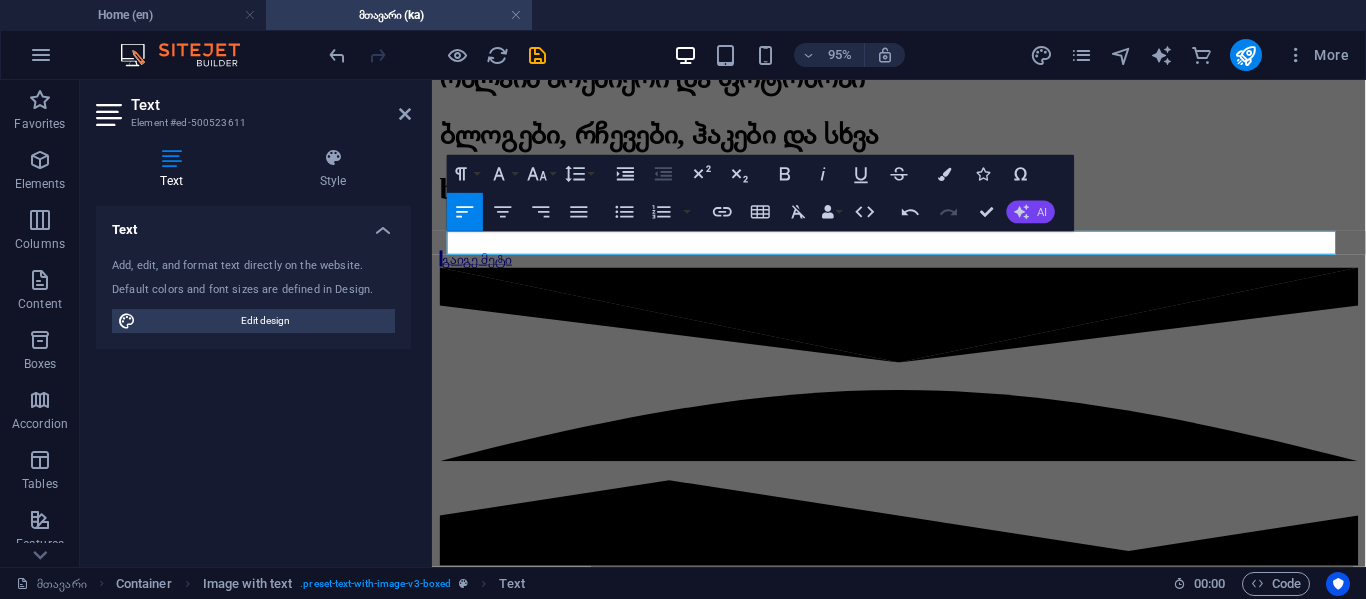 click on "AI" at bounding box center (1042, 212) 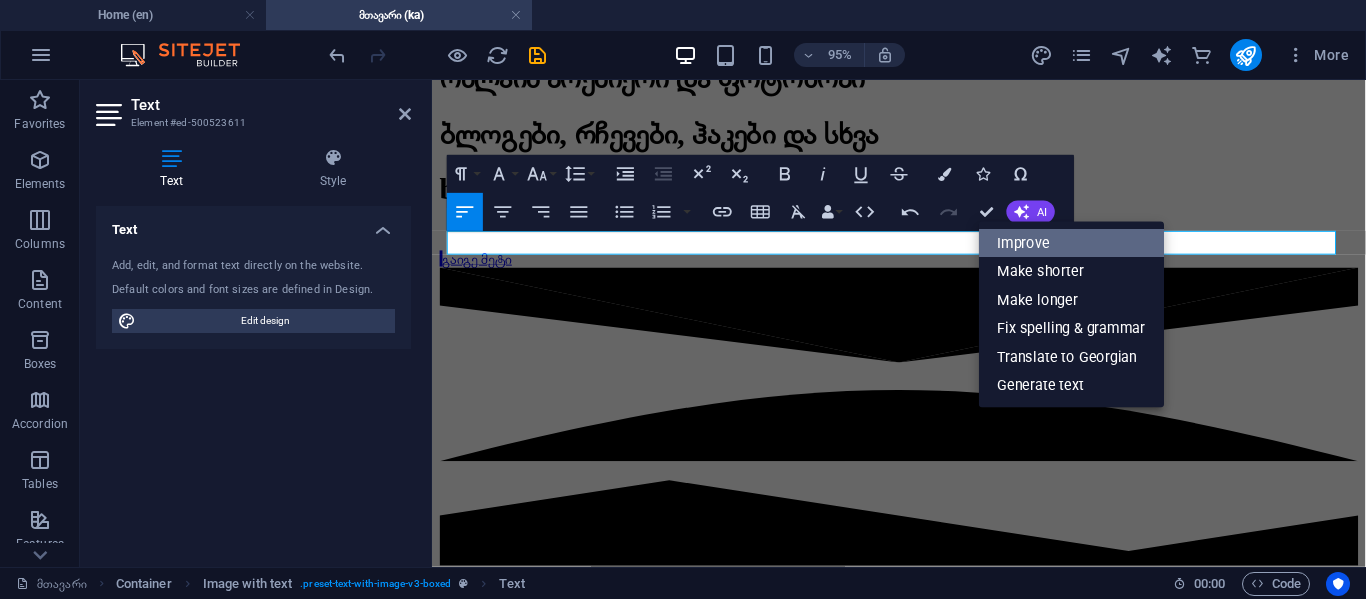 click on "Improve" at bounding box center [1071, 243] 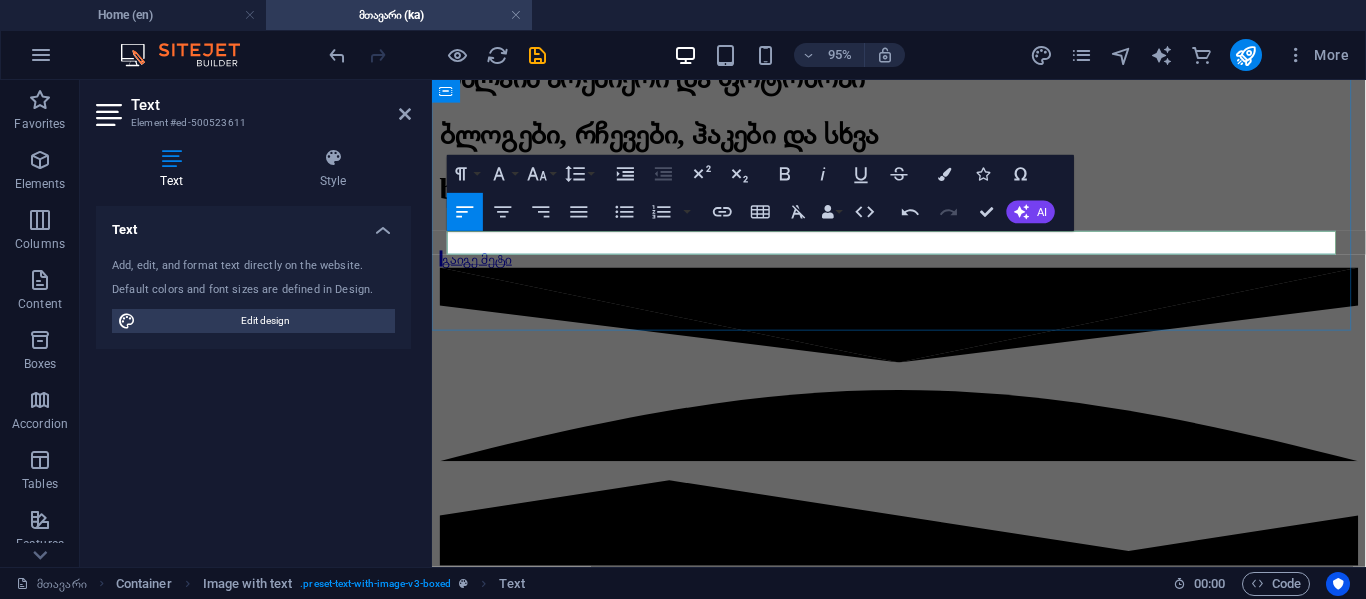 type 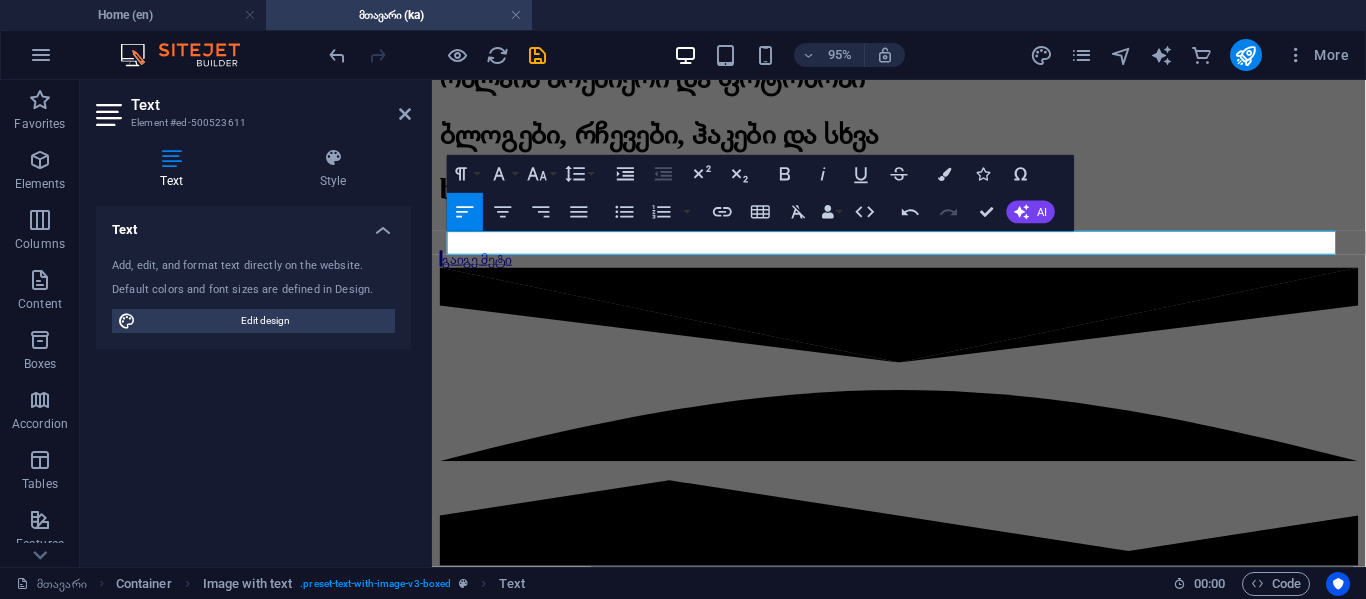 click on "Paragraph Format Normal Heading 1 Heading 2 Heading 3 Heading 4 Heading 5 Heading 6 Code Font Family Arial Georgia Impact Tahoma Times New Roman Verdana Poppins Font Size 8 9 10 11 12 14 18 24 30 36 48 60 72 96 Line Height Default Single 1.15 1.5 Double Increase Indent Decrease Indent Superscript Subscript Bold Italic Underline Strikethrough Colors Icons Special Characters Align Left Align Center Align Right Align Justify Unordered List   Default Circle Disc Square    Ordered List   Default Lower Alpha Lower Greek Lower Roman Upper Alpha Upper Roman    Insert Link Insert Table Clear Formatting Data Bindings Company First name Last name Street ZIP code City Email Phone Mobile Fax Custom field 1 Custom field 2 Custom field 3 Custom field 4 Custom field 5 Custom field 6 HTML Undo Redo Confirm (Ctrl+⏎) AI Improve Make shorter Make longer Fix spelling & grammar Translate to Georgian Generate text" at bounding box center (760, 193) 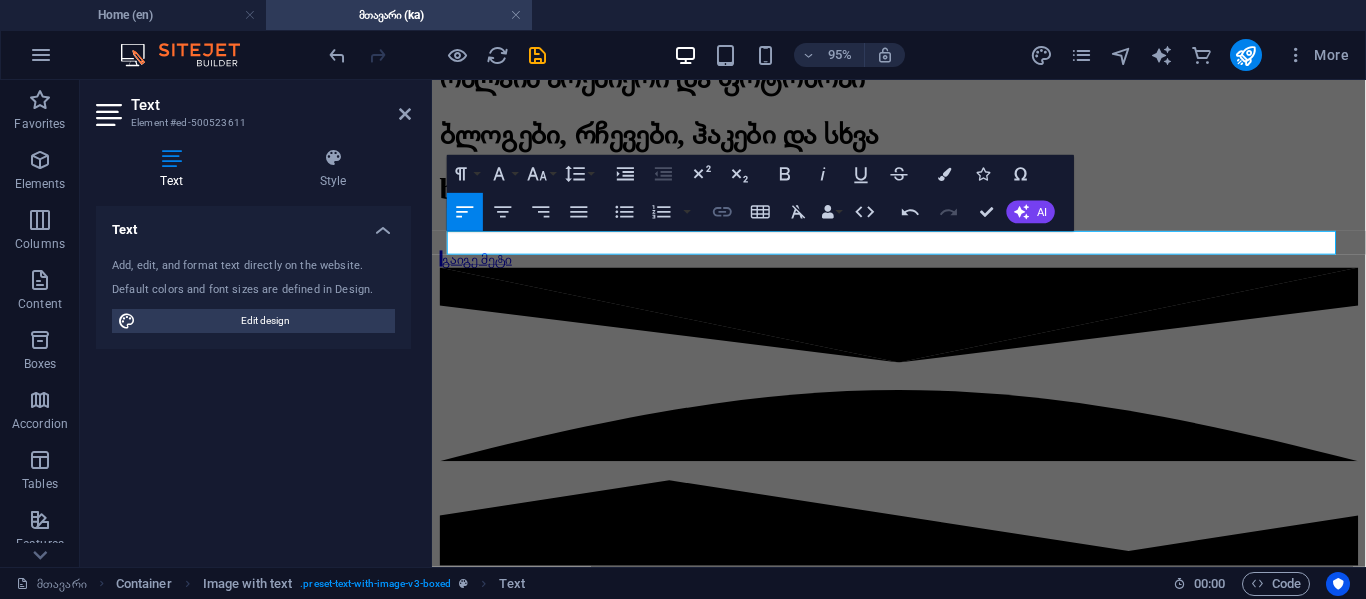 click on "Insert Link" at bounding box center (723, 212) 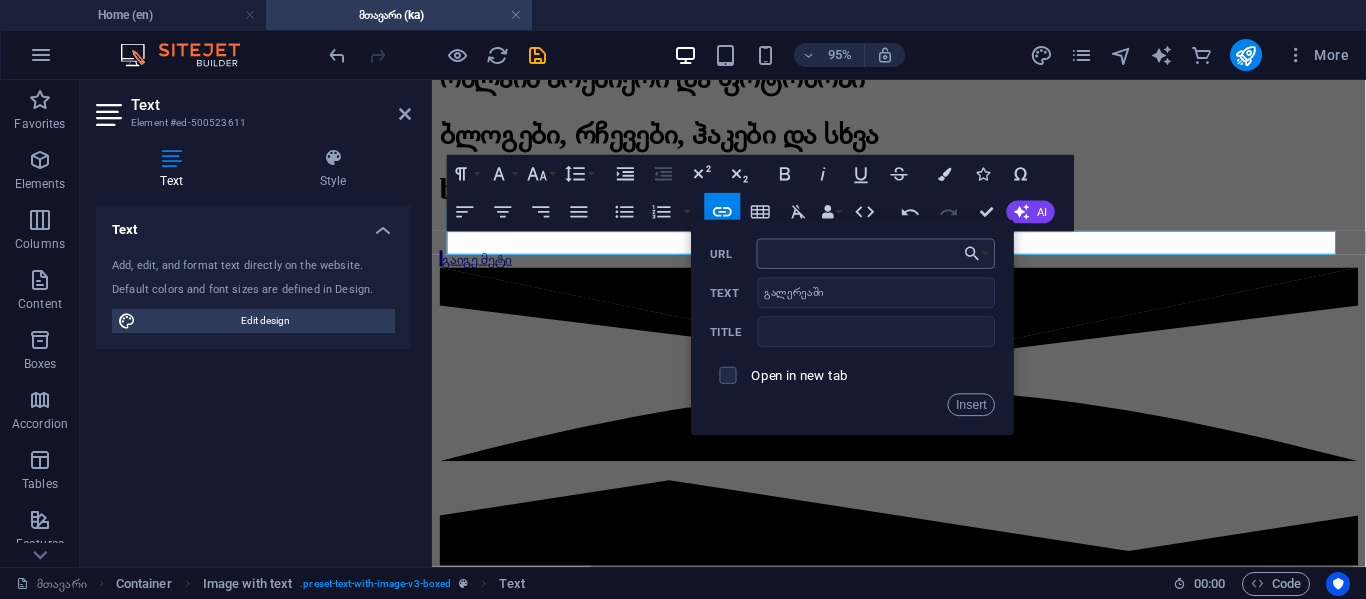 click on "URL" at bounding box center (876, 254) 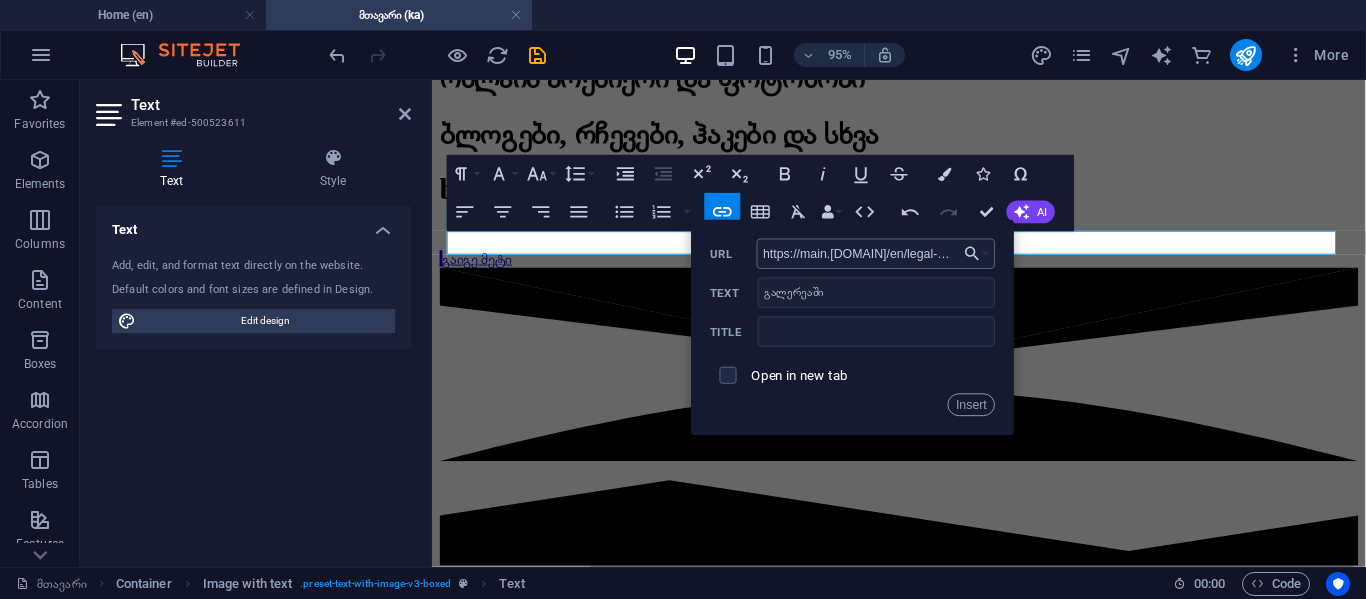 click on "https://main.basemc.ge/en/legal-notice" at bounding box center (876, 254) 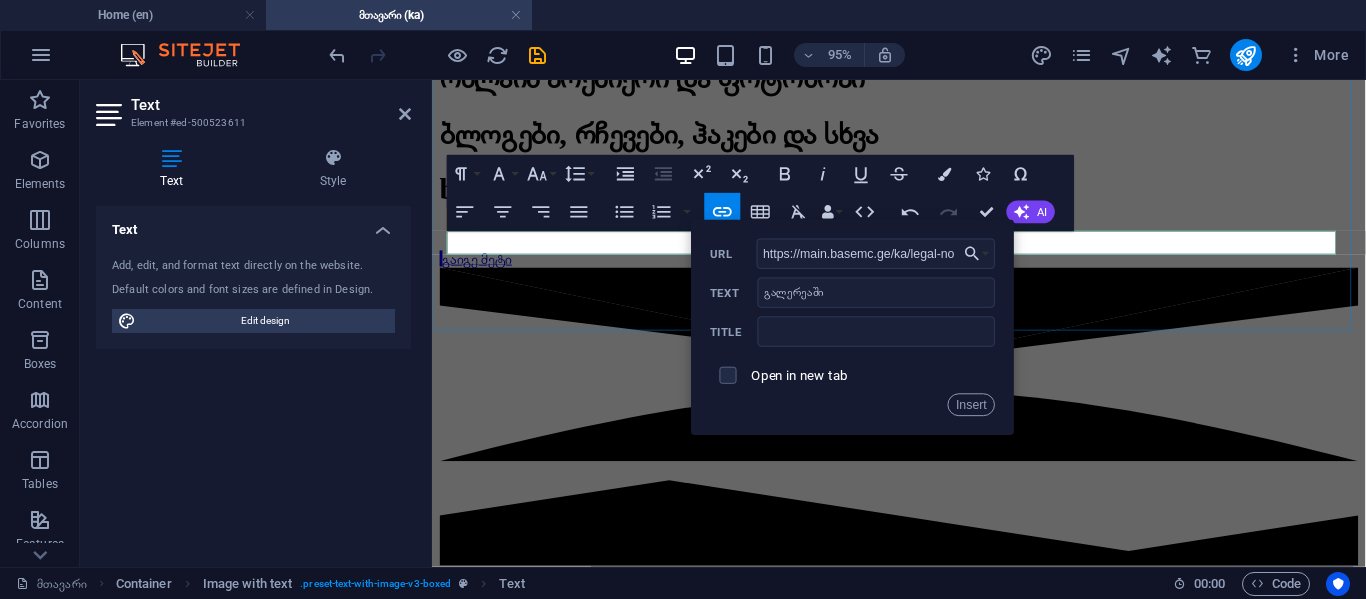 scroll, scrollTop: 0, scrollLeft: 0, axis: both 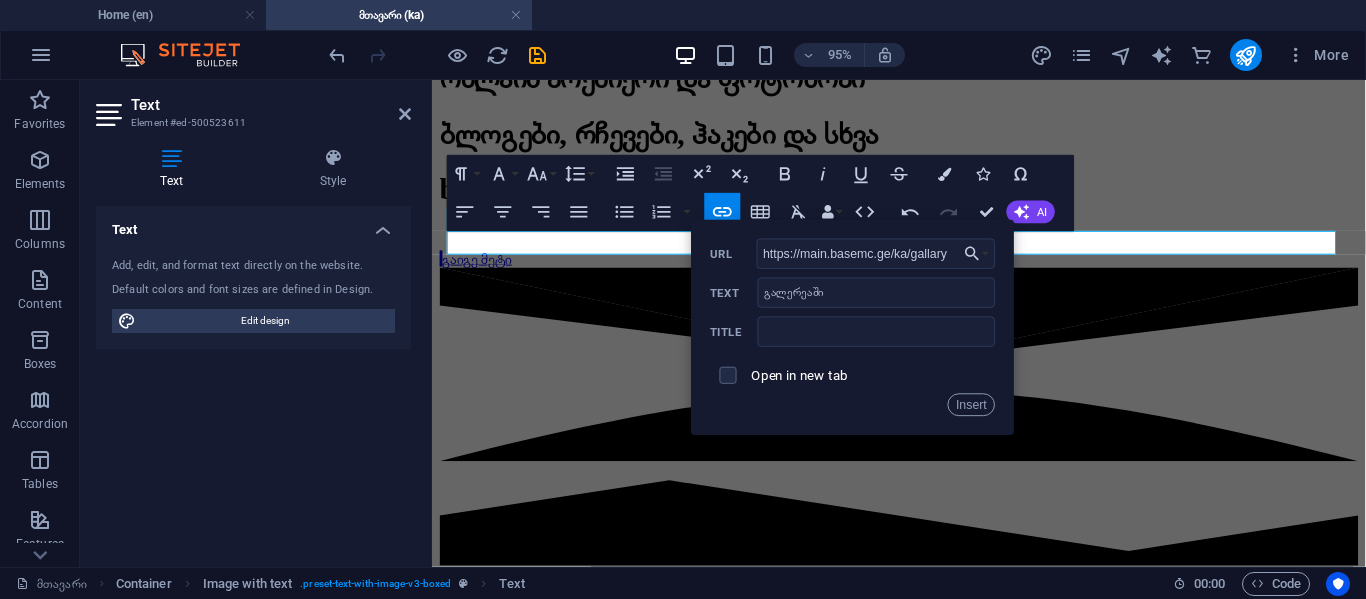 type on "https://main.basemc.ge/ka/gallary" 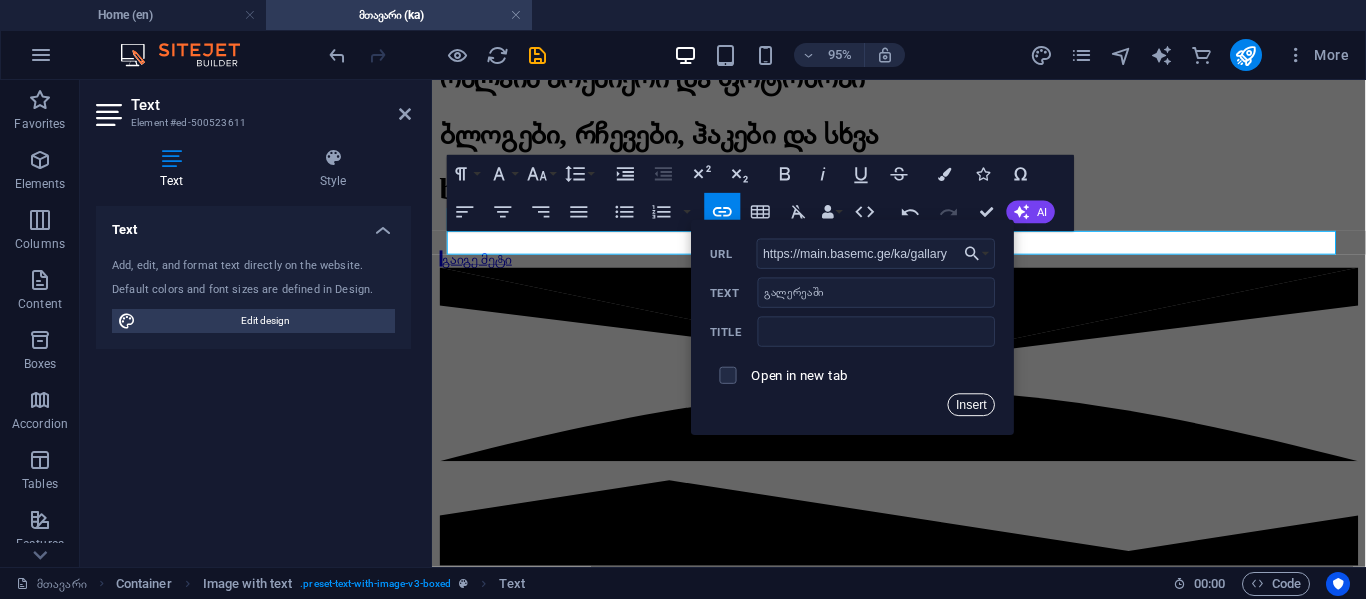 click on "Insert" at bounding box center [972, 405] 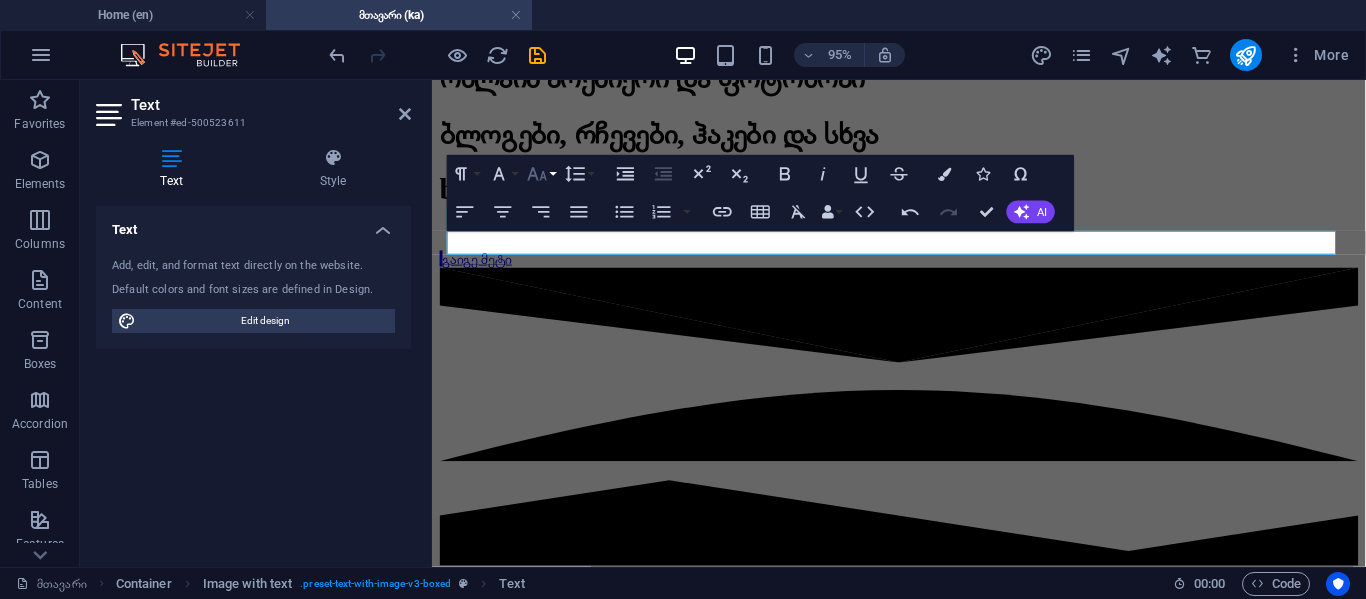 click 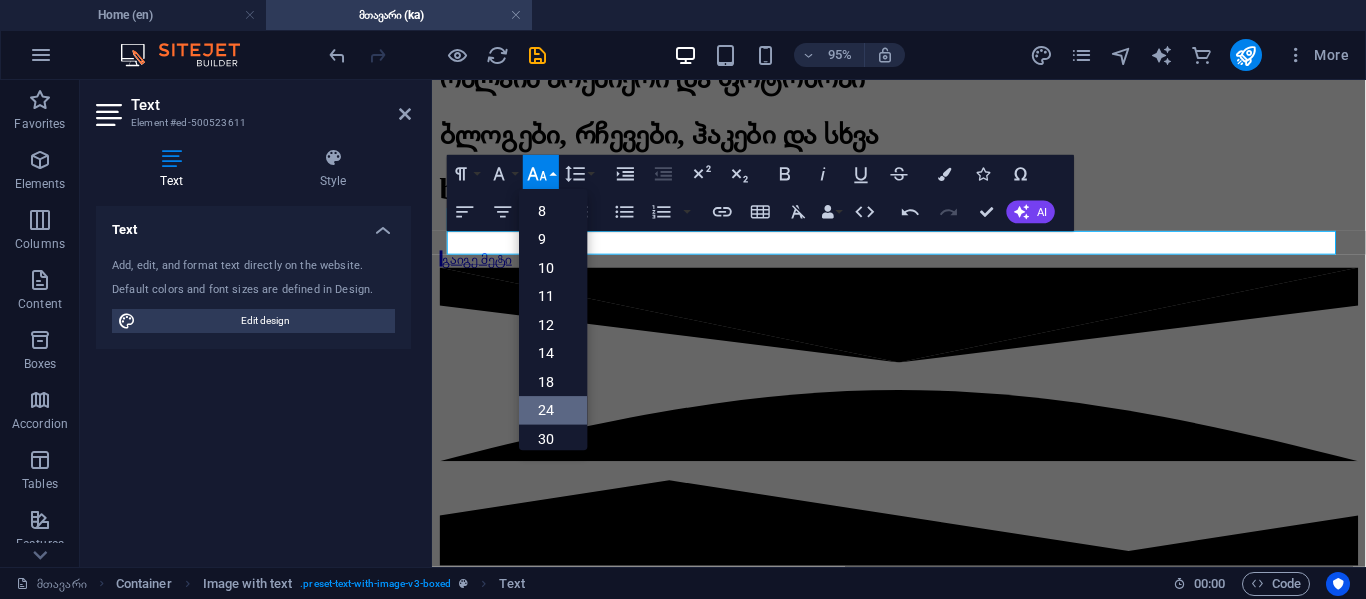 click on "24" at bounding box center (553, 411) 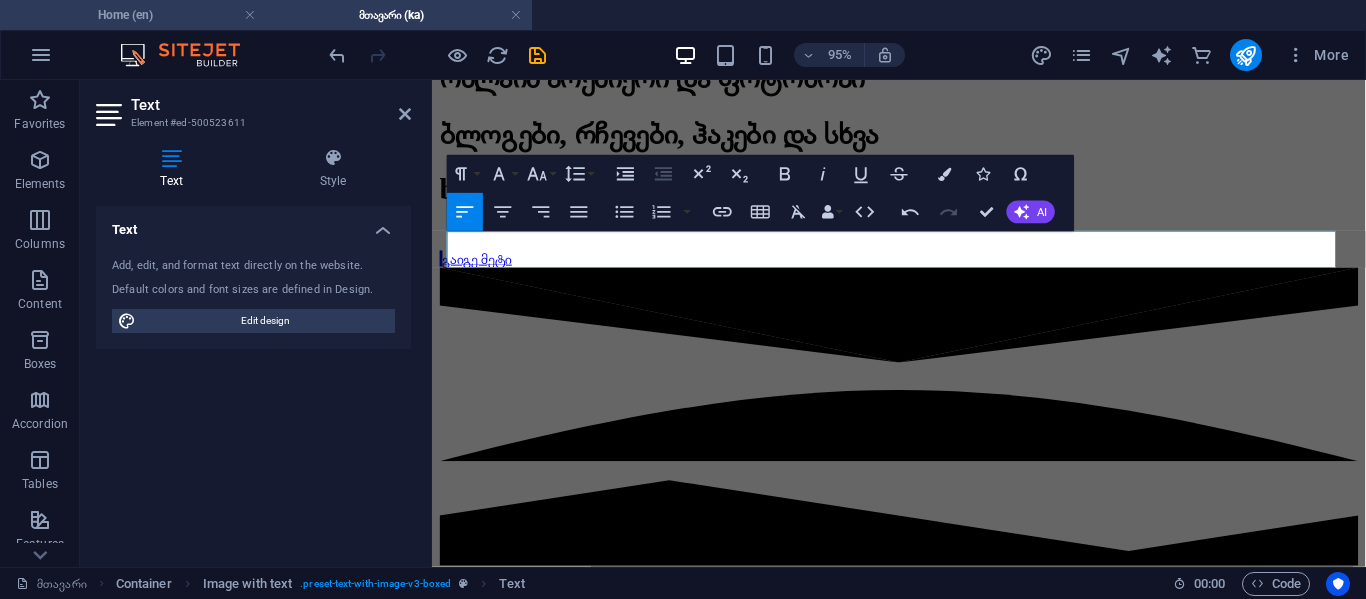 click on "Home (en)" at bounding box center [133, 15] 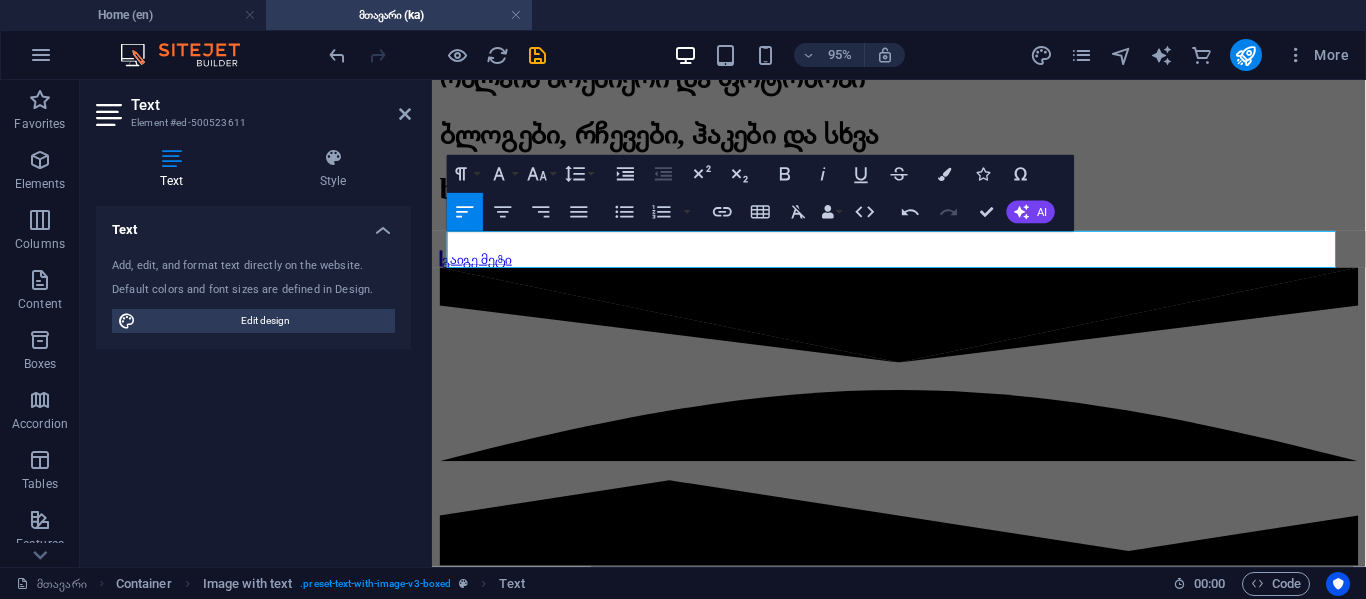 scroll, scrollTop: 0, scrollLeft: 0, axis: both 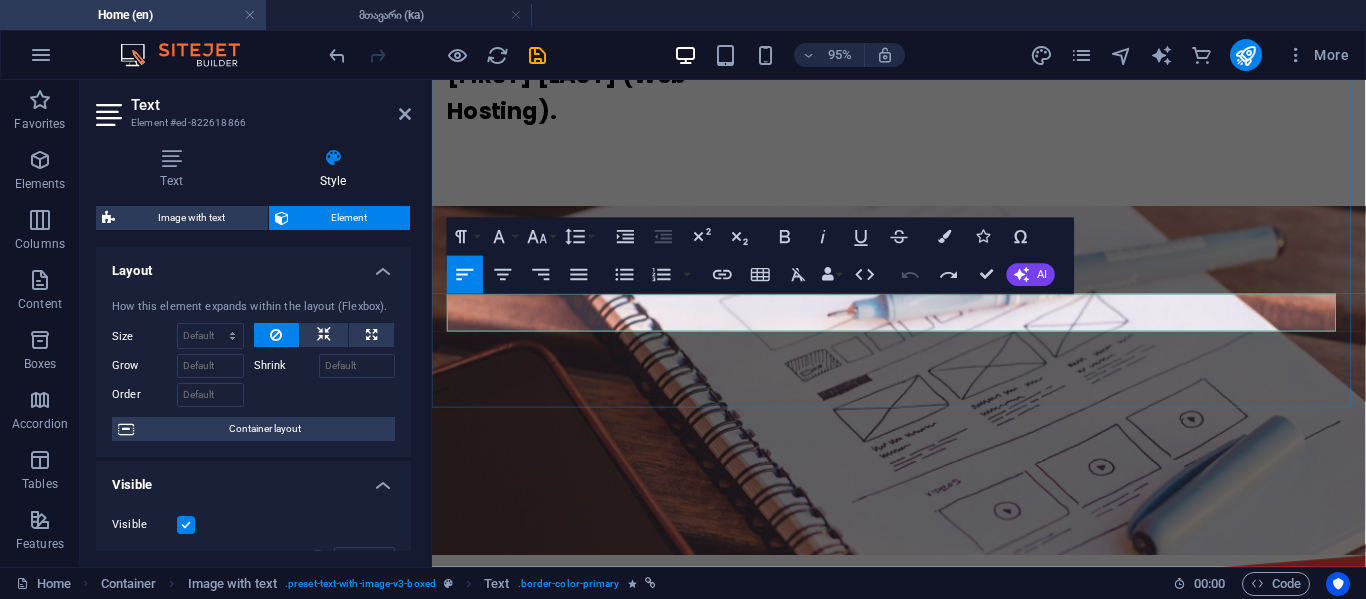 click on "Explore our creativity in the  gallery ." at bounding box center [658, 1822] 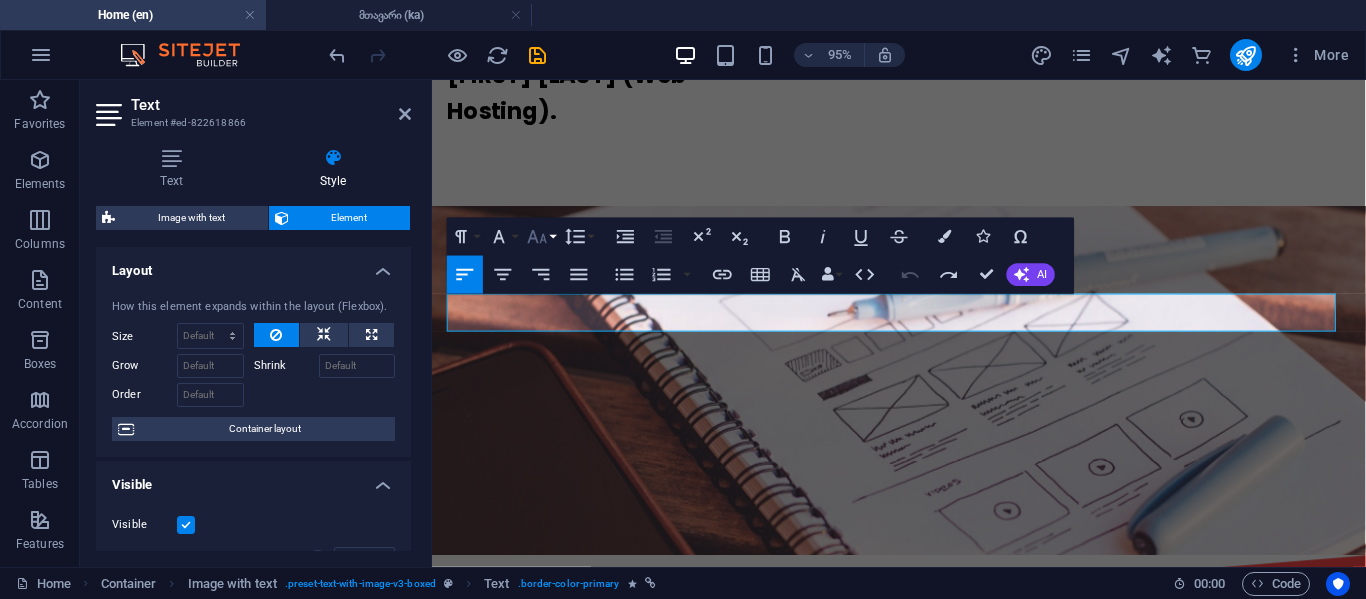 click 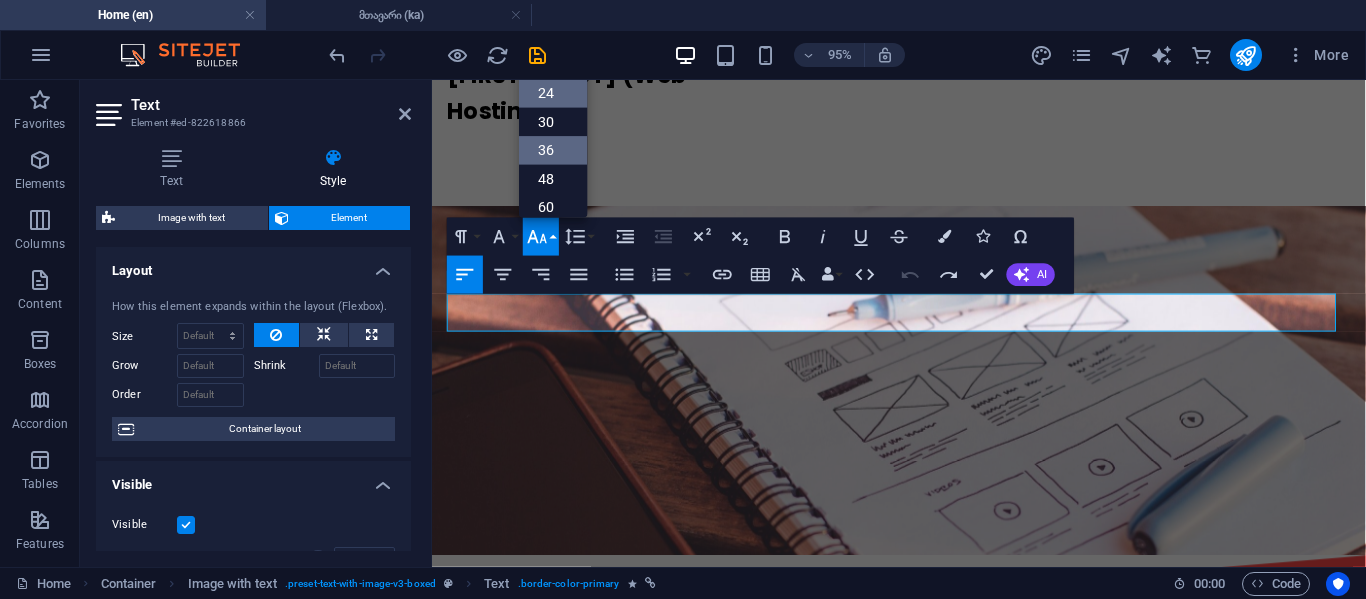 scroll, scrollTop: 61, scrollLeft: 0, axis: vertical 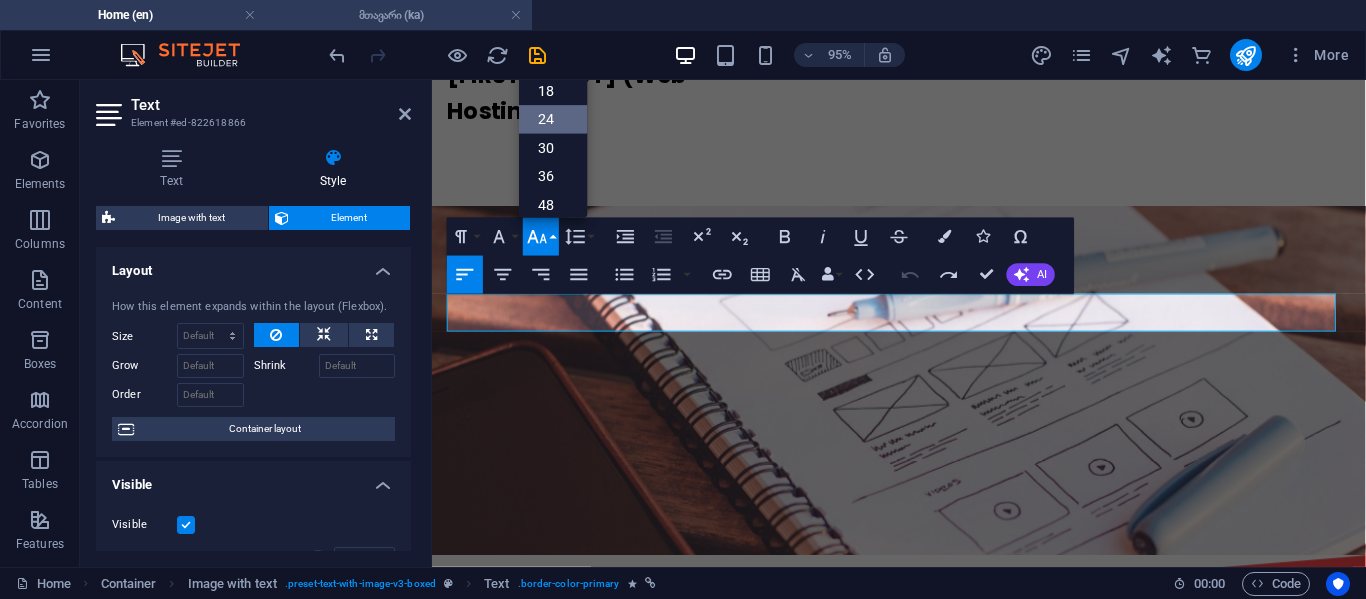 click on "მთავარი (ka)" at bounding box center [399, 15] 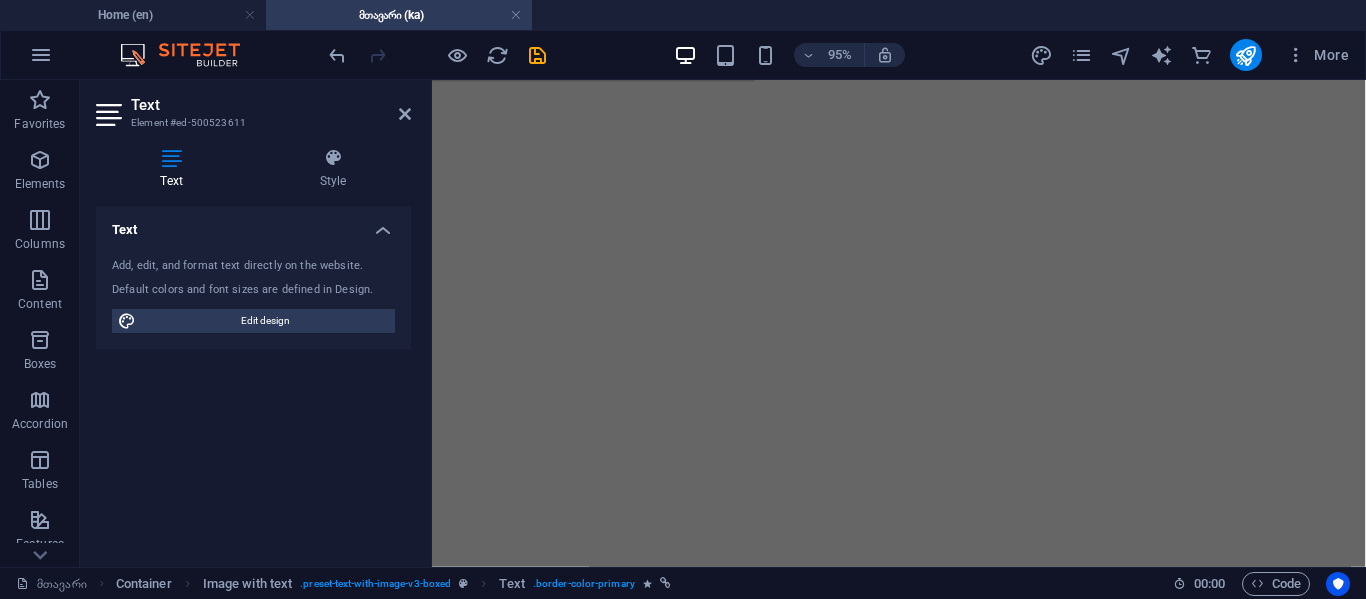 scroll, scrollTop: 2252, scrollLeft: 0, axis: vertical 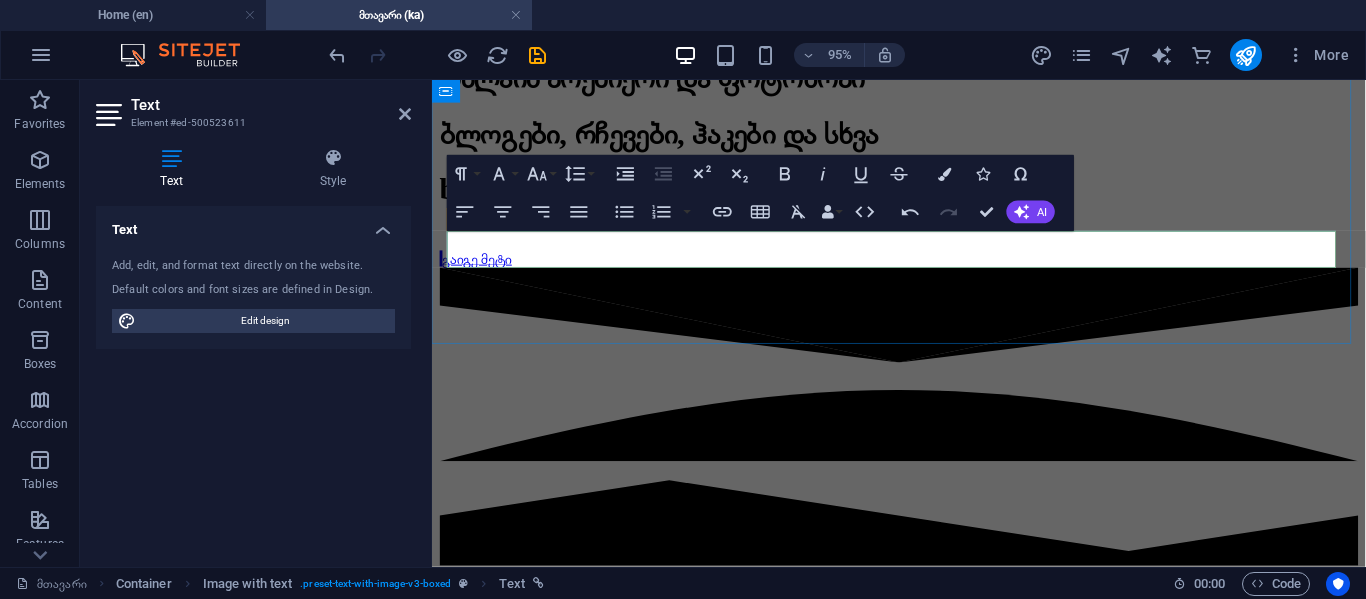 click on "გაგაცნობებთ ჩვენს შემოქმედებით ნამუშევრებს  გალერეაში ." at bounding box center (923, 2736) 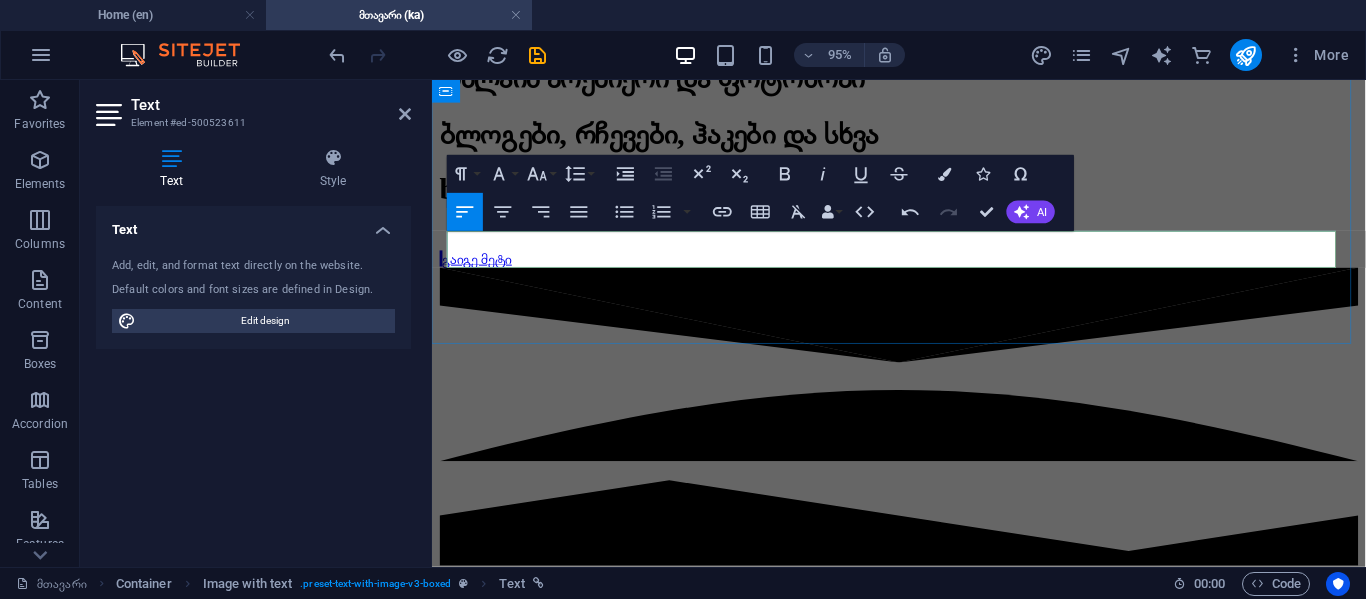 click on "გაგაცნობებთ ჩვენს შემოქმედებით ნამუშევრებს  გალერეაში ." at bounding box center (923, 2736) 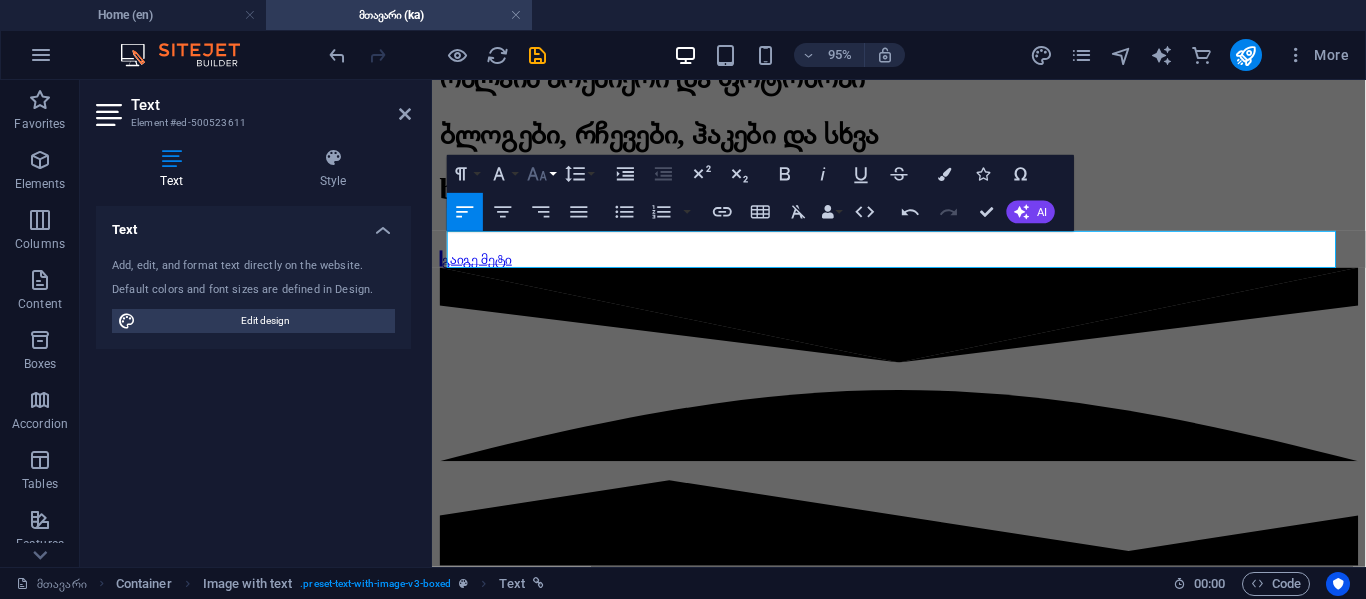 click 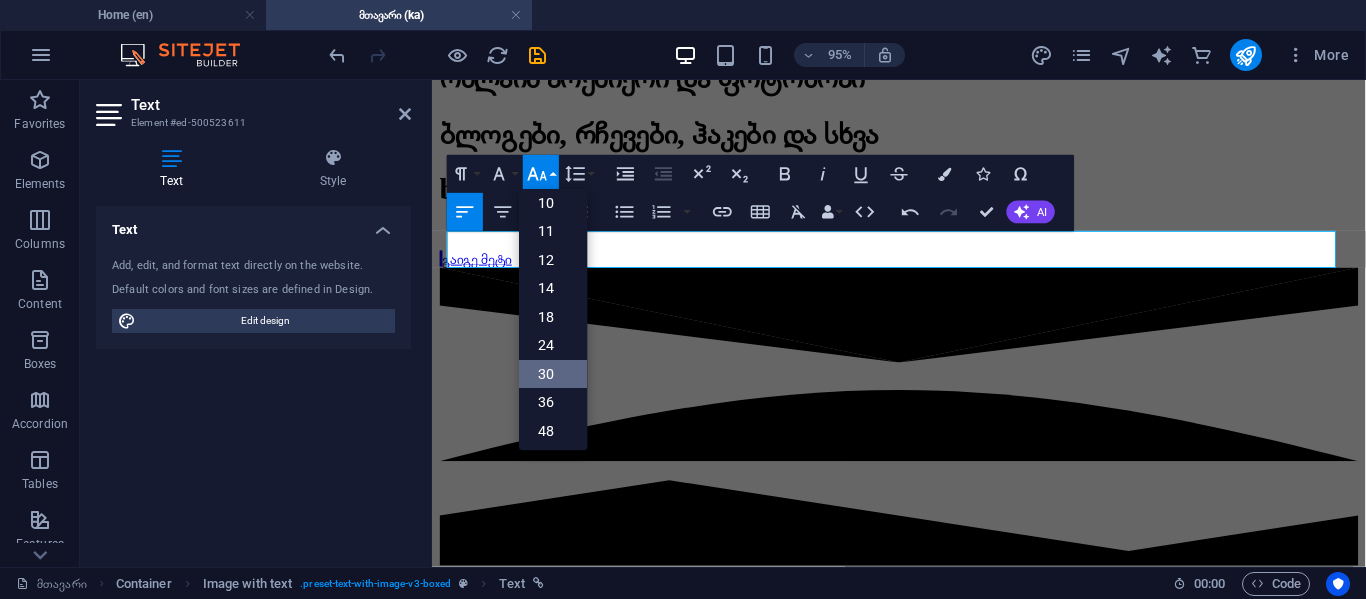 scroll, scrollTop: 100, scrollLeft: 0, axis: vertical 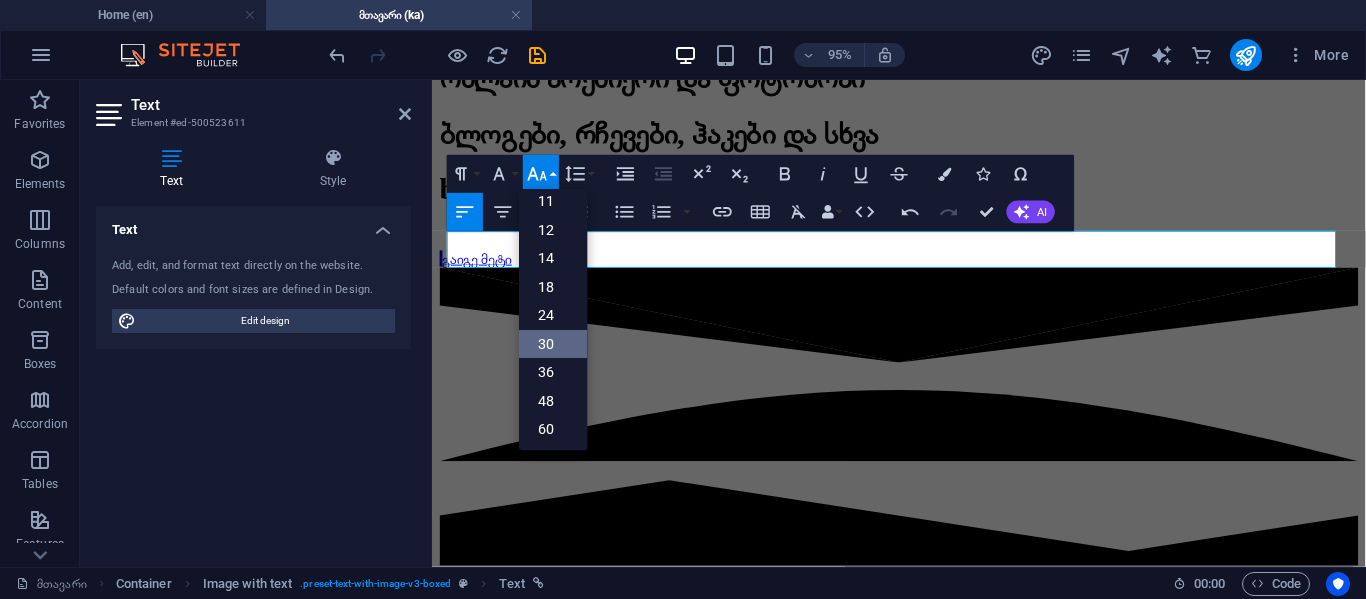 click on "30" at bounding box center (553, 344) 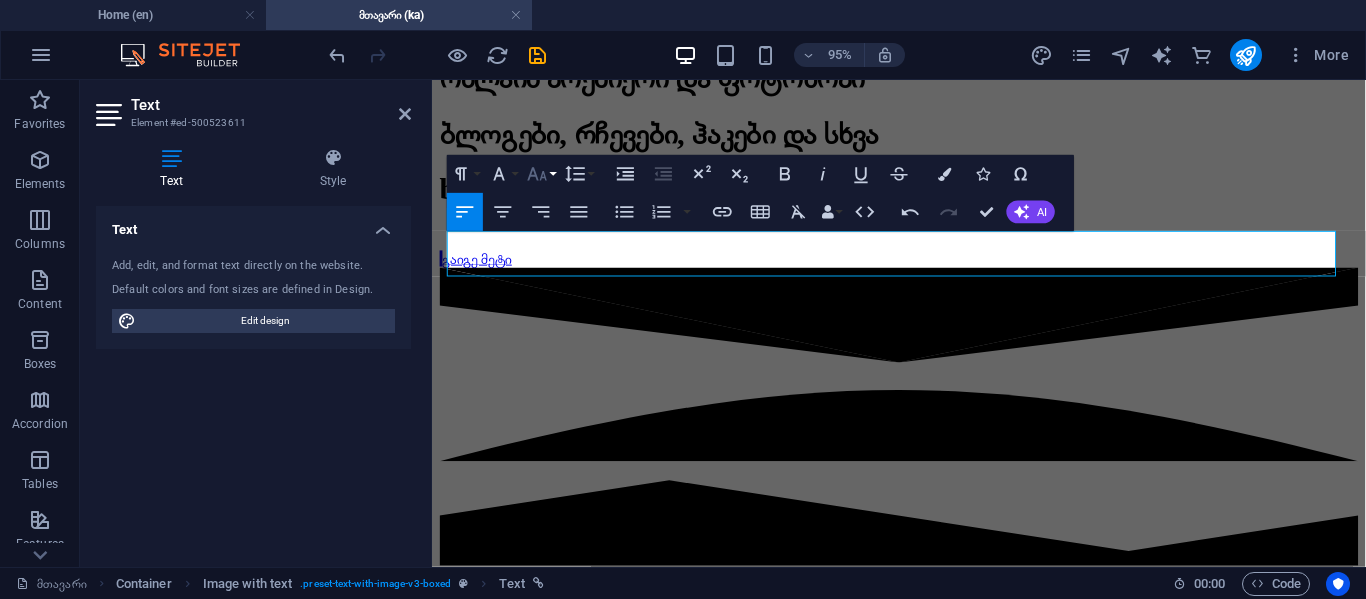 click 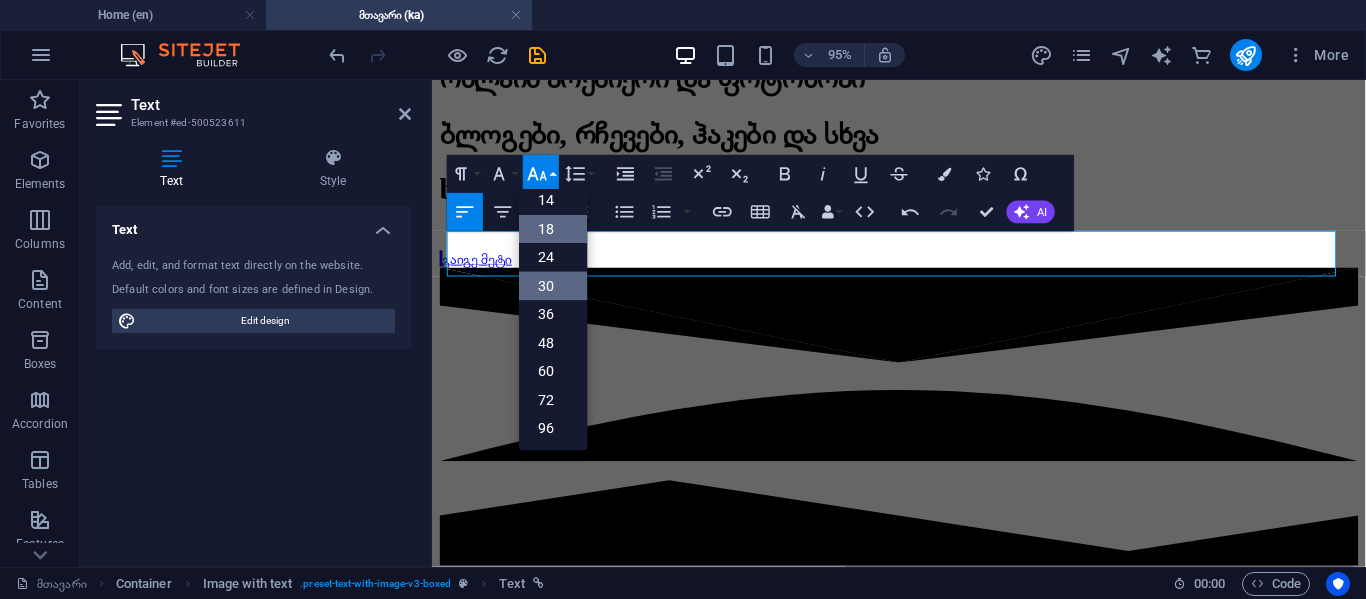 scroll, scrollTop: 161, scrollLeft: 0, axis: vertical 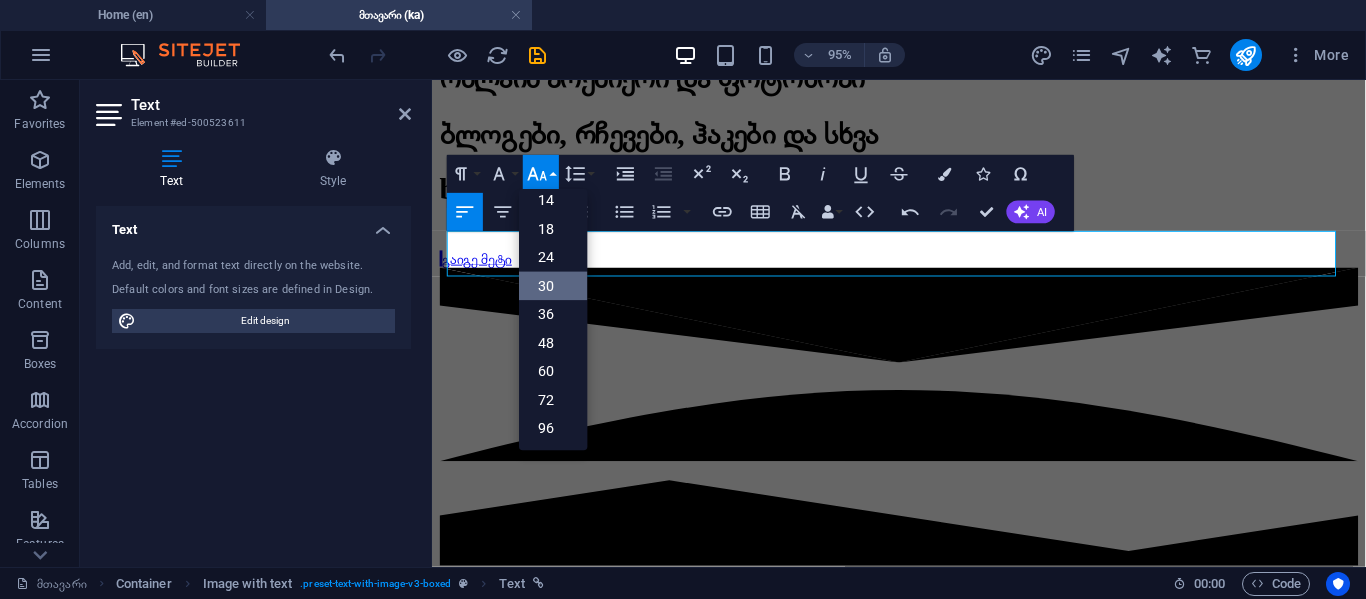 click 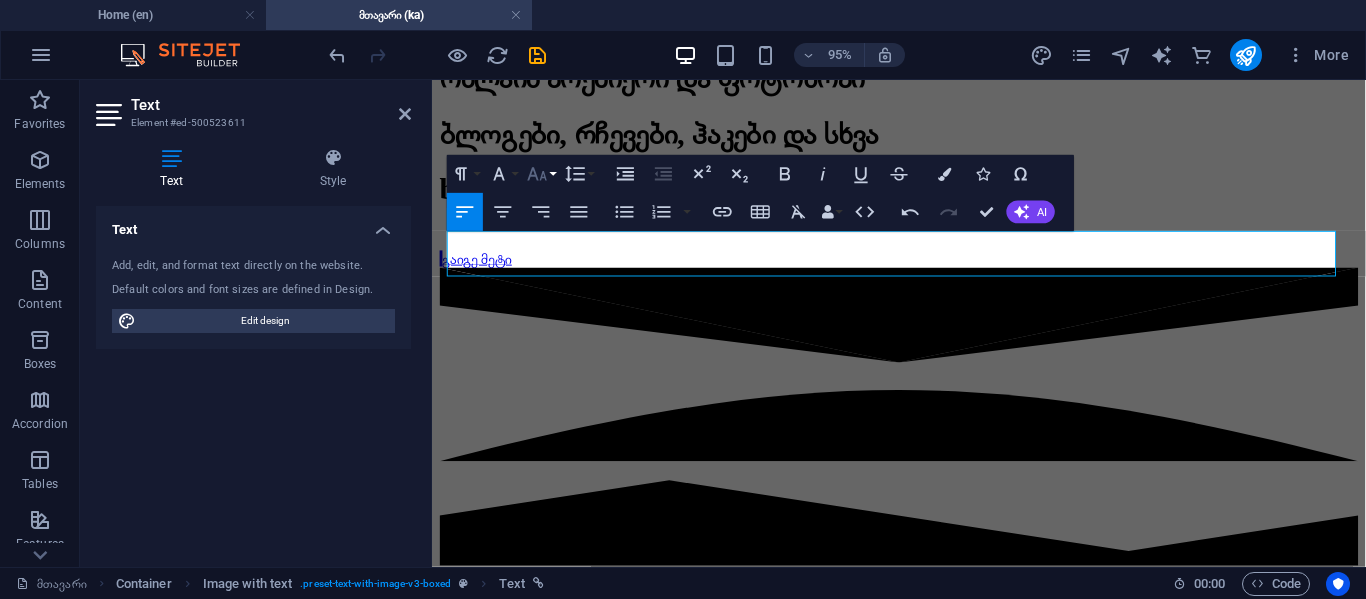 click 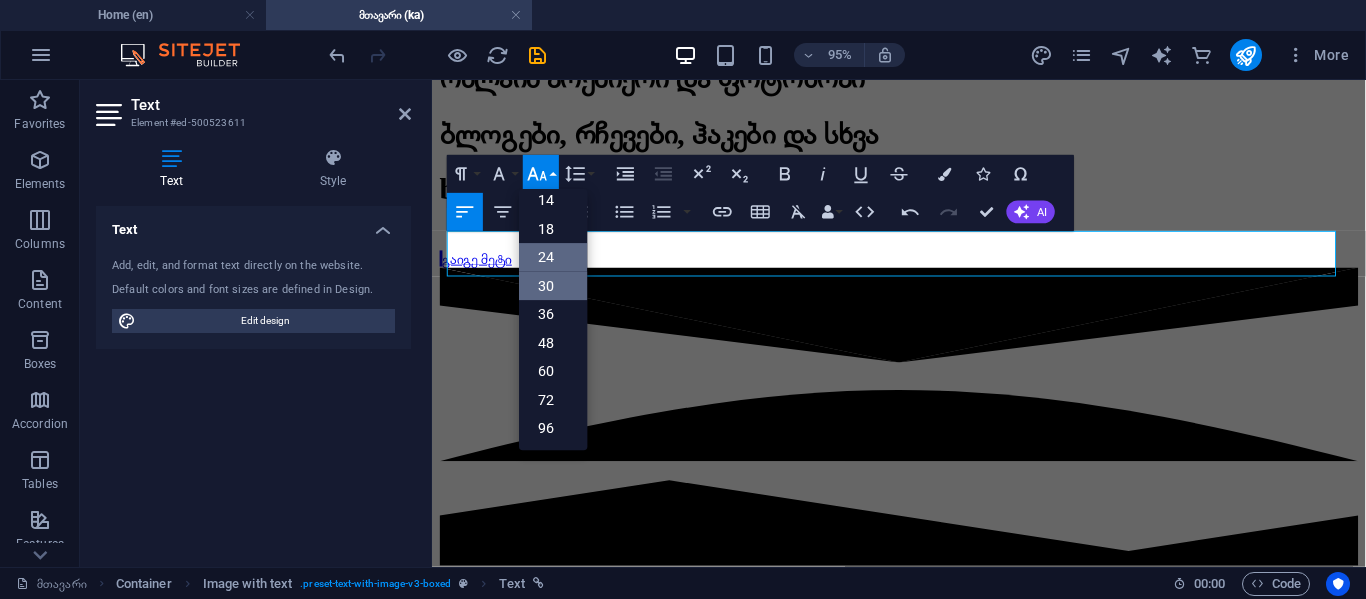click on "24" at bounding box center (553, 258) 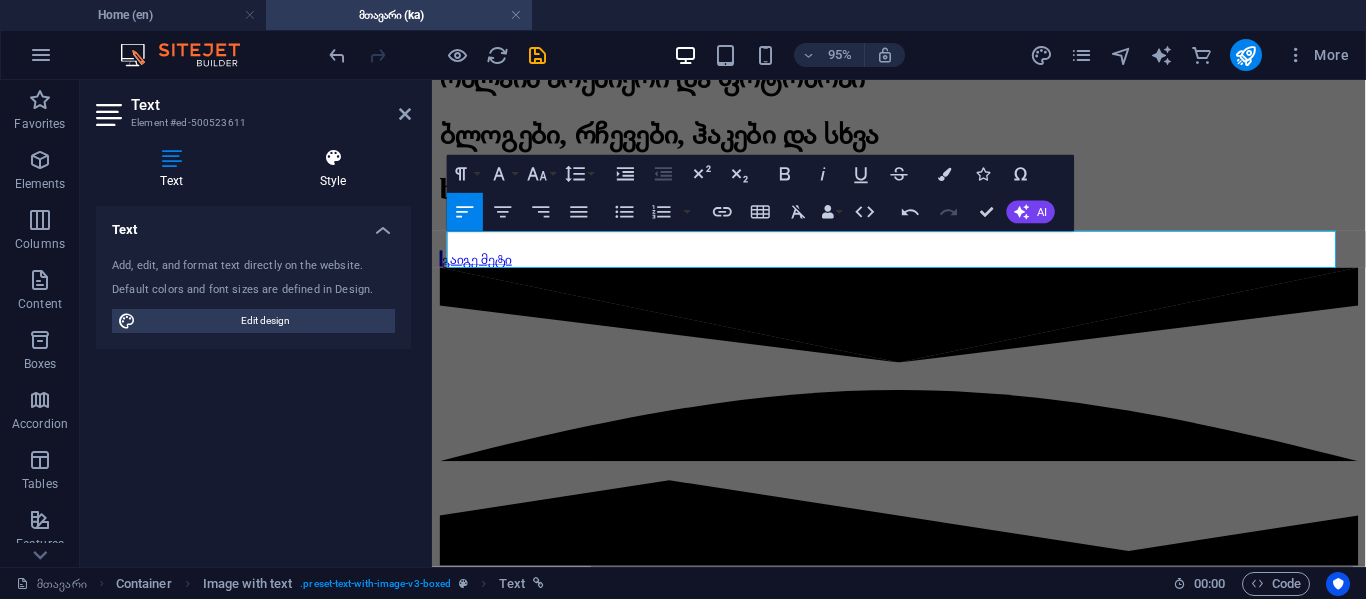 click on "Style" at bounding box center [333, 169] 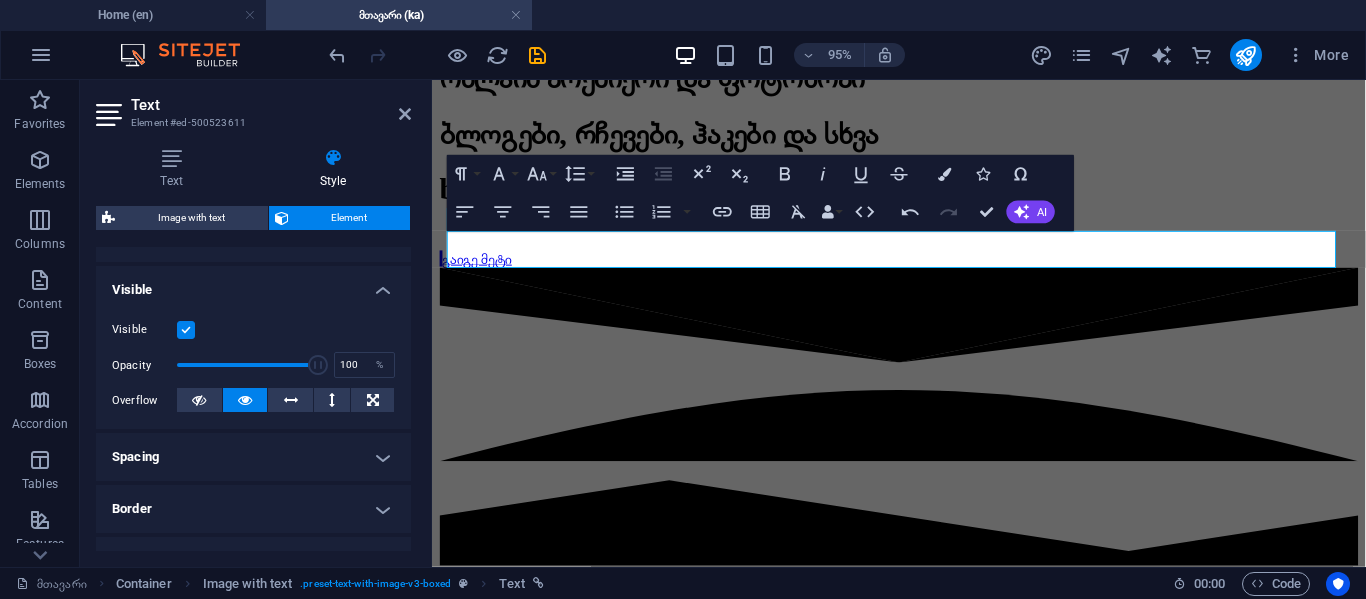 scroll, scrollTop: 200, scrollLeft: 0, axis: vertical 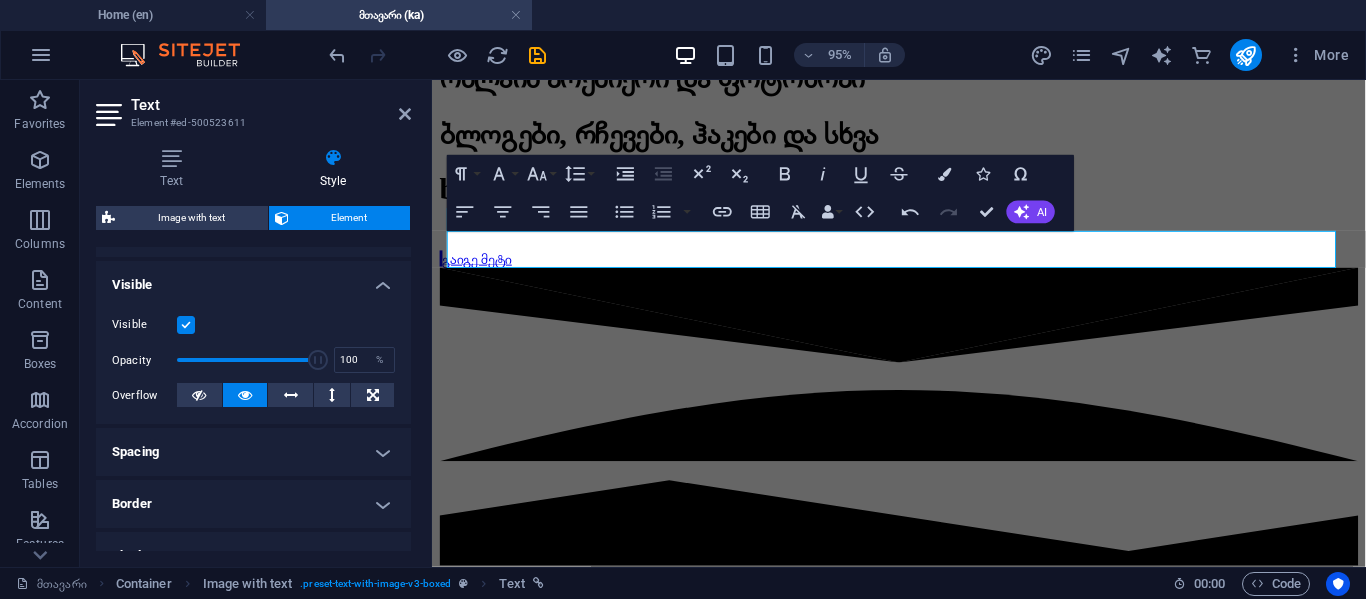 click on "Layout How this element expands within the layout (Flexbox). Size Default auto px % 1/1 1/2 1/3 1/4 1/5 1/6 1/7 1/8 1/9 1/10 Grow Shrink Order Container layout Visible Visible Opacity 100 % Overflow Spacing Margin Default auto px % rem vw vh Custom Custom auto px % rem vw vh auto px % rem vw vh auto px % rem vw vh auto px % rem vw vh Padding Default px rem % vh vw Custom Custom px rem % vh vw px rem % vh vw px rem % vh vw px rem % vh vw Border Style              - Width 1 auto px rem % vh vw Custom Custom 1 auto px rem % vh vw 1 auto px rem % vh vw 1 auto px rem % vh vw 1 auto px rem % vh vw  - Color Round corners Default px rem % vh vw Custom Custom px rem % vh vw px rem % vh vw px rem % vh vw px rem % vh vw Shadow Default None Outside Inside Color X offset 0 px rem vh vw Y offset 0 px rem vh vw Blur 0 px rem % vh vw Spread 0 px rem vh vw Text Shadow Default None Outside Color X offset 0 px rem vh vw Y offset 0 px rem vh vw Blur 0 px rem % vh vw Positioning Default Static Relative Absolute Fixed px" at bounding box center (253, 470) 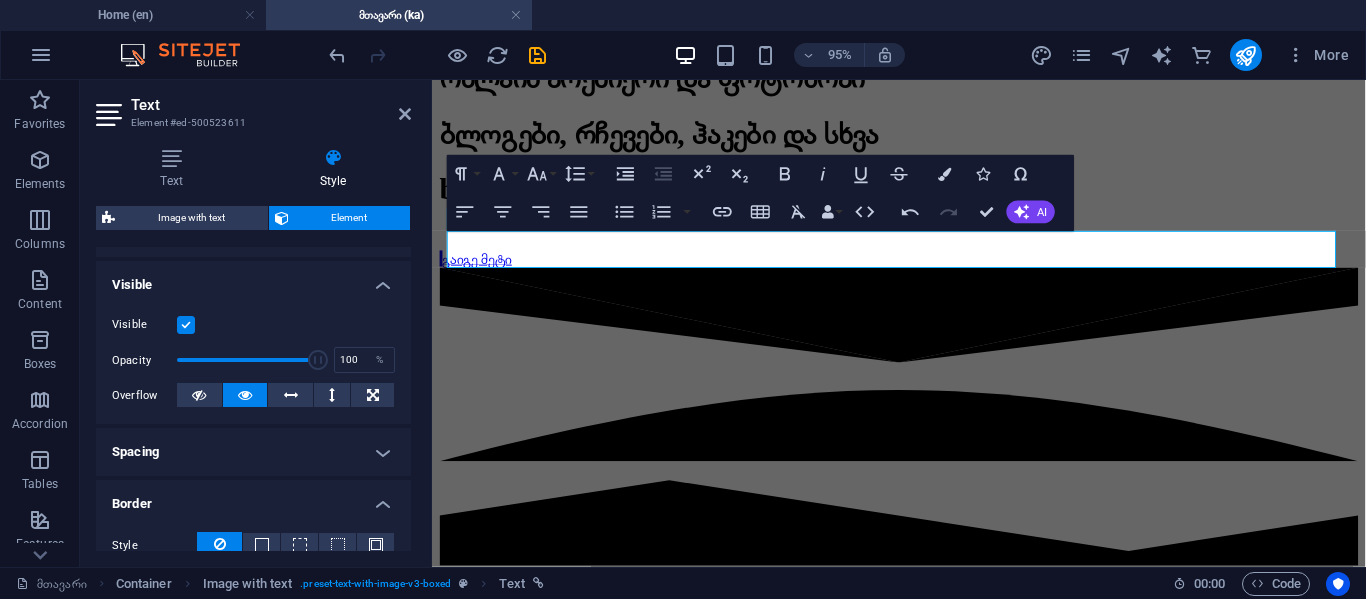 scroll, scrollTop: 300, scrollLeft: 0, axis: vertical 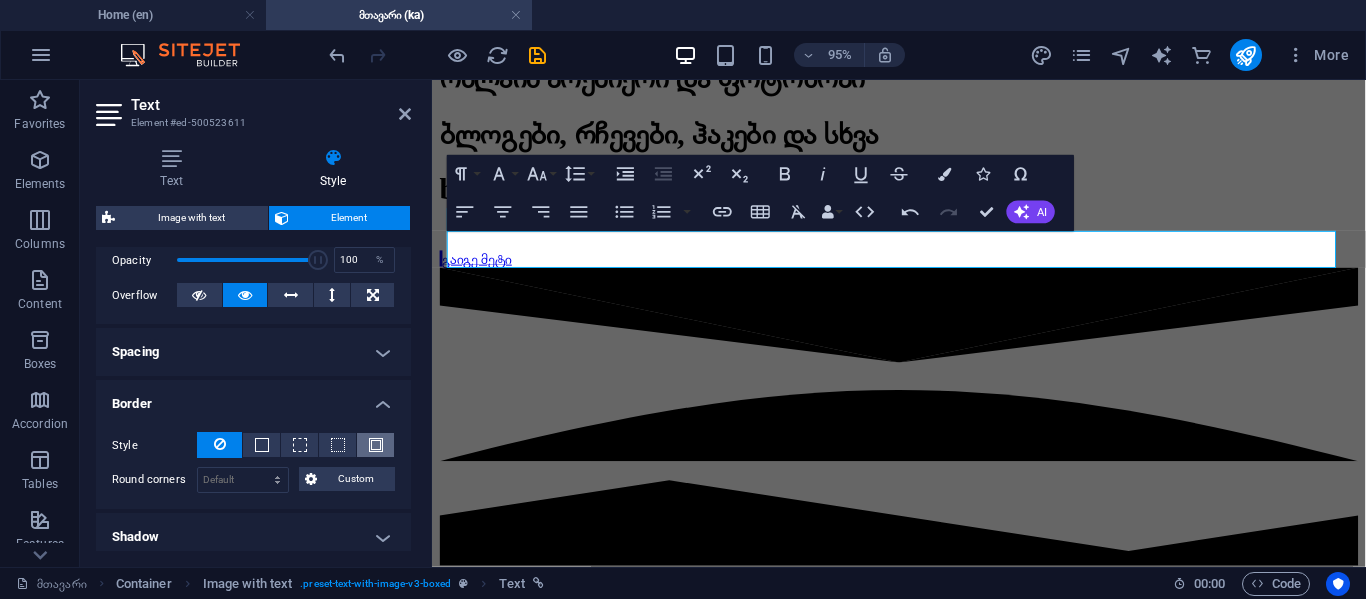 click at bounding box center [376, 445] 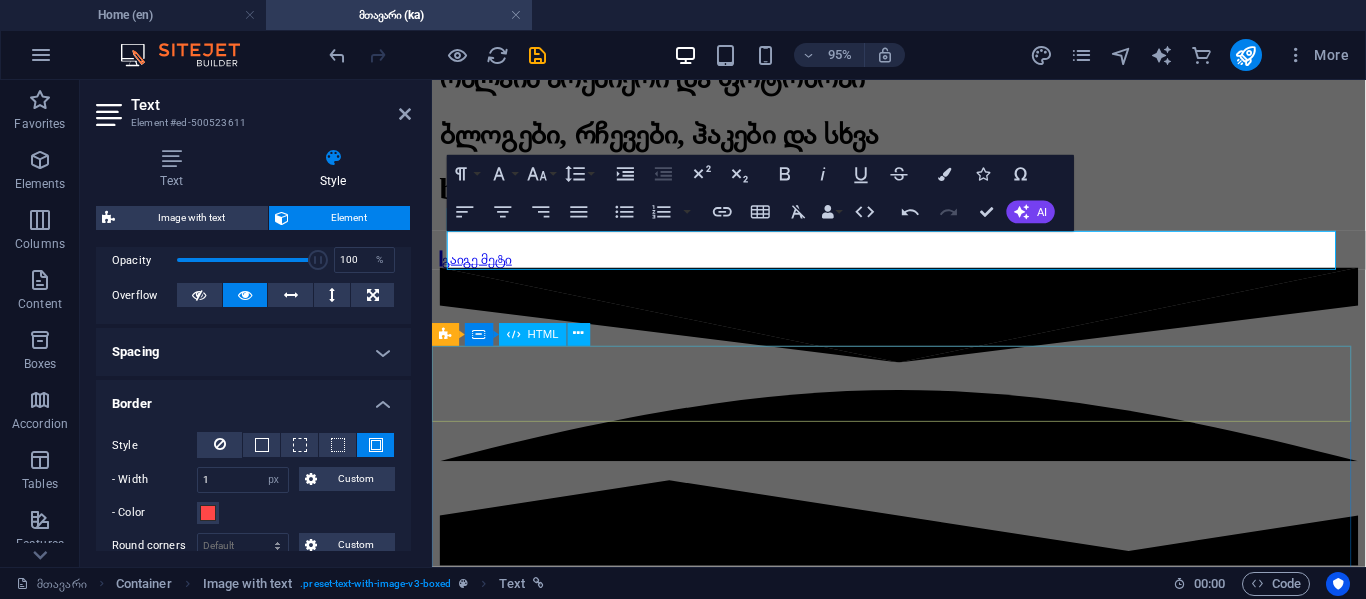 click on "უახლესი პროექტი მიუხედავად იმისა, რომ ამ ეტაპზე პროექტების ორგანიზებას დამწყებთათვის არ ვახდენ, მოუთმენლად ველი ჩემი შედევრების წარმოჩენას და იმ კრეატიულობის წარდგენას, რაც აქამდე განვავითარე. თითოეული ნამუშევარი წარმოადგენს ჩემს უნიკალურ პერსპექტივას და მზარდ უნარებს, და მოუთმენლად ველი მათ თქვენთვის გაგებას. უახლესი პროექტი Drop content here or  Add elements  Paste clipboard გალერეაში ." at bounding box center [923, 2336] 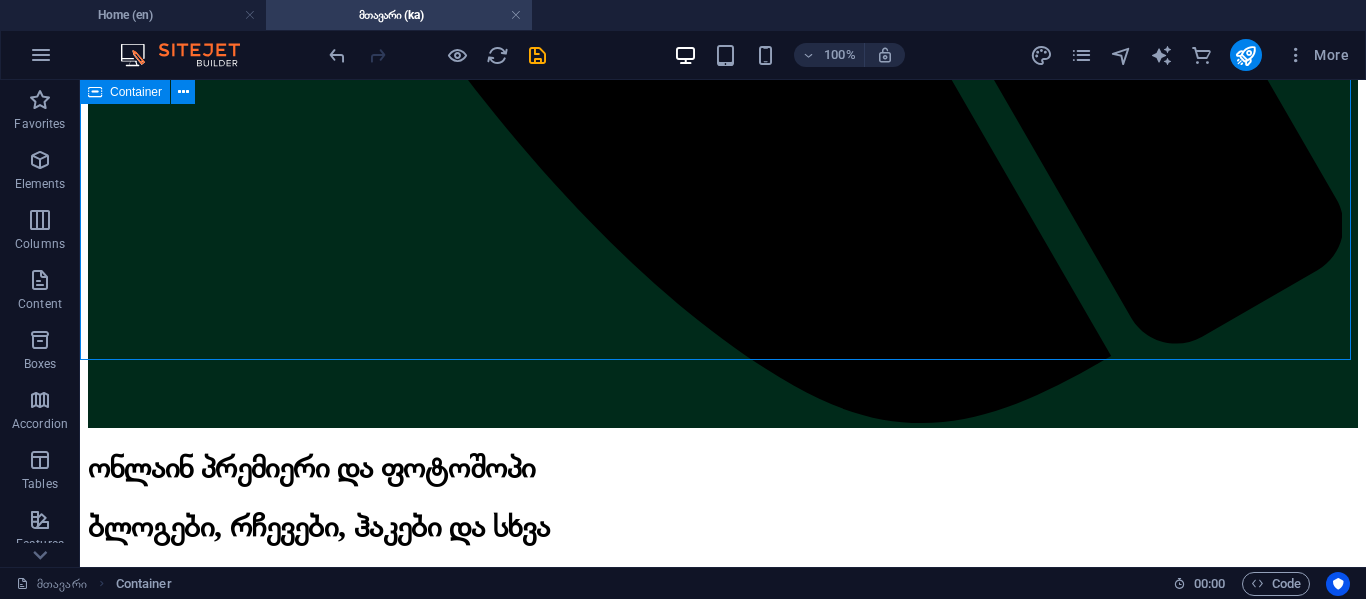 click on "უახლესი პროექტი მიუხედავად იმისა, რომ ამ ეტაპზე პროექტების ორგანიზებას დამწყებთათვის არ ვახდენ, მოუთმენლად ველი ჩემი შედევრების წარმოჩენას და იმ კრეატიულობის წარდგენას, რაც აქამდე განვავითარე. თითოეული ნამუშევარი წარმოადგენს ჩემს უნიკალურ პერსპექტივას და მზარდ უნარებს, და მოუთმენლად ველი მათ თქვენთვის გაგებას. უახლესი პროექტი Drop content here or  Add elements  Paste clipboard გალერეაში ." at bounding box center [723, 2810] 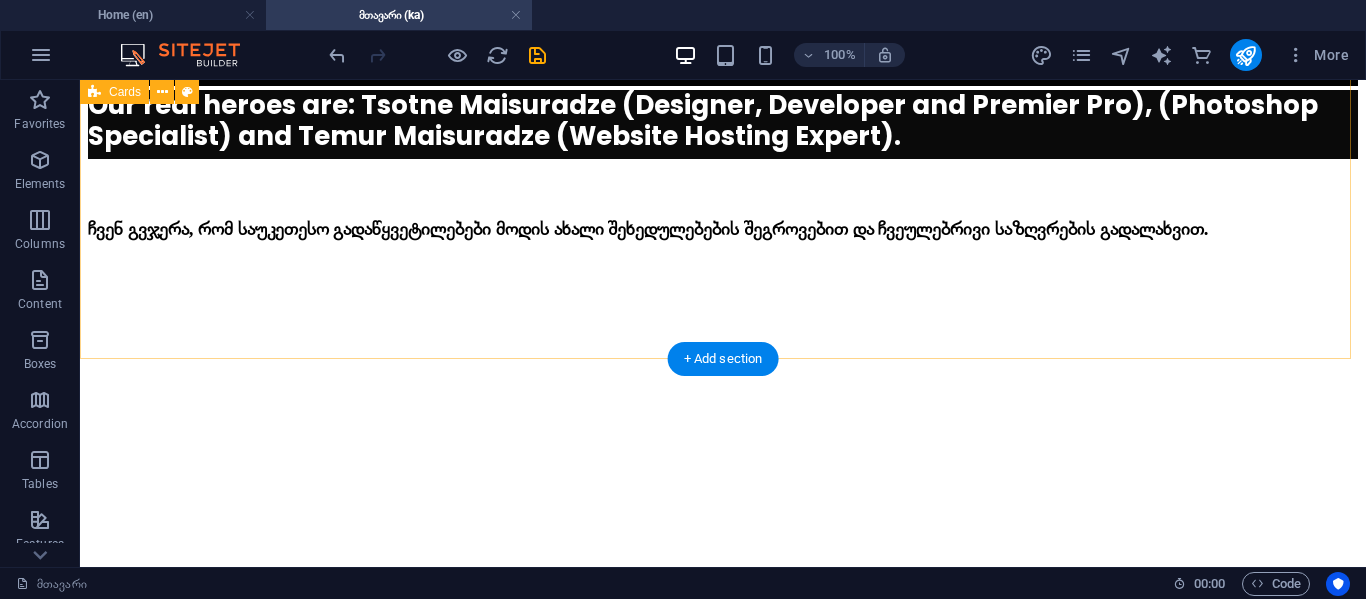 scroll, scrollTop: 3152, scrollLeft: 0, axis: vertical 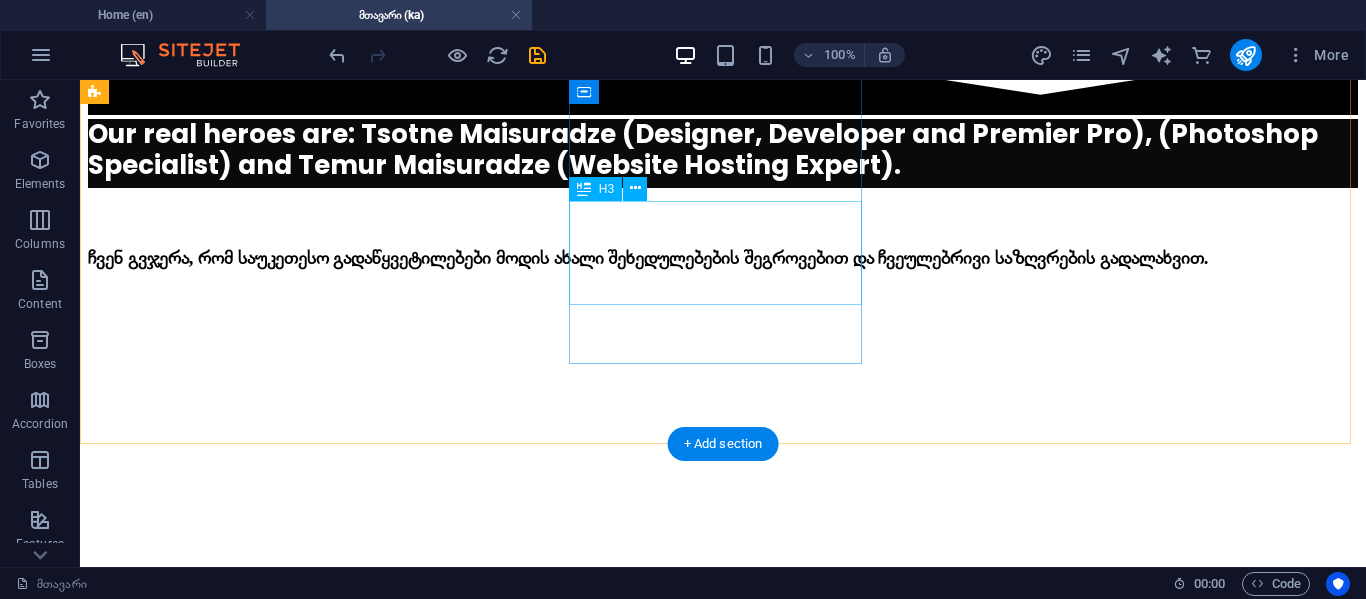 click on "Giorgi anguladze" at bounding box center (723, 6086) 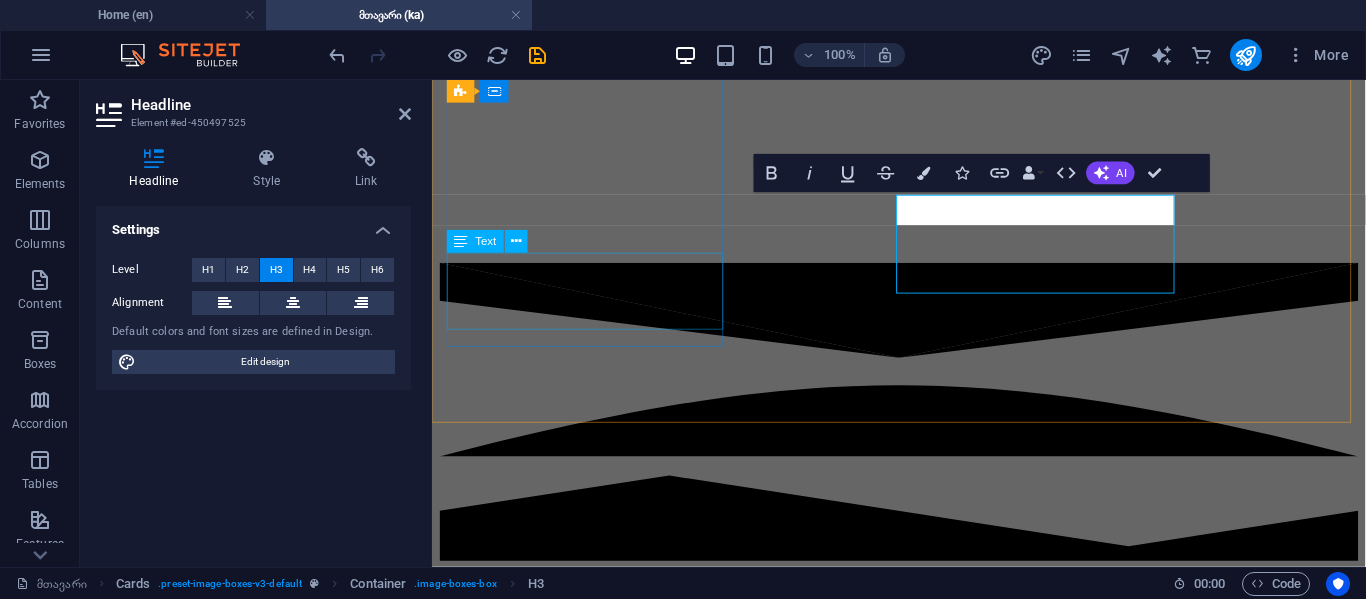 click on "შექმნილია და განვითარებული ასევე Premiere Pro" at bounding box center (923, 3886) 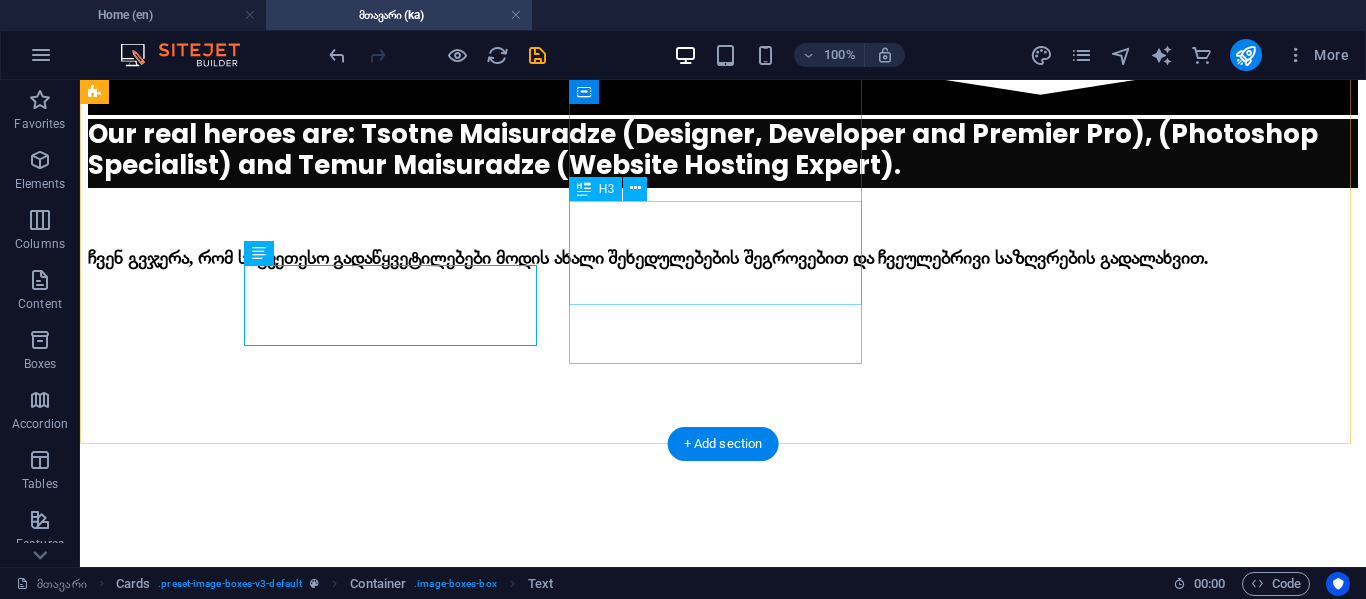 click on "Giorgi anguladze" at bounding box center (723, 6086) 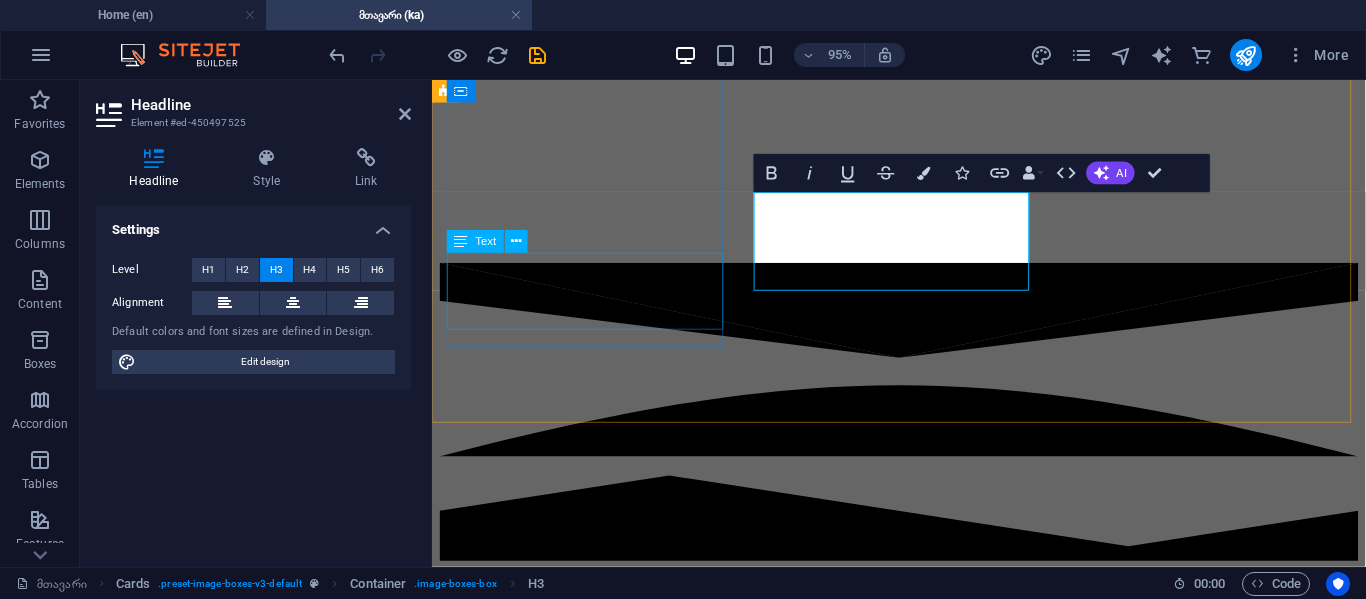 type 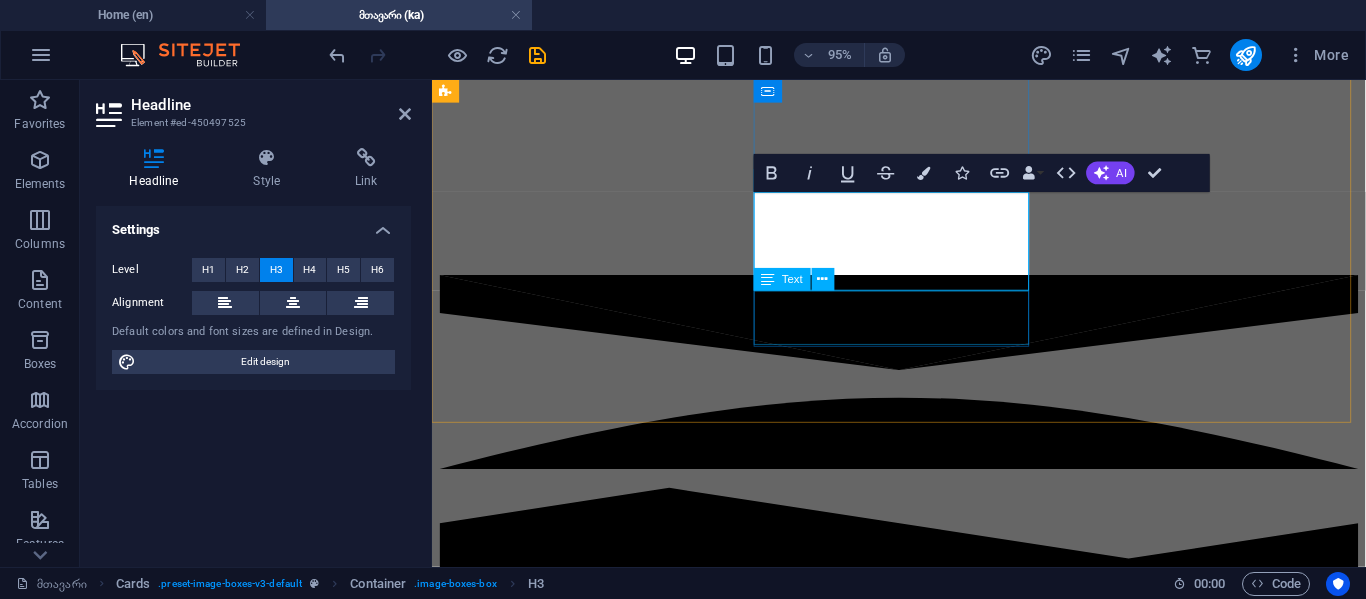 click on "TSotne maisuradze შექმნილია და განვითარებული ასევე Premiere Pro tsotne ‌maisuradze PhotoShop Temur maisuradze ვებ ჰოსტინგი" at bounding box center [923, 4515] 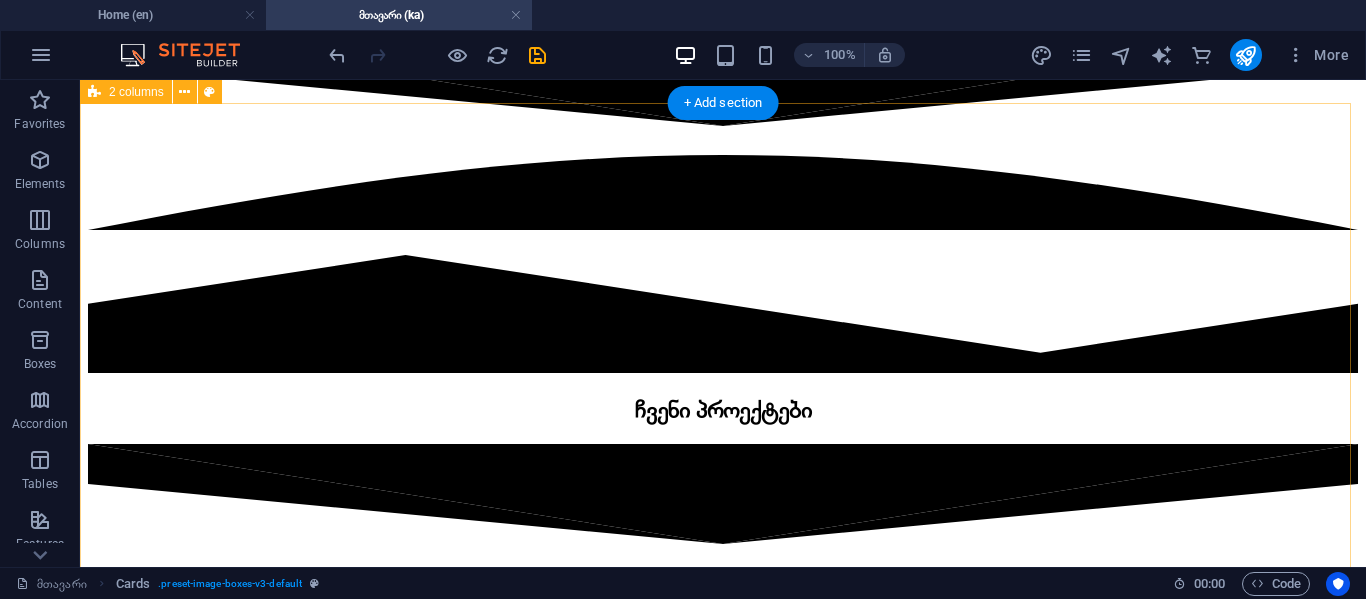 scroll, scrollTop: 3755, scrollLeft: 0, axis: vertical 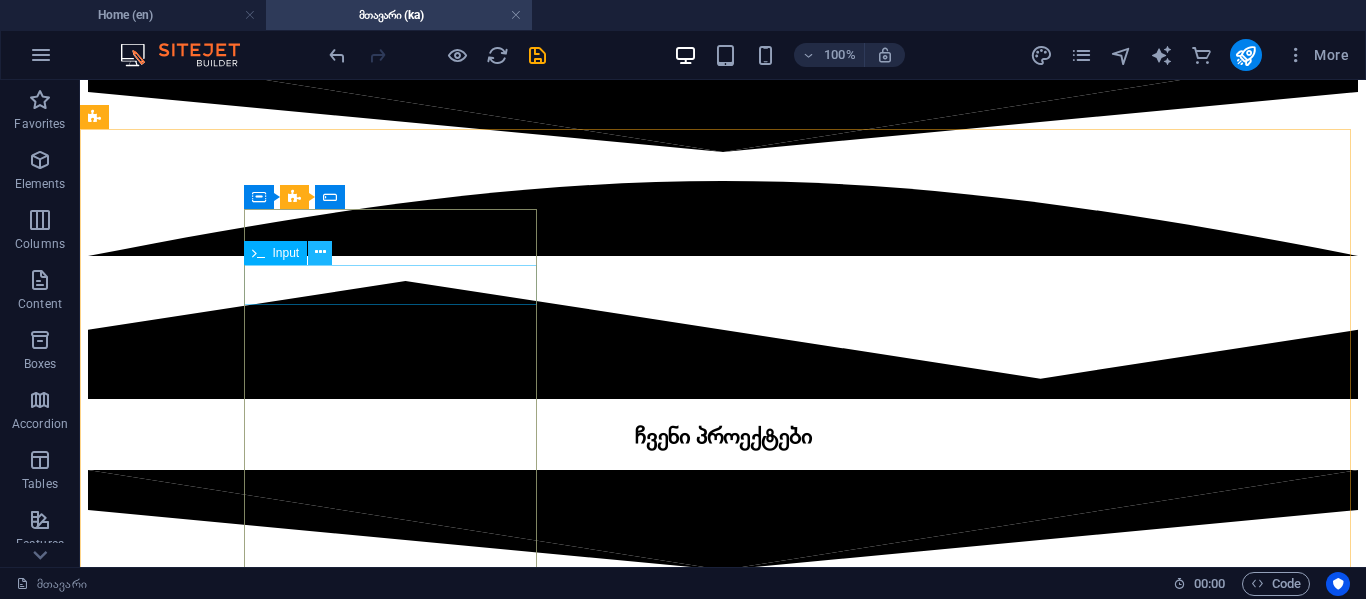click at bounding box center (723, 7652) 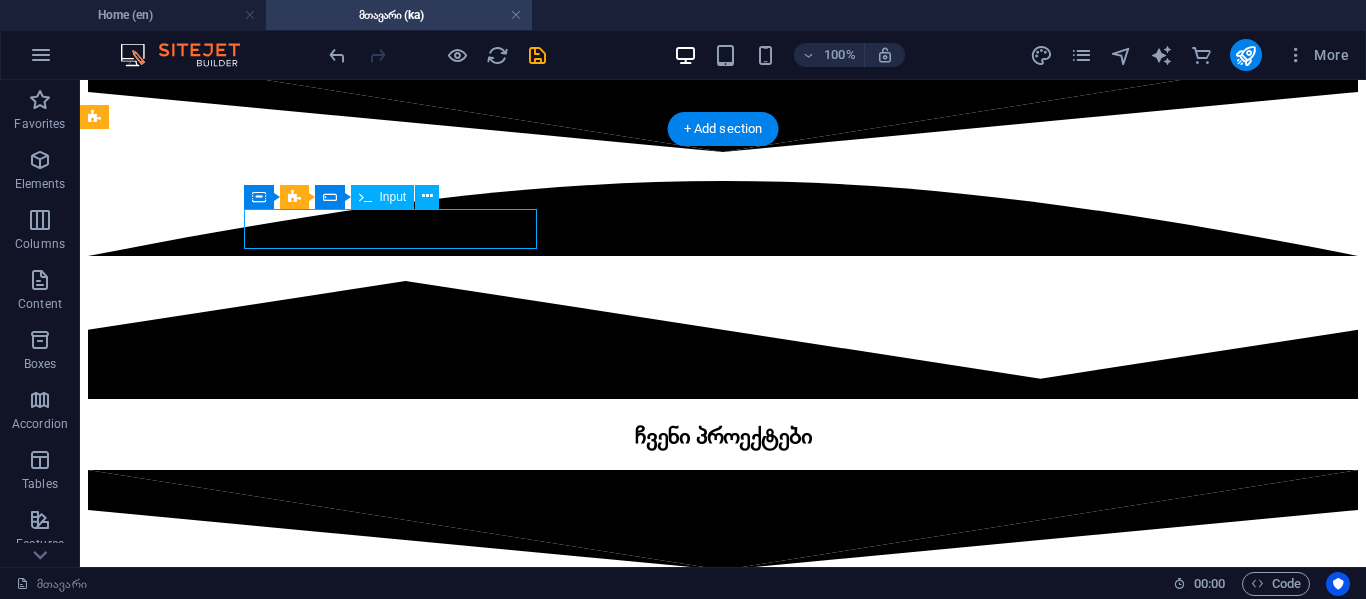 click at bounding box center (723, 7652) 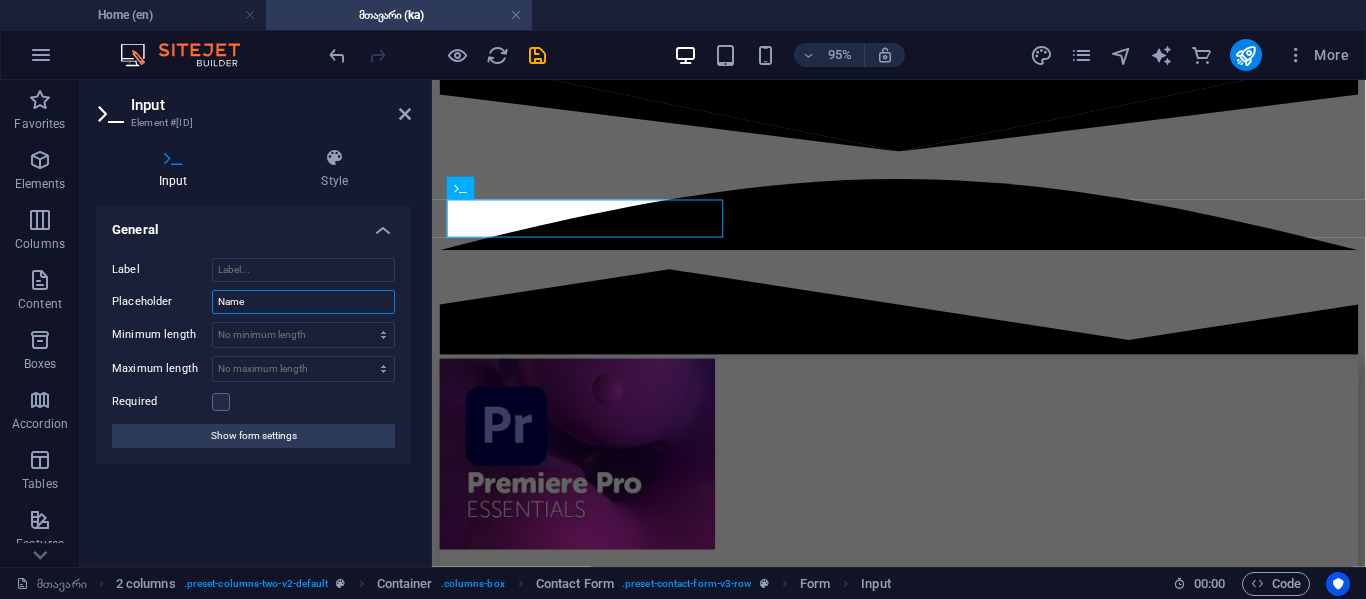 drag, startPoint x: 252, startPoint y: 294, endPoint x: 132, endPoint y: 279, distance: 120.93387 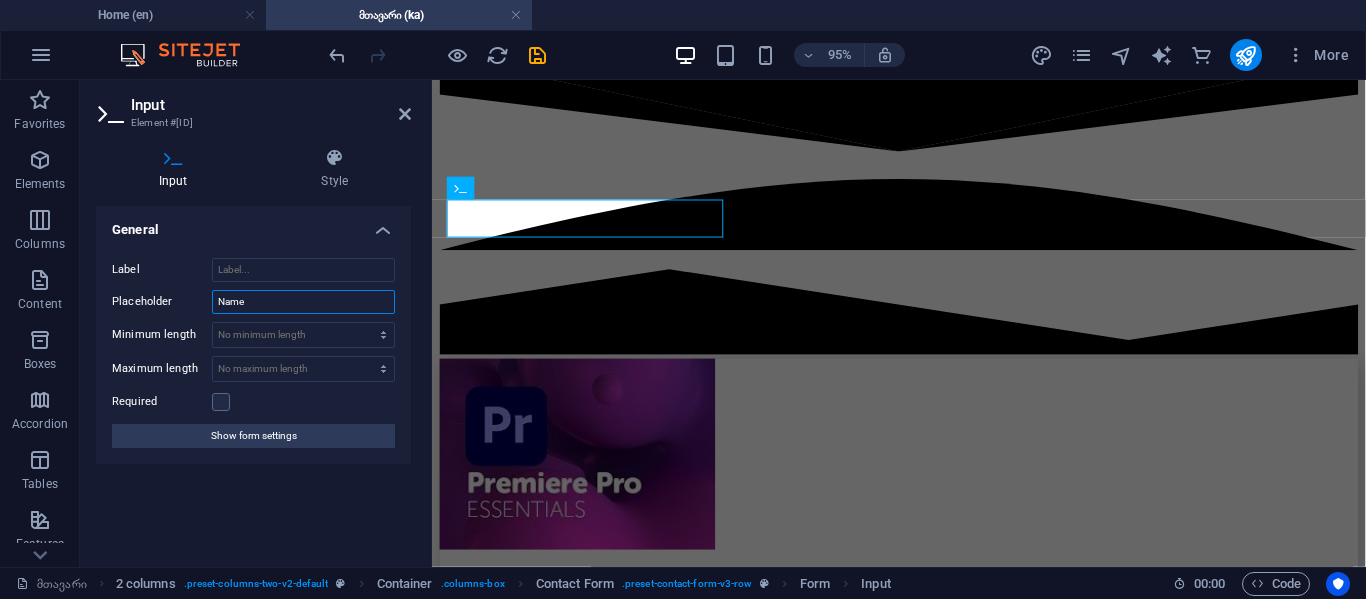 click on "Label Placeholder Name Minimum length No minimum length chars Maximum length No maximum length chars Required Show form settings" at bounding box center (253, 353) 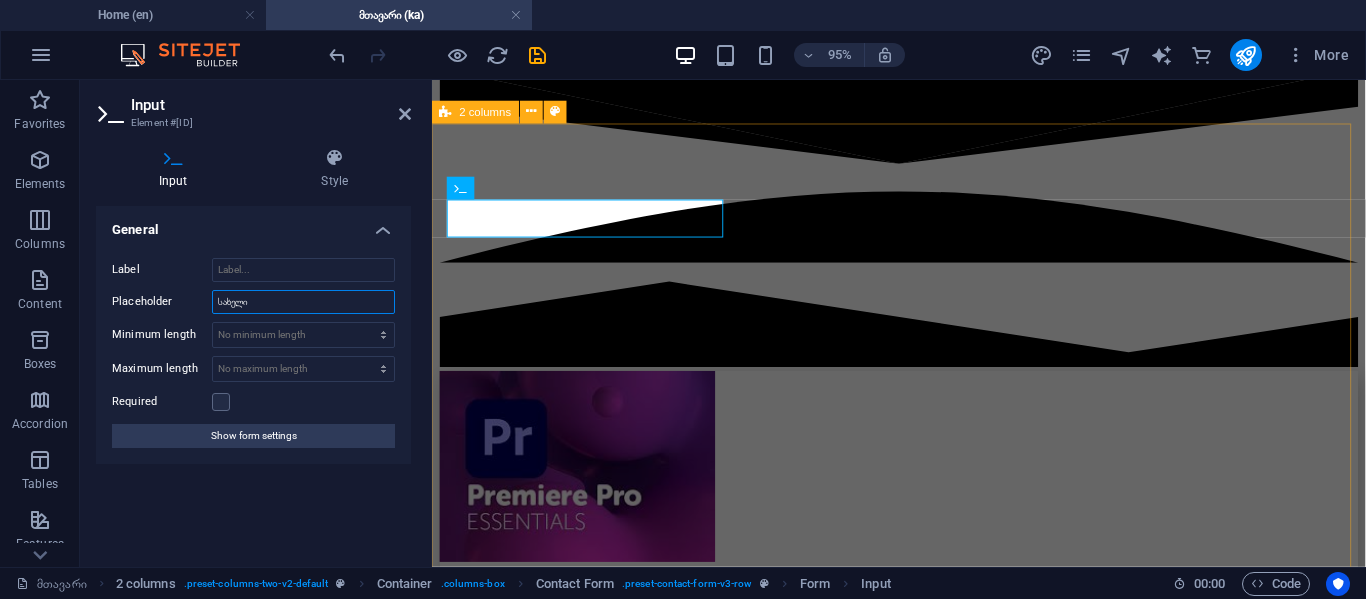 type on "სახელი" 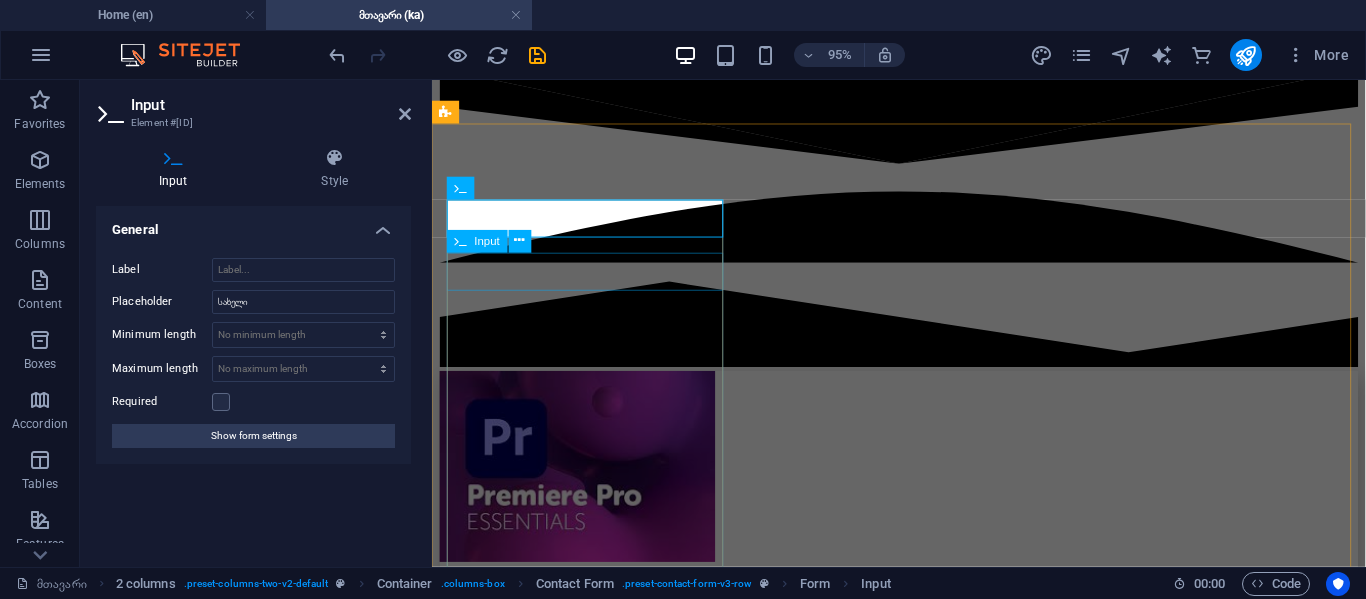 click at bounding box center (923, 6193) 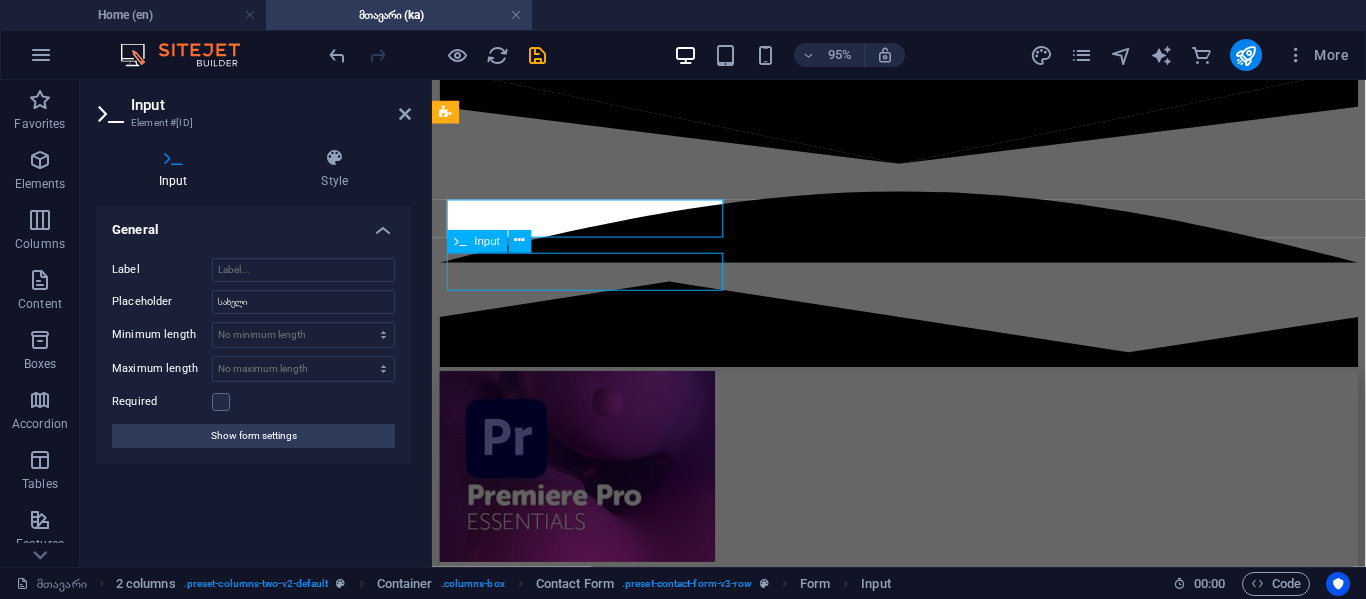 click at bounding box center (923, 6193) 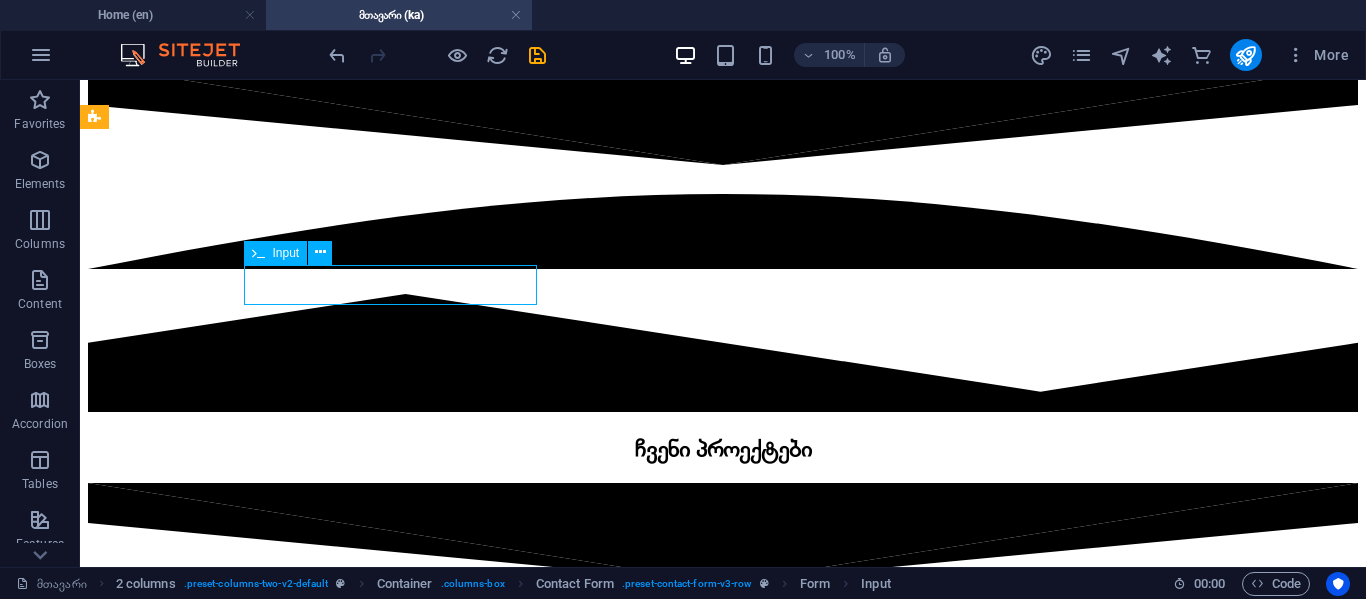 click at bounding box center [723, 7686] 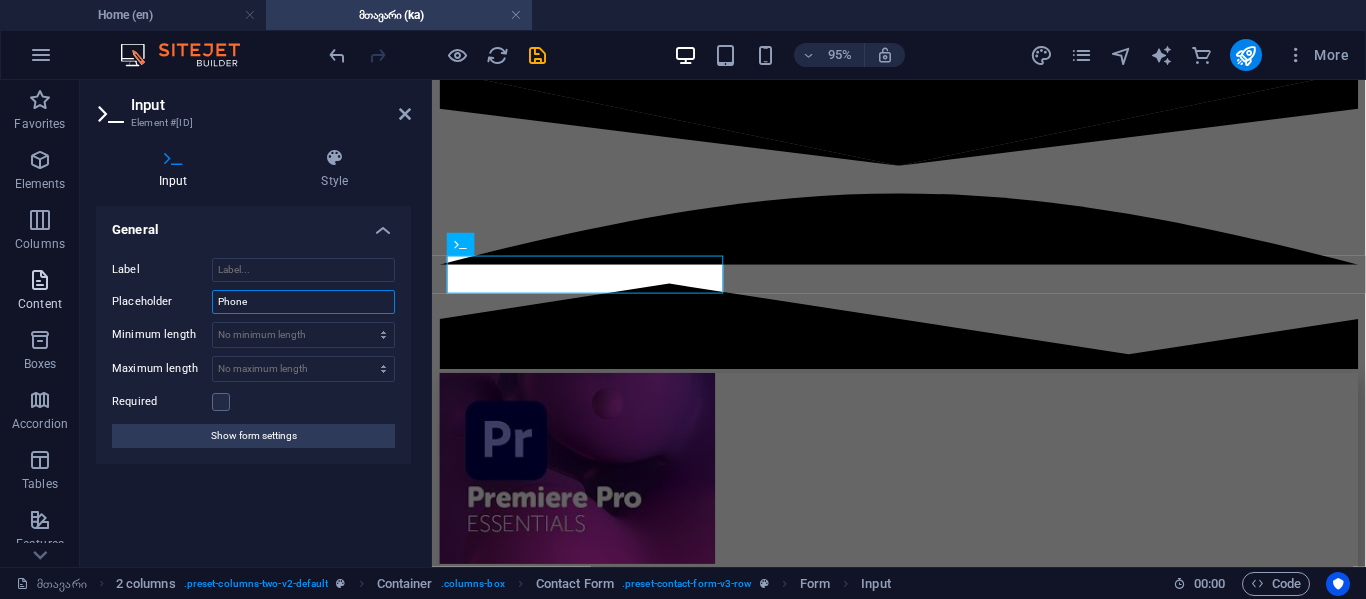drag, startPoint x: 58, startPoint y: 306, endPoint x: 30, endPoint y: 310, distance: 28.284271 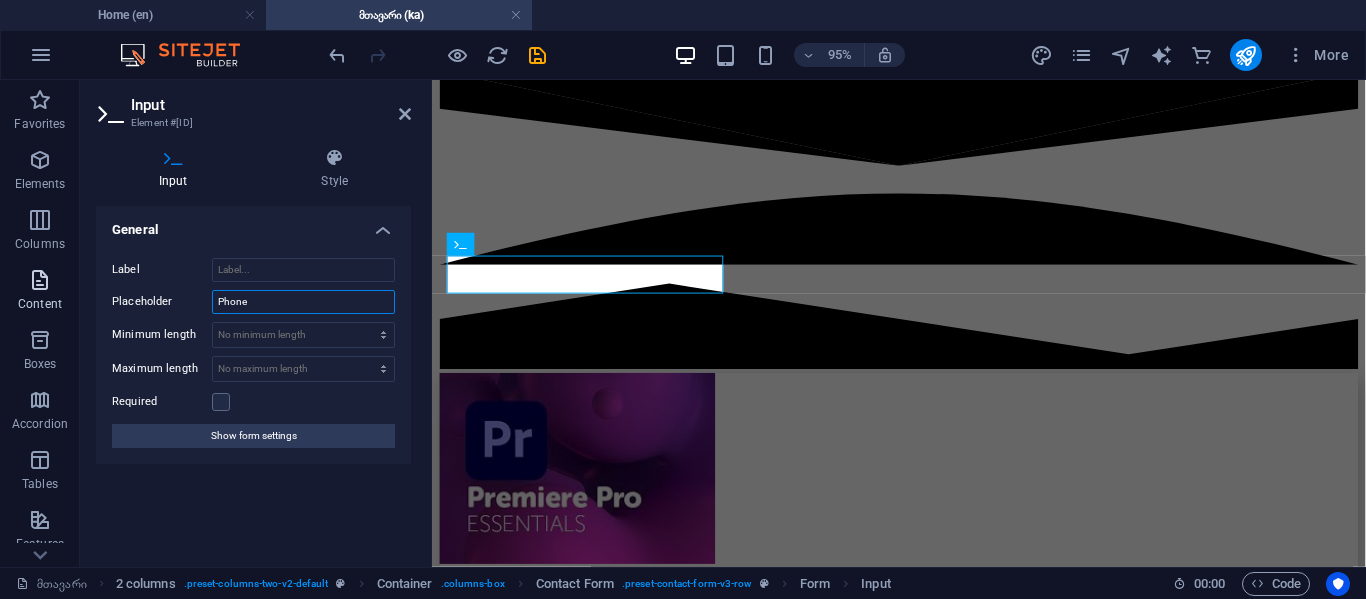 click on "Favorites Elements Columns Content Boxes Accordion Tables Features Images Slider Header Footer Forms Marketing Collections Commerce Input Element #ed-450497597 Input Style General Label Placeholder Phone Minimum length No minimum length chars Maximum length No maximum length chars Required Show form settings Contact Form Element Layout How this element expands within the layout (Flexbox). Size Default auto px % 1/1 1/2 1/3 1/4 1/5 1/6 1/7 1/8 1/9 1/10 Grow Shrink Order Container layout Visible Visible Opacity 100 % Overflow Spacing Margin Default auto px % rem vw vh Custom Custom auto px % rem vw vh auto px % rem vw vh auto px % rem vw vh auto px % rem vw vh Padding Default px rem % vh vw Custom Custom px rem % vh vw px rem % vh vw px rem % vh vw px rem % vh vw Border Style              - Width 1 auto px rem % vh vw Custom Custom 1 auto px rem % vh vw 1 auto px rem % vh vw 1 auto px rem % vh vw 1 auto px rem % vh vw  - Color Round corners Default px rem % vh vw Custom Custom px rem % vh vw px rem %" at bounding box center (683, 323) 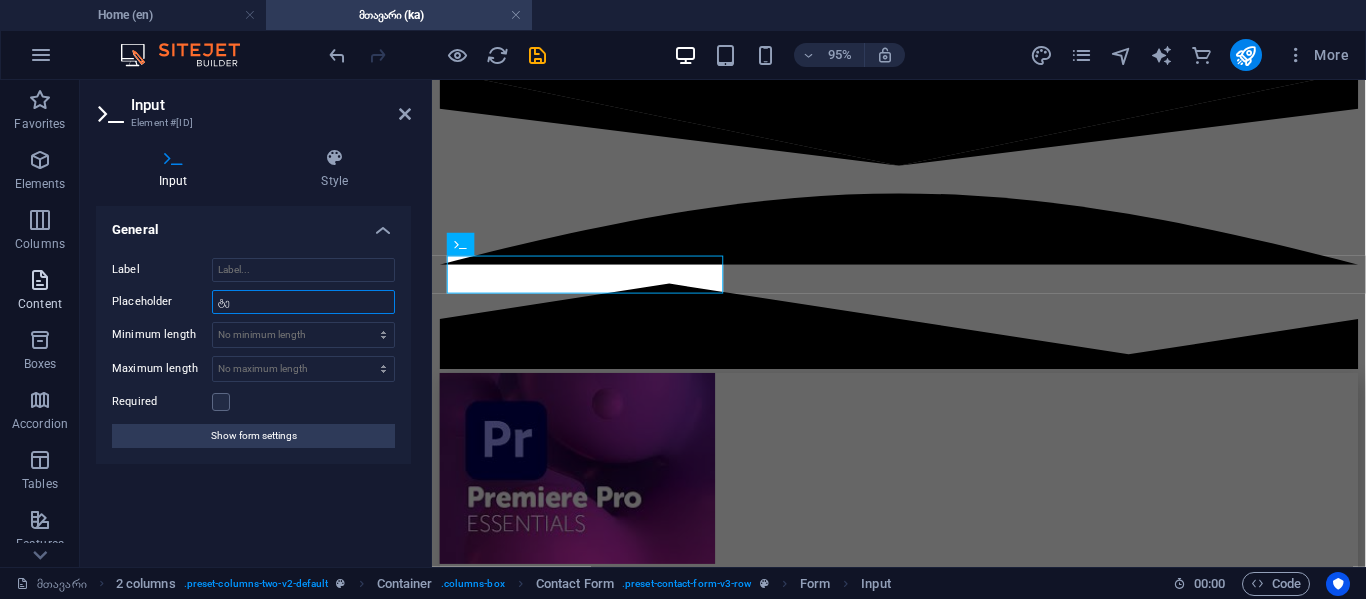 type on "ტ" 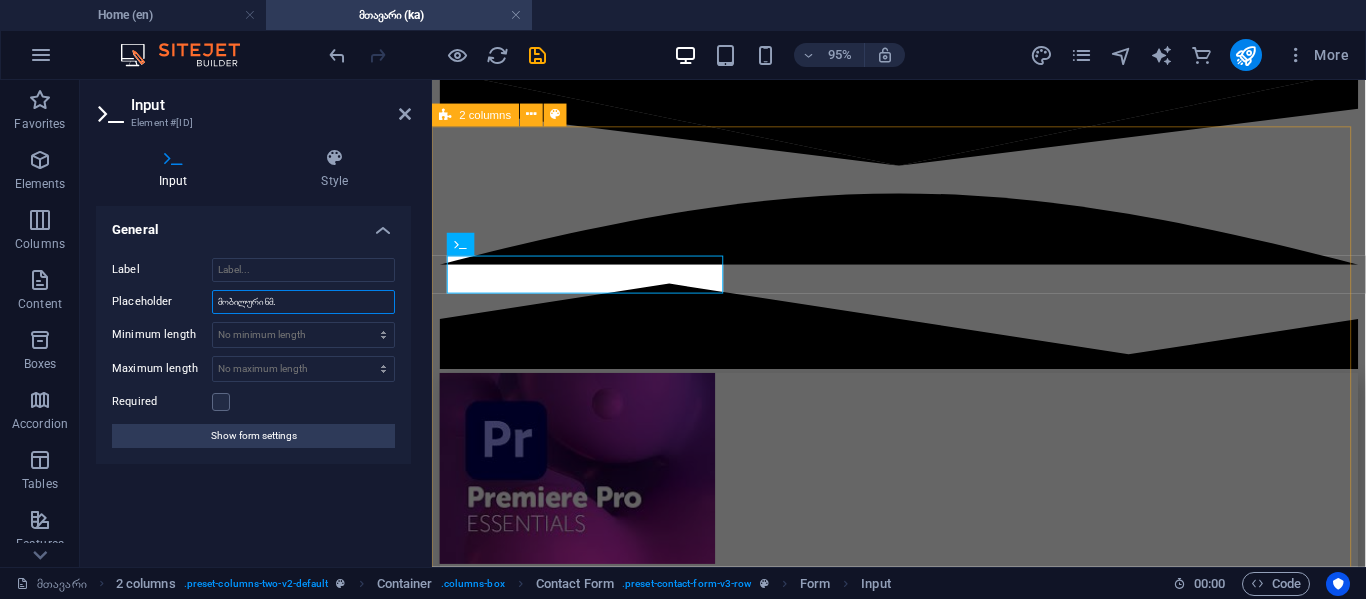 type on "მობილური ნმ." 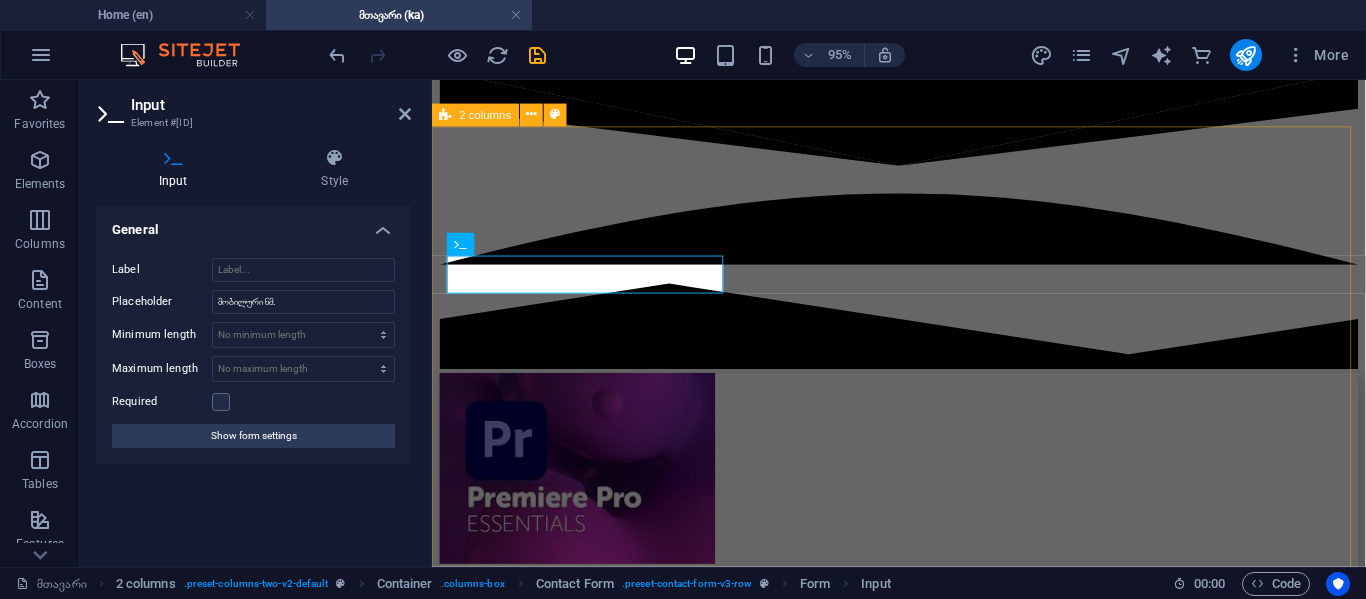 click on "I have read and understand the privacy policy. Unreadable? Load new Submit" at bounding box center (923, 6332) 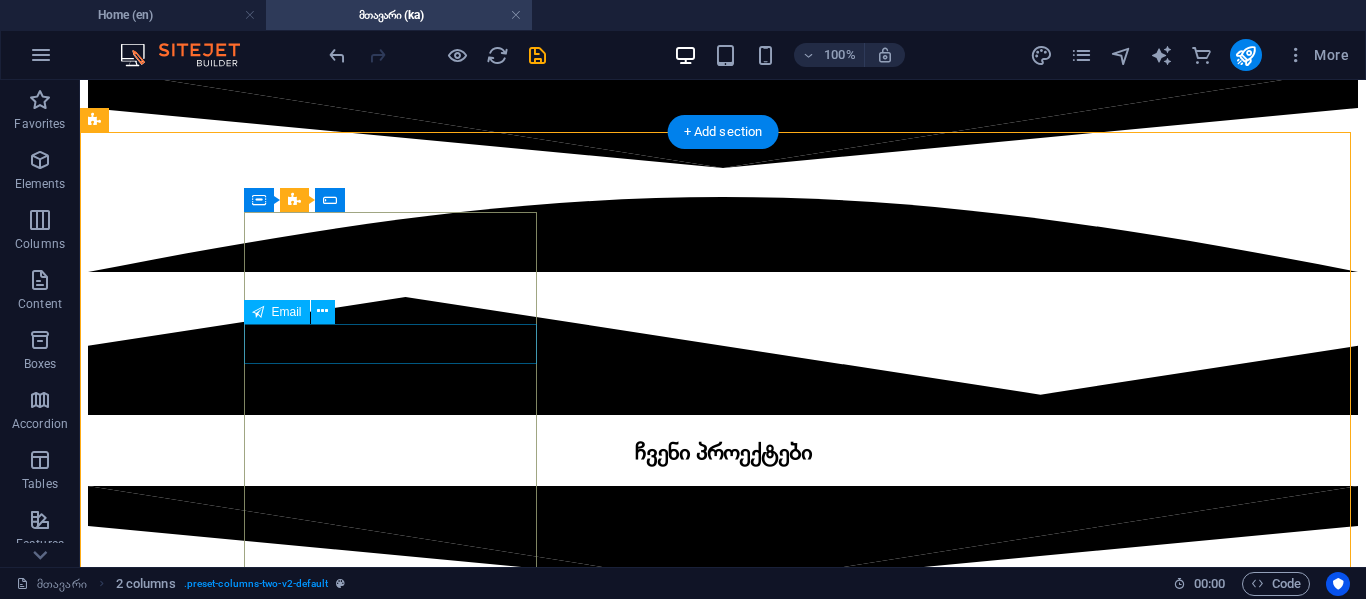 click at bounding box center [723, 7710] 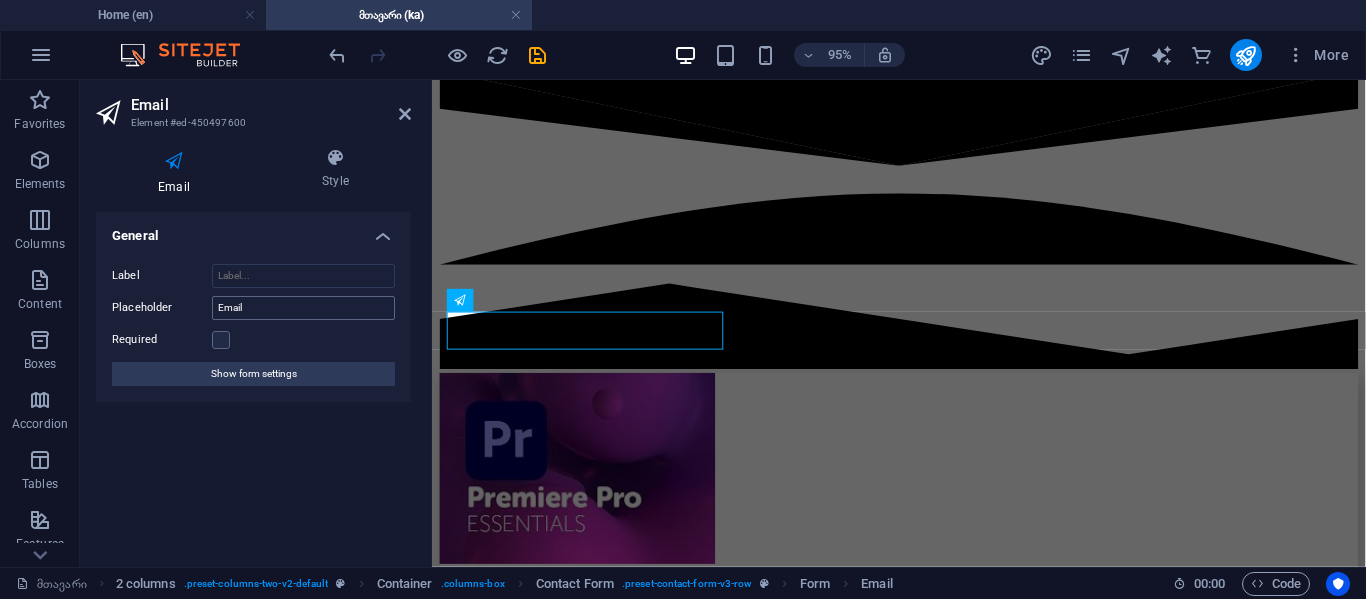 scroll, scrollTop: 3749, scrollLeft: 0, axis: vertical 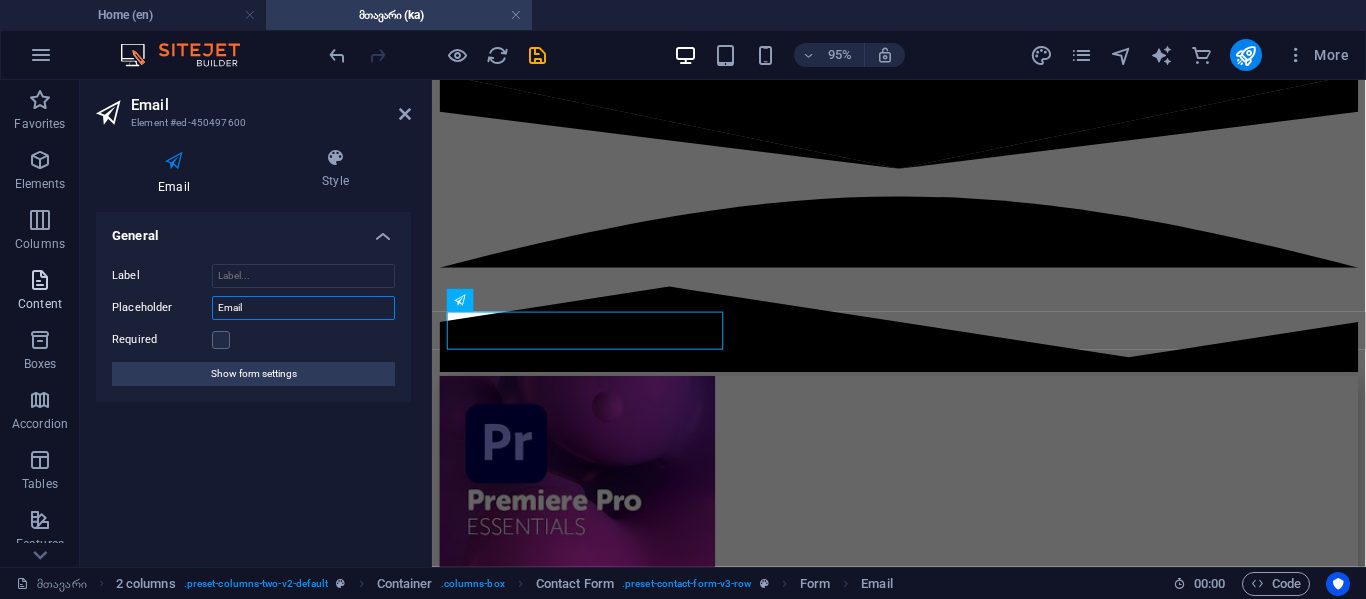 drag, startPoint x: 297, startPoint y: 314, endPoint x: 39, endPoint y: 325, distance: 258.23438 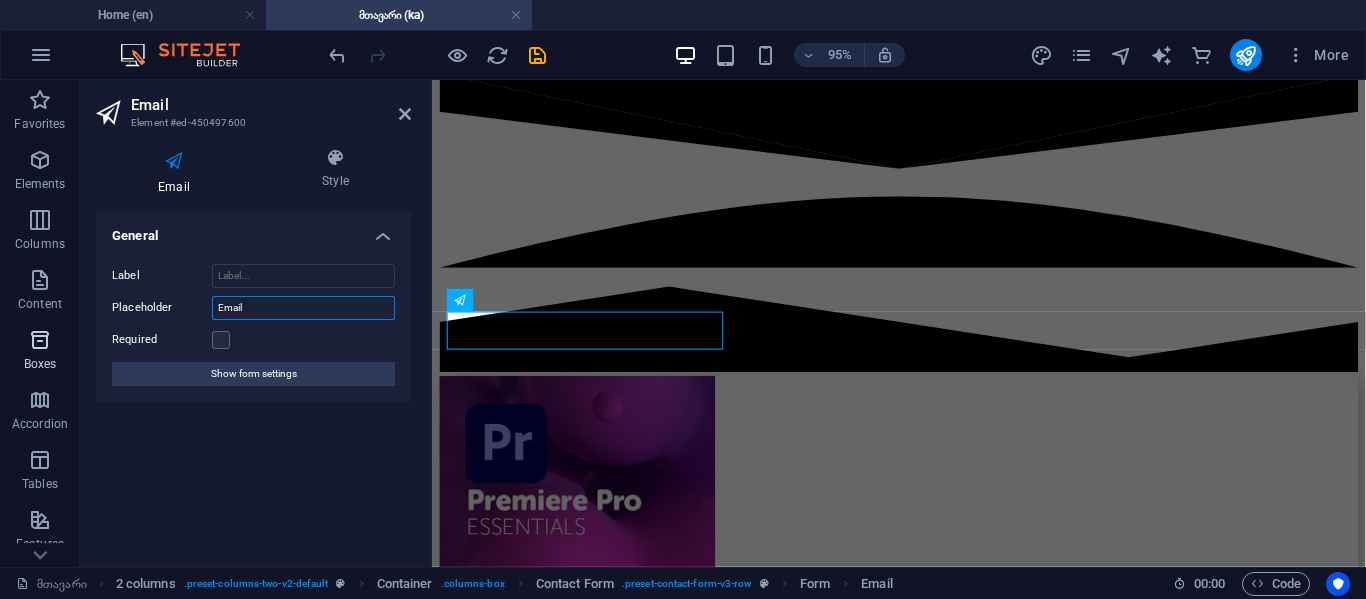 click on "Favorites Elements Columns Content Boxes Accordion Tables Features Images Slider Header Footer Forms Marketing Collections Commerce Email Element #ed-450497600 Email Style General Label Placeholder Email Required Show form settings Contact Form Element Layout How this element expands within the layout (Flexbox). Size Default auto px % 1/1 1/2 1/3 1/4 1/5 1/6 1/7 1/8 1/9 1/10 Grow Shrink Order Container layout Visible Visible Opacity 100 % Overflow Spacing Margin Default auto px % rem vw vh Custom Custom auto px % rem vw vh auto px % rem vw vh auto px % rem vw vh auto px % rem vw vh Padding Default px rem % vh vw Custom Custom px rem % vh vw px rem % vh vw px rem % vh vw px rem % vh vw Border Style              - Width 1 auto px rem % vh vw Custom Custom 1 auto px rem % vh vw 1 auto px rem % vh vw 1 auto px rem % vh vw 1 auto px rem % vh vw  - Color Round corners Default px rem % vh vw Custom Custom px rem % vh vw px rem % vh vw px rem % vh vw px rem % vh vw Shadow Default None Outside Inside Color 0" at bounding box center (683, 323) 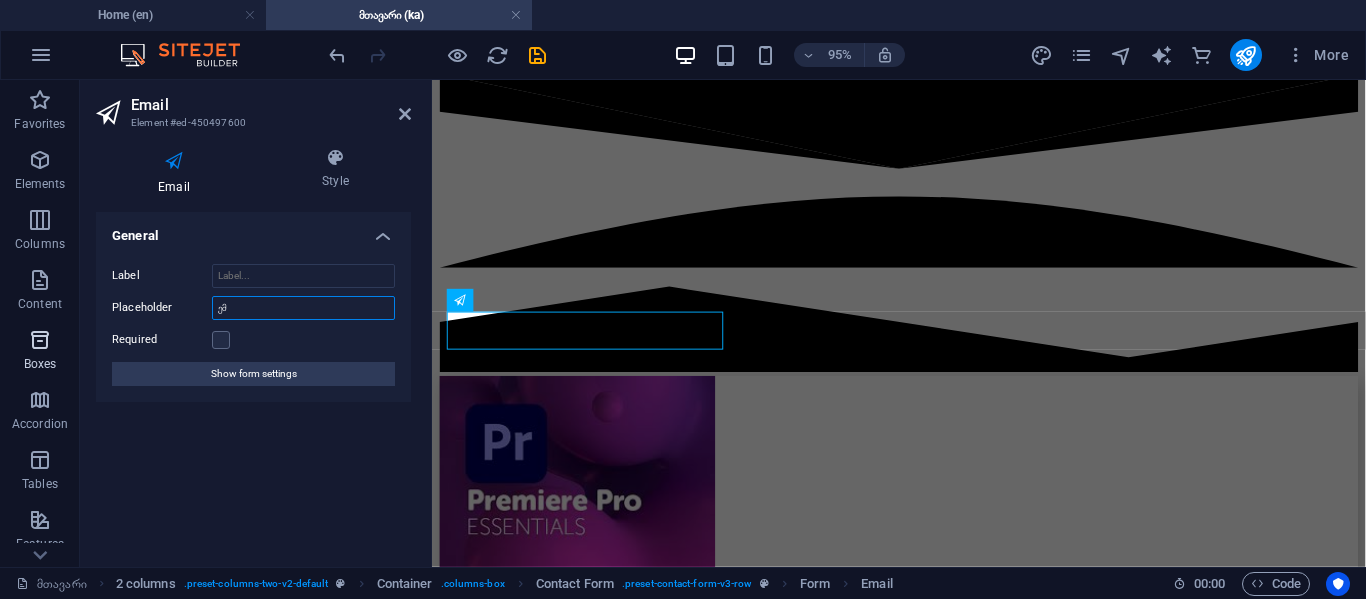 type on "ე" 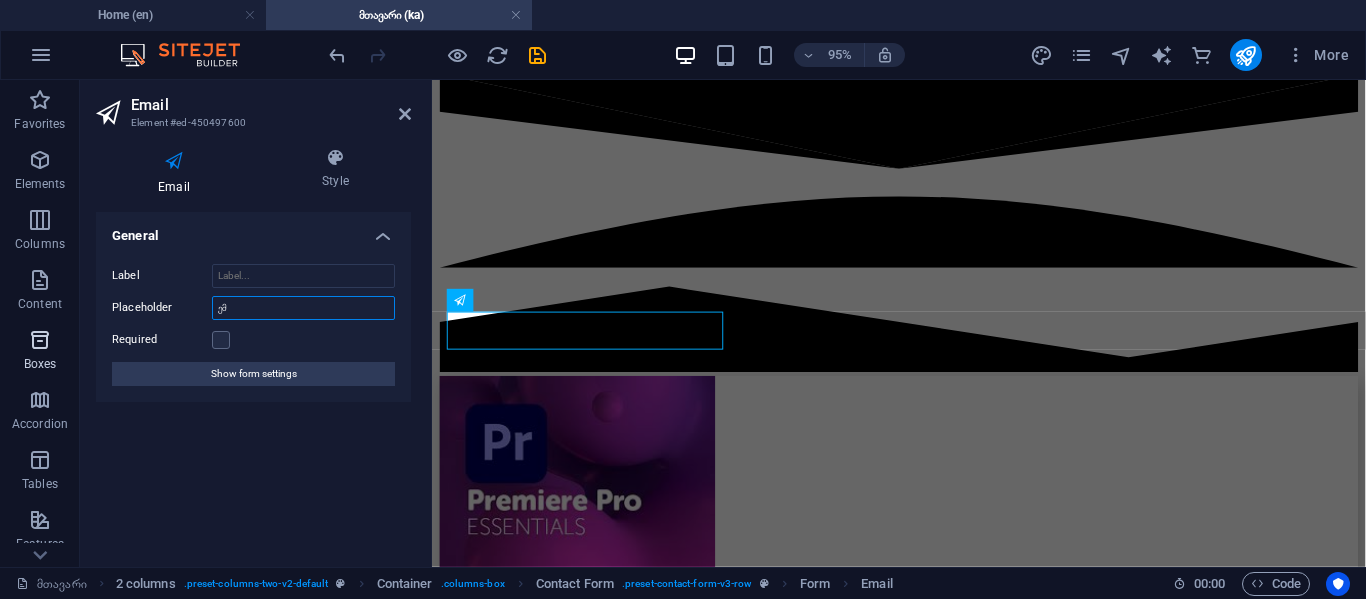 type on "ე" 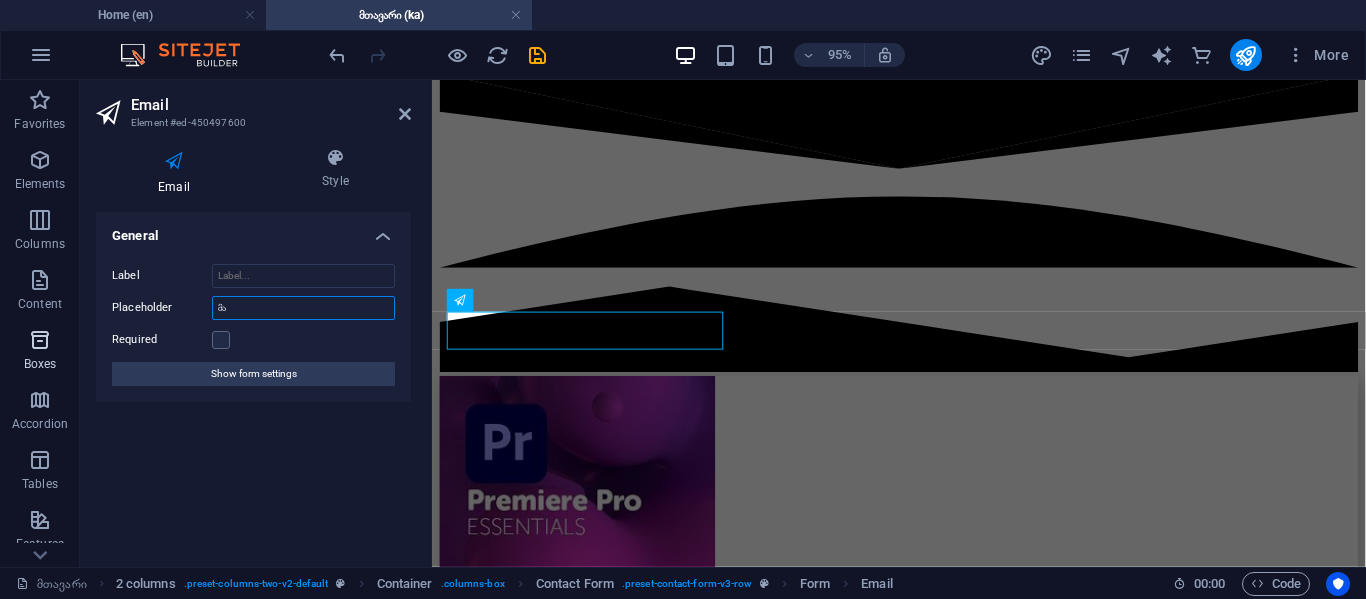 type on "მ" 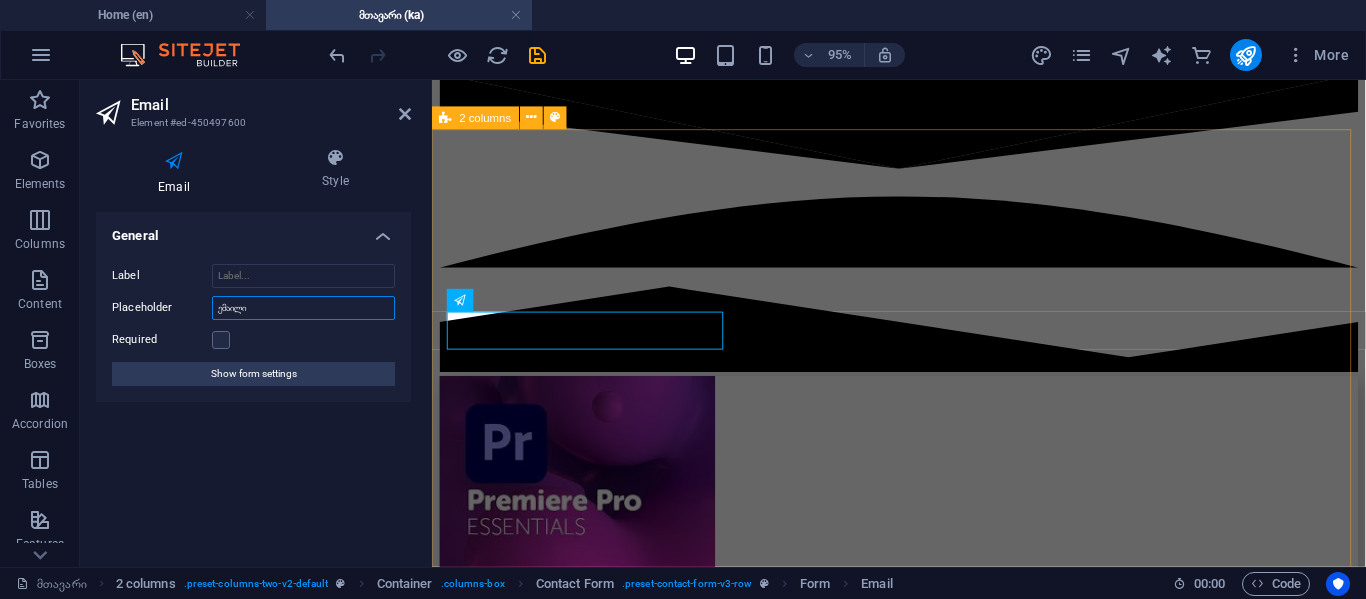 type on "ემაილი" 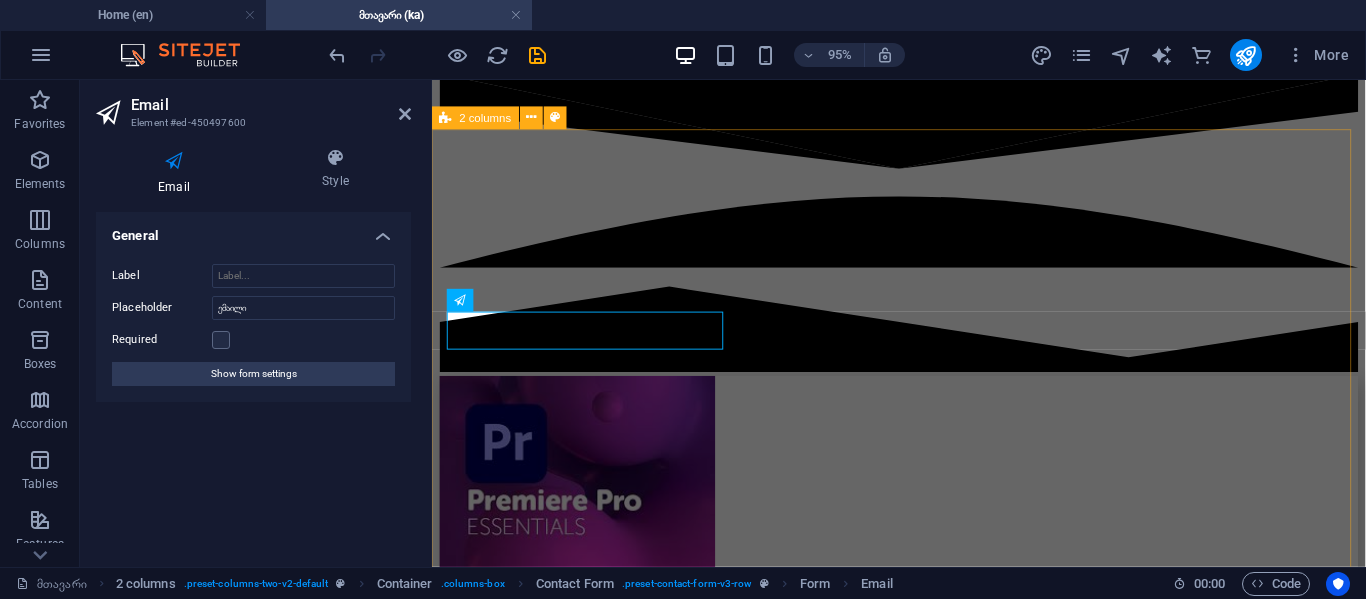 click on "I have read and understand the privacy policy. Unreadable? Load new Submit" at bounding box center [923, 6335] 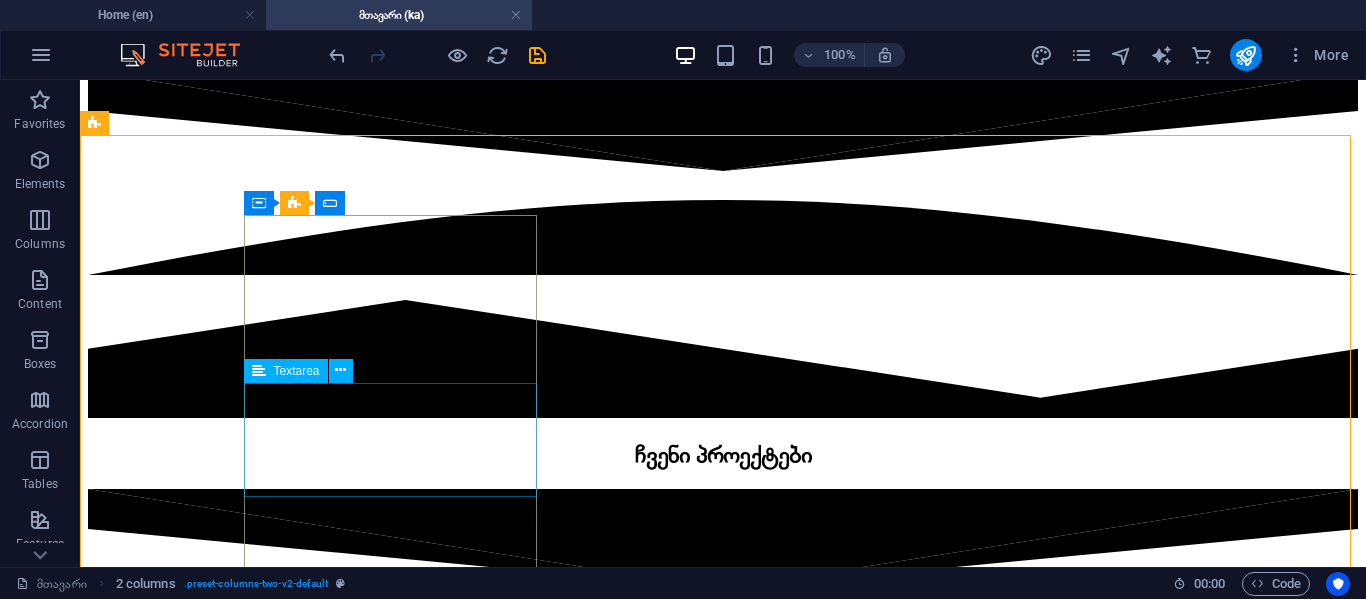 click at bounding box center (723, 7765) 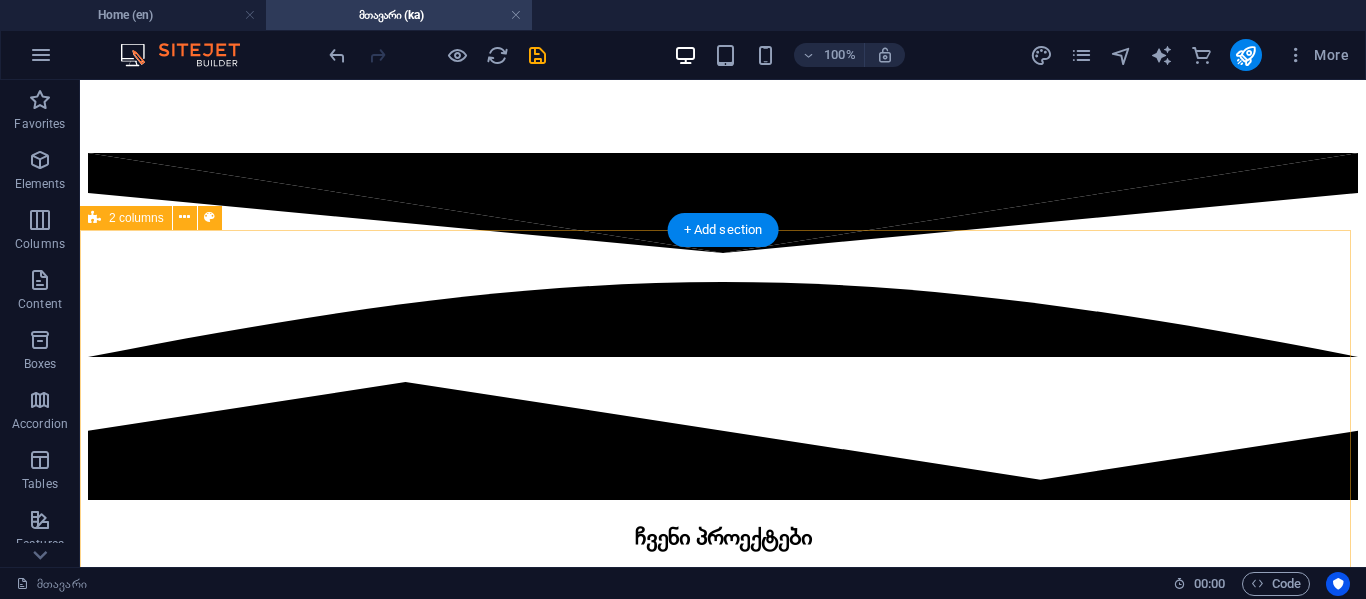 scroll, scrollTop: 3854, scrollLeft: 0, axis: vertical 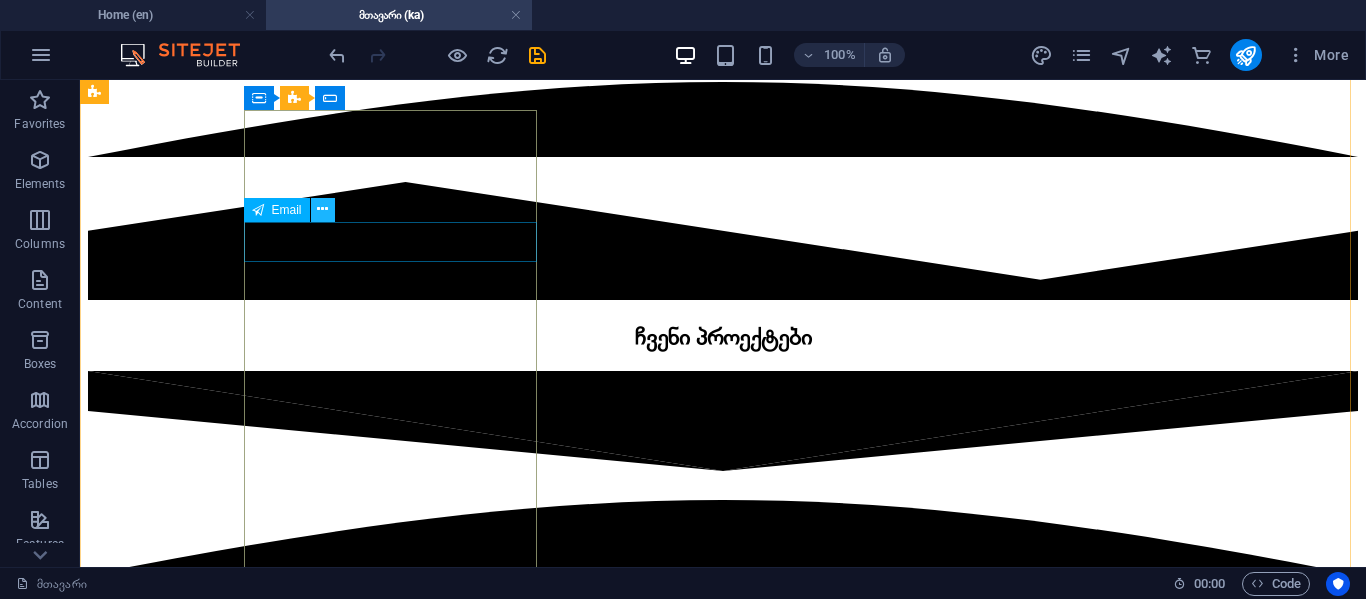 click at bounding box center (322, 209) 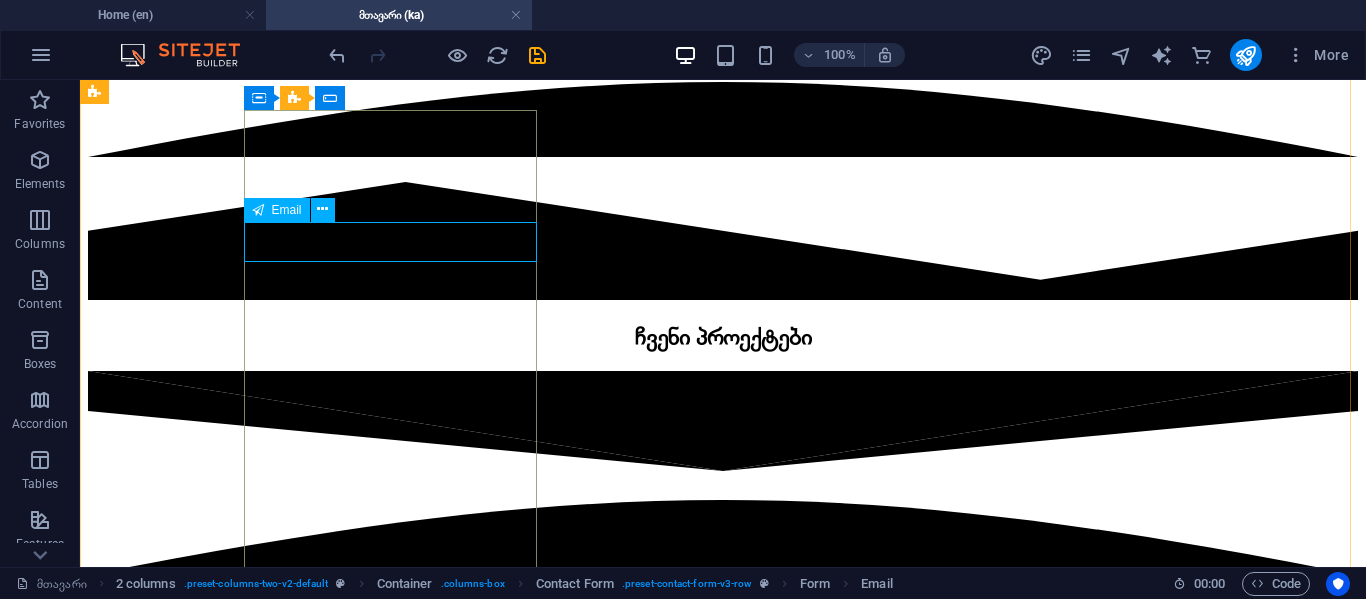 click at bounding box center (723, 7595) 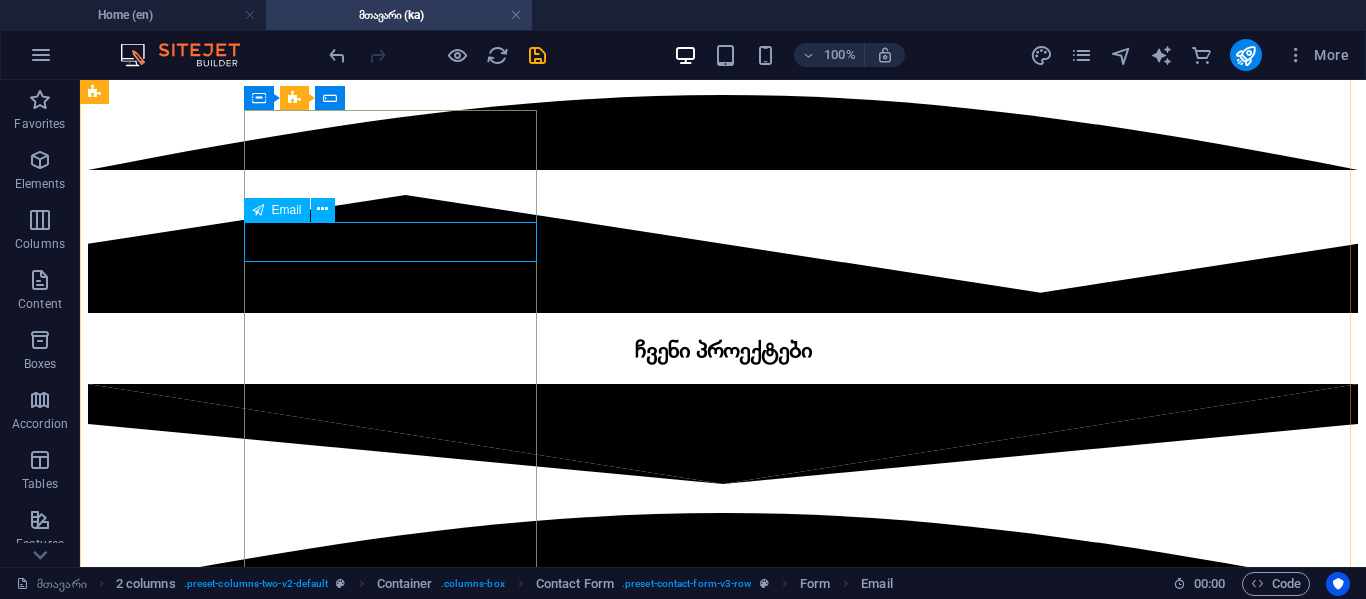 scroll, scrollTop: 3851, scrollLeft: 0, axis: vertical 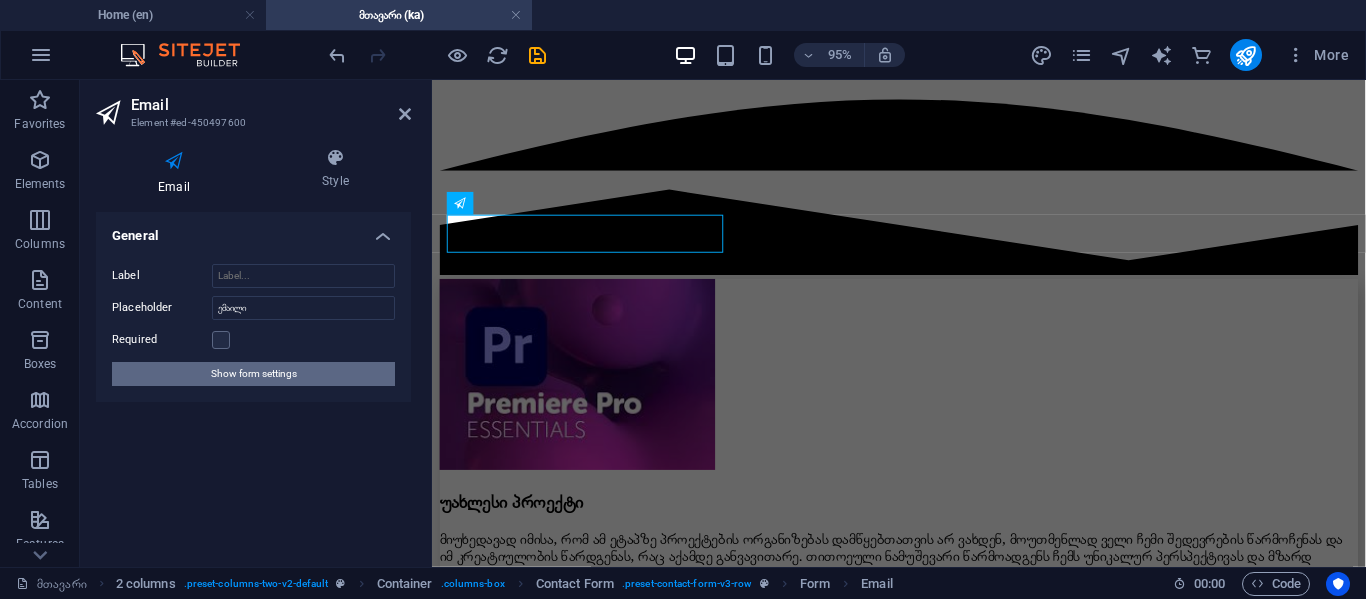 click on "Show form settings" at bounding box center [254, 374] 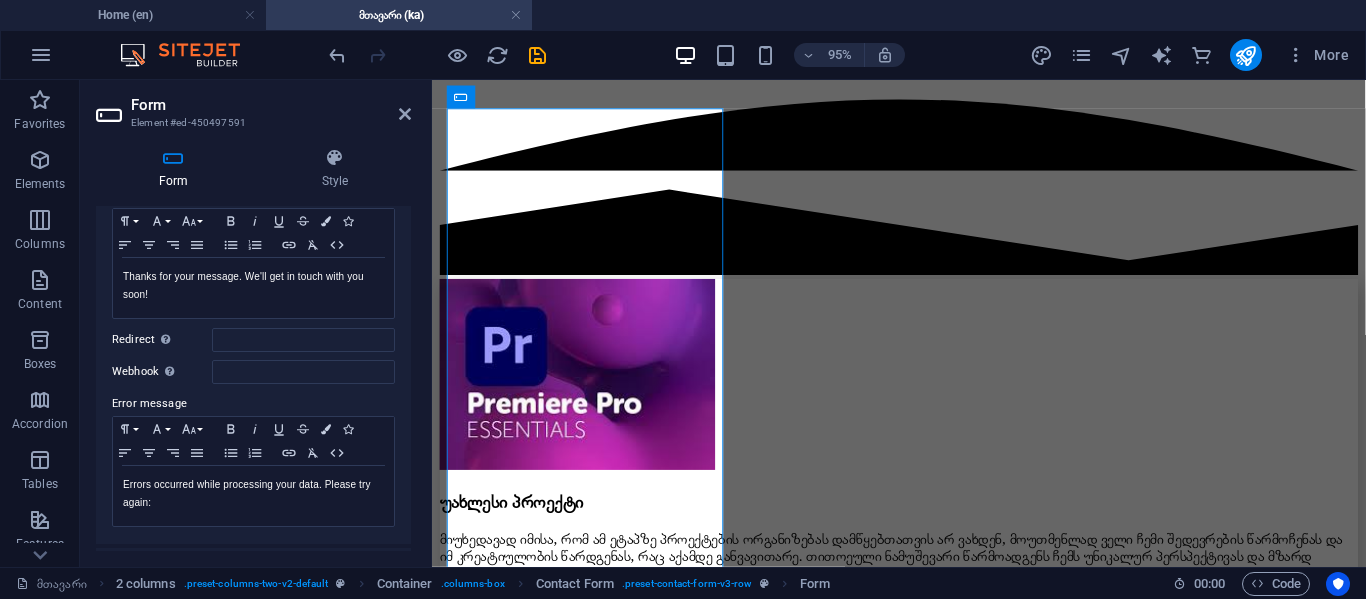 scroll, scrollTop: 200, scrollLeft: 0, axis: vertical 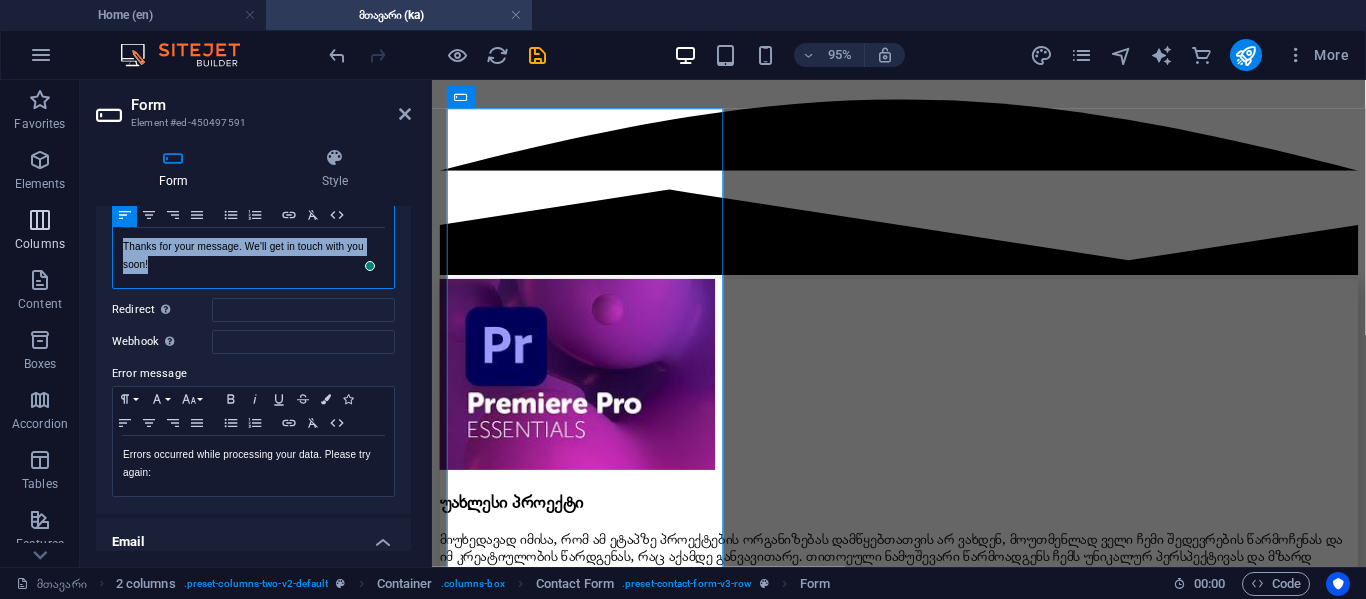 drag, startPoint x: 240, startPoint y: 277, endPoint x: 66, endPoint y: 233, distance: 179.47702 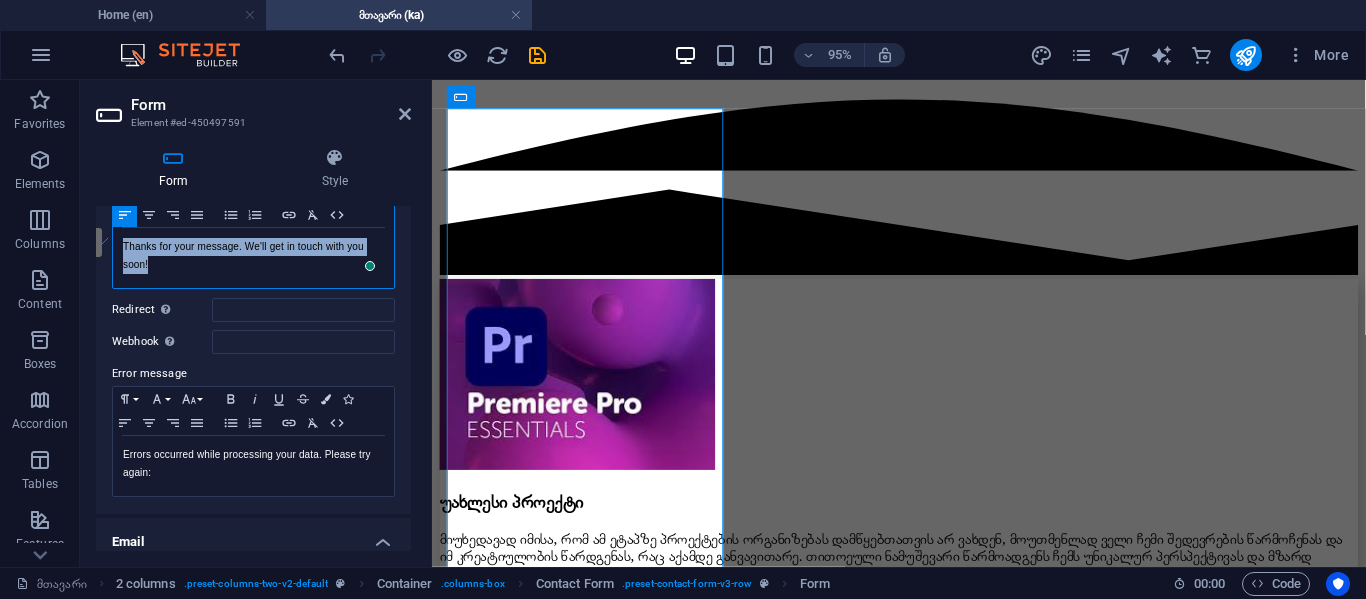 click on "Thanks for your message. We'll get in touch with you soon!" at bounding box center [253, 256] 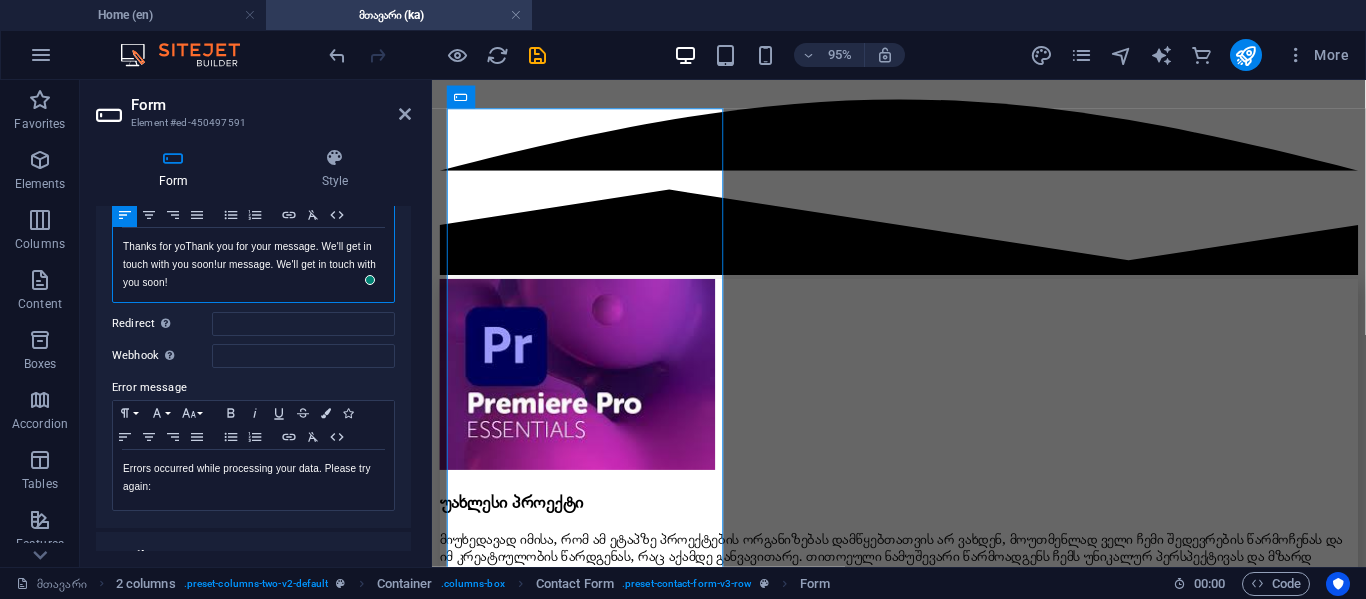 scroll, scrollTop: 114, scrollLeft: 1, axis: both 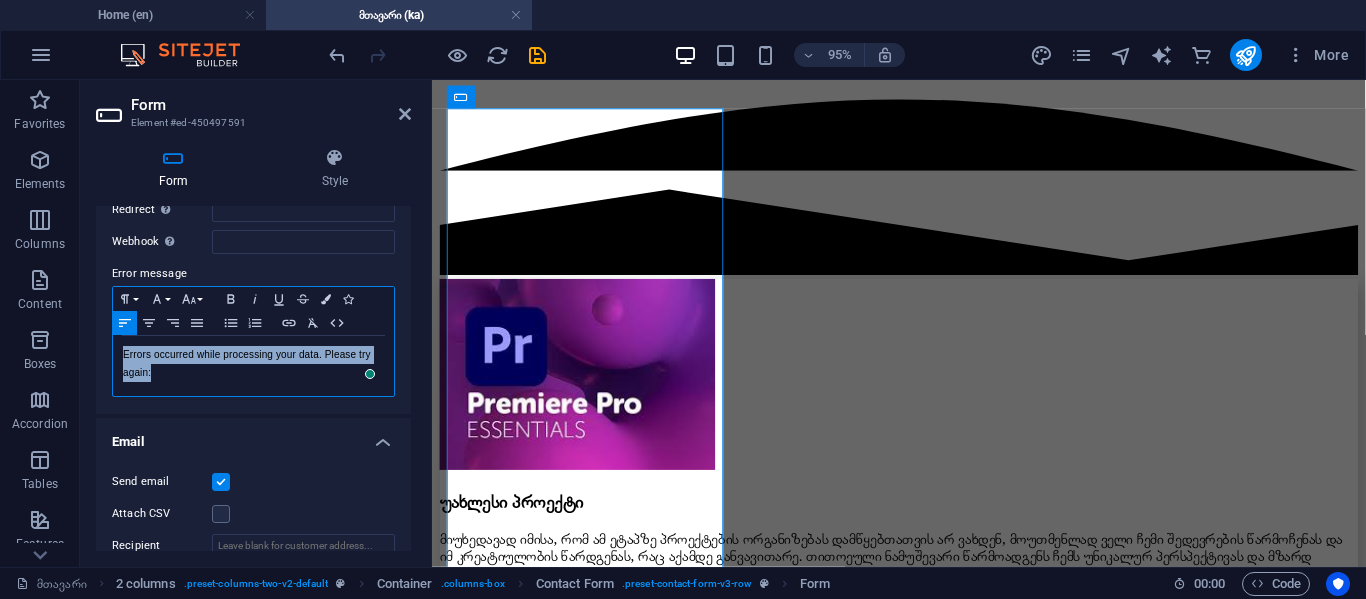 drag, startPoint x: 194, startPoint y: 383, endPoint x: 109, endPoint y: 343, distance: 93.941475 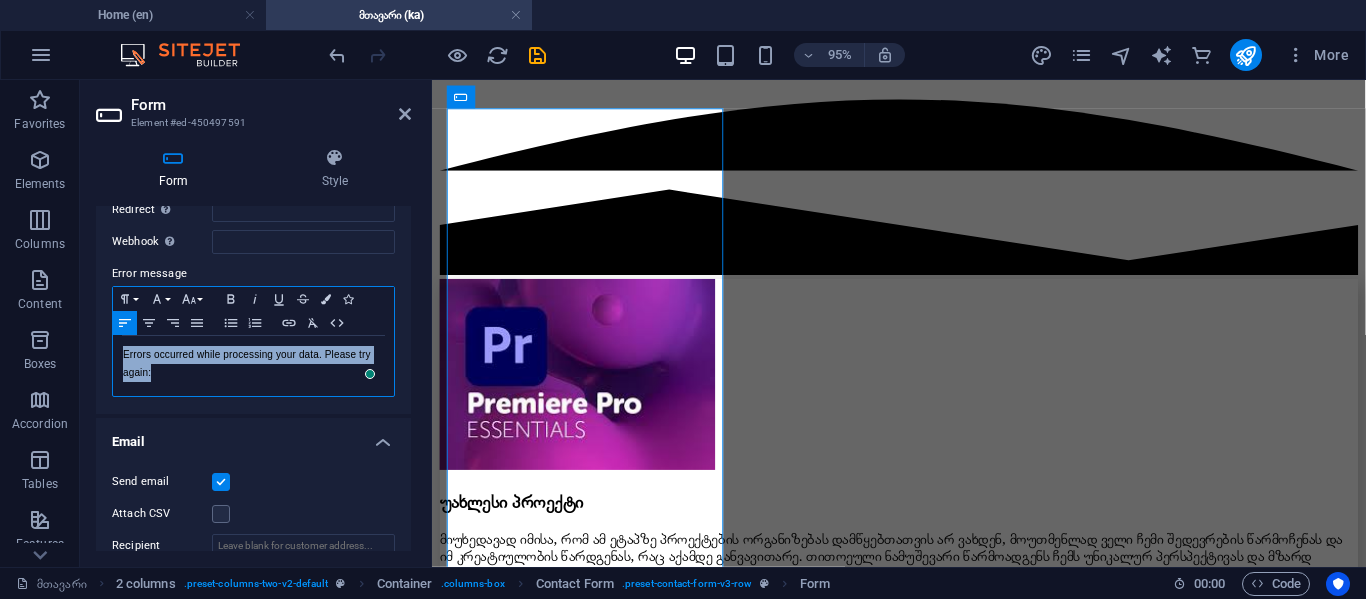 click on "Success message Paragraph Format Normal Heading 1 Heading 2 Heading 3 Heading 4 Heading 5 Heading 6 Code Font Family Arial Georgia Impact Tahoma Times New Roman Verdana Poppins Font Size 8 9 10 11 12 14 18 24 30 36 48 60 72 96 Bold Italic Underline Strikethrough Colors Icons Align Left Align Center Align Right Align Justify Unordered List Ordered List Insert Link Clear Formatting HTML გმადლობთ თქვენი შეტყობინებისთვის. მალე დაგიკავშირდებით! გმადლობთ თქვენი შეტყობინებისთვის. მალე დაგიკავშირდებით! Shown after form was submitted successfully... Redirect Define a redirect target upon successful form submission; for example, a success page. Webhook A webhook is a push notification from this form to another server. Every time someone submits this form, the data will be pushed to your server.  Error message Paragraph Format" at bounding box center [253, 226] 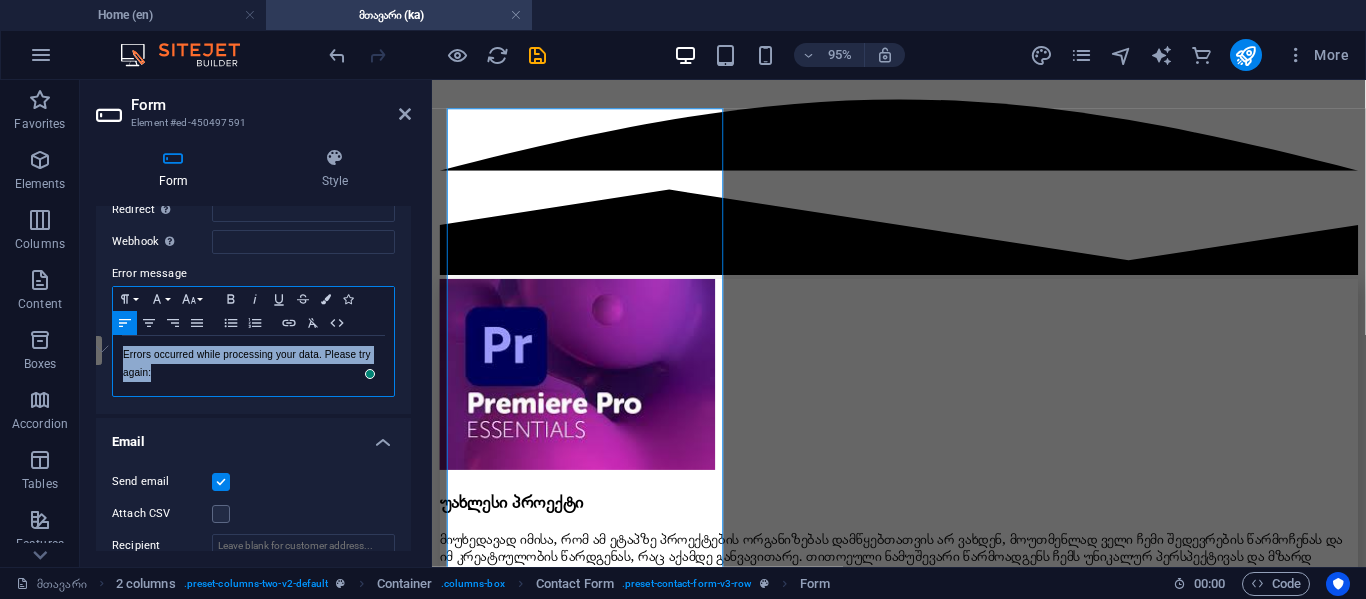 click on "Errors occurred while processing your data. Please try again:" at bounding box center [253, 364] 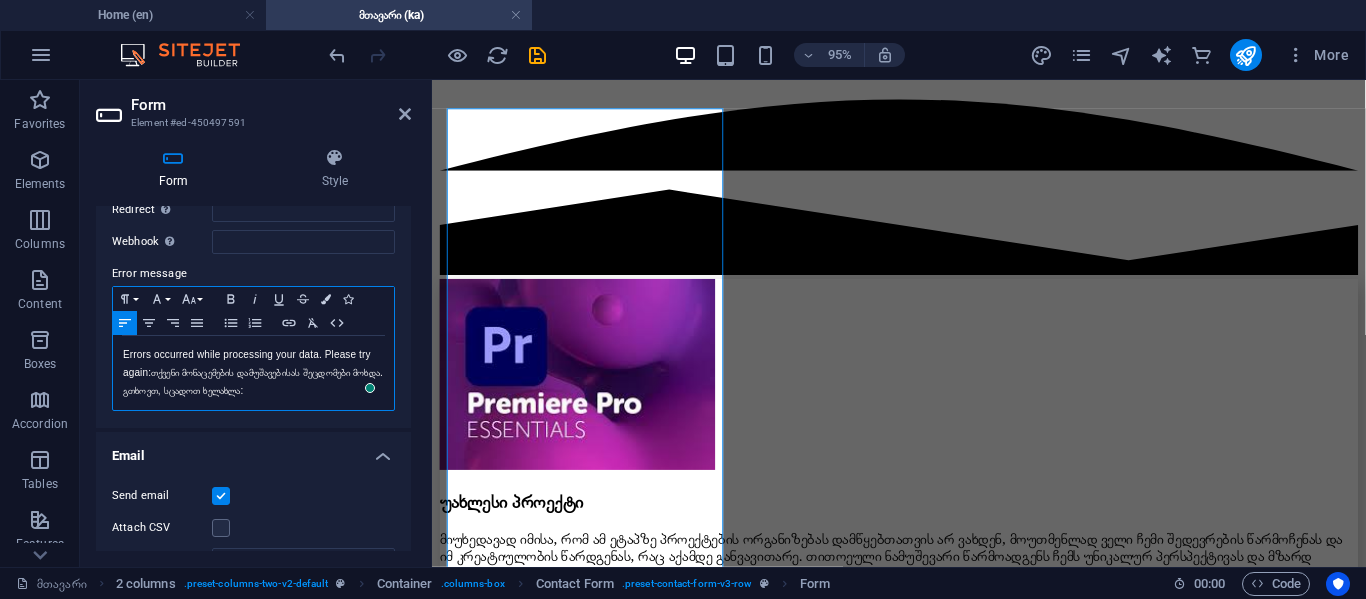 scroll, scrollTop: 324, scrollLeft: 1, axis: both 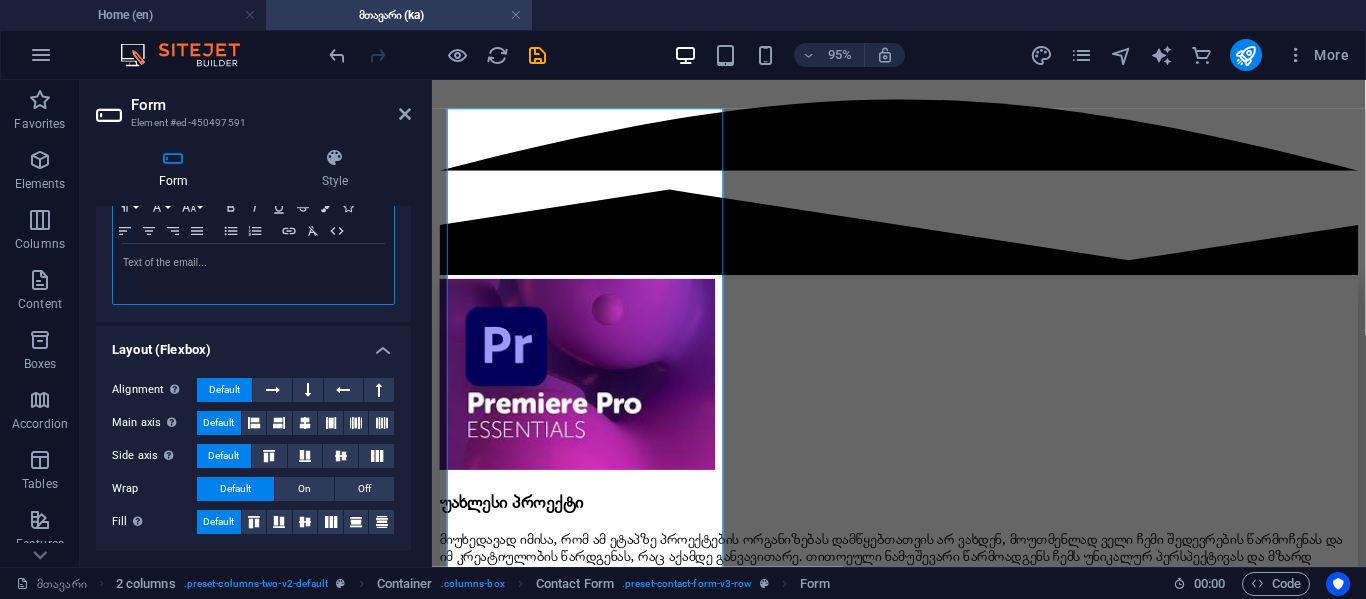 click at bounding box center (253, 274) 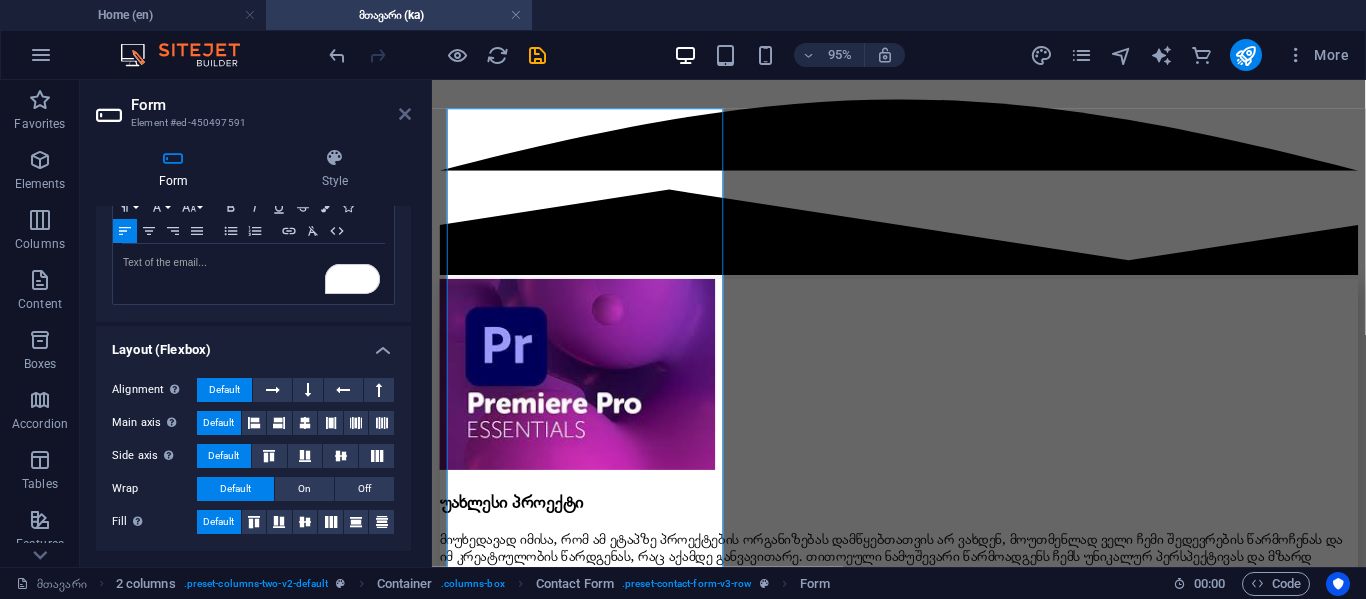 click at bounding box center (405, 114) 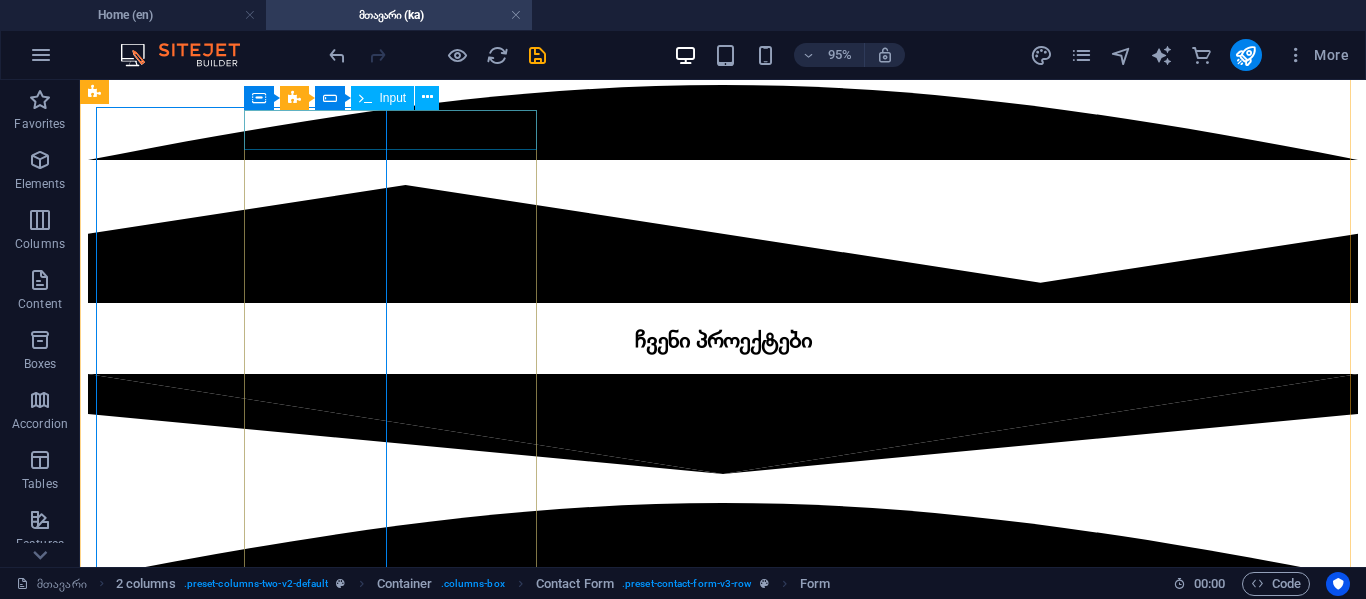 scroll, scrollTop: 3854, scrollLeft: 0, axis: vertical 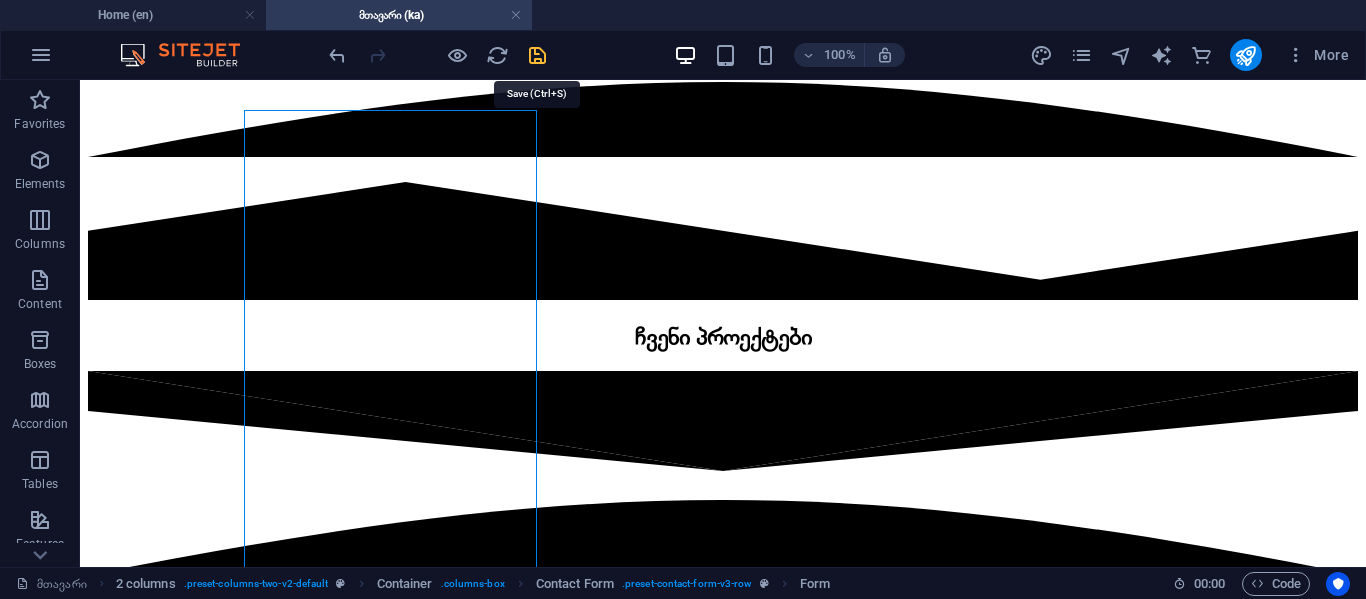 click at bounding box center [537, 55] 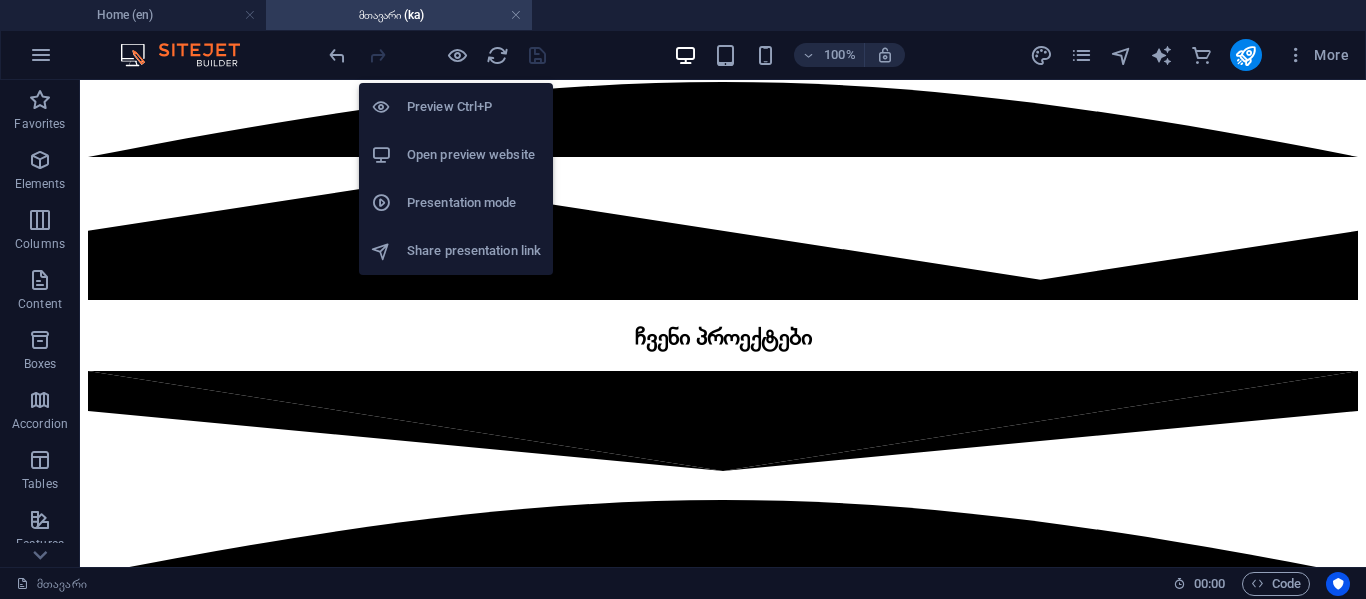 click on "Open preview website" at bounding box center (474, 155) 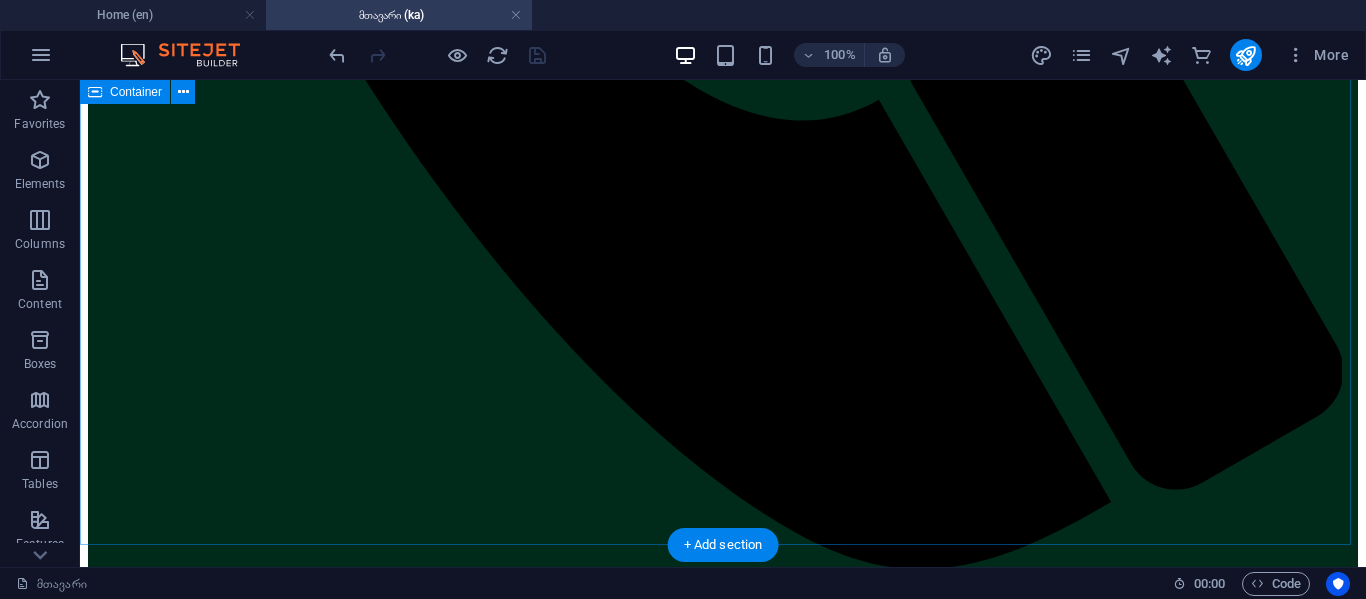 scroll, scrollTop: 2054, scrollLeft: 0, axis: vertical 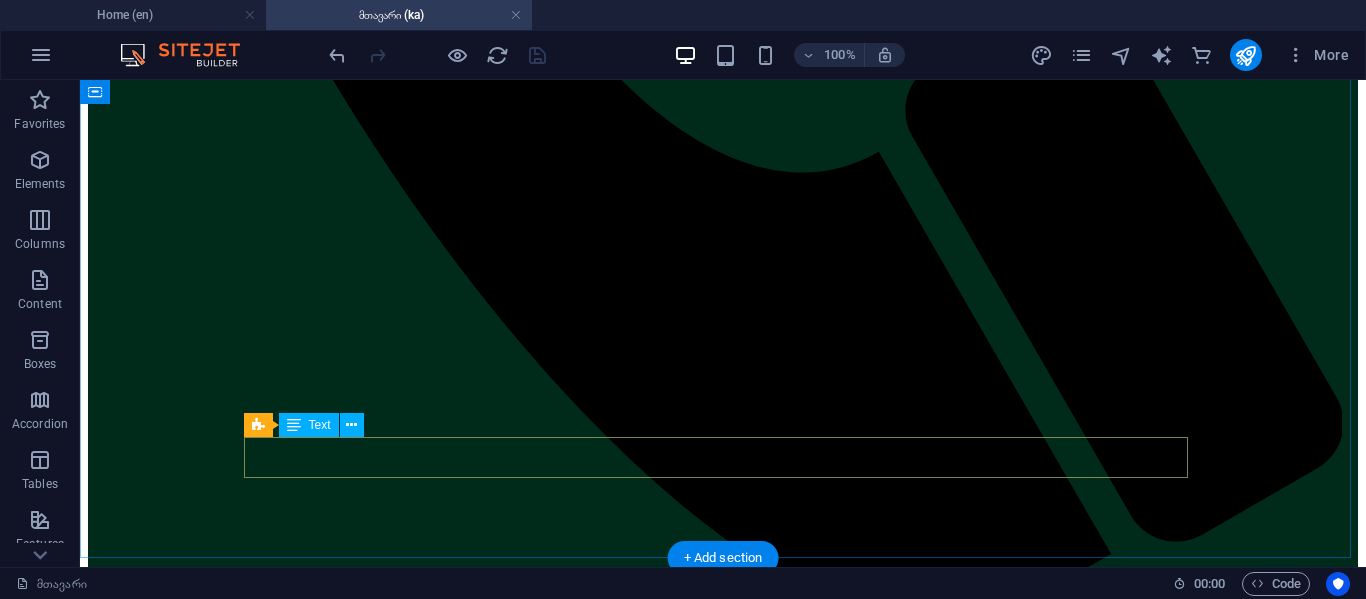 click on "გაგაცნობებთ ჩვენს შემოქმედებით ნამუშევრებს  გალერეაში ." at bounding box center [723, 3464] 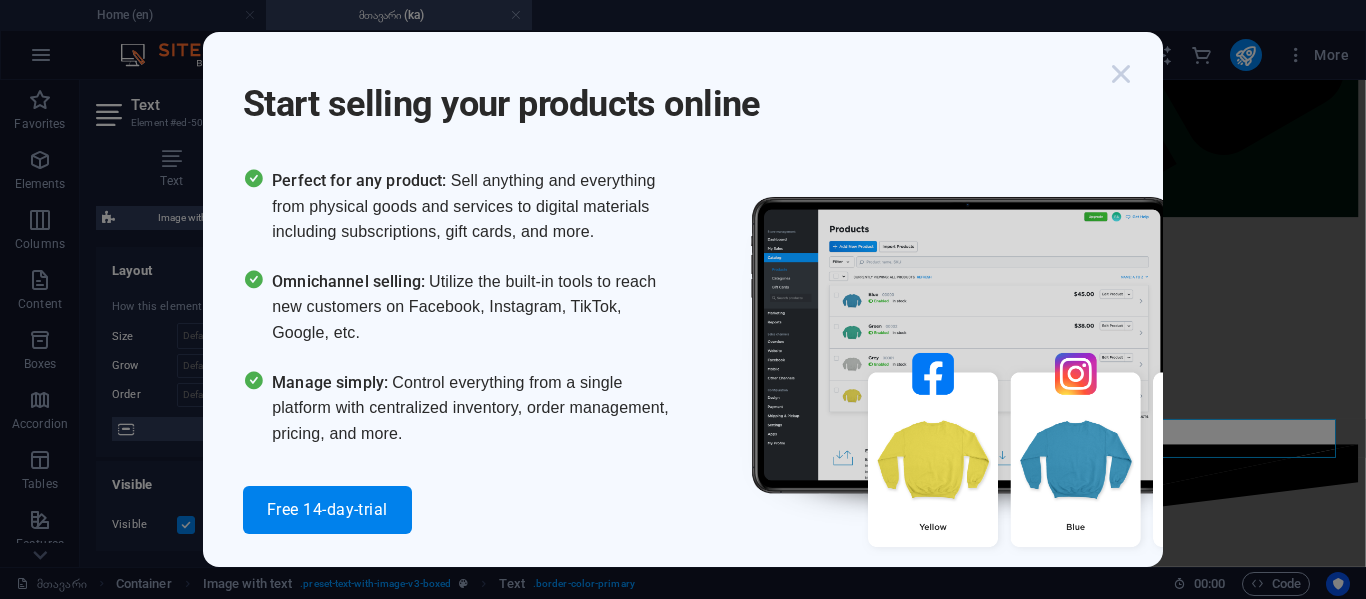 click at bounding box center (1121, 74) 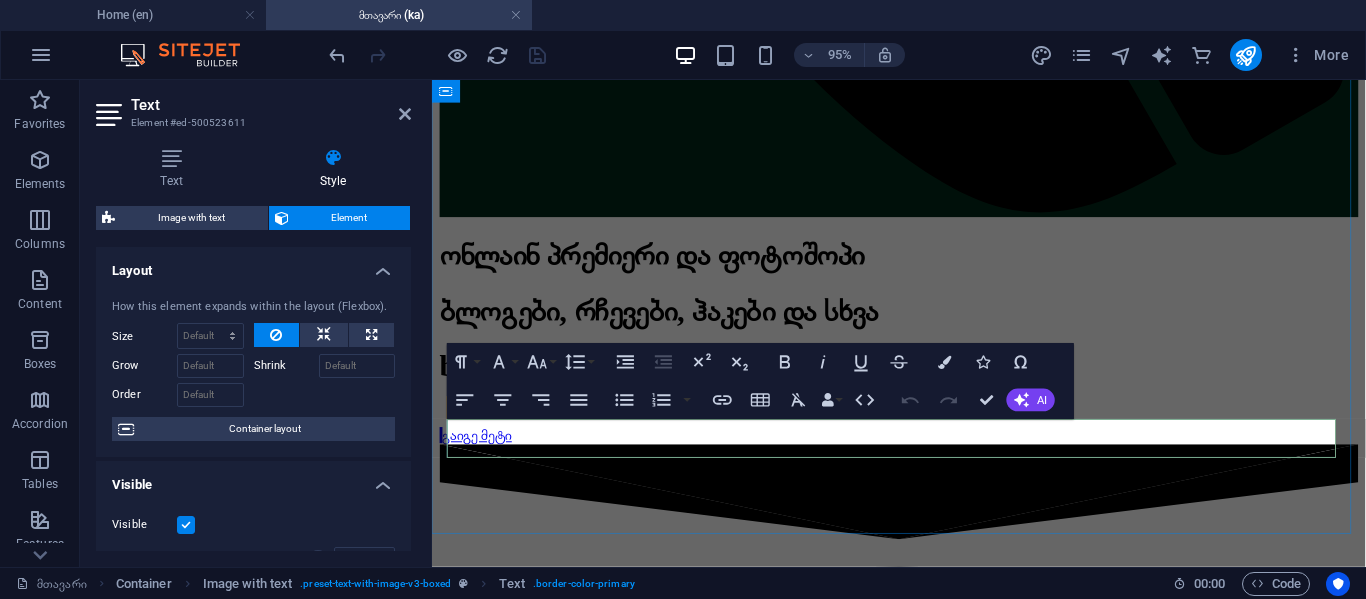 click on "გალერეაში" 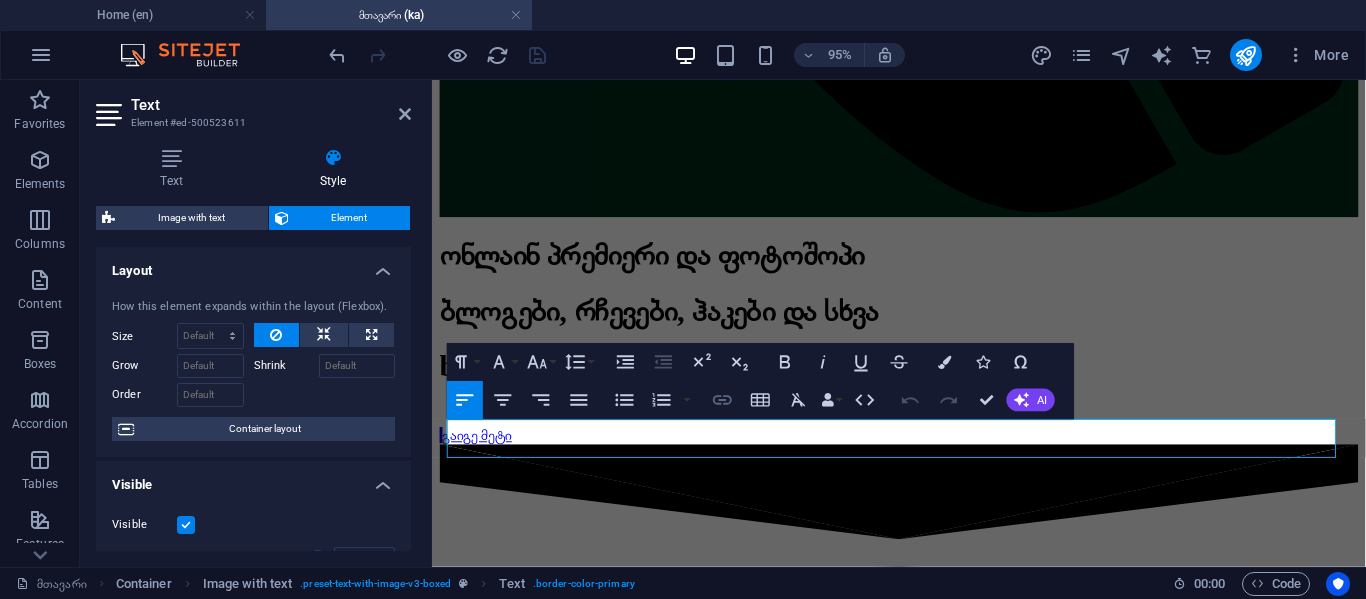 click 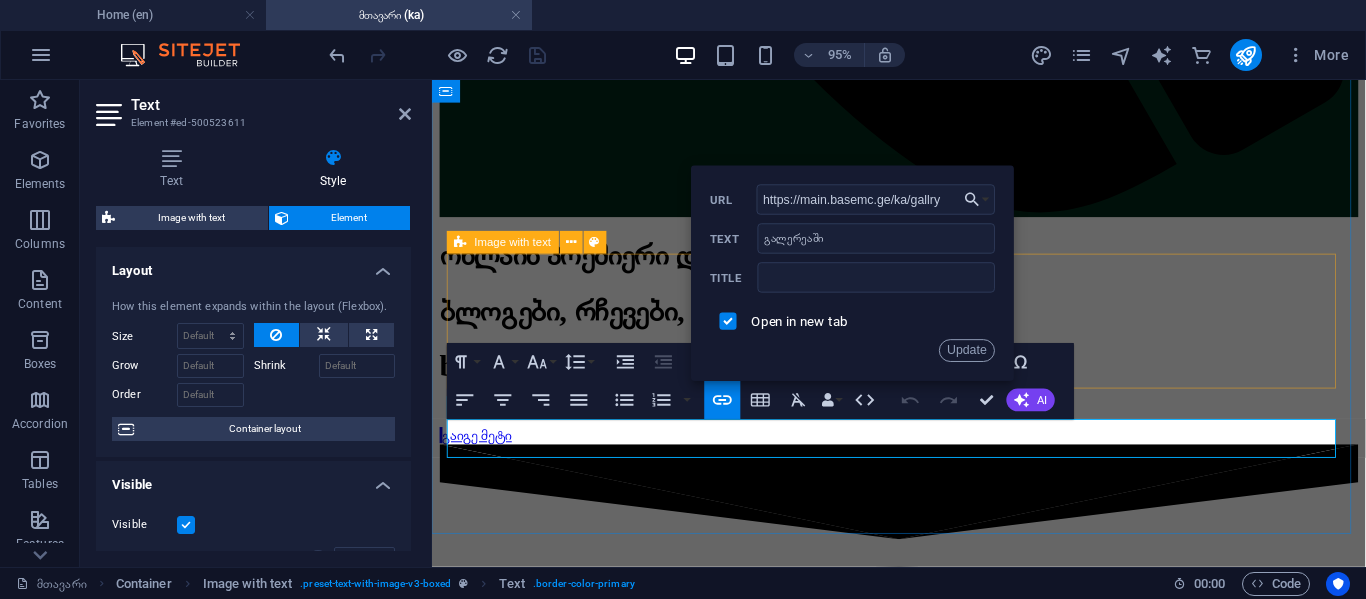 type on "https://main.basemc.ge/ka/gallery" 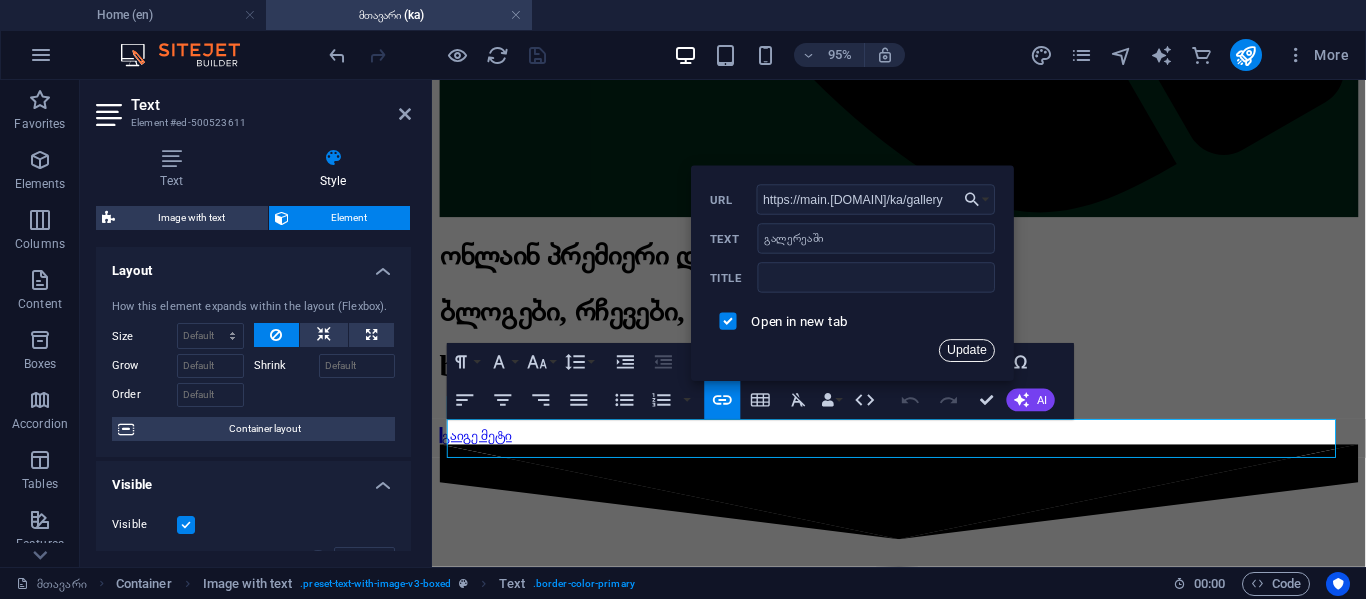 click on "Update" at bounding box center (967, 351) 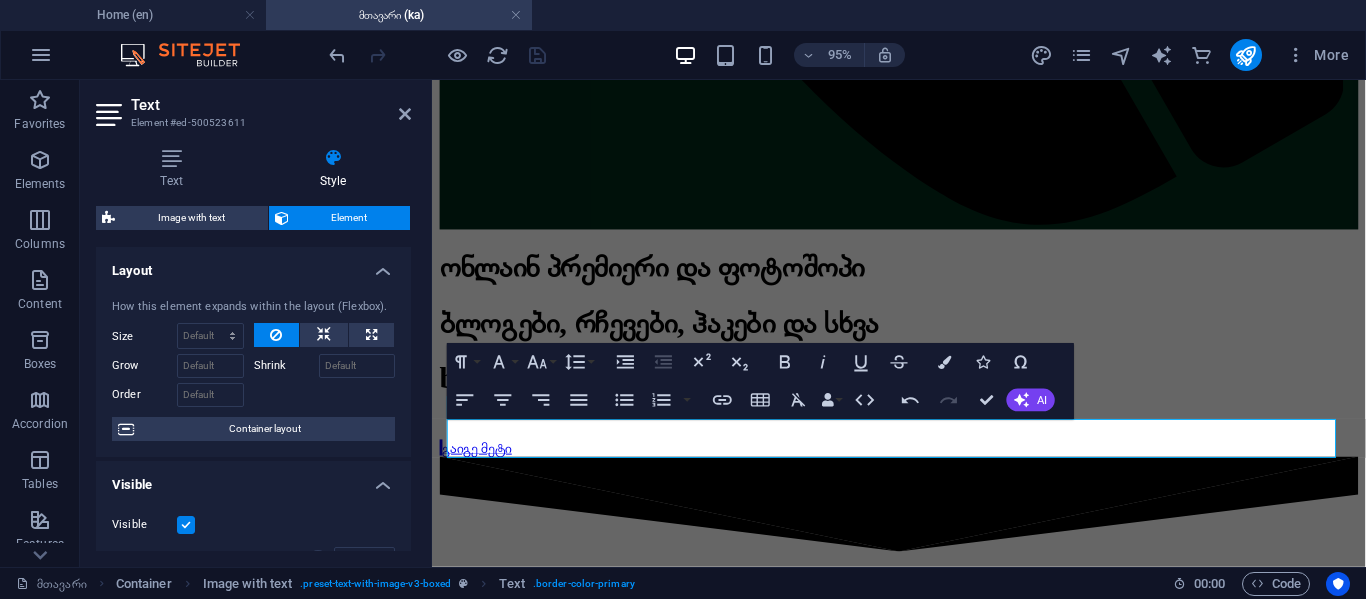 click on "Drop content here or  Add elements  Paste clipboard" at bounding box center [923, 2818] 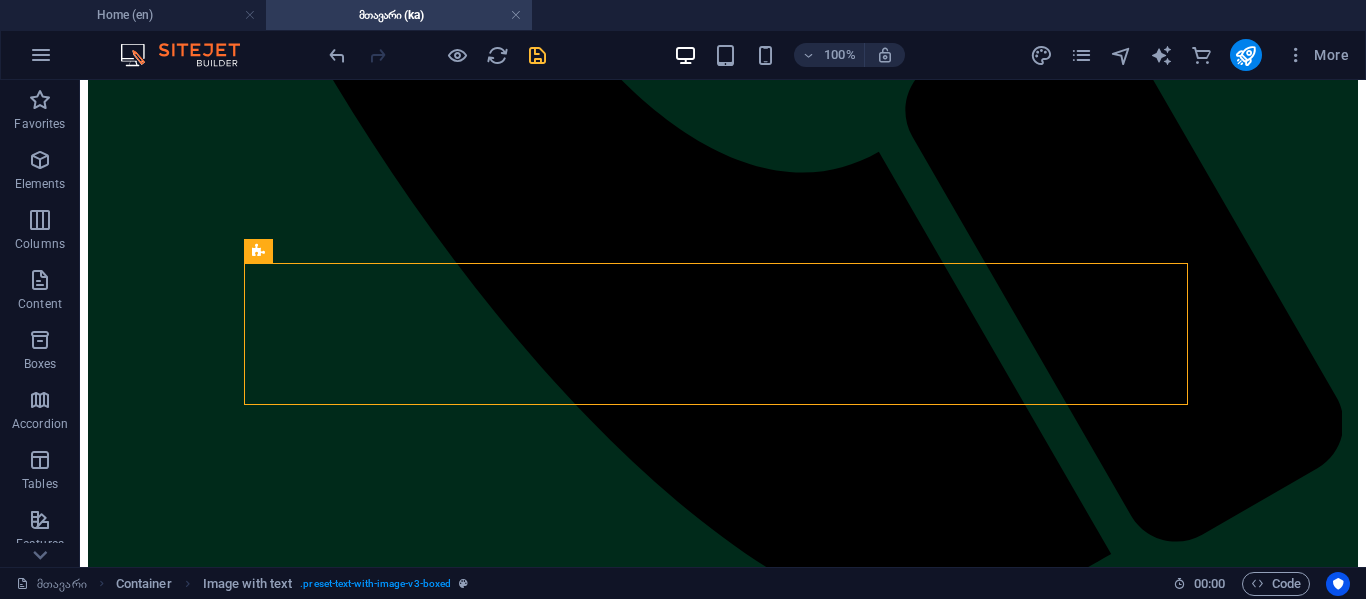 click at bounding box center (537, 55) 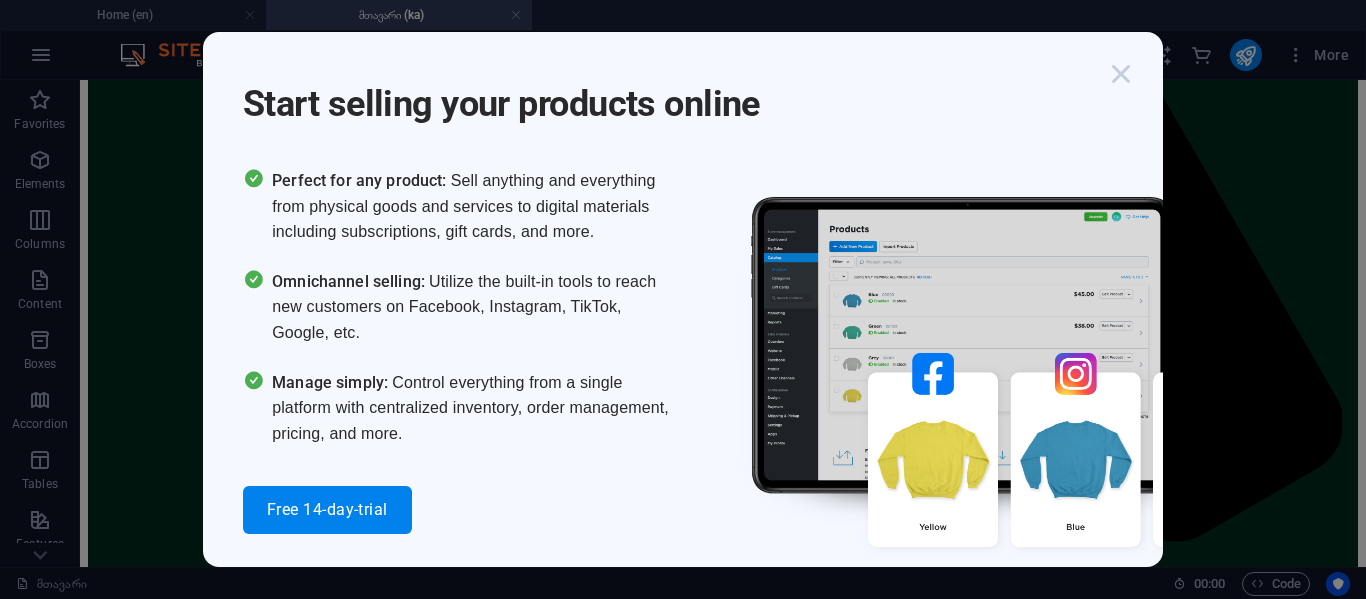 click at bounding box center (1121, 74) 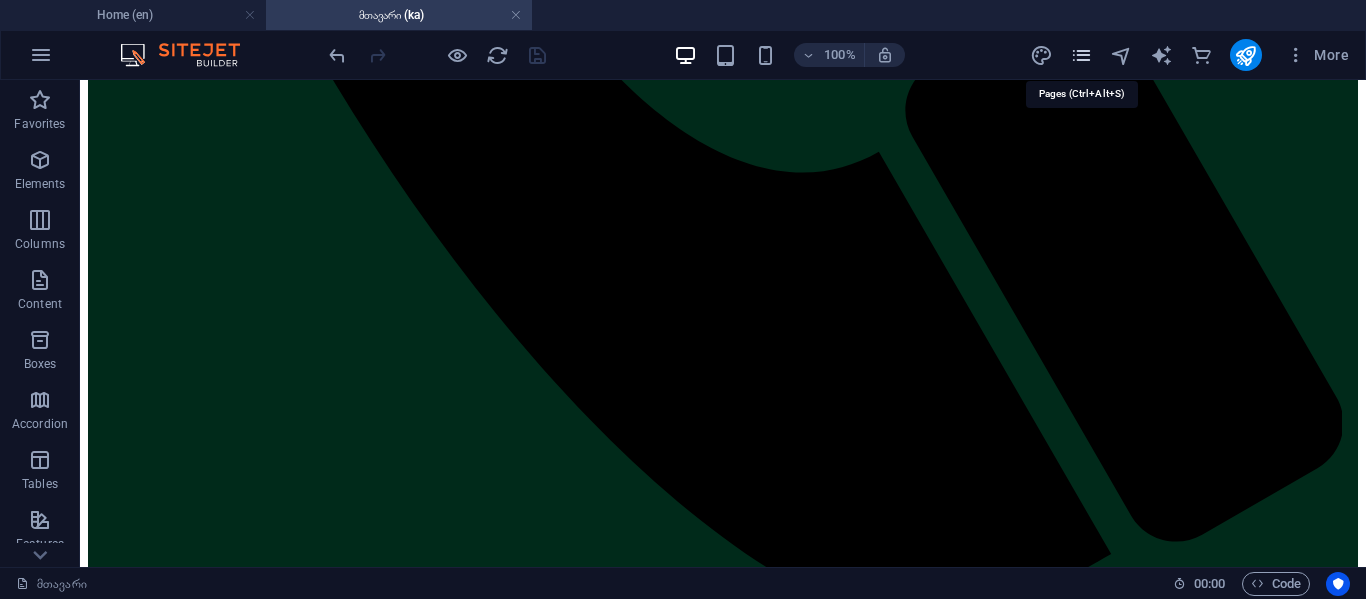 click at bounding box center [1081, 55] 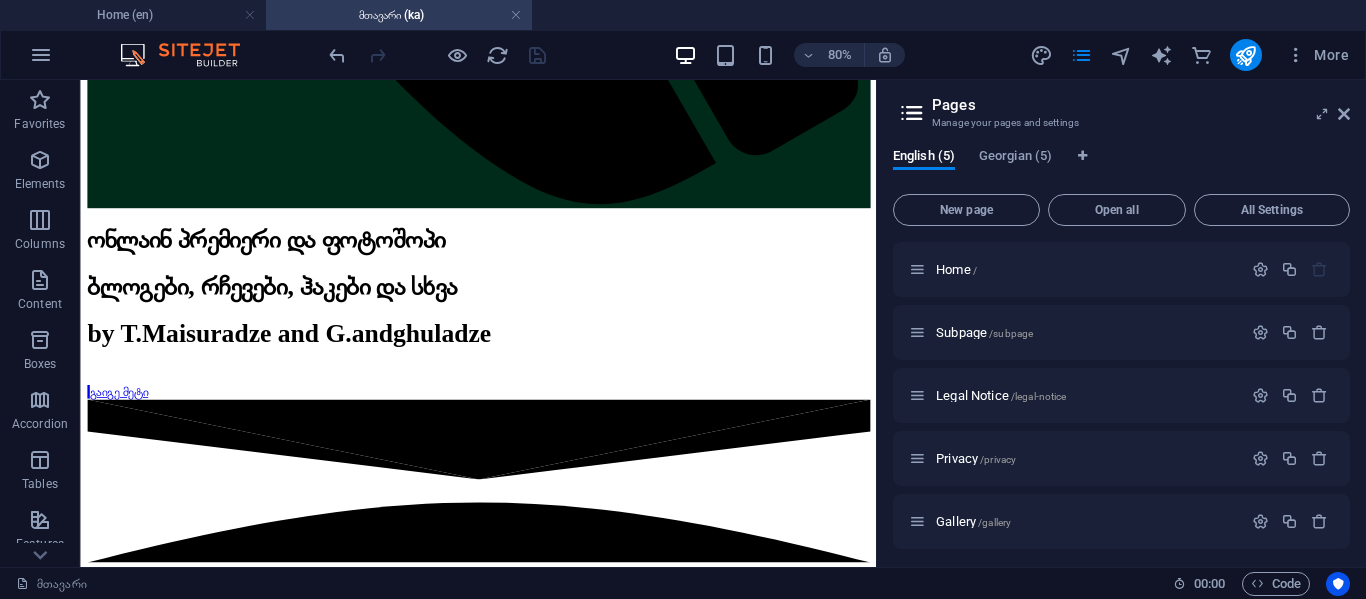 click on "English (5) Georgian (5) New page Open all All Settings Home / Subpage /subpage Legal Notice /legal-notice Privacy /privacy Gallery /gallery" at bounding box center [1121, 349] 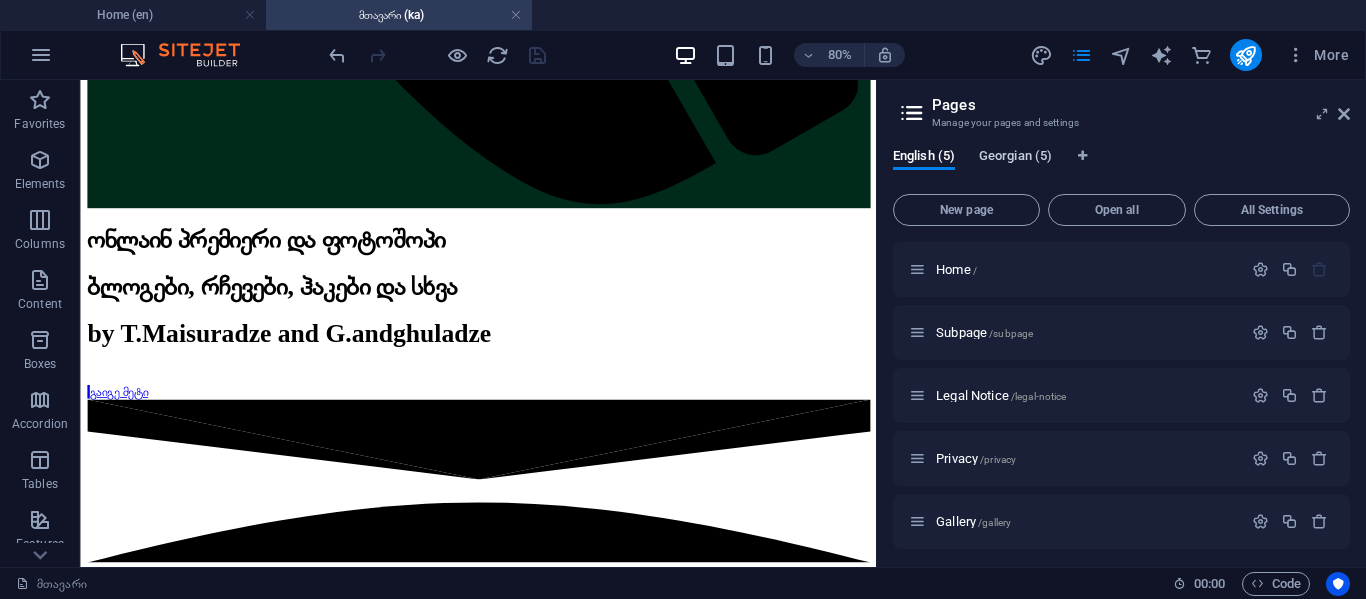 click on "Georgian (5)" at bounding box center [1015, 158] 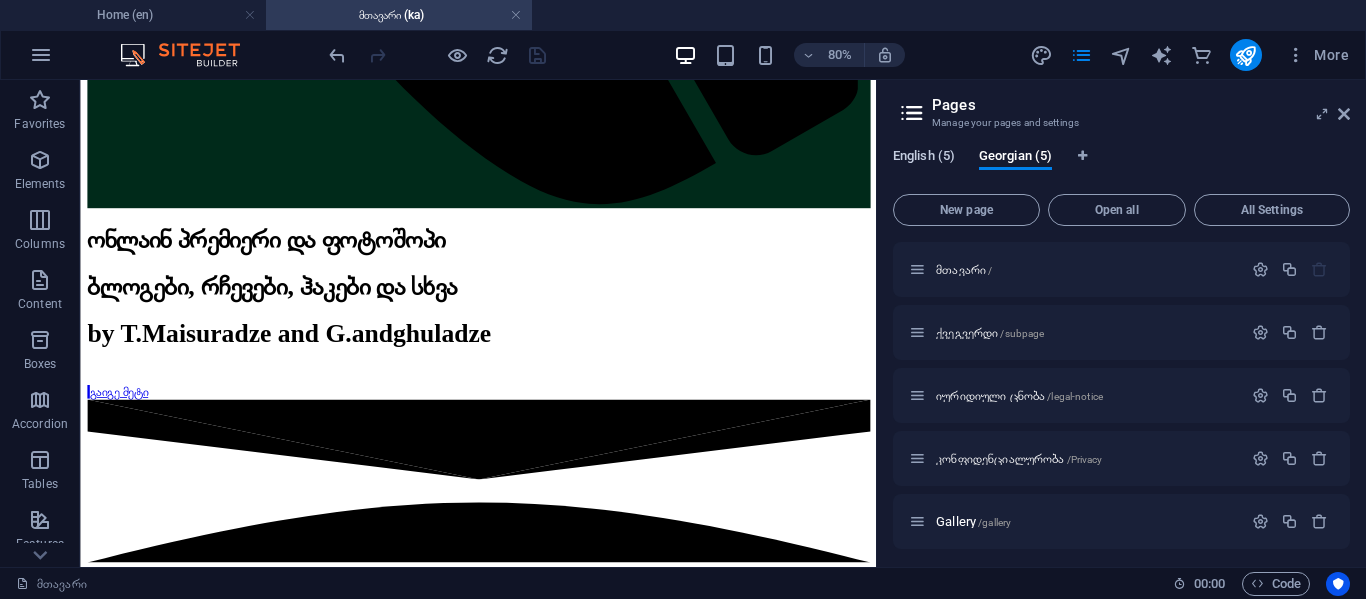 click on "English (5)" at bounding box center (924, 158) 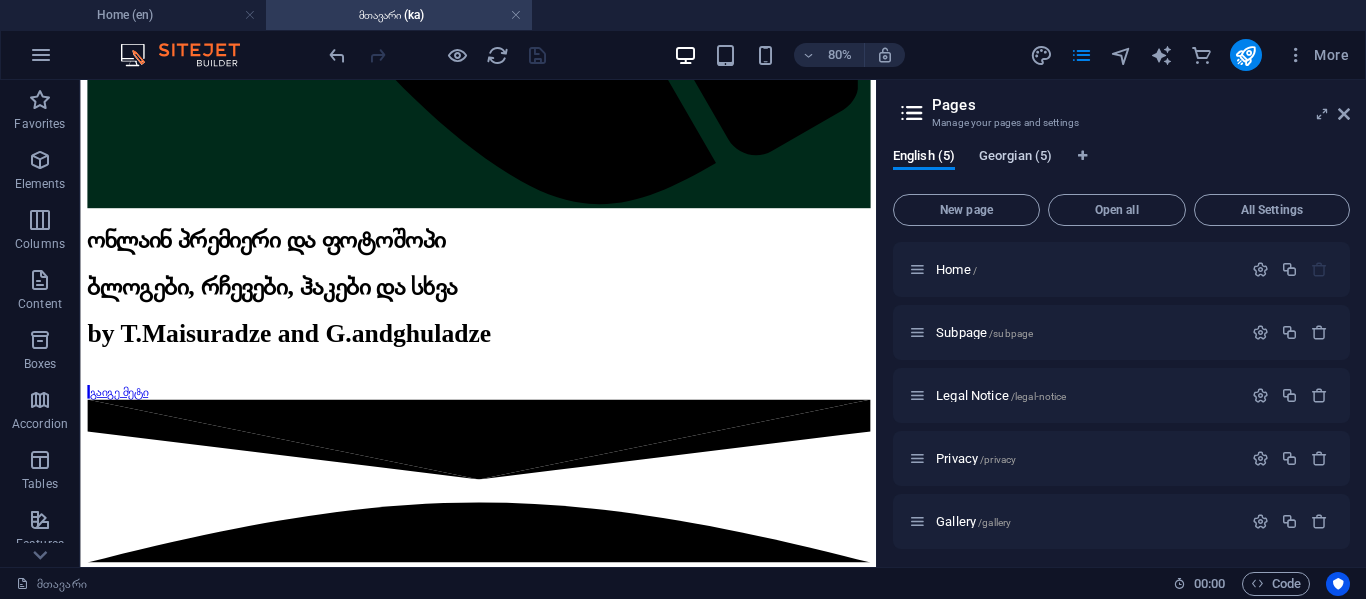 click on "Georgian (5)" at bounding box center [1015, 159] 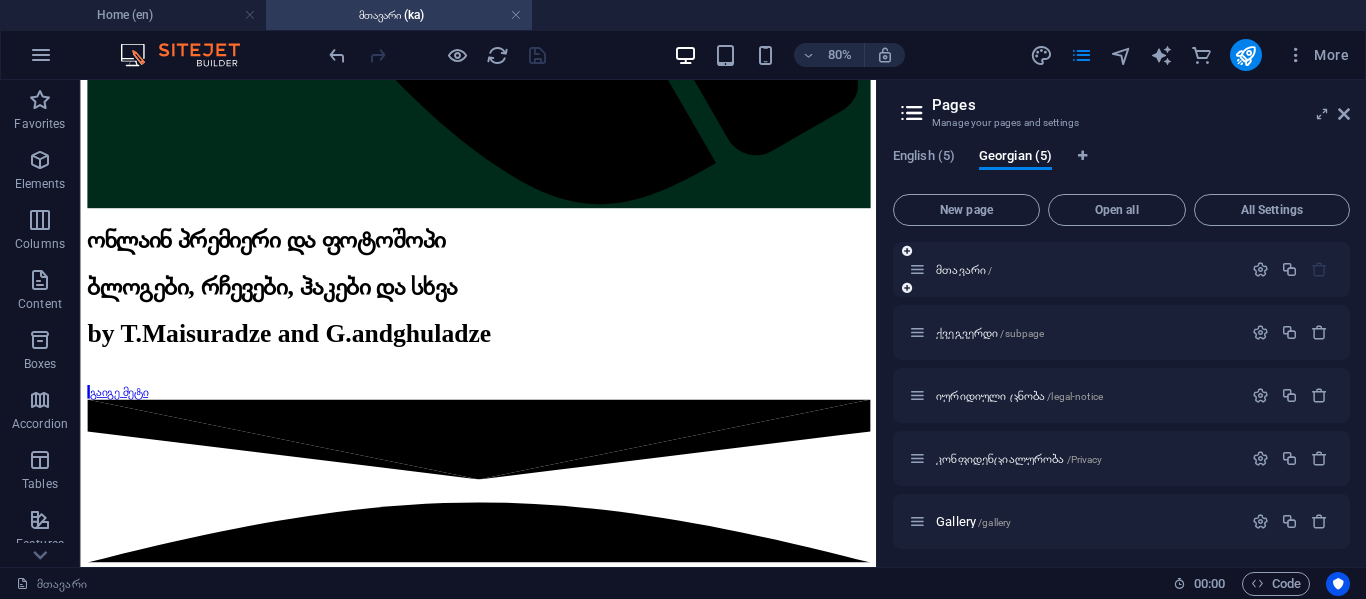 scroll, scrollTop: 6, scrollLeft: 0, axis: vertical 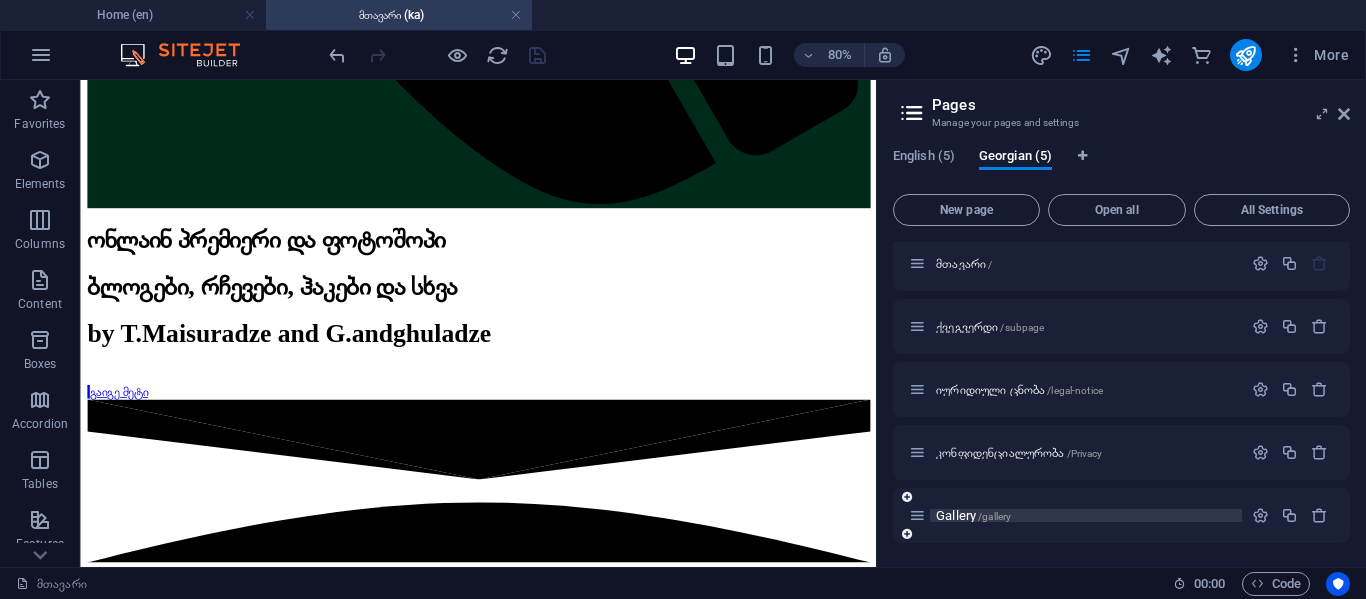 click on "/gallery" at bounding box center (994, 516) 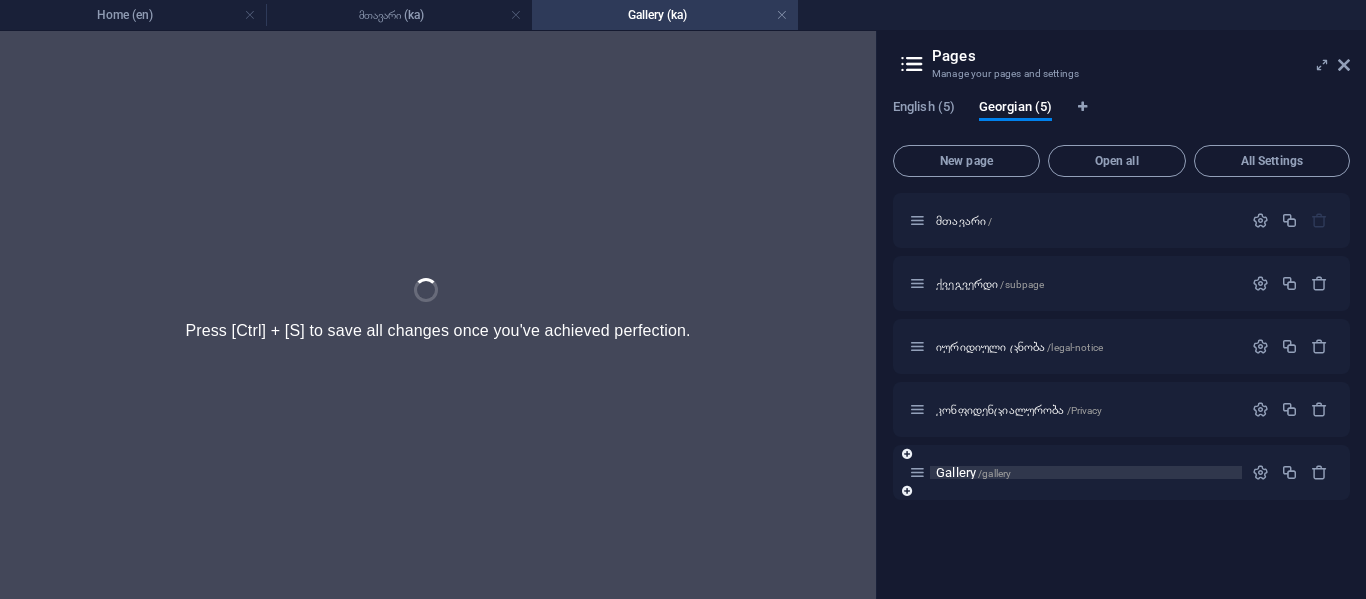 scroll, scrollTop: 0, scrollLeft: 0, axis: both 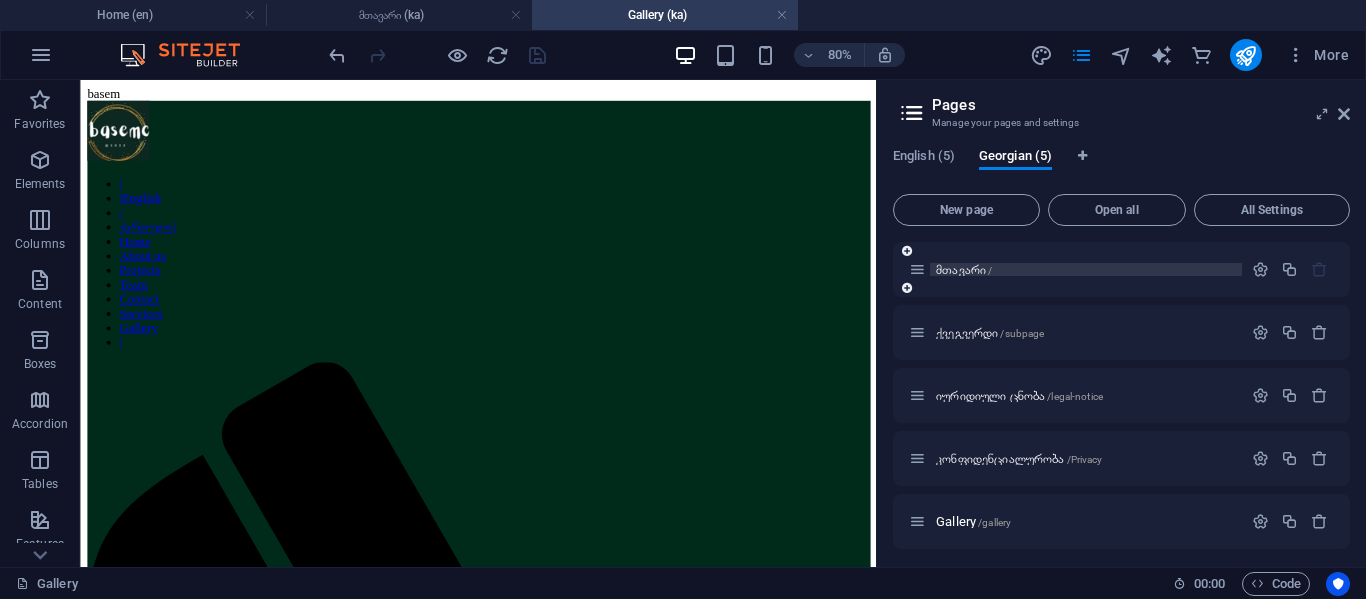 click on "მთავარი /" at bounding box center [964, 269] 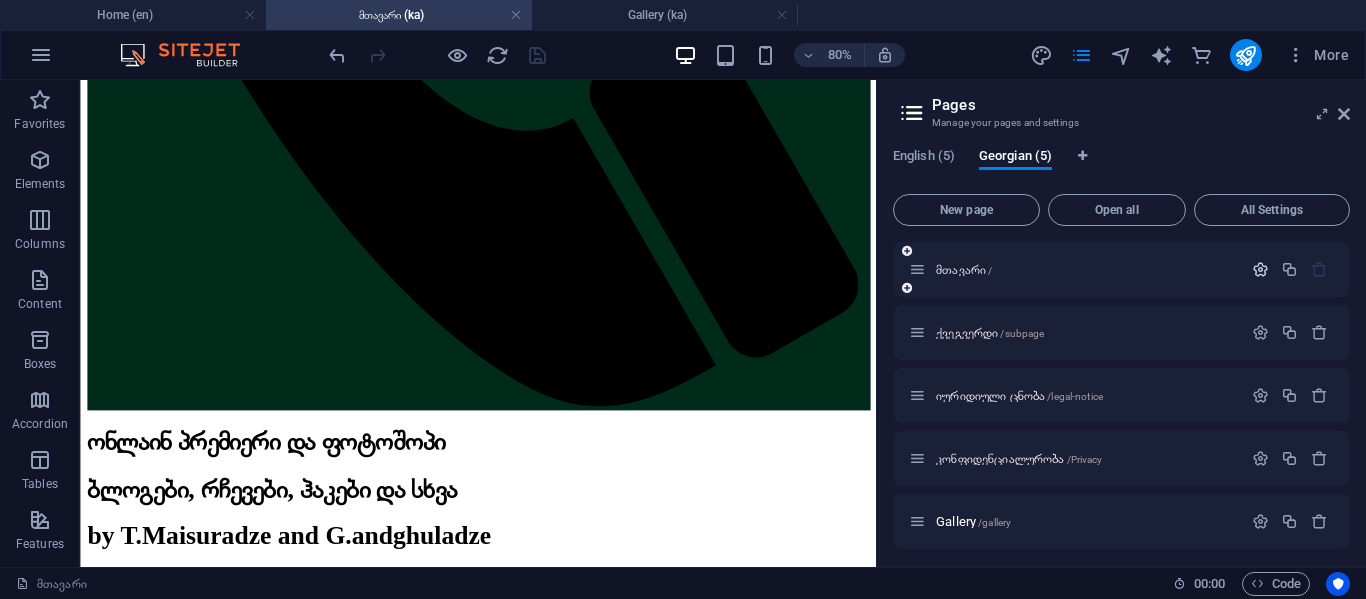 scroll, scrollTop: 1916, scrollLeft: 0, axis: vertical 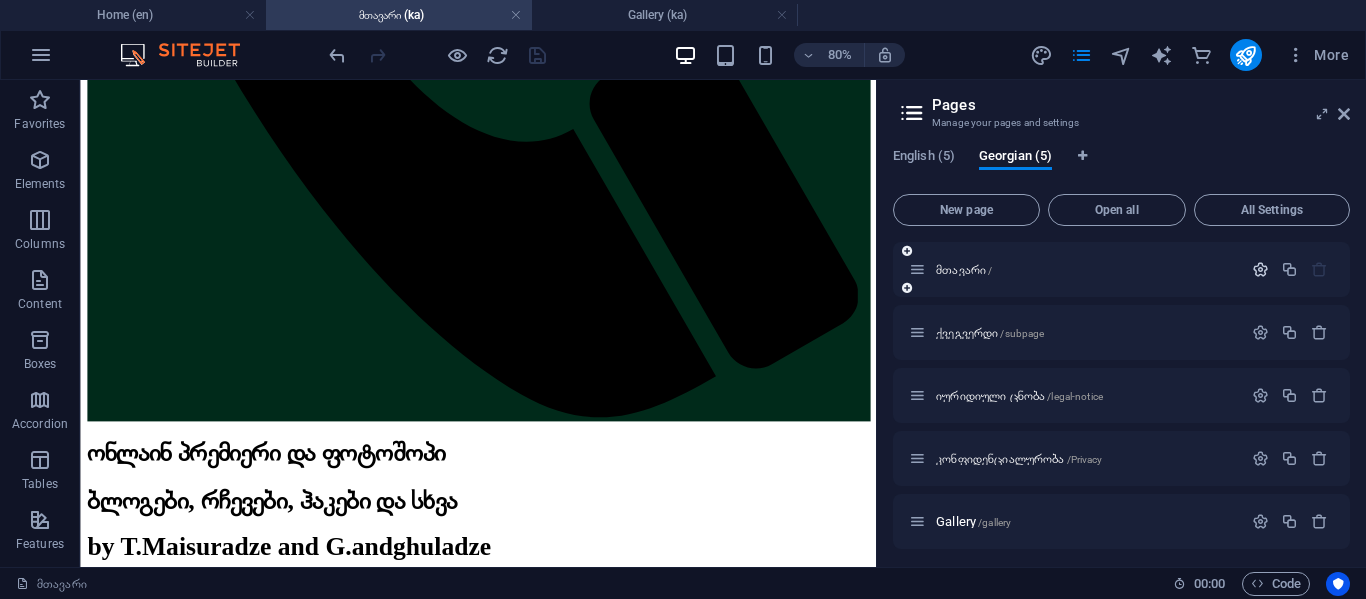 click at bounding box center [1260, 269] 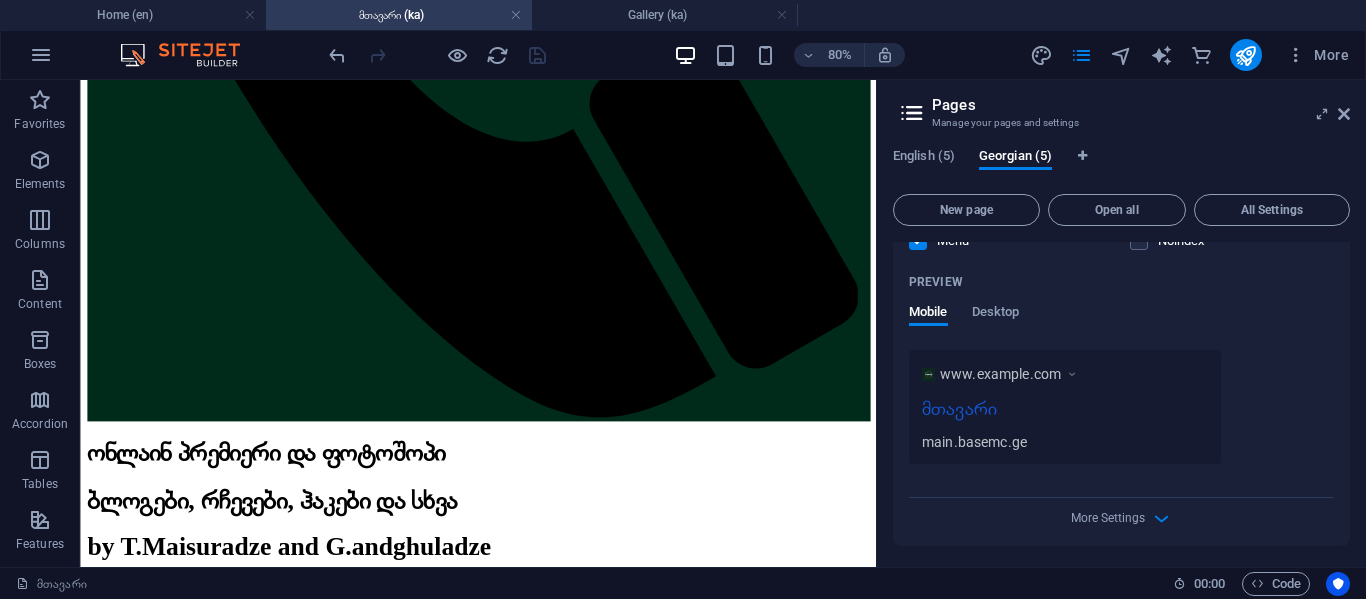 scroll, scrollTop: 500, scrollLeft: 0, axis: vertical 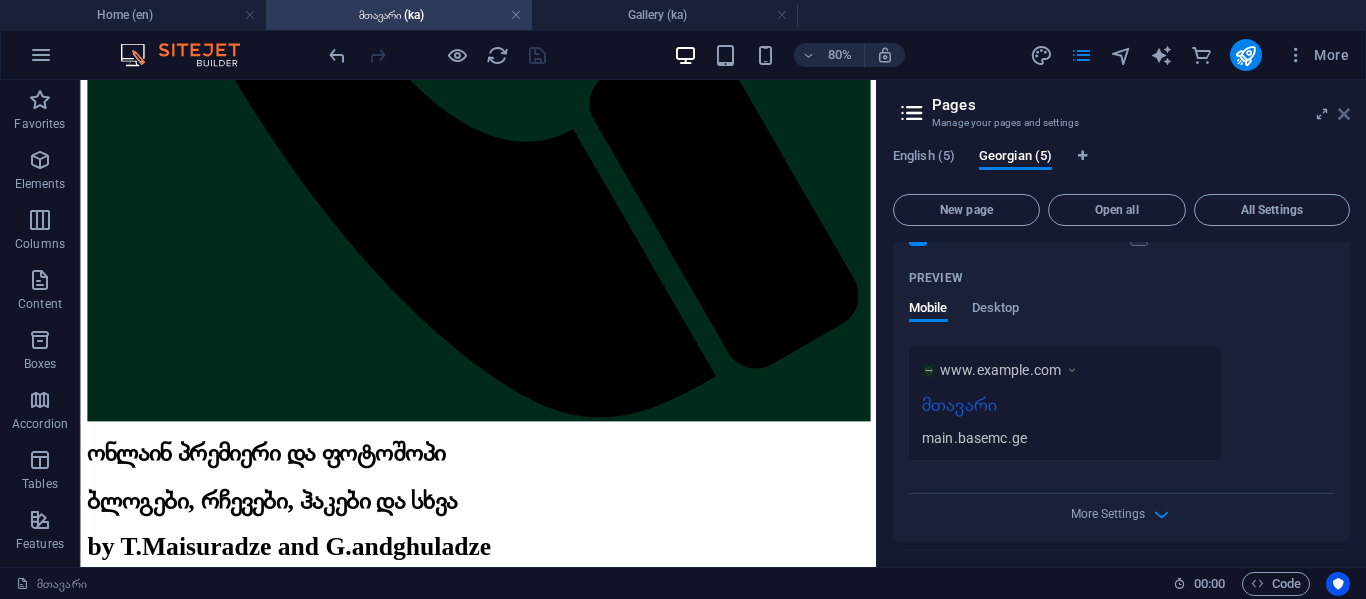 click at bounding box center [1344, 114] 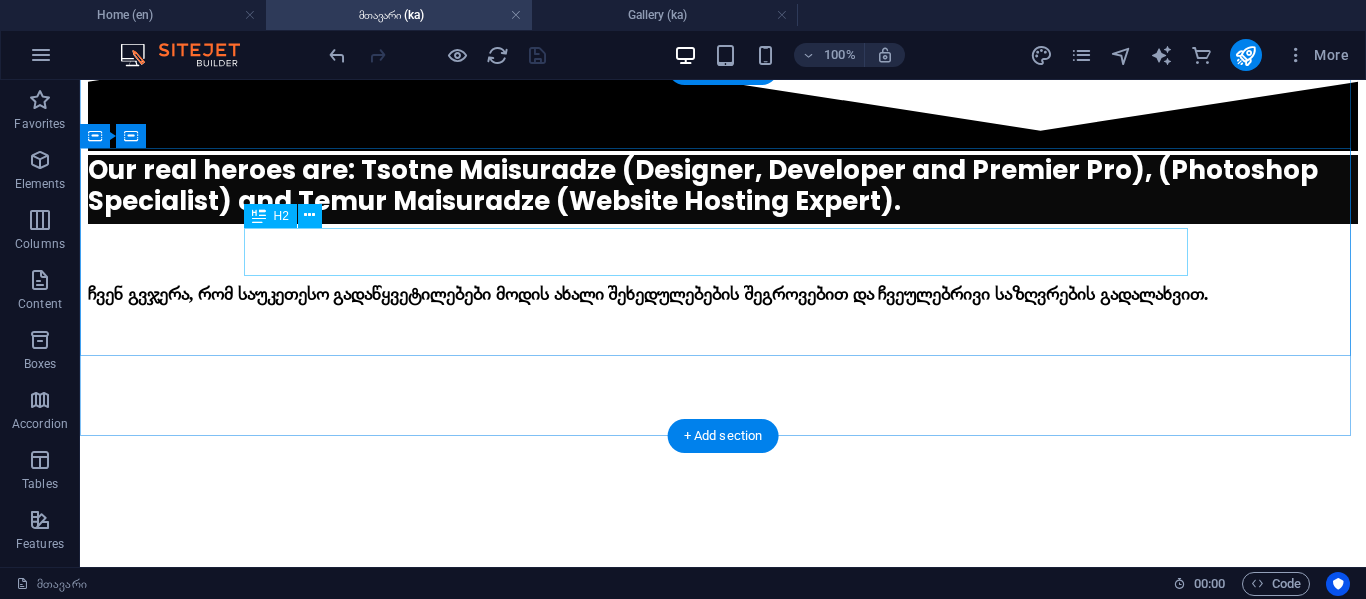 scroll, scrollTop: 2516, scrollLeft: 0, axis: vertical 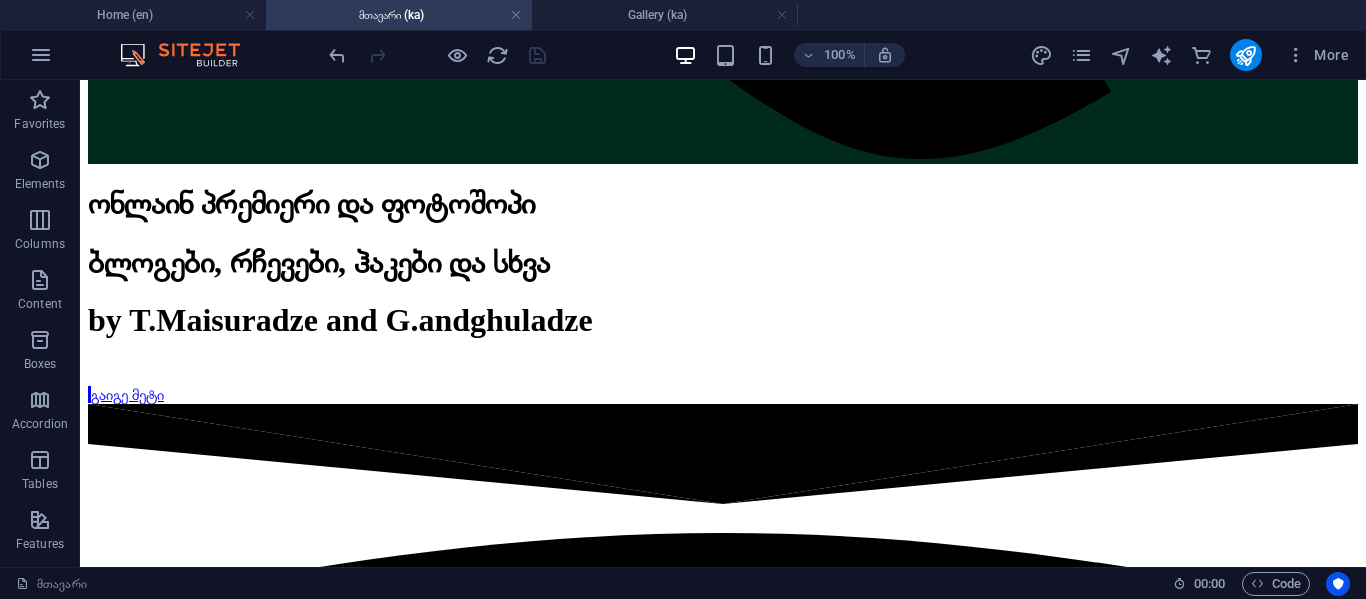 click at bounding box center [437, 55] 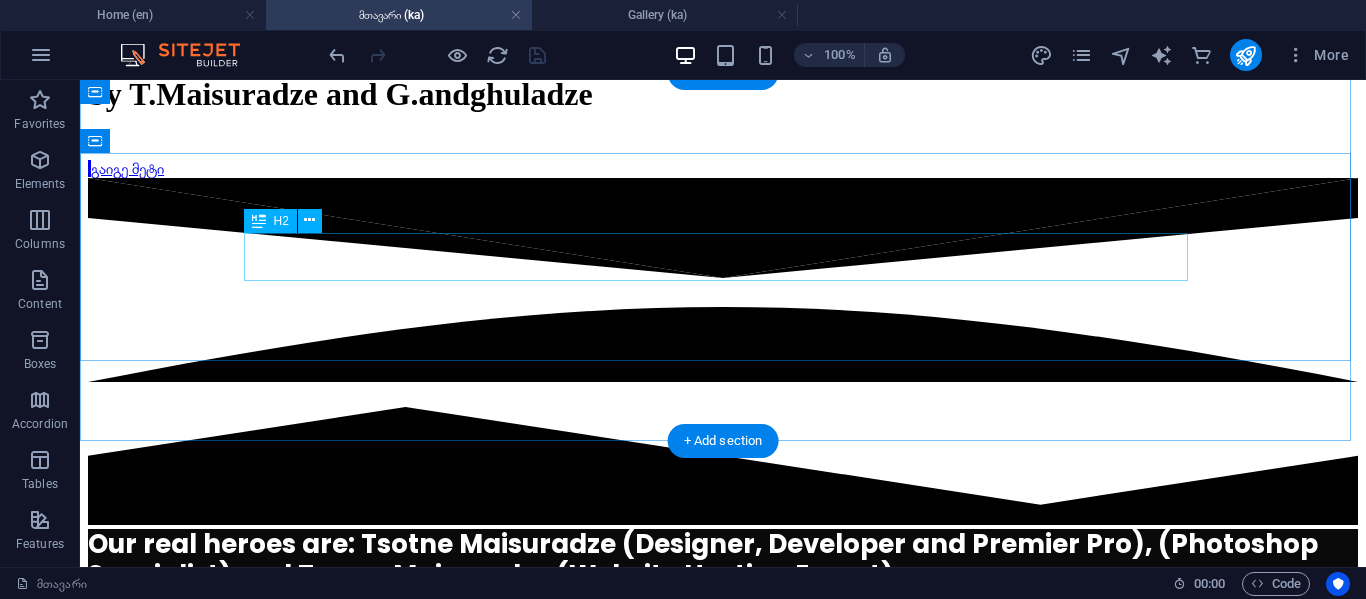 scroll, scrollTop: 2916, scrollLeft: 0, axis: vertical 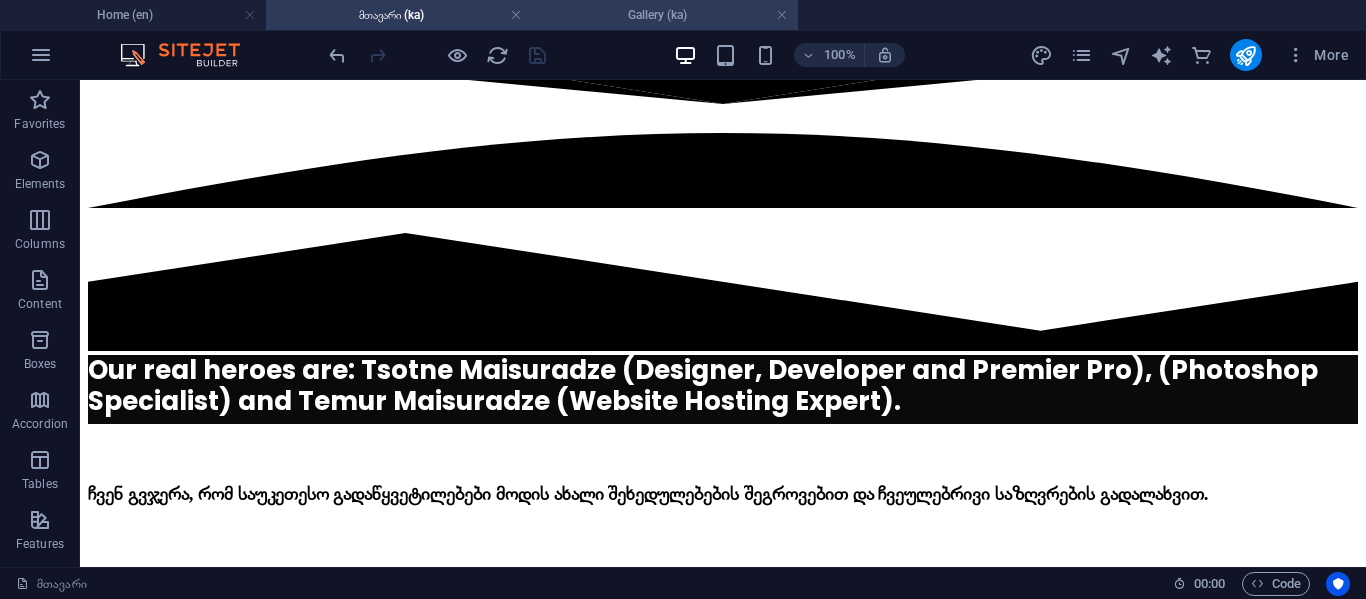 click on "Gallery (ka)" at bounding box center (665, 15) 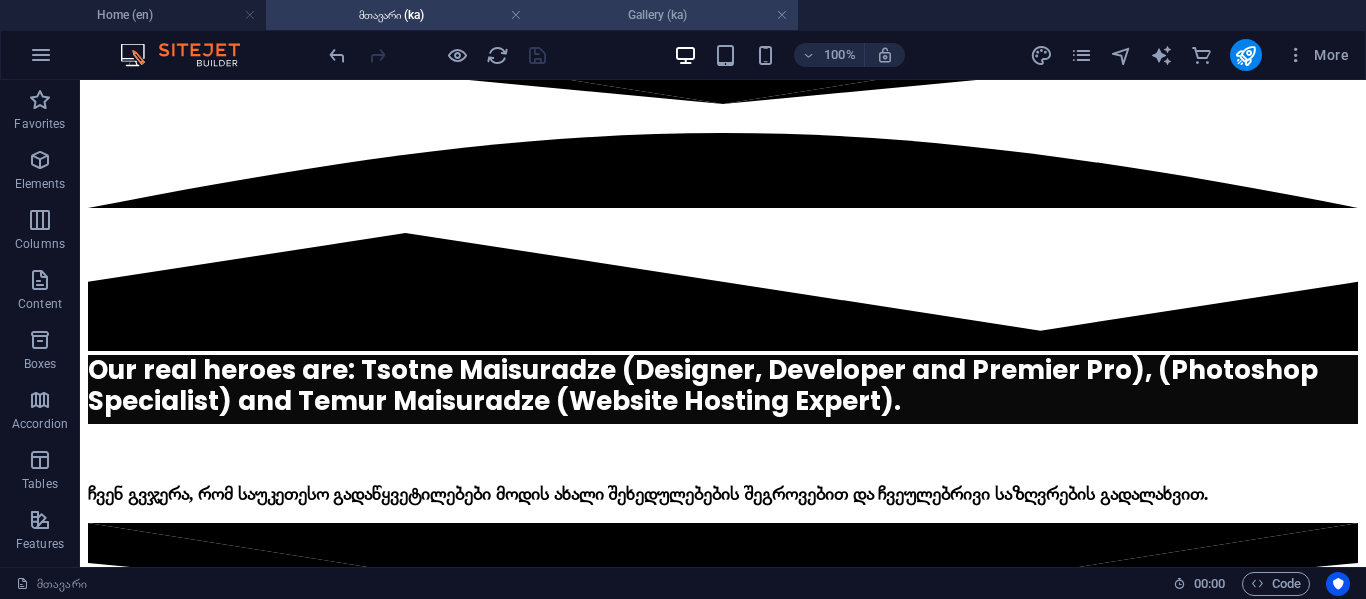 scroll, scrollTop: 0, scrollLeft: 0, axis: both 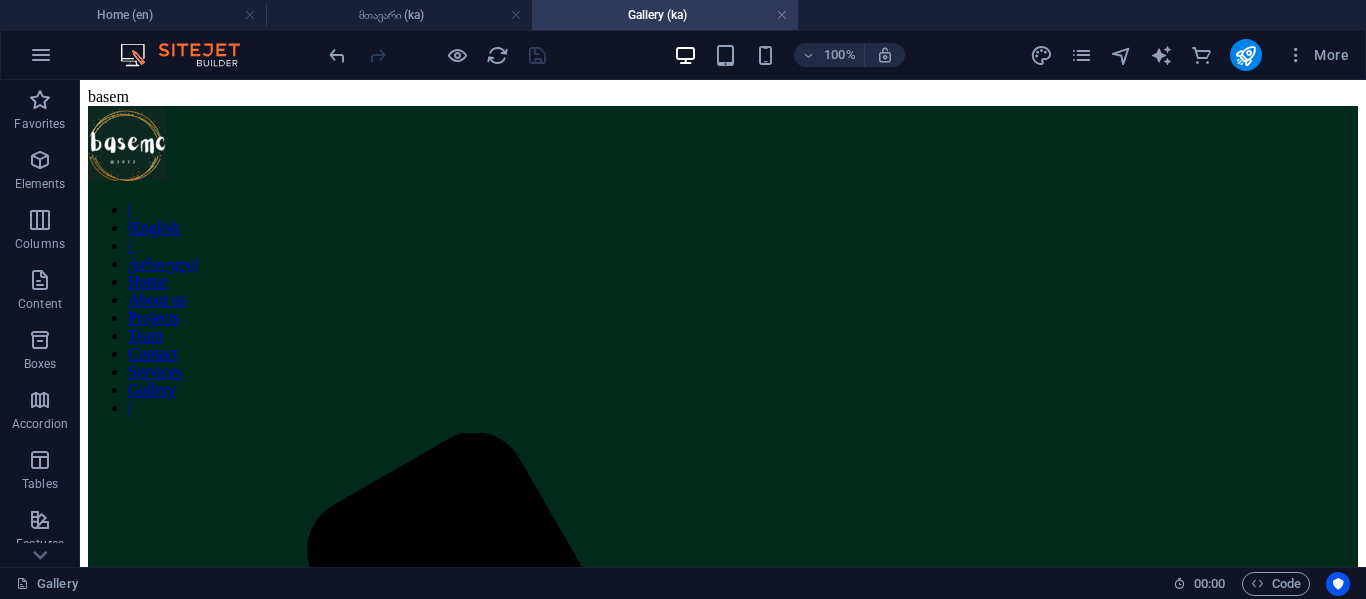 click on "Gallery (ka)" at bounding box center [665, 15] 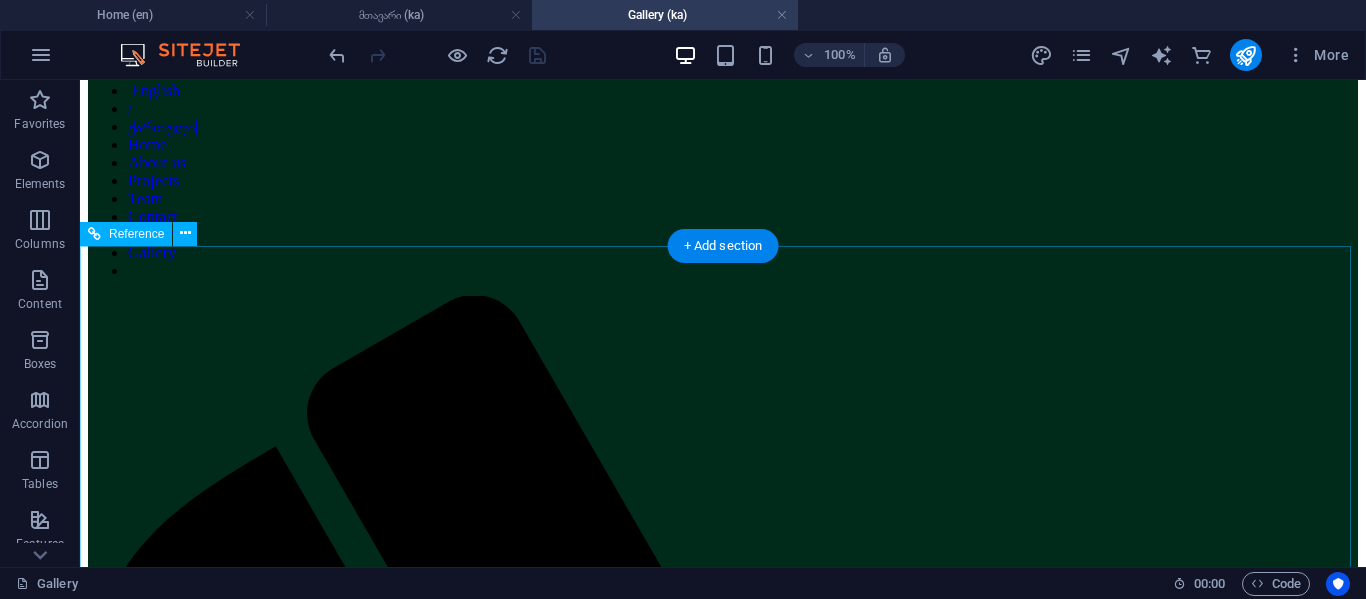 scroll, scrollTop: 0, scrollLeft: 0, axis: both 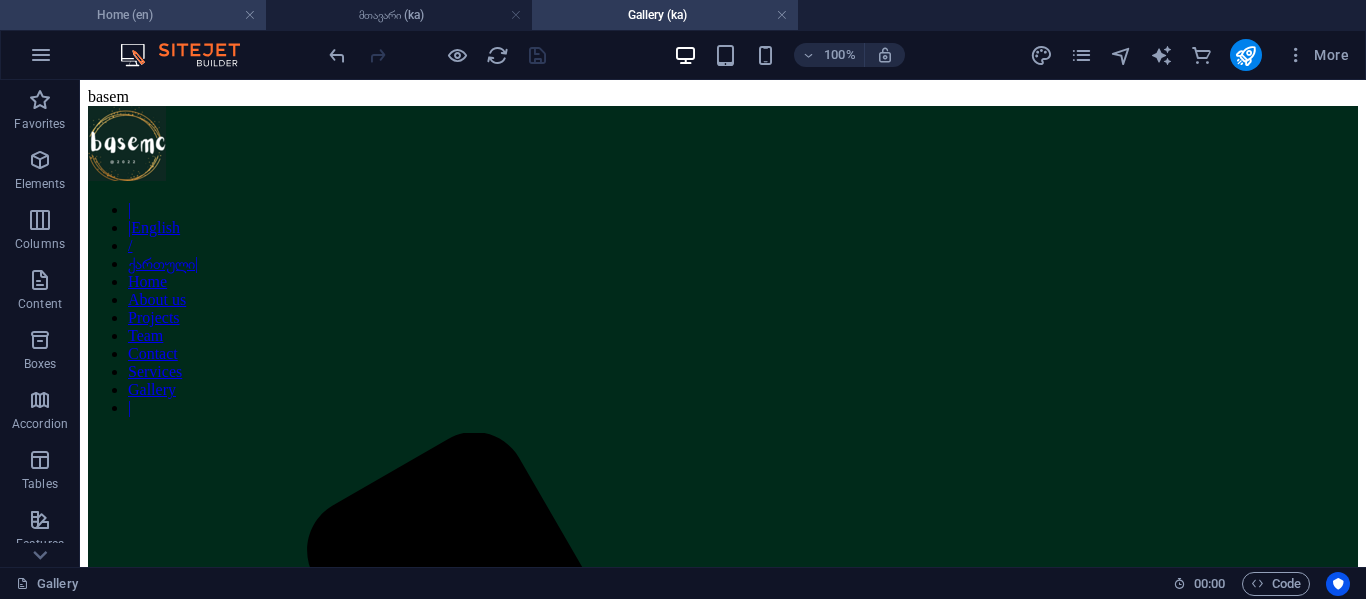 click on "Home (en)" at bounding box center (133, 15) 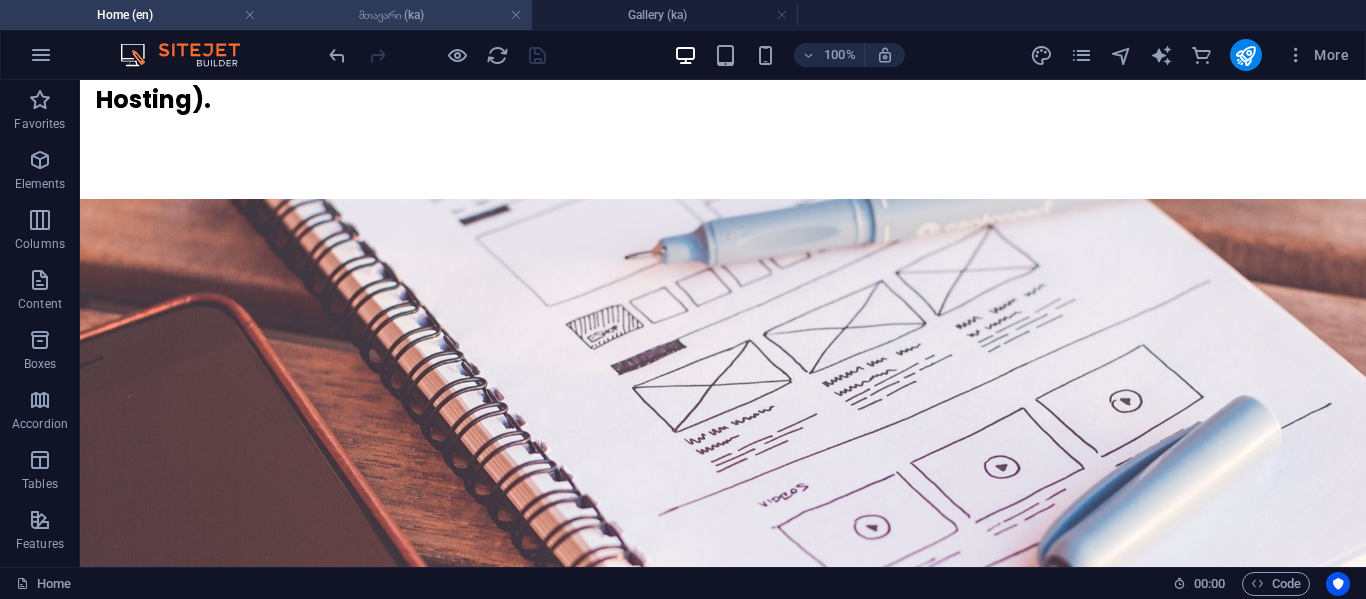 click on "მთავარი (ka)" at bounding box center (399, 15) 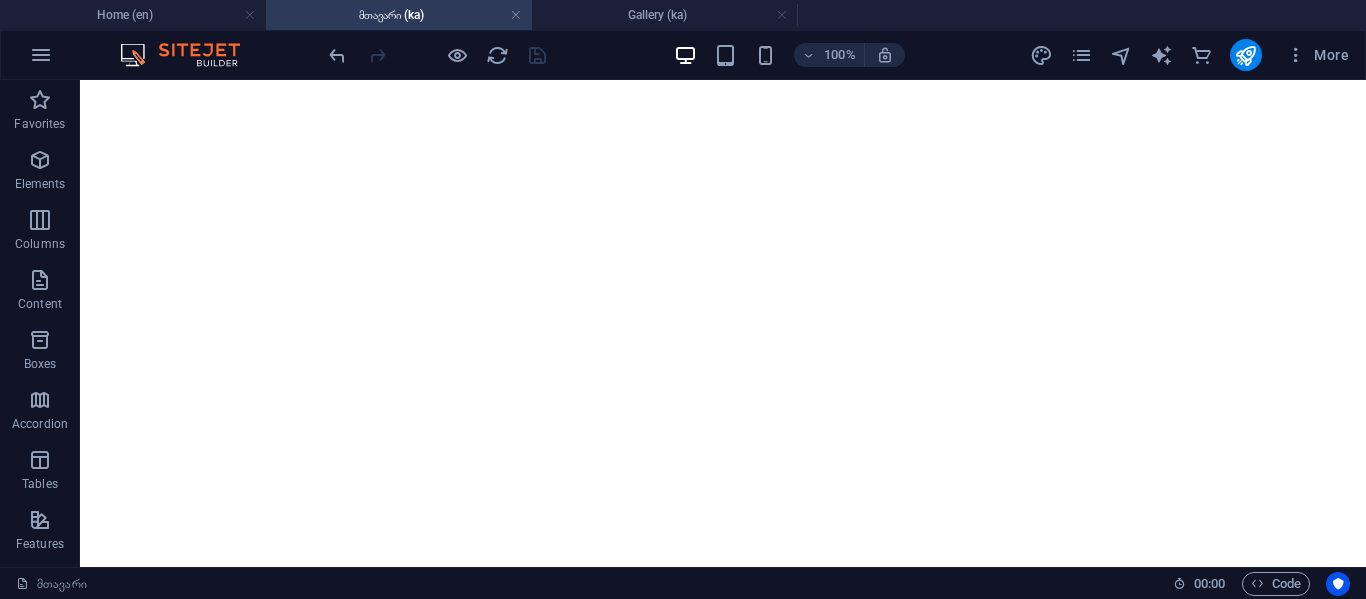 scroll, scrollTop: 0, scrollLeft: 0, axis: both 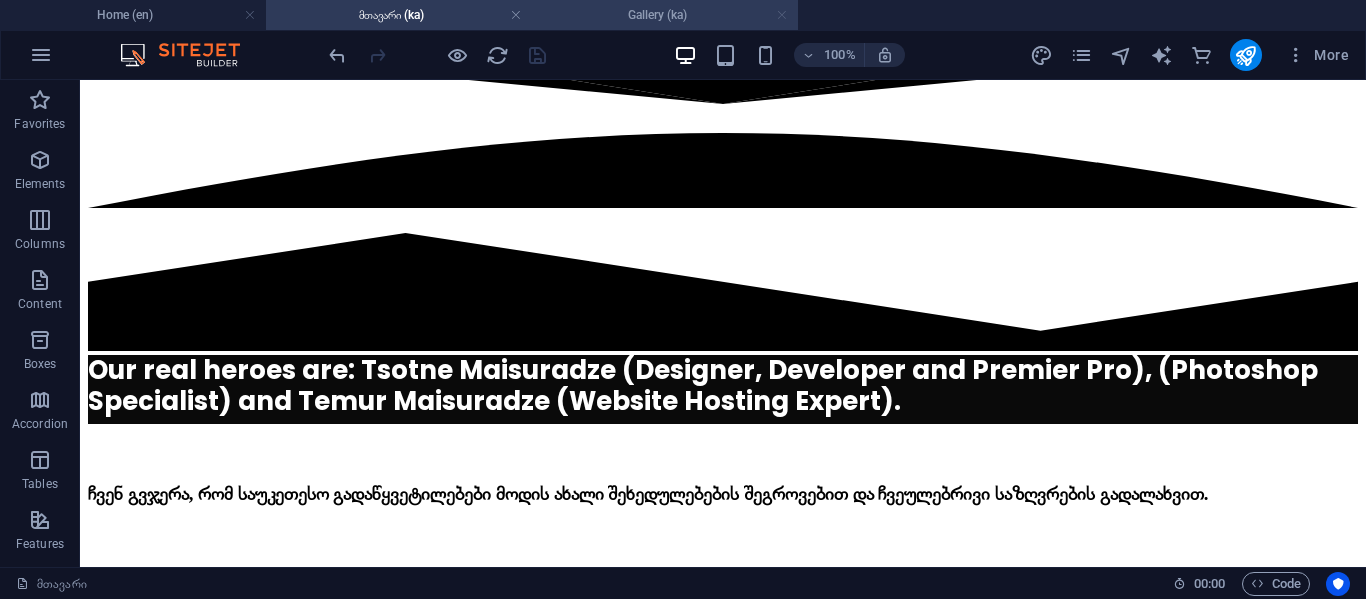 click at bounding box center [782, 15] 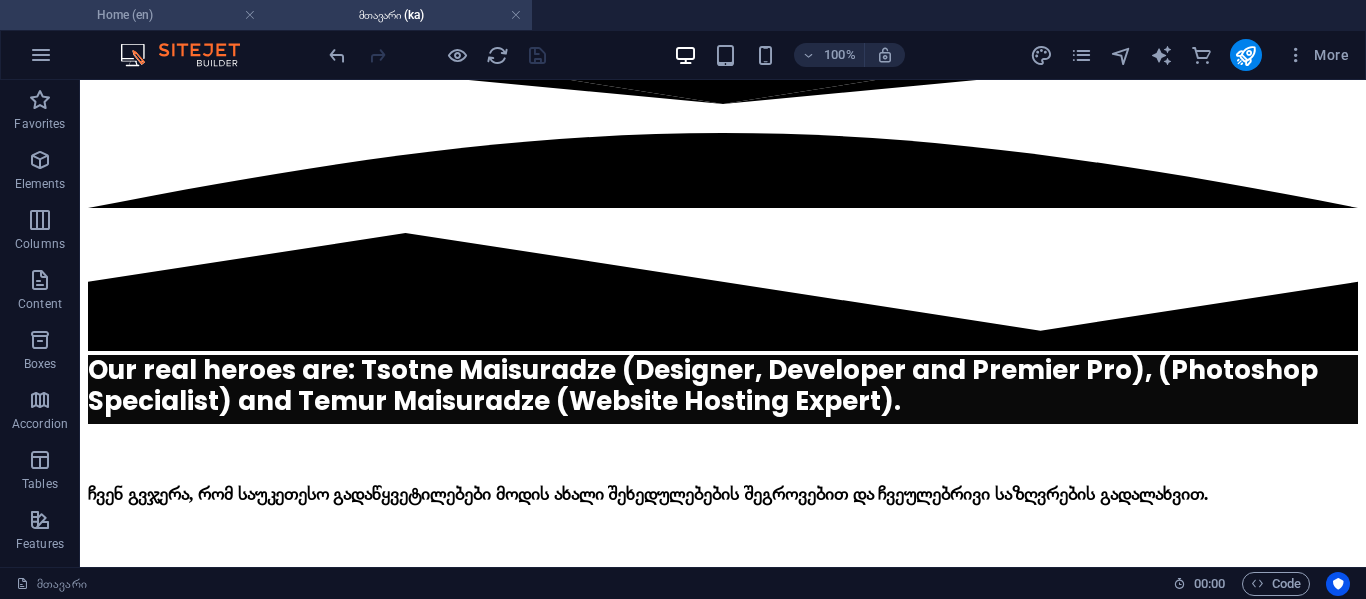 drag, startPoint x: 144, startPoint y: 11, endPoint x: 289, endPoint y: 64, distance: 154.38264 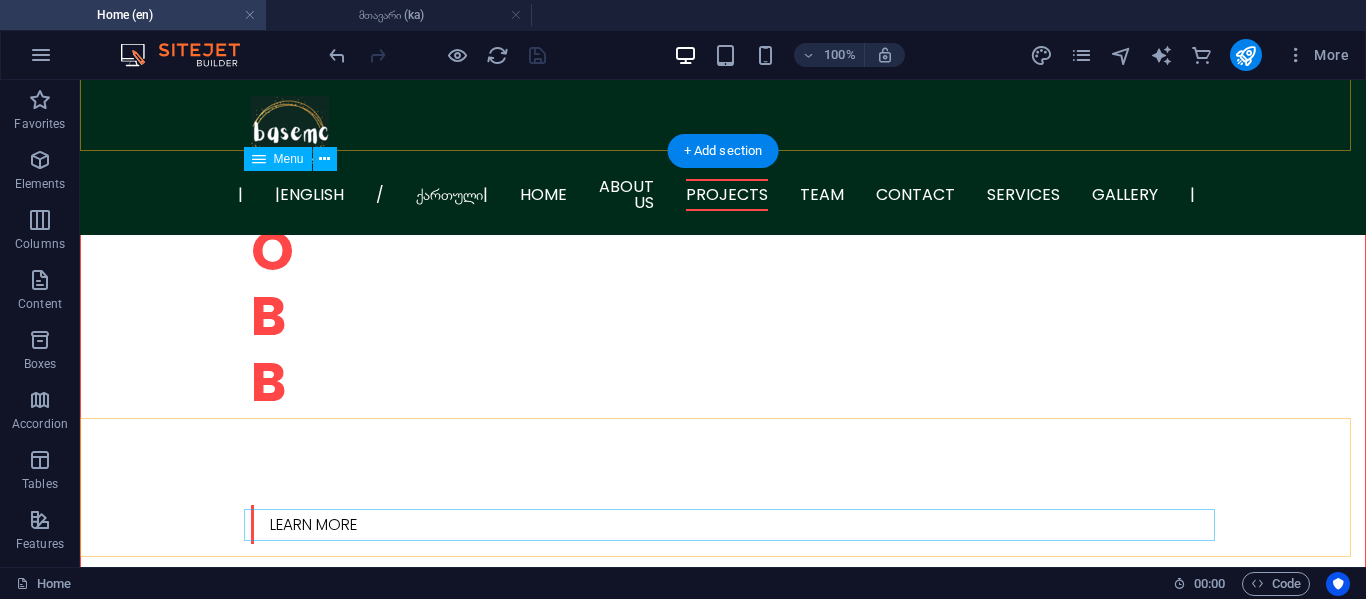 scroll, scrollTop: 635, scrollLeft: 0, axis: vertical 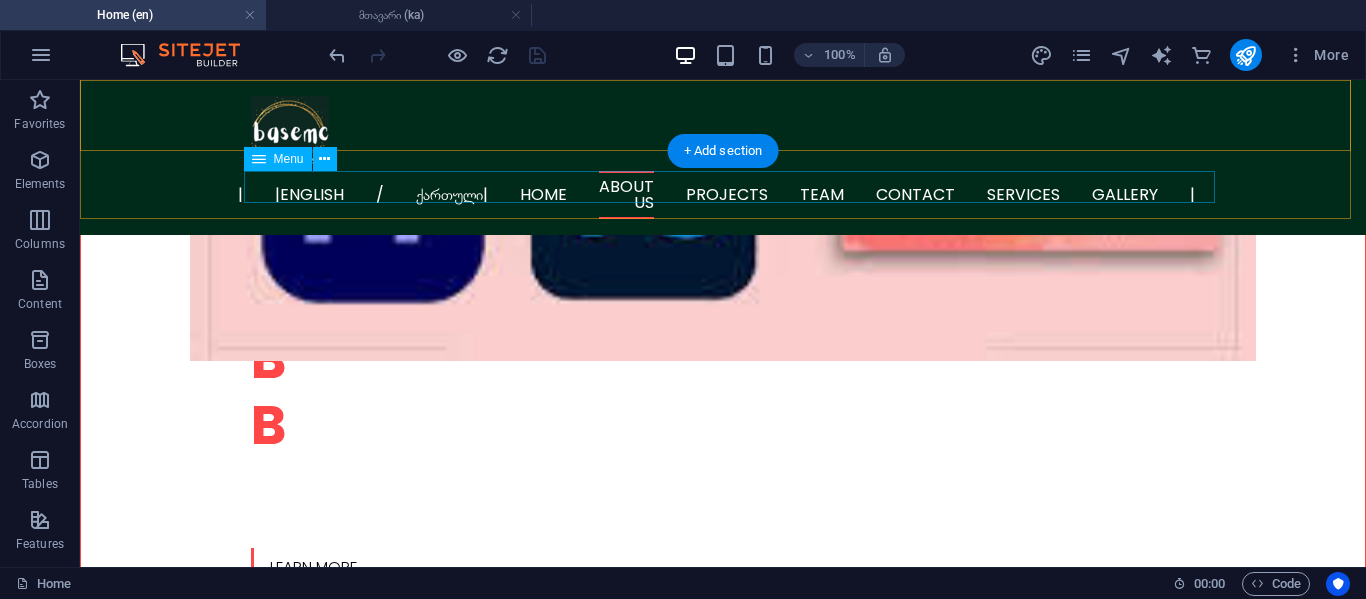 click on "| |English / ქართული| Home About us Projects Team Contact Services Gallery |" at bounding box center (723, 195) 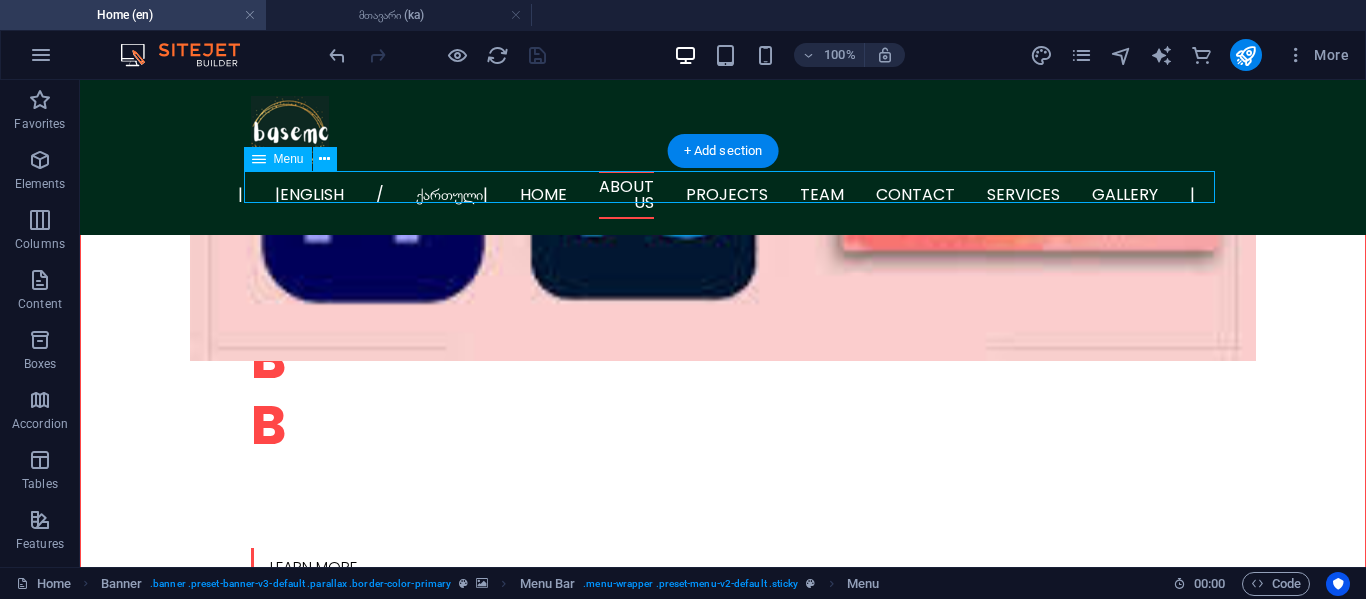 click on "| |English / ქართული| Home About us Projects Team Contact Services Gallery |" at bounding box center [723, 195] 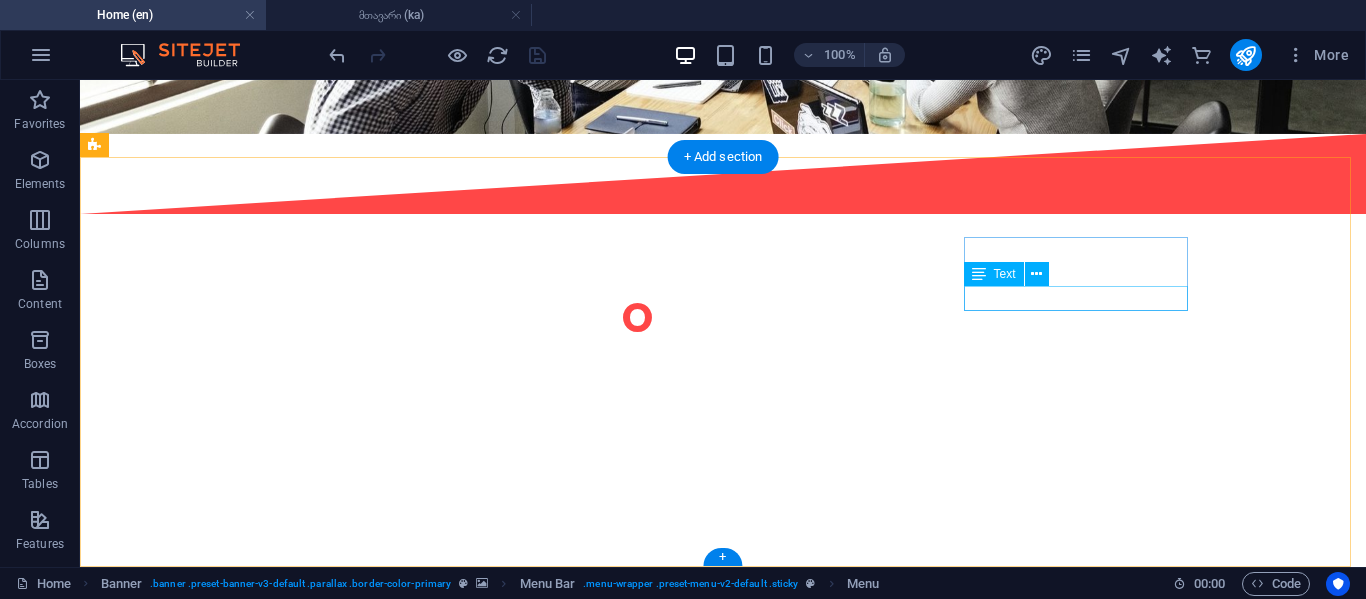 scroll, scrollTop: 4254, scrollLeft: 0, axis: vertical 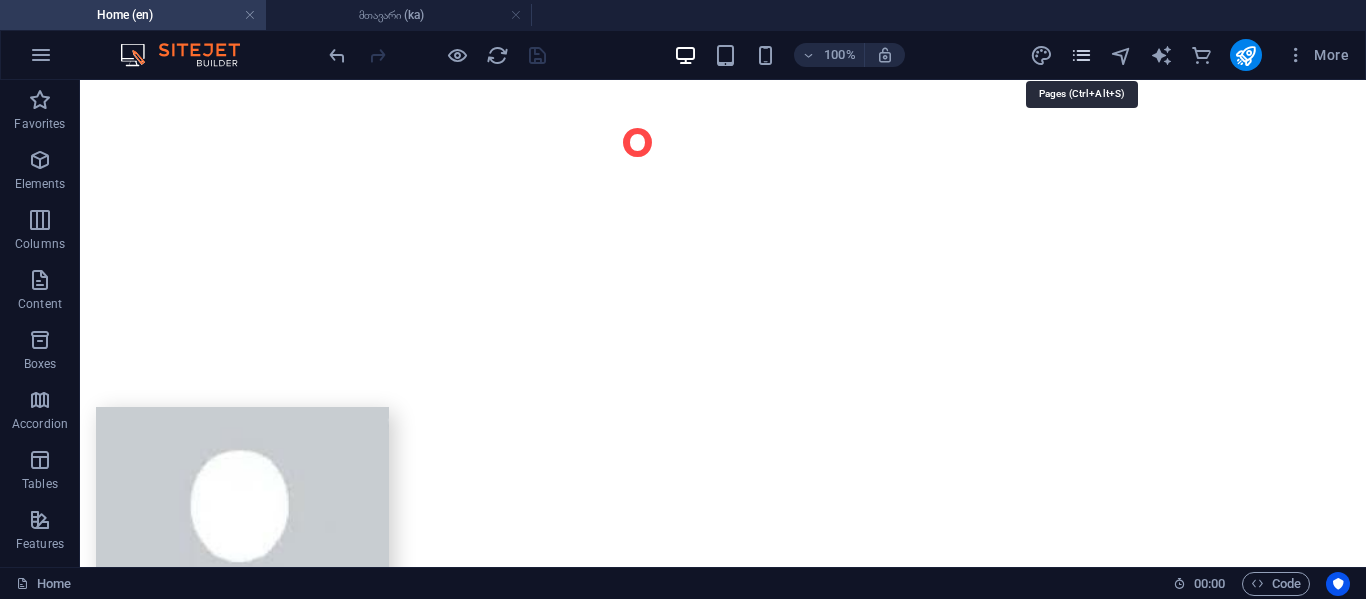 click at bounding box center [1081, 55] 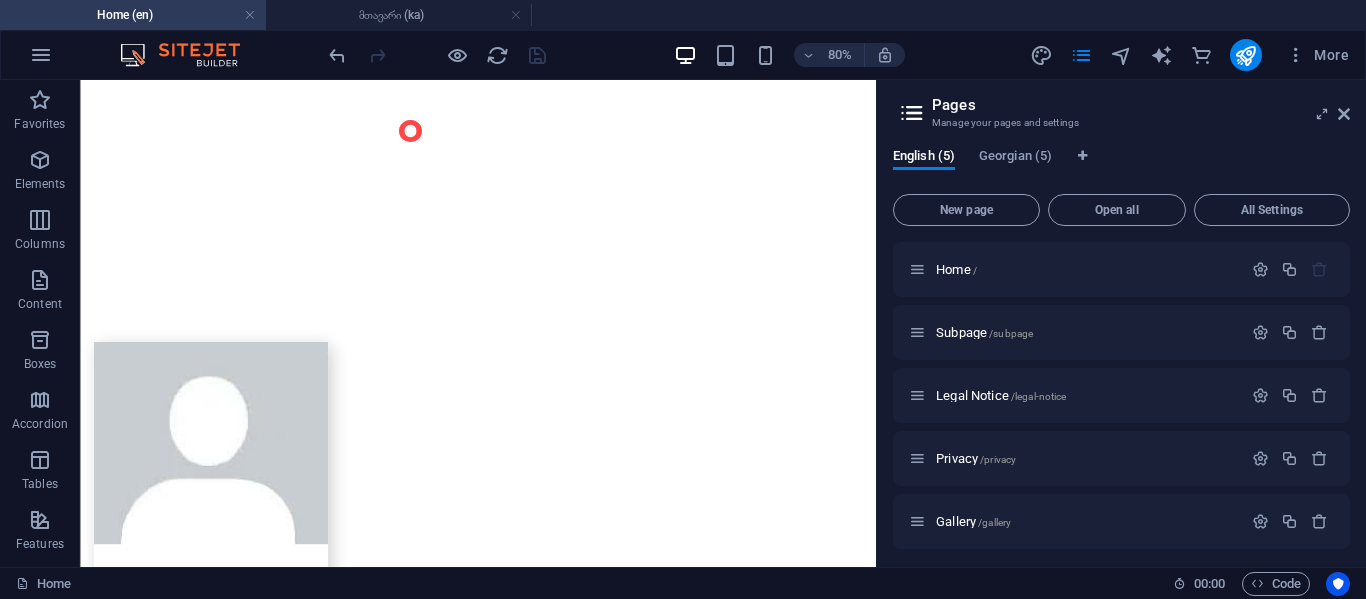 scroll, scrollTop: 4132, scrollLeft: 0, axis: vertical 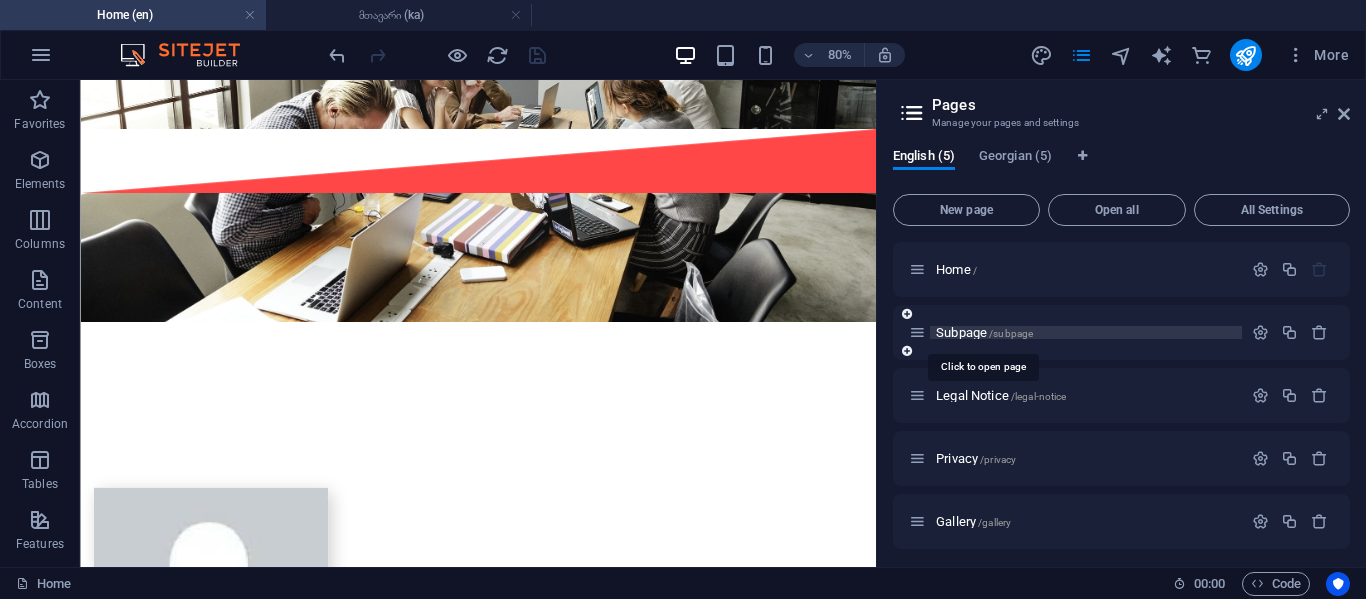 click on "Subpage /subpage" at bounding box center (984, 332) 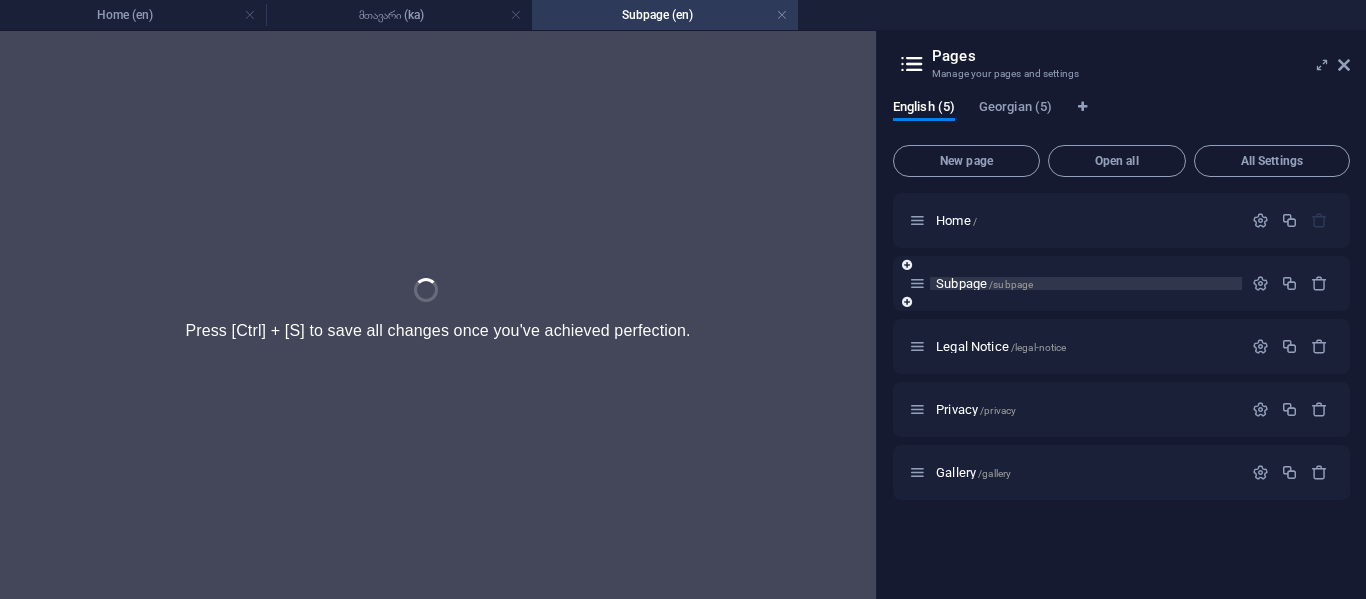 scroll, scrollTop: 0, scrollLeft: 0, axis: both 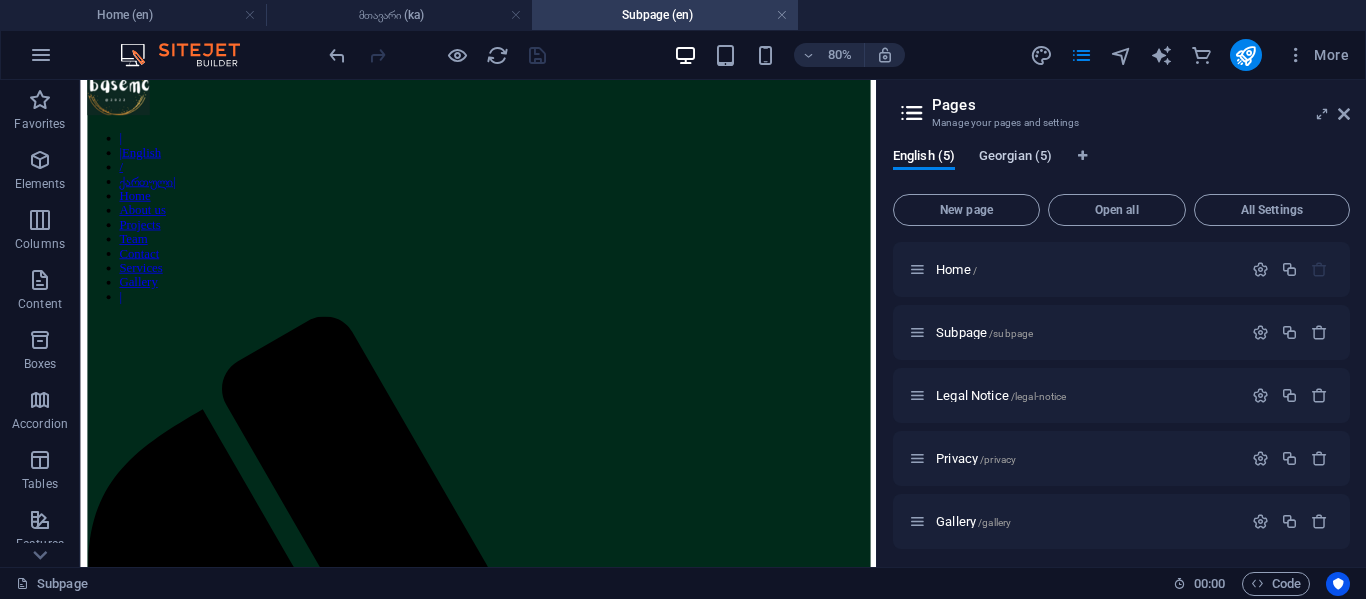 click on "Georgian (5)" at bounding box center (1015, 158) 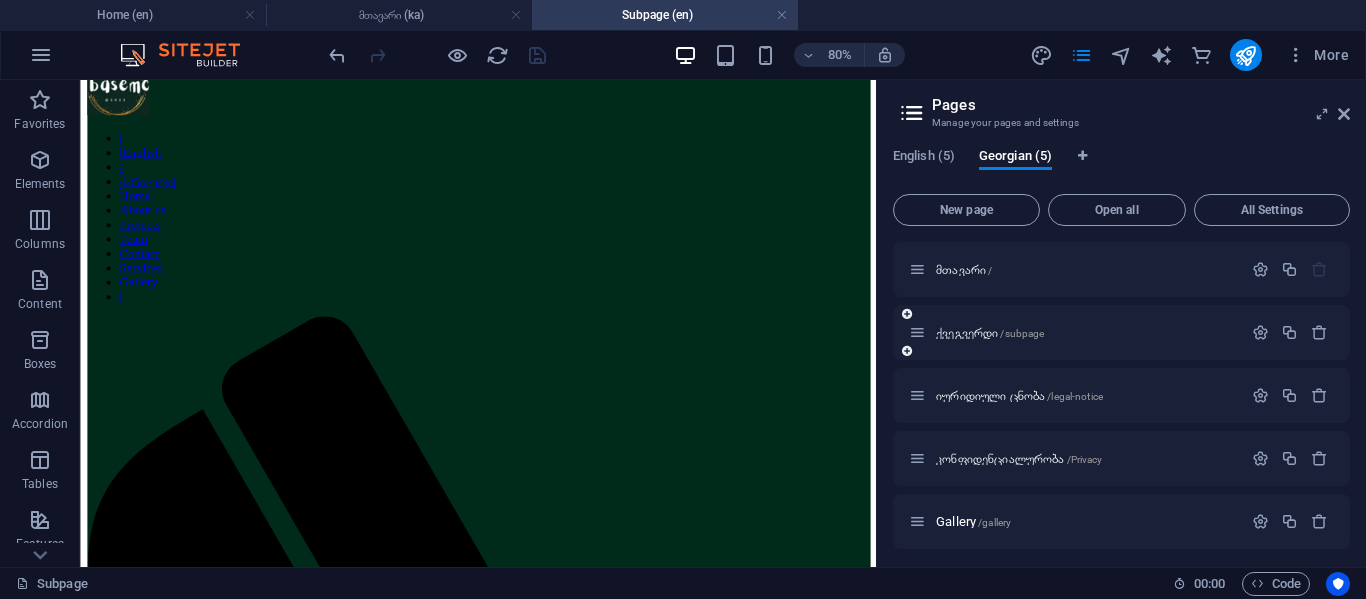 click on "ქვეგვერდი /subpage" at bounding box center [1075, 332] 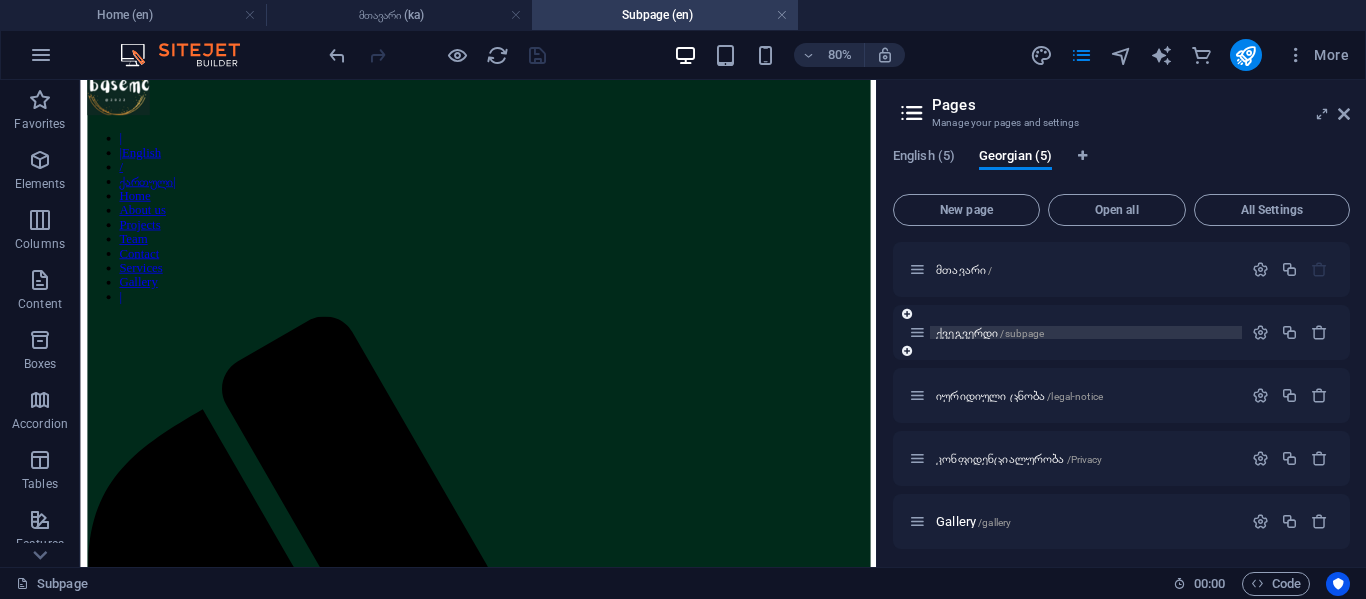 click on "ქვეგვერდი /subpage" at bounding box center [990, 332] 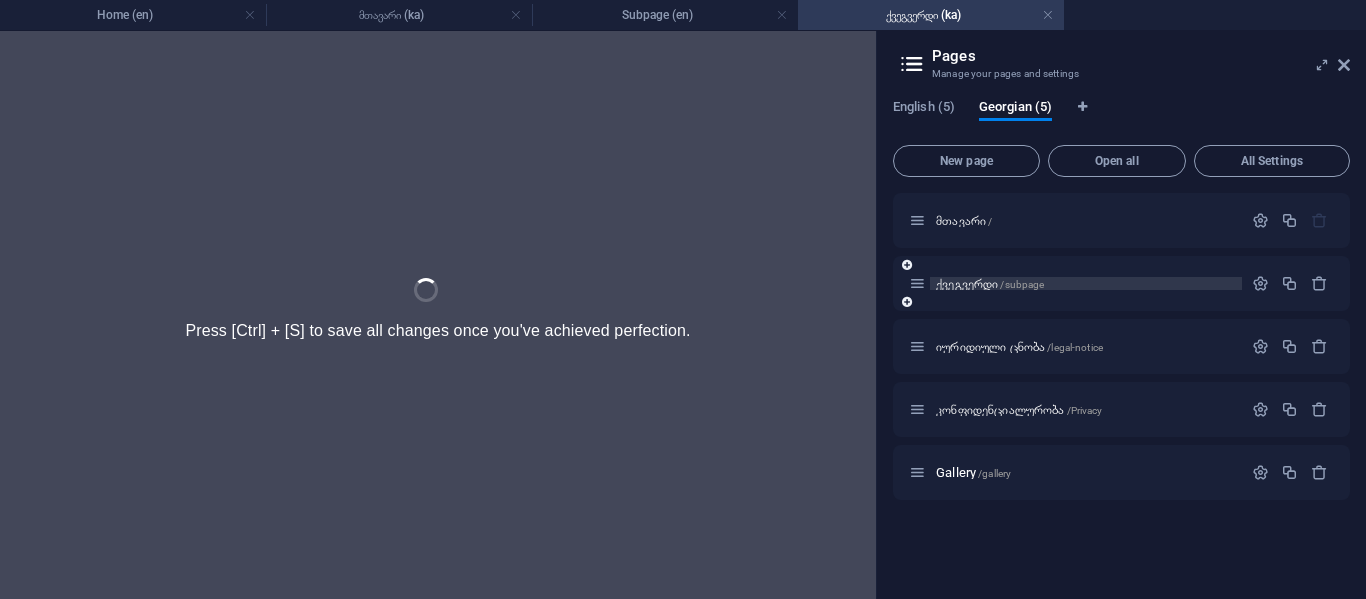 scroll, scrollTop: 0, scrollLeft: 0, axis: both 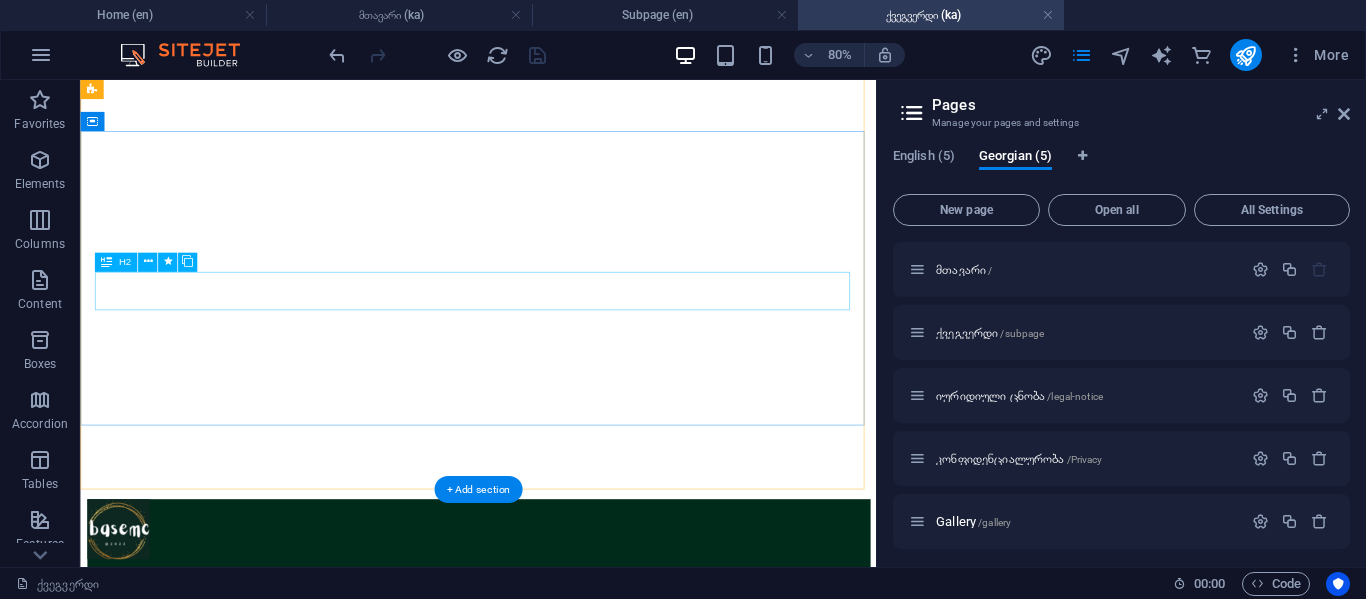 click on "თ.მაისურაძისა და გ.ანდღულაძის მიერ" at bounding box center [577, 2340] 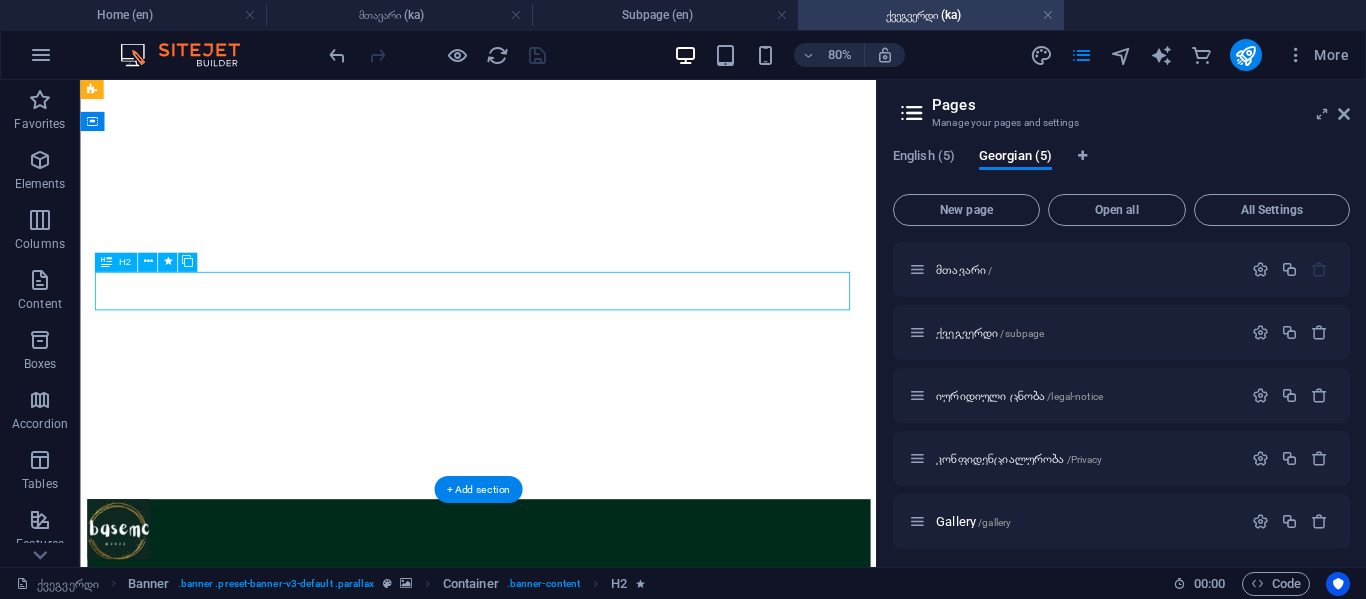 click on "თ.მაისურაძისა და გ.ანდღულაძის მიერ" at bounding box center (577, 2340) 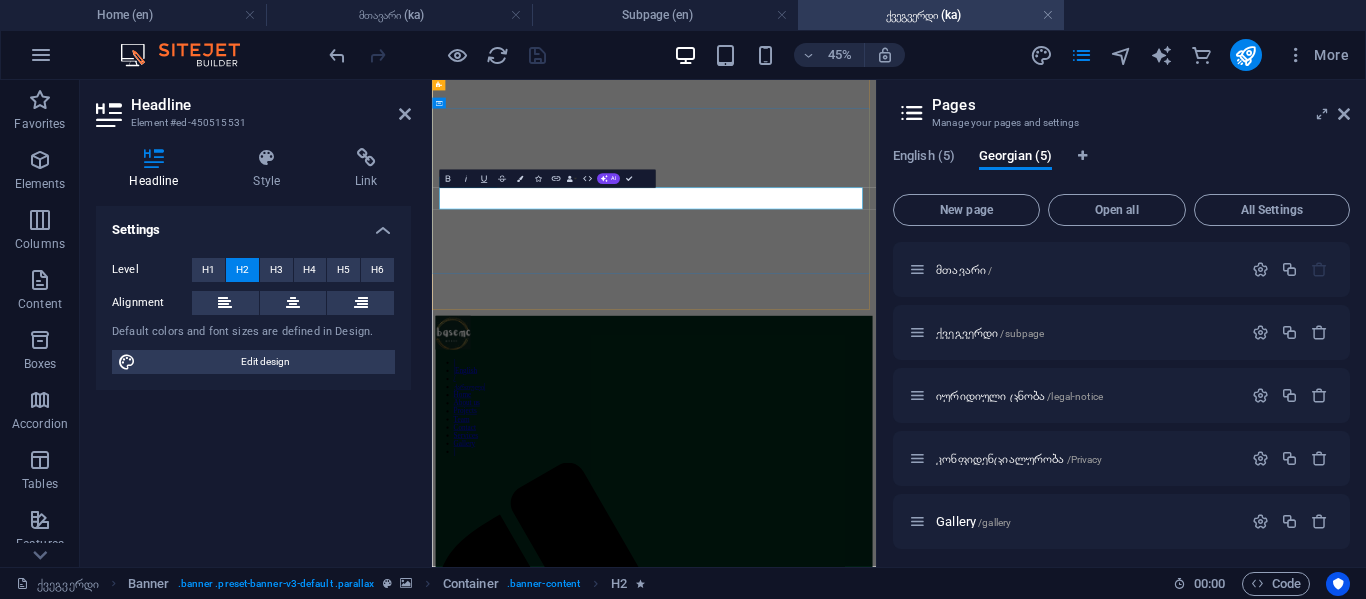 click on "თ.მაისურაძისა და გ.ანდღულაძის მიერ" at bounding box center [629, 2330] 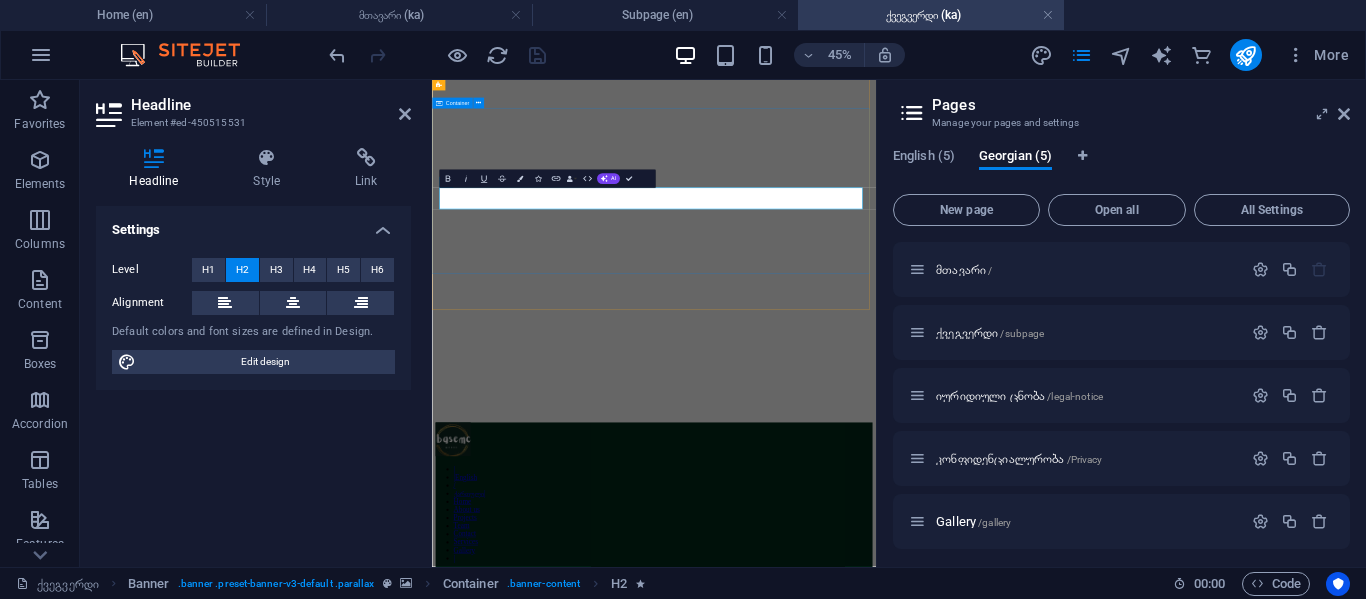 click on "ონლაინ პრემიერი და ფოტოშოპი ბლოგები, რჩევები, ჰაკები და სხვა თ.მაისურაძისა  მიერ გაიგე მეტი" at bounding box center (925, 2542) 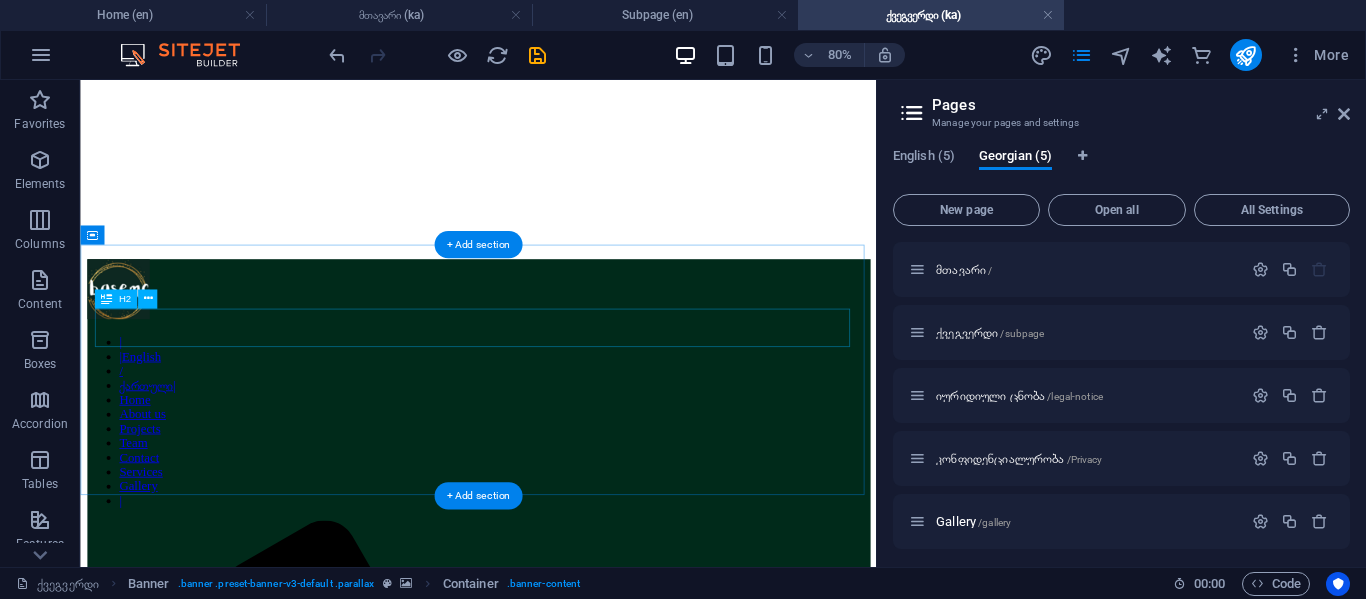 scroll, scrollTop: 500, scrollLeft: 0, axis: vertical 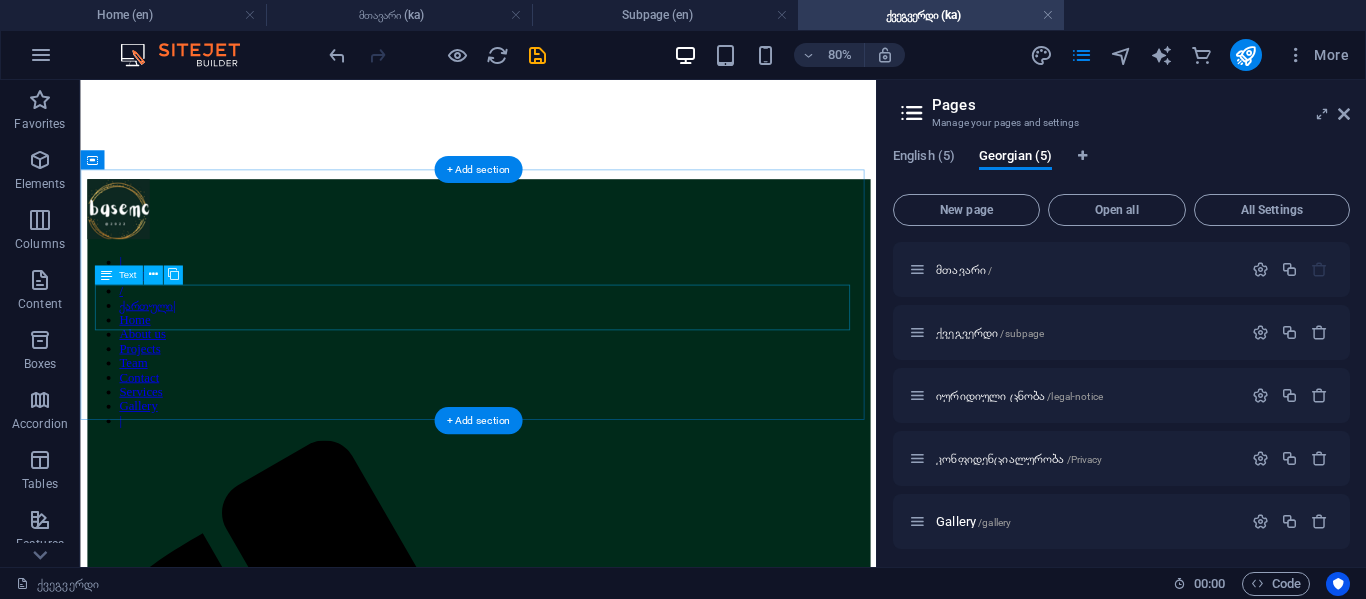 click on "როდესაც 11 წლის ვიყავი, მინდოდა მქონოდა ვებგვერდი. ამიტომ ვაკეთებდი საიტებს უფასო დომენებით. მერე 12 წლის ასაკში ბიძაჩემმა მომიყიდა დომენი:basemc.ge ძალიან გამიხარდა ამ ფაქტით. ასე შეიქმნა საიტი. main.basemc.ge" at bounding box center [577, 2456] 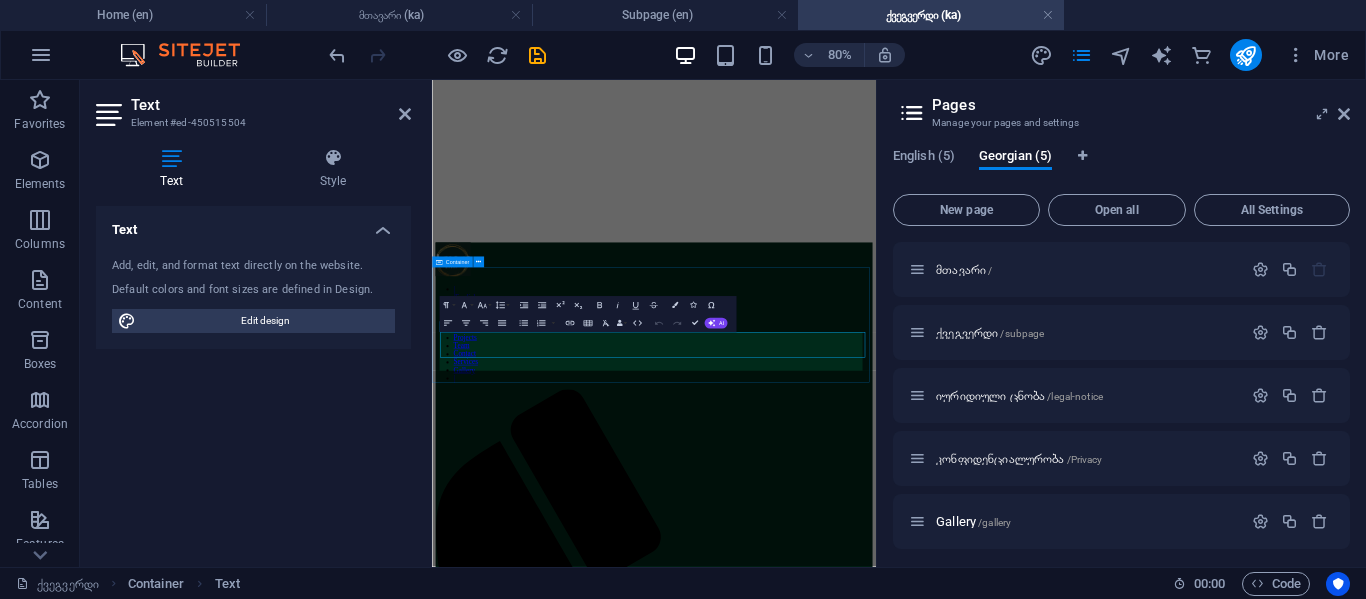click on "ჩვენი საიტის ისტორია როდესაც 11 წლის ვიყავი, მინდოდა მქონოდა ვებგვერდი. ამიტომ ვაკეთებდი საიტებს უფასო დომენებით. მერე 12 წლის ასაკში ბიძაჩემმა მომიყიდა დომენი:basemc.ge ძალიან გამიხარდა ამ ფაქტით. ასე შეიქმნა საიტი. main.basemc.ge" at bounding box center (925, 2666) 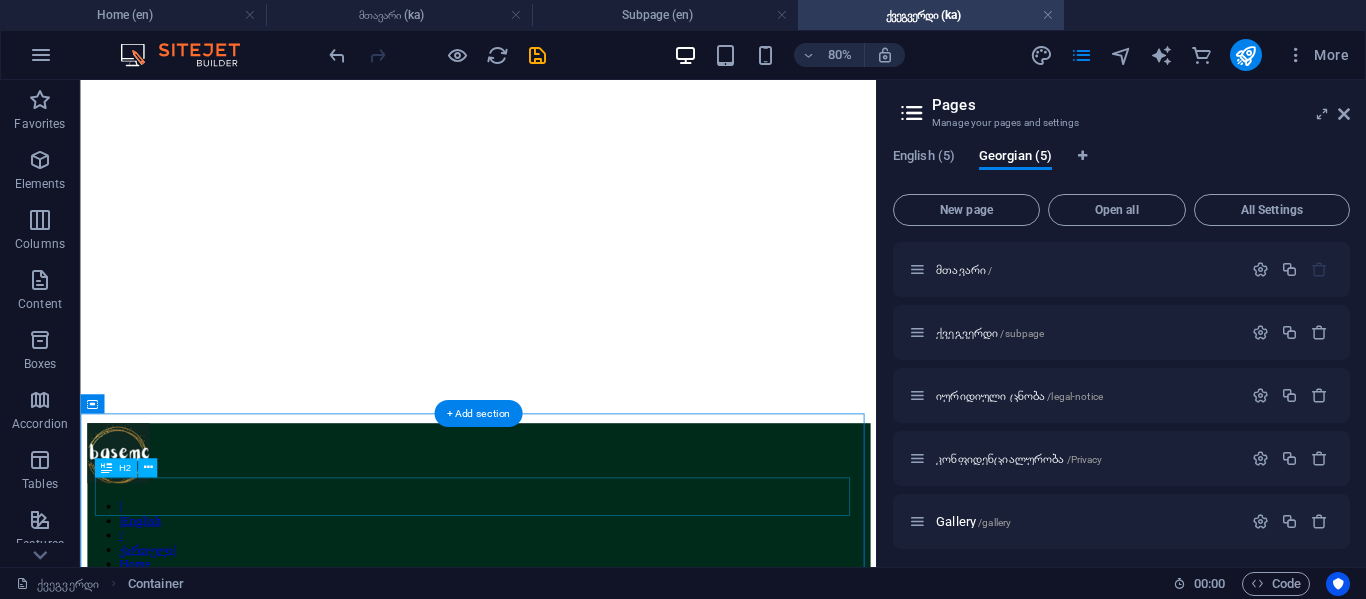 scroll, scrollTop: 395, scrollLeft: 0, axis: vertical 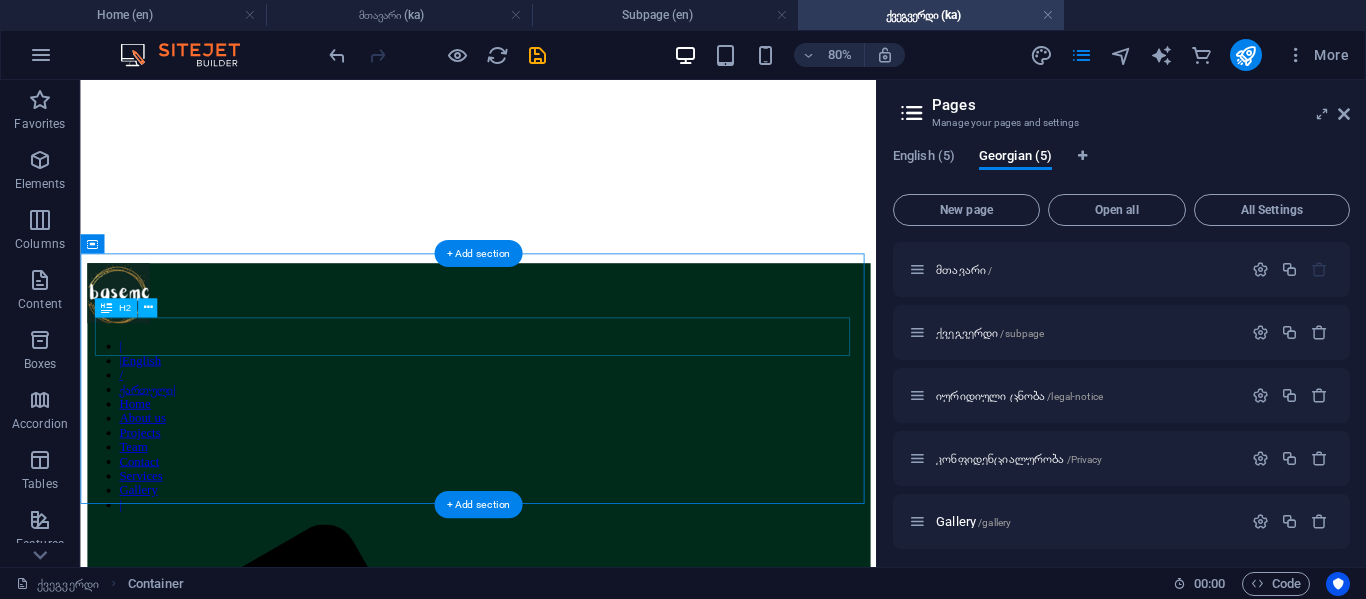 click on "ჩვენი საიტის ისტორია" at bounding box center (577, 2474) 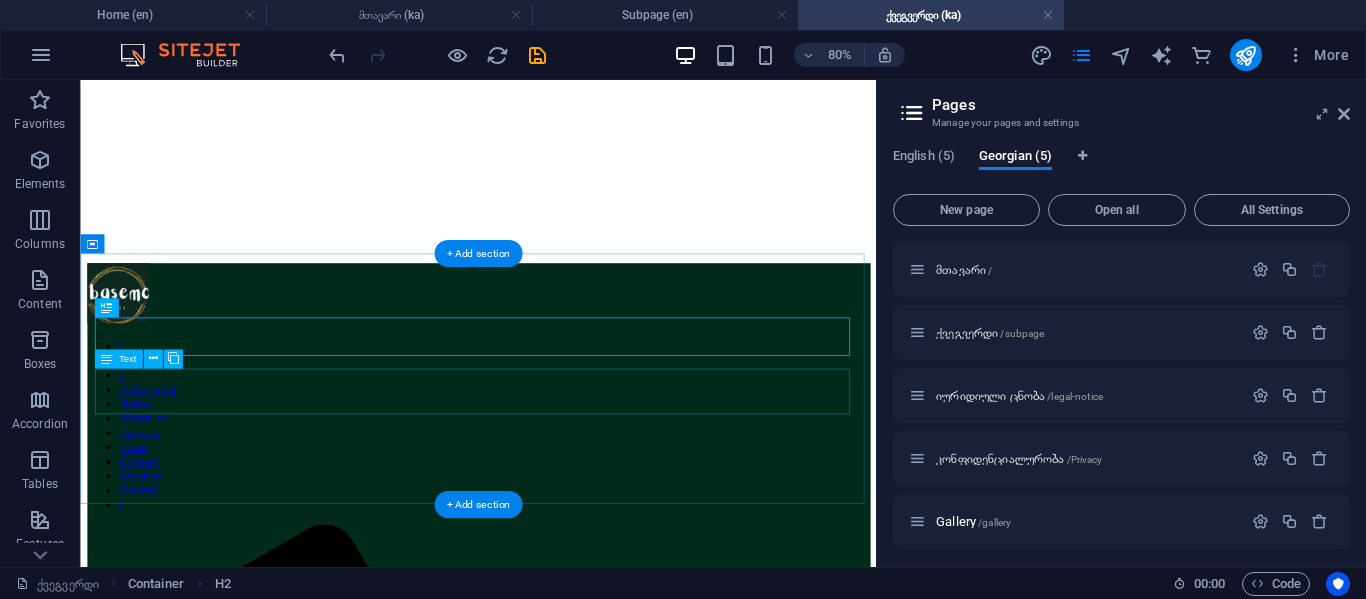 click on "როდესაც 11 წლის ვიყავი, მინდოდა მქონოდა ვებგვერდი. ამიტომ ვაკეთებდი საიტებს უფასო დომენებით. მერე 12 წლის ასაკში ბიძაჩემმა მომიყიდა დომენი:basemc.ge ძალიან გამიხარდა ამ ფაქტით. ასე შეიქმნა საიტი. main.basemc.ge" at bounding box center (577, 2561) 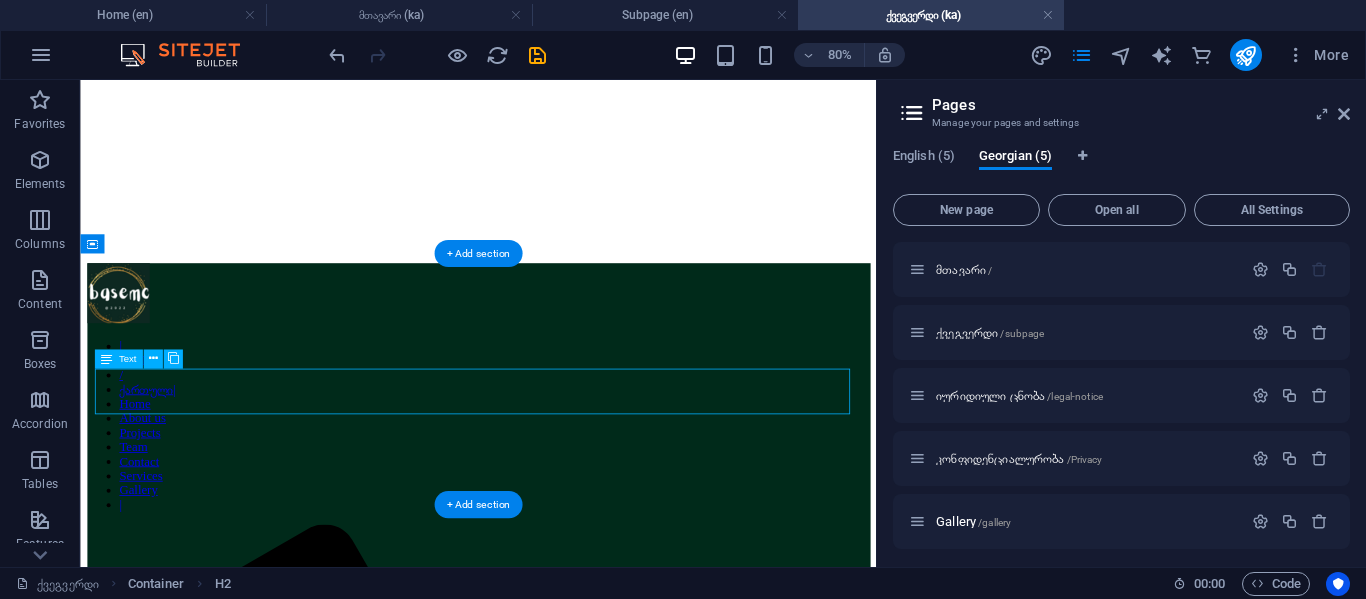 click on "როდესაც 11 წლის ვიყავი, მინდოდა მქონოდა ვებგვერდი. ამიტომ ვაკეთებდი საიტებს უფასო დომენებით. მერე 12 წლის ასაკში ბიძაჩემმა მომიყიდა დომენი:basemc.ge ძალიან გამიხარდა ამ ფაქტით. ასე შეიქმნა საიტი. main.basemc.ge" at bounding box center (577, 2561) 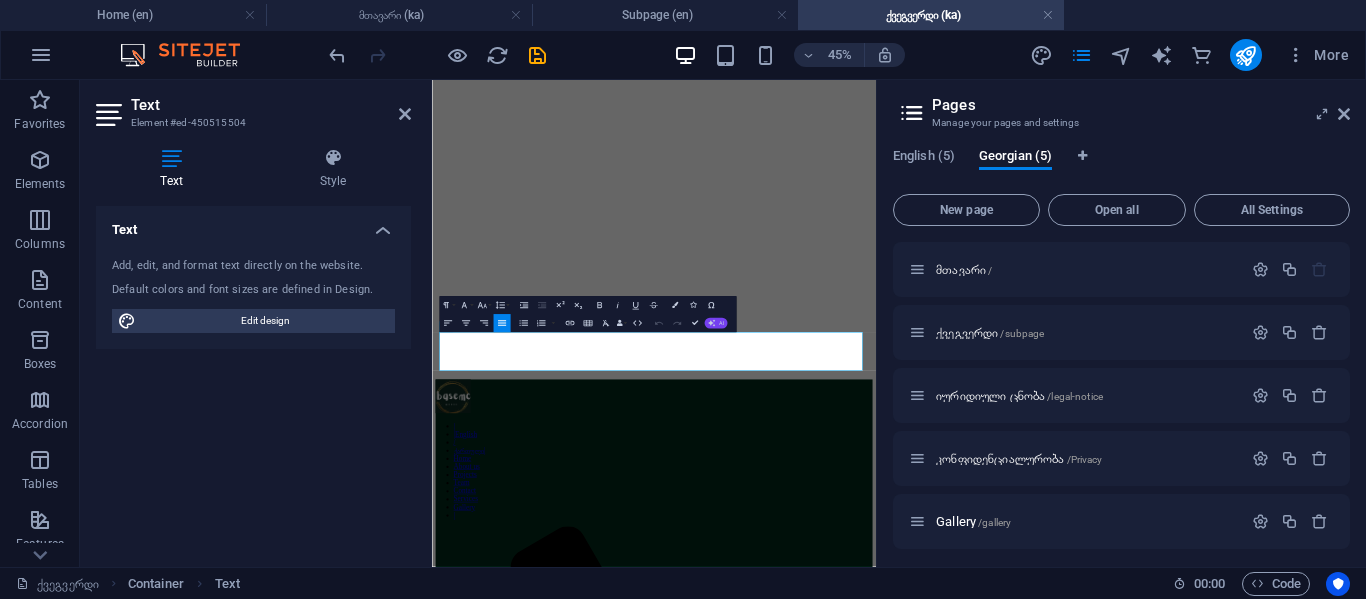 click on "AI" at bounding box center (715, 323) 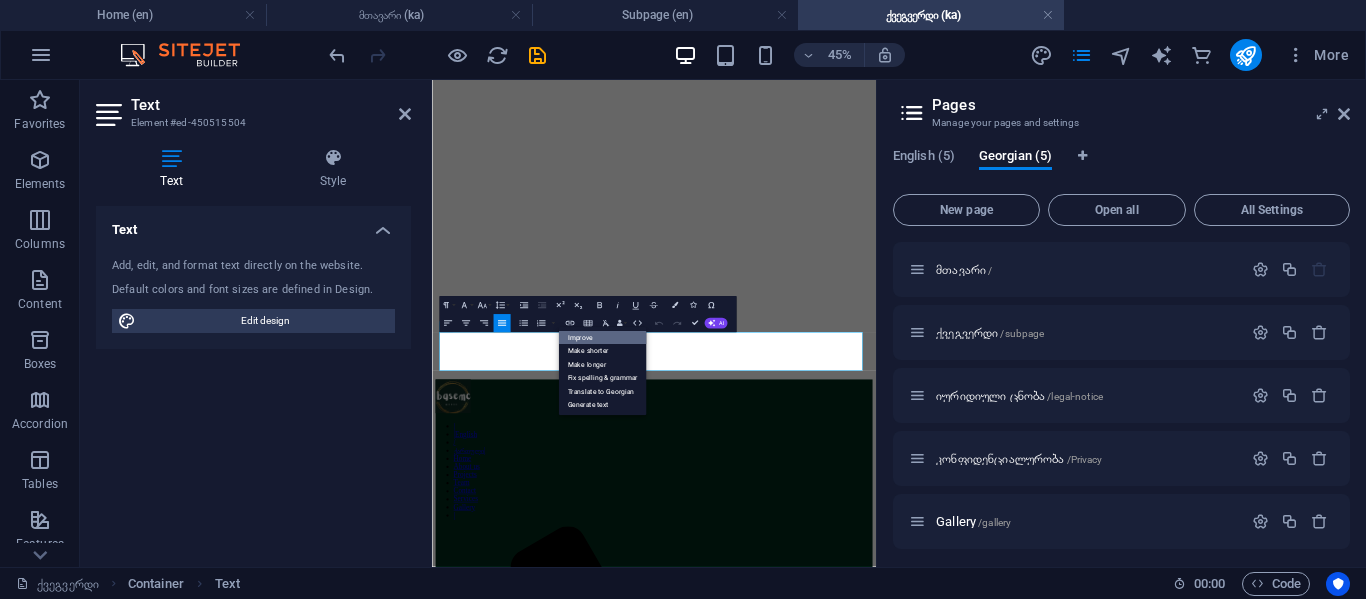 click on "Improve" at bounding box center (602, 337) 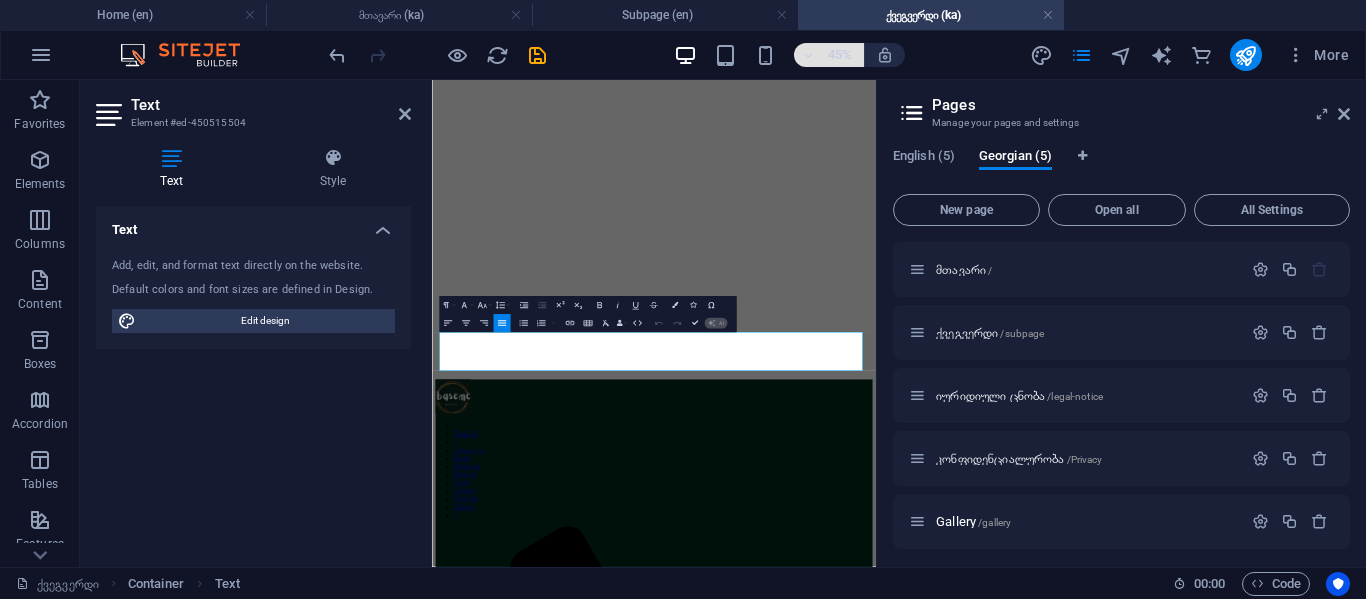 click on "45%" at bounding box center [840, 55] 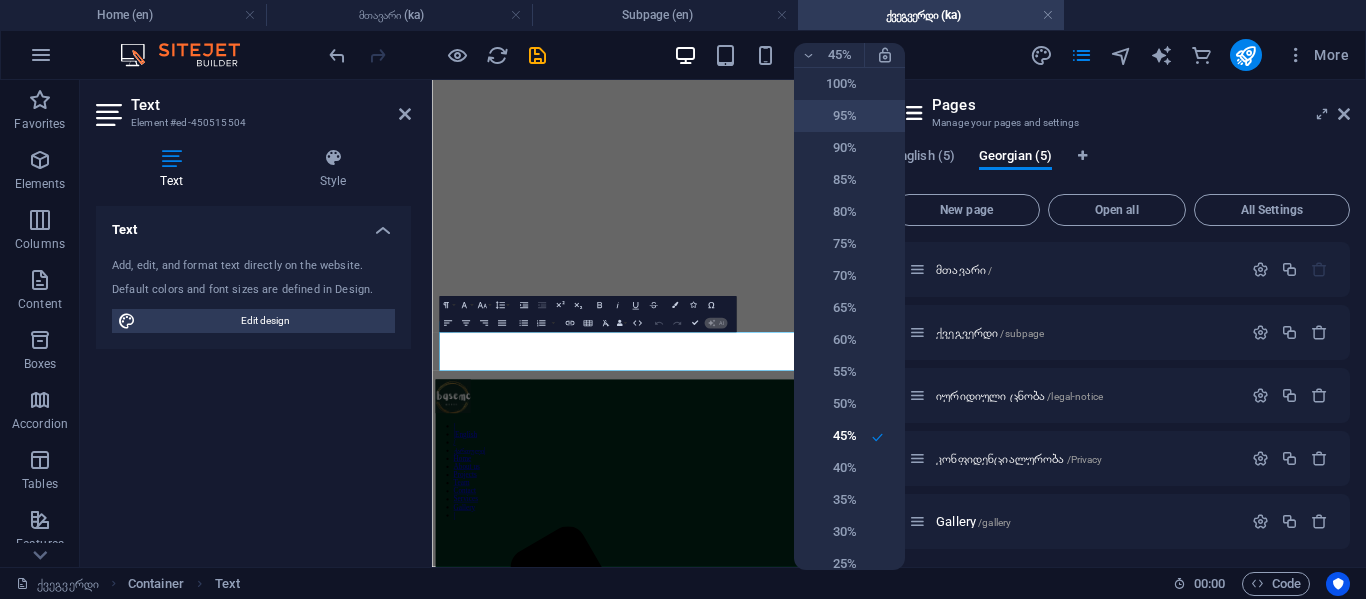 type 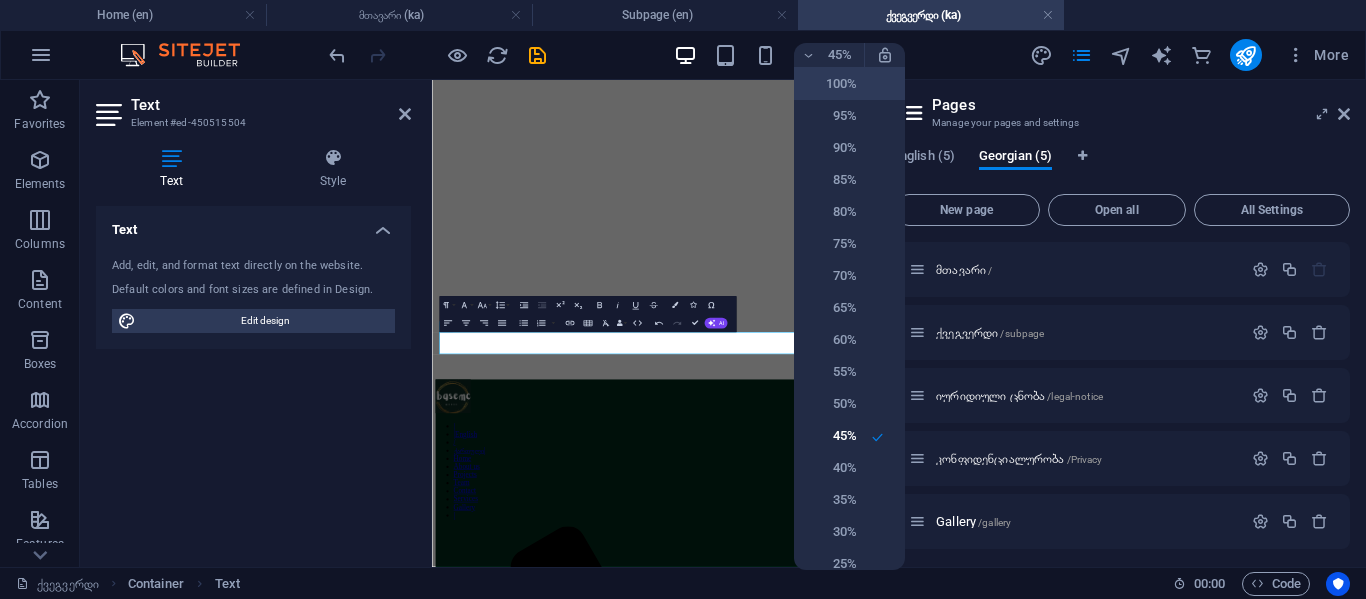 click on "100%" at bounding box center [849, 84] 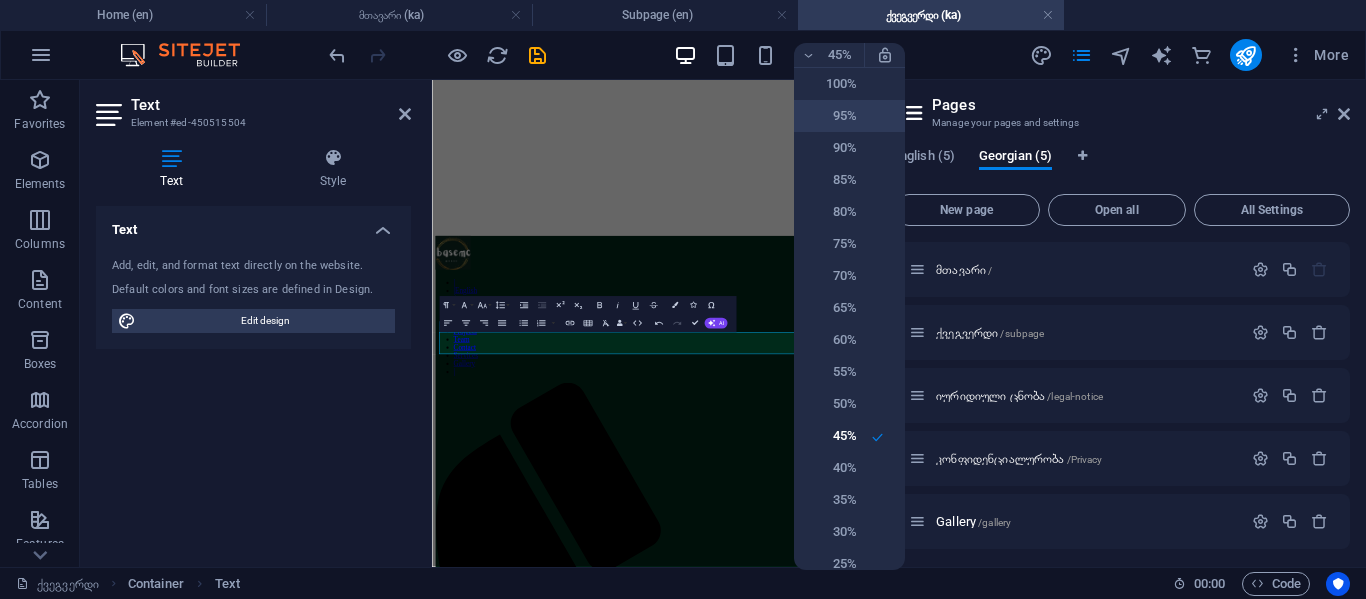 scroll, scrollTop: 508, scrollLeft: 0, axis: vertical 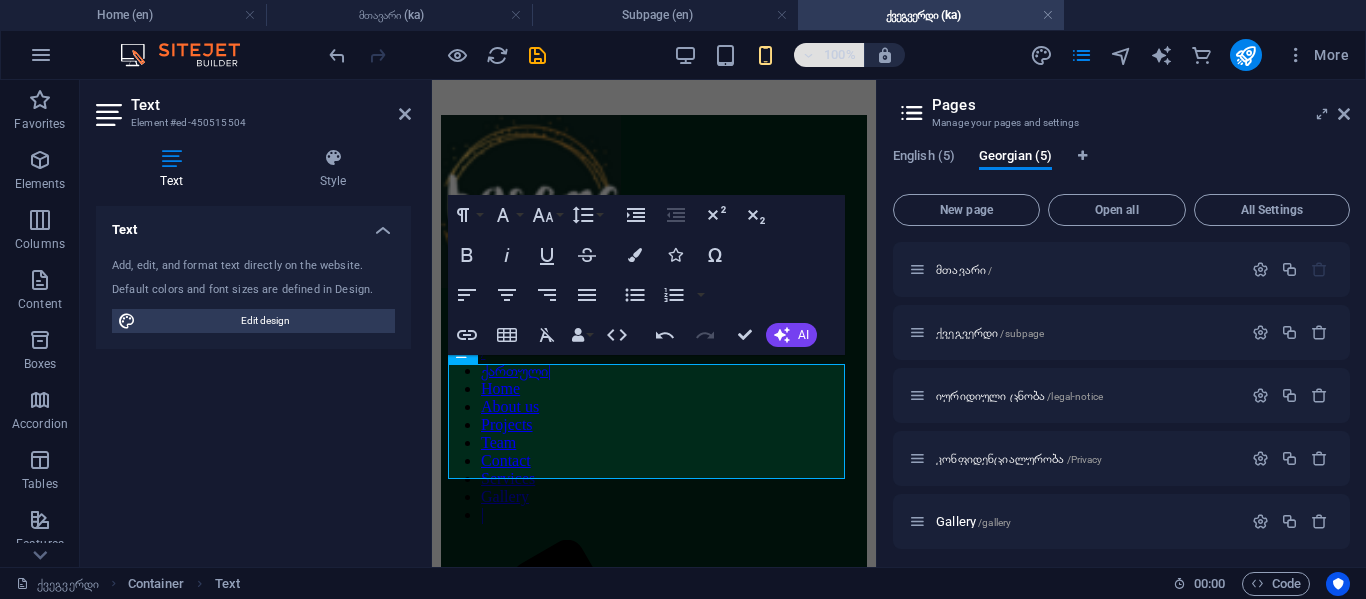 click on "100%" at bounding box center (840, 55) 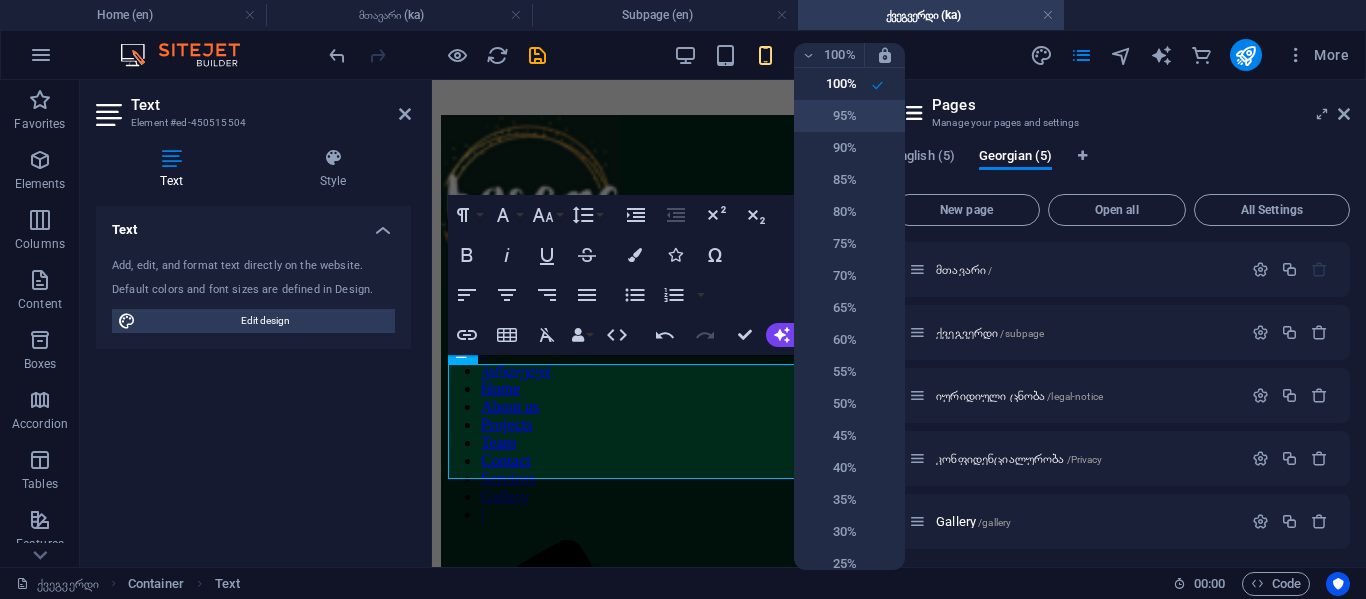 click on "95%" at bounding box center (849, 116) 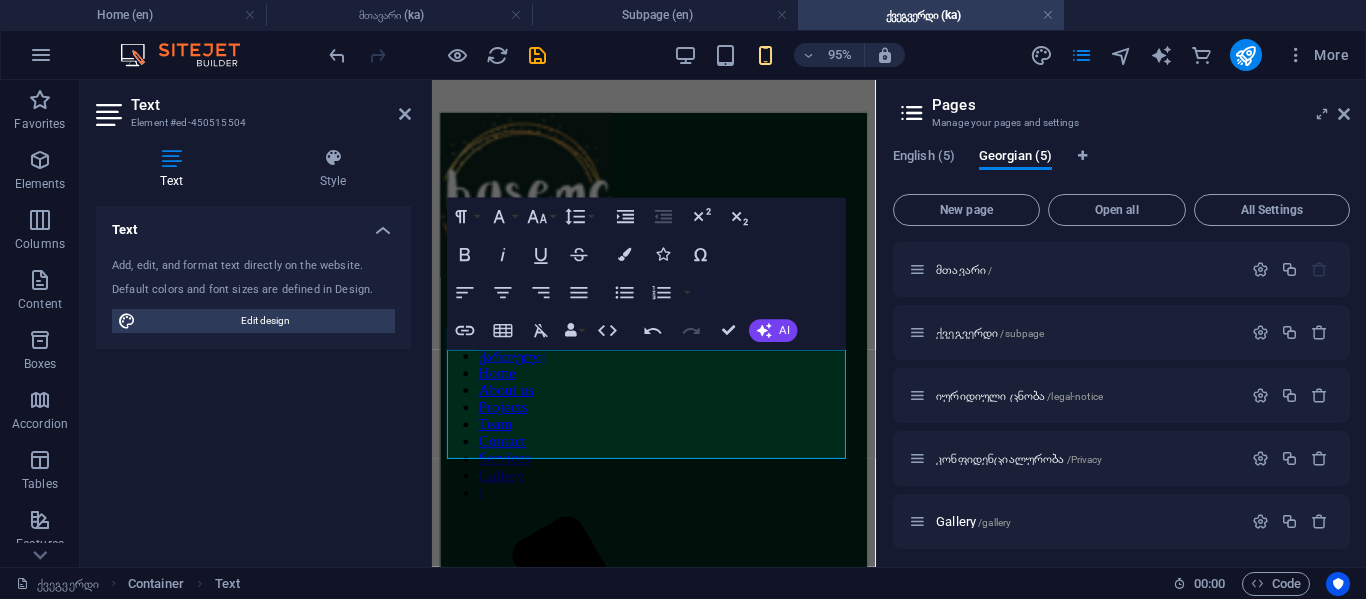 click at bounding box center [885, 55] 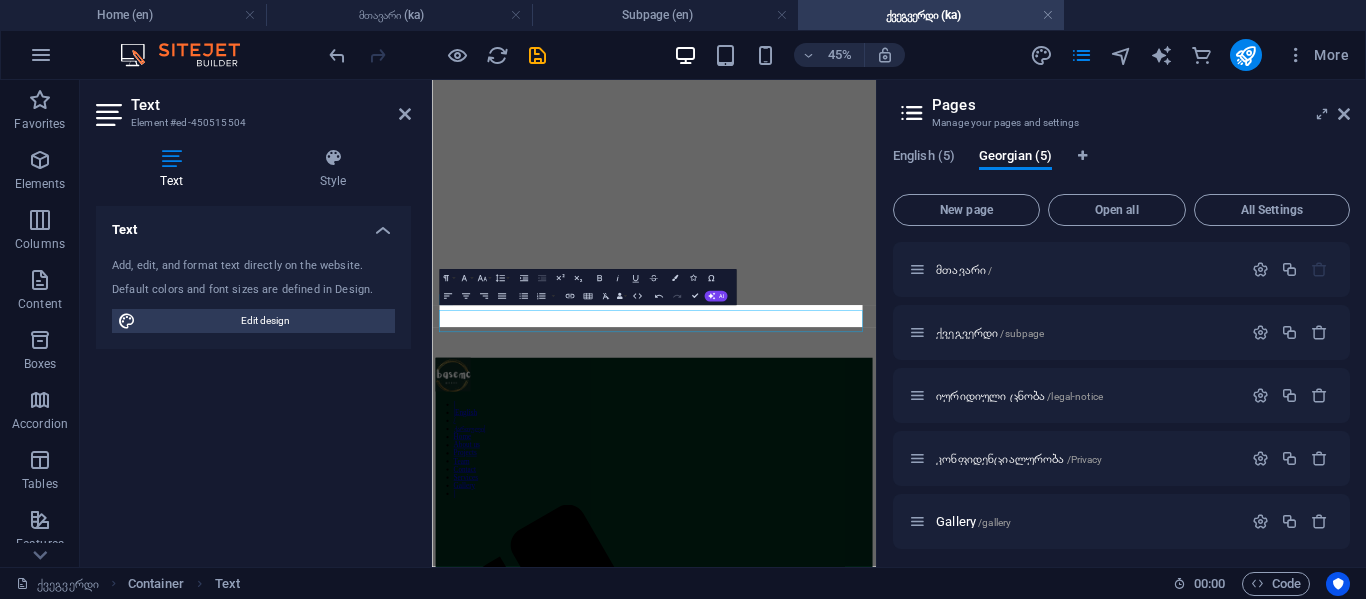 scroll, scrollTop: 244, scrollLeft: 0, axis: vertical 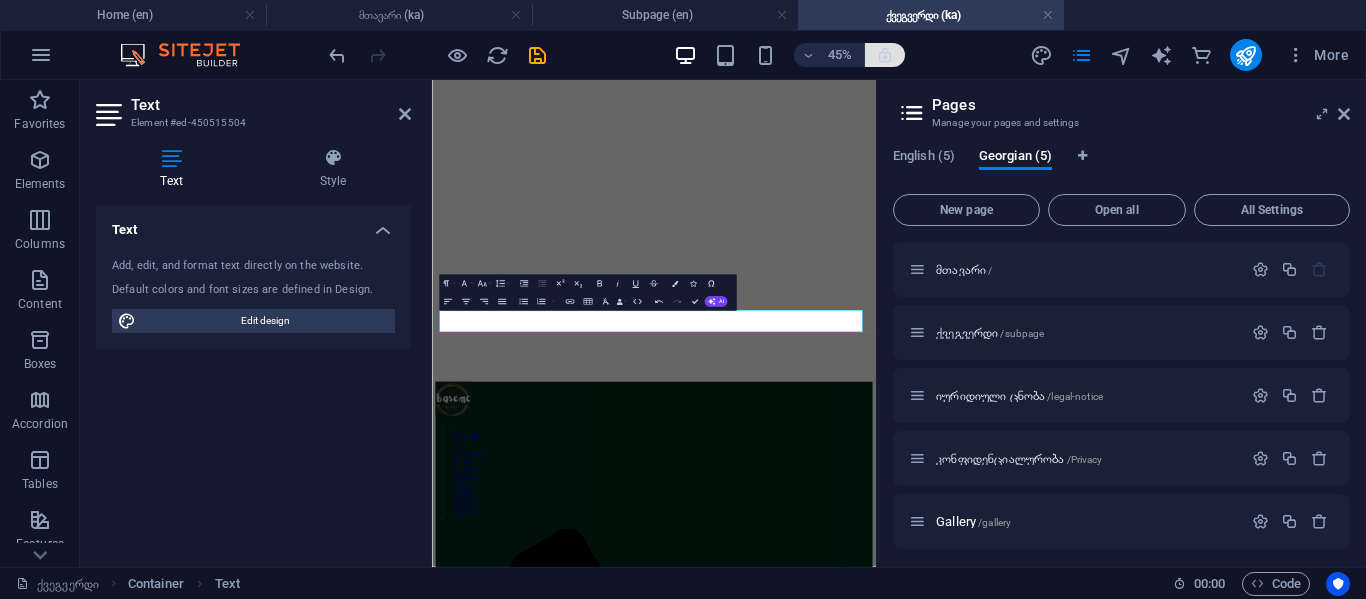 click at bounding box center (885, 55) 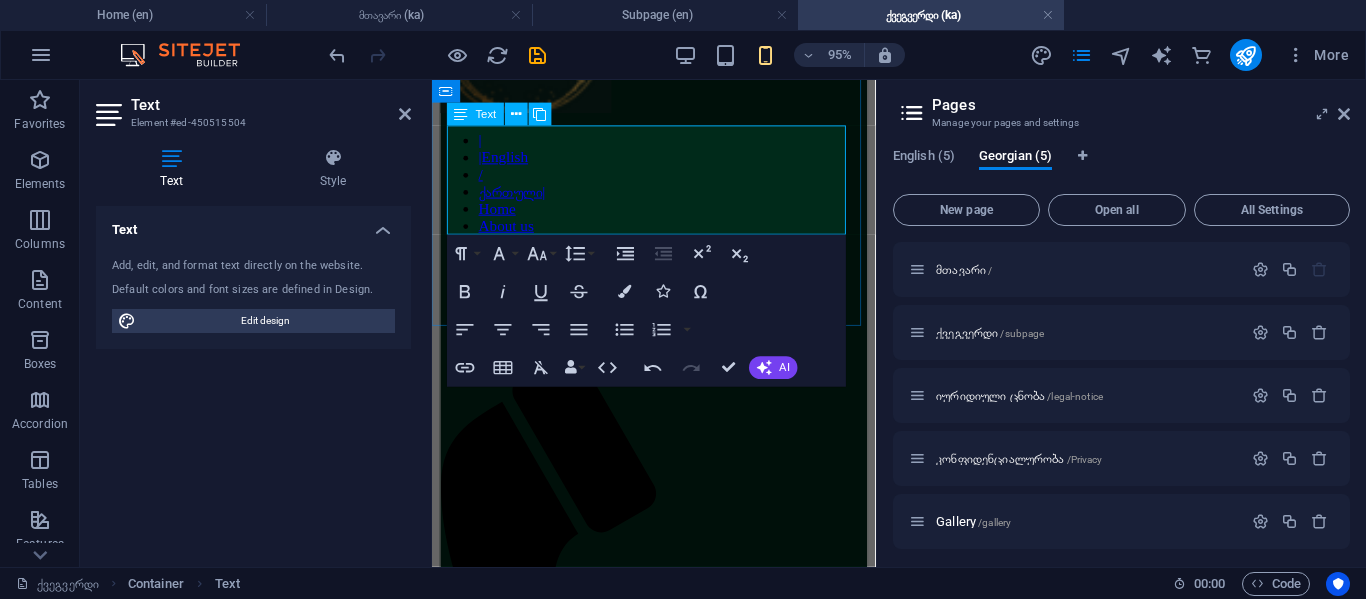 scroll, scrollTop: 644, scrollLeft: 0, axis: vertical 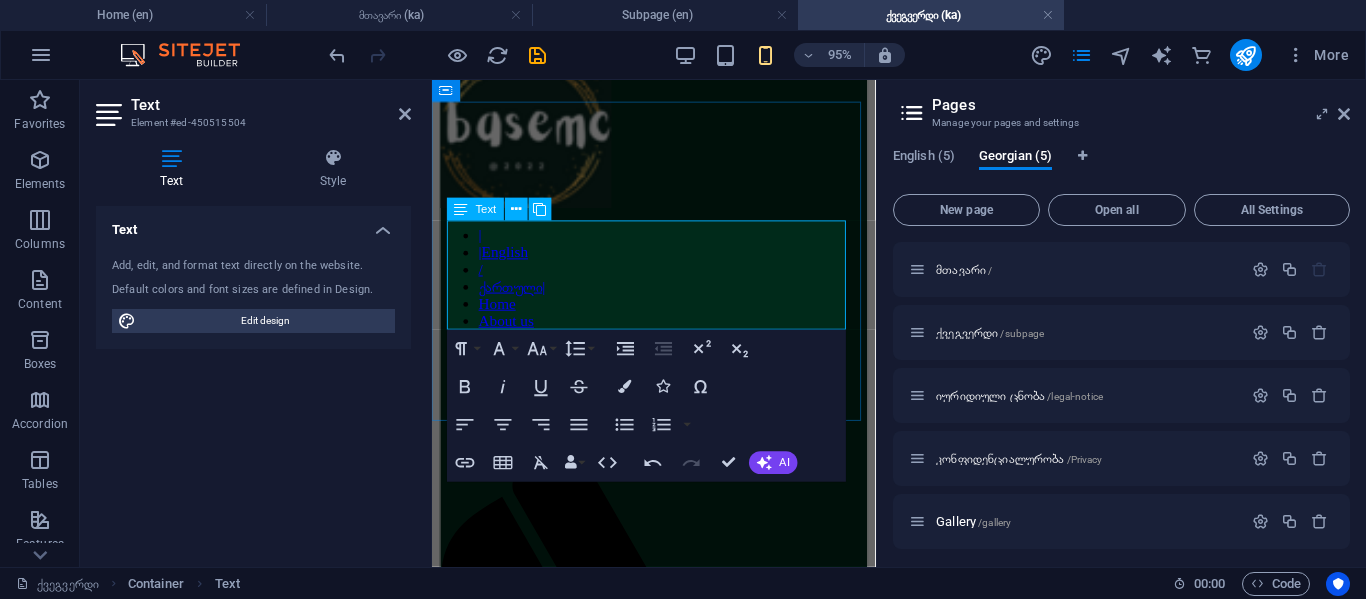 click on "როდესაც 11 წლის ვიყავი, მინდოდა მყოლოდა საკუთარი ვებგვერდი. ამიტომ ვქმნიდი საიტებს უფასო დომენებით. მოგვიანებით, 12 წლის ასაკში, ბიძაჩემმა მყიდა დომენი basemc.ge, რაც ძალიან გამახარა. ასე დაიბადა საიტი main.basemc.ge." at bounding box center (665, 1647) 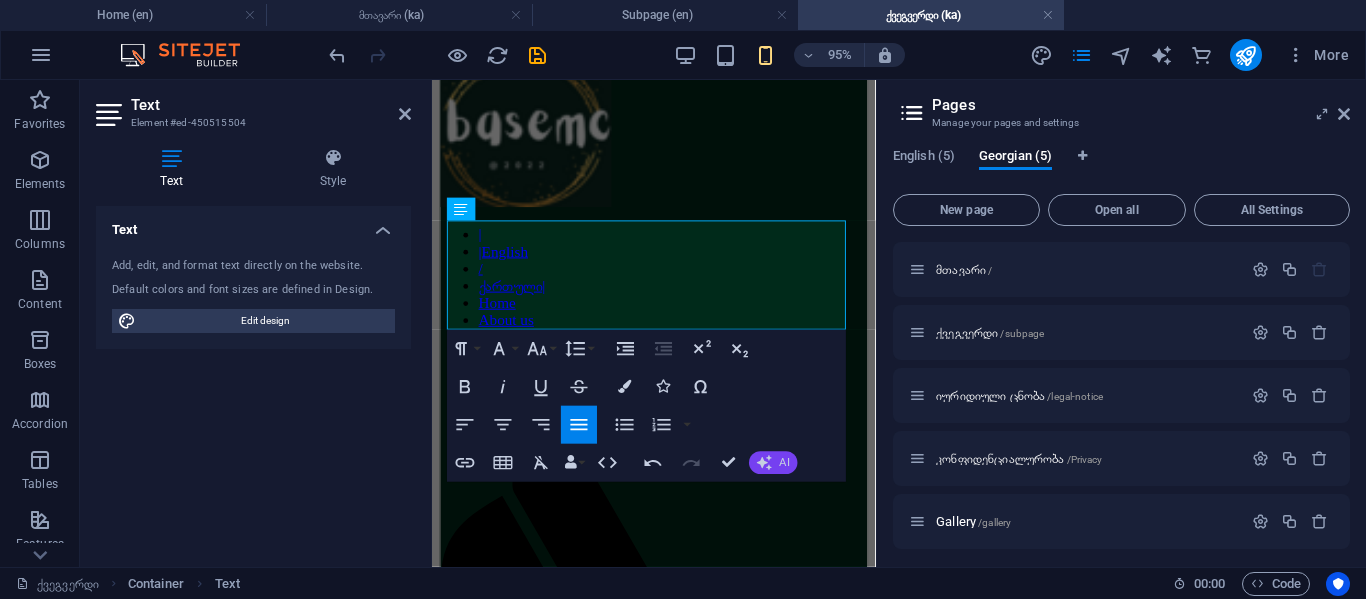 click 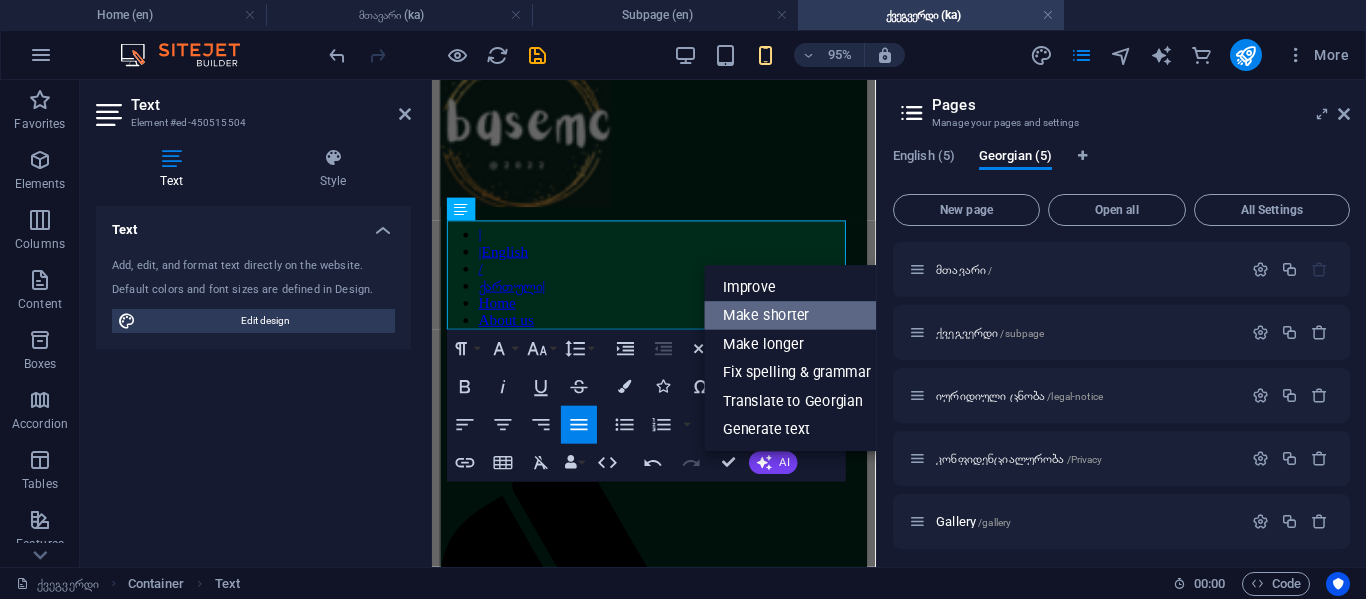 click on "Make shorter" at bounding box center (797, 316) 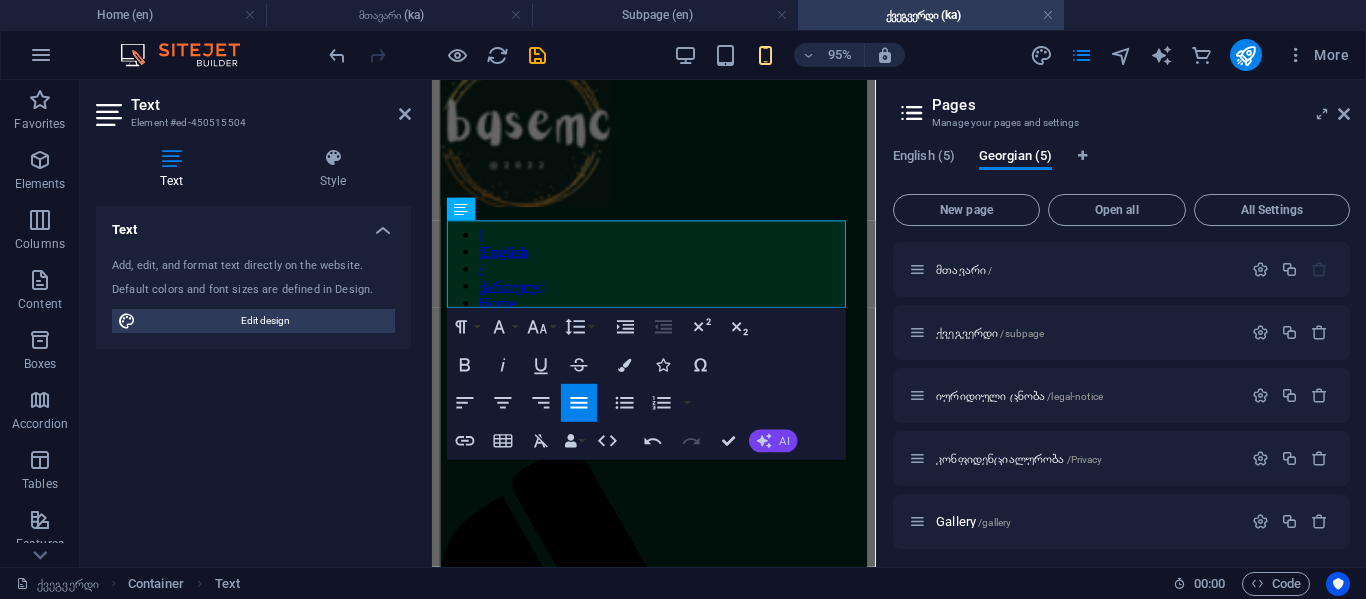 click on "AI" at bounding box center [773, 441] 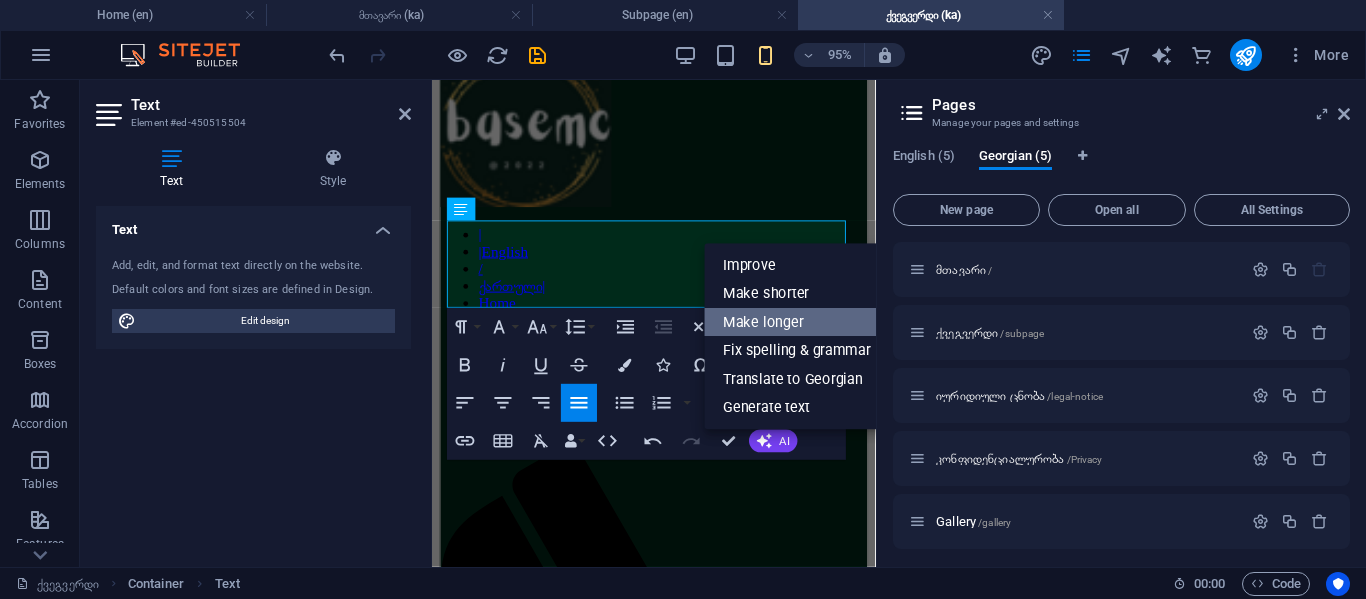 click on "Make longer" at bounding box center [797, 322] 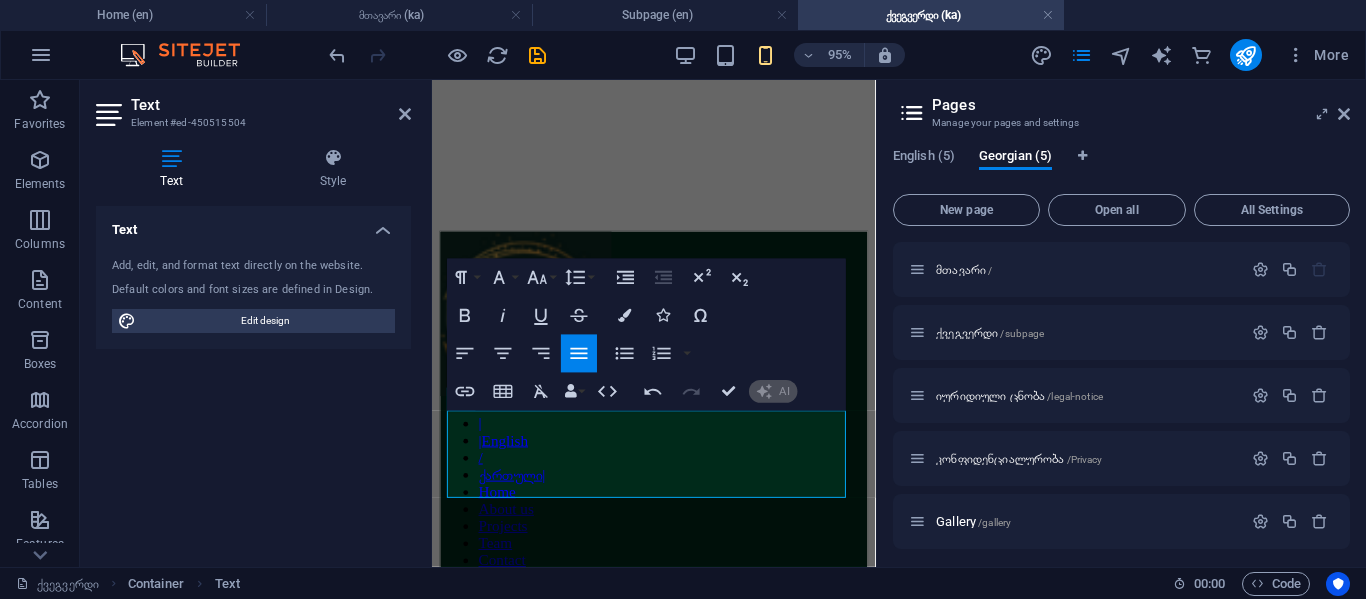 scroll, scrollTop: 444, scrollLeft: 0, axis: vertical 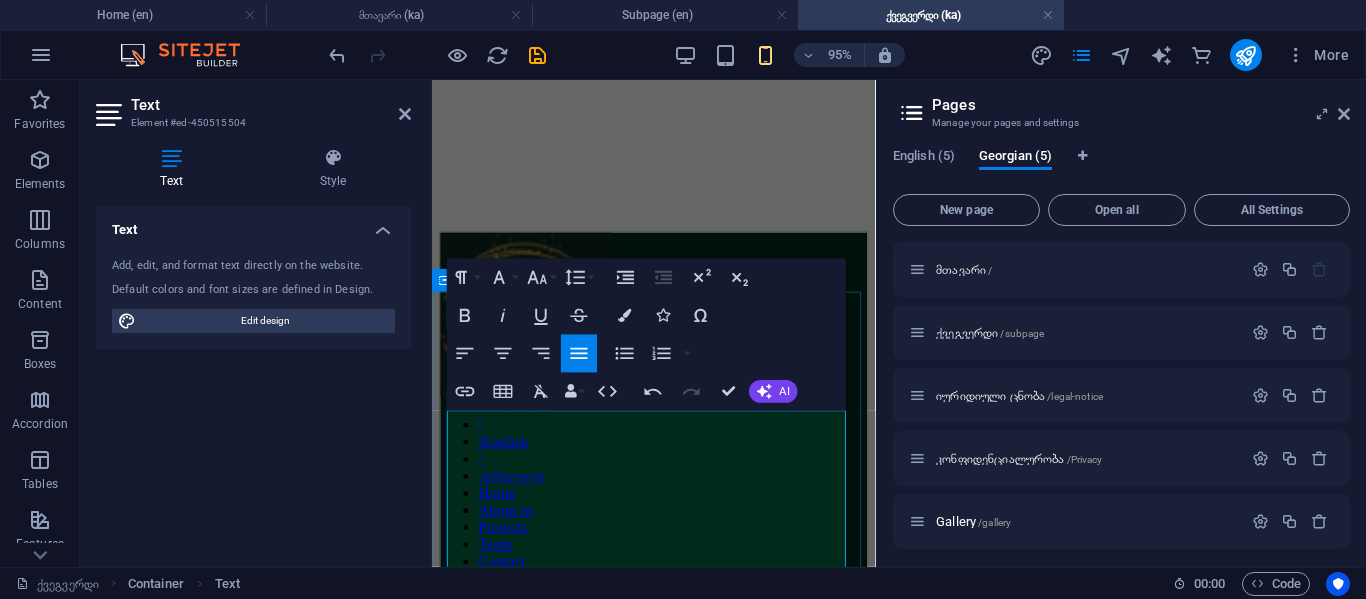 click at bounding box center (665, 1900) 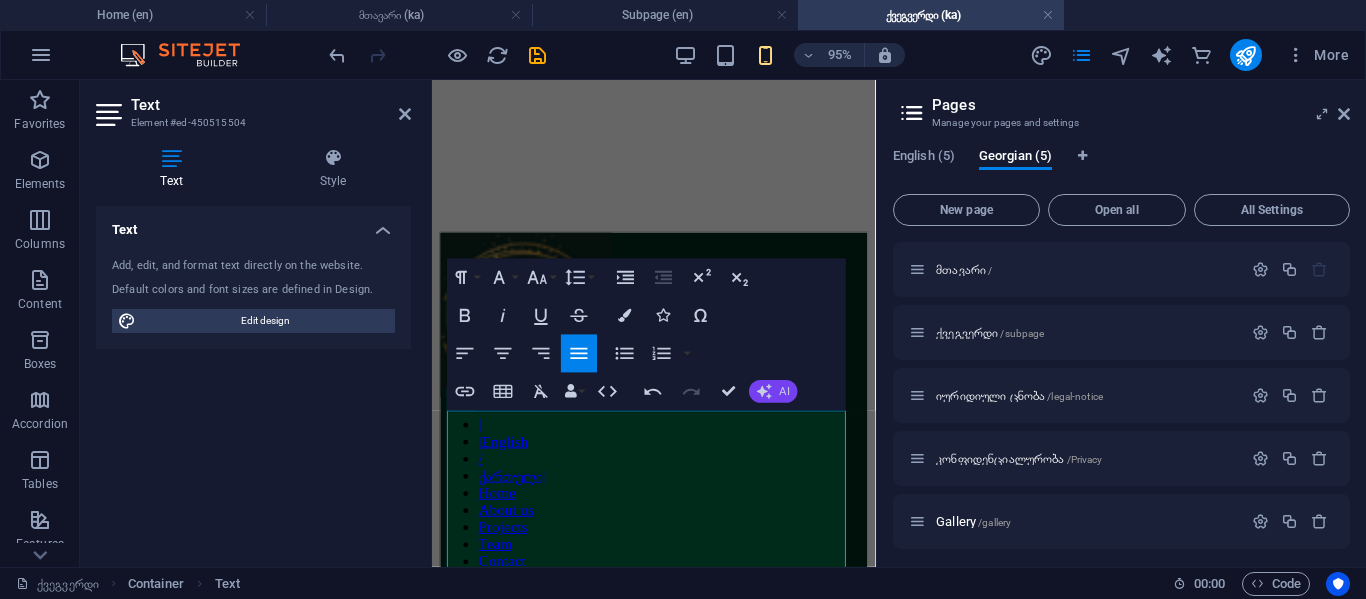 click on "AI" at bounding box center (773, 391) 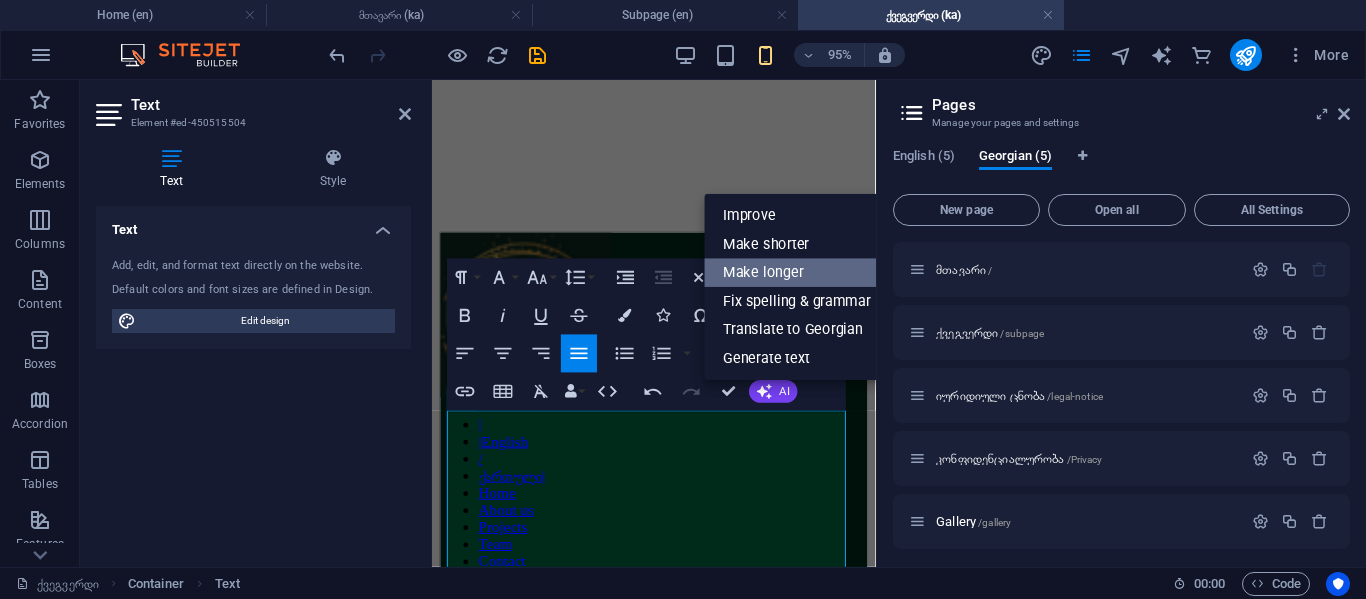 click on "Make longer" at bounding box center (797, 273) 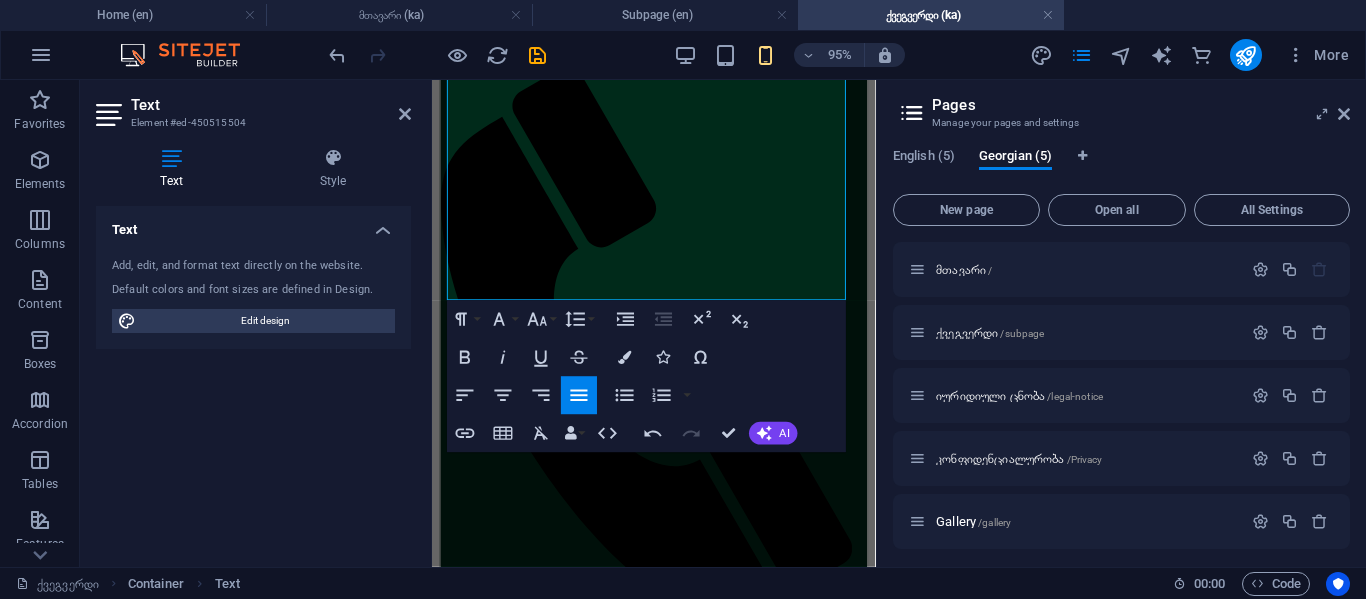 scroll, scrollTop: 944, scrollLeft: 0, axis: vertical 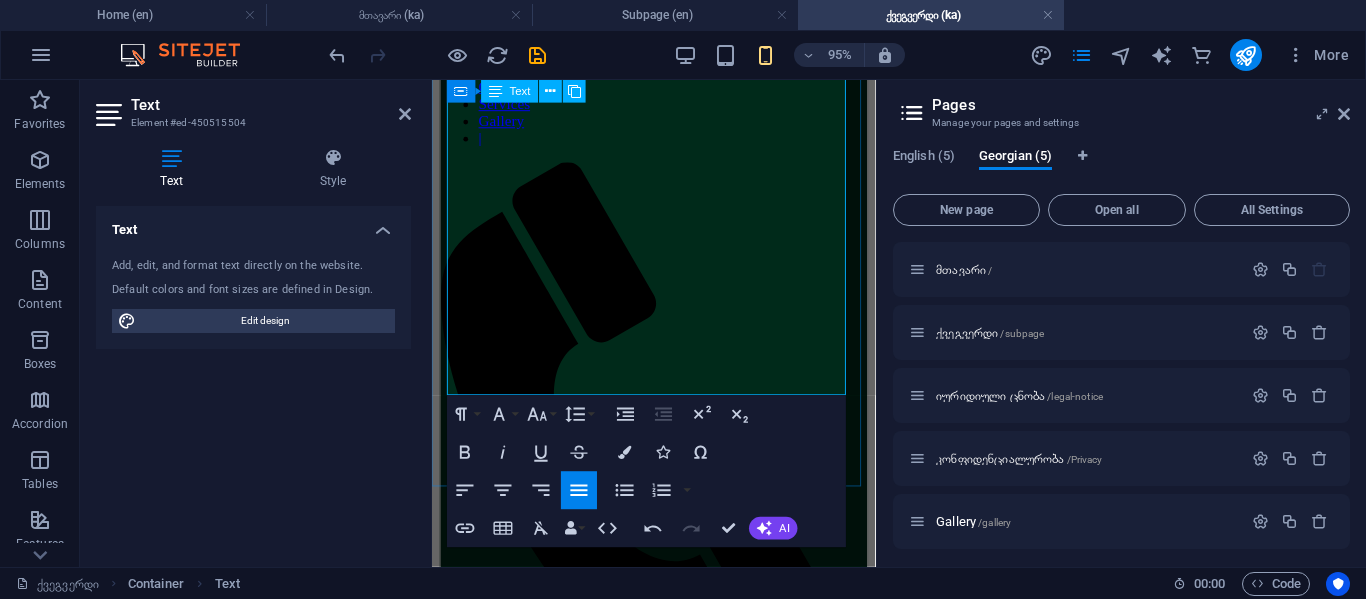 click at bounding box center [665, 1455] 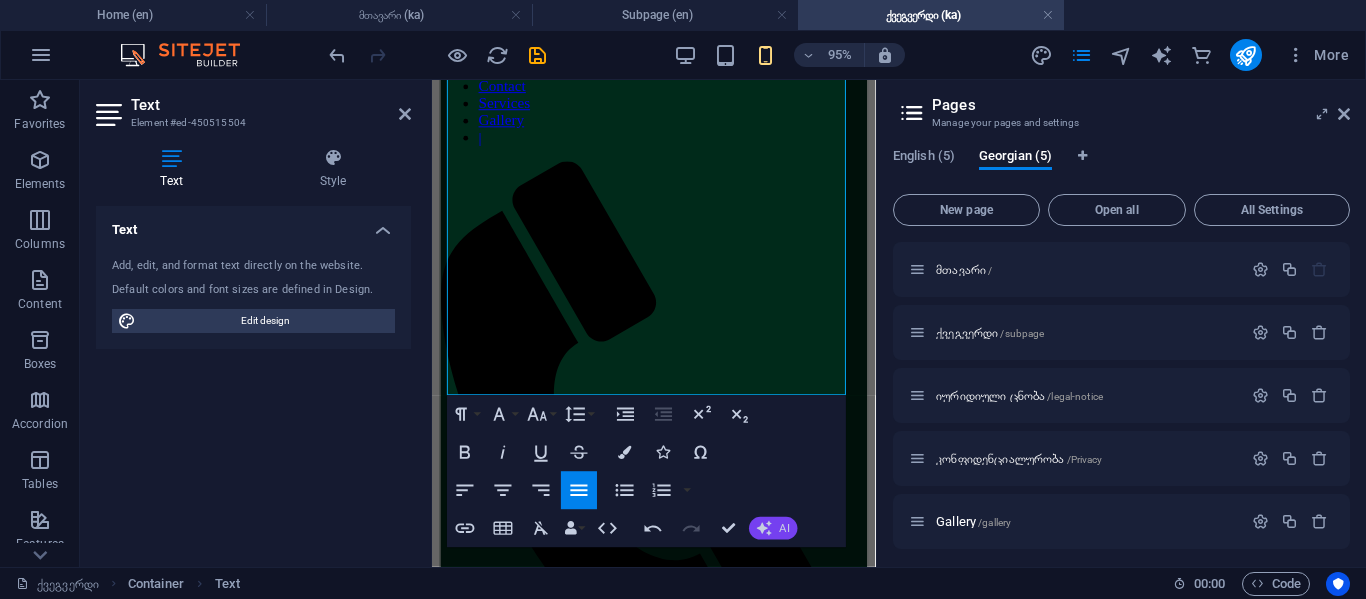 click 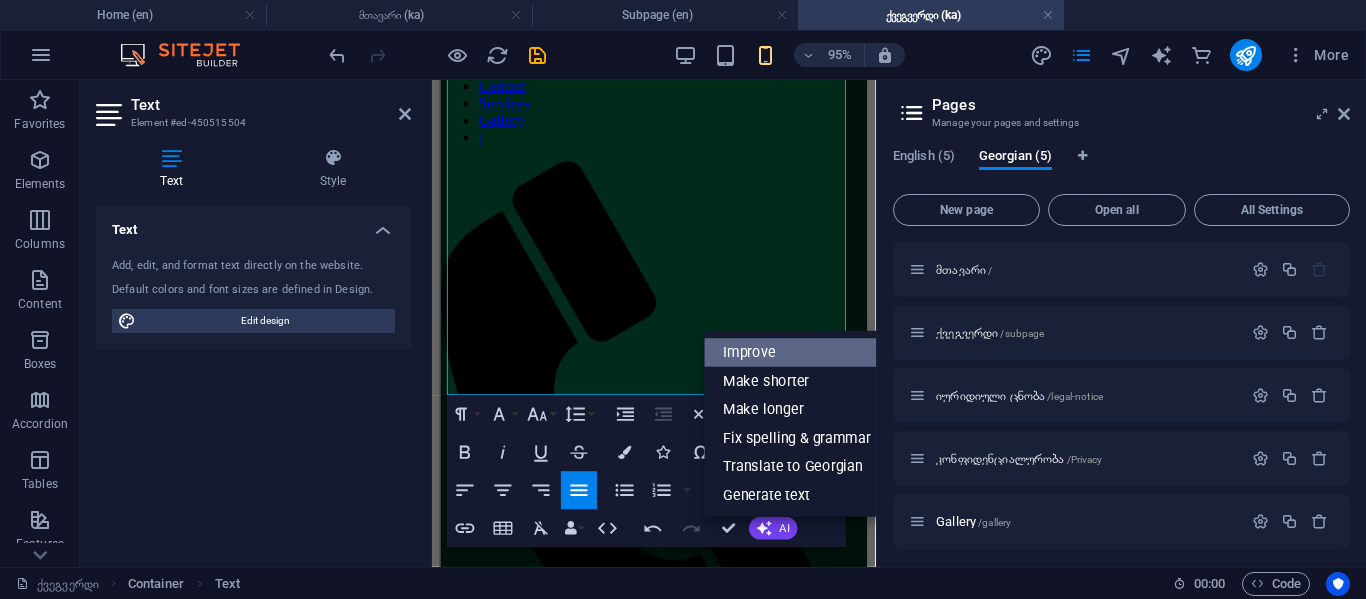 click on "Improve" at bounding box center (797, 353) 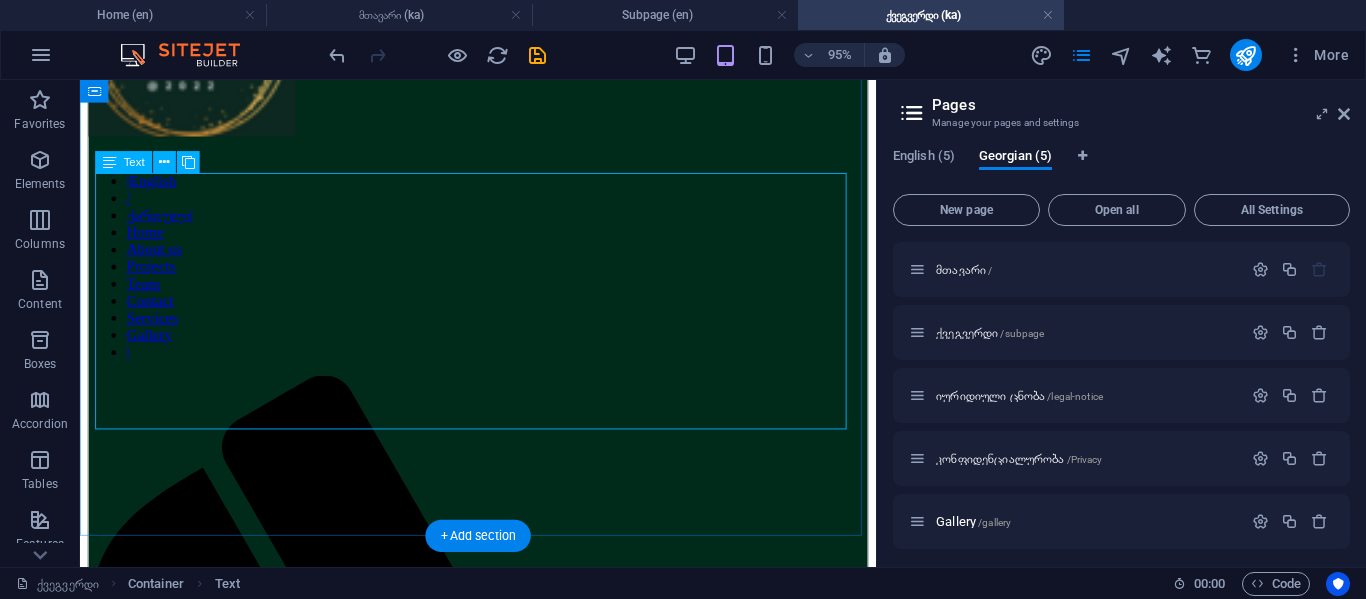 scroll, scrollTop: 781, scrollLeft: 0, axis: vertical 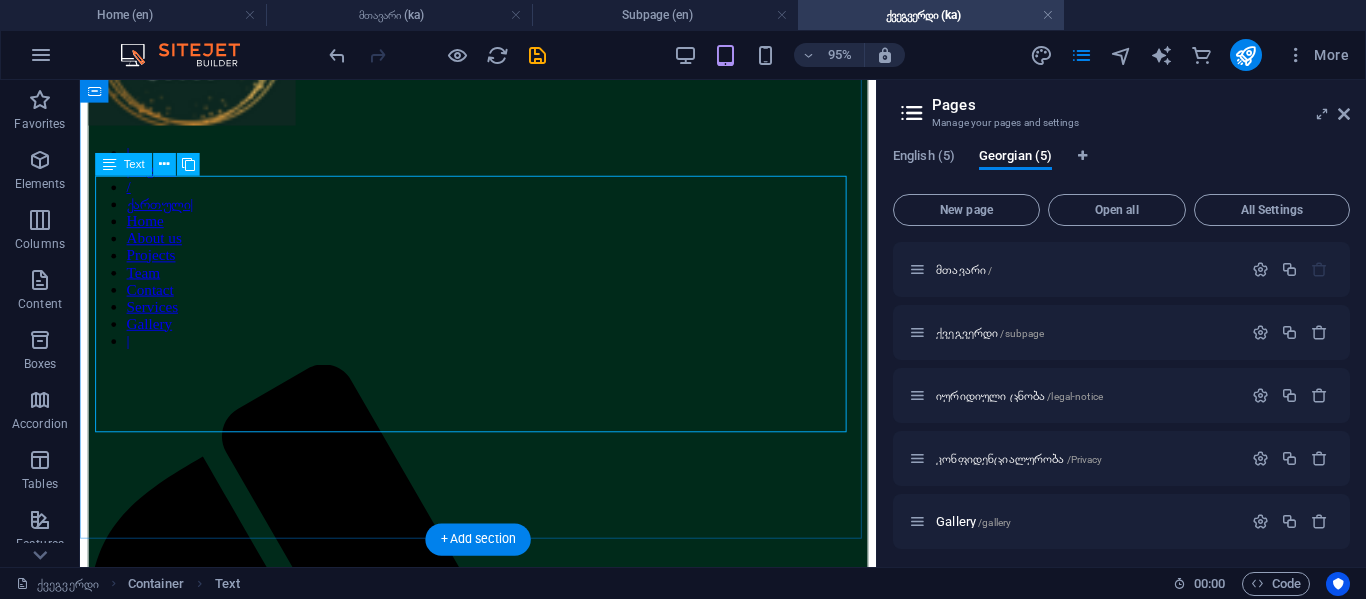 click at bounding box center (499, 2137) 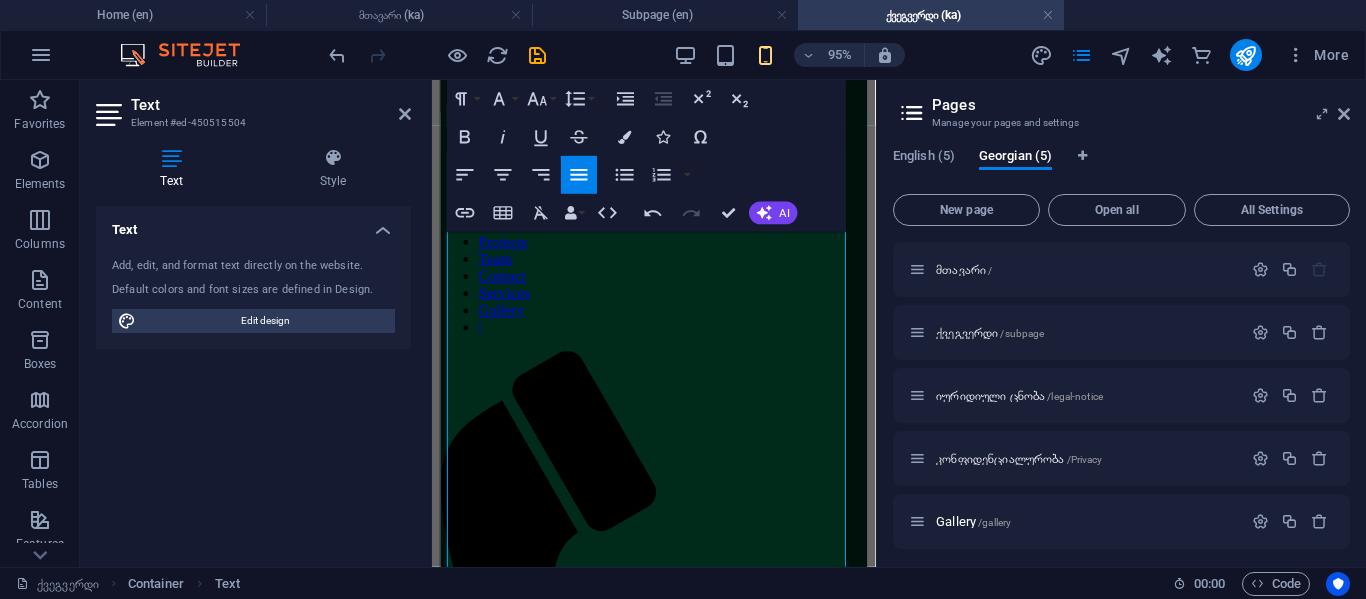 scroll, scrollTop: 744, scrollLeft: 0, axis: vertical 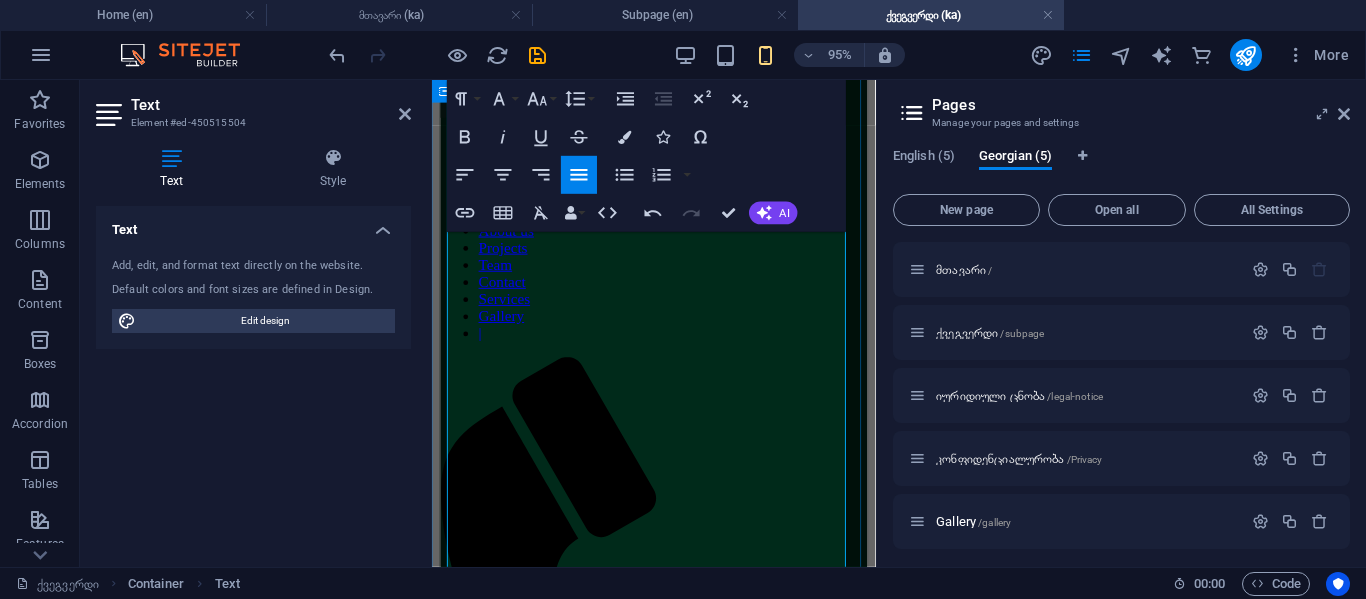 click at bounding box center (665, 1651) 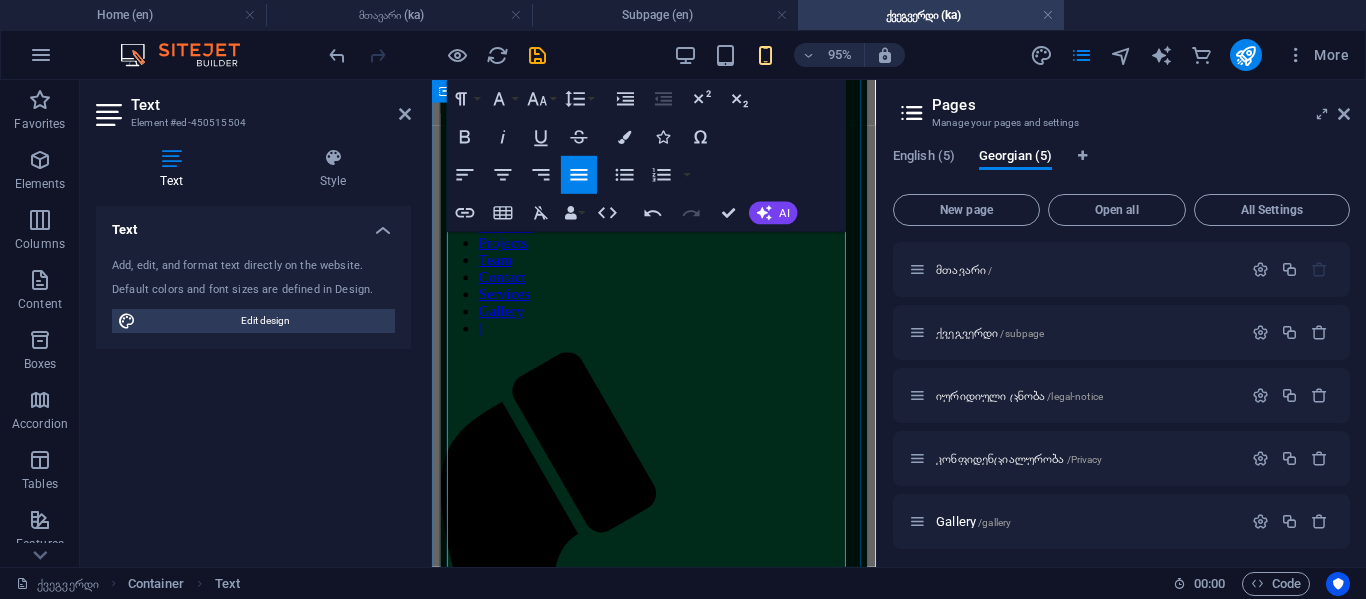 copy on "​როდესაც 11 წლის ვიყავი, ყოველთვის მინდოდა, რომ მქონოდა საკუთარი ვებსაიტი, რაც დიდი ოცნებად მექცა. ინტერნეტი ჩემთვის ძალიან საინტერესო იყო, ამიტომ მეც გავსარგებლობდი უფასო დომენებით და ვქმნიდი სხვადასხვა ტიპის საიტებს, რომელებსაც მუდმივად ვავითარებდი. ჩემი ენთუზიაზმი და კრეატიულობა დიდ როლს თამაშობდა იმაში, რასაც ვაკეთებდი, და ეს გამოცდილება მართლაც სახალისო იყო. ხშირად ვფიქრობდი ახალ იდეებზე და ვემზადებოდი მათი განხორციელებისთვის. როდესაც 12 წლის გავხდი, ეს ამბავი ჩემს ბიძაჩემს გაუზიარე და ვუთხარი, რამდენად მინდოდა საკუთარი დამხმარე პლატფორმა, რის შედეგადაც მან მაწვდიდა წახალისებას. მან მყიდა ჩემი პირველი კარგი დომენი - basemc.ge, რაც ვერც კი წარმოვიდგენდი. ეს სიახლე და მხარდაჭერა ძალიან გამახარა და აღფრთოვანებული ვიყავი, რომ ბიძაჩემის ხედვა და მხარდაჭერა ჩემთვის მართლაც მნიშვნელოვანი იყო. ასე დაიბადა ჩემი პირველი ოფიციალური ვებსაიტი main.basemc.ge, რომელიც შემდგომში გახდა ჩემი პროექტების საწყისი წერტილი და შესაძლებლობა, რომ მექداشت საკუთარი კუთხე ინტერნეტში...." 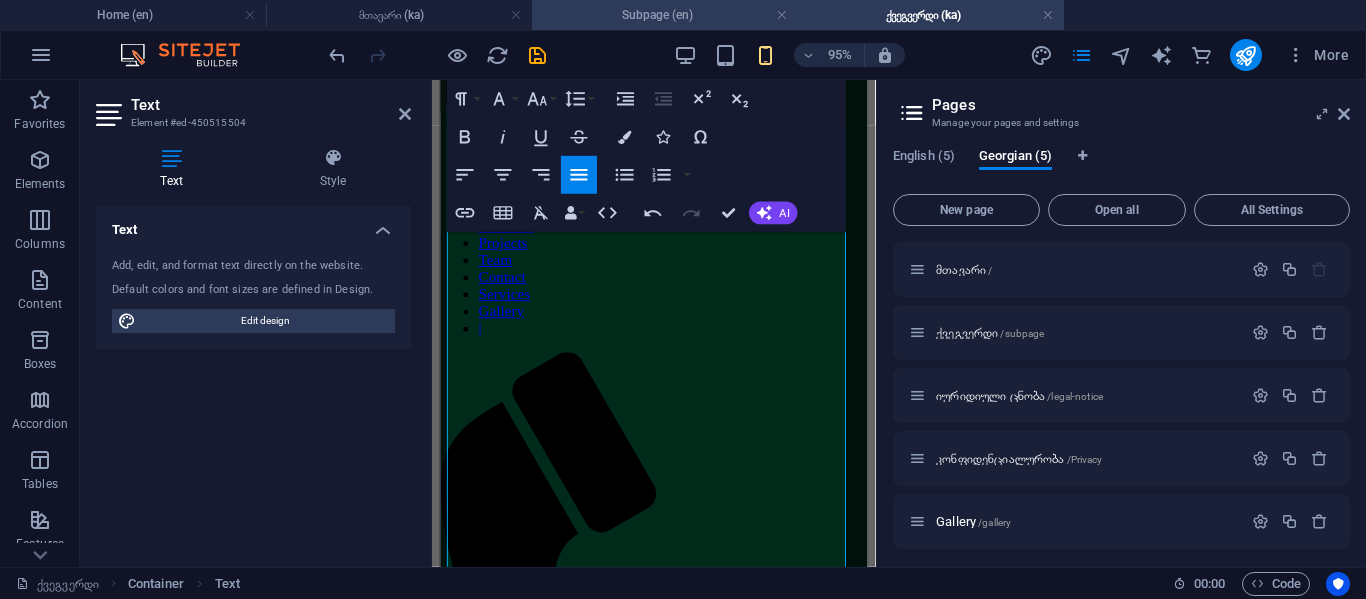 click on "Subpage (en)" at bounding box center (665, 15) 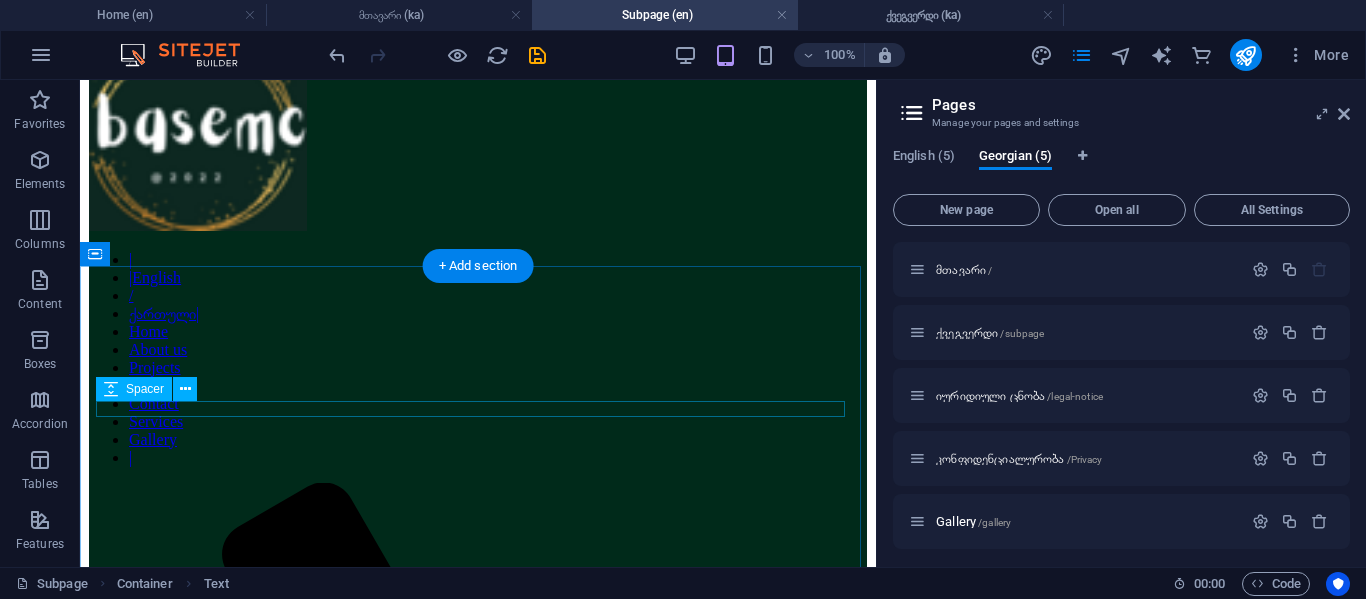 scroll, scrollTop: 854, scrollLeft: 0, axis: vertical 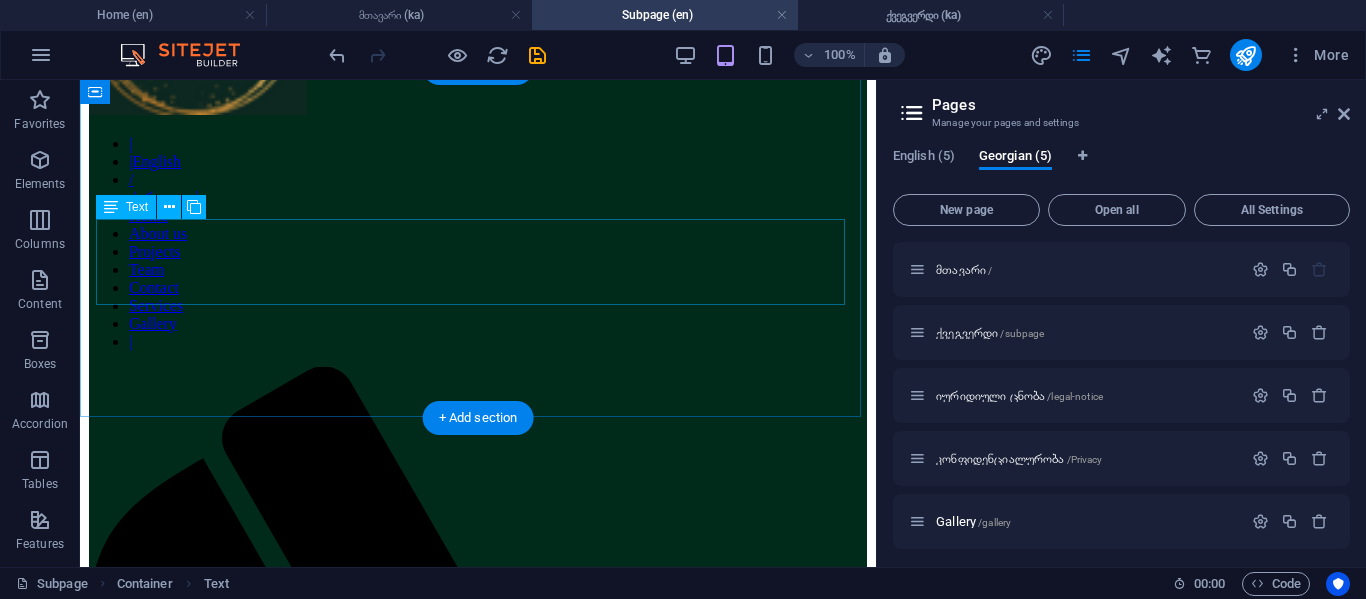 click on "When I was 11 years old I wanted to have a website. That's why I was making sites with free domains. Then, at the age of 12, my uncle bought me domain:basemc.ge I was very happy with this fact. This is how the site was created. main.basemc.ge" at bounding box center (478, 2014) 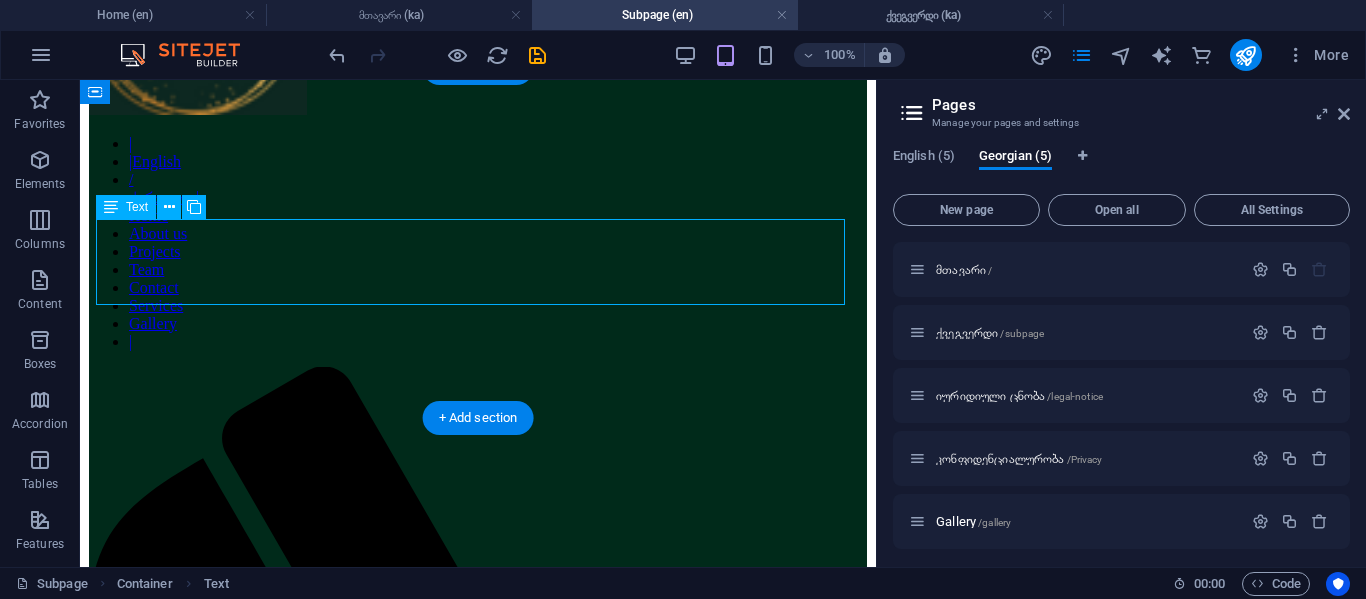 click on "When I was 11 years old I wanted to have a website. That's why I was making sites with free domains. Then, at the age of 12, my uncle bought me domain:basemc.ge I was very happy with this fact. This is how the site was created. main.basemc.ge" at bounding box center (478, 2014) 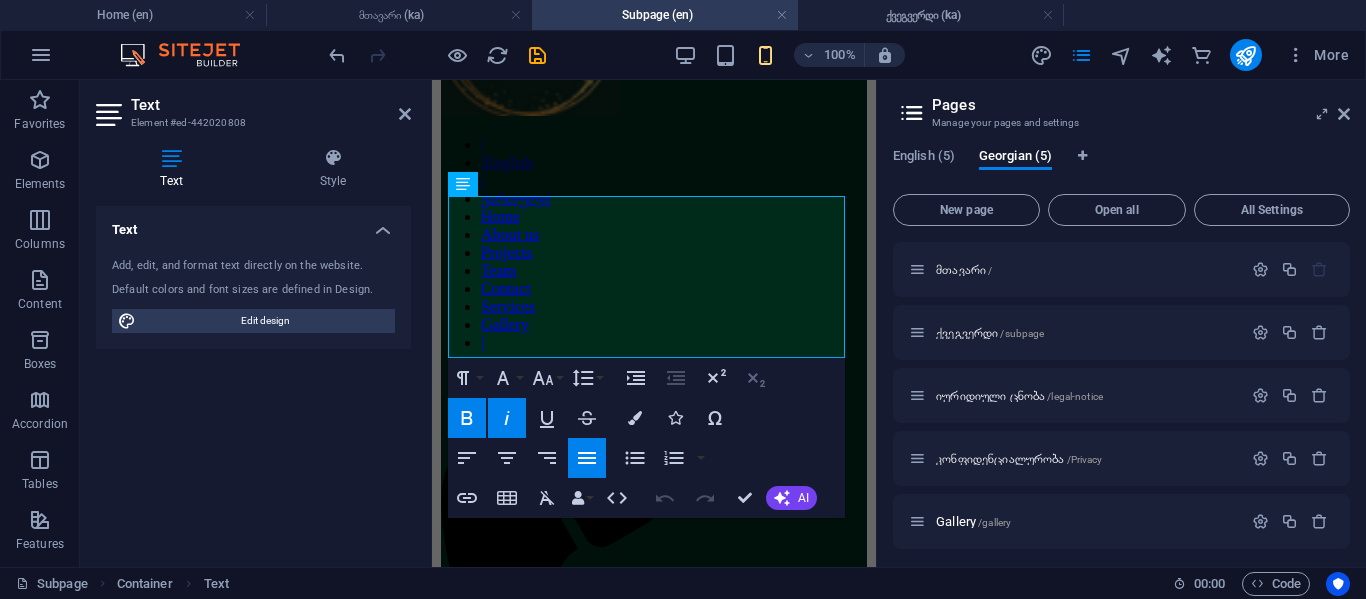 scroll, scrollTop: 718, scrollLeft: 0, axis: vertical 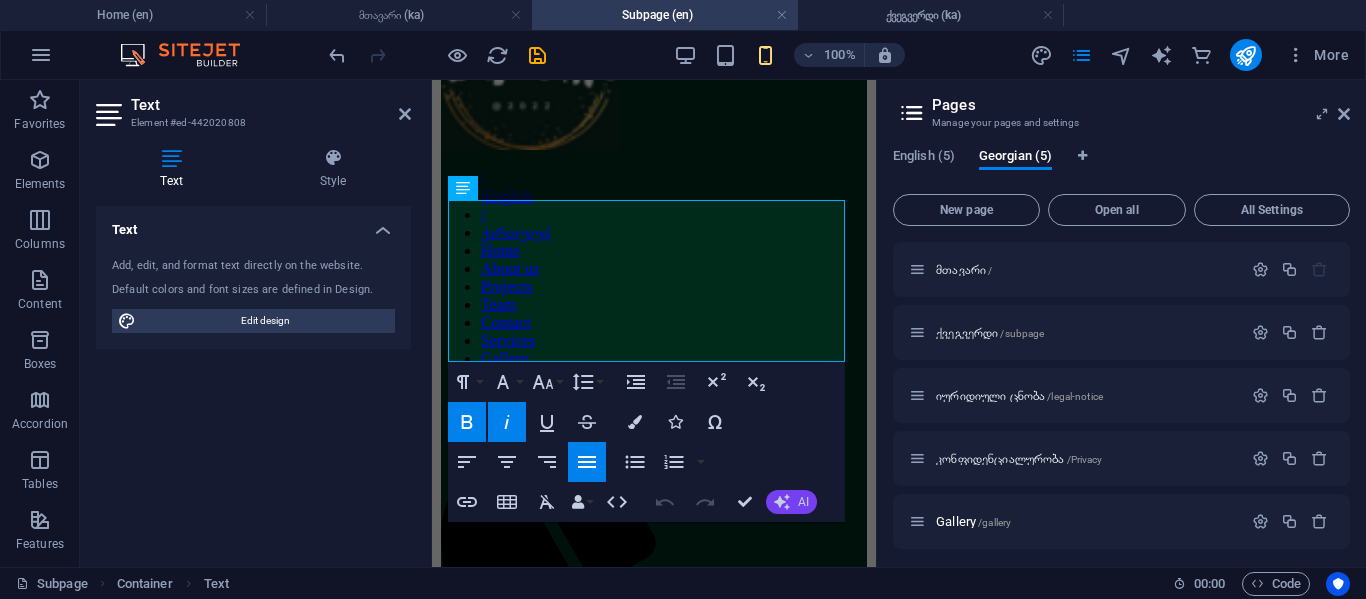 click 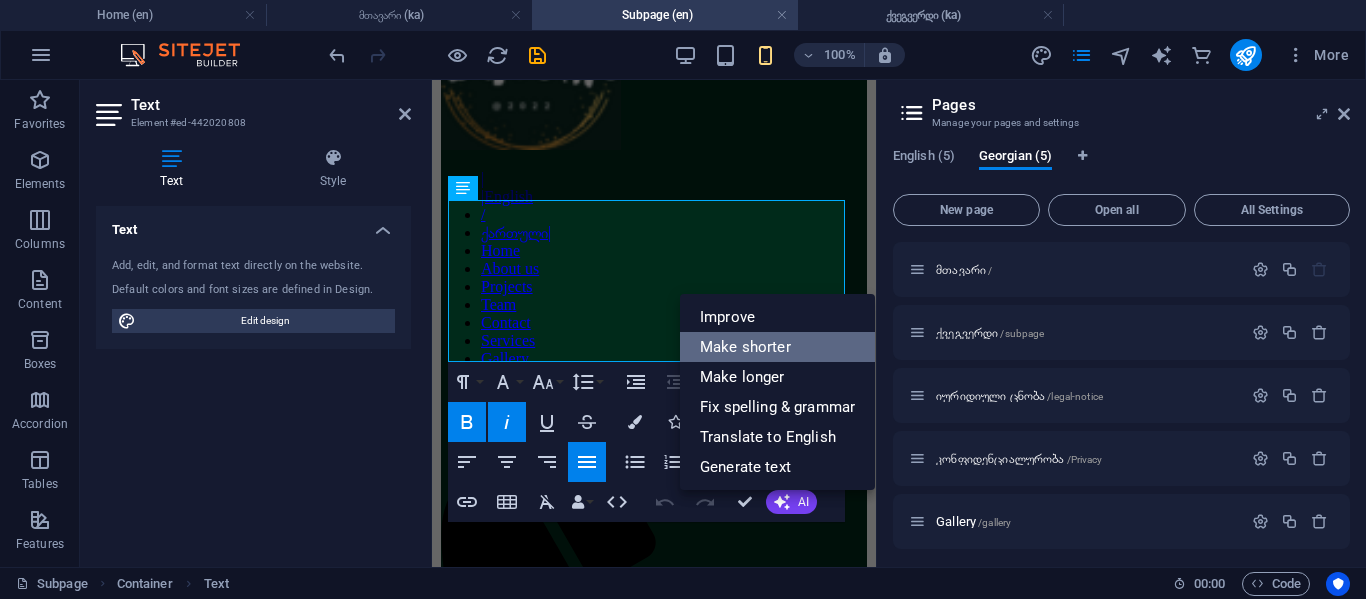 click on "Make shorter" at bounding box center (777, 347) 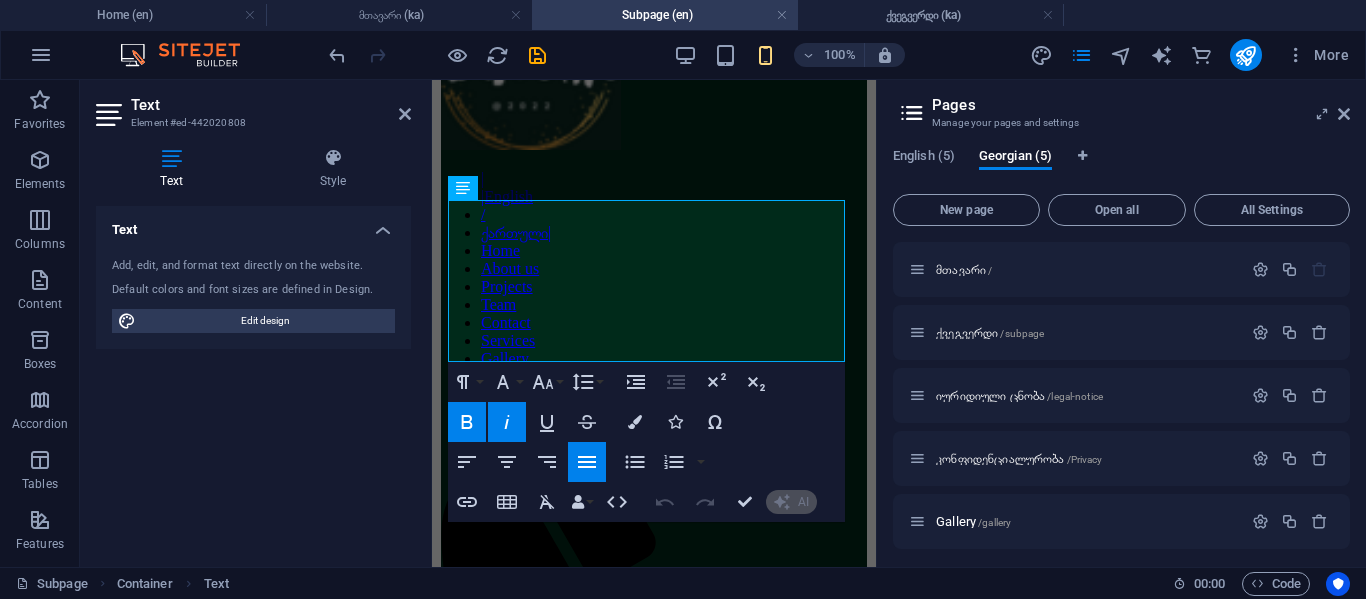 type 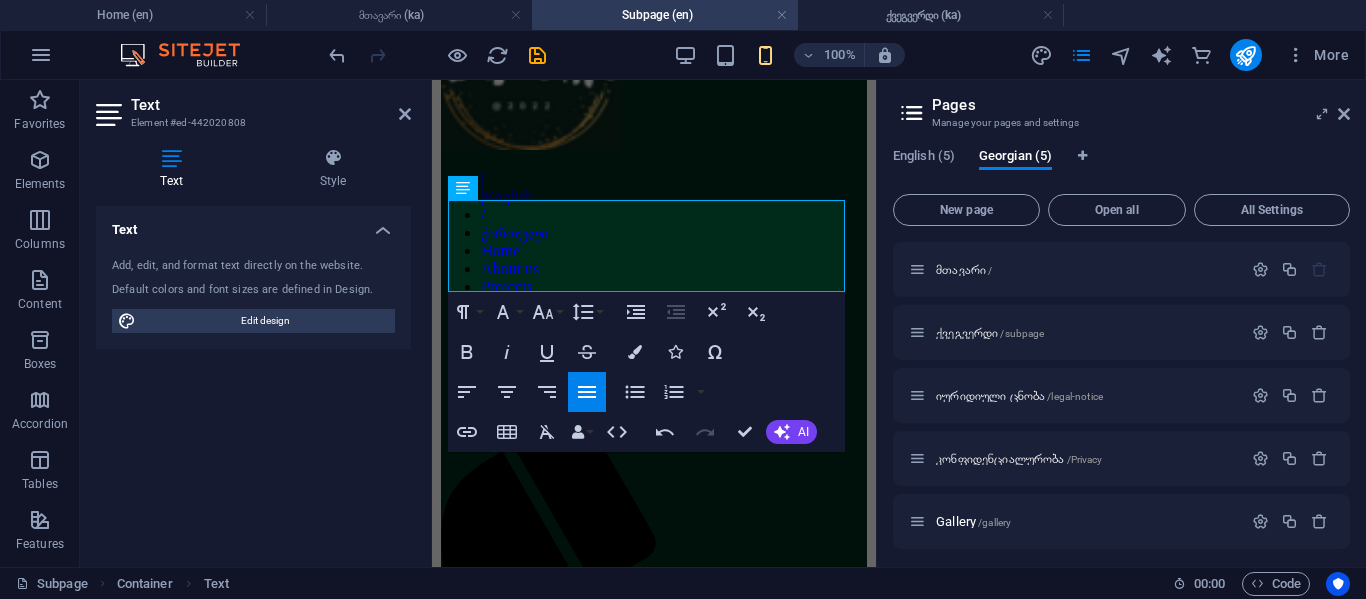 click on "Undo Redo Confirm (Ctrl+⏎) AI Improve Make shorter Make longer Fix spelling & grammar Translate to English Generate text" at bounding box center [732, 432] 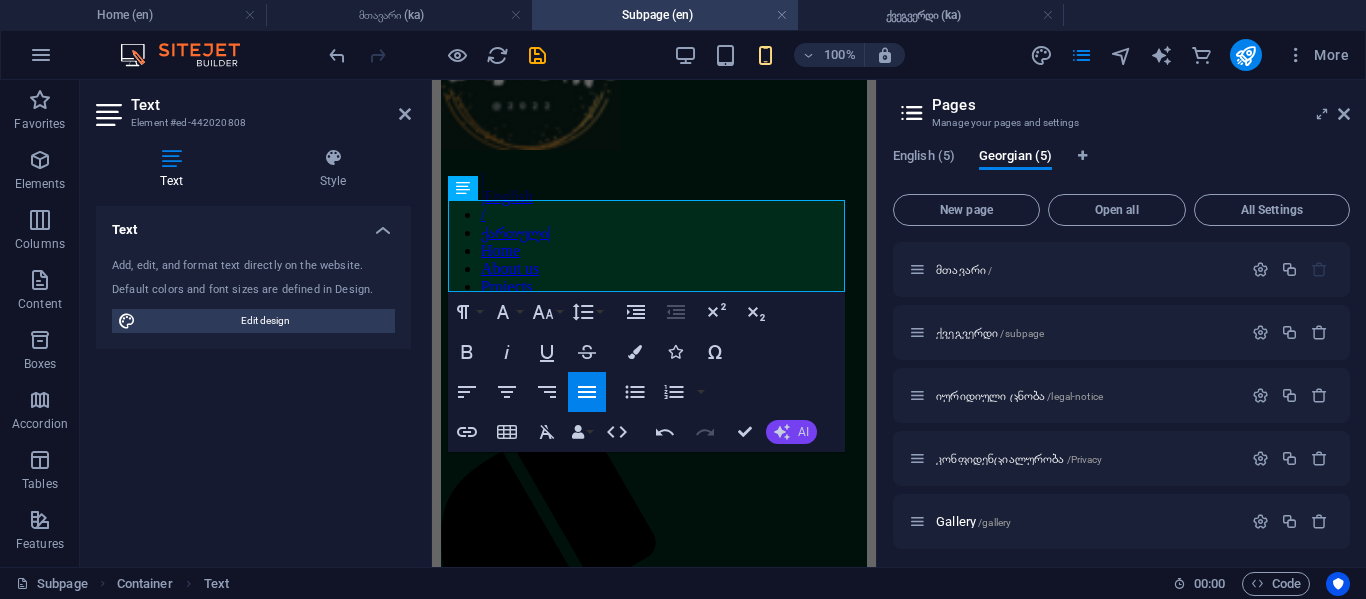 click on "AI" at bounding box center [791, 432] 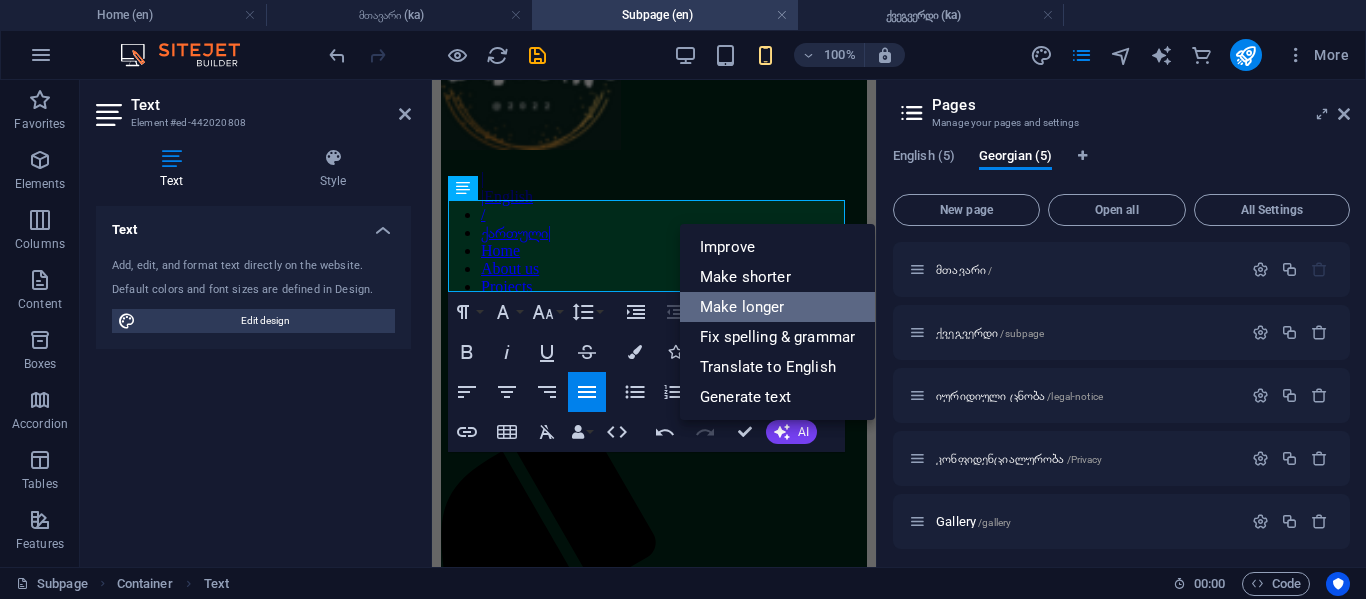 click on "Make longer" at bounding box center [777, 307] 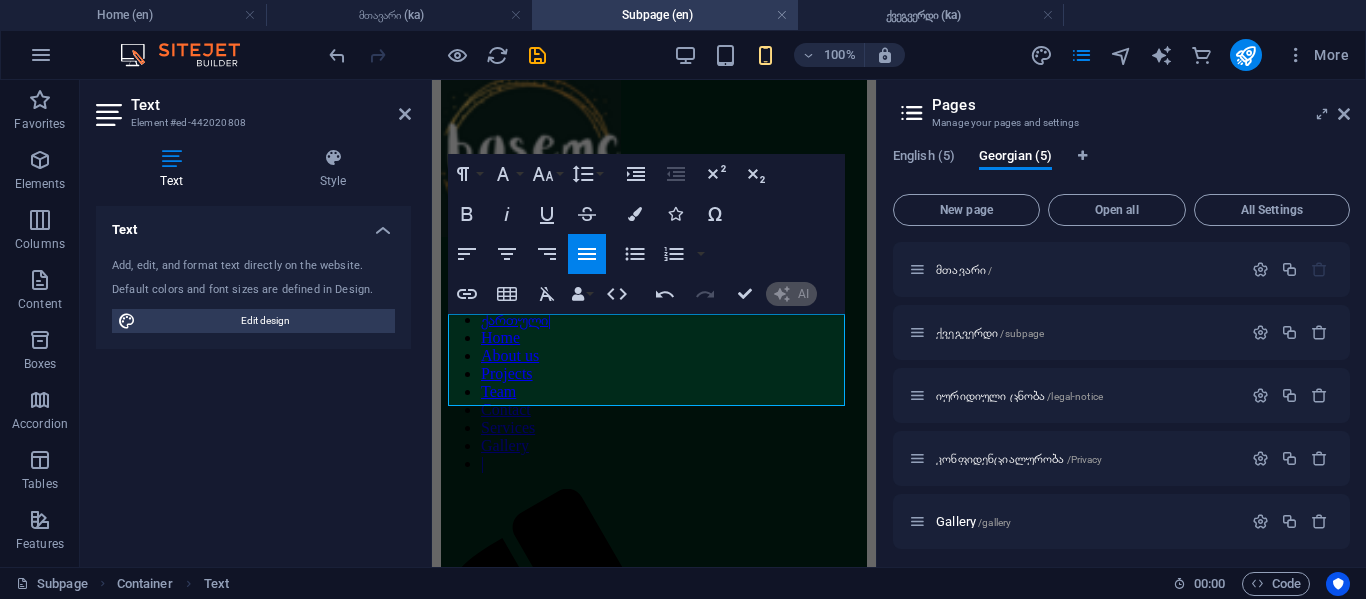 scroll, scrollTop: 518, scrollLeft: 0, axis: vertical 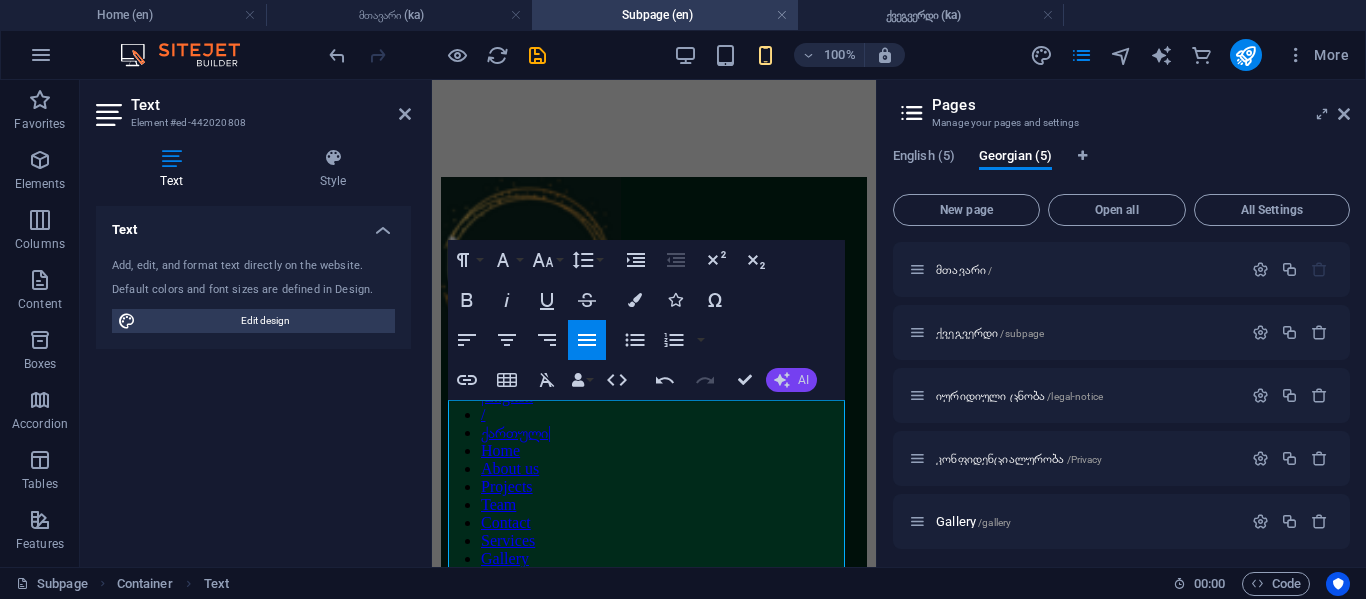 click on "AI" at bounding box center (803, 380) 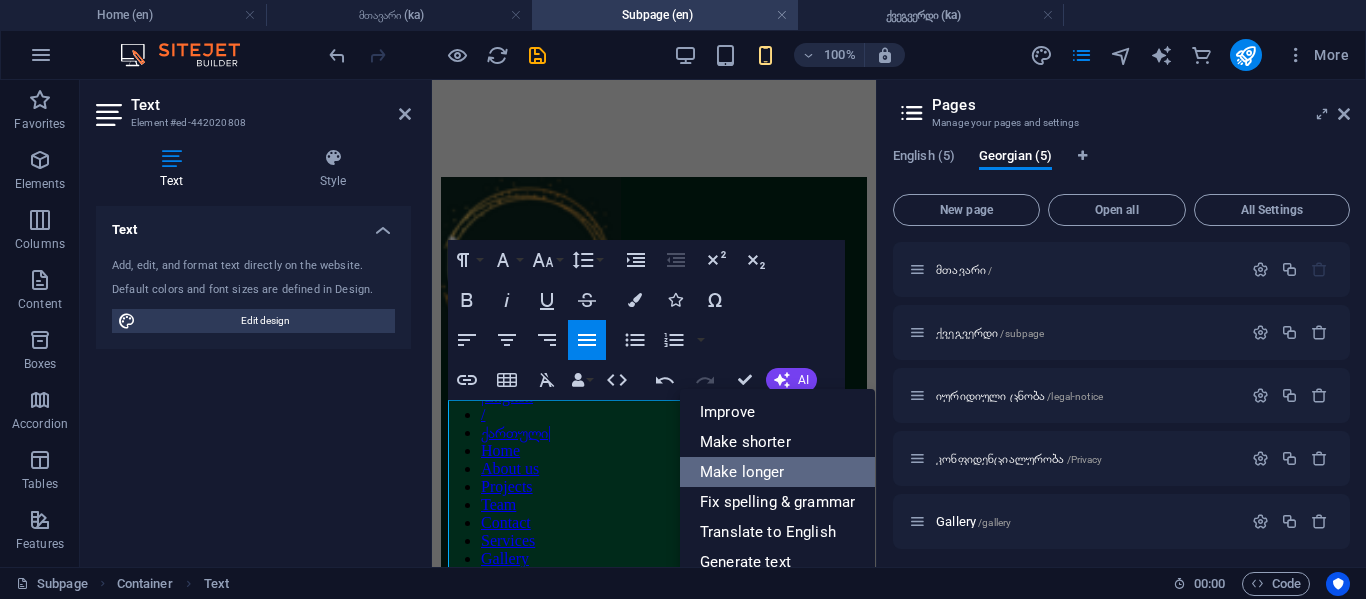 click on "Make longer" at bounding box center [777, 472] 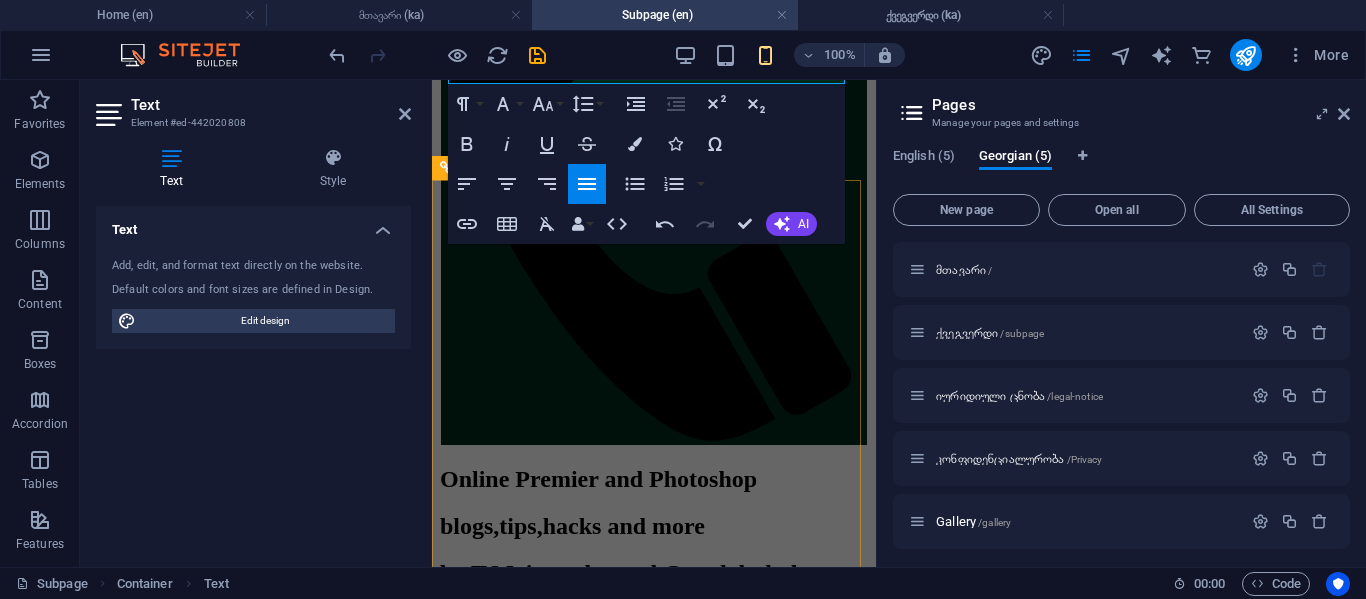 scroll, scrollTop: 1318, scrollLeft: 0, axis: vertical 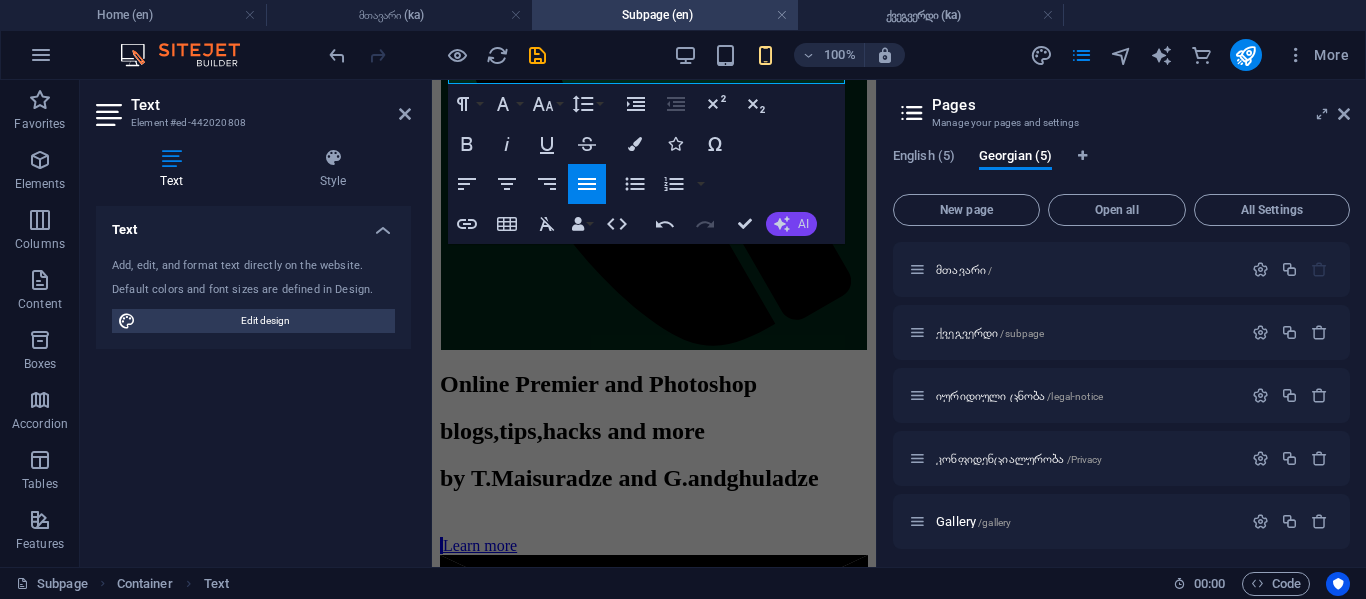 click on "AI" at bounding box center [803, 224] 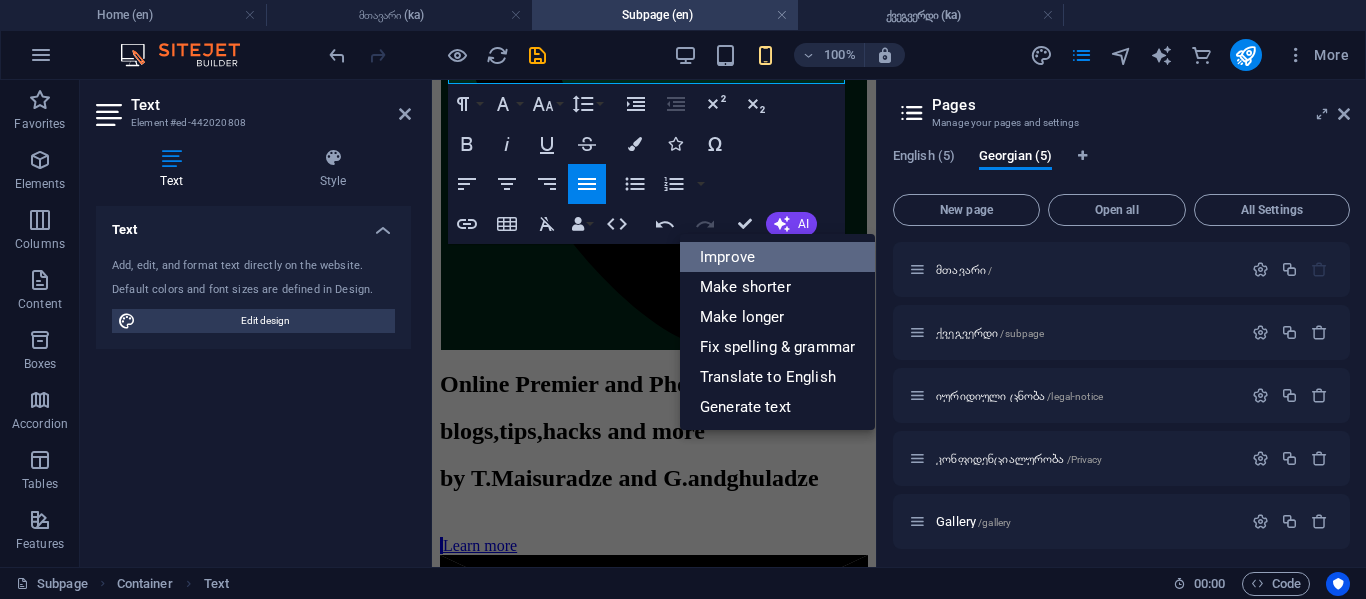 click on "Improve" at bounding box center [777, 257] 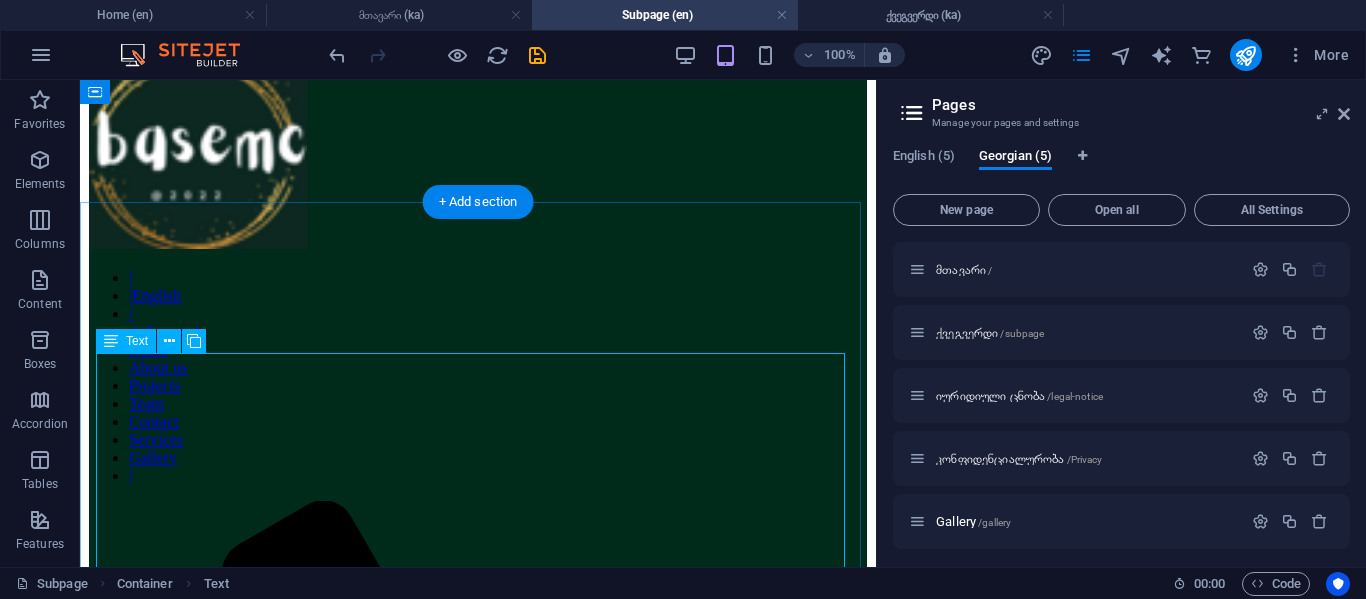 scroll, scrollTop: 718, scrollLeft: 0, axis: vertical 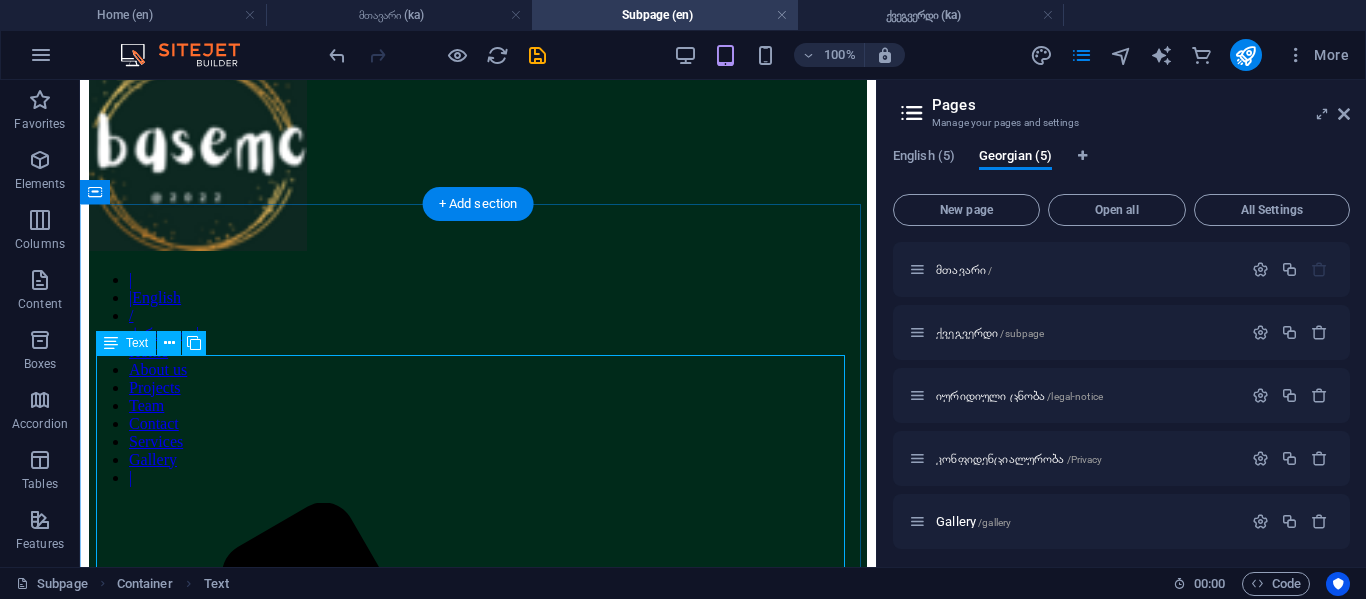 click on "At just 11 years old, I became fascinated by the concept of having my own website, which ignited a desire to explore the world of online creation. This newfound interest led me to experiment with various platforms, where I dabbled in building different websites using free domains available at the time. This initial exploration not only helped me develop foundational skills but also sparked a lasting passion for the intricacies of web development and design. Fast forward to my 12th birthday, when my uncle, recognizing my growing enthusiasm and natural talent, generously gifted me my very own domain: basemc.ge. This thoughtful present was more than just a domain; it motivated me to elevate my ambitions in web creation. Armed with this new tool, I embarked on the journey to develop my first substantial project, main.basemc.ge, marking a pivotal moment in my evolution as a dedicated web creator." at bounding box center [478, 2175] 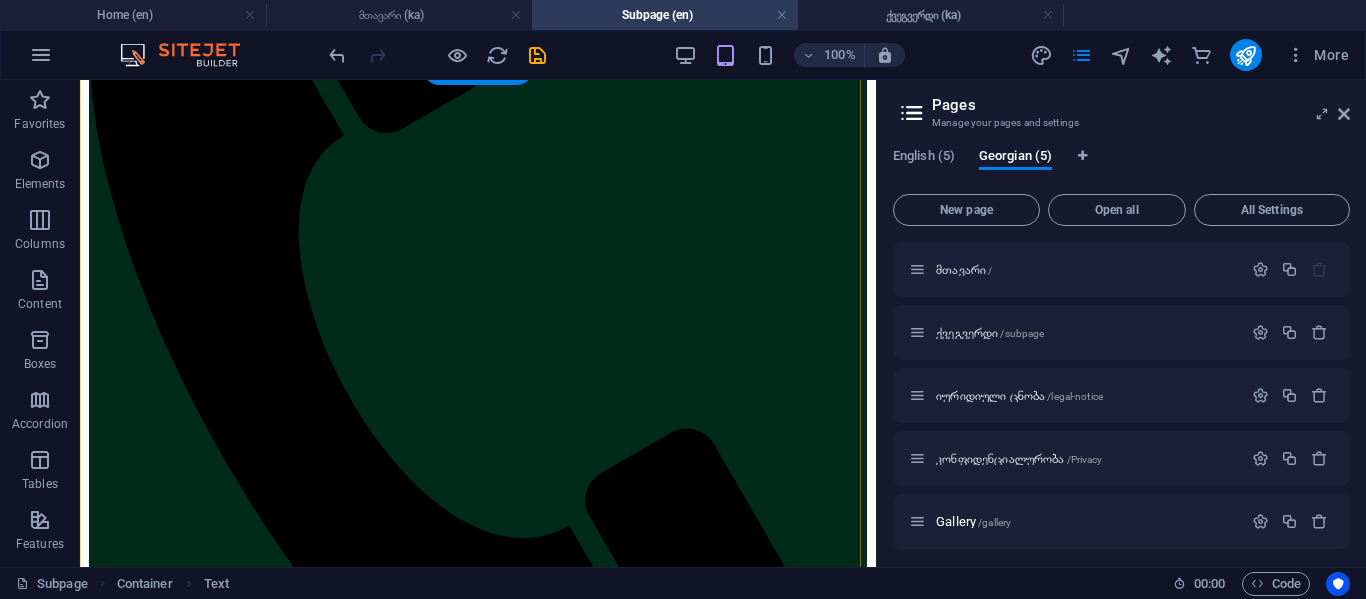 scroll, scrollTop: 1506, scrollLeft: 0, axis: vertical 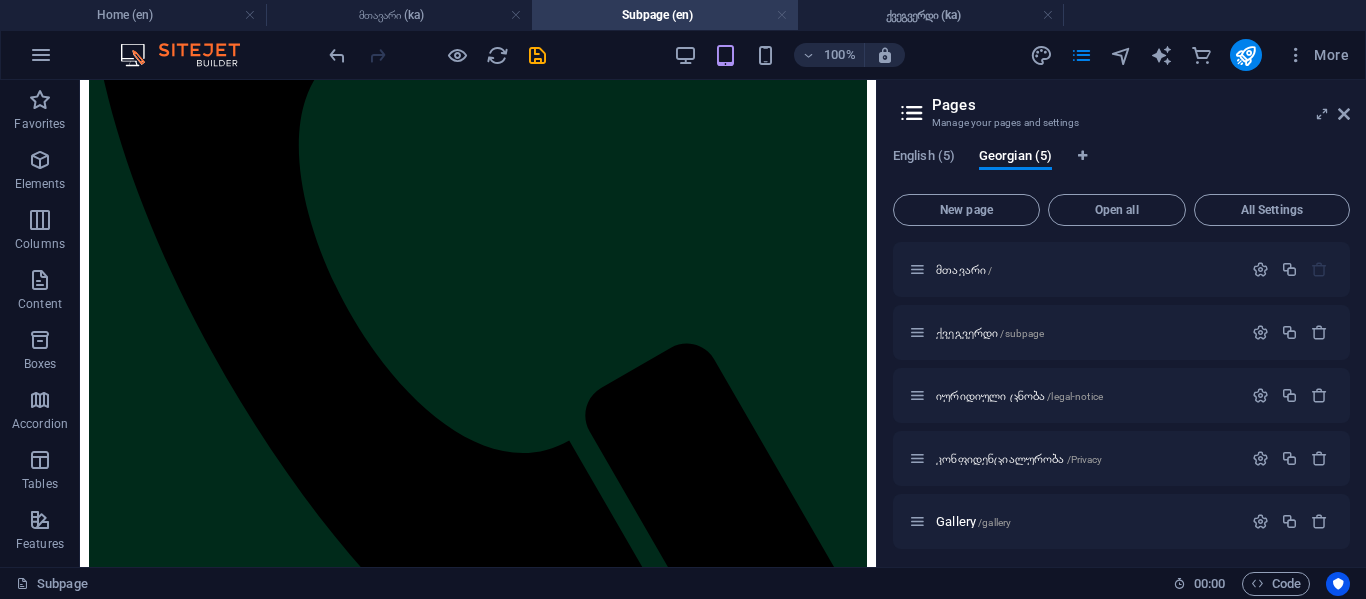 click at bounding box center (782, 15) 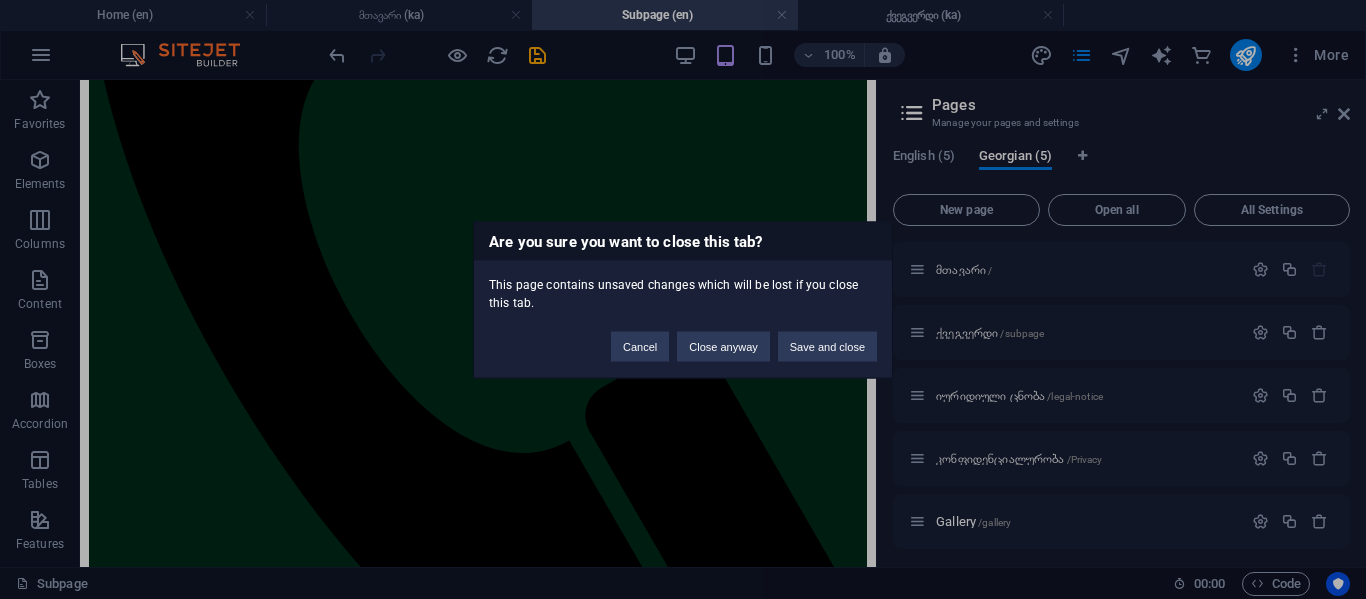 click on "Are you sure you want to close this tab? This page contains unsaved changes which will be lost if you close this tab. Cancel Close anyway Save and close" at bounding box center (683, 299) 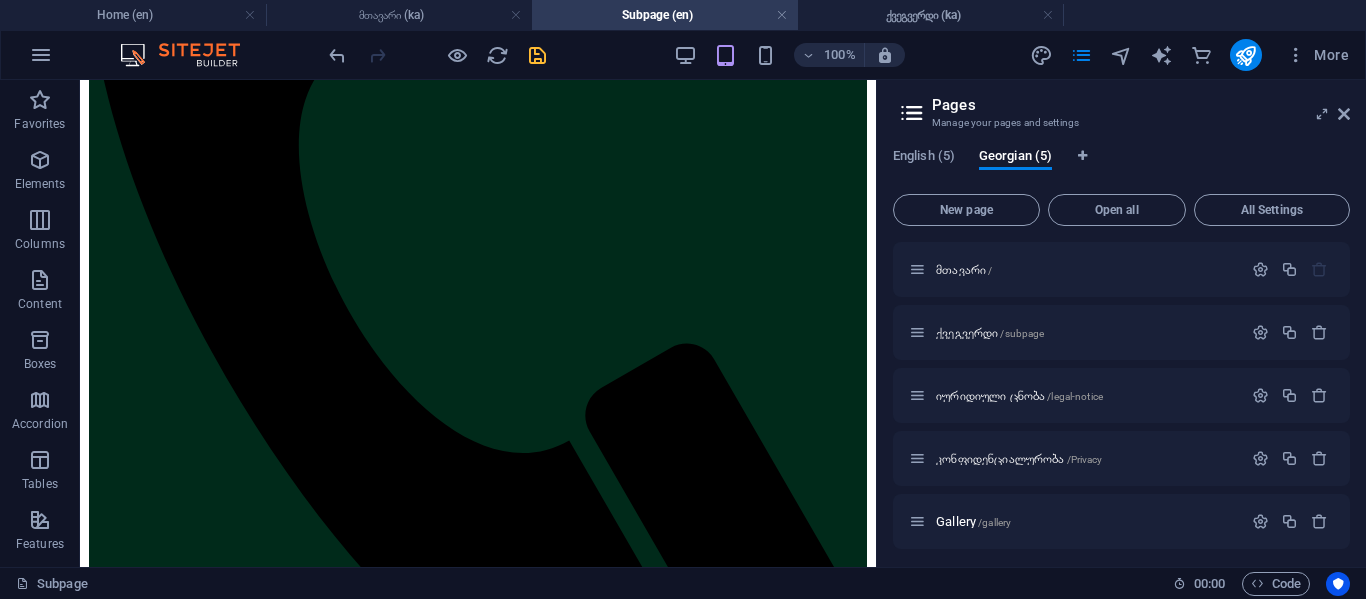click at bounding box center [537, 55] 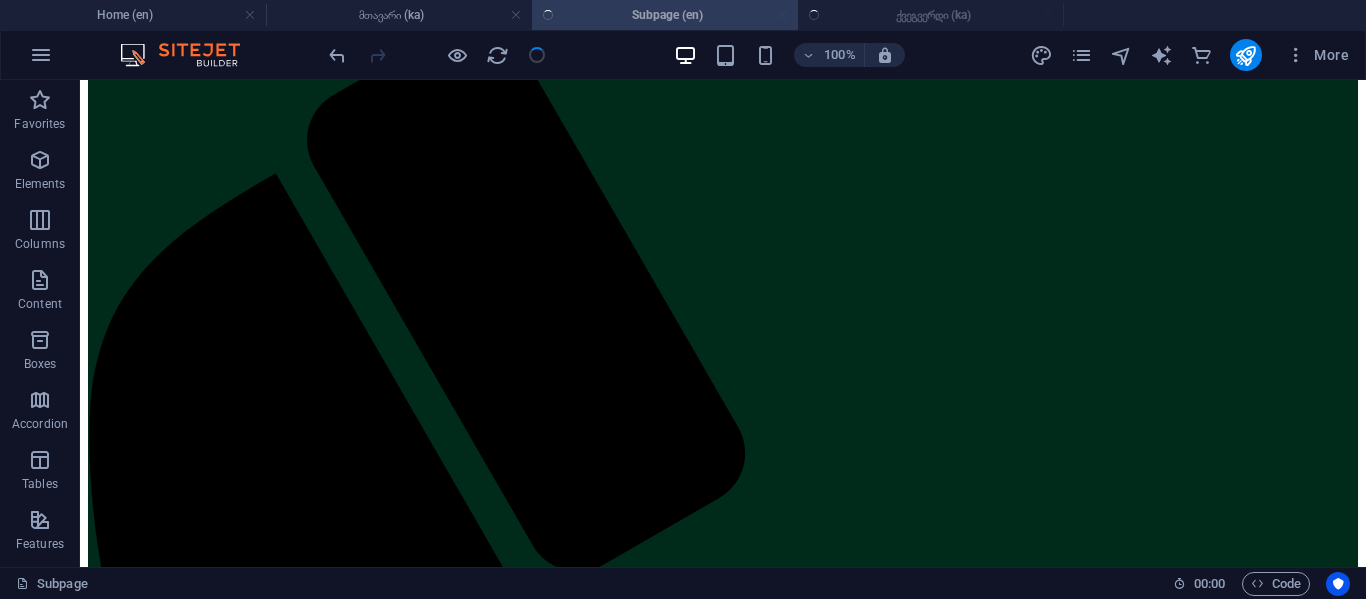scroll, scrollTop: 987, scrollLeft: 0, axis: vertical 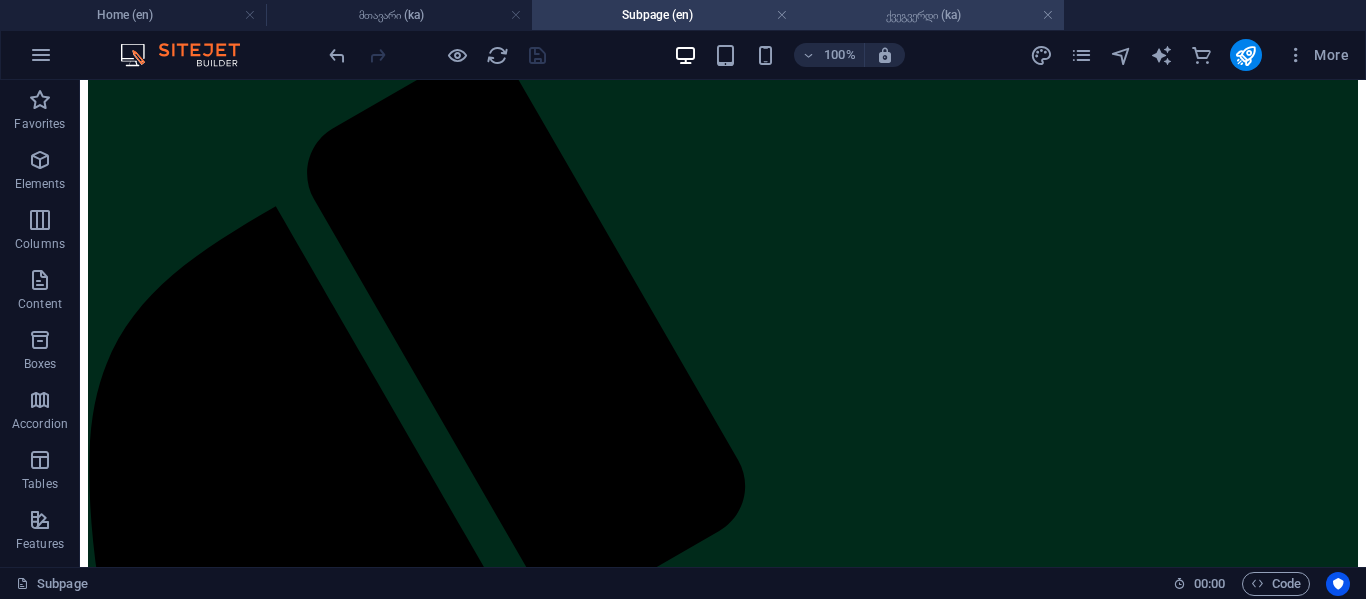 click on "ქვეგვერდი (ka)" at bounding box center (931, 15) 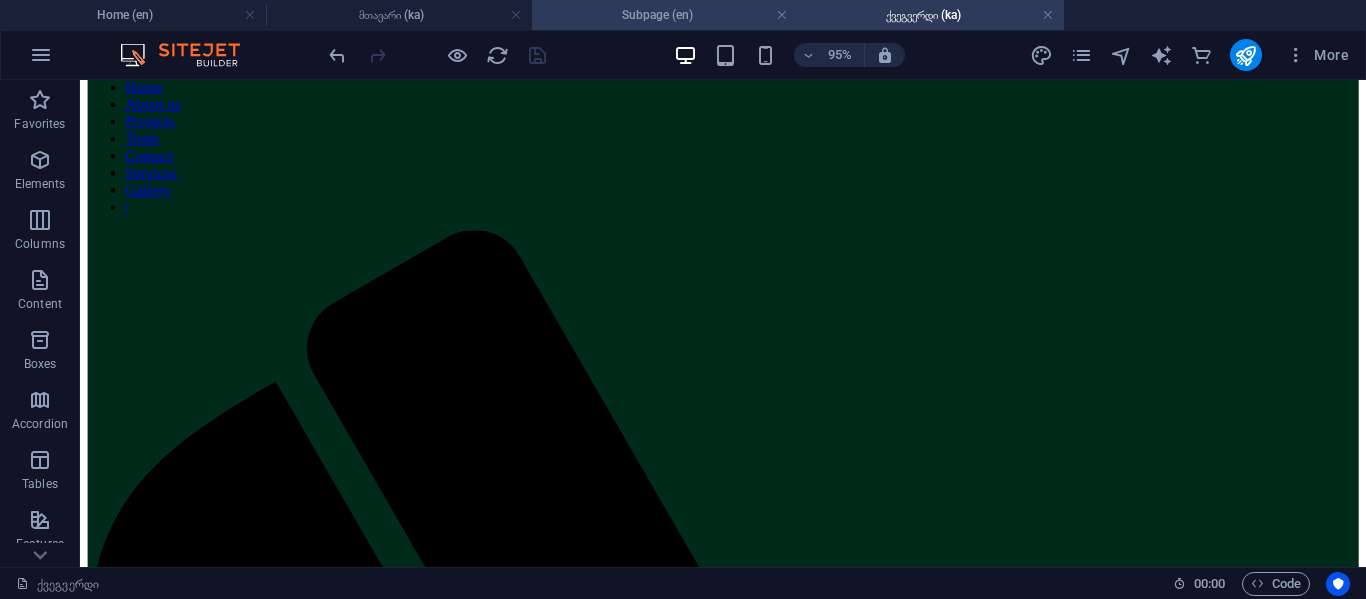 click on "Subpage (en)" at bounding box center (665, 15) 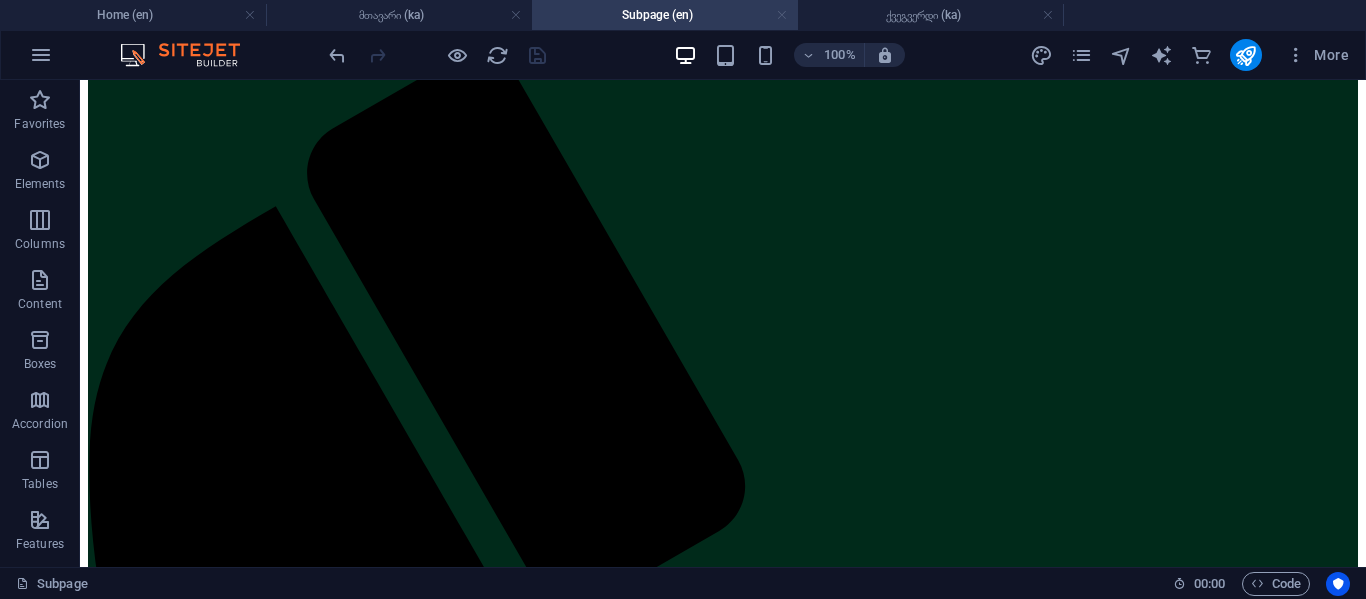 scroll, scrollTop: 0, scrollLeft: 0, axis: both 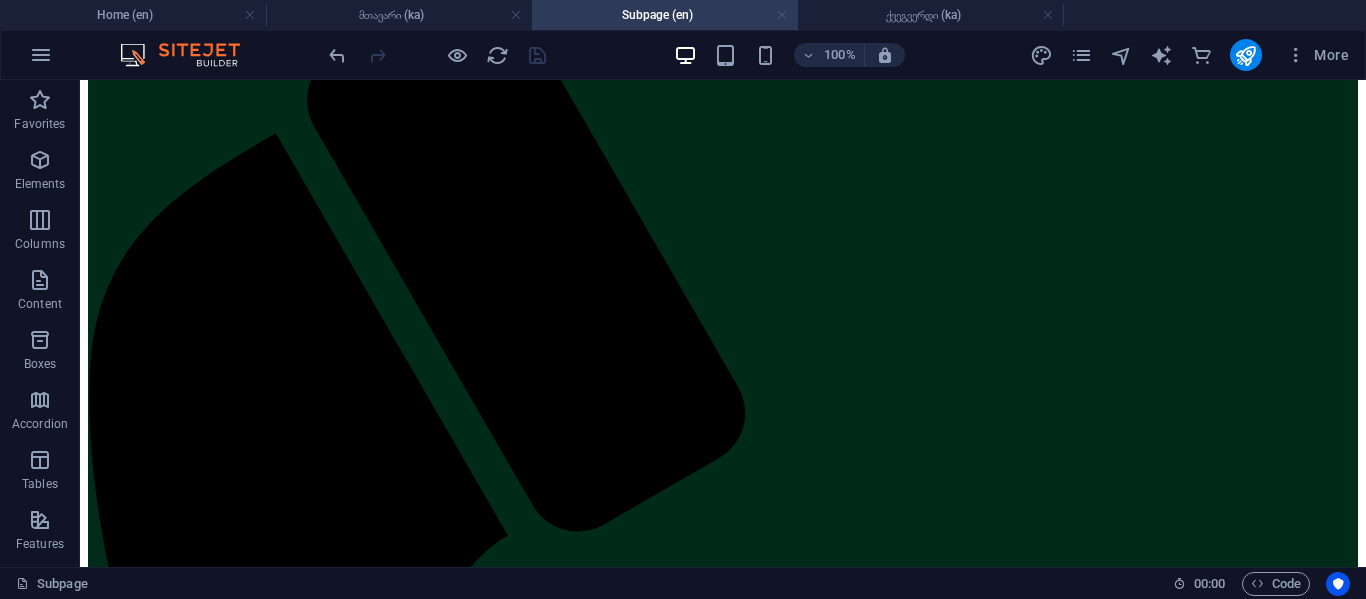 click at bounding box center (782, 15) 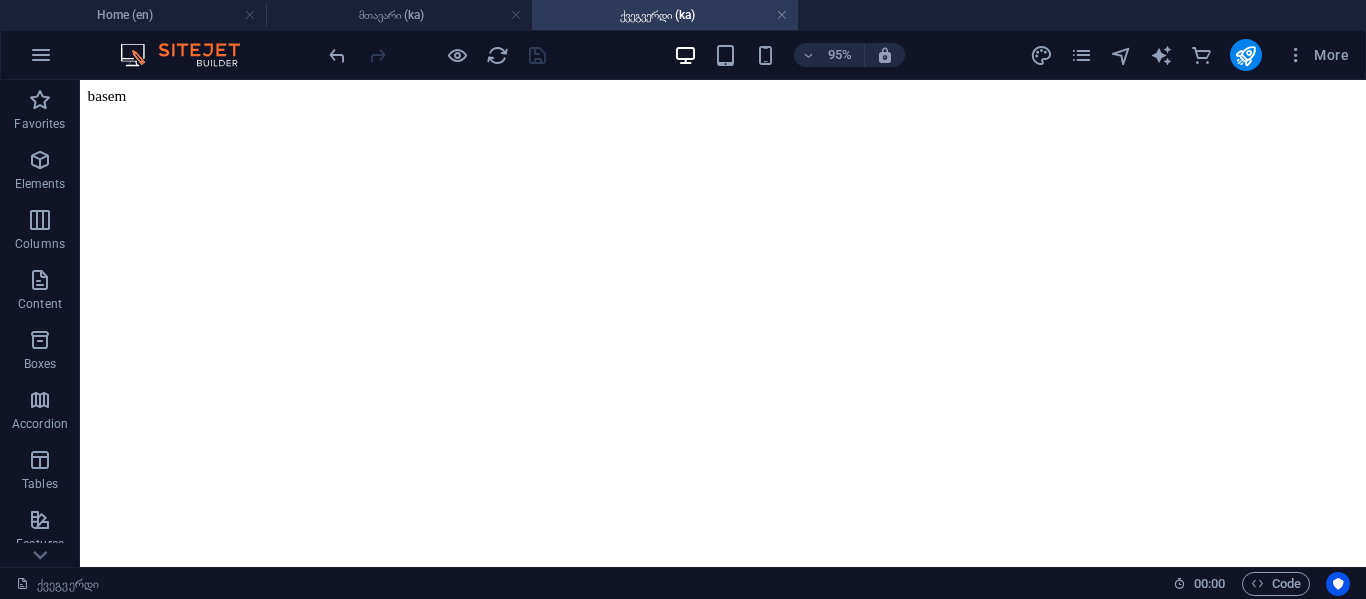 scroll, scrollTop: 744, scrollLeft: 0, axis: vertical 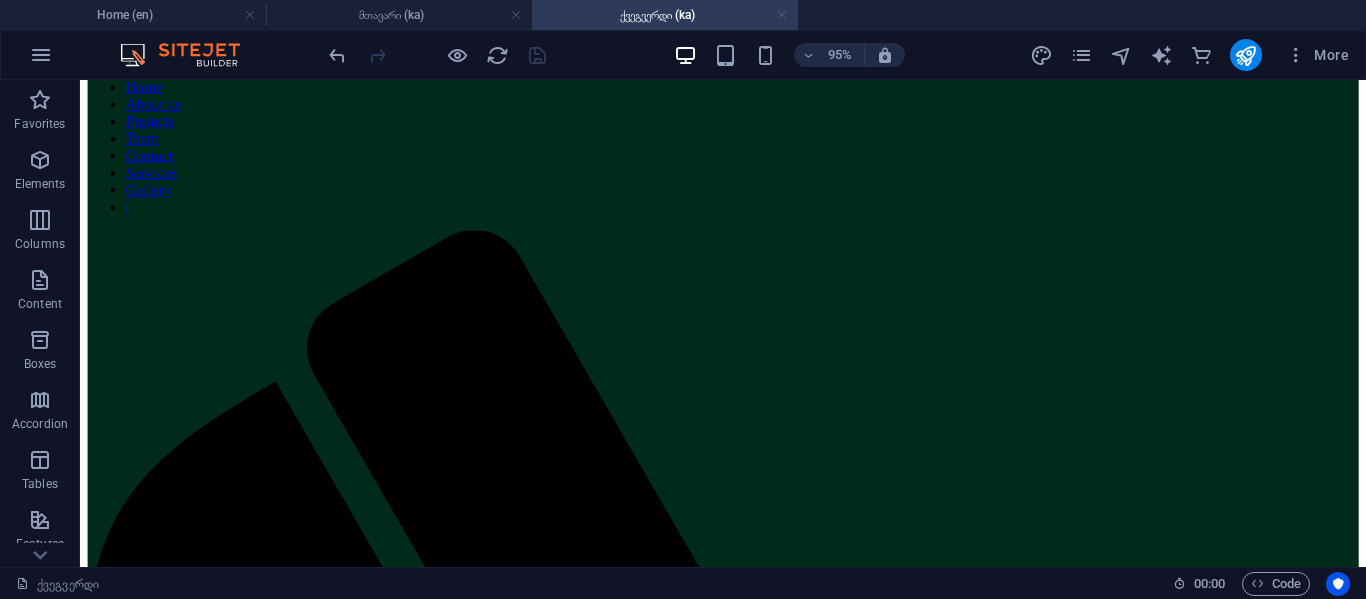 click at bounding box center [782, 15] 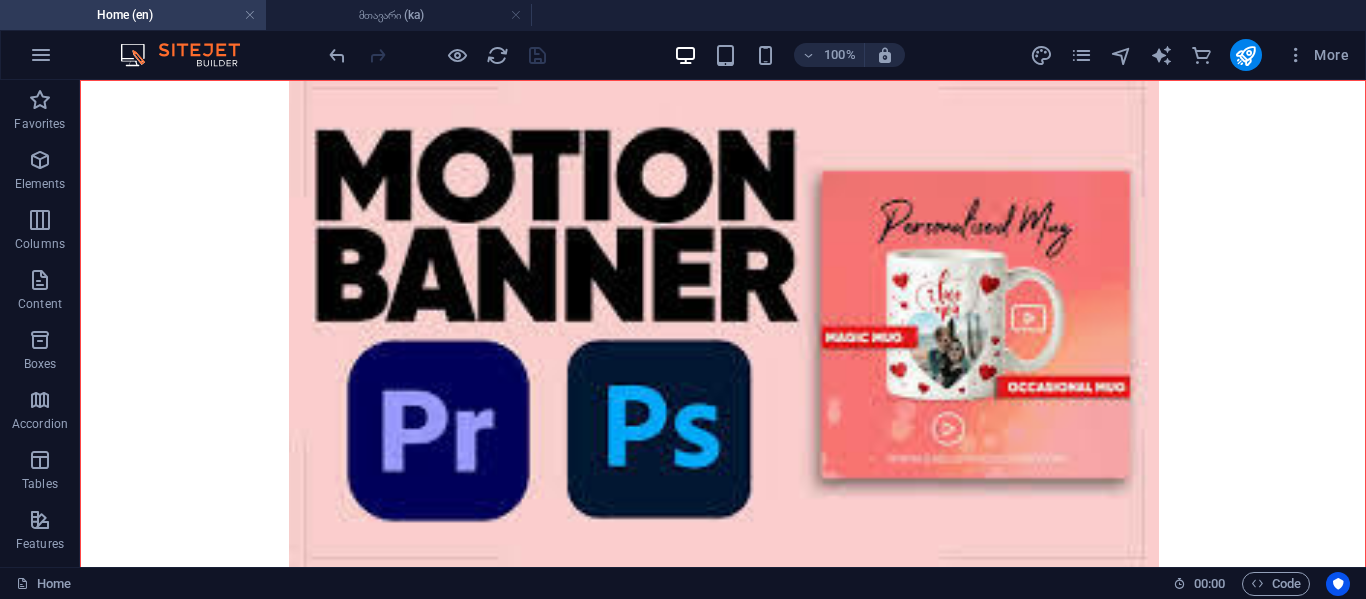 scroll, scrollTop: 4035, scrollLeft: 0, axis: vertical 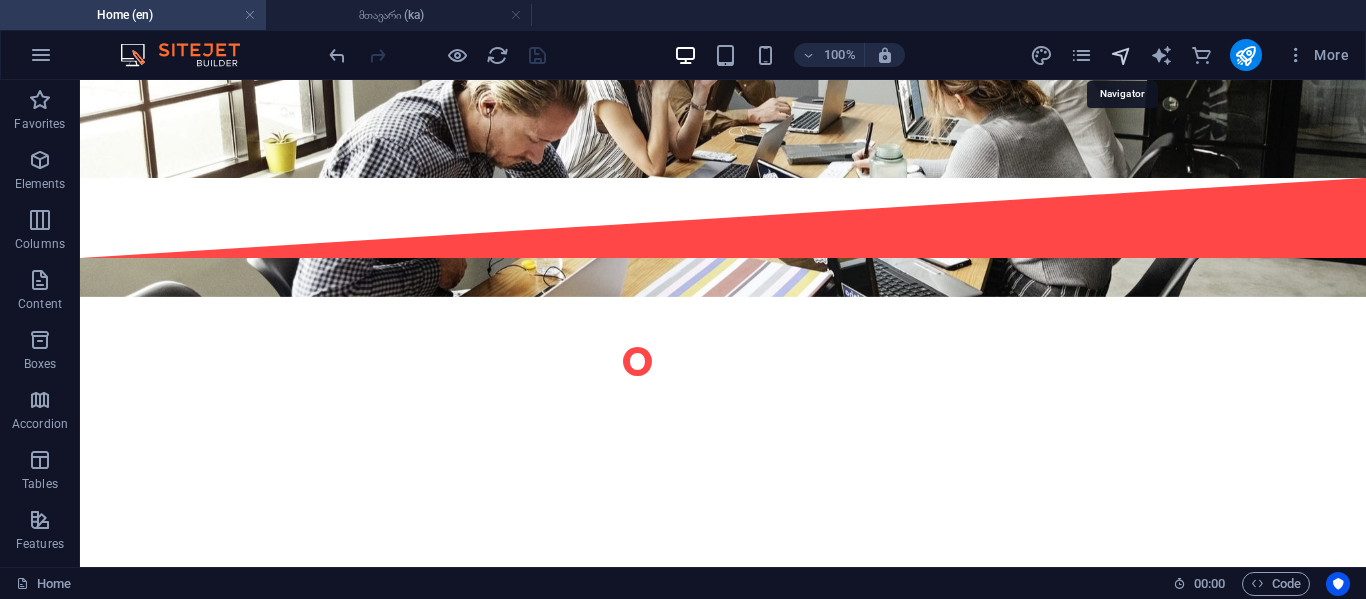click at bounding box center (1121, 55) 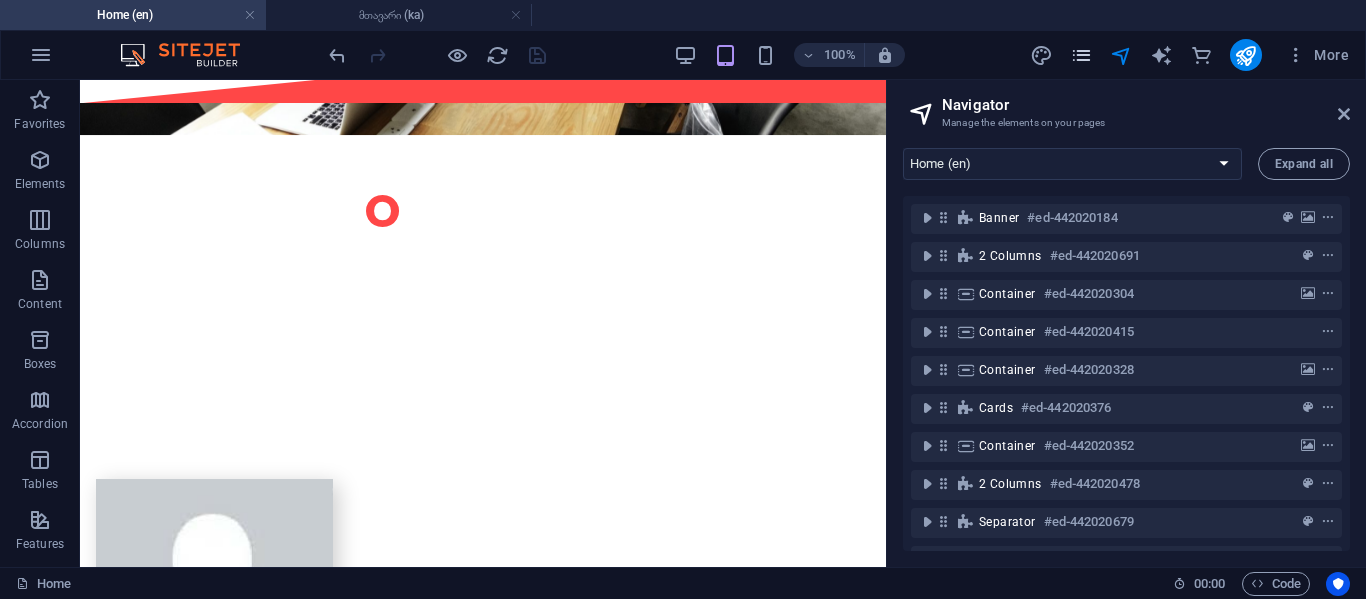 scroll, scrollTop: 4079, scrollLeft: 0, axis: vertical 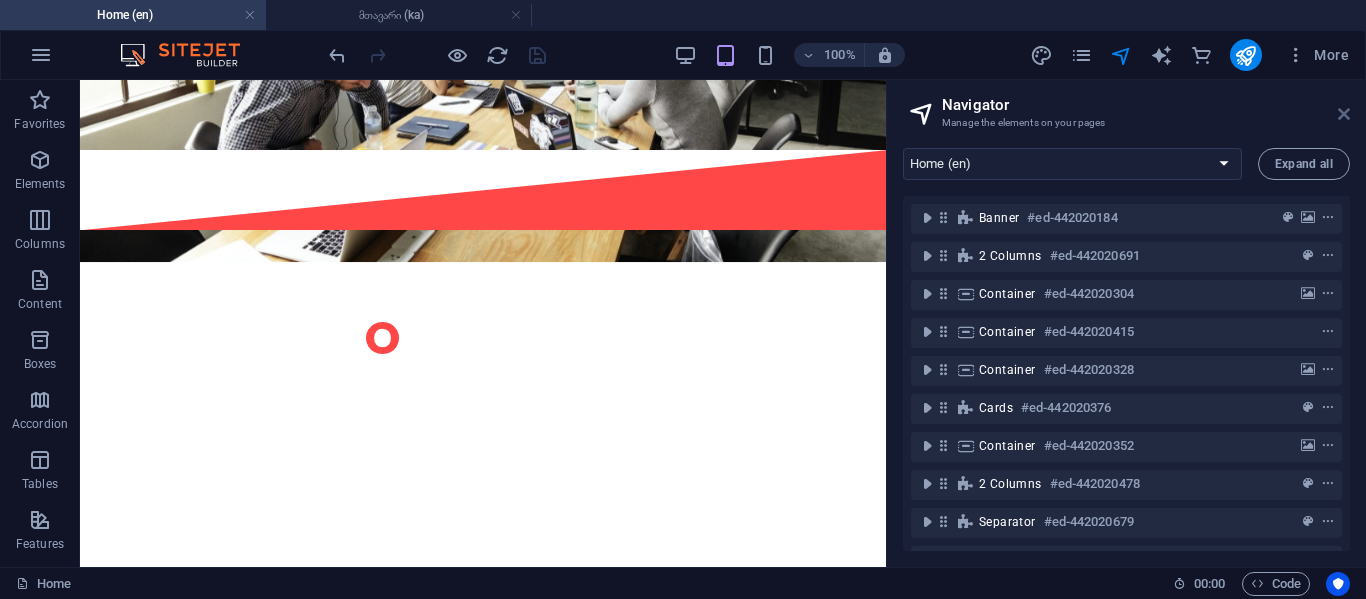 click at bounding box center (1344, 114) 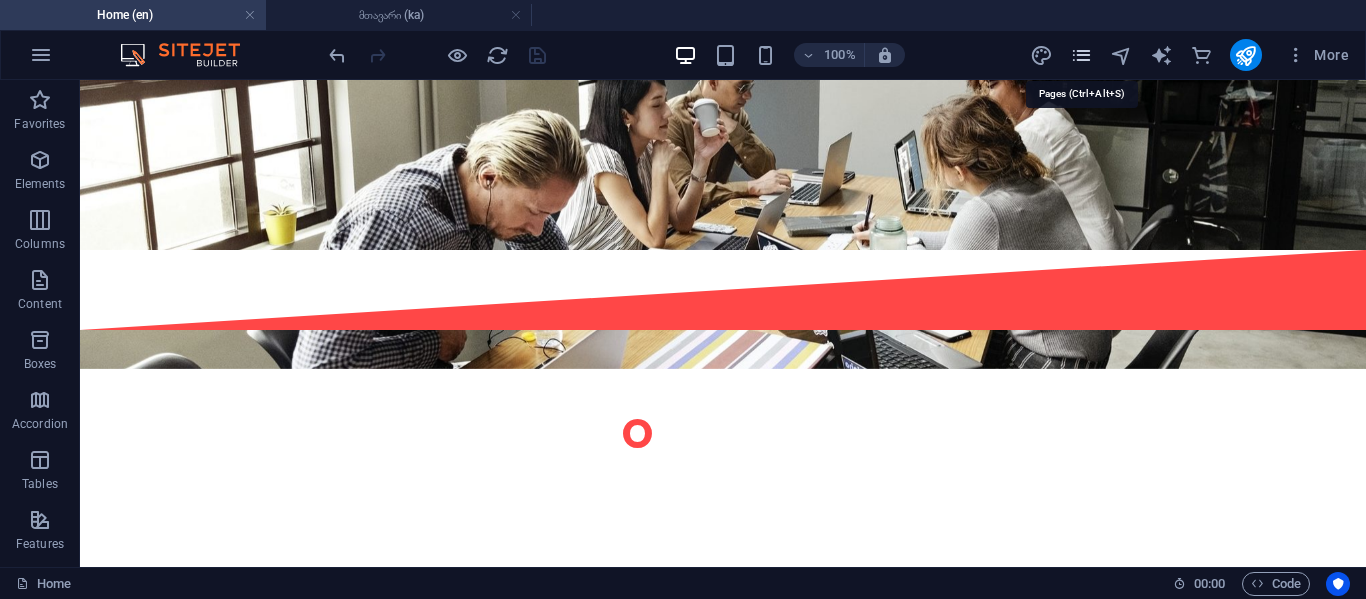 click at bounding box center [1081, 55] 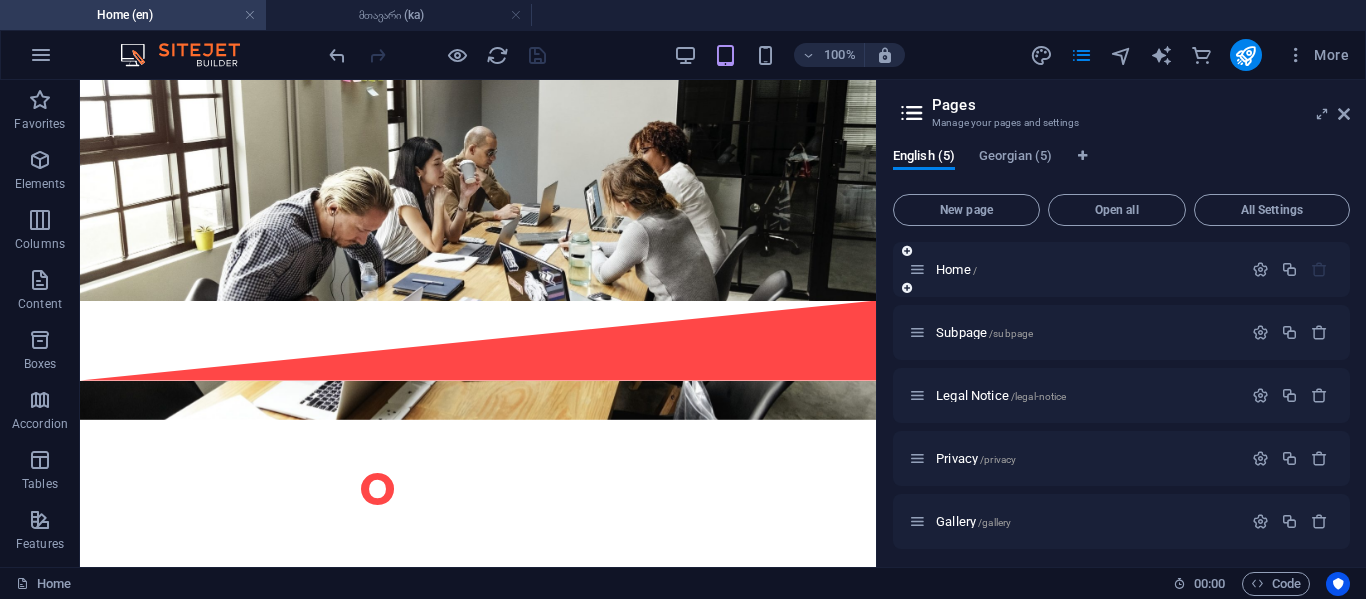 scroll, scrollTop: 4139, scrollLeft: 0, axis: vertical 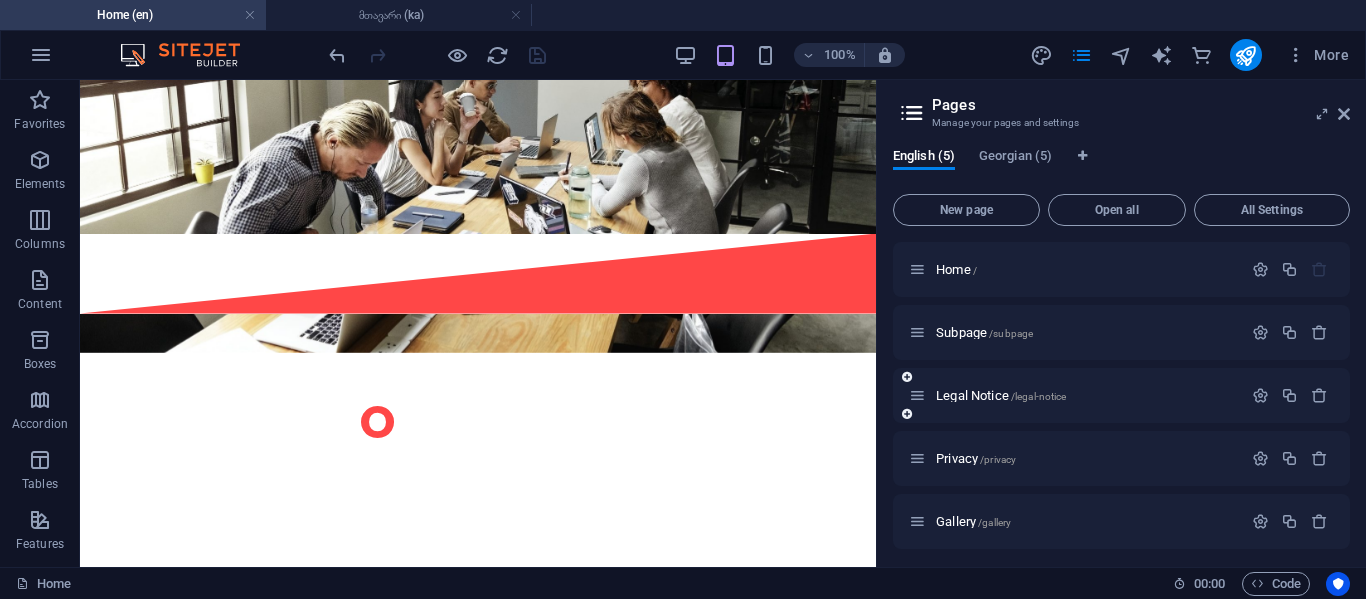 click on "Legal Notice /legal-notice" at bounding box center [1075, 395] 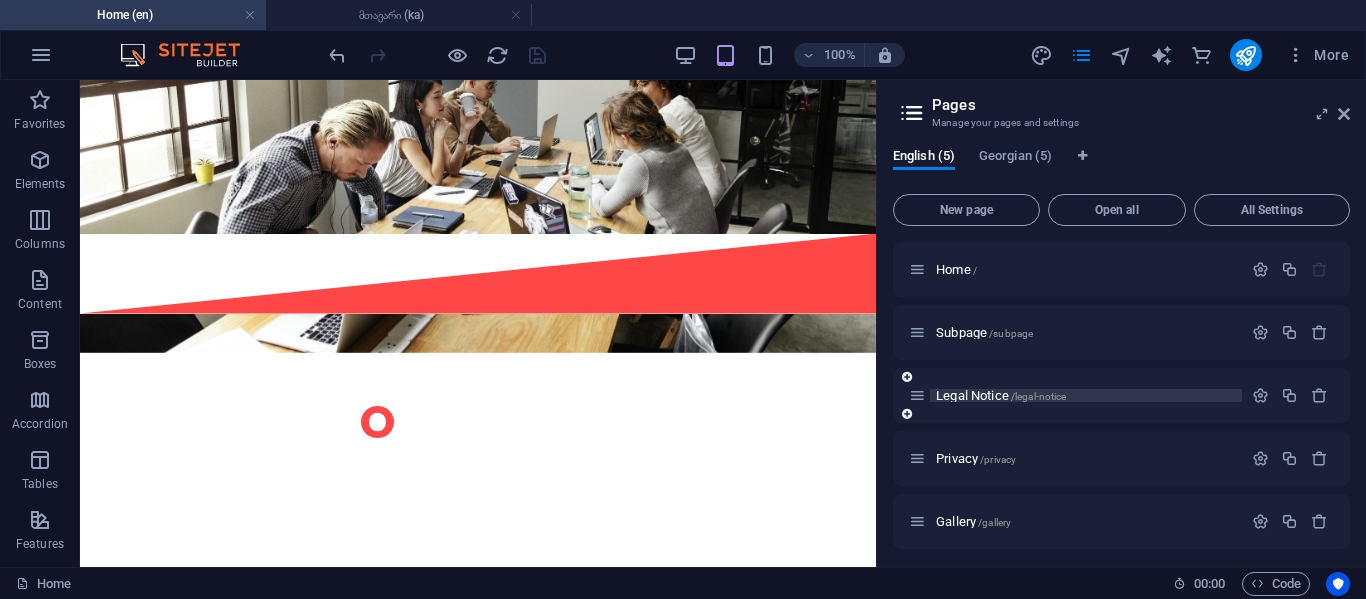 click on "/legal-notice" at bounding box center (1039, 396) 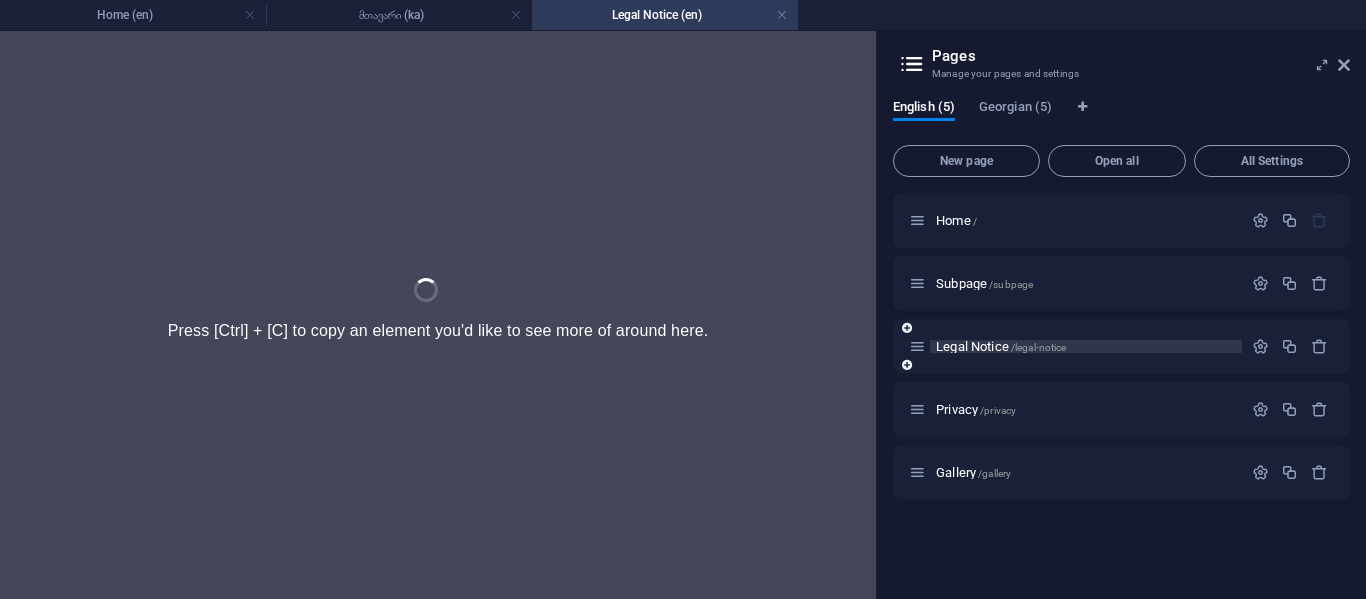 scroll, scrollTop: 0, scrollLeft: 0, axis: both 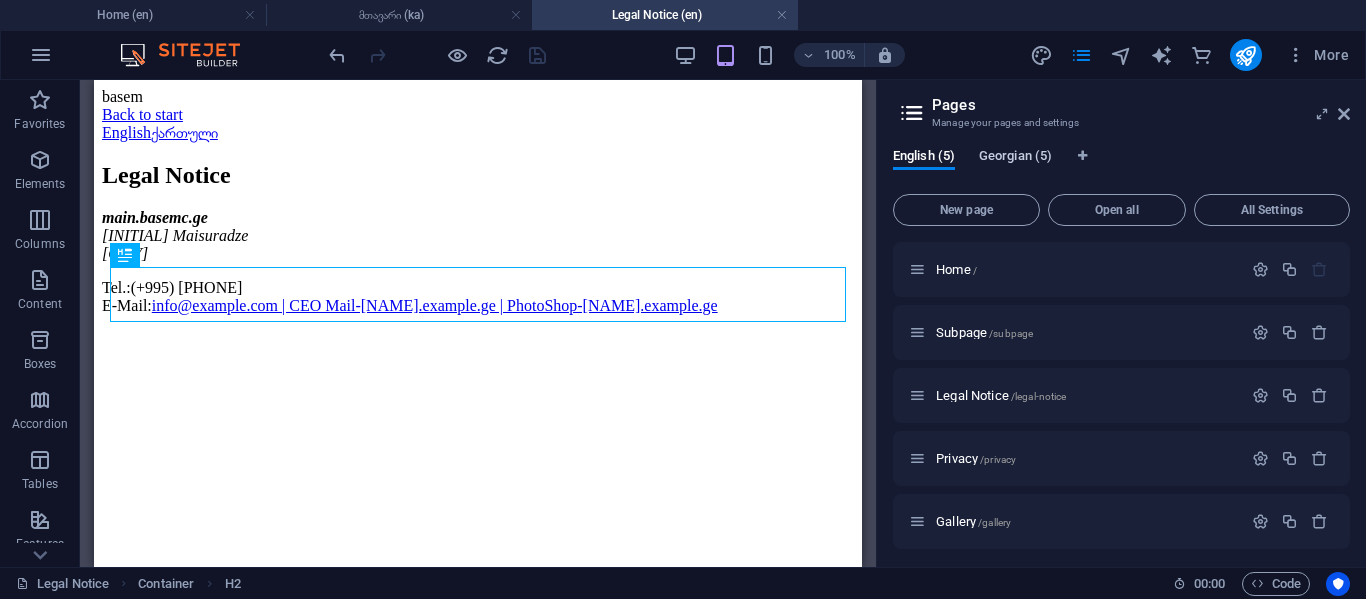 click on "Georgian (5)" at bounding box center [1015, 158] 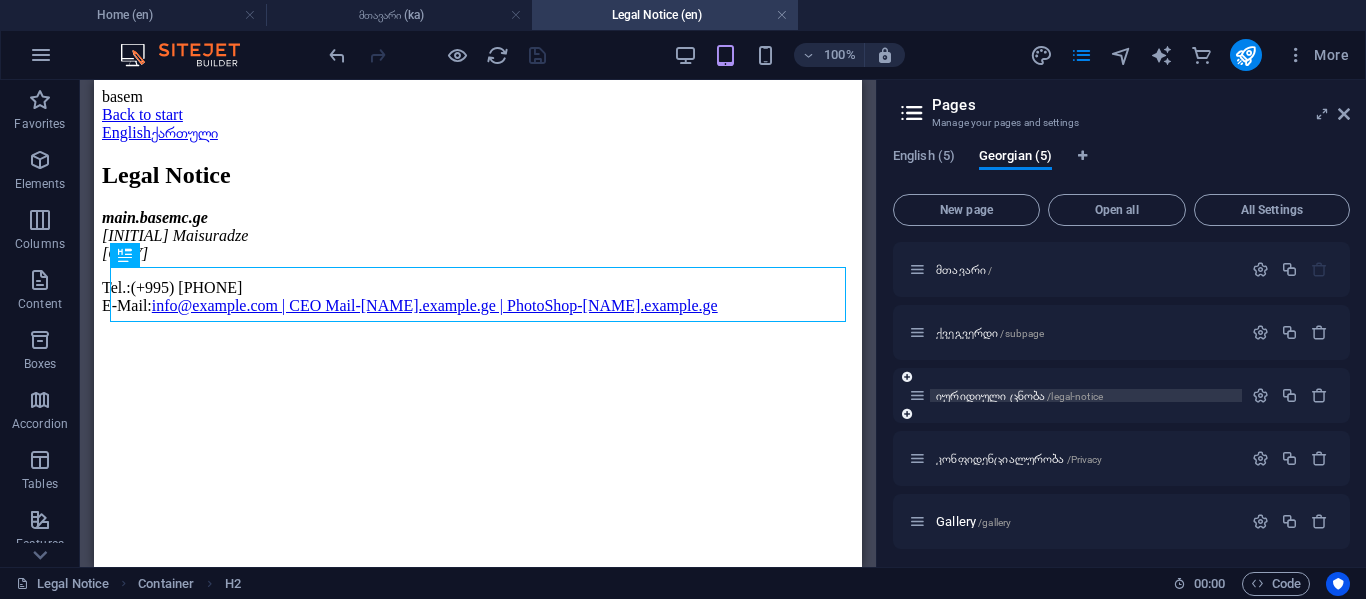 click on "იურიდიული ცნობა /legal-notice" at bounding box center [1019, 395] 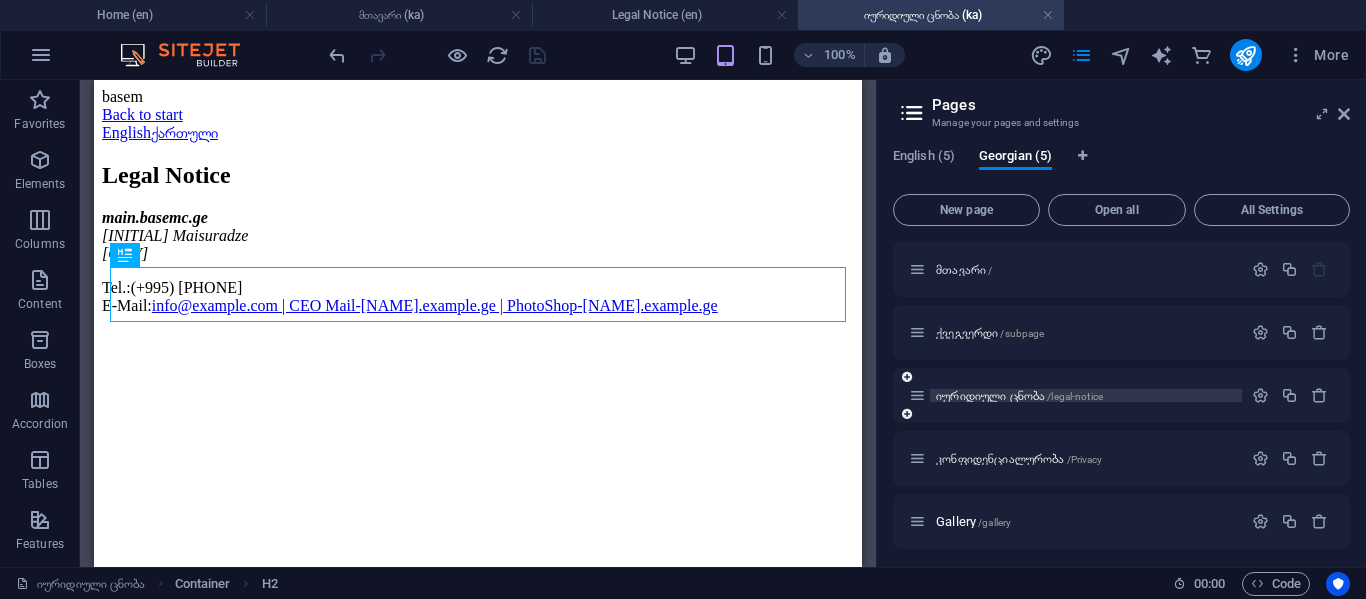 scroll, scrollTop: 0, scrollLeft: 0, axis: both 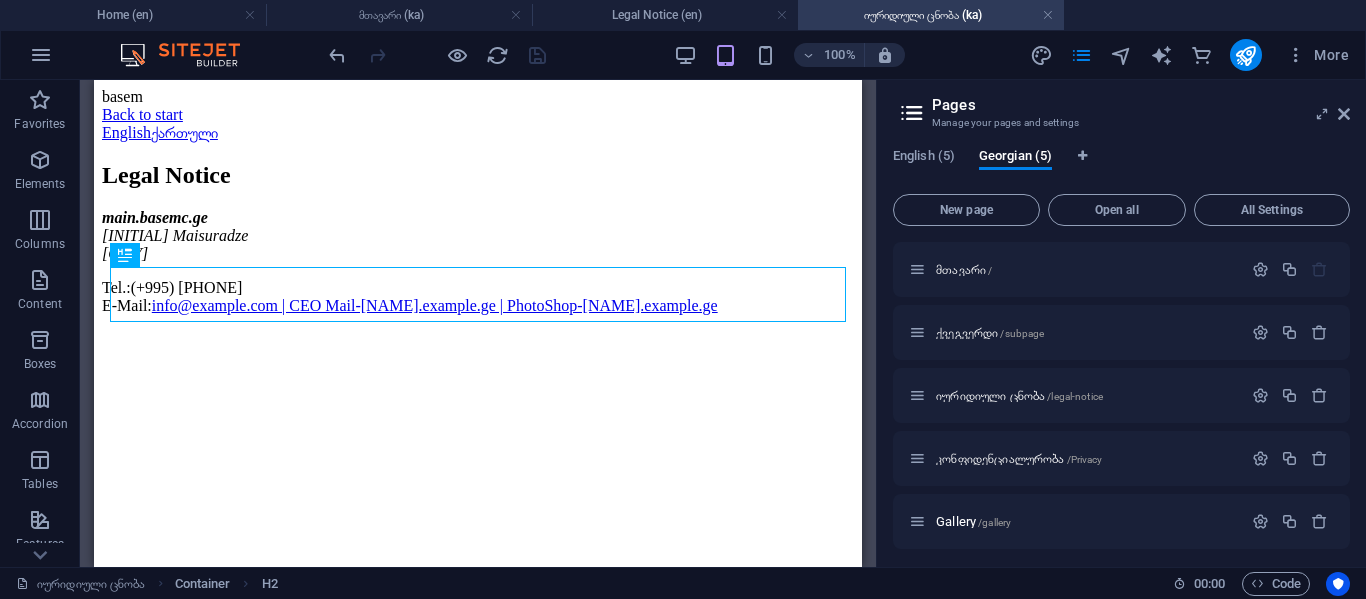 click on "English (5) Georgian (5) New page Open all All Settings მთავარი / ქვეგვერდი /subpage იურიდიული ცნობა /legal-notice კონფიდენციალურობა /Privacy Gallery /gallery" at bounding box center (1121, 349) 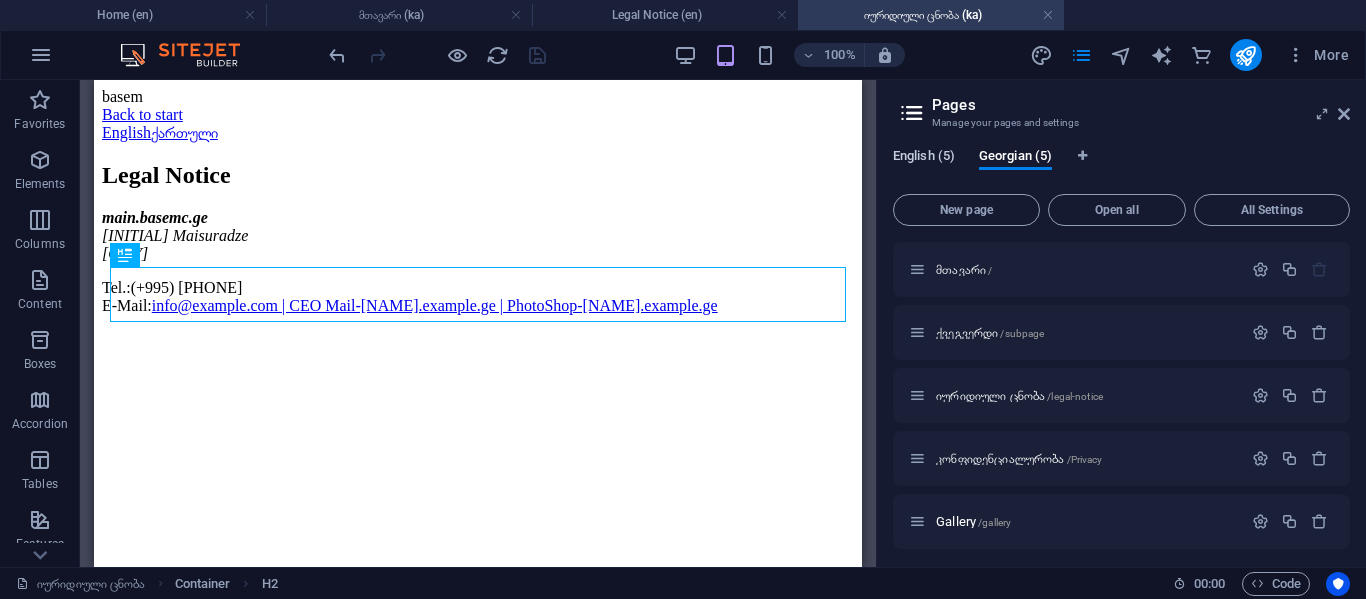 click on "English (5)" at bounding box center (924, 158) 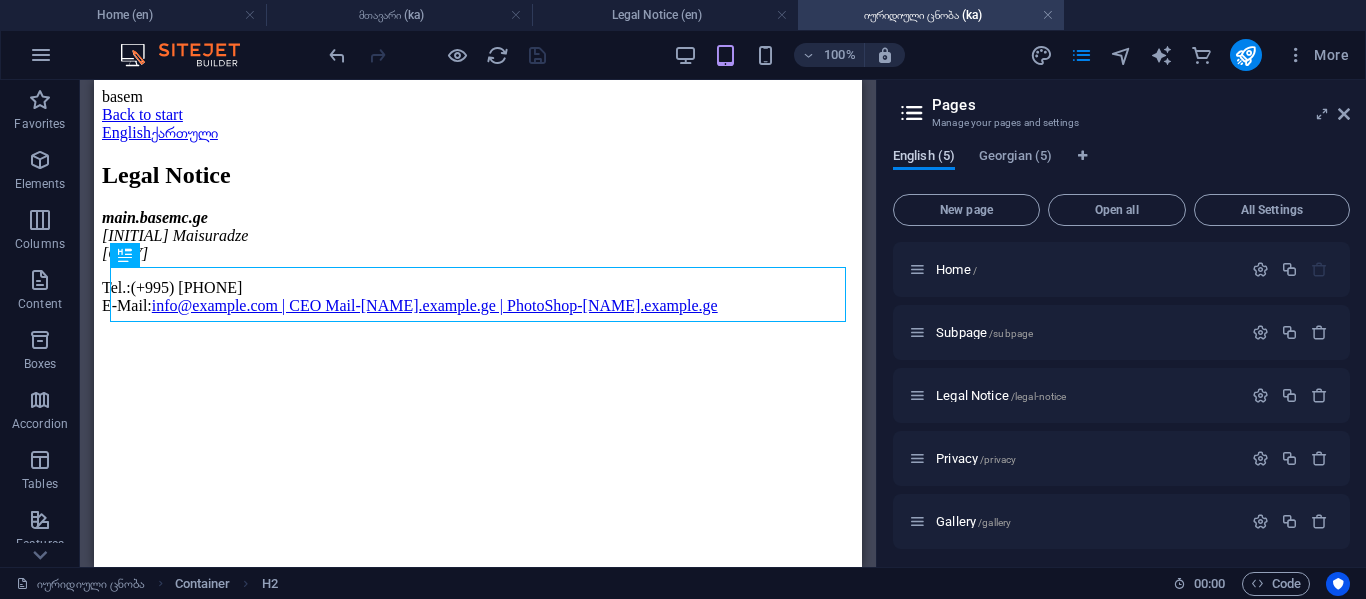 click on "English (5)" at bounding box center (924, 158) 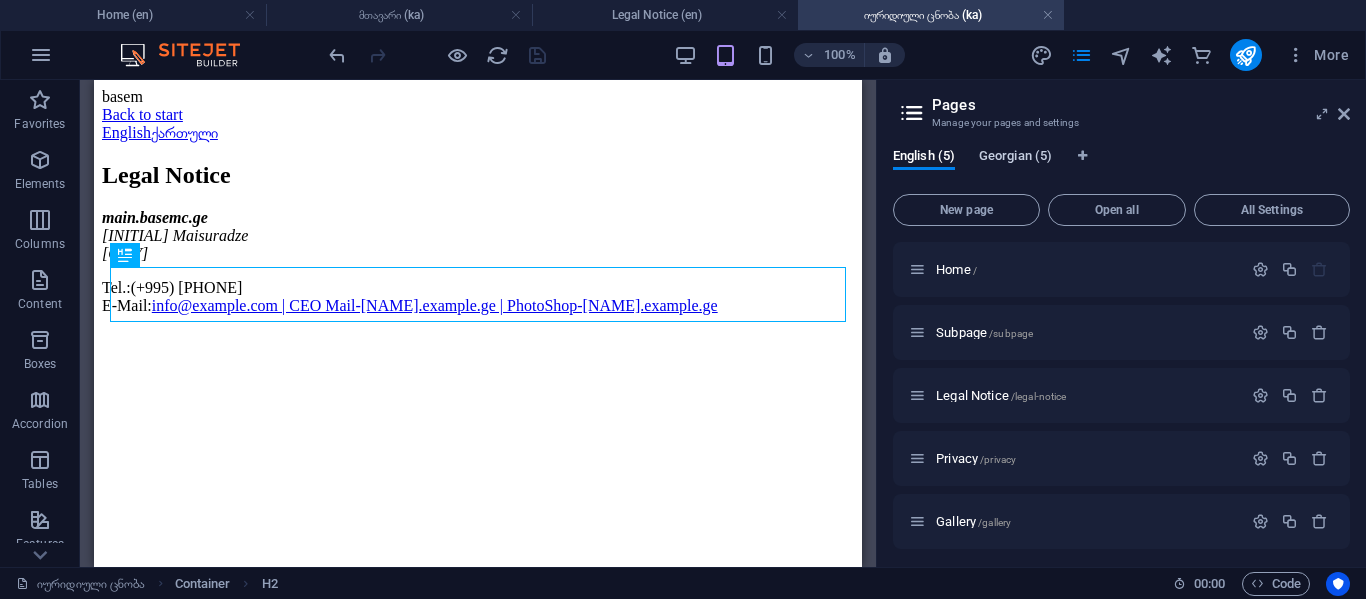 click on "Georgian (5)" at bounding box center [1015, 158] 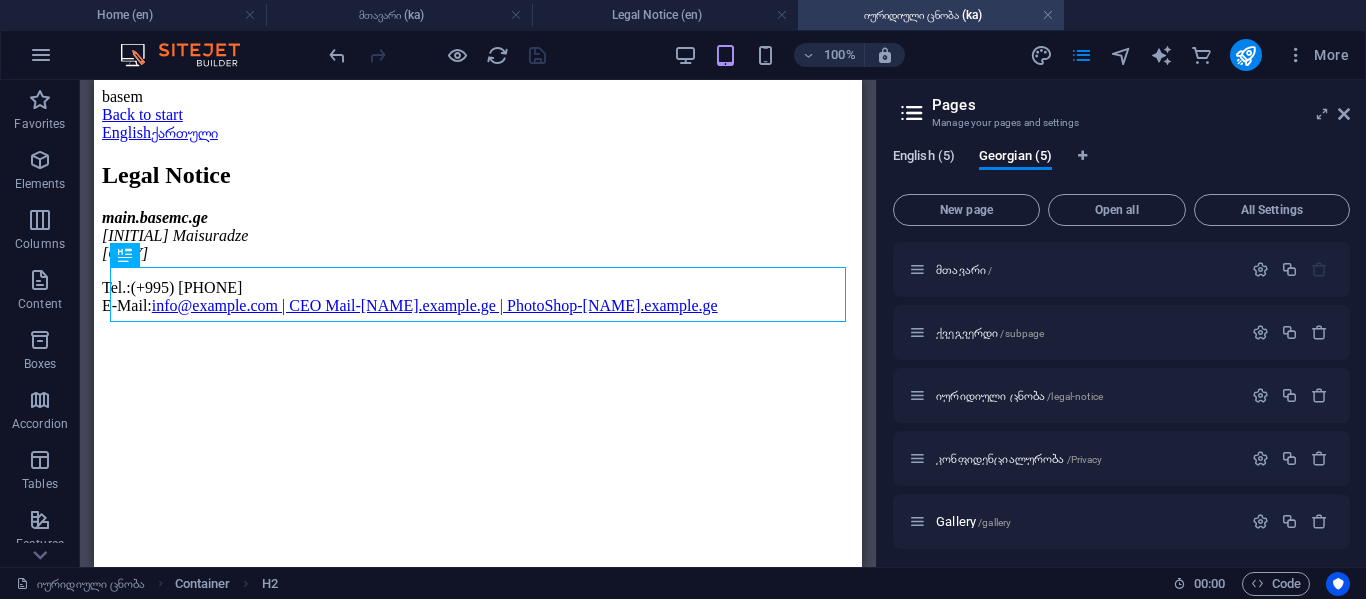 click on "English (5)" at bounding box center [924, 158] 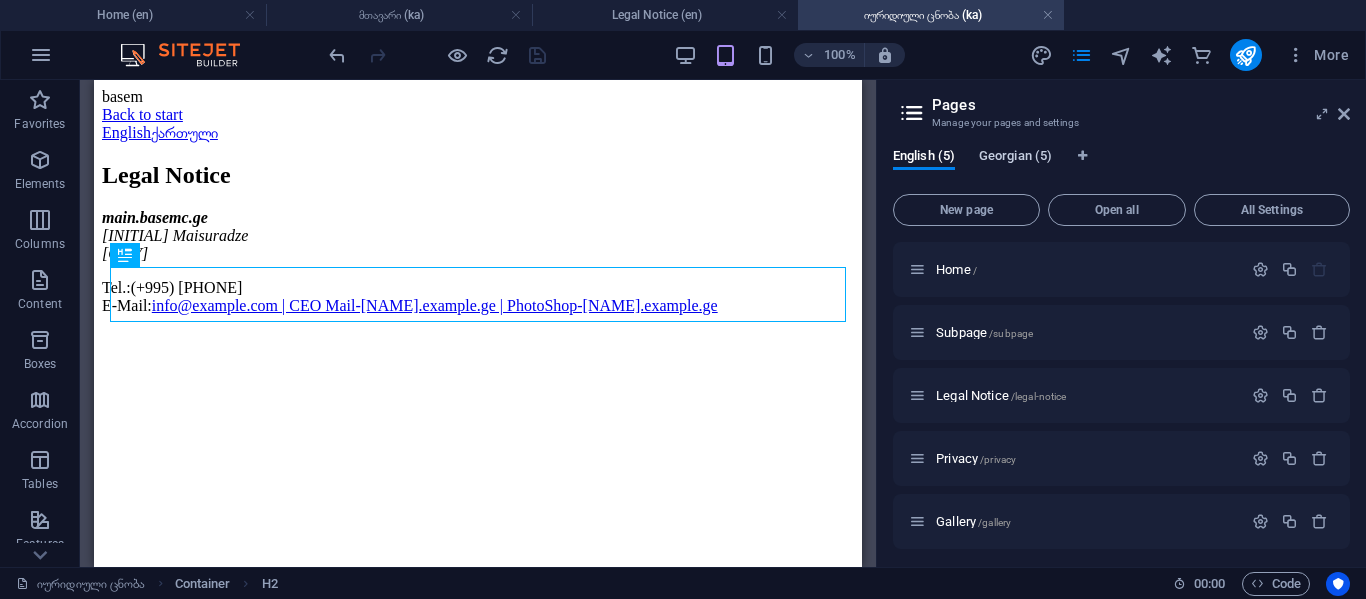 click on "Georgian (5)" at bounding box center [1015, 158] 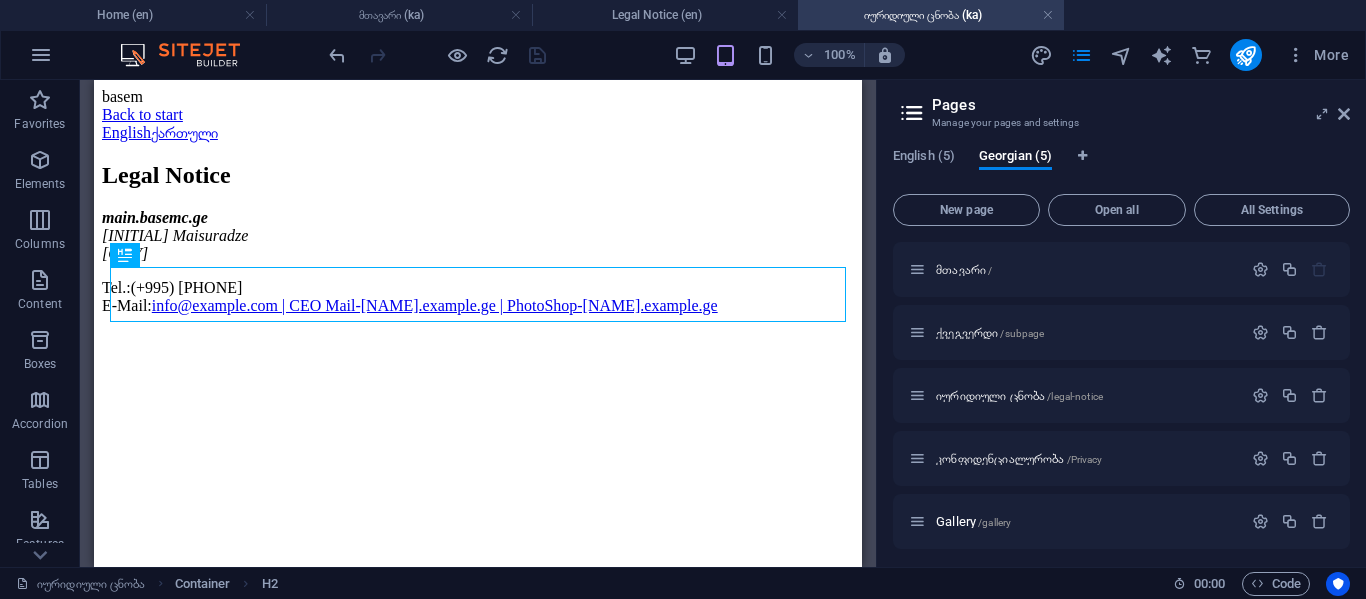 drag, startPoint x: 347, startPoint y: 90, endPoint x: 166, endPoint y: 101, distance: 181.33394 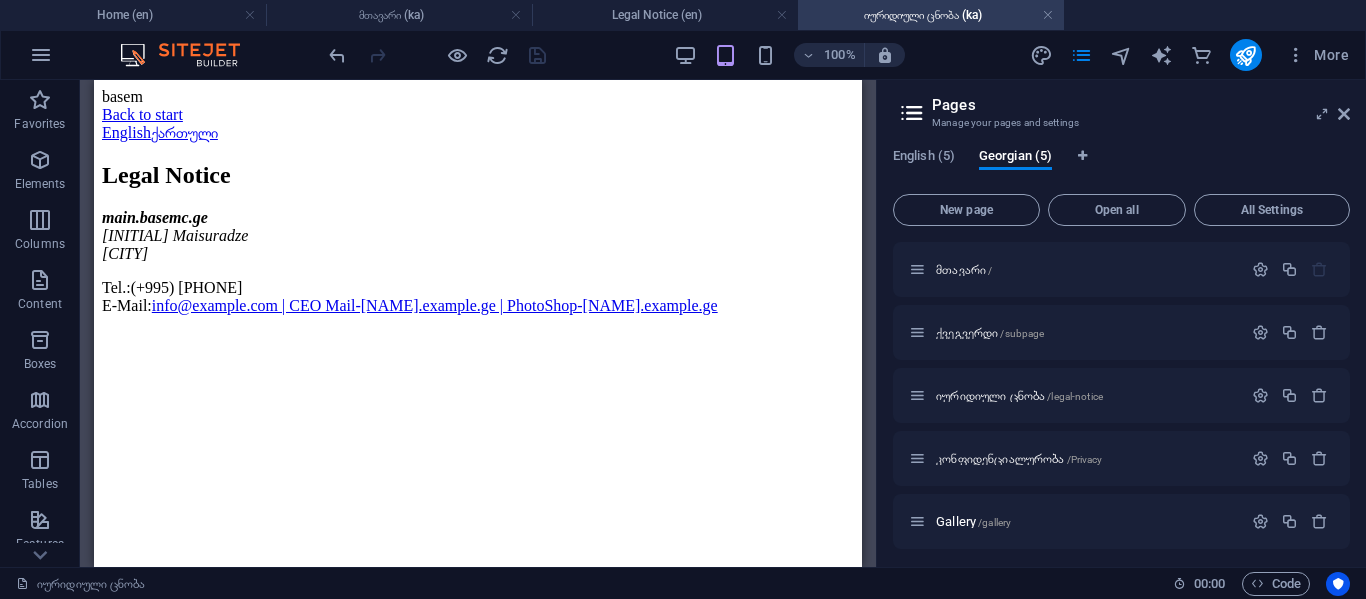 click on "basem
Back to start
English ქართული Legal Notice main.basemc.ge Tsonte   Maisuradze              Tbilisi Tel.:  (+995) 574 07 59 94 E-Mail:  info@basemc.ge   |   CEO Mail-tsotne.basemc.ge   |   PhotoShop-tsotne.basemc.ge" at bounding box center [478, 201] 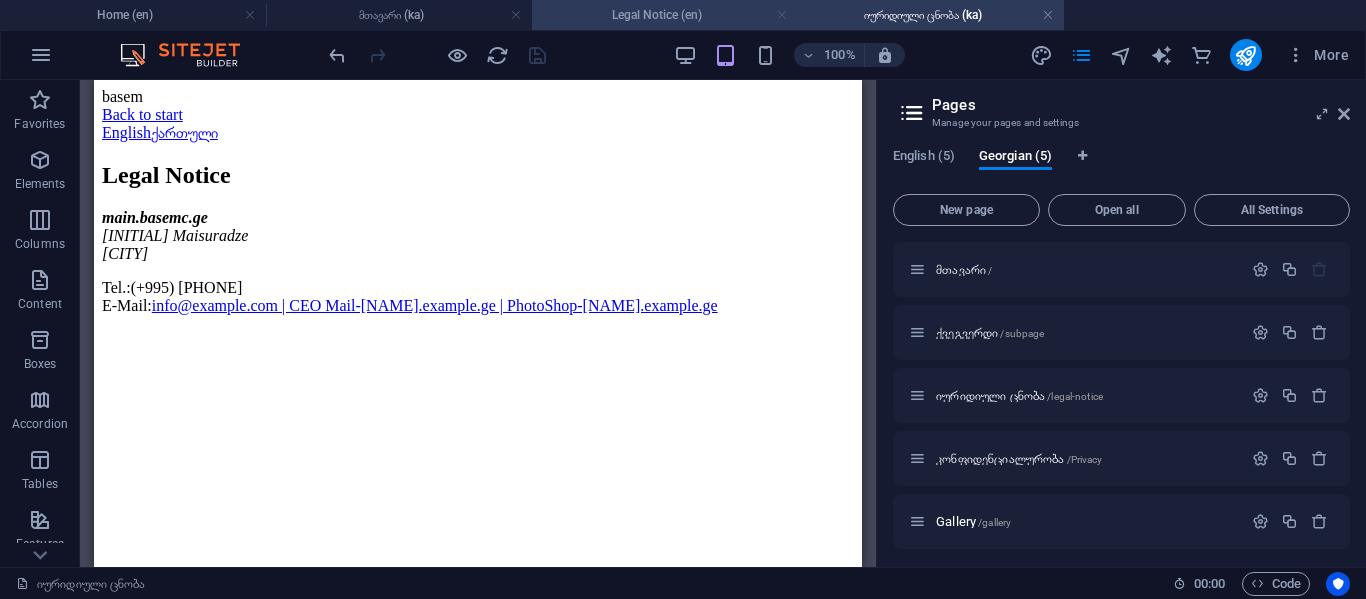 click at bounding box center (782, 15) 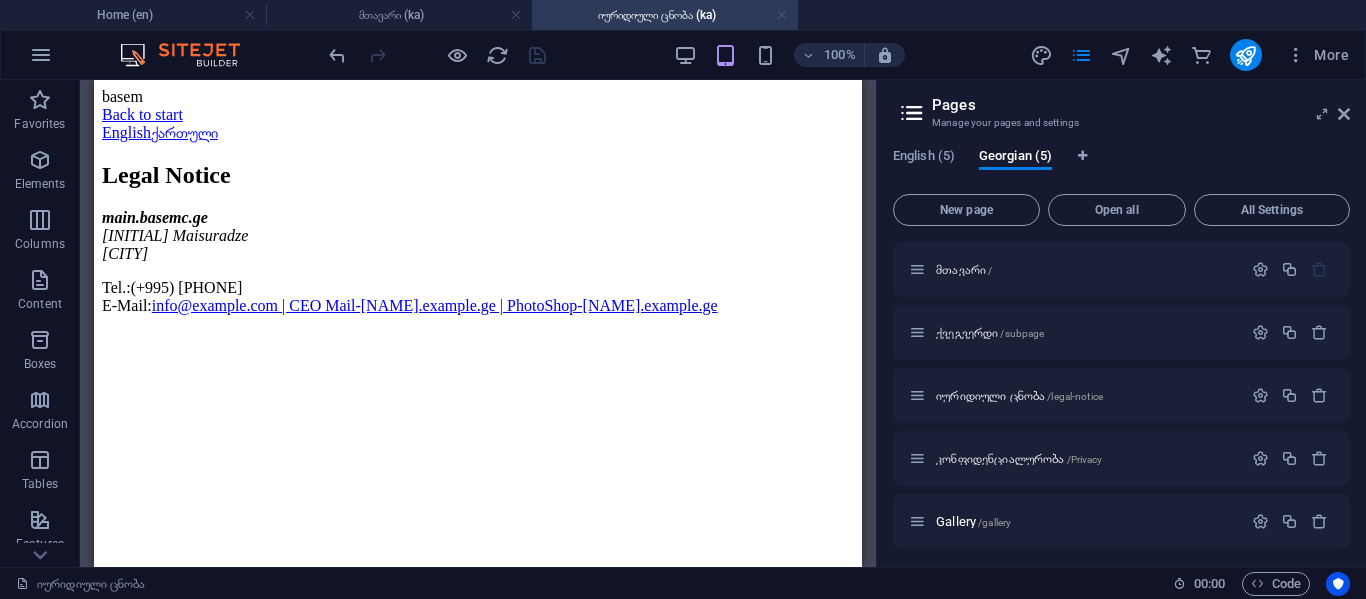 click at bounding box center [782, 15] 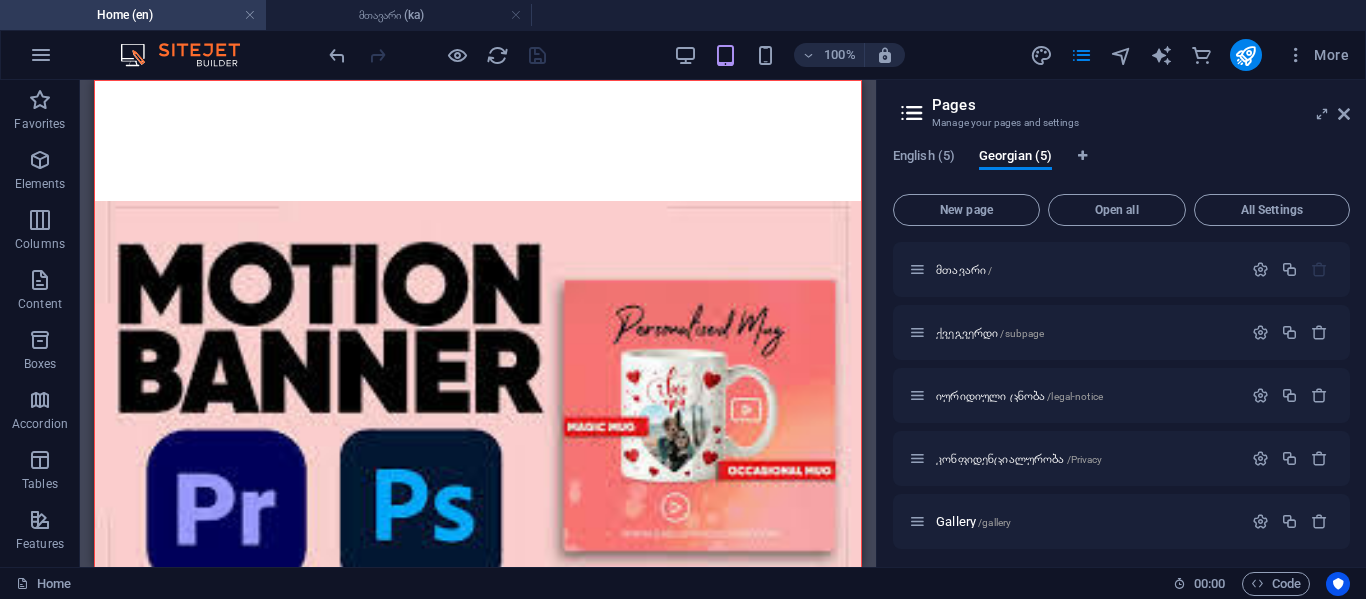 scroll, scrollTop: 4139, scrollLeft: 0, axis: vertical 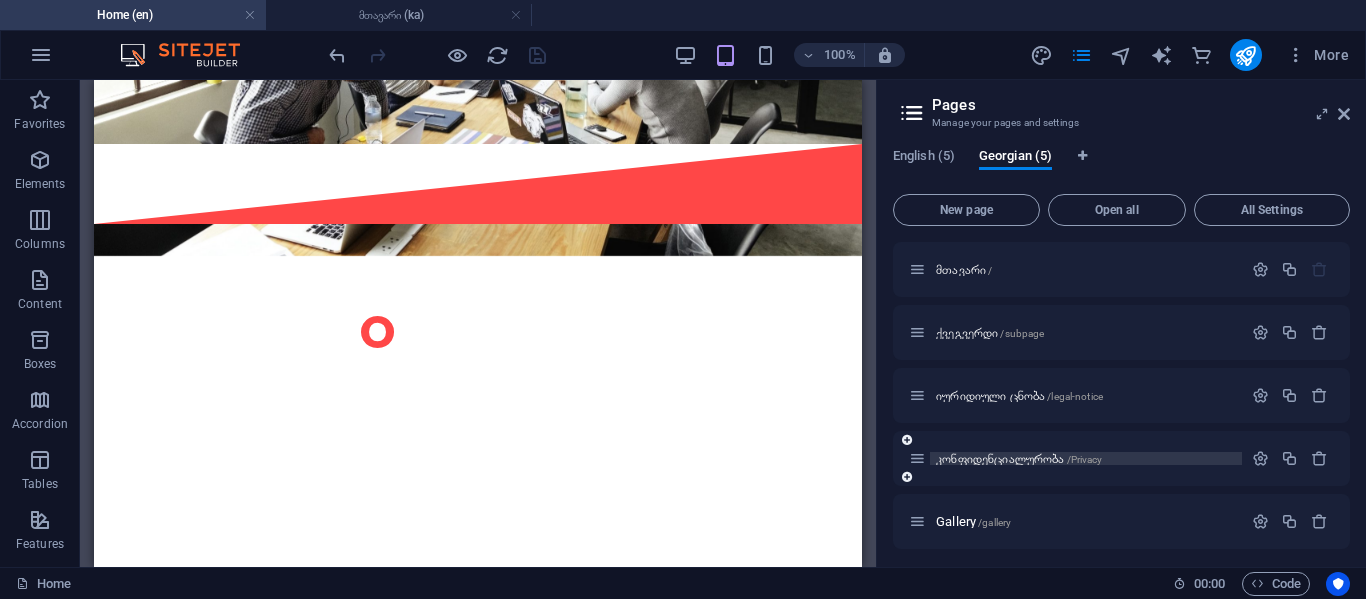 click on "კონფიდენციალურობა /Privacy" at bounding box center (1019, 458) 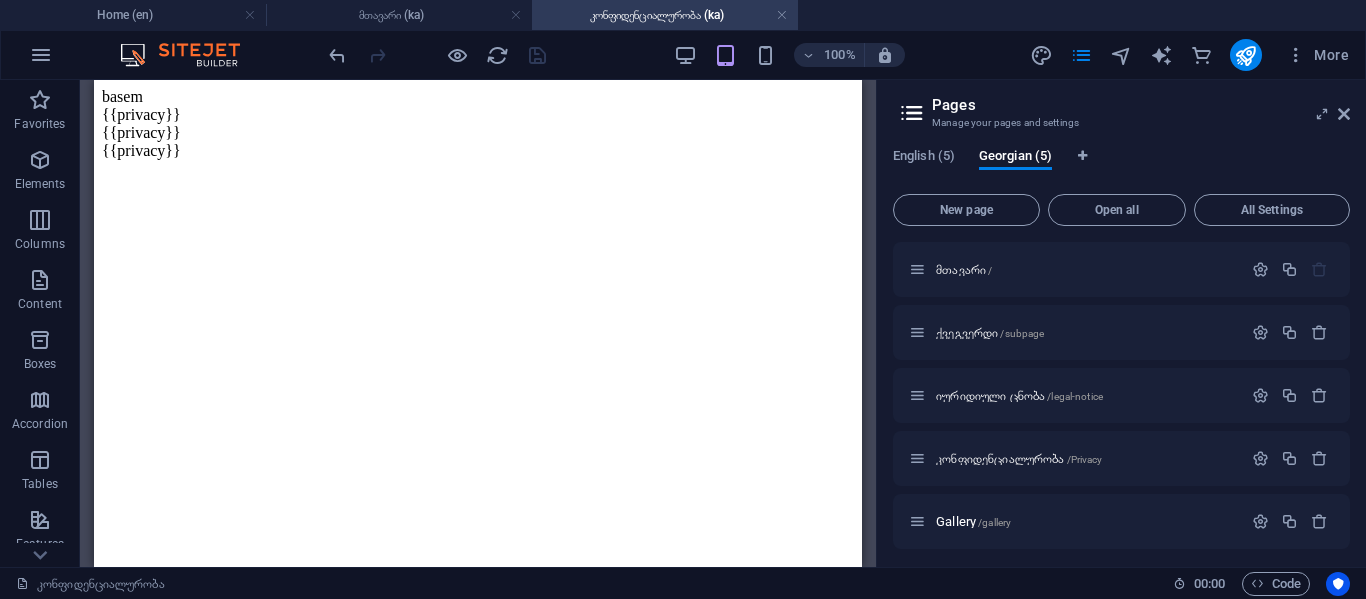 scroll, scrollTop: 0, scrollLeft: 0, axis: both 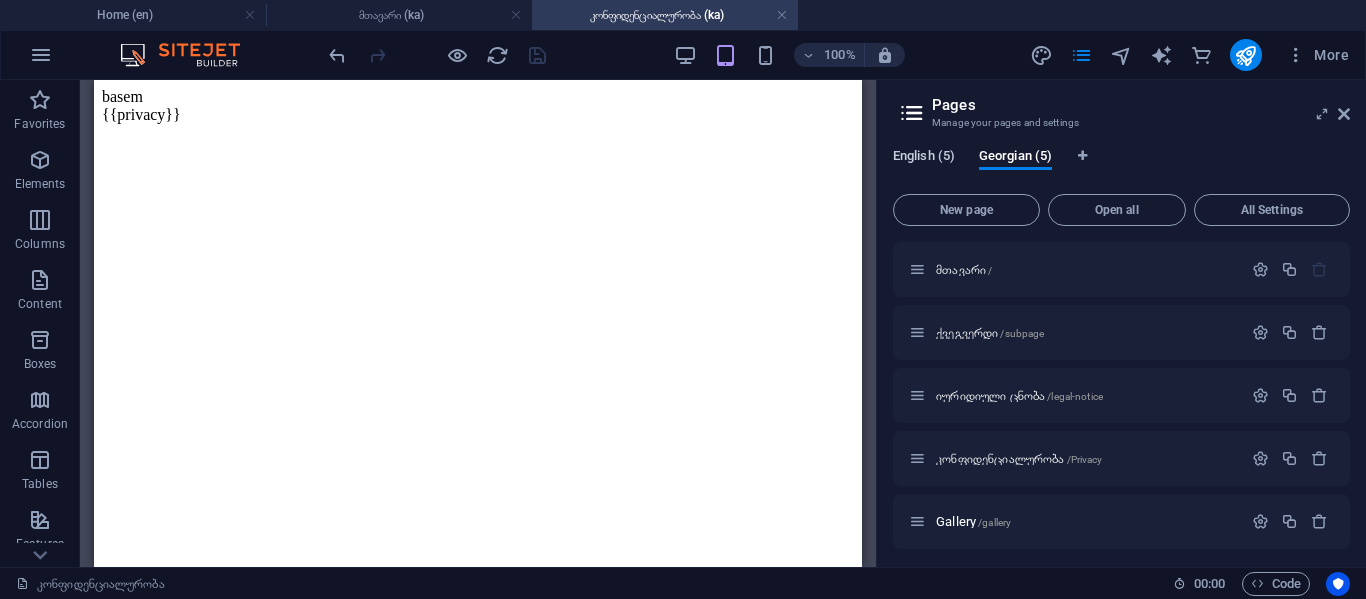click on "English (5)" at bounding box center [924, 158] 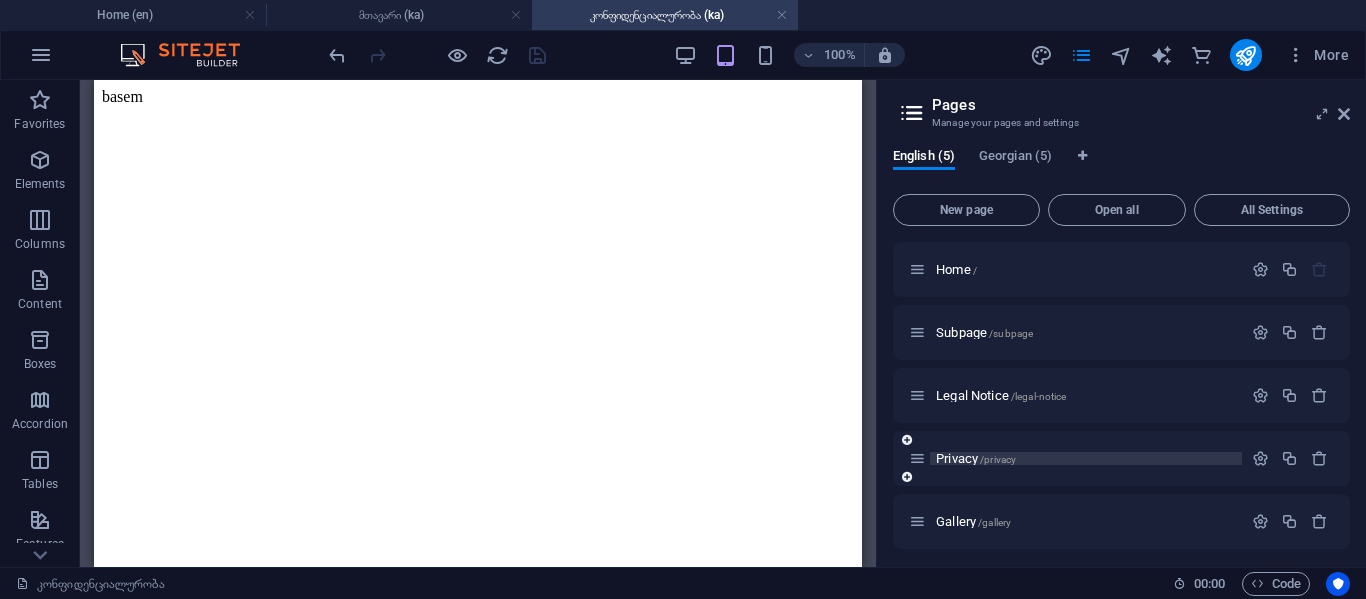 click on "Privacy /privacy" at bounding box center [976, 458] 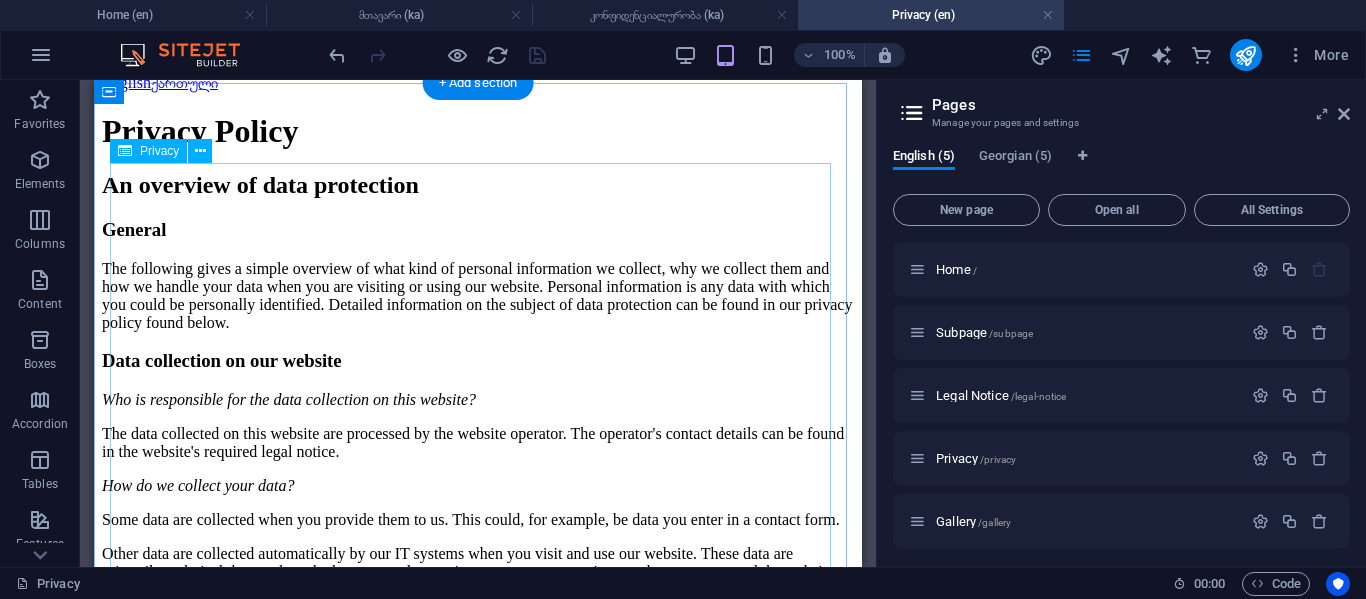 scroll, scrollTop: 0, scrollLeft: 0, axis: both 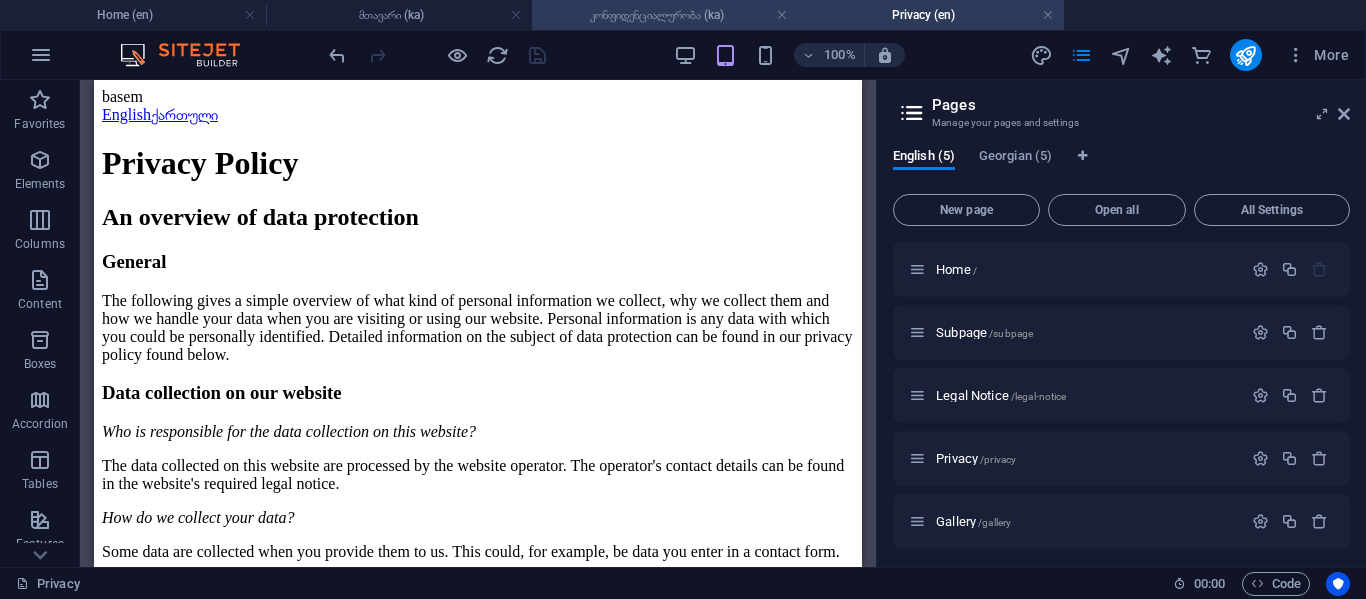 click on "Privacy Policy (ka)" at bounding box center [665, 15] 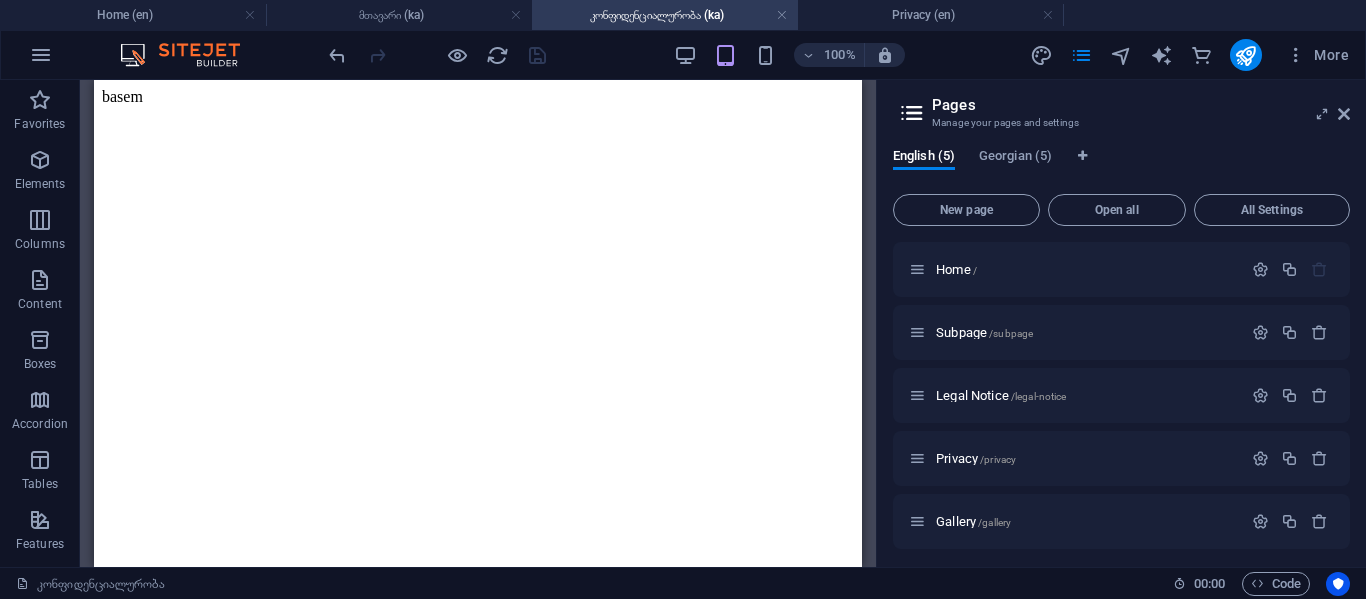 click on "basem" at bounding box center [478, 97] 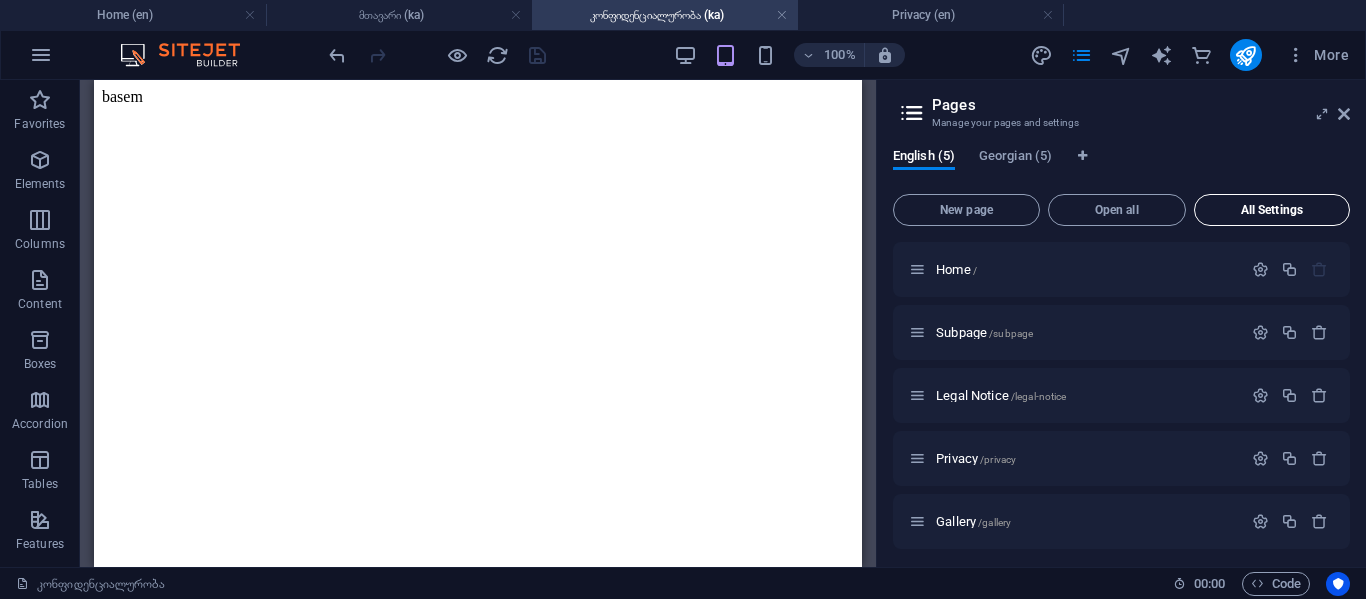 click on "All Settings" at bounding box center [1272, 210] 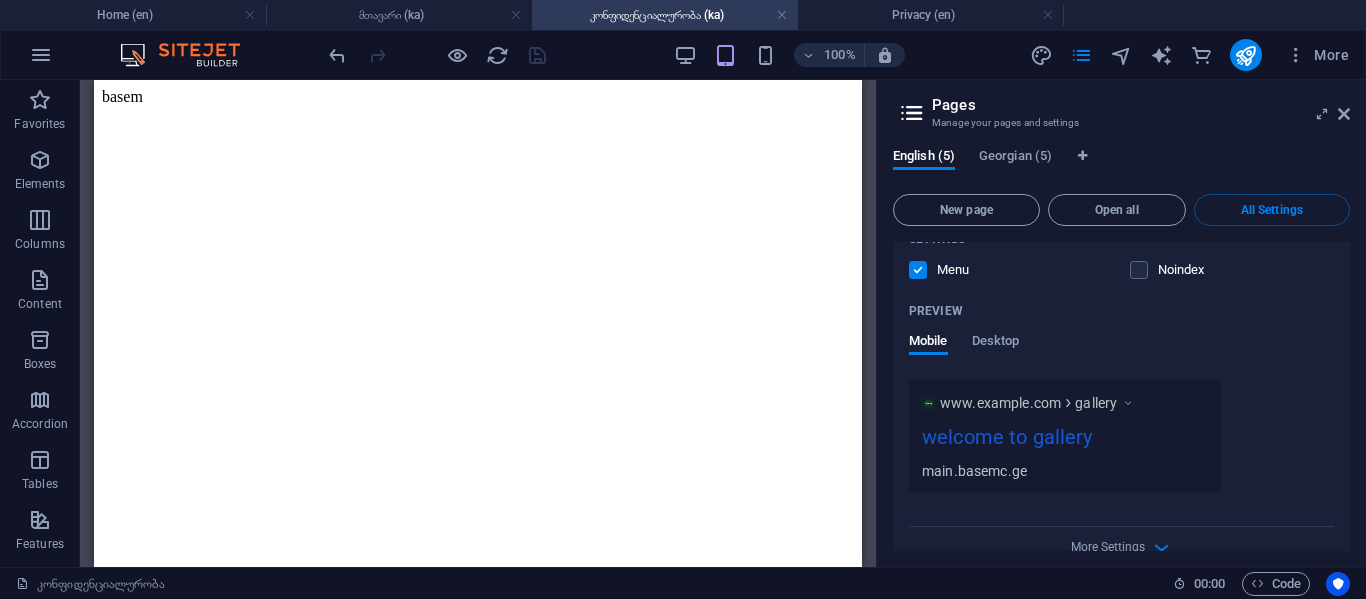 scroll, scrollTop: 3733, scrollLeft: 0, axis: vertical 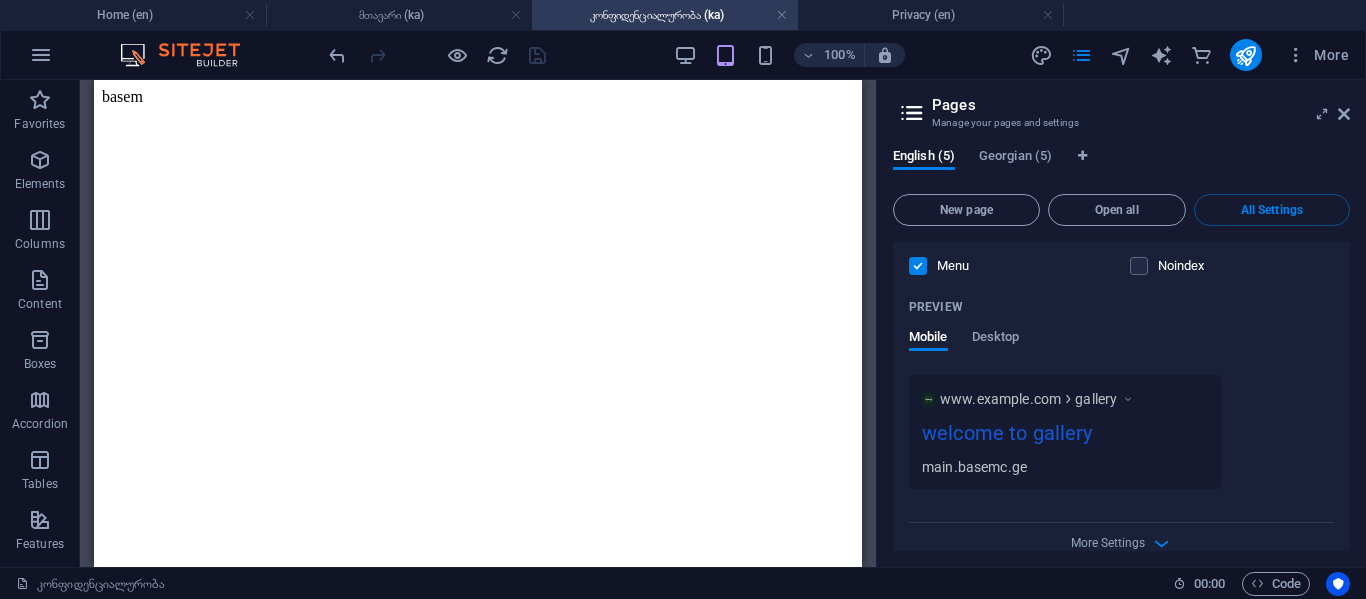 click on "More Settings" at bounding box center [1121, 539] 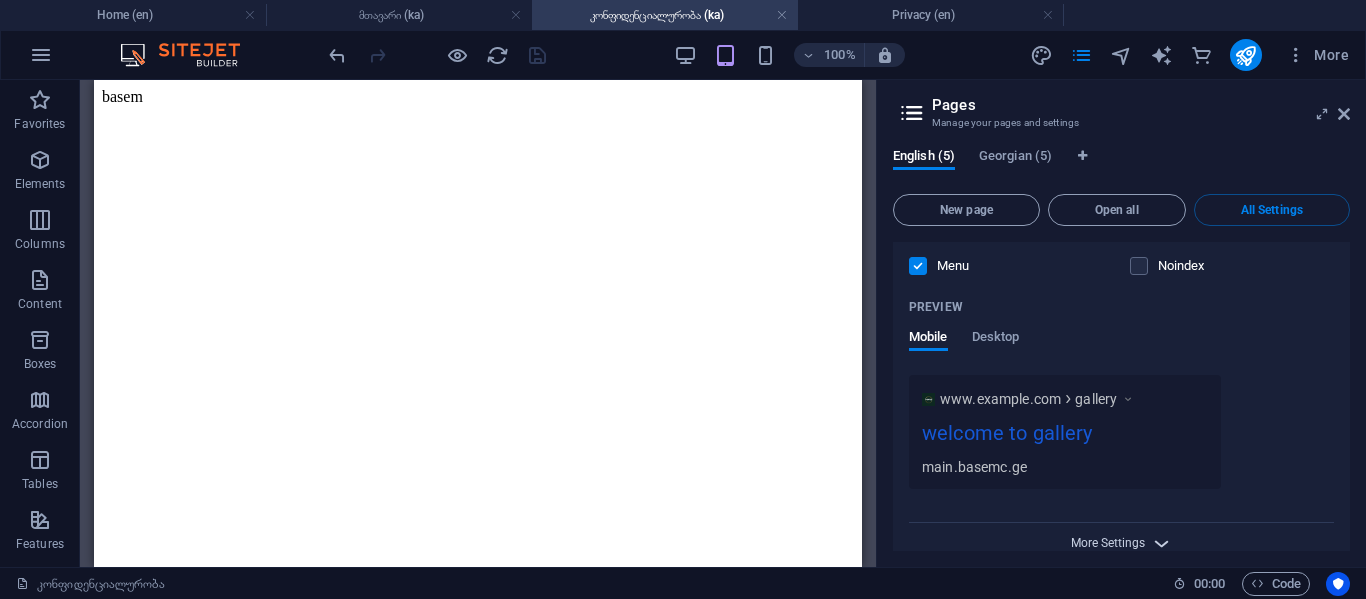 click on "More Settings" at bounding box center (1108, 543) 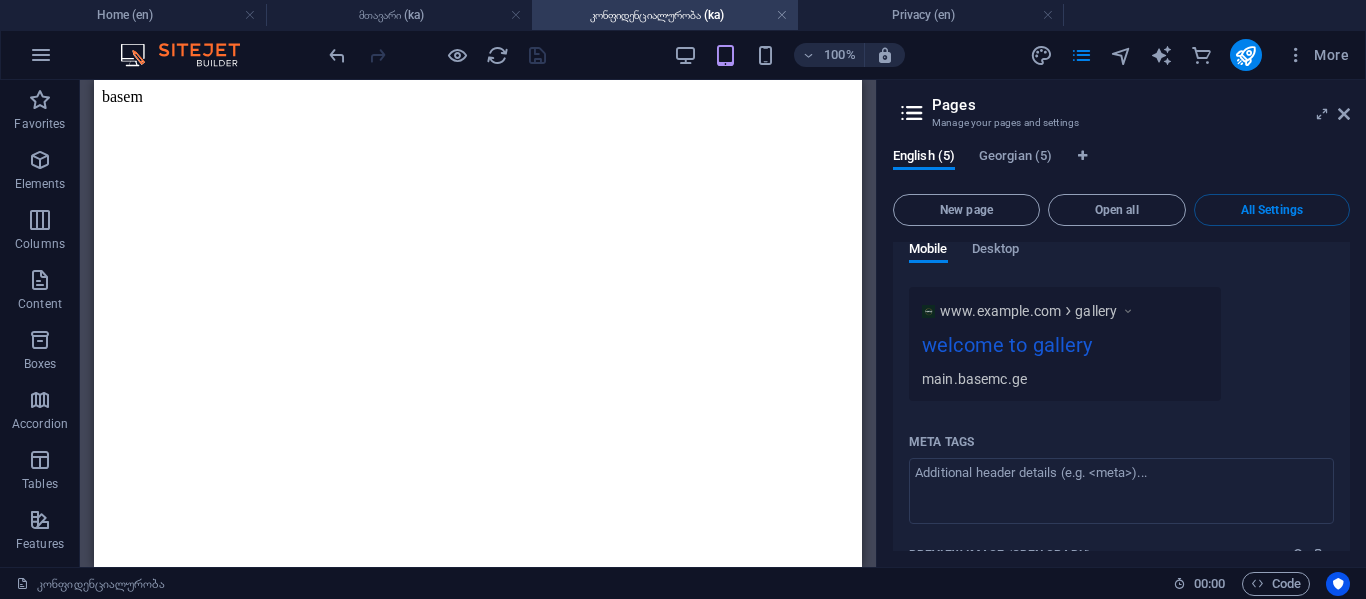 scroll, scrollTop: 3721, scrollLeft: 0, axis: vertical 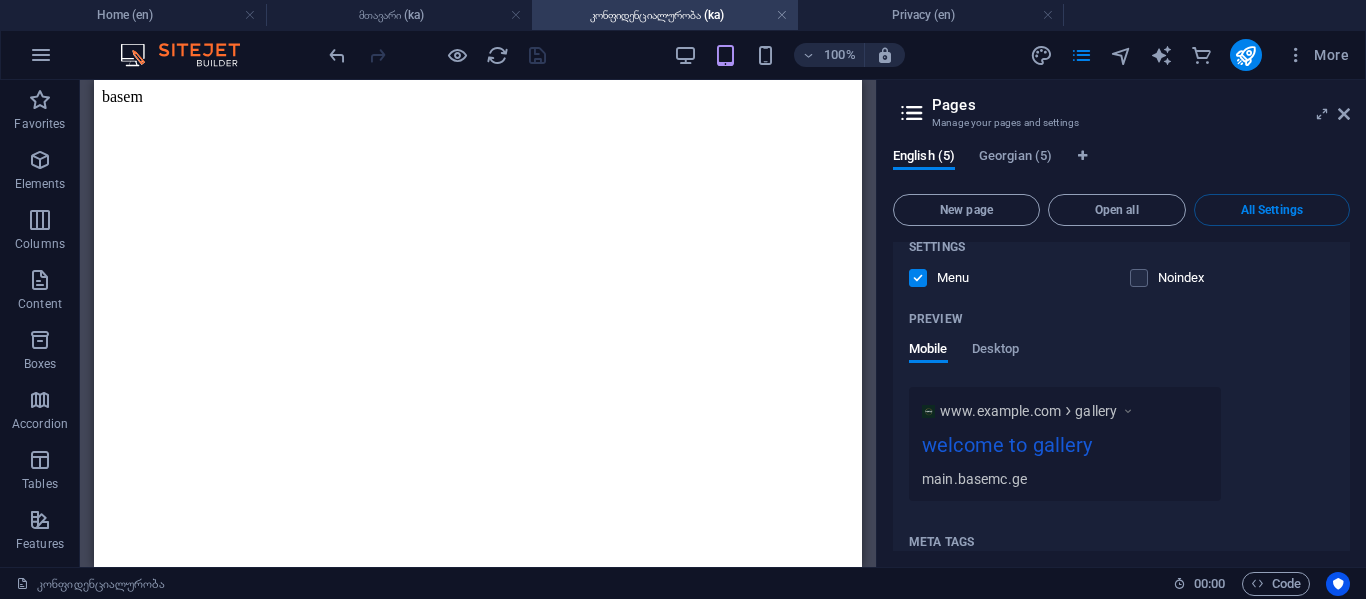 click on "Pages Manage your pages and settings" at bounding box center [1123, 106] 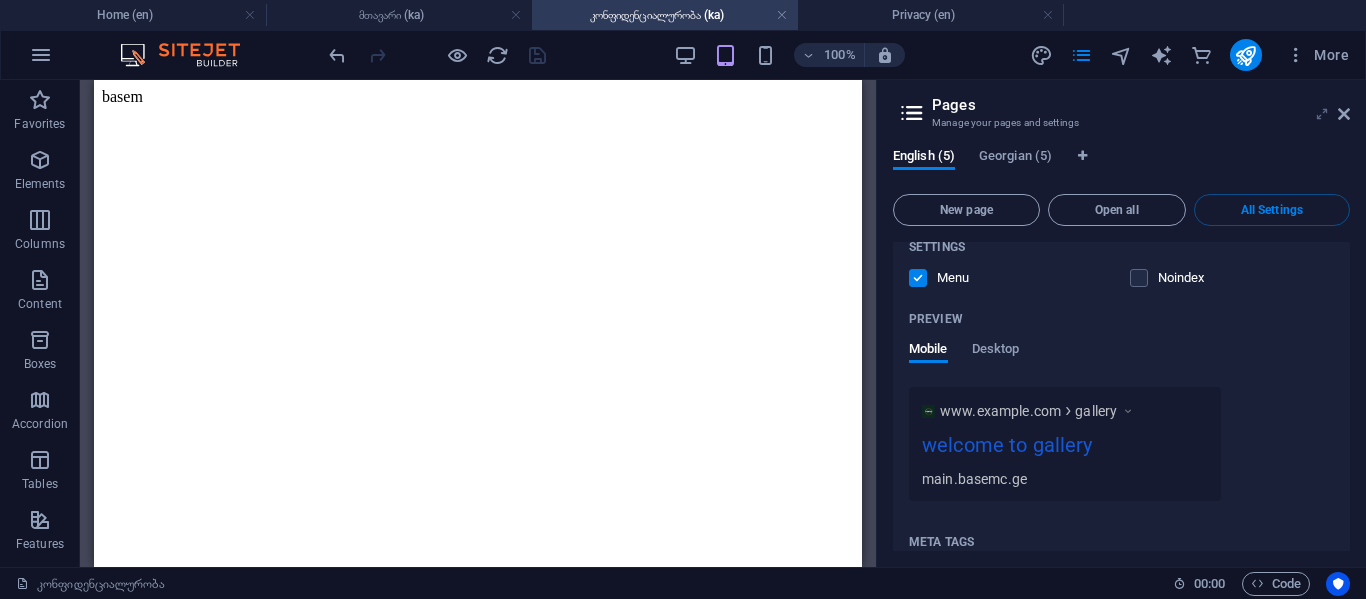 click at bounding box center (1322, 114) 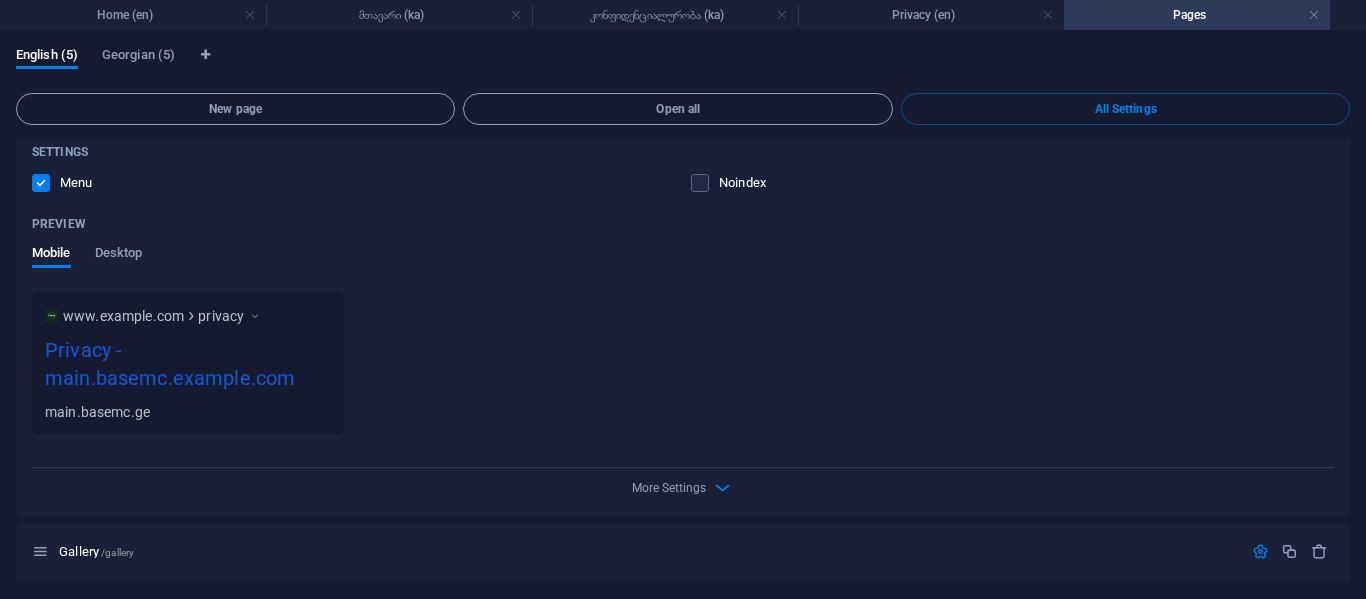 scroll, scrollTop: 3200, scrollLeft: 0, axis: vertical 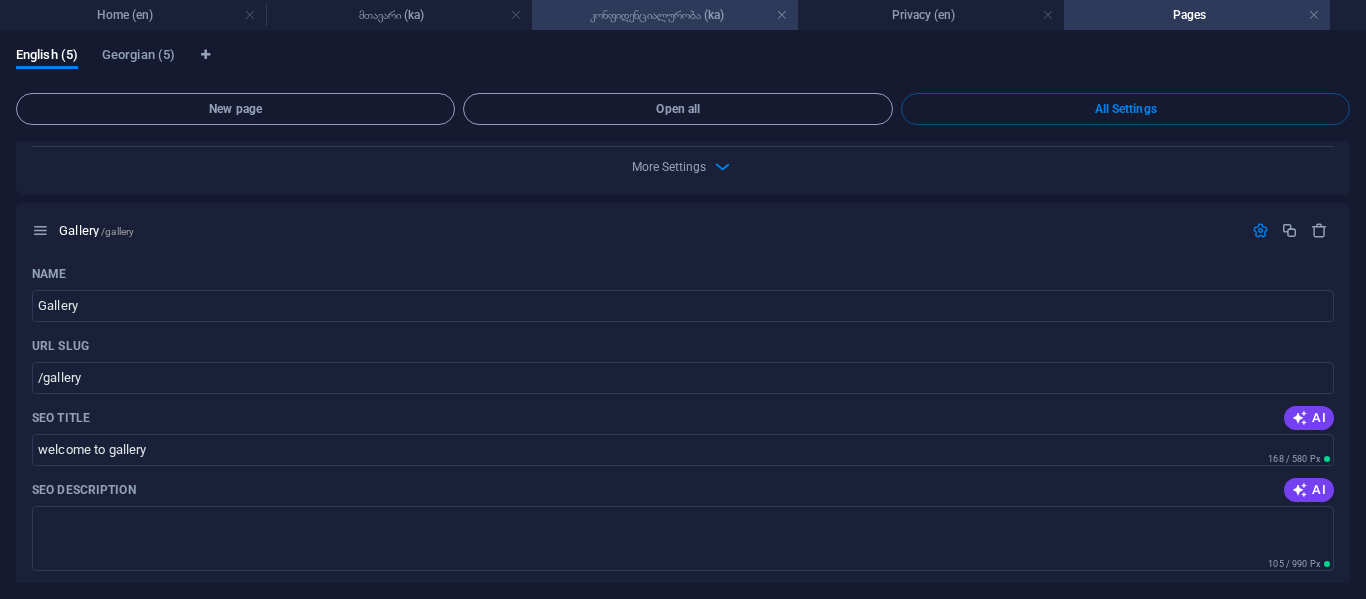 click on "კონფიდენციალურობა (ka)" at bounding box center [665, 15] 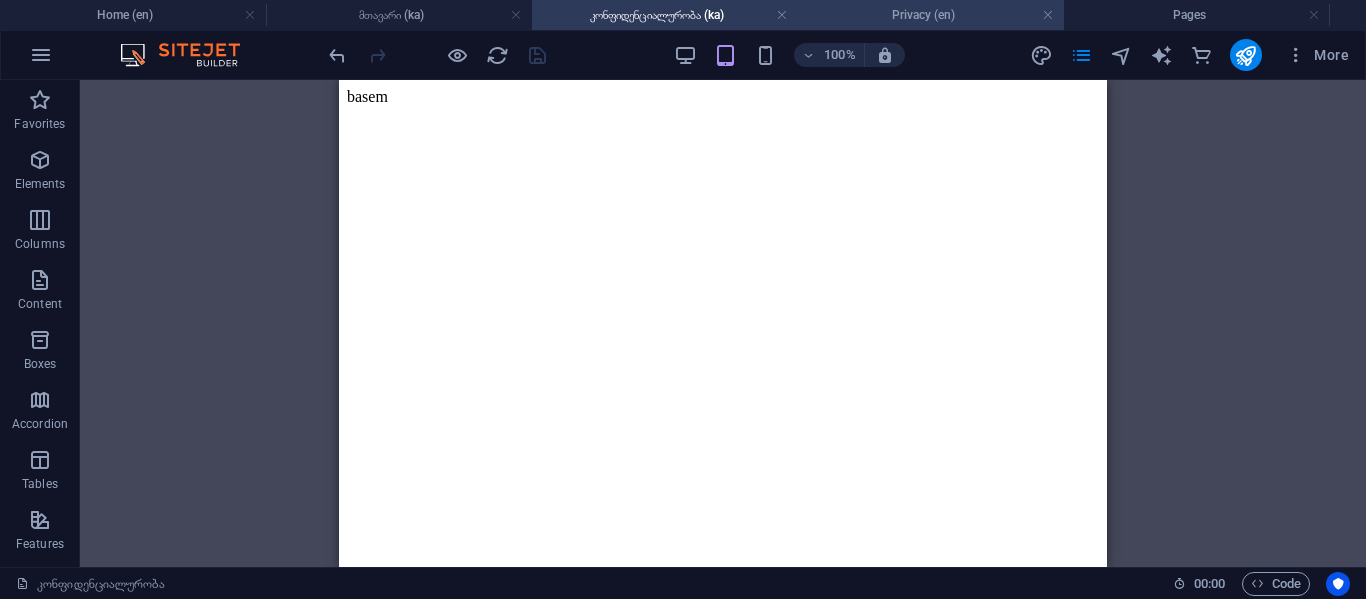 click on "Privacy (en)" at bounding box center [931, 15] 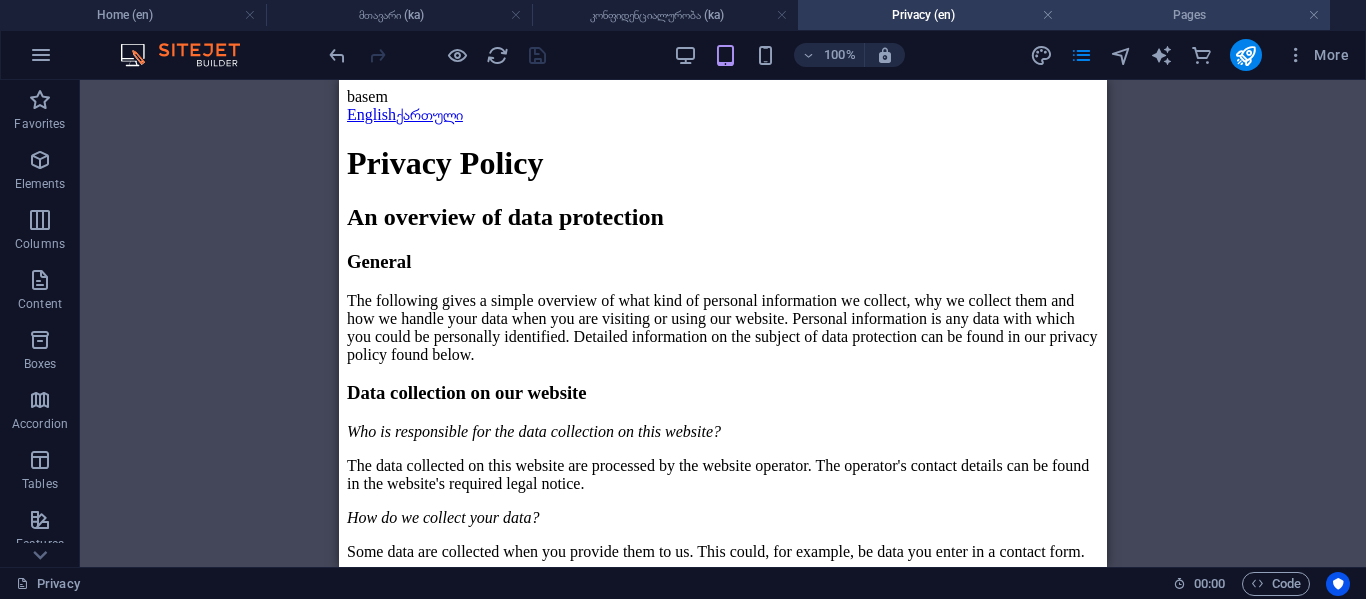 click on "Pages" at bounding box center (1197, 15) 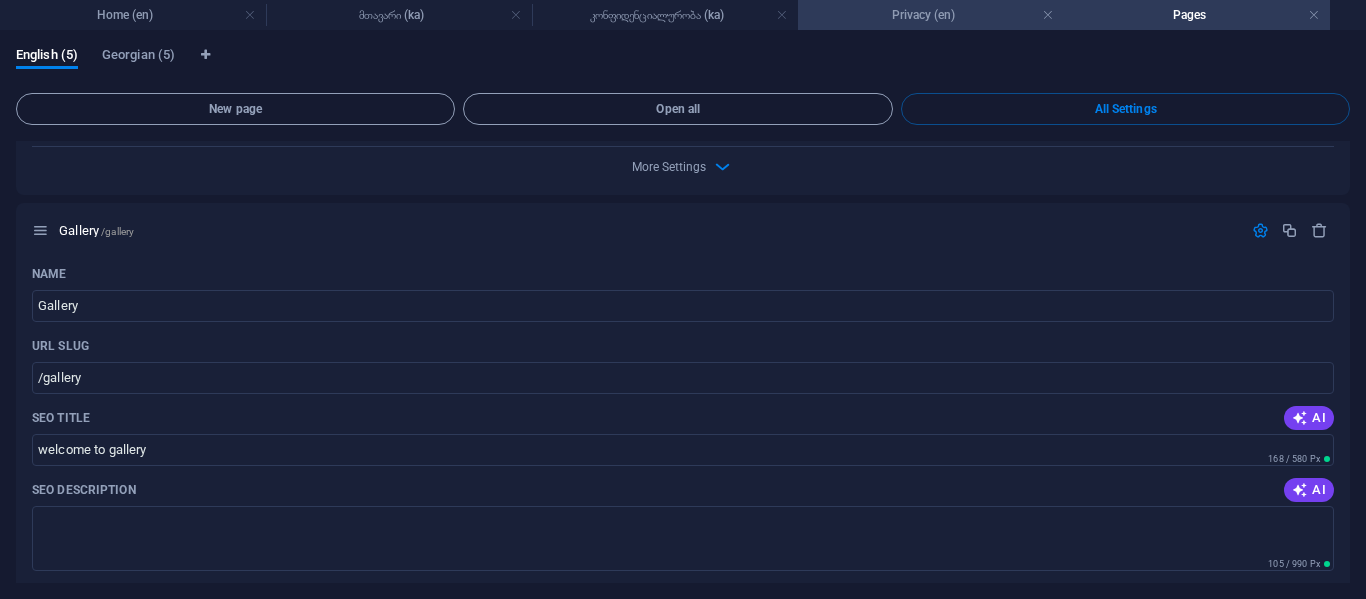 click on "Privacy (en)" at bounding box center [931, 15] 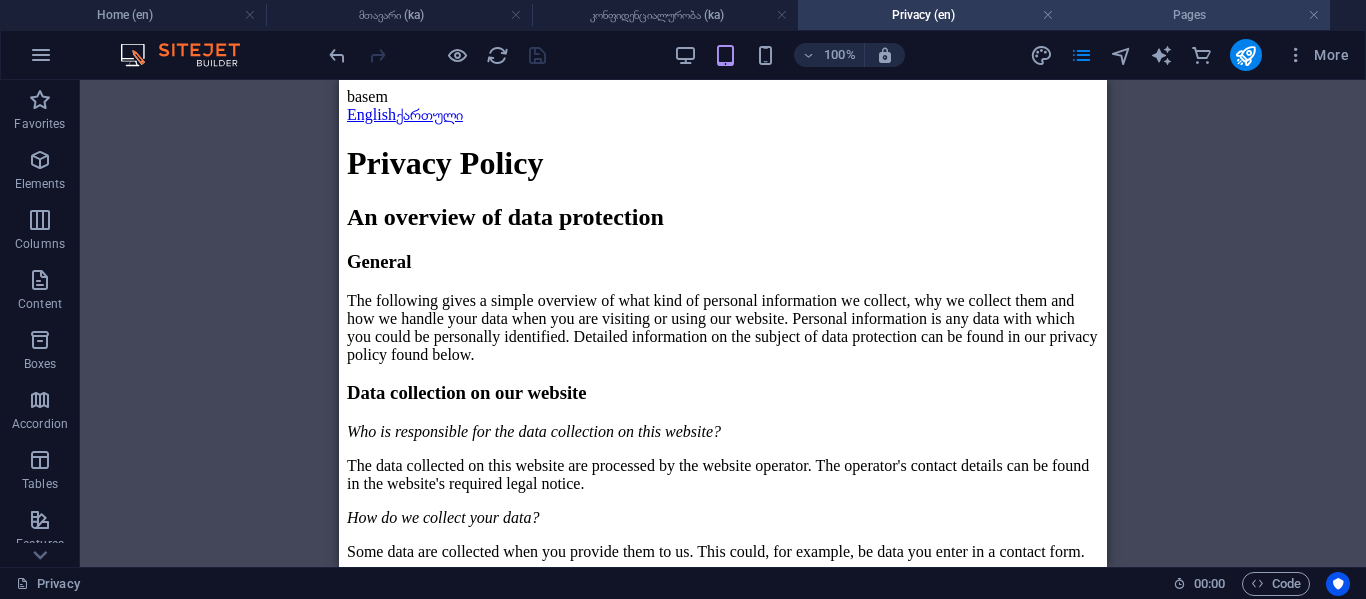 click on "Pages" at bounding box center [1197, 15] 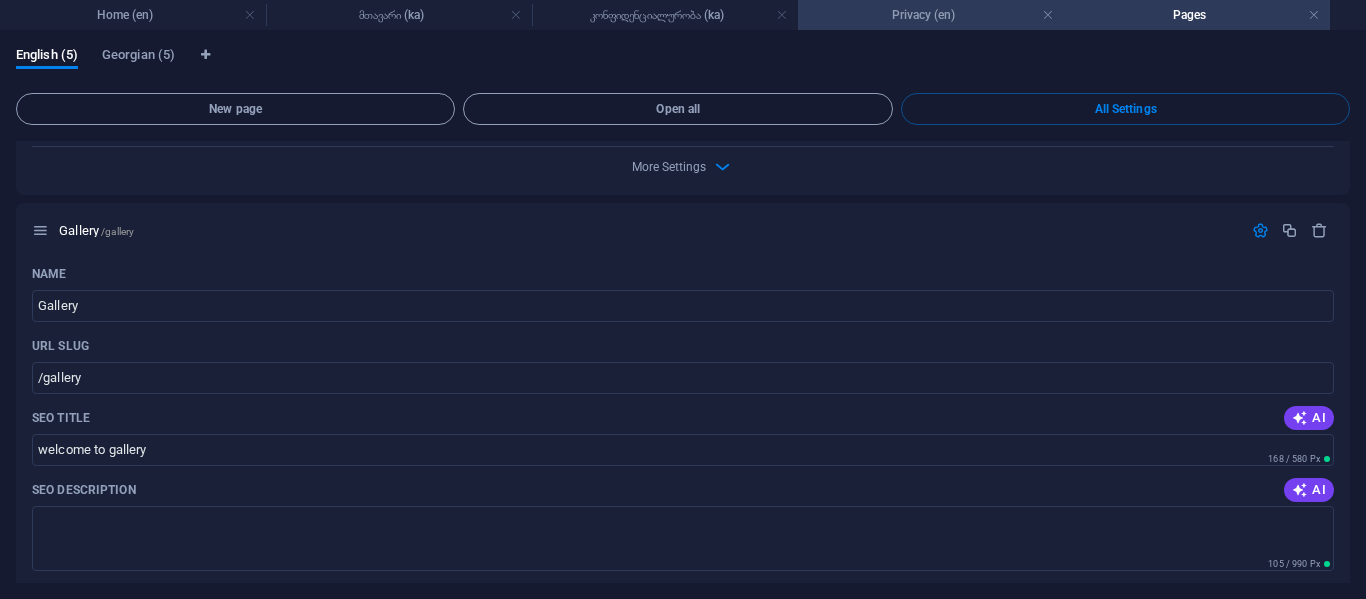 click on "Privacy (en)" at bounding box center (931, 15) 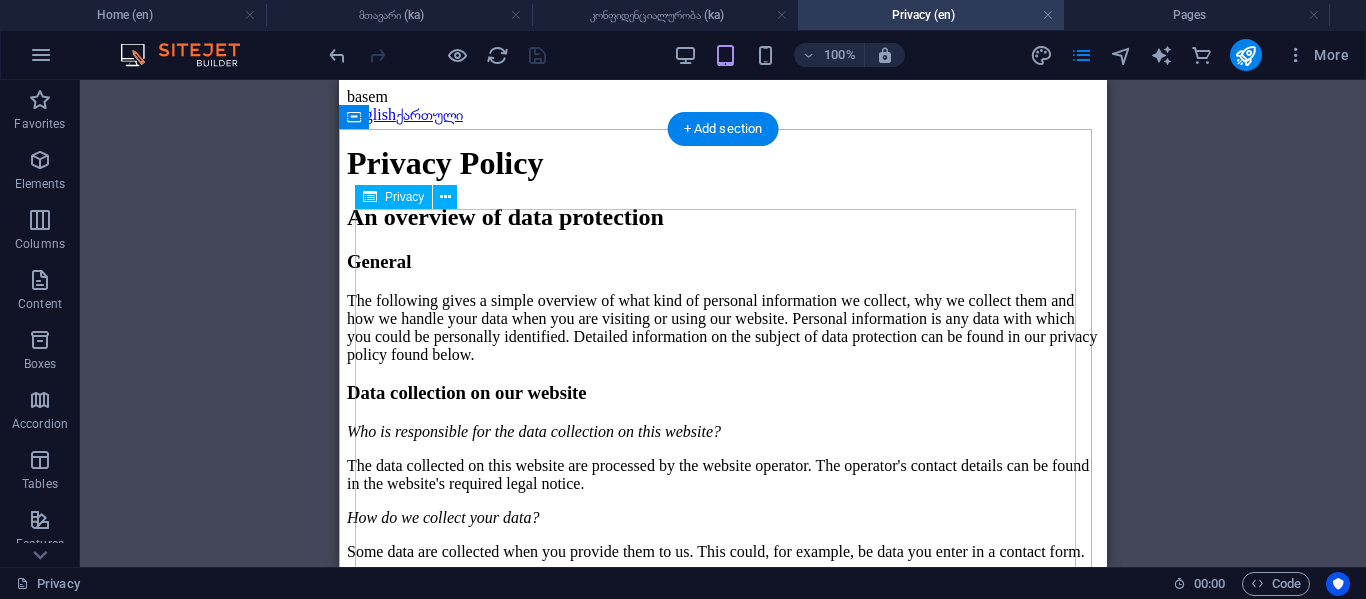 click on "Privacy Policy
An overview of data protection
General
The following gives a simple overview of what kind of personal information we collect, why we collect them and how we handle your data when you are visiting or using our website. Personal information is any data with which you could be personally identified. Detailed information on the subject of data protection can be found in our privacy policy found below.
Data collection on our website
Who is responsible for the data collection on this website?
The data collected on this website are processed by the website operator. The operator's contact details can be found in the website's required legal notice.
How do we collect your data?
Some data are collected when you provide them to us. This could, for example, be data you enter in a contact form.
What do we use your data for?
Part of the data is collected to ensure the proper functioning of the website. Other data can be used to analyze how visitors use the site." at bounding box center (723, 2410) 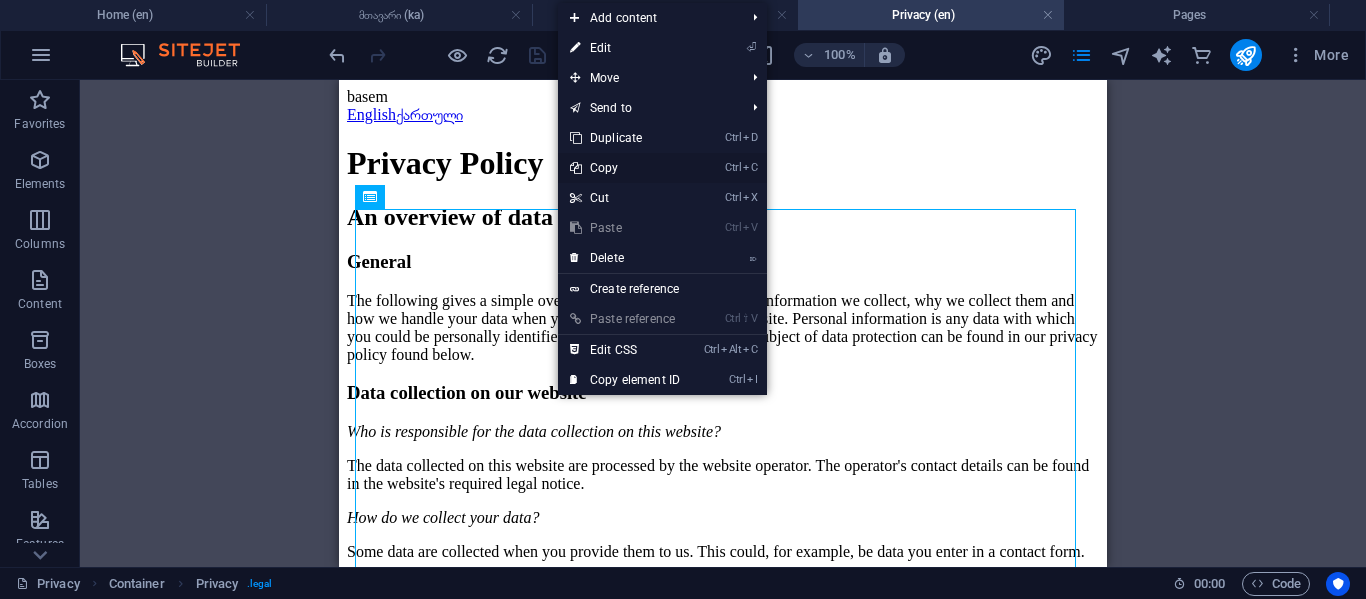 click on "Ctrl C  Copy" at bounding box center [625, 168] 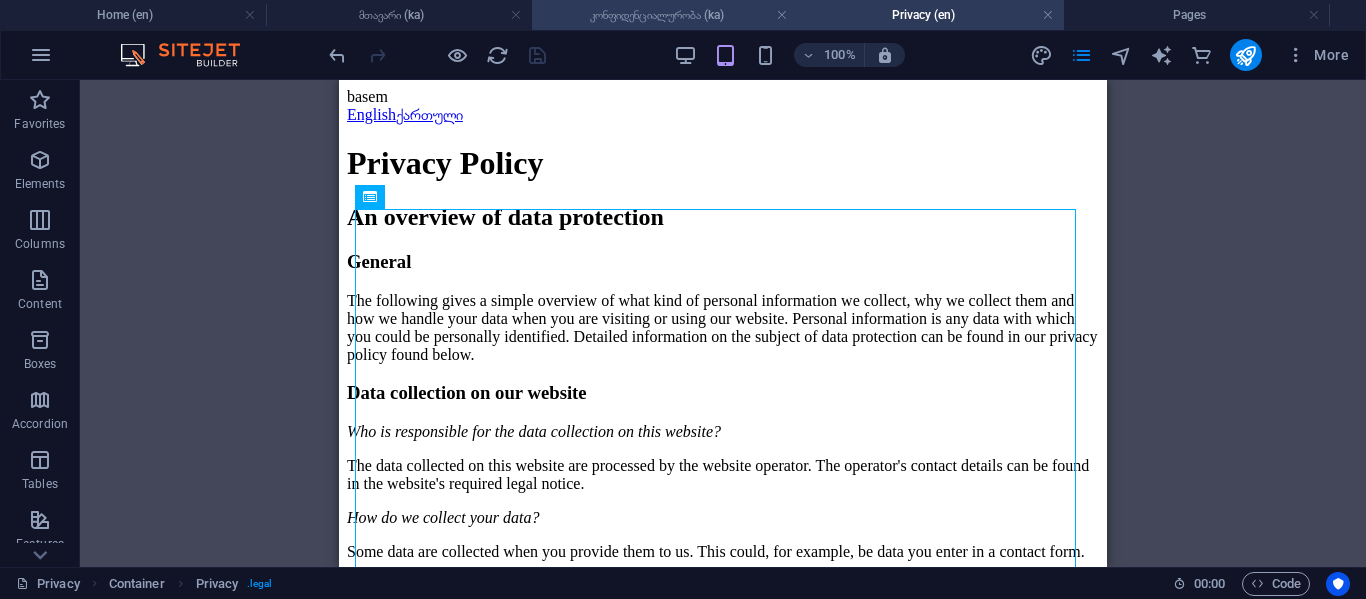 click on "კონფიდენციალურობა (ka)" at bounding box center [665, 15] 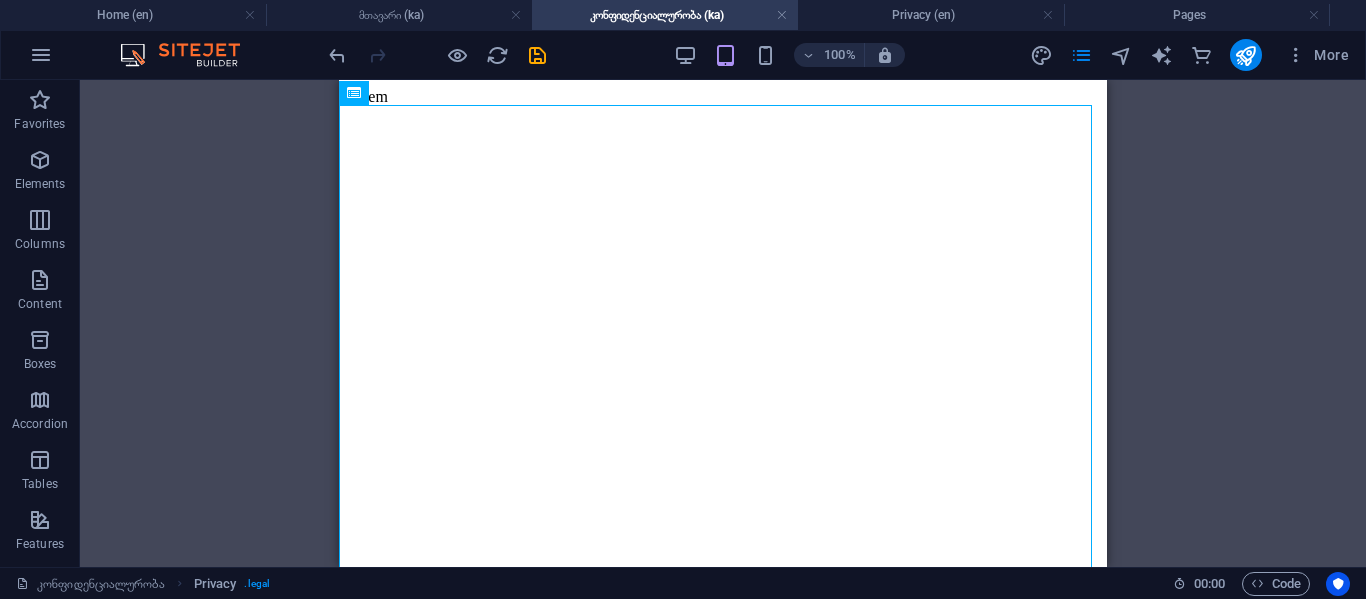 click on "basem" at bounding box center [723, 97] 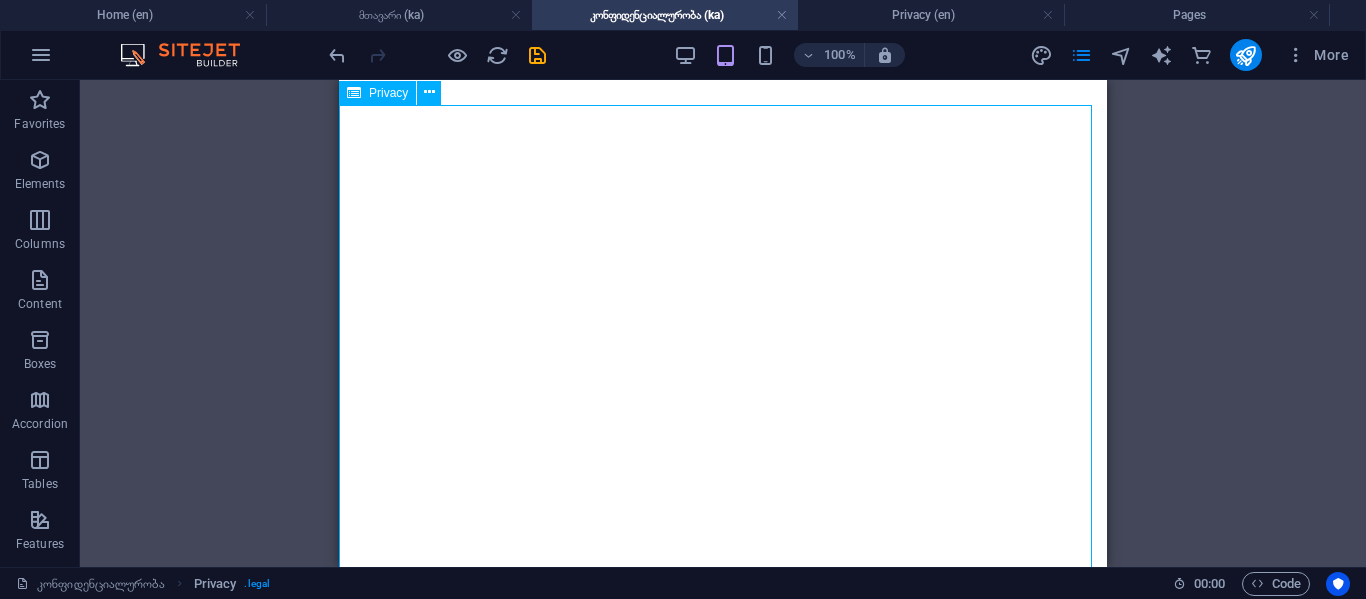 click at bounding box center [354, 93] 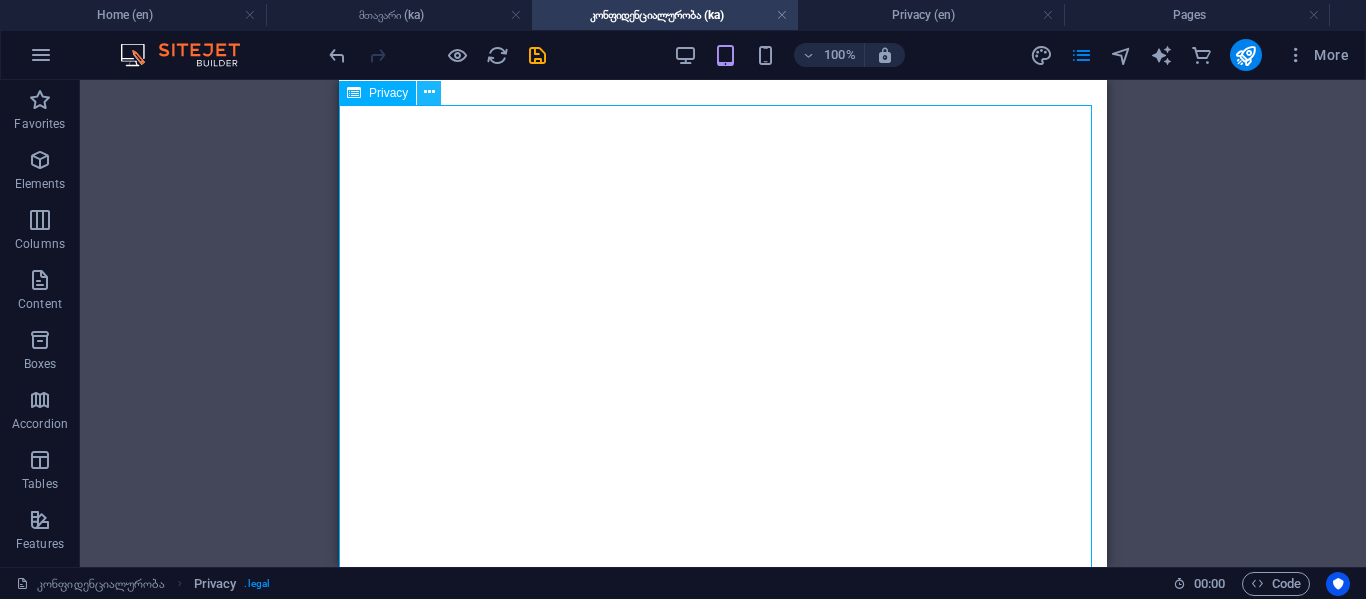 click at bounding box center [429, 92] 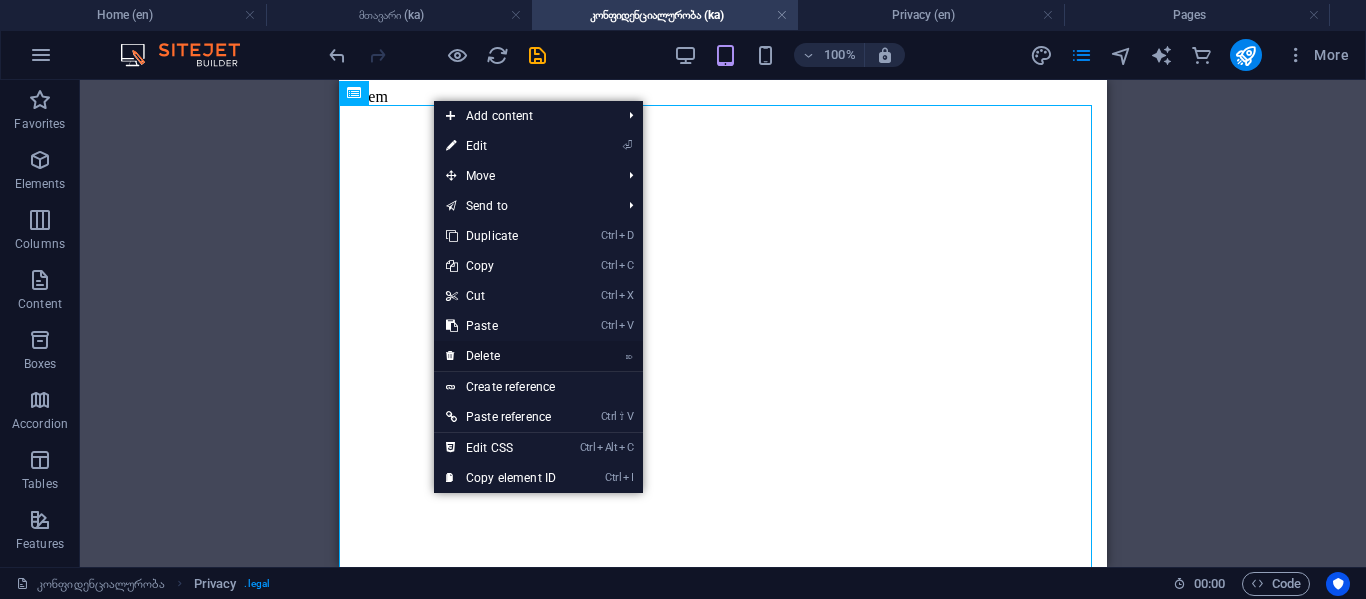 drag, startPoint x: 506, startPoint y: 352, endPoint x: 168, endPoint y: 271, distance: 347.57013 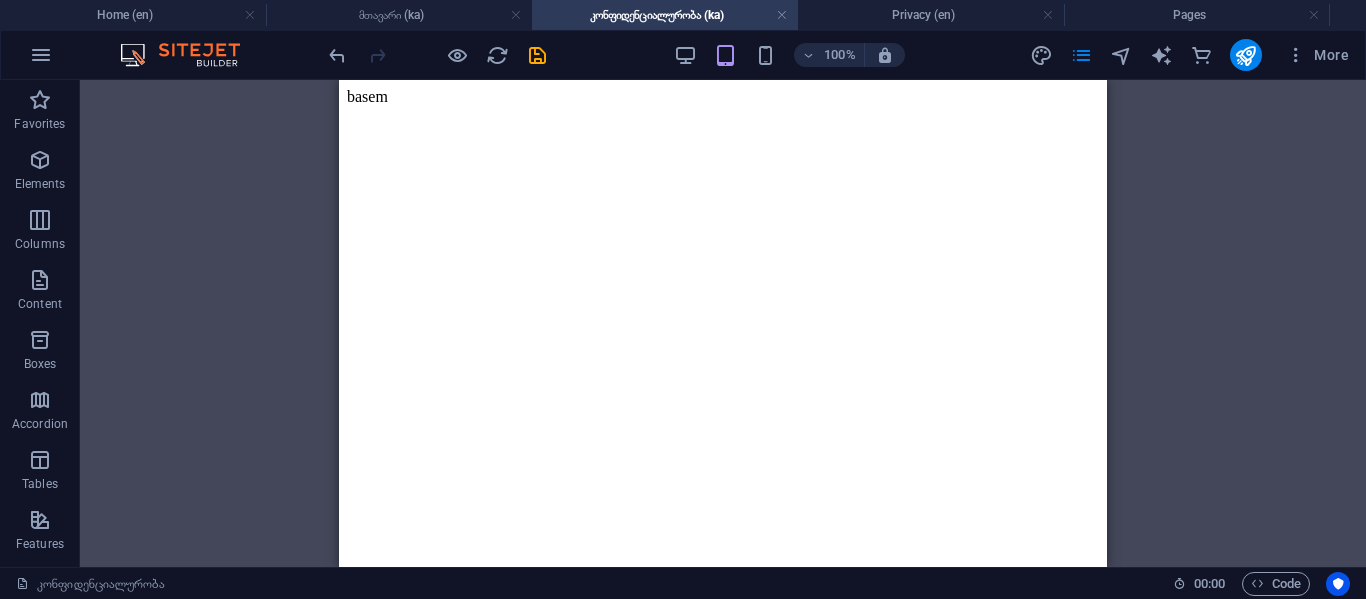 click on "basem" at bounding box center (723, 97) 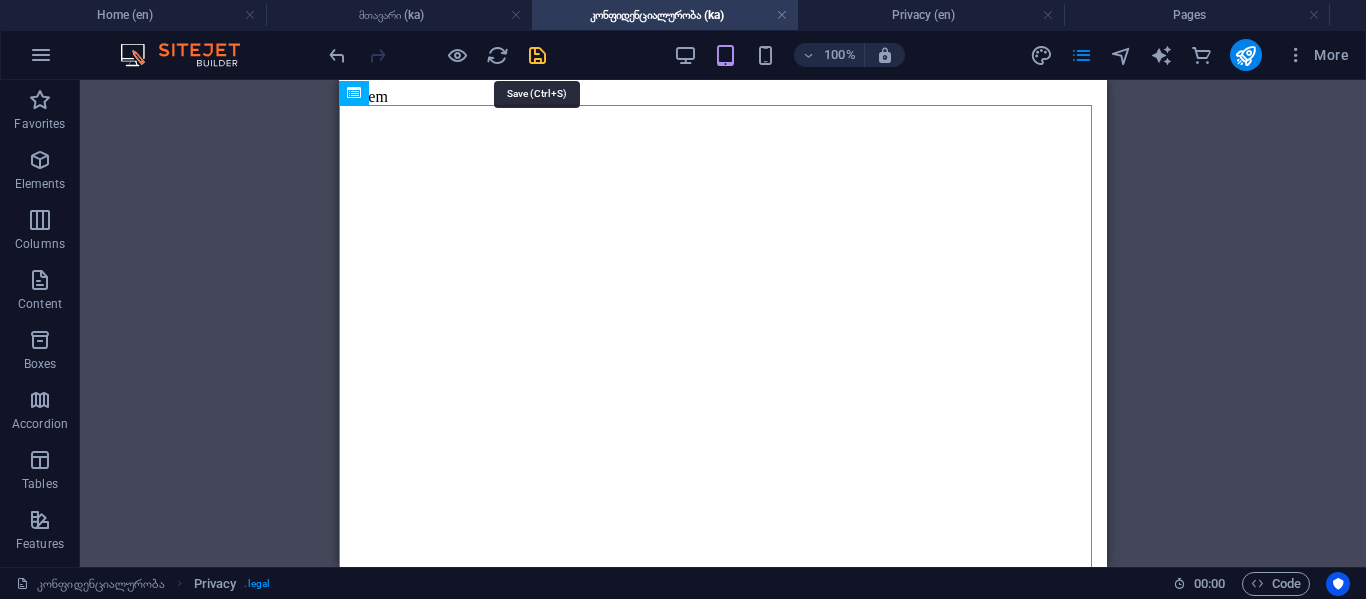 click at bounding box center (537, 55) 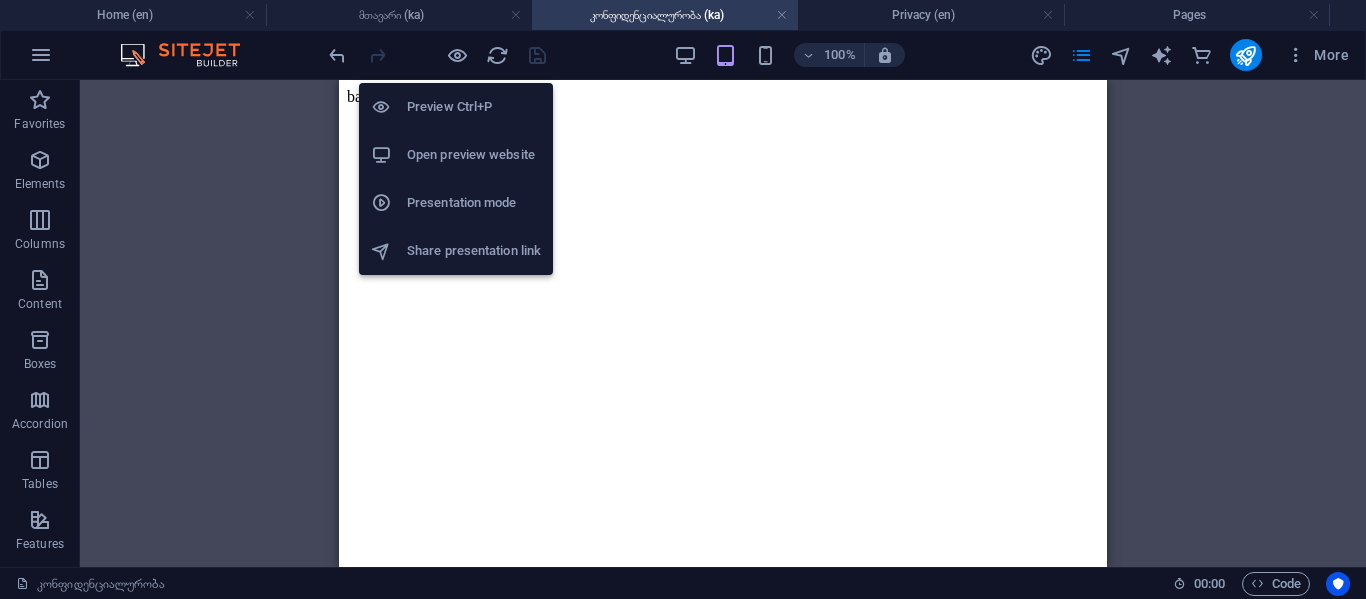 click on "Open preview website" at bounding box center [456, 155] 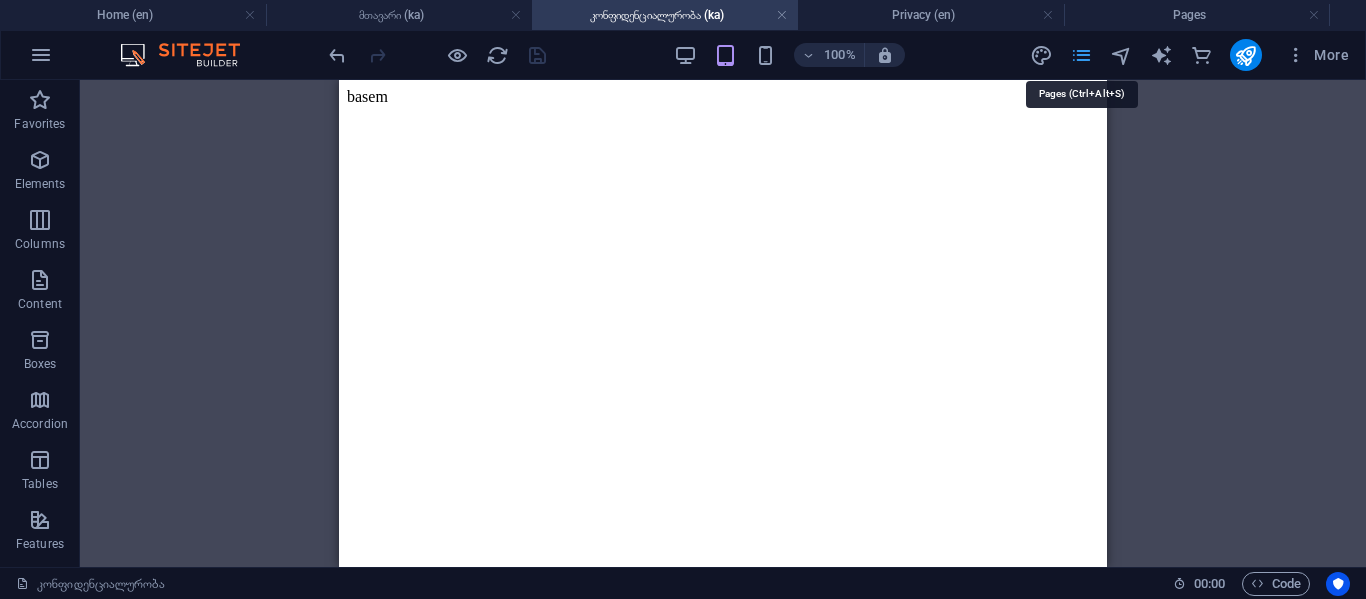 click at bounding box center (1081, 55) 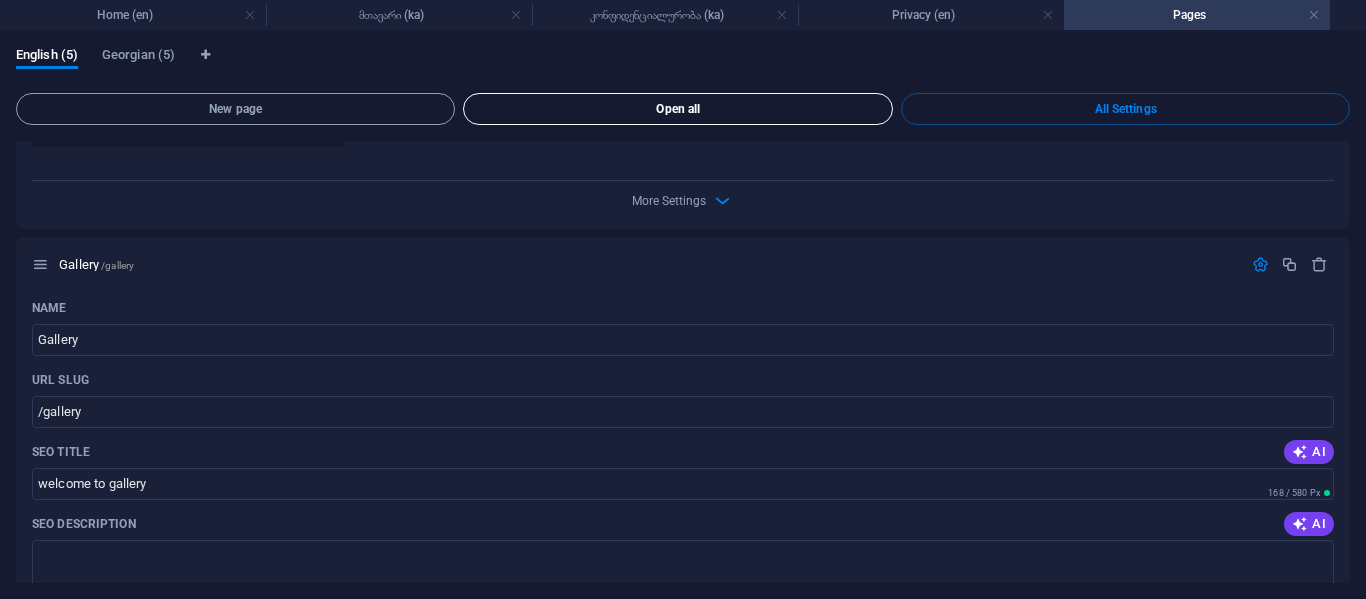scroll, scrollTop: 3000, scrollLeft: 0, axis: vertical 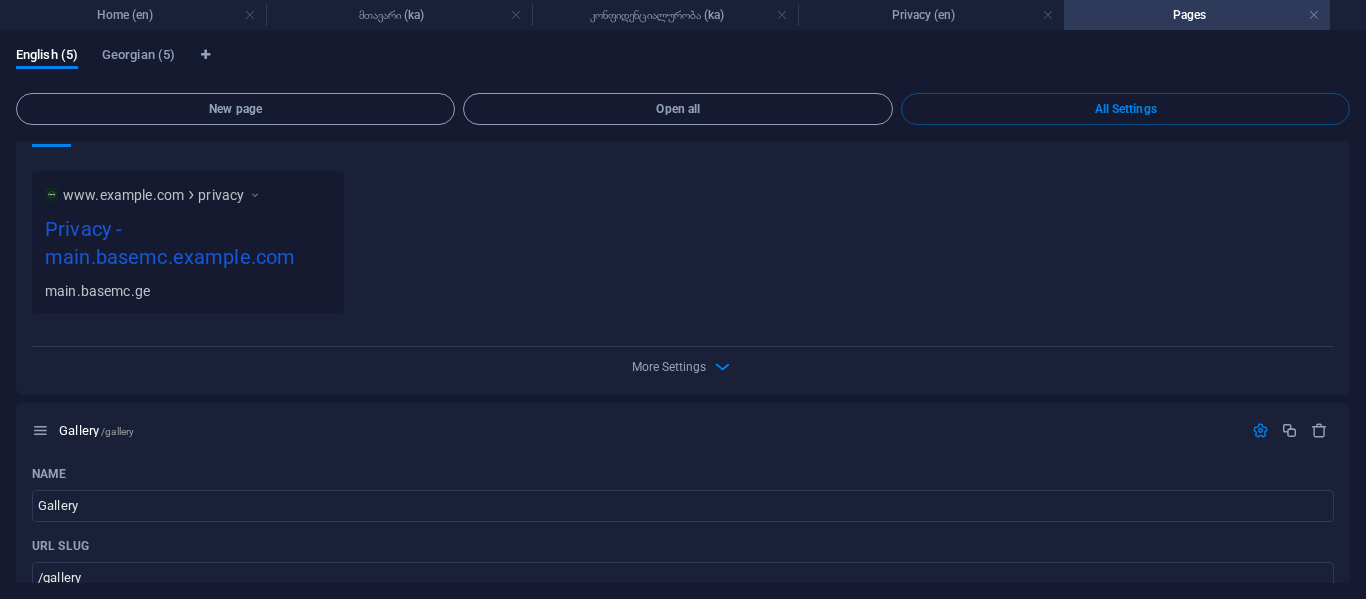 click on "English (5) Georgian (5)" at bounding box center [683, 66] 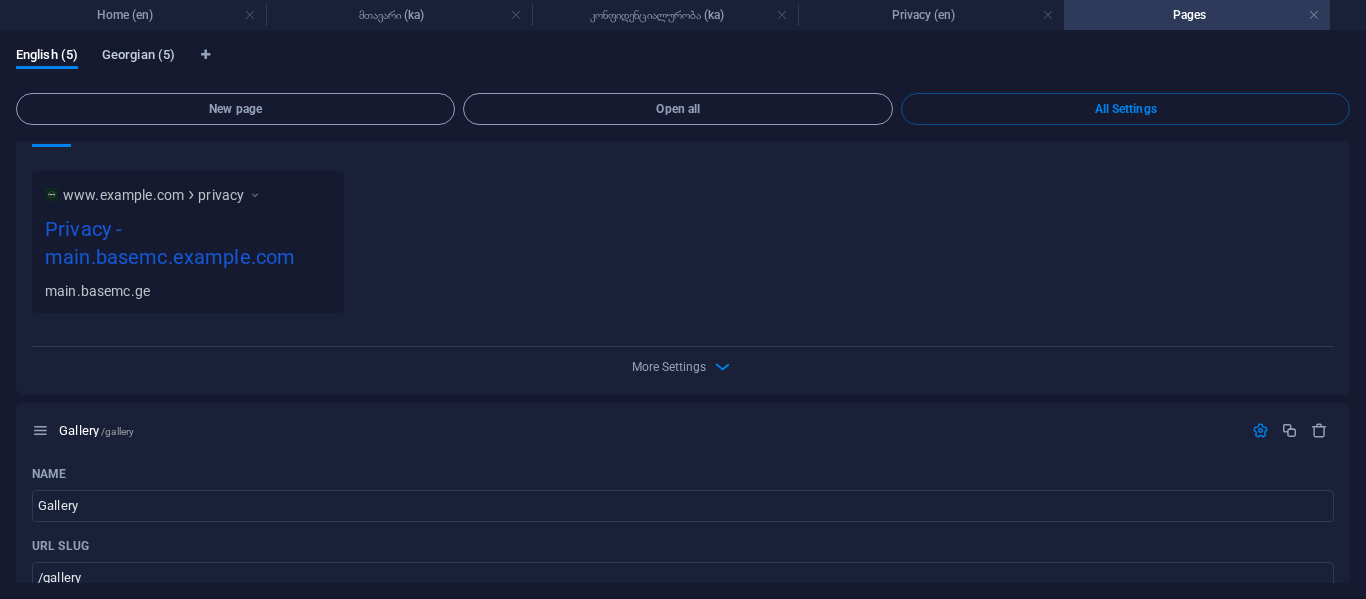 click on "Georgian (5)" at bounding box center (138, 57) 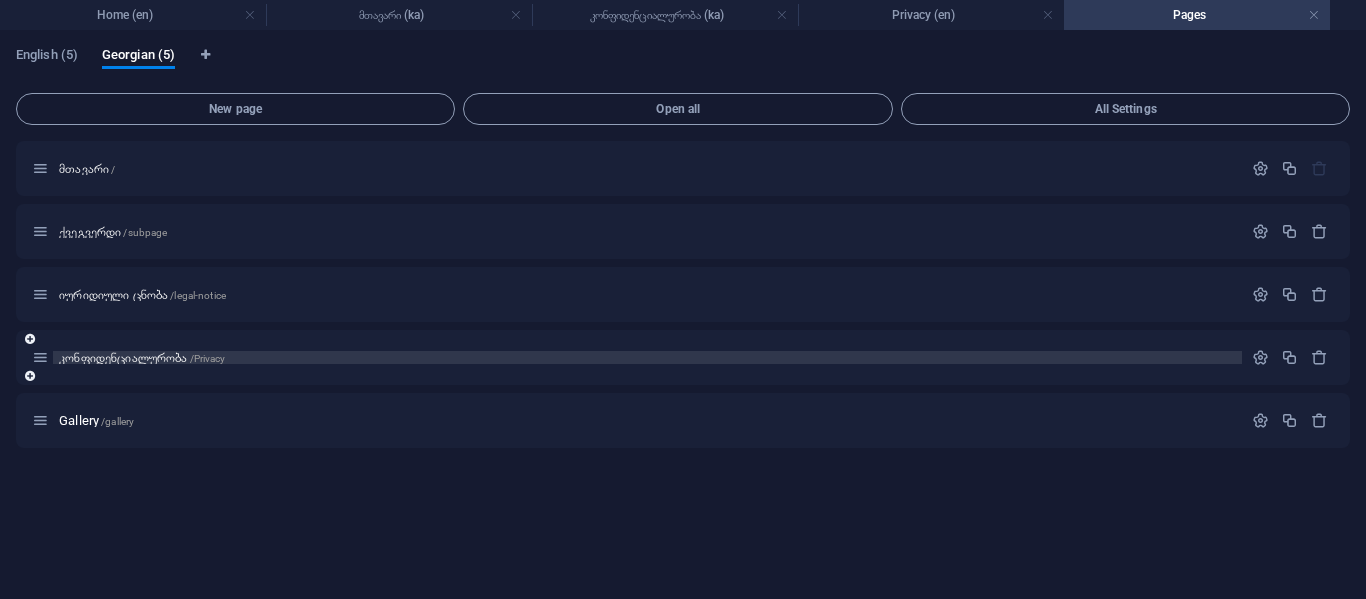 click on "კონფიდენციალურობა /Privacy" at bounding box center (142, 357) 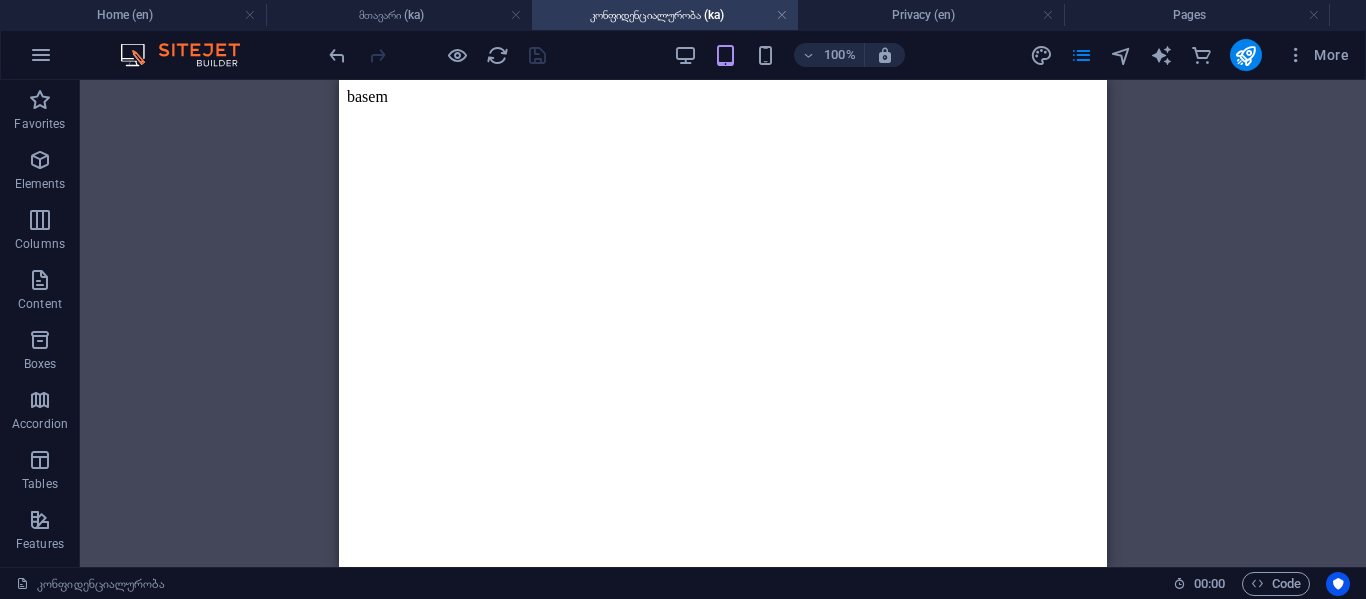 click on "basem" at bounding box center [723, 97] 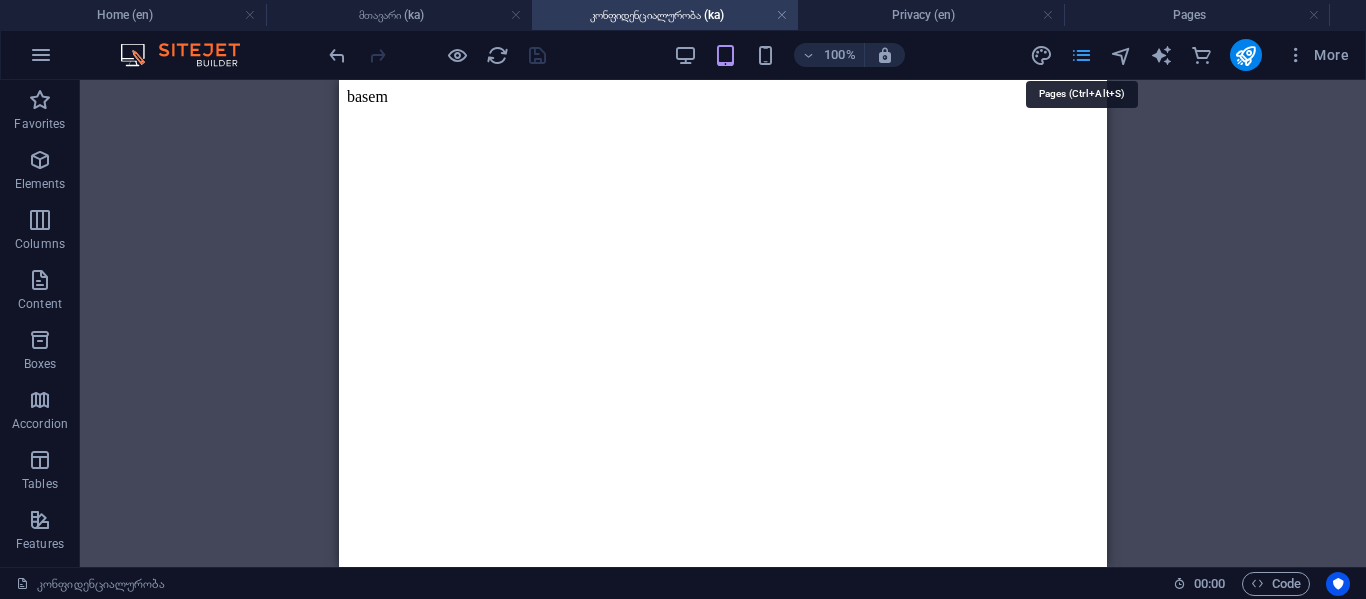 click at bounding box center [1081, 55] 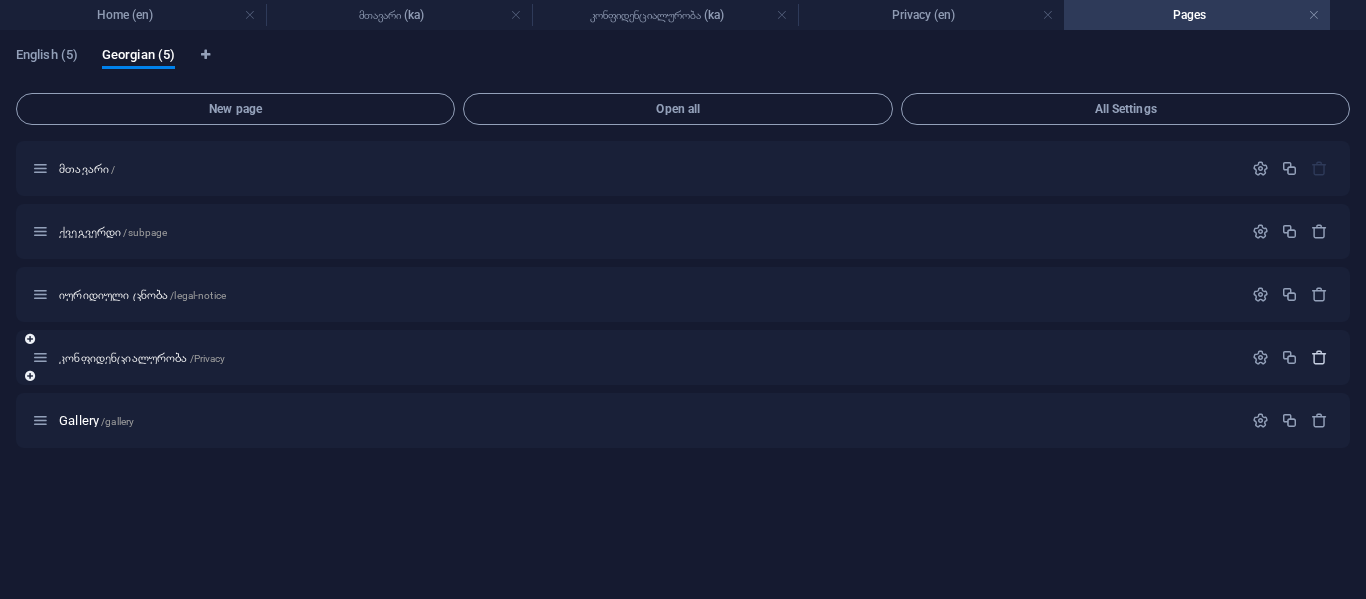 click at bounding box center [1319, 357] 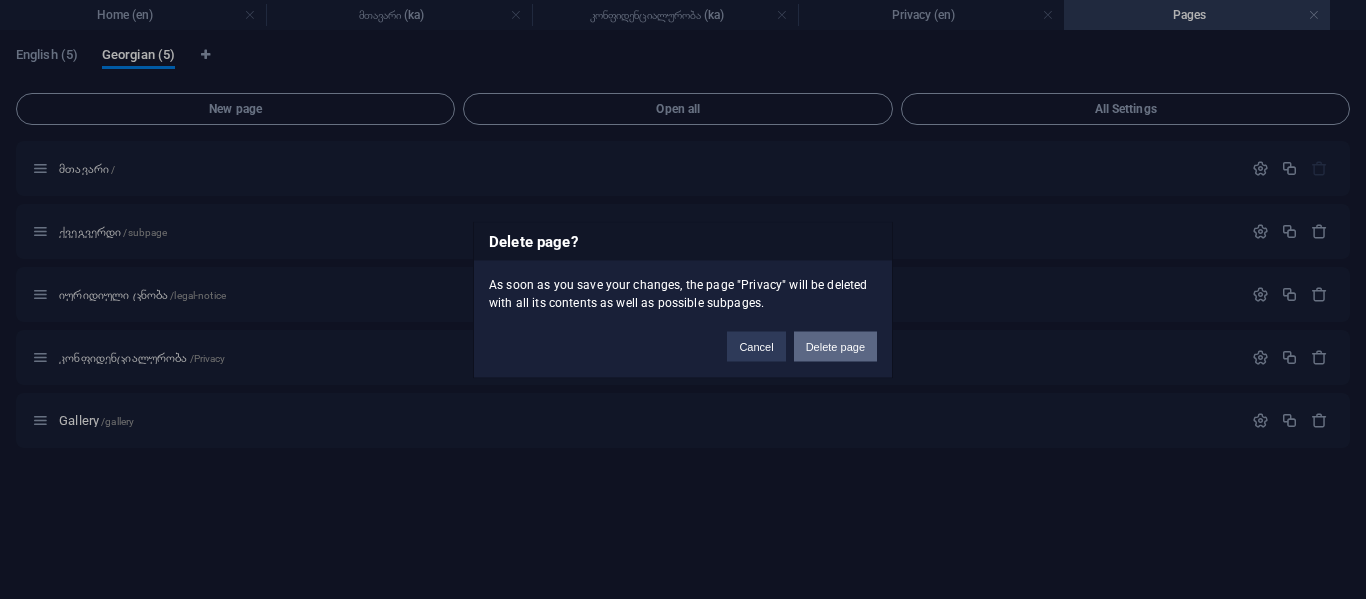 click on "Delete page" at bounding box center (835, 346) 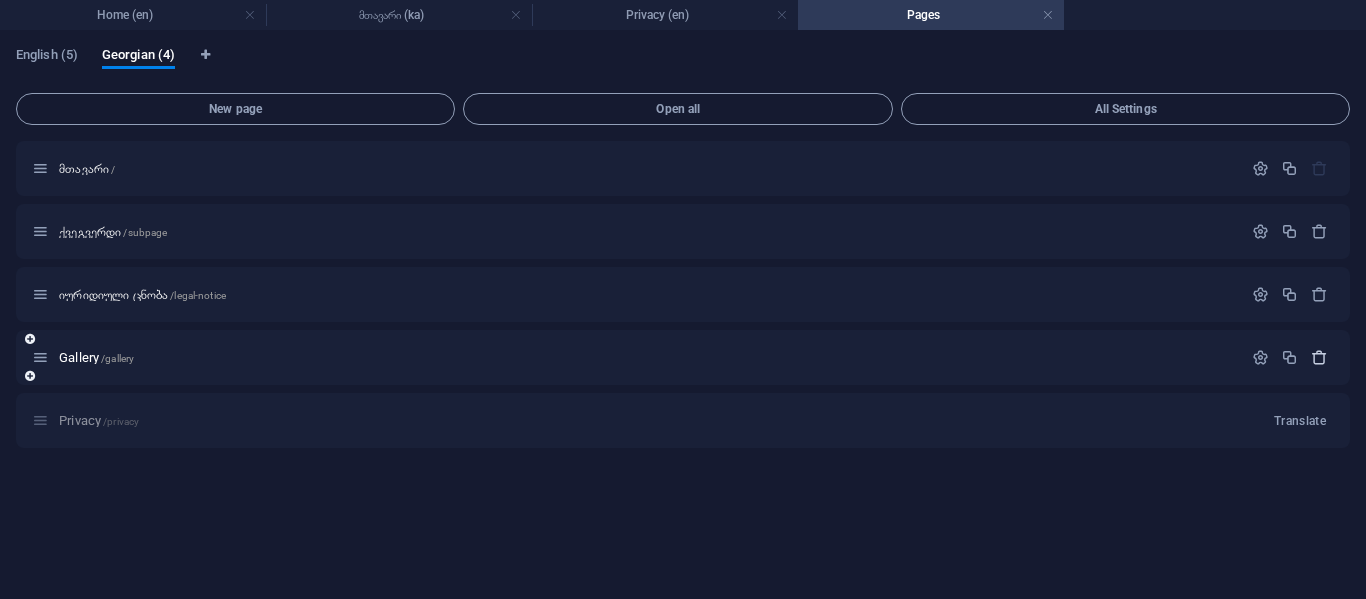 click at bounding box center [1319, 357] 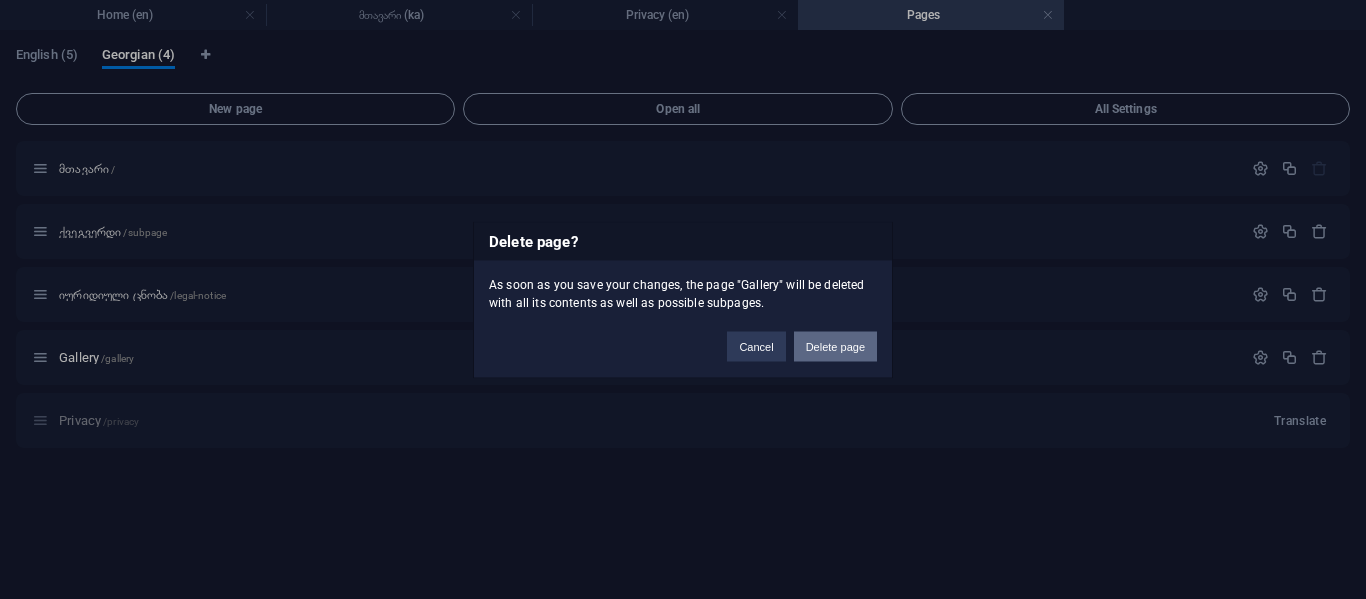 click on "Delete page" at bounding box center [835, 346] 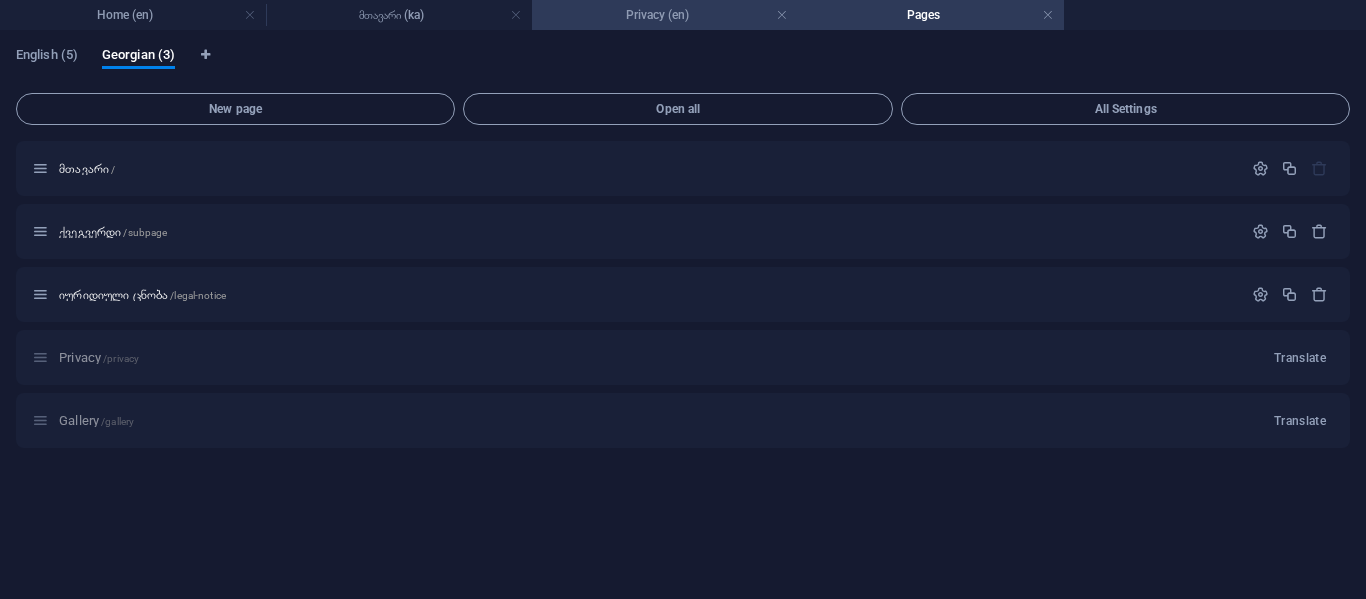 click on "Privacy (en)" at bounding box center (665, 15) 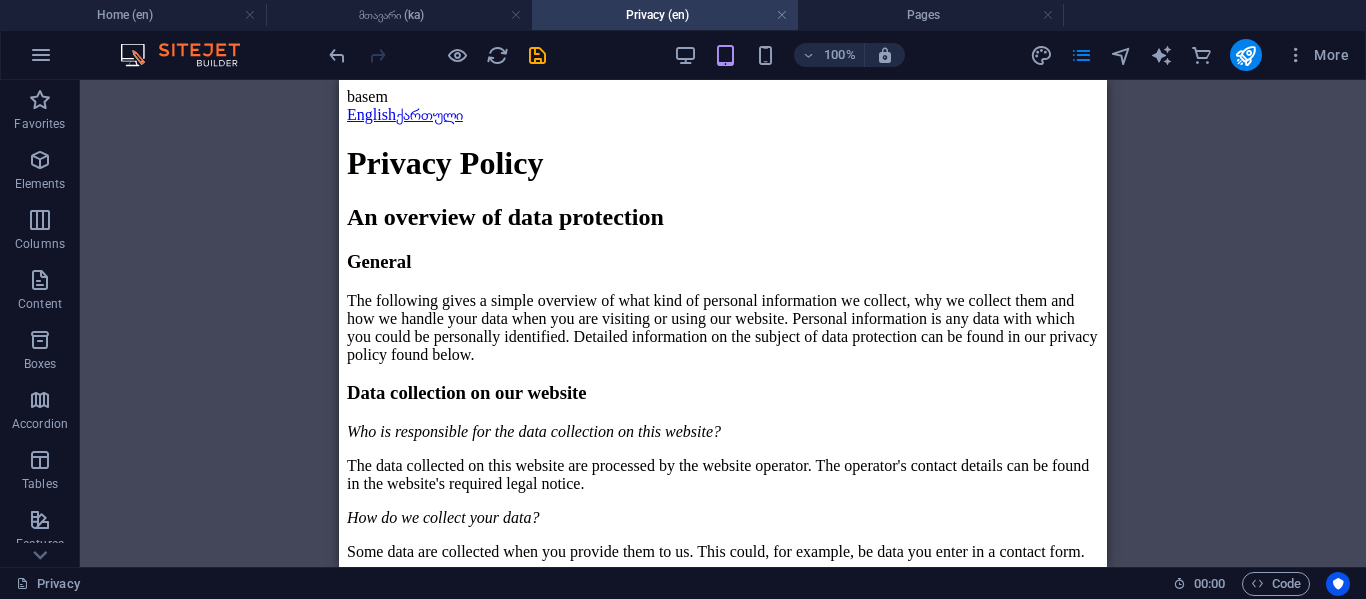 click on "basem
English ქართული
Privacy Policy
An overview of data protection
General
The following gives a simple overview of what kind of personal information we collect, why we collect them and how we handle your data when you are visiting or using our website. Personal information is any data with which you could be personally identified. Detailed information on the subject of data protection can be found in our privacy policy found below.
Data collection on our website
Who is responsible for the data collection on this website?
The data collected on this website are processed by the website operator. The operator's contact details can be found in the website's required legal notice.
How do we collect your data?
Some data are collected when you provide them to us. This could, for example, be data you enter in a contact form.
What do we use your data for?
What rights do you have regarding your data?
Analytics and third-party tools
Data protection" at bounding box center (723, 2381) 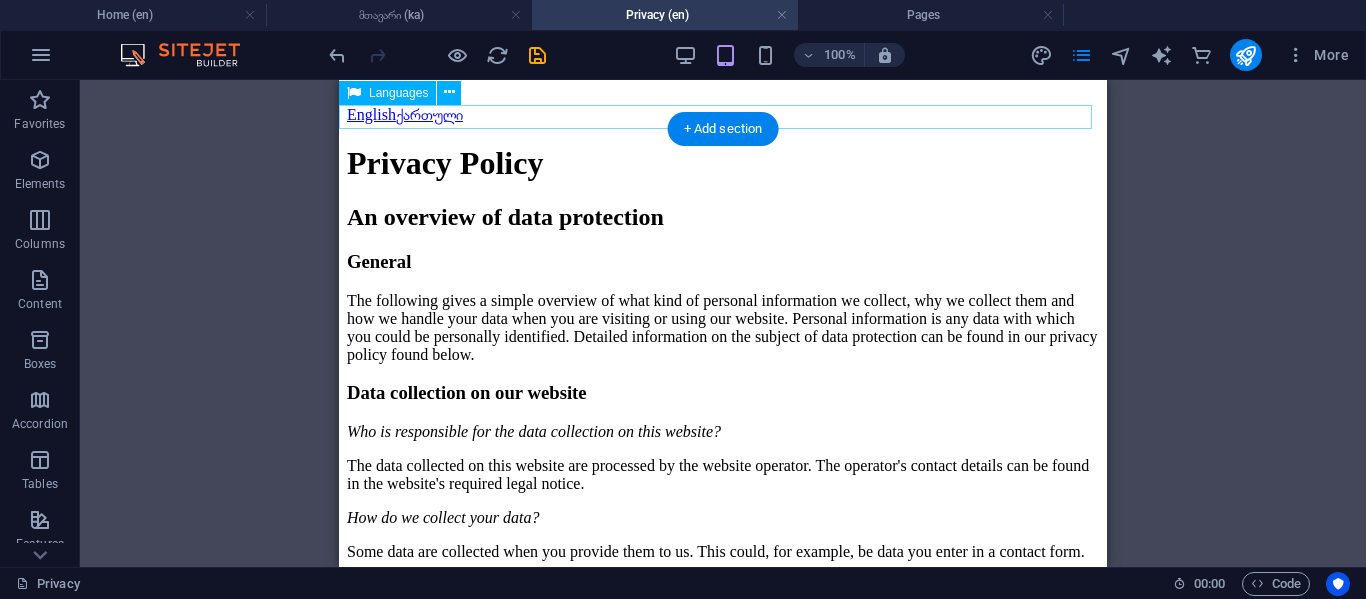 click on "English ქართული" at bounding box center [723, 115] 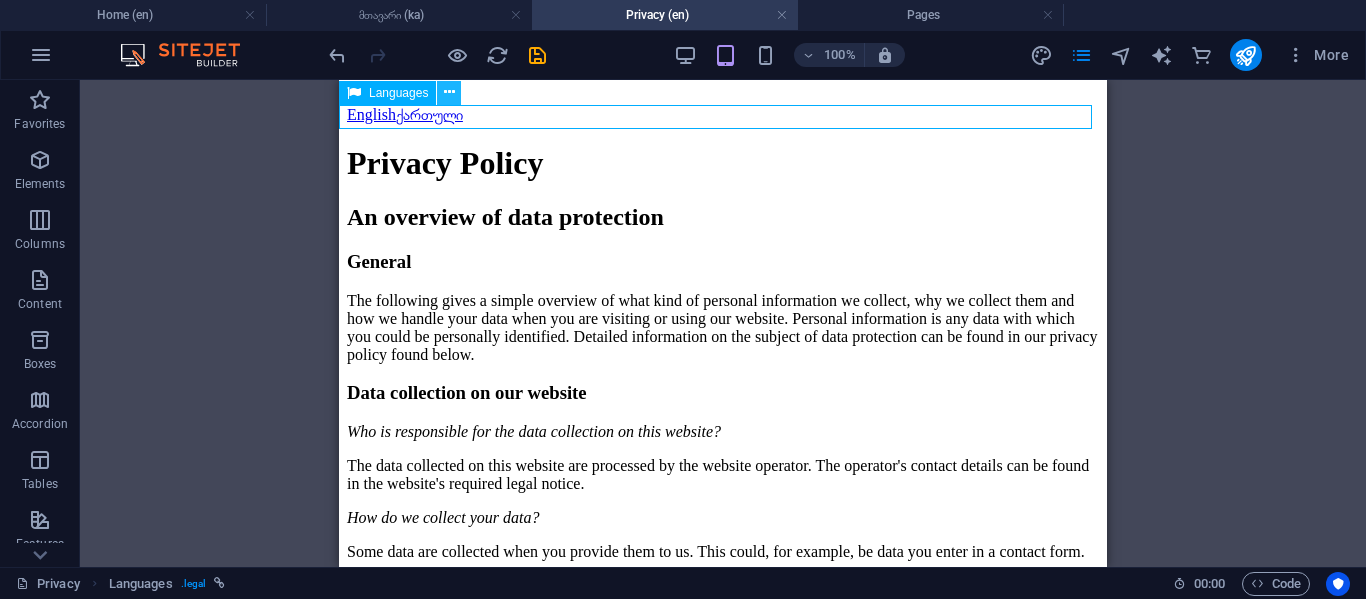 click at bounding box center [449, 92] 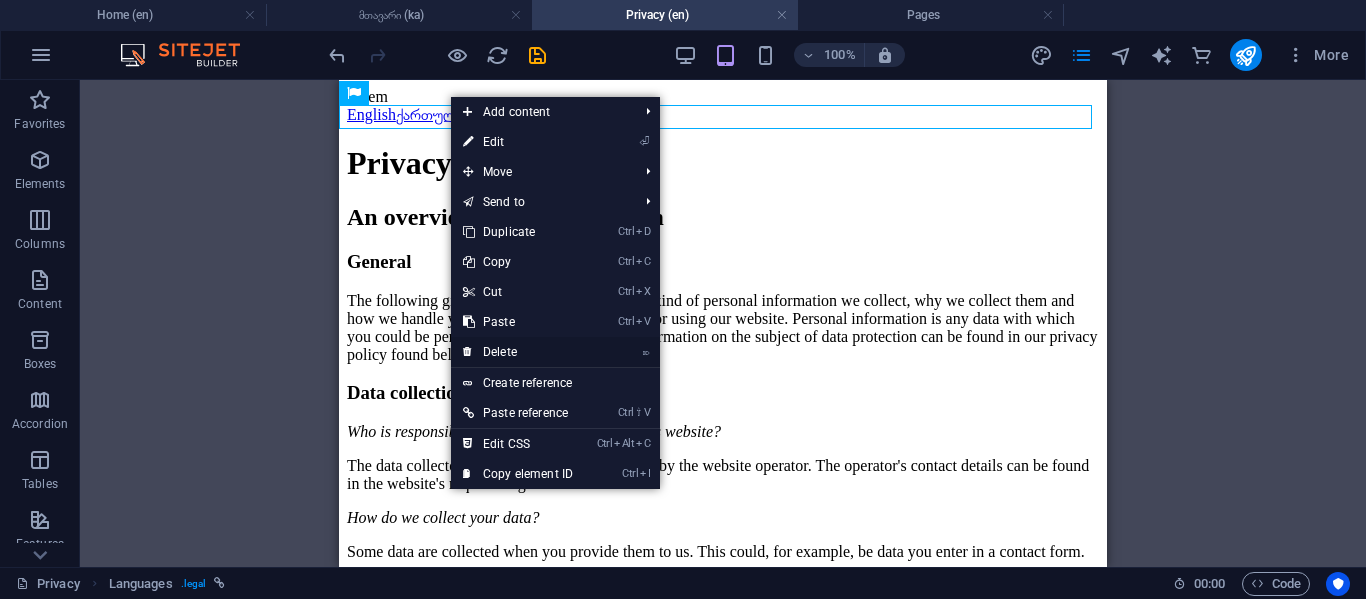 click on "⌦  Delete" at bounding box center [518, 352] 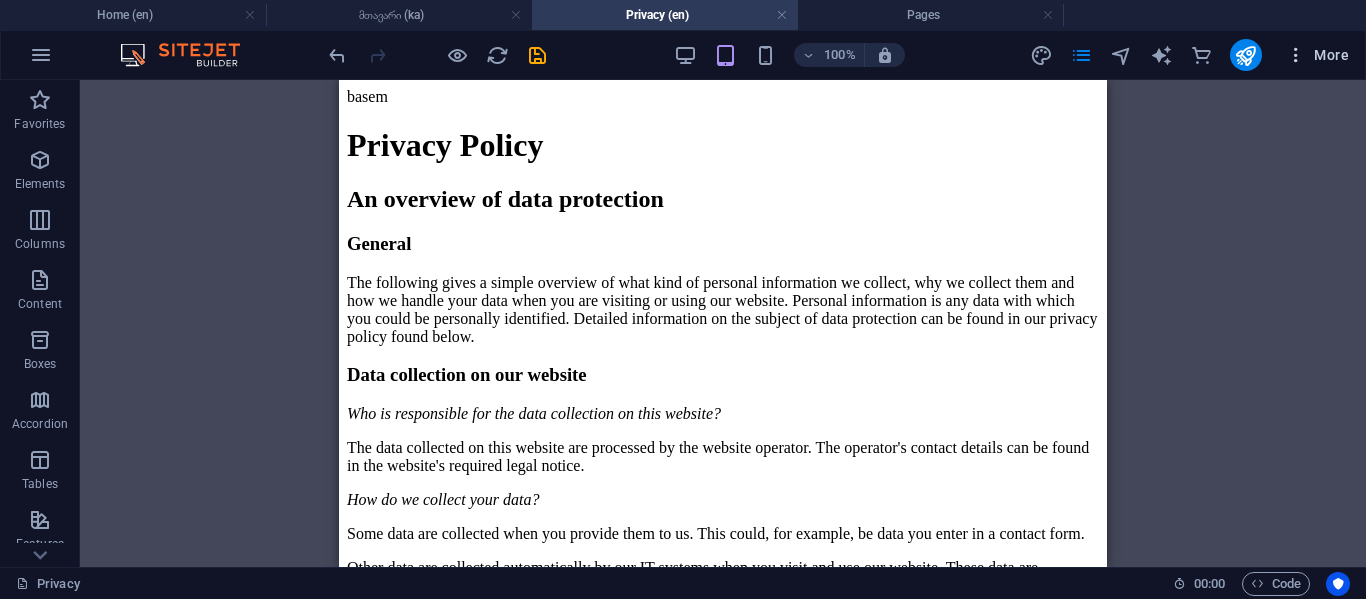 click at bounding box center [1296, 55] 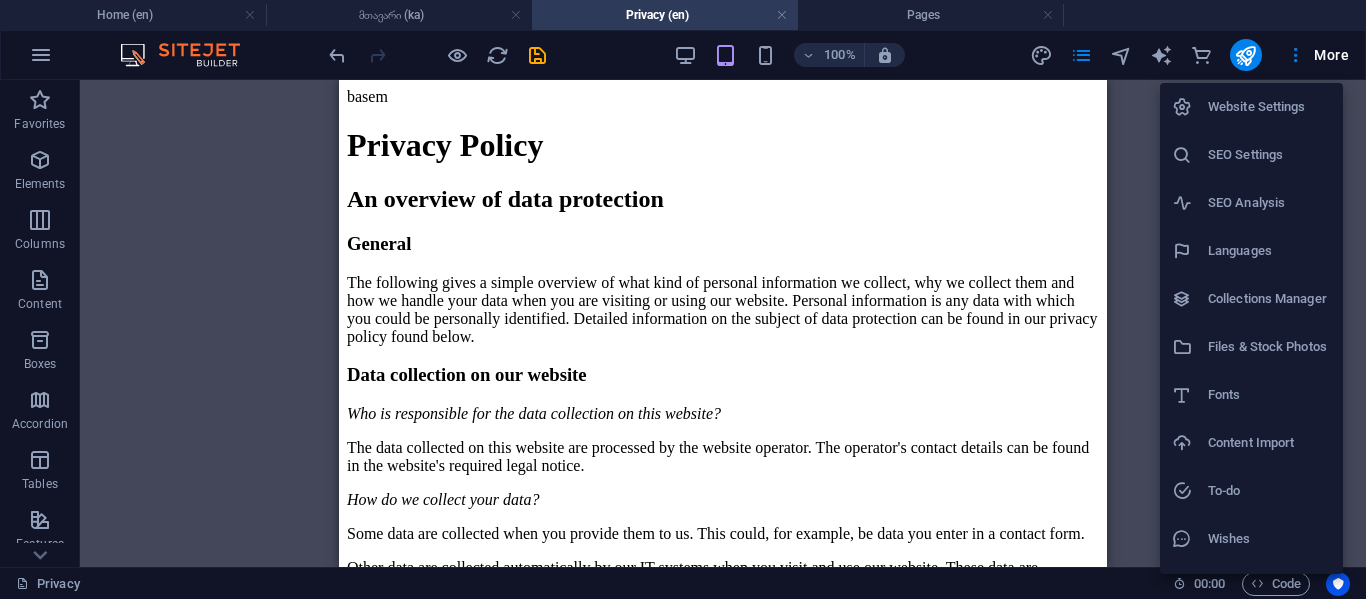 click on "SEO Settings" at bounding box center (1269, 155) 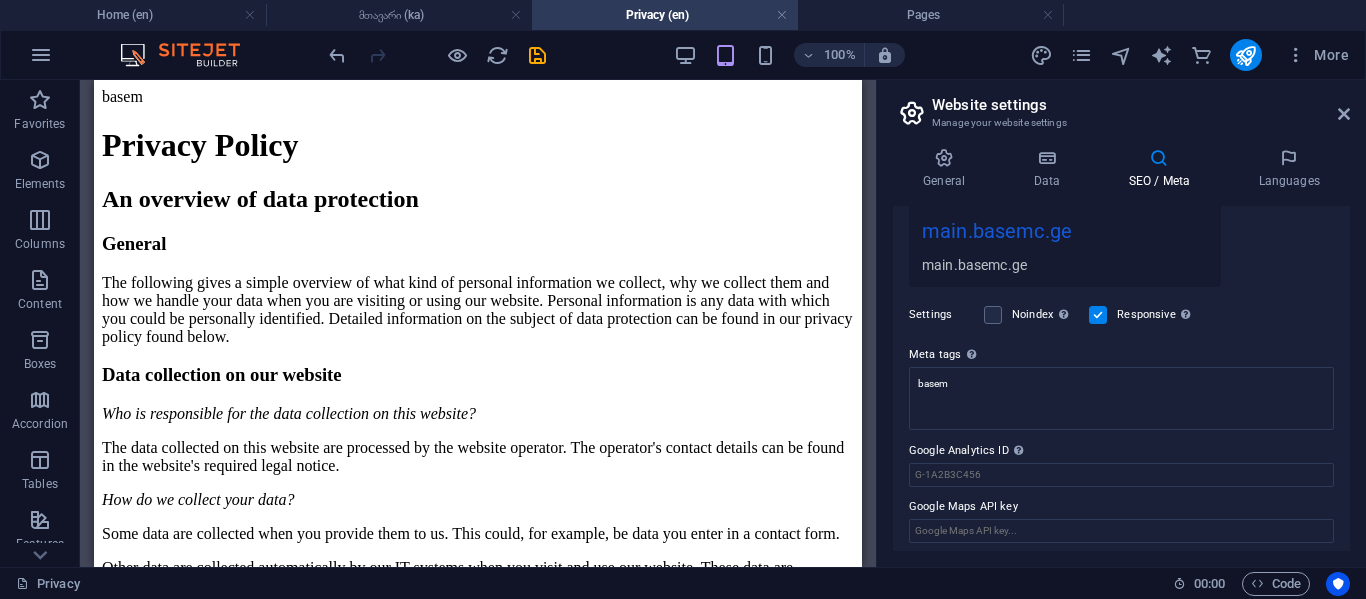 scroll, scrollTop: 391, scrollLeft: 0, axis: vertical 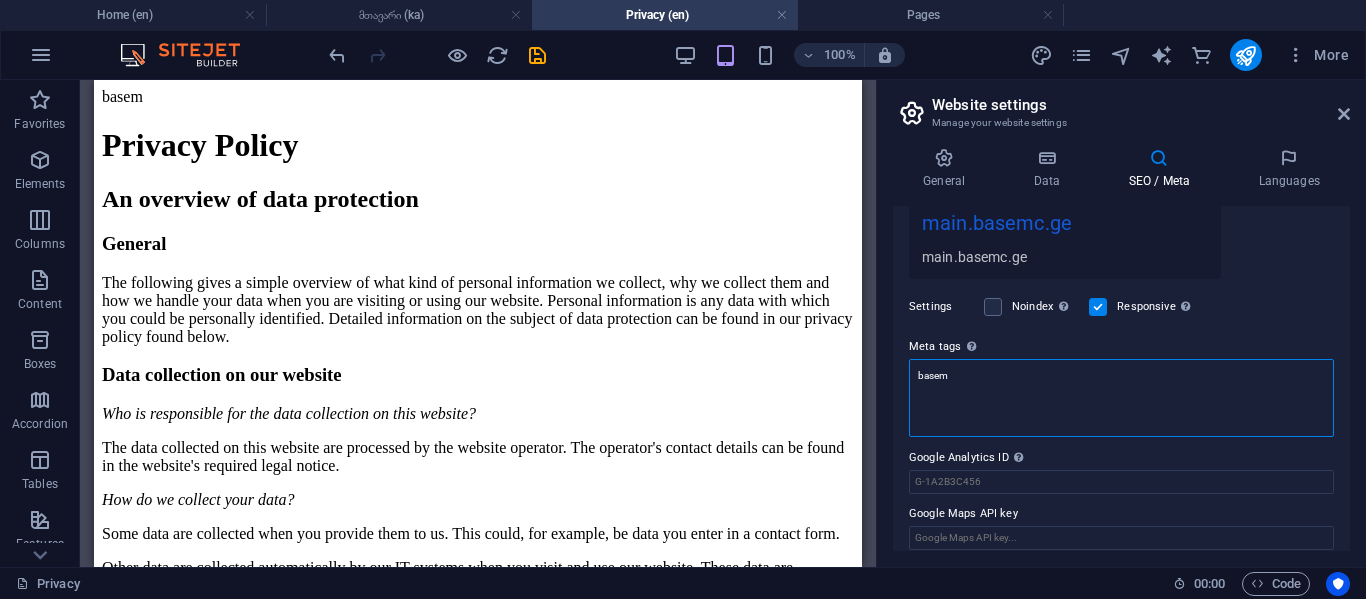 click on "basem" at bounding box center [1121, 398] 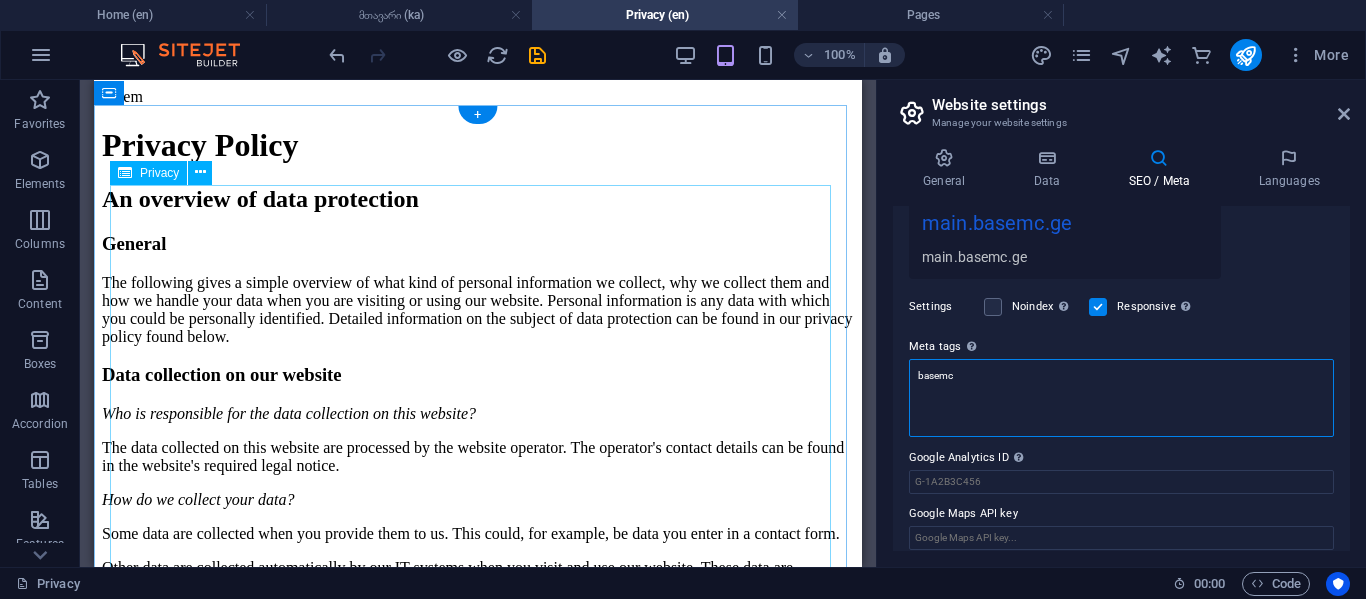 drag, startPoint x: 1126, startPoint y: 440, endPoint x: 700, endPoint y: 318, distance: 443.12527 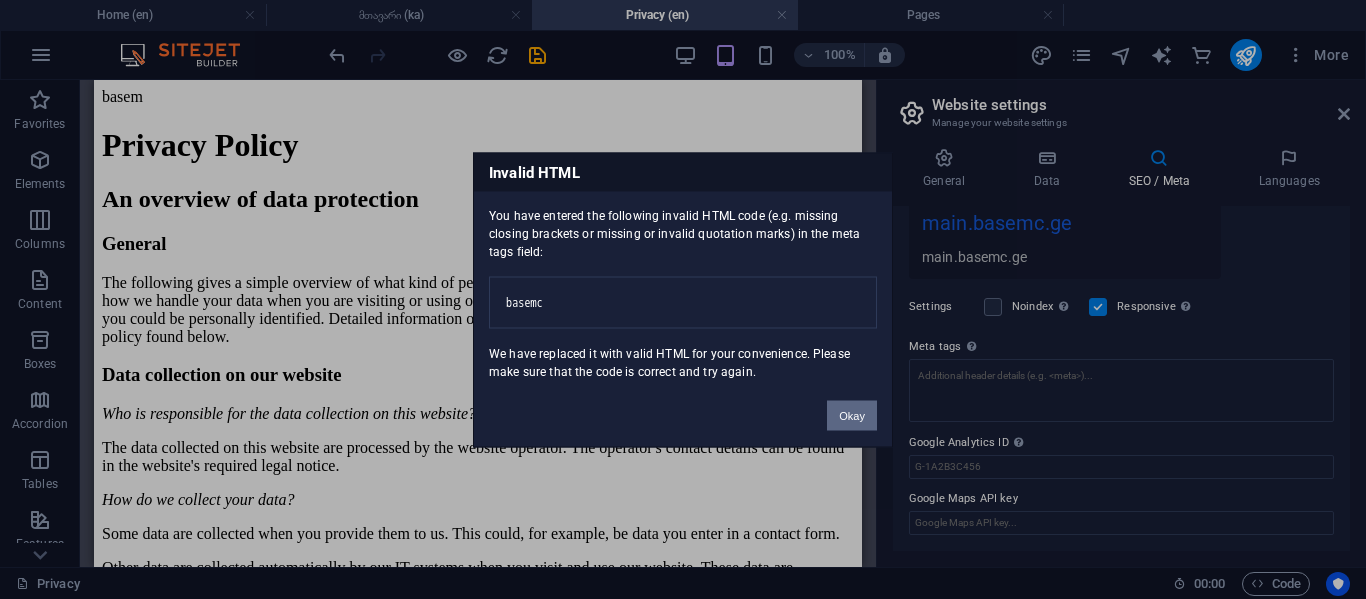 drag, startPoint x: 841, startPoint y: 410, endPoint x: 750, endPoint y: 330, distance: 121.16518 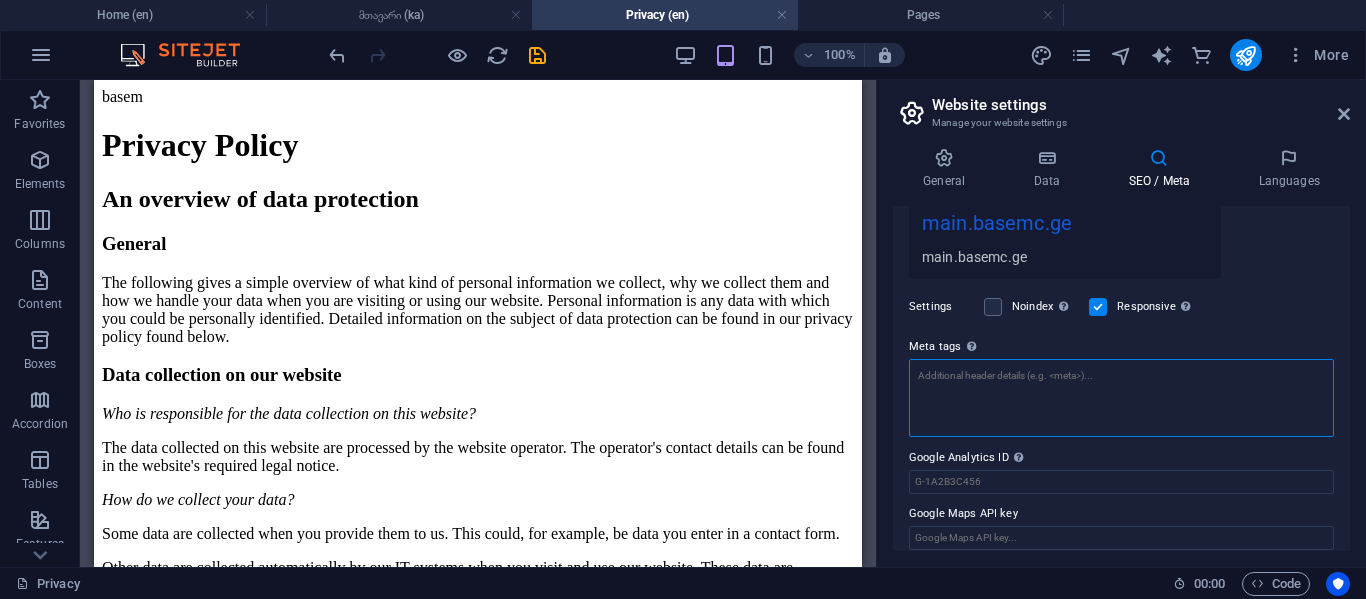 click on "Meta tags Enter HTML code here that will be placed inside the  tags of your website. Please note that your website may not function if you include code with errors." at bounding box center [1121, 398] 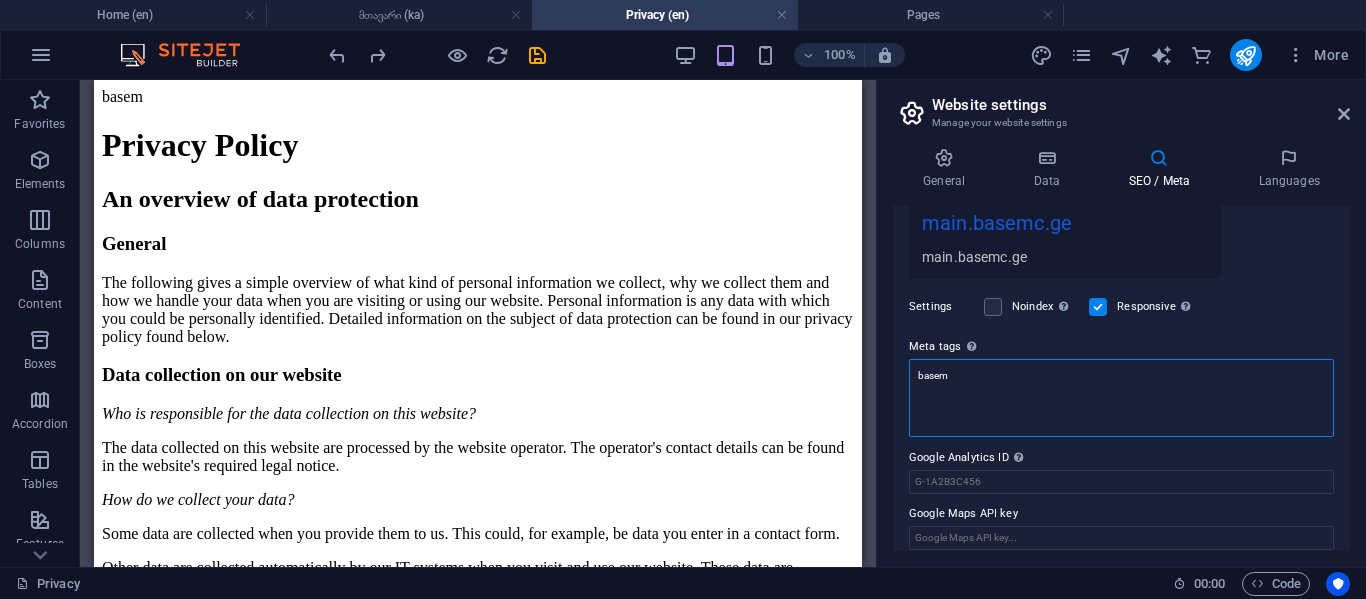 drag, startPoint x: 1043, startPoint y: 394, endPoint x: 887, endPoint y: 381, distance: 156.54073 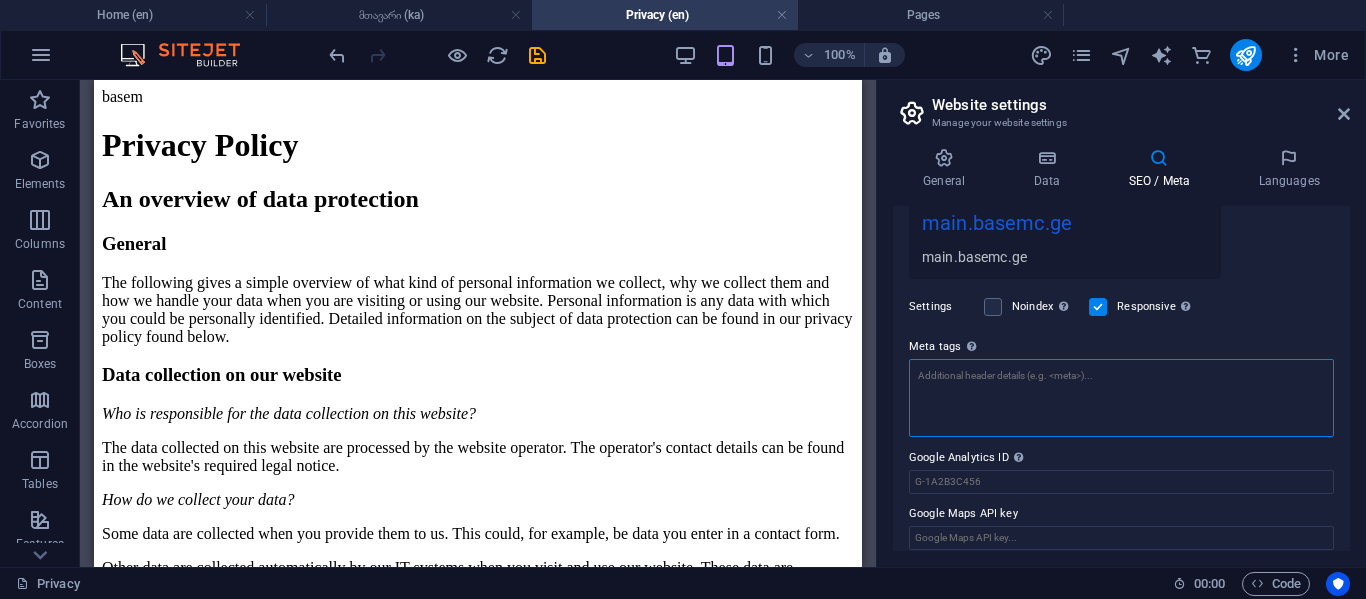 type 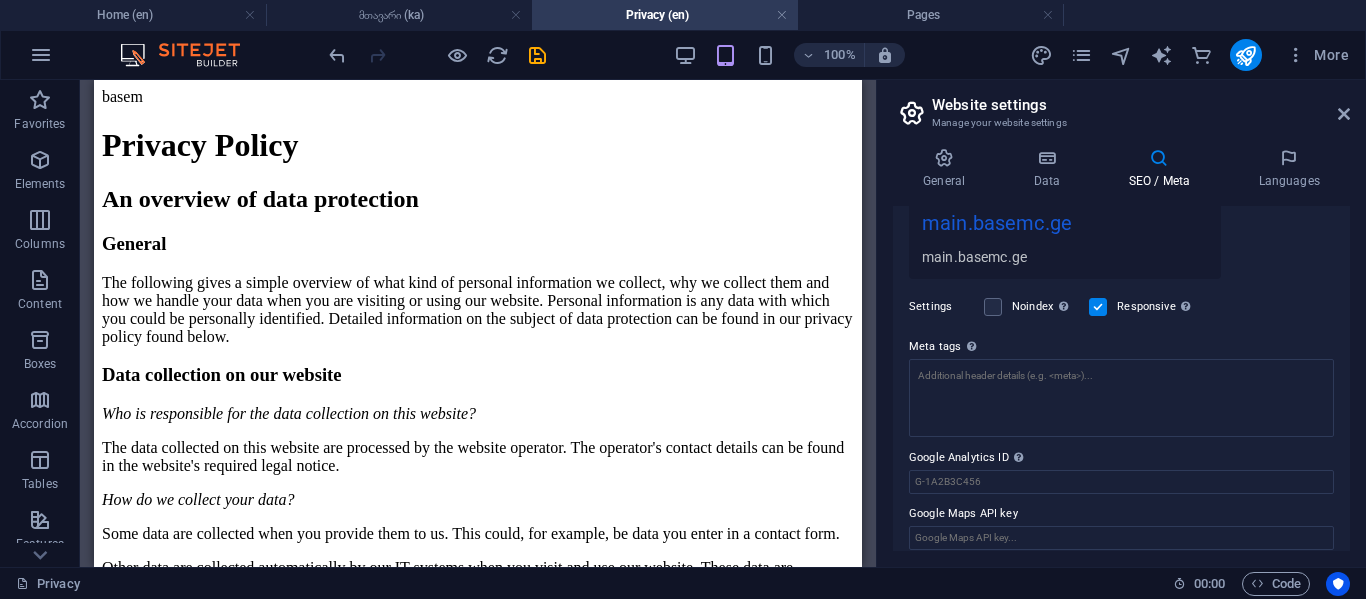 click on "Settings Noindex Instruct search engines to exclude this website from search results. Responsive Determine whether the website should be responsive based on screen resolution." at bounding box center (1121, 307) 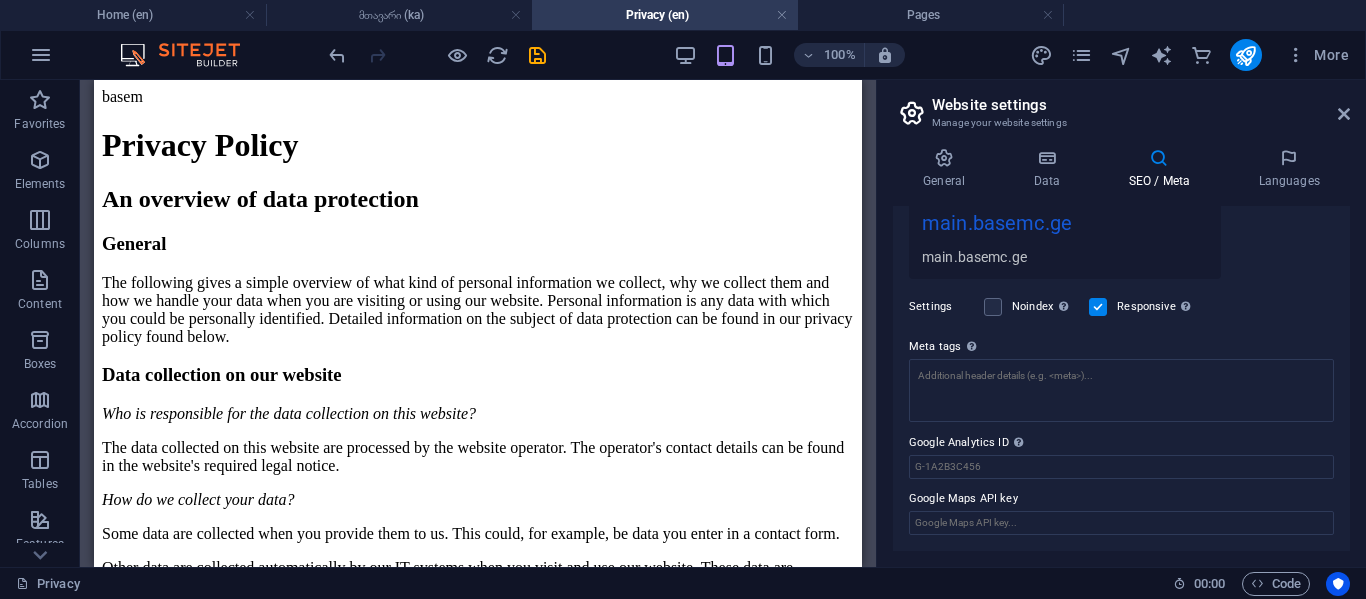 click on "Website settings Manage your website settings  General  Data  SEO / Meta  Languages Website name main.basemc.ge Logo Drag files here, click to choose files or select files from Files or our free stock photos & videos Select files from the file manager, stock photos, or upload file(s) Upload Favicon Set the favicon of your website here. A favicon is a small icon shown in the browser tab next to your website title. It helps visitors identify your website. Drag files here, click to choose files or select files from Files or our free stock photos & videos Select files from the file manager, stock photos, or upload file(s) Upload Preview Image (Open Graph) This image will be shown when the website is shared on social networks Drag files here, click to choose files or select files from Files or our free stock photos & videos Select files from the file manager, stock photos, or upload file(s) Upload Contact data for this website. This can be used everywhere on the website and will update automatically. Company City" at bounding box center (1121, 323) 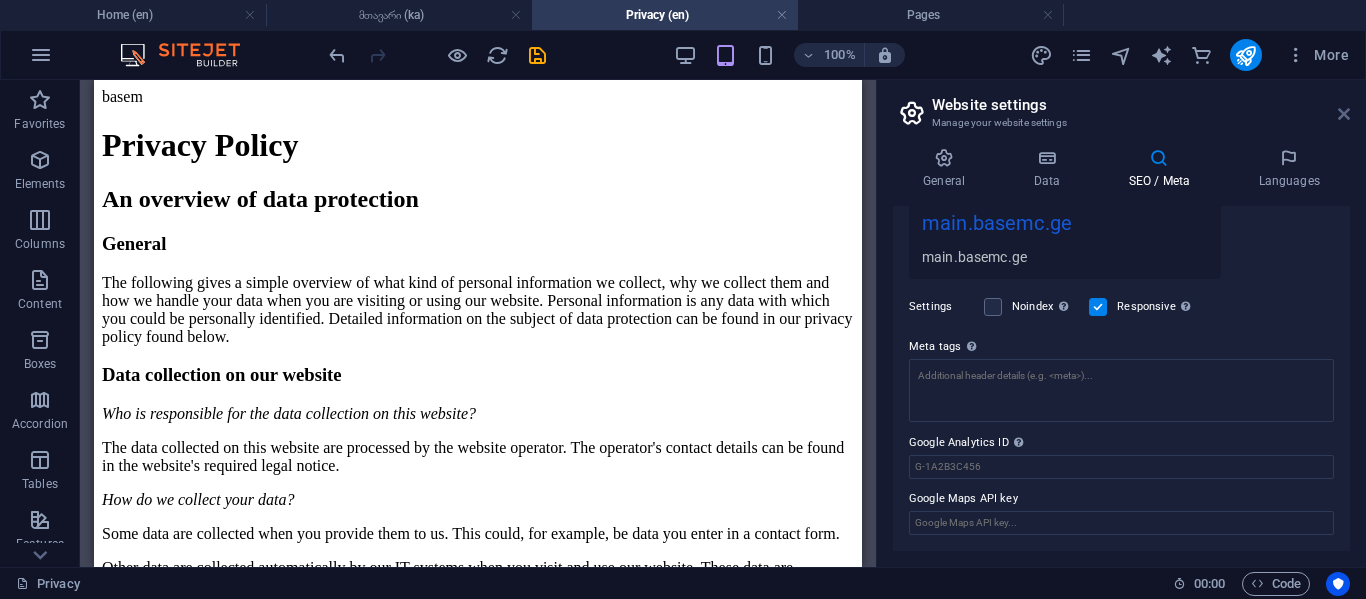 click at bounding box center (1344, 114) 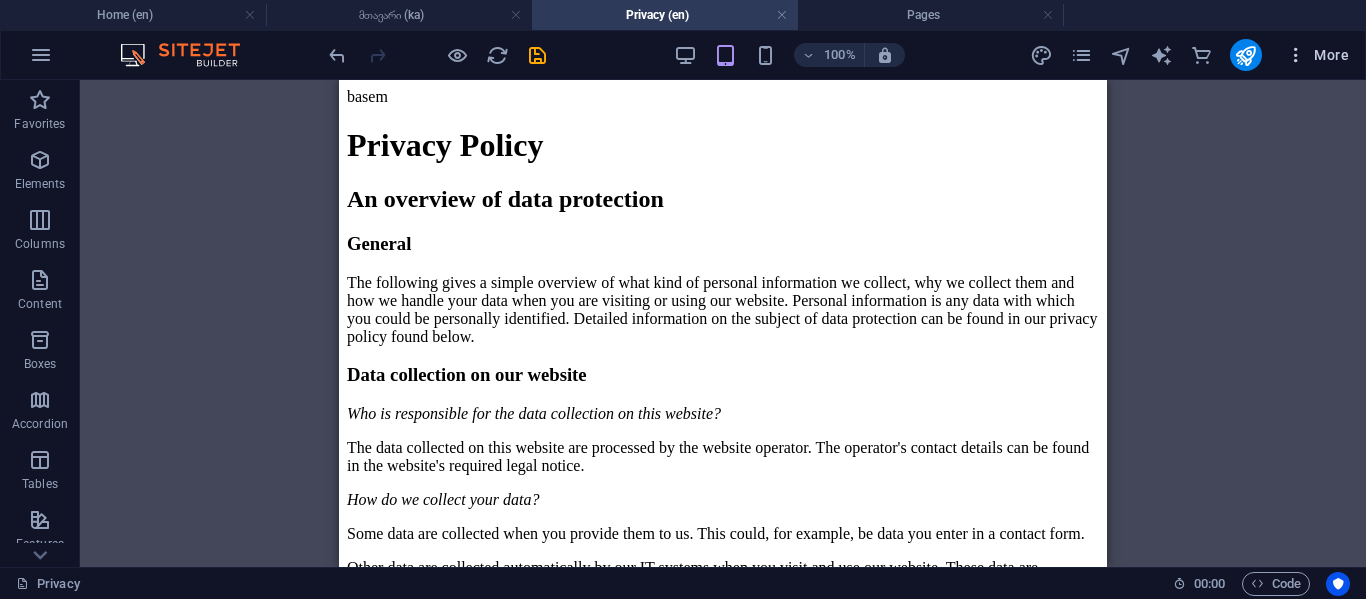 click at bounding box center [1296, 55] 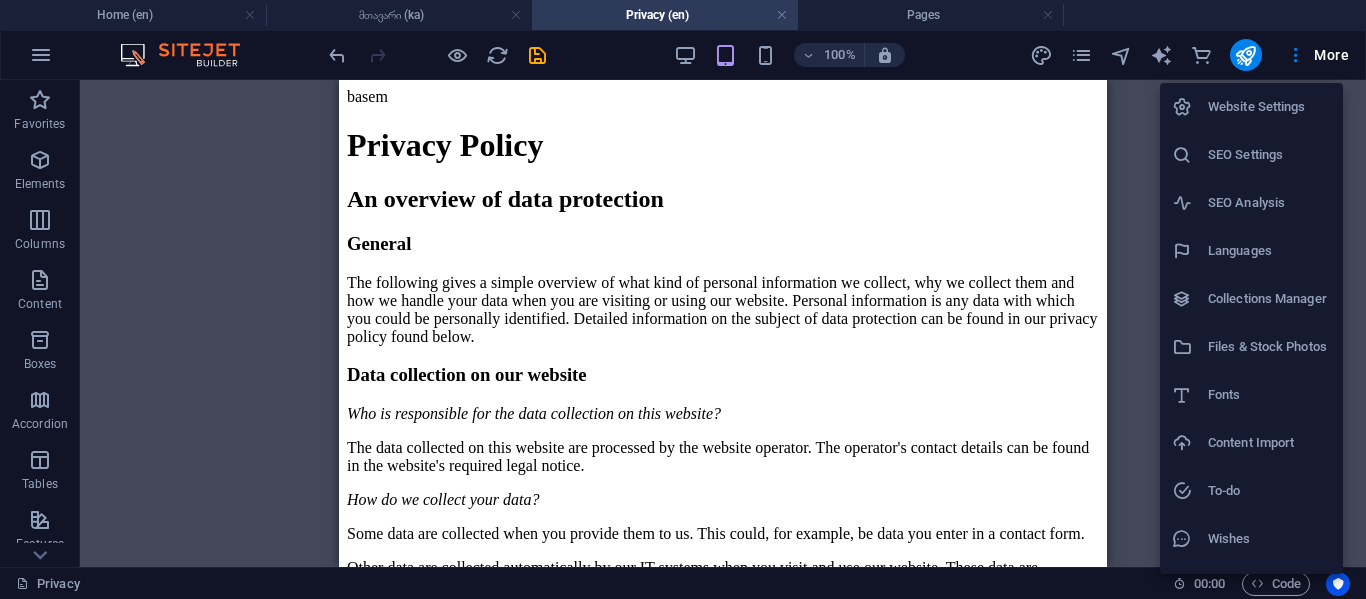 click on "SEO Settings" at bounding box center [1269, 155] 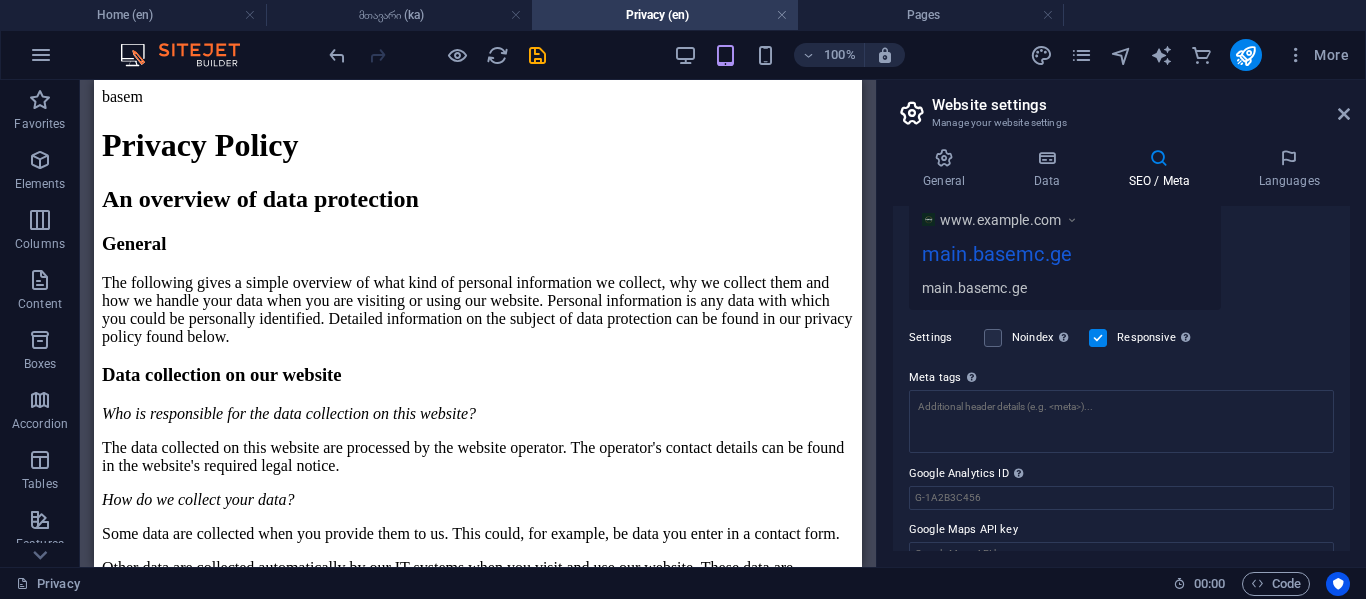 scroll, scrollTop: 391, scrollLeft: 0, axis: vertical 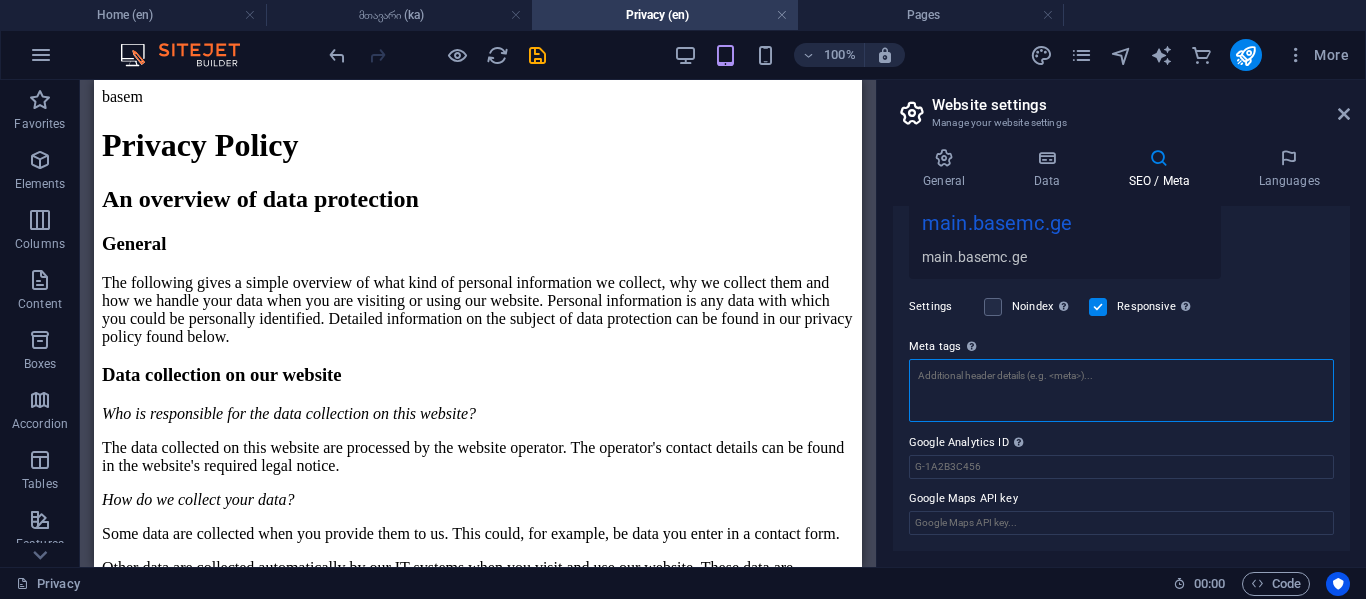 click on "Meta tags Enter HTML code here that will be placed inside the  tags of your website. Please note that your website may not function if you include code with errors." at bounding box center (1121, 390) 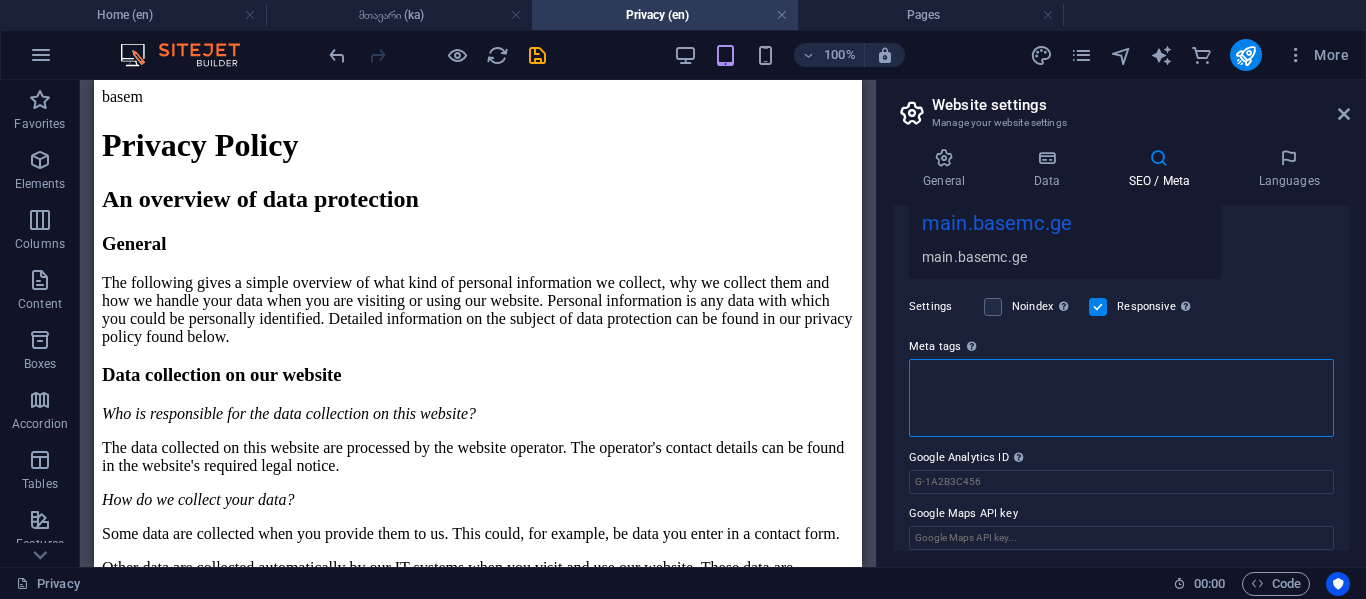 type 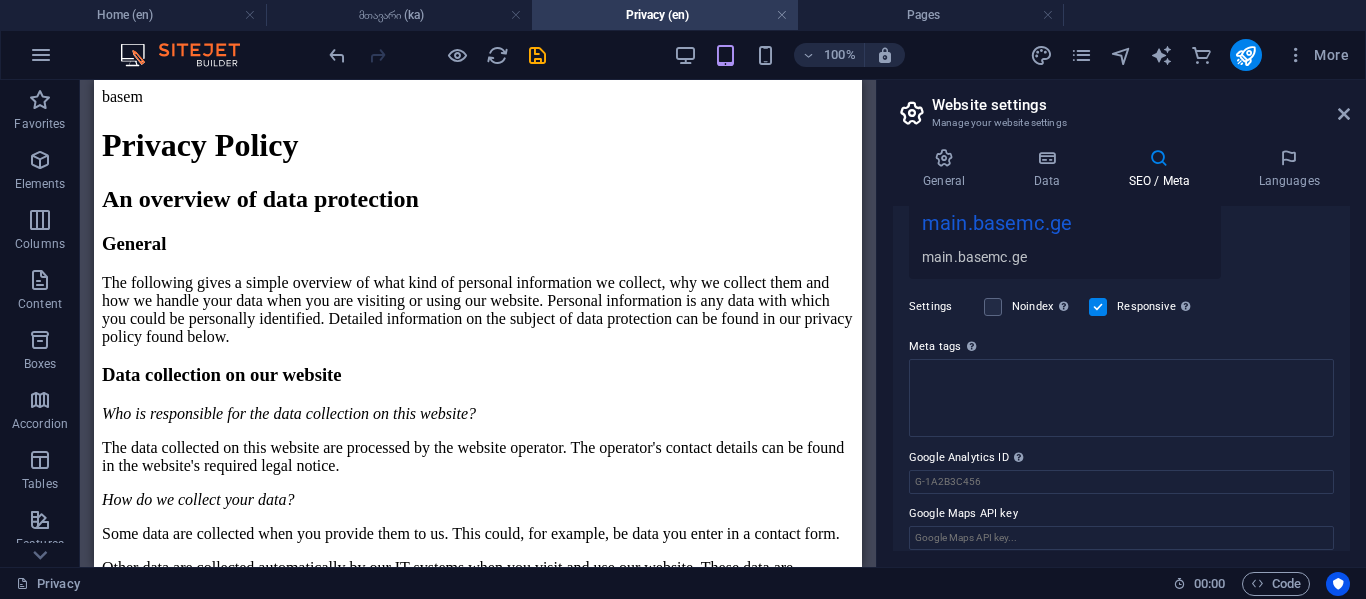 drag, startPoint x: 1235, startPoint y: 330, endPoint x: 1247, endPoint y: 331, distance: 12.0415945 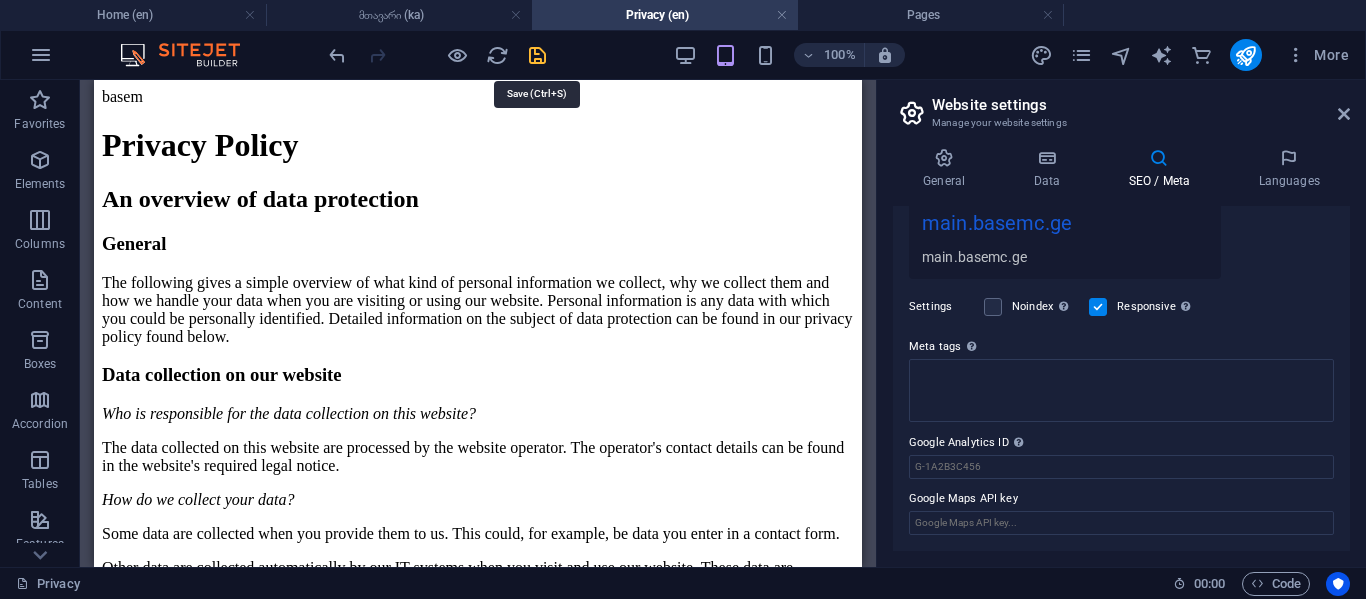 click at bounding box center [537, 55] 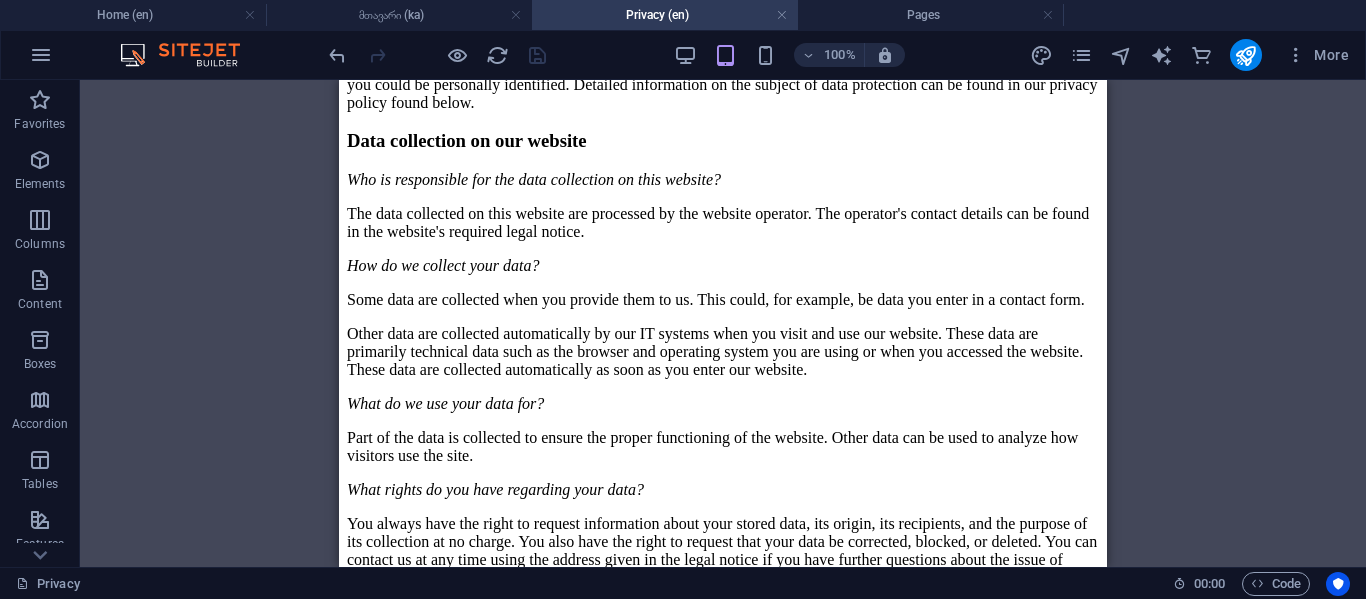 scroll, scrollTop: 0, scrollLeft: 0, axis: both 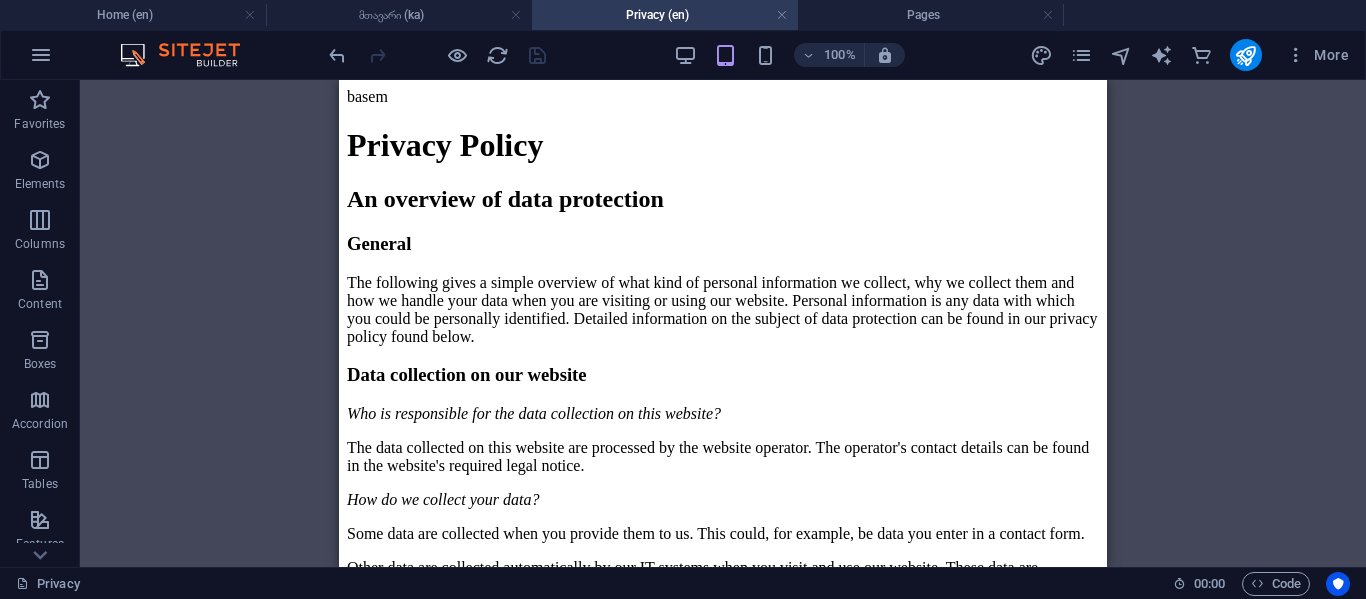click on "basem
Privacy Policy
An overview of data protection
General
The following gives a simple overview of what kind of personal information we collect, why we collect them and how we handle your data when you are visiting or using our website. Personal information is any data with which you could be personally identified. Detailed information on the subject of data protection can be found in our privacy policy found below.
Data collection on our website
Who is responsible for the data collection on this website?
The data collected on this website are processed by the website operator. The operator's contact details can be found in the website's required legal notice.
How do we collect your data?
Some data are collected when you provide them to us. This could, for example, be data you enter in a contact form.
What do we use your data for?
Part of the data is collected to ensure the proper functioning of the website. Other data can be used to analyze how visitors use the site." at bounding box center [723, 2372] 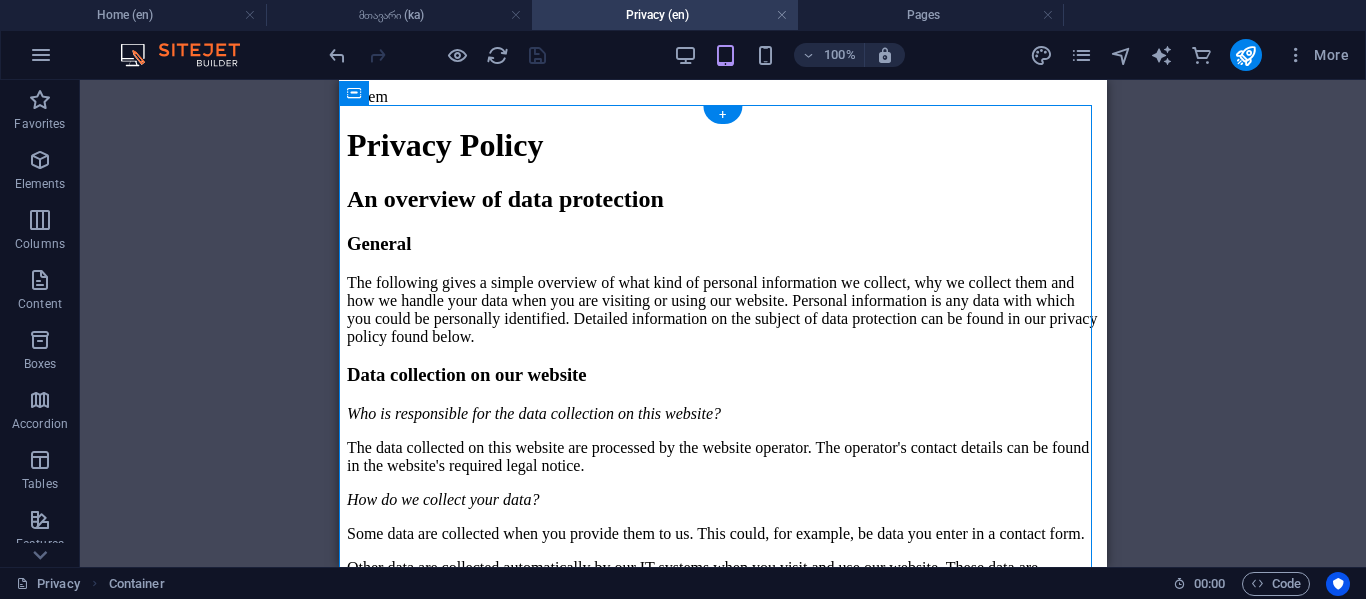 drag, startPoint x: 516, startPoint y: 231, endPoint x: 517, endPoint y: 167, distance: 64.00781 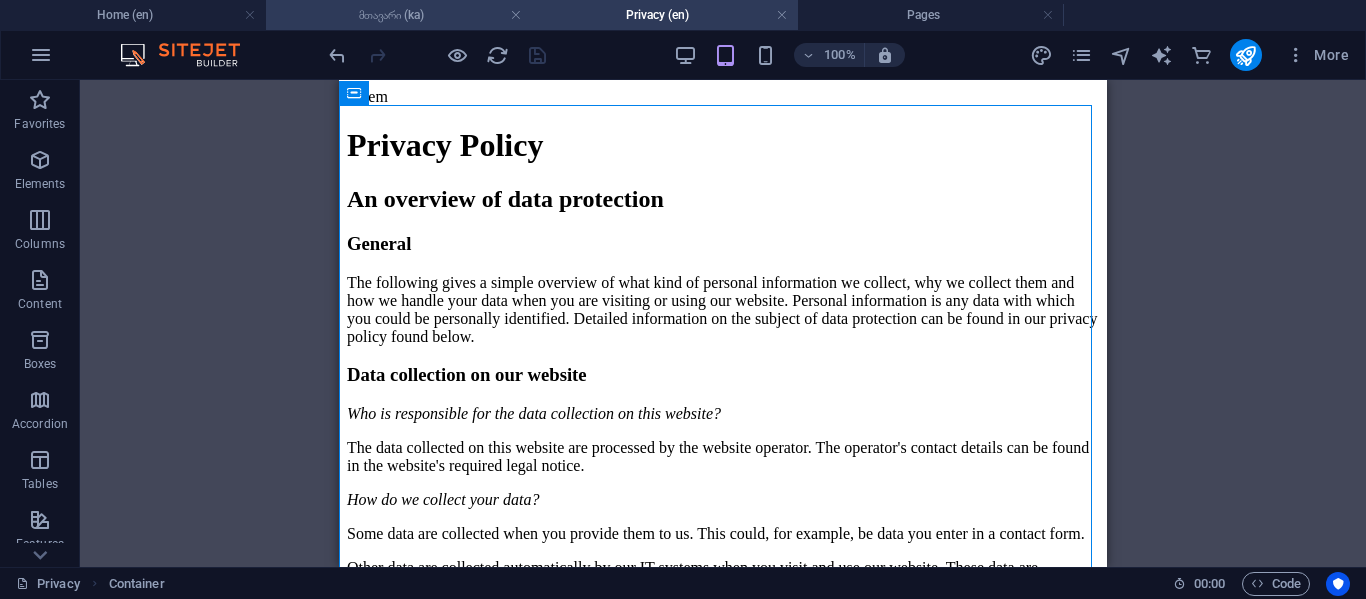 click on "მთავარი (ka)" at bounding box center (399, 15) 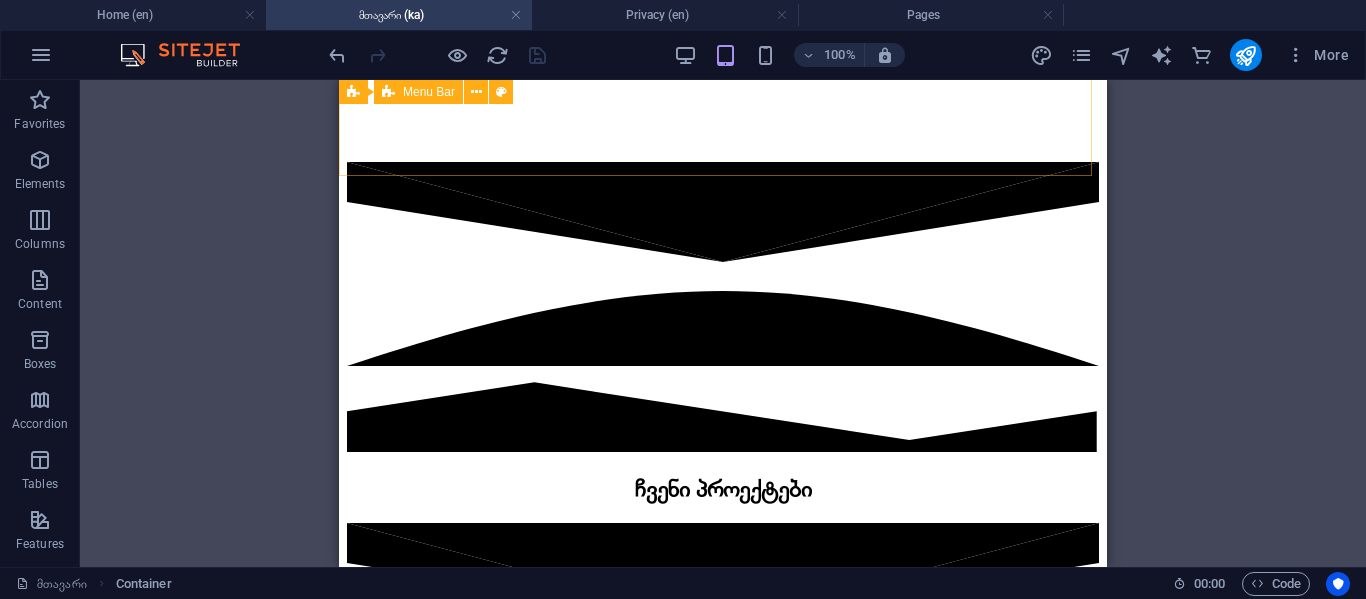 scroll, scrollTop: 2908, scrollLeft: 0, axis: vertical 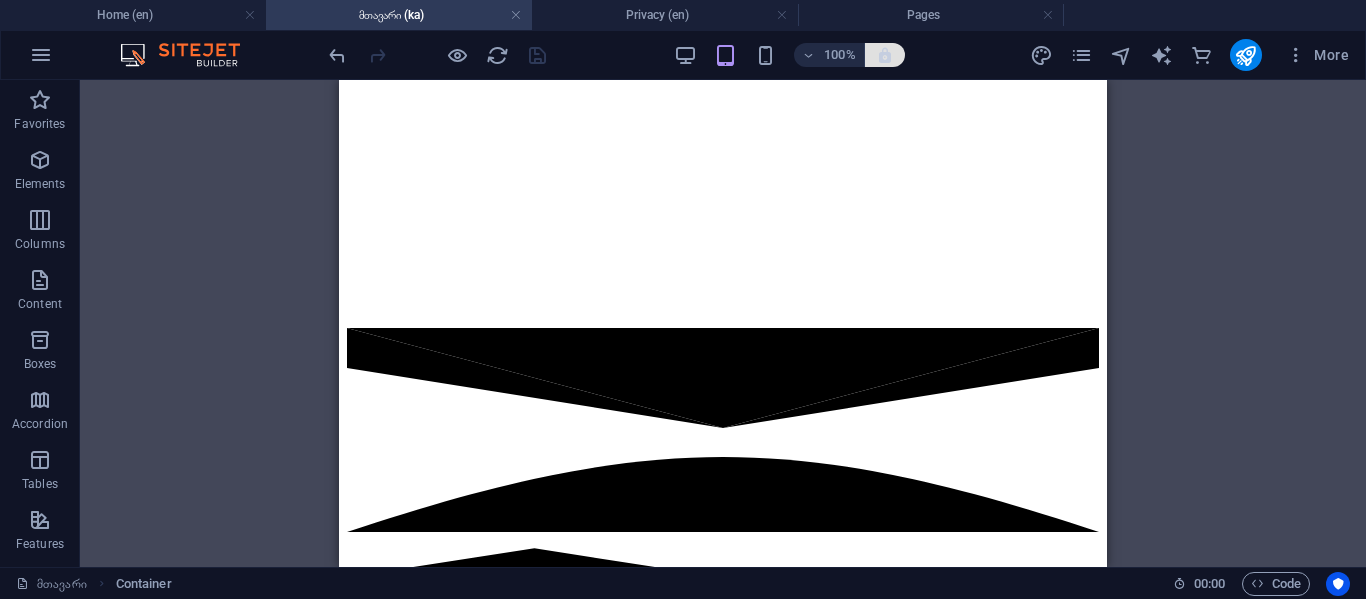 click at bounding box center (885, 55) 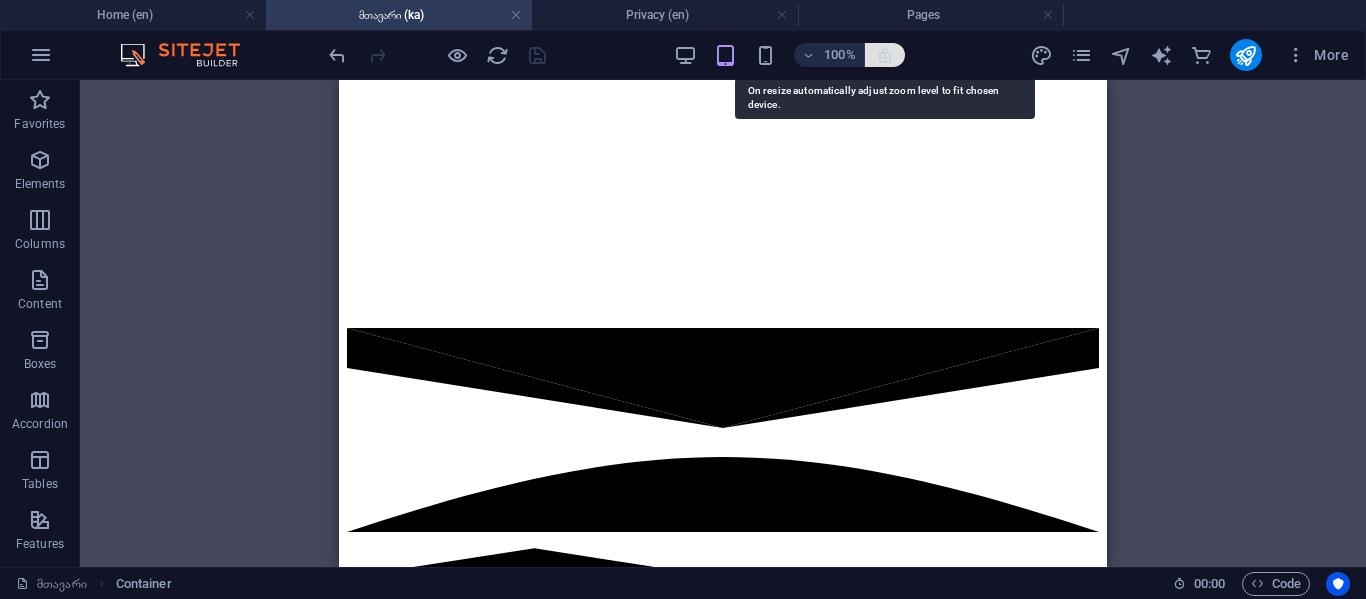click at bounding box center [885, 55] 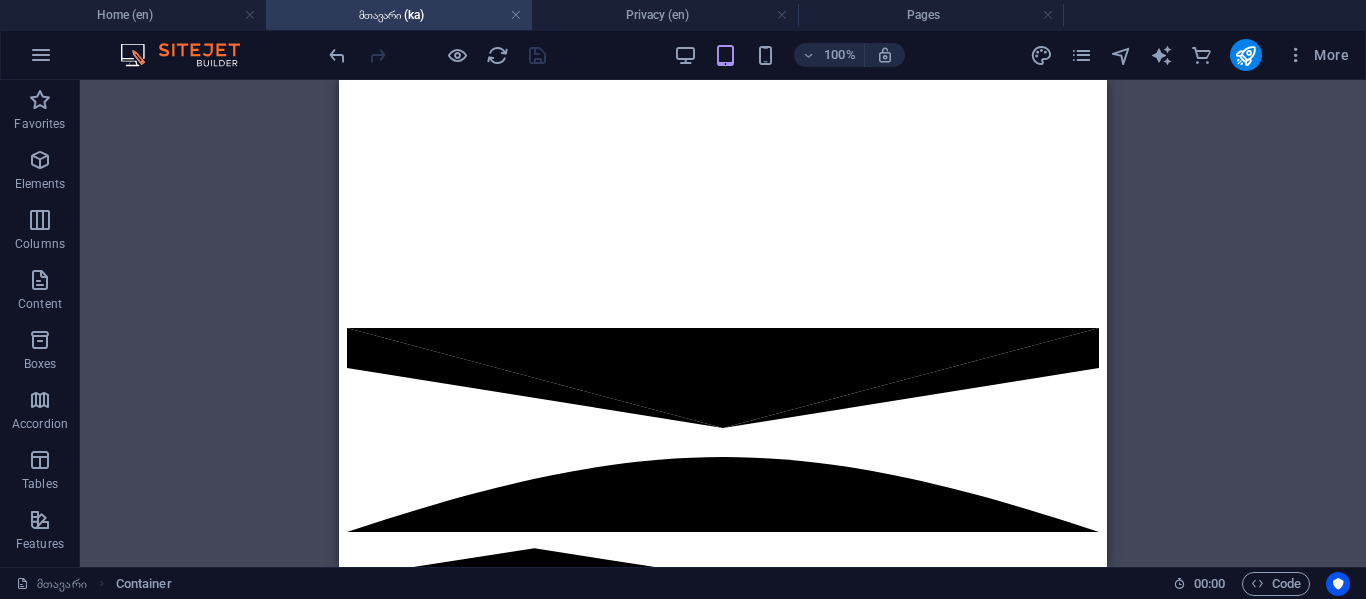click on "მთავარი (ka)" at bounding box center [399, 15] 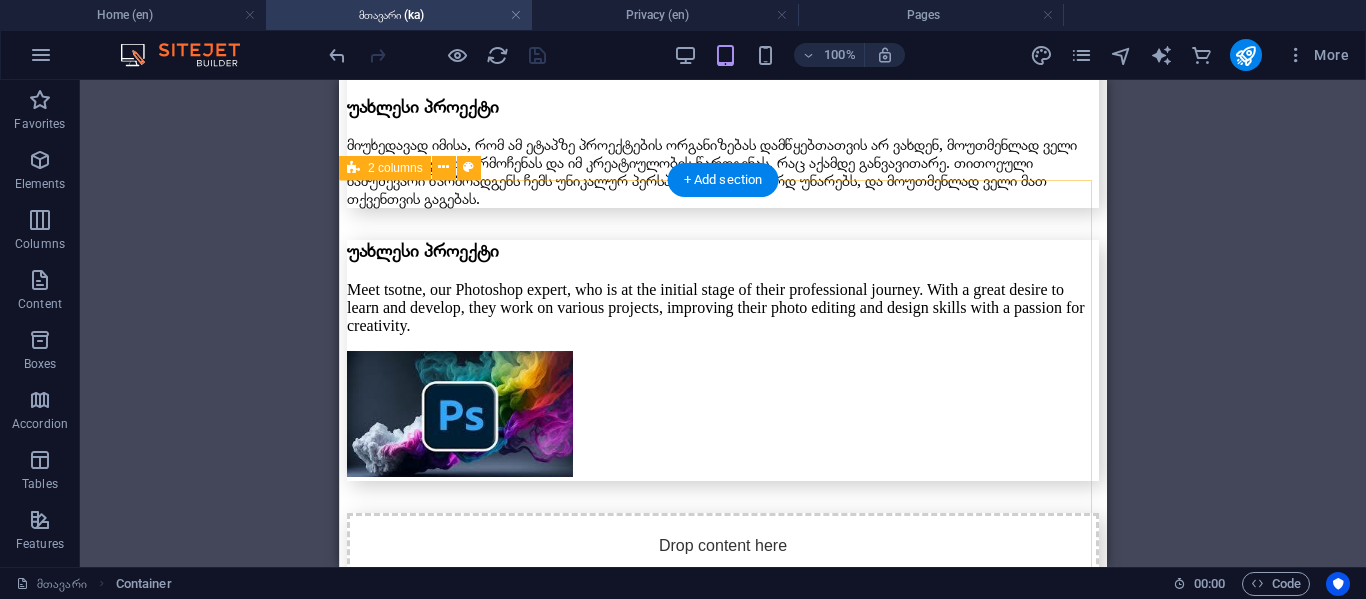 scroll, scrollTop: 4108, scrollLeft: 0, axis: vertical 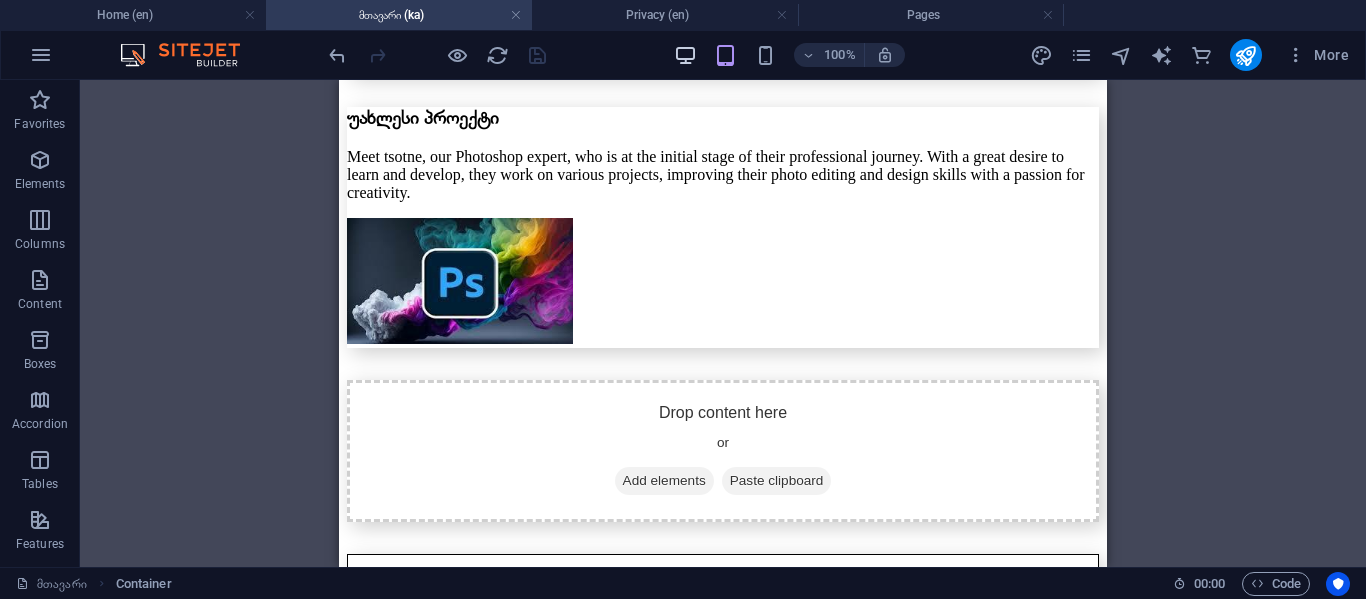 click at bounding box center (685, 55) 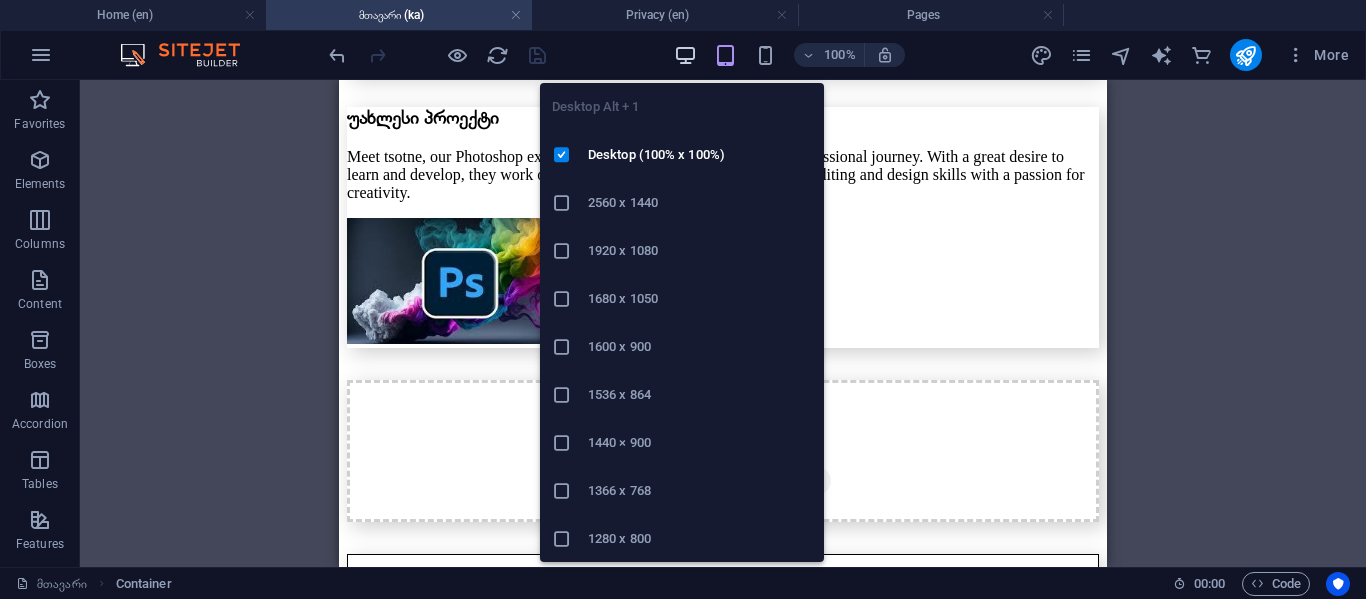 click at bounding box center [685, 55] 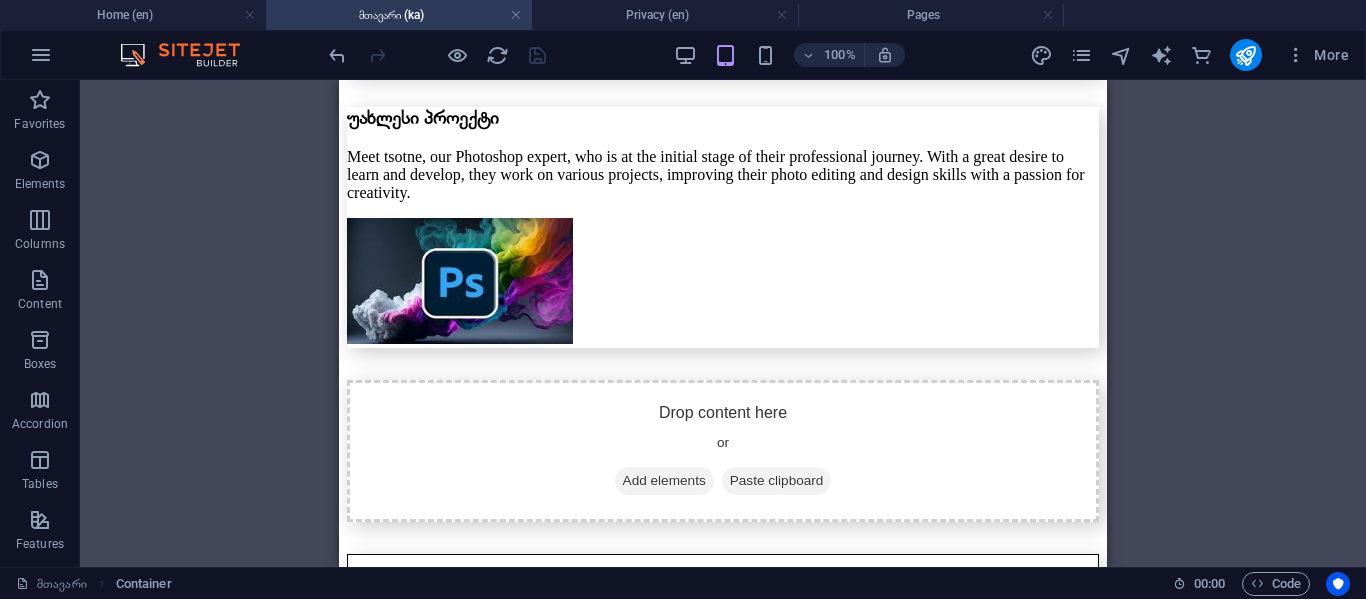 click on "100%" at bounding box center (789, 55) 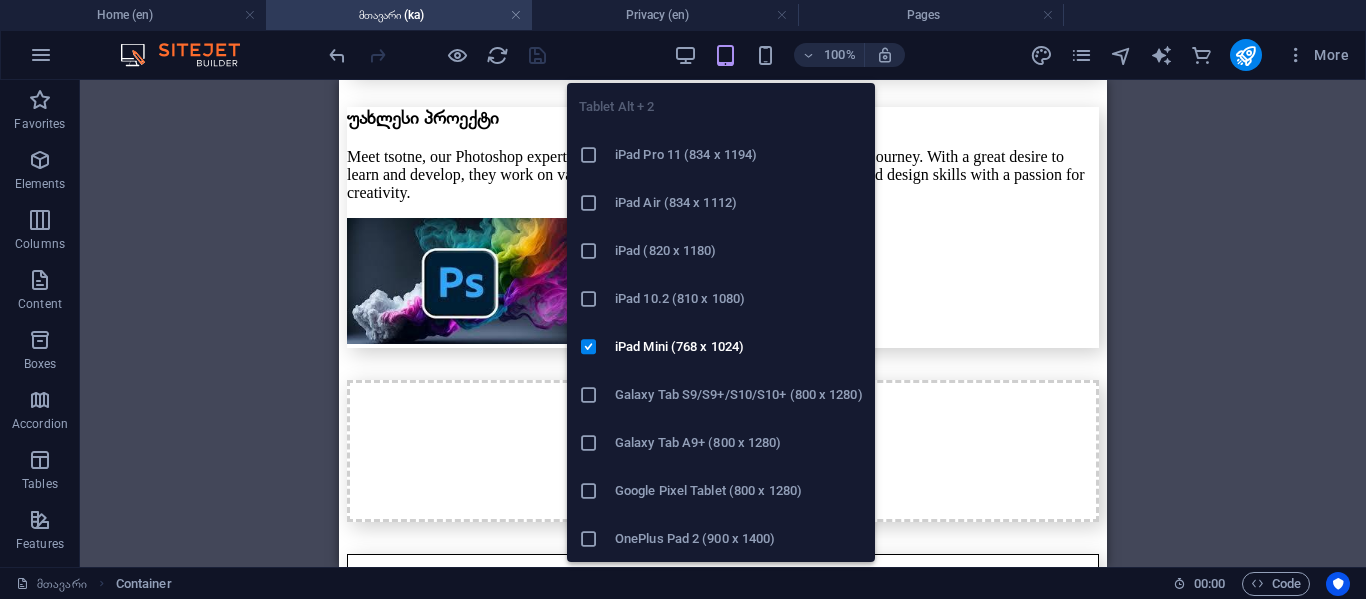 click at bounding box center [725, 55] 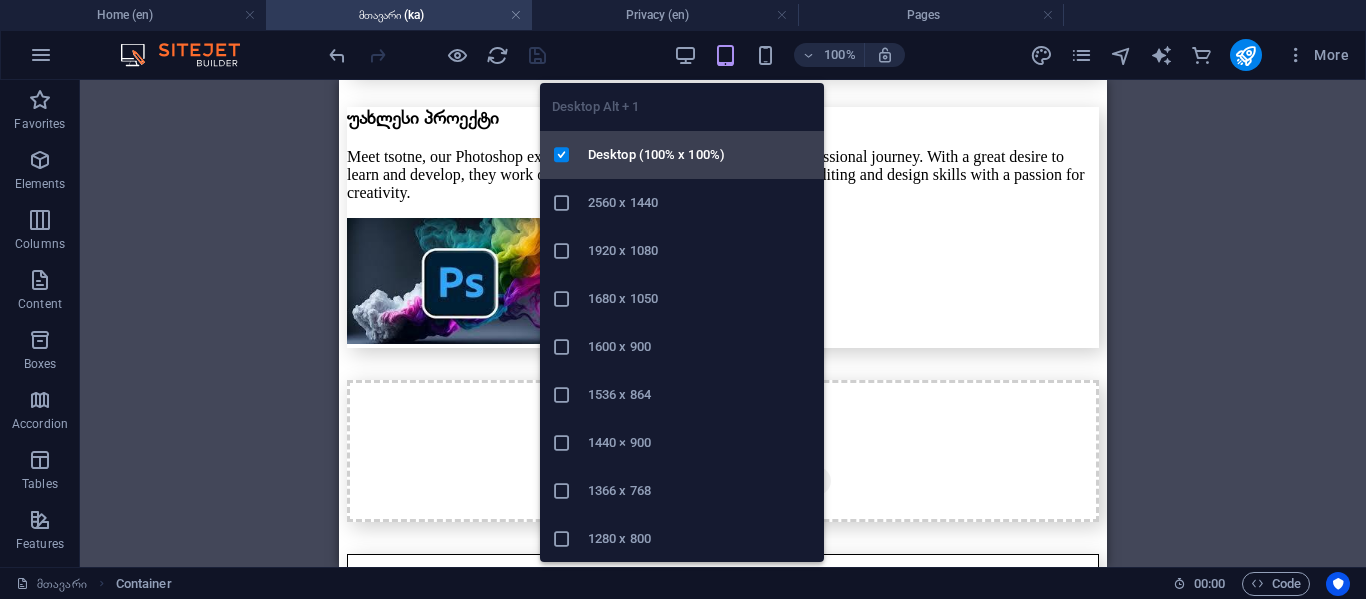 click on "Desktop (100% x 100%)" at bounding box center (700, 155) 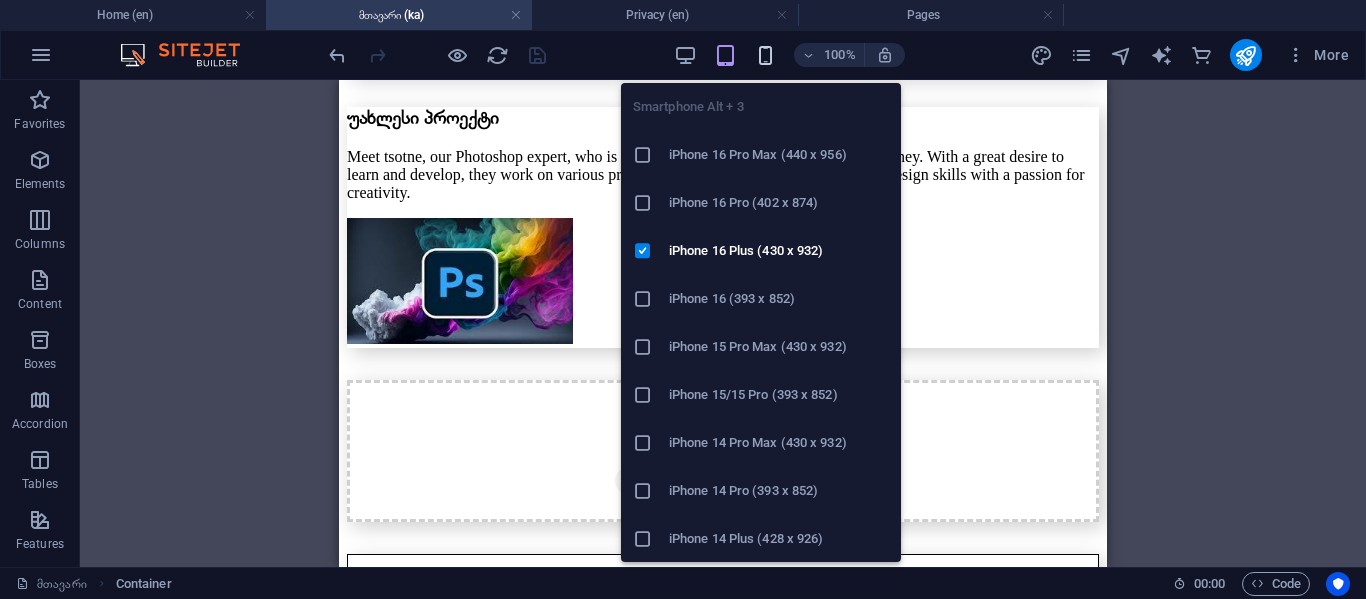 click at bounding box center [765, 55] 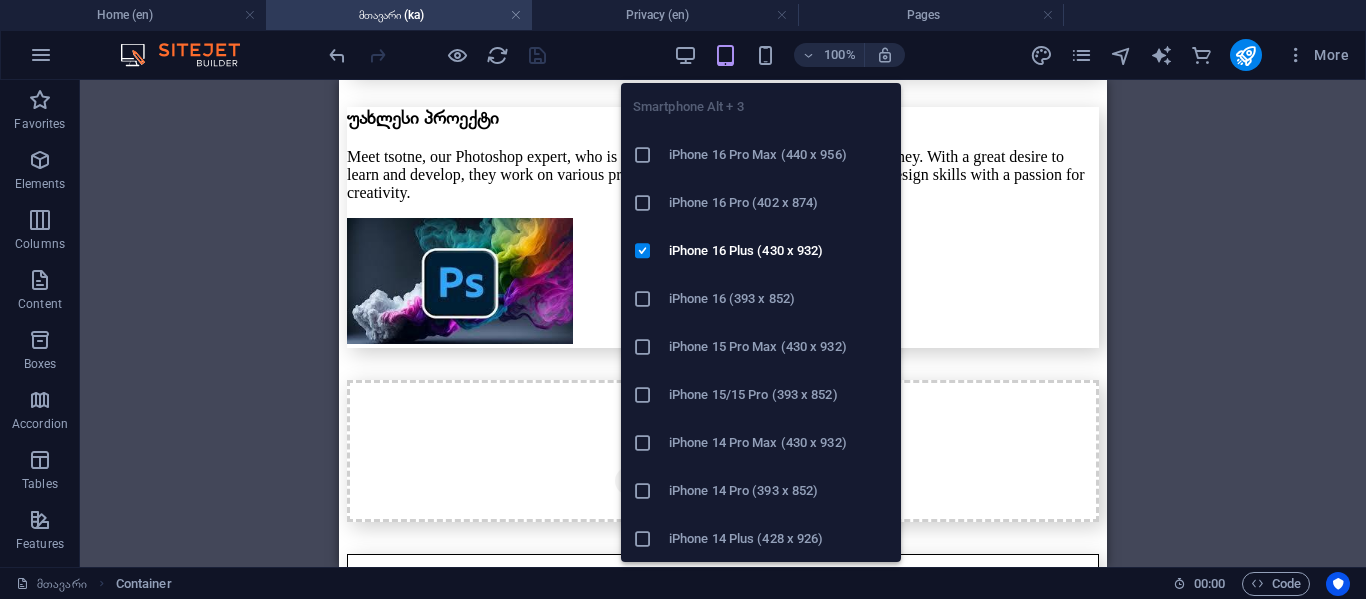 click on "iPhone 16 Pro Max (440 x 956)" at bounding box center (779, 155) 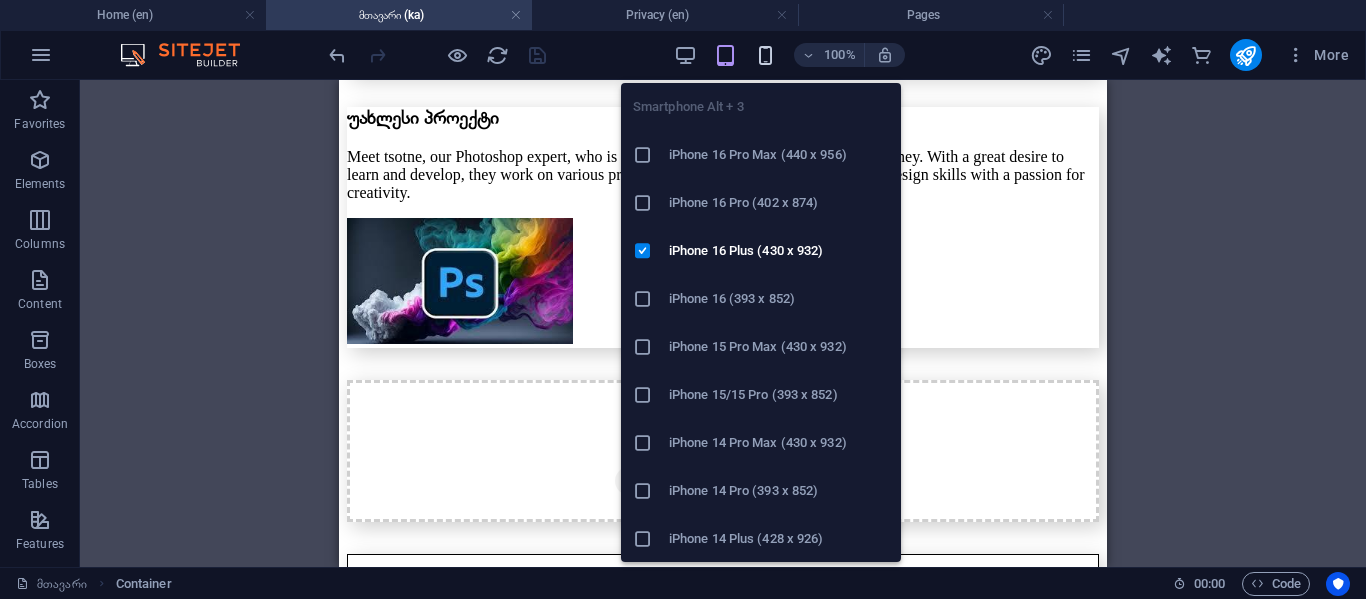 click at bounding box center [765, 55] 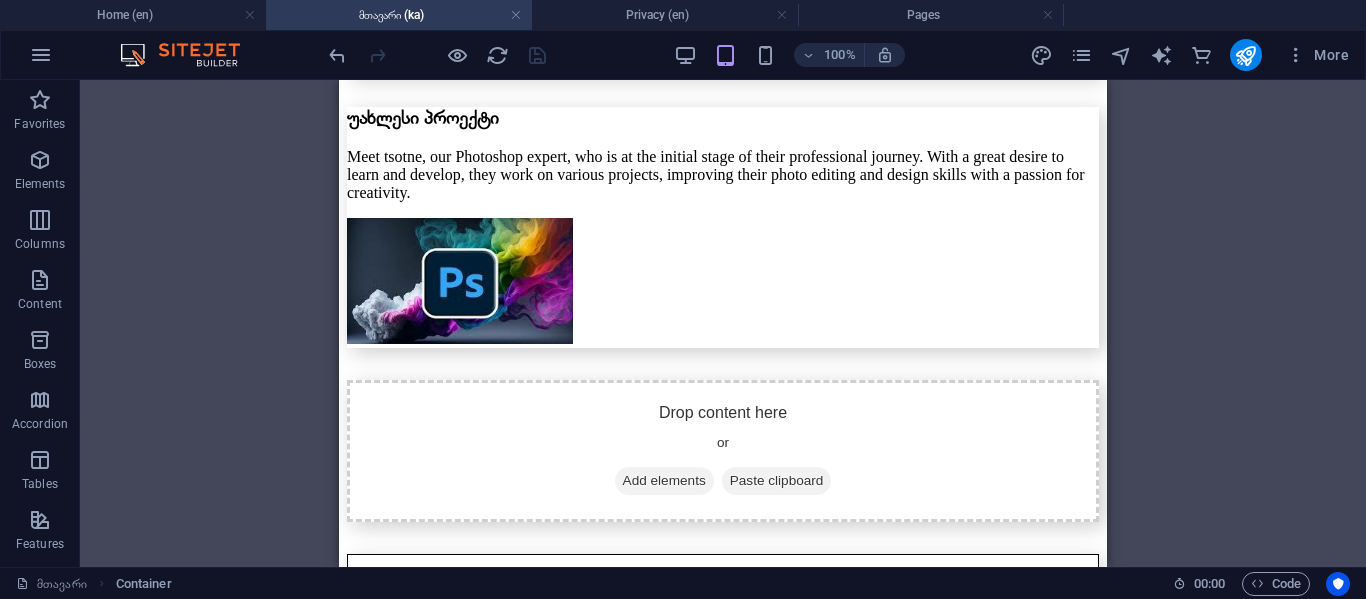 click on "100%" at bounding box center (789, 55) 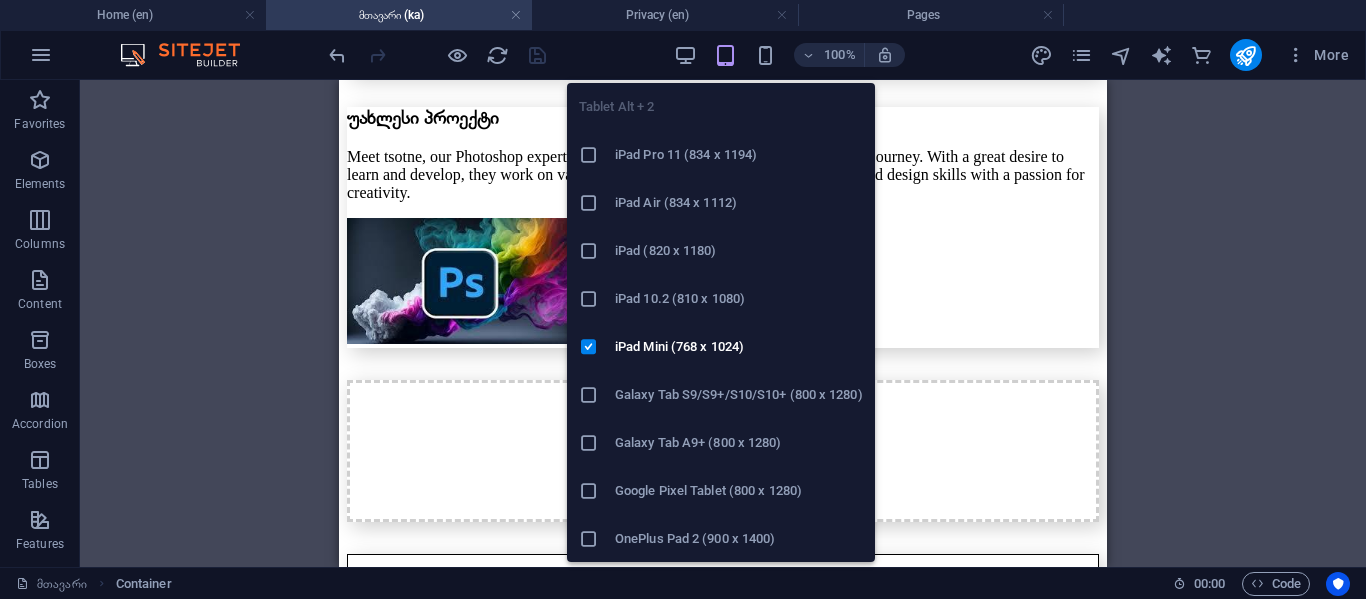 click at bounding box center [725, 55] 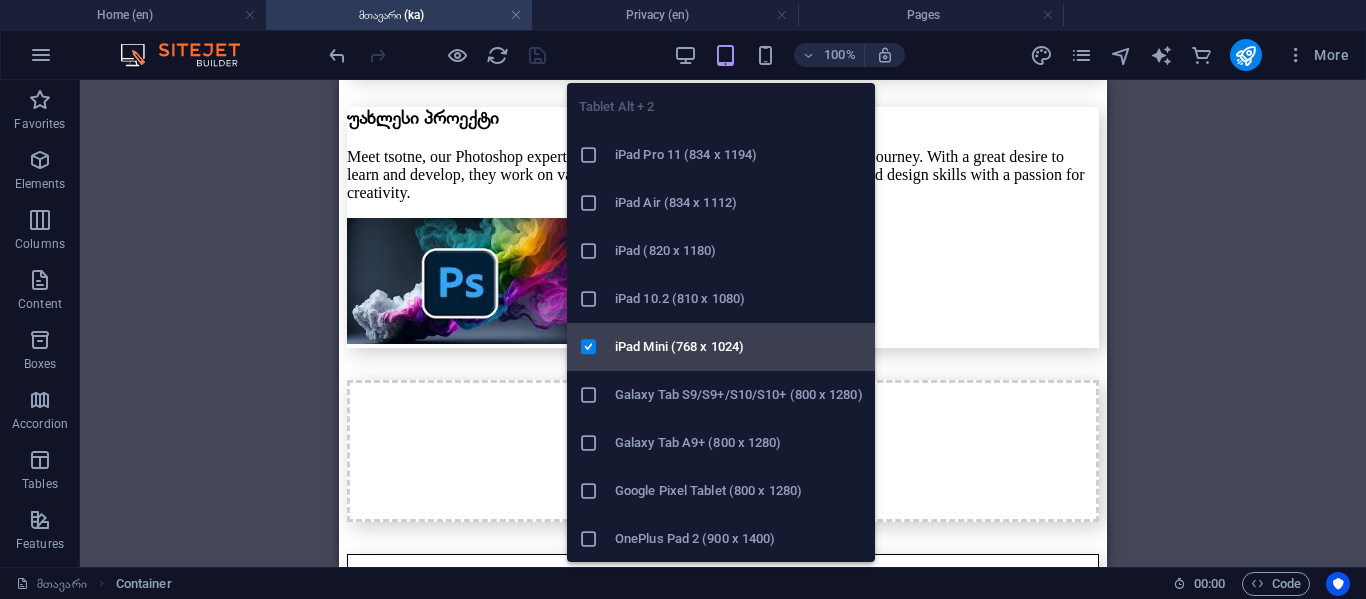 click on "iPad Mini (768 x 1024)" at bounding box center (739, 347) 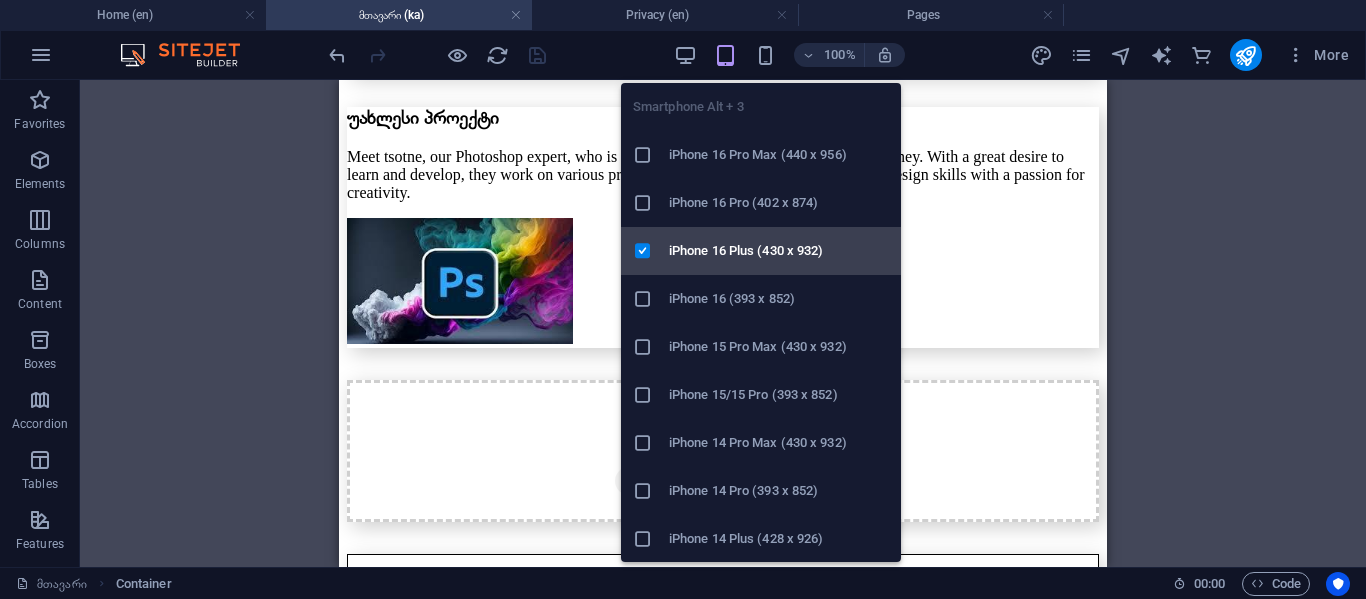 click on "iPhone 16 Plus (430 x 932)" at bounding box center (779, 251) 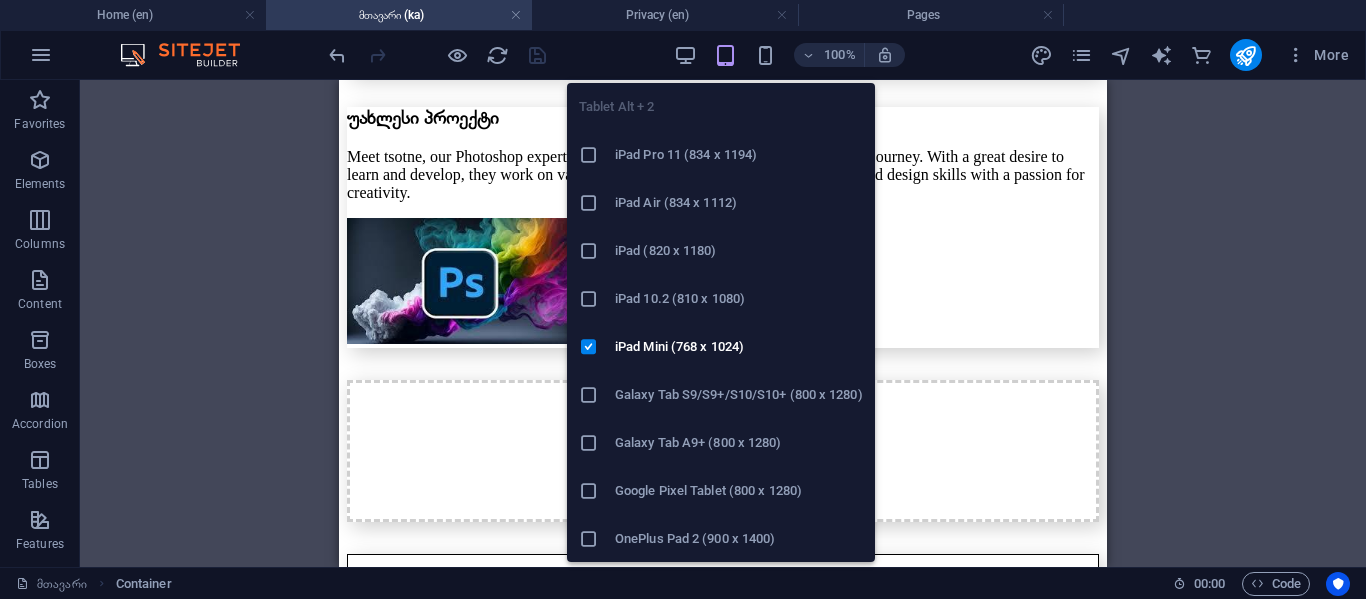 click on "iPad Pro 11 (834 x 1194)" at bounding box center (739, 155) 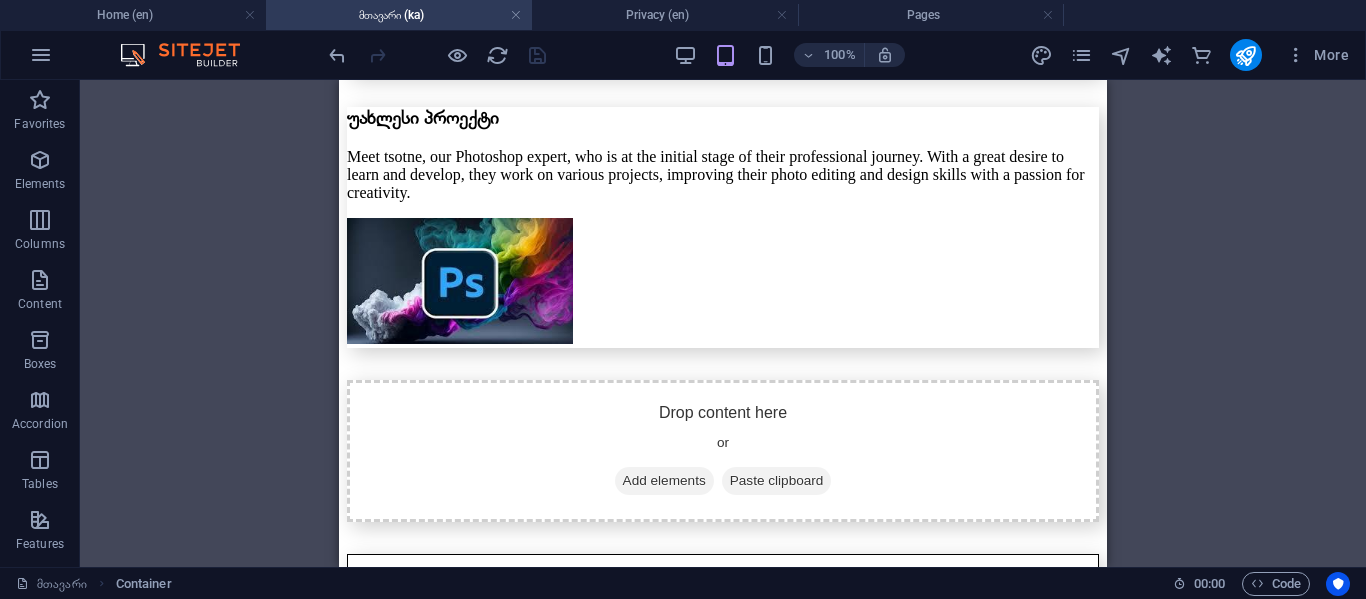 click on "H1   Banner   Banner   Container   H1   Menu Bar   Menu   H1   Spacer   Separator   HTML   Separator   2 columns   Text   Container   Container   H3   Container   Separator   Container   HTML   Container   Separator   Container   H2   Separator   HTML   Separator   Container   Container   Image with text   H3   Text   Image   Image with text   Image with text   Image   Image with text   Container   Image with text   Text   H3   Image with text   Text   Image   Image with text   Image with text   Text   Image with text   Placeholder   Separator   Container   HTML   Container   Container   Separator   Container   Container   H2   Separator   HTML   Separator   Cards   Container   Image   Container   H2   Container   Container   Separator   Separator   Container   Container   Text   Container   H3   Text   Container   Separator   HTML   Separator   2 columns   Input   Container   Container   Contact Form   Container   Contact Form   Form   Container   Contact Form   Form   Input   Email" at bounding box center (723, 323) 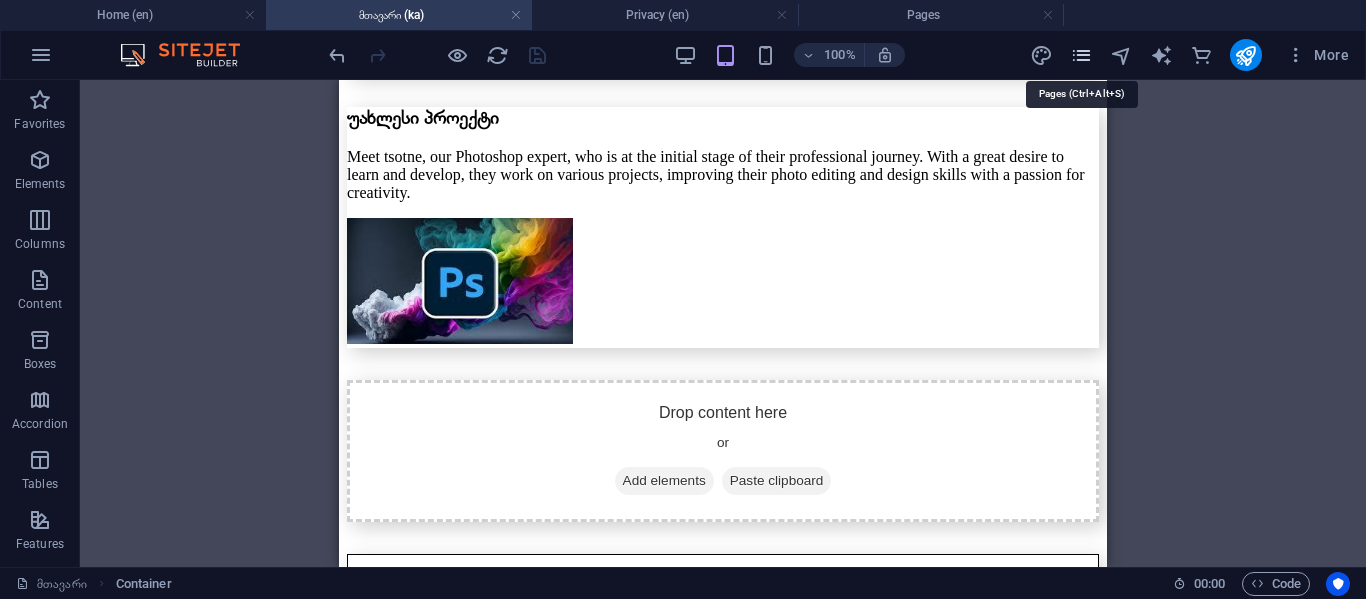 click at bounding box center [1081, 55] 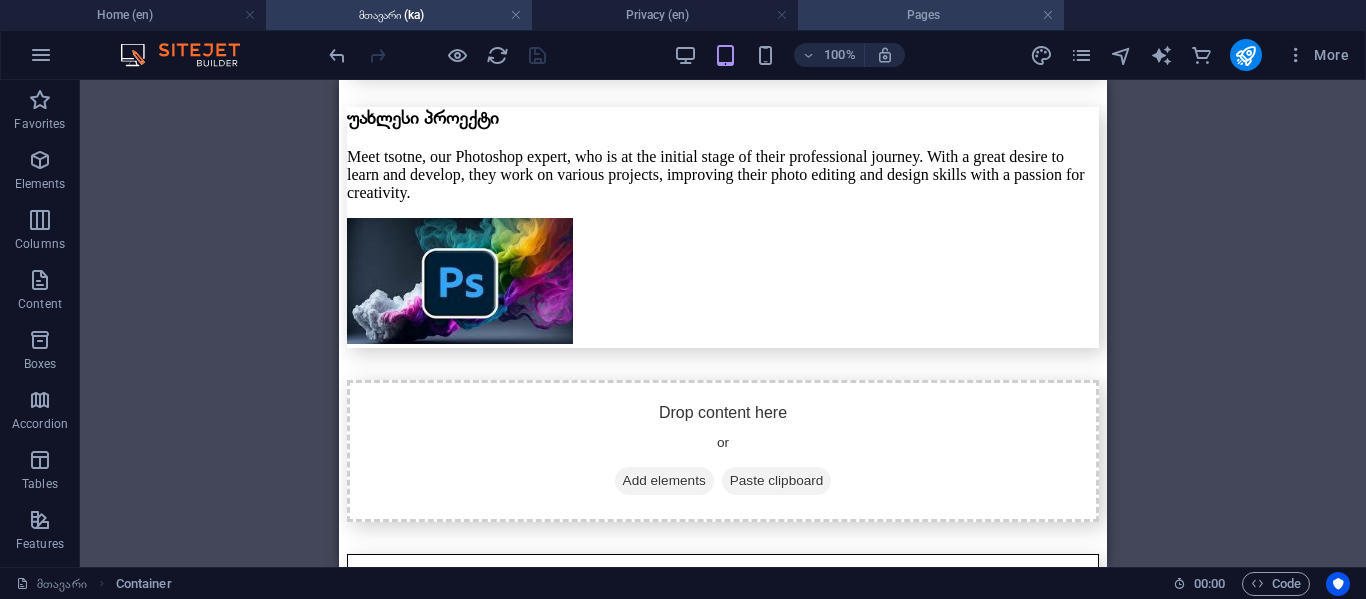 click on "Pages" at bounding box center [931, 15] 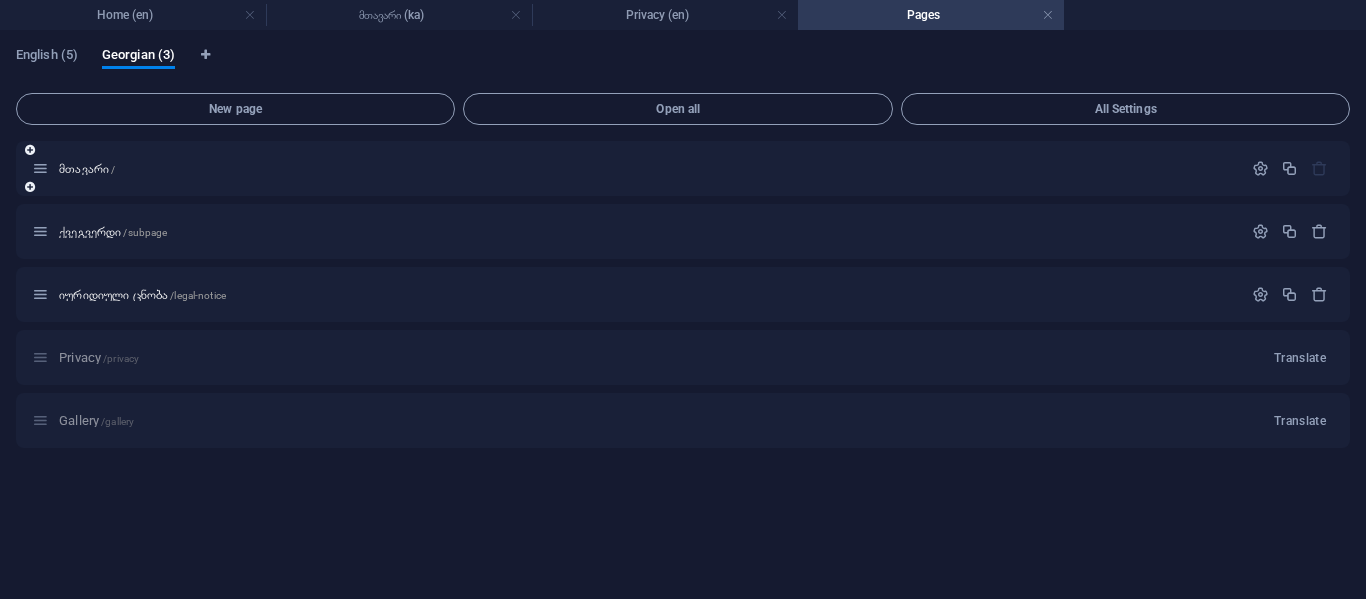 scroll, scrollTop: 4108, scrollLeft: 0, axis: vertical 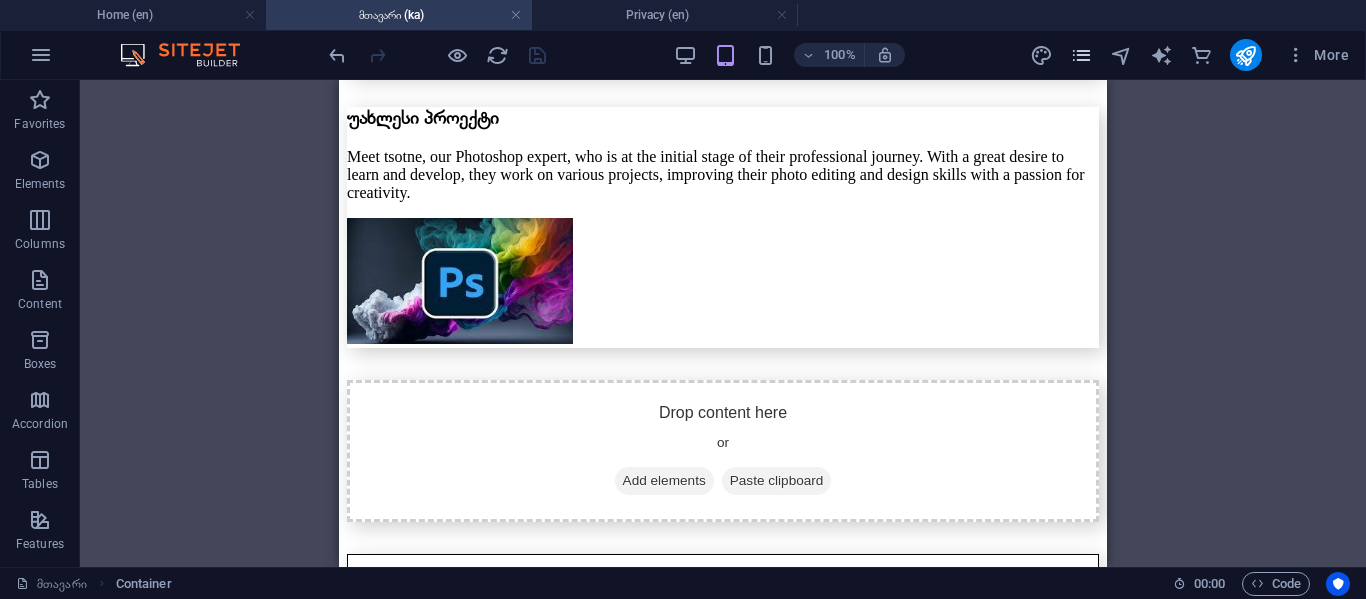 click at bounding box center (1081, 55) 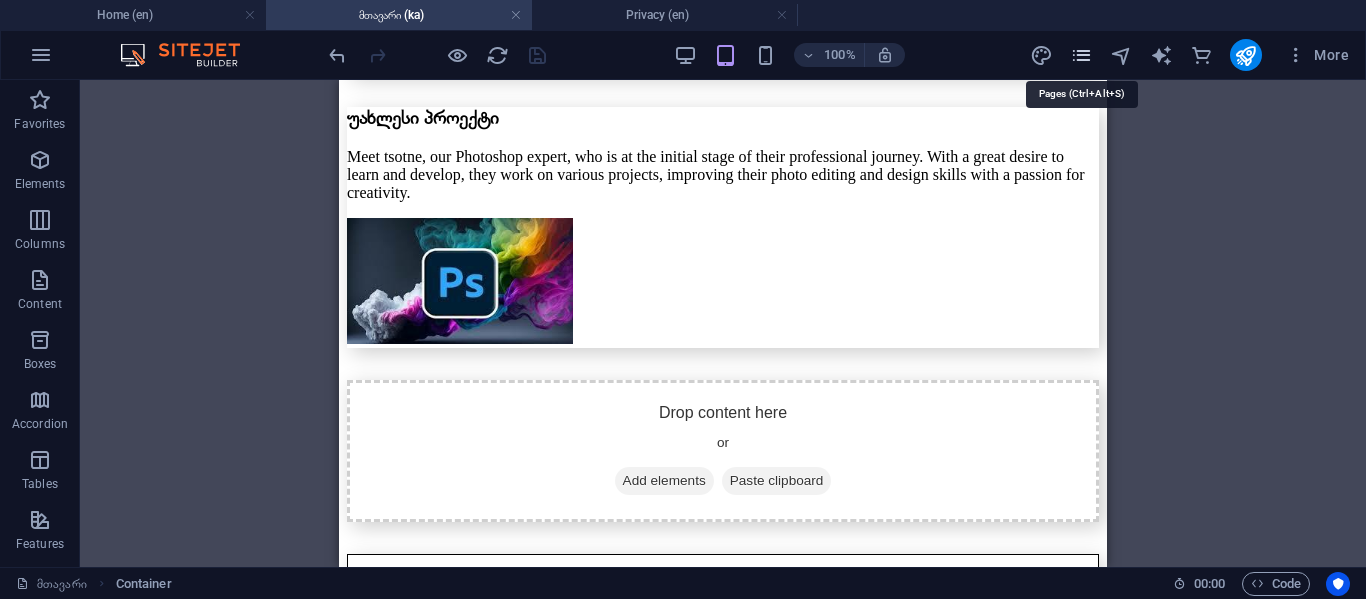 click at bounding box center [1081, 55] 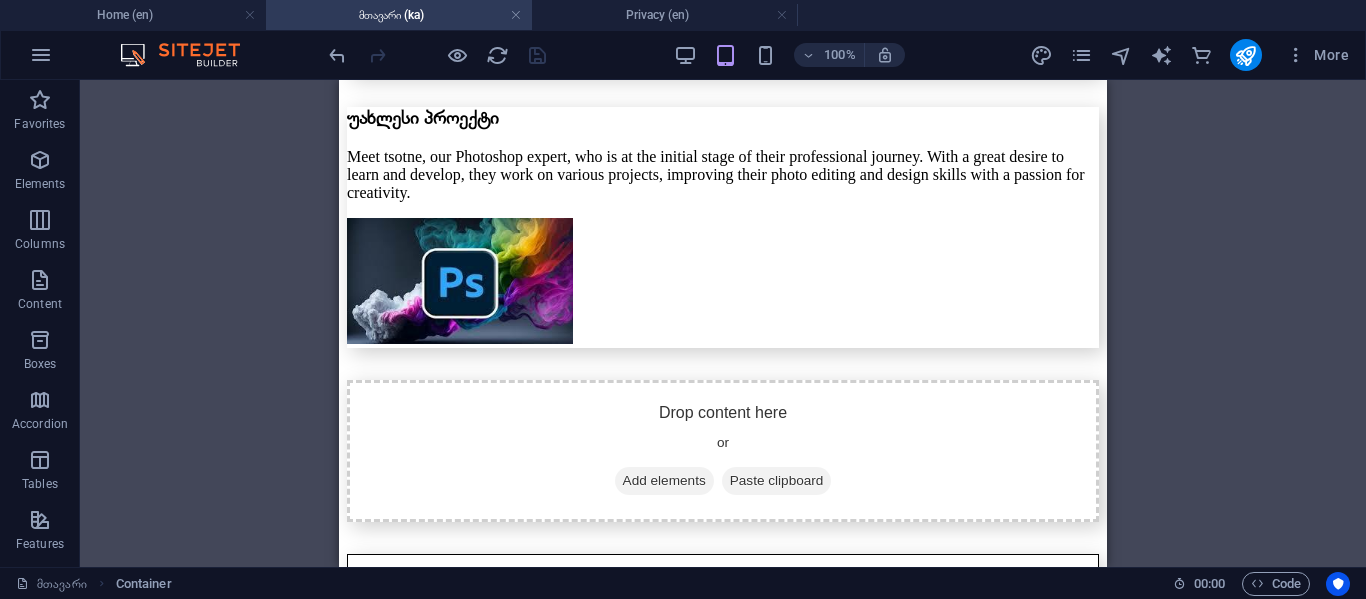type 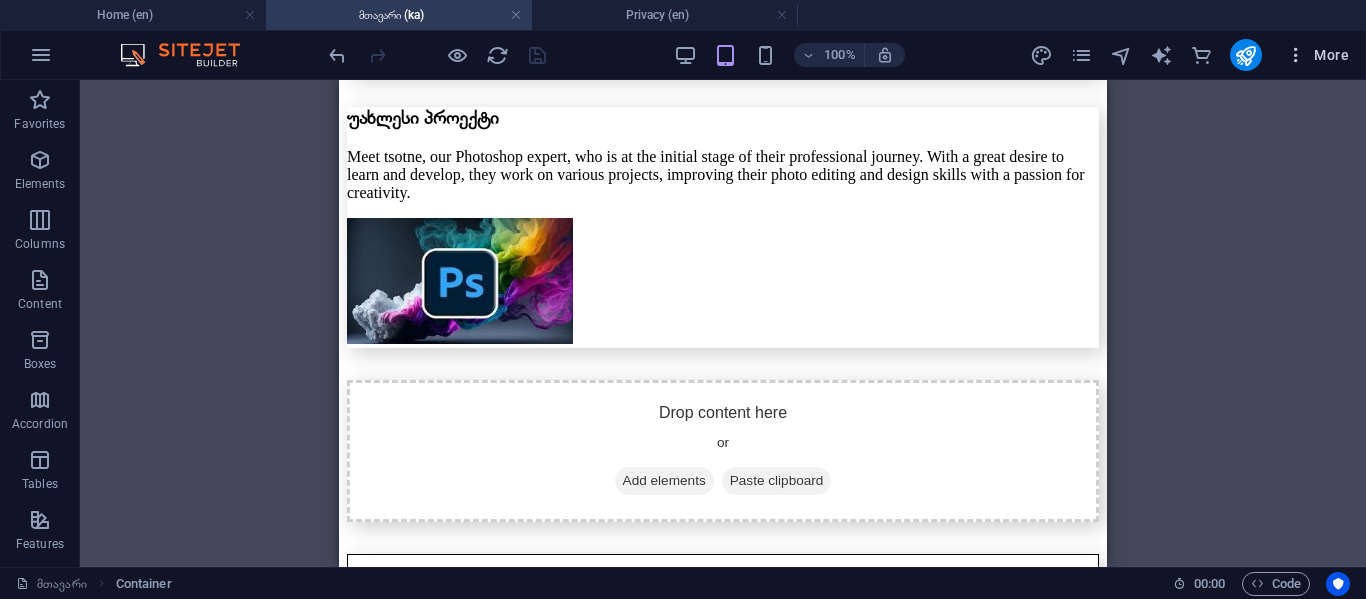 click on "More" at bounding box center (1317, 55) 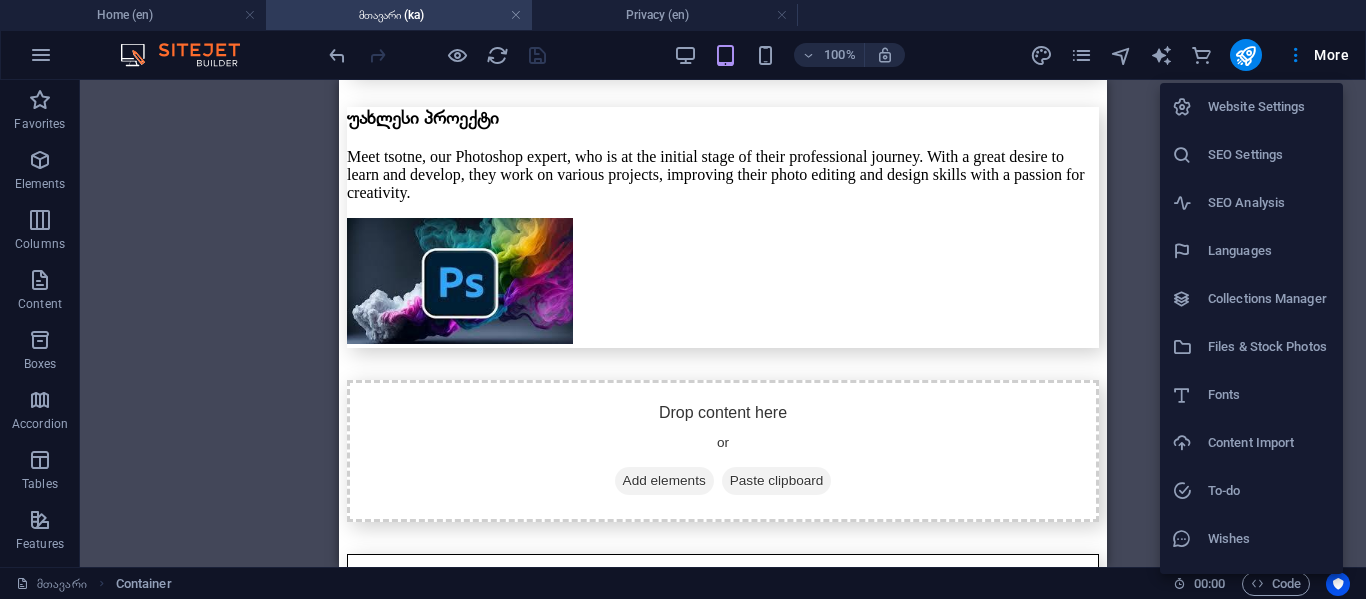 scroll, scrollTop: 37, scrollLeft: 0, axis: vertical 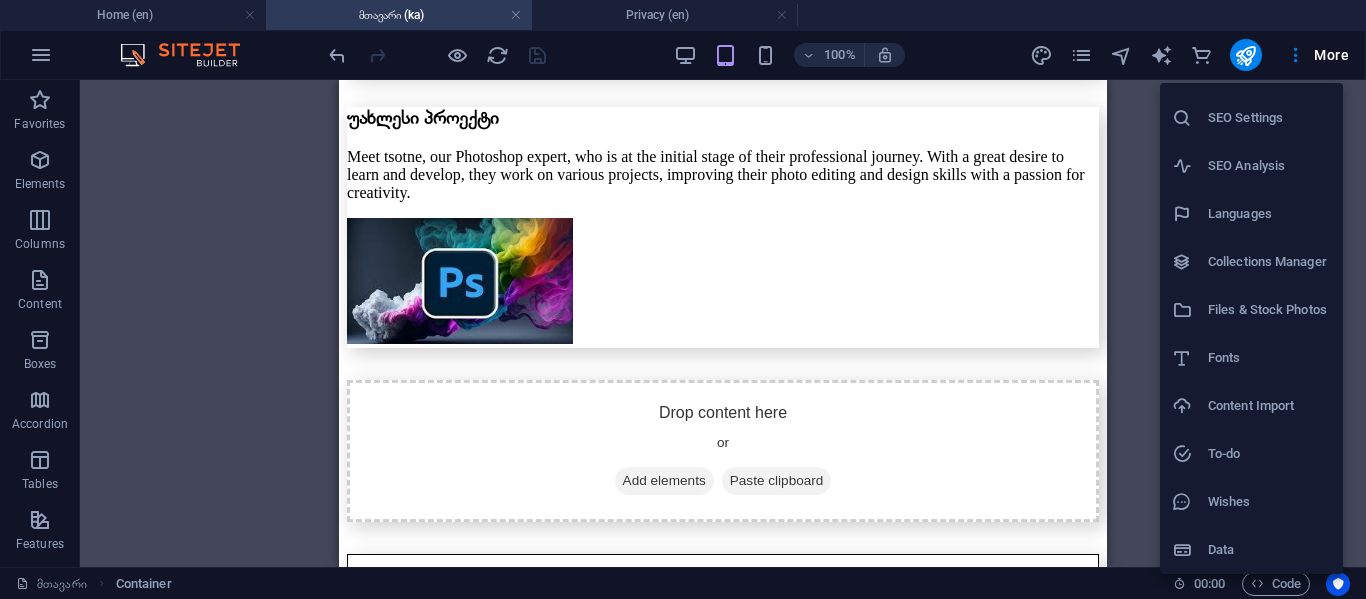 click at bounding box center [683, 299] 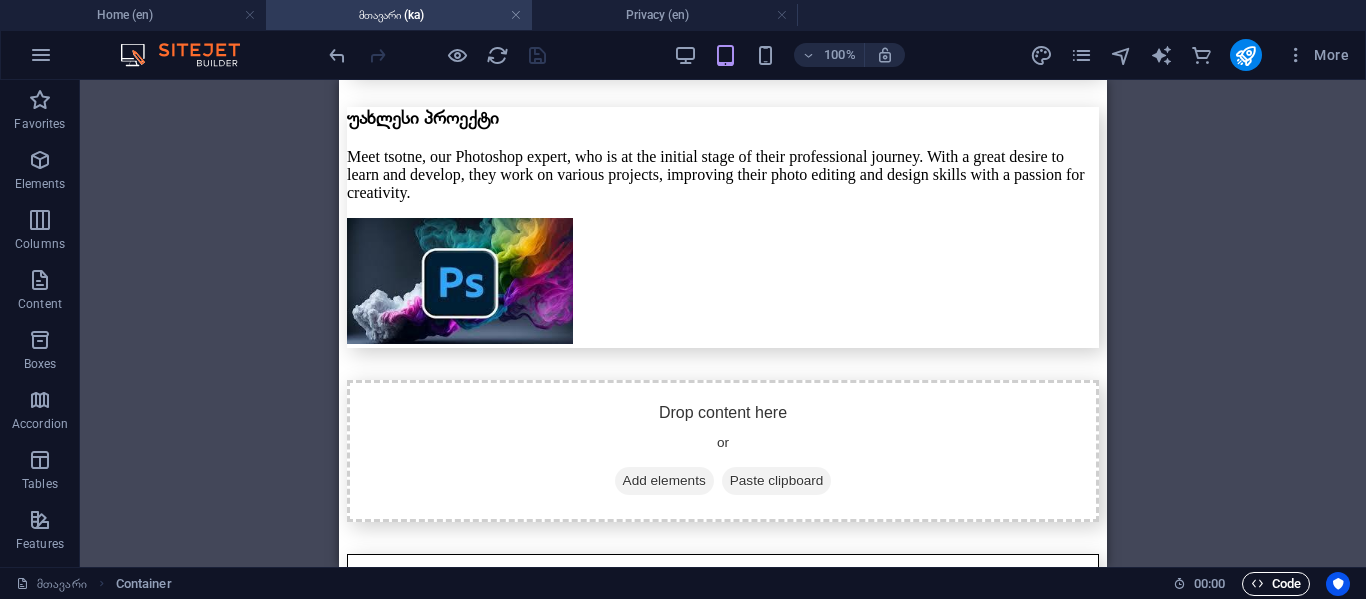 click on "Code" at bounding box center [1276, 584] 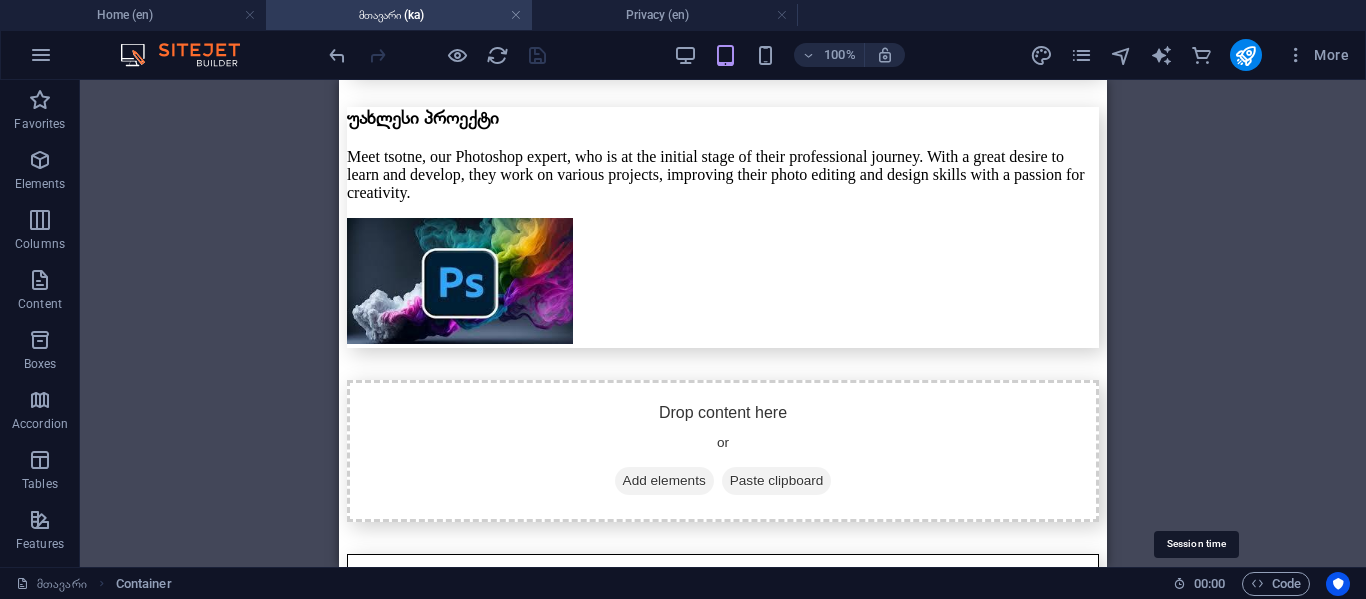 click on "00 : 00" at bounding box center [1199, 584] 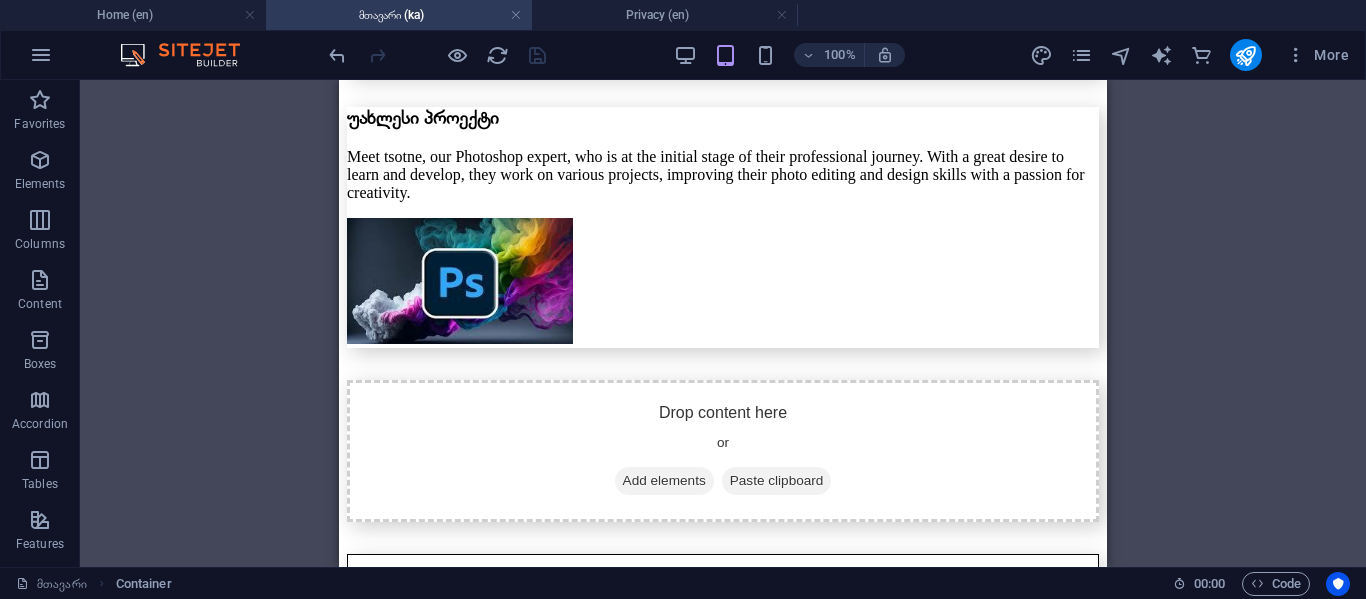 click on "მთავარი Container 00 : 00 Code" at bounding box center [683, 583] 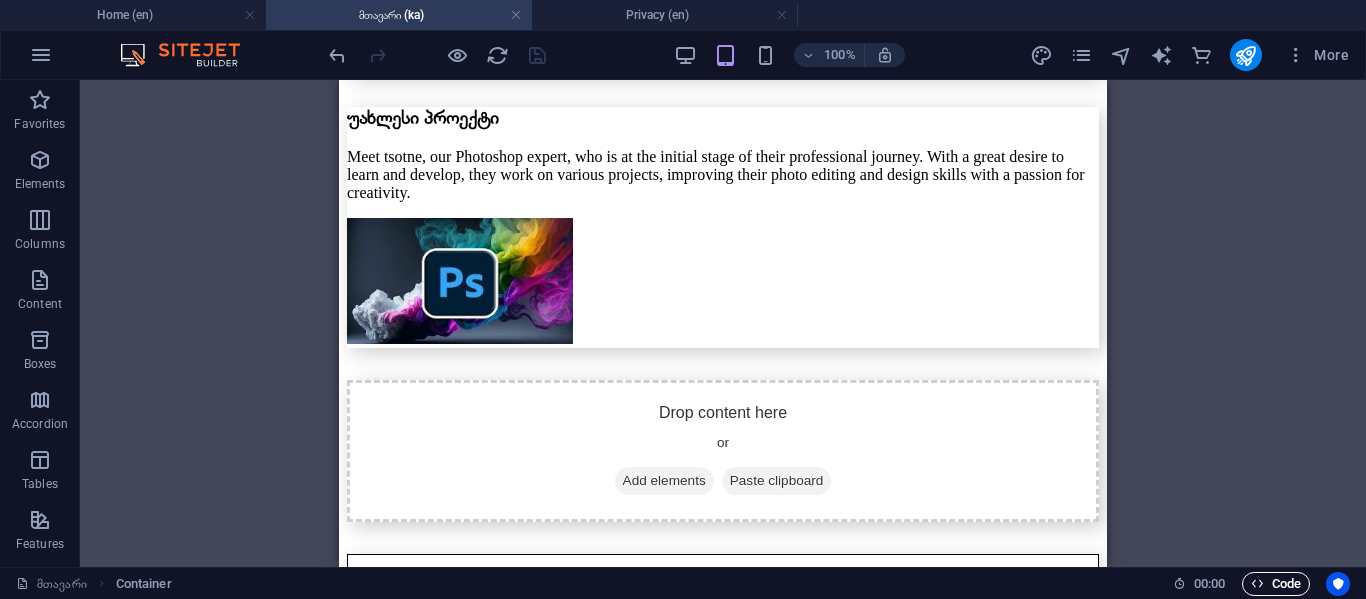 click on "Code" at bounding box center (1276, 584) 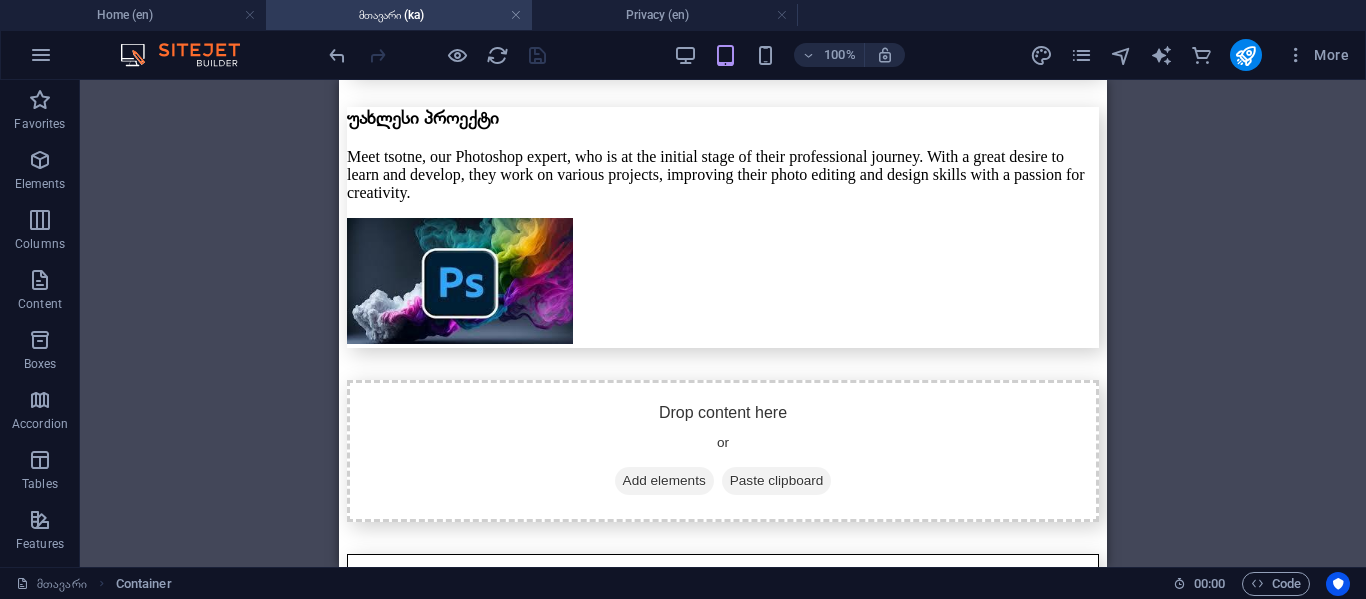 click on "More" at bounding box center [1193, 55] 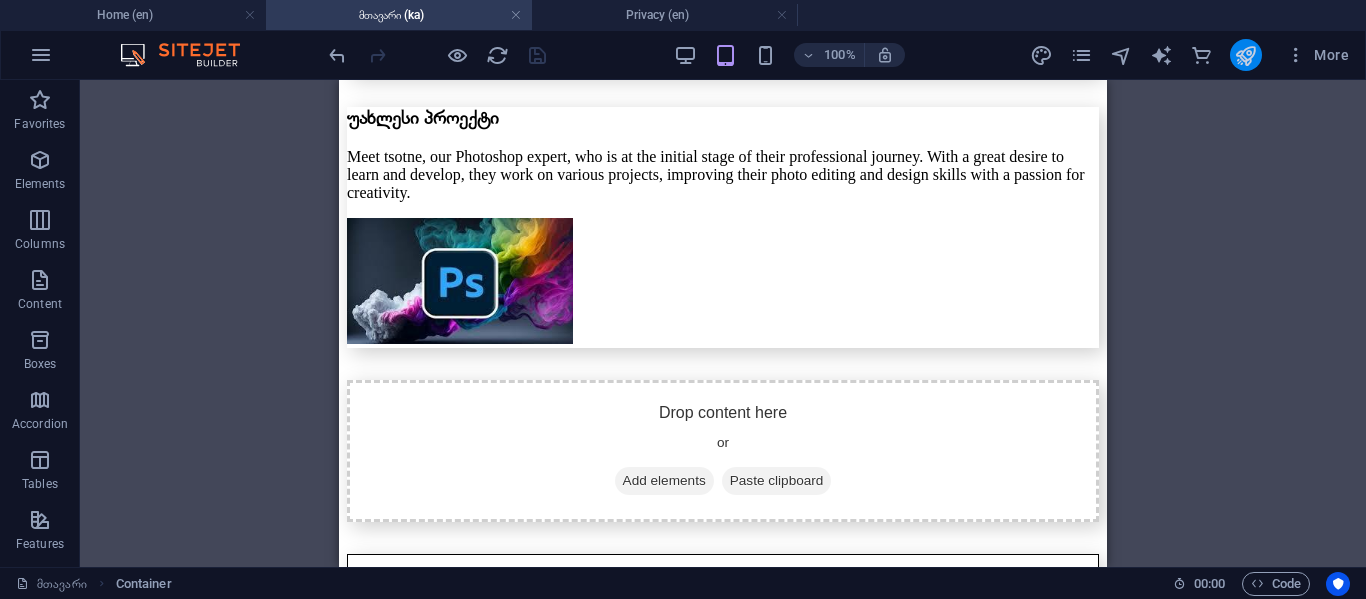 click at bounding box center [1246, 55] 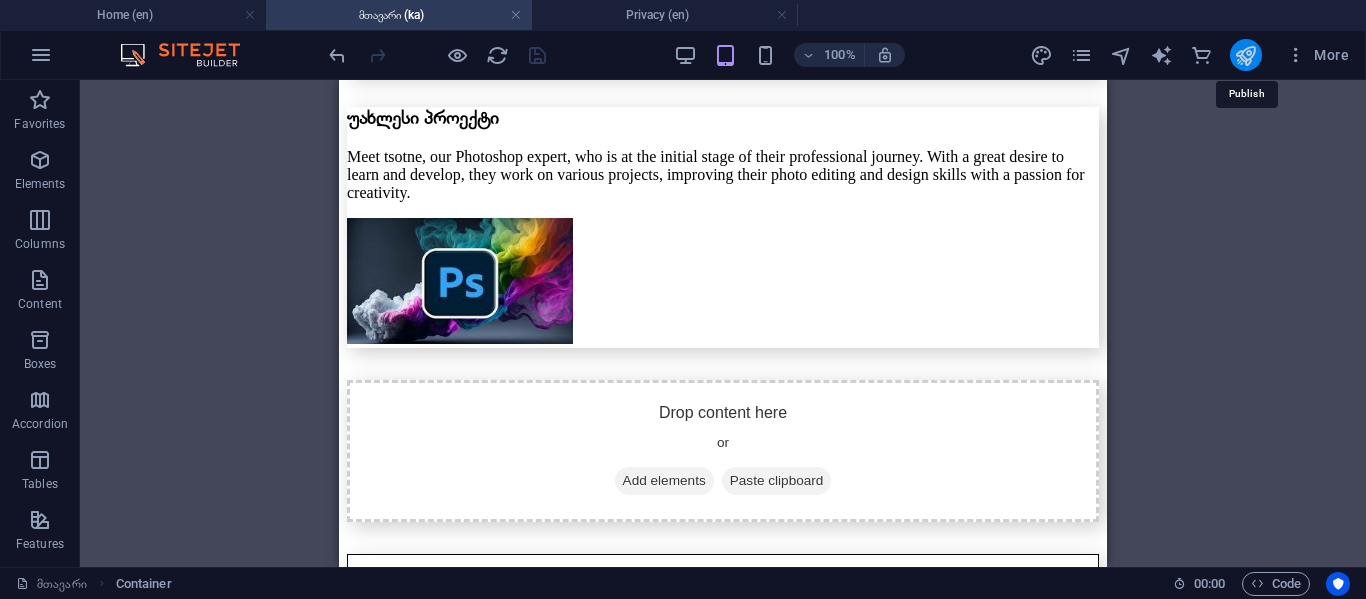 click at bounding box center [1245, 55] 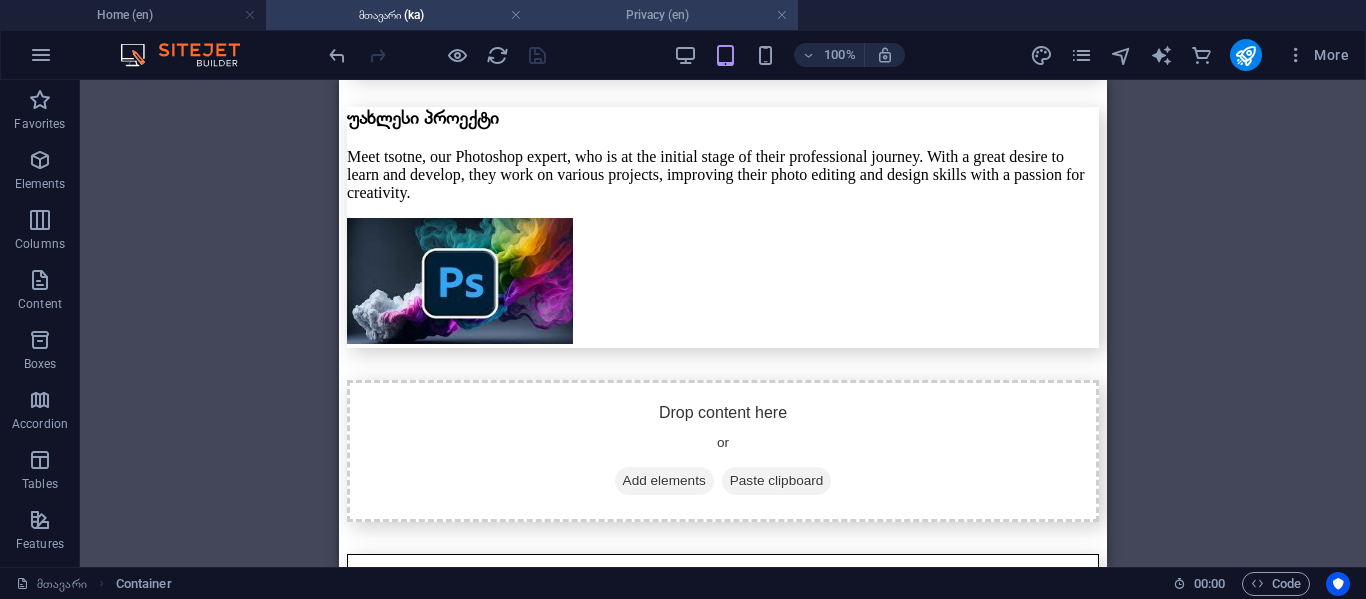 click on "Privacy (en)" at bounding box center [665, 15] 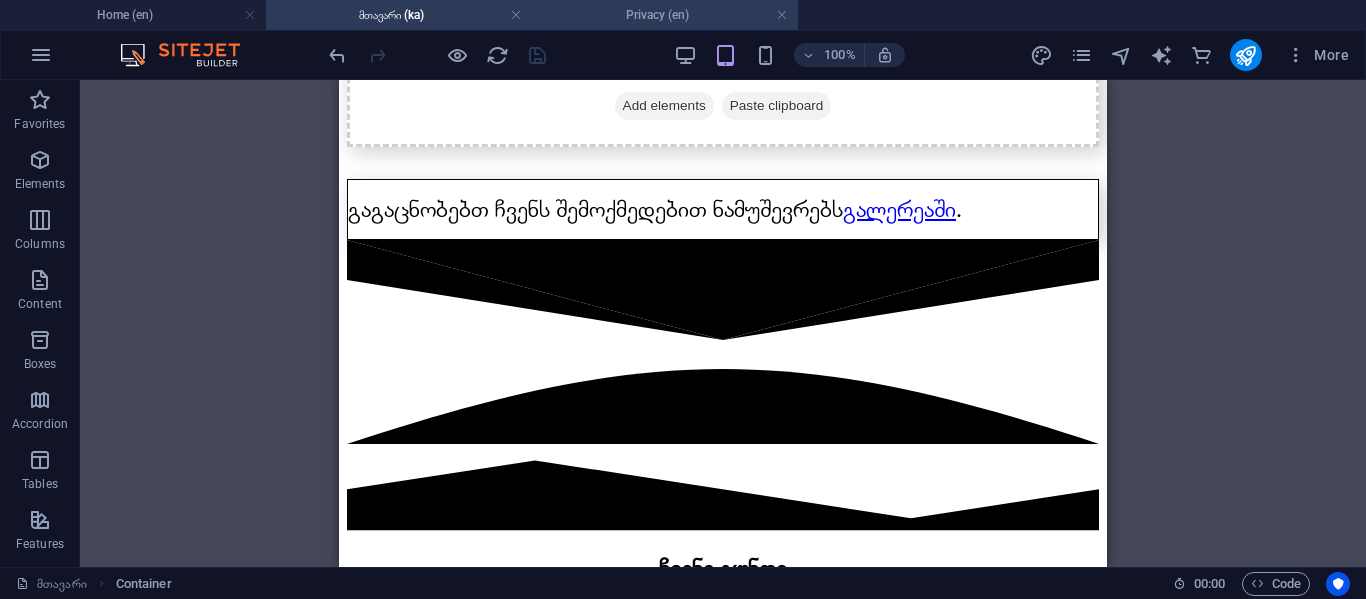 scroll, scrollTop: 0, scrollLeft: 0, axis: both 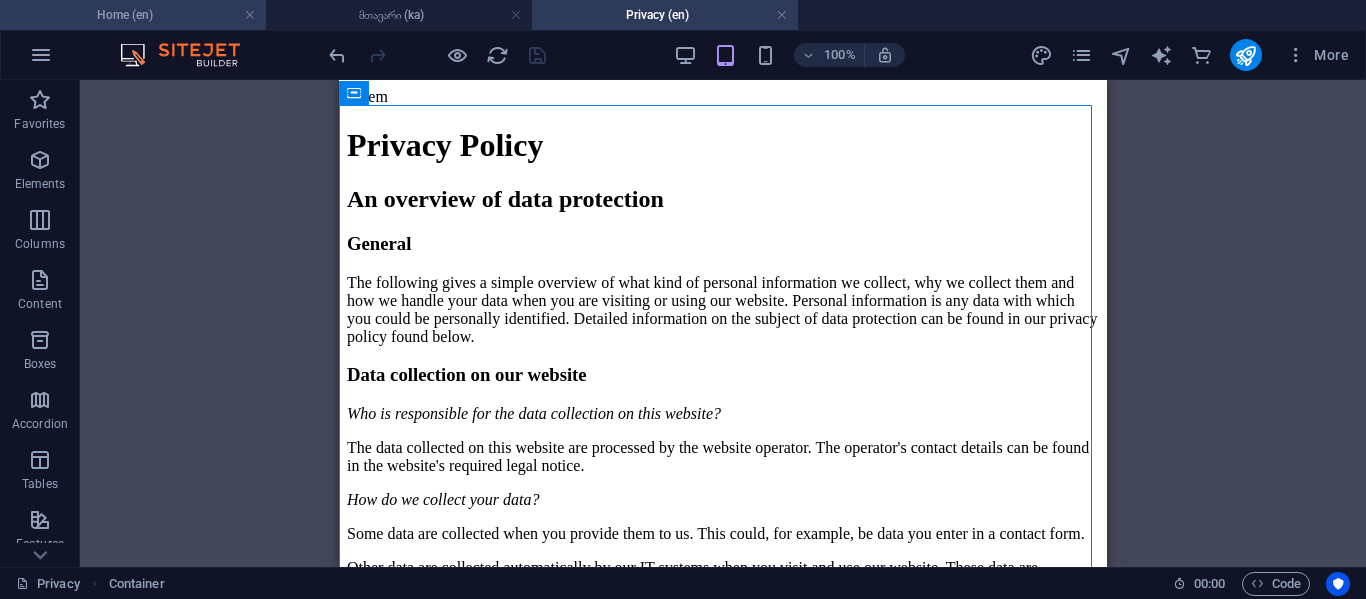 click on "Home (en)" at bounding box center (133, 15) 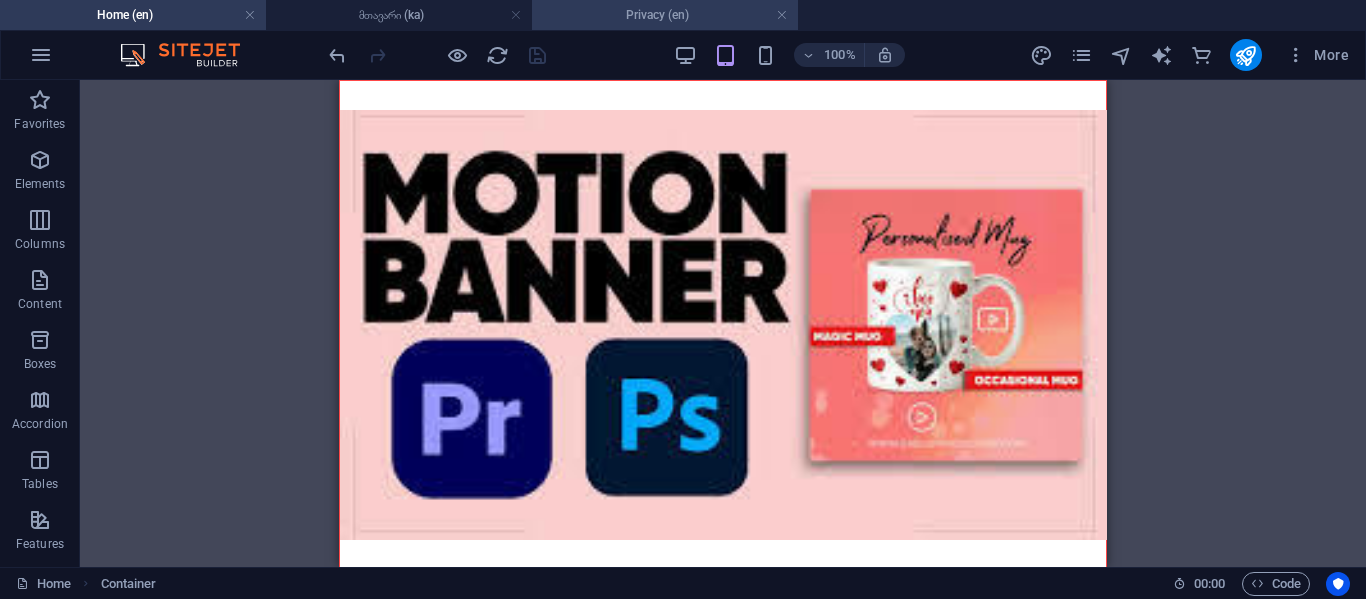 scroll, scrollTop: 4139, scrollLeft: 0, axis: vertical 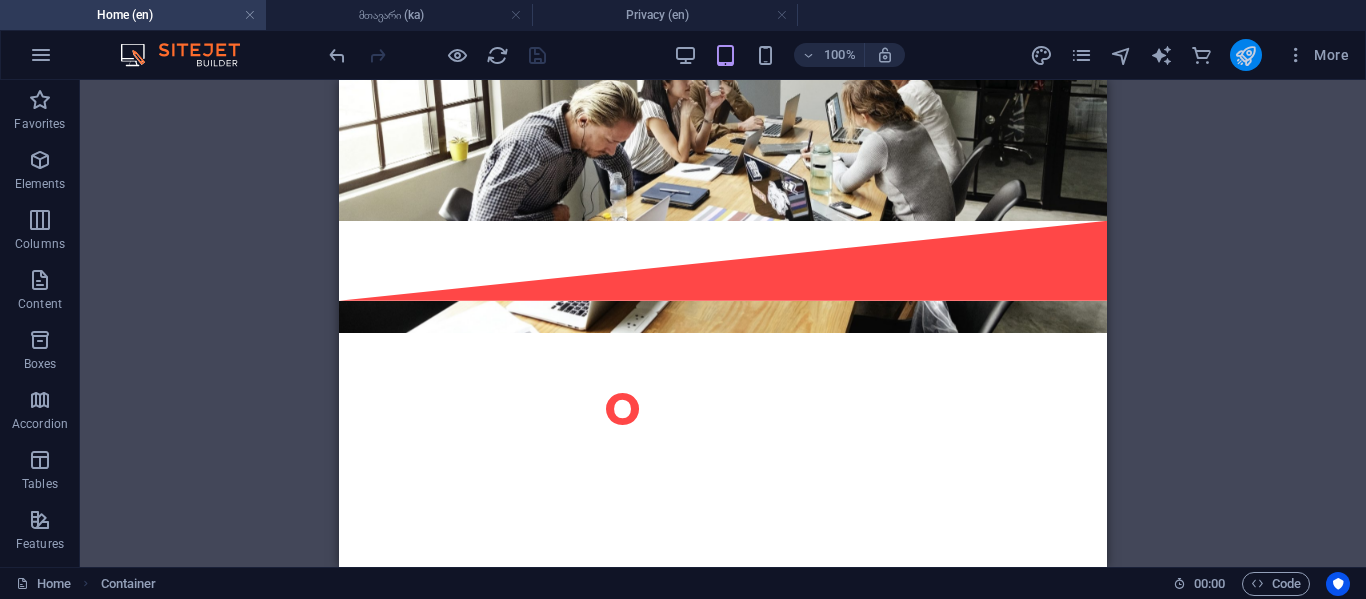 click at bounding box center [1245, 55] 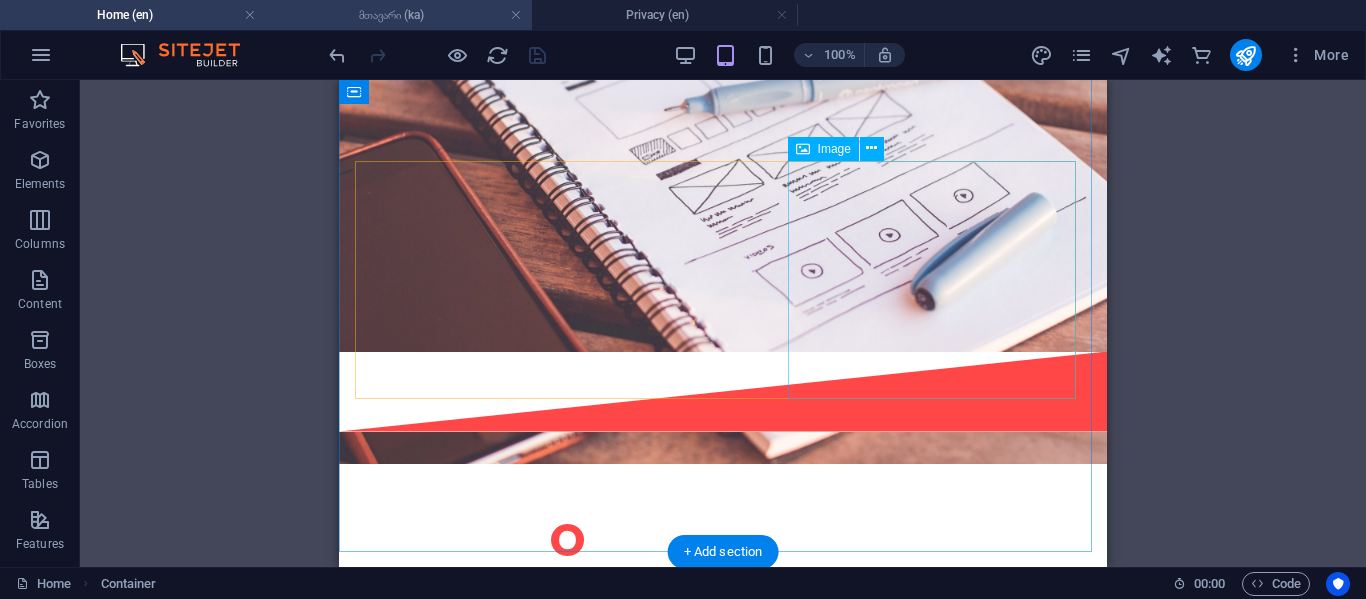scroll, scrollTop: 2440, scrollLeft: 0, axis: vertical 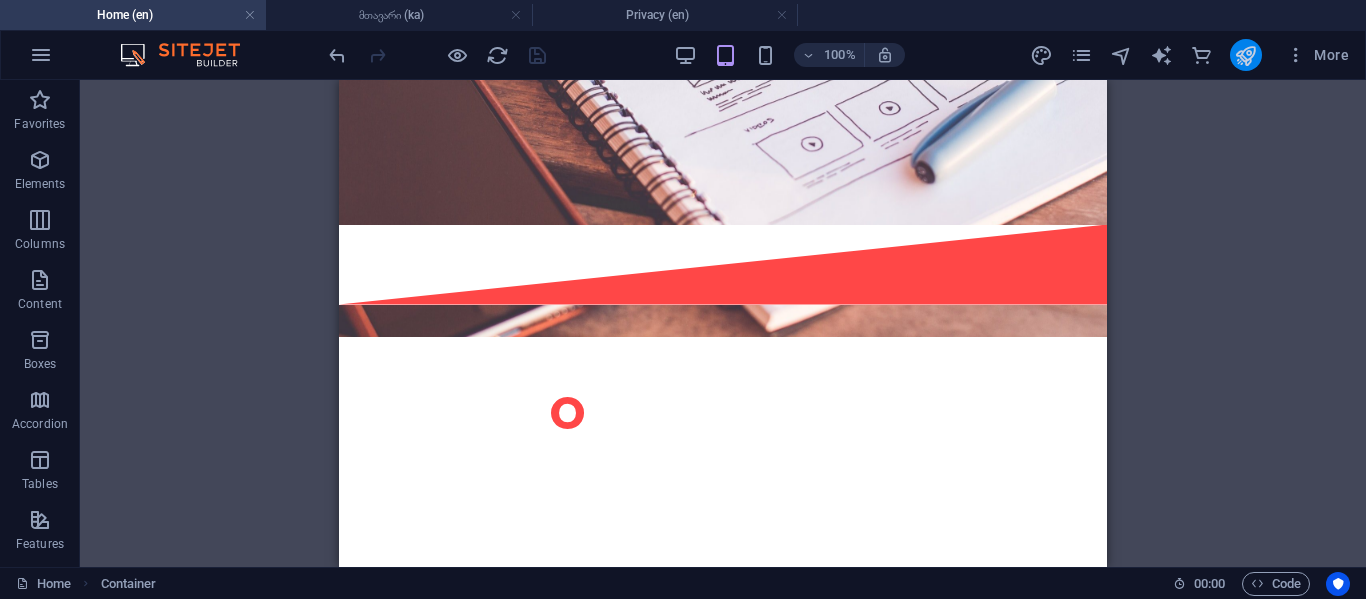 click at bounding box center (1245, 55) 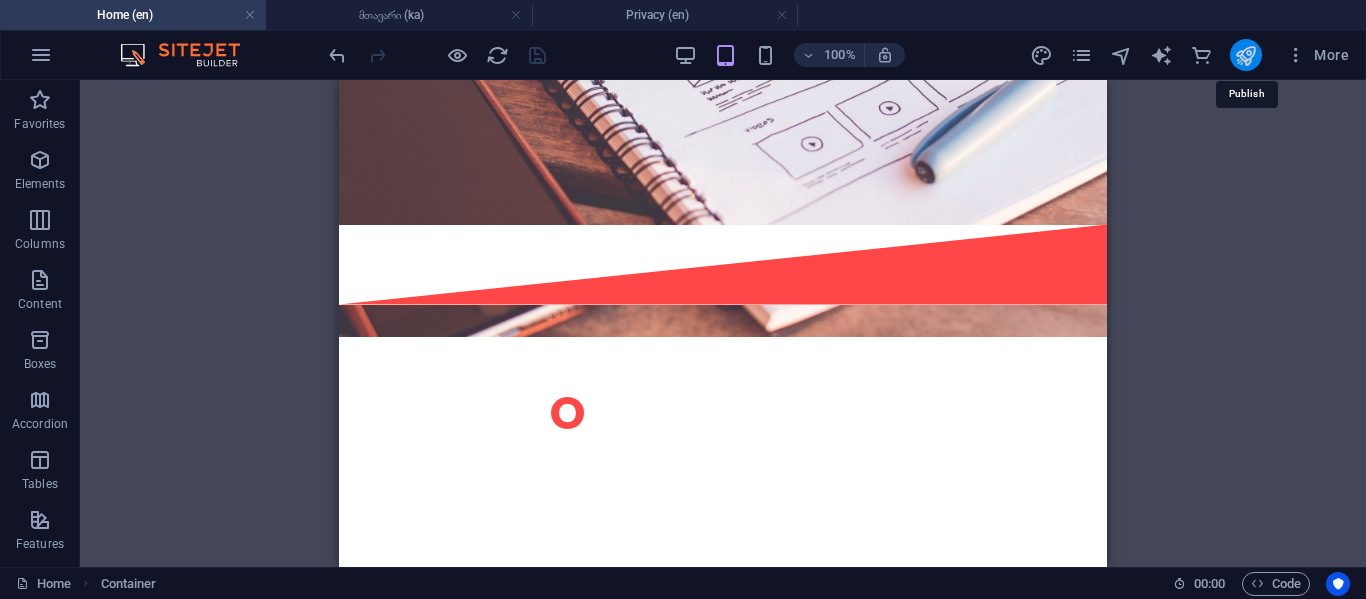 click at bounding box center (1245, 55) 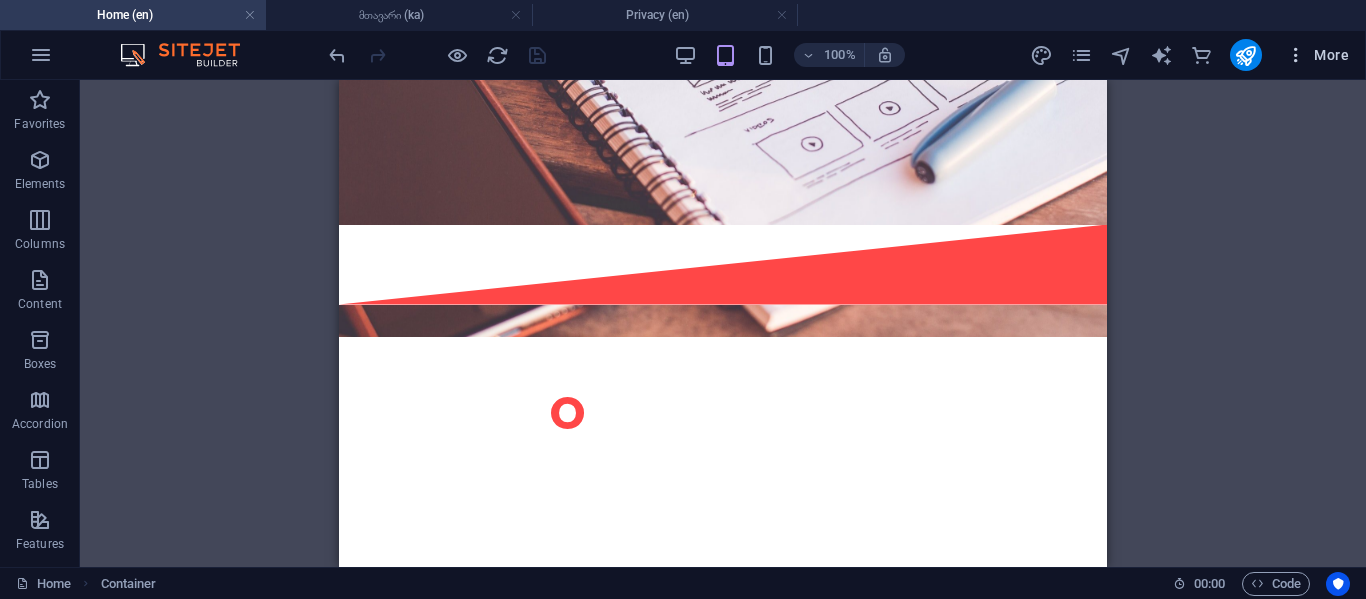 click at bounding box center [1296, 55] 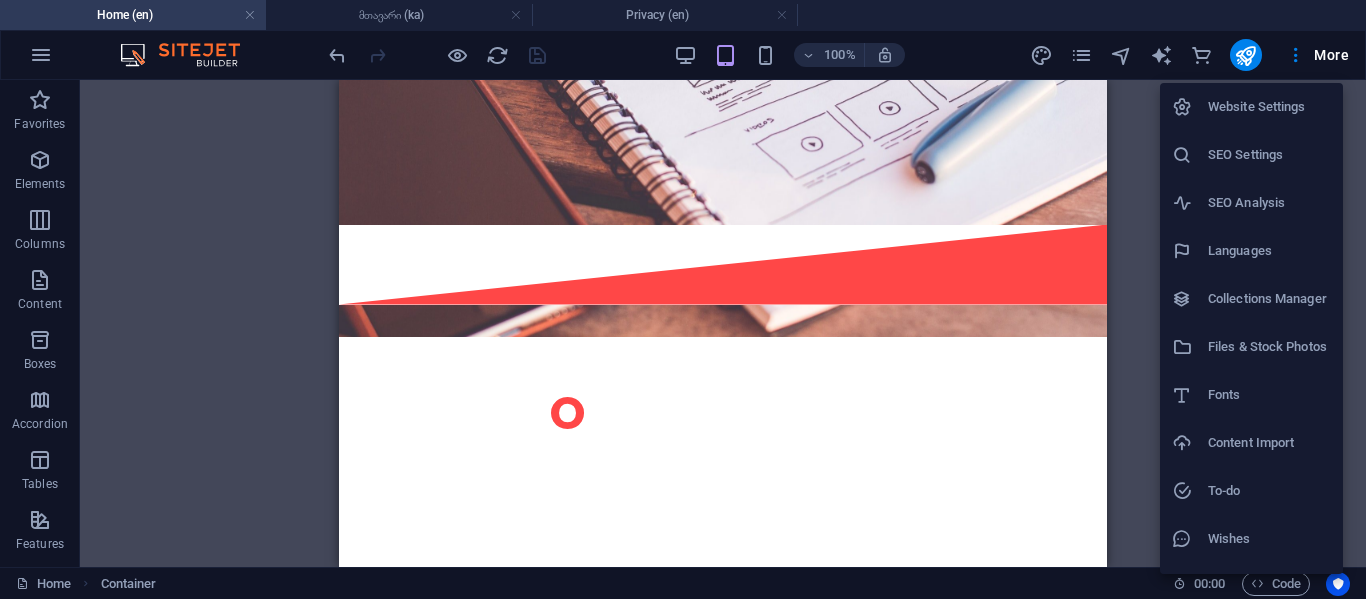 click on "Website Settings" at bounding box center [1269, 107] 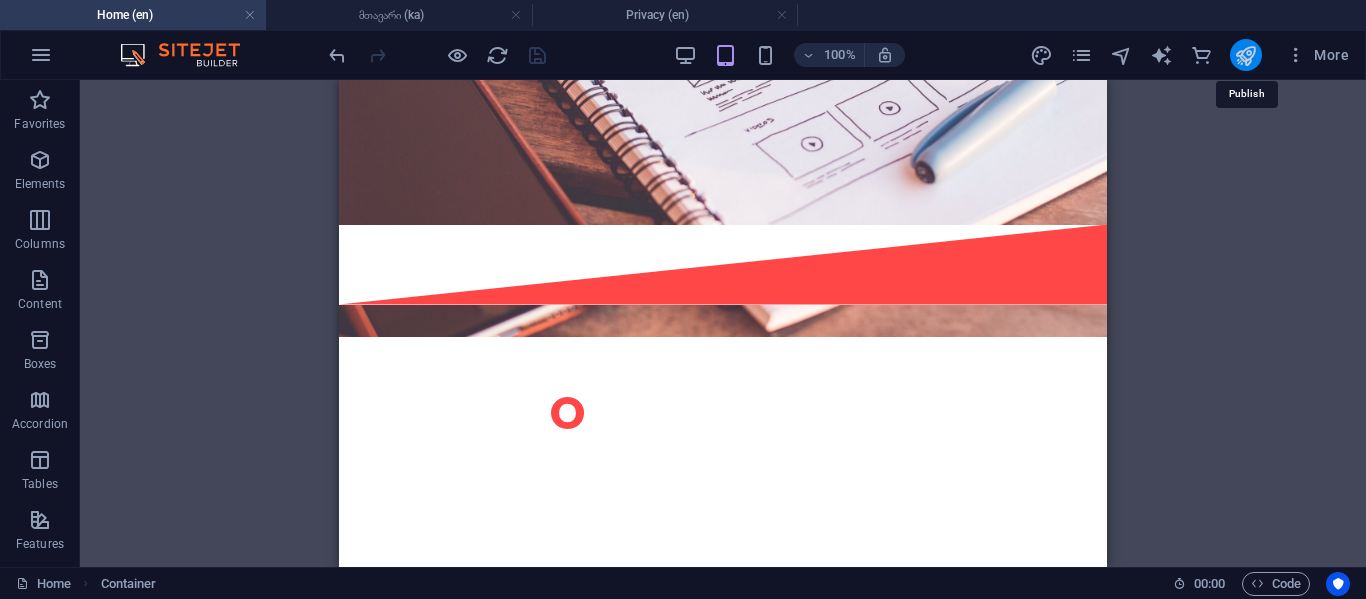 click at bounding box center [1245, 55] 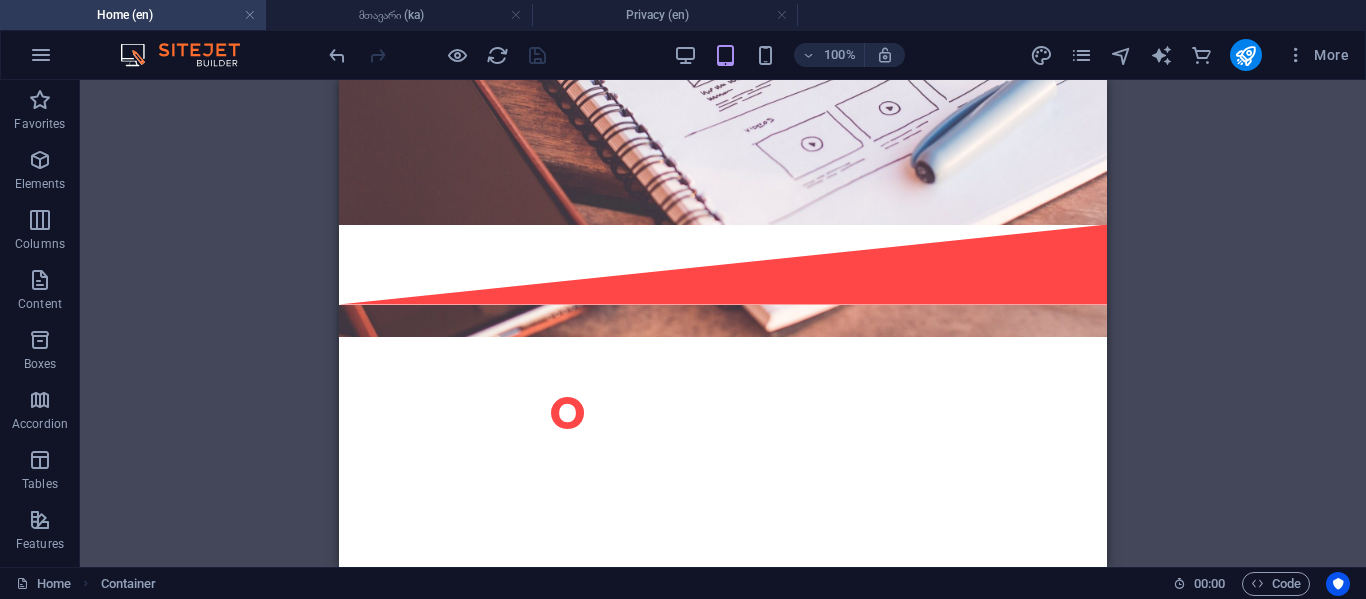 click on "More" at bounding box center [1193, 55] 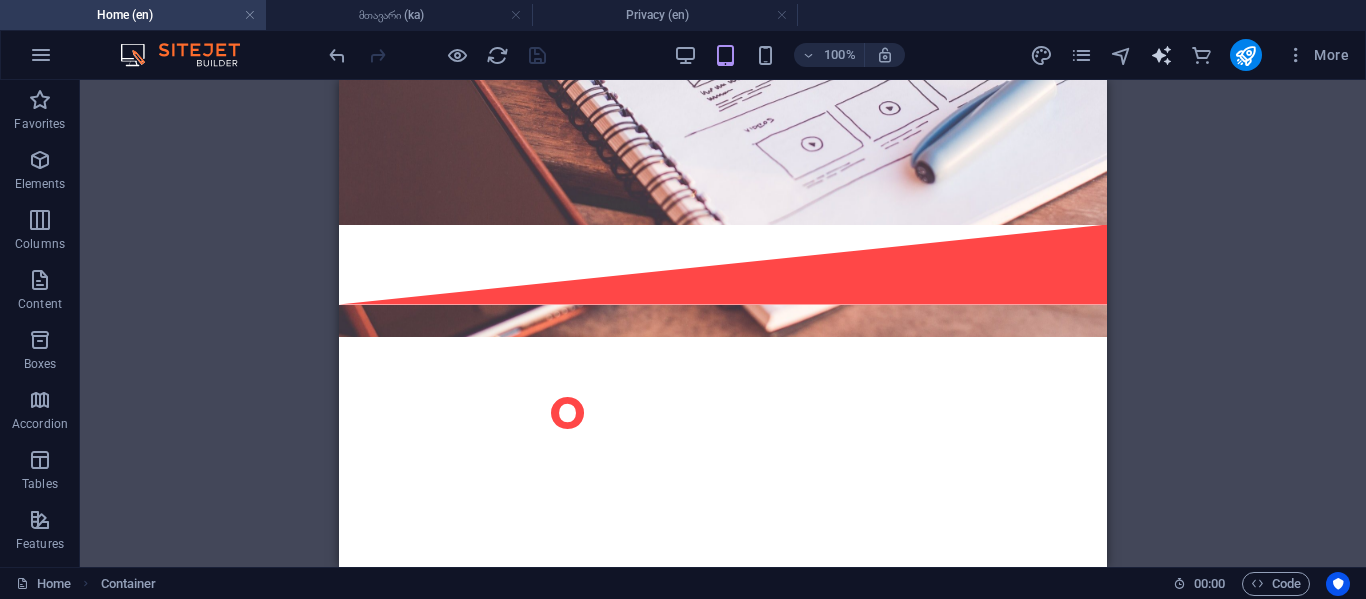 click at bounding box center (1161, 55) 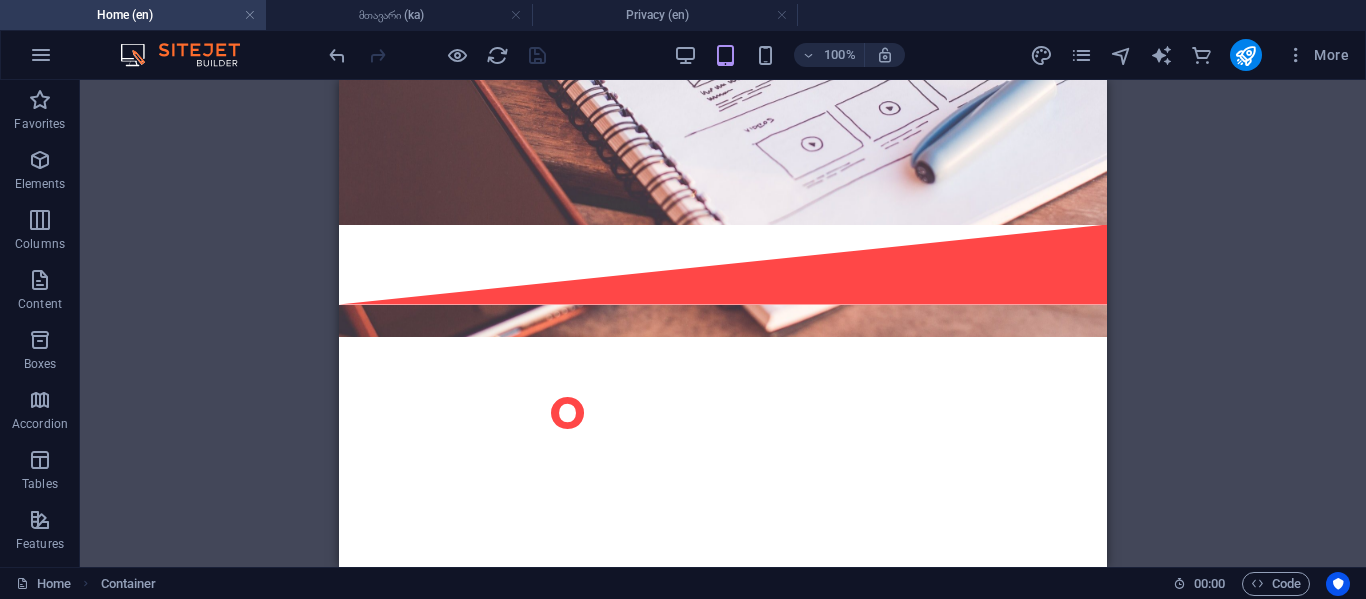 click on "More" at bounding box center (1193, 55) 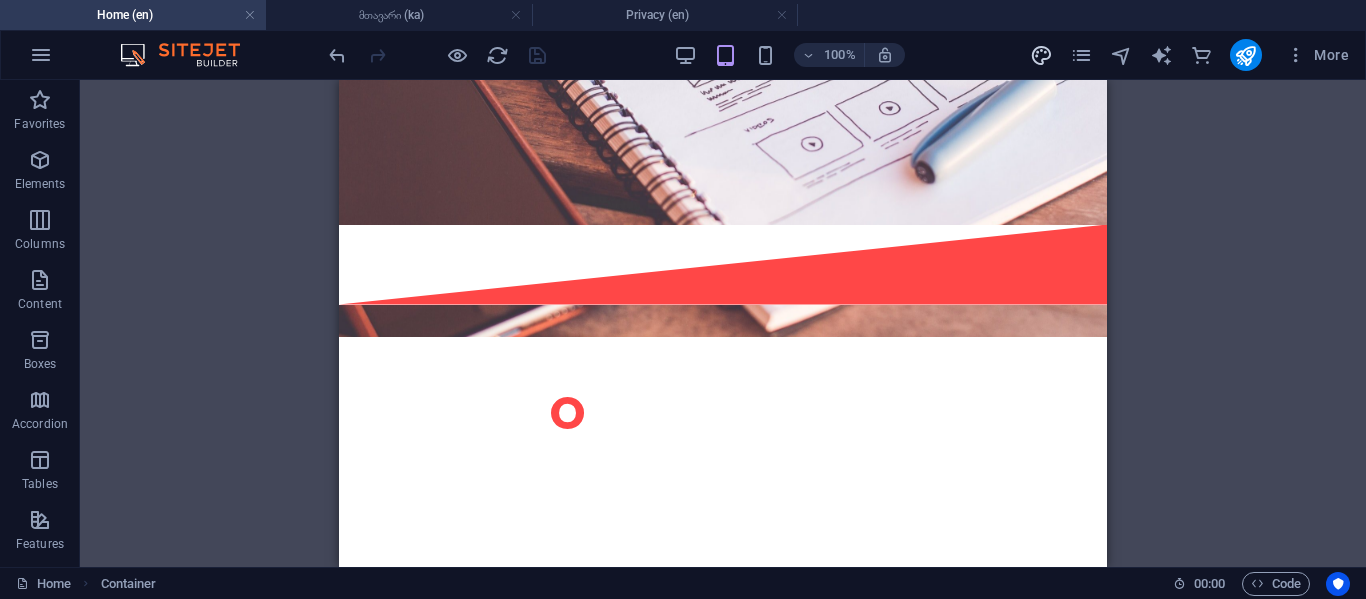 click at bounding box center [1041, 55] 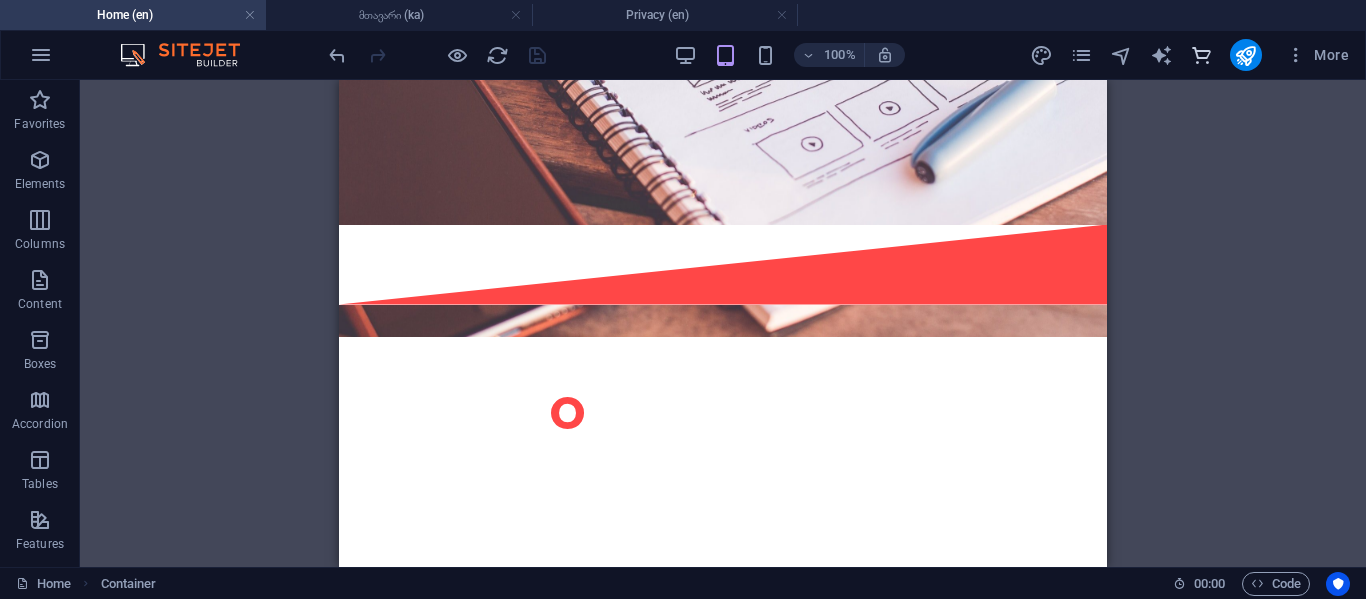 drag, startPoint x: 1231, startPoint y: 52, endPoint x: 1203, endPoint y: 52, distance: 28 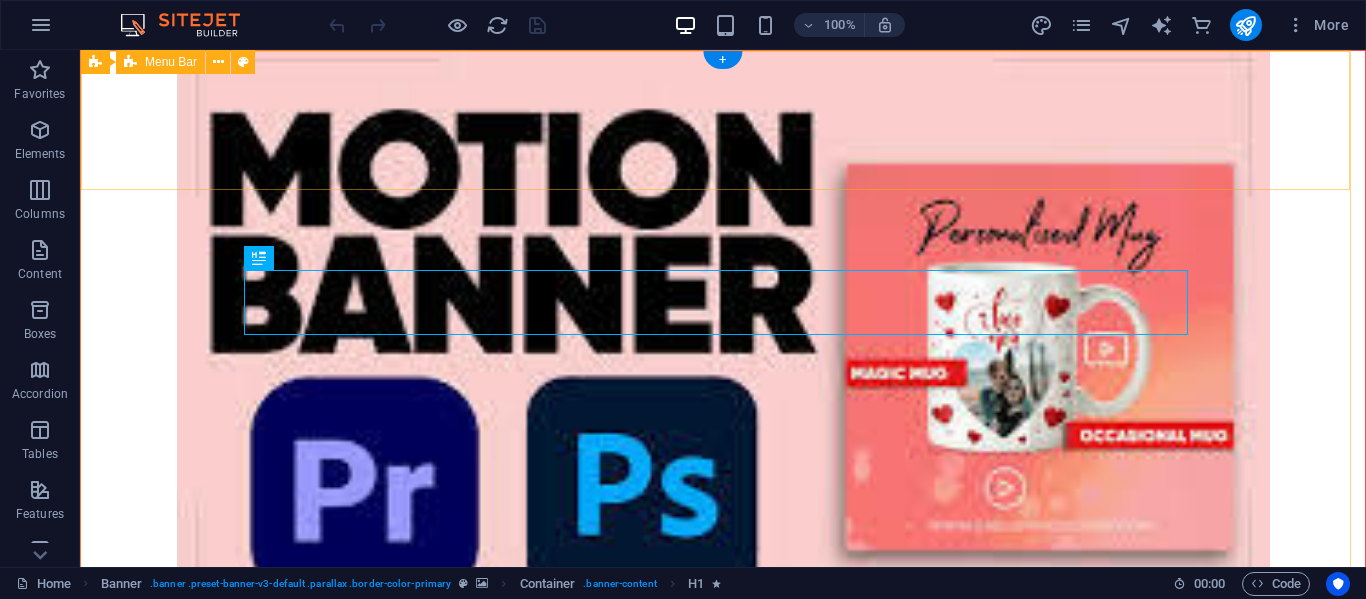 scroll, scrollTop: 0, scrollLeft: 0, axis: both 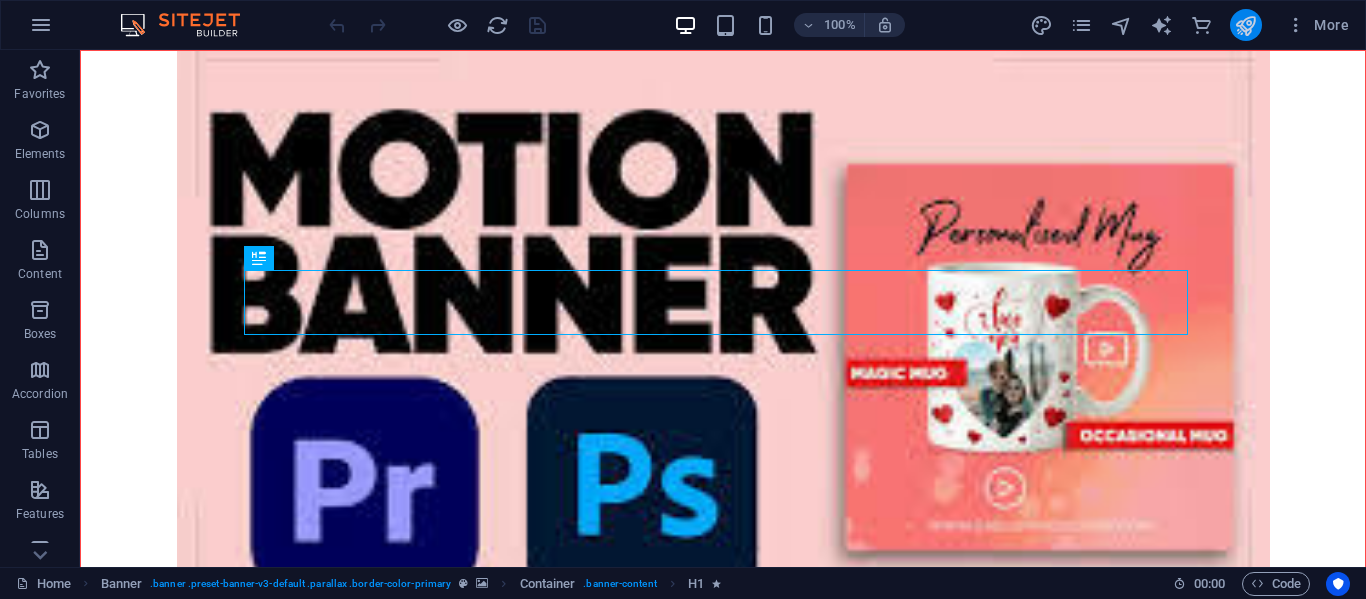 click at bounding box center [1245, 25] 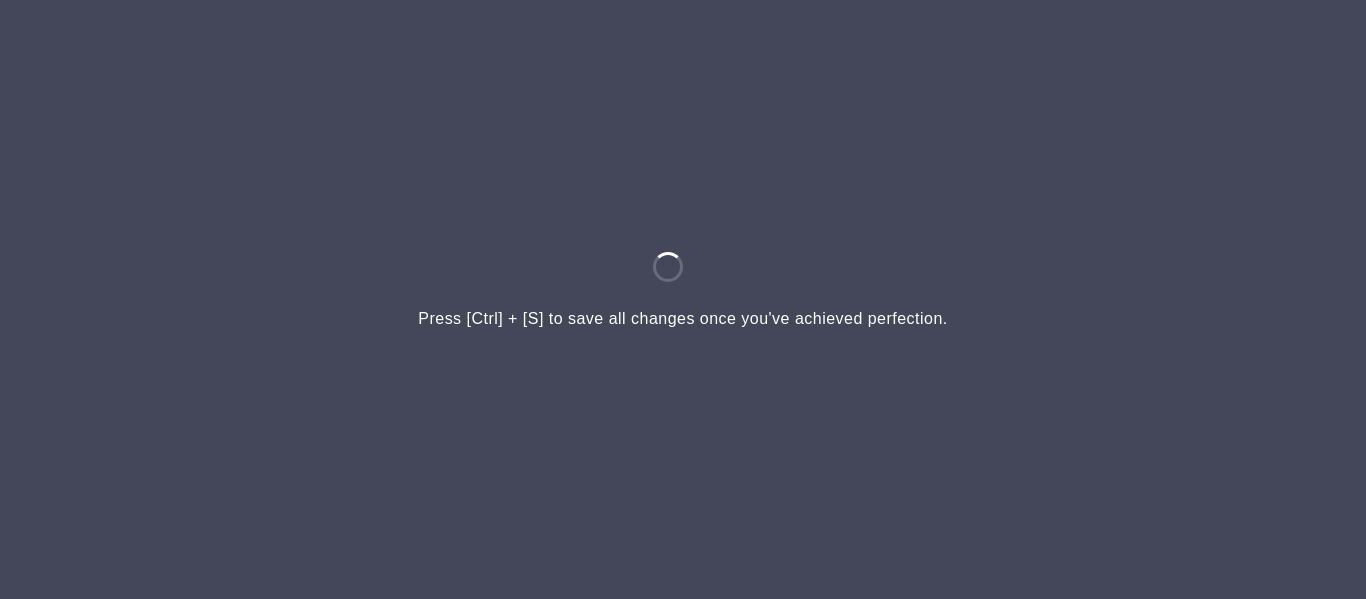 scroll, scrollTop: 0, scrollLeft: 0, axis: both 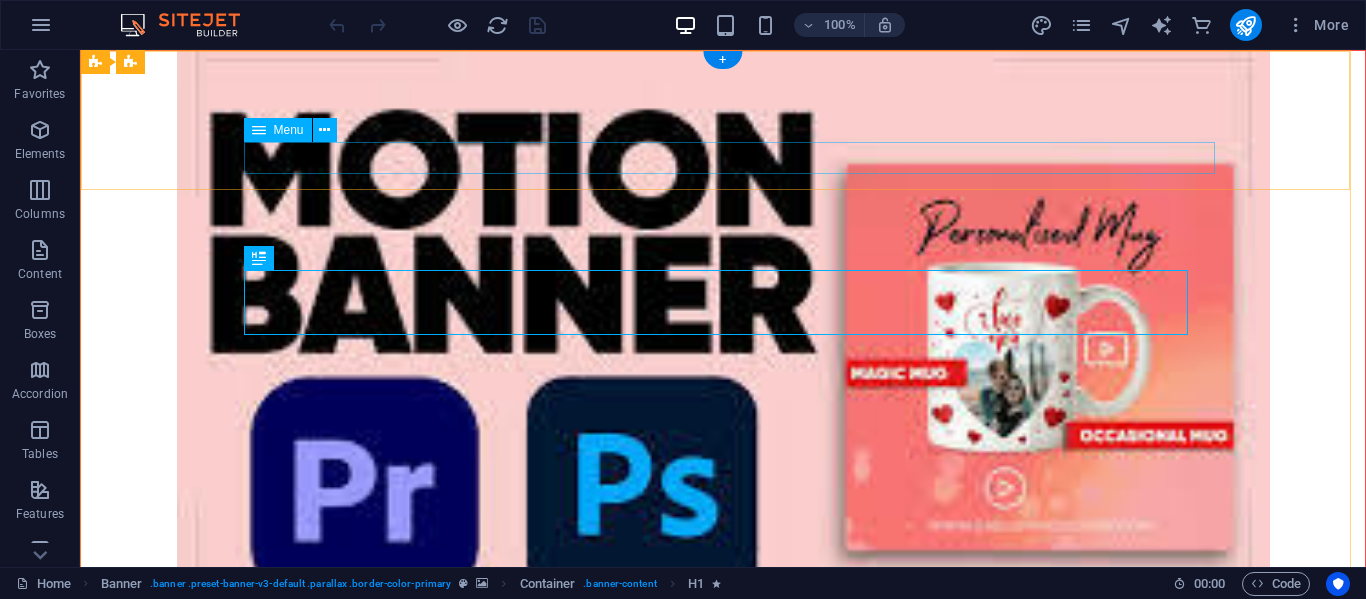 click on "| |English / ქართული| Home About us Projects Team Contact Services Gallery |" at bounding box center (723, 778) 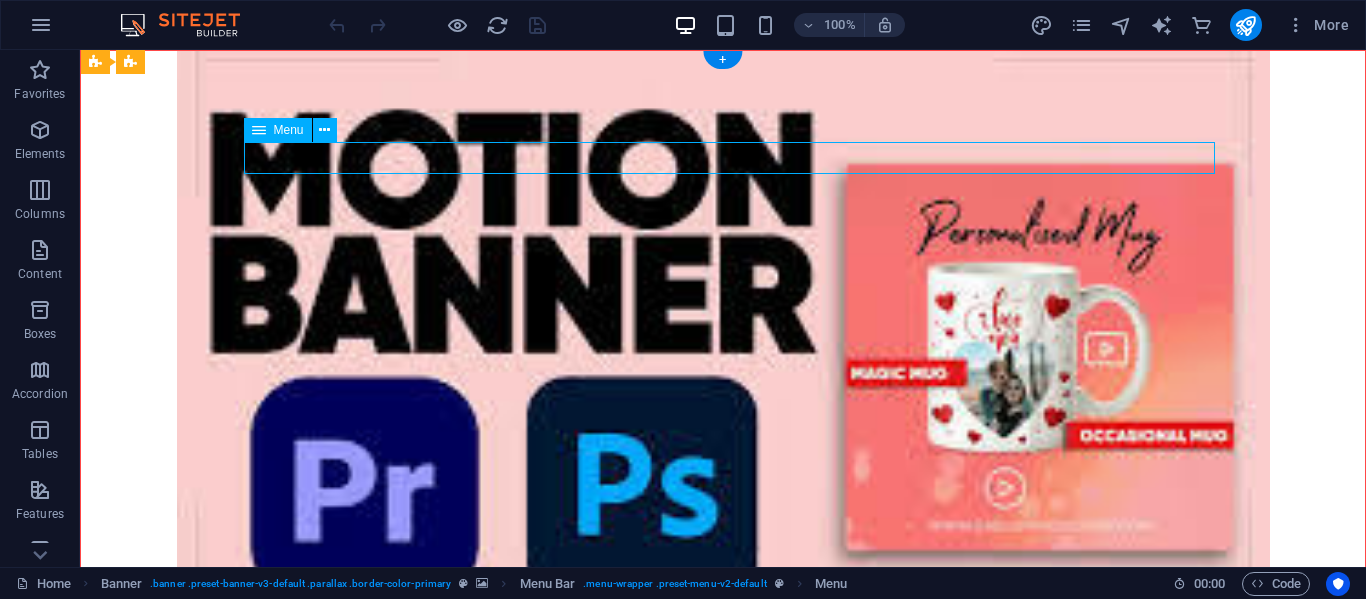 click on "| |English / ქართული| Home About us Projects Team Contact Services Gallery |" at bounding box center [723, 778] 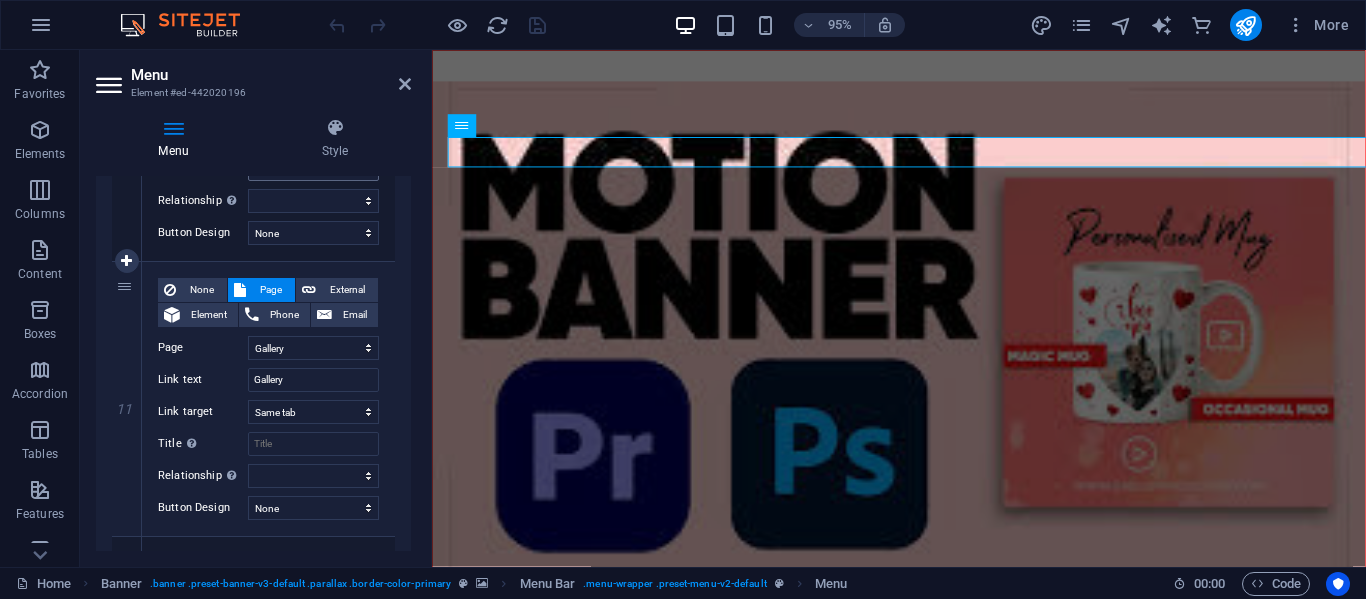 scroll, scrollTop: 2560, scrollLeft: 0, axis: vertical 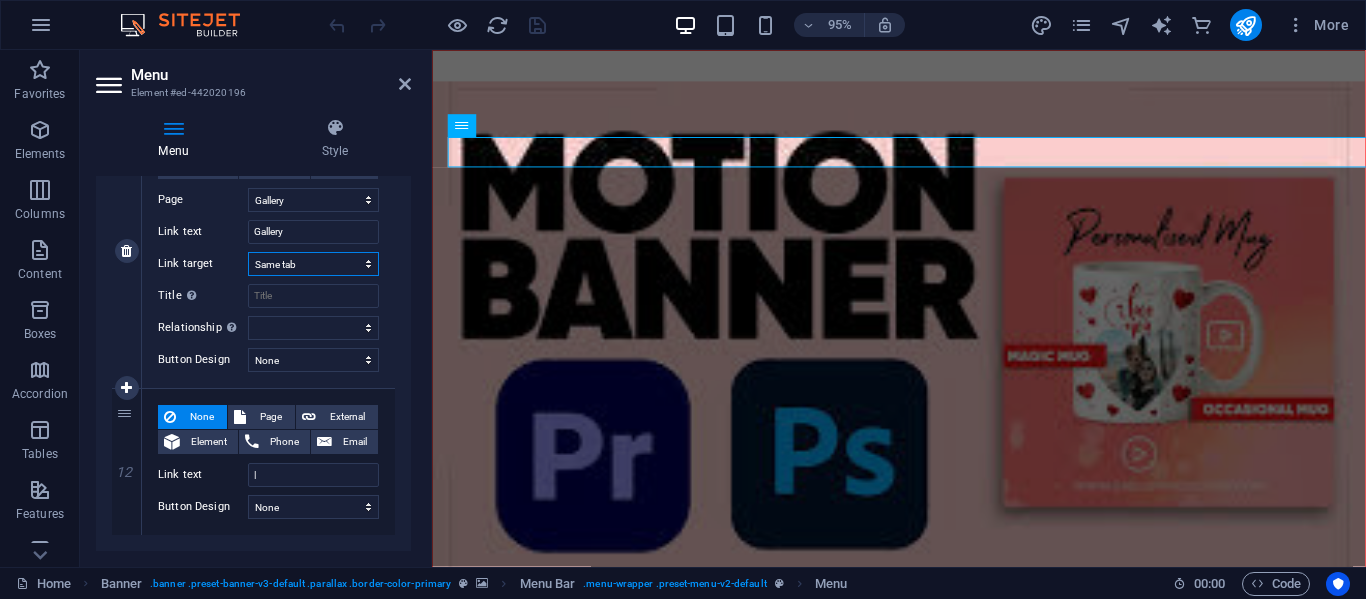 click on "New tab Same tab Overlay" at bounding box center (313, 264) 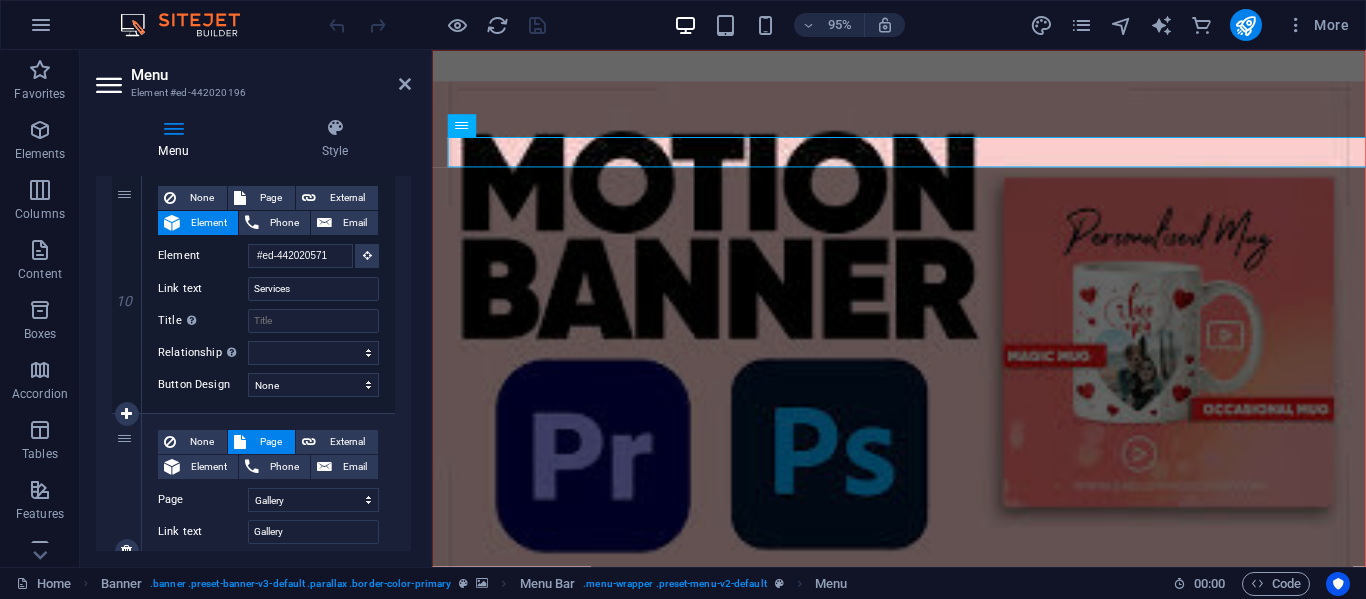 scroll, scrollTop: 2360, scrollLeft: 0, axis: vertical 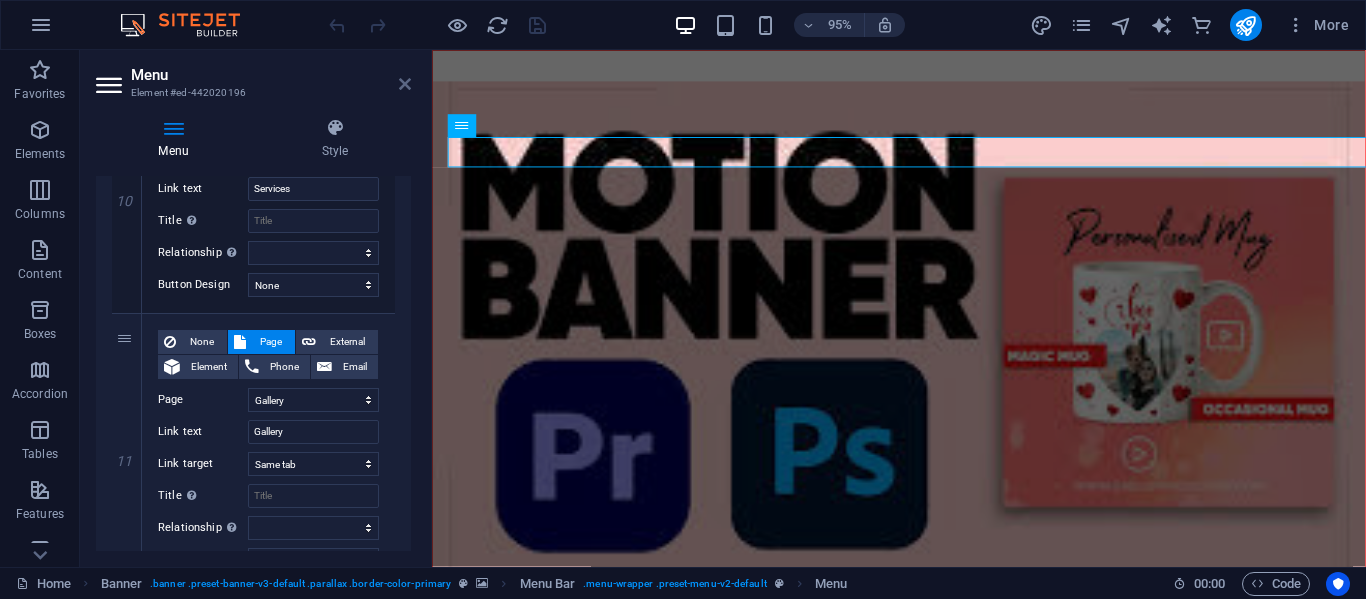 click at bounding box center [405, 84] 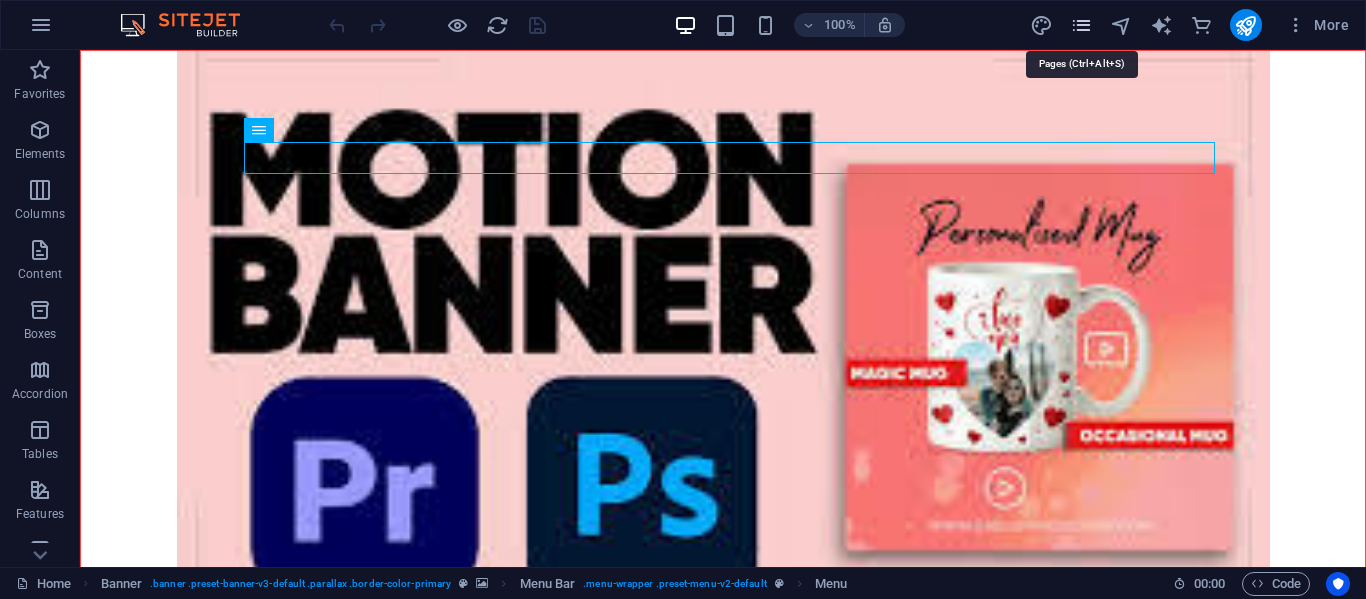 click at bounding box center [1081, 25] 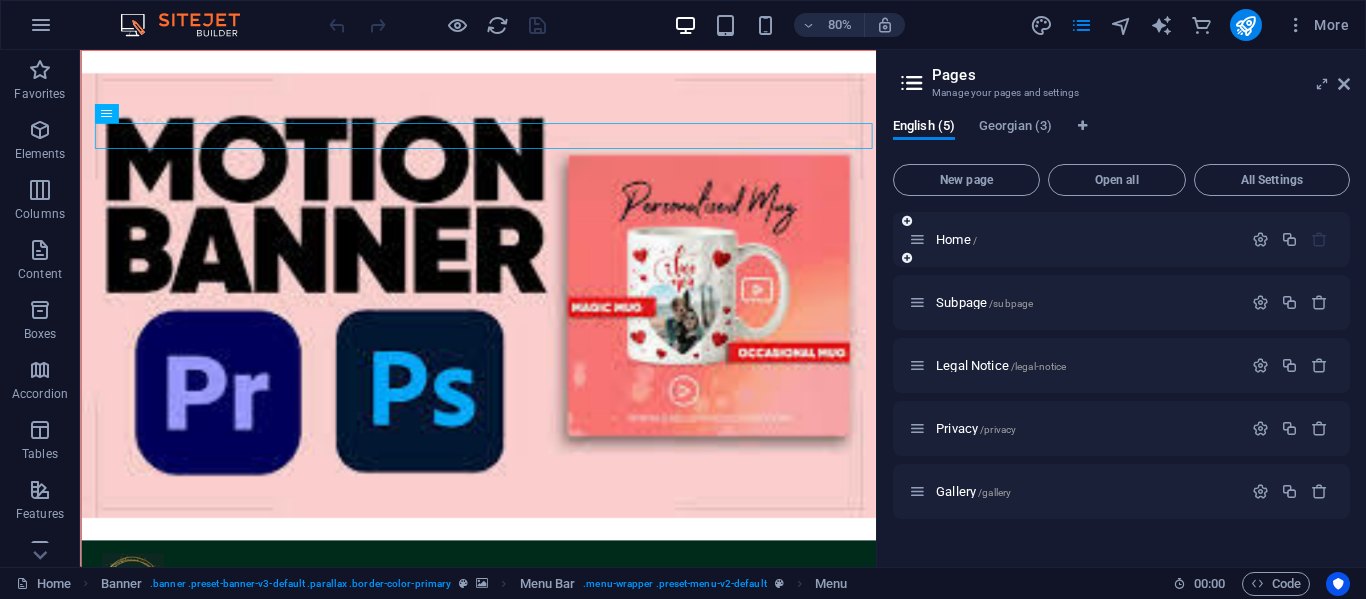 click on "Home /" at bounding box center [1075, 239] 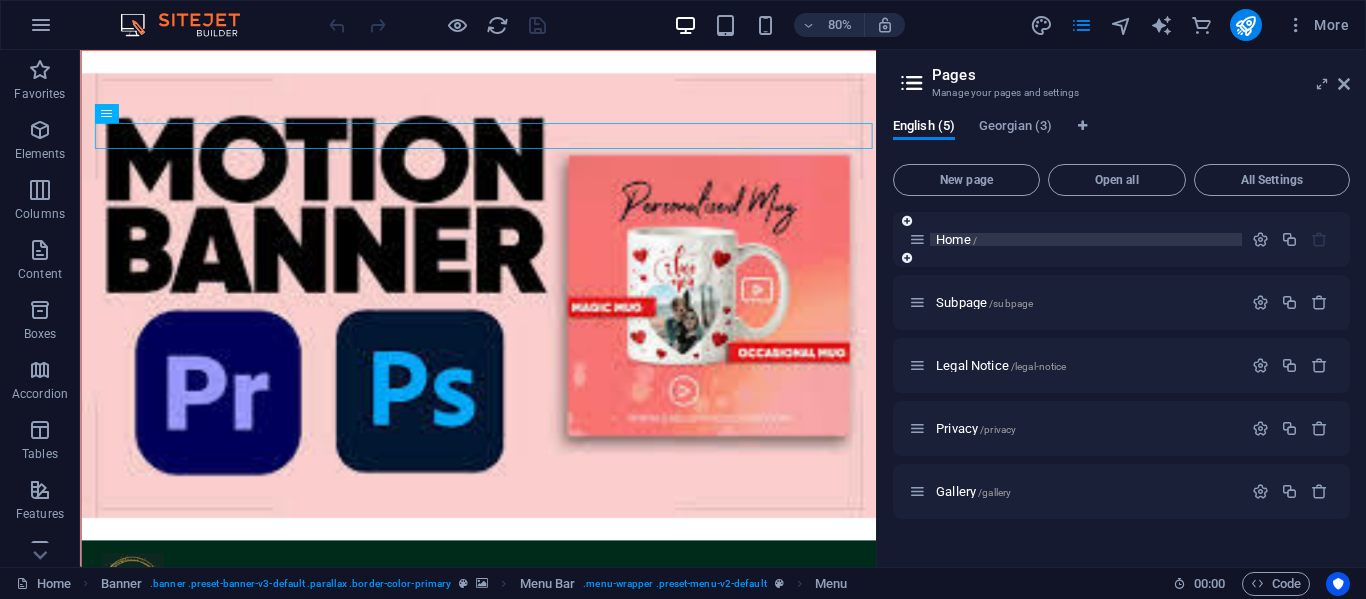 click on "Home /" at bounding box center (956, 239) 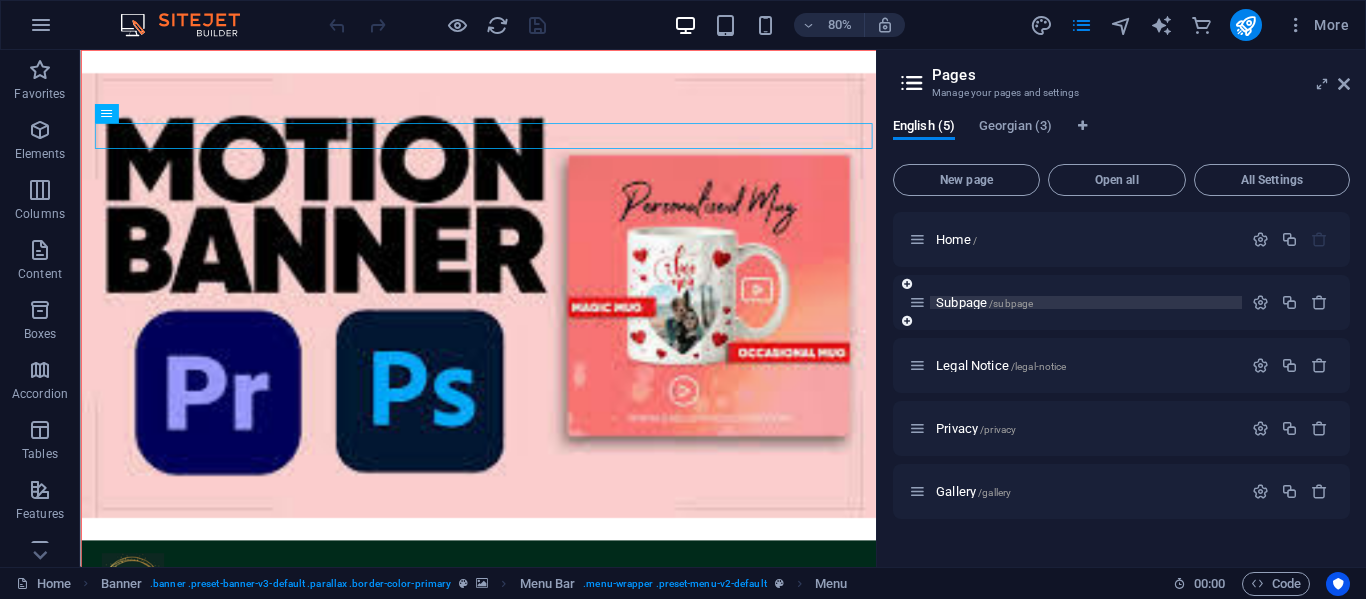 click on "Subpage /subpage" at bounding box center (984, 302) 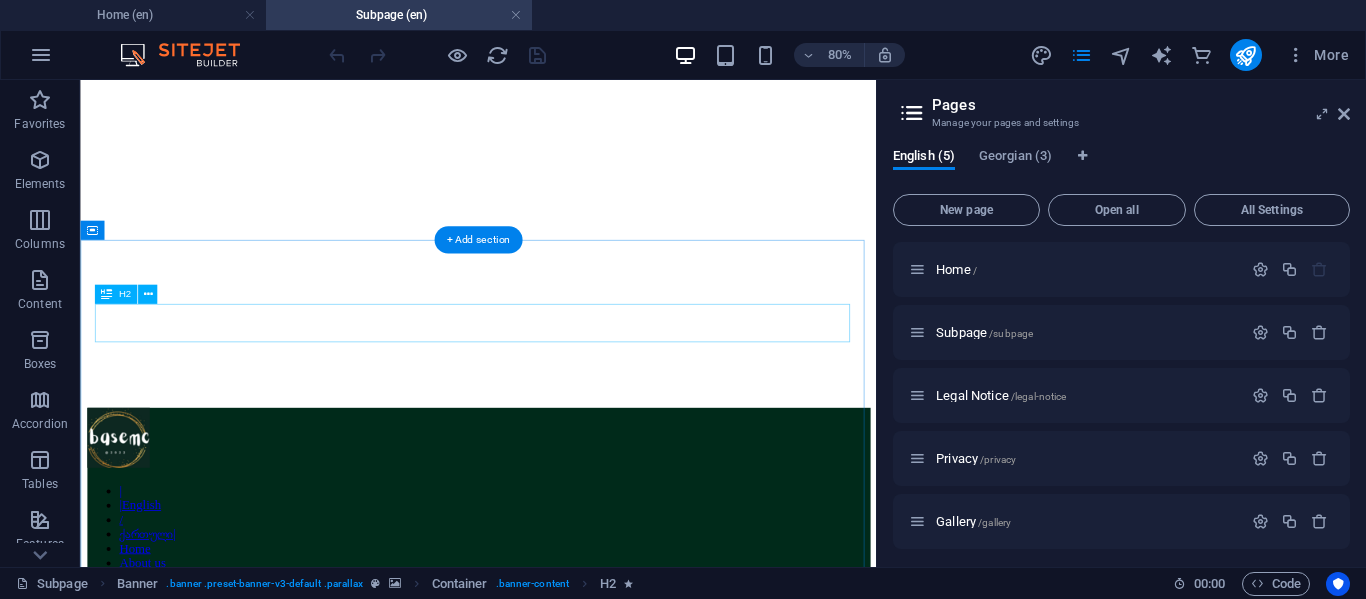 scroll, scrollTop: 400, scrollLeft: 0, axis: vertical 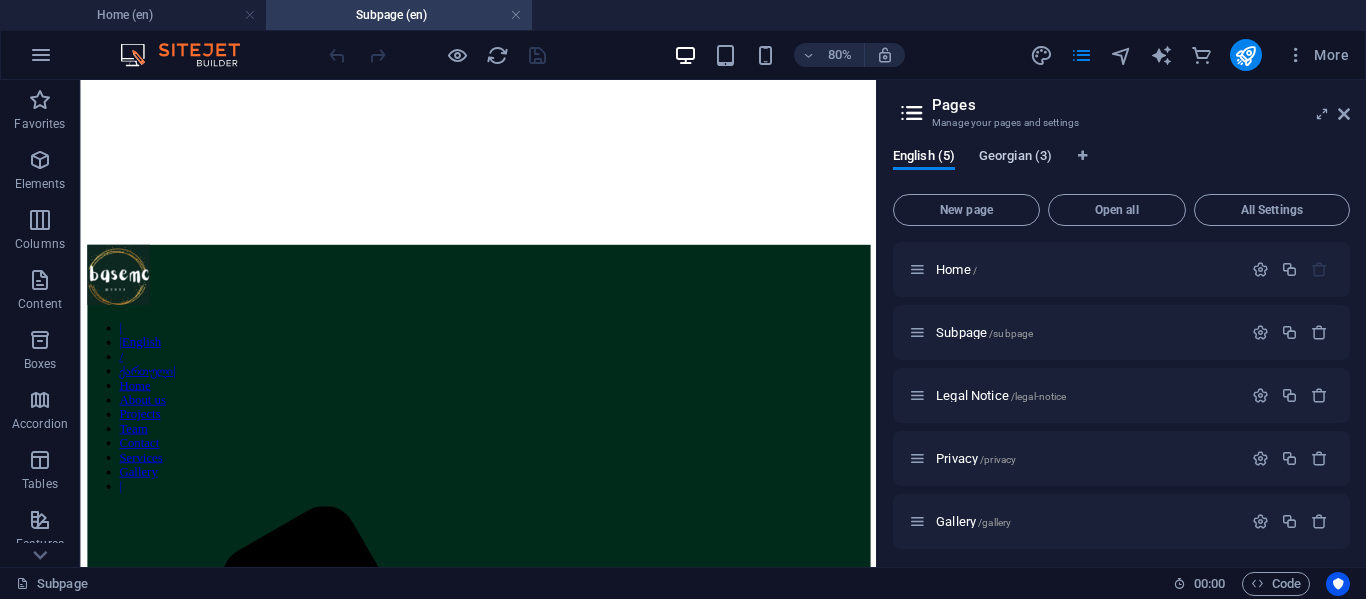 drag, startPoint x: 1006, startPoint y: 171, endPoint x: 1019, endPoint y: 155, distance: 20.615528 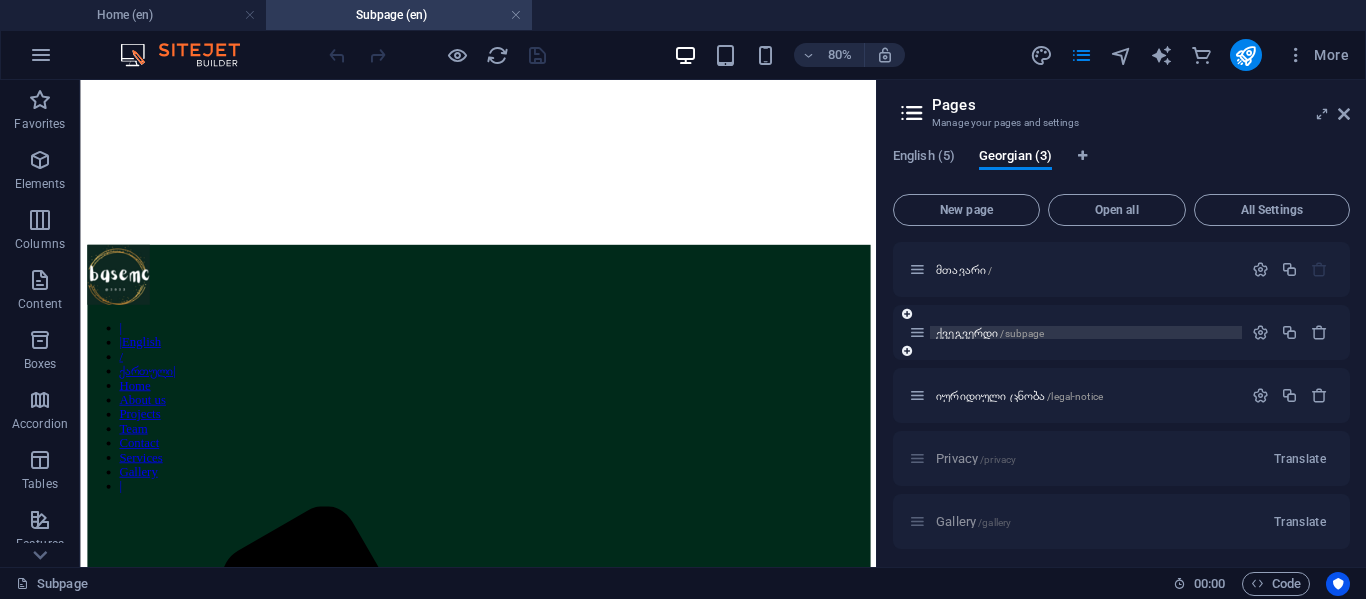 click on "/subpage" at bounding box center (1022, 333) 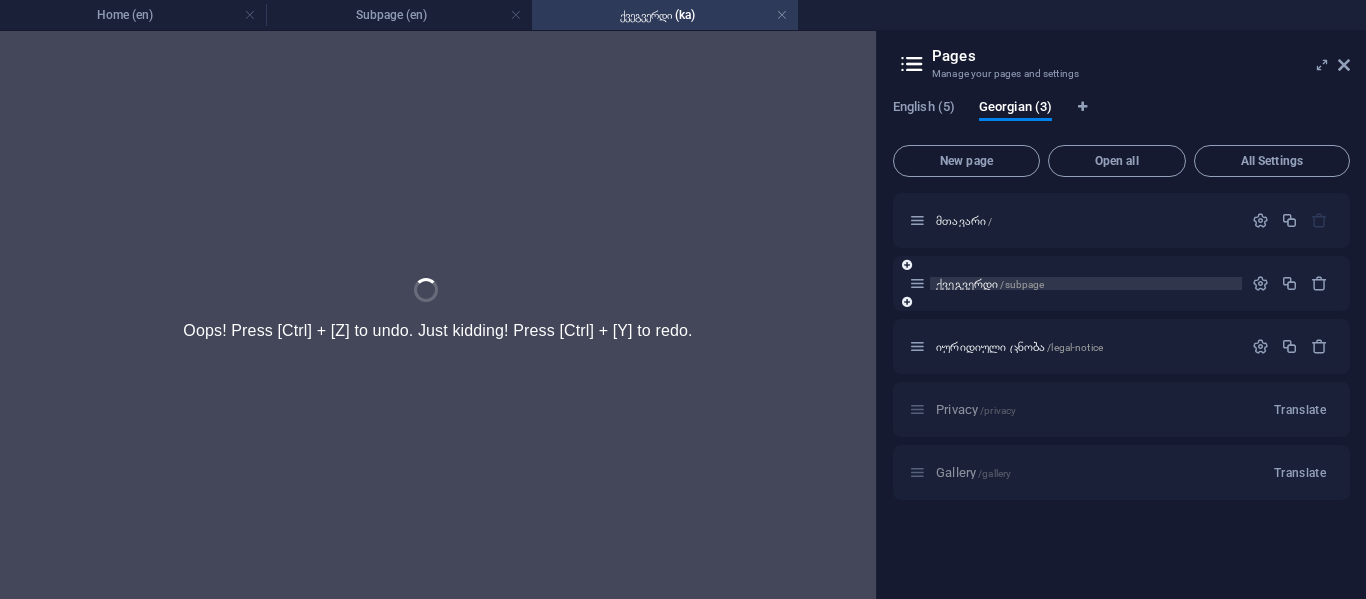 scroll, scrollTop: 0, scrollLeft: 0, axis: both 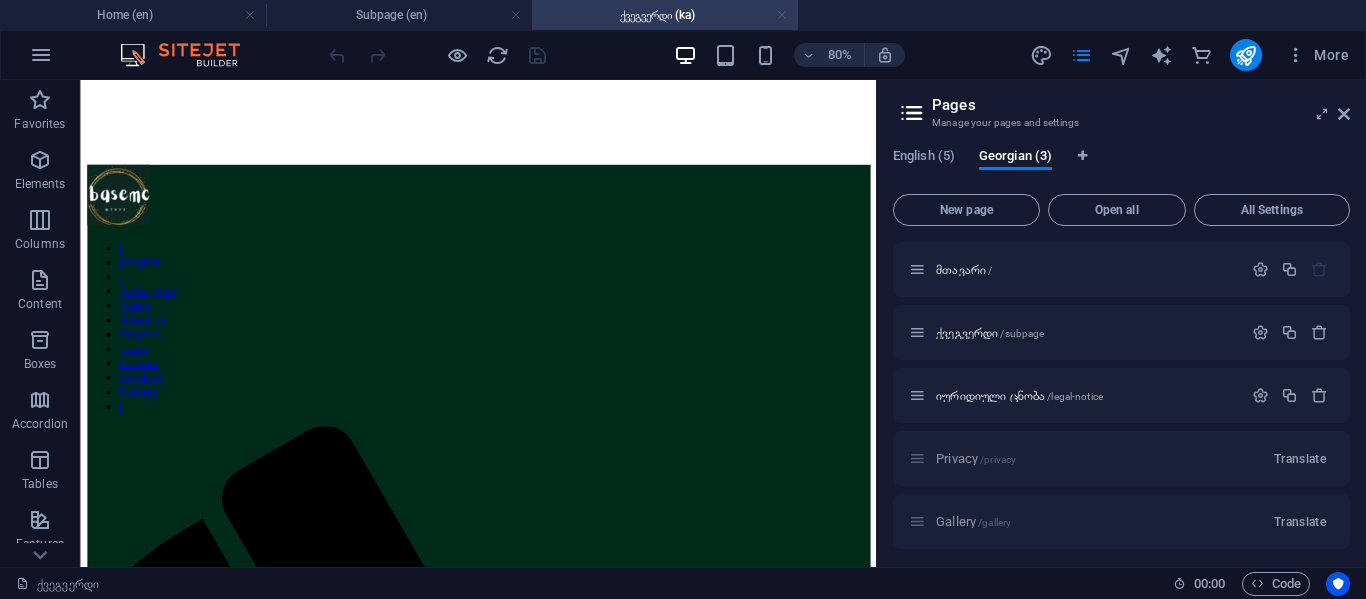 click at bounding box center (782, 15) 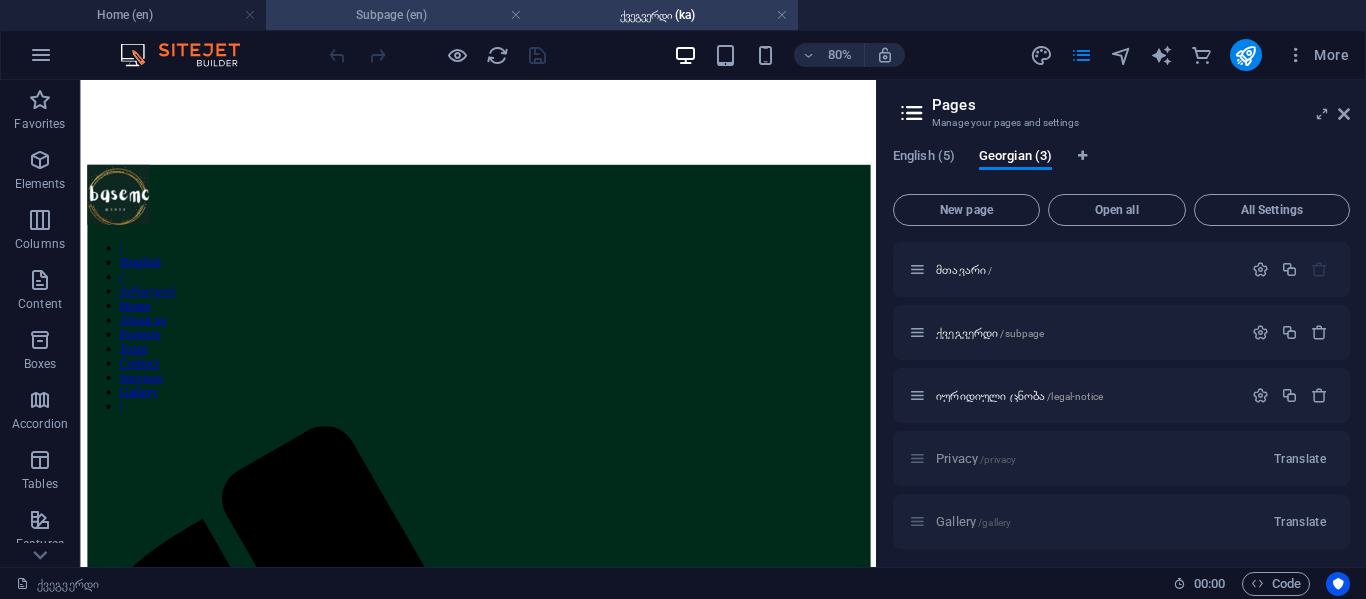 scroll, scrollTop: 400, scrollLeft: 0, axis: vertical 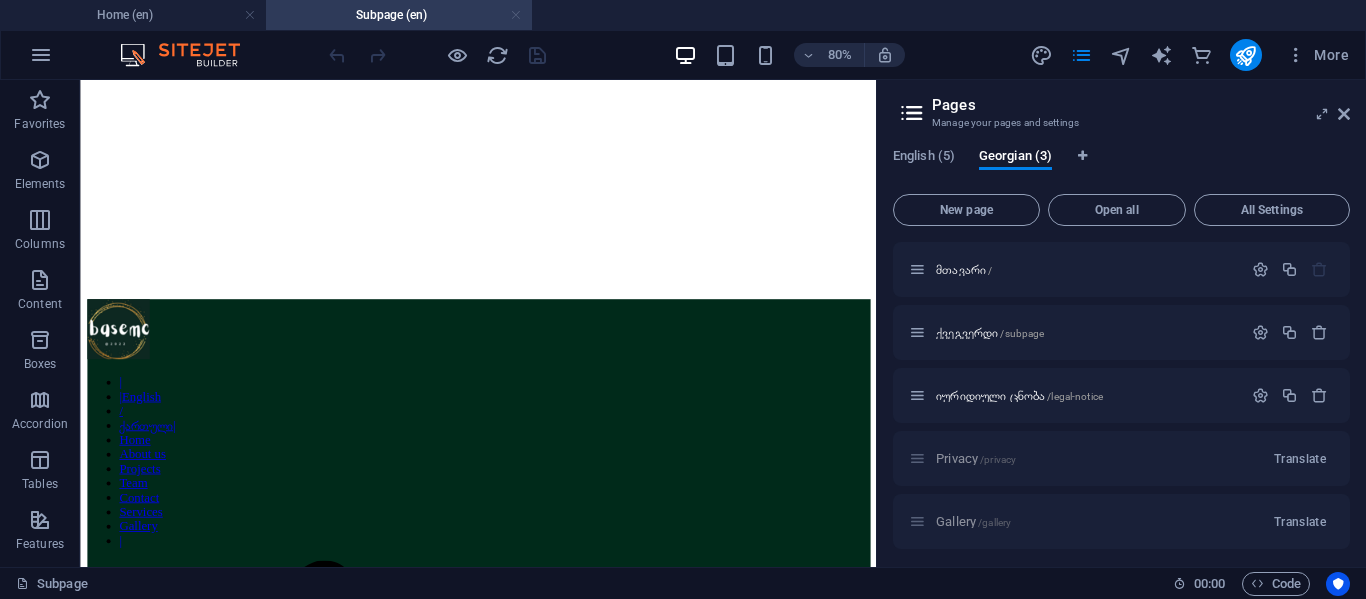 drag, startPoint x: 519, startPoint y: 18, endPoint x: 953, endPoint y: 188, distance: 466.10727 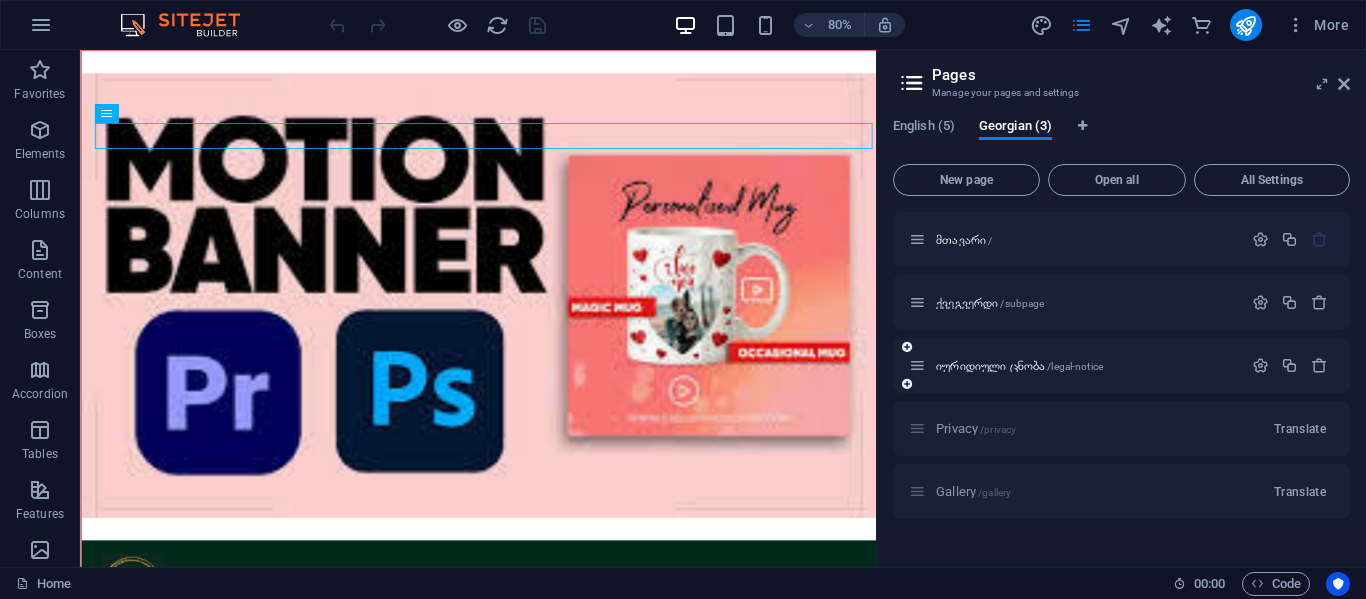 click on "იურიდიული ცნობა /legal-notice" at bounding box center (1075, 365) 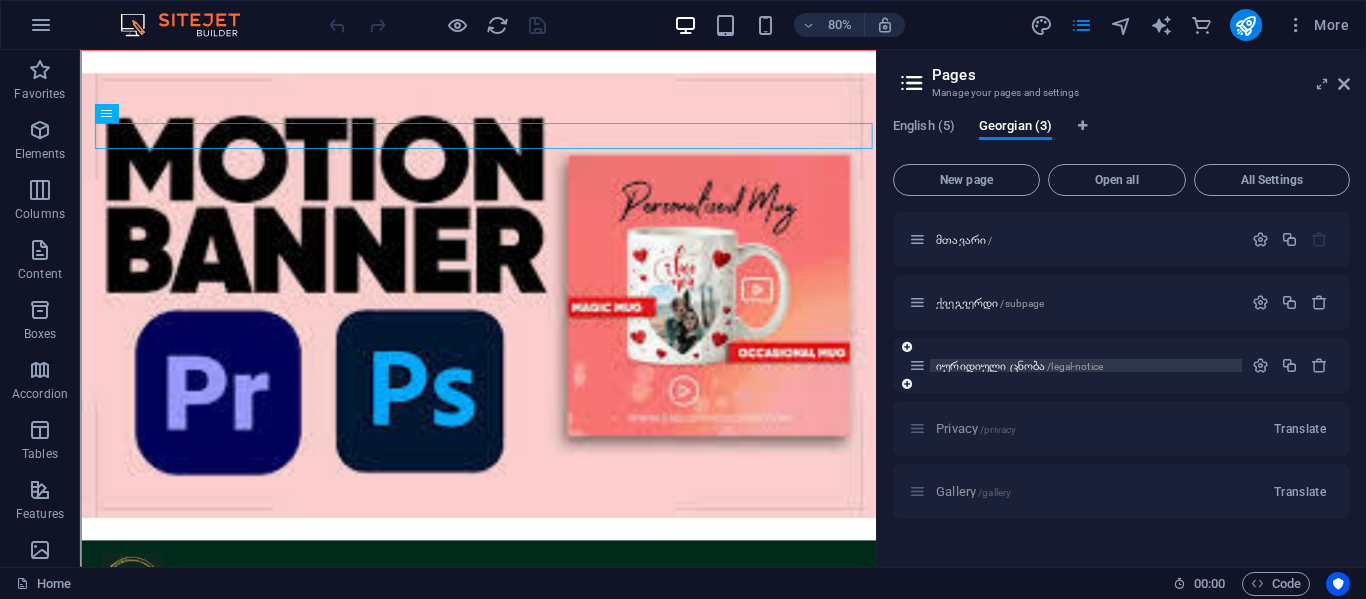 click on "იურიდიული ცნობა /legal-notice" at bounding box center [1019, 365] 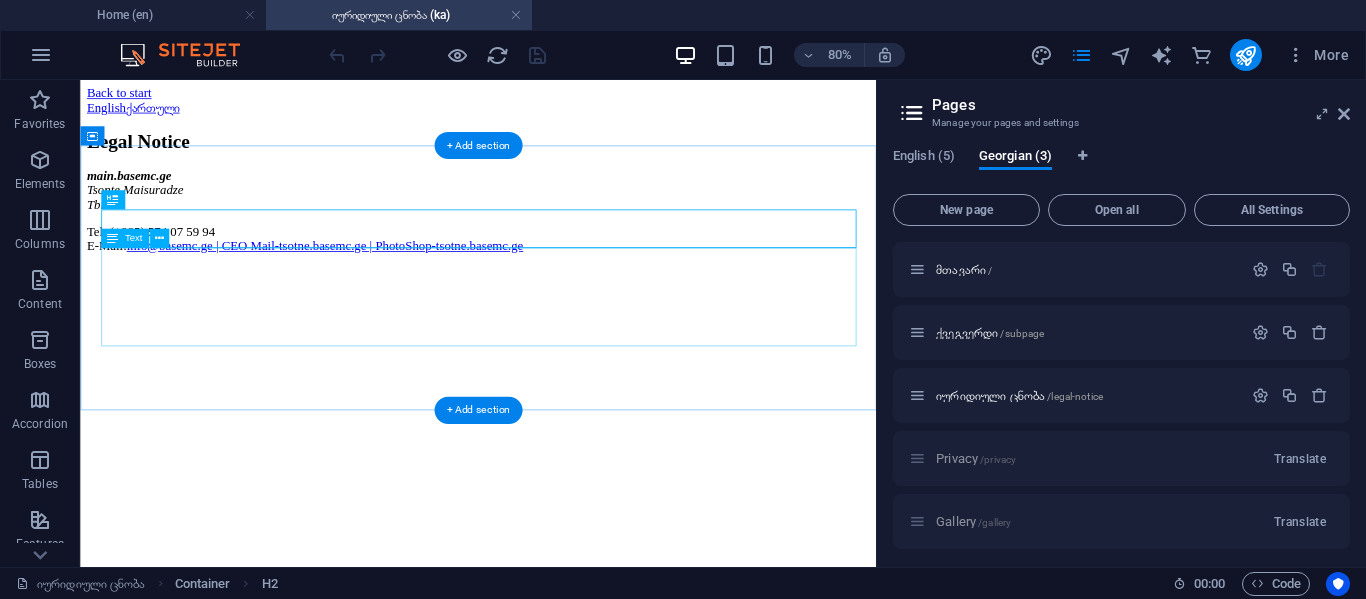 scroll, scrollTop: 0, scrollLeft: 0, axis: both 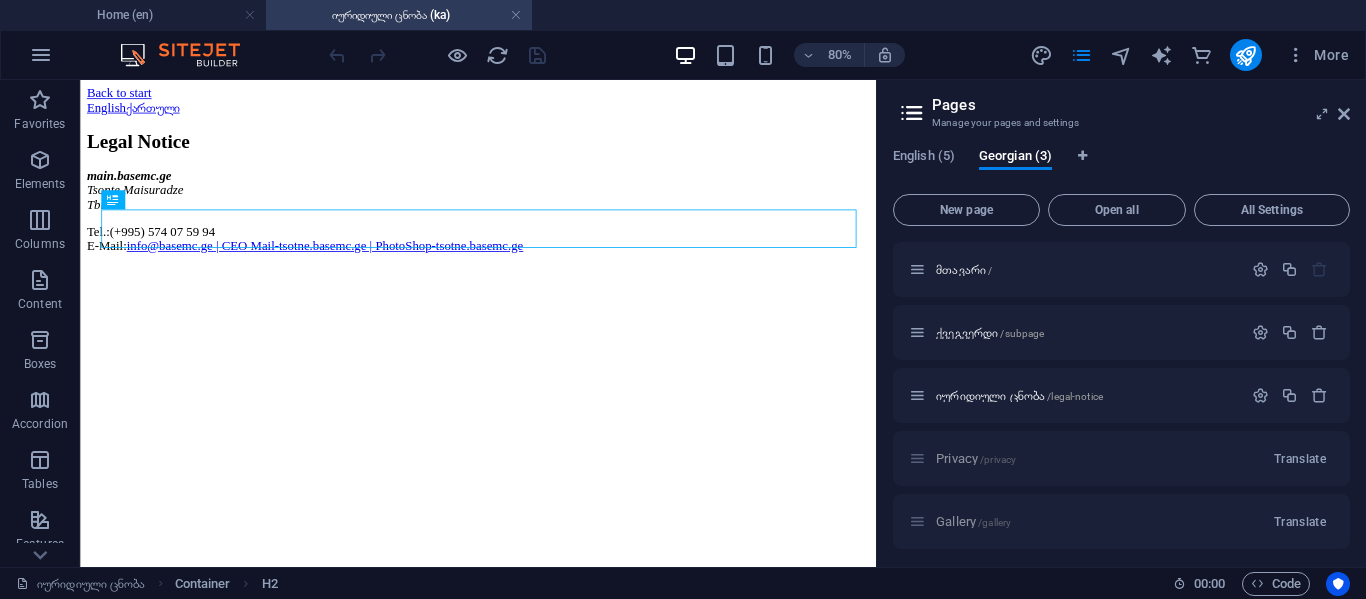 click on "იურიდიული ცნობა (ka)" at bounding box center [399, 15] 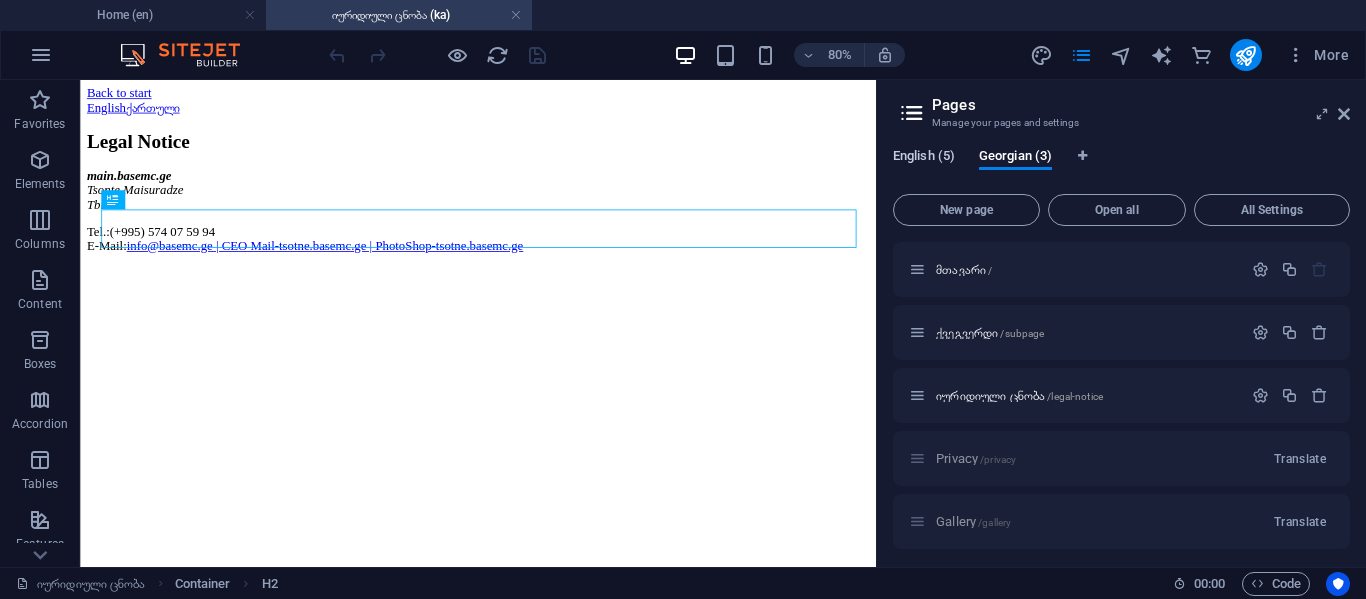 click on "English (5)" at bounding box center (924, 158) 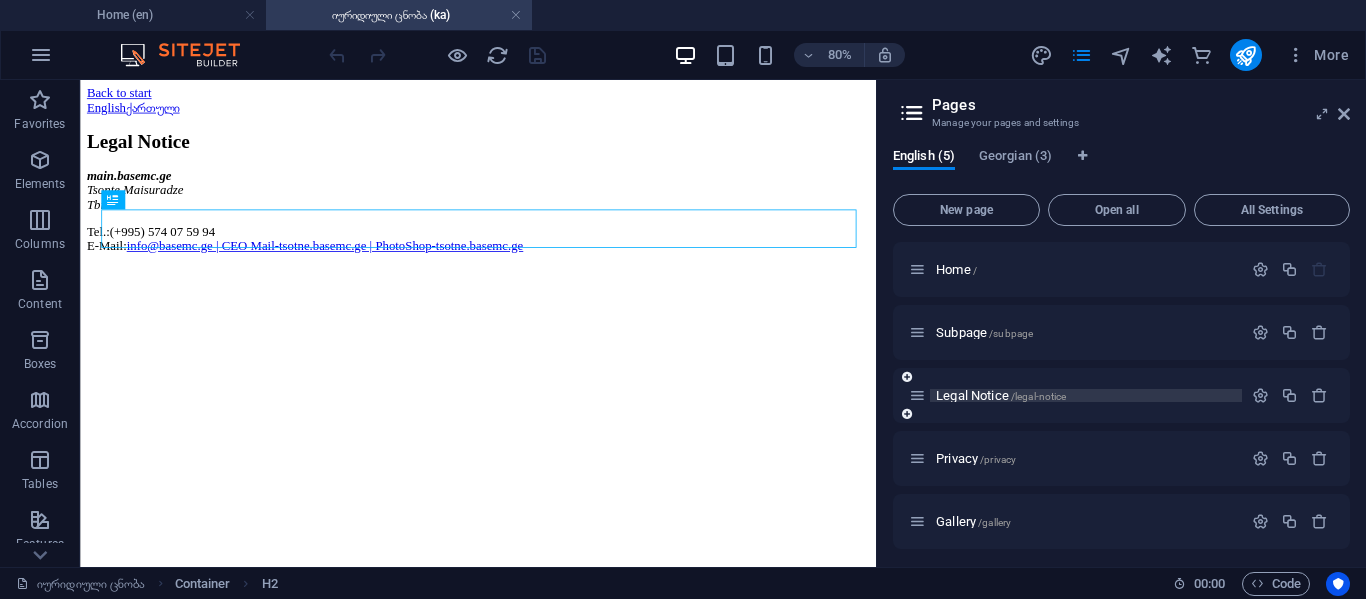 click on "/legal-notice" at bounding box center (1039, 396) 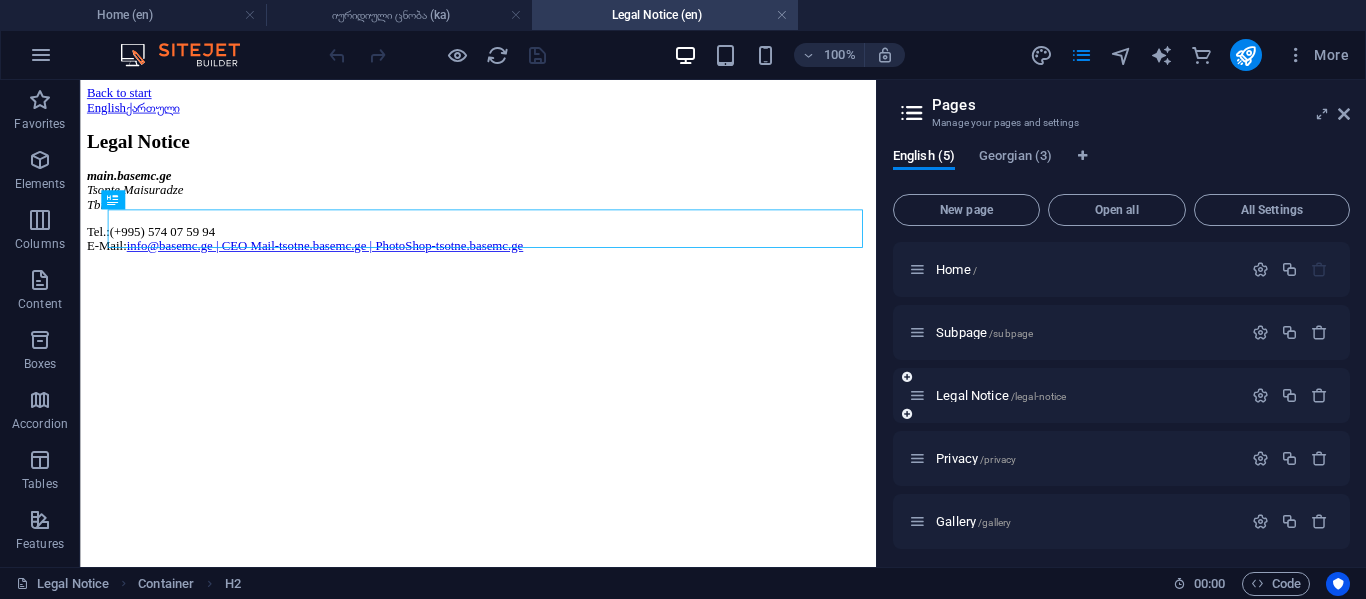 scroll, scrollTop: 0, scrollLeft: 0, axis: both 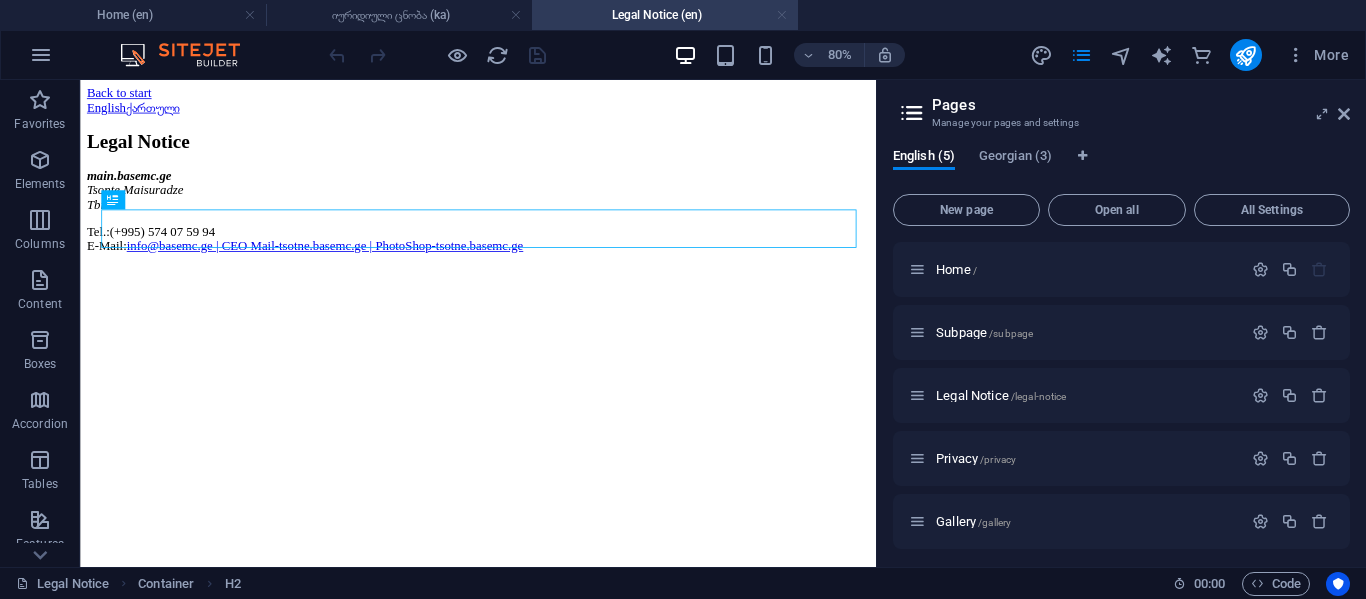 click at bounding box center (782, 15) 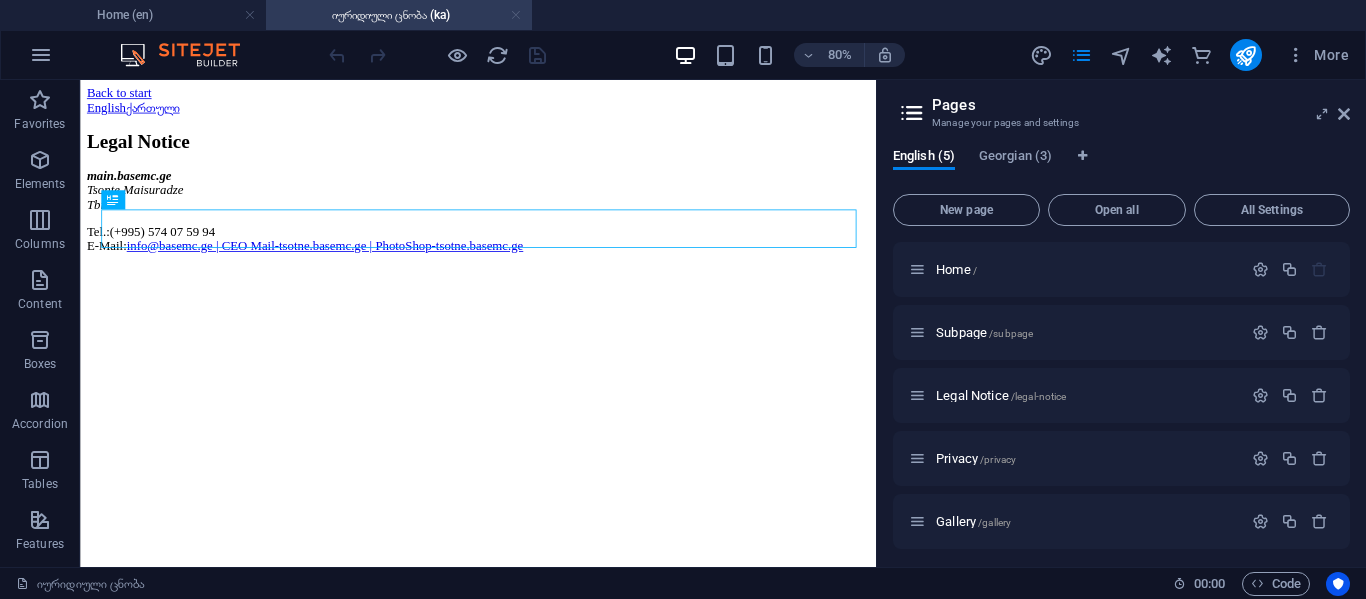click at bounding box center [516, 15] 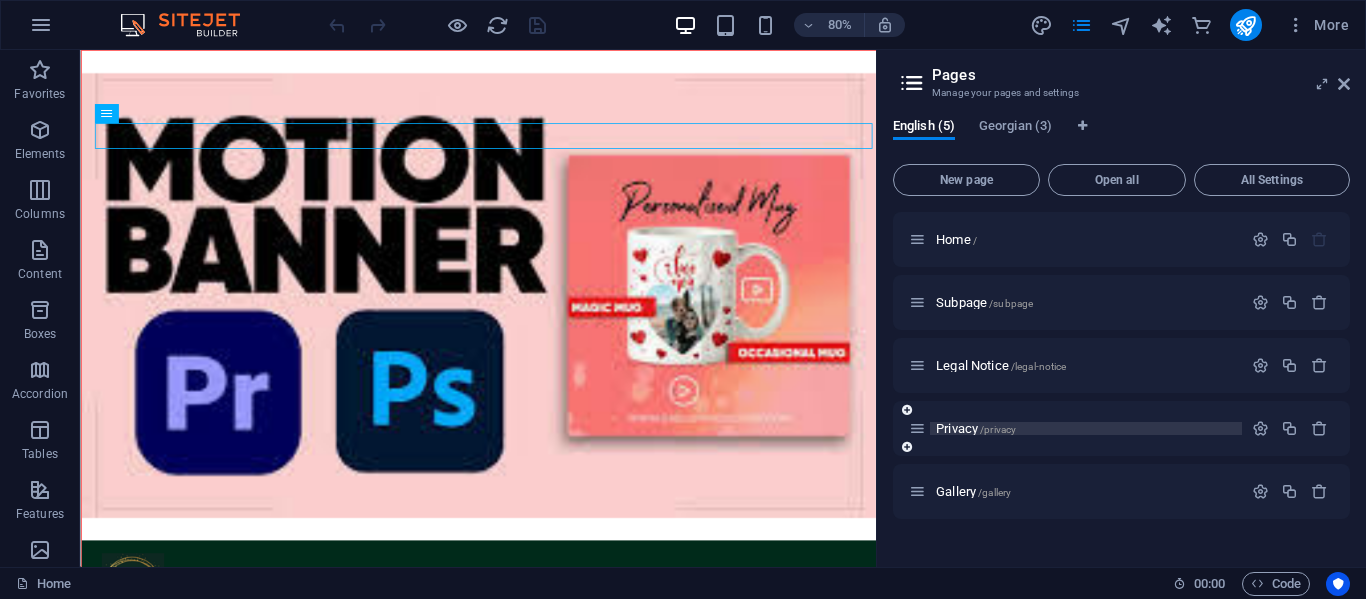 click on "Privacy /privacy" at bounding box center (976, 428) 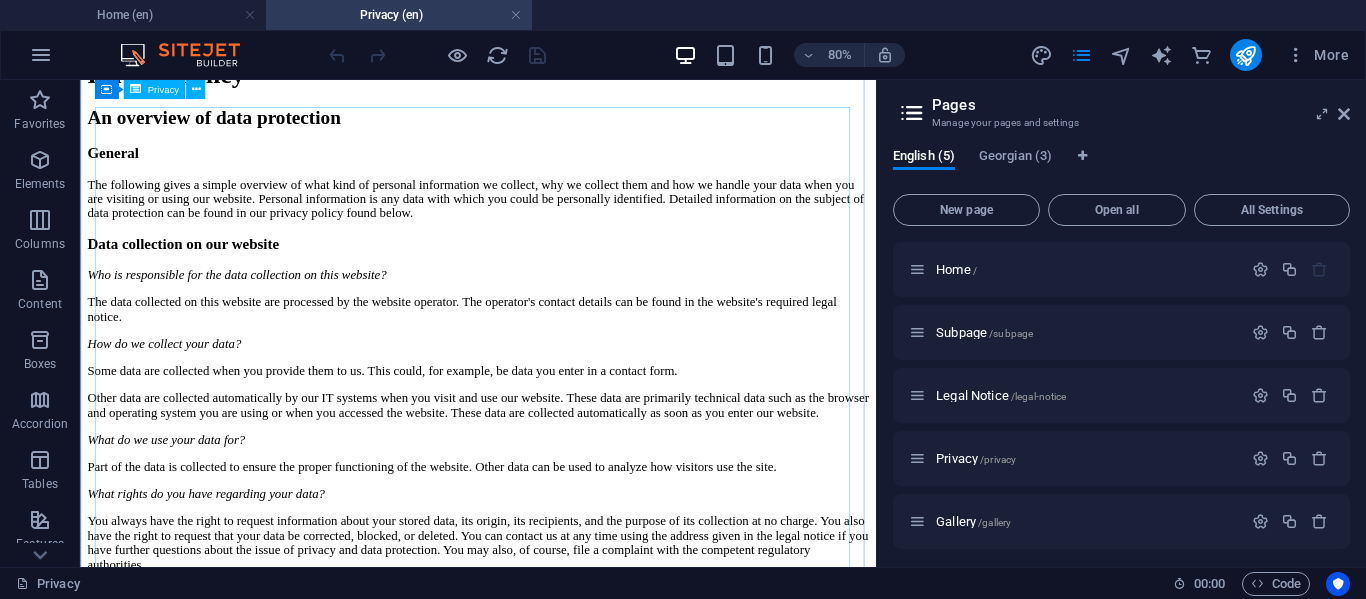 scroll, scrollTop: 0, scrollLeft: 0, axis: both 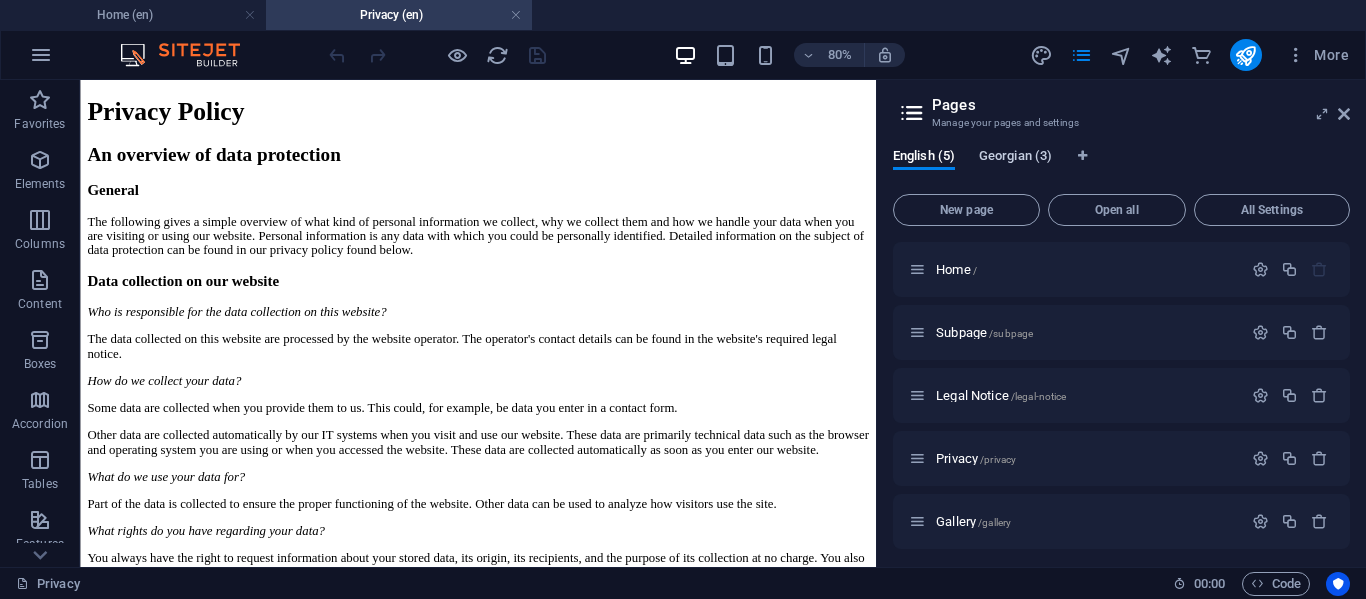 click on "Georgian (3)" at bounding box center (1015, 158) 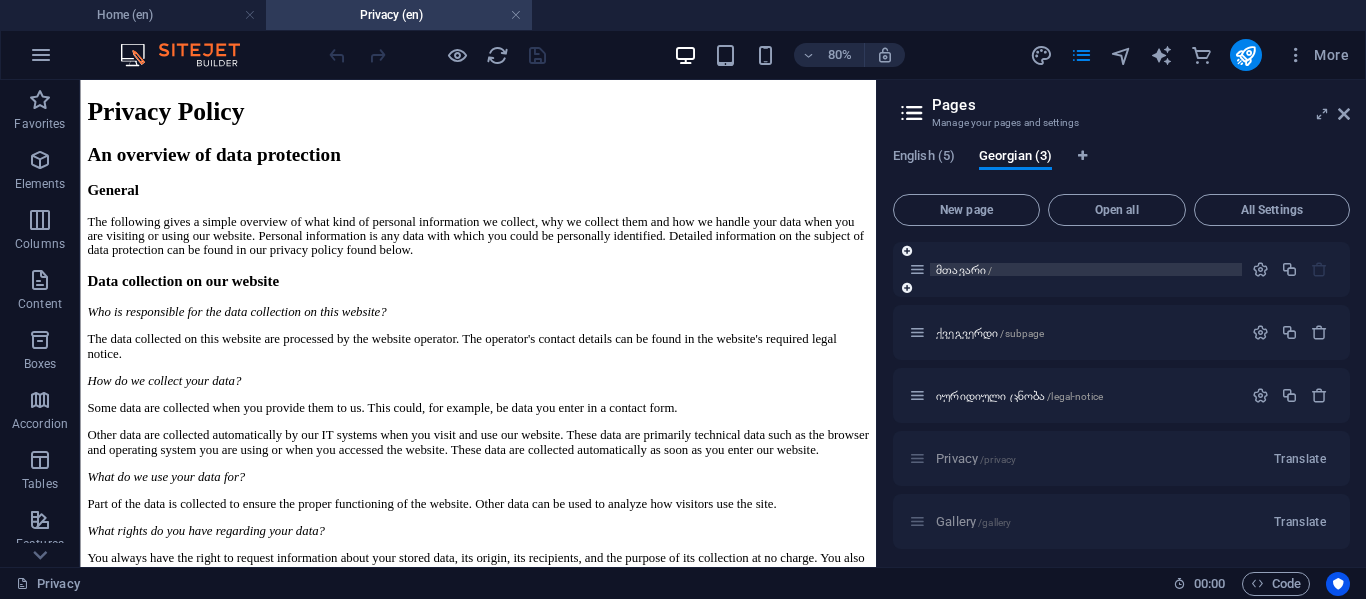 click on "მთავარი /" at bounding box center (964, 269) 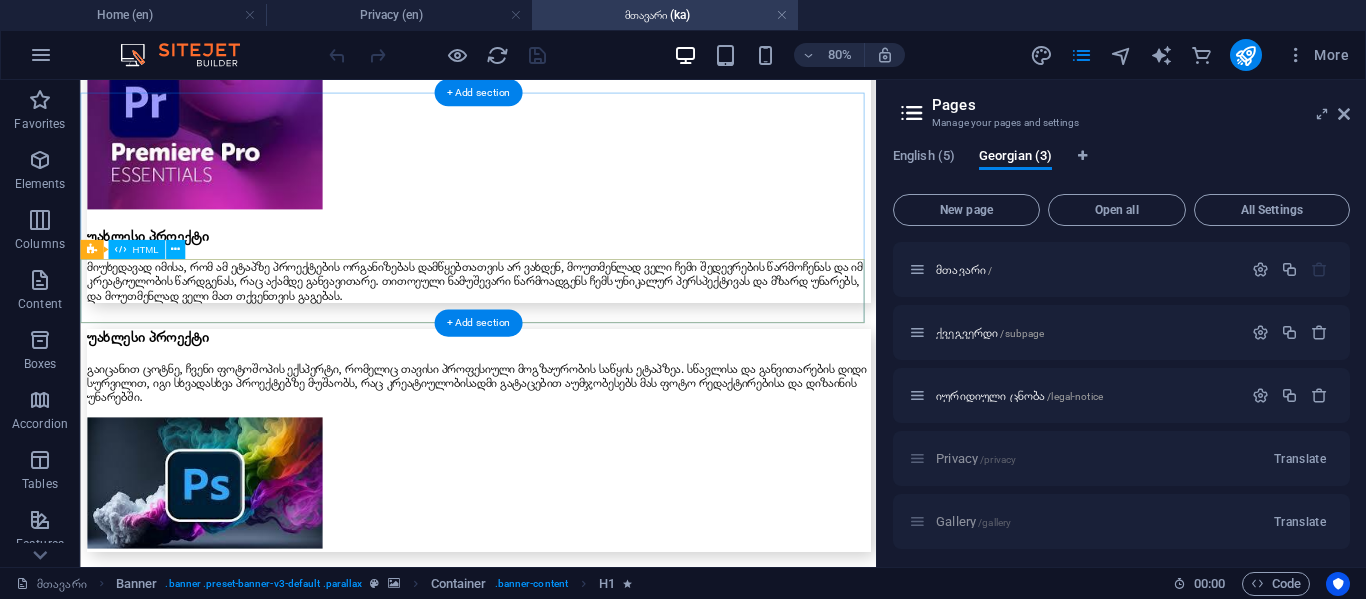 scroll, scrollTop: 4332, scrollLeft: 0, axis: vertical 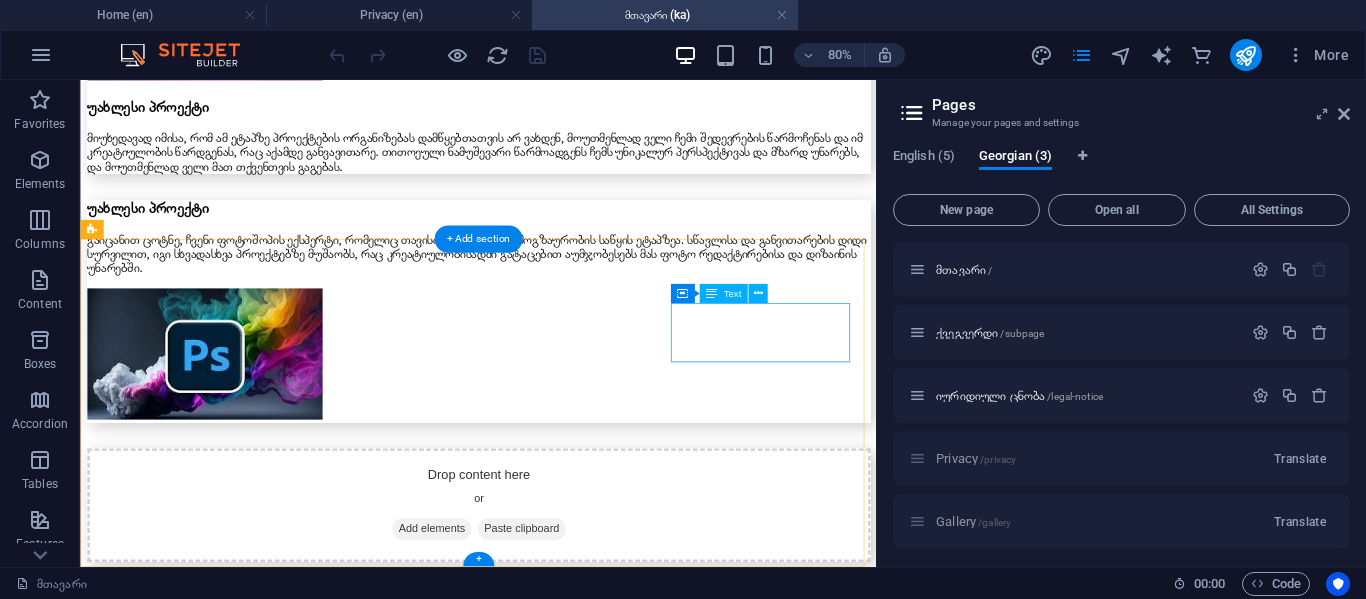 click on "Legal Notice Privacy Policy Subpage" at bounding box center (577, 7122) 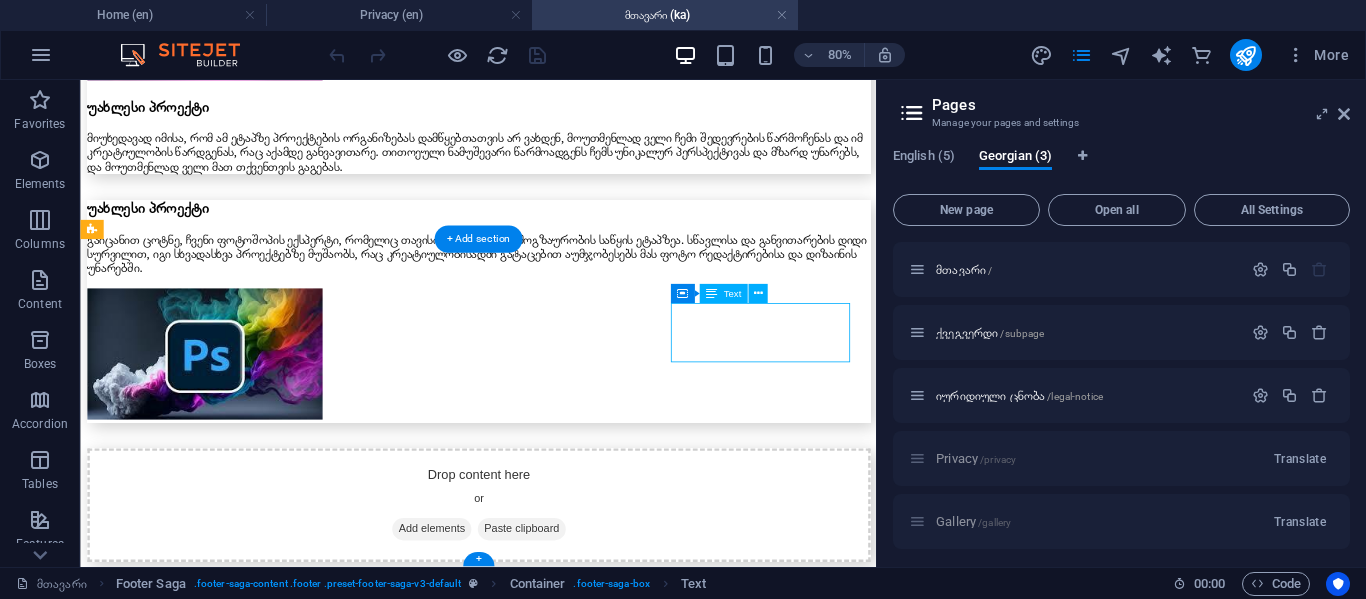 click on "Legal Notice Privacy Policy Subpage" at bounding box center [577, 7122] 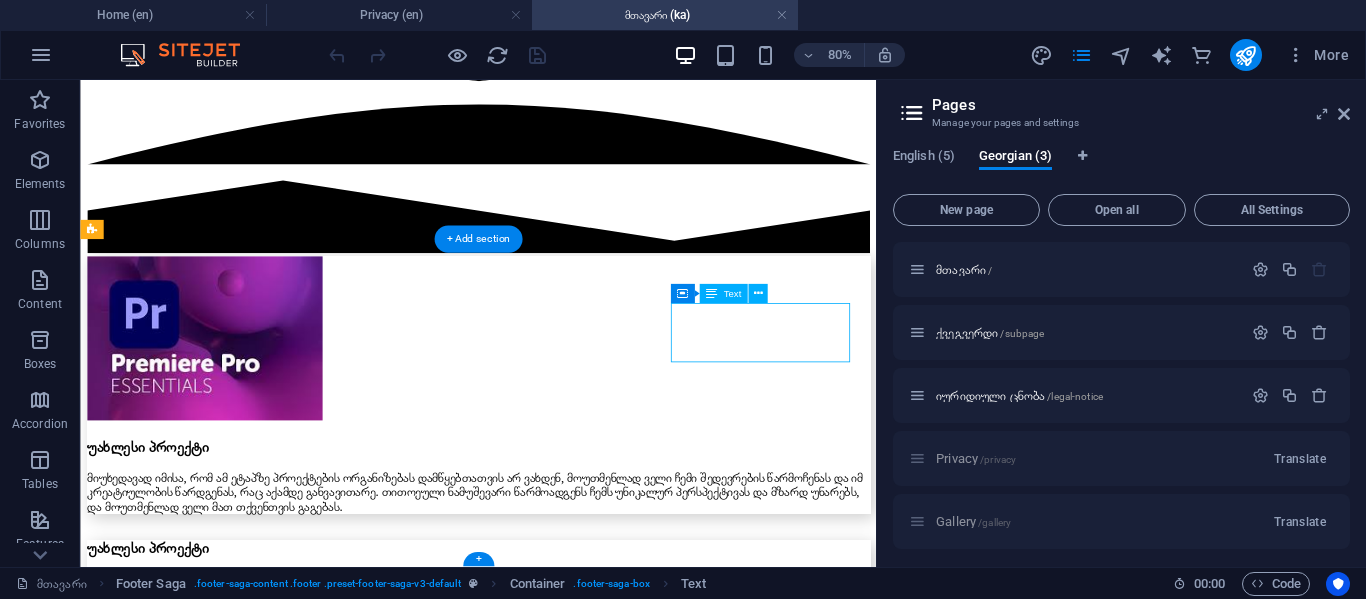 scroll, scrollTop: 4235, scrollLeft: 0, axis: vertical 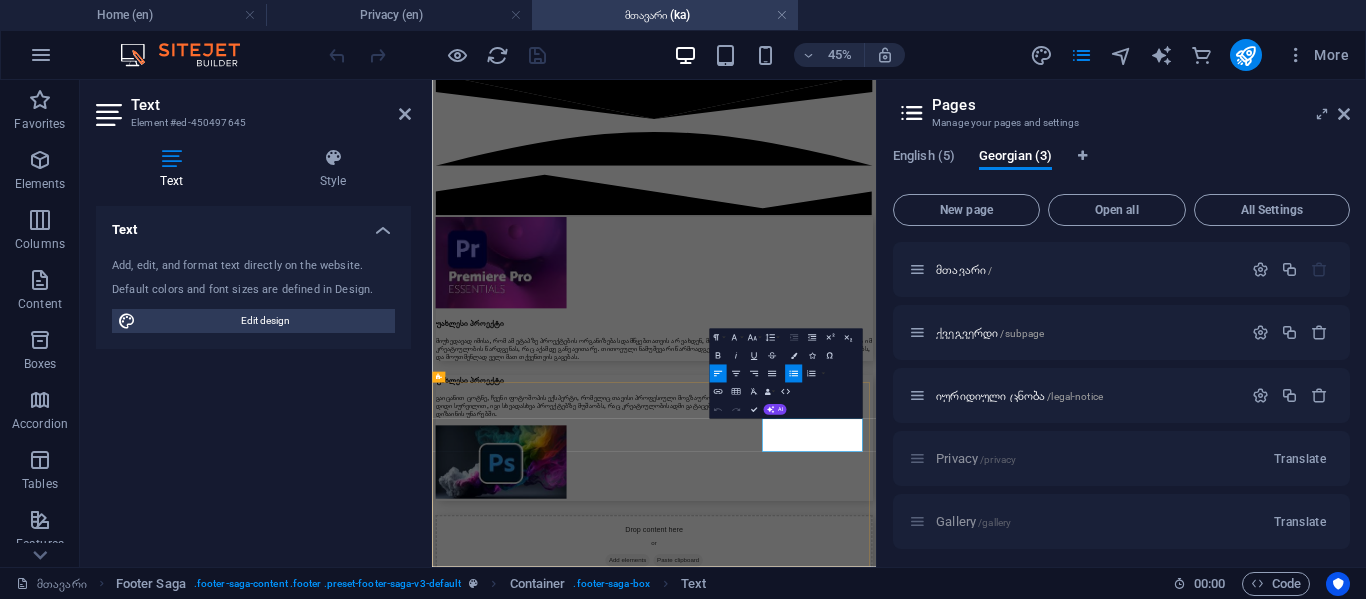 click on "Privacy Policy" at bounding box center (527, 7600) 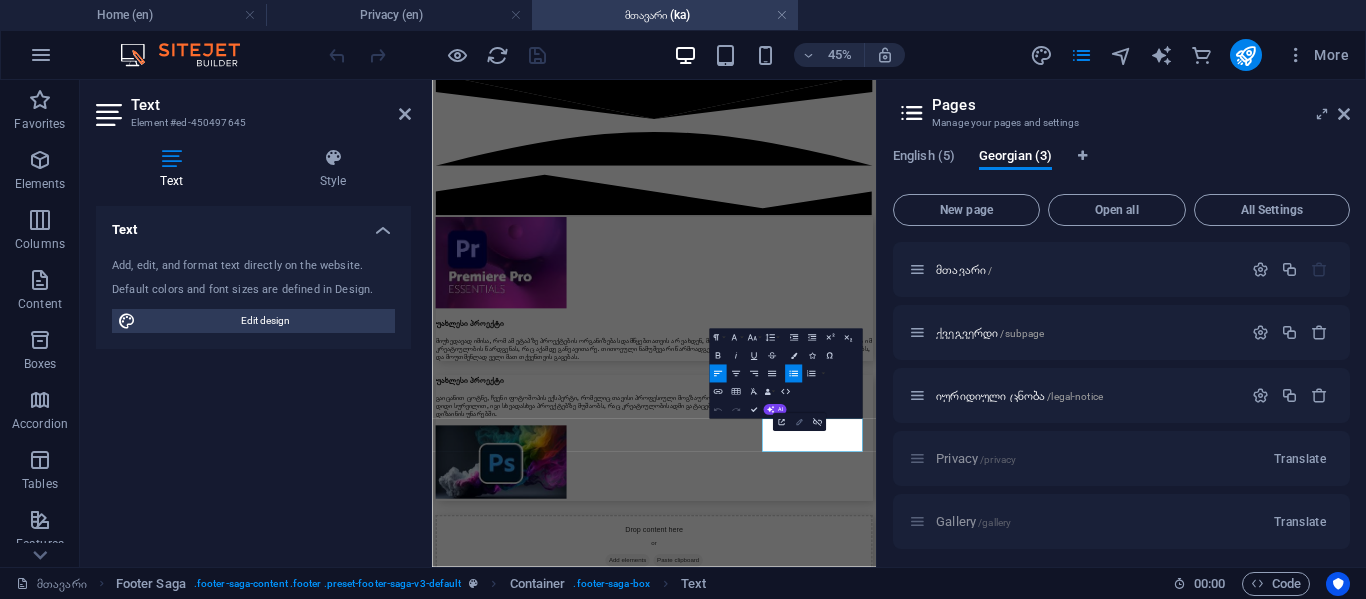 click 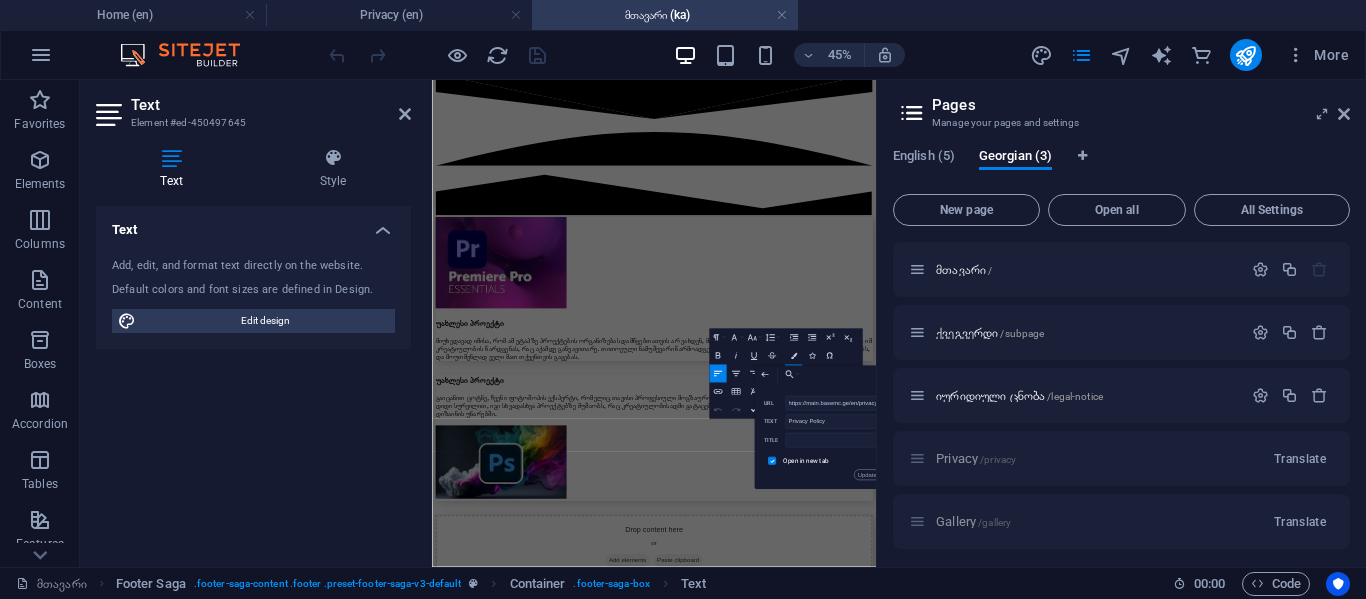 scroll, scrollTop: 0, scrollLeft: 3, axis: horizontal 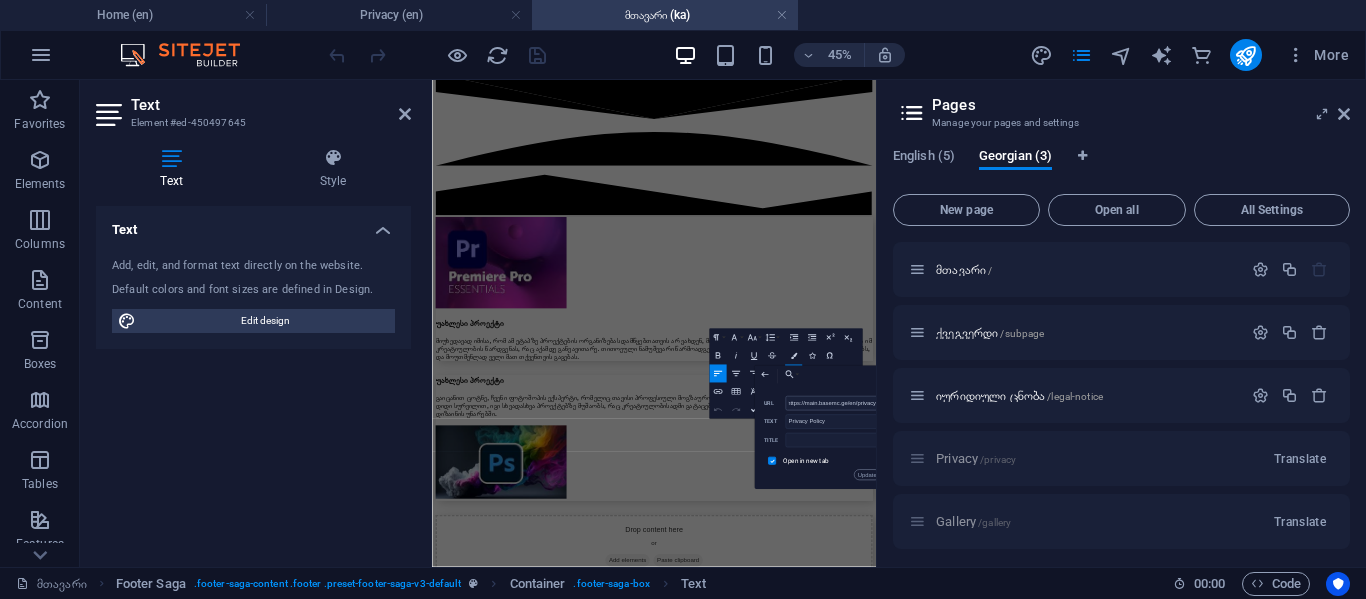 click on "https://main.basemc.ge/en/privacy/" at bounding box center [832, 403] 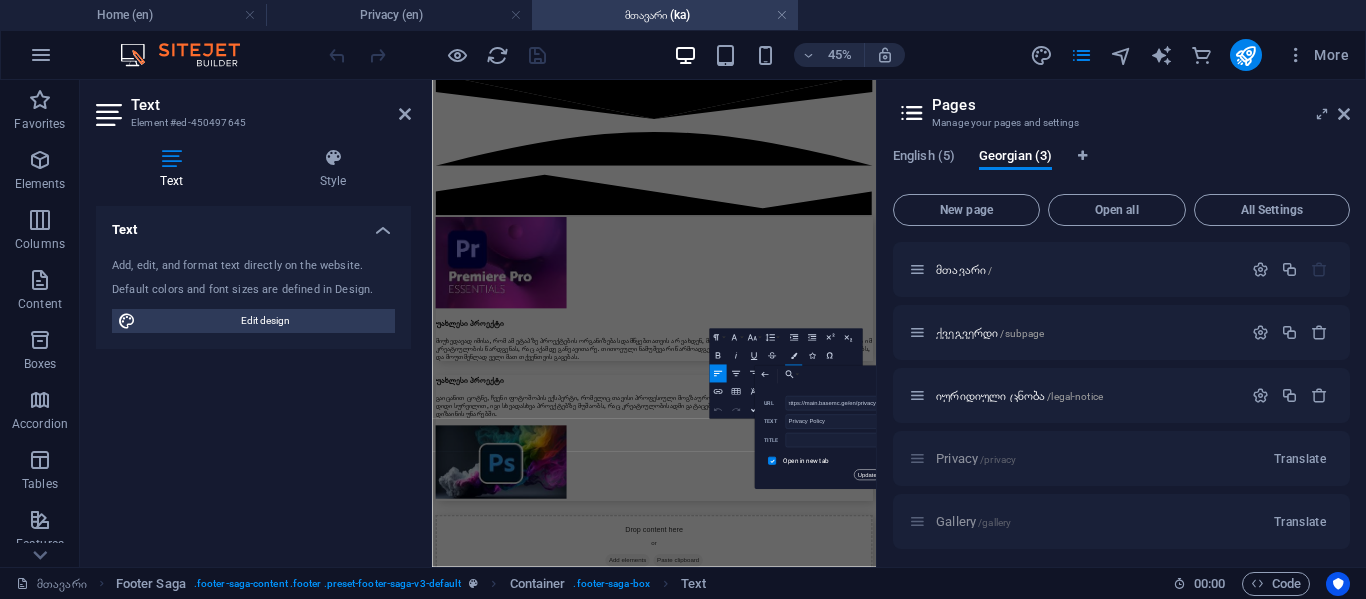 click on "Update" at bounding box center (866, 475) 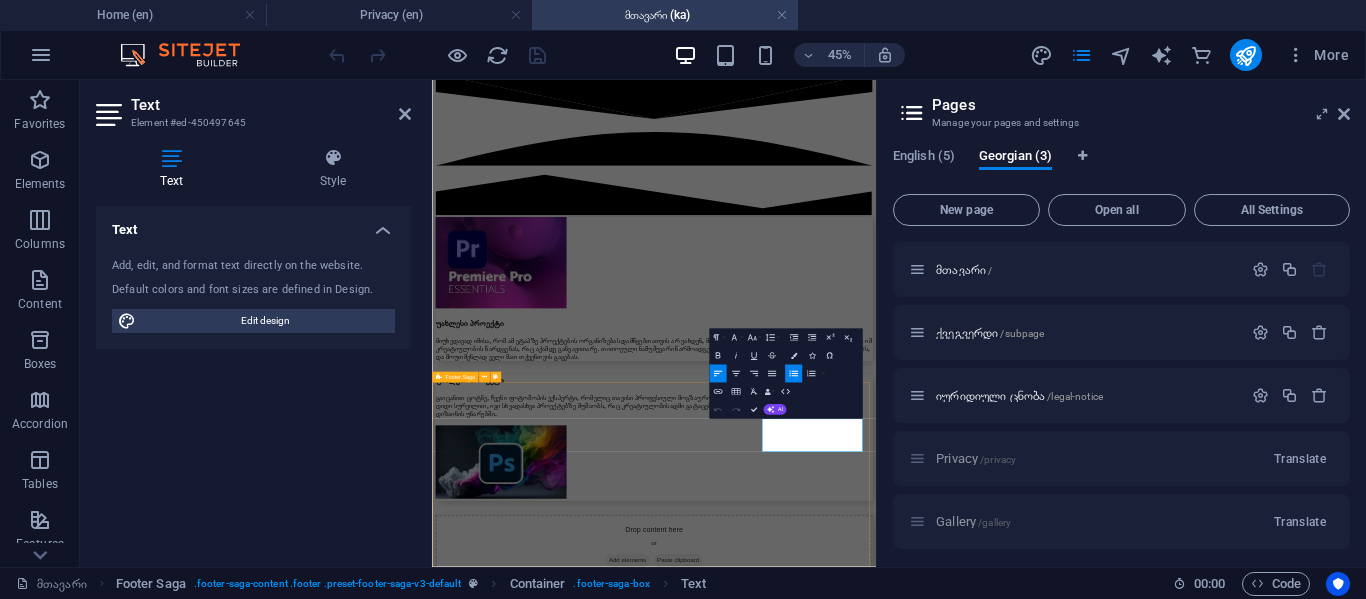 scroll, scrollTop: 0, scrollLeft: 0, axis: both 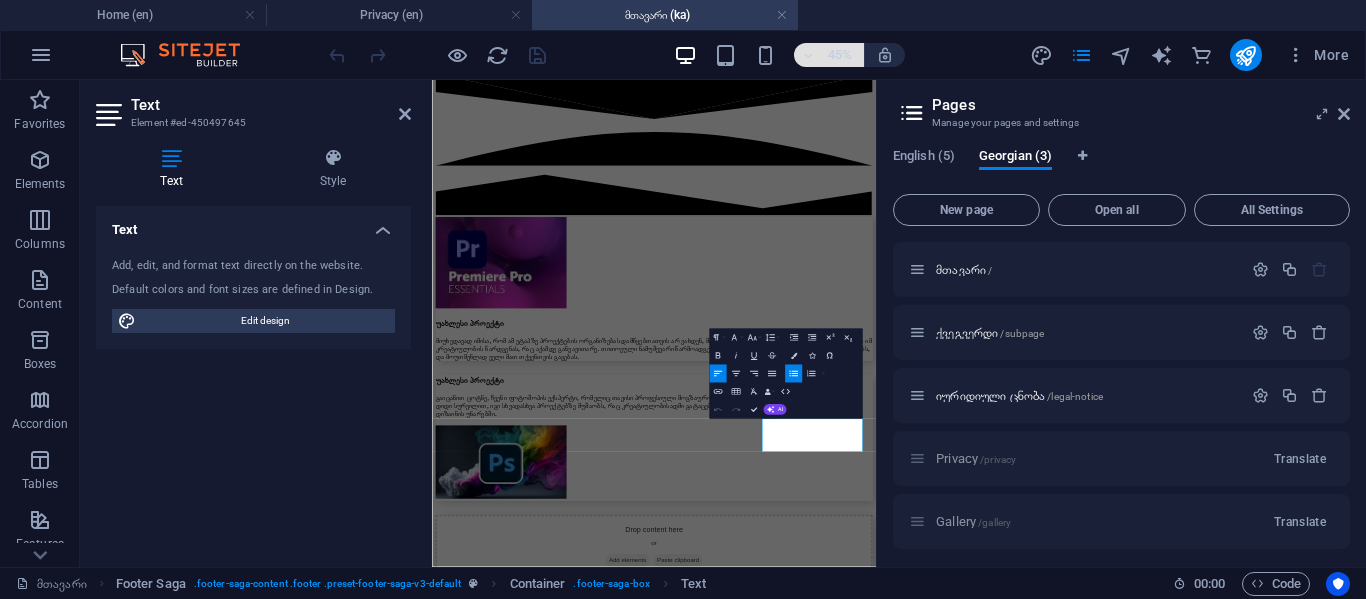 click on "45%" at bounding box center (840, 55) 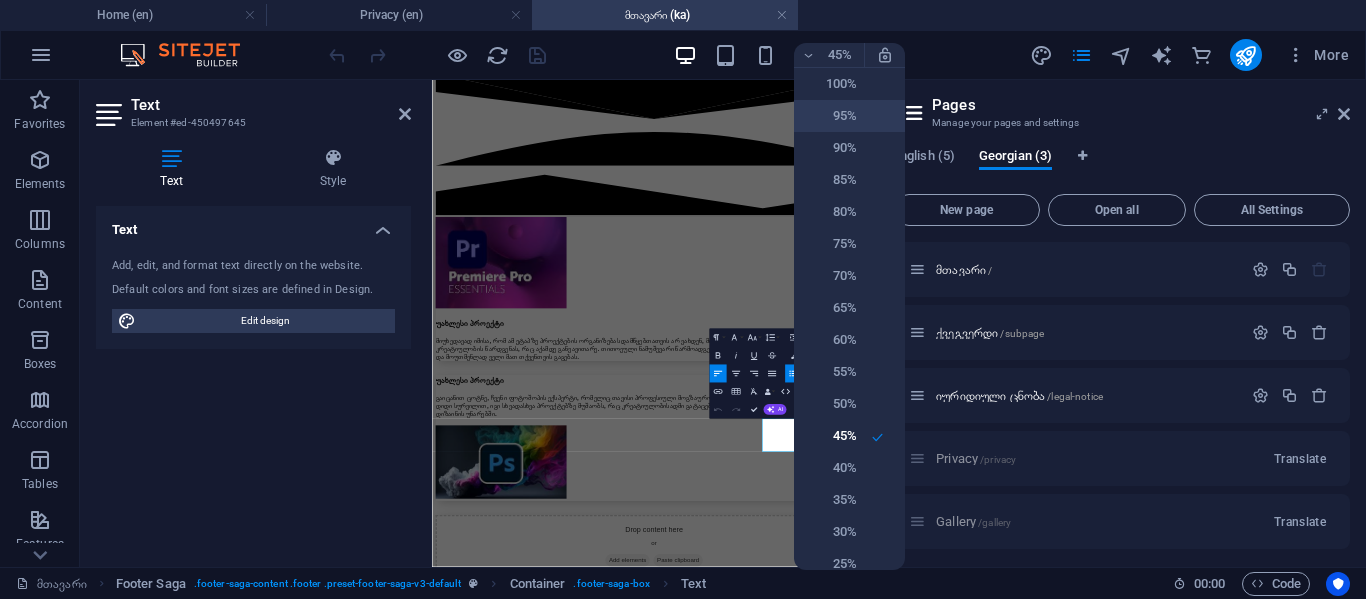 click on "95%" at bounding box center [849, 116] 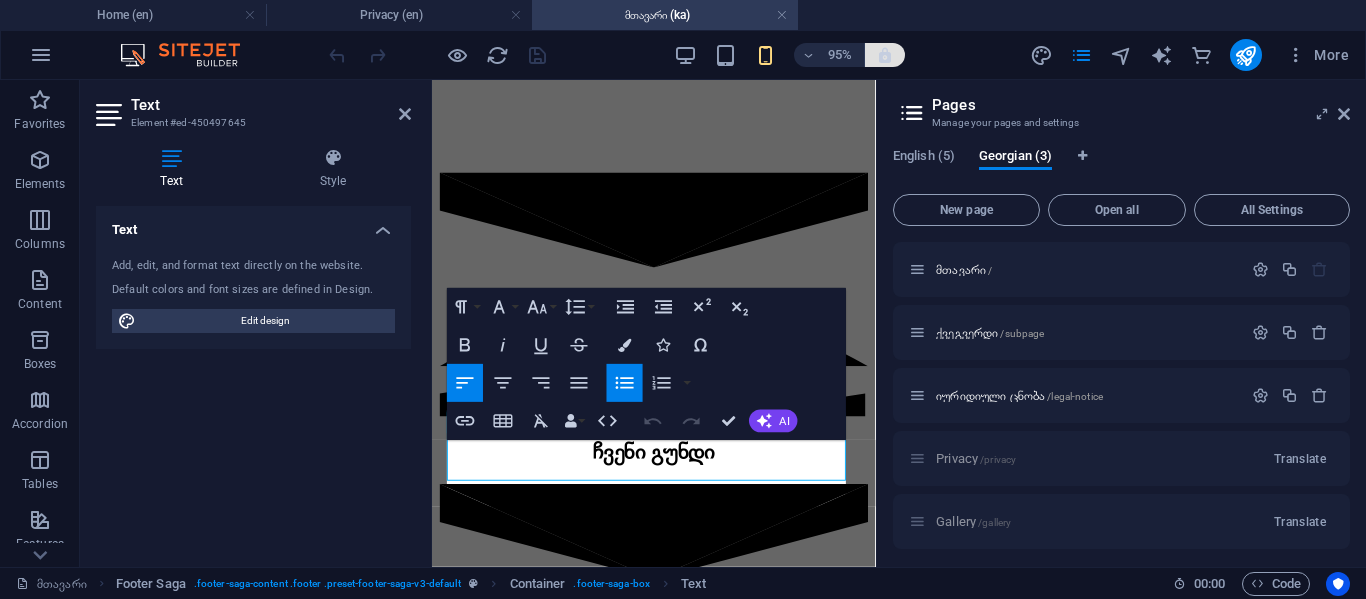 scroll, scrollTop: 5994, scrollLeft: 0, axis: vertical 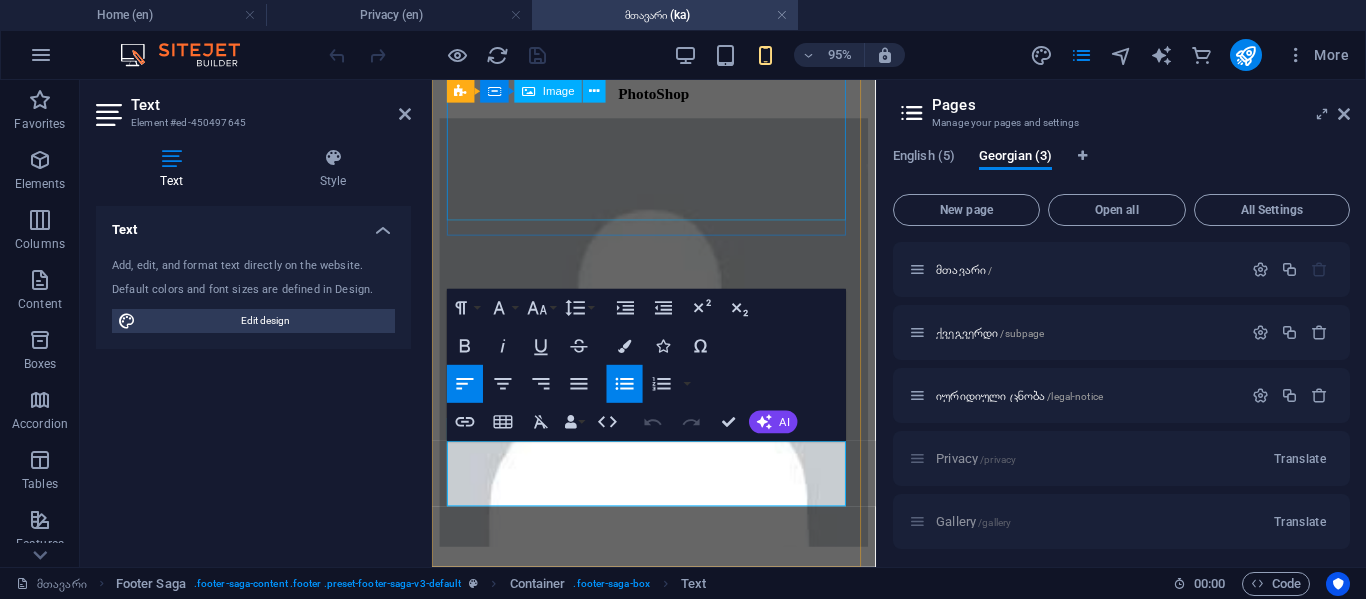 click at bounding box center (665, 2061) 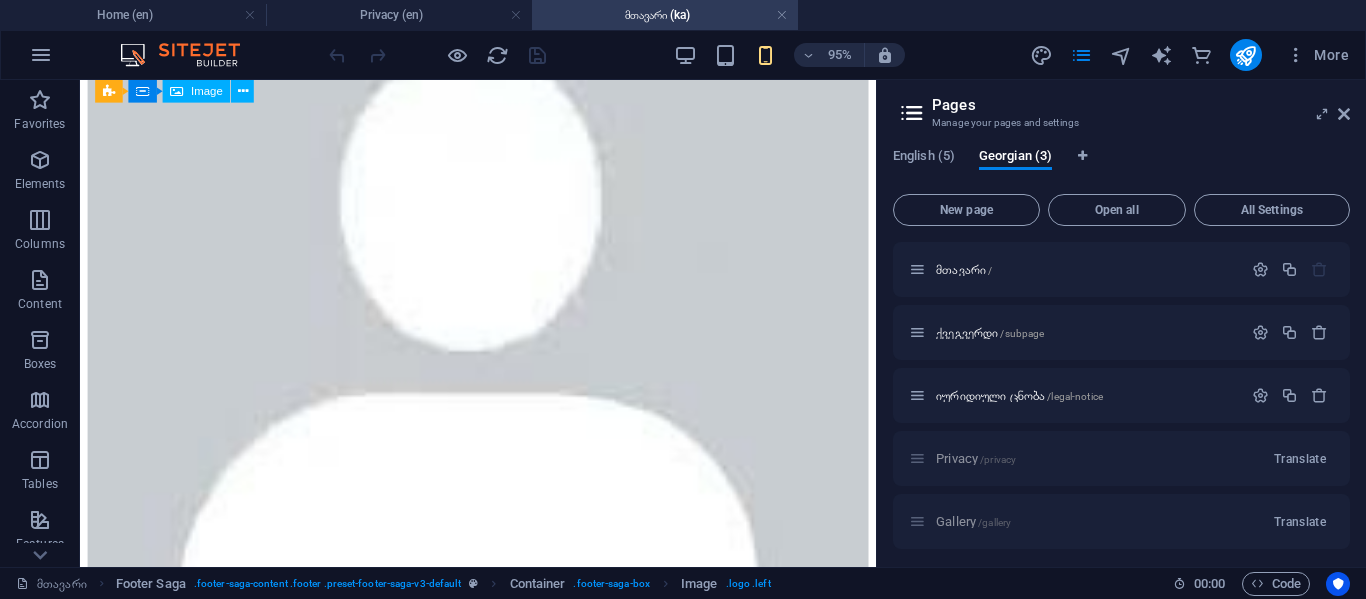 scroll, scrollTop: 4749, scrollLeft: 0, axis: vertical 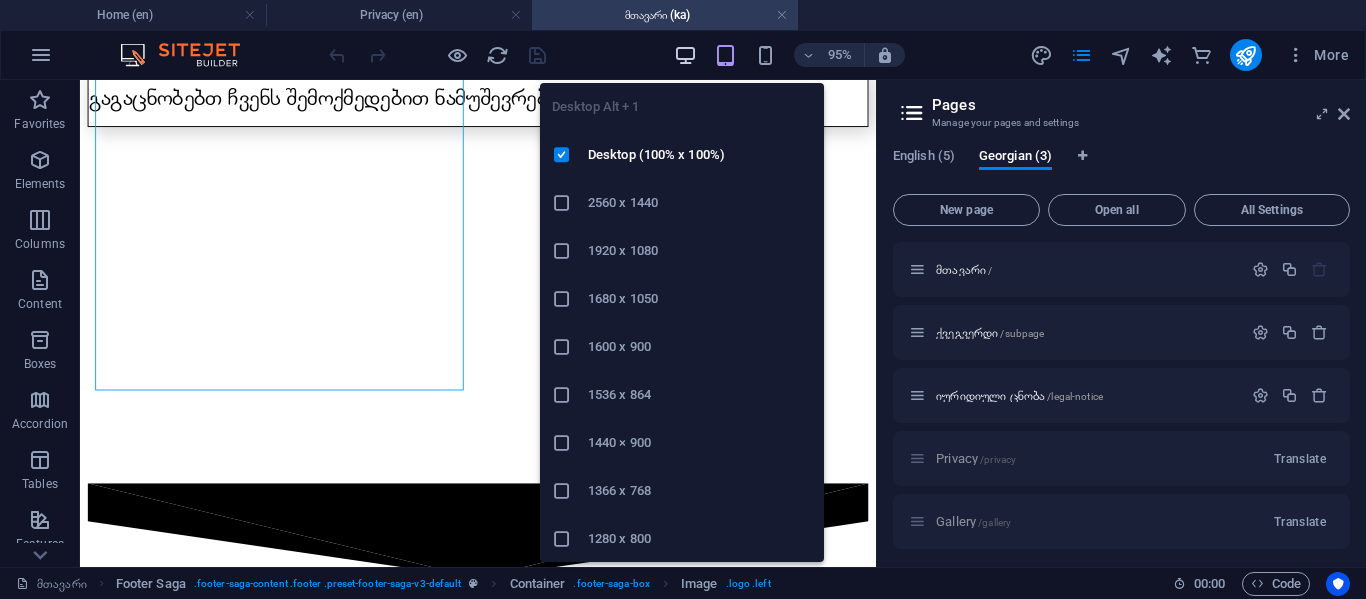 click at bounding box center [685, 55] 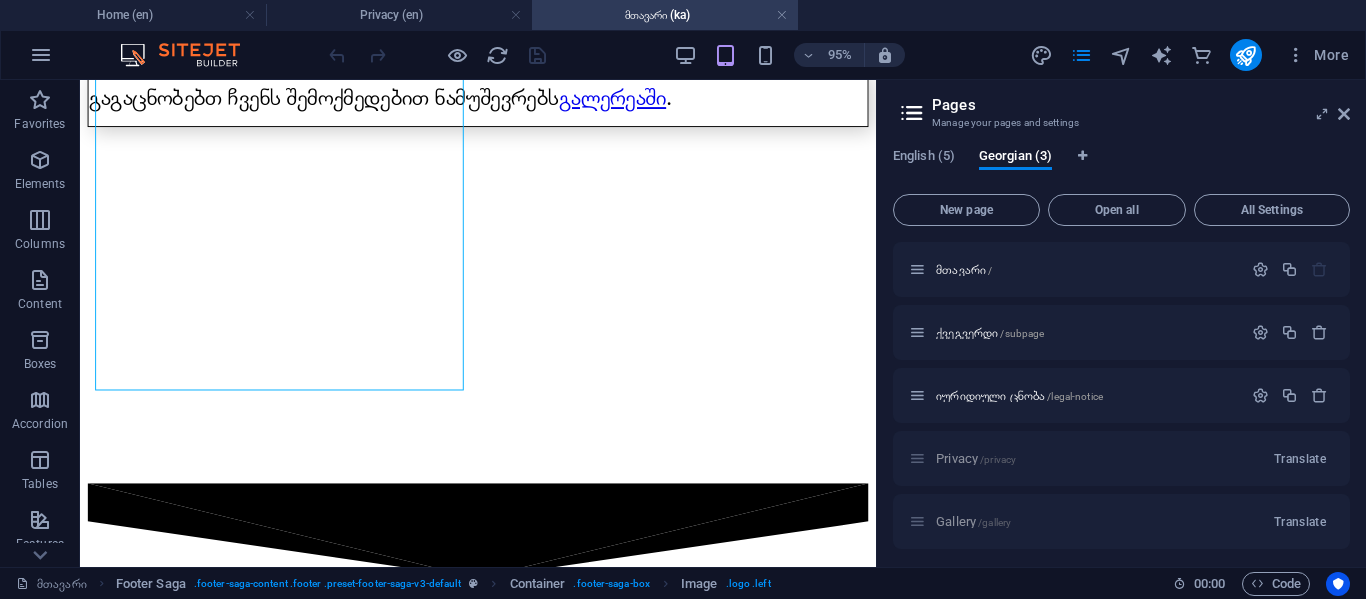 click on "95% More" at bounding box center (841, 55) 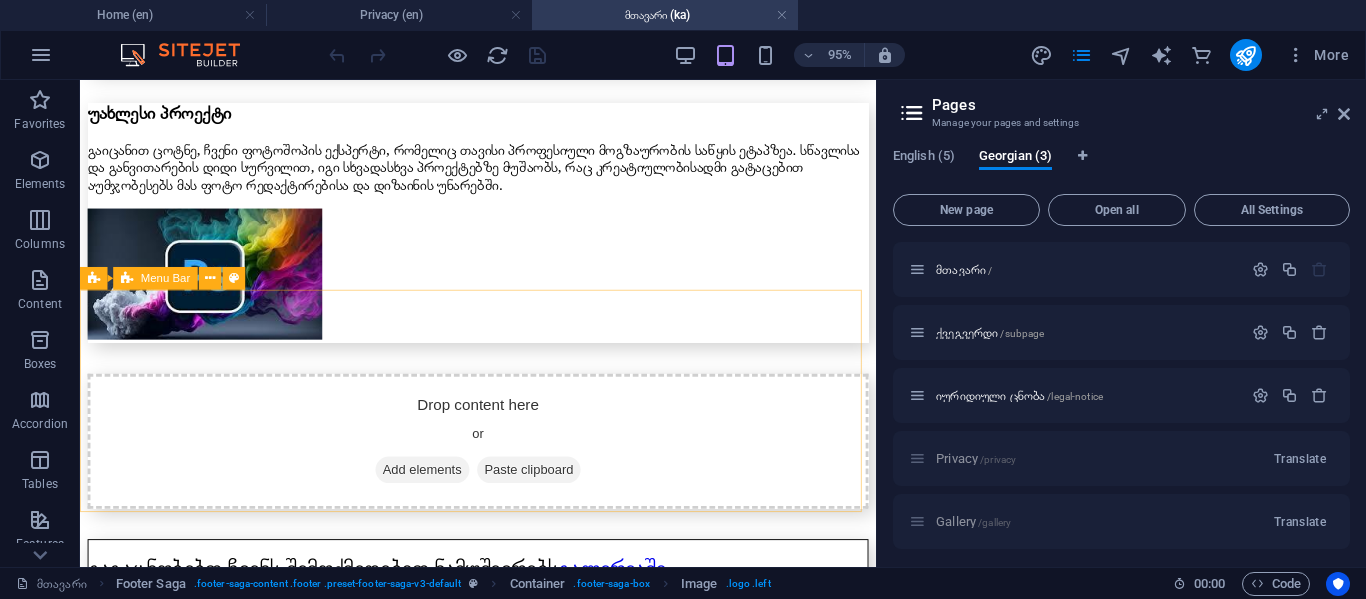 scroll, scrollTop: 3849, scrollLeft: 0, axis: vertical 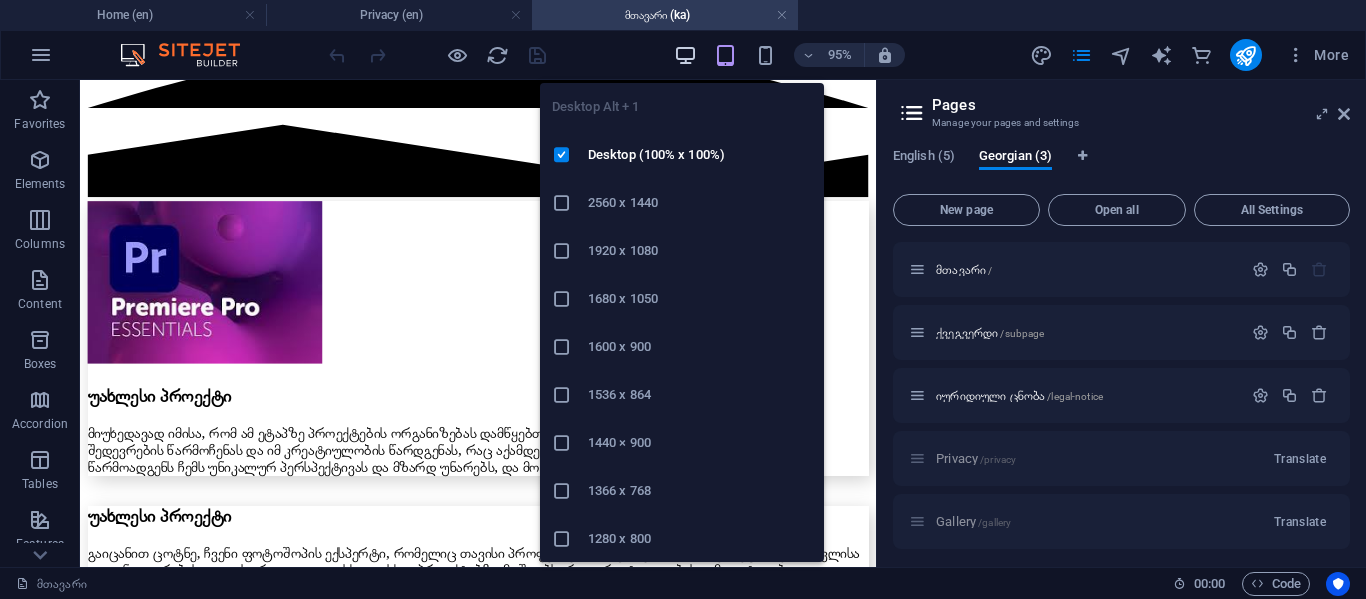 click at bounding box center (685, 55) 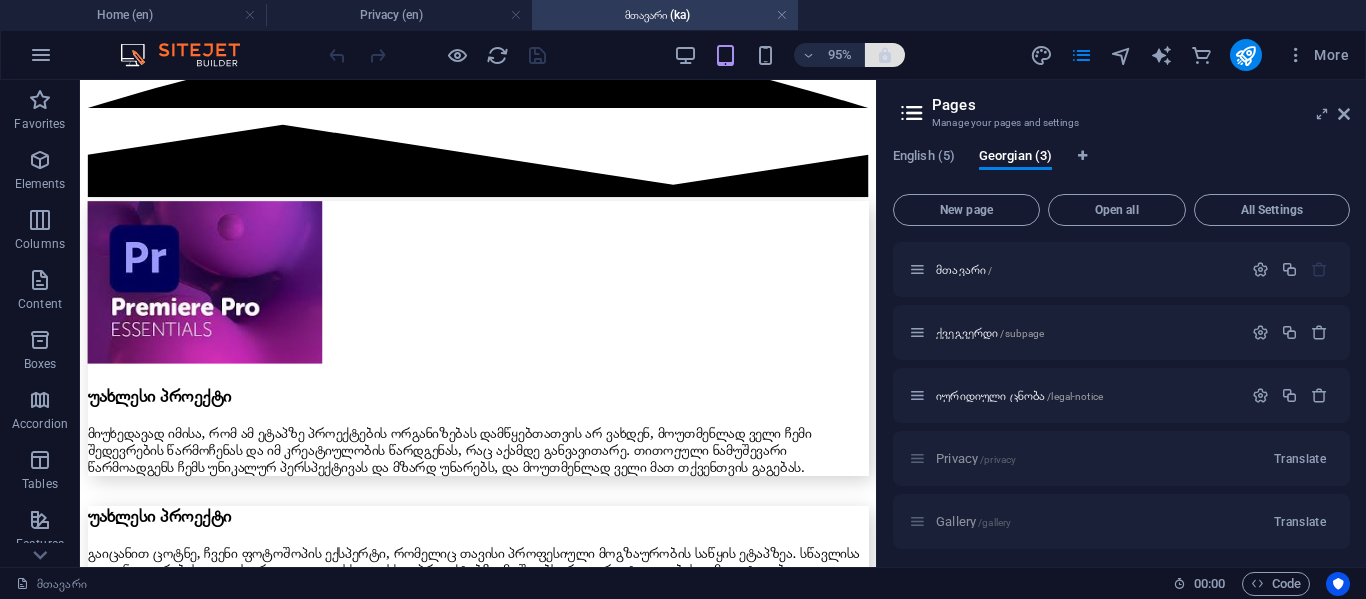 drag, startPoint x: 888, startPoint y: 49, endPoint x: 921, endPoint y: 126, distance: 83.773506 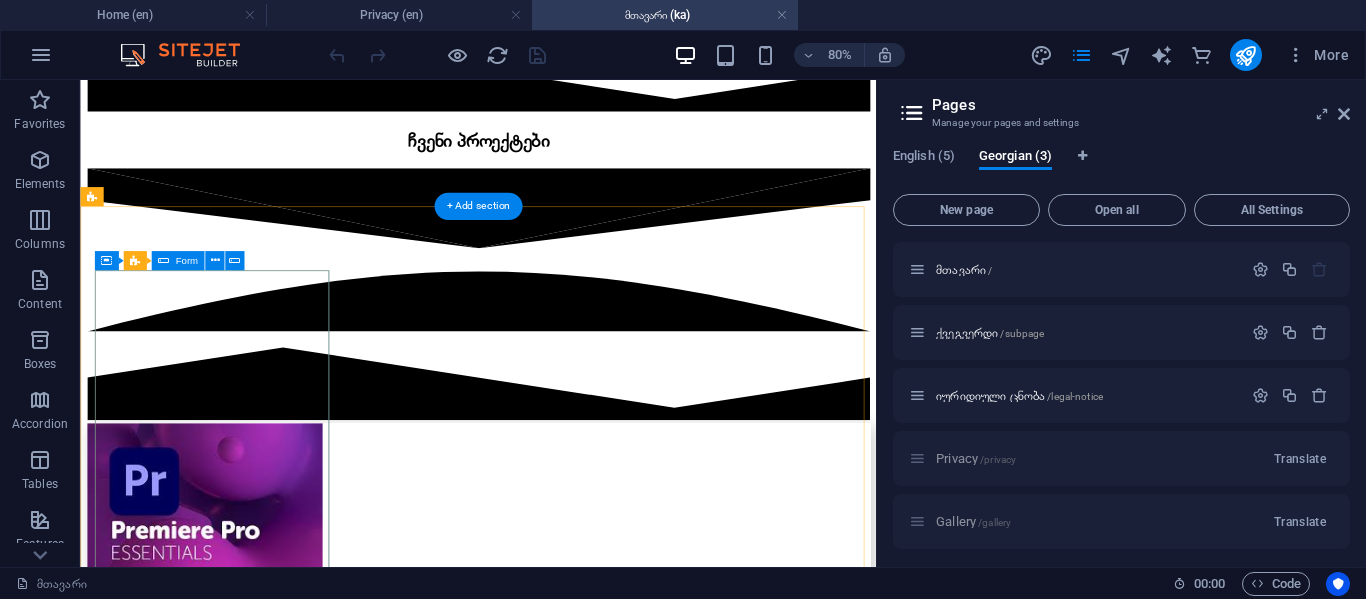 scroll, scrollTop: 3732, scrollLeft: 0, axis: vertical 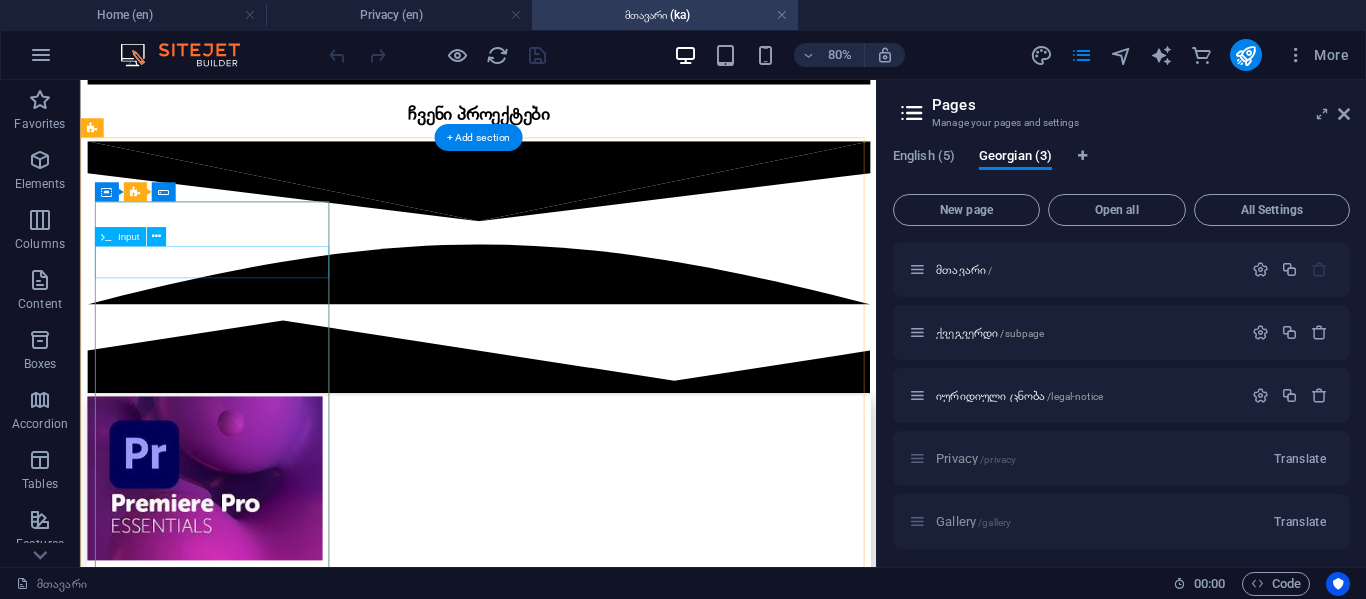 click at bounding box center [577, 6326] 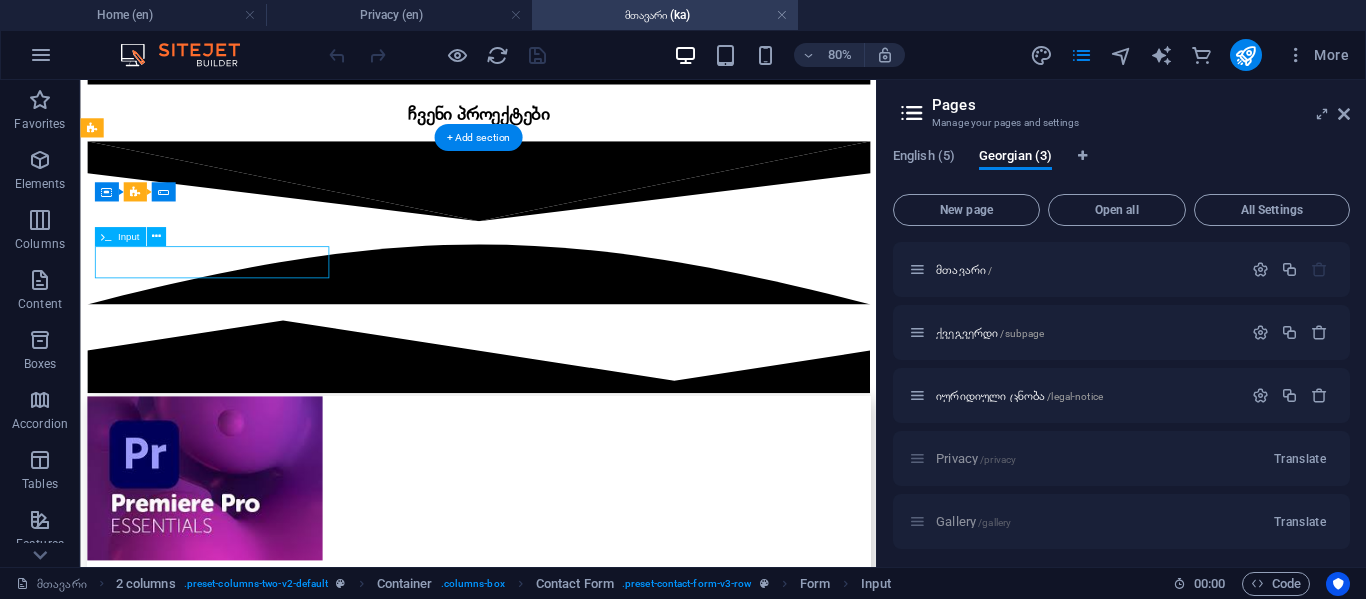 click at bounding box center (577, 6326) 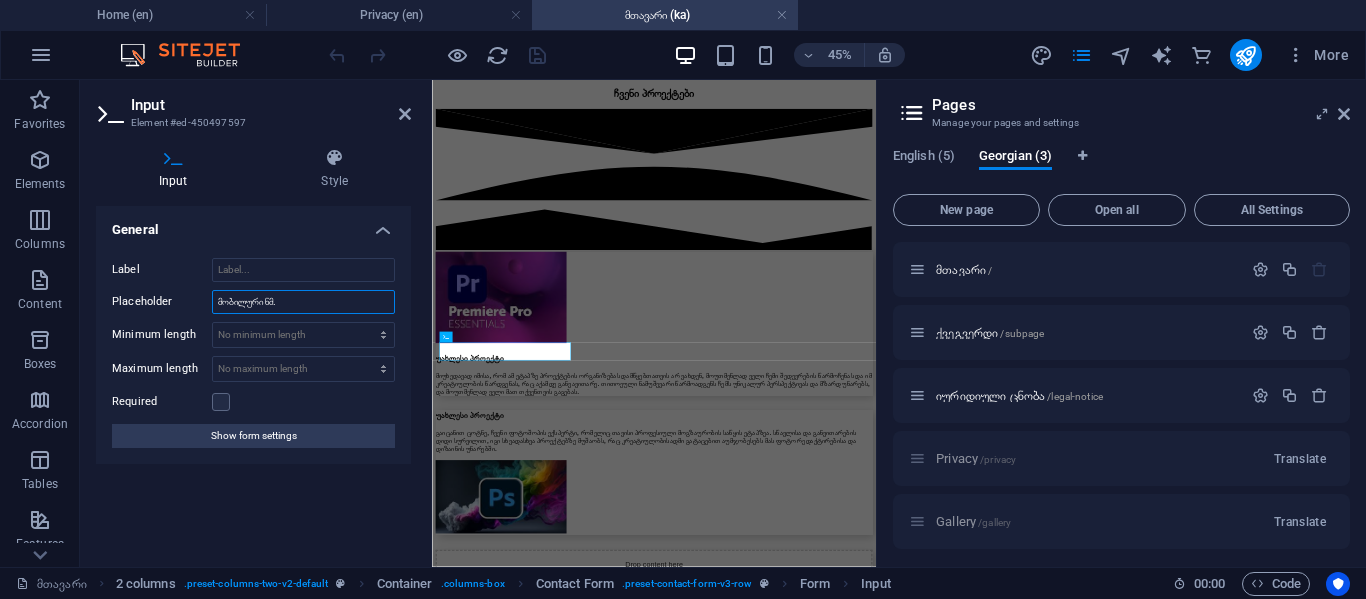 click on "მობილური ნმ." at bounding box center [303, 302] 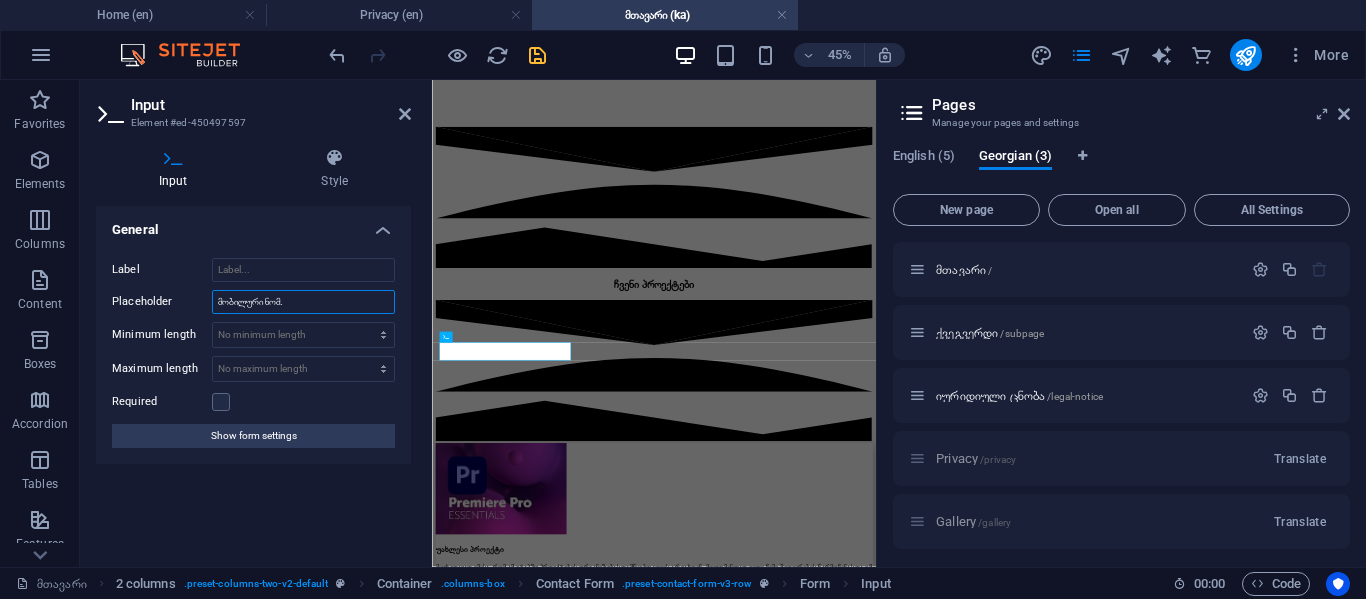 type on "მობილური ნომ." 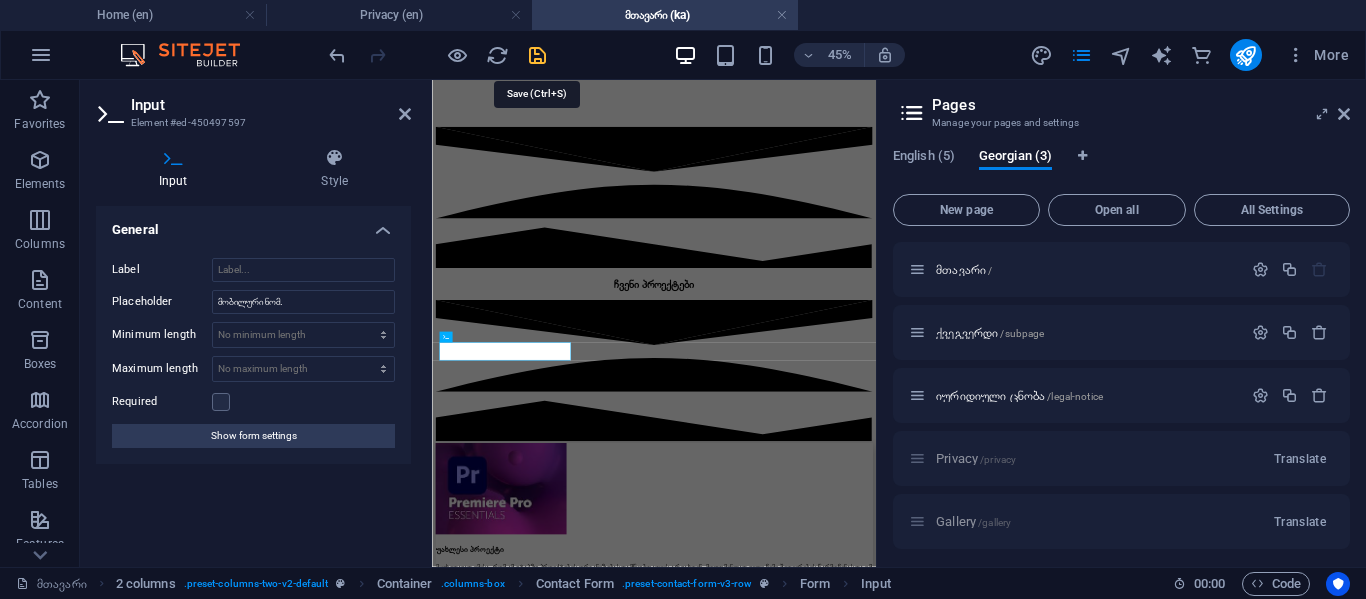 click at bounding box center (537, 55) 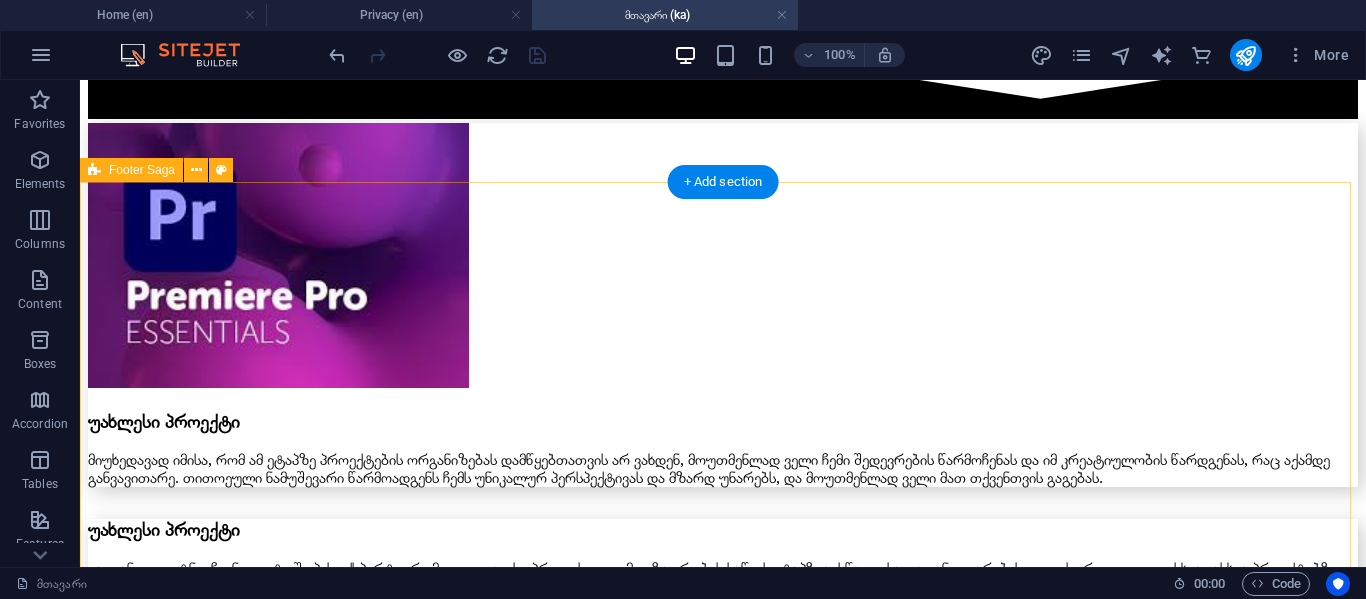 scroll, scrollTop: 4454, scrollLeft: 0, axis: vertical 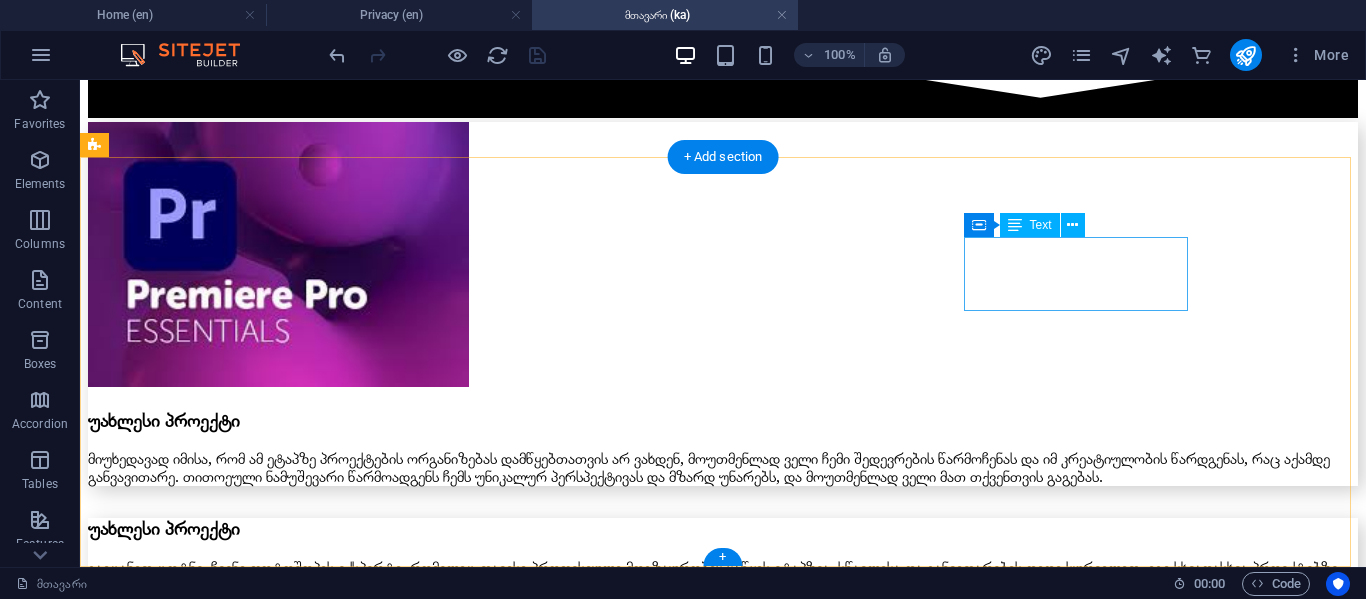 click on "Legal Notice Privacy Policy Subpage" at bounding box center [723, 8401] 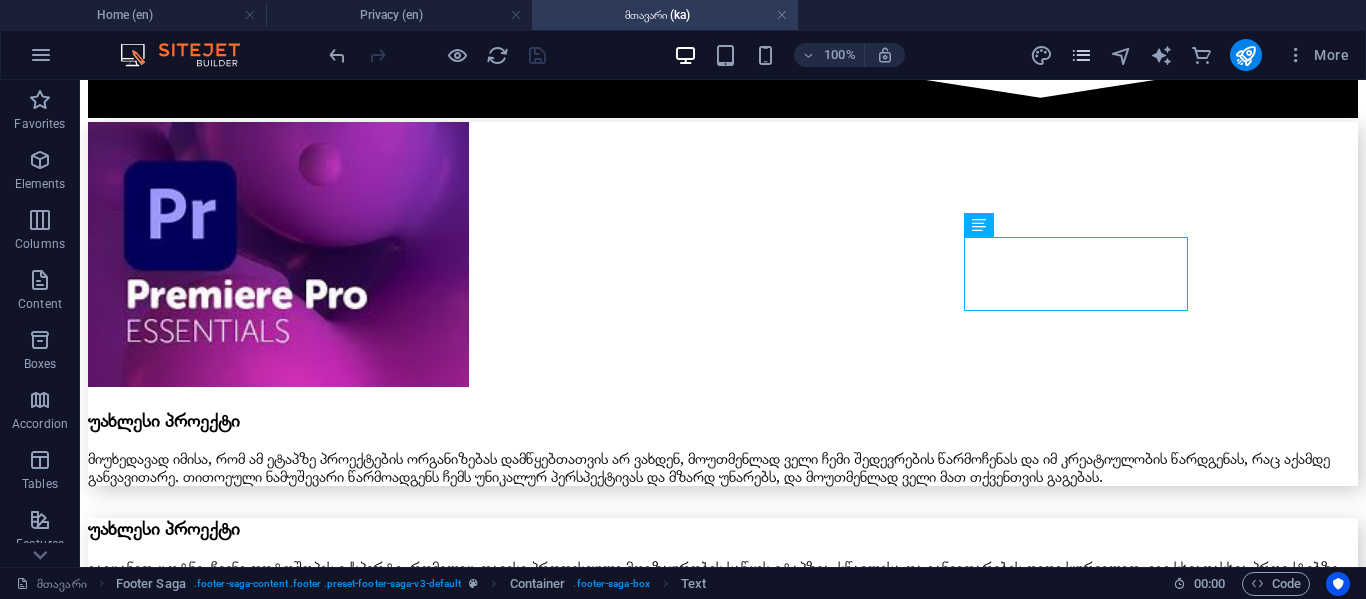 click at bounding box center (1082, 55) 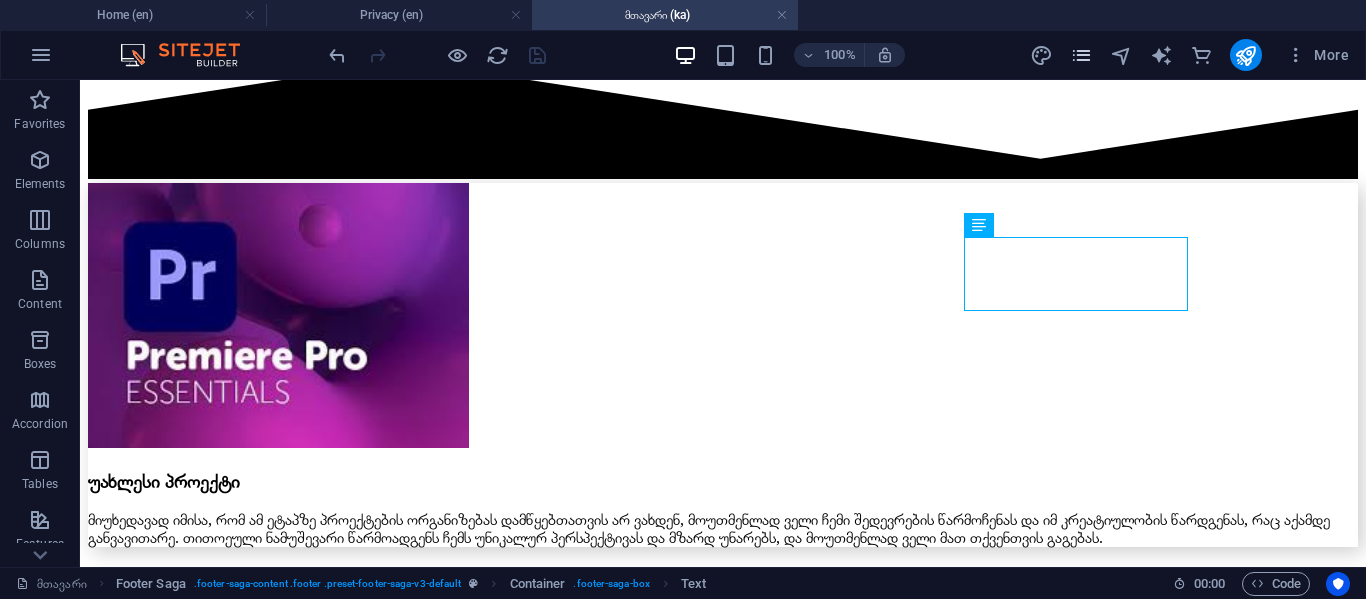 scroll, scrollTop: 4332, scrollLeft: 0, axis: vertical 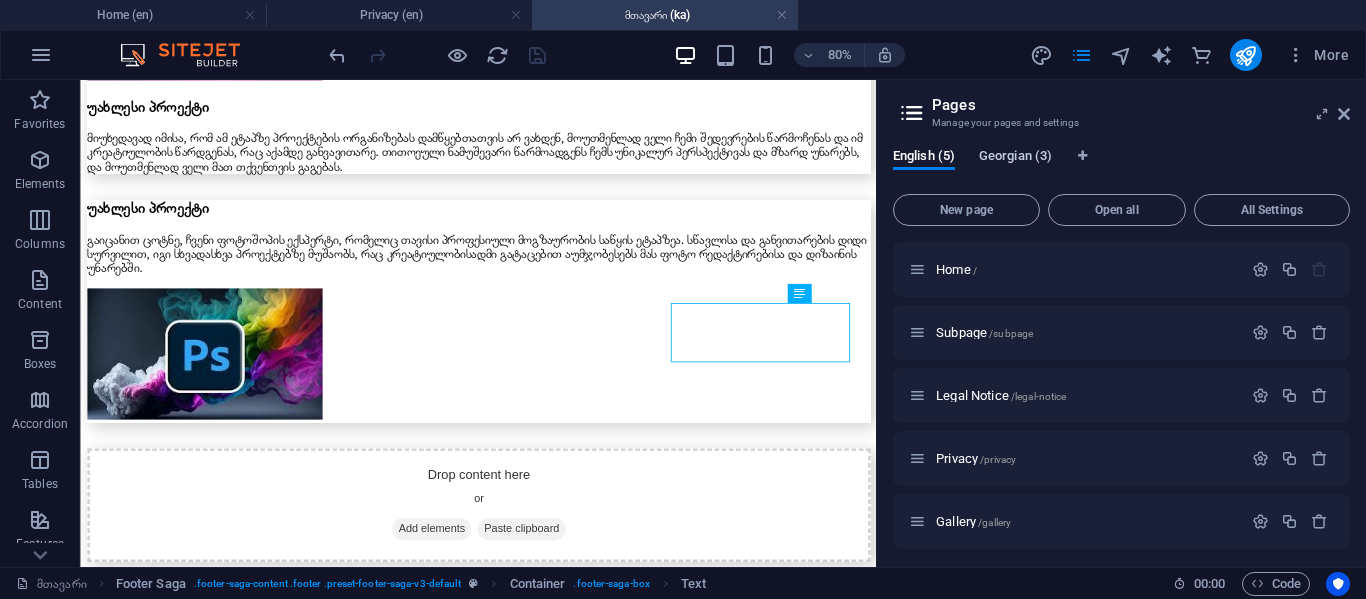 click on "Georgian (3)" at bounding box center (1015, 158) 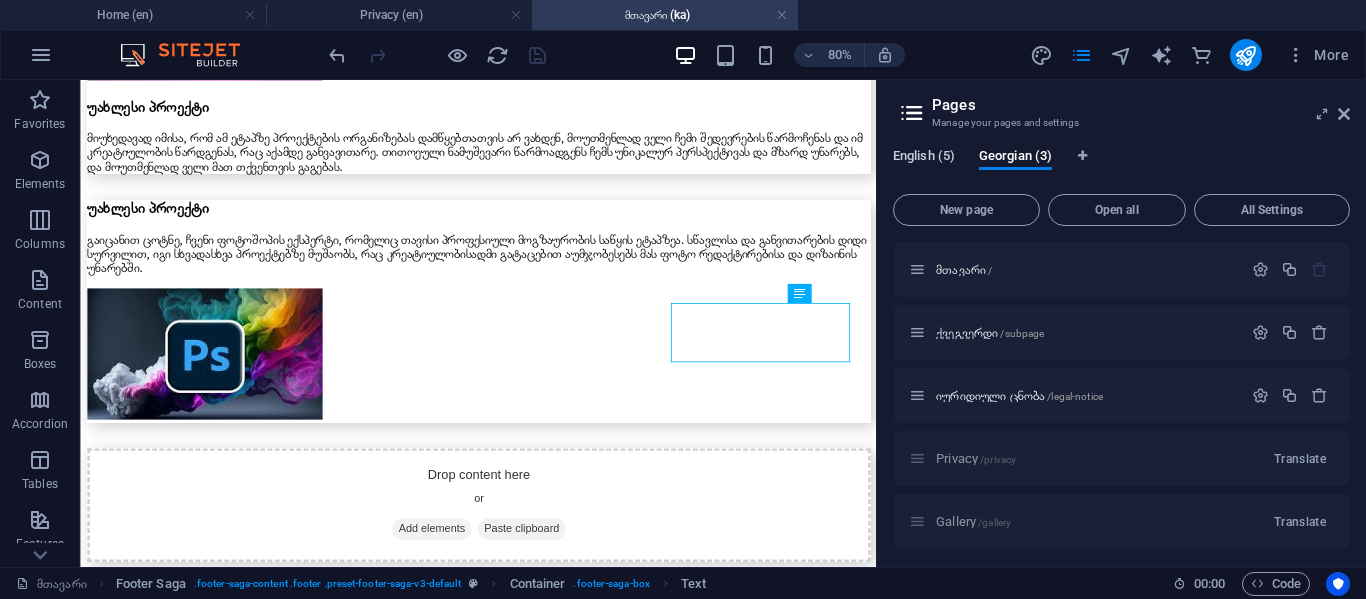 click on "English (5)" at bounding box center (924, 158) 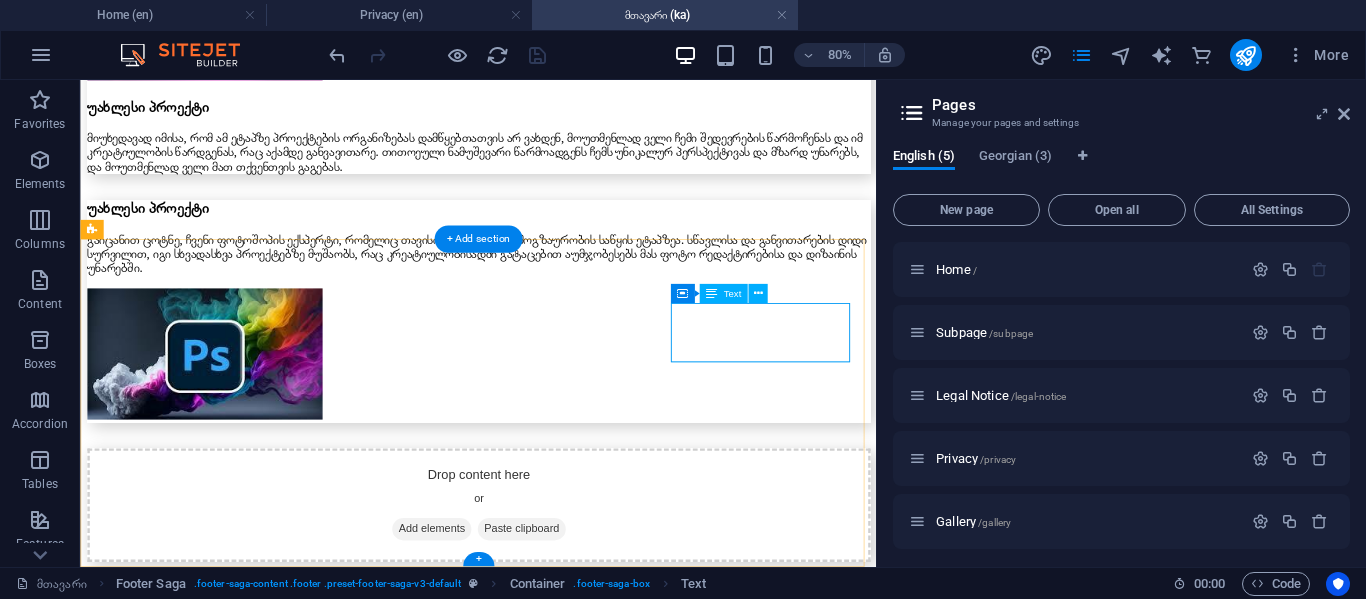 click on "Legal Notice Privacy Policy Subpage" at bounding box center (577, 7122) 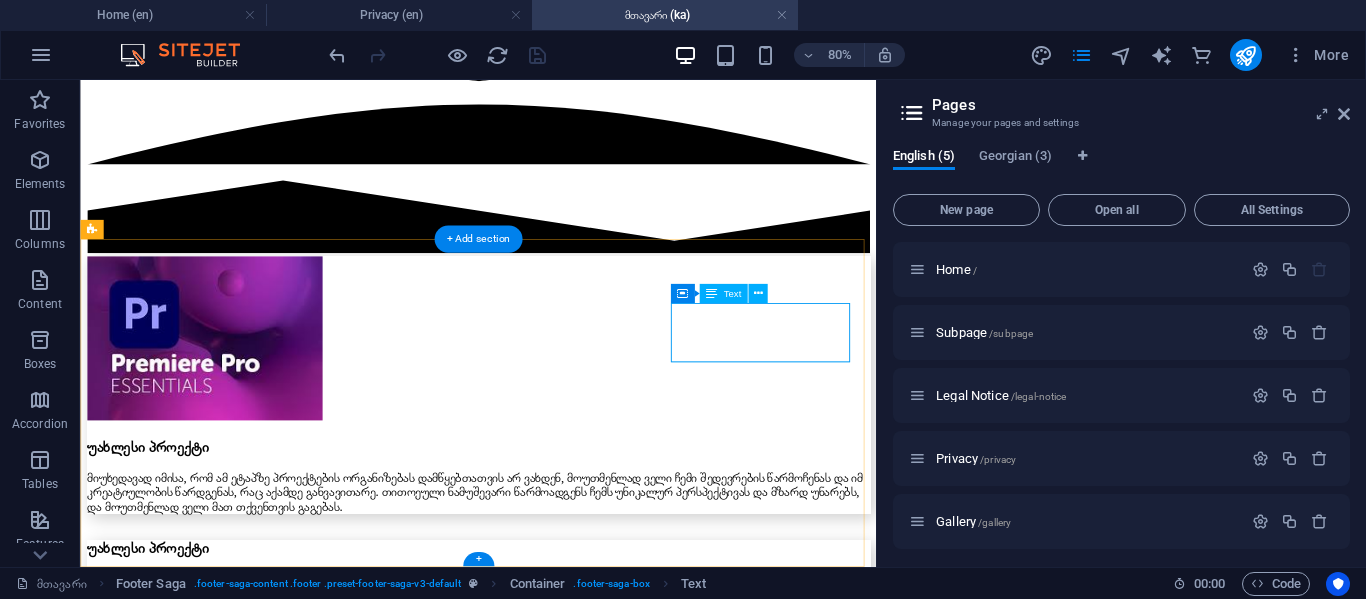 scroll, scrollTop: 4235, scrollLeft: 0, axis: vertical 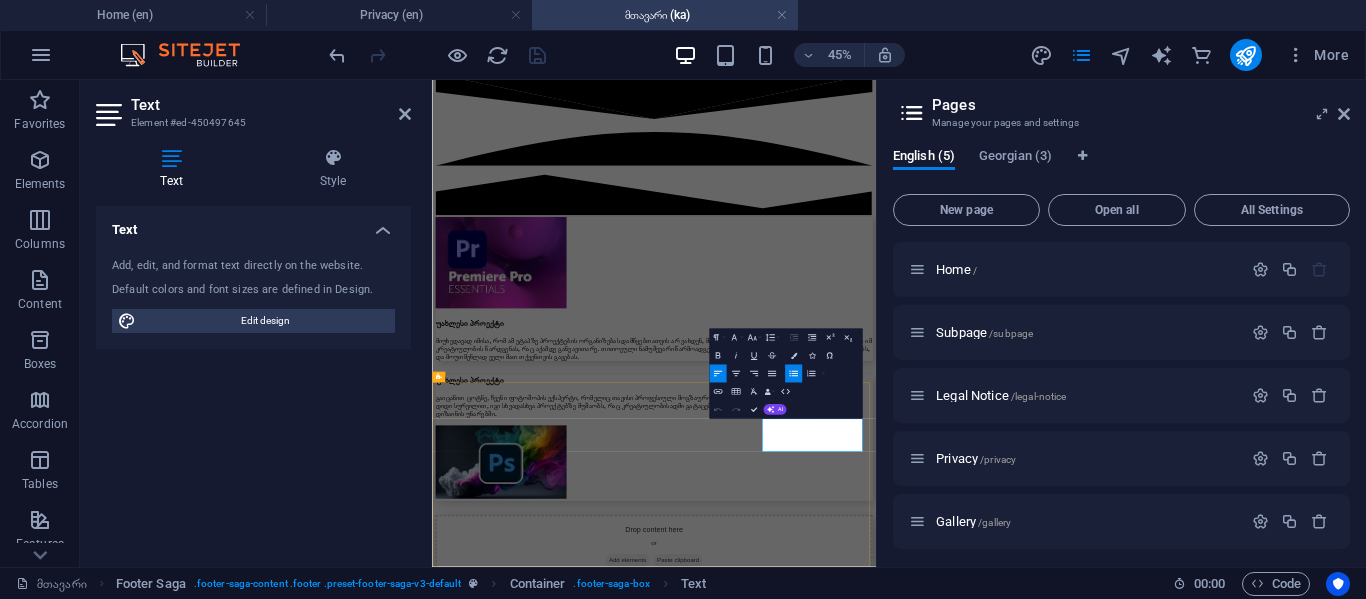 click on "Subpage" at bounding box center [945, 7619] 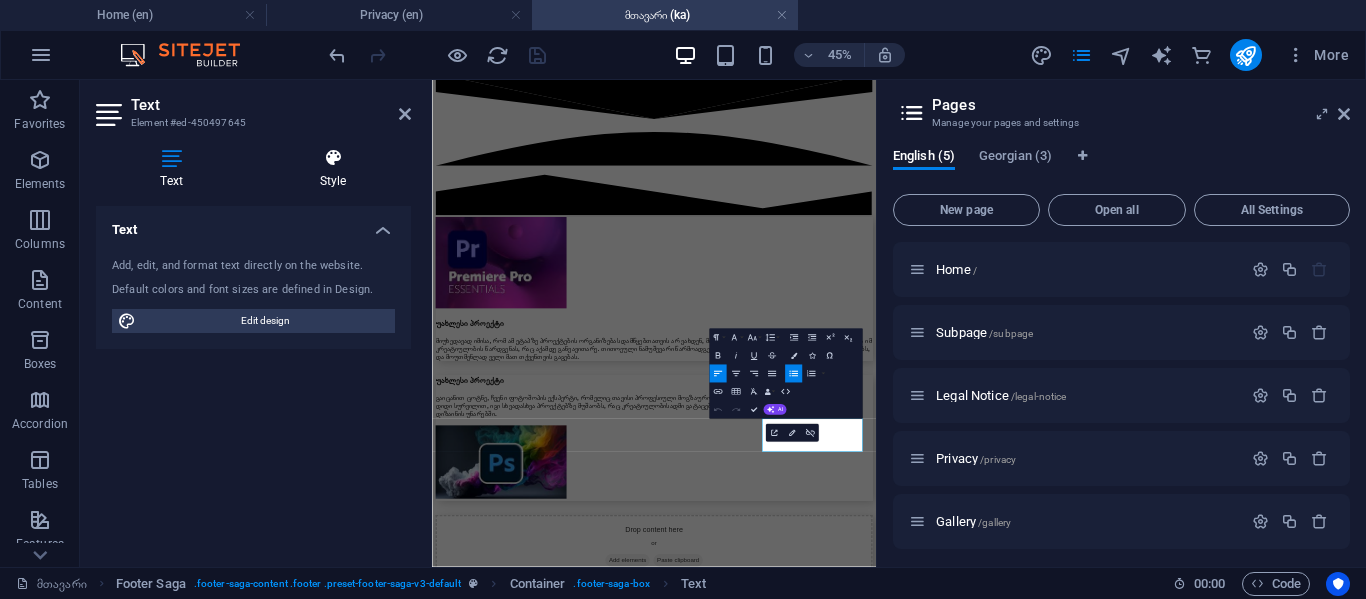 click at bounding box center (333, 158) 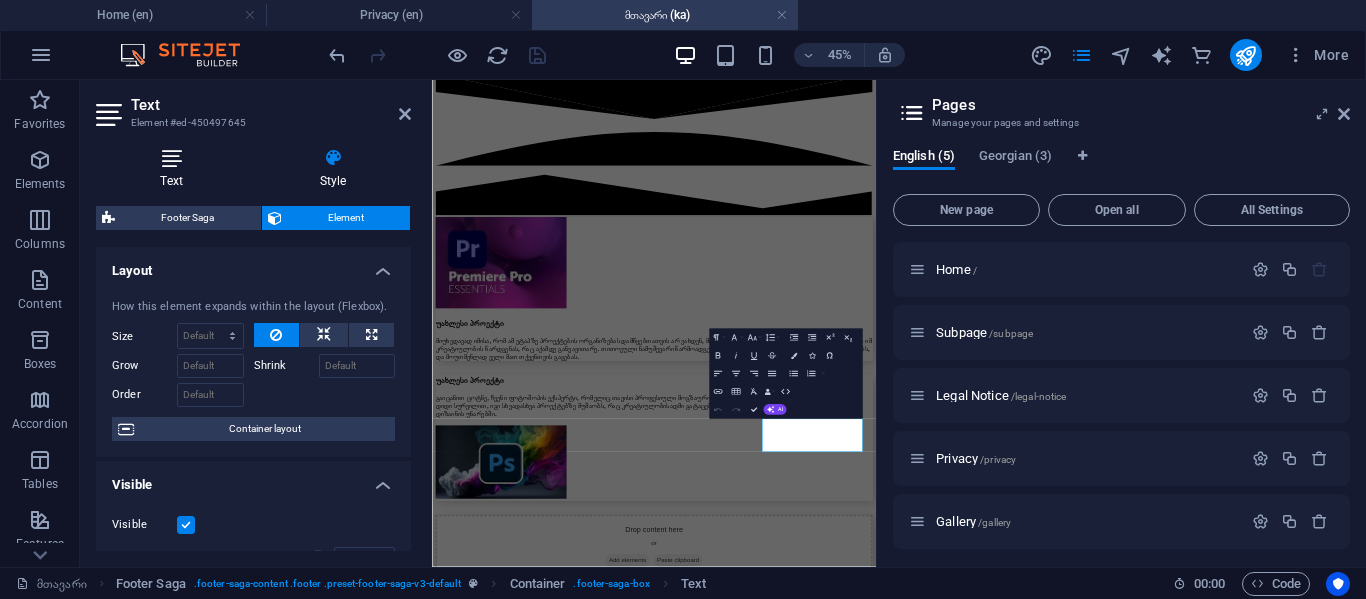 click at bounding box center (171, 158) 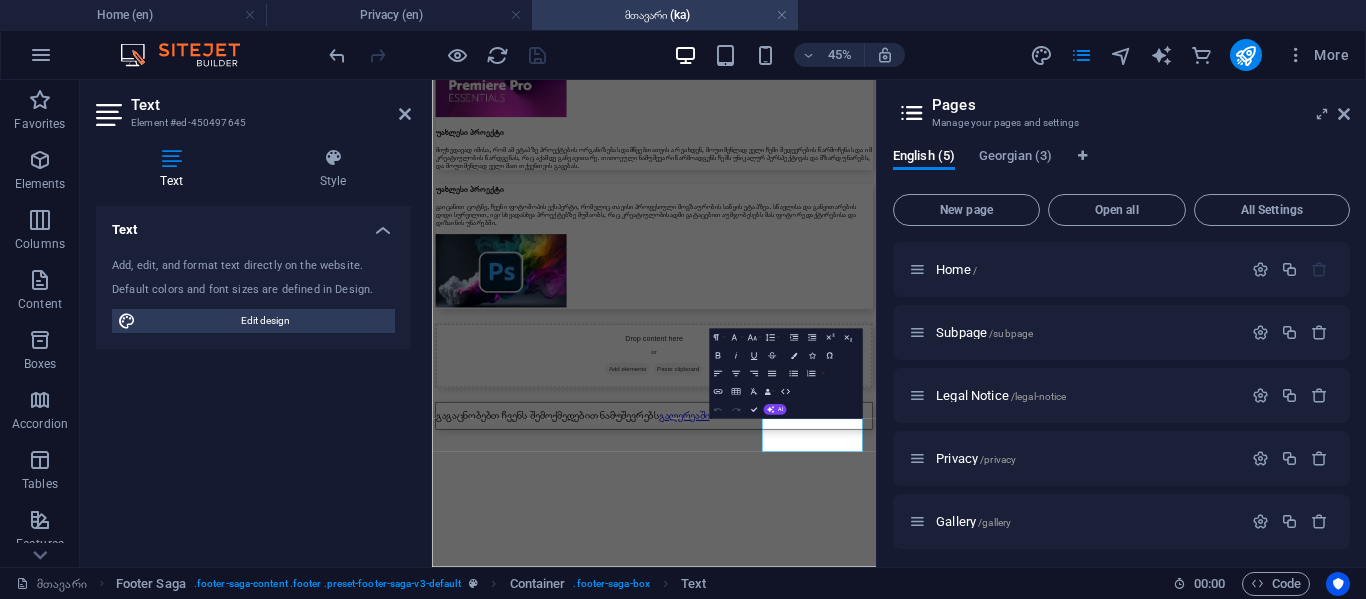 scroll, scrollTop: 4332, scrollLeft: 0, axis: vertical 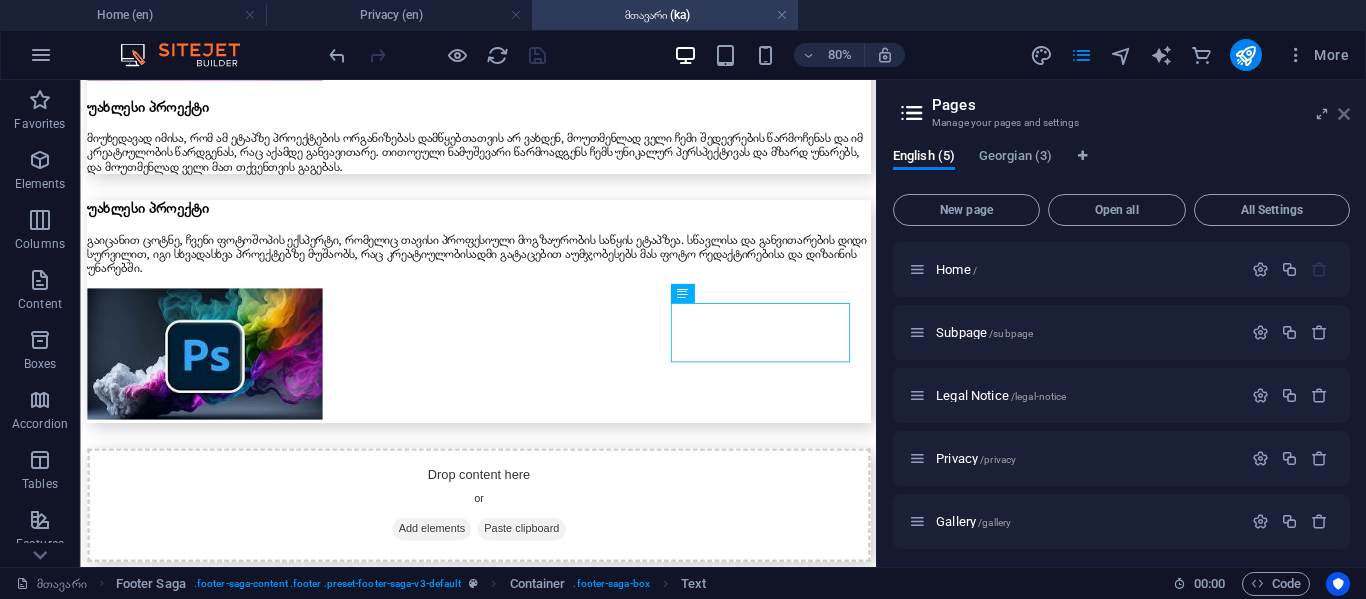 click at bounding box center (1344, 114) 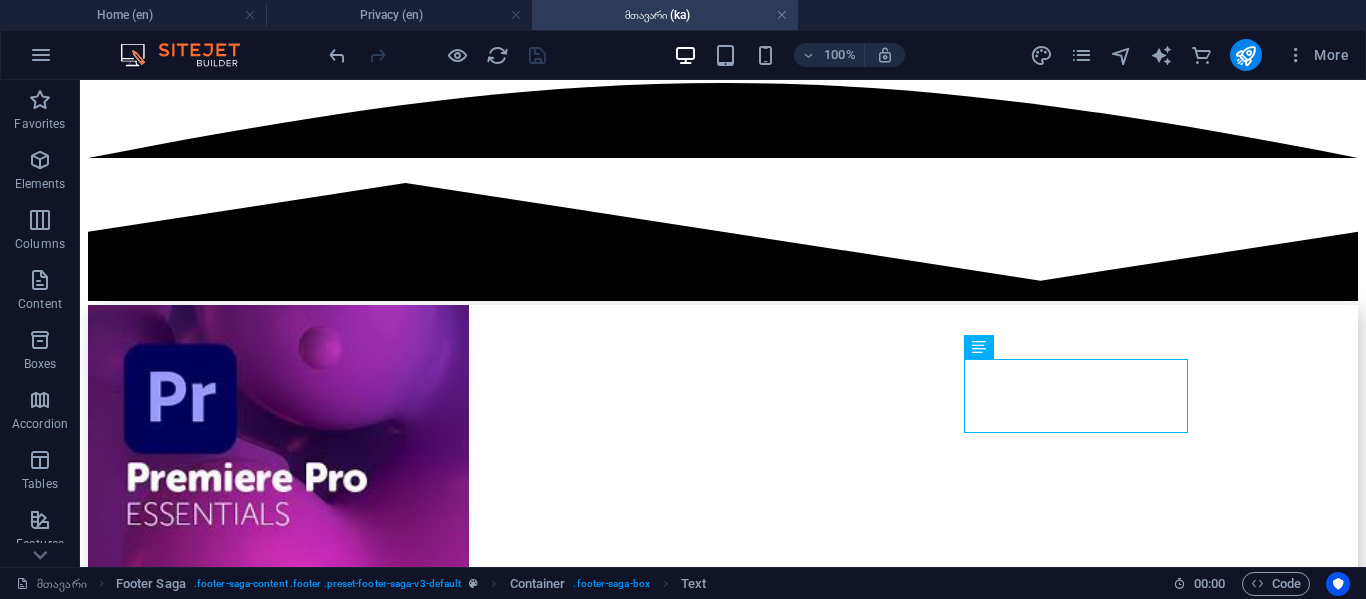 drag, startPoint x: 75, startPoint y: 20, endPoint x: 93, endPoint y: 56, distance: 40.24922 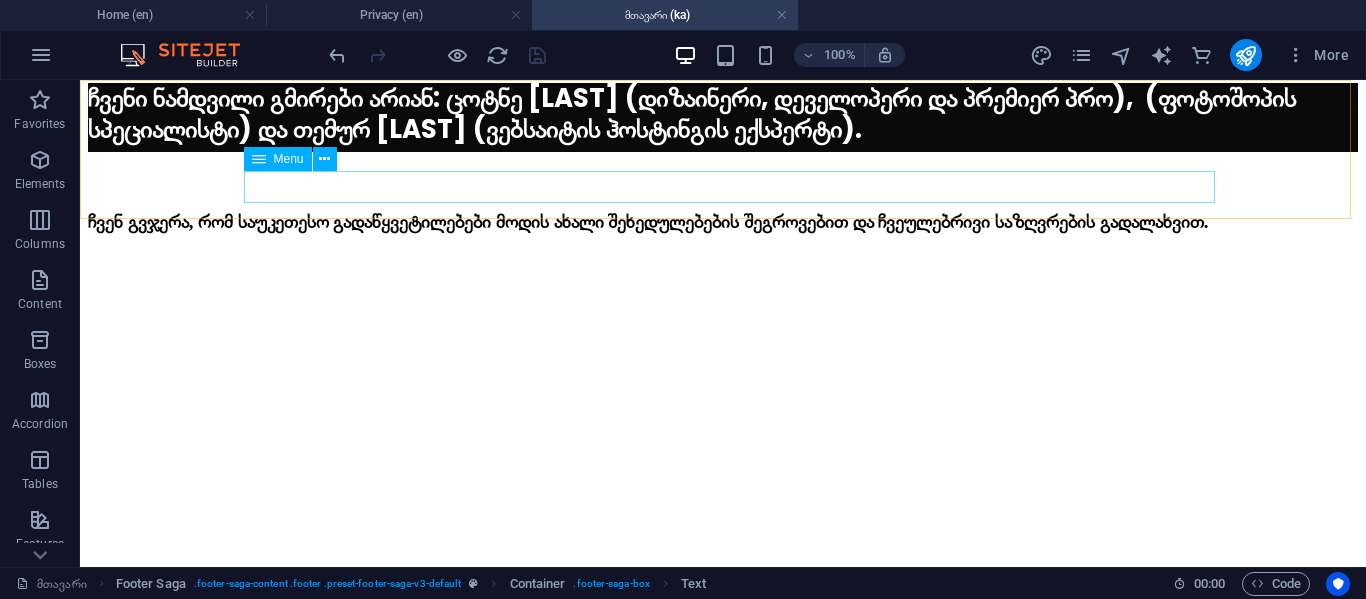 scroll, scrollTop: 3032, scrollLeft: 0, axis: vertical 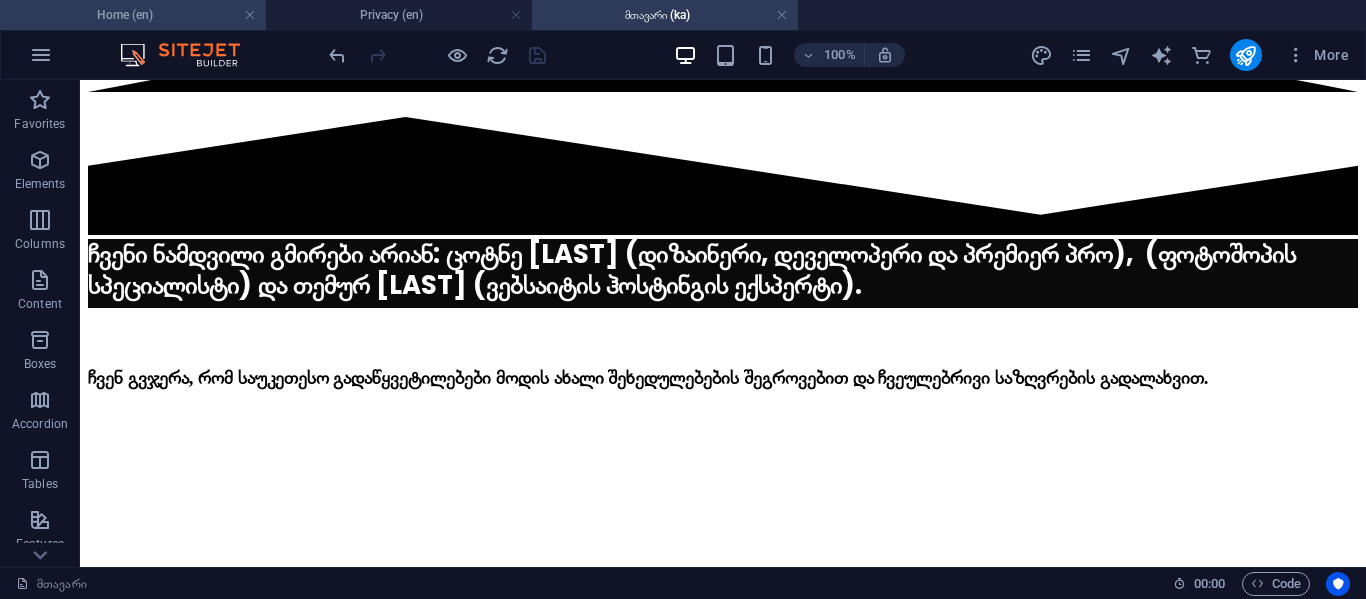 click on "Home (en)" at bounding box center [133, 15] 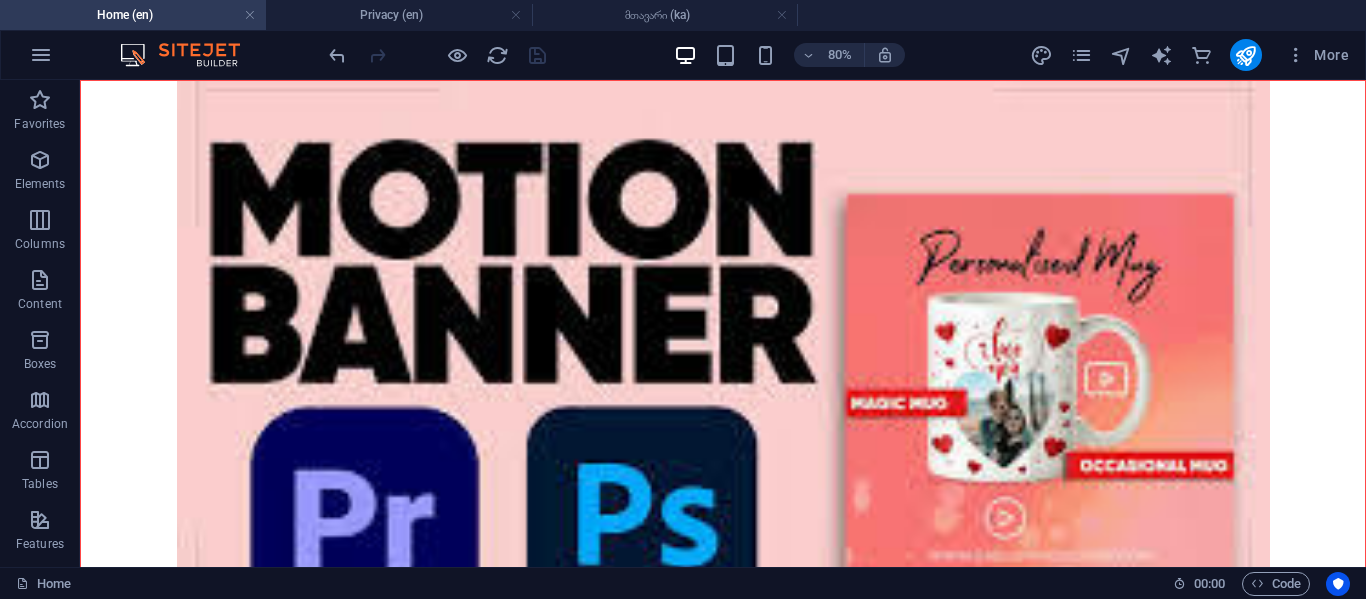scroll, scrollTop: 0, scrollLeft: 0, axis: both 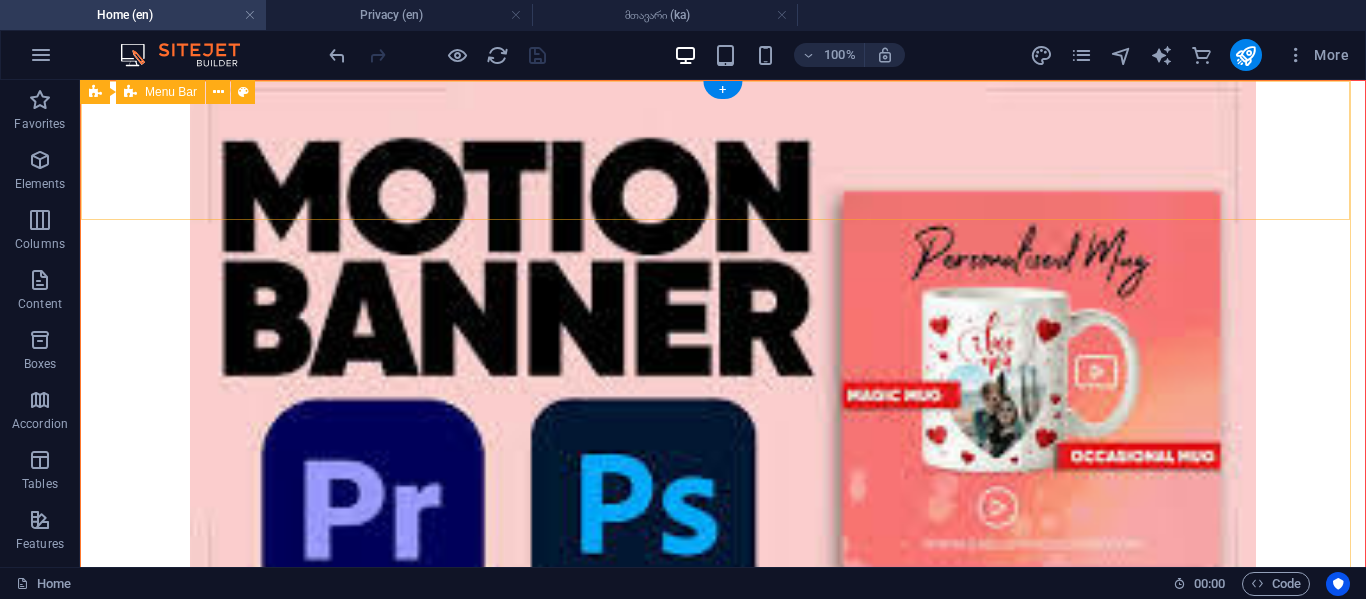 click on "| |English / ქართული| Home About us Projects Team Contact Services Gallery |" at bounding box center [723, 755] 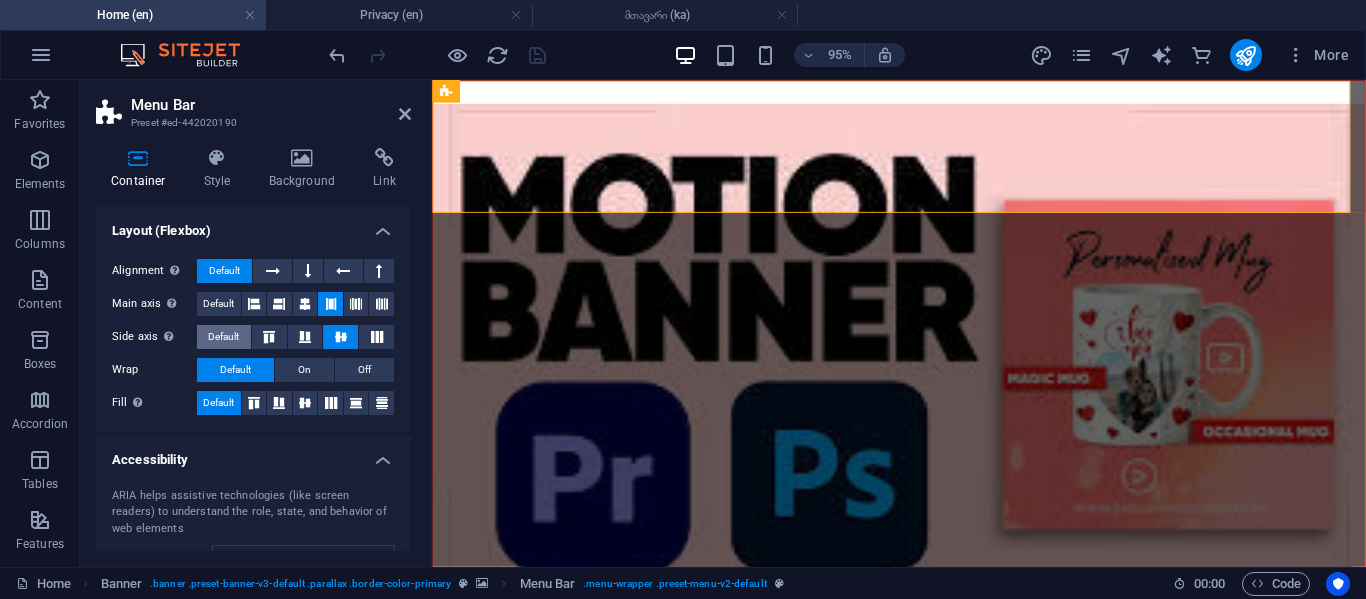 scroll, scrollTop: 300, scrollLeft: 0, axis: vertical 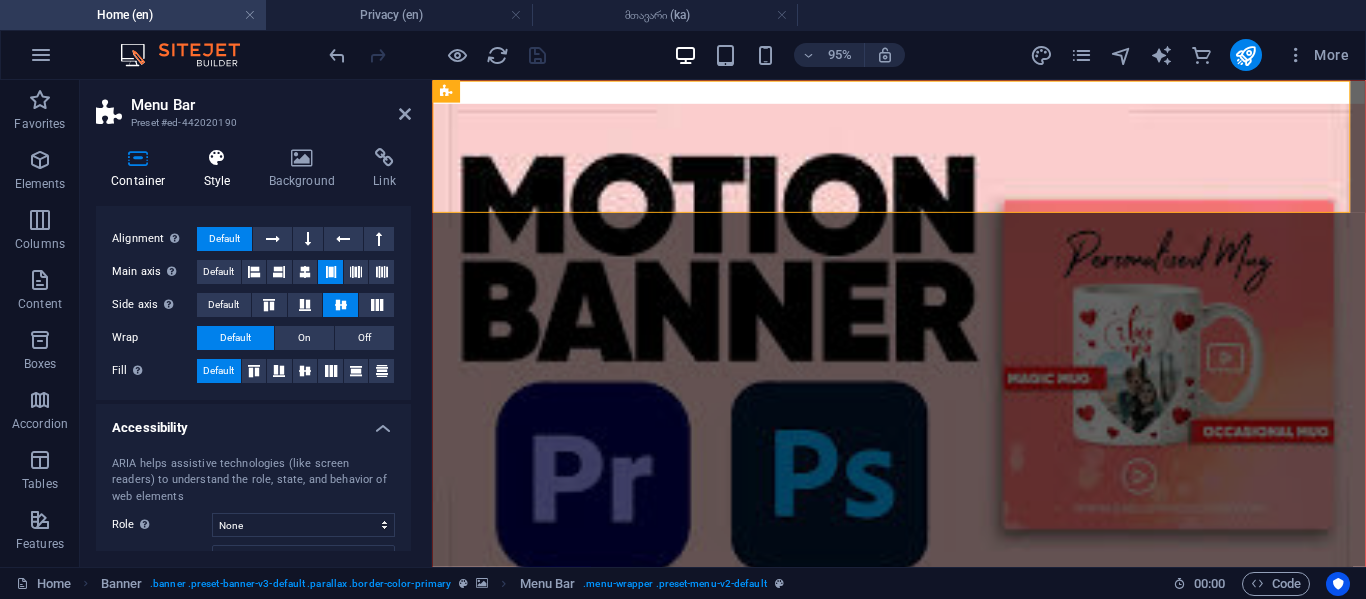 click at bounding box center [217, 158] 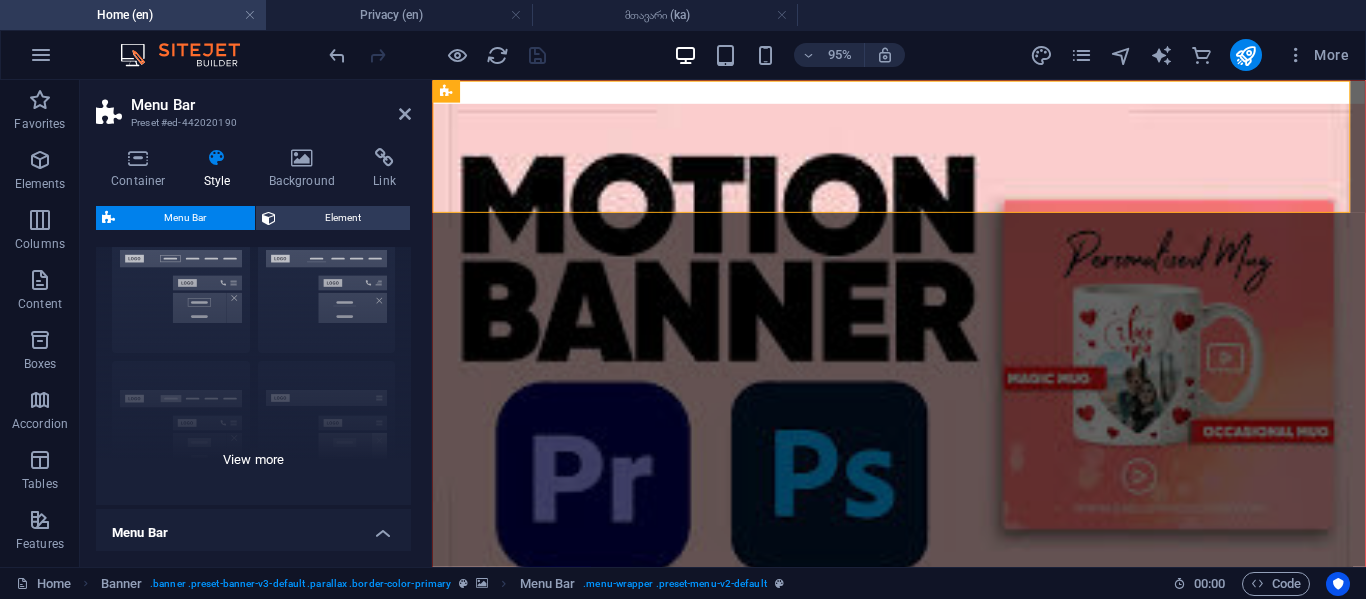 scroll, scrollTop: 578, scrollLeft: 0, axis: vertical 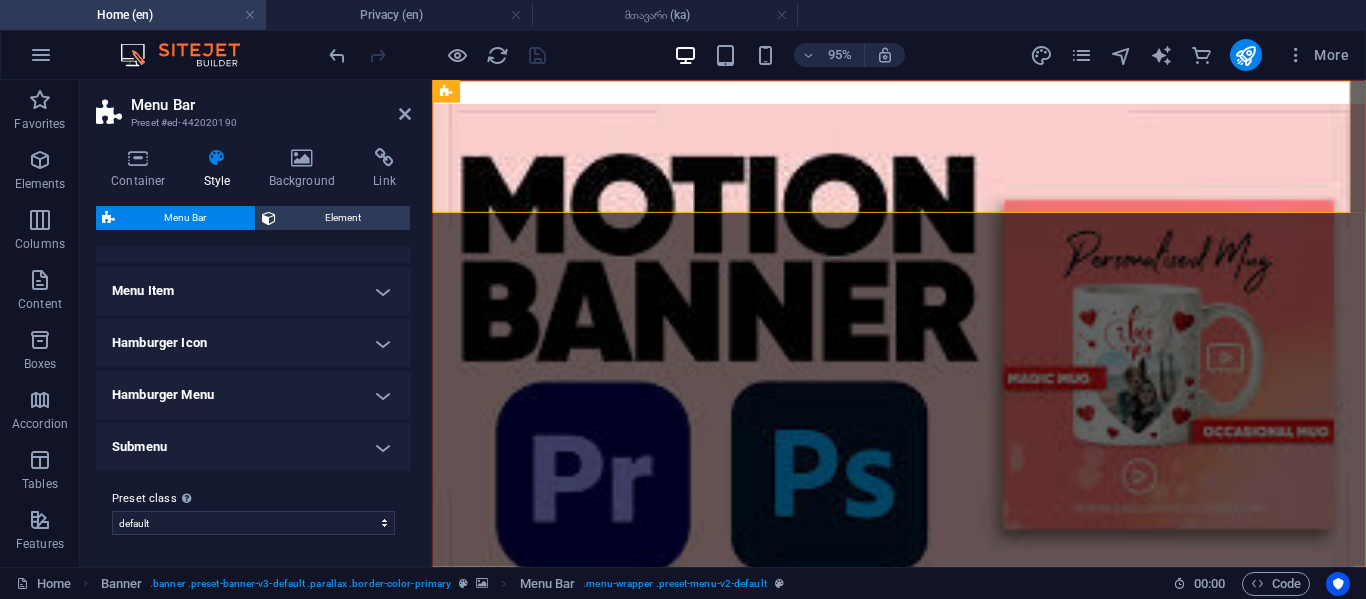 click on "Submenu" at bounding box center (253, 447) 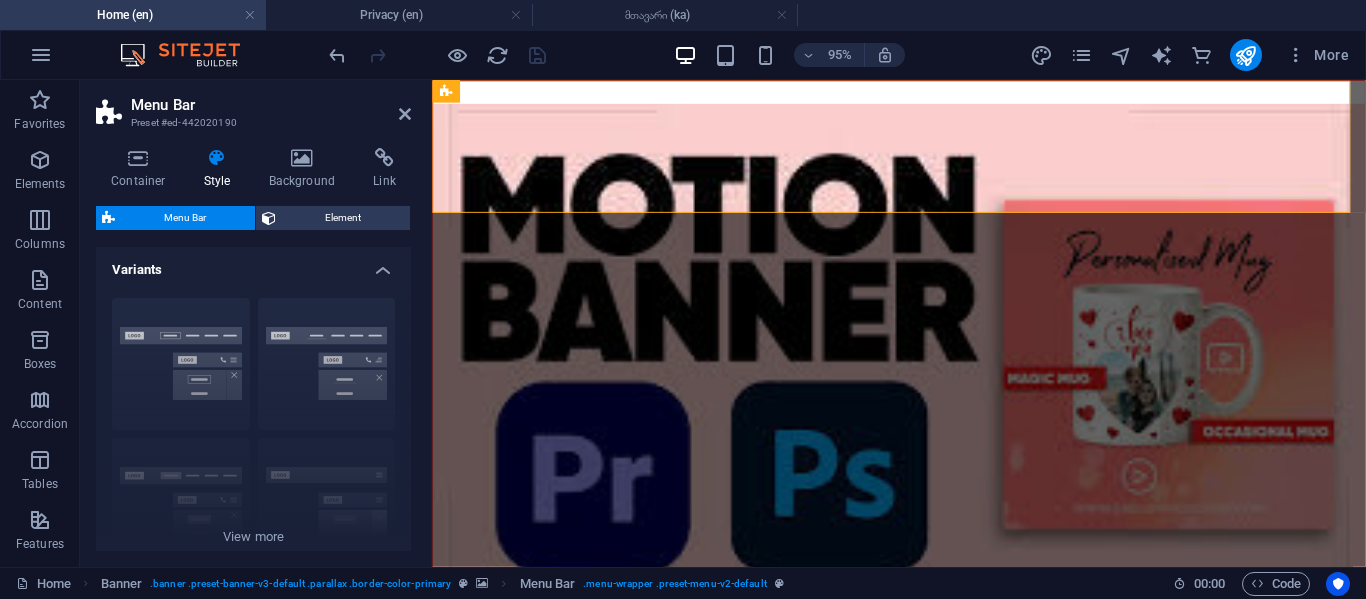 scroll, scrollTop: 0, scrollLeft: 0, axis: both 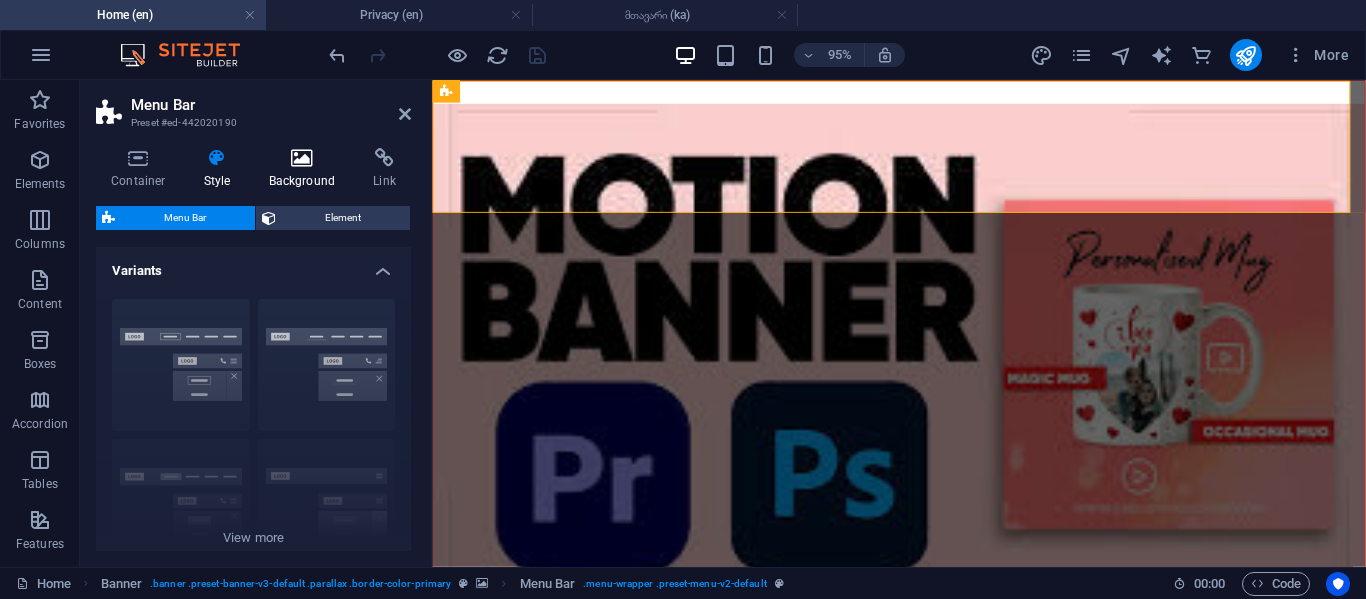 click at bounding box center [302, 158] 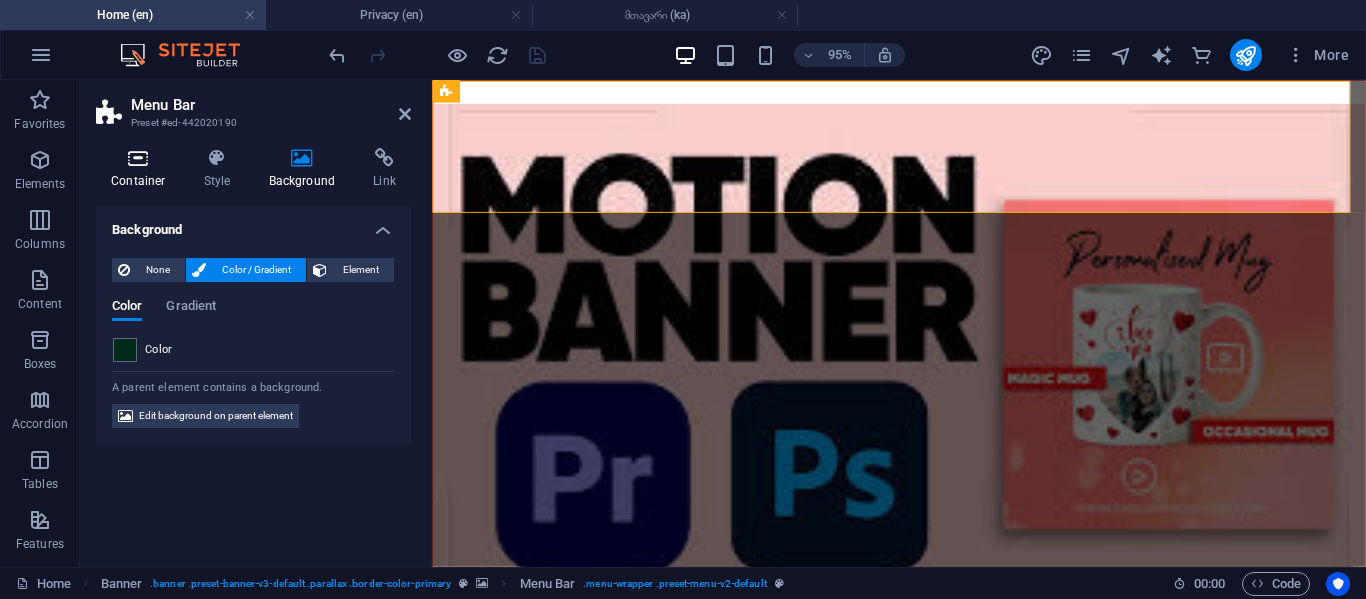 click at bounding box center (138, 158) 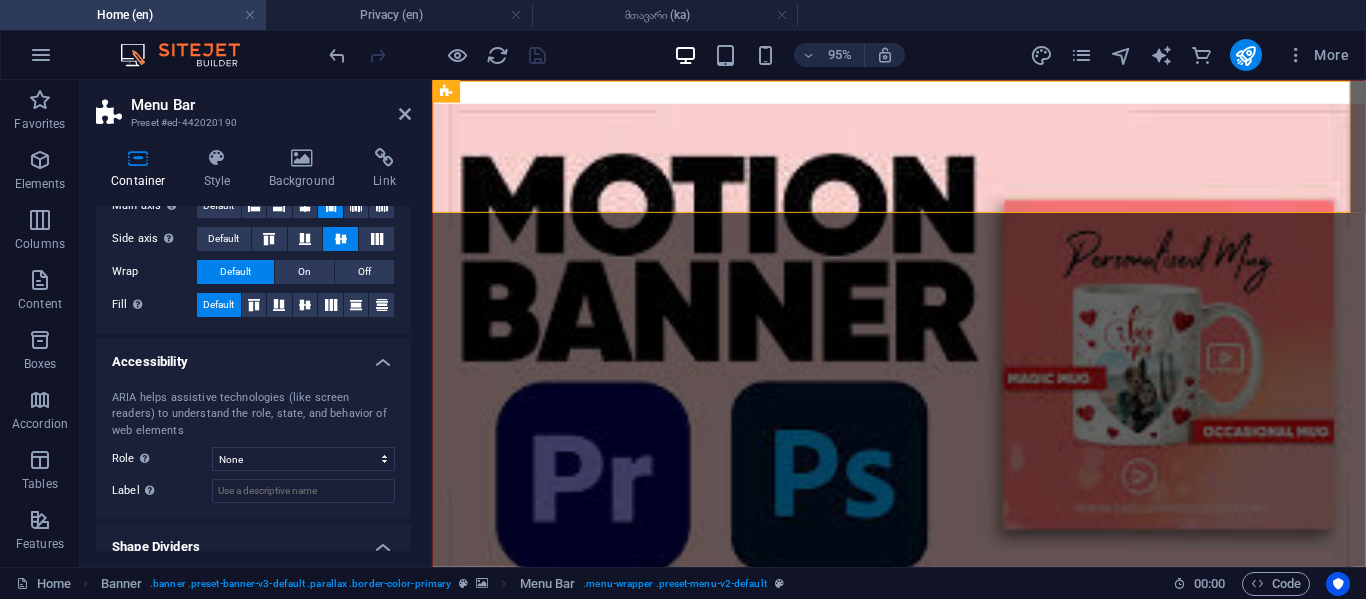 scroll, scrollTop: 430, scrollLeft: 0, axis: vertical 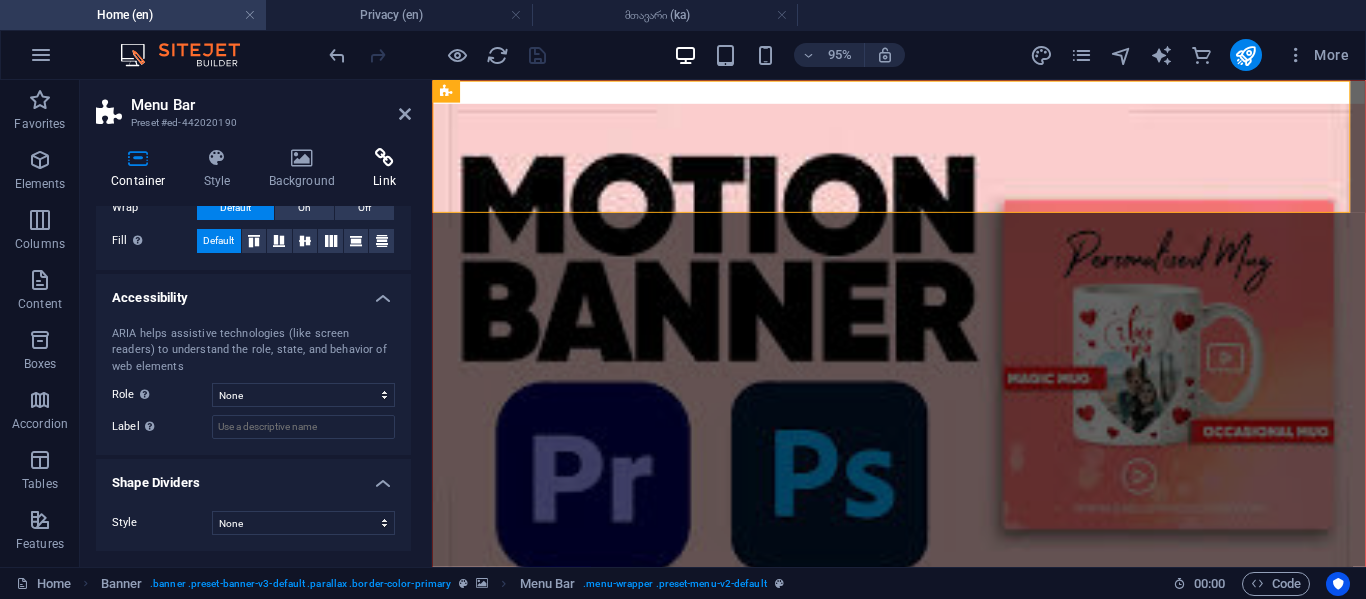 click on "Link" at bounding box center (384, 169) 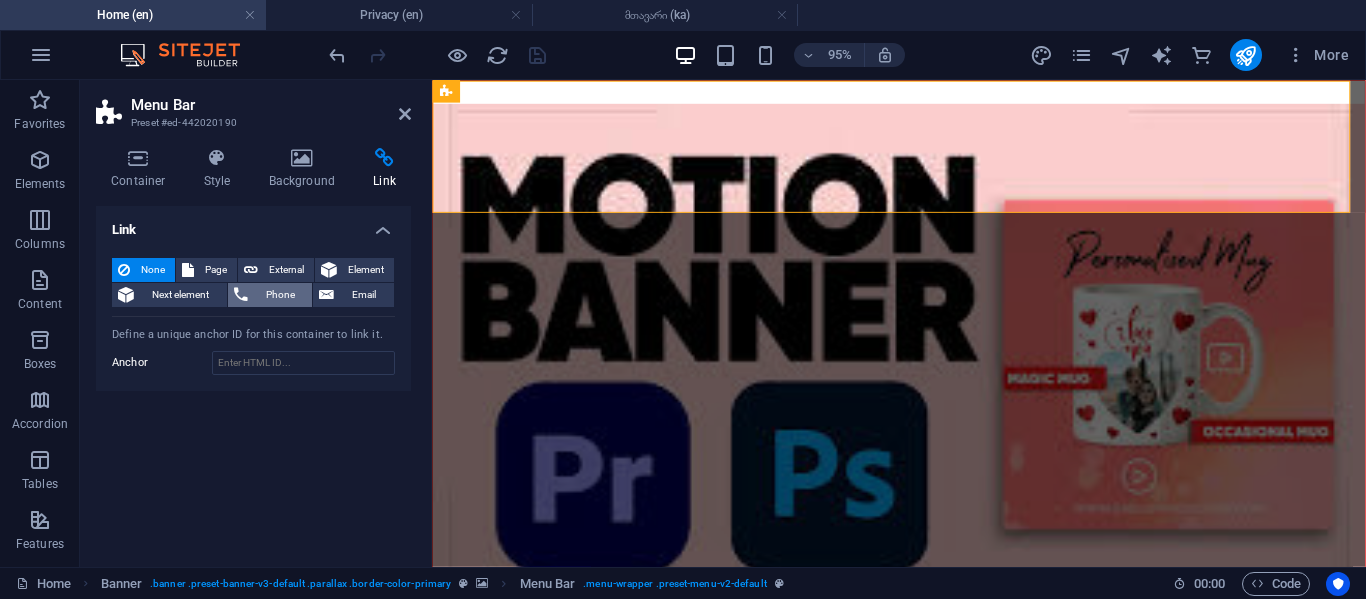click on "Phone" at bounding box center (280, 295) 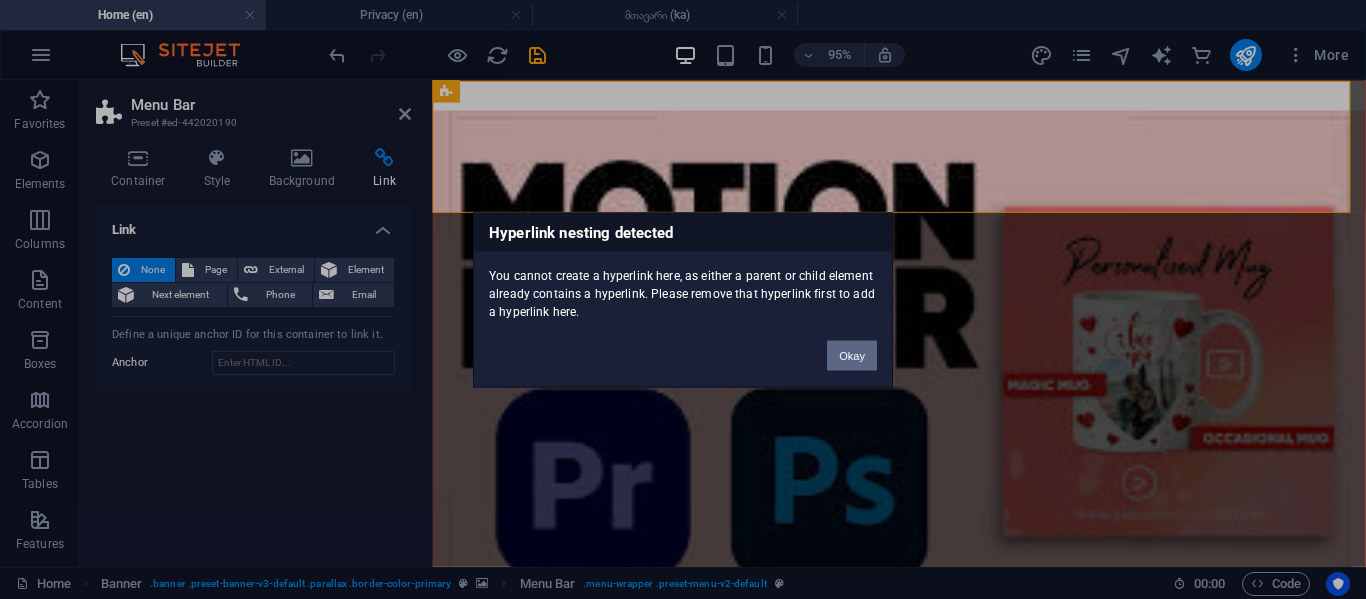 click on "Okay" at bounding box center (852, 355) 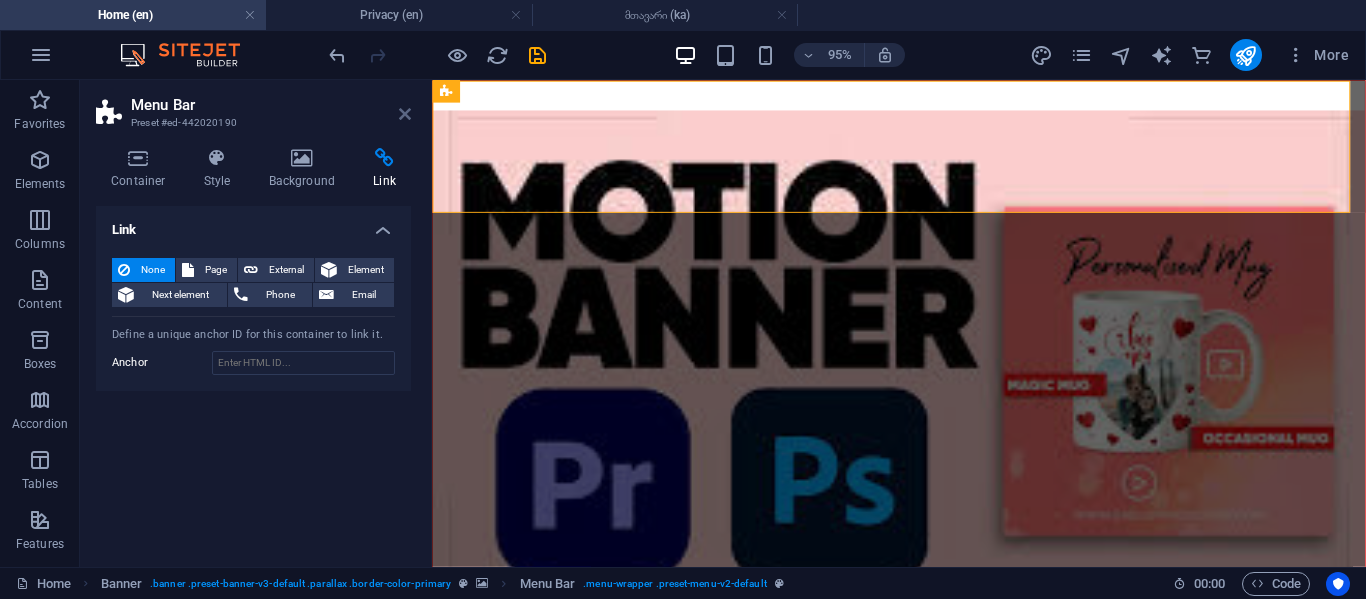 click at bounding box center [405, 114] 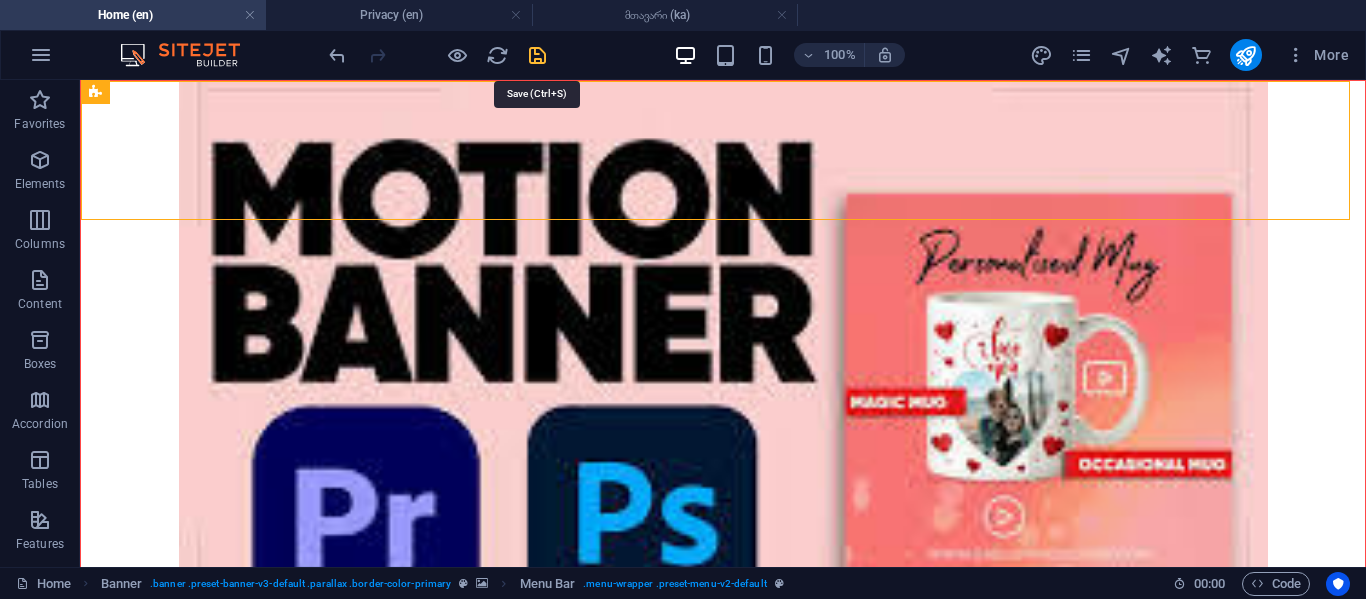 click at bounding box center (537, 55) 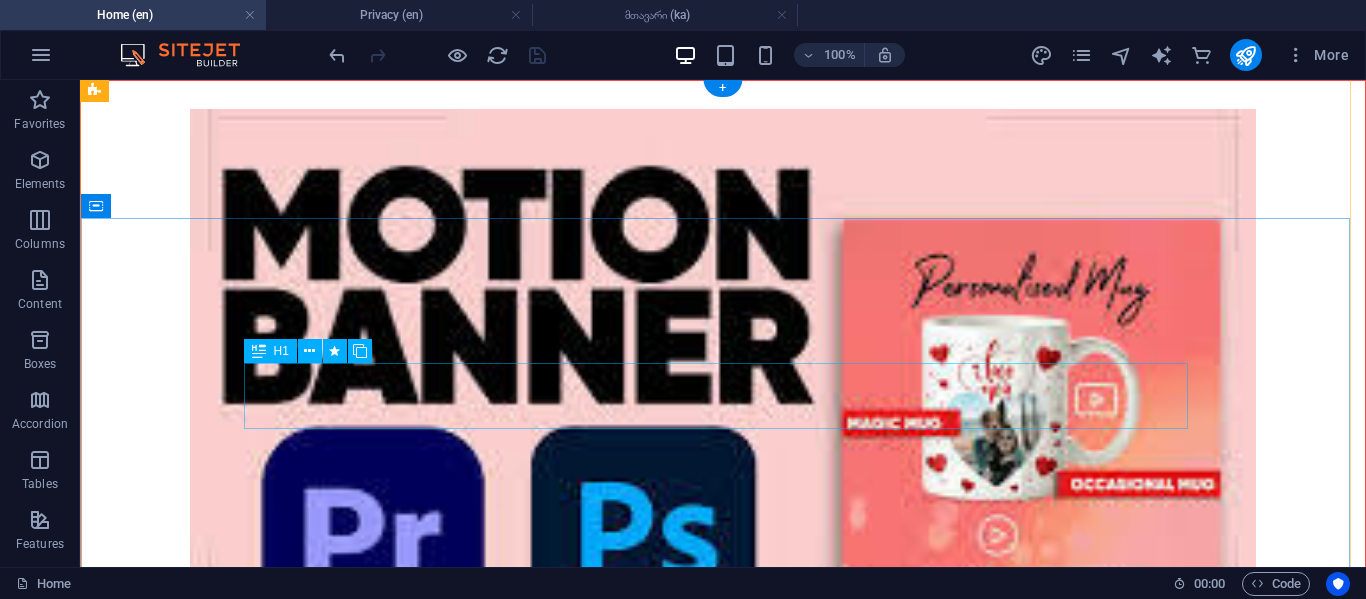 scroll, scrollTop: 200, scrollLeft: 0, axis: vertical 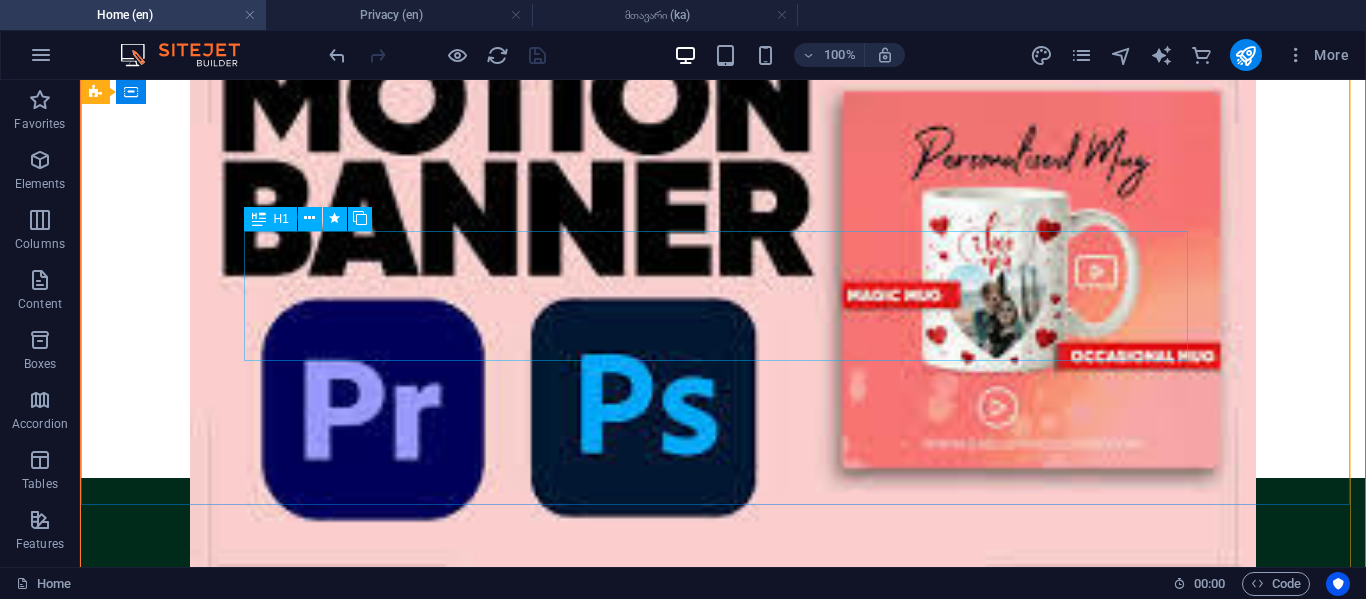 click on "b y [INITIALS].[INITIALS] and [INITIALS].[INITIALS]" at bounding box center [723, 909] 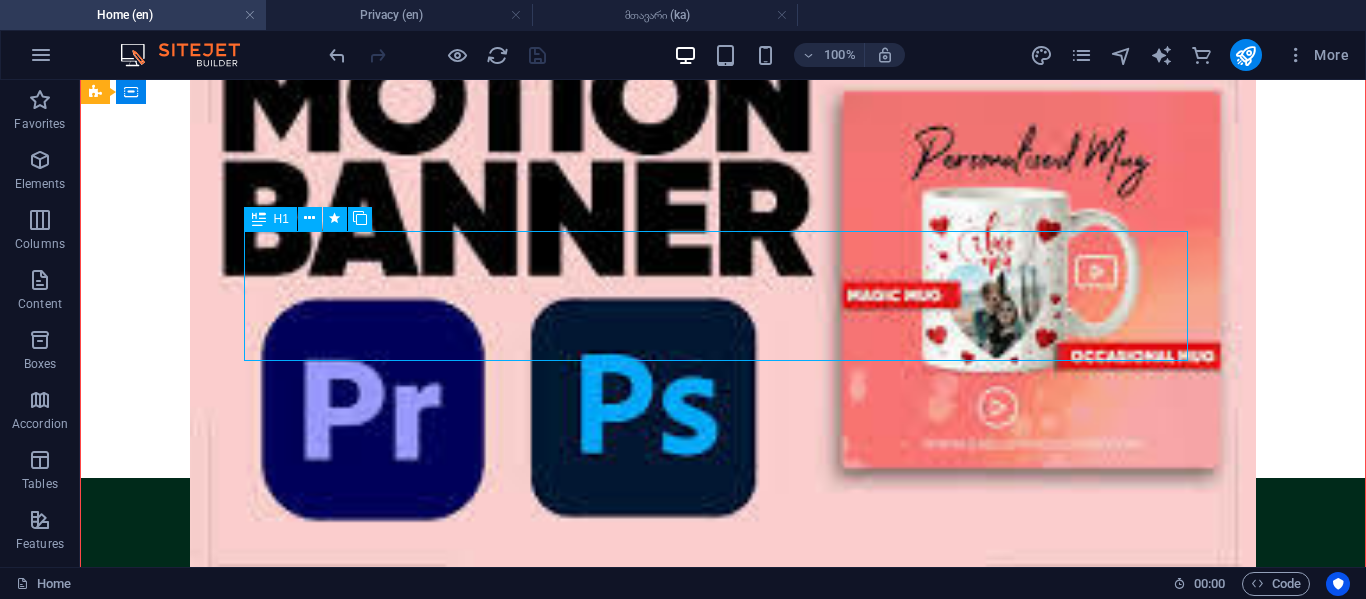 click on "b y [INITIALS].[INITIALS] and [INITIALS].[INITIALS]" at bounding box center (723, 909) 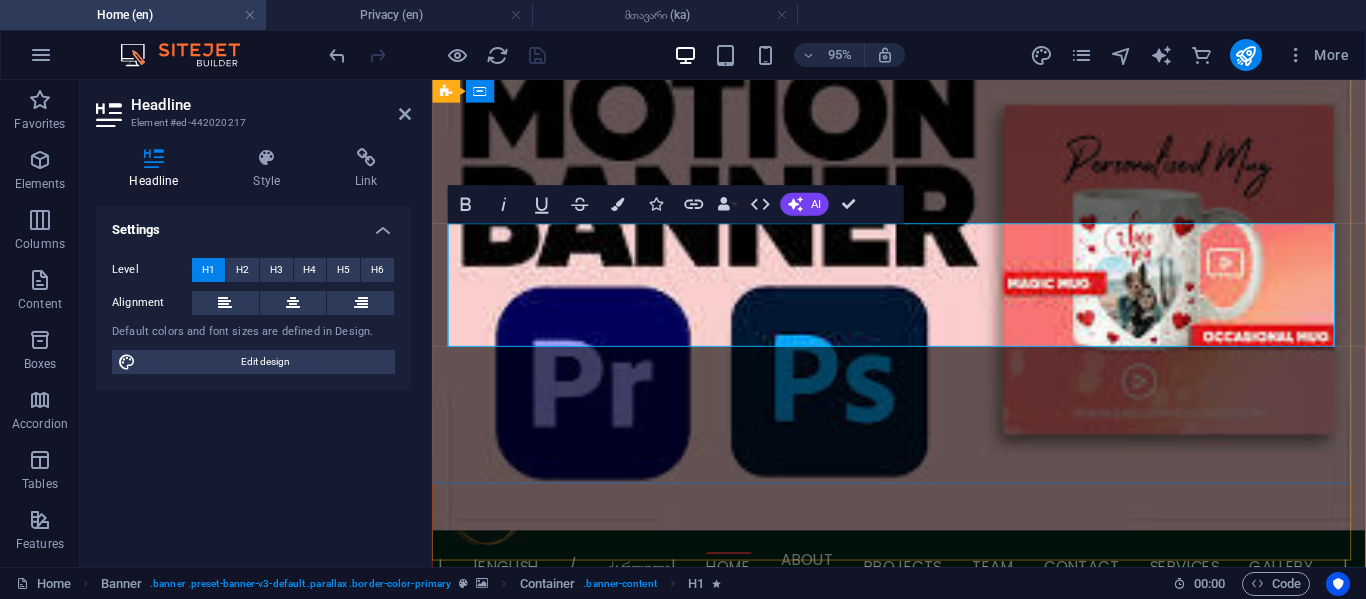 click on "y T.Maisuradze and G.andguladze" at bounding box center [759, 908] 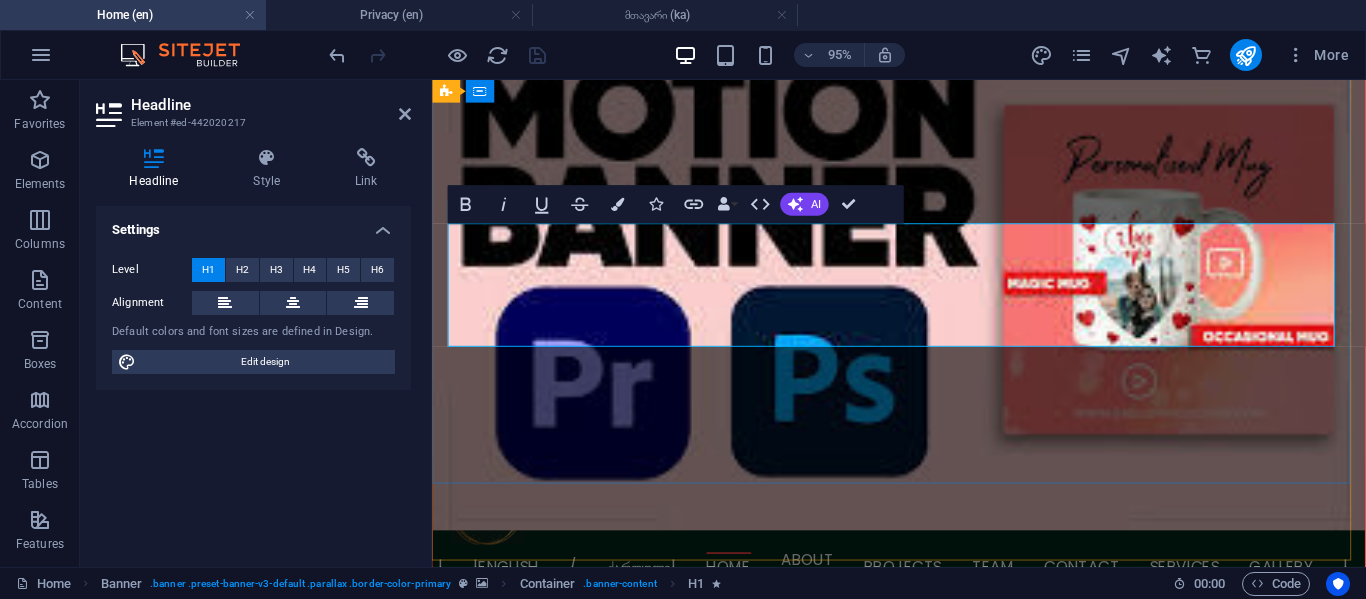 click on "b y [INITIALS].[INITIALS] and [INITIALS].[INITIALS]" at bounding box center (924, 909) 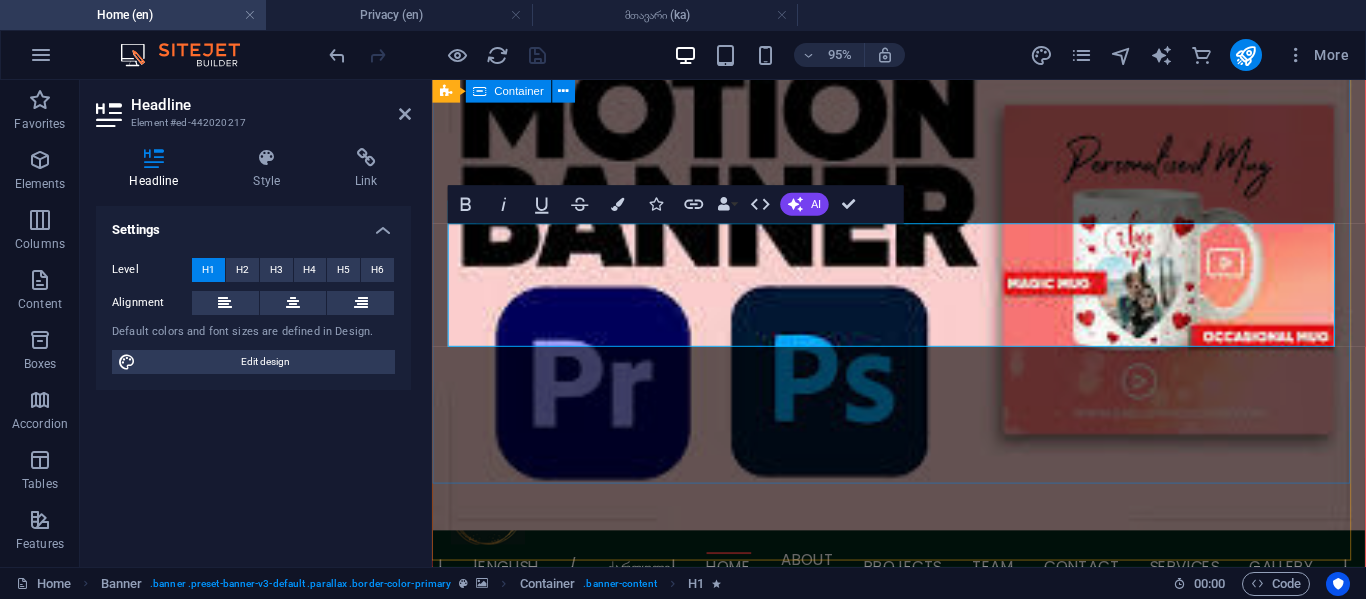 drag, startPoint x: 906, startPoint y: 341, endPoint x: 437, endPoint y: 337, distance: 469.01706 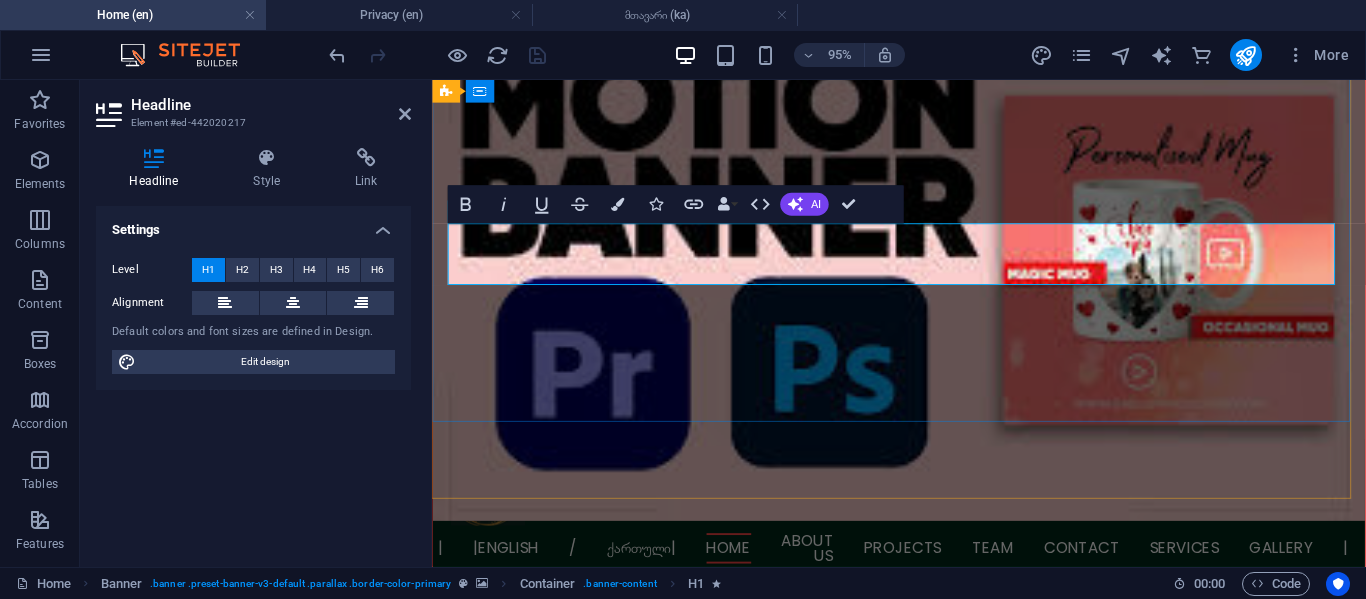 drag, startPoint x: 1121, startPoint y: 267, endPoint x: 950, endPoint y: 271, distance: 171.04678 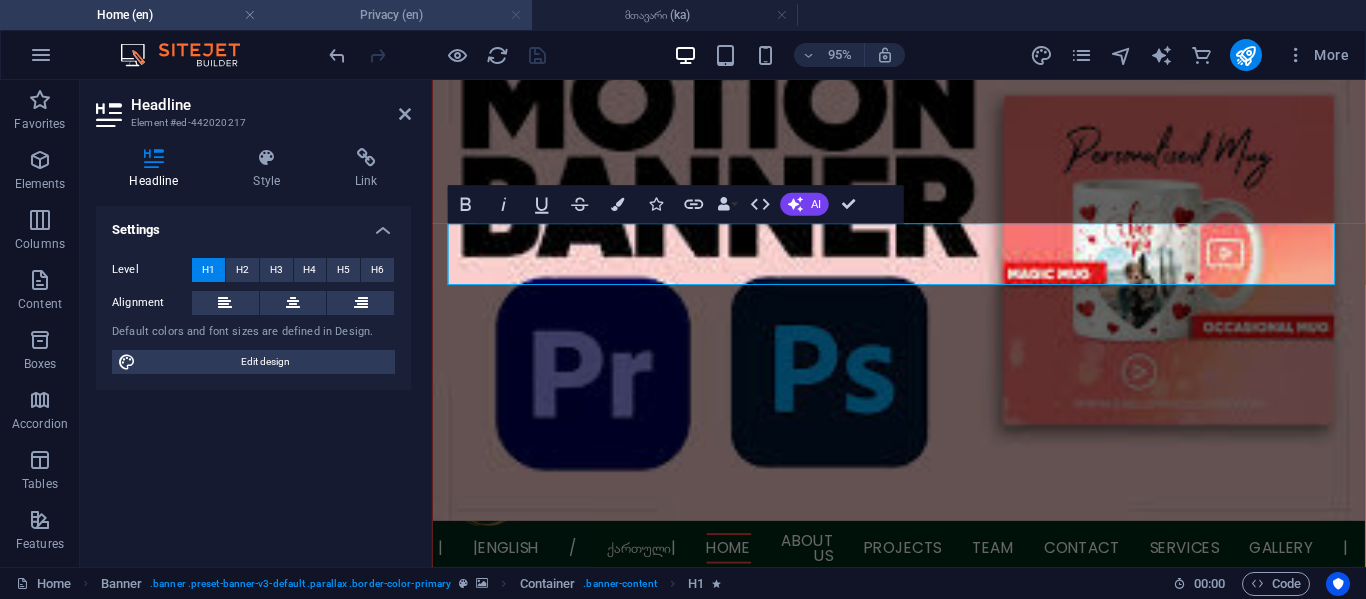 click at bounding box center [516, 15] 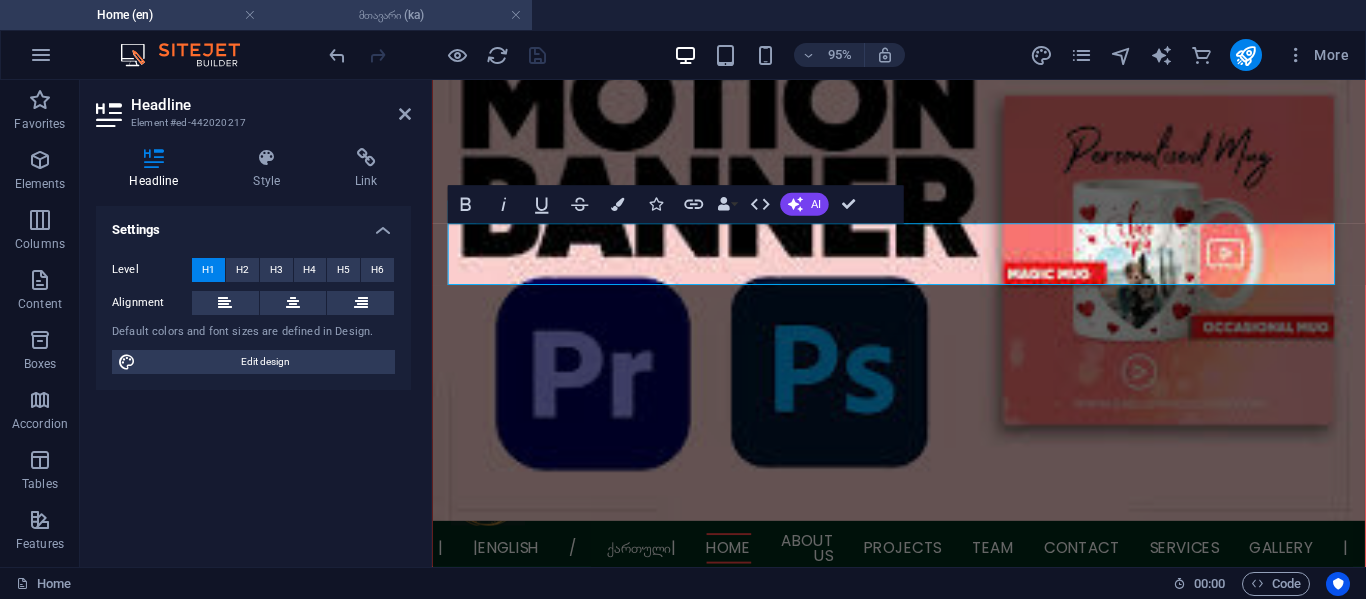 click on "მთავარი (ka)" at bounding box center (399, 15) 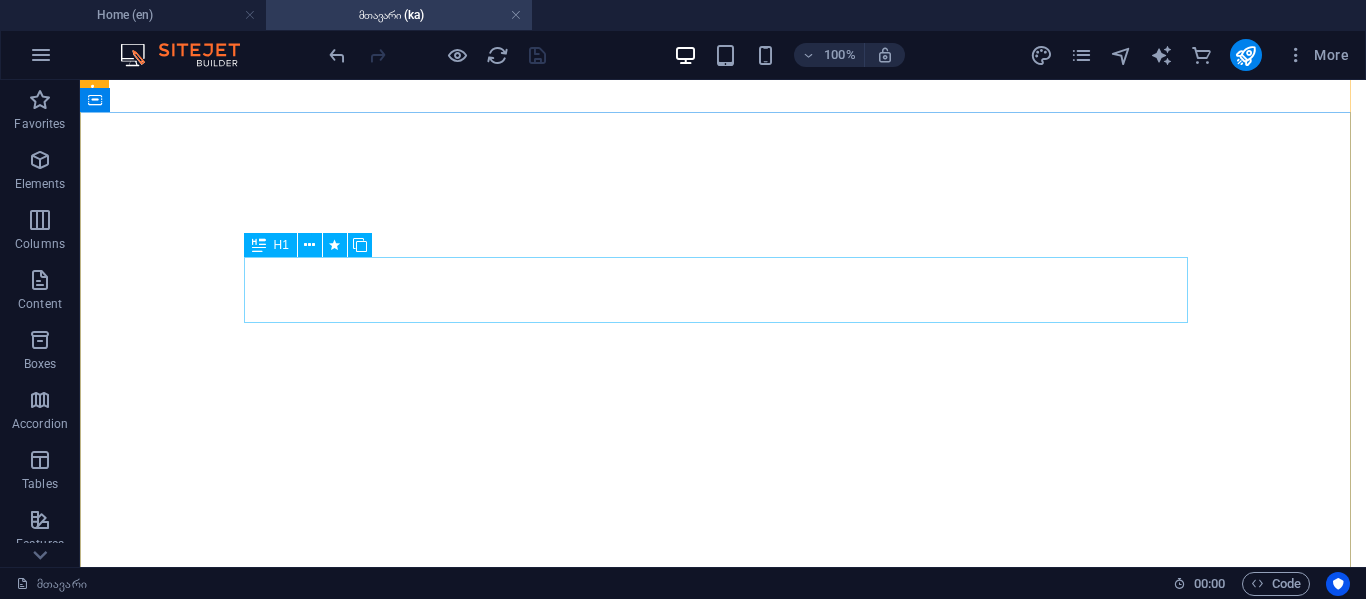scroll, scrollTop: 0, scrollLeft: 0, axis: both 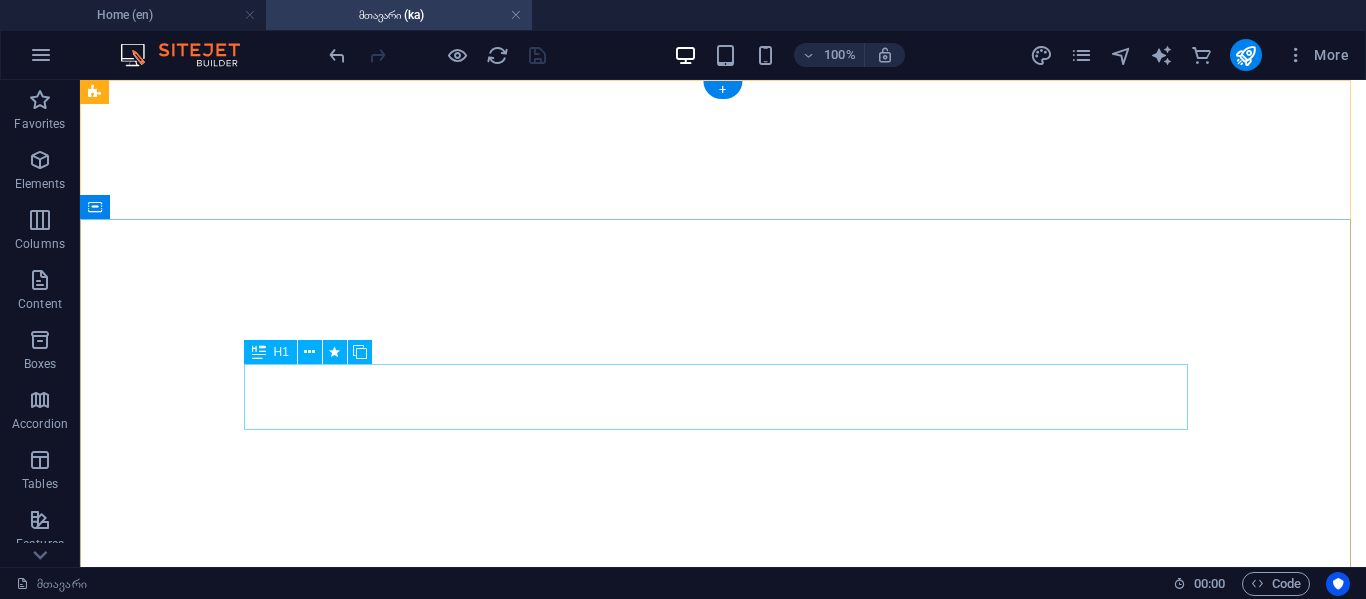 click on "ბლოგები, რჩევები, ჰაკები და სხვა" at bounding box center [723, 2778] 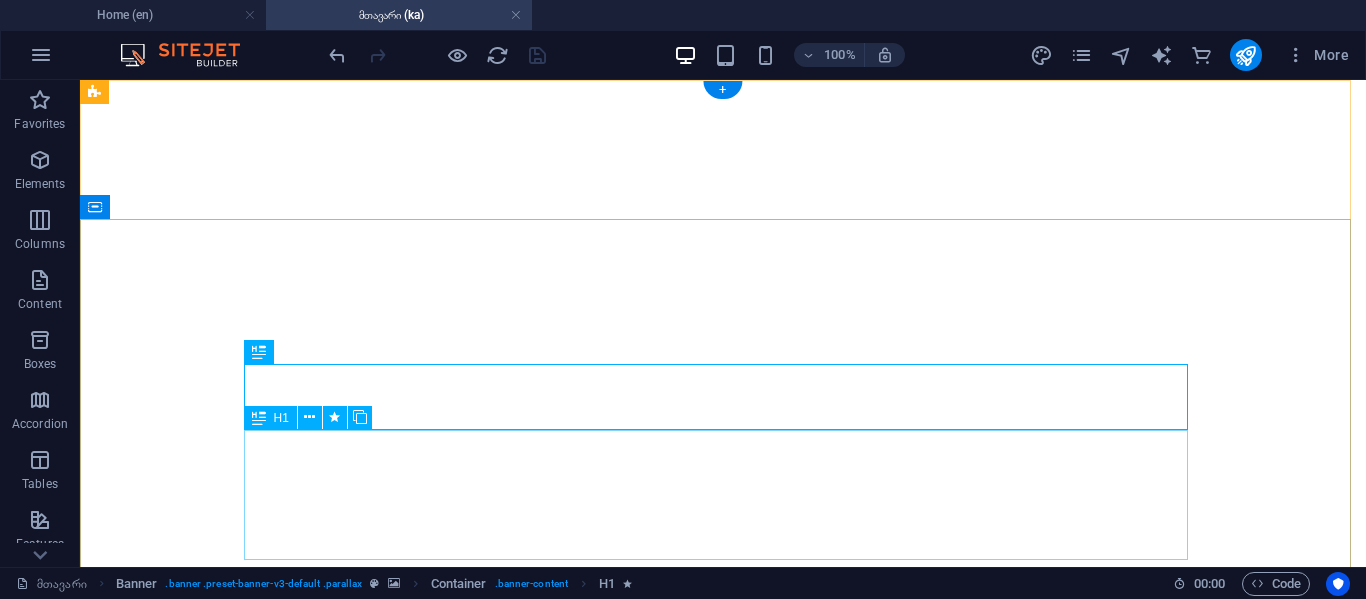 click on "თ.[INITIALS].[INITIALS]ისა და გ.[INITIALS].[INITIALS]ის მიერ" at bounding box center (723, 2836) 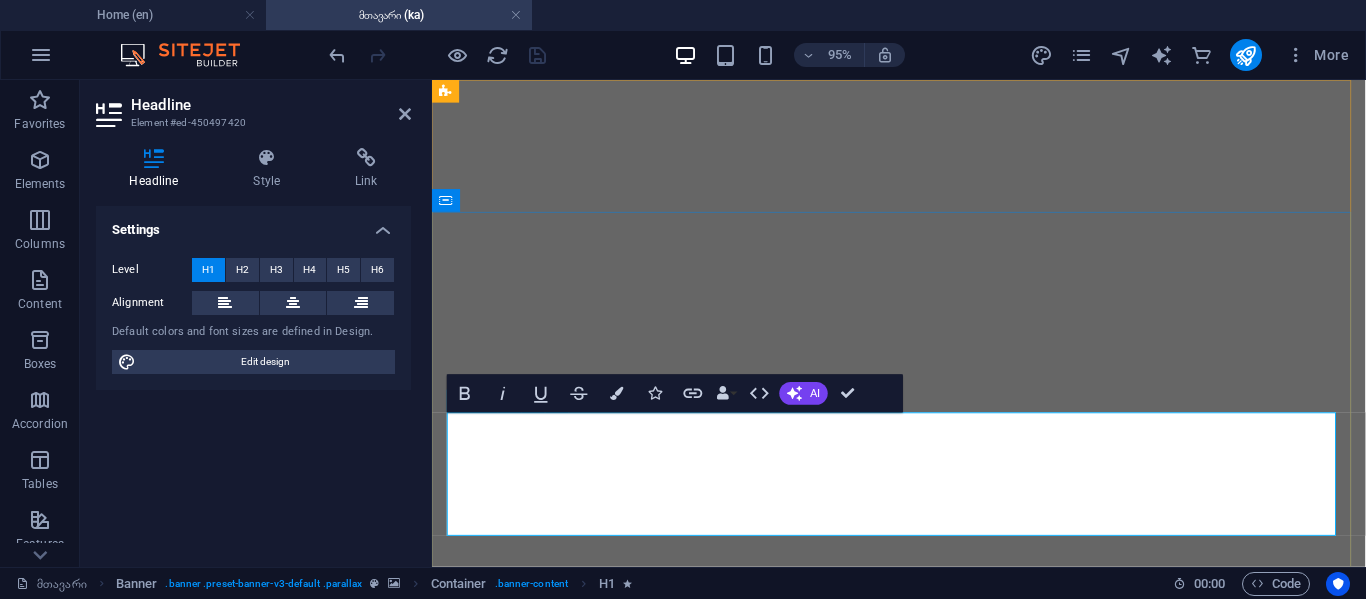 click on "თ.[INITIALS].[INITIALS]ისა და გ.[INITIALS].[INITIALS]ის მიერ" at bounding box center (905, 2434) 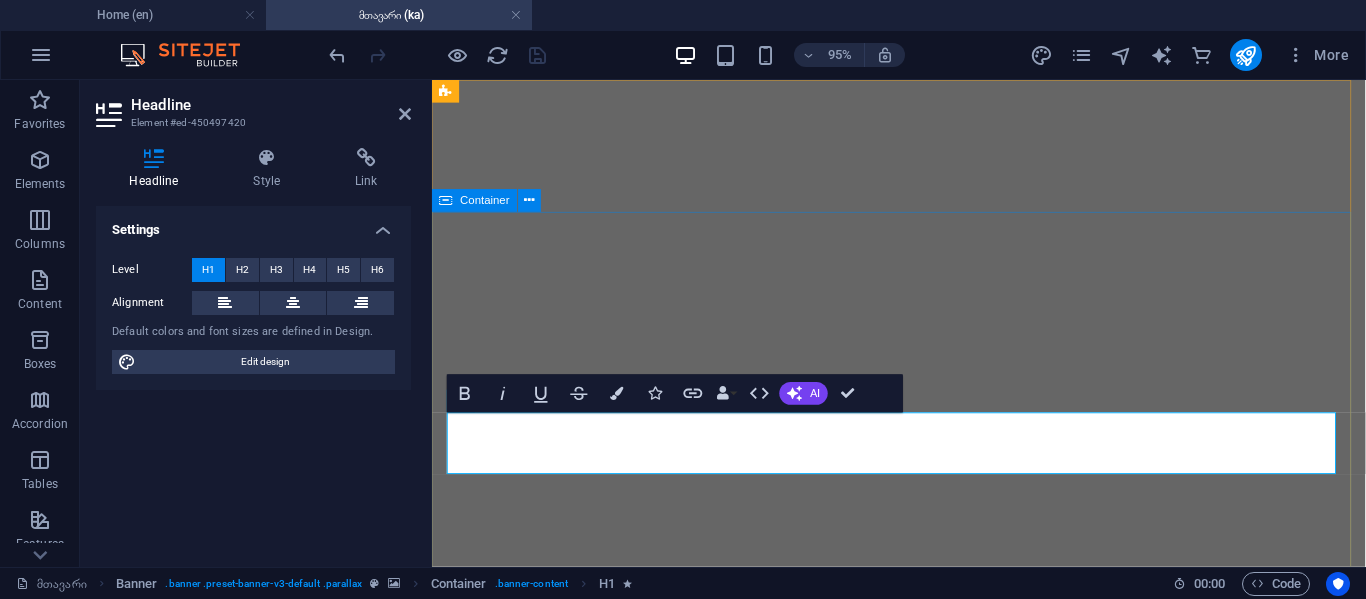 click on "ონლაინ პრემიერი და ფოტოშოპი ბლოგები, რჩევები, ჰაკები და სხვა თ.[INITIALS].[INITIALS] ​ მიერ გაიგე მეტი" at bounding box center [923, 2378] 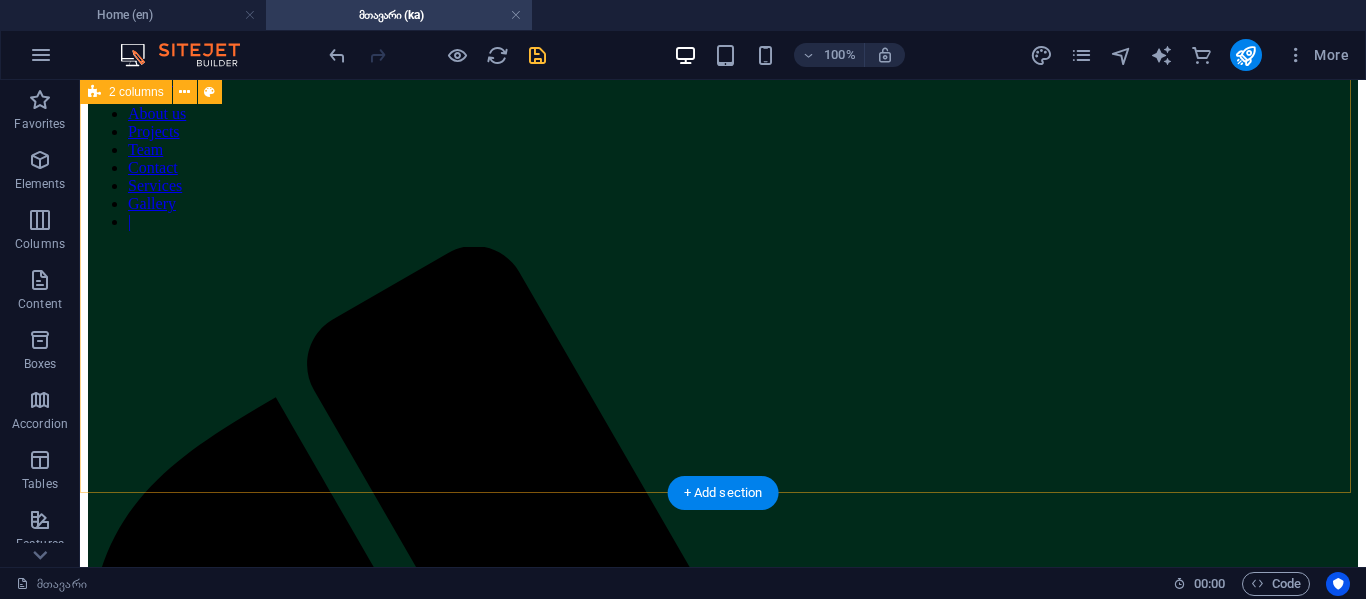 scroll, scrollTop: 700, scrollLeft: 0, axis: vertical 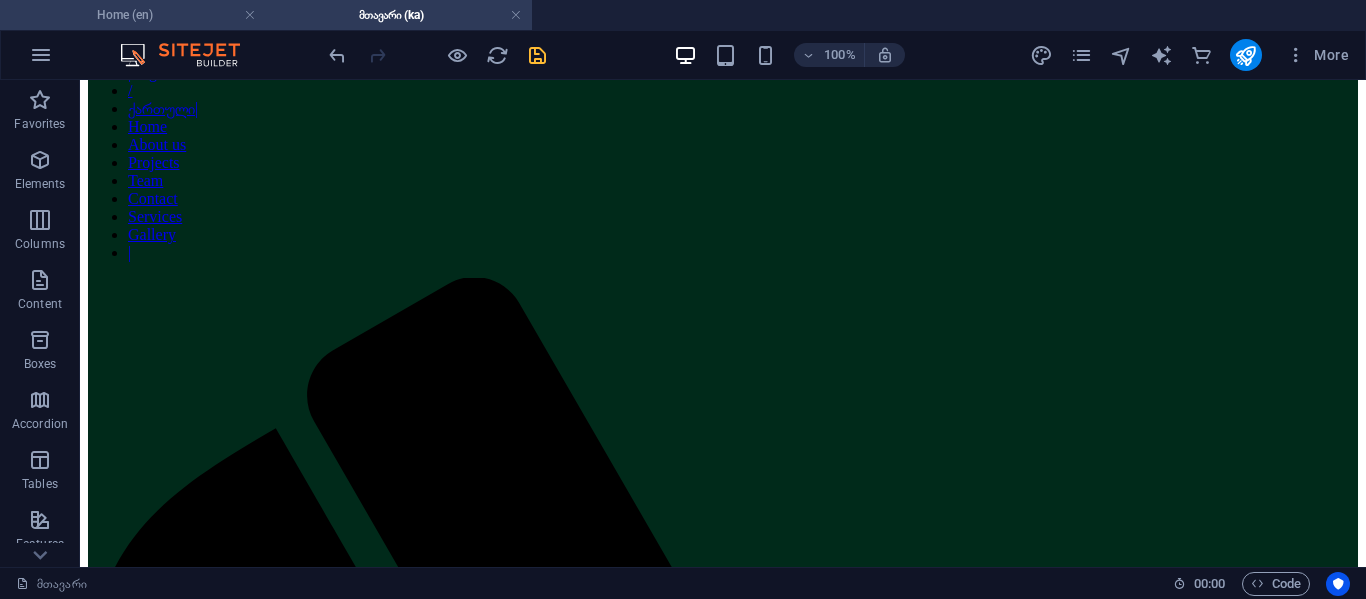 click on "Home (en)" at bounding box center (133, 15) 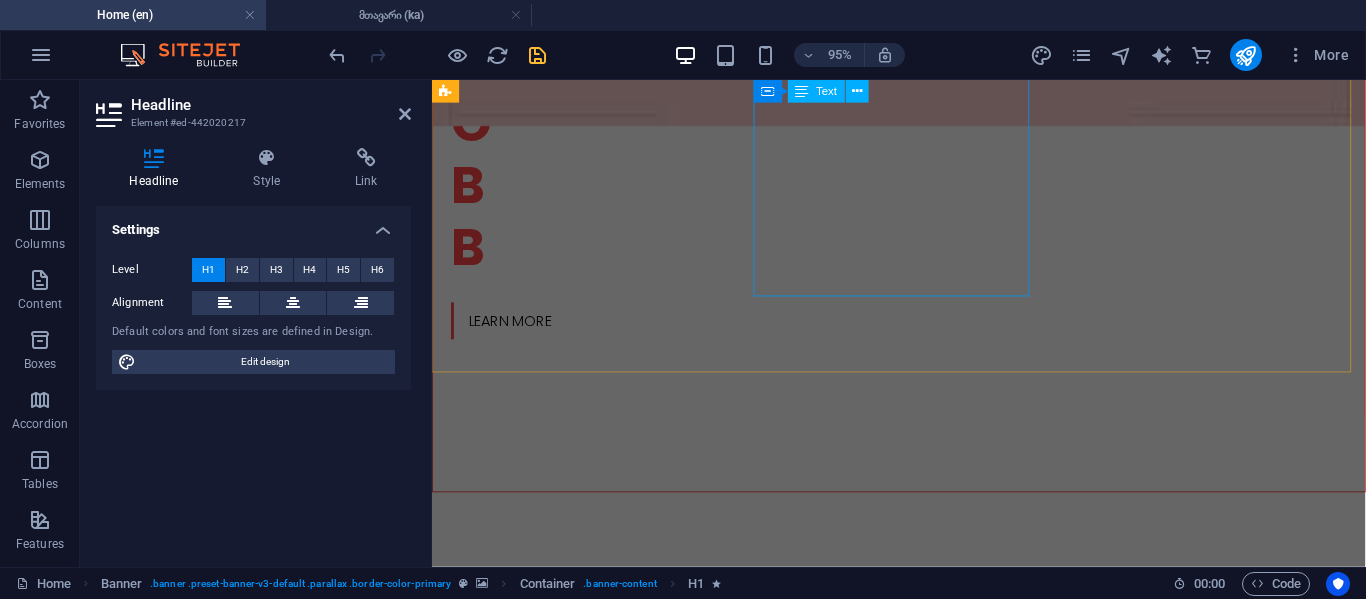 click on "Our Real Heroes - [FULL_NAME] ([TITLE], [TITLE], and [TITLE]), ([TITLE]),  and  [FULL_NAME] ([TITLE])." at bounding box center [594, 1015] 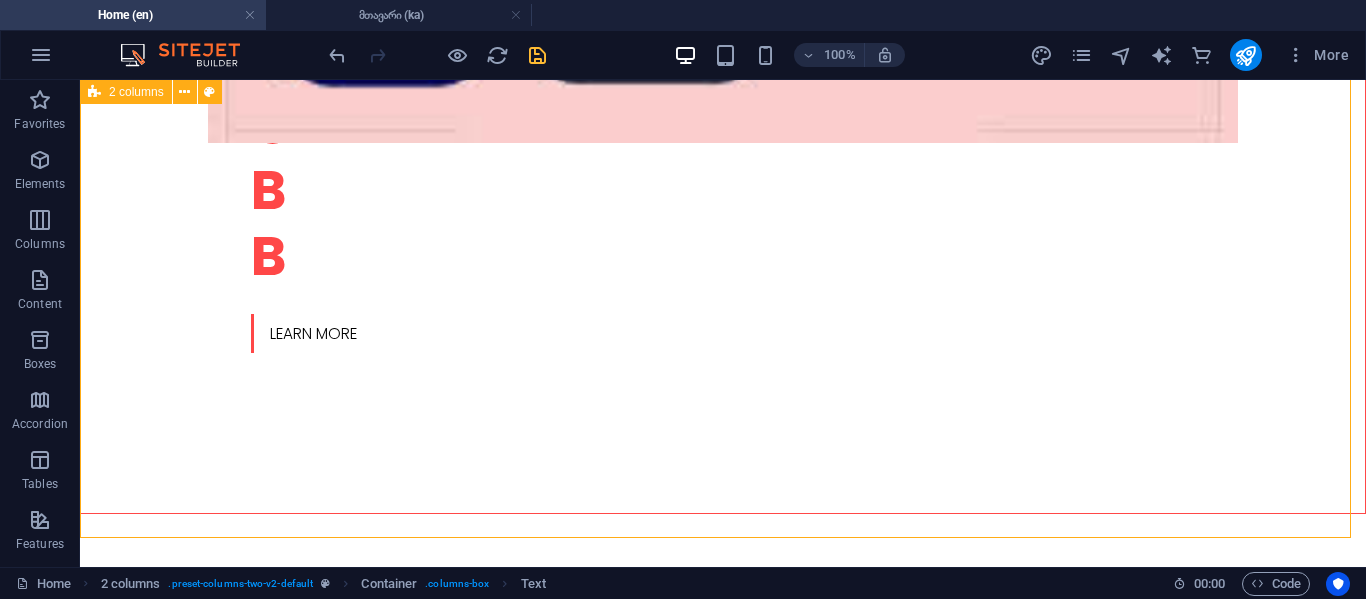 drag, startPoint x: 826, startPoint y: 254, endPoint x: 1142, endPoint y: 246, distance: 316.10126 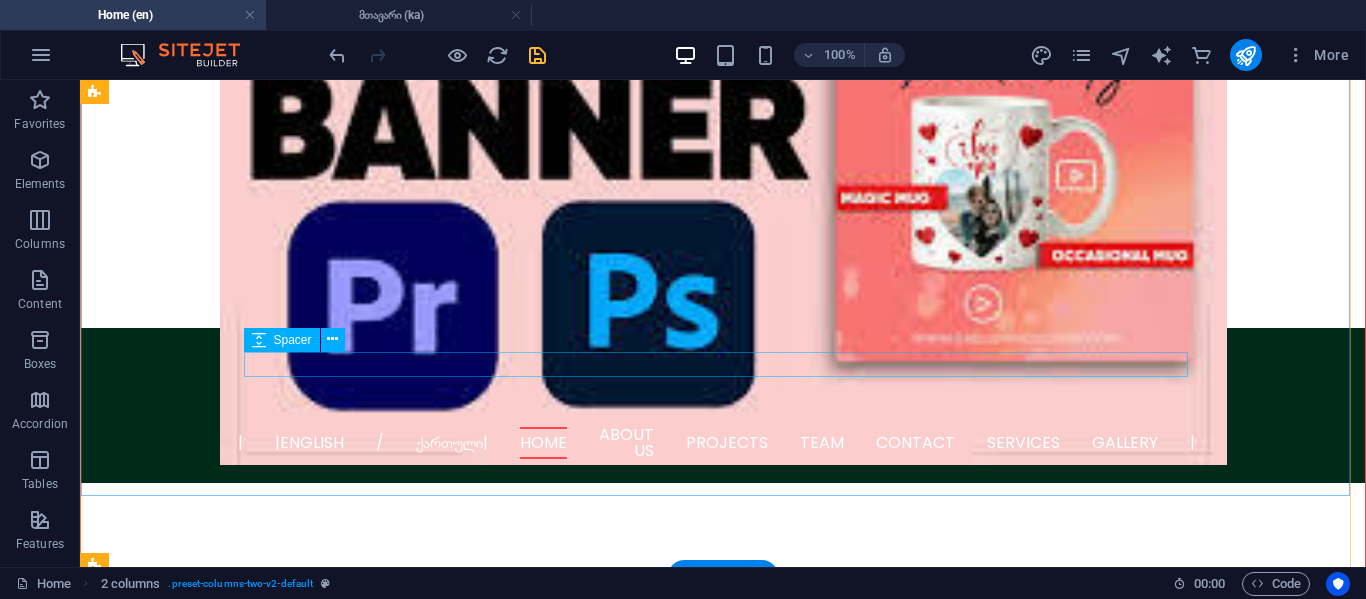 scroll, scrollTop: 440, scrollLeft: 0, axis: vertical 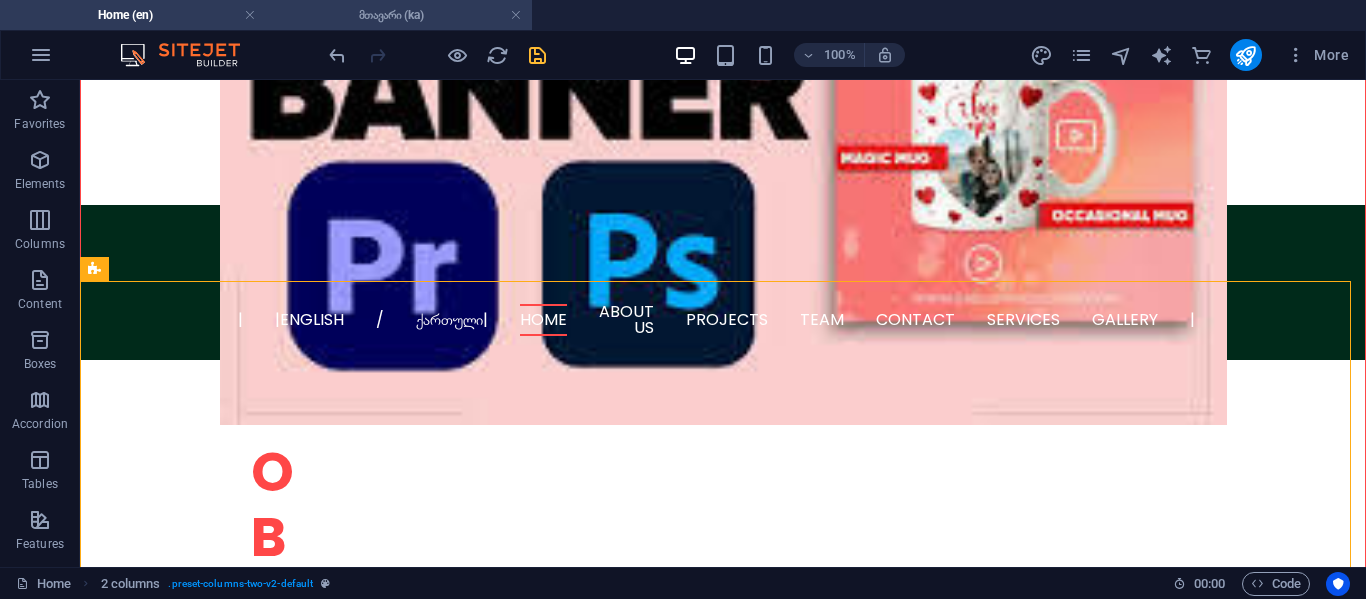 click on "მთავარი (ka)" at bounding box center (399, 15) 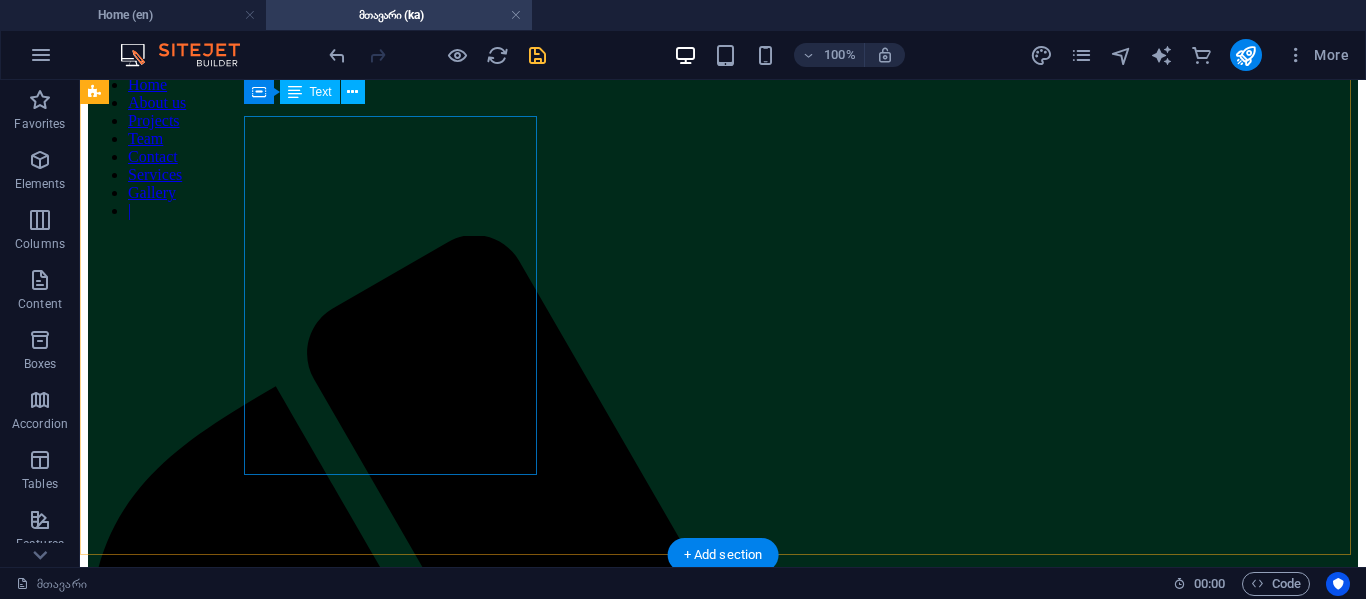 scroll, scrollTop: 600, scrollLeft: 0, axis: vertical 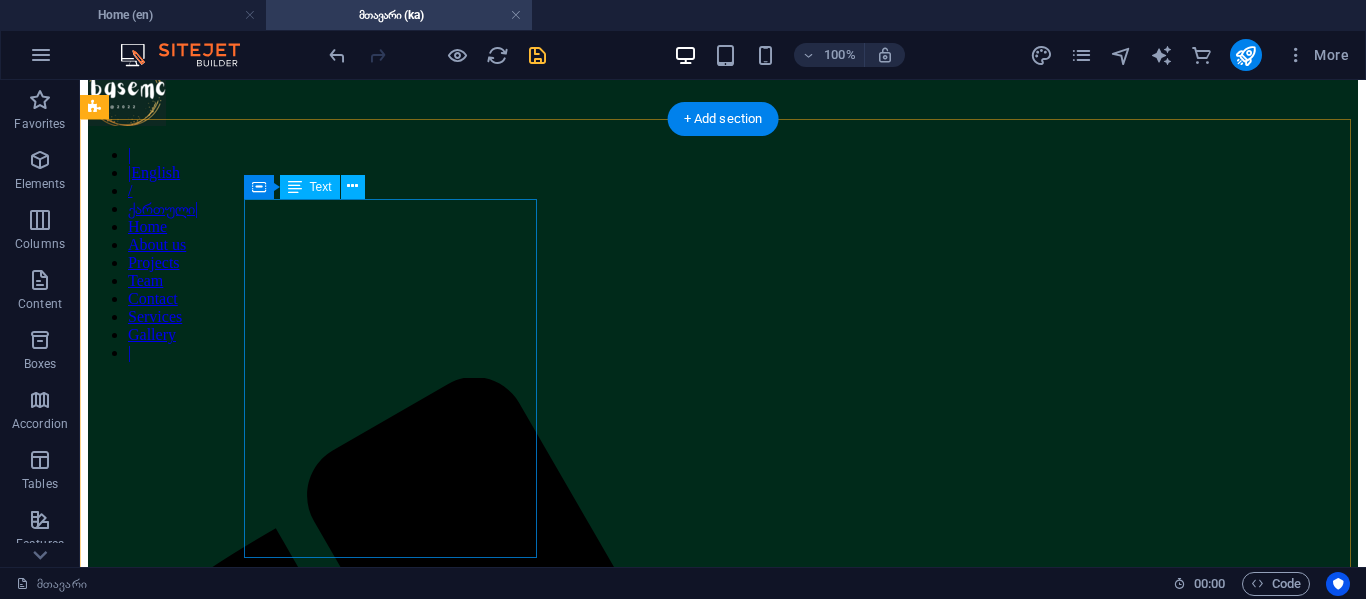 click on "ჩვენი ნამდვილი გმირები არიან: ცოტნე [LAST] (დიზაინერი, დეველოპერი და პრემიერ პრო),  (ფოტოშოპის სპეციალისტი) და თემურ [LAST] (ვებსაიტის ჰოსტინგის ექსპერტი)." at bounding box center [723, 2672] 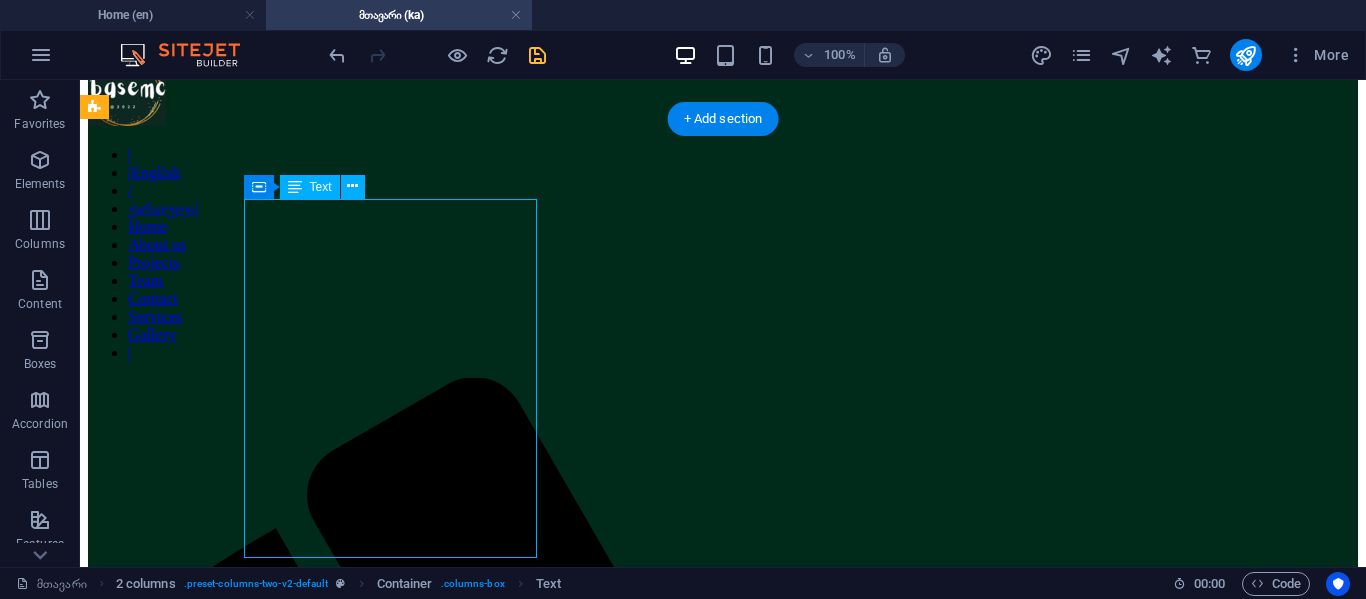 click on "ჩვენი ნამდვილი გმირები არიან: ცოტნე [LAST] (დიზაინერი, დეველოპერი და პრემიერ პრო),  (ფოტოშოპის სპეციალისტი) და თემურ [LAST] (ვებსაიტის ჰოსტინგის ექსპერტი)." at bounding box center (723, 2672) 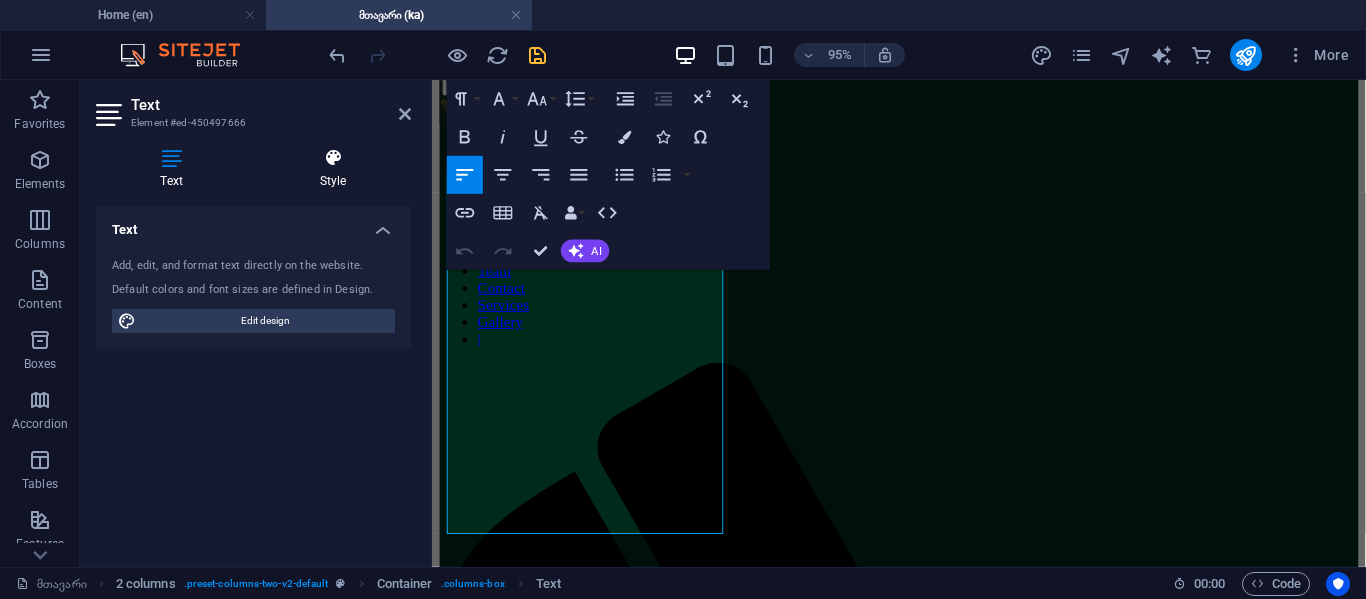 click at bounding box center [333, 158] 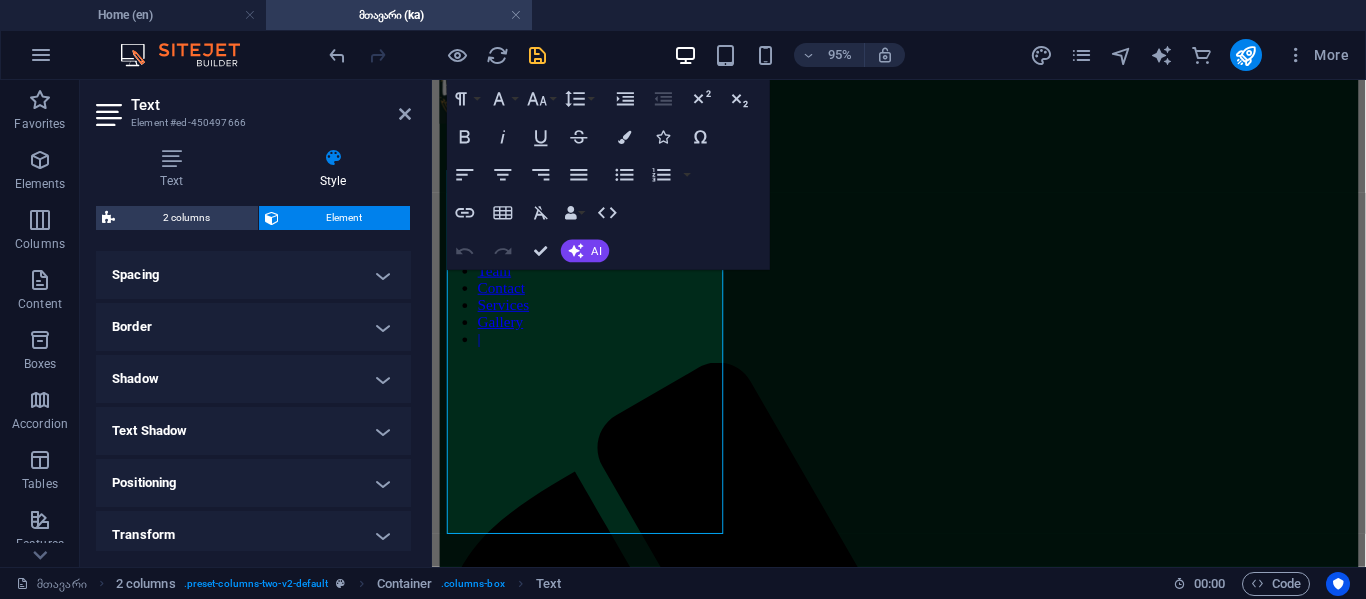 scroll, scrollTop: 341, scrollLeft: 0, axis: vertical 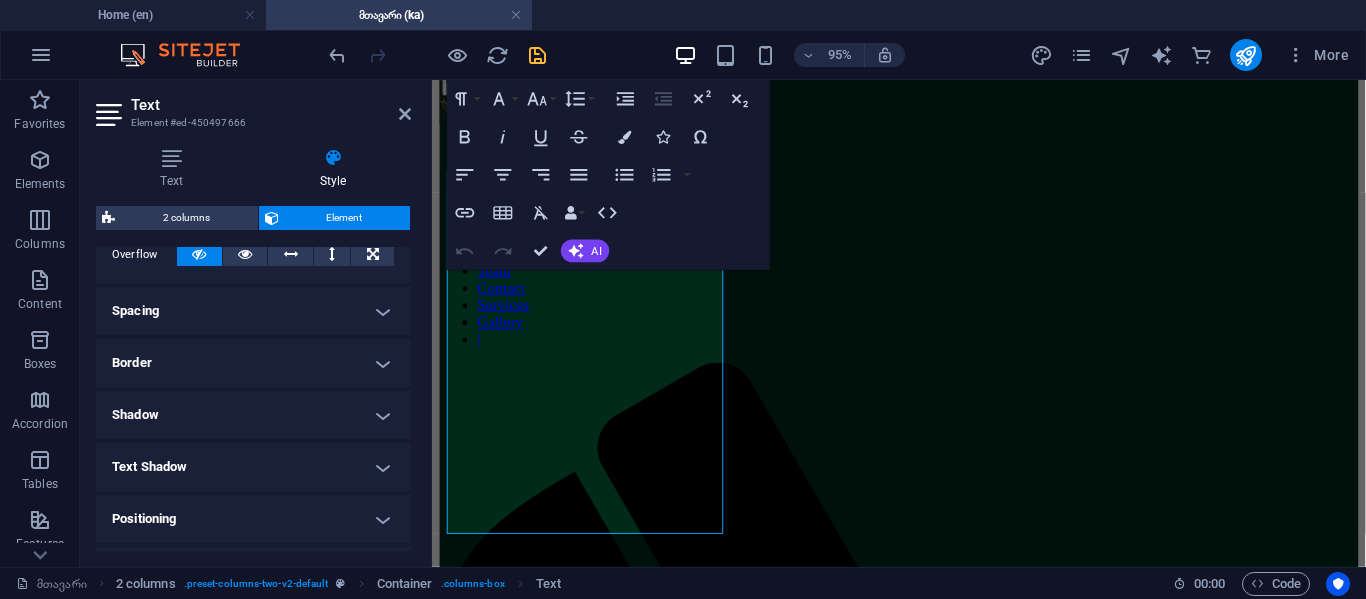 click on "Border" at bounding box center (253, 363) 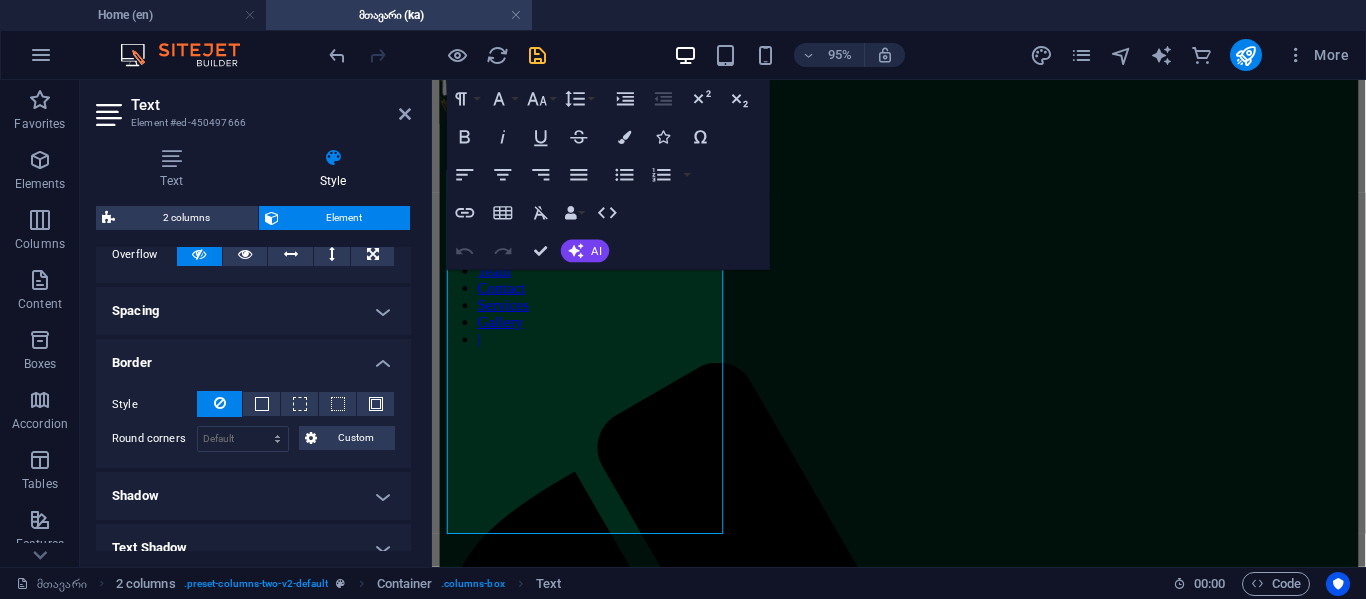click on "Border" at bounding box center [253, 357] 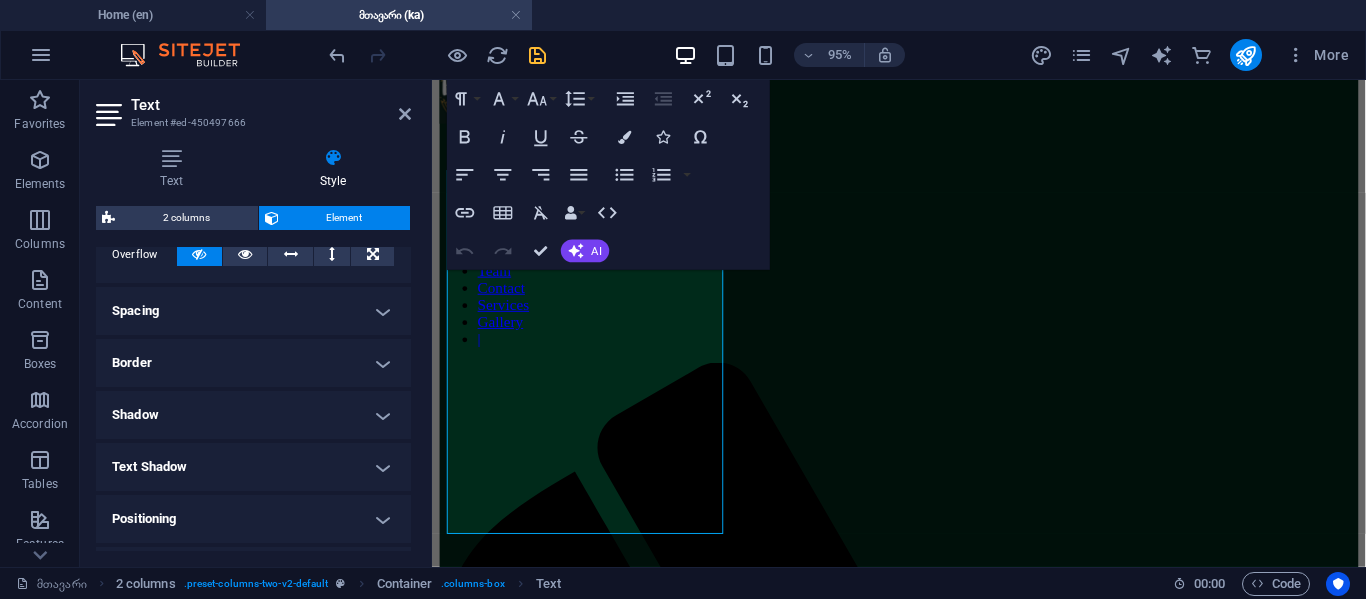 click on "Spacing" at bounding box center [253, 311] 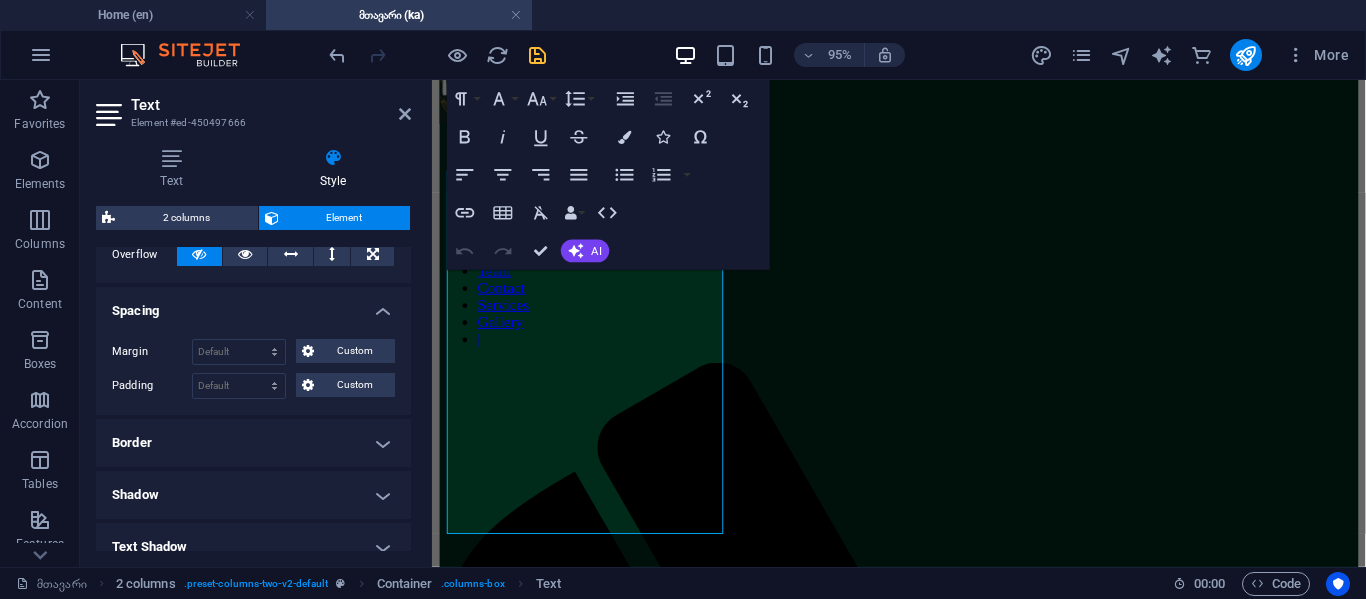 click on "Margin Default auto px % rem vw vh Custom Custom auto px % rem vw vh auto px % rem vw vh auto px % rem vw vh auto px % rem vw vh Padding Default px rem % vh vw Custom Custom px rem % vh vw px rem % vh vw px rem % vh vw px rem % vh vw" at bounding box center (253, 369) 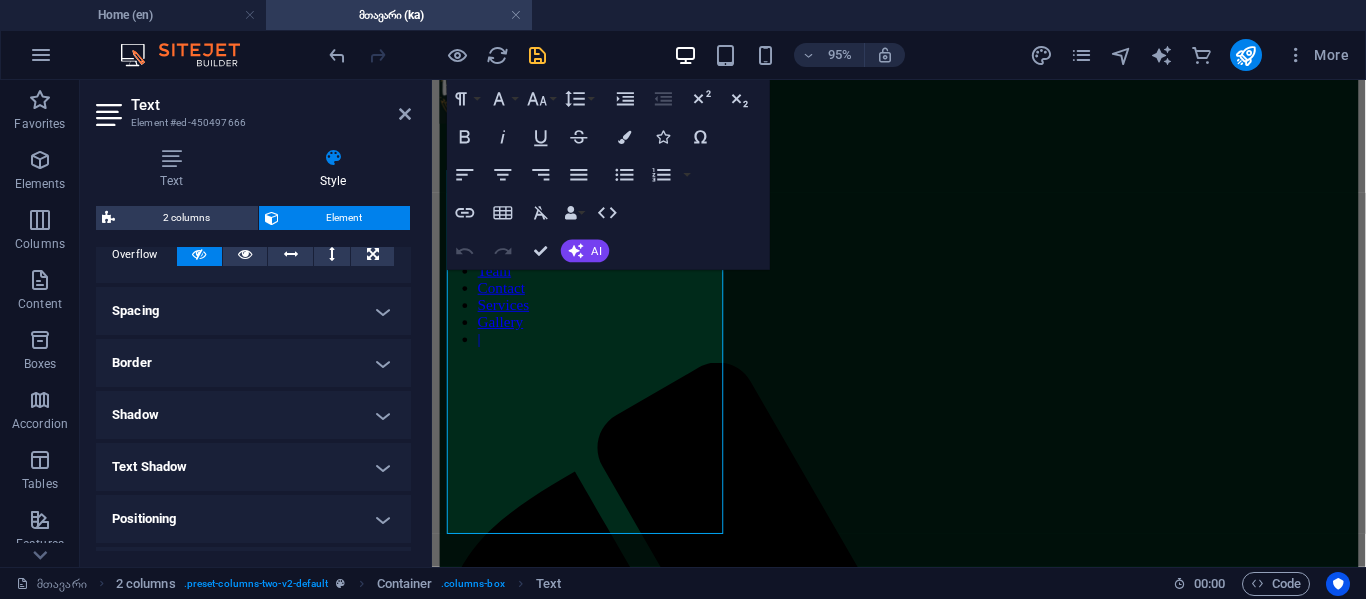 click on "Text Element #ed-450497666 Text Style Text Add, edit, and format text directly on the website. Default colors and font sizes are defined in Design. Edit design Alignment Left aligned Centered Right aligned 2 columns Element Layout How this element expands within the layout (Flexbox). Size Default auto px % 1/1 1/2 1/3 1/4 1/5 1/6 1/7 1/8 1/9 1/10 Grow Shrink Order Container layout Visible Visible Opacity 100 % Overflow Spacing Margin Default auto px % rem vw vh Custom Custom auto px % rem vw vh auto px % rem vw vh auto px % rem vw vh auto px % rem vw vh Padding Default px rem % vh vw Custom Custom px rem % vh vw px rem % vh vw px rem % vh vw px rem % vh vw Border Style              - Width 1 auto px rem % vh vw Custom Custom 1 auto px rem % vh vw 1 auto px rem % vh vw 1 auto px rem % vh vw 1 auto px rem % vh vw  - Color Round corners Default px rem % vh vw Custom Custom px rem % vh vw px rem % vh vw px rem % vh vw px rem % vh vw Shadow Default None Outside Inside Color X offset 0 px rem vh vw 0 px 0" at bounding box center (256, 323) 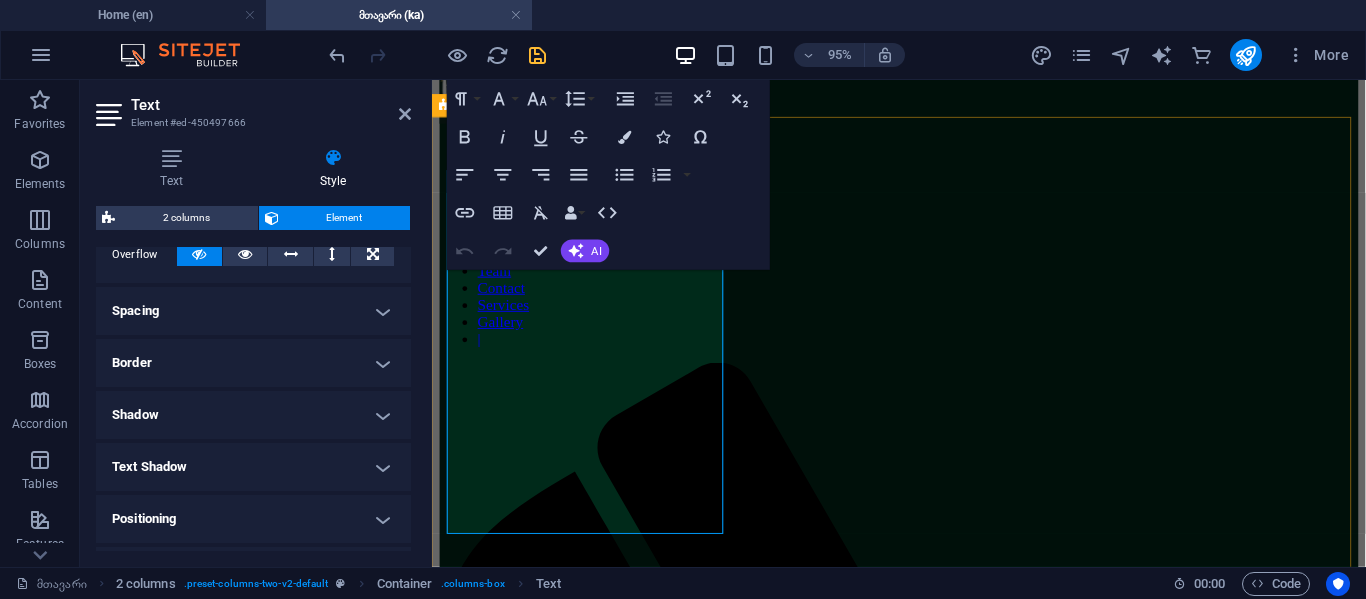 click on "ჩვენი ნამდვილი გმირები არიან: ცოტნე მაისურაძე (დიზაინერი, დეველოპერი და პრემიერ პრო),  (ფოტოშოპის სპეციალისტი) და თემურ მაისურაძე (ვებსაიტის ჰოსტინგის ექსპერტი)." at bounding box center (923, 2252) 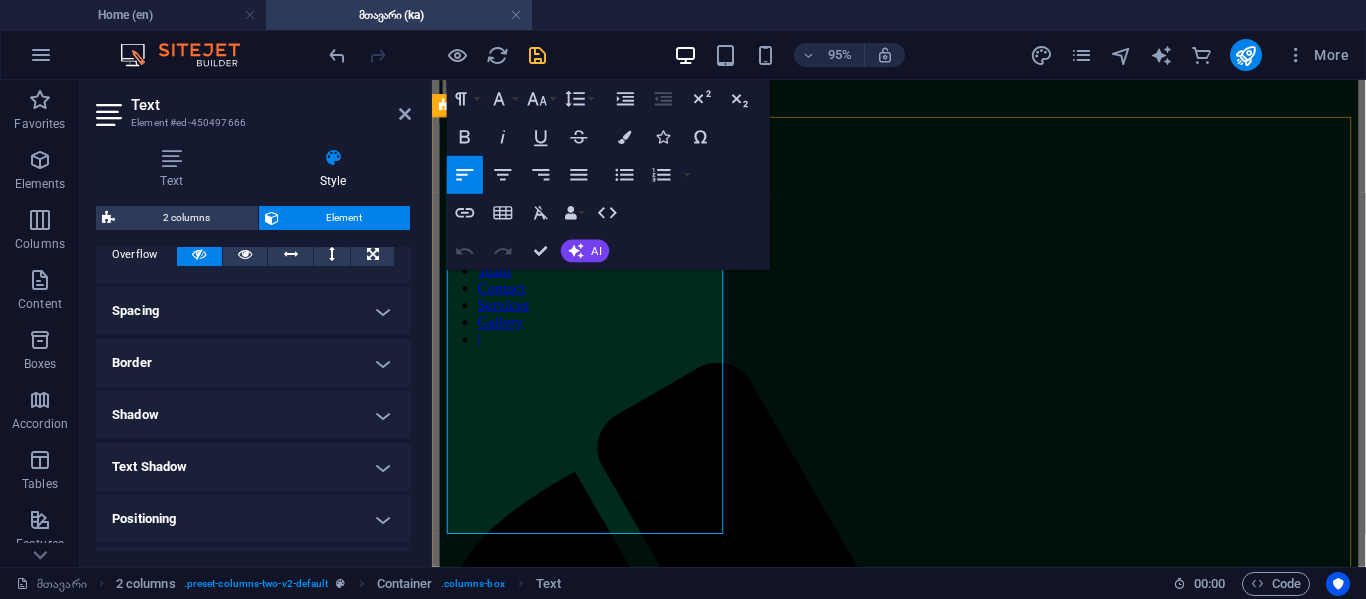 click on "ჩვენი ნამდვილი გმირები არიან: ცოტნე მაისურაძე (დიზაინერი, დეველოპერი და პრემიერ პრო),  (ფოტოშოპის სპეციალისტი) და თემურ მაისურაძე (ვებსაიტის ჰოსტინგის ექსპერტი). ჩვენ გვჯერა, რომ საუკეთესო გადაწყვეტილებები მოდის ახალი შეხედულებების შეგროვებით და ჩვეულებრივი საზღვრების გადალახვით." at bounding box center (923, 2313) 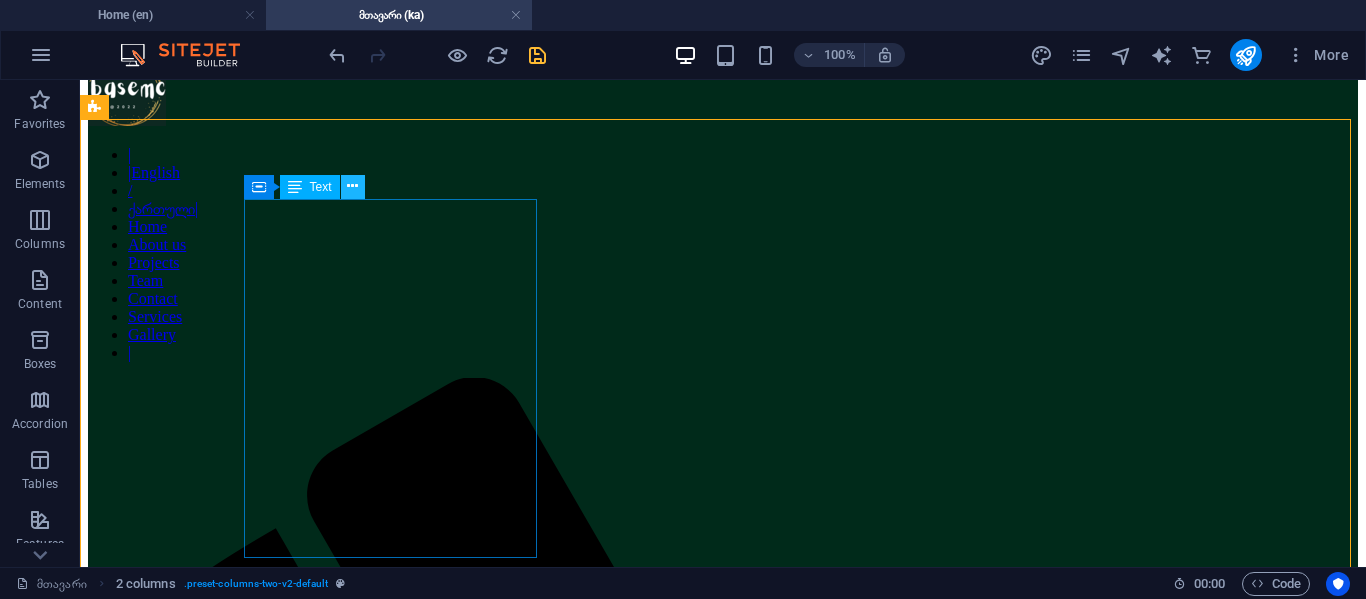 click at bounding box center (353, 187) 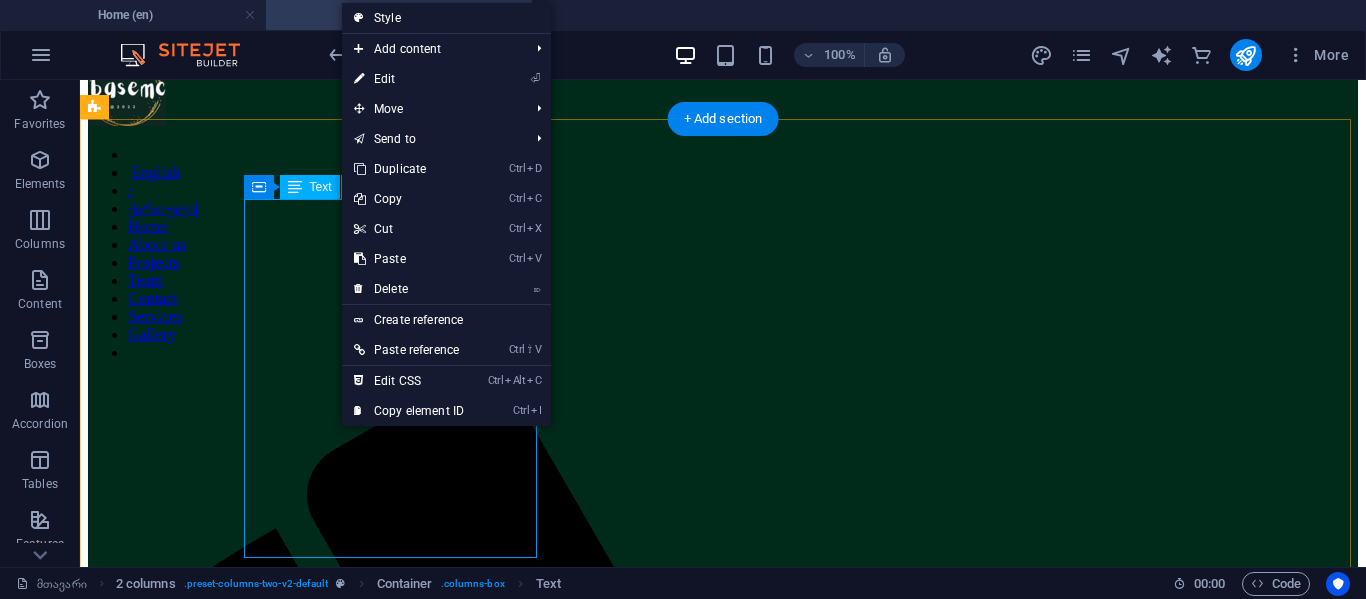 click on "ჩვენი ნამდვილი გმირები არიან: ცოტნე მაისურაძე (დიზაინერი, დეველოპერი და პრემიერ პრო),  (ფოტოშოპის სპეციალისტი) და თემურ მაისურაძე (ვებსაიტის ჰოსტინგის ექსპერტი)." at bounding box center (723, 2672) 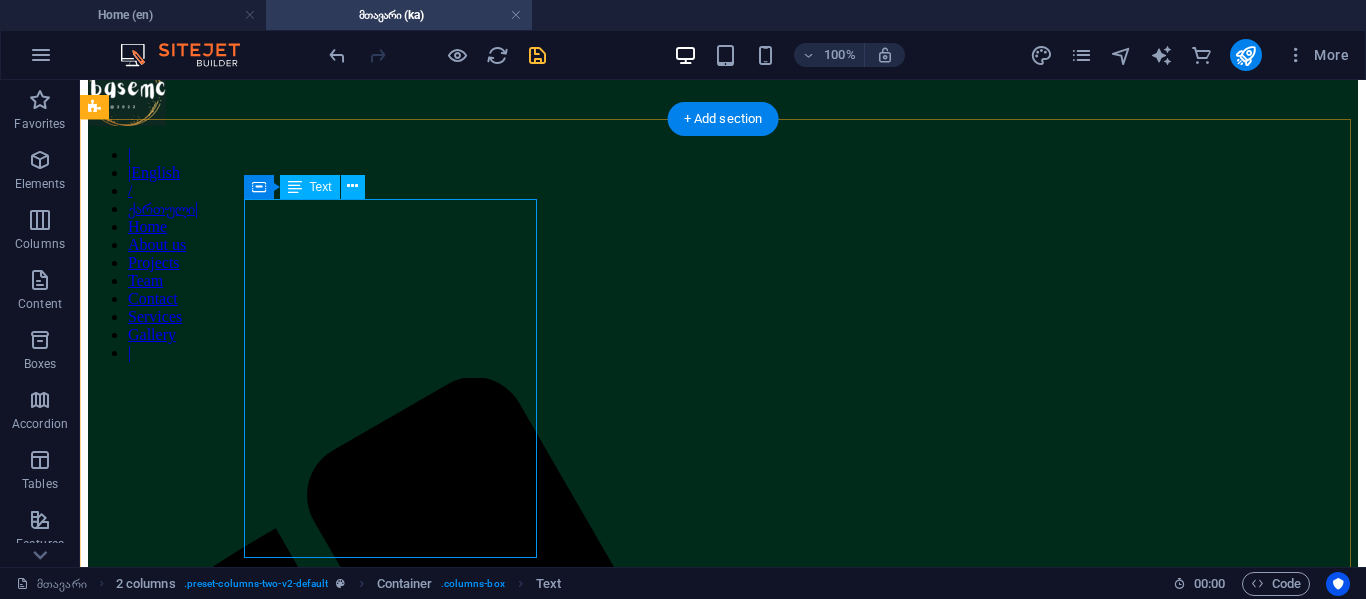 click on "ჩვენი ნამდვილი გმირები არიან: ცოტნე მაისურაძე (დიზაინერი, დეველოპერი და პრემიერ პრო),  (ფოტოშოპის სპეციალისტი) და თემურ მაისურაძე (ვებსაიტის ჰოსტინგის ექსპერტი)." at bounding box center (723, 2672) 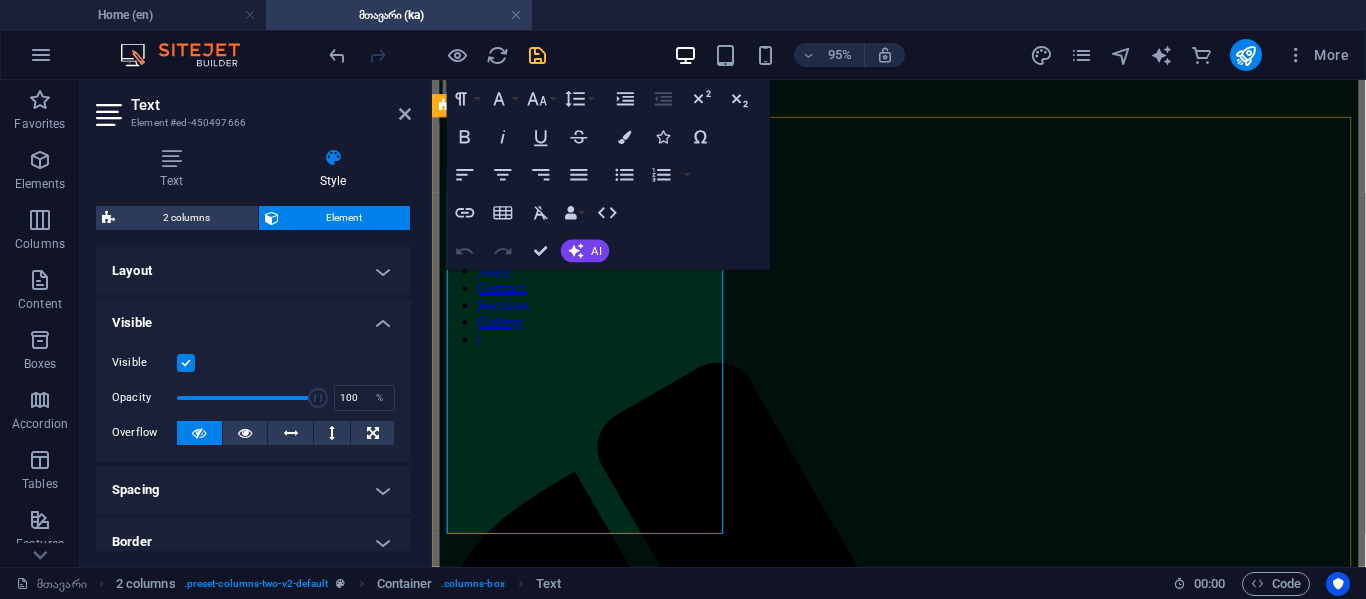 click on "ჩვენი ნამდვილი გმირები არიან: ცოტნე მაისურაძე (დიზაინერი, დეველოპერი და პრემიერ პრო),  (ფოტოშოპის სპეციალისტი) და თემურ მაისურაძე (ვებსაიტის ჰოსტინგის ექსპერტი)." at bounding box center [923, 2252] 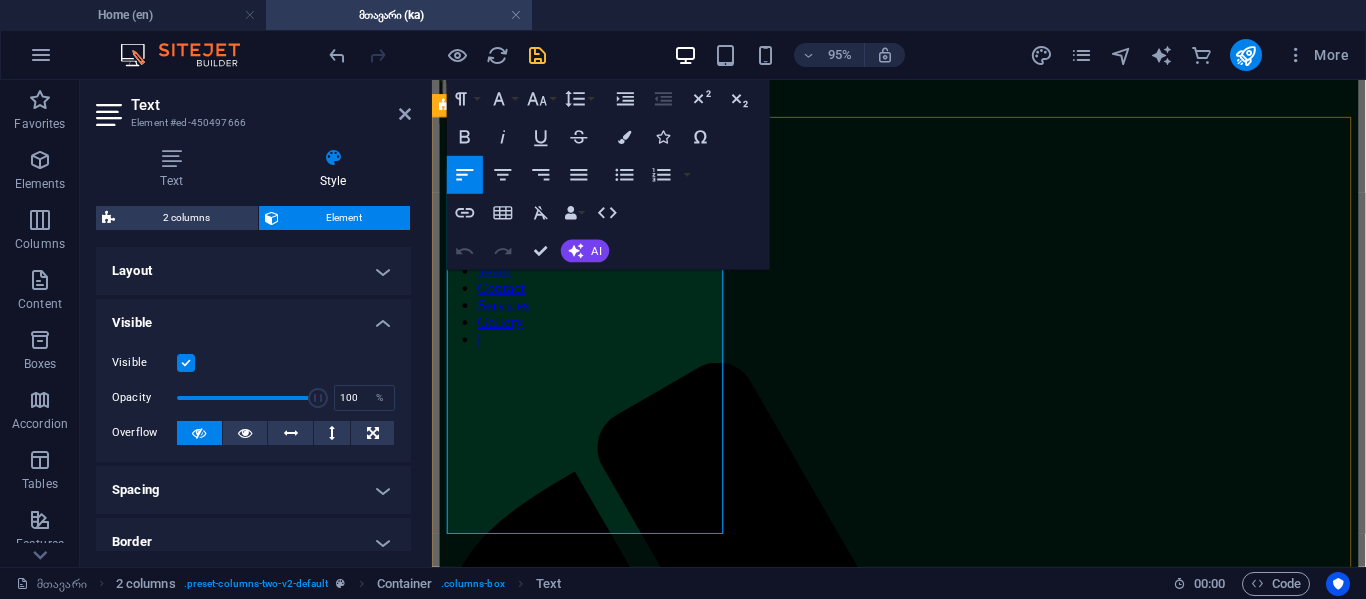 click on "ჩვენი ნამდვილი გმირები არიან: ცოტნე მაისურაძე (დიზაინერი, დეველოპერი და პრემიერ პრო),  (ფოტოშოპის სპეციალისტი) და თემურ მაისურაძე (ვებსაიტის ჰოსტინგის ექსპერტი)." at bounding box center (923, 2252) 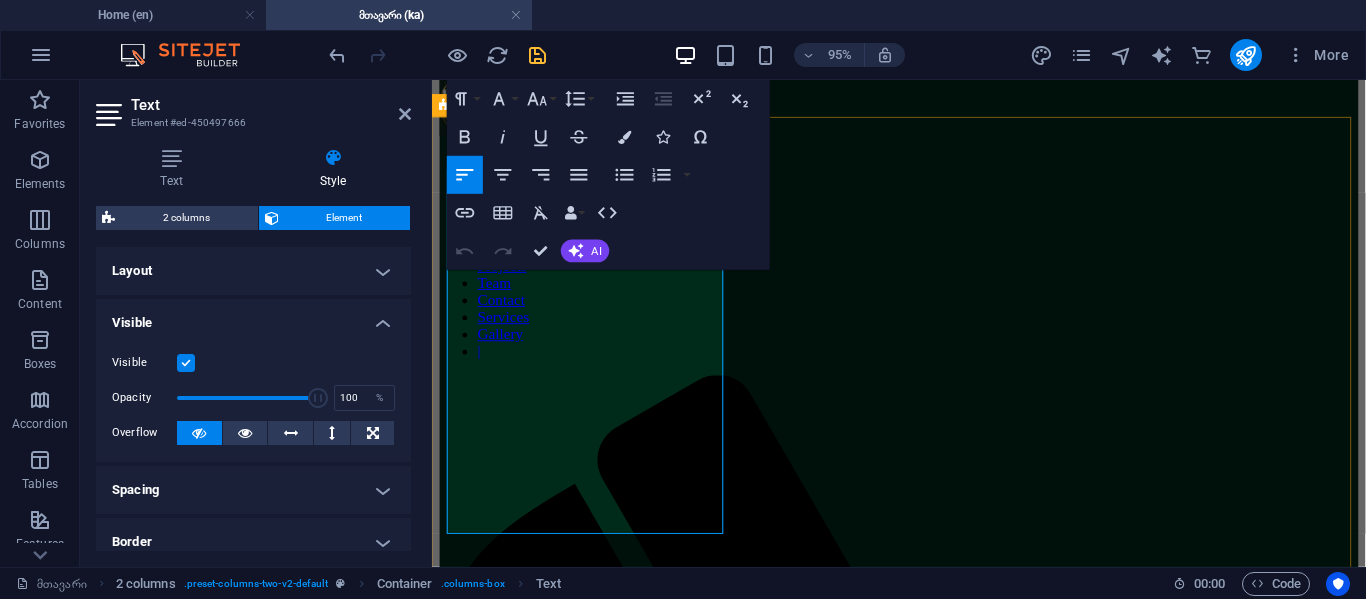 copy on "ჩვენი ნამდვილი გმირები არიან: ცოტნე მაისურაძე (დიზაინერი, დეველოპერი და პრემიერ პრო),  (ფოტოშოპის სპეციალისტი) და თემურ მაისურაძე (ვებსაიტის ჰოსტინგის ექსპერტი)." 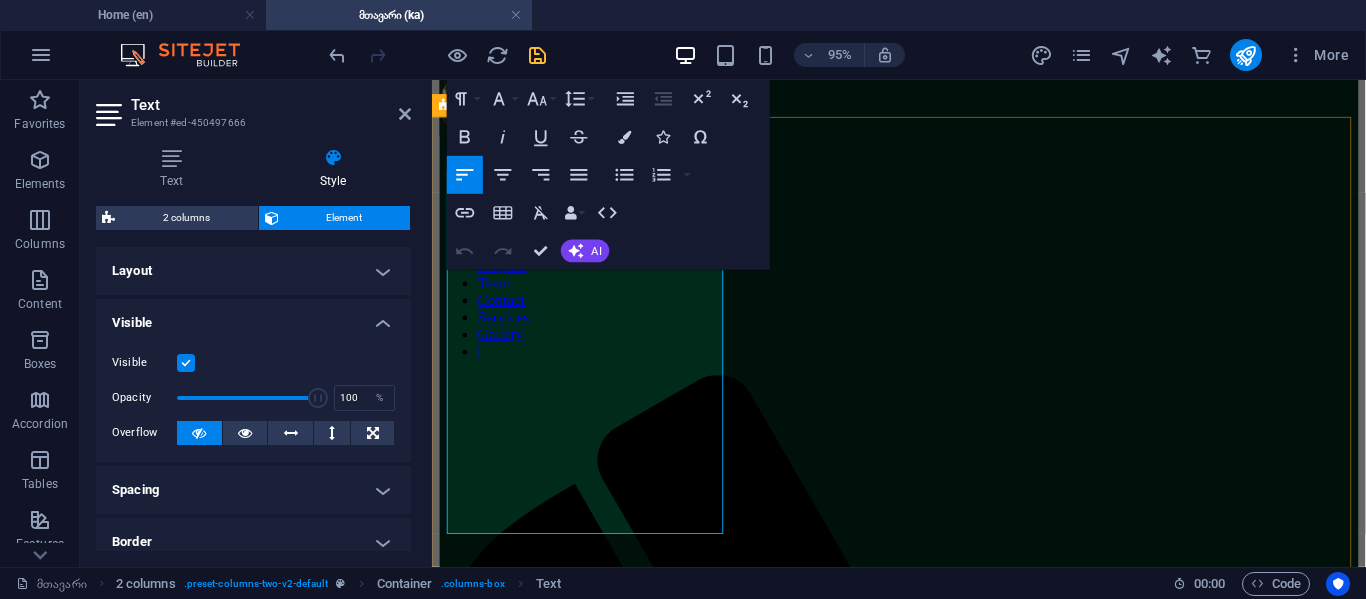 click on "ჩვენი ნამდვილი გმირები არიან: ცოტნე მაისურაძე (დიზაინერი, დეველოპერი და პრემიერ პრო),  (ფოტოშოპის სპეციალისტი) და თემურ მაისურაძე (ვებსაიტის ჰოსტინგის ექსპერტი). ჩვენ გვჯერა, რომ საუკეთესო გადაწყვეტილებები მოდის ახალი შეხედულებების შეგროვებით და ჩვეულებრივი საზღვრების გადალახვით." at bounding box center [923, 2326] 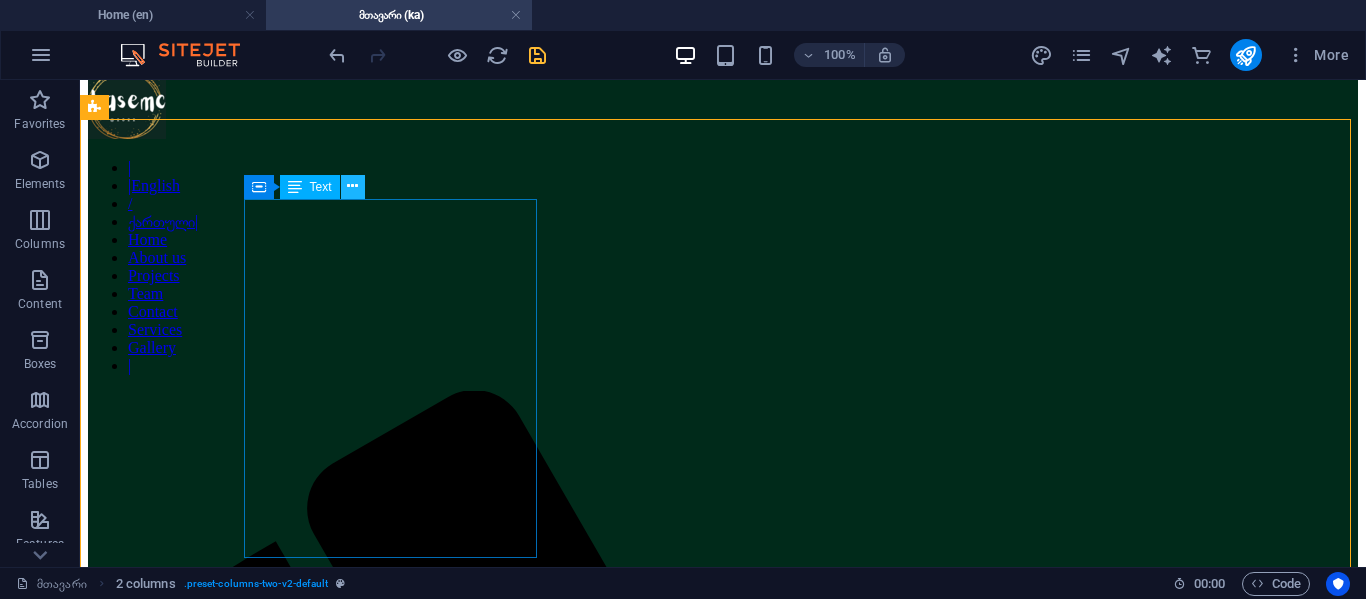 click at bounding box center (352, 186) 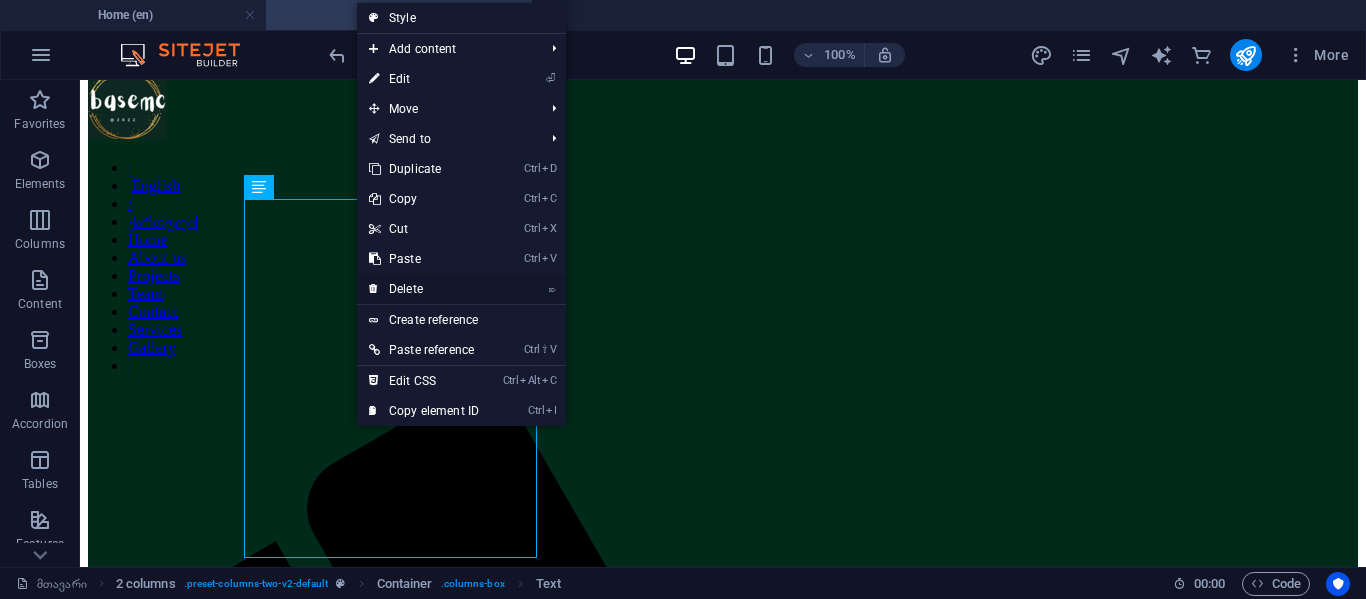 click on "⌦  Delete" at bounding box center (424, 289) 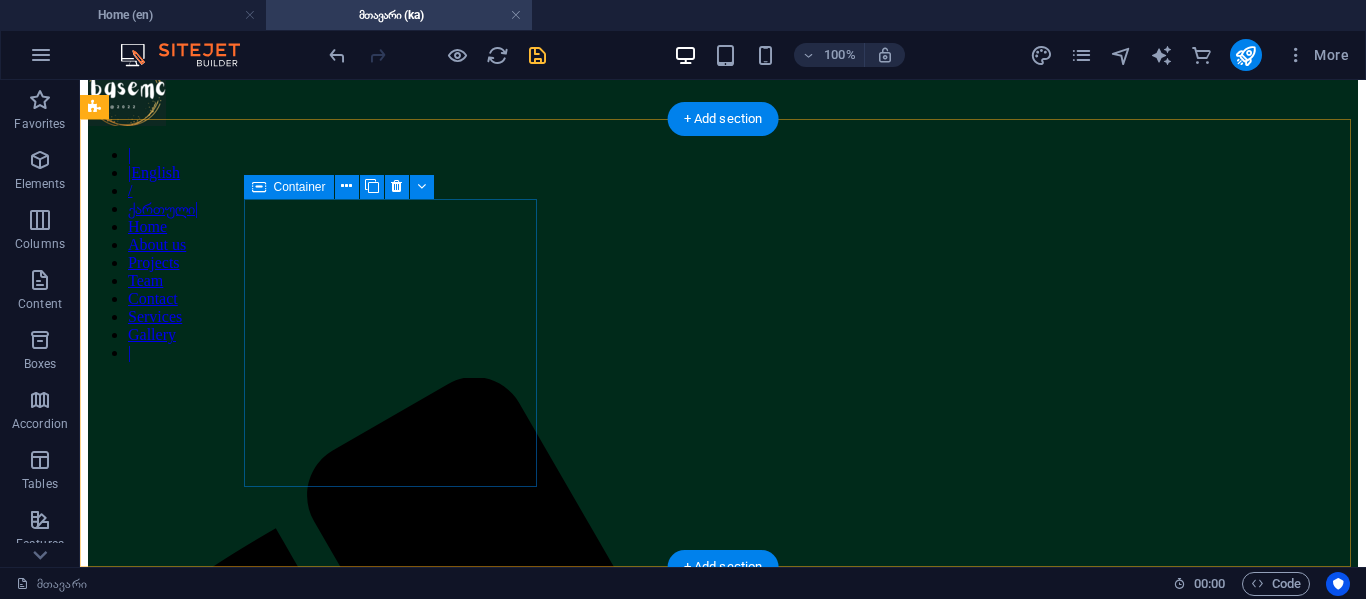 click on "Add elements" at bounding box center [664, 2739] 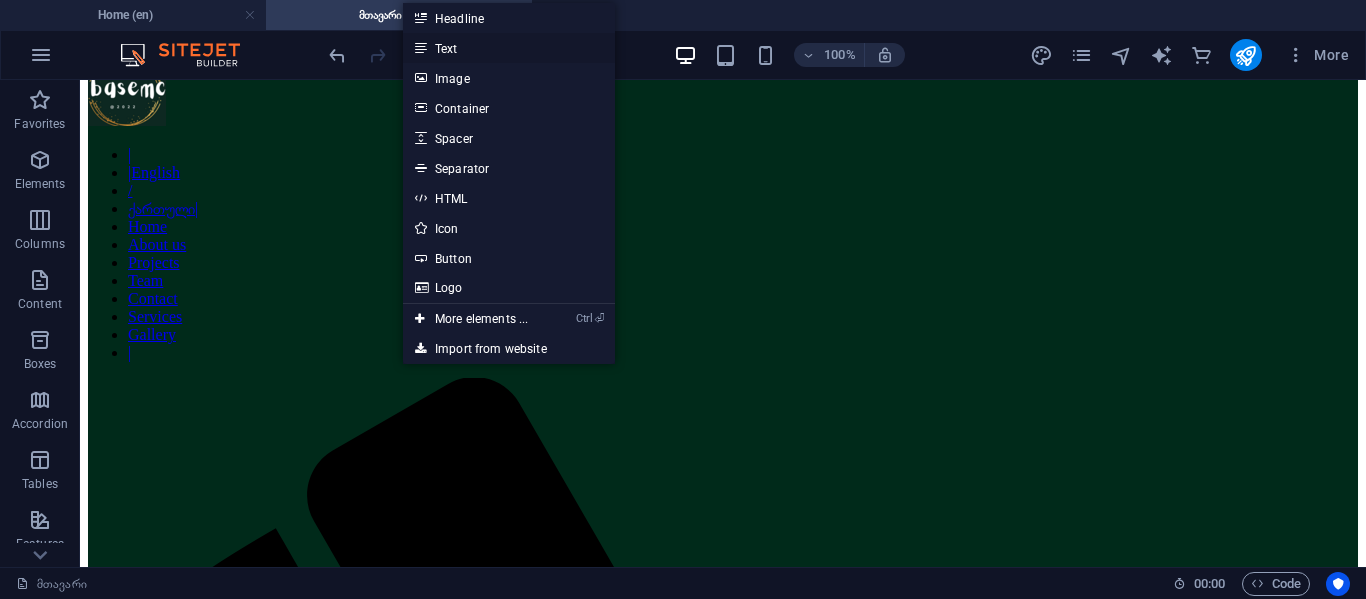 click on "Text" at bounding box center (509, 48) 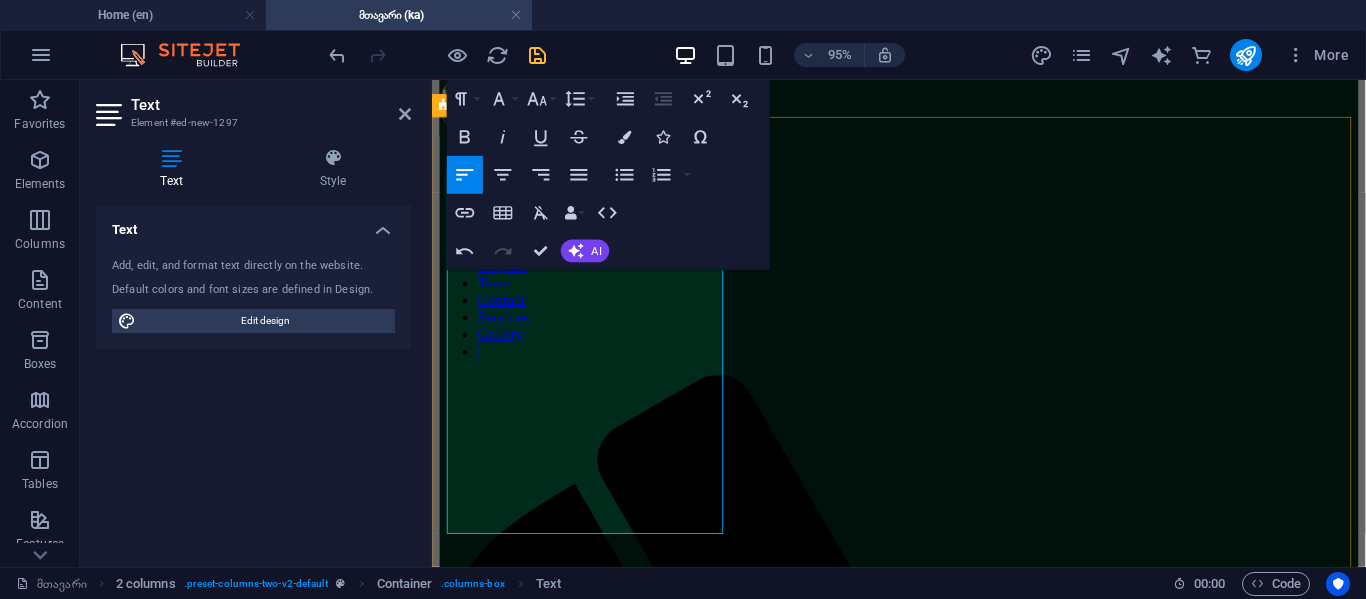 click on "ჩვენი ნამდვილი გმირები არიან: ცოტნე მაისურაძე (დიზაინერი, დეველოპერი და პრემიერ პრო),  (ფოტოშოპის სპეციალისტი) და თემურ მაისურაძე (ვებსაიტის ჰოსტინგის ექსპერტი). ჩვენ გვჯერა, რომ საუკეთესო გადაწყვეტილებები მოდის ახალი შეხედულებების შეგროვებით და ჩვეულებრივი საზღვრების გადალახვით." at bounding box center [923, 2326] 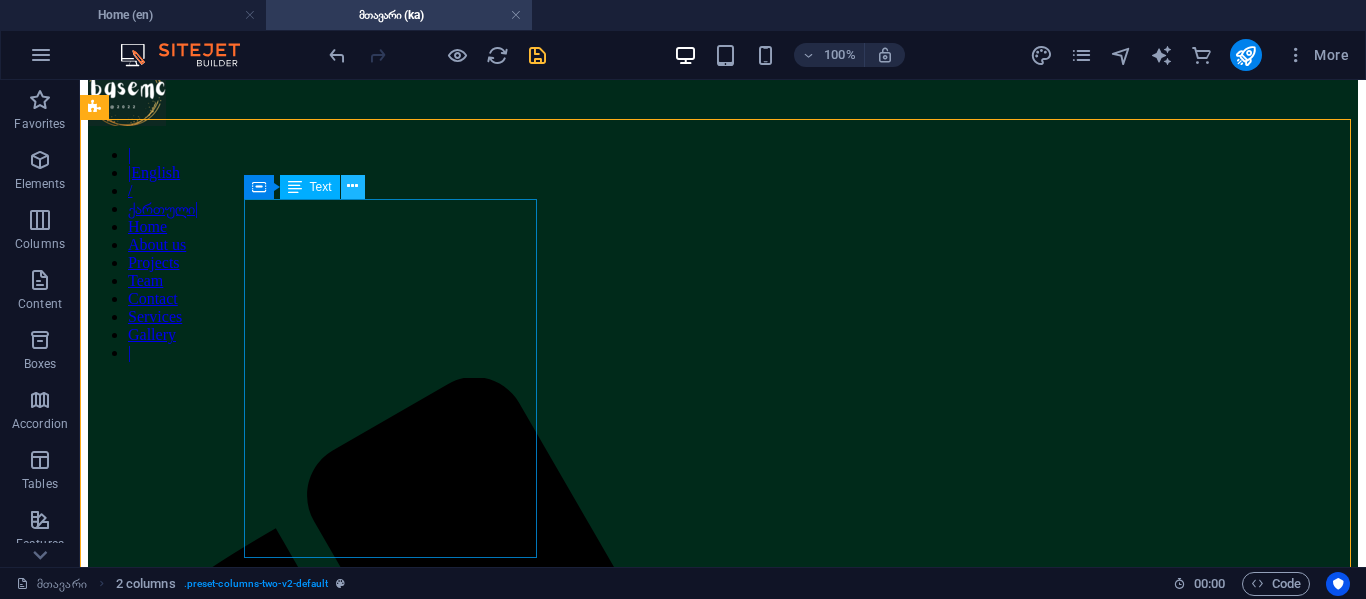 click at bounding box center [353, 187] 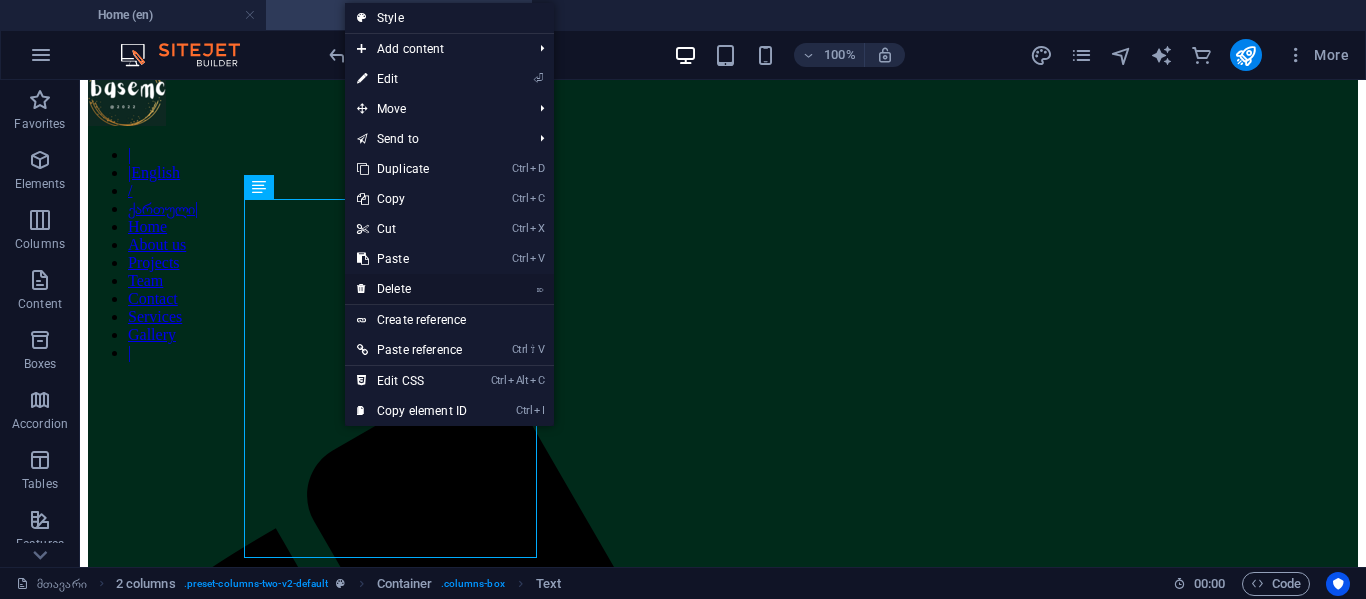 click on "⌦  Delete" at bounding box center [412, 289] 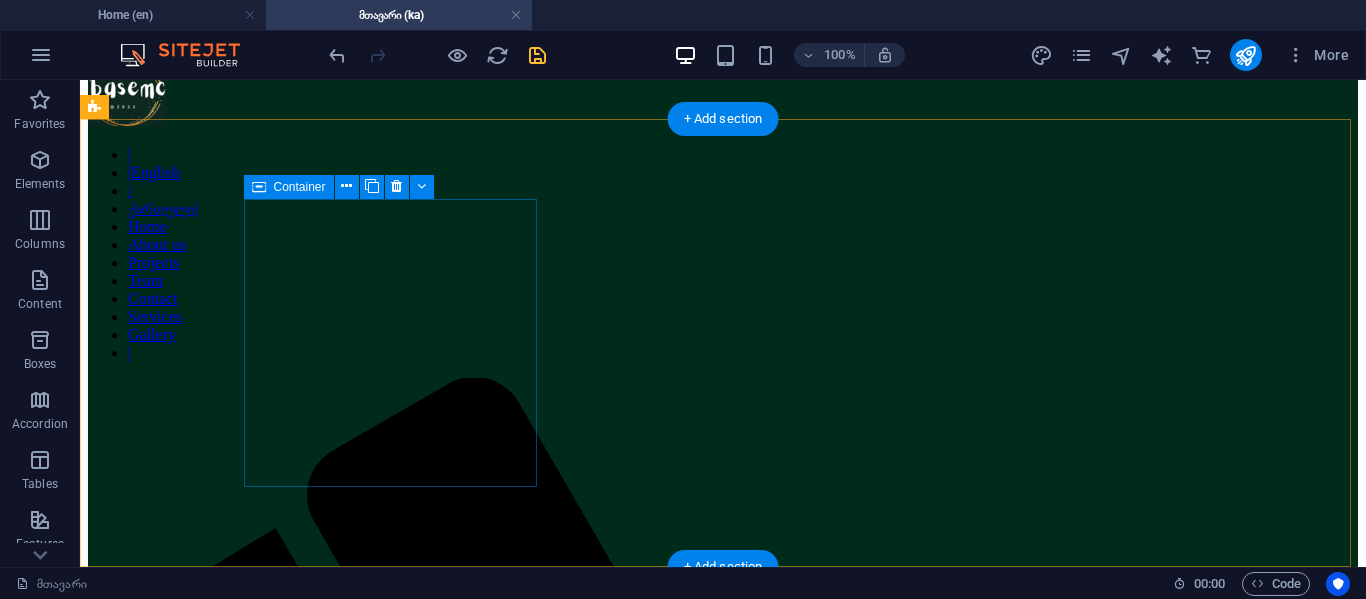 click on "Add elements" at bounding box center [664, 2739] 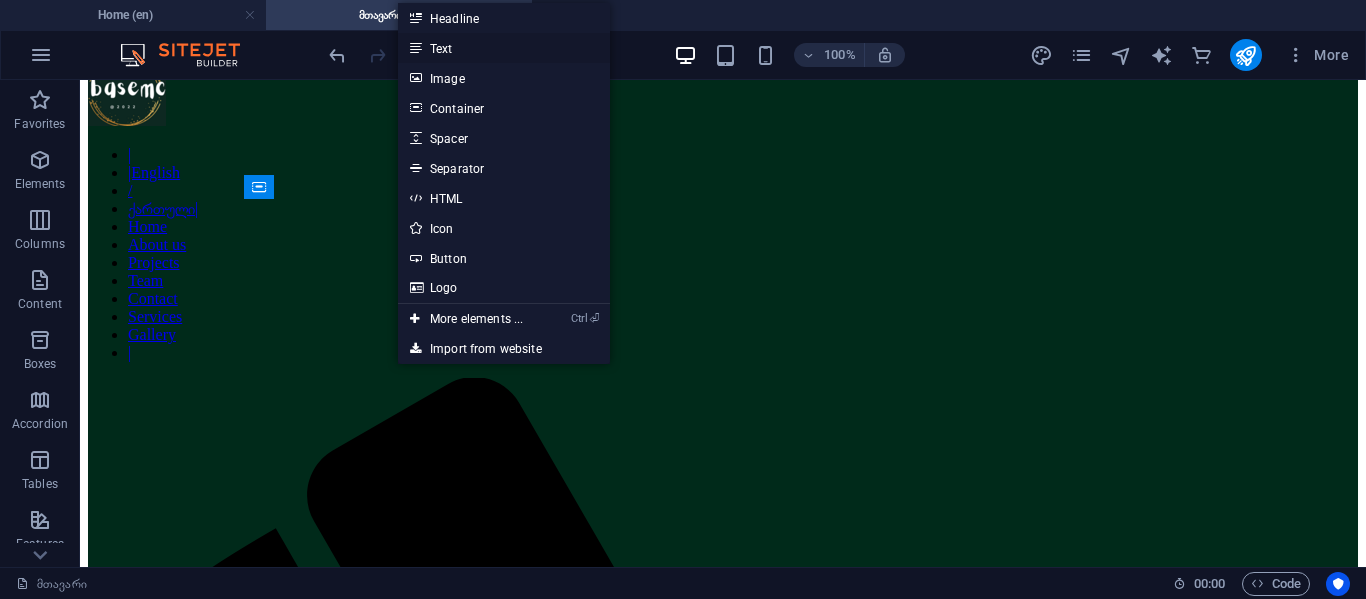 click on "Text" at bounding box center (504, 48) 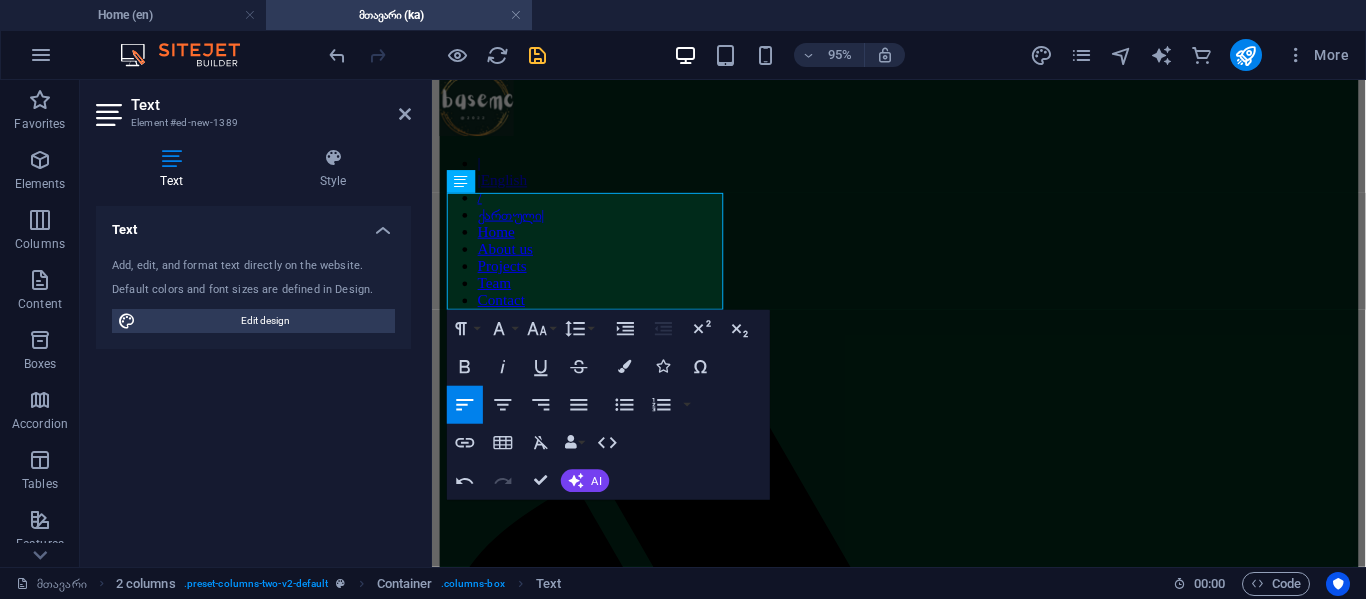 scroll, scrollTop: 2561, scrollLeft: 1, axis: both 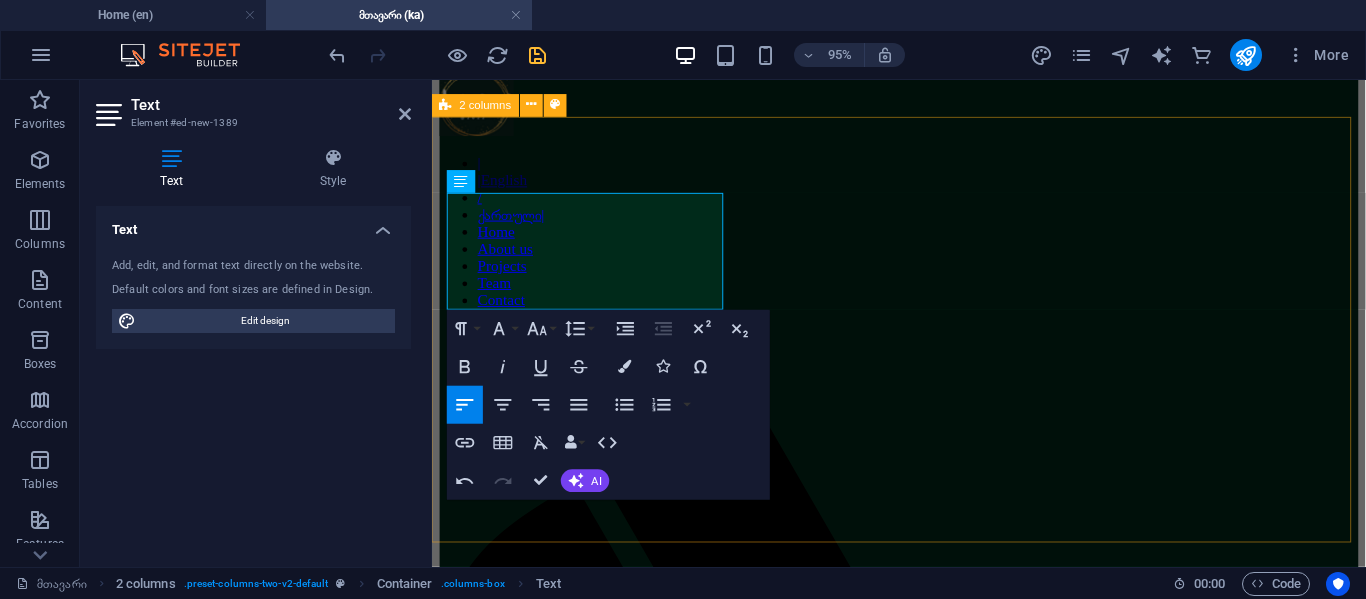 click on "ჩვენი ნამდვილი გმირები არიან: ცოტნე მაისურაძე (დიზაინერი, დეველოპერი და პრემიერ პრო),  (ფოტოშოპის სპეციალისტი) და თემურ მაისურაძე (ვებსაიტის ჰოსტინგის ექსპერტი). ჩვენი ნამდვილი გმირები არიან: ცოტნე მაისურაძე (დიზაინერი, დეველოპერი და პრემიერ პრო),  (ფოტოშოპის სპეციალისტი) და თემურ მაისურაძე (ვებსაიტის ჰოსტინგის ექსპერტი)." at bounding box center [923, 2297] 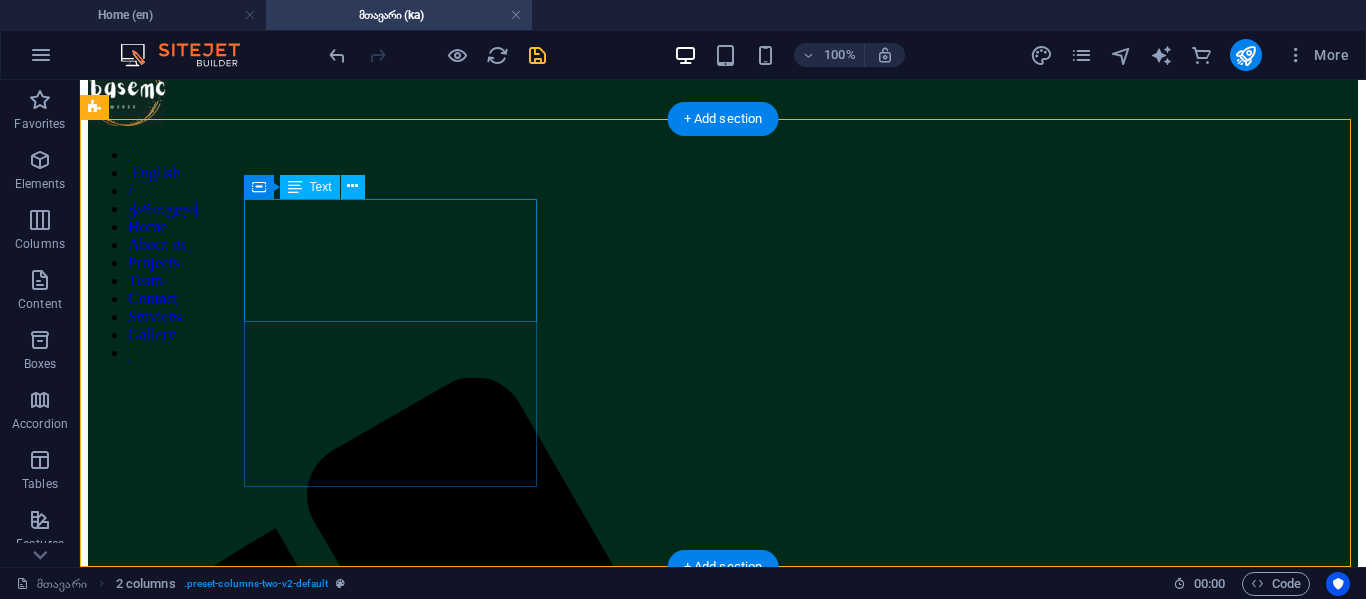 click on "ჩვენი ნამდვილი გმირები არიან: ცოტნე მაისურაძე (დიზაინერი, დეველოპერი და პრემიერ პრო),  (ფოტოშოპის სპეციალისტი) და თემურ მაისურაძე (ვებსაიტის ჰოსტინგის ექსპერტი)." at bounding box center (723, 2663) 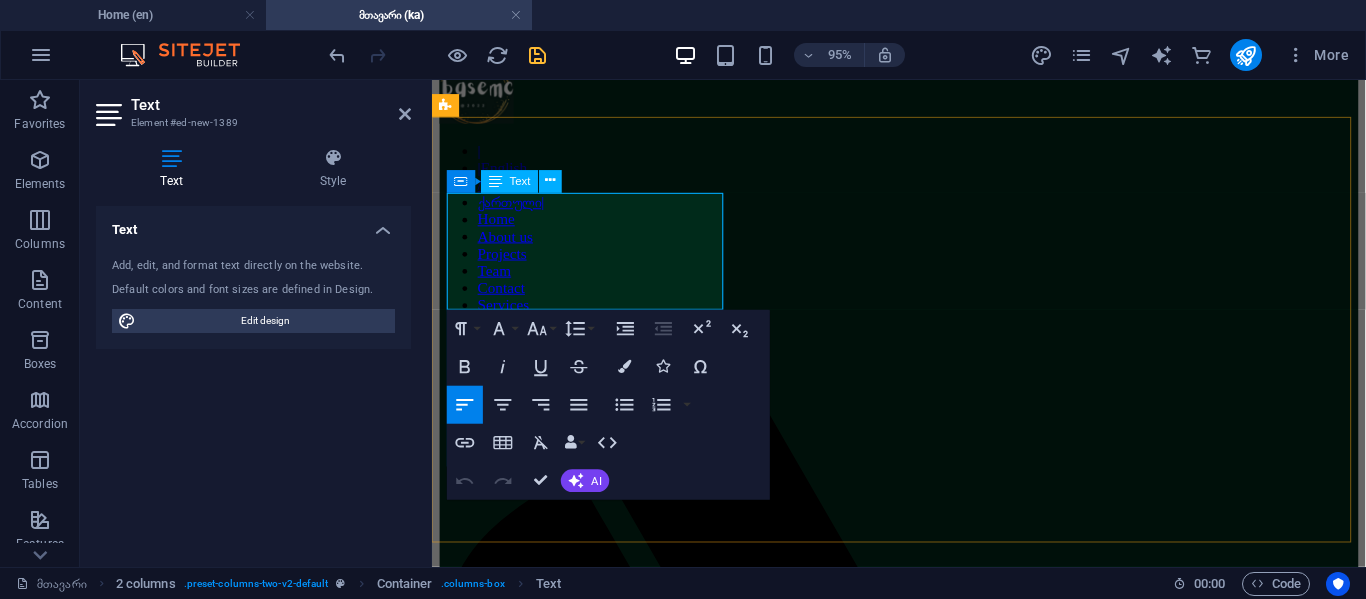 click on "ჩვენი ნამდვილი გმირები არიან: ცოტნე მაისურაძე (დიზაინერი, დეველოპერი და პრემიერ პრო),  (ფოტოშოპის სპეციალისტი) და თემურ მაისურაძე (ვებსაიტის ჰოსტინგის ექსპერტი)." at bounding box center (923, 2236) 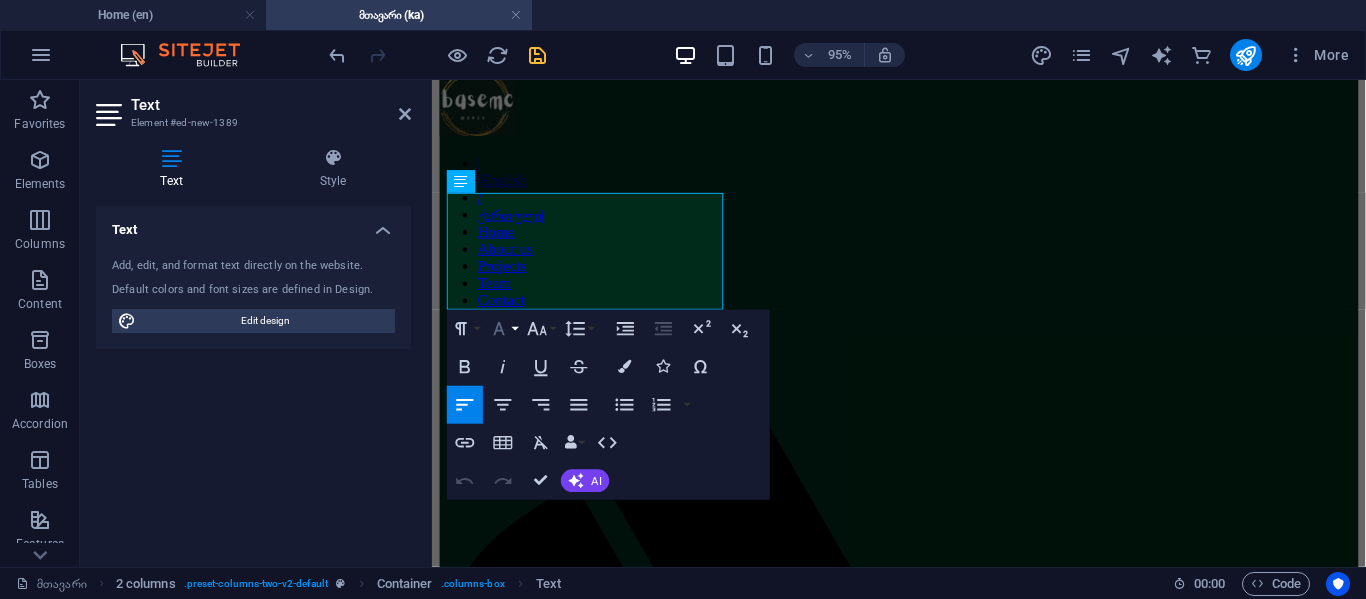 click 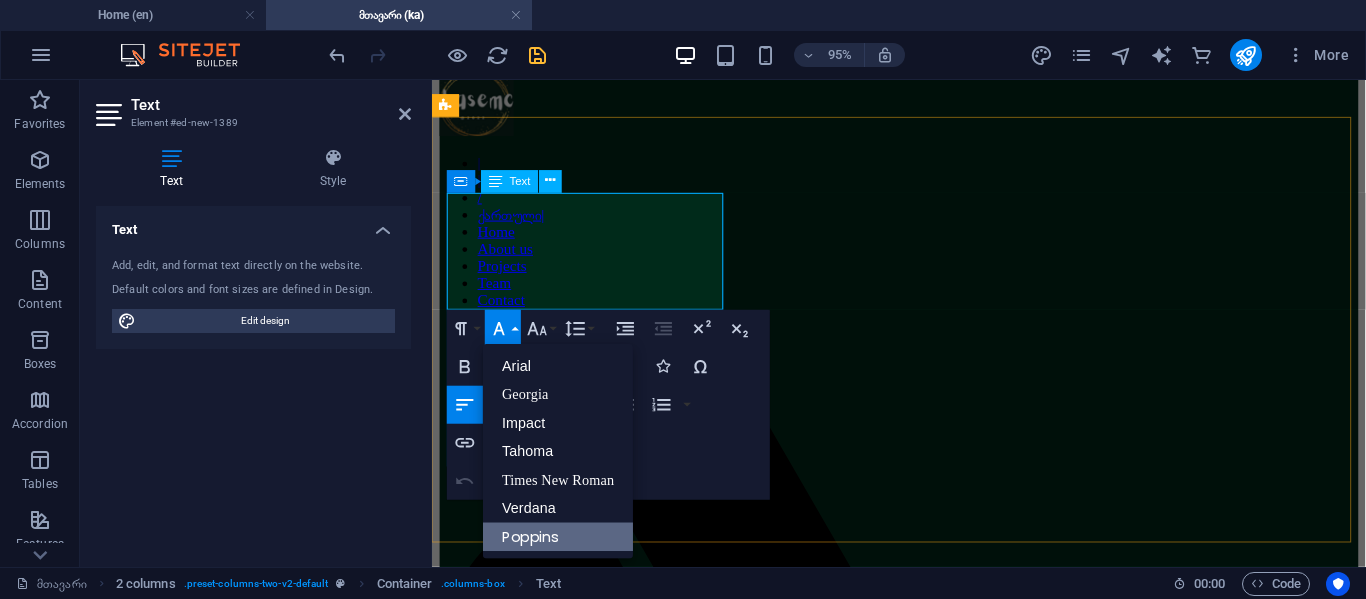 scroll, scrollTop: 0, scrollLeft: 0, axis: both 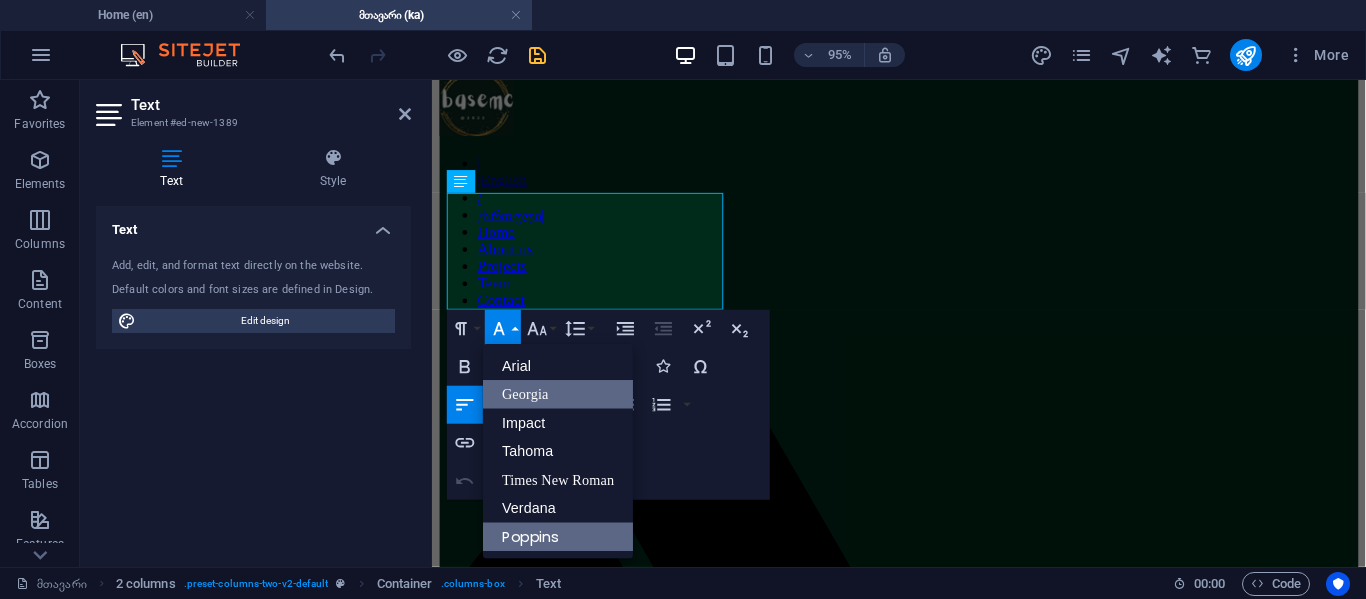 click on "Georgia" at bounding box center [558, 394] 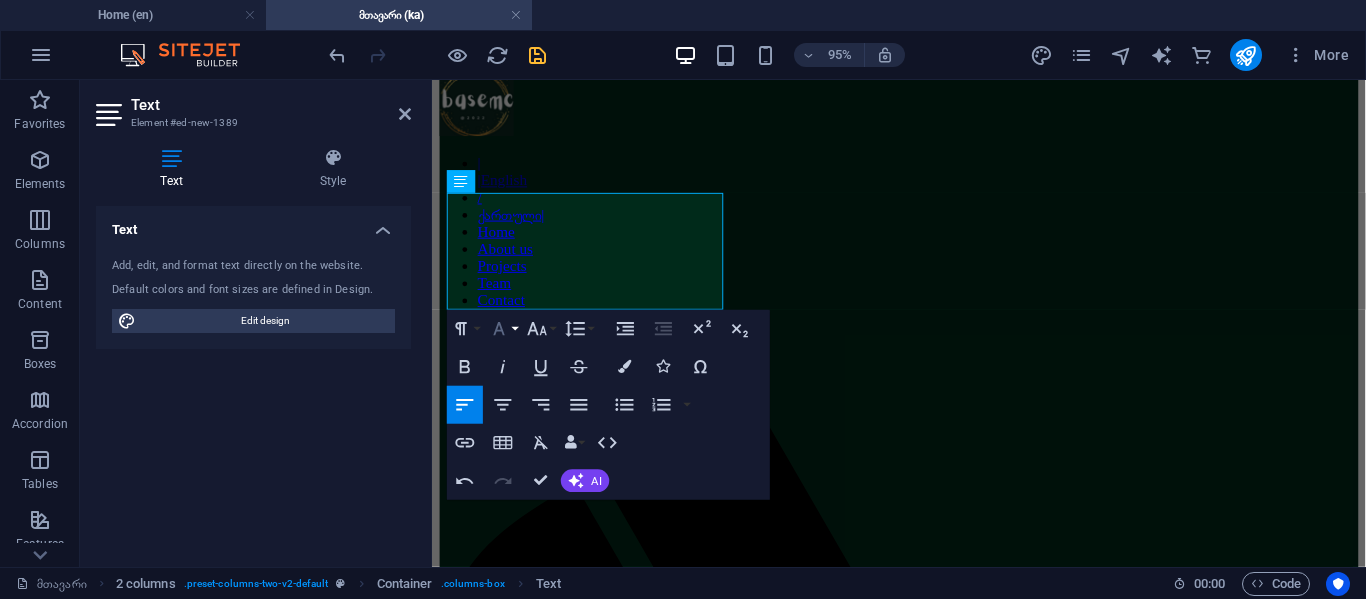 click 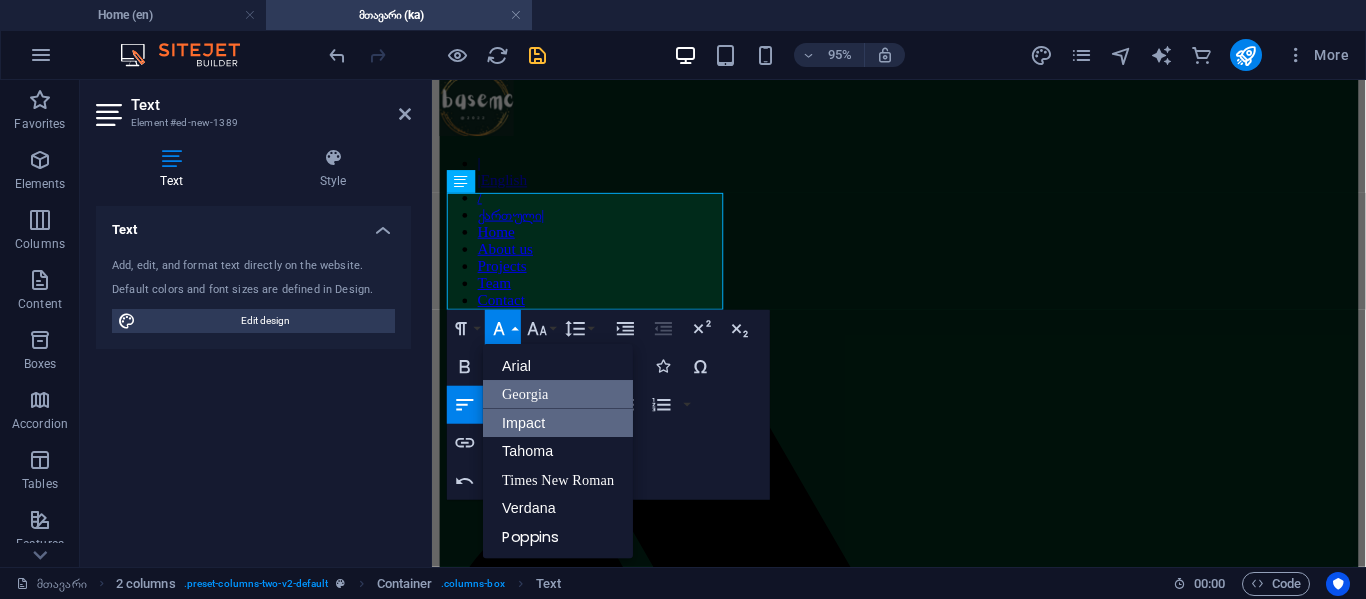 scroll, scrollTop: 0, scrollLeft: 0, axis: both 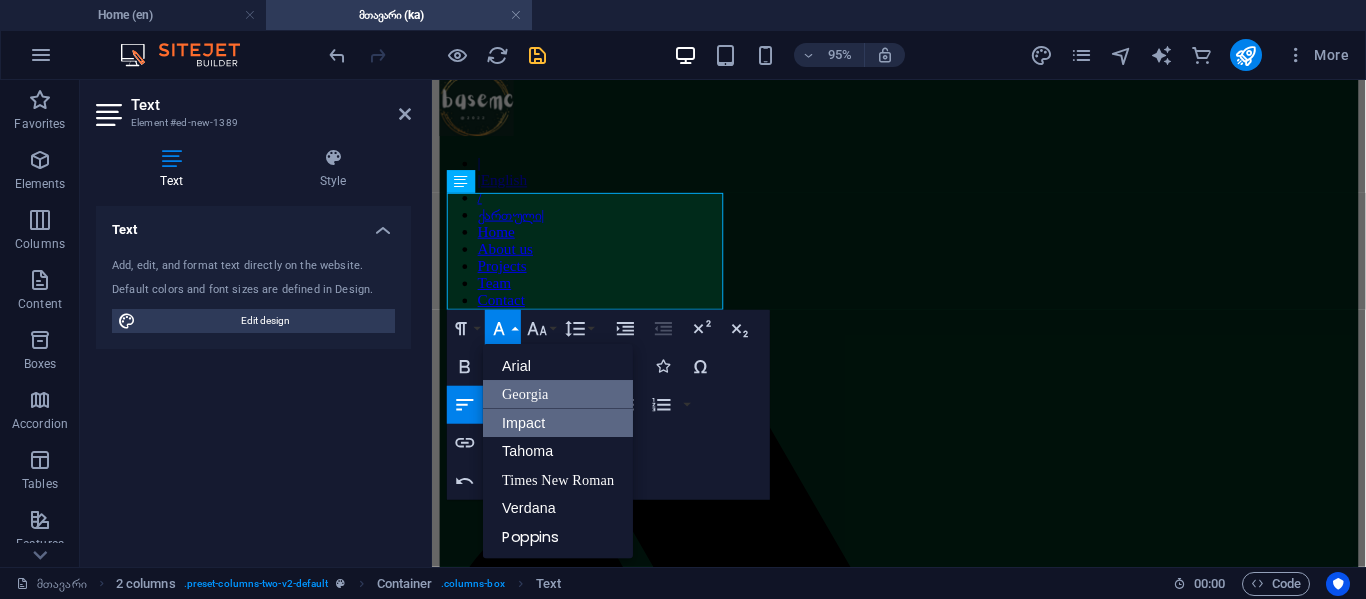 click on "Impact" at bounding box center (558, 423) 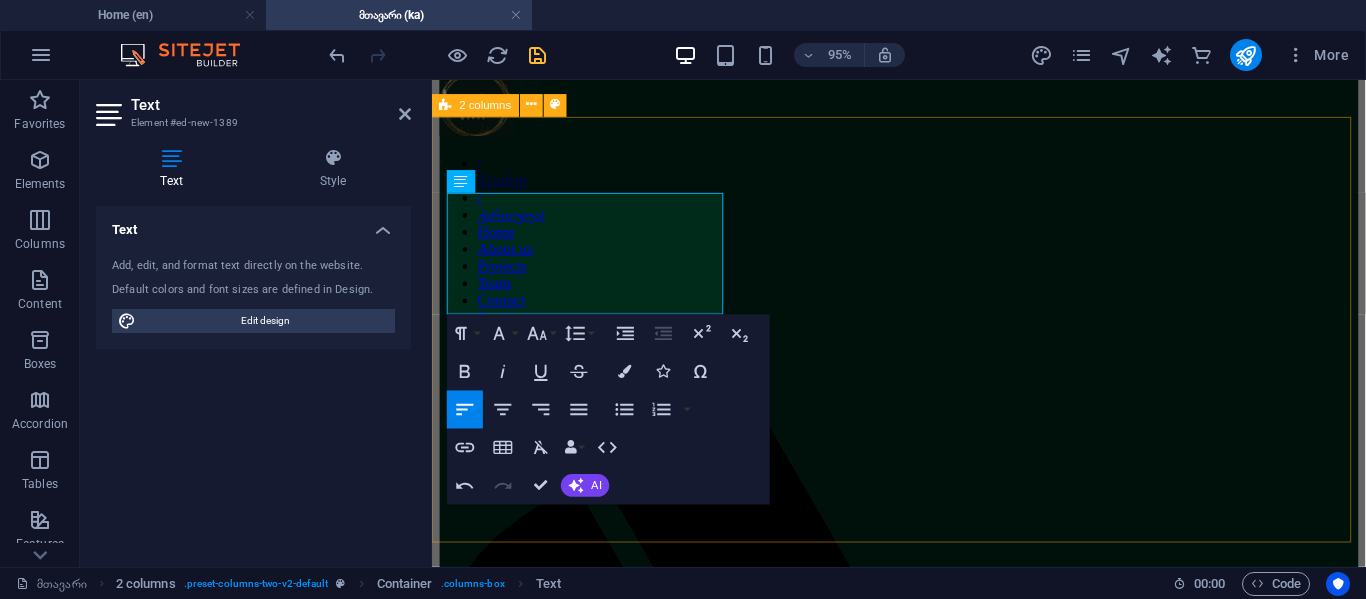 click on "ჩვენი ნამდვილი გმირები არიან: ცოტნე მაისურაძე (დიზაინერი, დეველოპერი და პრემიერ პრო),  (ფოტოშოპის სპეციალისტი) და თემურ მაისურაძე (ვებსაიტის ჰოსტინგის ექსპერტი). ჩვენ გვჯერა, რომ საუკეთესო გადაწყვეტილებები მოდის ახალი შეხედულებების შეგროვებით და ჩვეულებრივი საზღვრების გადალახვით." at bounding box center [923, 2297] 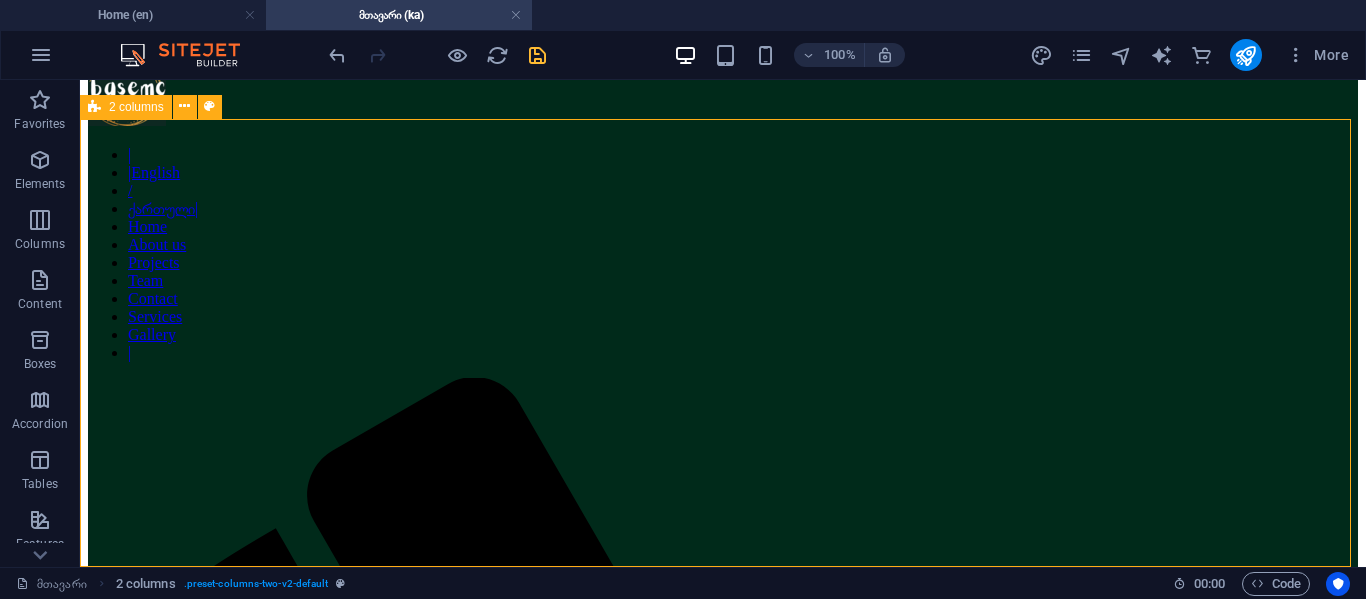click on "ჩვენი ნამდვილი გმირები არიან: ცოტნე მაისურაძე (დიზაინერი, დეველოპერი და პრემიერ პრო),  (ფოტოშოპის სპეციალისტი) და თემურ მაისურაძე (ვებსაიტის ჰოსტინგის ექსპერტი). ჩვენ გვჯერა, რომ საუკეთესო გადაწყვეტილებები მოდის ახალი შეხედულებების შეგროვებით და ჩვეულებრივი საზღვრების გადალახვით." at bounding box center [723, 2700] 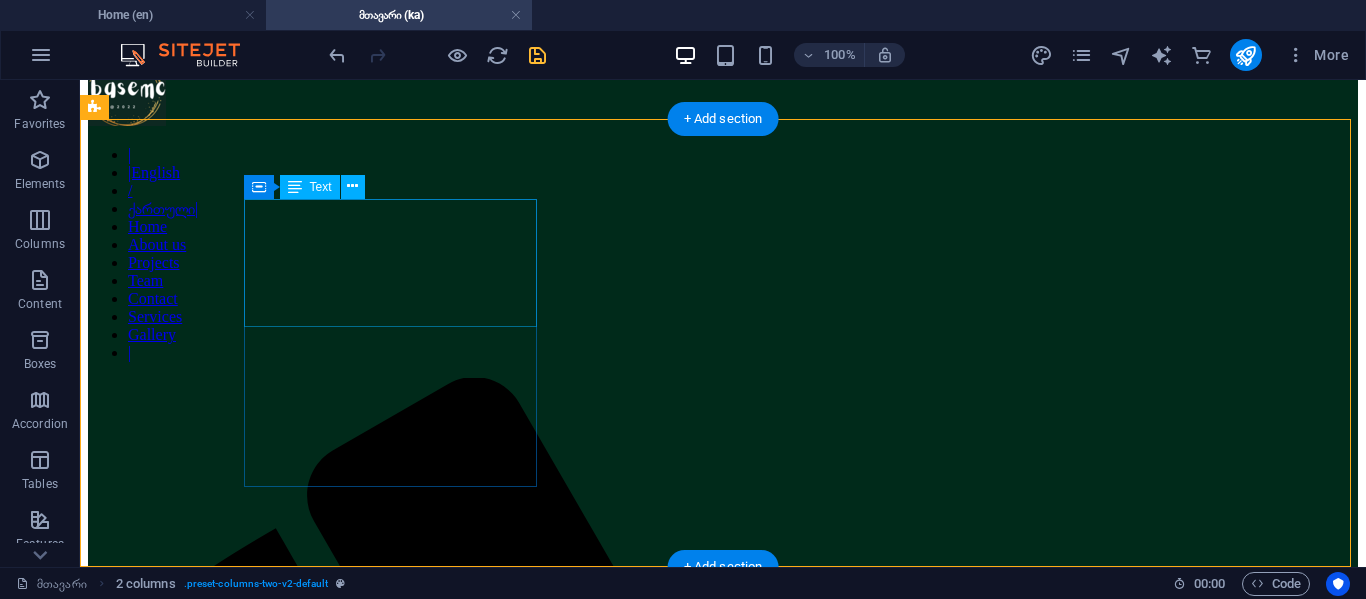 click on "ჩვენი ნამდვილი გმირები არიან: ცოტნე მაისურაძე (დიზაინერი, დეველოპერი და პრემიერ პრო),  (ფოტოშოპის სპეციალისტი) და თემურ მაისურაძე (ვებსაიტის ჰოსტინგის ექსპერტი)." at bounding box center [723, 2663] 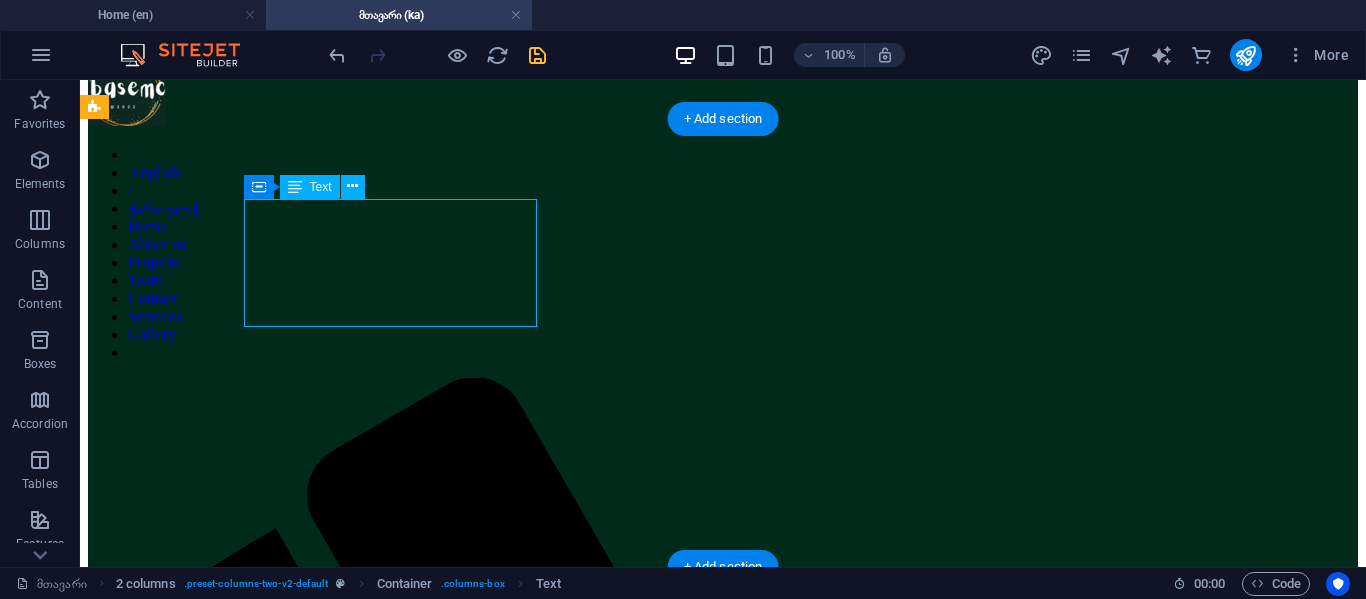click on "ჩვენი ნამდვილი გმირები არიან: ცოტნე მაისურაძე (დიზაინერი, დეველოპერი და პრემიერ პრო),  (ფოტოშოპის სპეციალისტი) და თემურ მაისურაძე (ვებსაიტის ჰოსტინგის ექსპერტი)." at bounding box center [723, 2663] 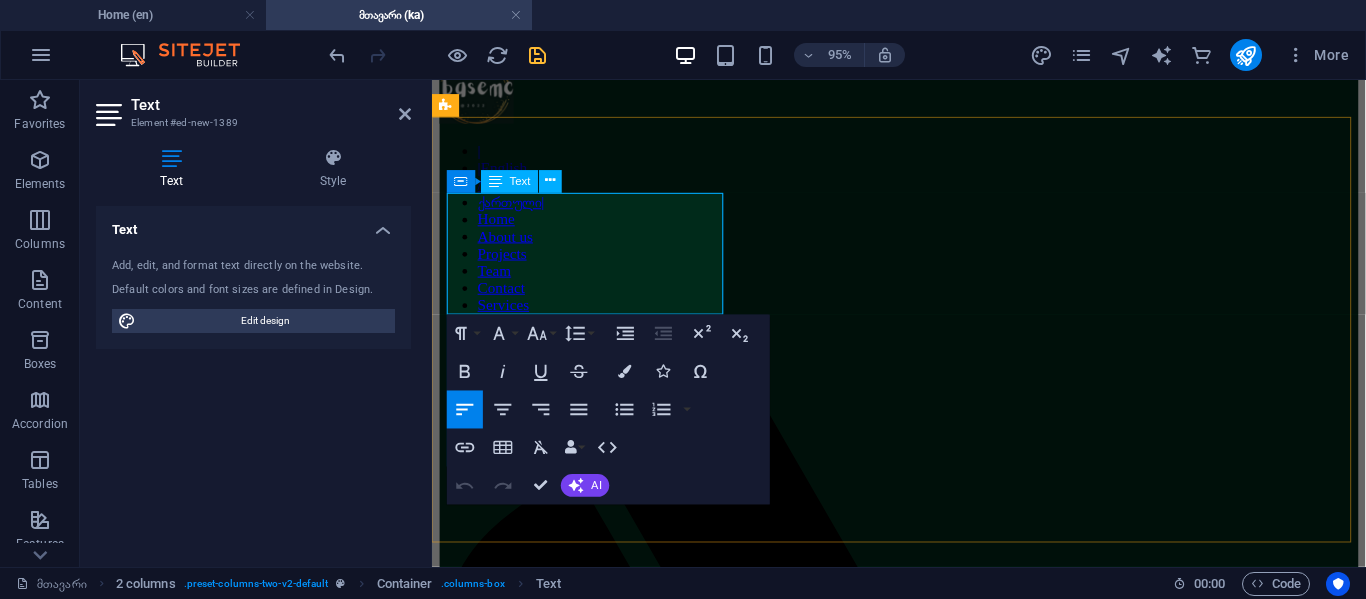 click on "ჩვენი ნამდვილი გმირები არიან: ცოტნე მაისურაძე (დიზაინერი, დეველოპერი და პრემიერ პრო),  (ფოტოშოპის სპეციალისტი) და თემურ მაისურაძე (ვებსაიტის ჰოსტინგის ექსპერტი)." at bounding box center (915, 2235) 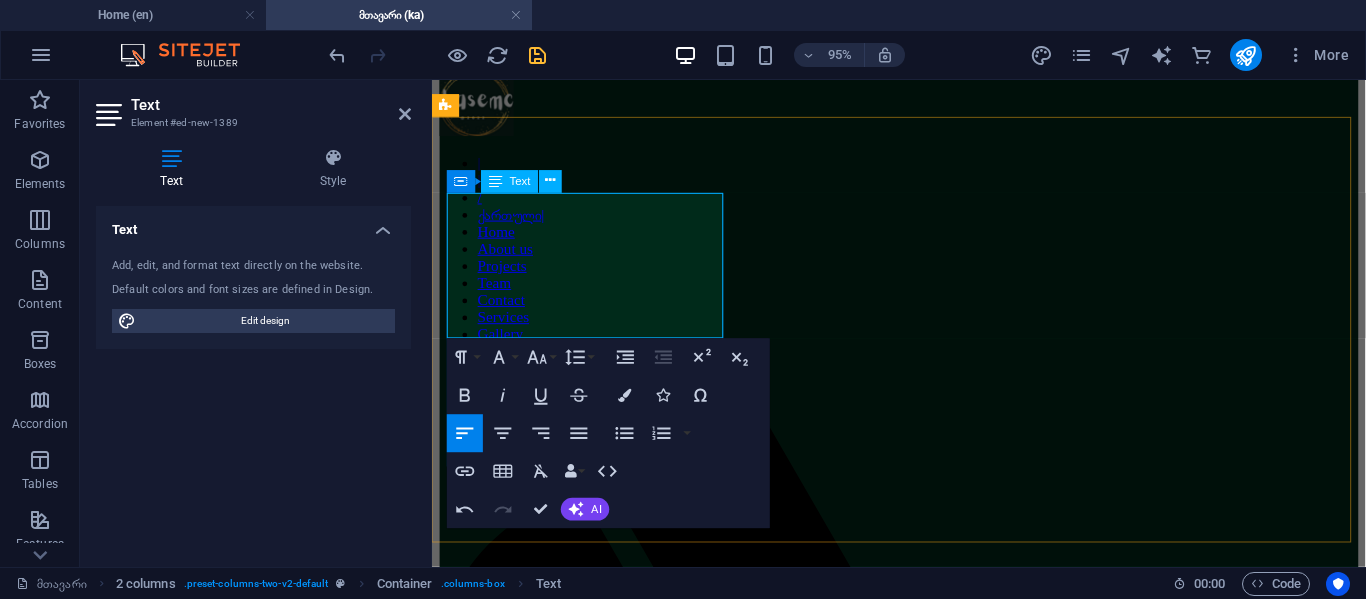 click on "ცოტნე მაისურაძე (დიზაინერი, დეველოპერი და პრემიერ პრო),  (ფოტოშოპის სპეციალისტი) და თემურ მაისურაძე (ვებსაიტის ჰოსტინგის ექსპერტი)." at bounding box center (664, 2273) 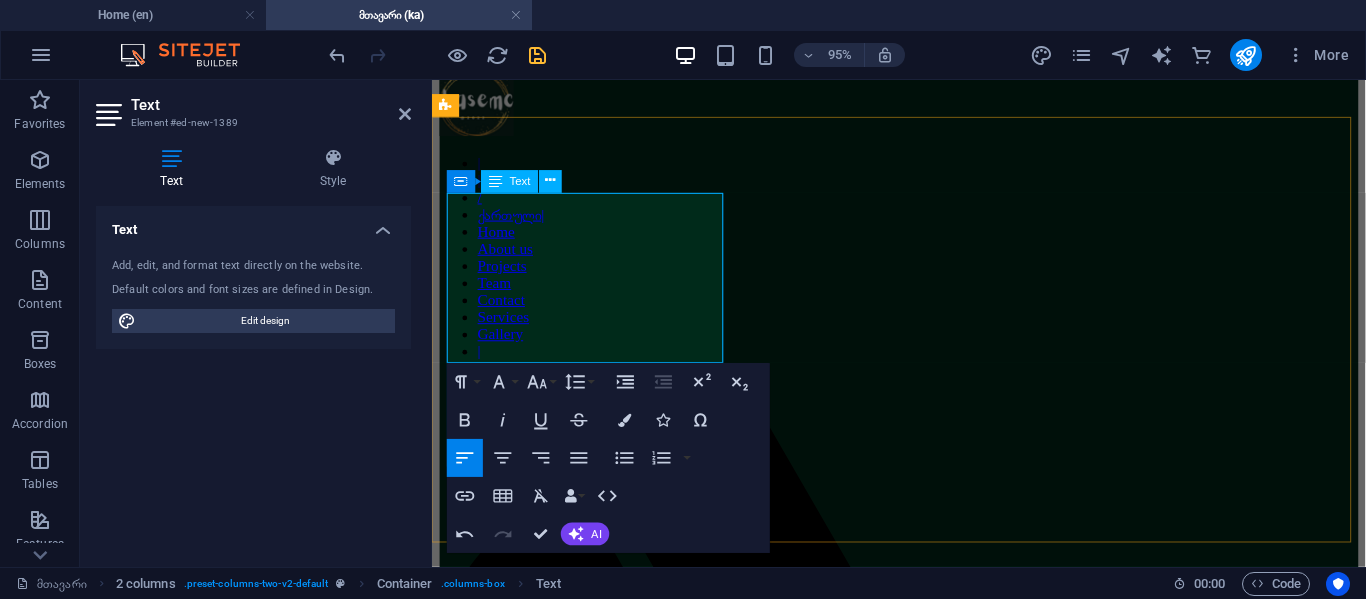 click on "(ფოტოშოპის სპეციალისტი) და თემურ მაისურაძე (ვებსაიტის ჰოსტინგის ექსპერტი)." at bounding box center (572, 2341) 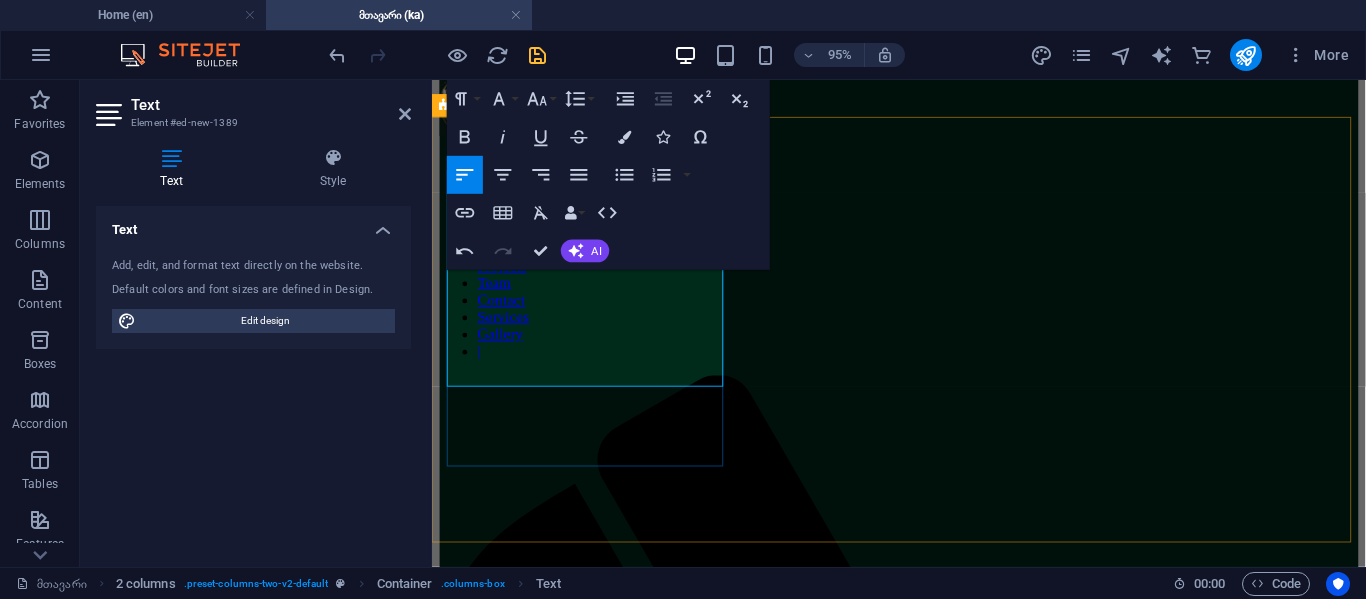 scroll, scrollTop: 700, scrollLeft: 0, axis: vertical 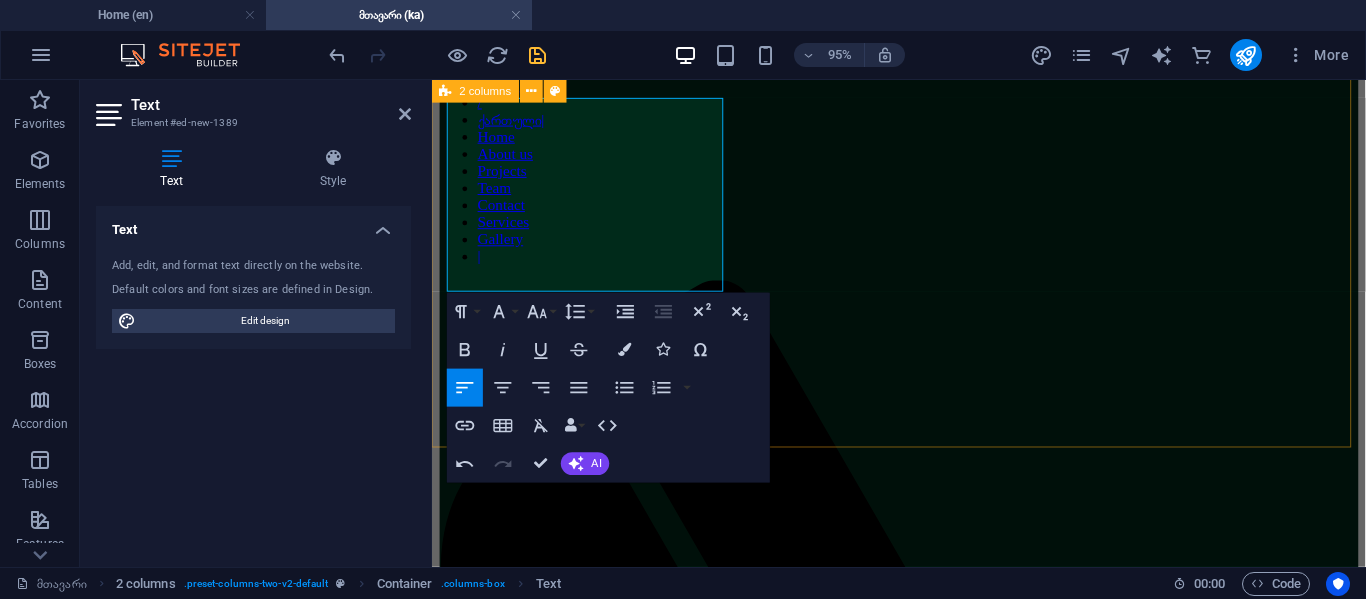 click on "ჩვენი ნამდვილი გმირები არიან:  ცოტნე მაისურაძე  (დიზაინერი, დეველოპერი და პრემიერ პრო),   (ფოტოშოპის სპეციალისტი)  და  თემურ მაისურაძე (ვებსაიტის ჰოსტინგის ექსპერტი). ჩვენ გვჯერა, რომ საუკეთესო გადაწყვეტილებები მოდის ახალი შეხედულებების შეგროვებით და ჩვეულებრივი საზღვრების გადალახვით." at bounding box center [923, 2273] 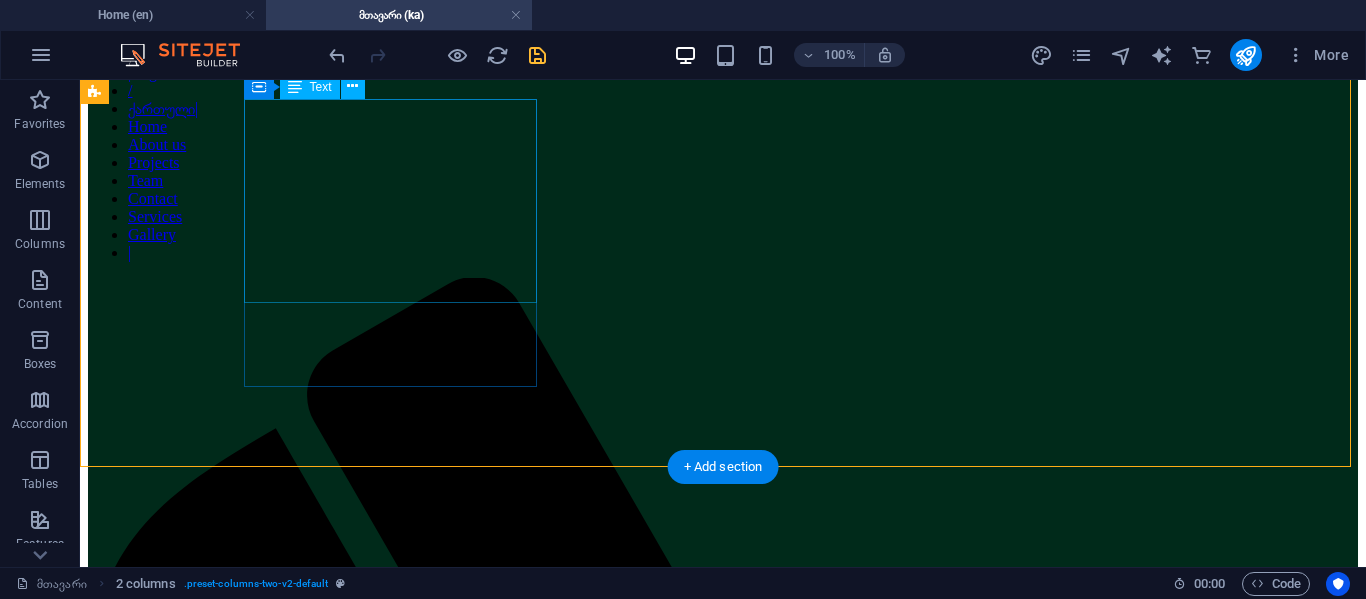 click on "ჩვენი ნამდვილი გმირები არიან:  ცოტნე მაისურაძე  (დიზაინერი, დეველოპერი და პრემიერ პრო),   (ფოტოშოპის სპეციალისტი)  და  თემურ მაისურაძე (ვებსაიტის ჰოსტინგის ექსპერტი)." at bounding box center [723, 2648] 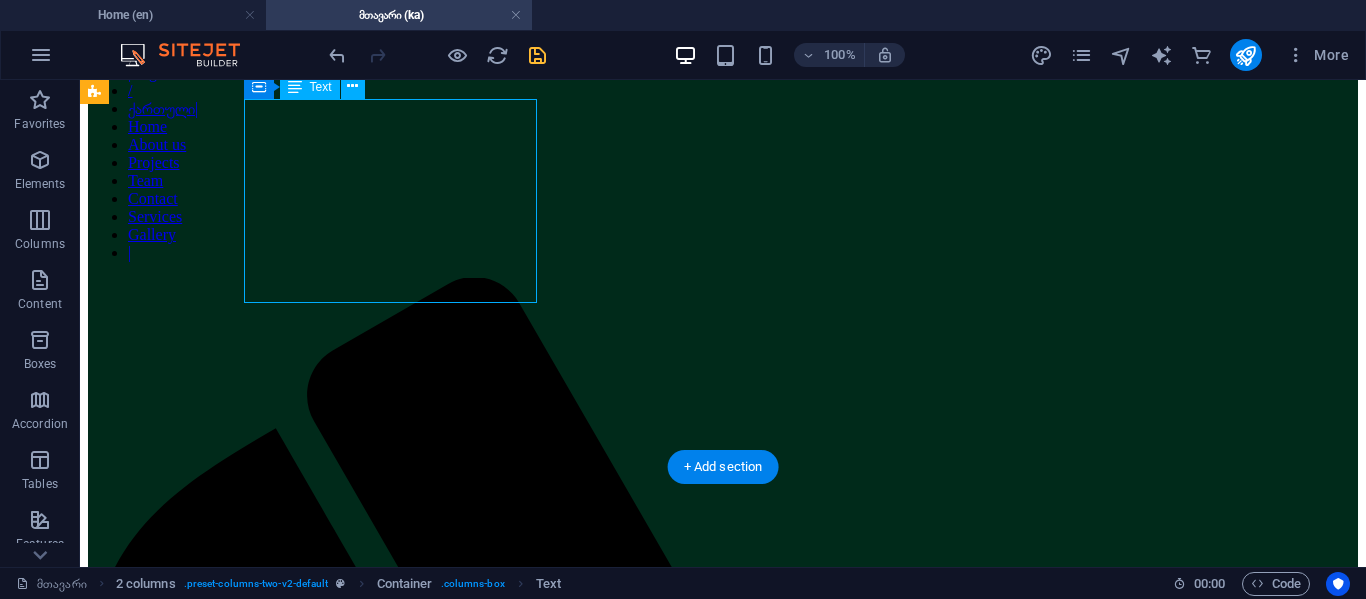 click on "ჩვენი ნამდვილი გმირები არიან:  ცოტნე მაისურაძე  (დიზაინერი, დეველოპერი და პრემიერ პრო),   (ფოტოშოპის სპეციალისტი)  და  თემურ მაისურაძე (ვებსაიტის ჰოსტინგის ექსპერტი)." at bounding box center [723, 2648] 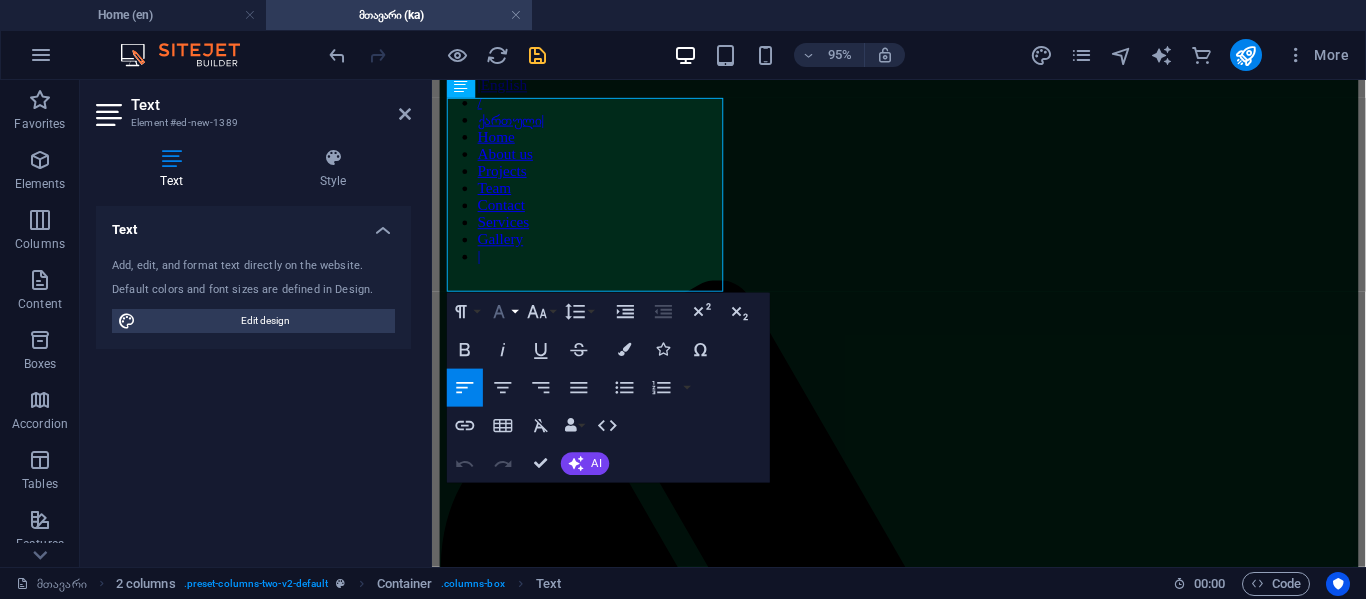 click on "Font Family" at bounding box center (503, 312) 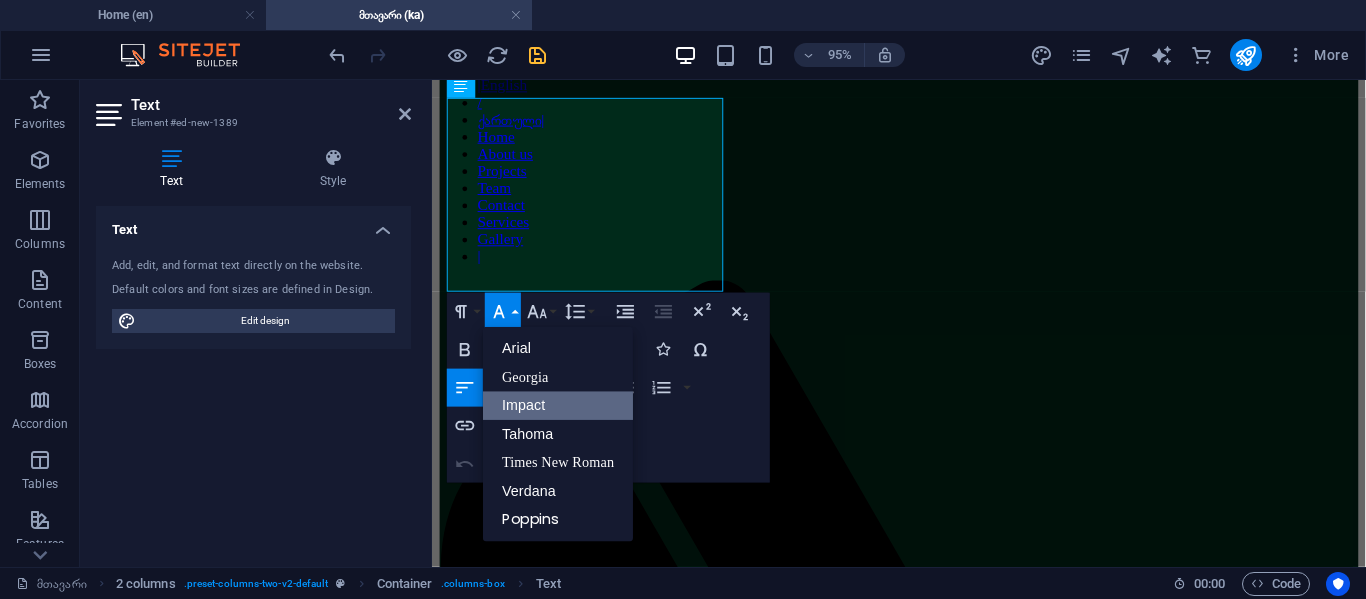 scroll, scrollTop: 0, scrollLeft: 0, axis: both 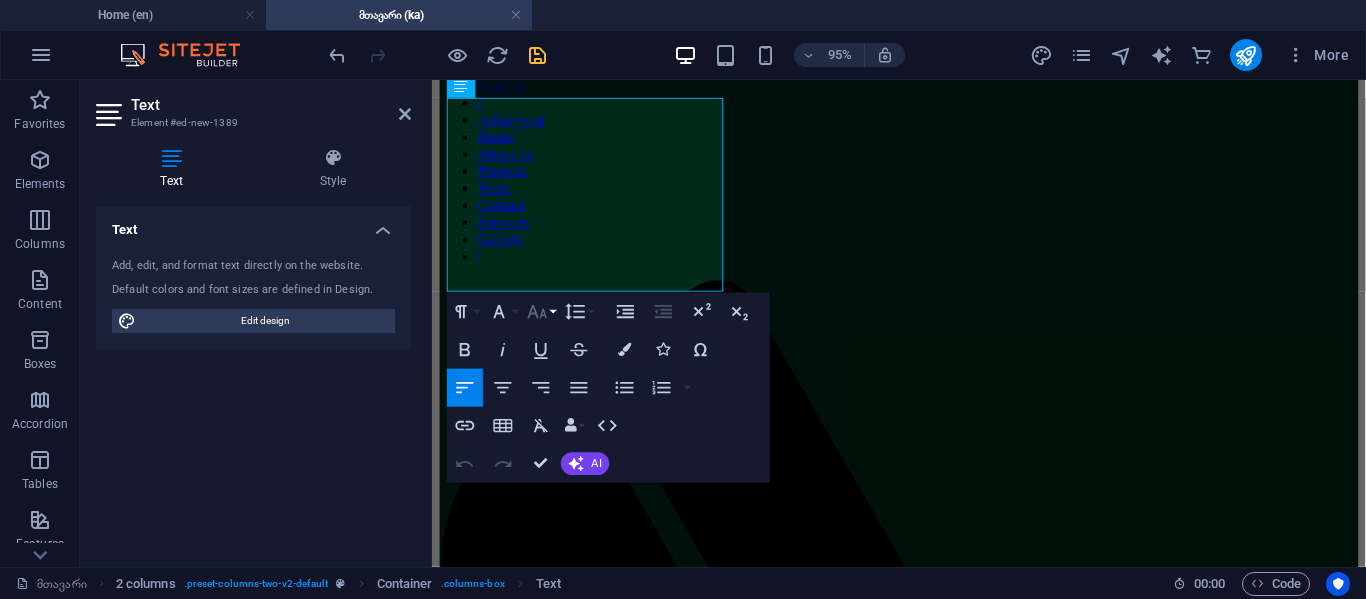 click 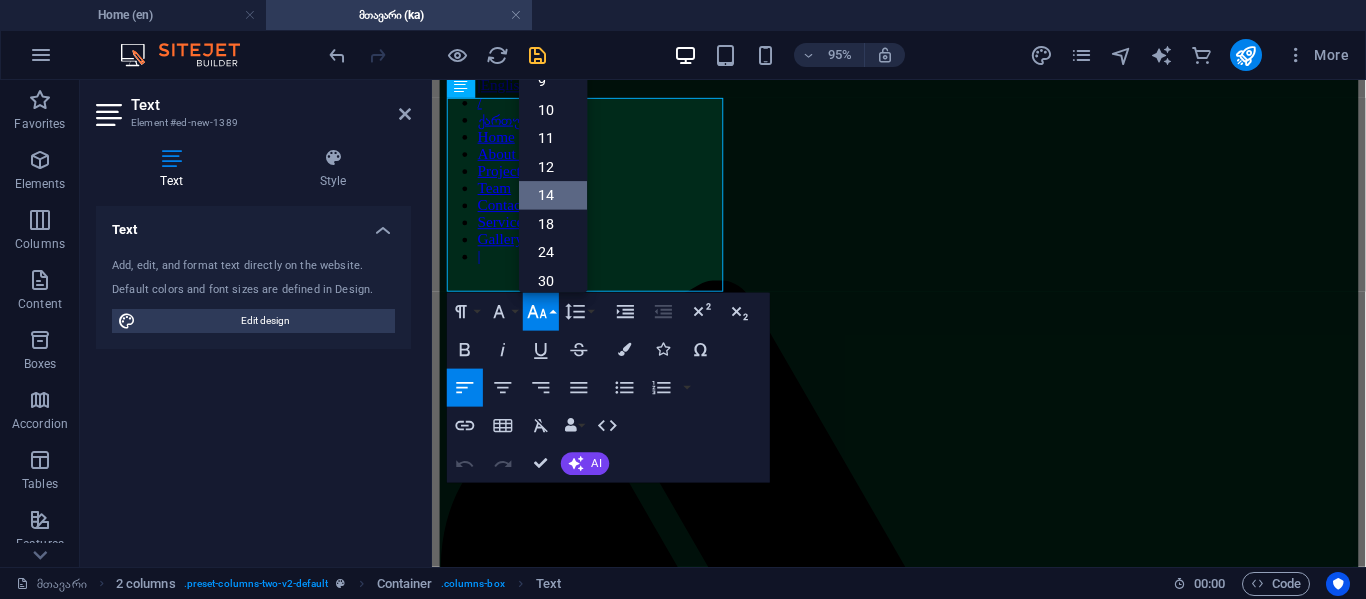 click on "14" at bounding box center (553, 196) 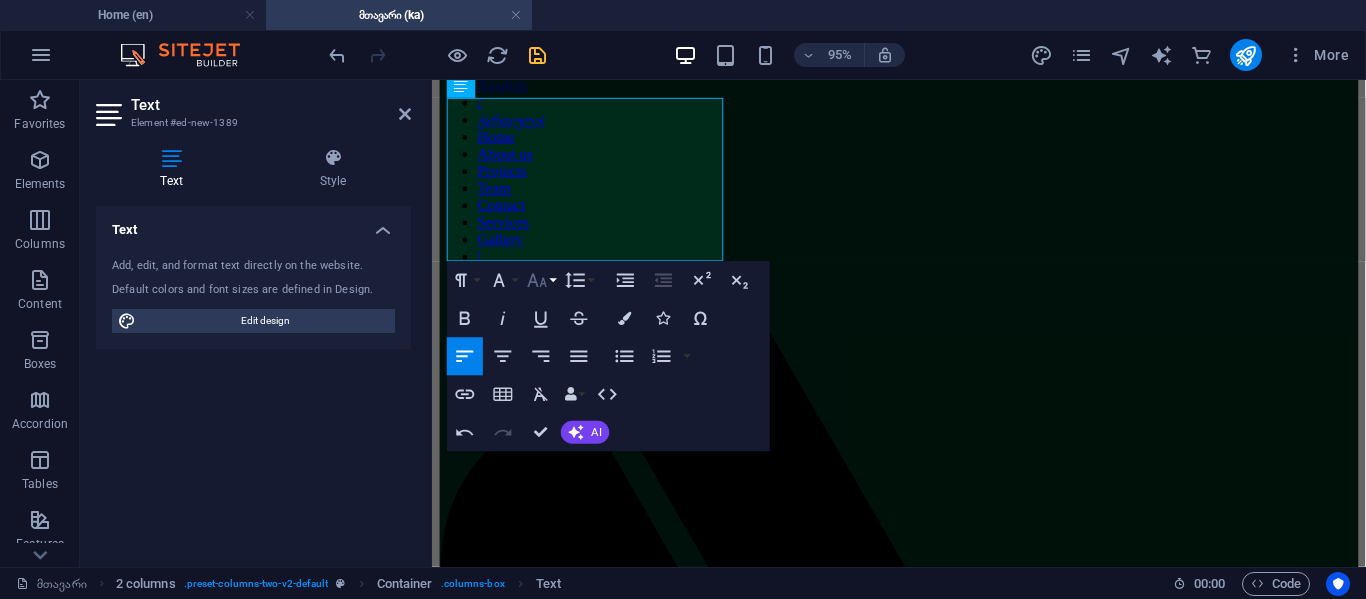click 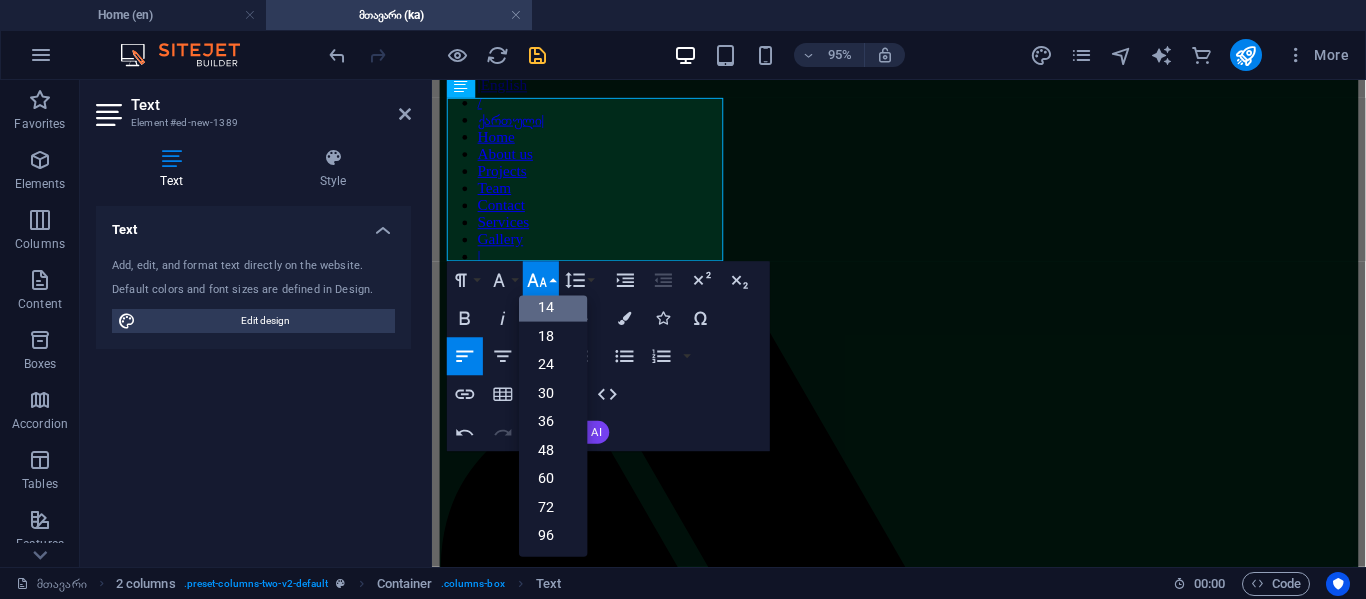 scroll, scrollTop: 161, scrollLeft: 0, axis: vertical 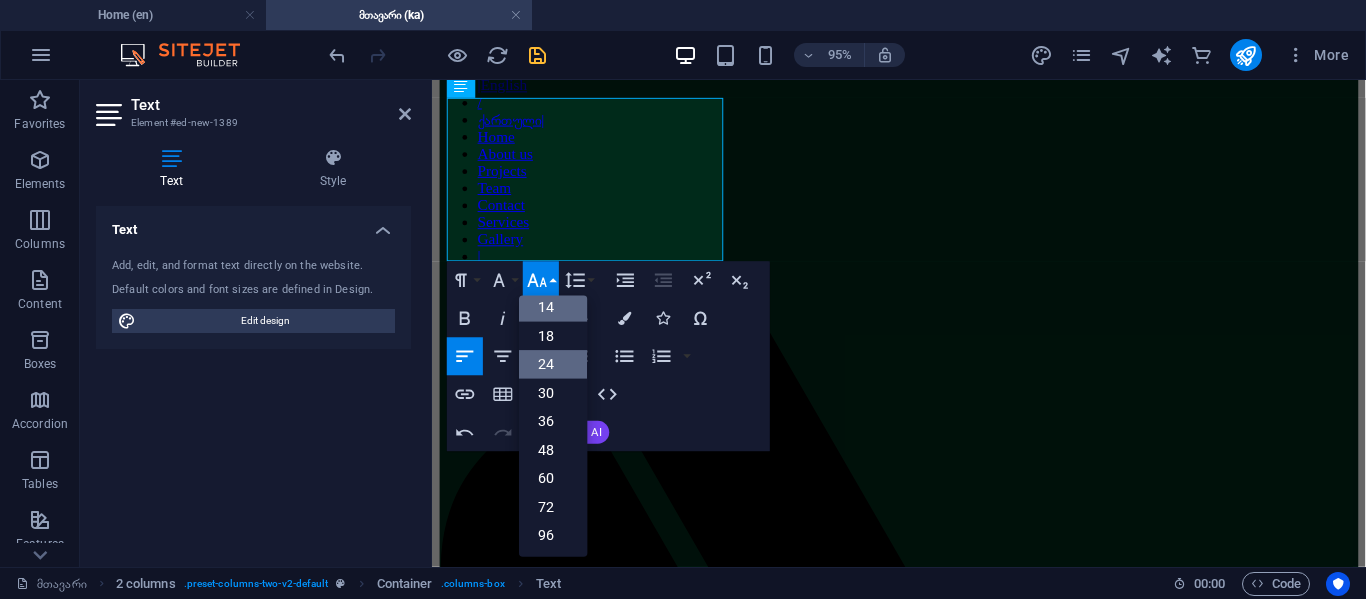 click on "24" at bounding box center (553, 364) 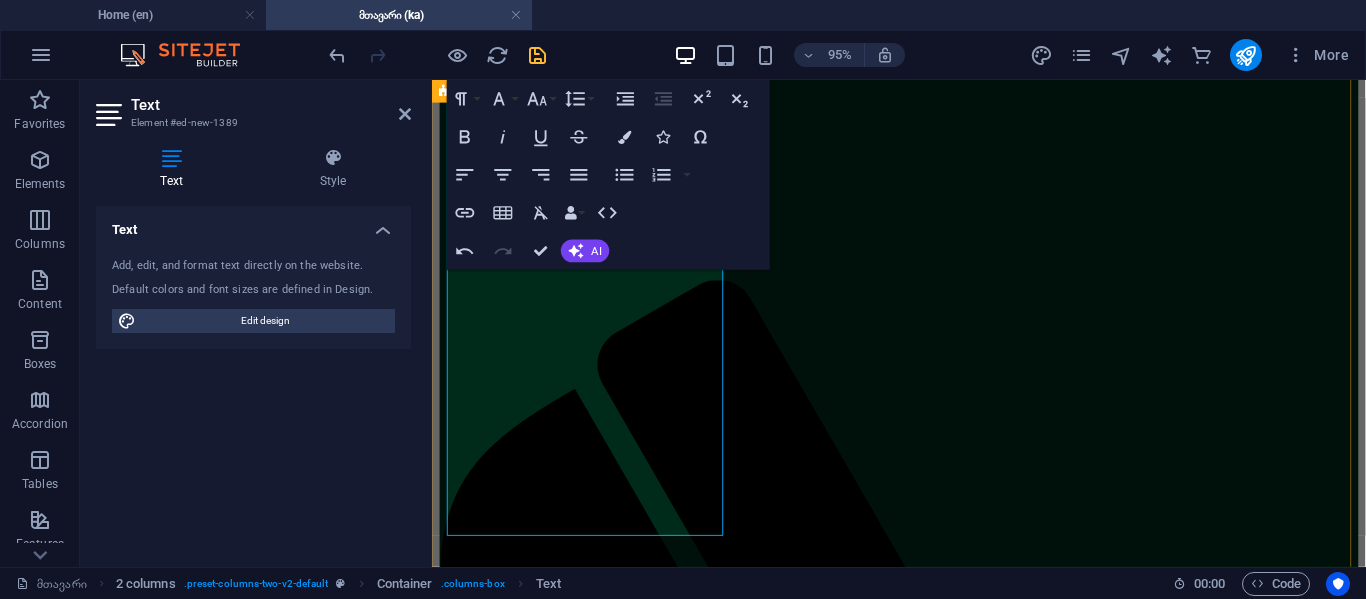 click on "ჩვენი ნამდვილი გმირები არიან:  ცოტნე მაისურაძე  (დიზაინერი, დეველოპერი და პრემიერ პრო),   (ფოტოშოპის სპეციალისტი)  და  თემურ მაისურაძე (ვებსაიტის ჰოსტინგის ექსპერტი). ჩვენ გვჯერა, რომ საუკეთესო გადაწყვეტილებები მოდის ახალი შეხედულებების შეგროვებით და ჩვეულებრივი საზღვრების გადალახვით." at bounding box center [923, 2303] 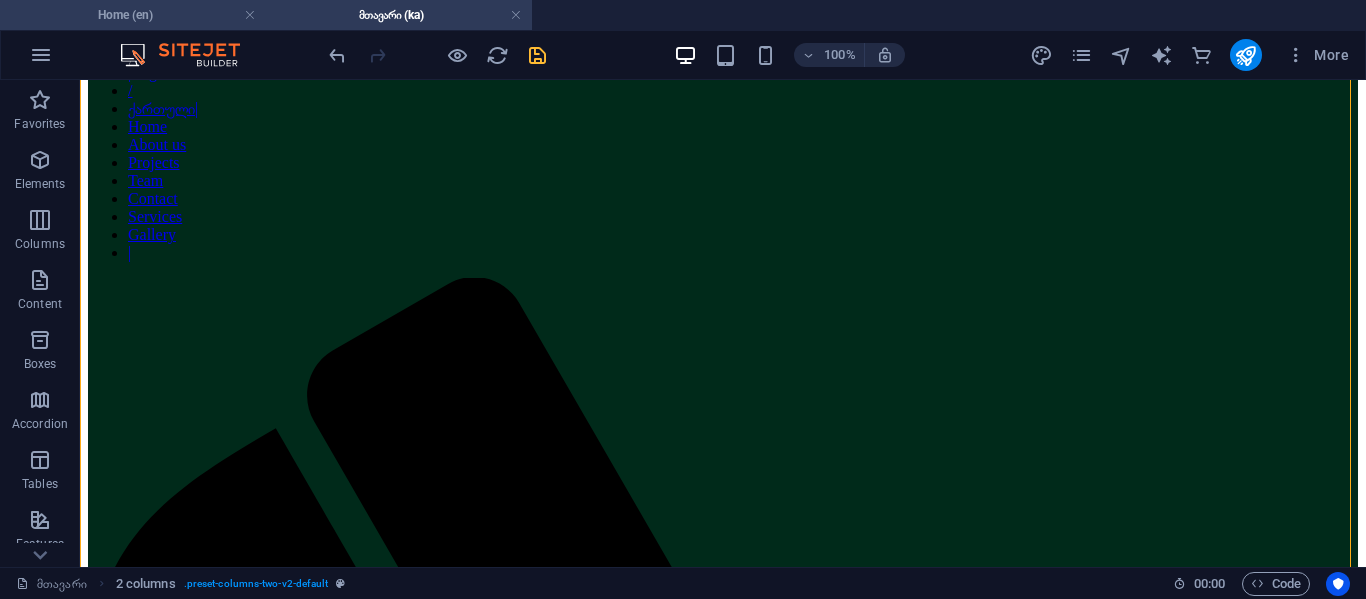 click on "Home (en)" at bounding box center (133, 15) 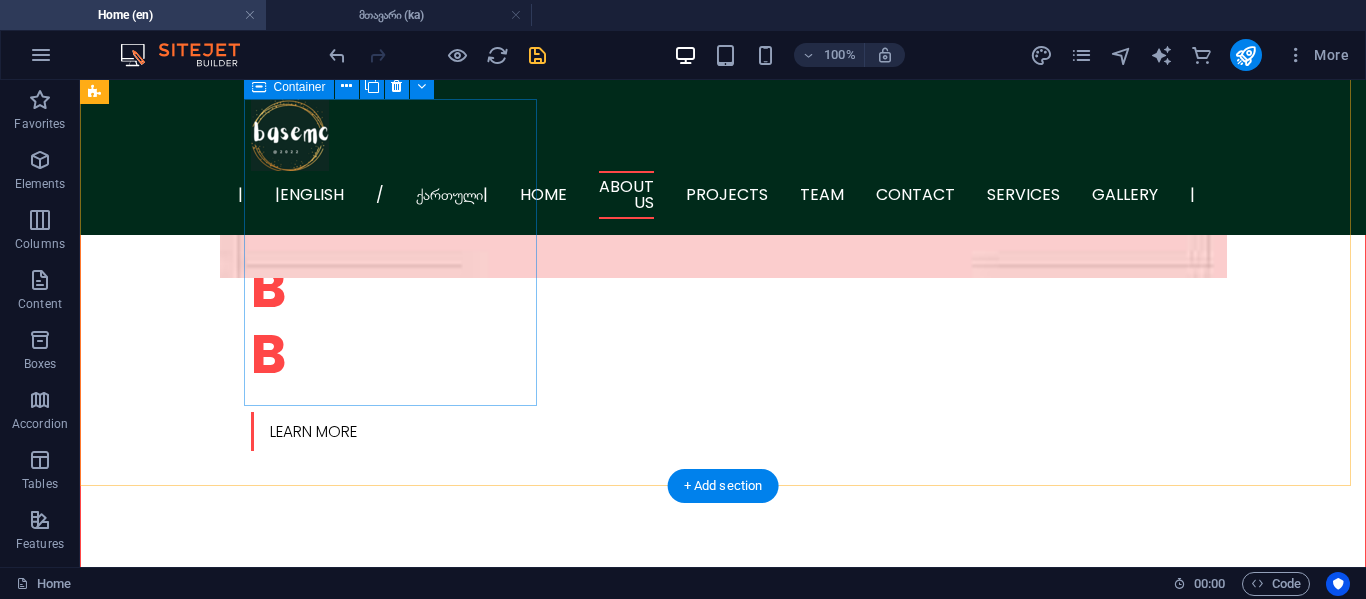 scroll, scrollTop: 640, scrollLeft: 0, axis: vertical 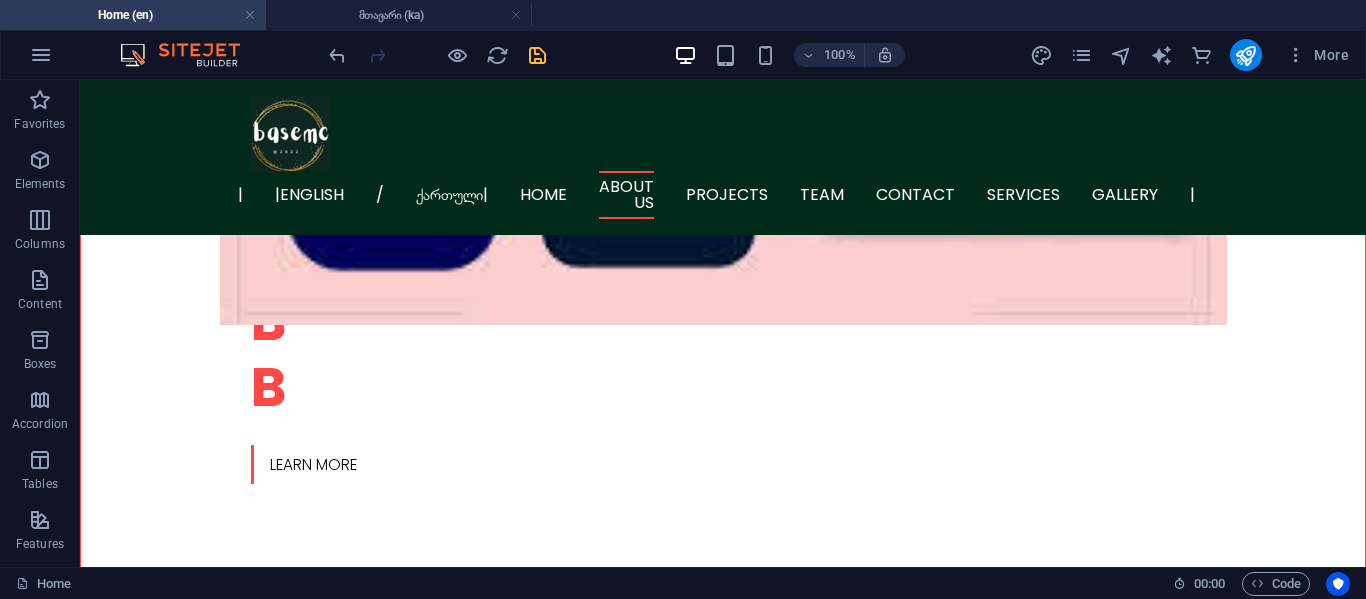 click on "მთავარი (ka)" at bounding box center [399, 15] 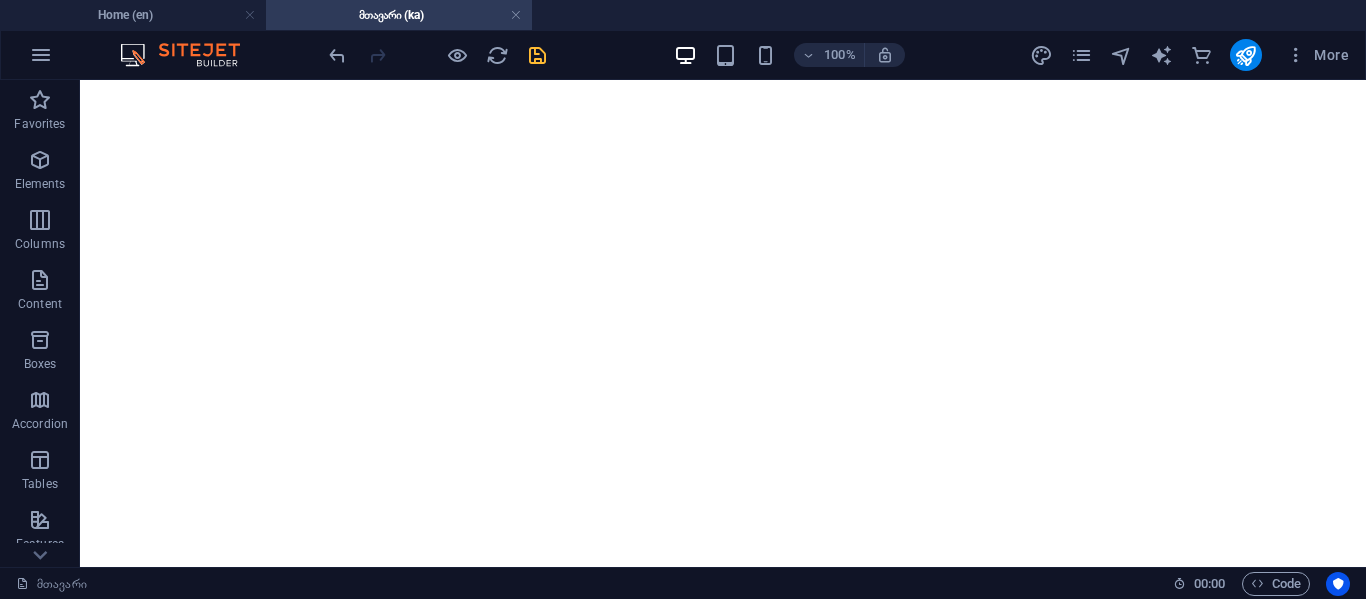 scroll, scrollTop: 0, scrollLeft: 0, axis: both 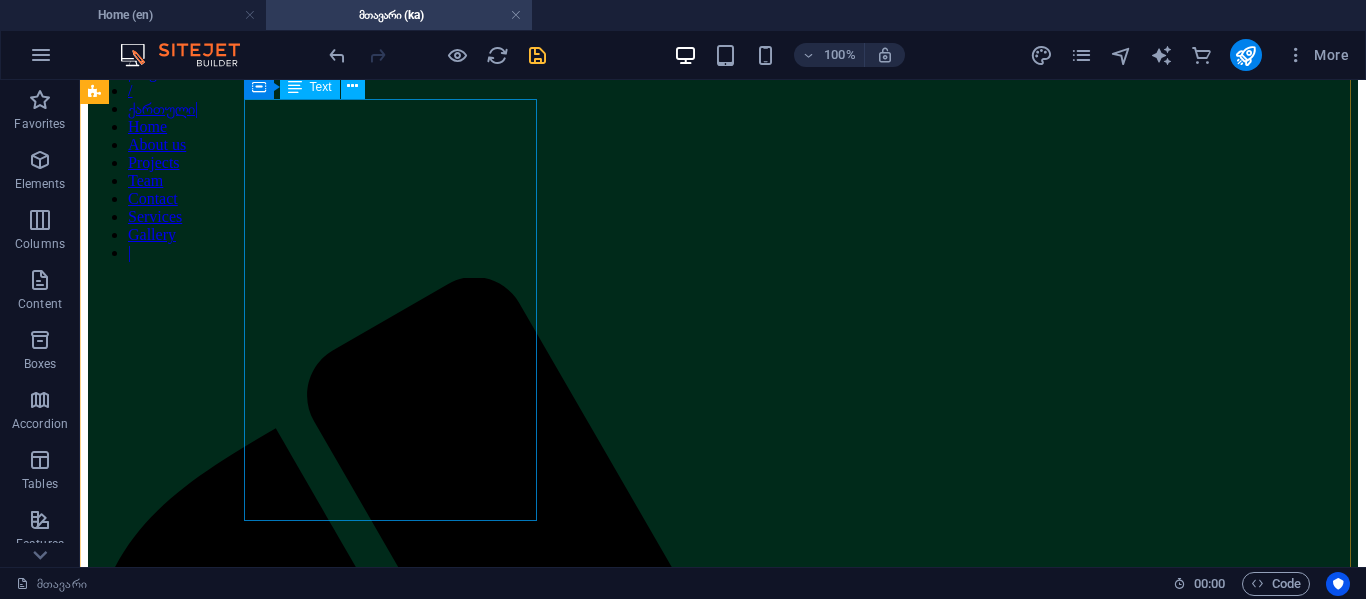 click on "ჩვენი ნამდვილი გმირები არიან:  ცოტნე მაისურაძე  (დიზაინერი, დეველოპერი და პრემიერ პრო),   (ფოტოშოპის სპეციალისტი)  და  თემურ მაისურაძე (ვებსაიტის ჰოსტინგის ექსპერტი)." at bounding box center (723, 2678) 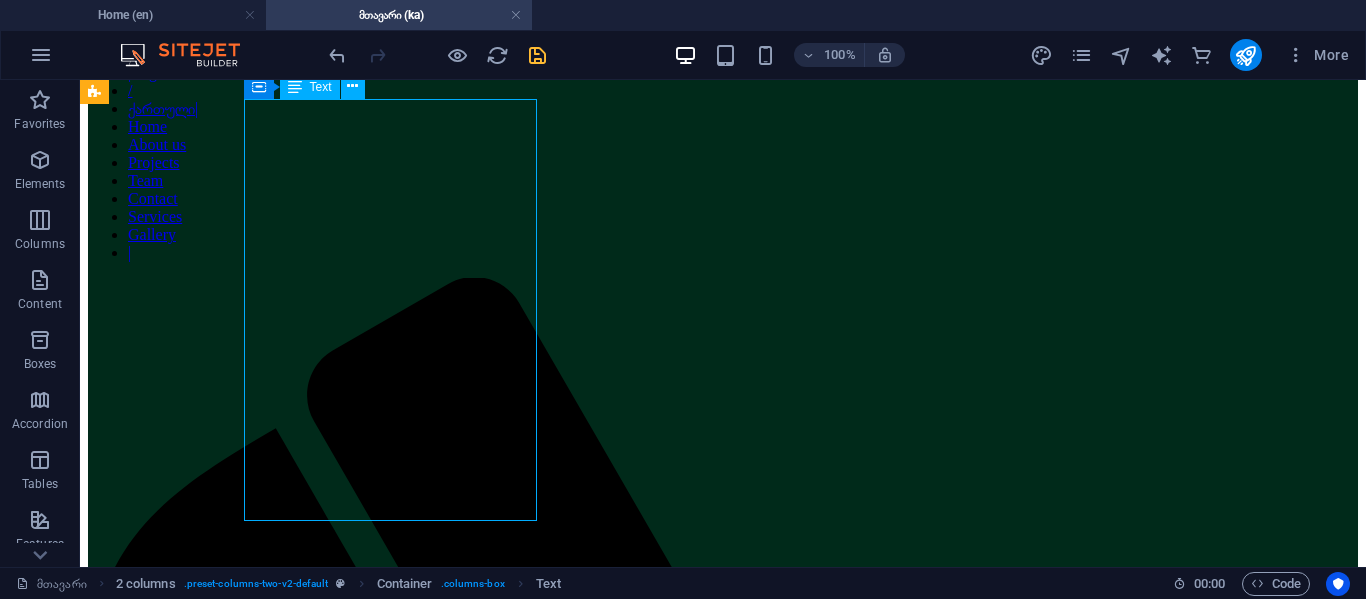 click on "ჩვენი ნამდვილი გმირები არიან:  ცოტნე მაისურაძე  (დიზაინერი, დეველოპერი და პრემიერ პრო),   (ფოტოშოპის სპეციალისტი)  და  თემურ მაისურაძე (ვებსაიტის ჰოსტინგის ექსპერტი)." at bounding box center (723, 2678) 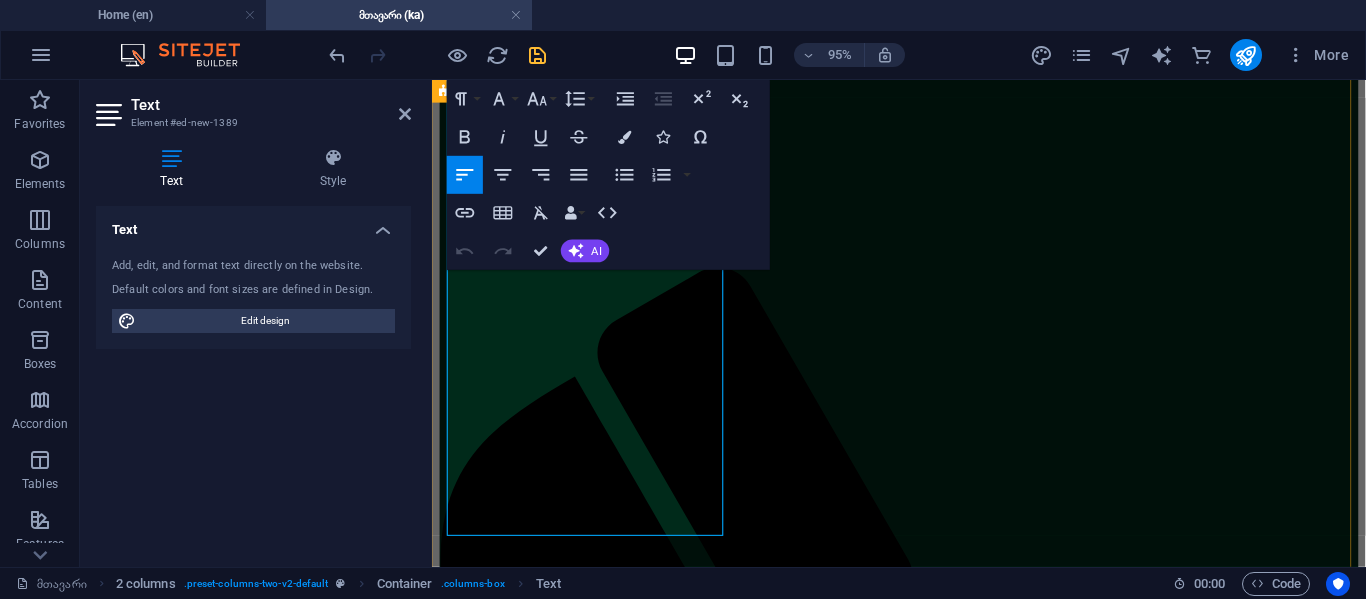 click on "(დიზაინერი, დეველოპერი და პრემიერ პრო)," at bounding box center (670, 2219) 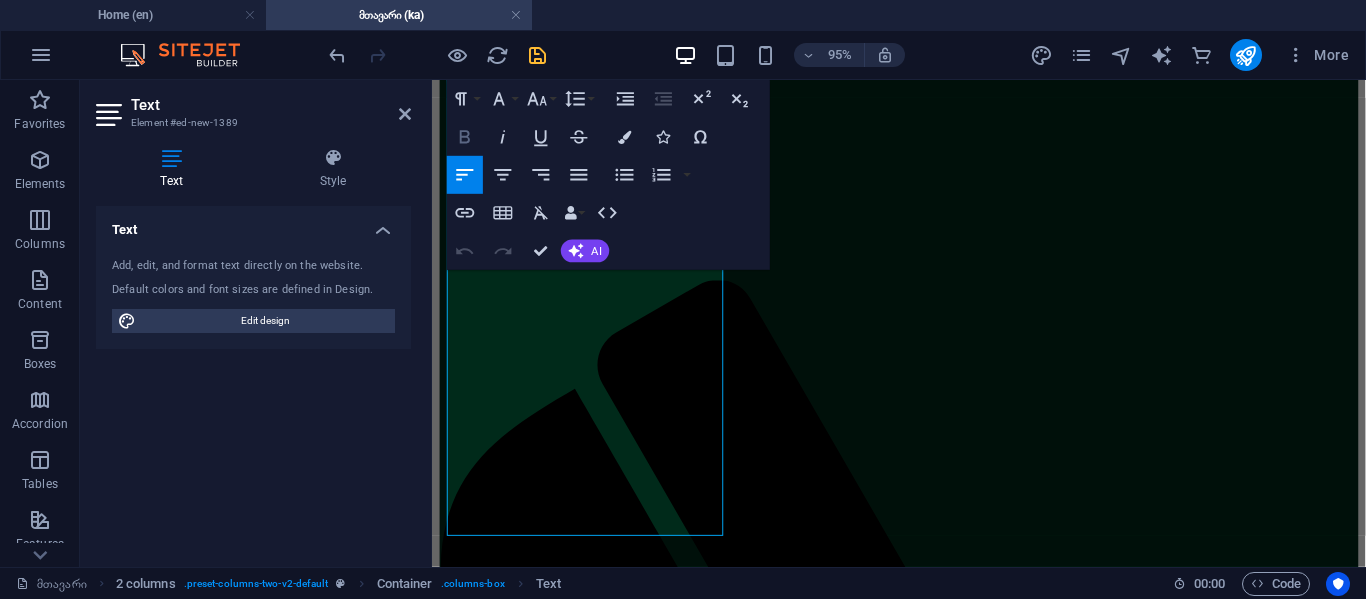 click 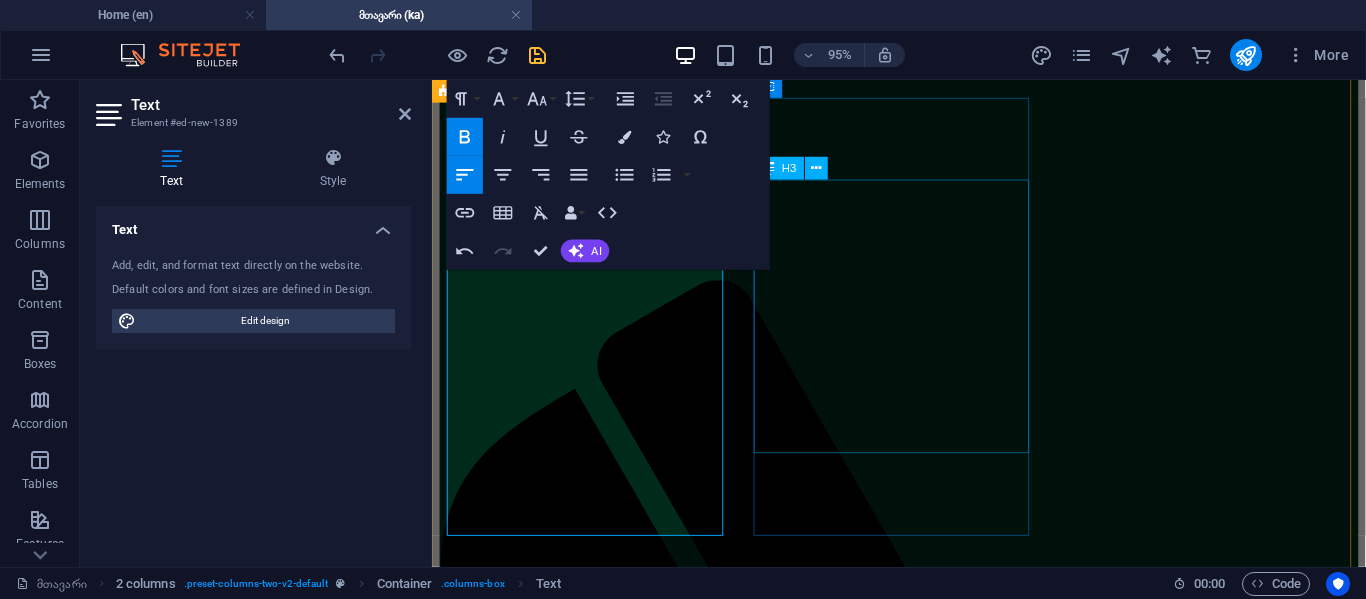 click on "ჩვენ გვჯერა, რომ საუკეთესო გადაწყვეტილებები მოდის ახალი შეხედულებების შეგროვებით და ჩვეულებრივი საზღვრების გადალახვით." at bounding box center (923, 2436) 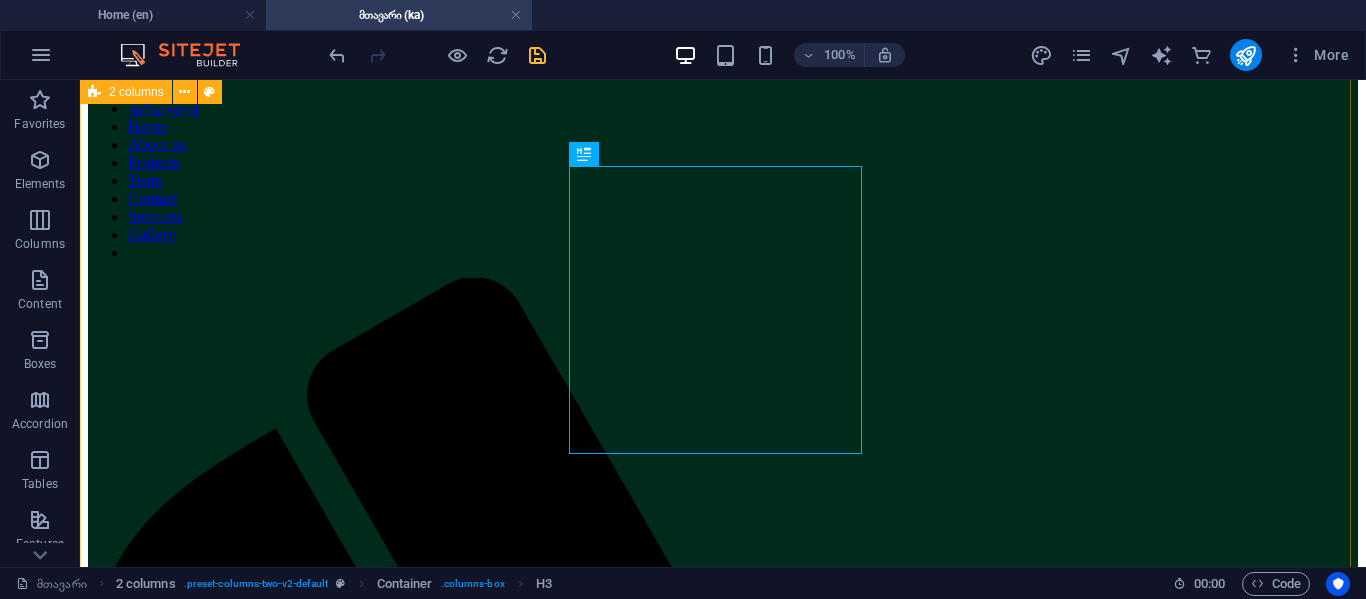 click on "ჩვენი ნამდვილი გმირები არიან:  ცოტნე მაისურაძე  (დიზაინერი, დეველოპერი და პრემიერ პრო),   (ფოტოშოპის სპეციალისტი)  და  თემურ მაისურაძე (ვებსაიტის ჰოსტინგის ექსპერტი). ჩვენ გვჯერა, რომ საუკეთესო გადაწყვეტილებები მოდის ახალი შეხედულებების შეგროვებით და ჩვეულებრივი საზღვრების გადალახვით." at bounding box center (723, 2715) 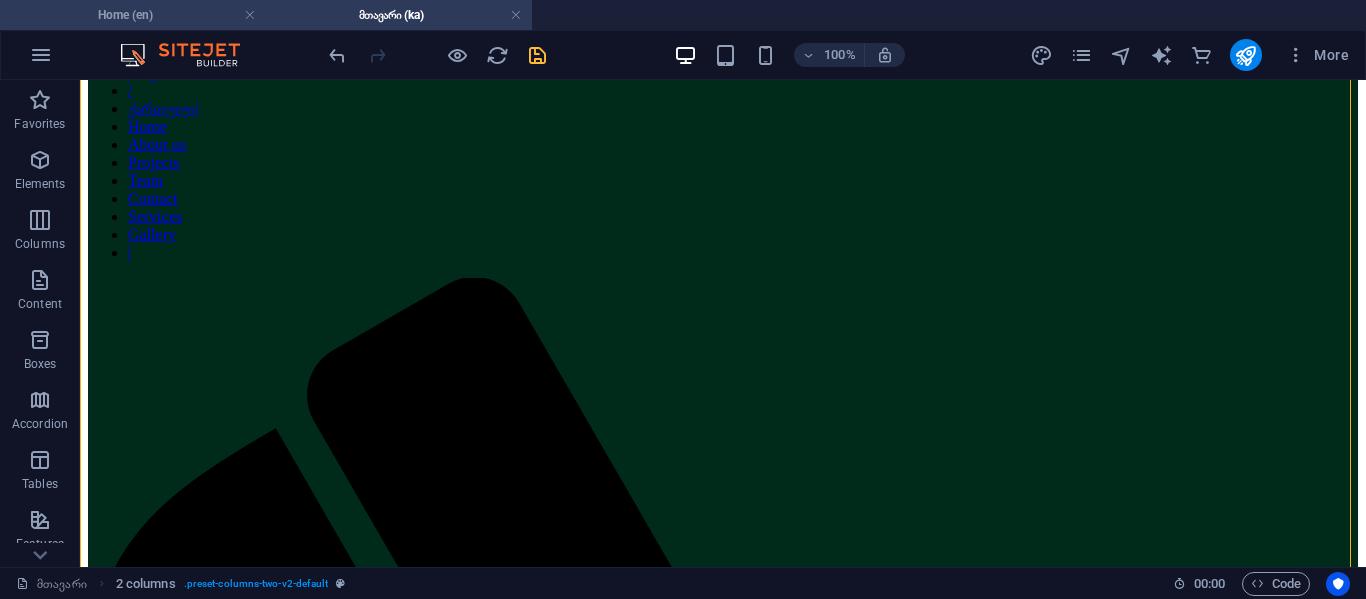 click on "Home (en)" at bounding box center [133, 15] 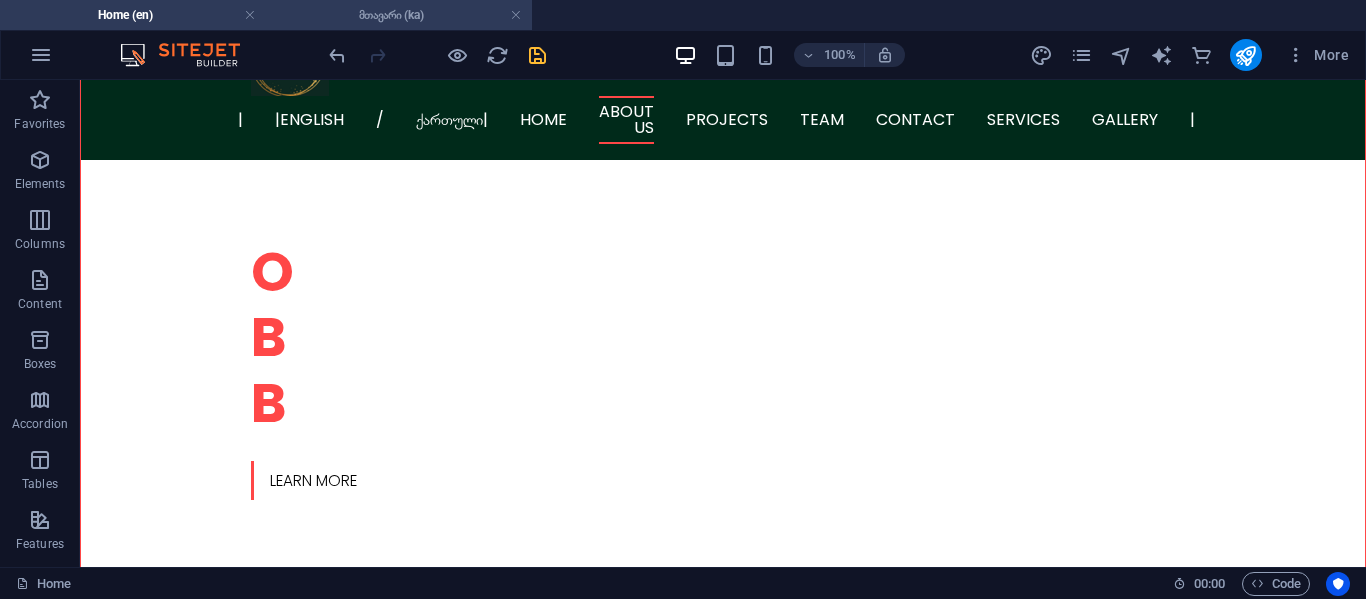 click on "მთავარი (ka)" at bounding box center (399, 15) 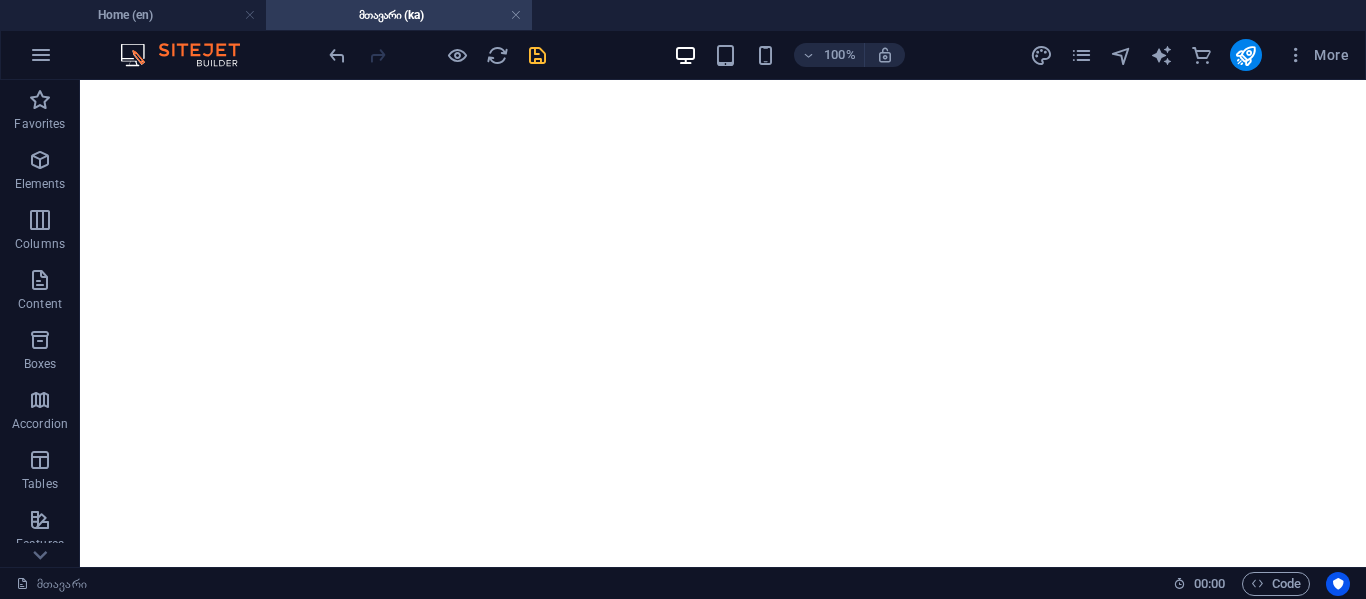 scroll, scrollTop: 700, scrollLeft: 0, axis: vertical 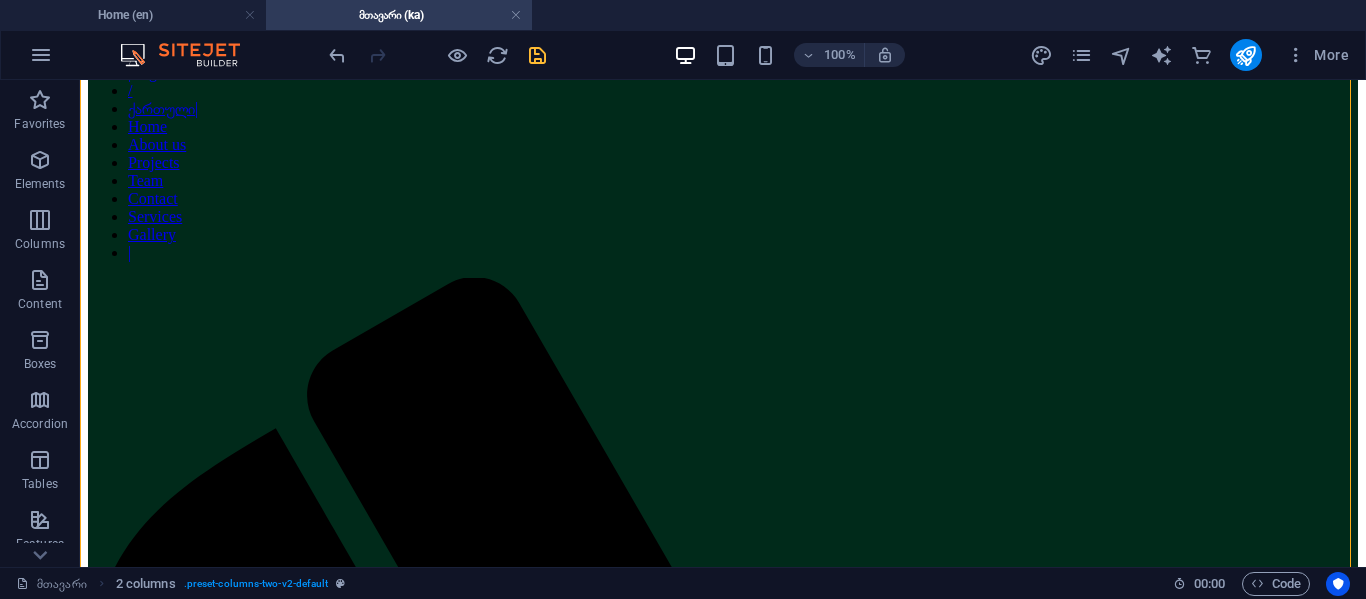 drag, startPoint x: 369, startPoint y: 234, endPoint x: 737, endPoint y: 255, distance: 368.5987 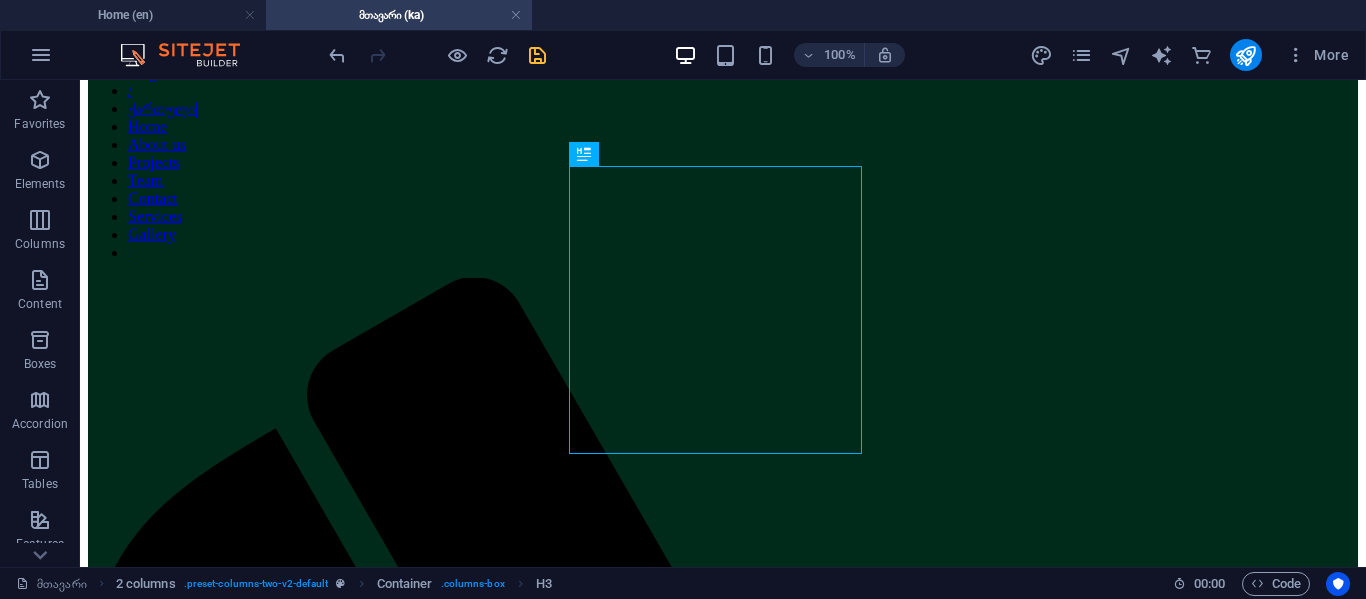 click on "ჩვენ გვჯერა, რომ საუკეთესო გადაწყვეტილებები მოდის ახალი შეხედულებების შეგროვებით და ჩვეულებრივი საზღვრების გადალახვით." at bounding box center [723, 2847] 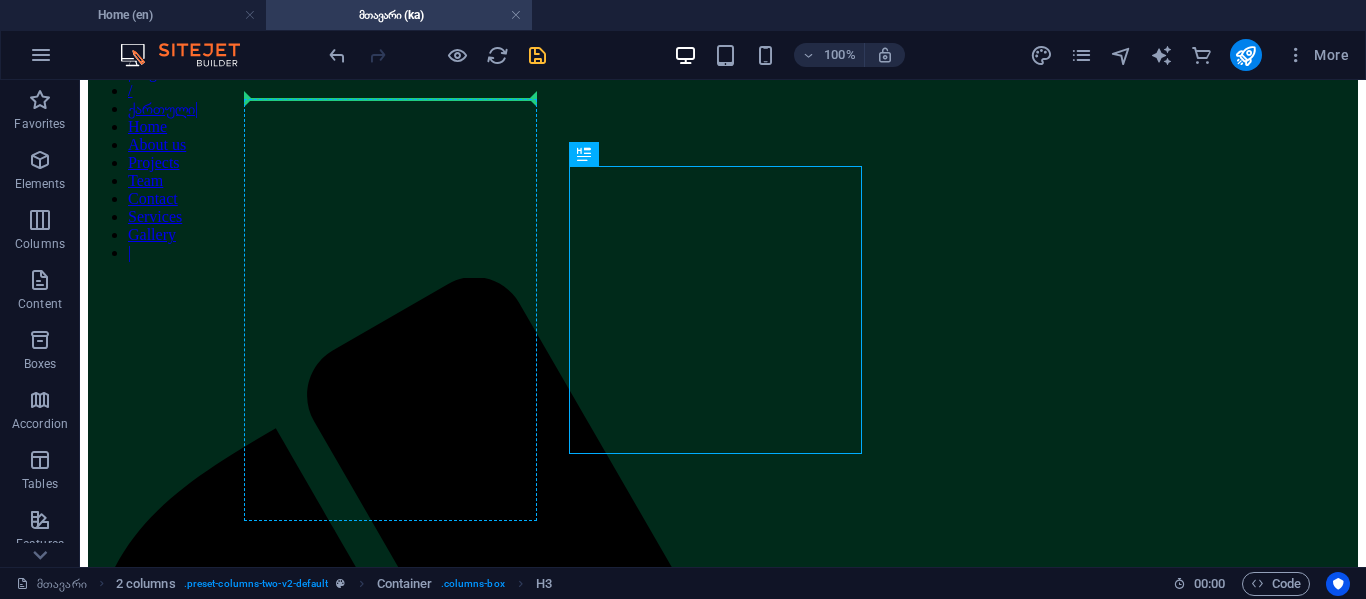 drag, startPoint x: 663, startPoint y: 237, endPoint x: 254, endPoint y: 178, distance: 413.23358 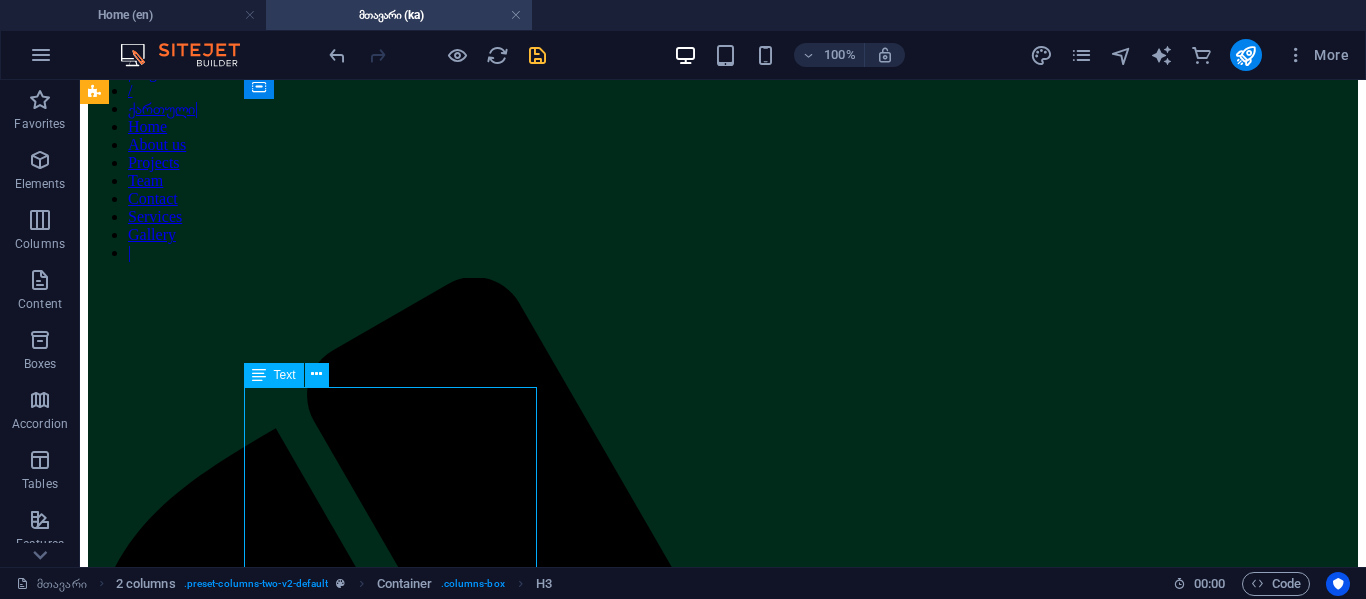 click on "ჩვენი ნამდვილი გმირები არიან:  ცოტნე მაისურაძე  (დიზაინერი, დეველოპერი და პრემიერ პრო),   (ფოტოშოპის სპეციალისტი)  და  თემურ მაისურაძე (ვებსაიტის ჰოსტინგის ექსპერტი)." at bounding box center [723, 2721] 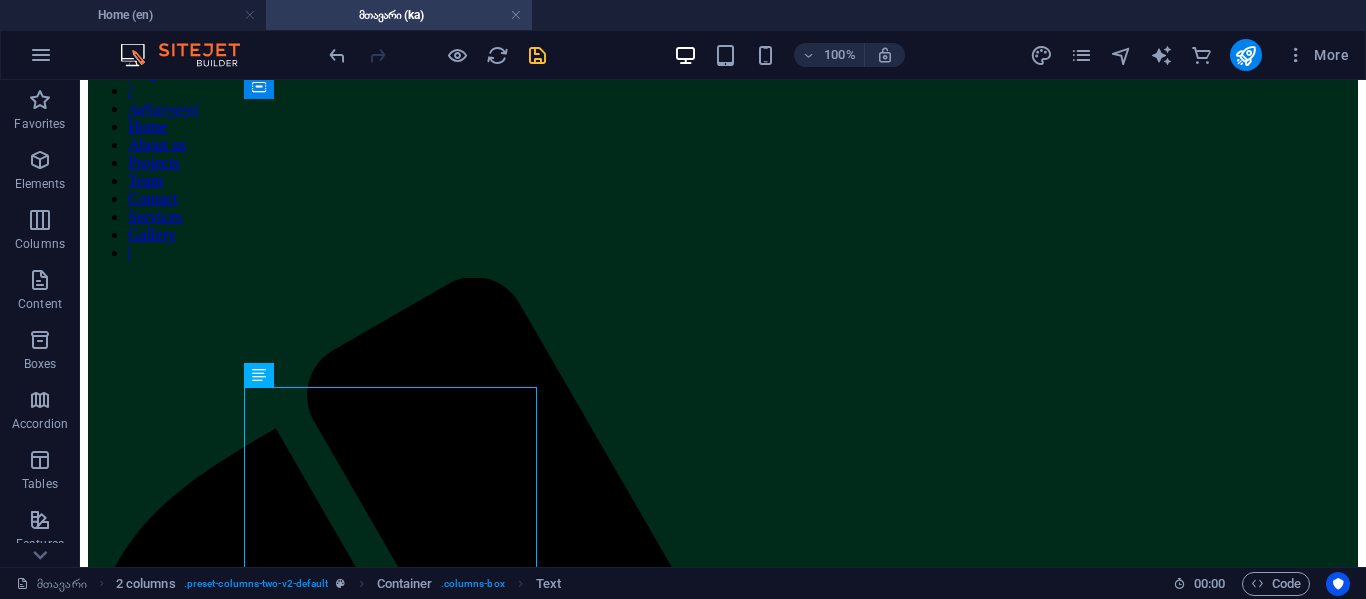 drag, startPoint x: 358, startPoint y: 449, endPoint x: 713, endPoint y: 433, distance: 355.36038 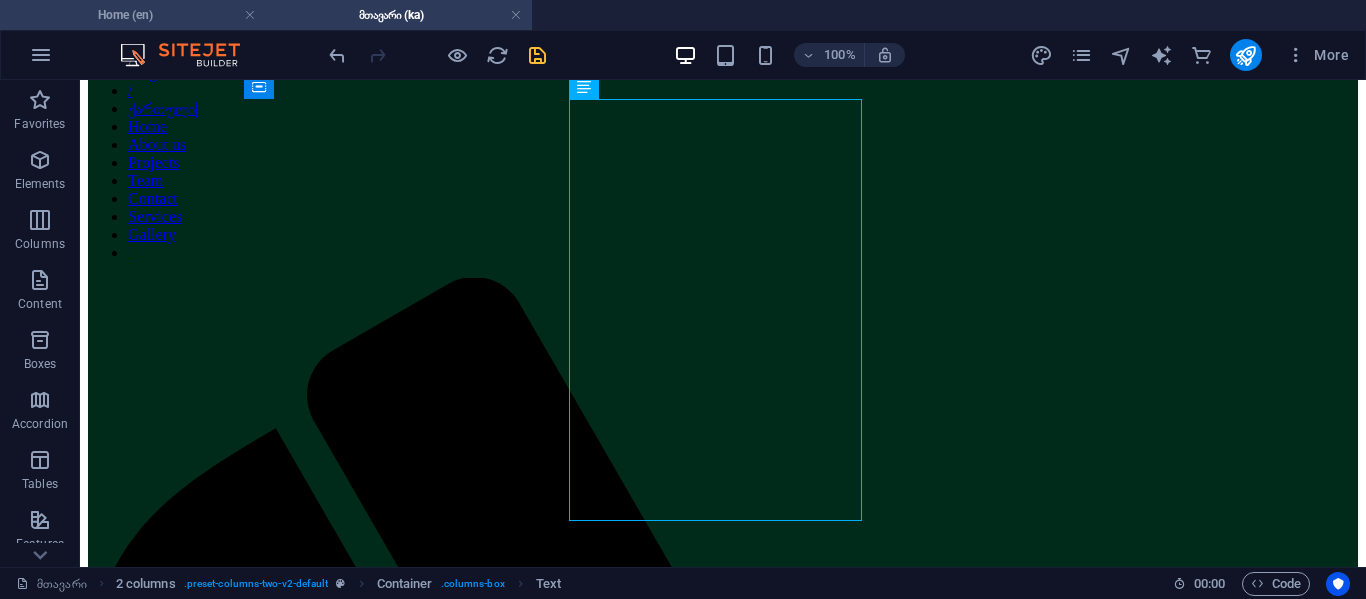 click on "Home (en)" at bounding box center (133, 15) 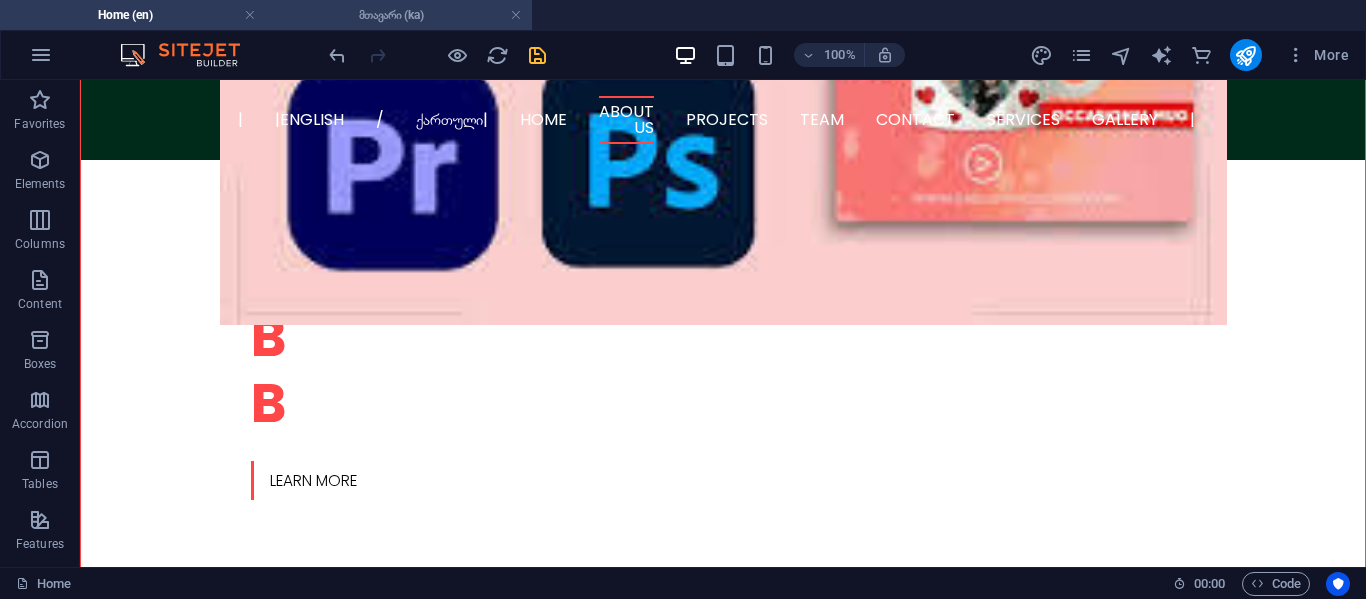 click on "მთავარი (ka)" at bounding box center [399, 15] 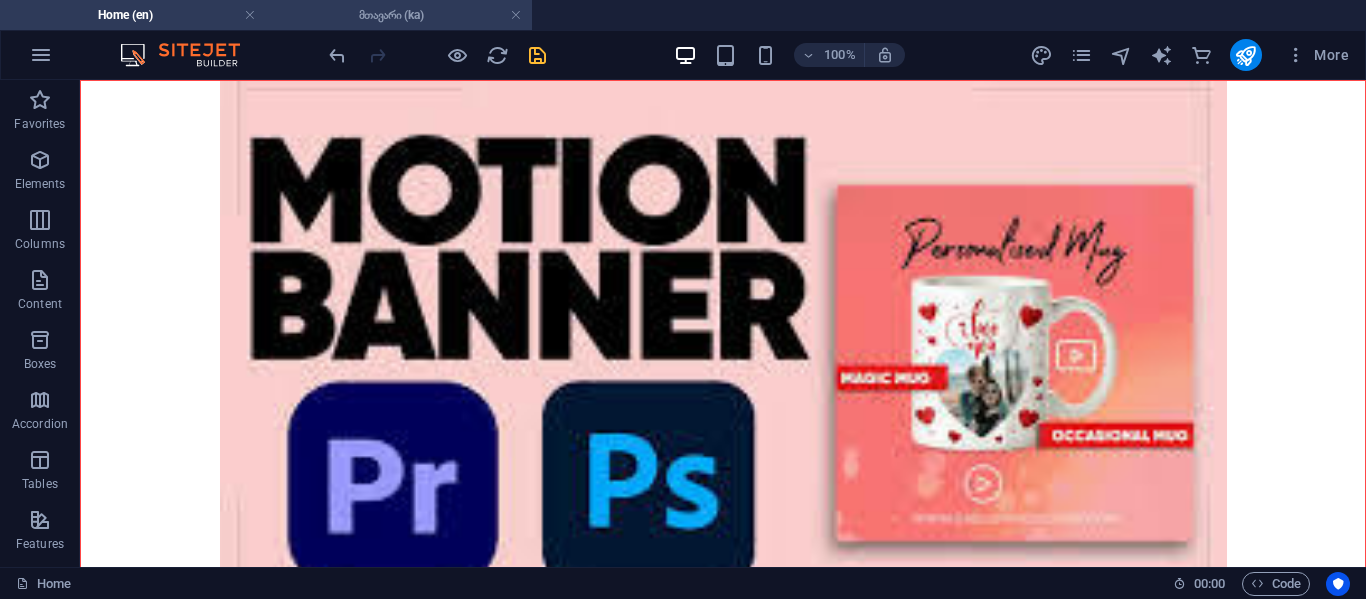 scroll, scrollTop: 700, scrollLeft: 0, axis: vertical 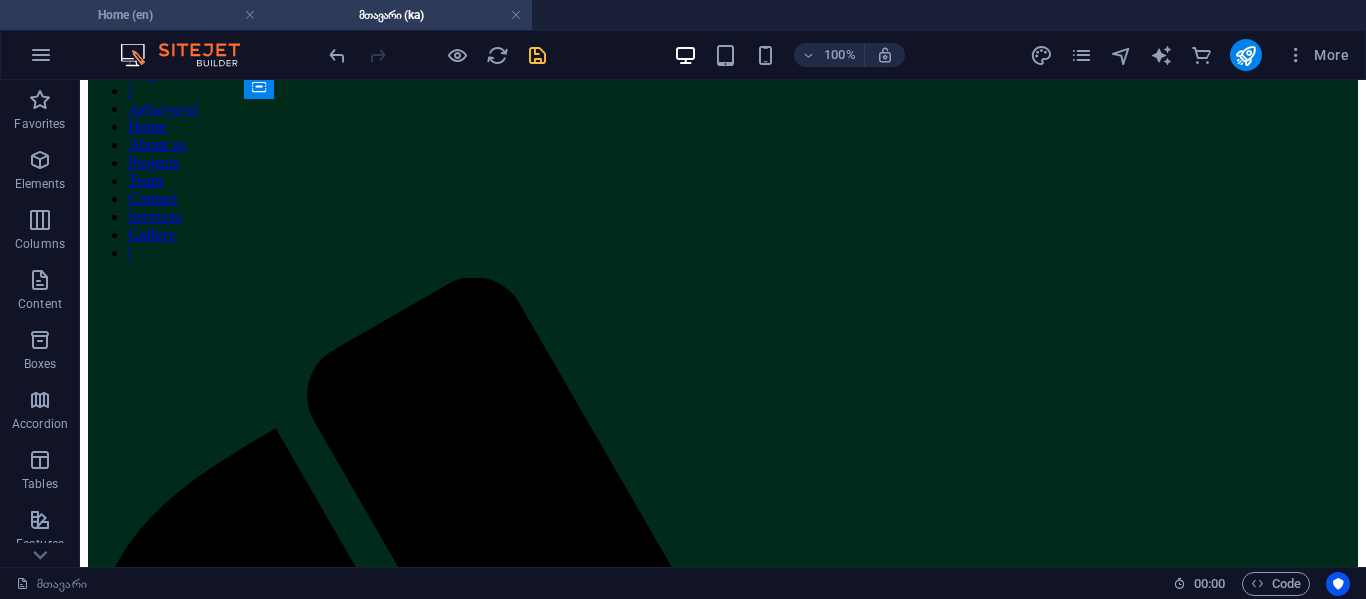 click on "Home (en)" at bounding box center [133, 15] 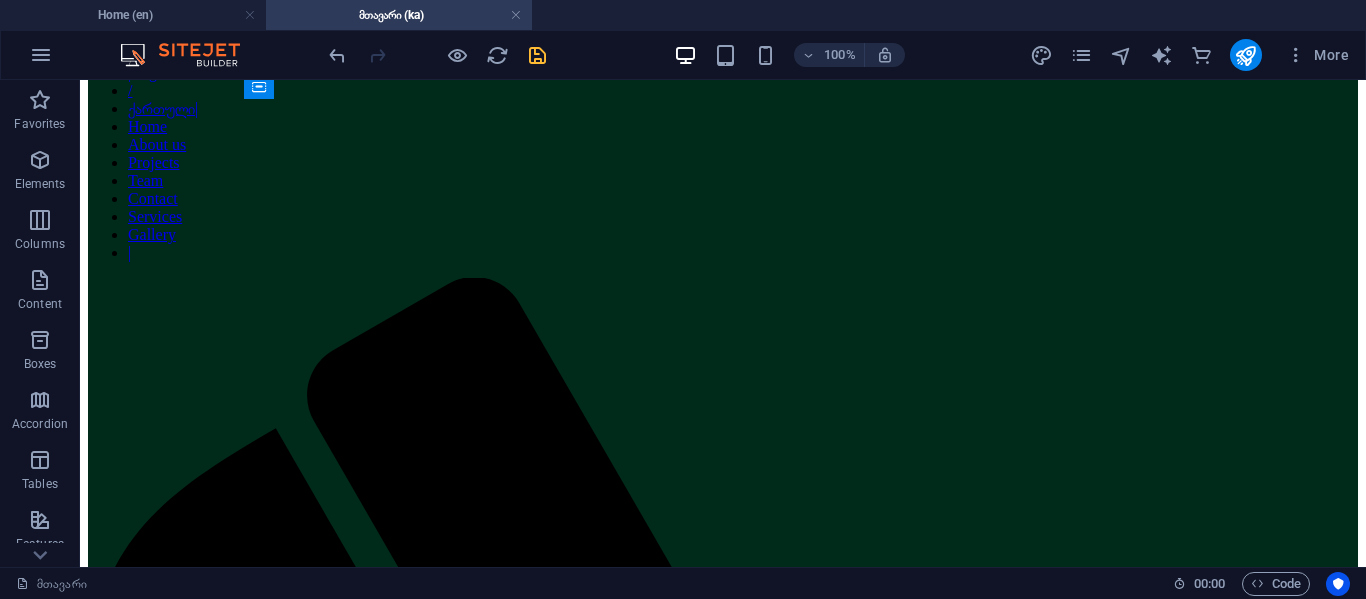 scroll, scrollTop: 0, scrollLeft: 0, axis: both 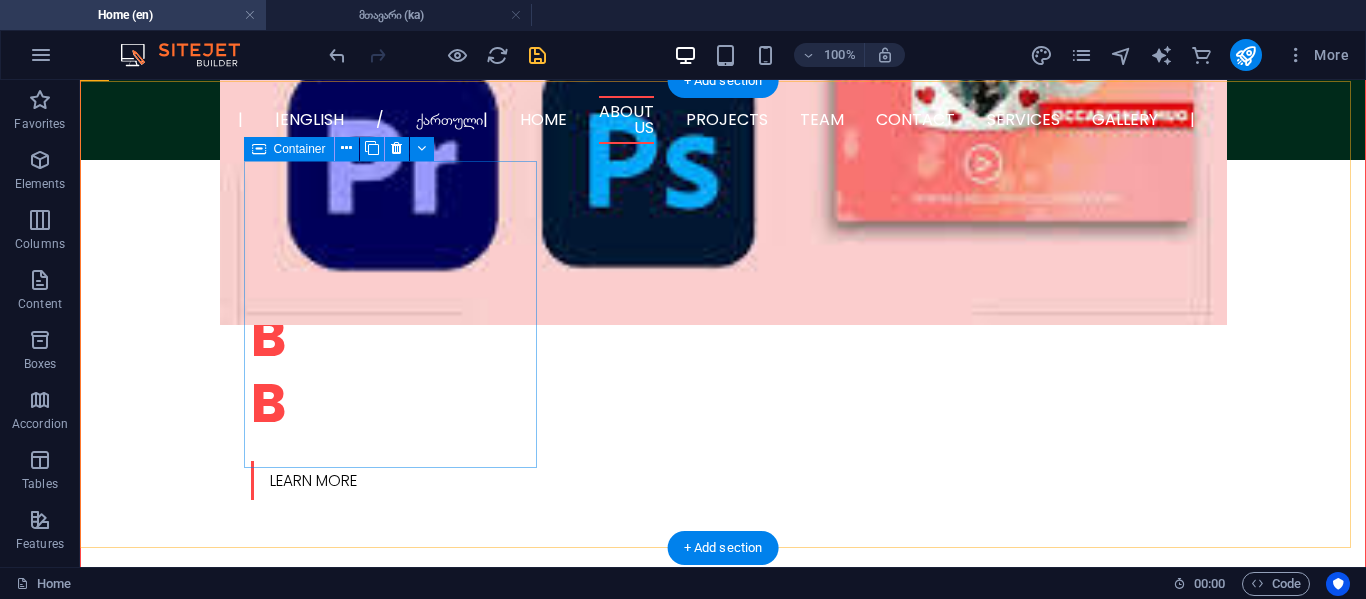 click on "W e're strong believers that the best solutions come from gathering new insights and pushing conventional boundaries." at bounding box center [242, 867] 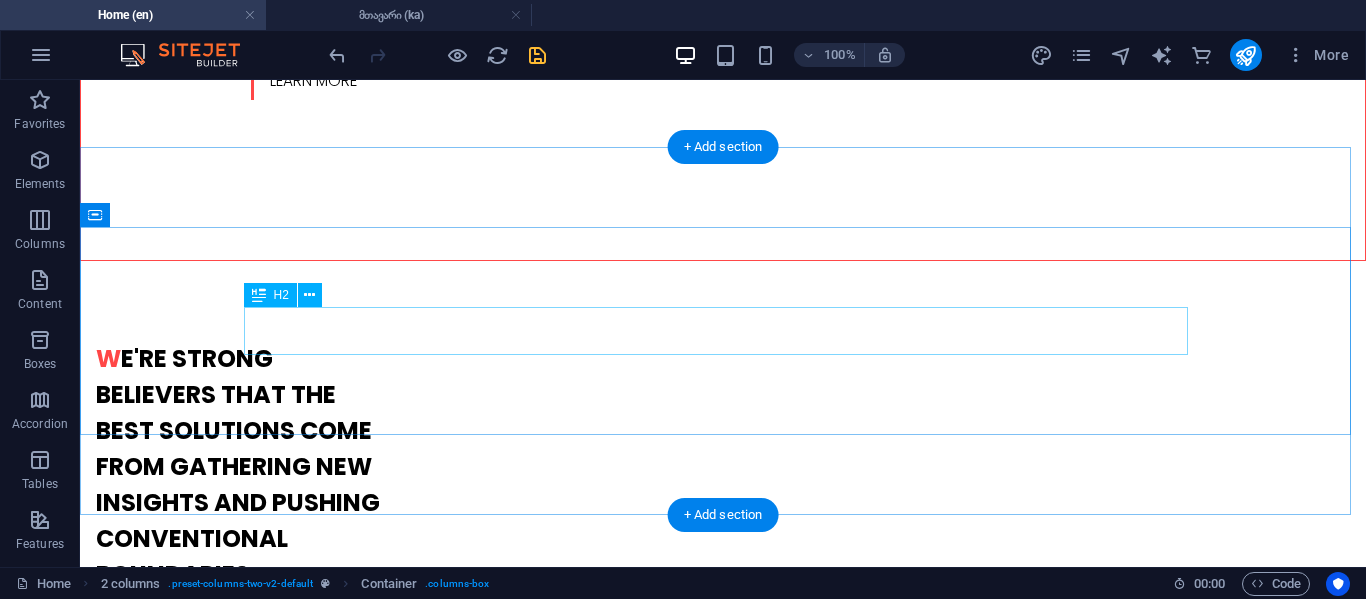 scroll, scrollTop: 1140, scrollLeft: 0, axis: vertical 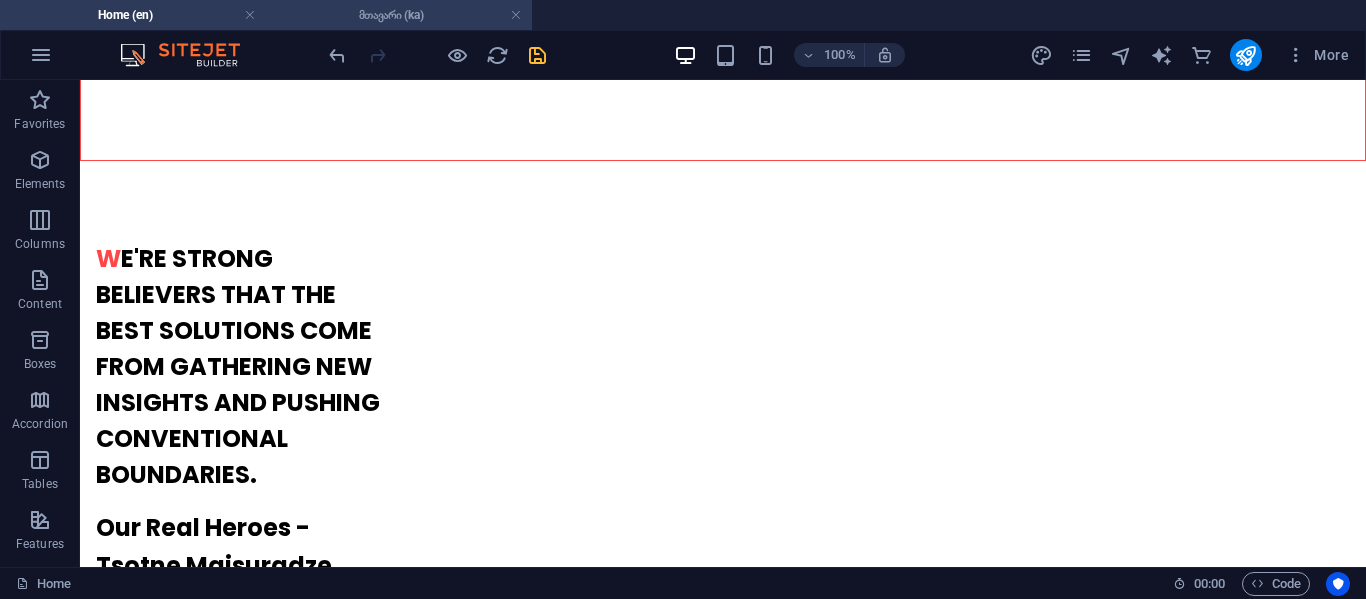 click on "მთავარი (ka)" at bounding box center (399, 15) 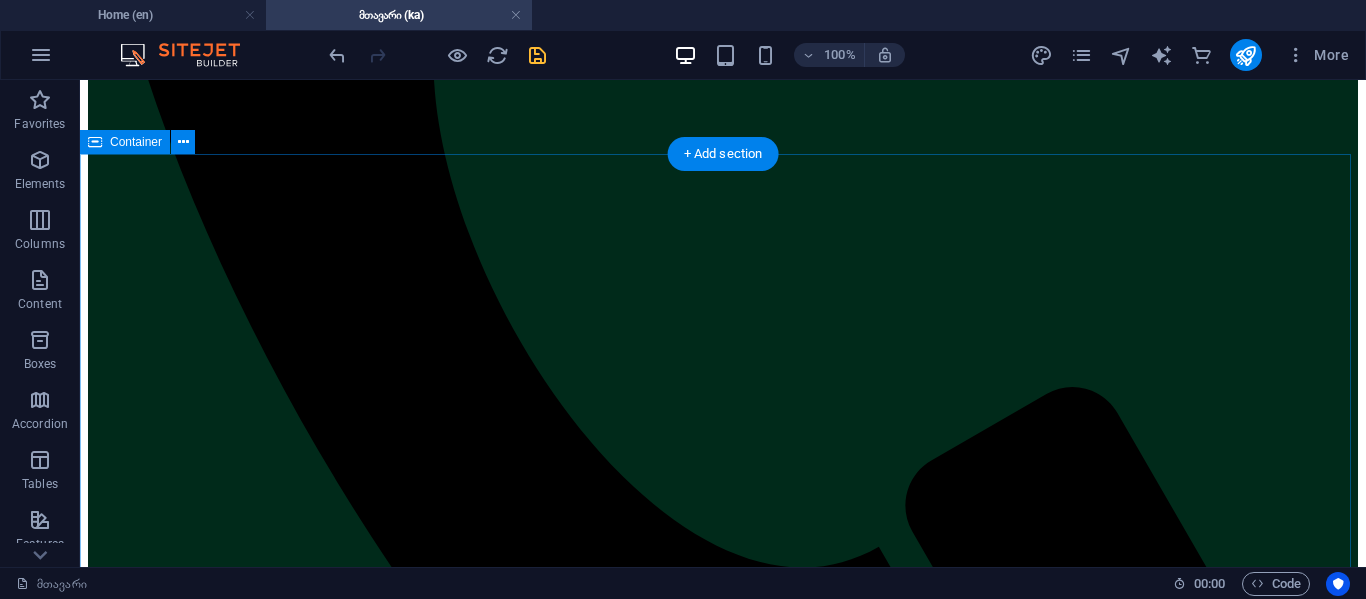 scroll, scrollTop: 1700, scrollLeft: 0, axis: vertical 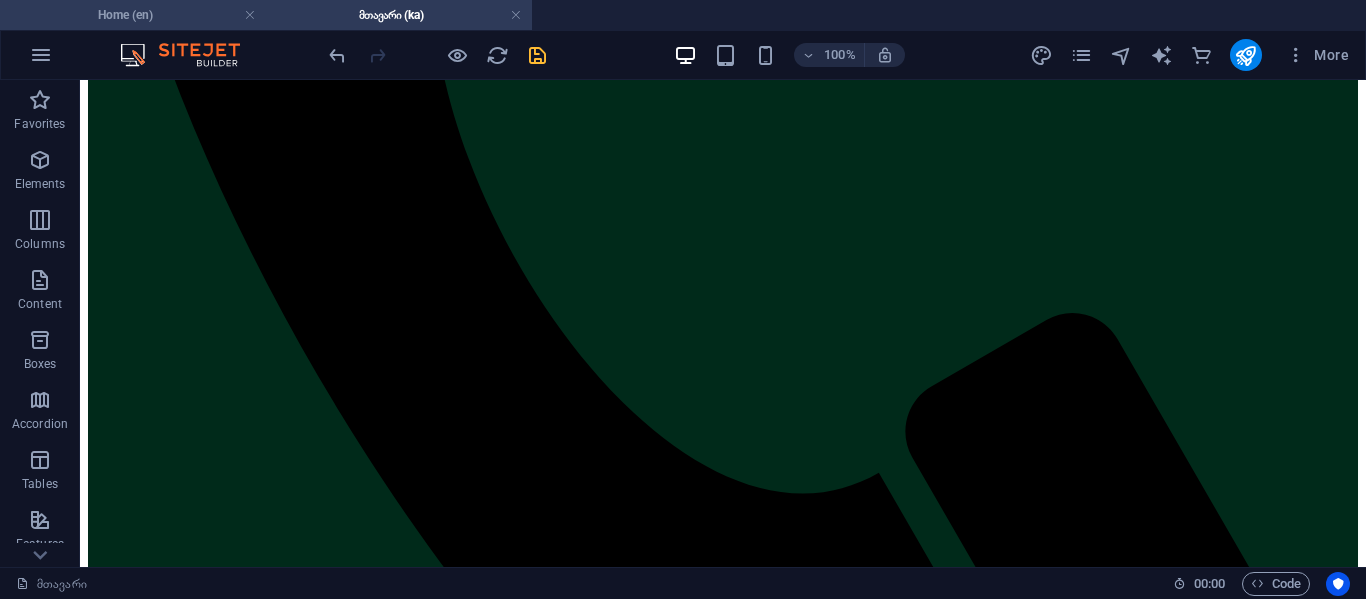 click on "Home (en)" at bounding box center (133, 15) 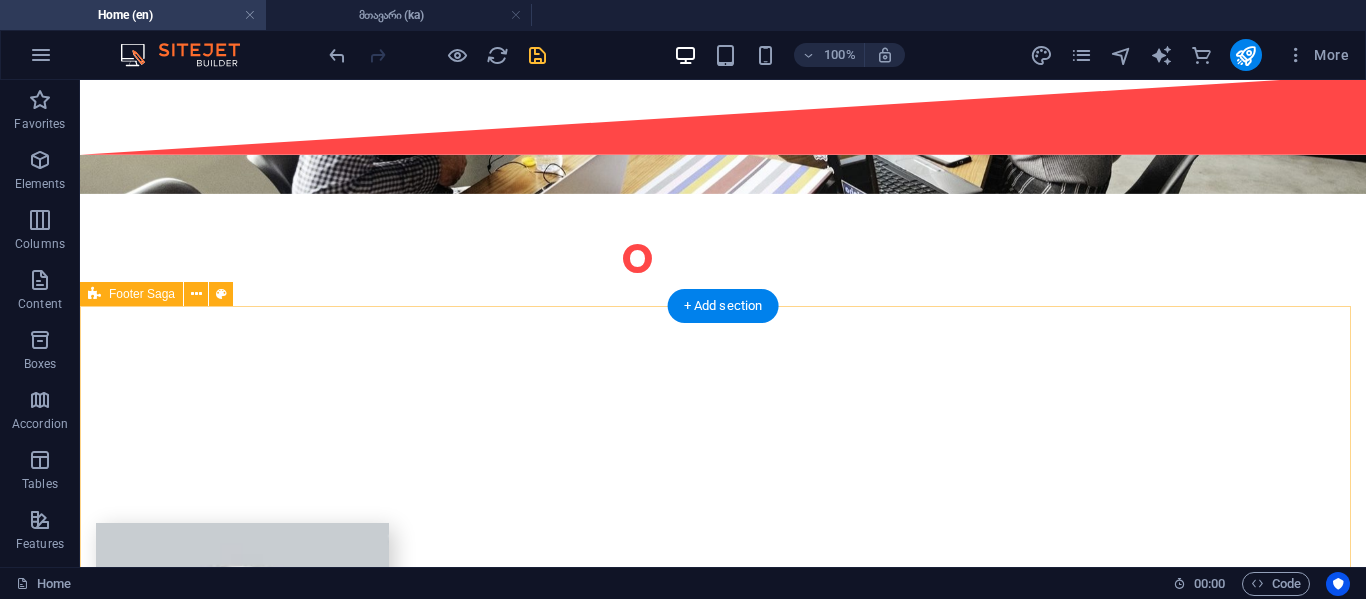 scroll, scrollTop: 4189, scrollLeft: 0, axis: vertical 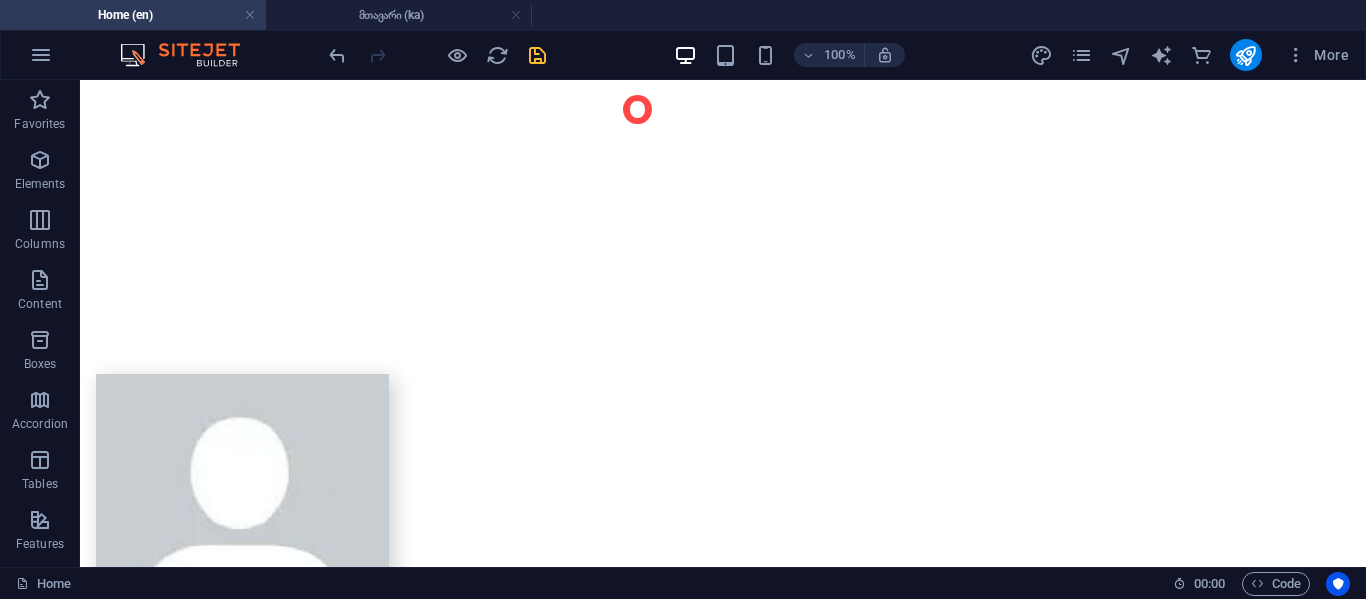 click on "100% More" at bounding box center [683, 55] 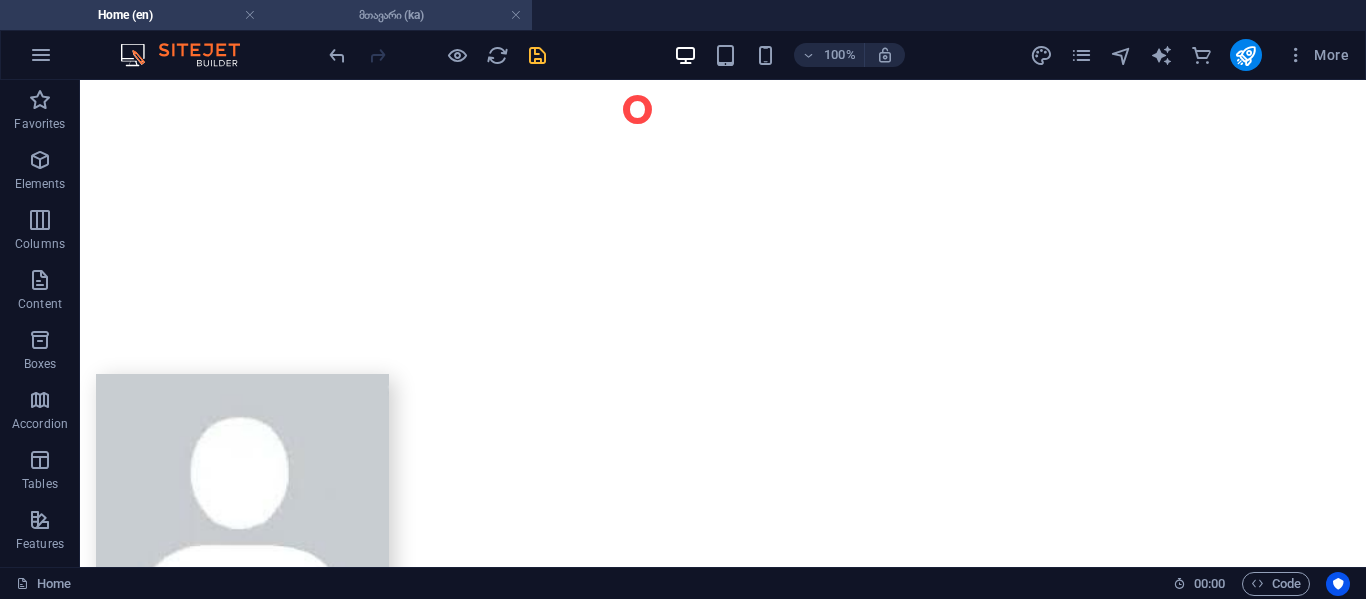 click on "მთავარი (ka)" at bounding box center (399, 15) 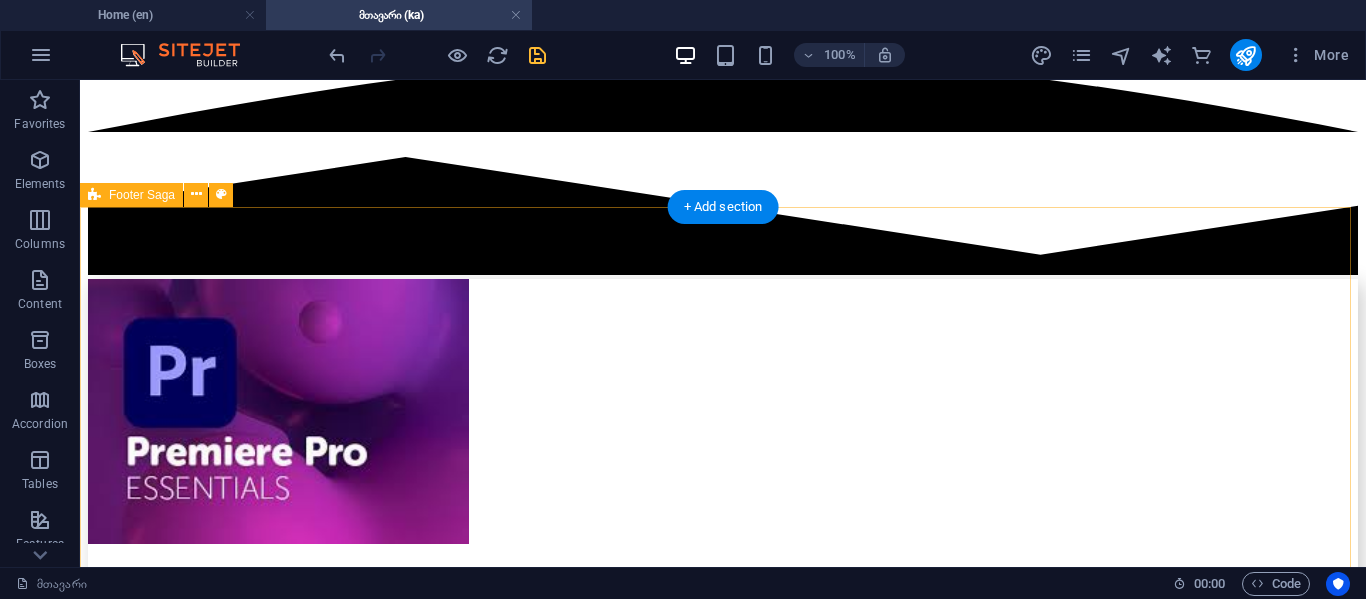 scroll, scrollTop: 4453, scrollLeft: 0, axis: vertical 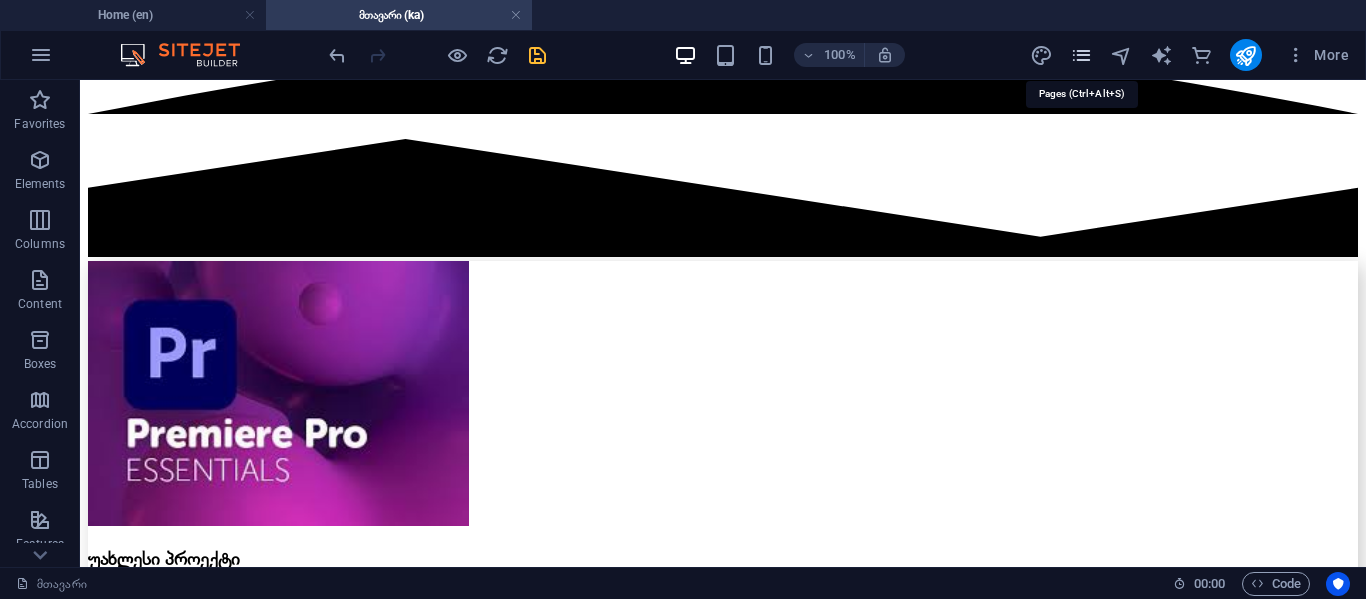 click at bounding box center [1081, 55] 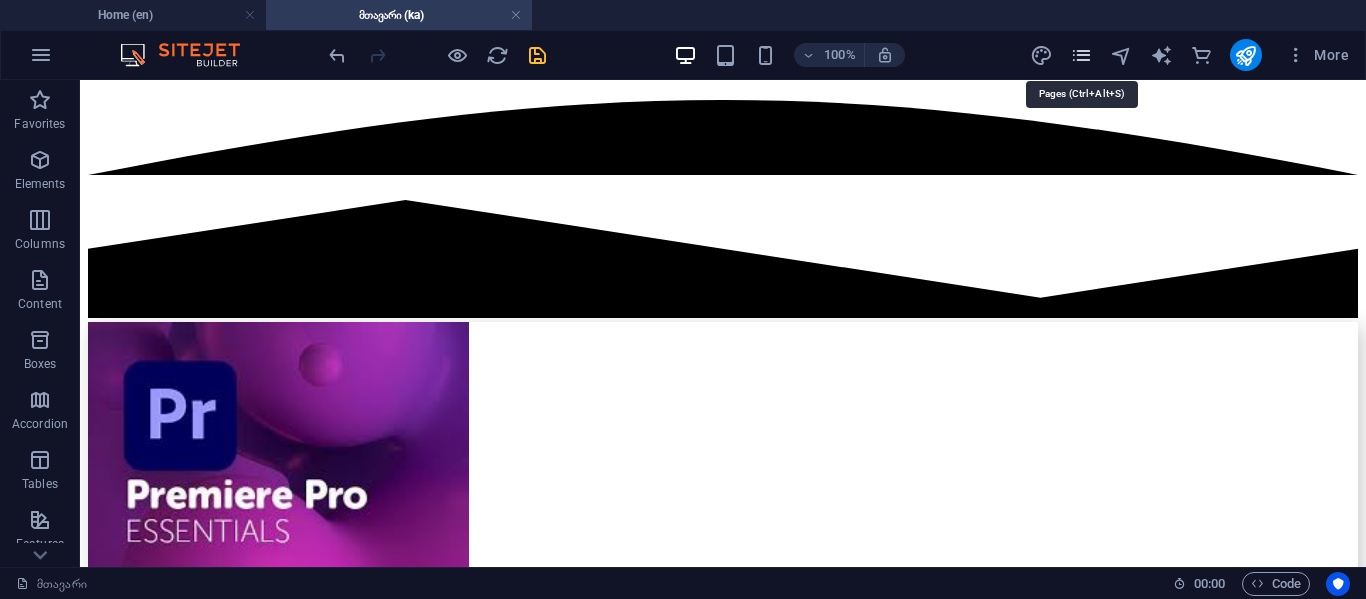 scroll, scrollTop: 4331, scrollLeft: 0, axis: vertical 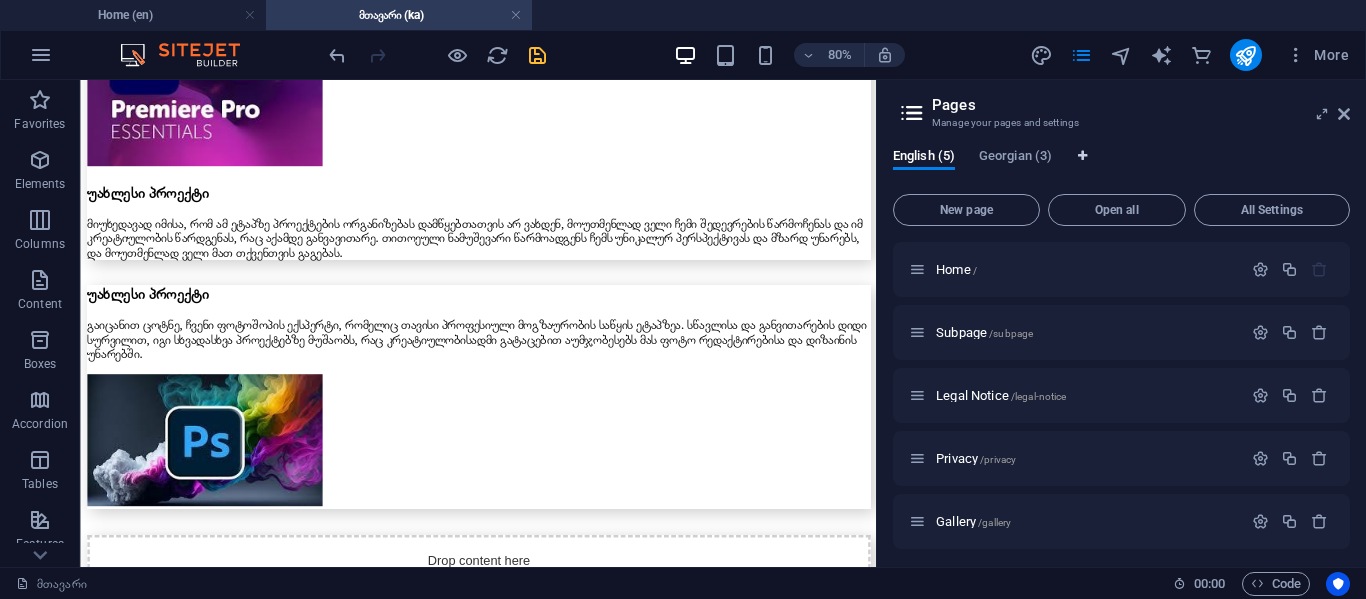 click at bounding box center [1082, 156] 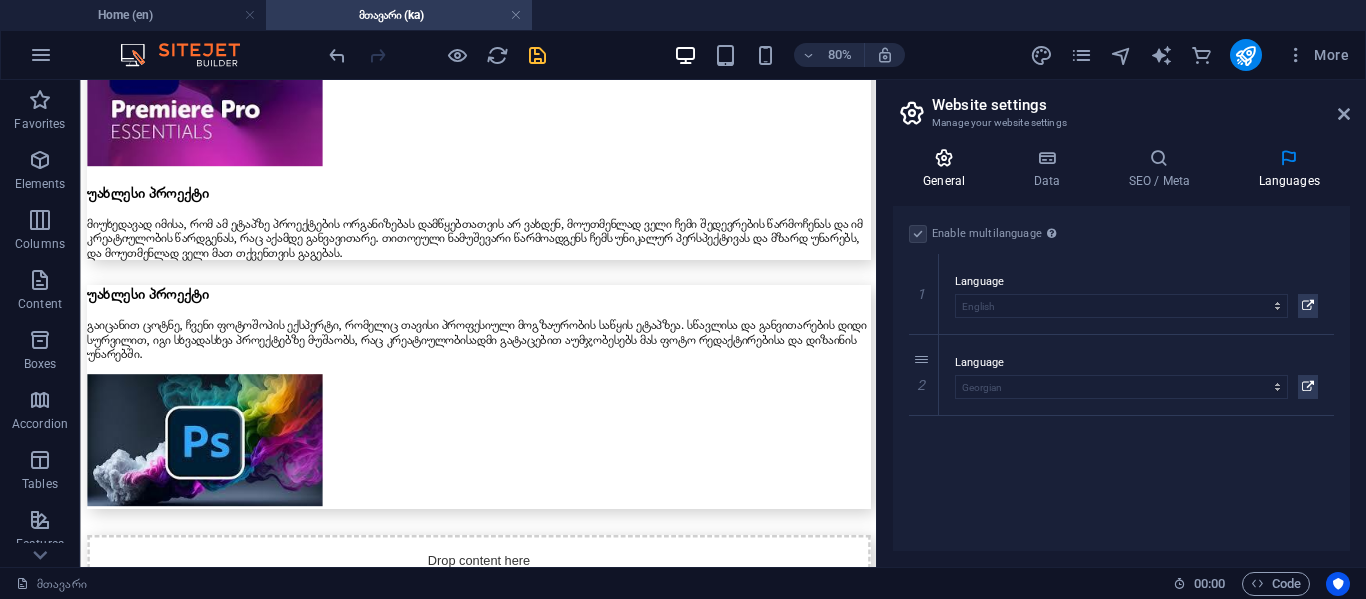 click on "General" at bounding box center [948, 169] 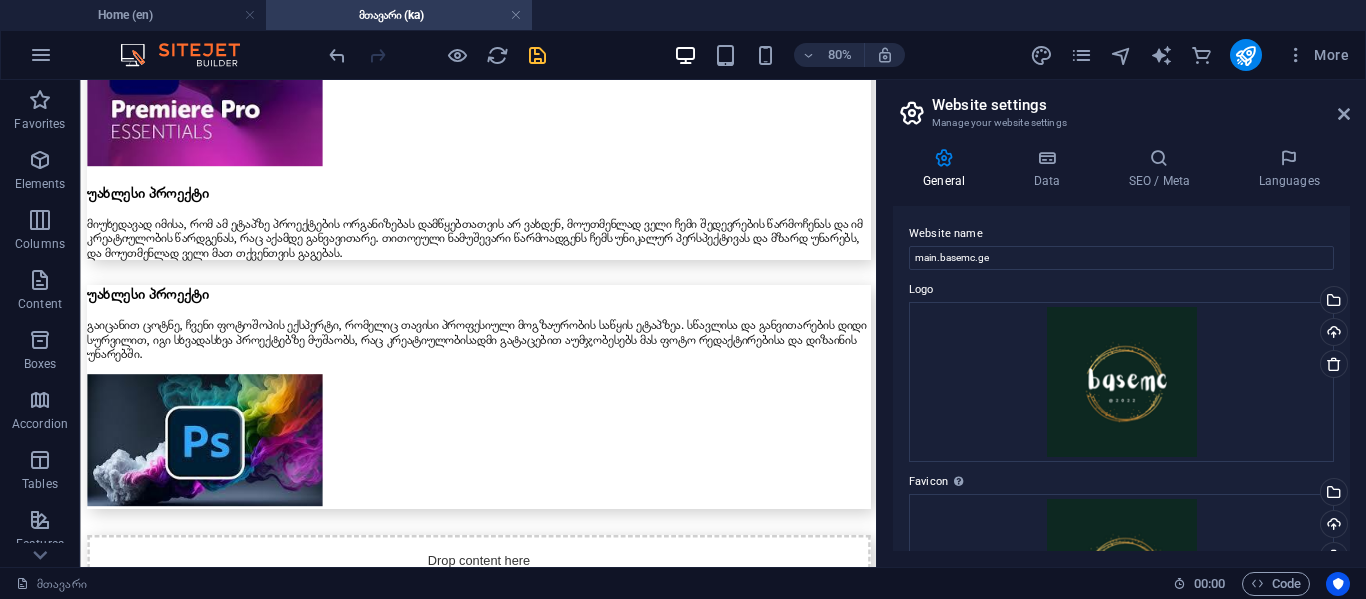 click on "Website settings Manage your website settings" at bounding box center (1123, 106) 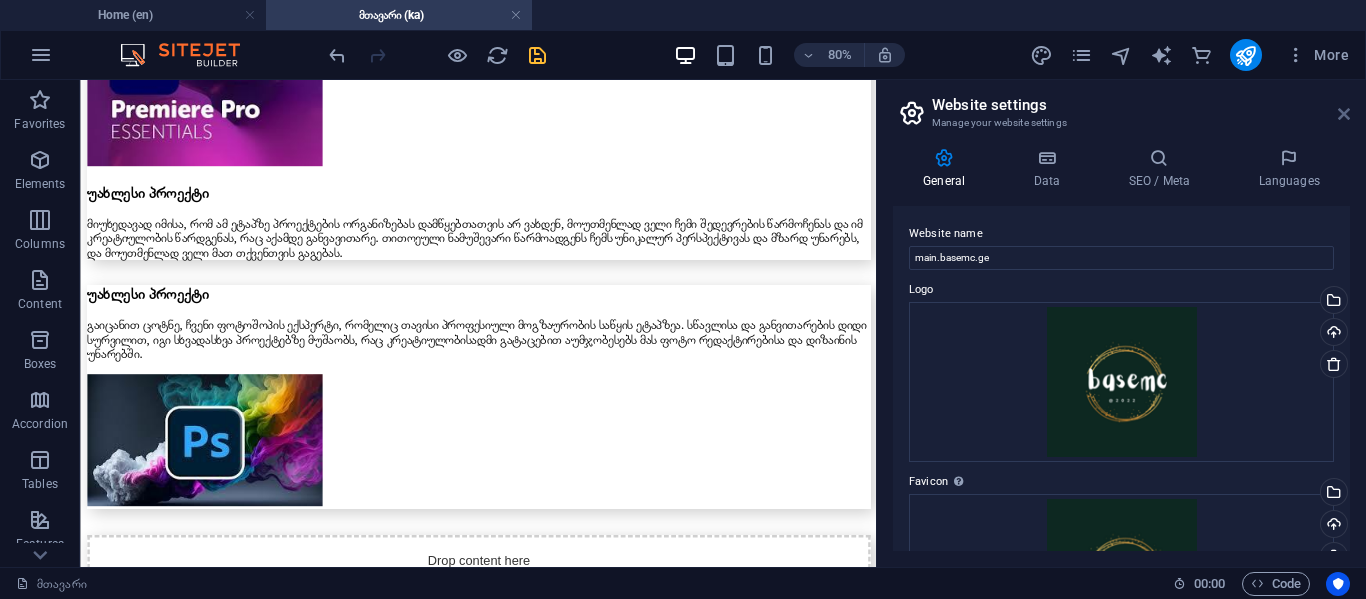 click at bounding box center [1344, 114] 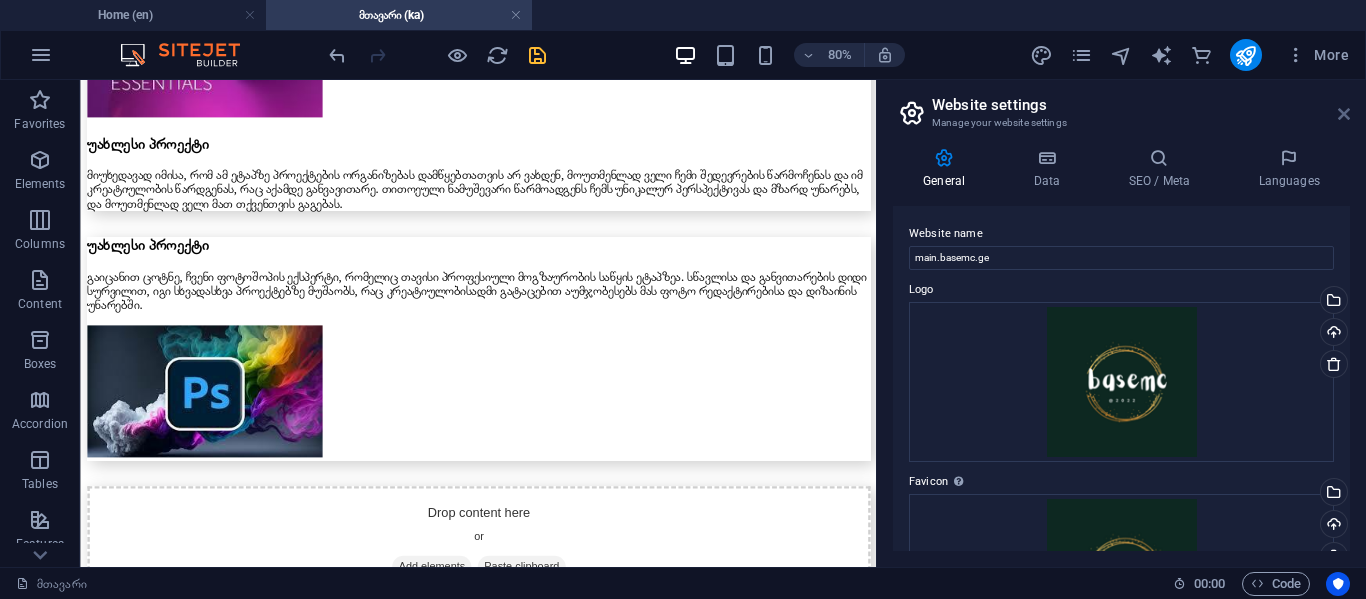 scroll, scrollTop: 4453, scrollLeft: 0, axis: vertical 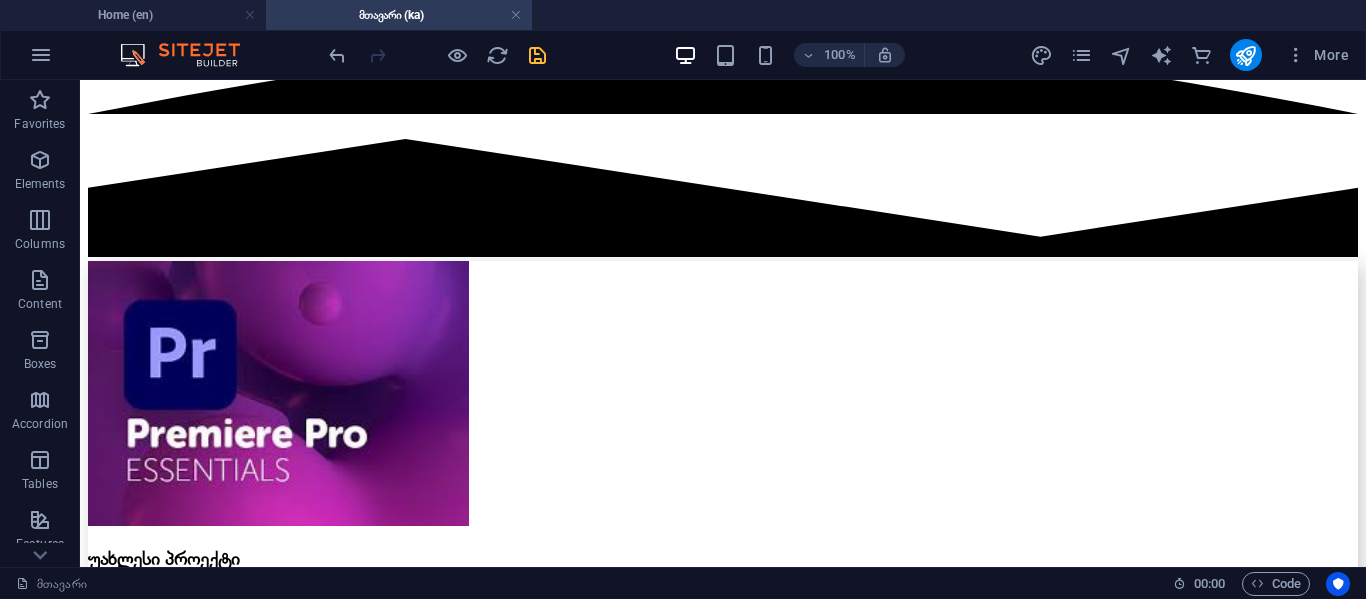 click on "More" at bounding box center [1193, 55] 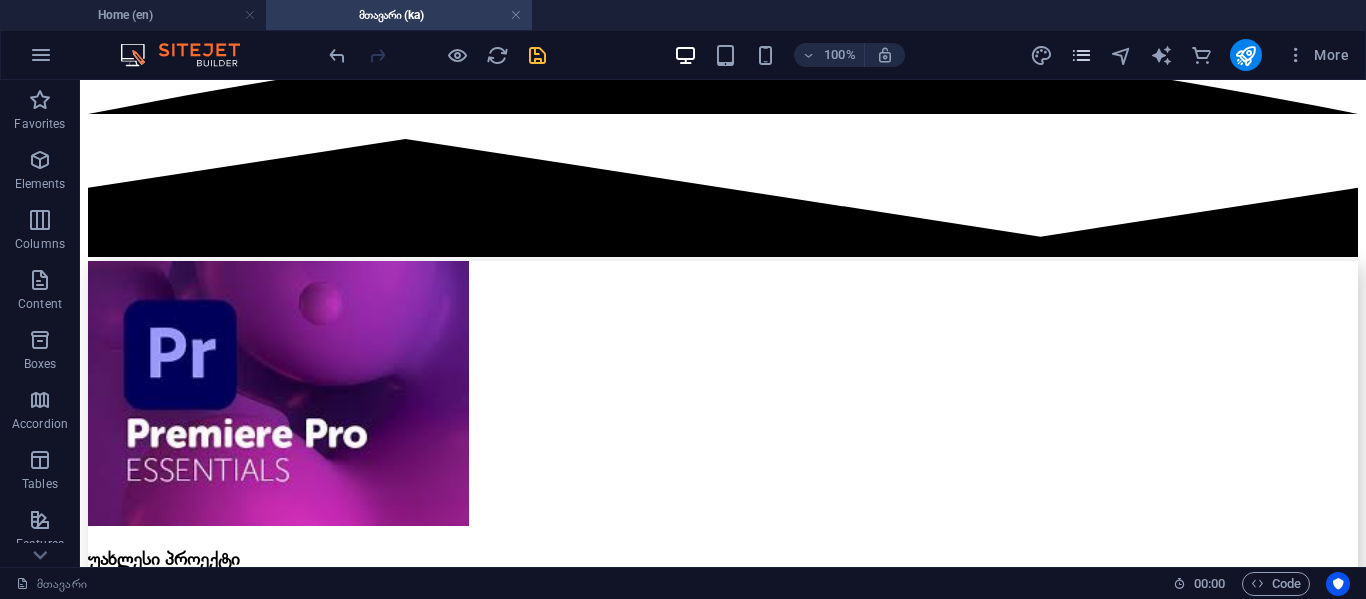 click at bounding box center [1081, 55] 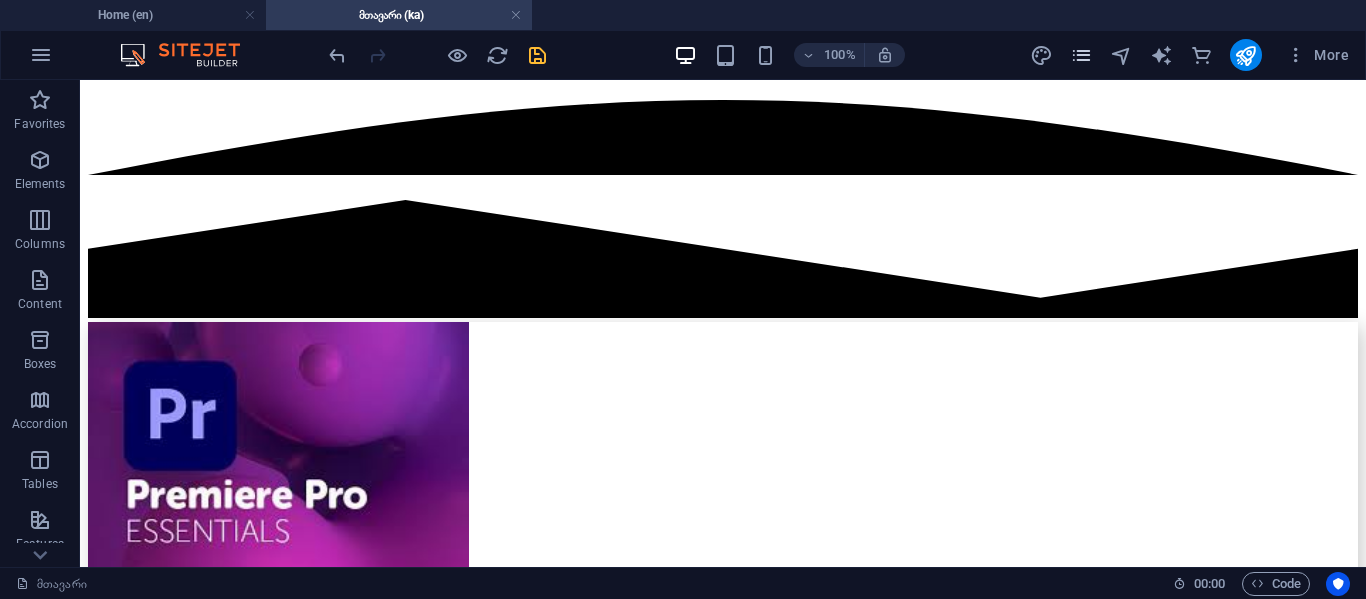 scroll, scrollTop: 4331, scrollLeft: 0, axis: vertical 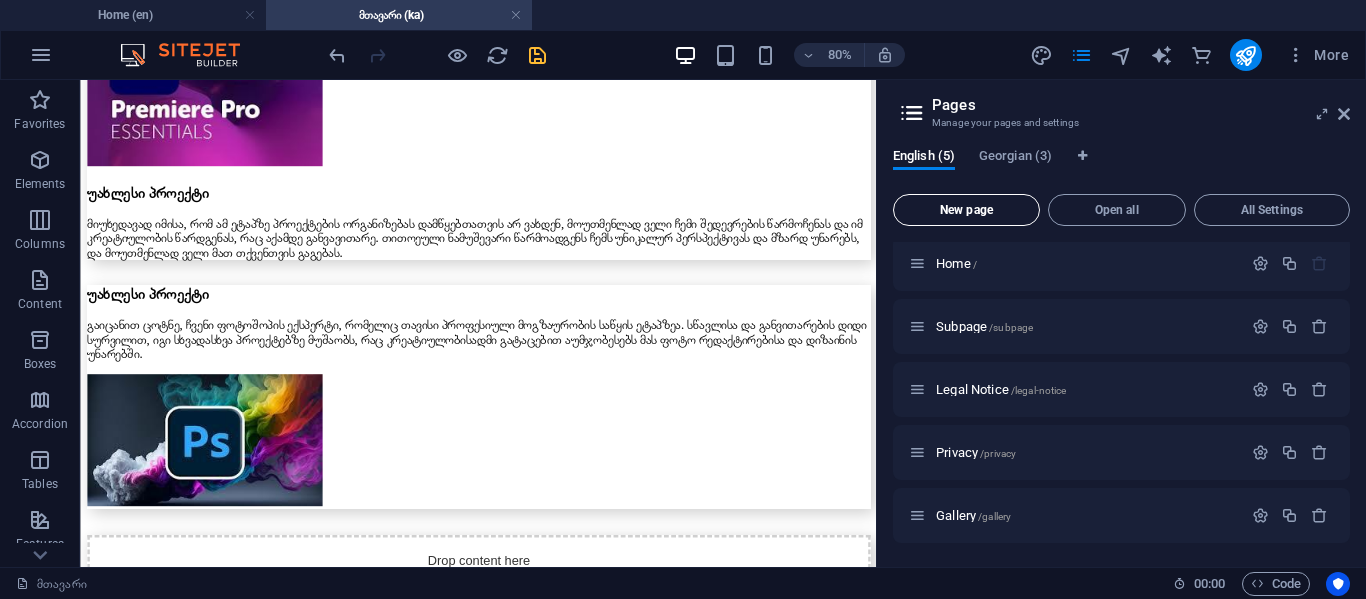 click on "New page" at bounding box center [966, 210] 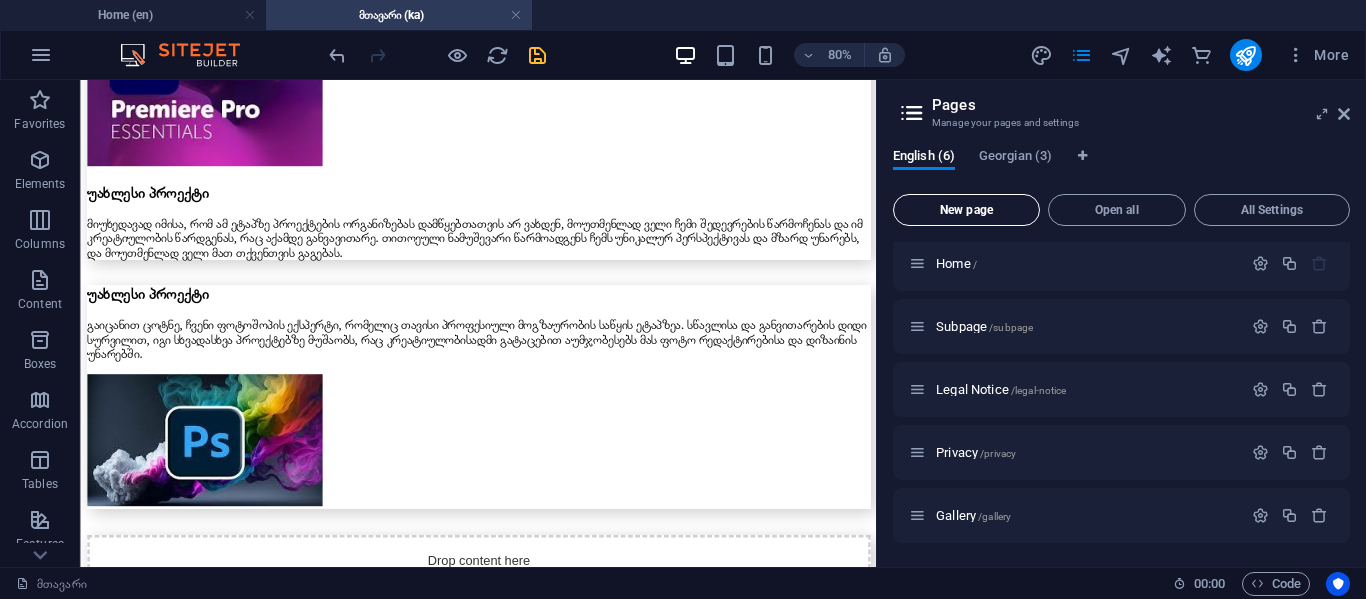 scroll, scrollTop: 264, scrollLeft: 0, axis: vertical 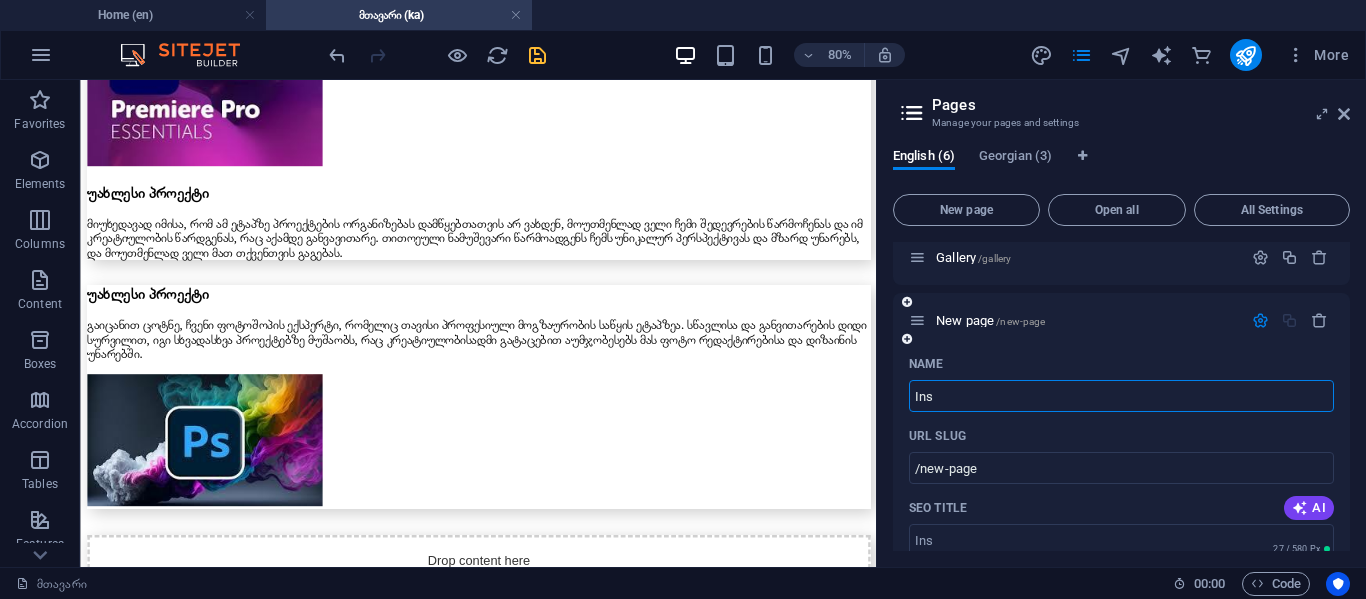type on "In" 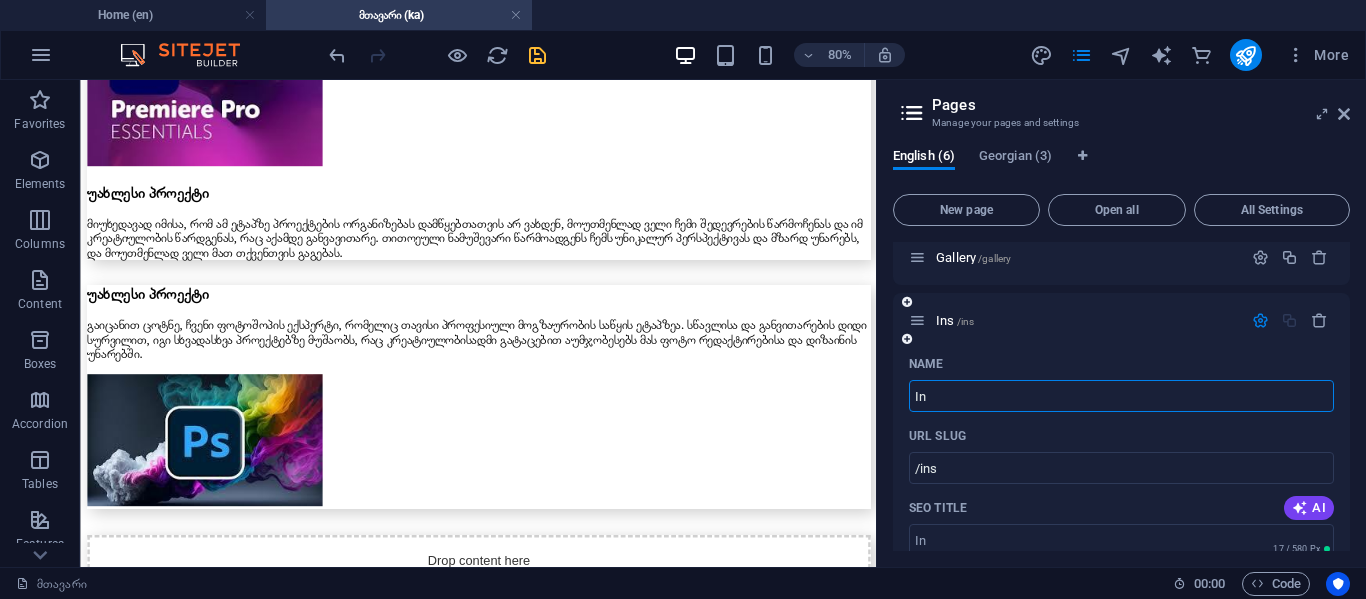 type on "/ins" 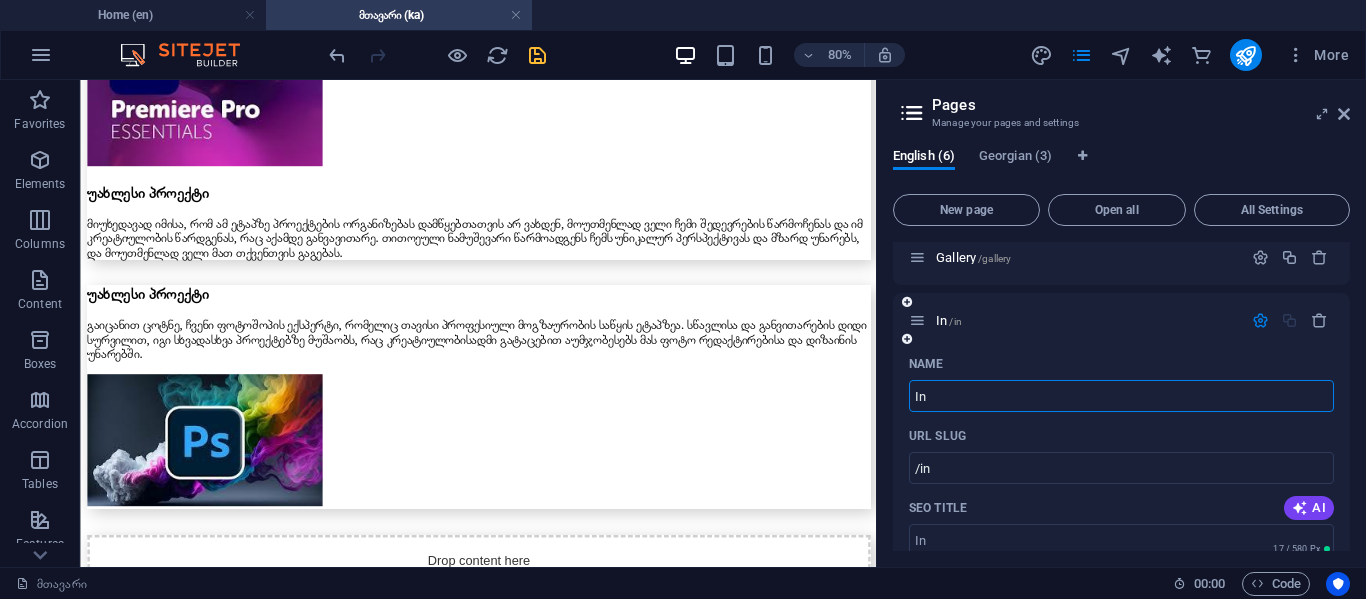 type on "I" 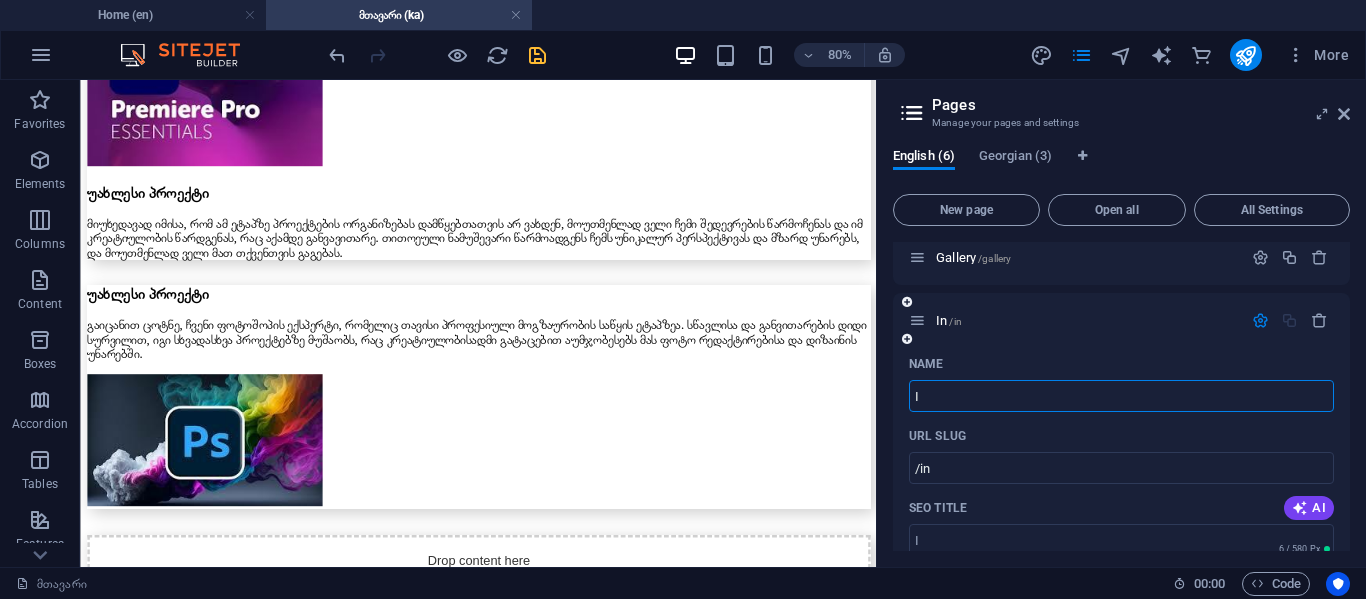 type 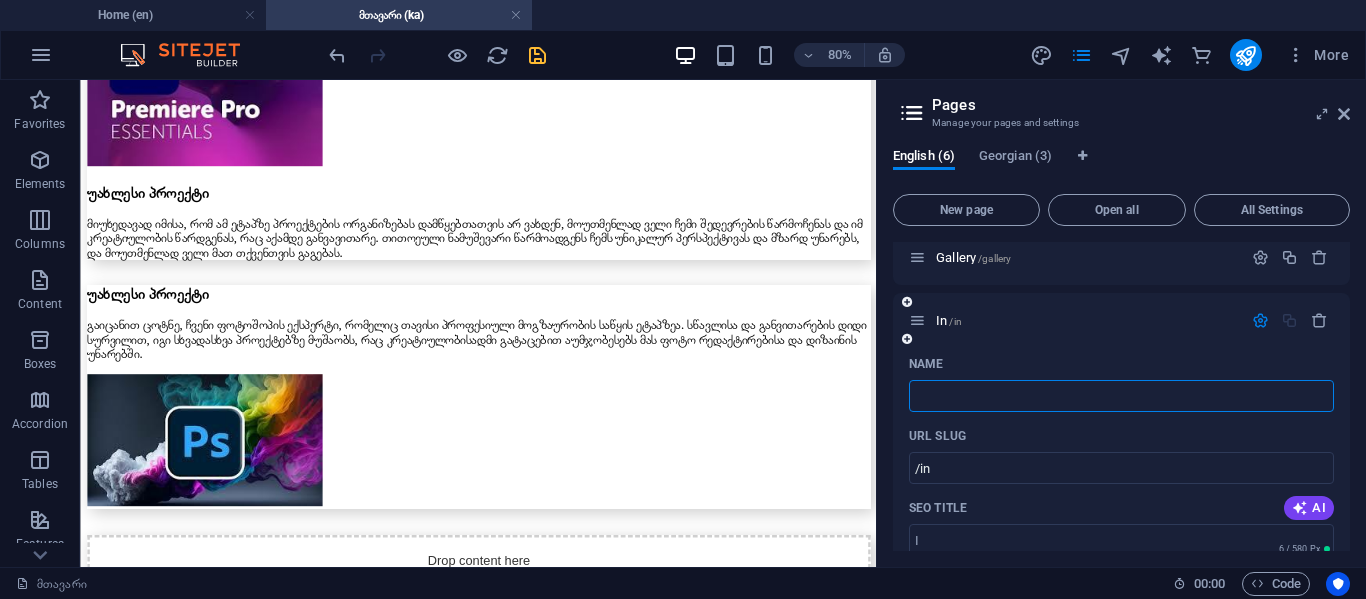 type on "/i" 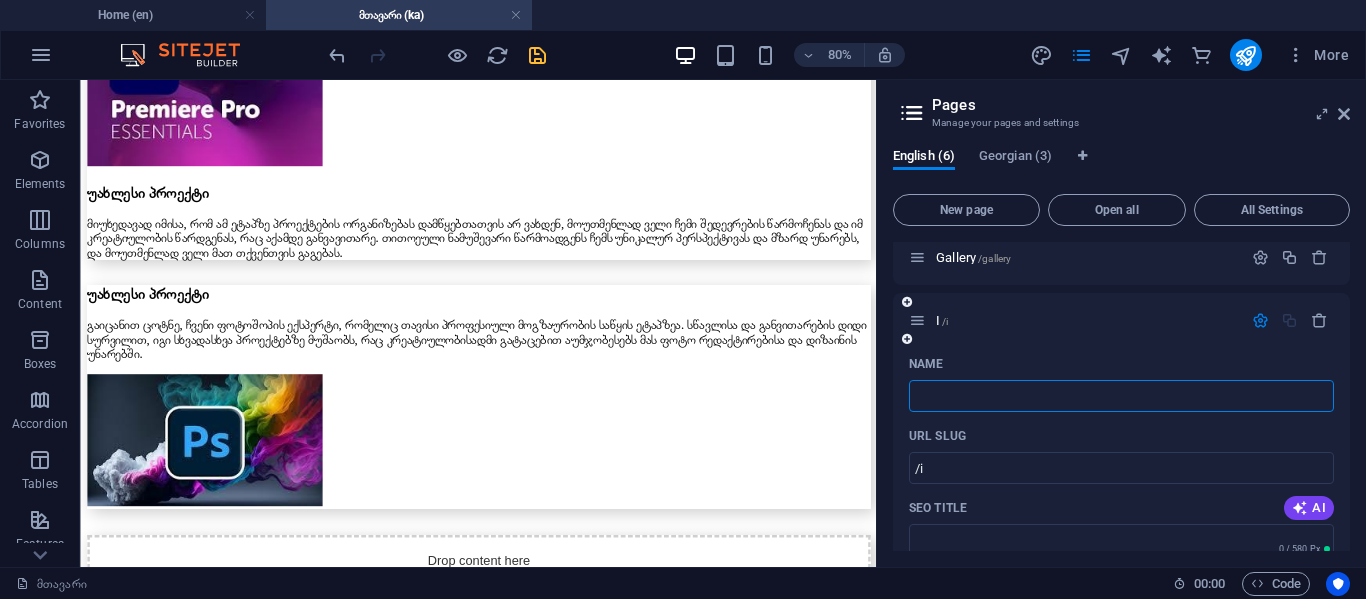 type 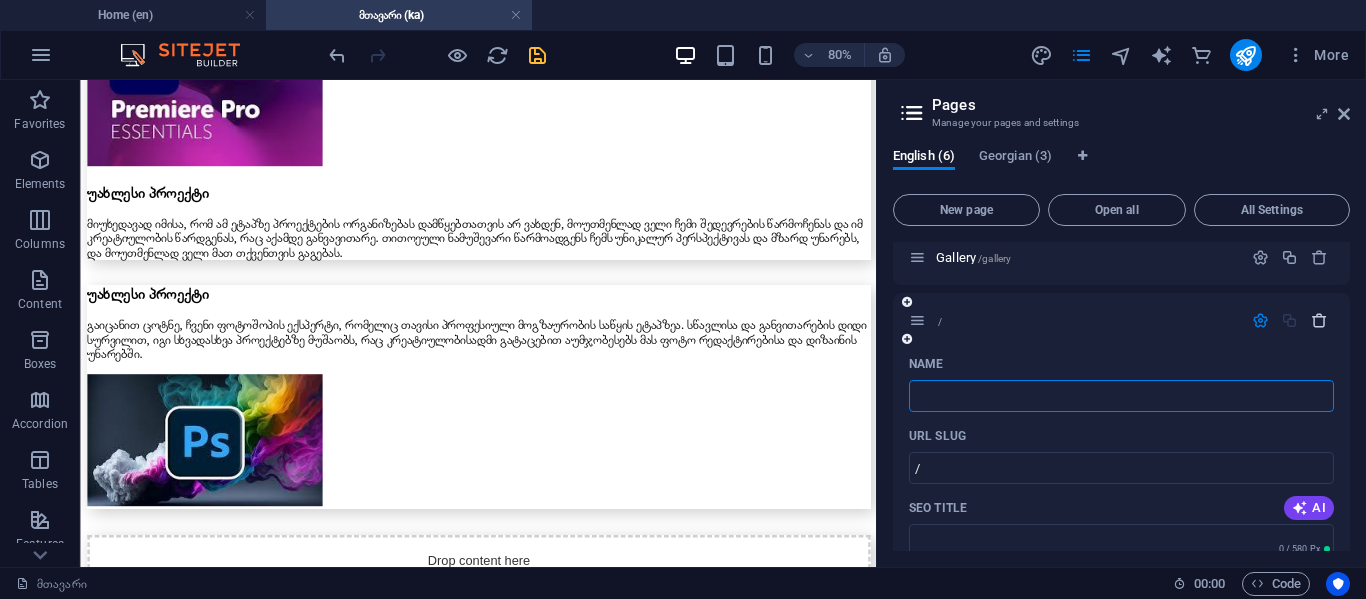 type 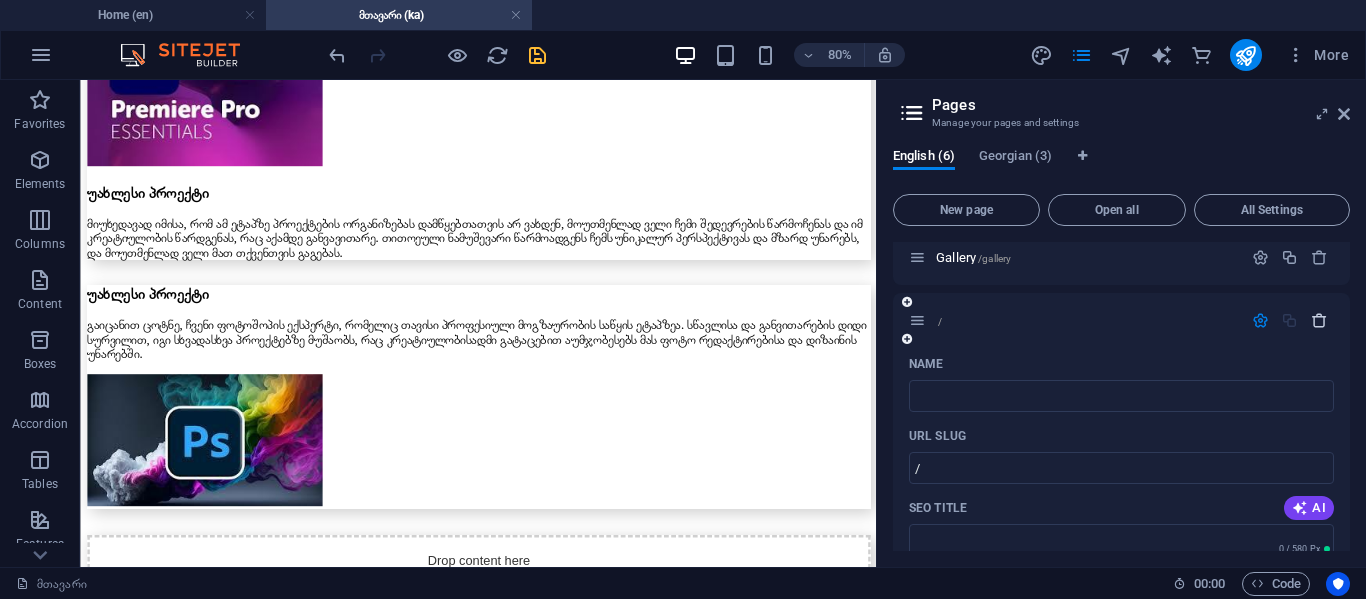 click at bounding box center (1319, 320) 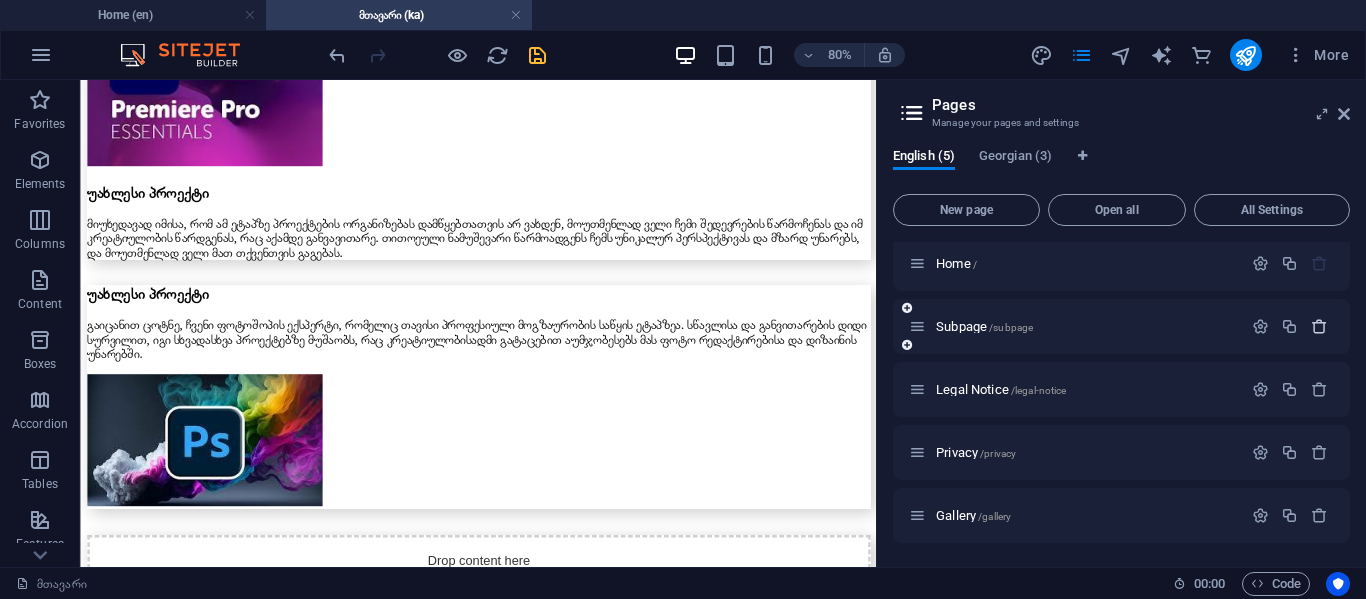scroll, scrollTop: 6, scrollLeft: 0, axis: vertical 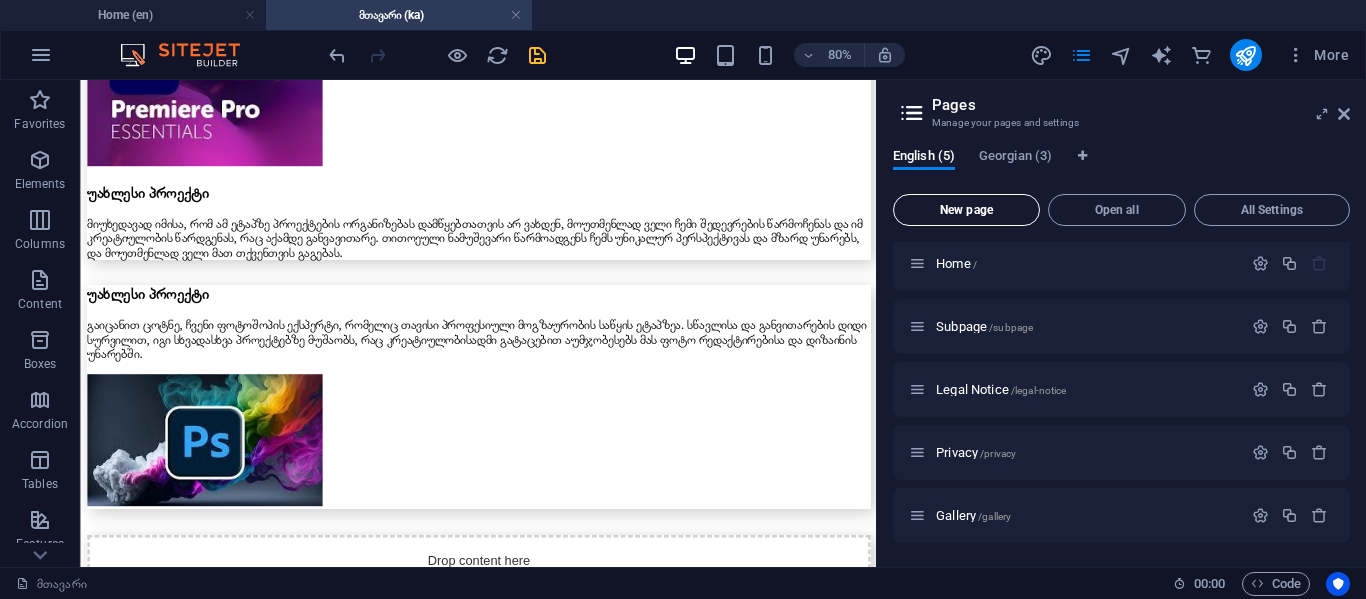 click on "New page" at bounding box center (966, 210) 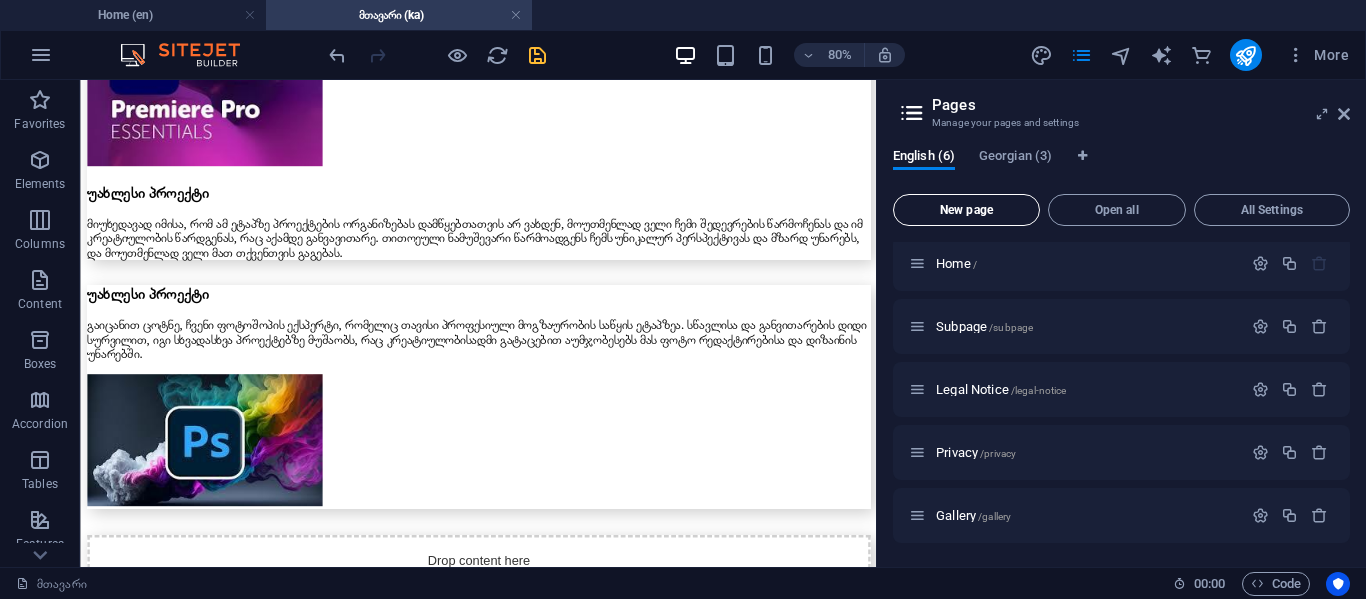 scroll, scrollTop: 264, scrollLeft: 0, axis: vertical 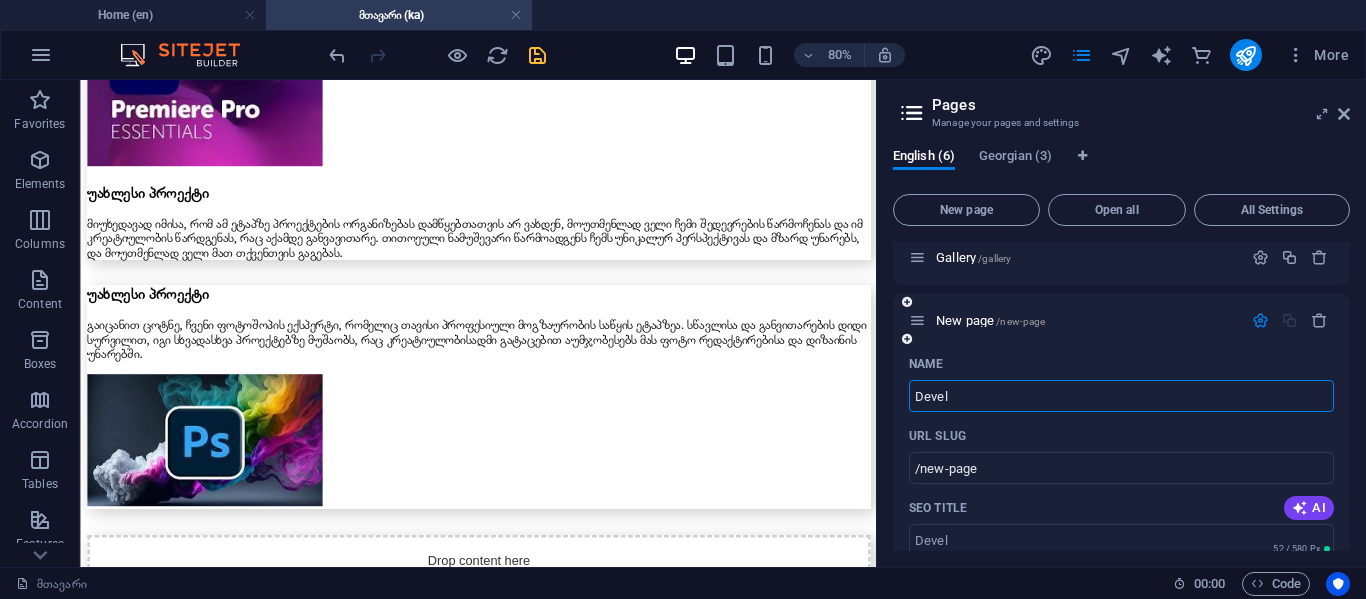 type on "Devel" 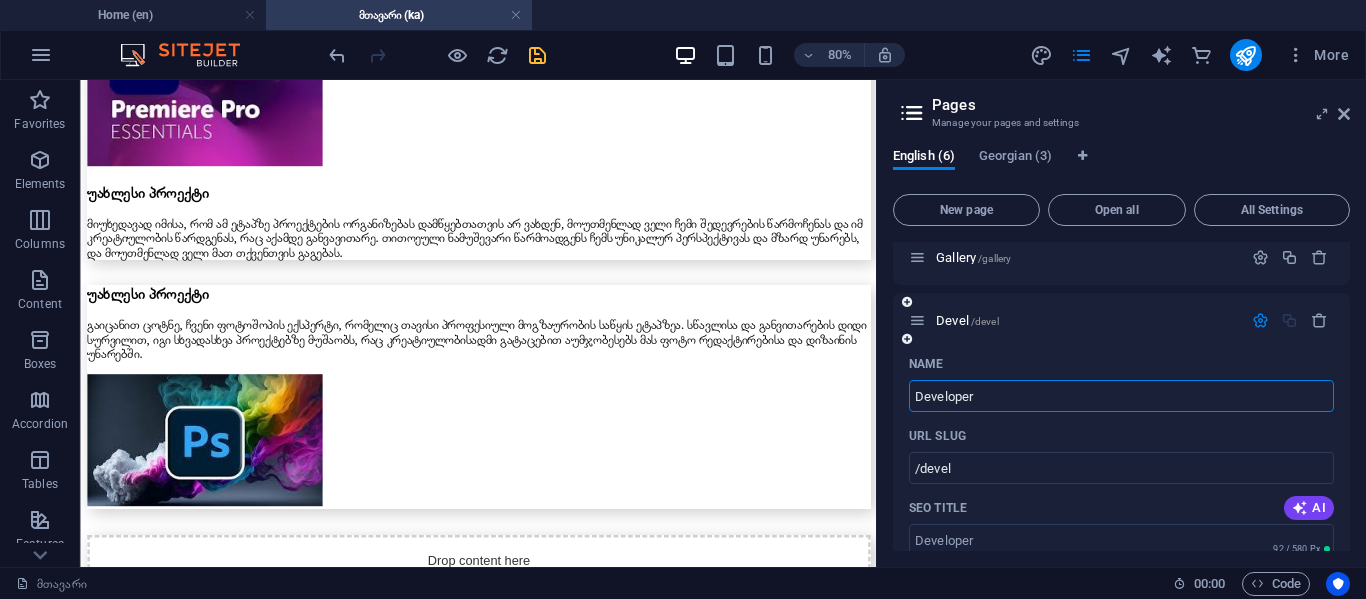 type on "Developer/" 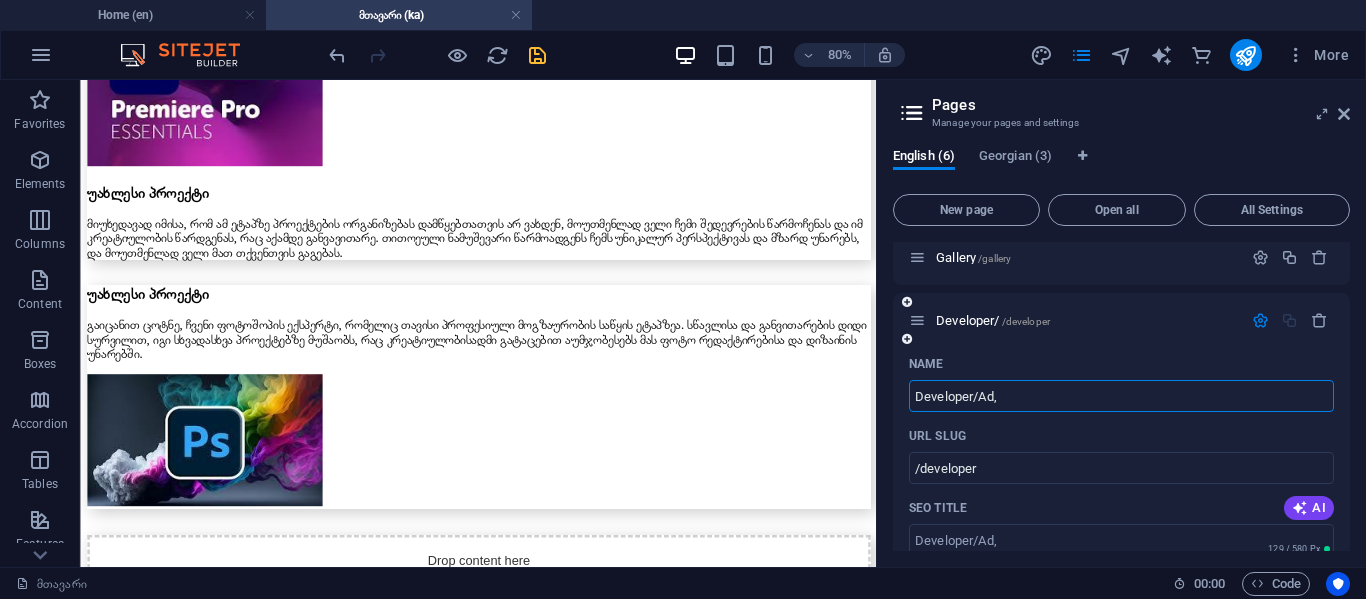 type on "Developer/Ad" 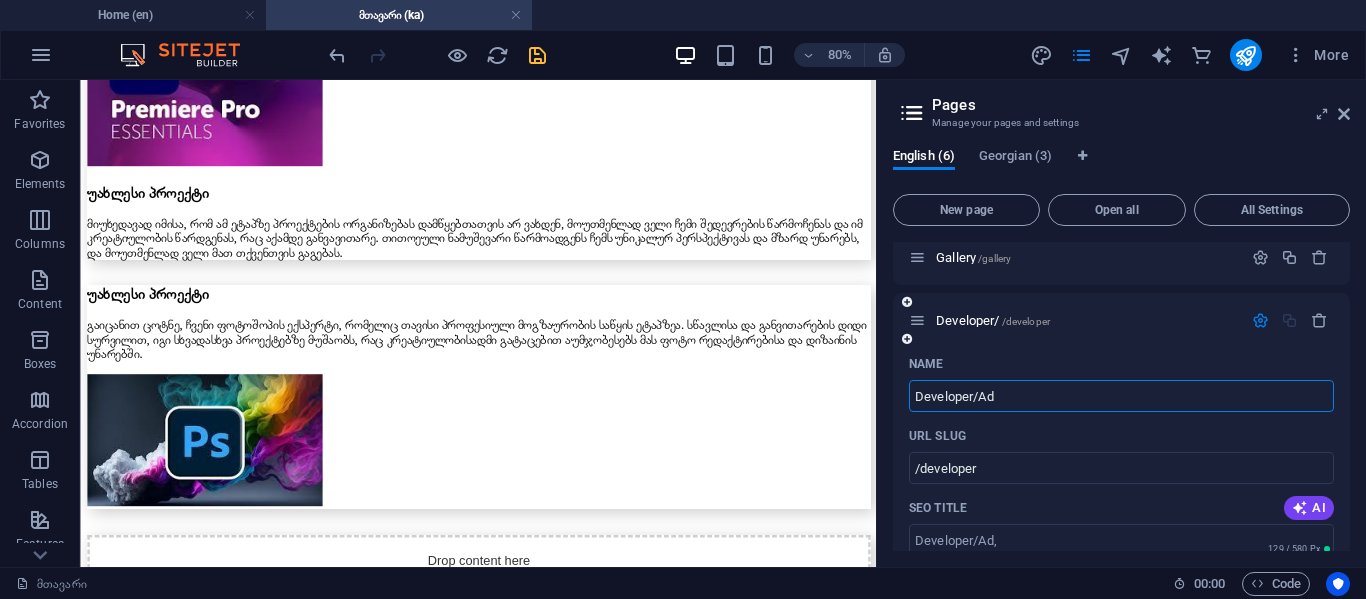 type on "/developer-ad" 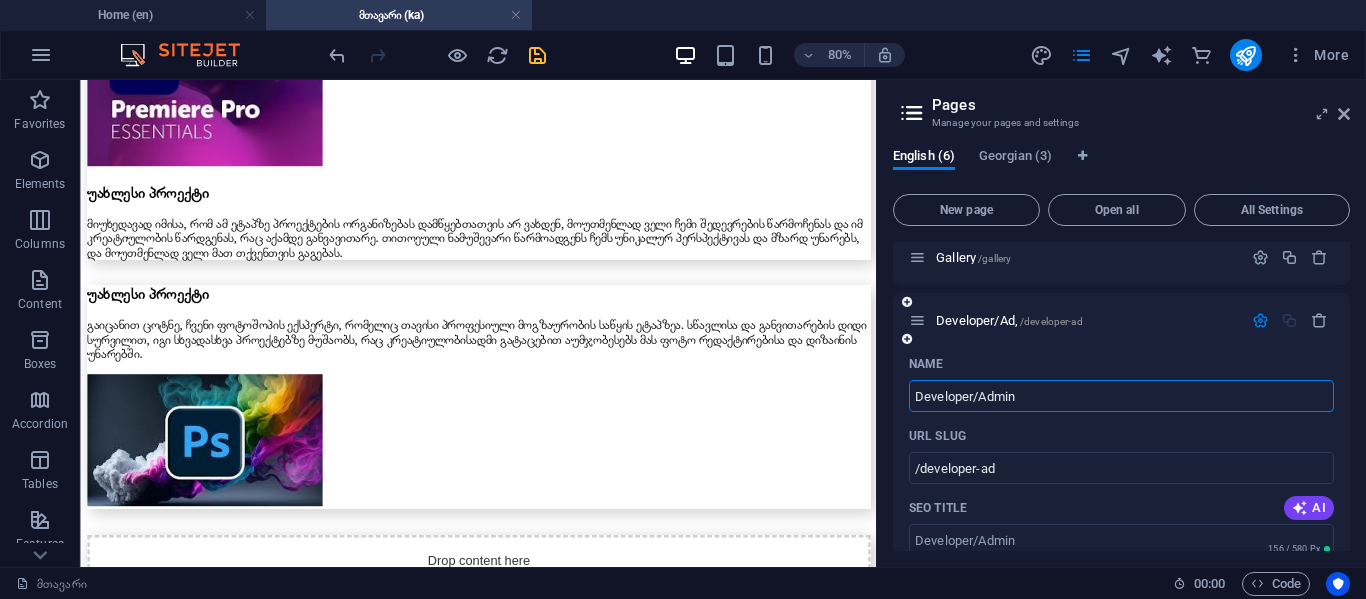 type on "Developer/Admin" 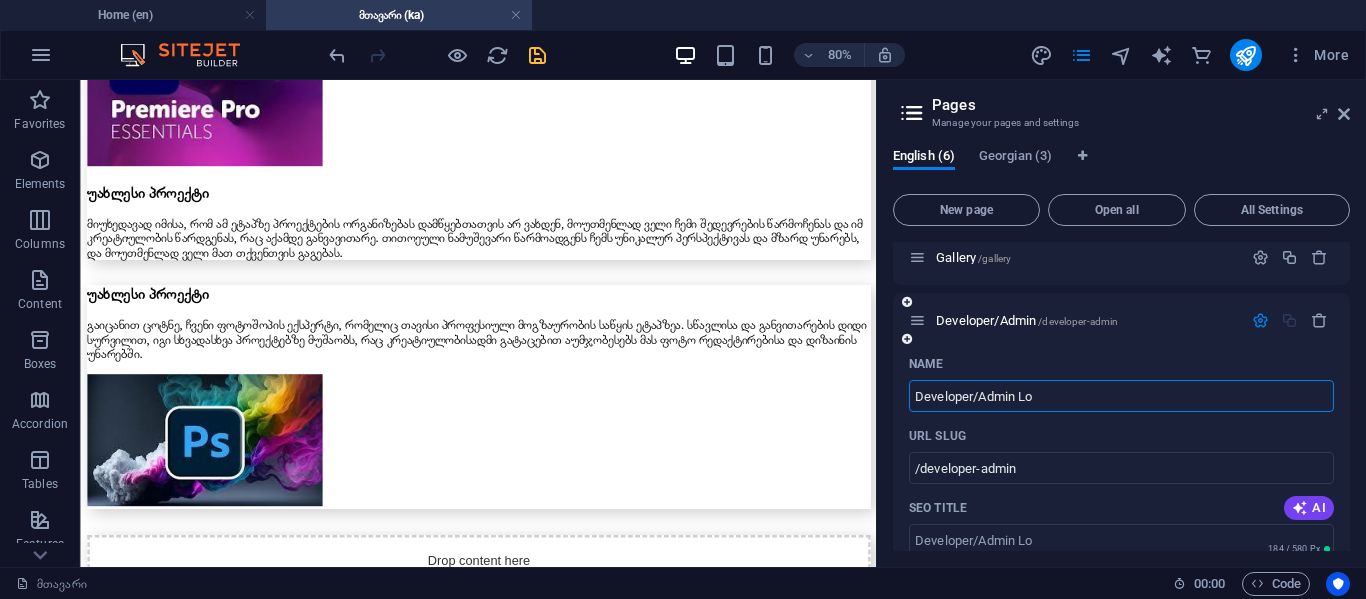 type on "Developer/Admin Log" 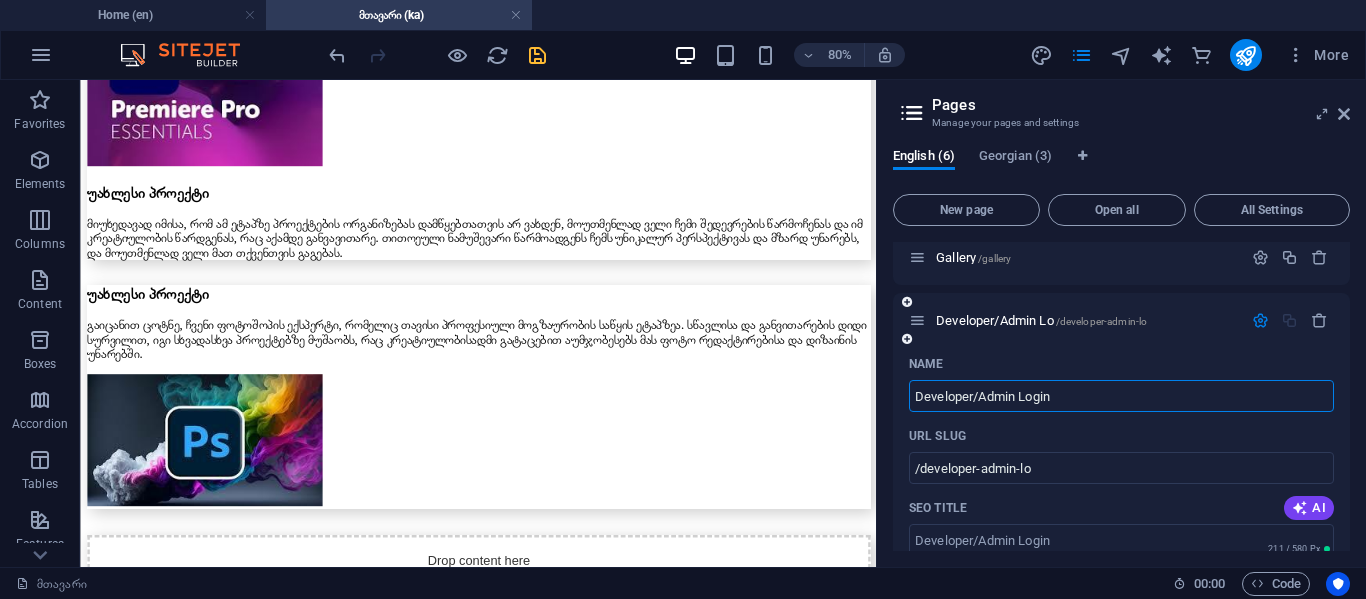 type on "Developer/Admin Login" 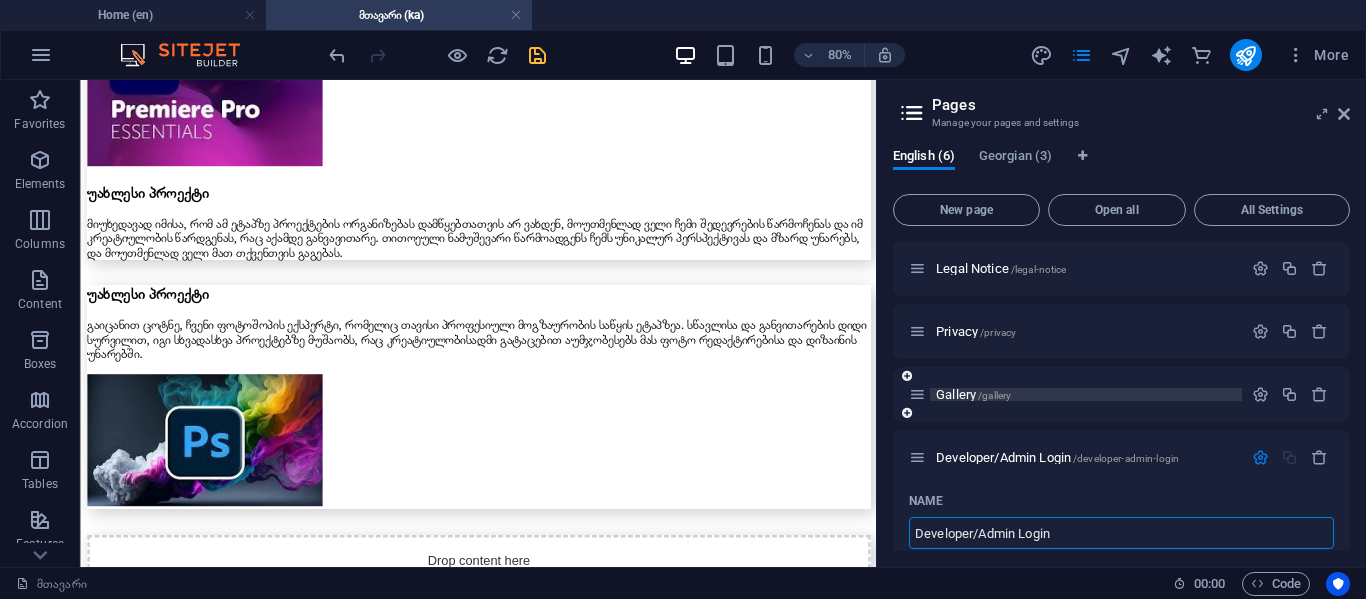 scroll, scrollTop: 200, scrollLeft: 0, axis: vertical 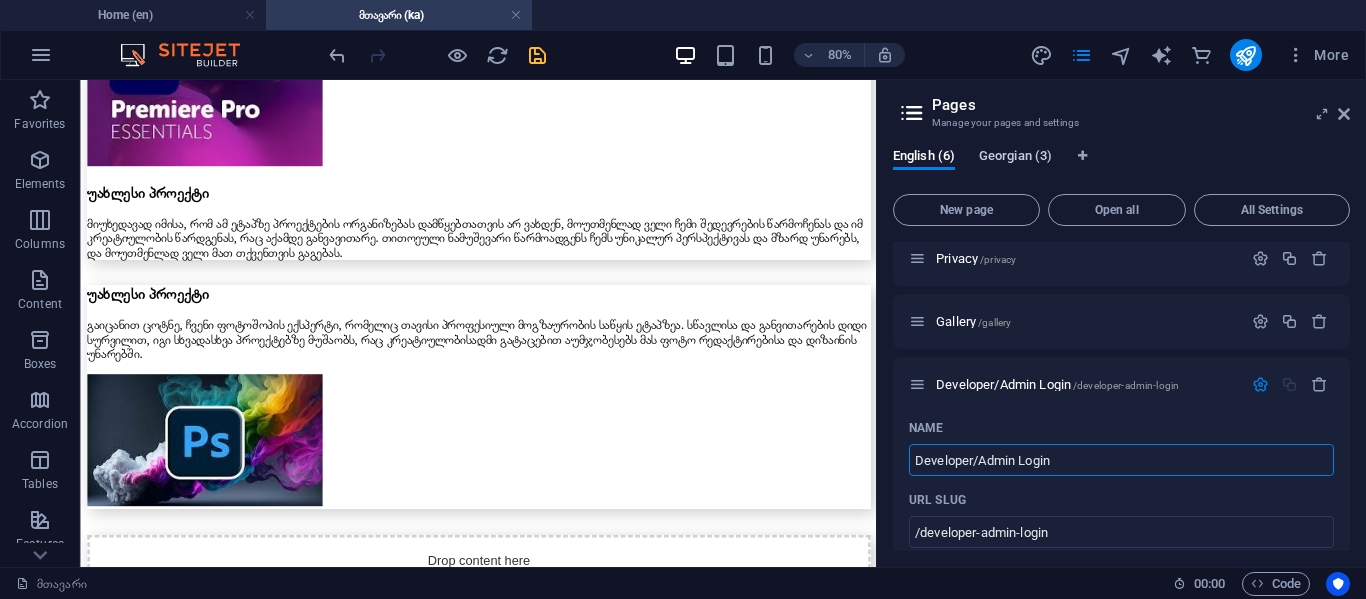 type on "Developer/Admin Login" 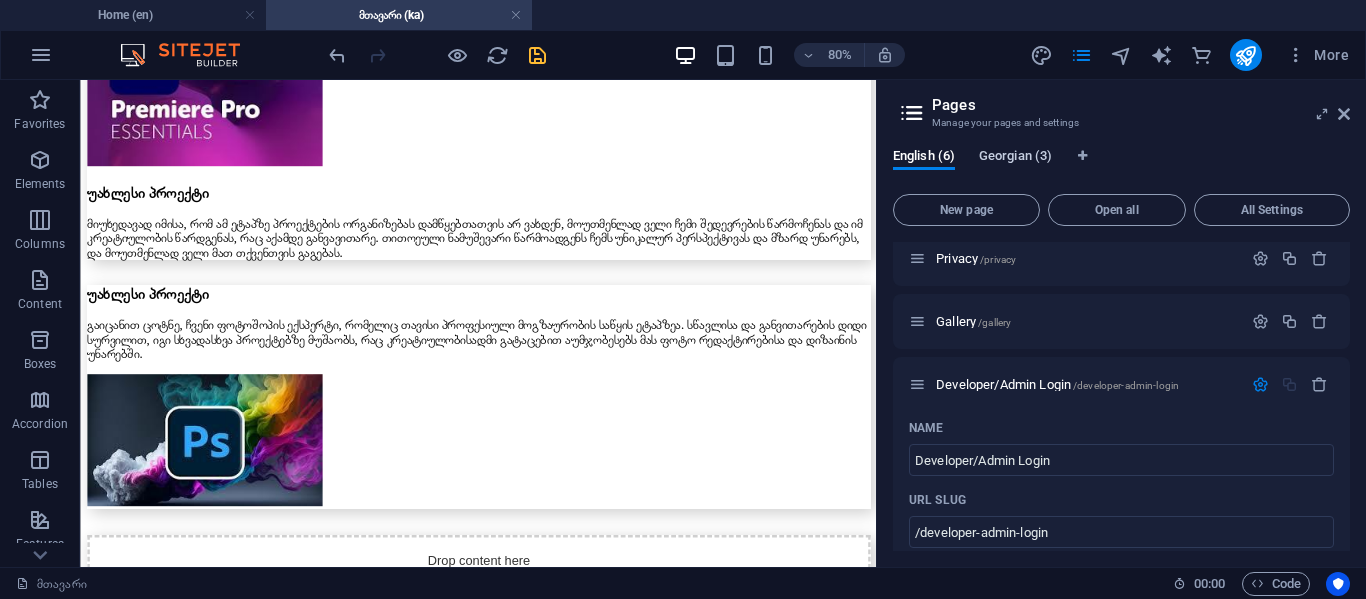 click on "Georgian (3)" at bounding box center [1015, 158] 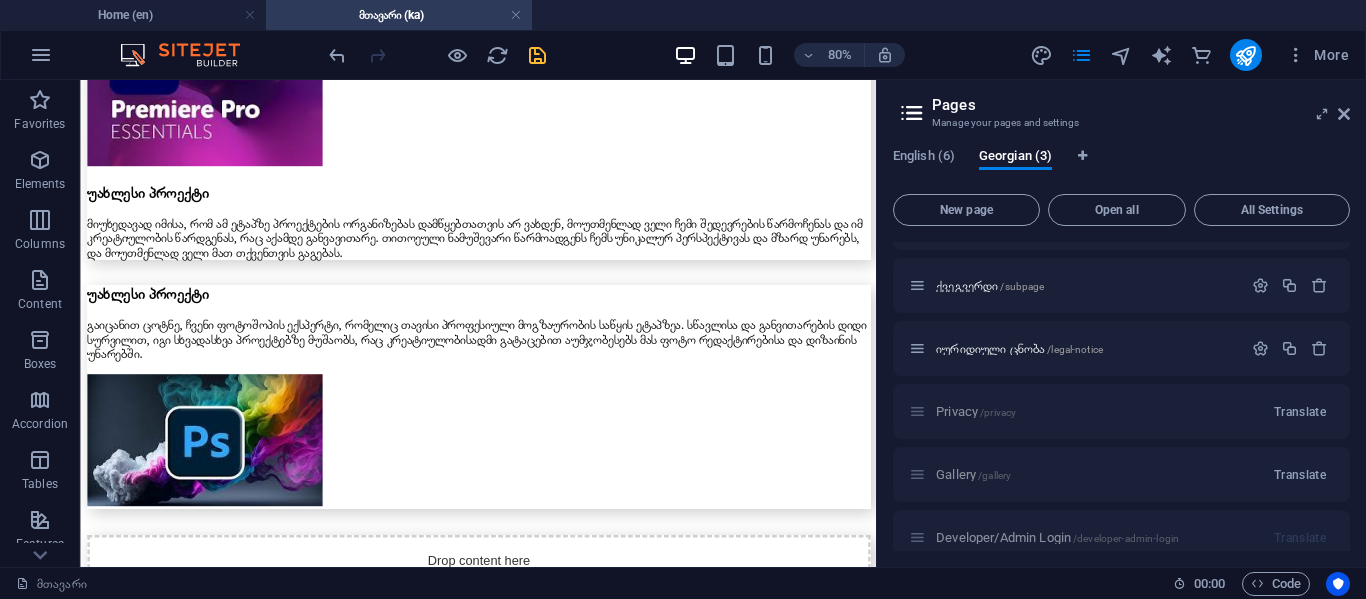 scroll, scrollTop: 69, scrollLeft: 0, axis: vertical 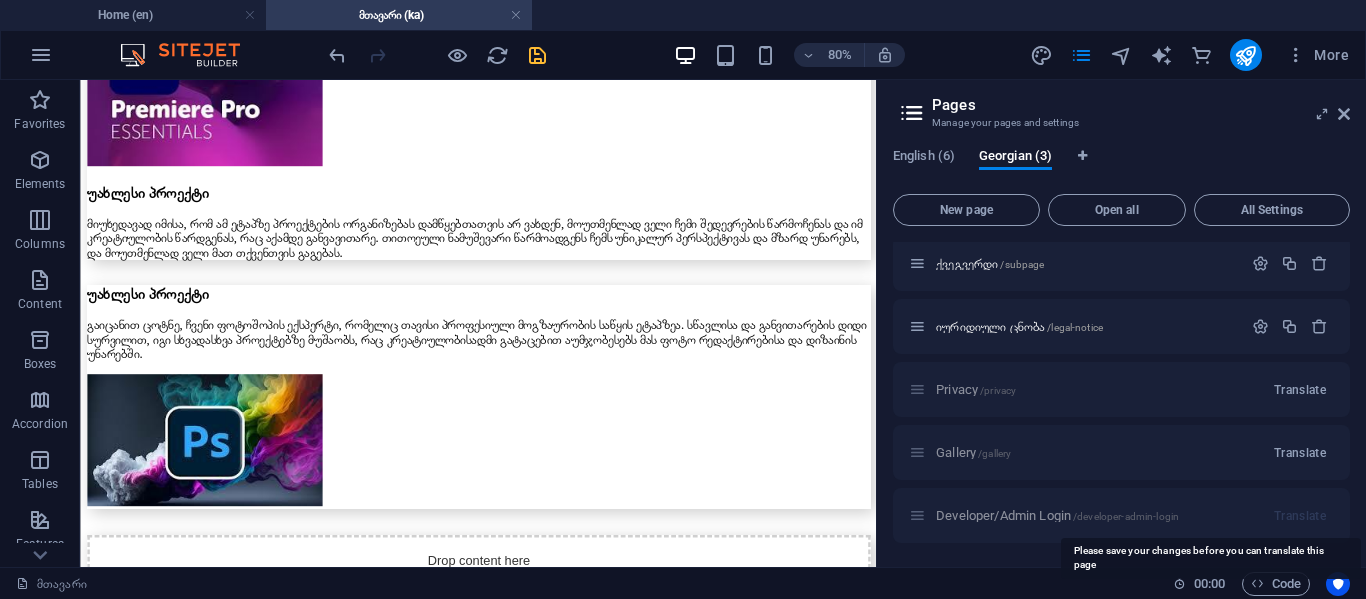 click on "Translate" at bounding box center (1300, 516) 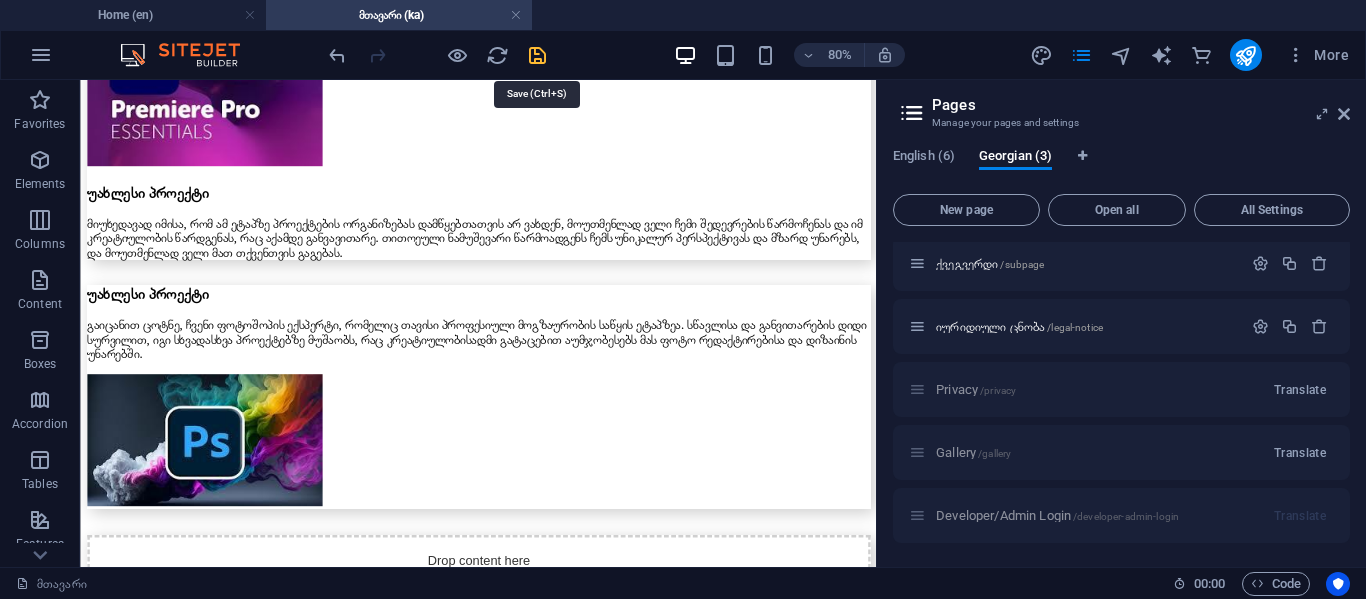 click at bounding box center (537, 55) 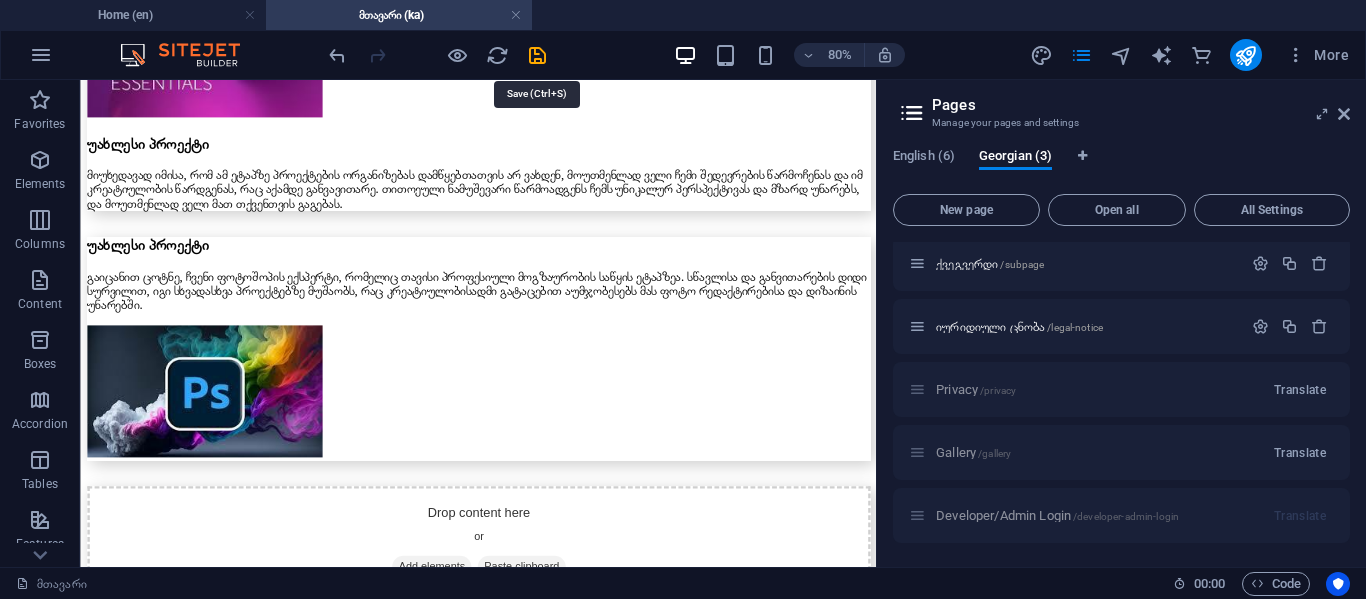 scroll, scrollTop: 4453, scrollLeft: 0, axis: vertical 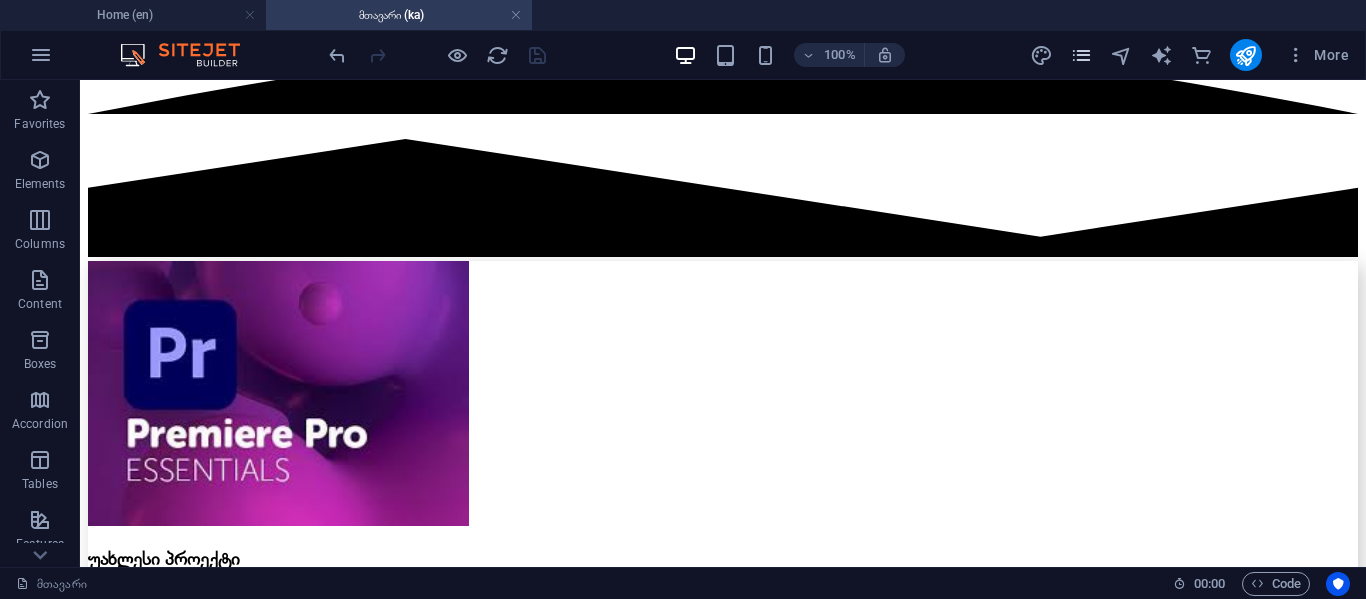 drag, startPoint x: 1083, startPoint y: 54, endPoint x: 1087, endPoint y: 66, distance: 12.649111 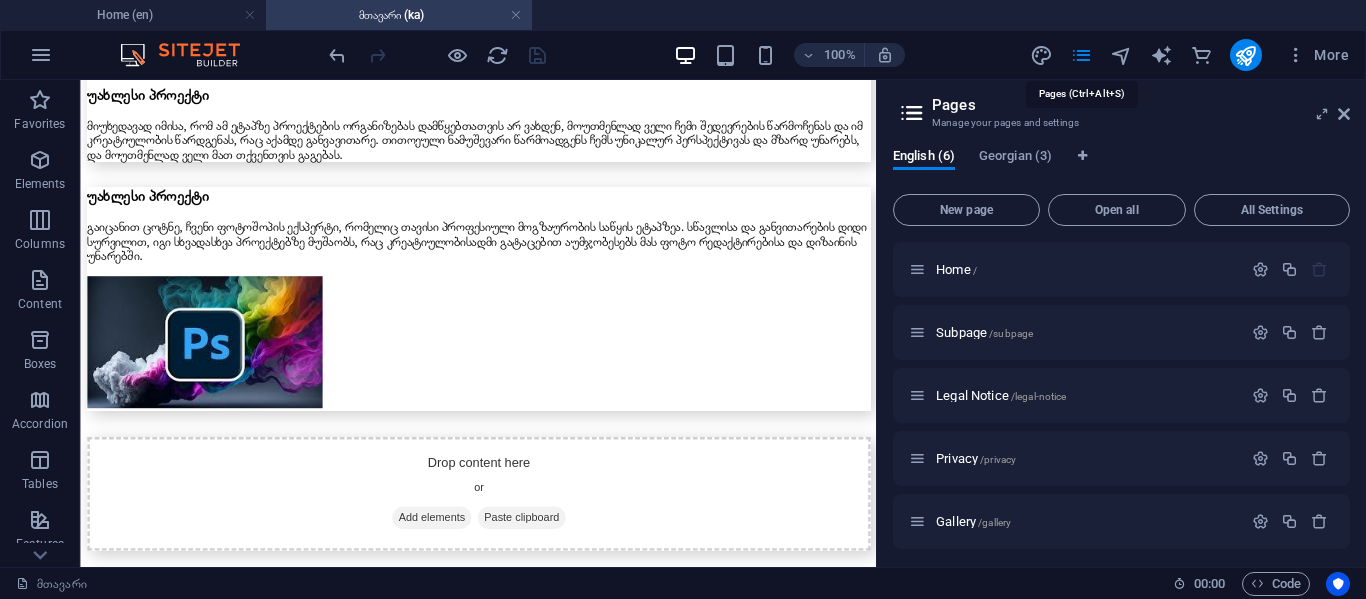scroll, scrollTop: 4331, scrollLeft: 0, axis: vertical 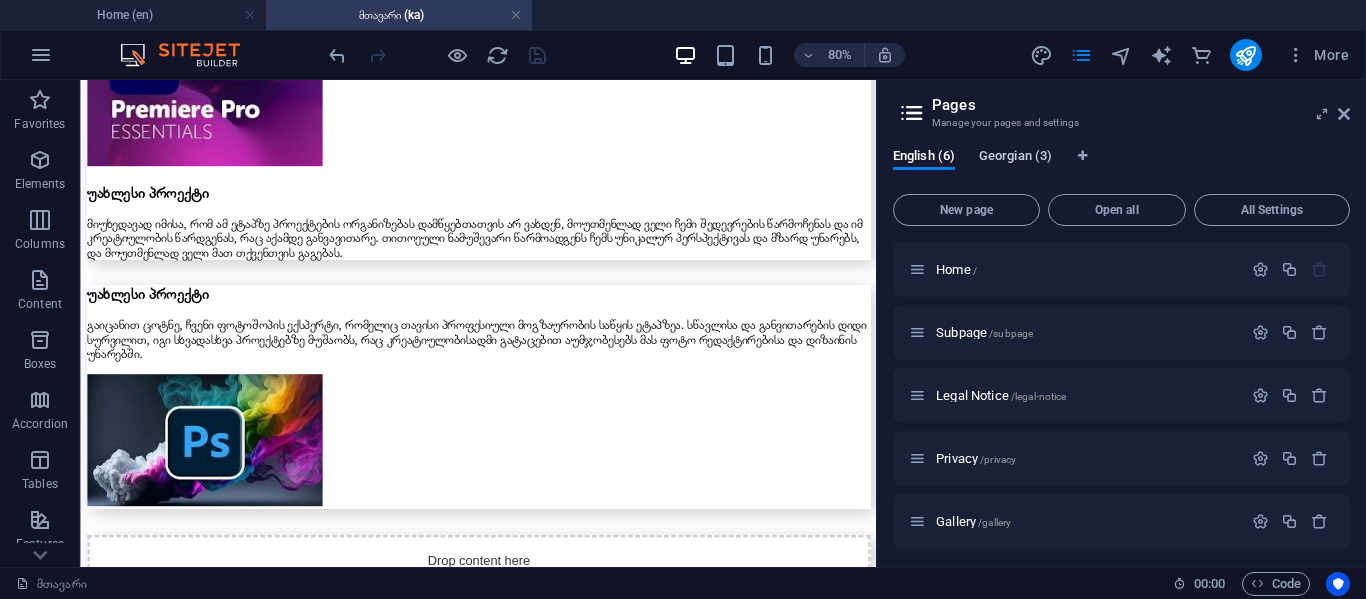 click on "Georgian (3)" at bounding box center (1015, 158) 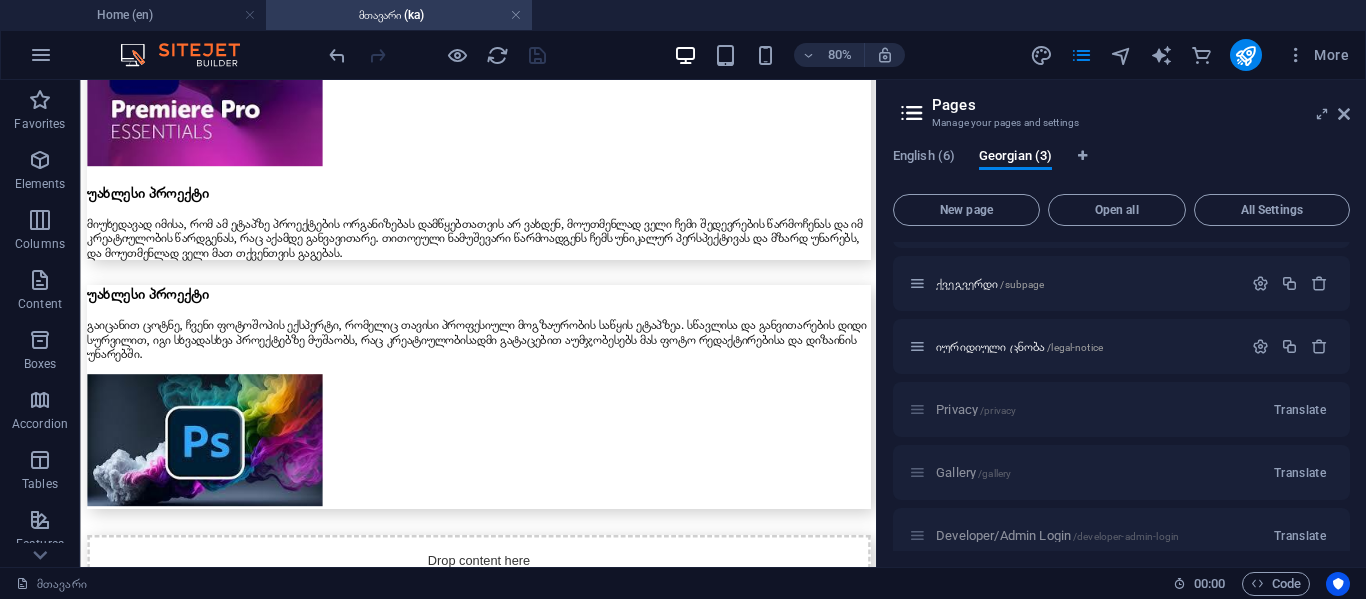 scroll, scrollTop: 69, scrollLeft: 0, axis: vertical 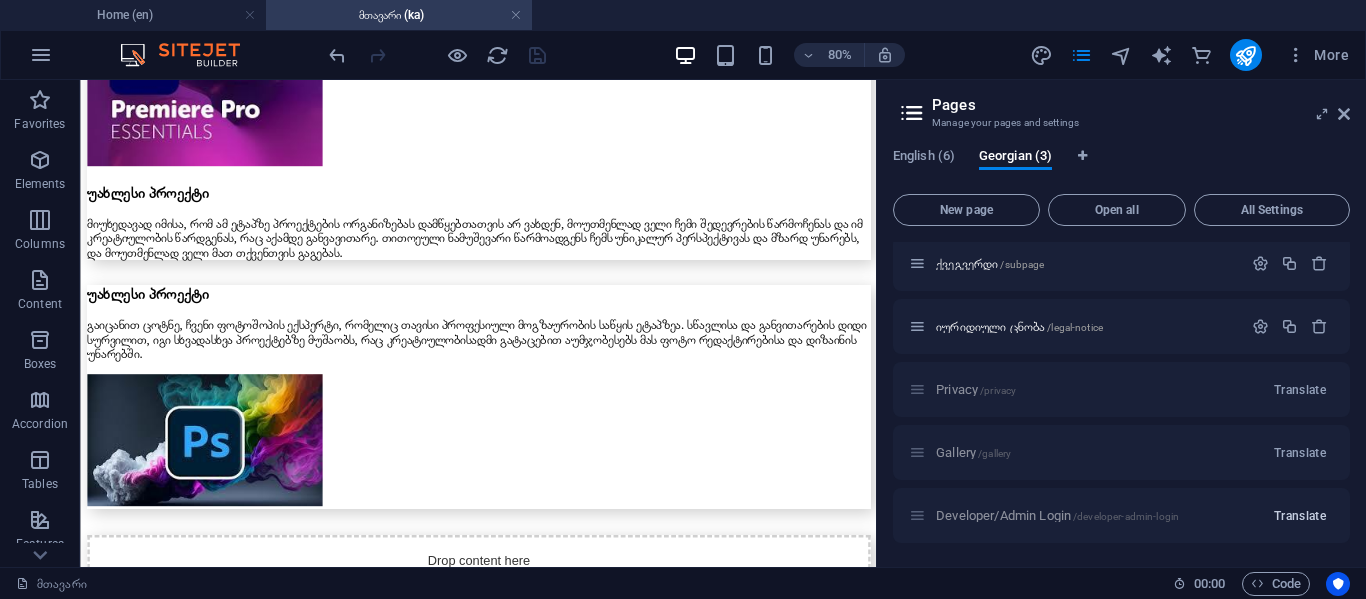 click on "Translate" at bounding box center [1300, 516] 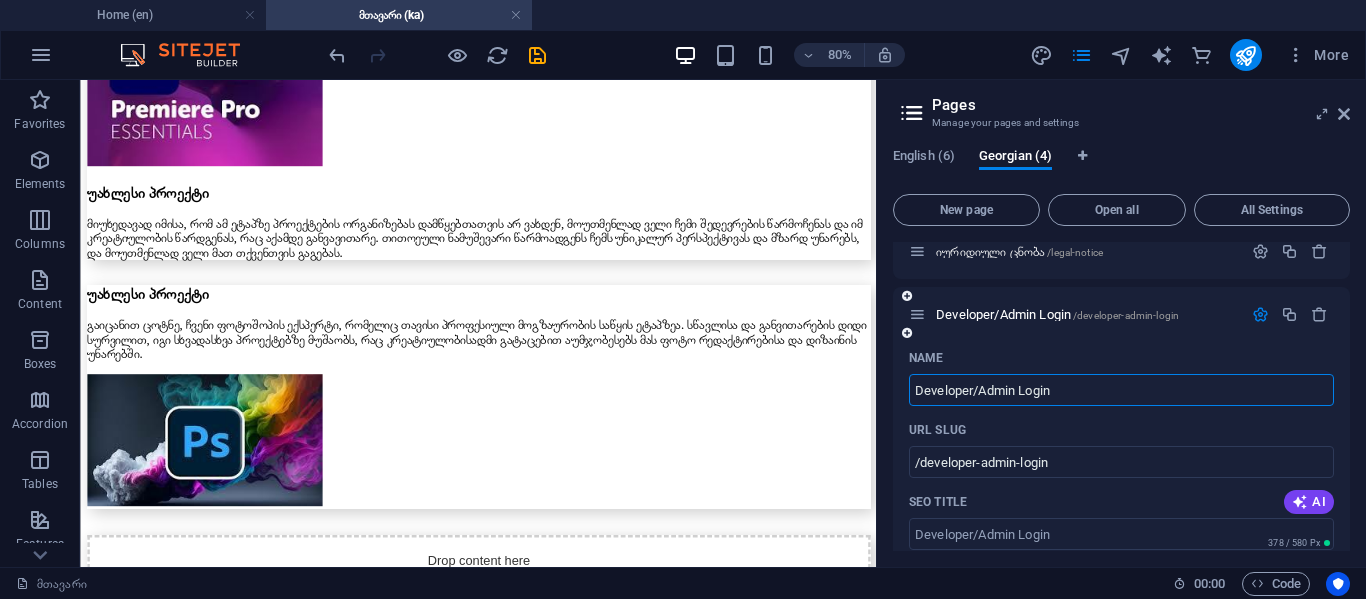 scroll, scrollTop: 269, scrollLeft: 0, axis: vertical 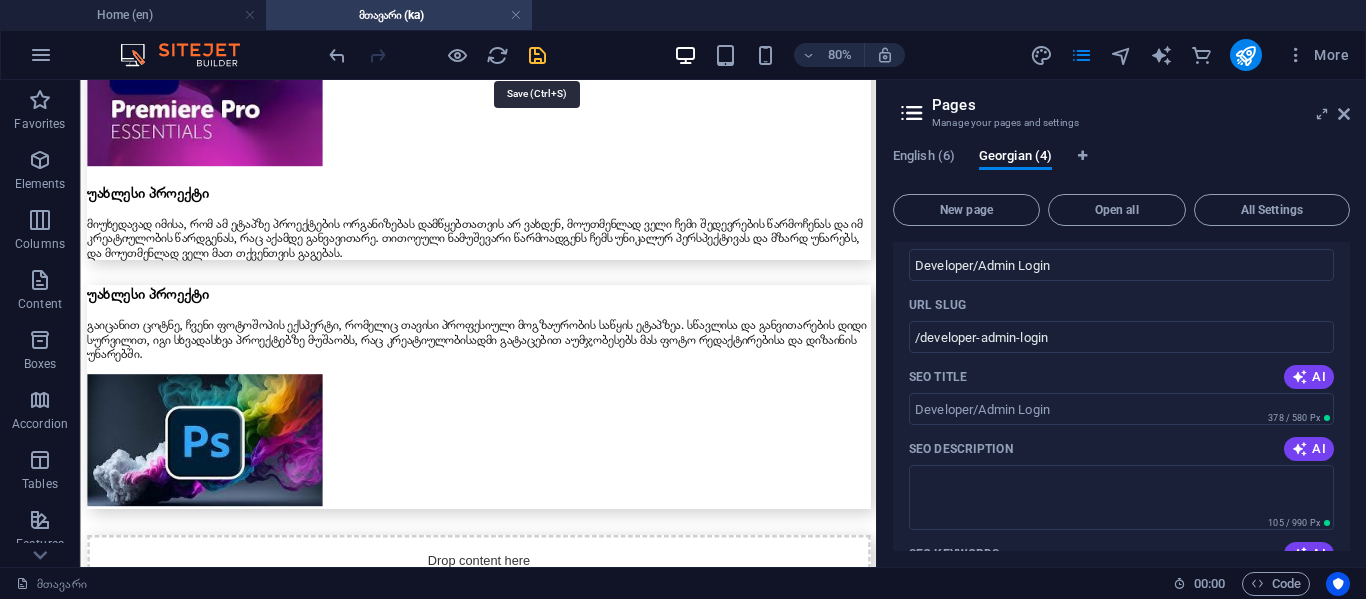 click at bounding box center [537, 55] 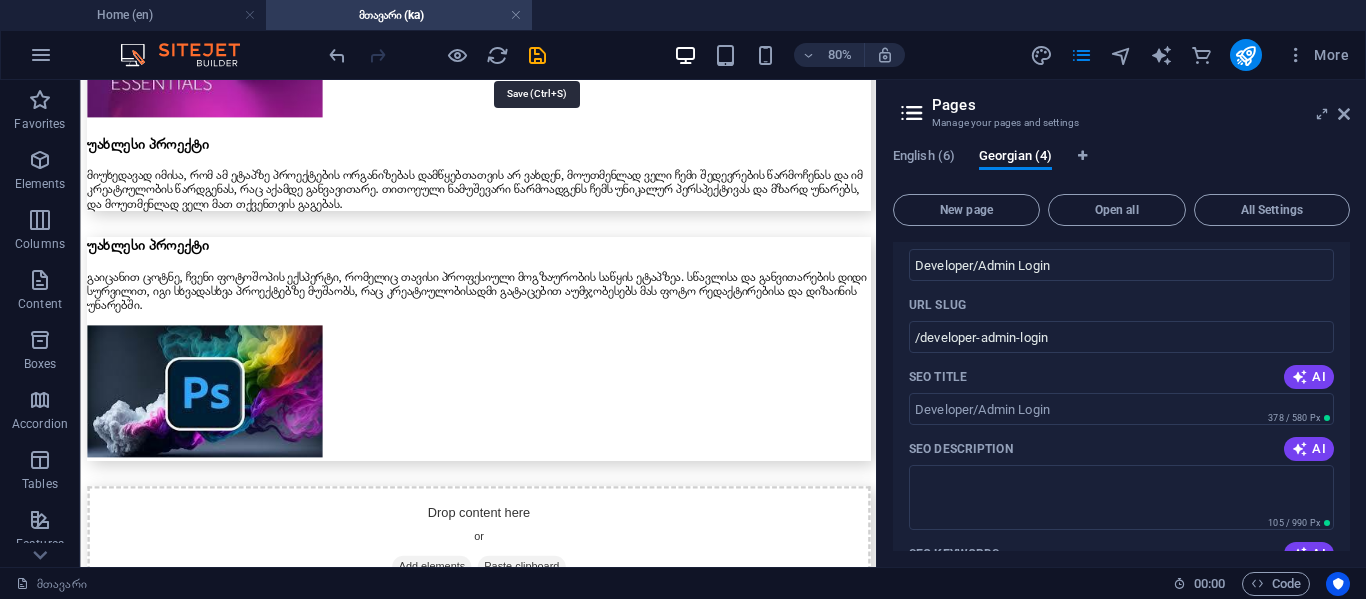 scroll, scrollTop: 4453, scrollLeft: 0, axis: vertical 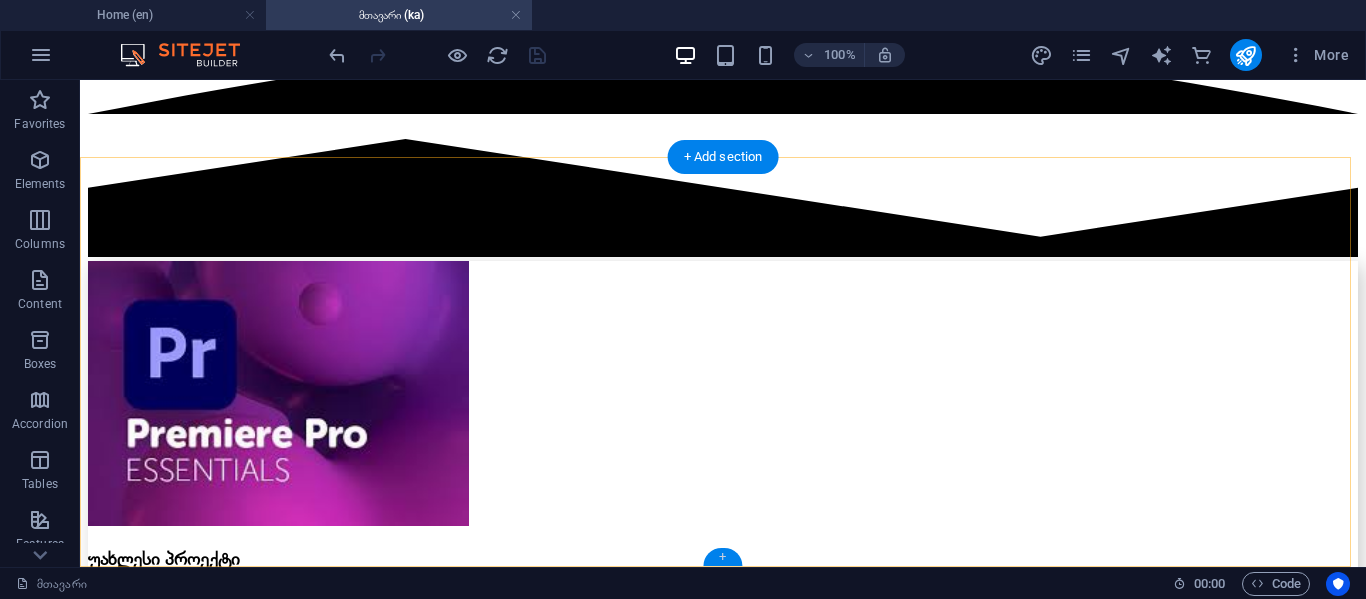 click on "+" at bounding box center [722, 557] 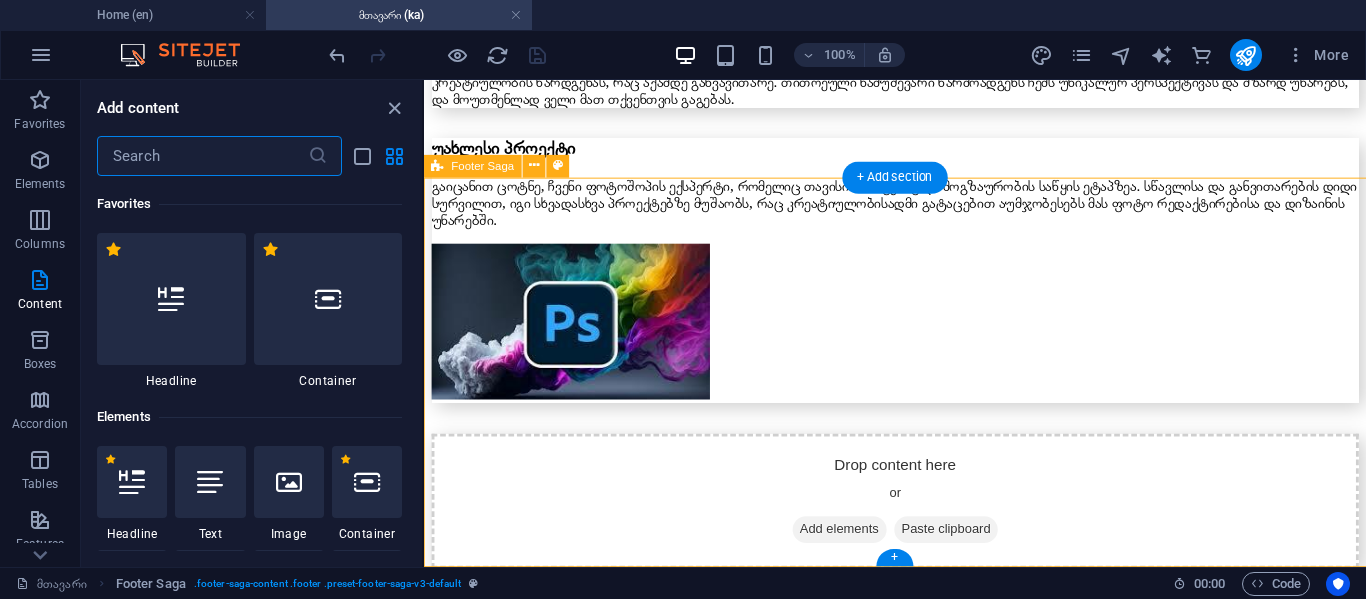 scroll, scrollTop: 4427, scrollLeft: 0, axis: vertical 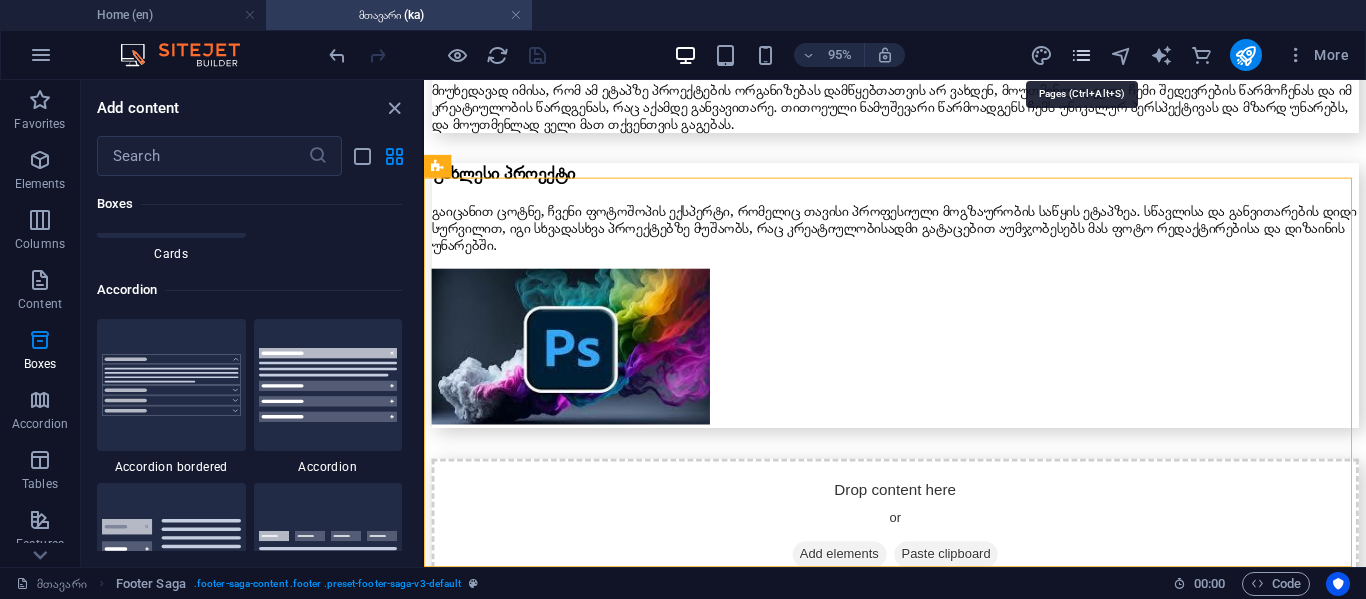 click at bounding box center [1081, 55] 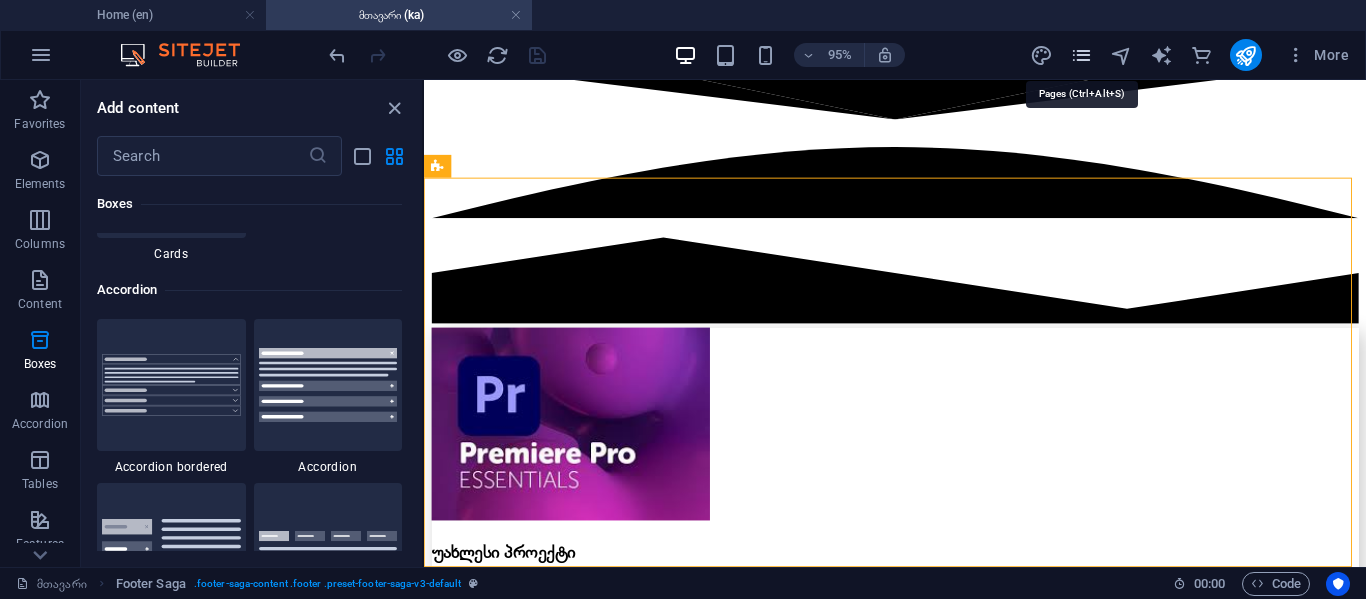 scroll, scrollTop: 4301, scrollLeft: 0, axis: vertical 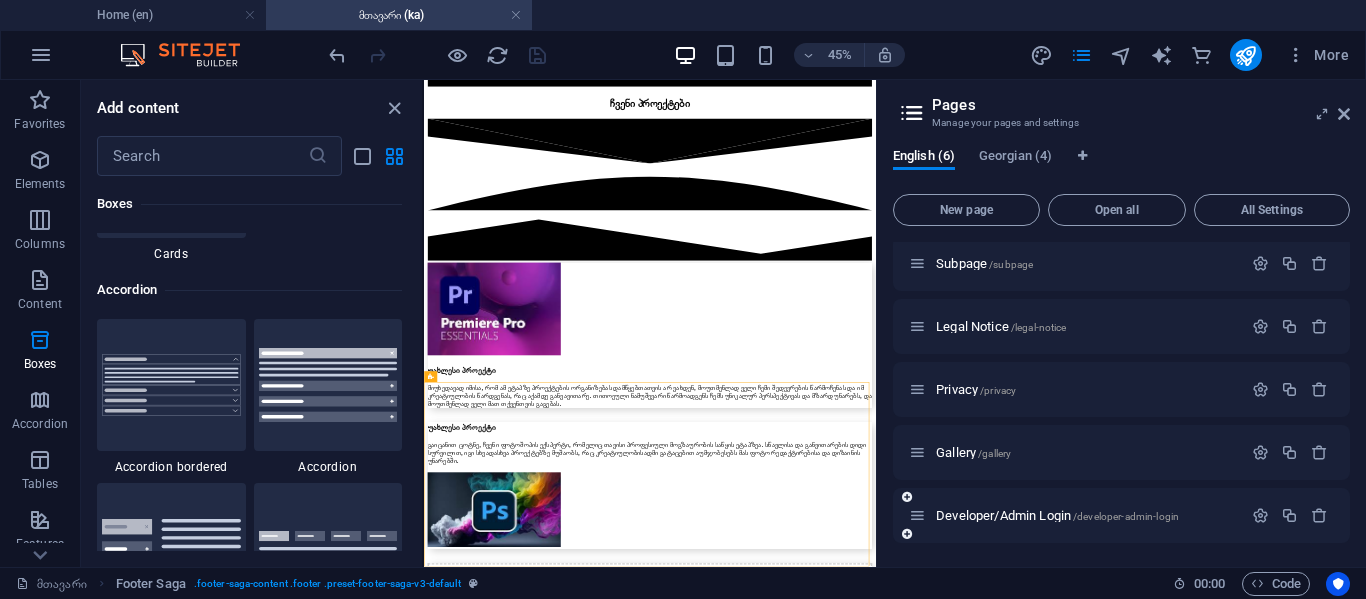 click on "Developer/Admin Login /developer-admin-login" at bounding box center (1121, 515) 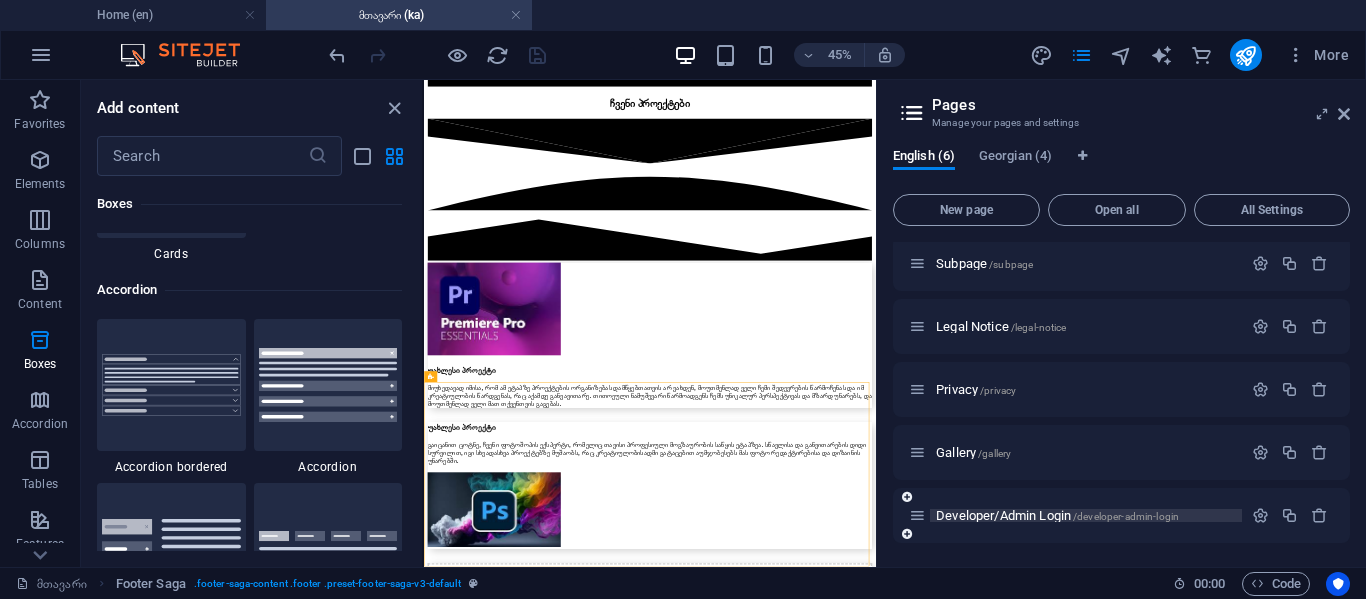 click on "Developer/Admin Login /developer-admin-login" at bounding box center [1057, 515] 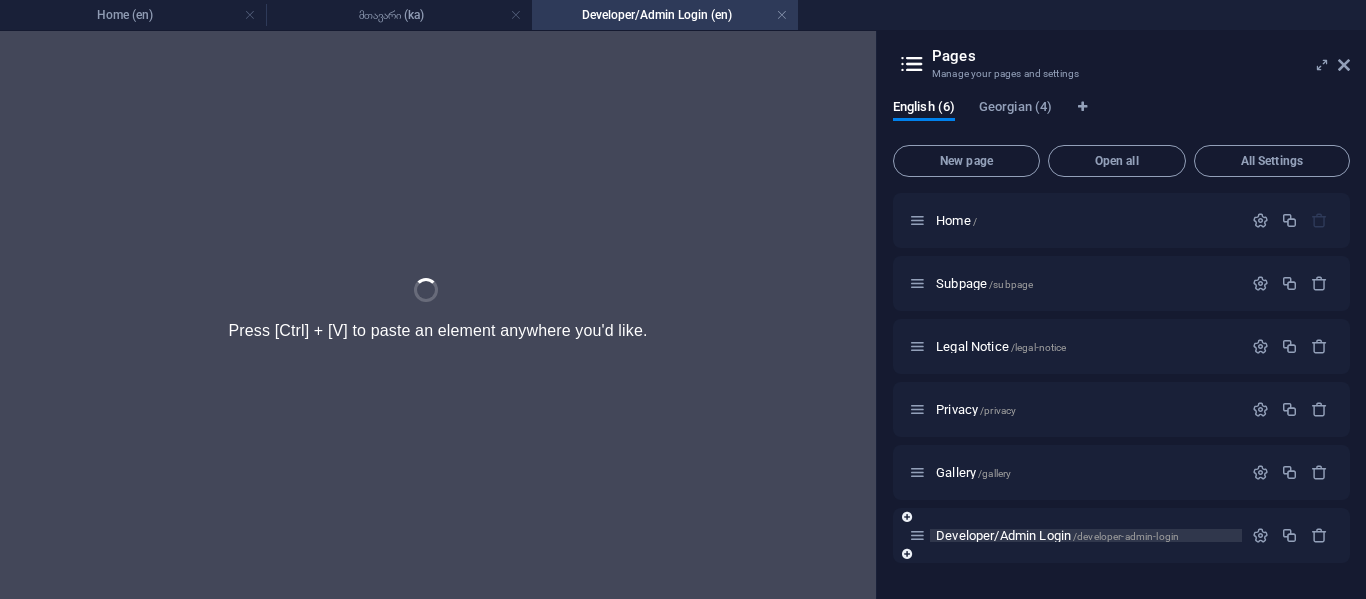 scroll, scrollTop: 0, scrollLeft: 0, axis: both 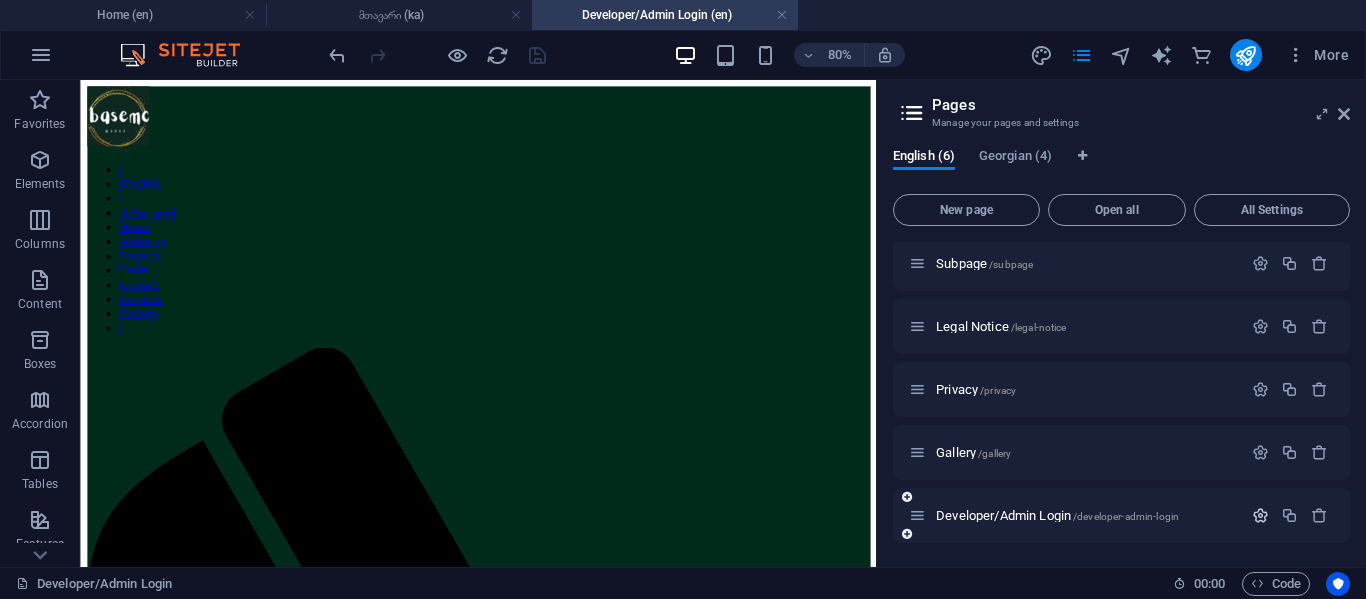 click at bounding box center (1260, 515) 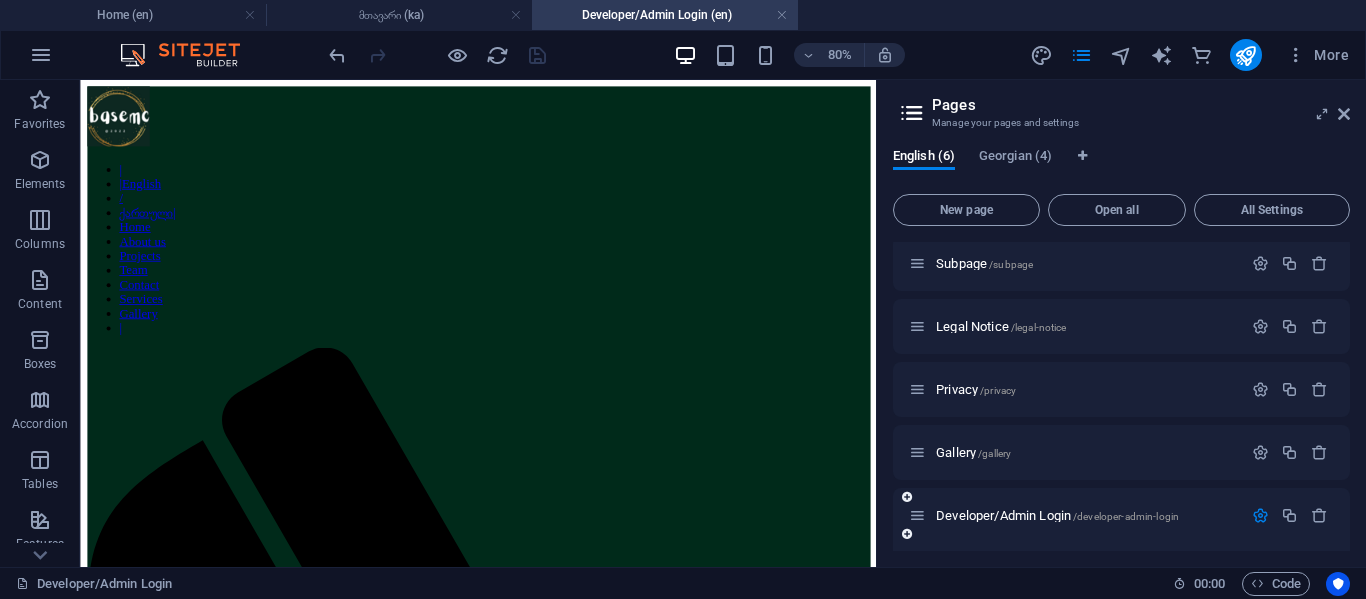 scroll, scrollTop: 264, scrollLeft: 0, axis: vertical 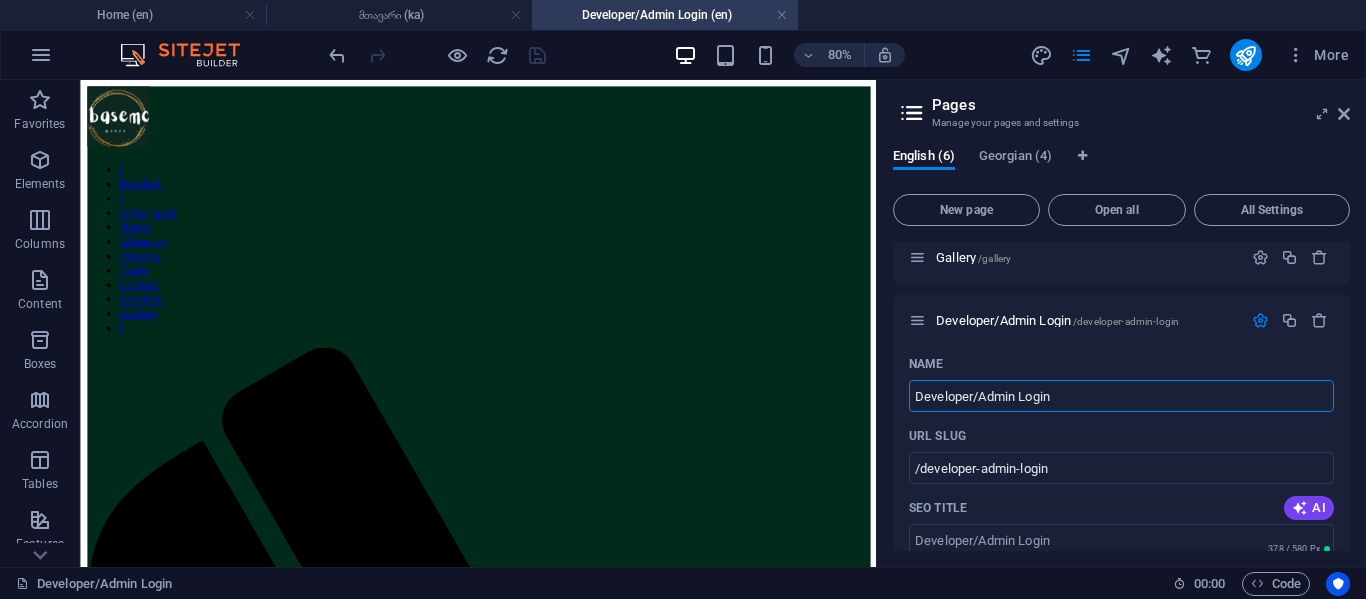 drag, startPoint x: 1187, startPoint y: 460, endPoint x: 1051, endPoint y: 477, distance: 137.05838 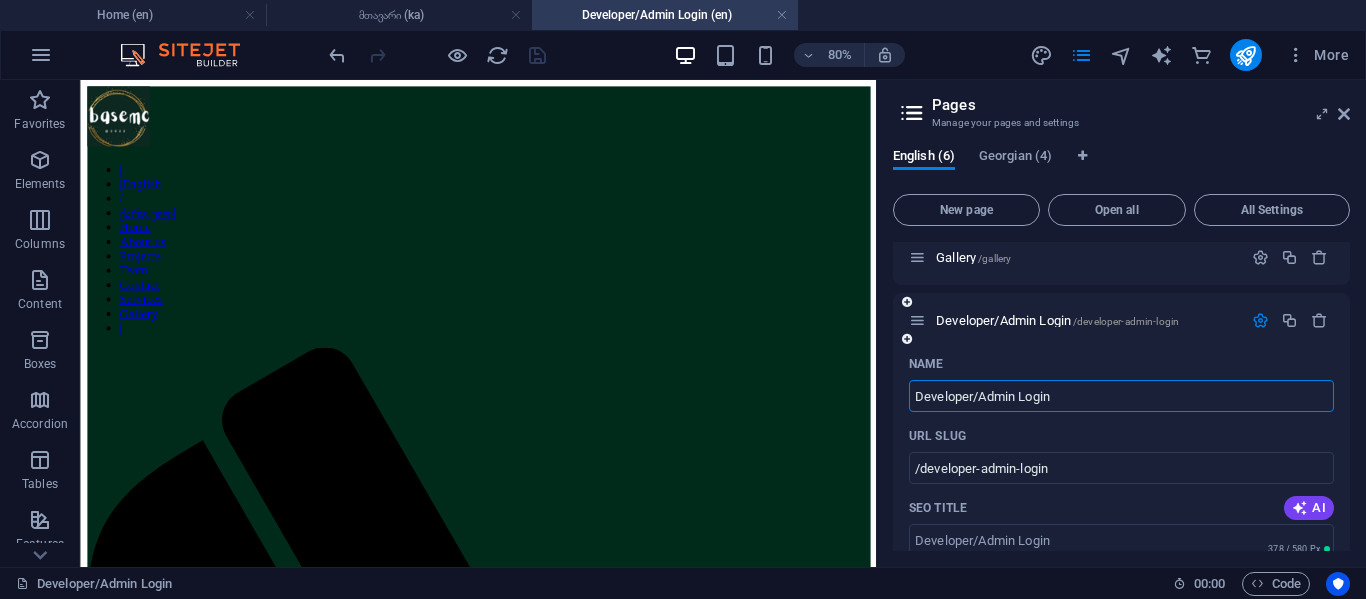 click on "Developer/Admin Login" at bounding box center (1121, 396) 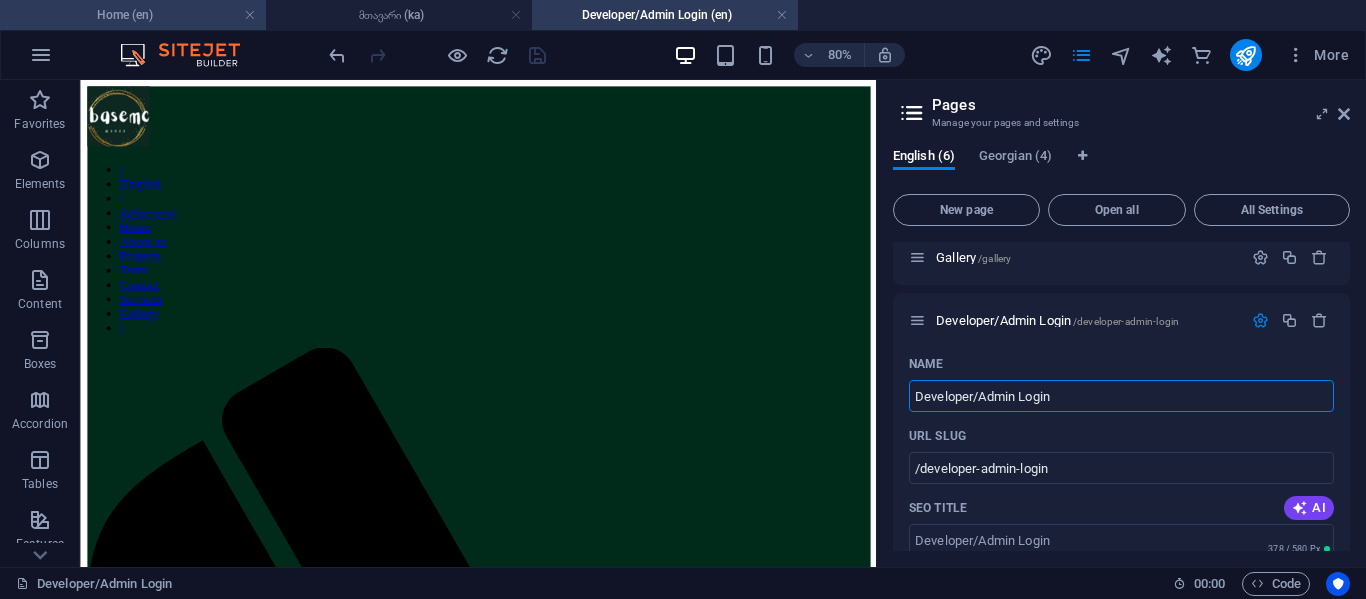 click on "Home (en)" at bounding box center [133, 15] 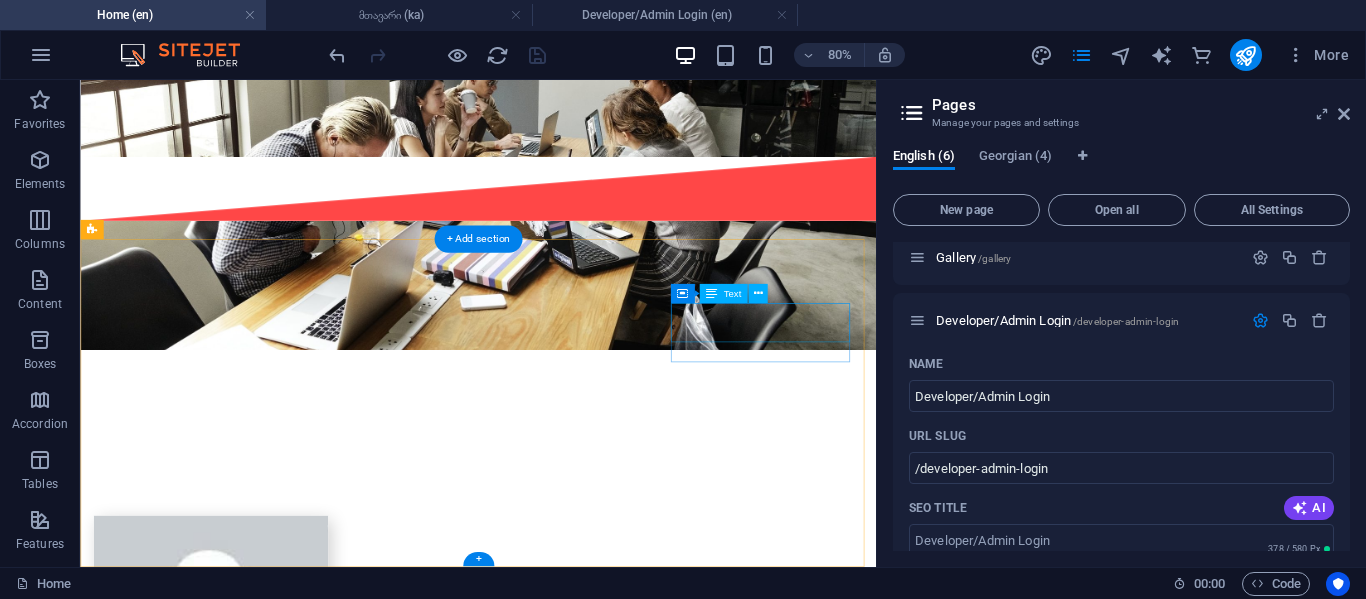 click on "Legal Notice Privacy Policy" at bounding box center (208, 4271) 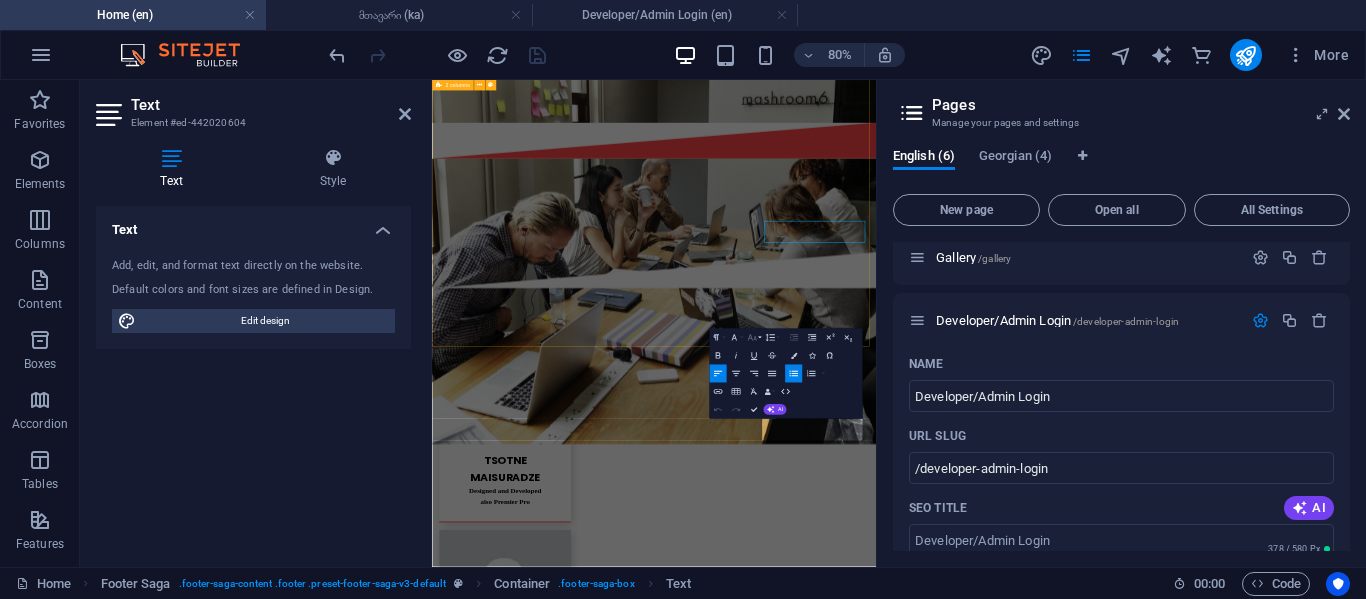 scroll, scrollTop: 4032, scrollLeft: 0, axis: vertical 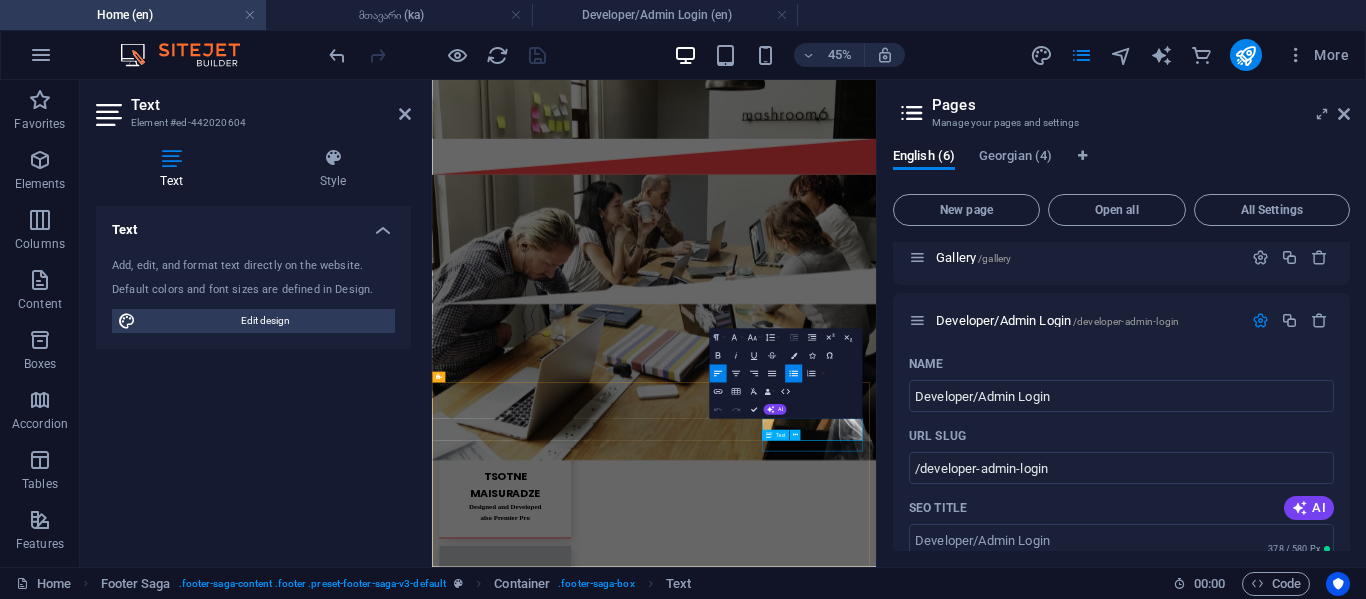 click on "Subpage" at bounding box center [560, 4343] 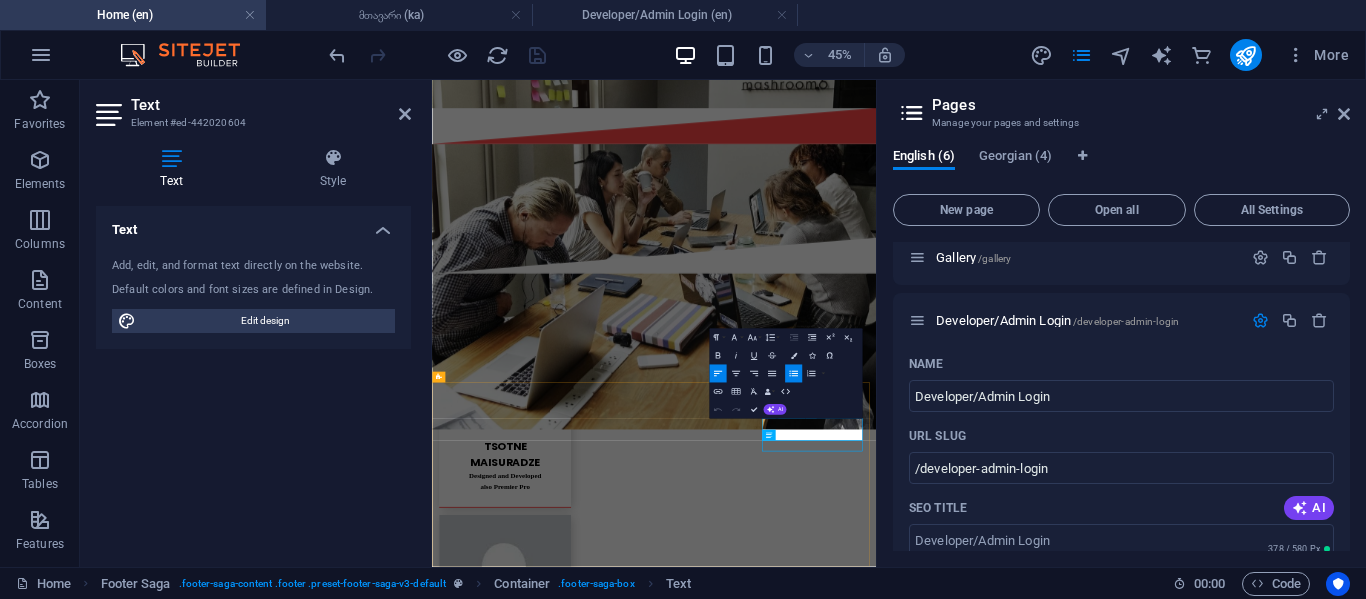 scroll, scrollTop: 4067, scrollLeft: 0, axis: vertical 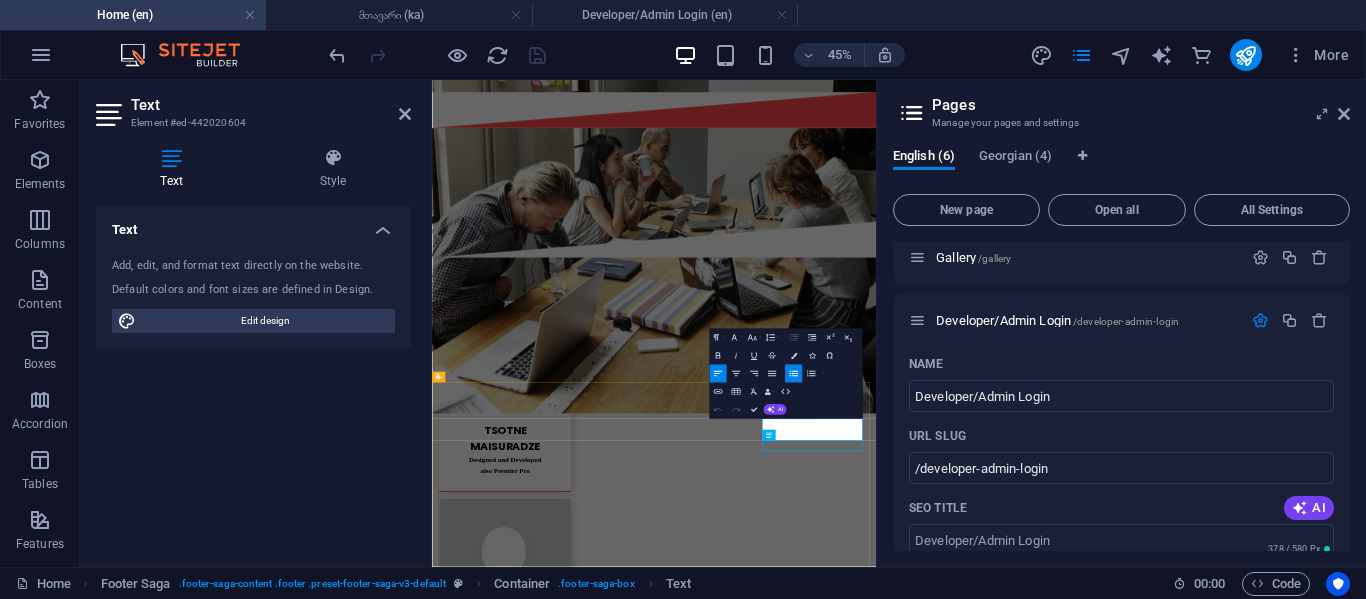 click on "Navigation Home About us Services Projects Team Contact Legal Notice Privacy Policy Subpage" at bounding box center [925, 3844] 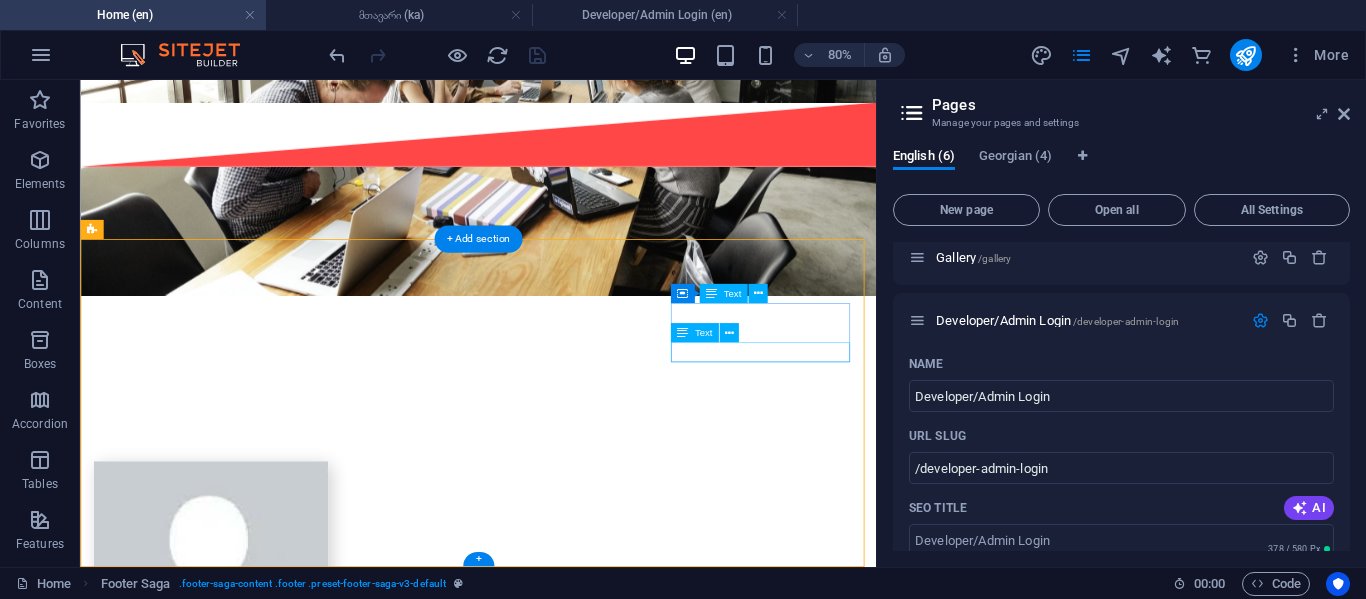 click on "Subpage" at bounding box center [208, 4240] 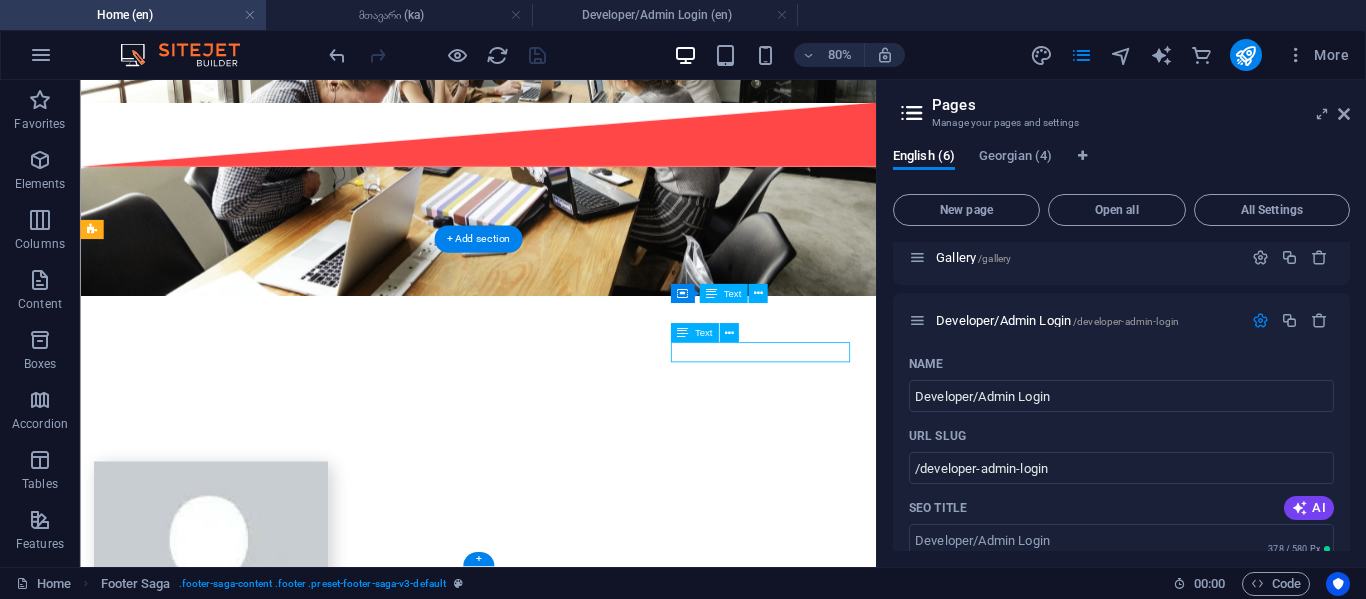 click on "Subpage" at bounding box center (208, 4240) 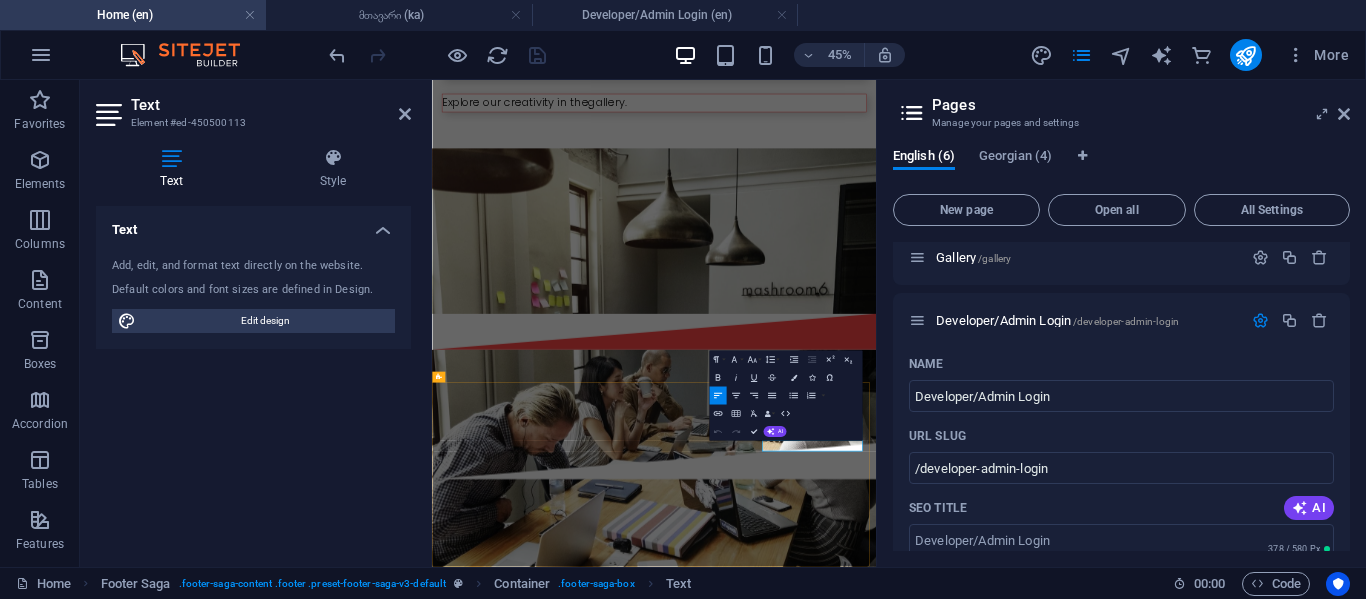 click on "Subpage" at bounding box center (560, 4732) 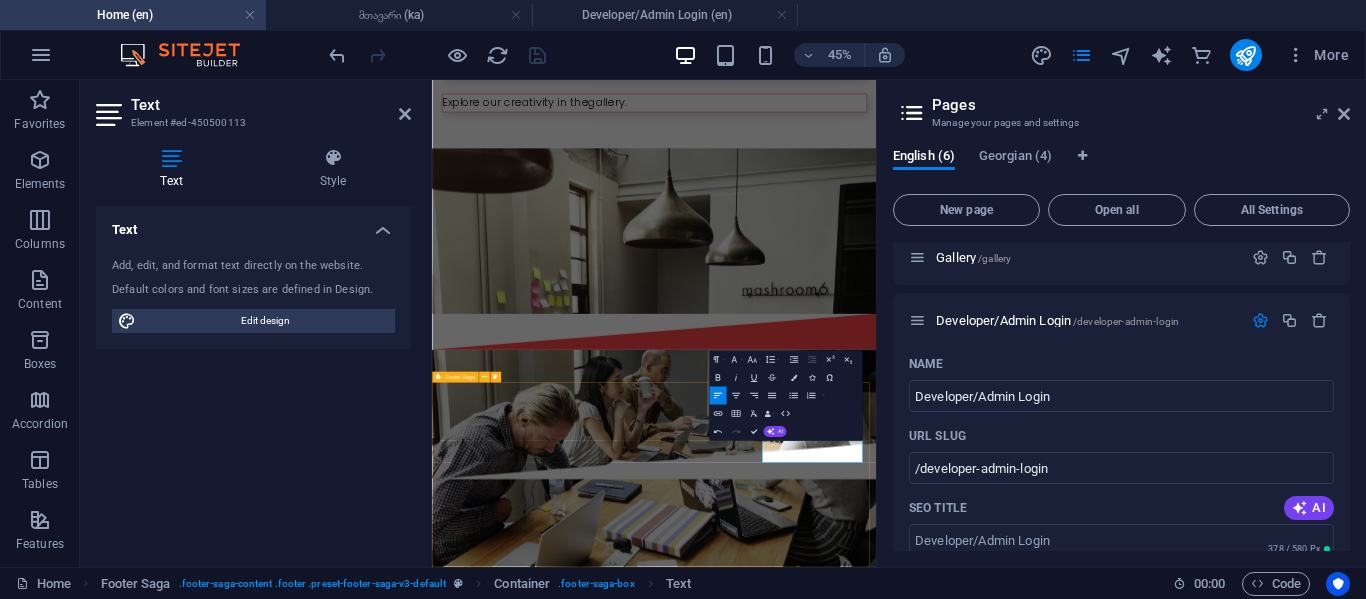 scroll, scrollTop: 0, scrollLeft: 8, axis: horizontal 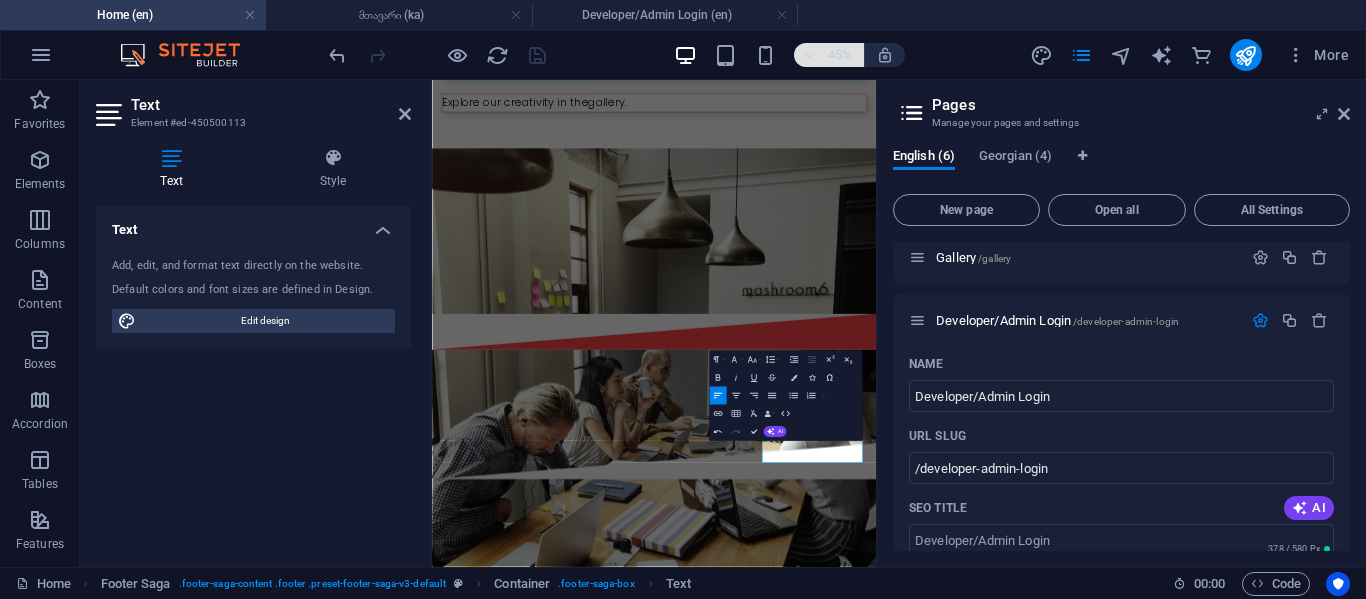 click on "45%" at bounding box center (840, 55) 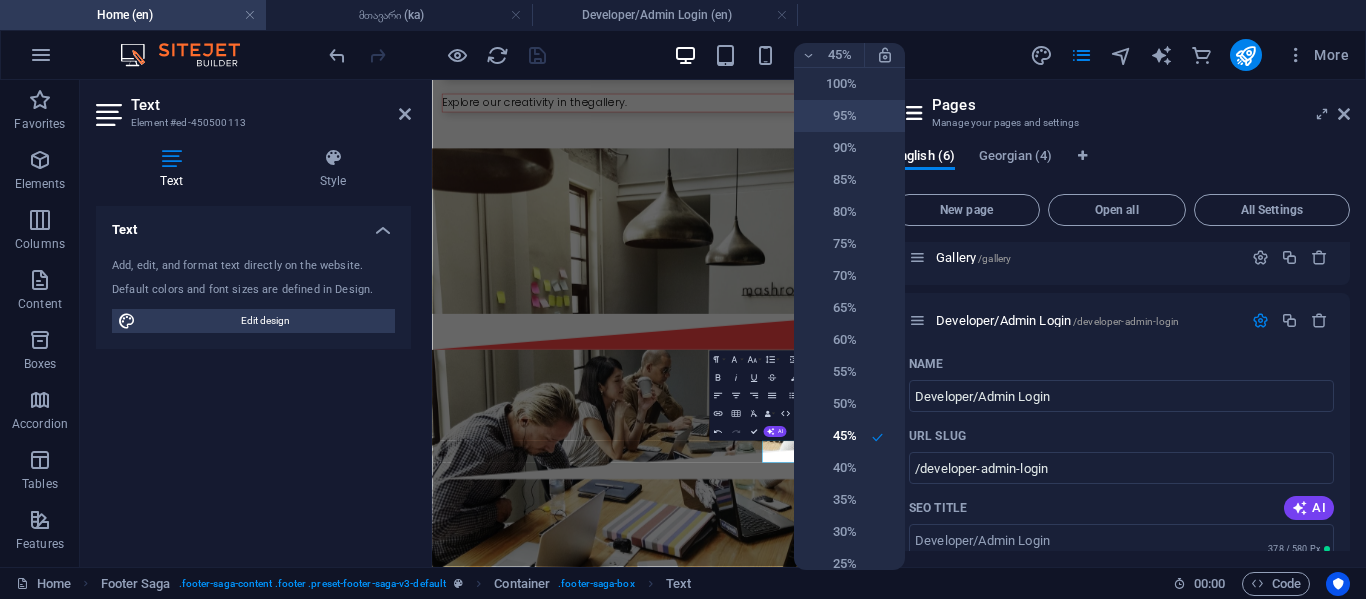 click on "95%" at bounding box center [831, 116] 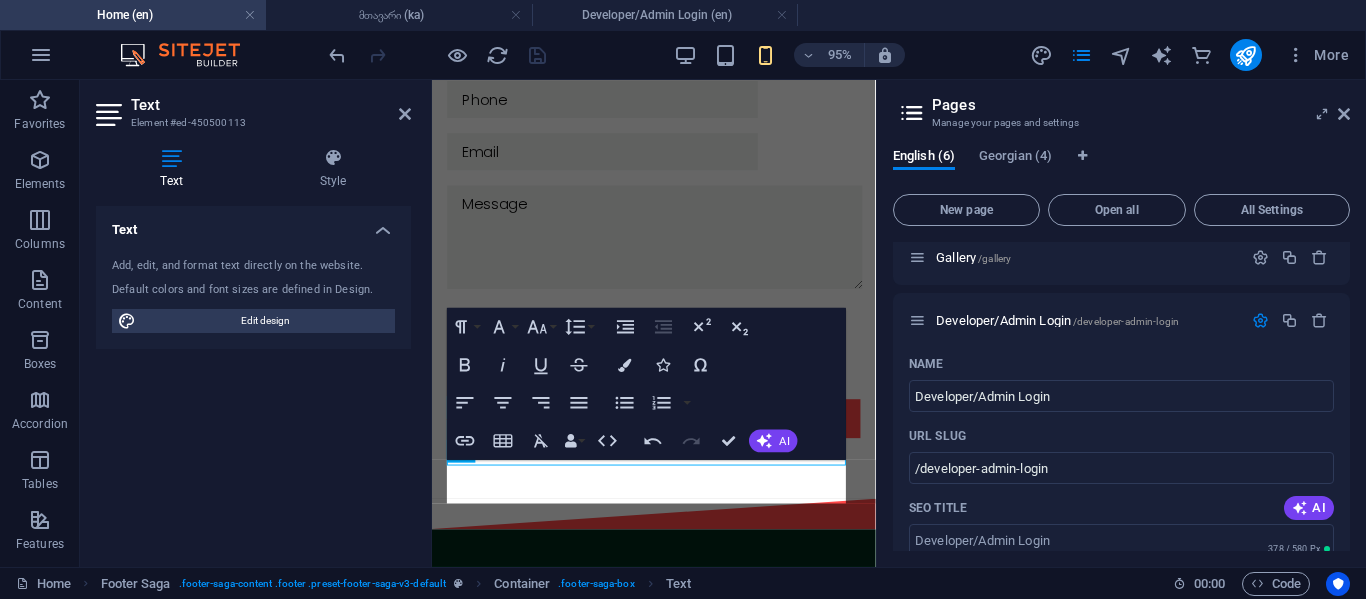 scroll, scrollTop: 5782, scrollLeft: 0, axis: vertical 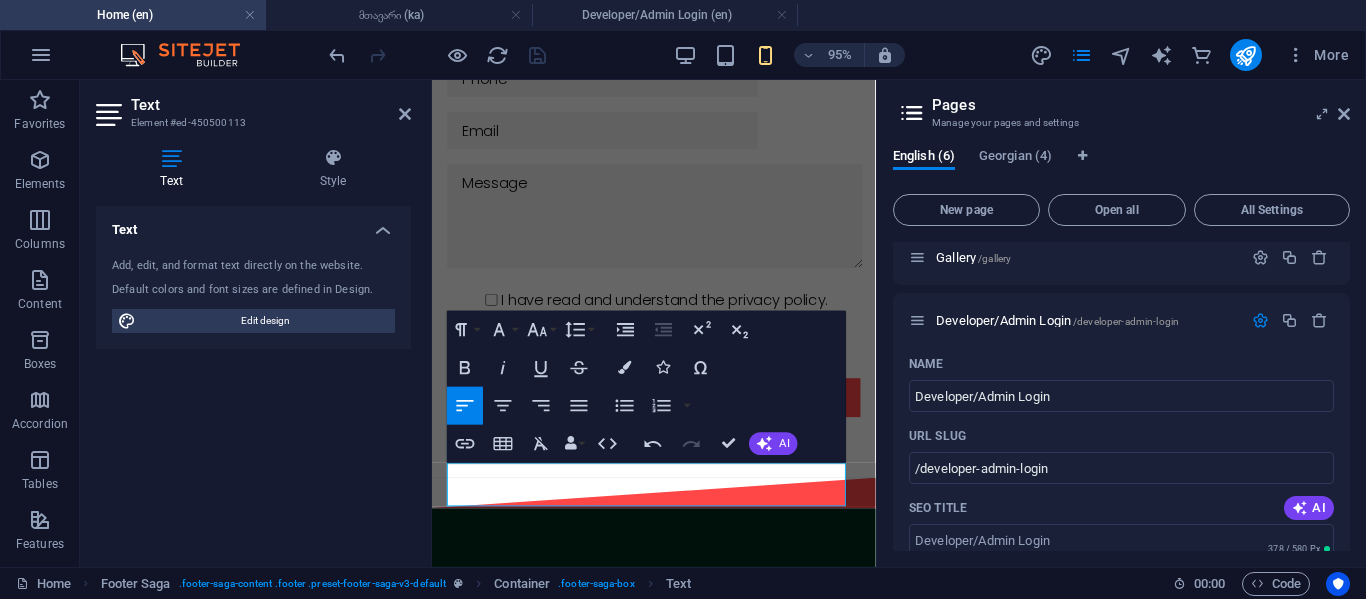 drag, startPoint x: 683, startPoint y: 515, endPoint x: 431, endPoint y: 424, distance: 267.92722 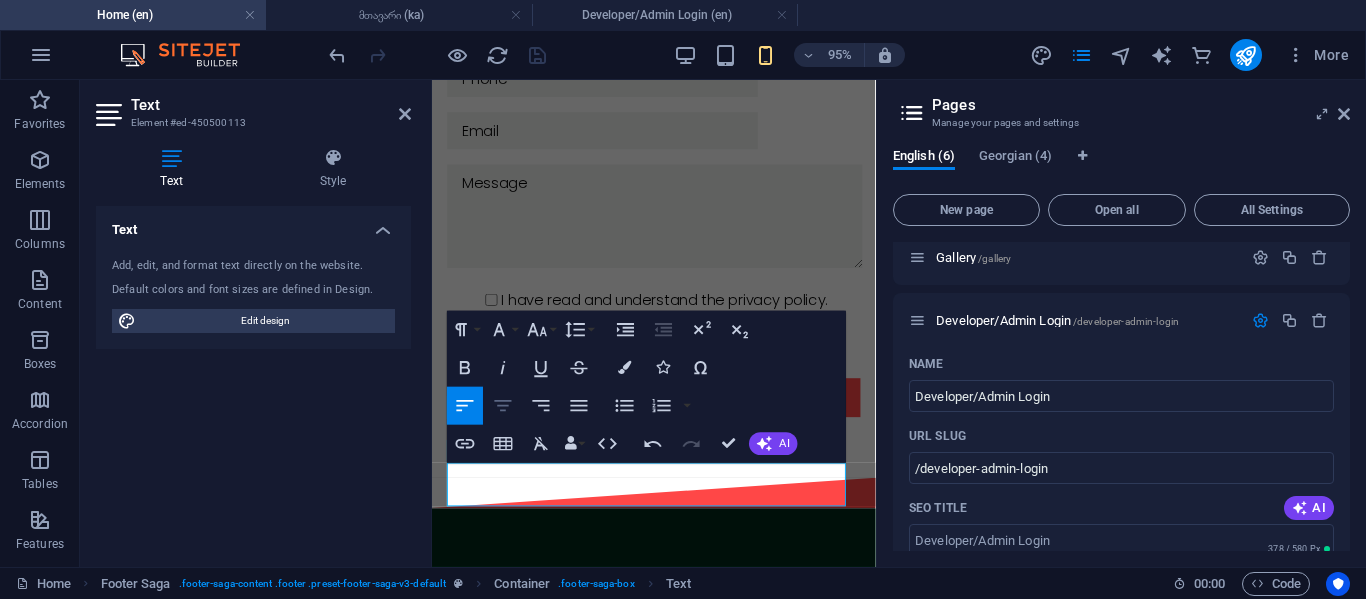click 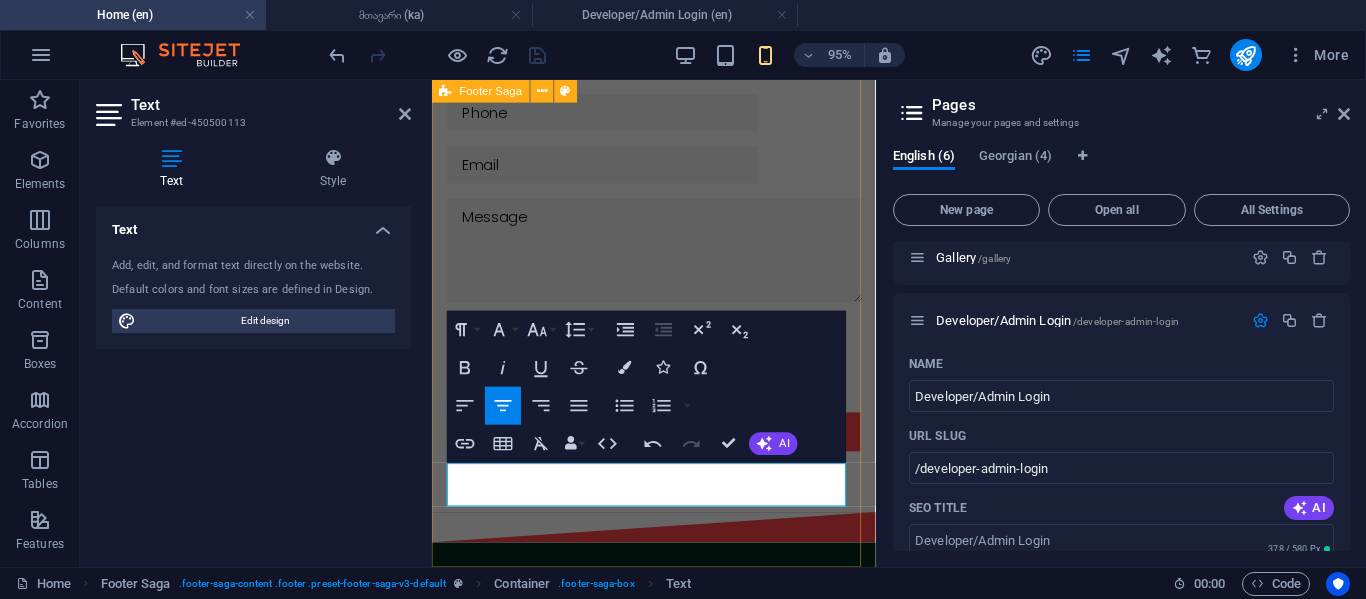 click on "Navigation Home About us Services Projects Team Contact Legal Notice Privacy Policy Subpage Developer/Admin Login Developer/Admin Login" at bounding box center [665, 1040] 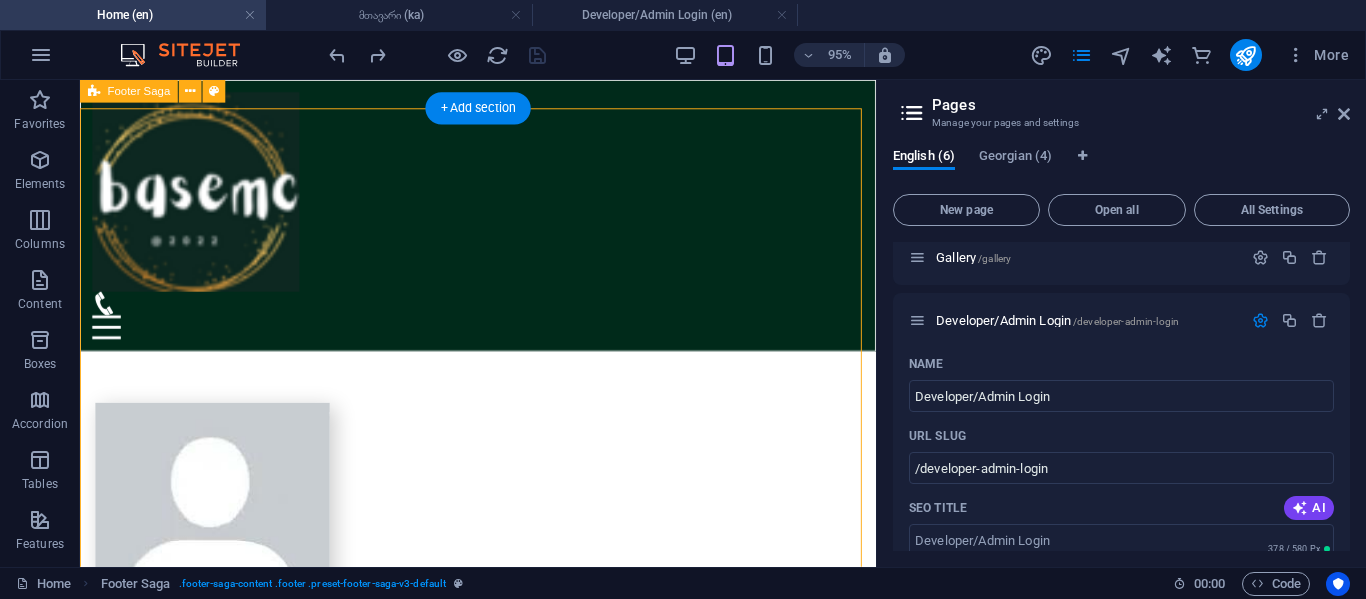 scroll, scrollTop: 4288, scrollLeft: 0, axis: vertical 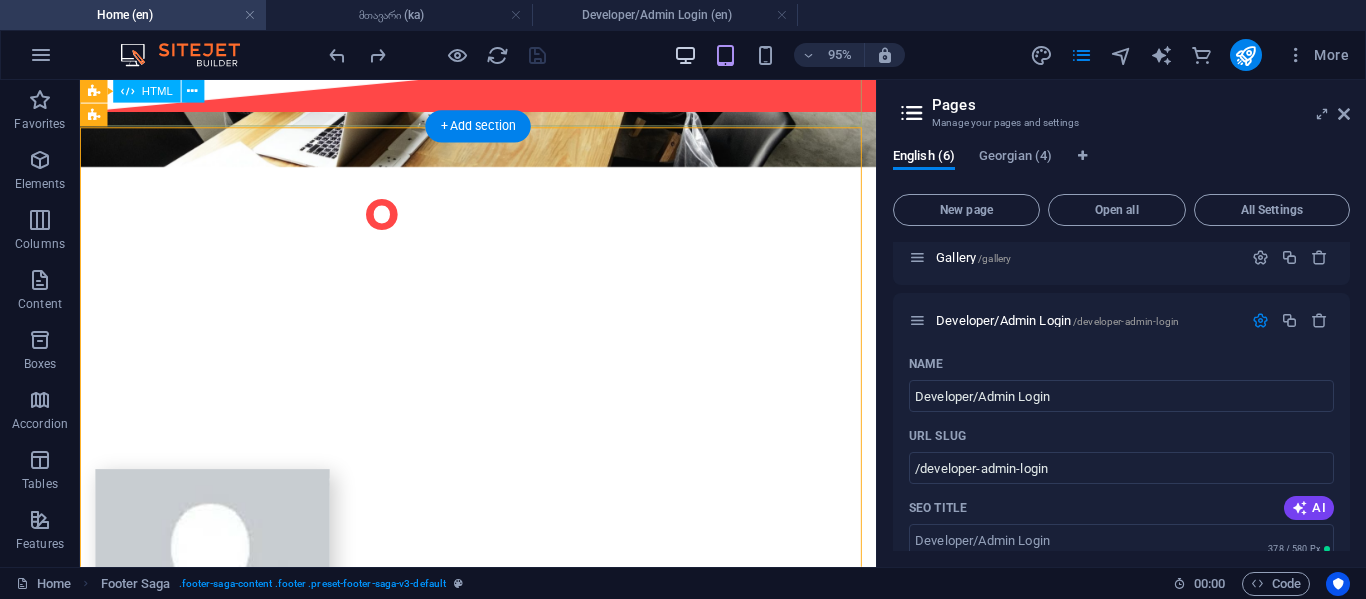 click at bounding box center [685, 55] 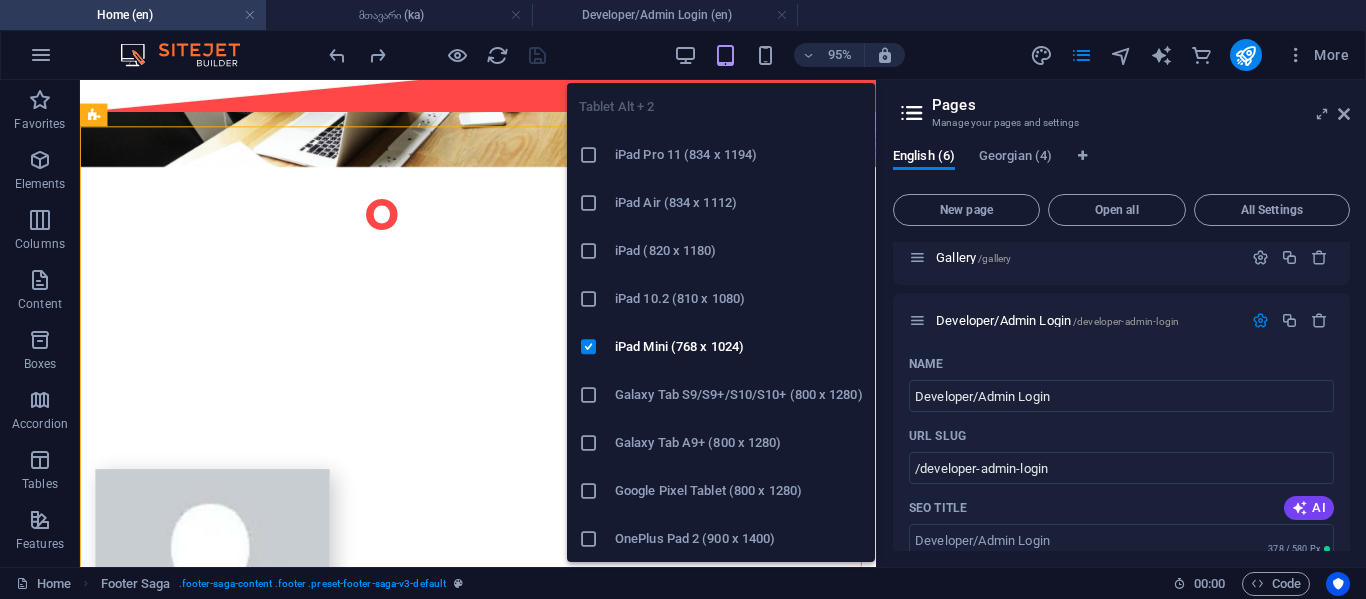 click at bounding box center (725, 55) 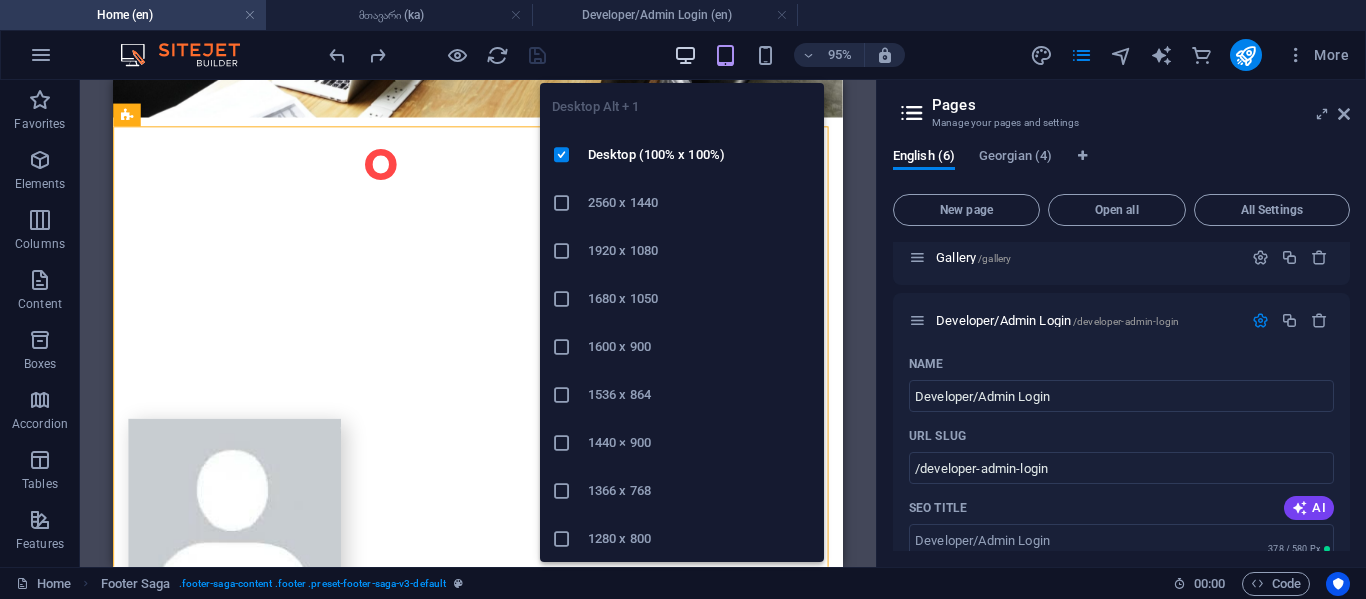 click at bounding box center (685, 55) 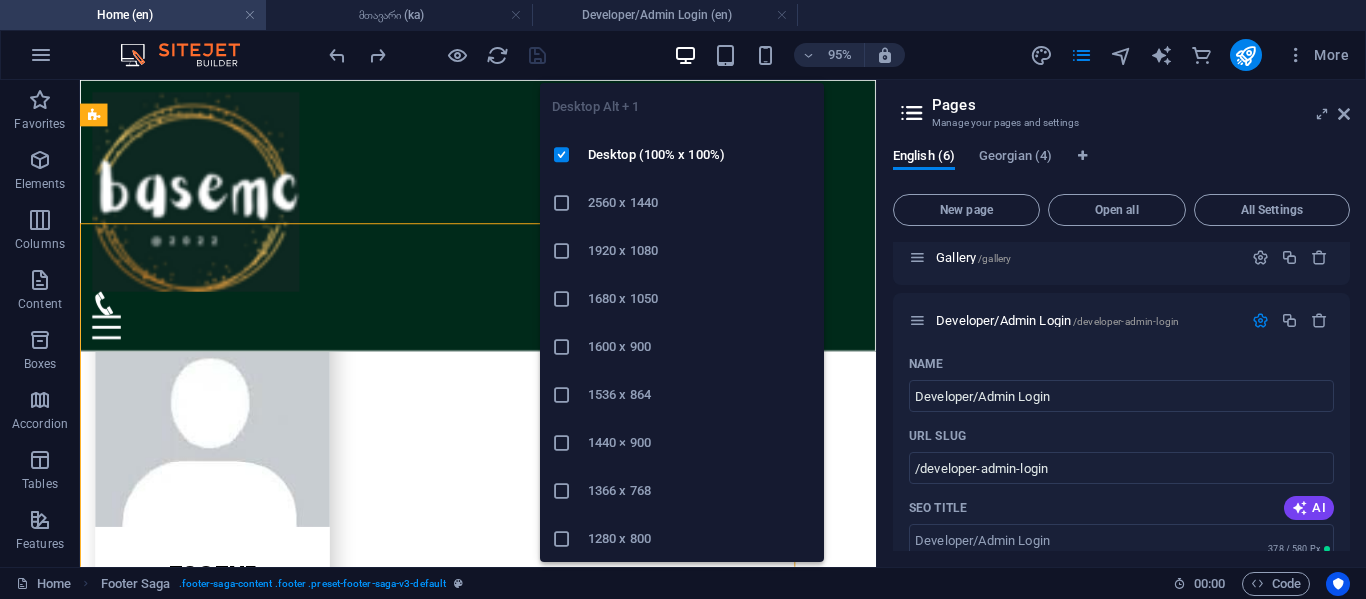 scroll, scrollTop: 4288, scrollLeft: 0, axis: vertical 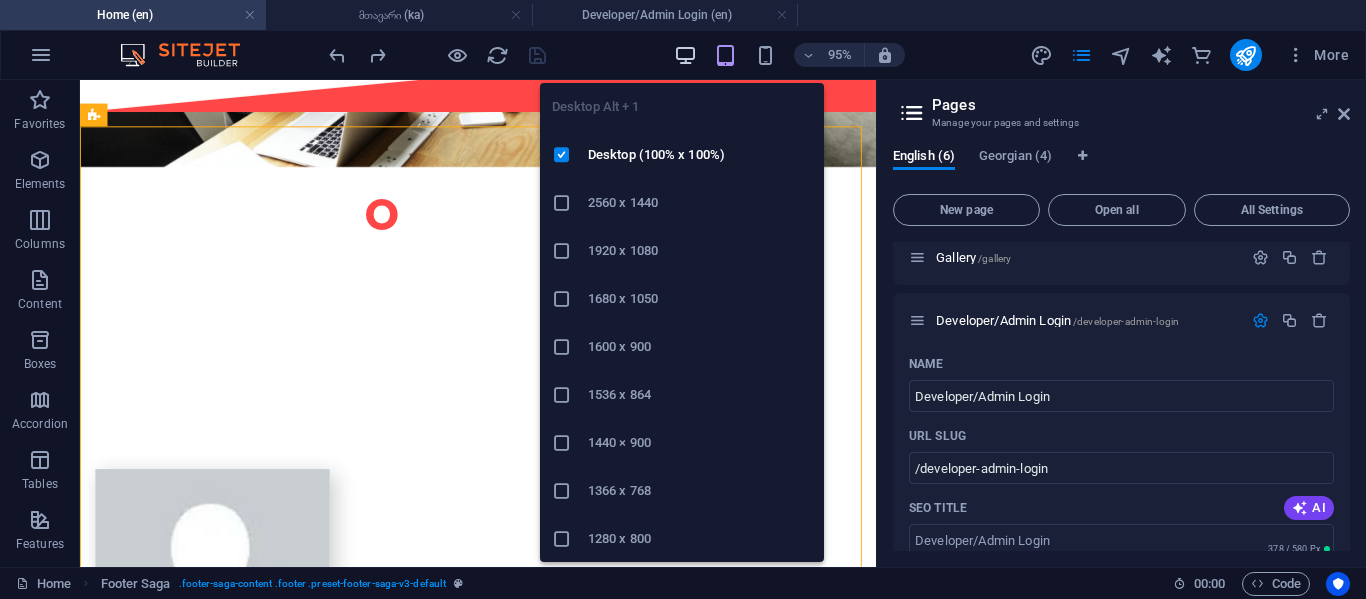 click at bounding box center [685, 55] 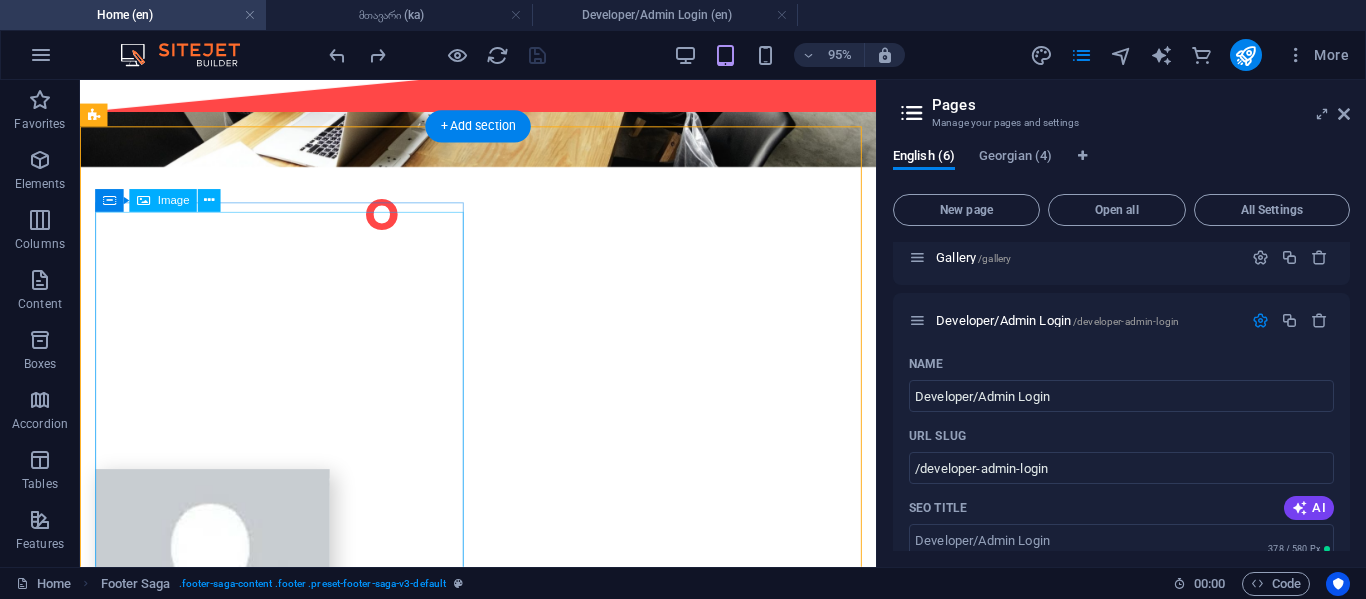 click at bounding box center (293, 3309) 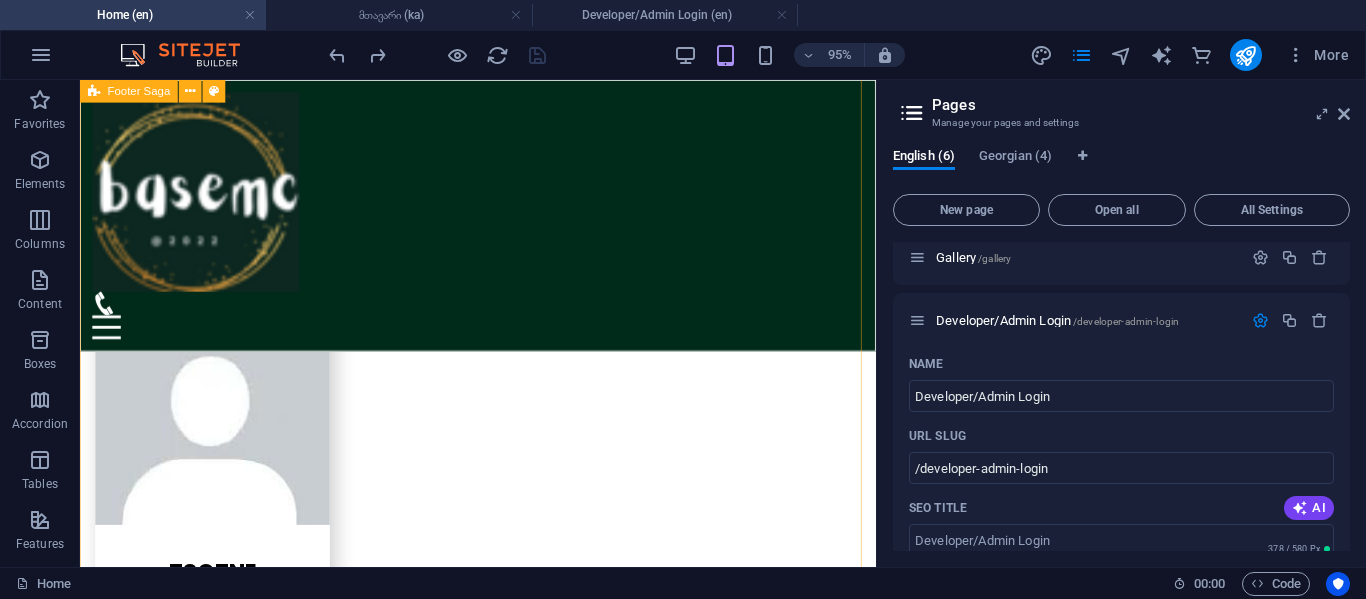 scroll, scrollTop: 4487, scrollLeft: 0, axis: vertical 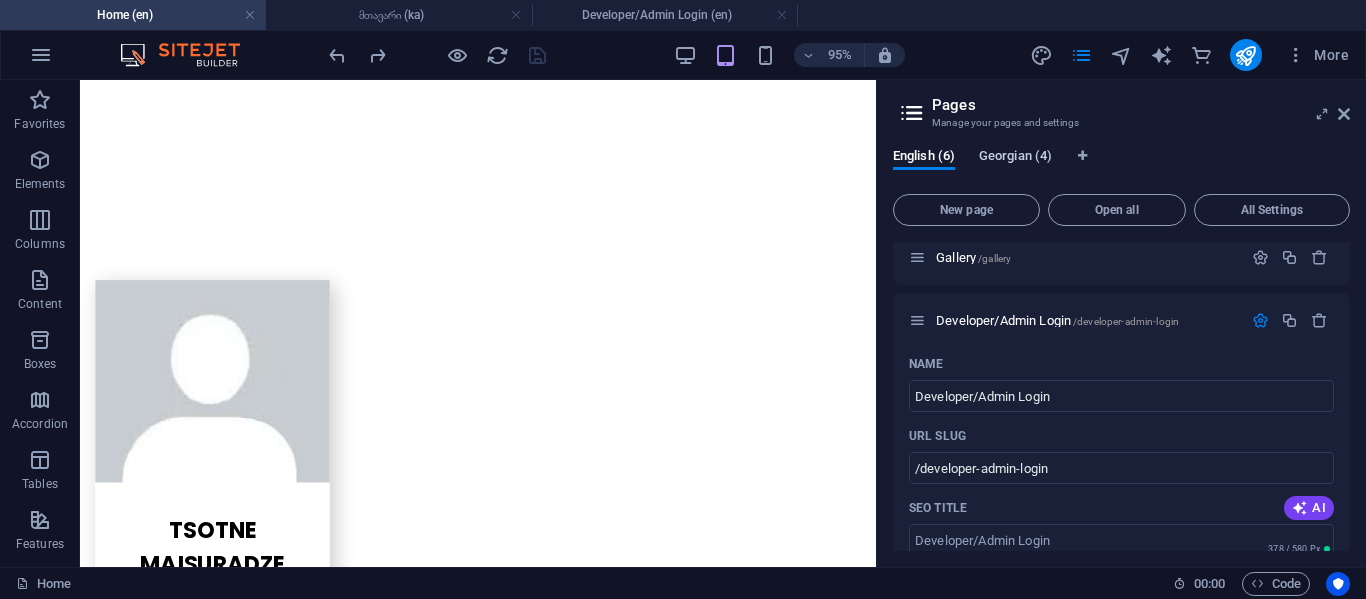click on "Georgian (4)" at bounding box center (1015, 158) 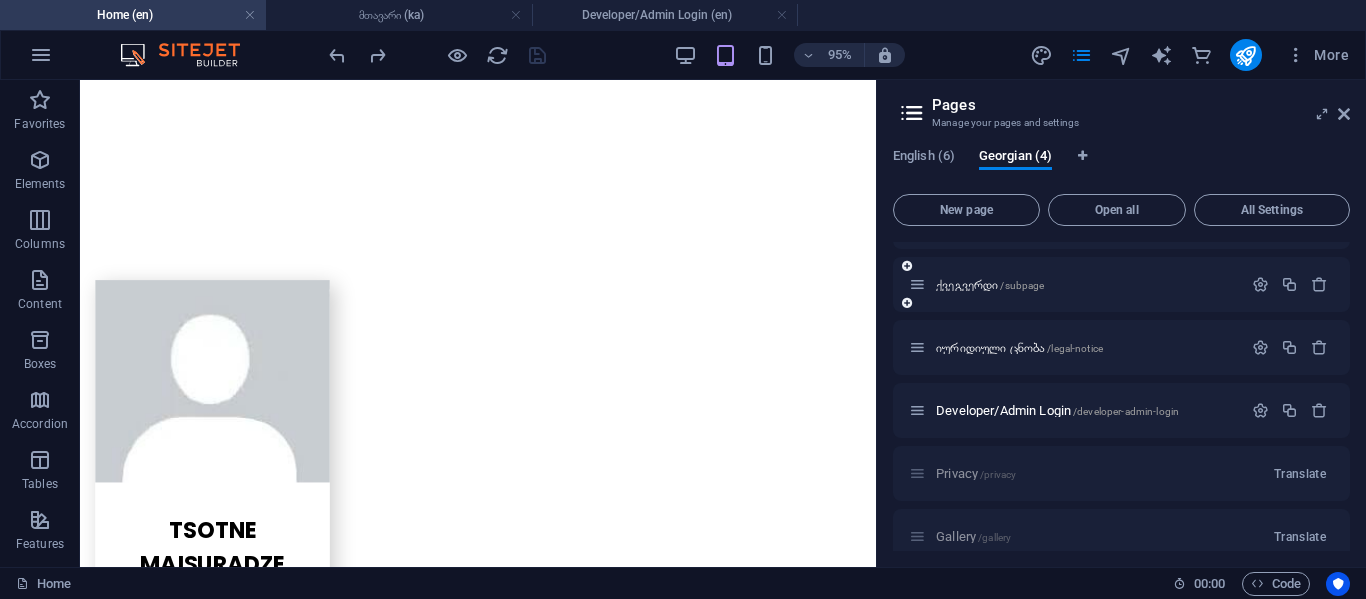 scroll, scrollTop: 69, scrollLeft: 0, axis: vertical 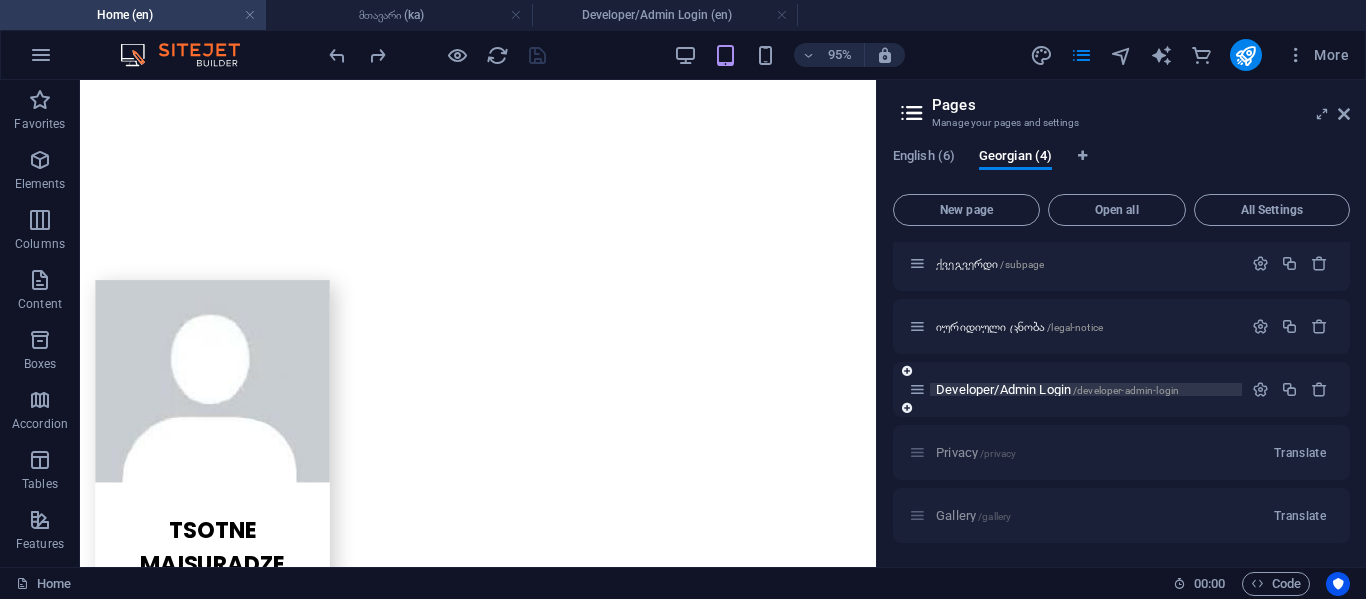 click on "Developer/Admin Login /developer-admin-login" at bounding box center [1057, 389] 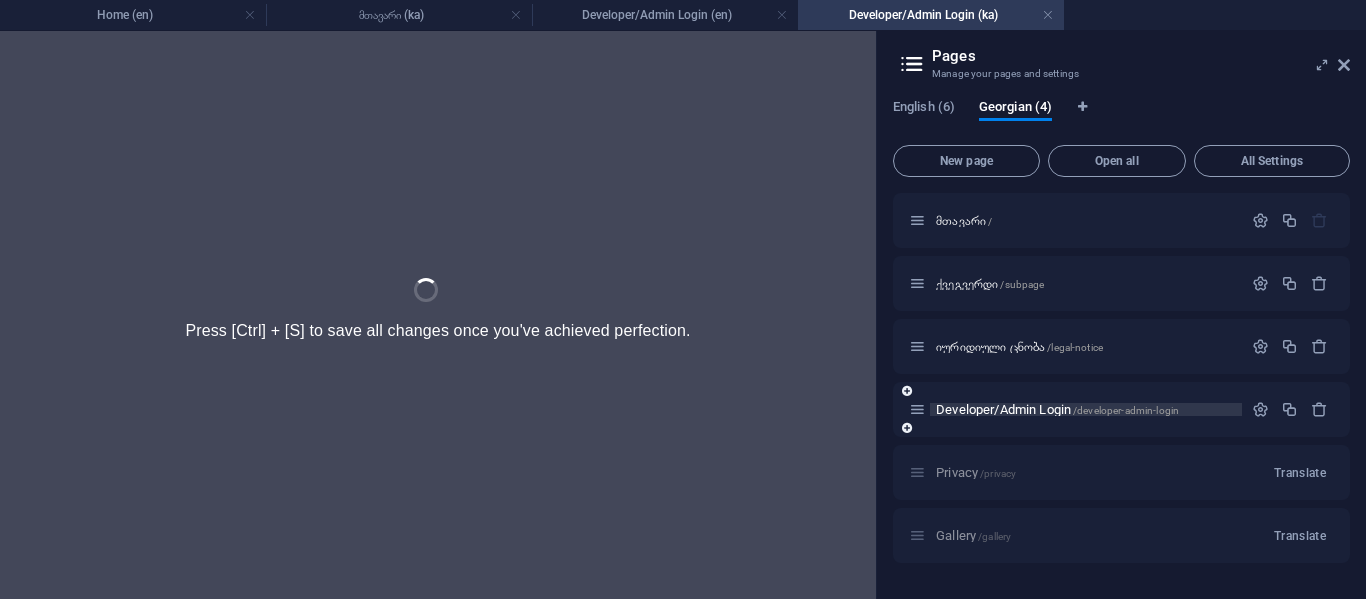 scroll, scrollTop: 0, scrollLeft: 0, axis: both 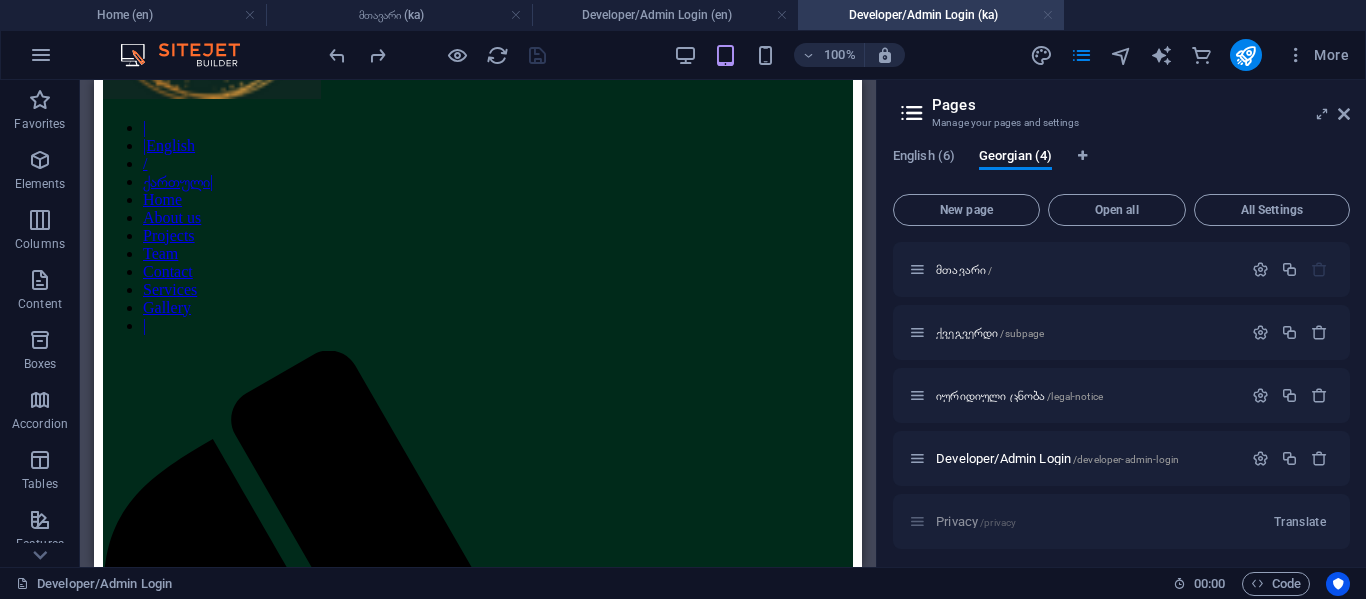 click at bounding box center (1048, 15) 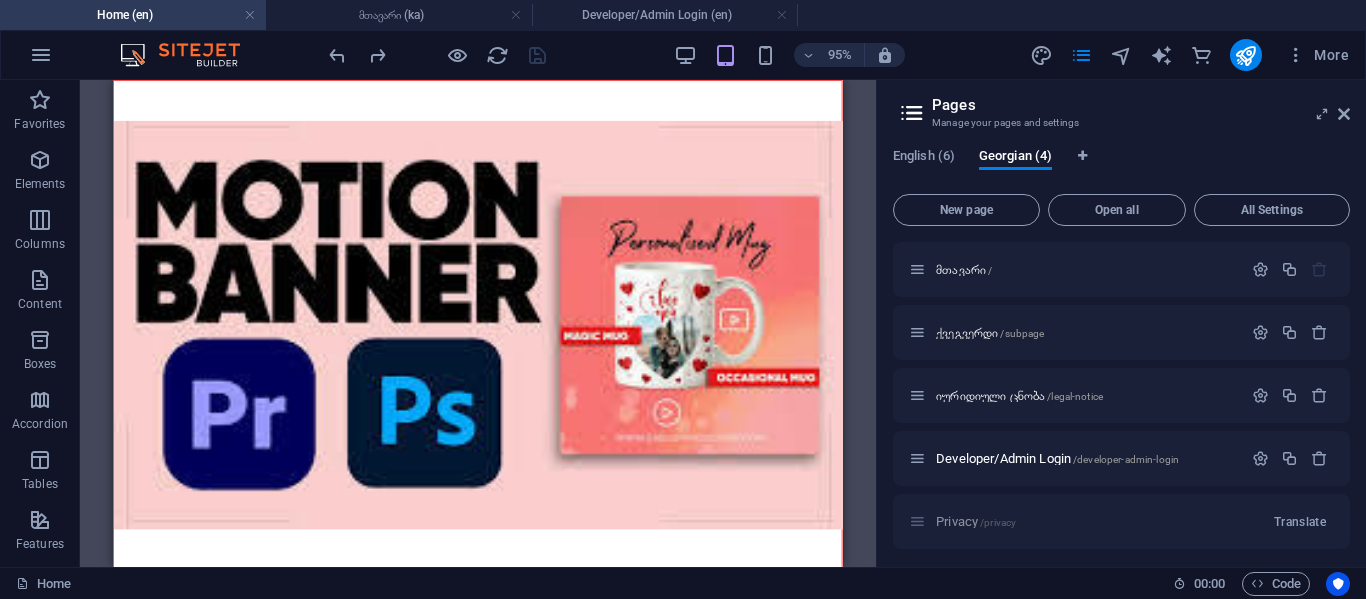 scroll, scrollTop: 4402, scrollLeft: 0, axis: vertical 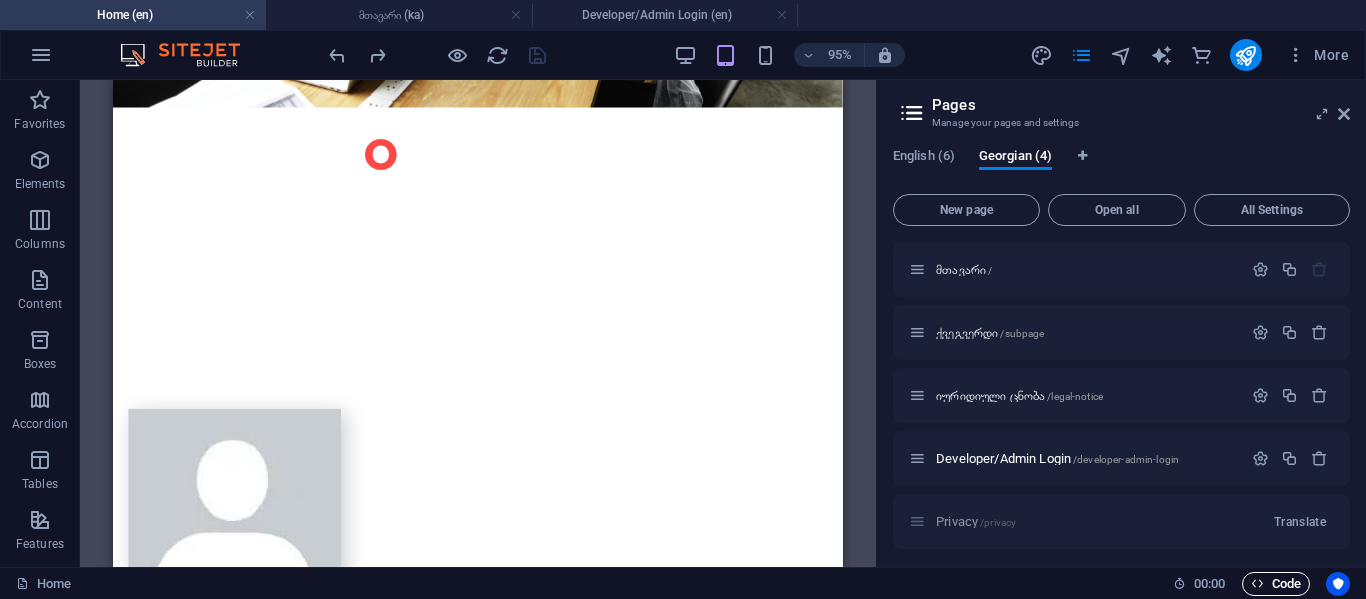 click on "Code" at bounding box center [1276, 584] 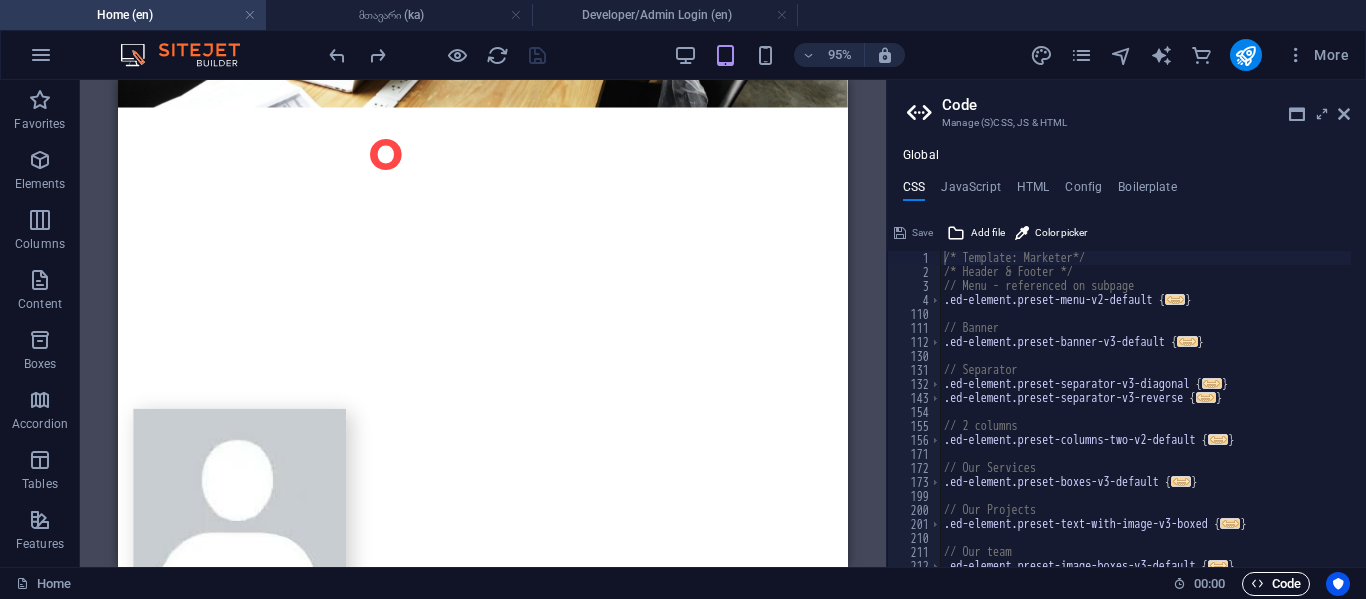 click on "Code" at bounding box center (1276, 584) 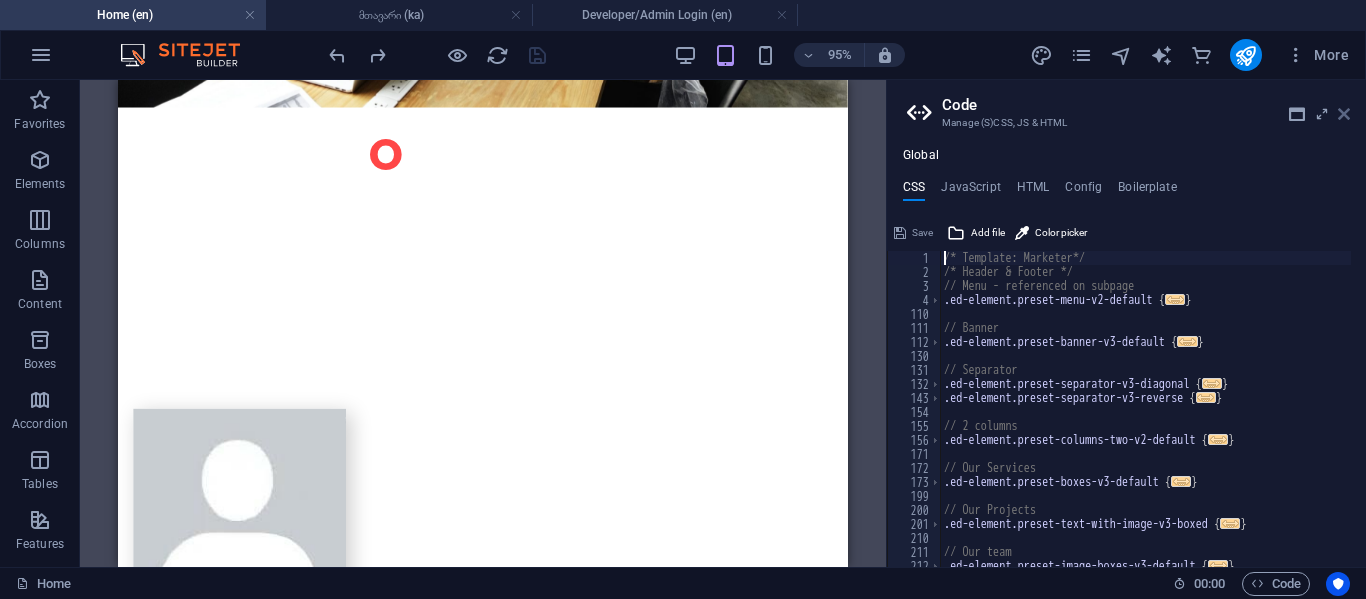 click at bounding box center [1344, 114] 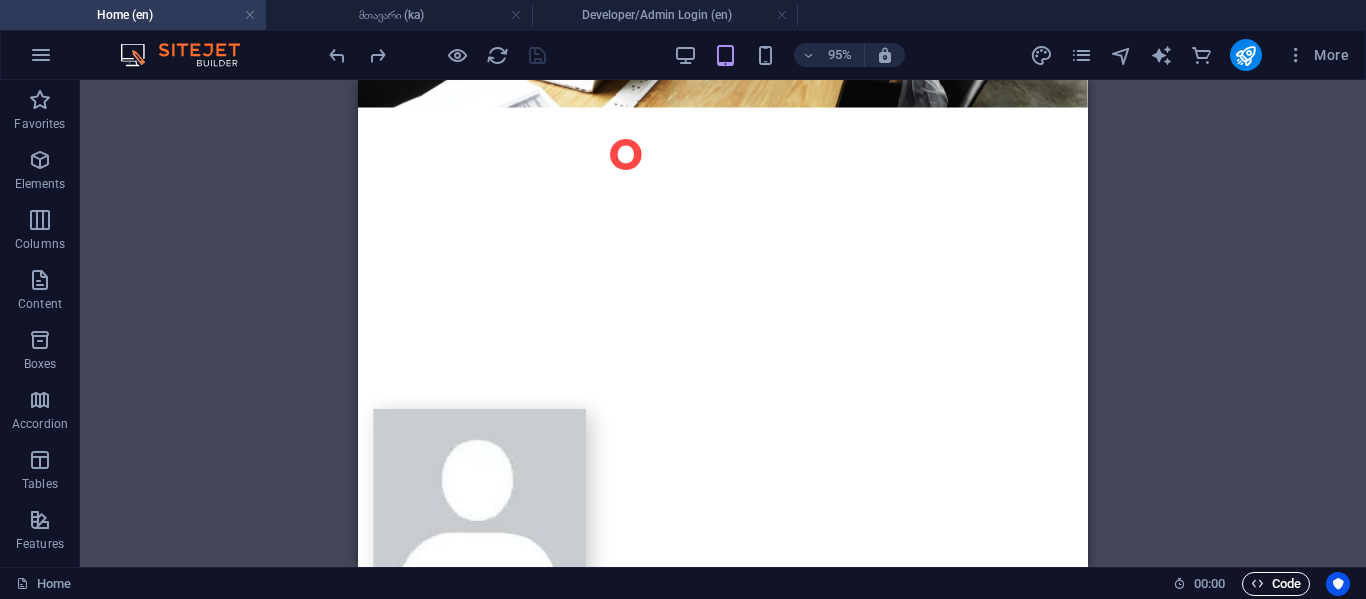 click on "Code" at bounding box center [1276, 584] 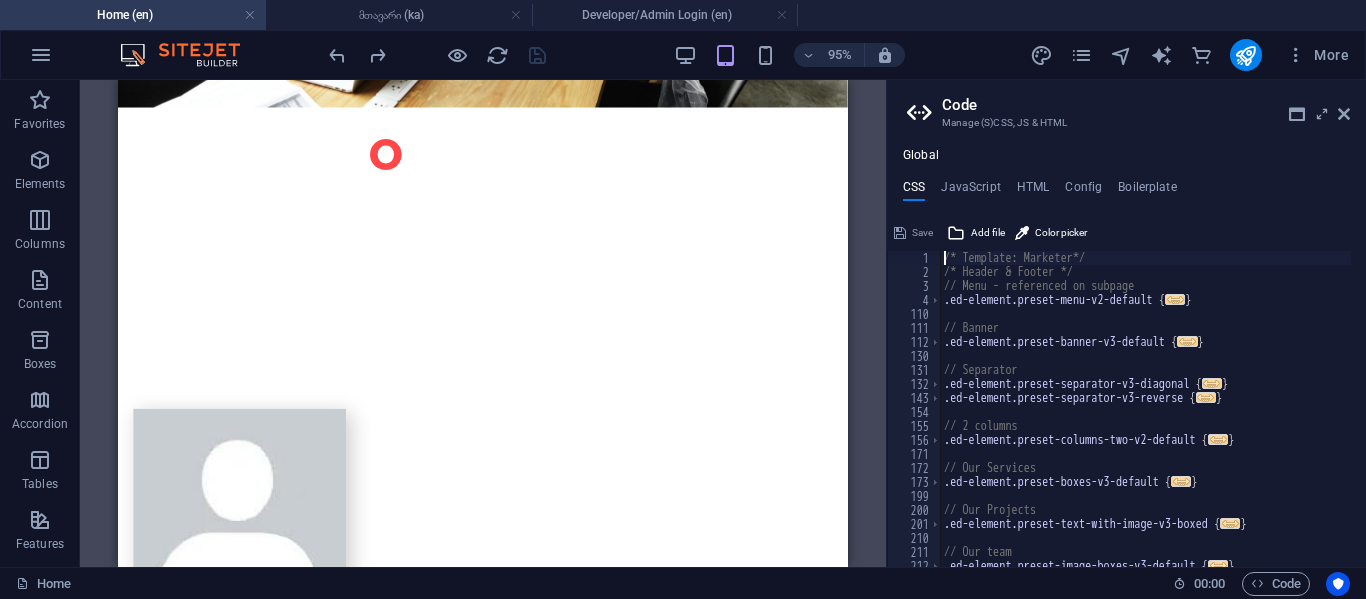 scroll, scrollTop: 146, scrollLeft: 0, axis: vertical 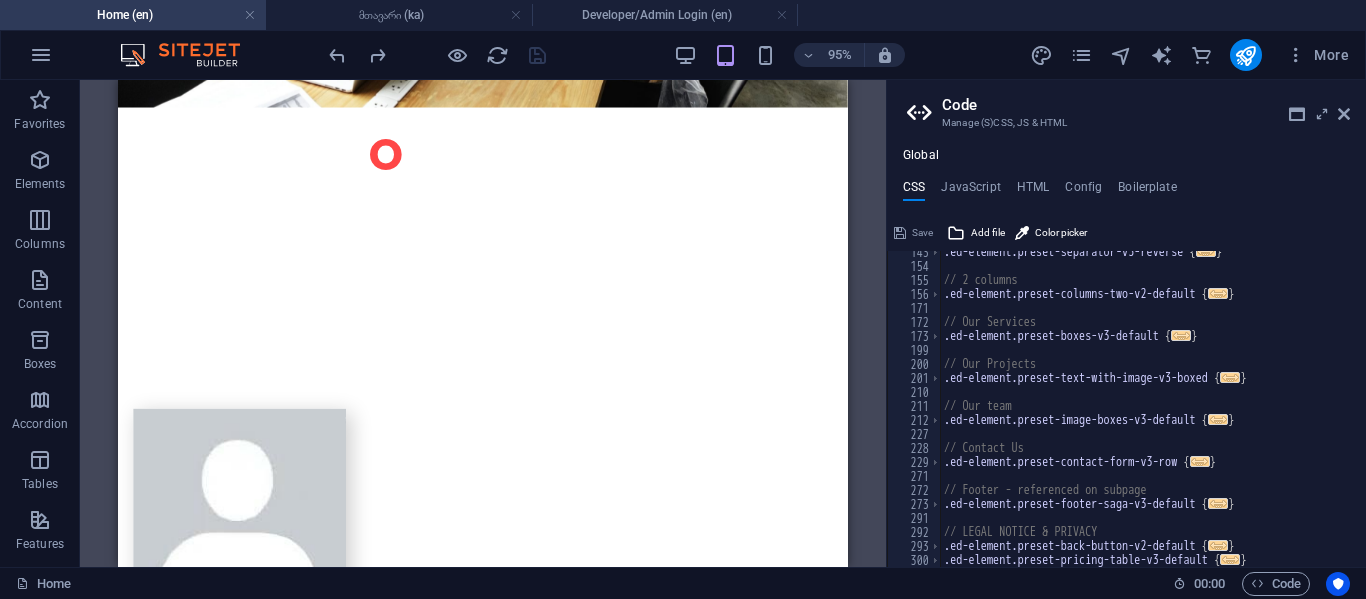 click on "Code Manage (S)CSS, JS & HTML Global CSS JavaScript HTML Config Boilerplate /* Template: Marketer*/ 143 154 155 156 171 172 173 199 200 201 210 211 212 227 228 229 271 272 273 291 292 293 300 .ed-element.preset-separator-v3-reverse   { ... } // 2 columns .ed-element.preset-columns-two-v2-default   { ... } // Our Services .ed-element.preset-boxes-v3-default   { ... } // Our Projects .ed-element.preset-text-with-image-v3-boxed   { ... } // Our team .ed-element.preset-image-boxes-v3-default   { ... } // Contact Us .ed-element.preset-contact-form-v3-row   { ... } // Footer - referenced on subpage .ed-element.preset-footer-saga-v3-default   { ... } // LEGAL NOTICE & PRIVACY .ed-element.preset-back-button-v2-default   { ... } .ed-element.preset-pricing-table-v3-default   { ... }     Save Add file Color picker     Save Add file     Save Add file" at bounding box center (1126, 323) 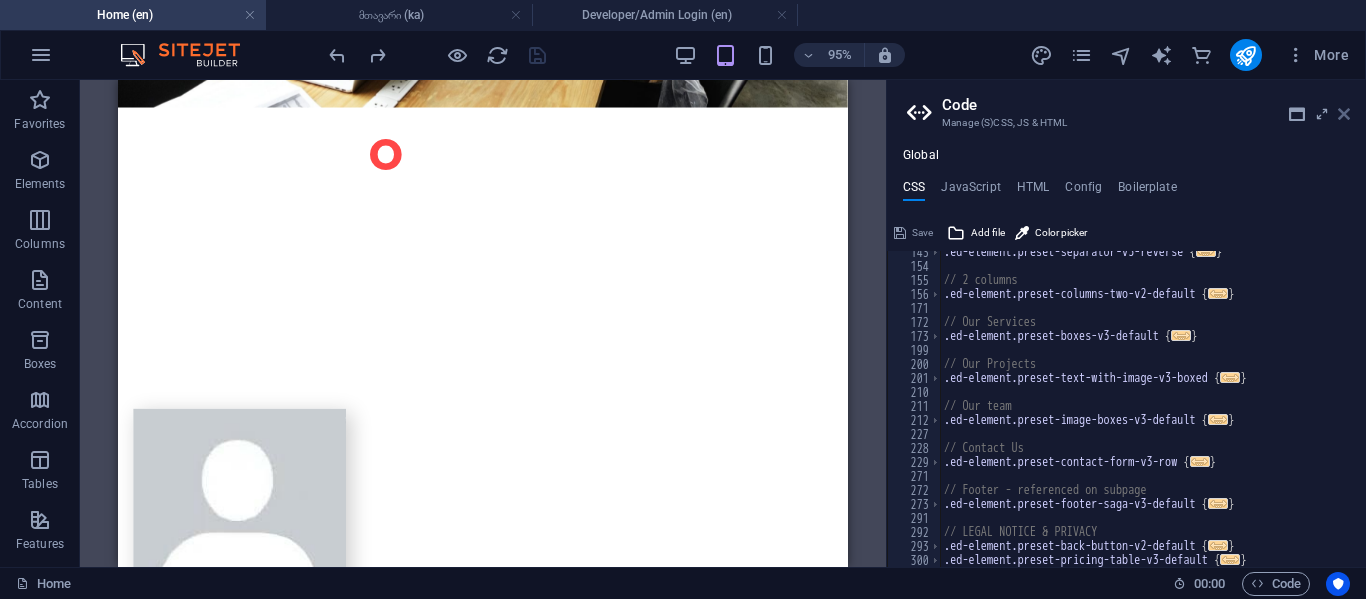 click at bounding box center (1344, 114) 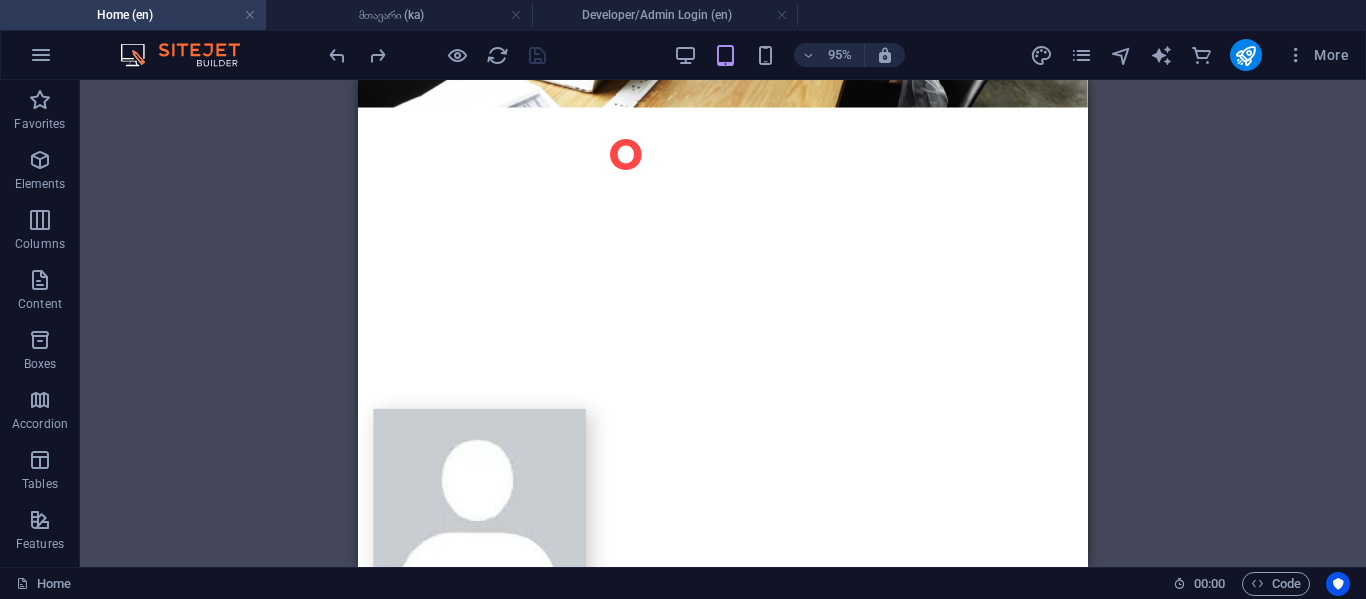 click on "More" at bounding box center [1193, 55] 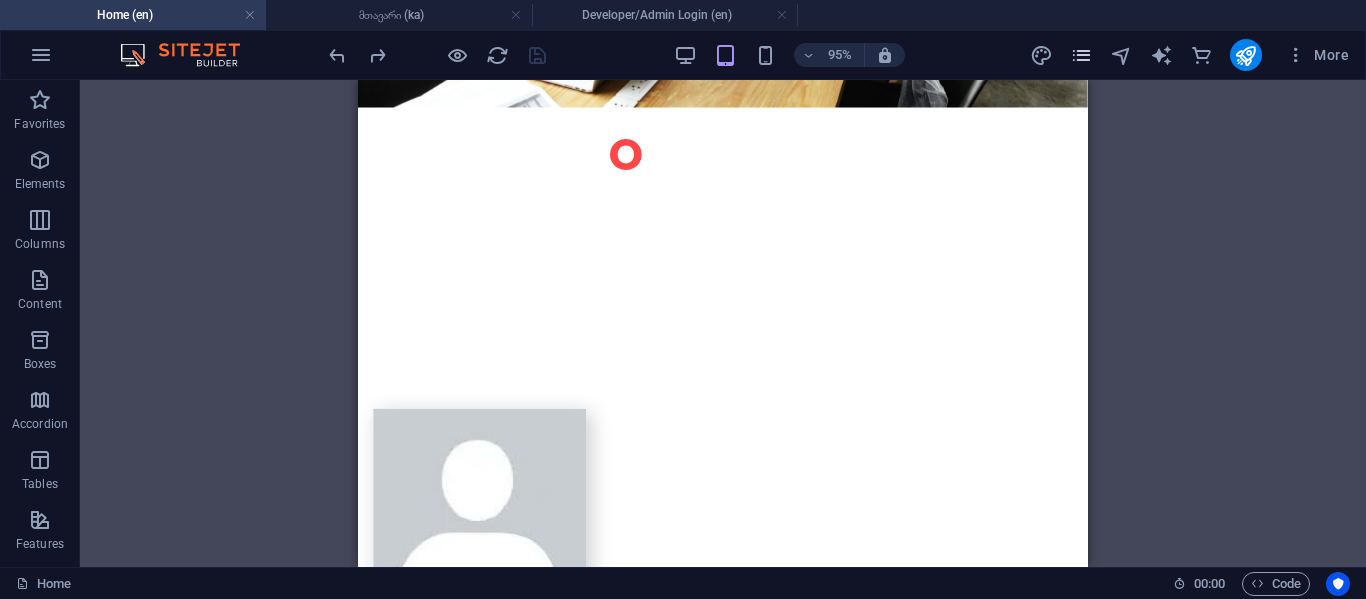 click at bounding box center [1081, 55] 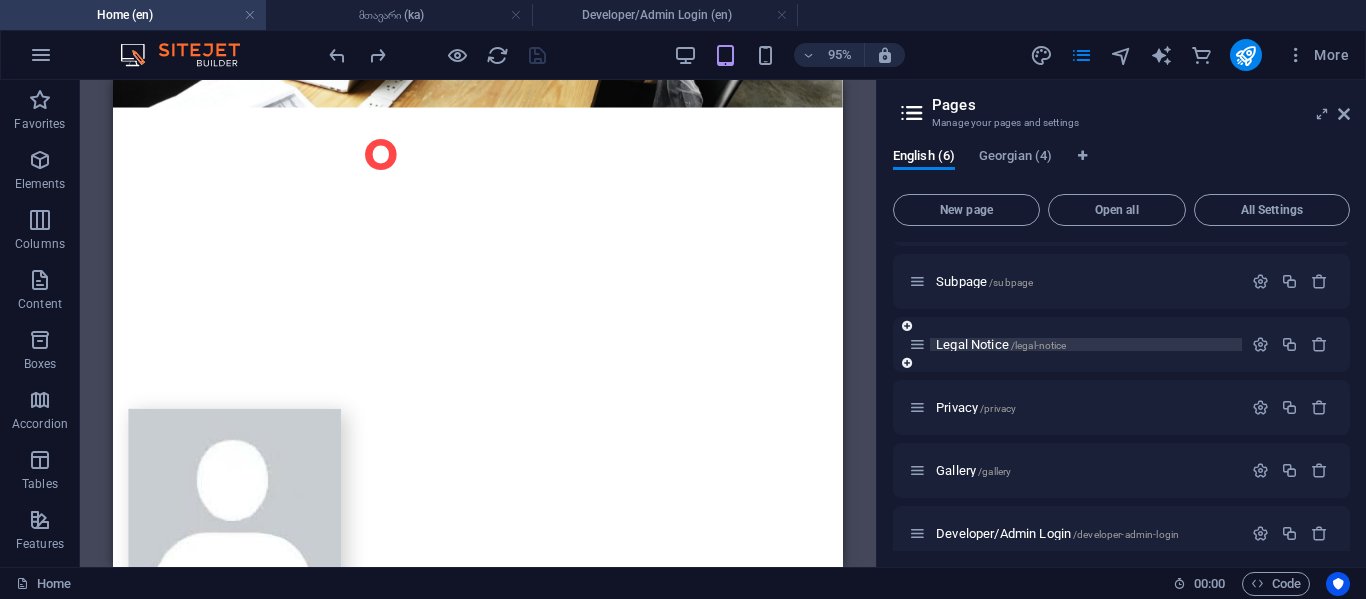 scroll, scrollTop: 69, scrollLeft: 0, axis: vertical 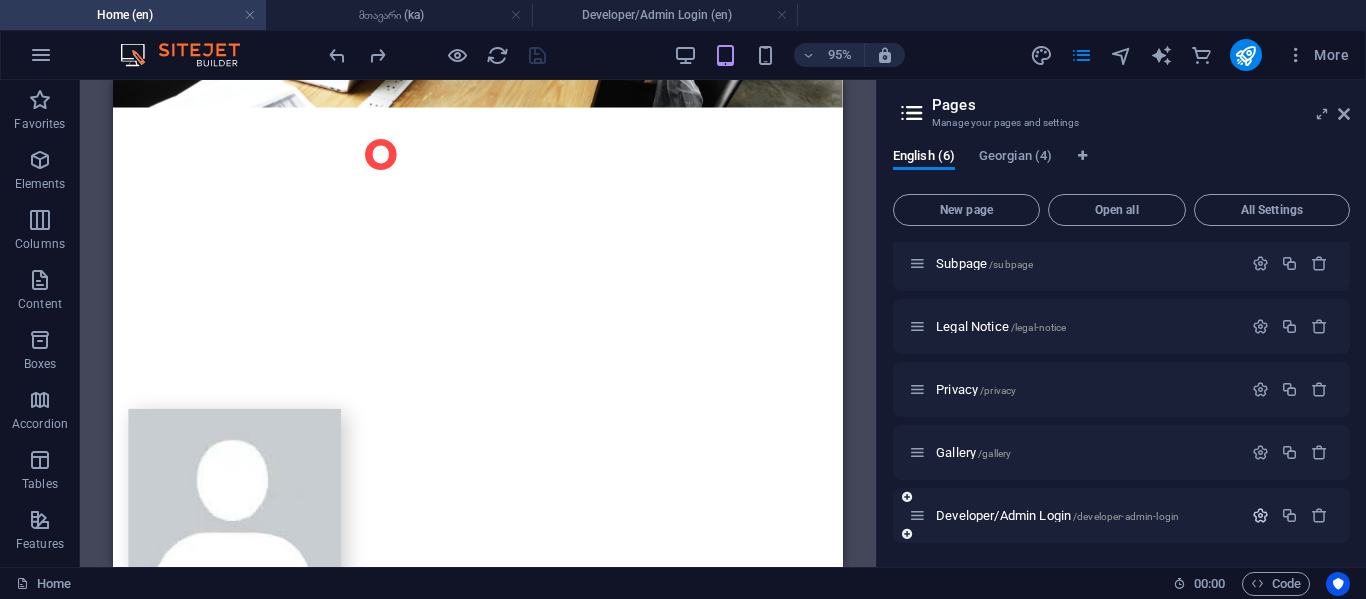 click at bounding box center [1260, 515] 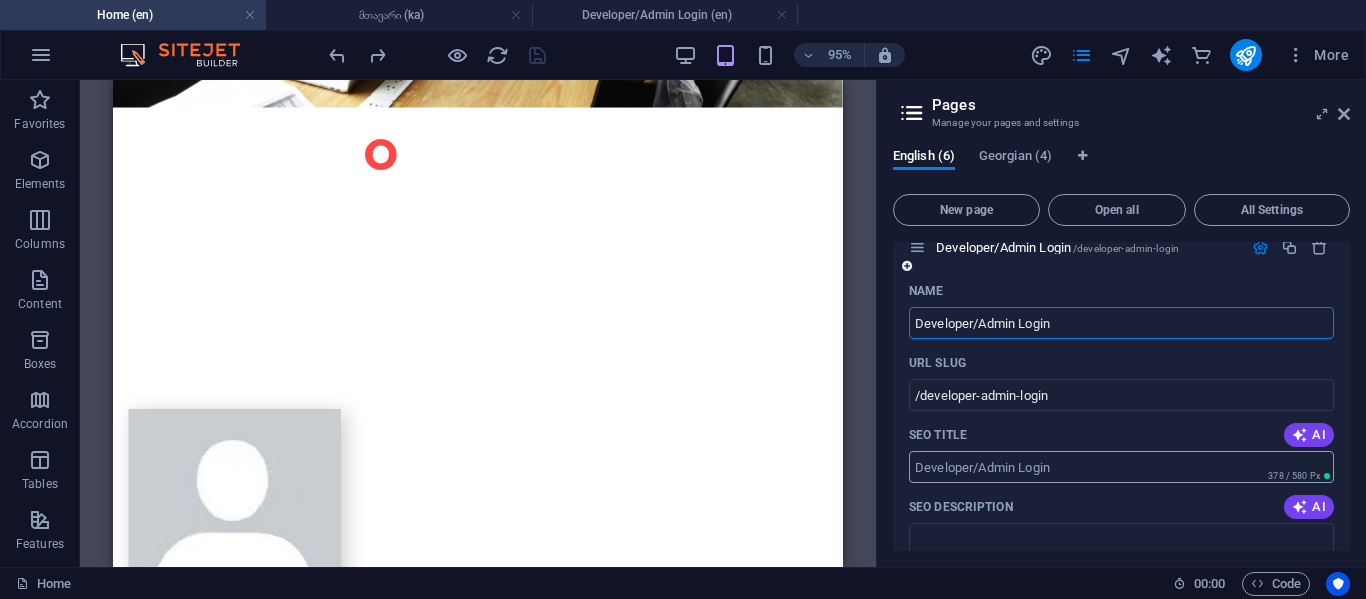 scroll, scrollTop: 364, scrollLeft: 0, axis: vertical 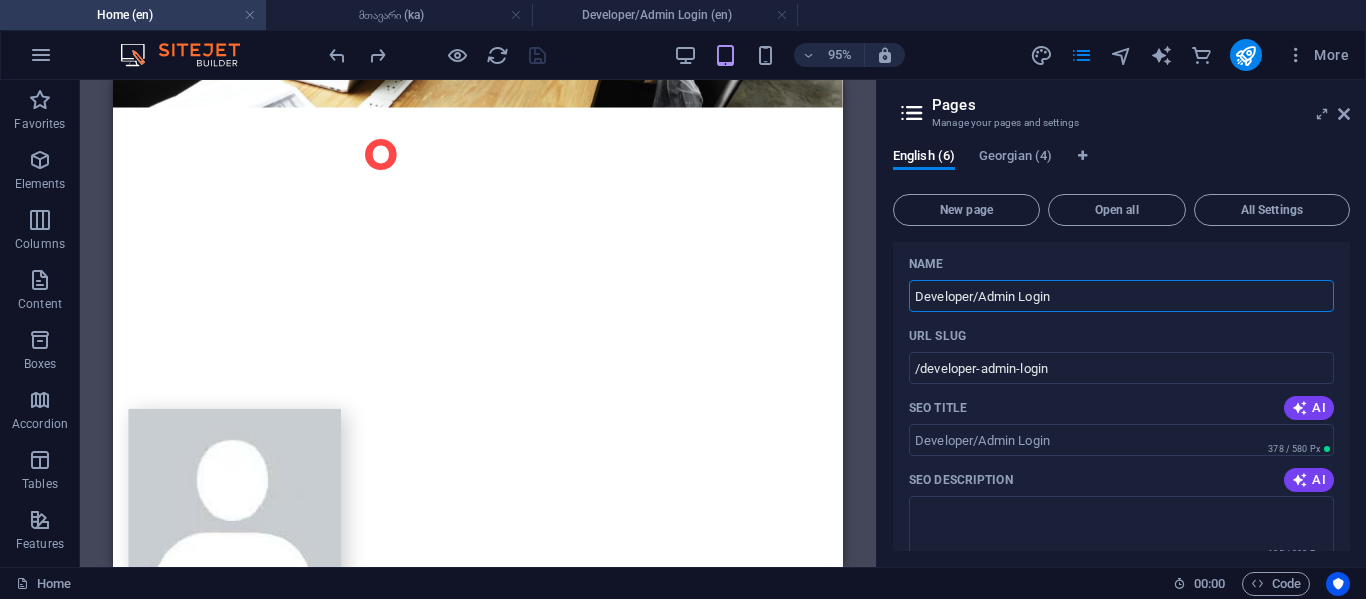 drag, startPoint x: 1213, startPoint y: 368, endPoint x: 717, endPoint y: 301, distance: 500.50473 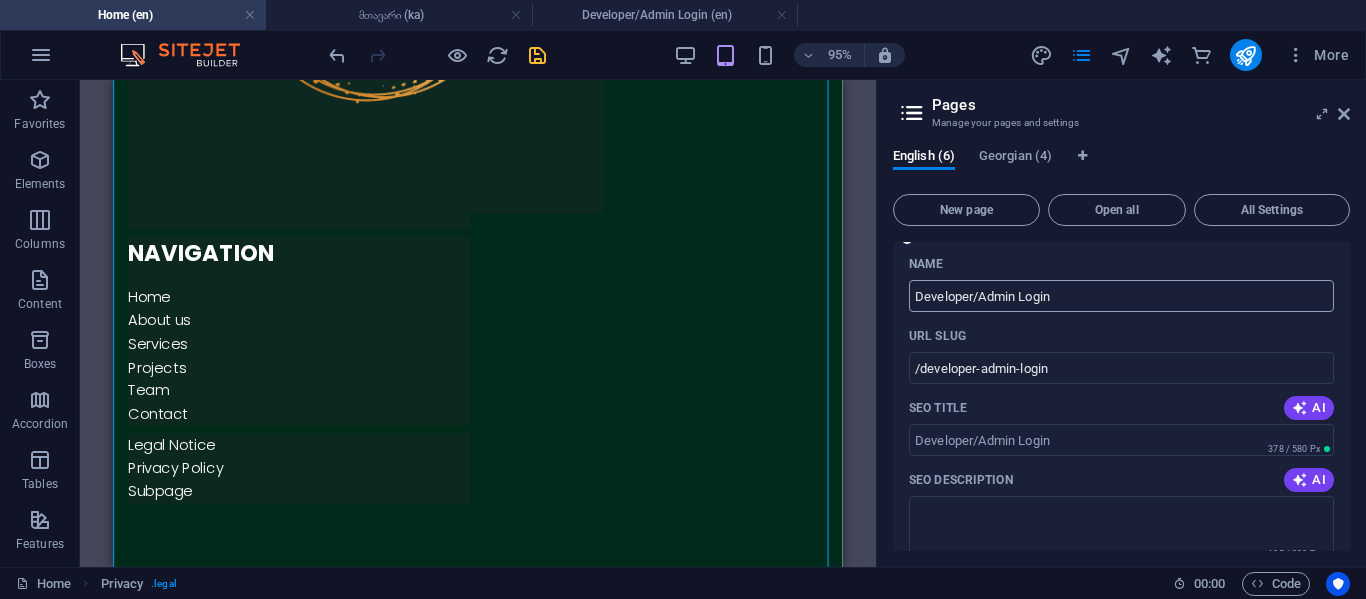 scroll, scrollTop: 4555, scrollLeft: 0, axis: vertical 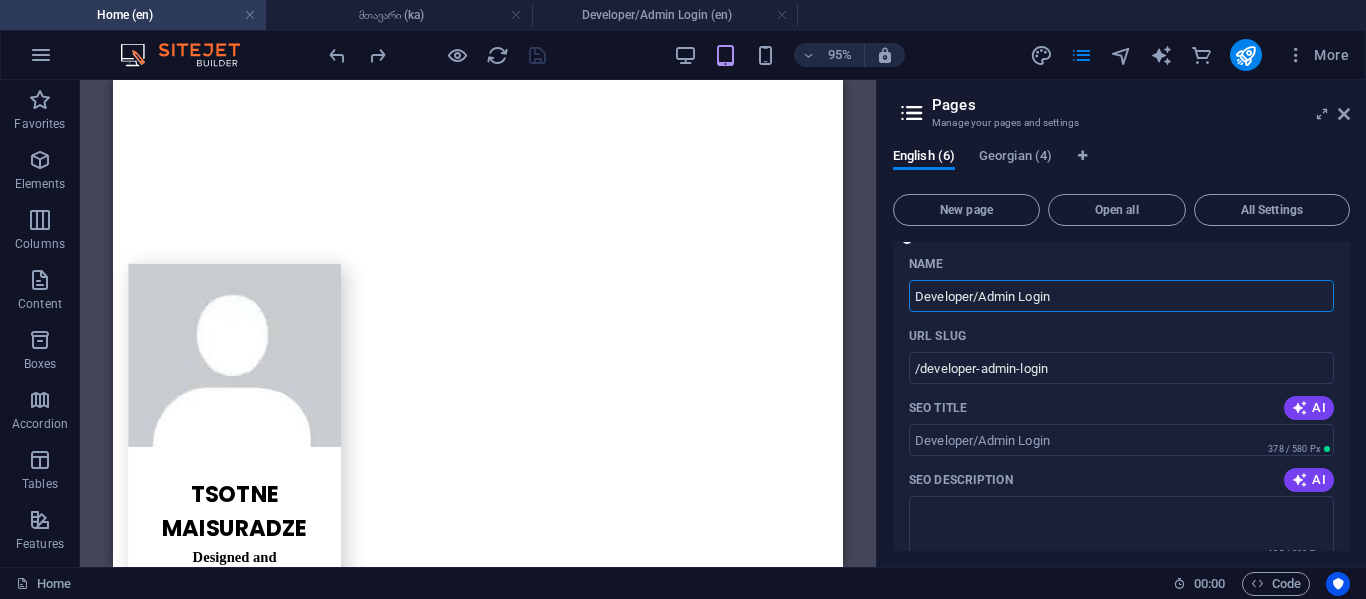 click on "Developer/Admin Login" at bounding box center [1121, 296] 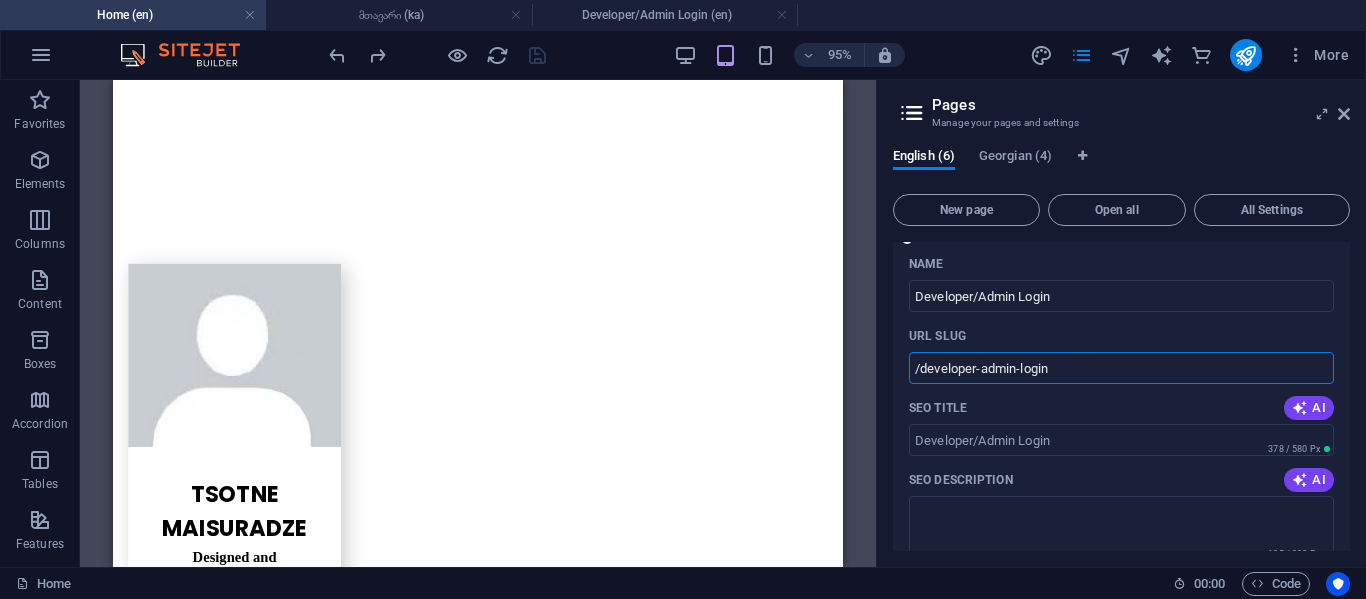 click on "/developer-admin-login" at bounding box center (1121, 368) 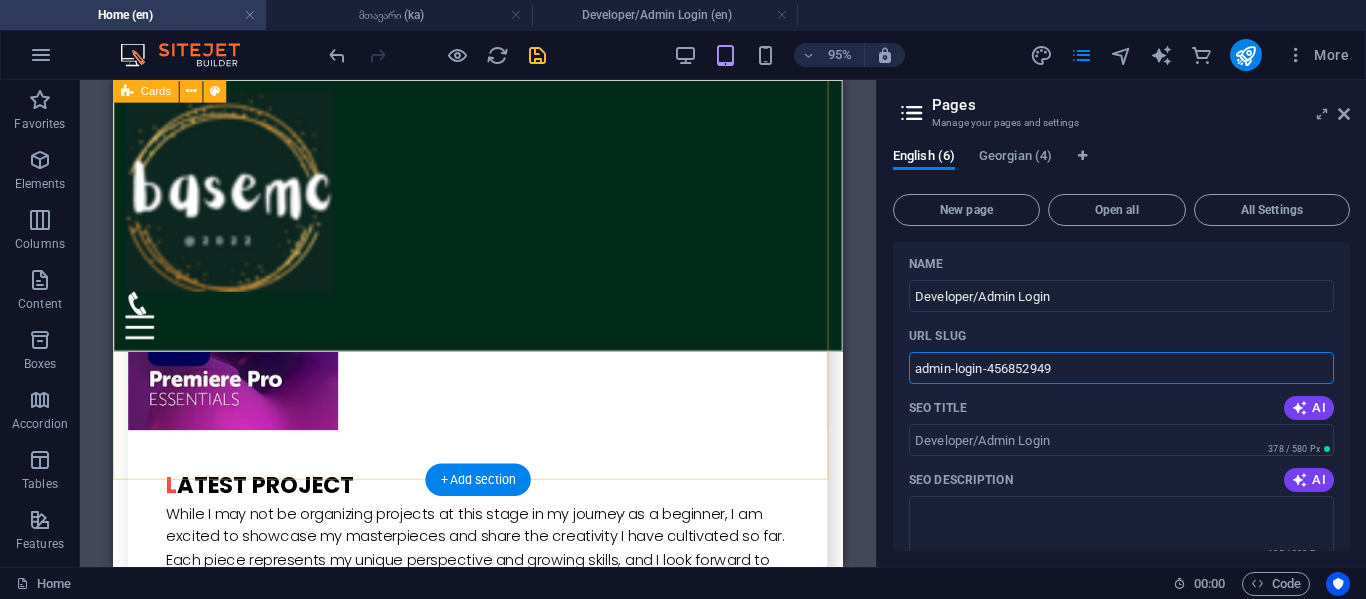 scroll, scrollTop: 2657, scrollLeft: 0, axis: vertical 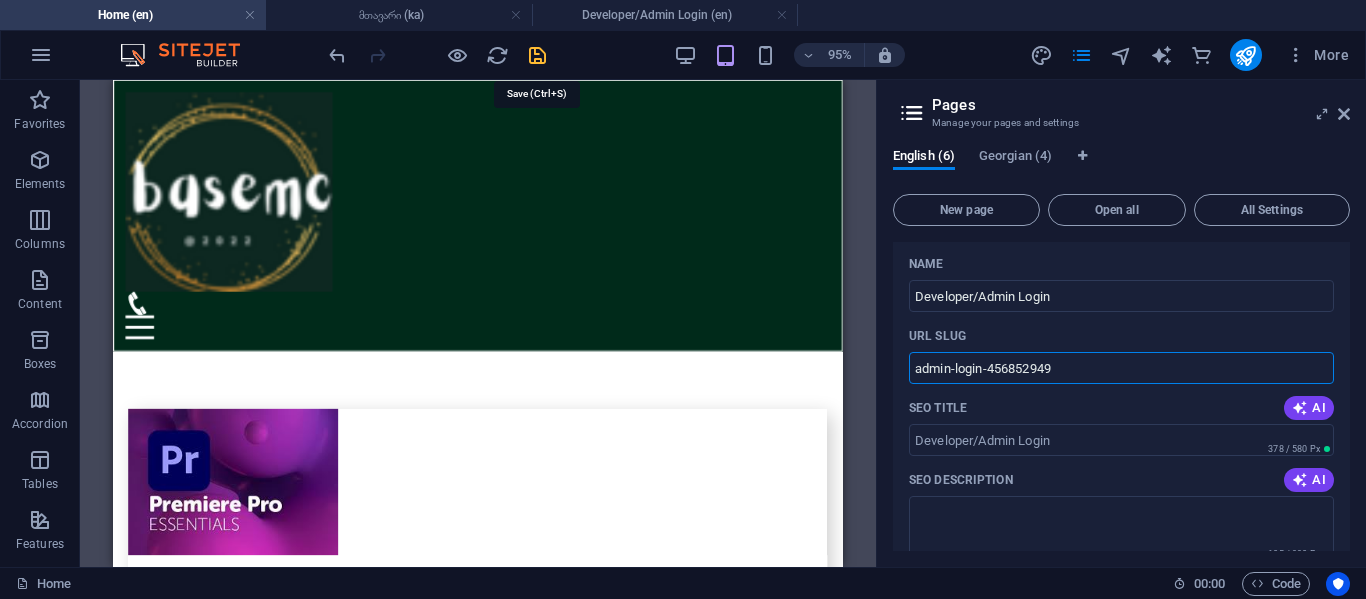 type on "admin-login-456852949" 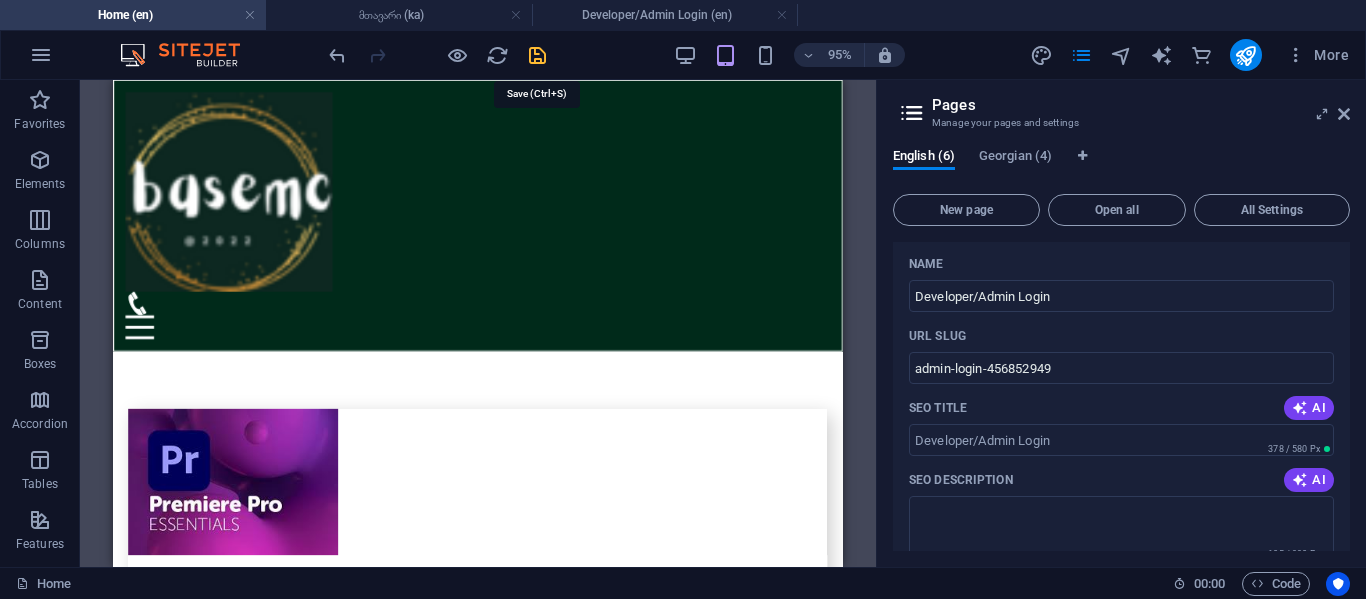 click at bounding box center (537, 55) 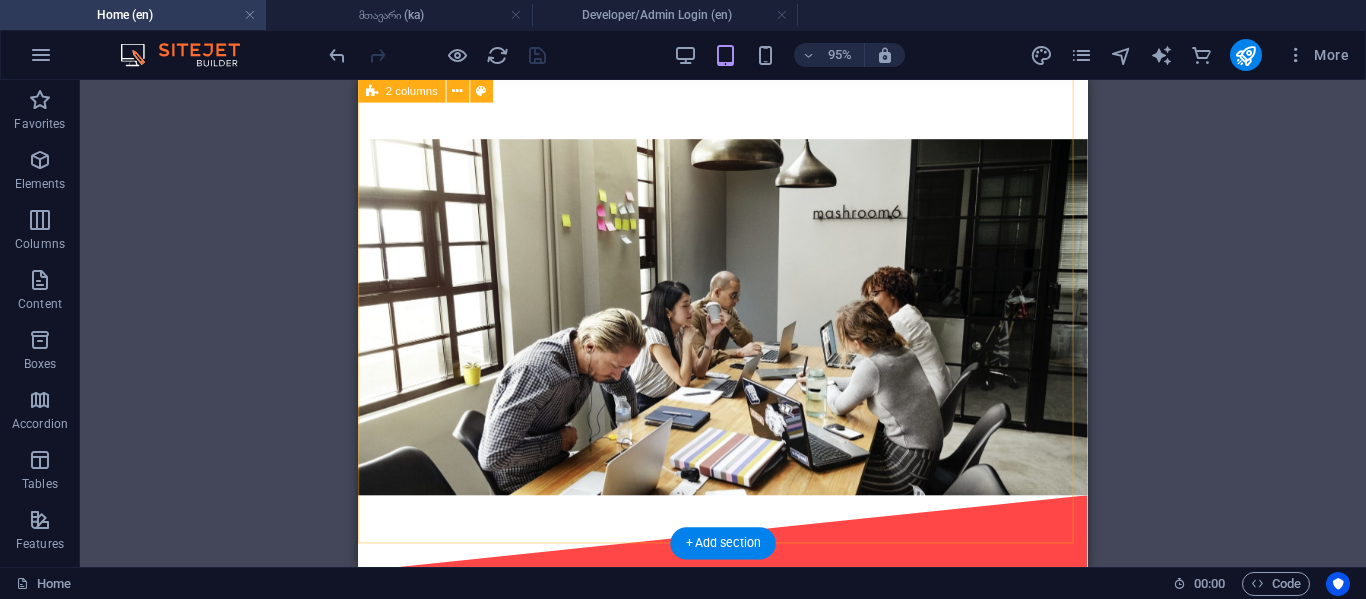 scroll, scrollTop: 4555, scrollLeft: 0, axis: vertical 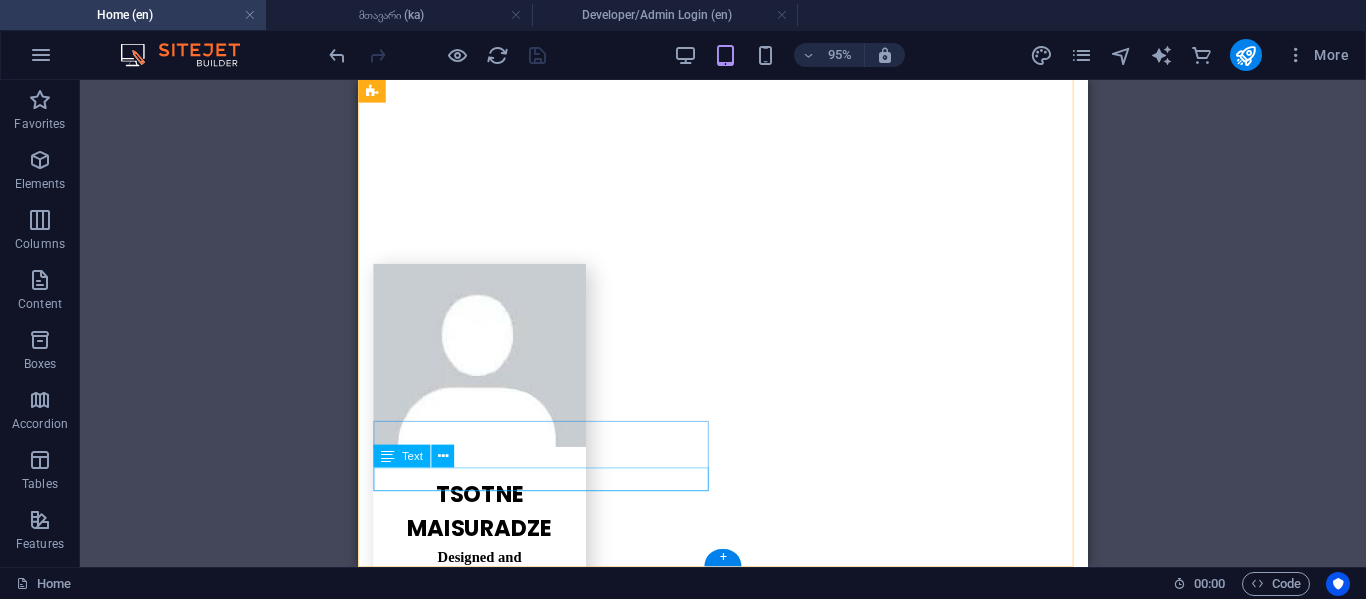 click on "Subpage" at bounding box center [554, 3859] 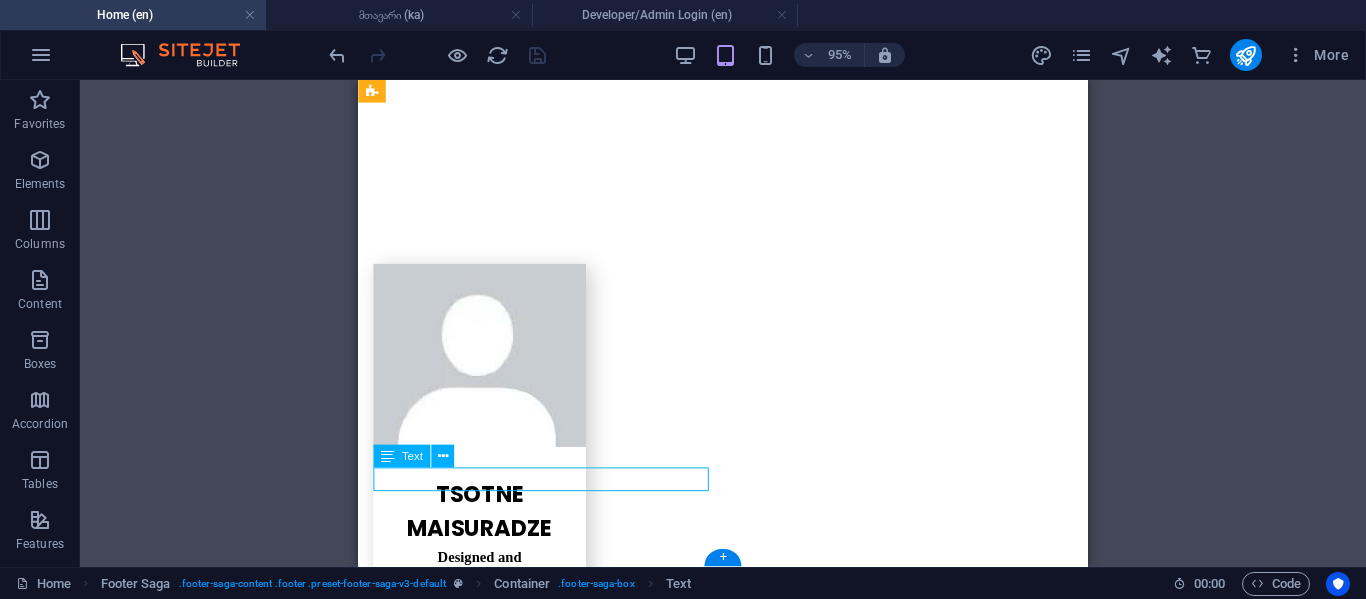 click on "Subpage" at bounding box center (554, 3859) 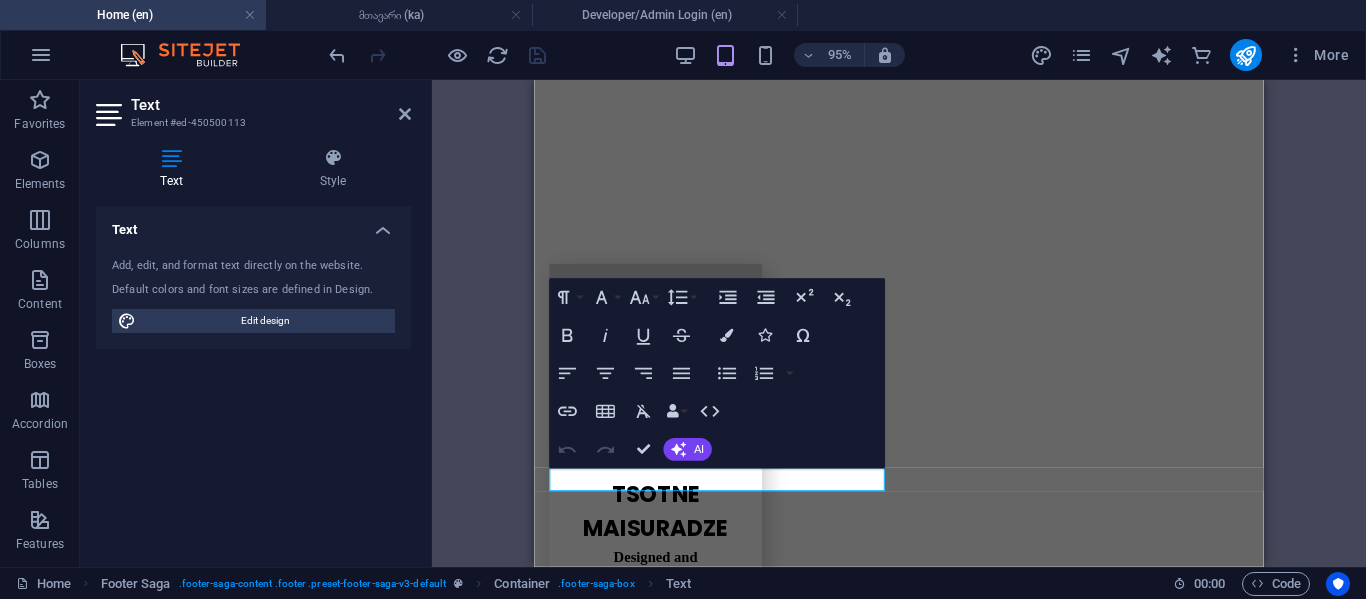 click on "Text Style Text Add, edit, and format text directly on the website. Default colors and font sizes are defined in Design. Edit design Alignment Left aligned Centered Right aligned Footer Saga Element Layout How this element expands within the layout (Flexbox). Size Default auto px % 1/1 1/2 1/3 1/4 1/5 1/6 1/7 1/8 1/9 1/10 Grow Shrink Order Container layout Visible Visible Opacity 100 % Overflow Spacing Margin Default auto px % rem vw vh Custom Custom auto px % rem vw vh auto px % rem vw vh auto px % rem vw vh auto px % rem vw vh Padding Default px rem % vh vw Custom Custom px rem % vh vw px rem % vh vw px rem % vh vw px rem % vh vw Border Style              - Width 1 auto px rem % vh vw Custom Custom 1 auto px rem % vh vw 1 auto px rem % vh vw 1 auto px rem % vh vw 1 auto px rem % vh vw  - Color Round corners Default px rem % vh vw Custom Custom px rem % vh vw px rem % vh vw px rem % vh vw px rem % vh vw Shadow Default None Outside Inside Color X offset 0 px rem vh vw Y offset 0 px rem vh vw Blur 0" at bounding box center [253, 349] 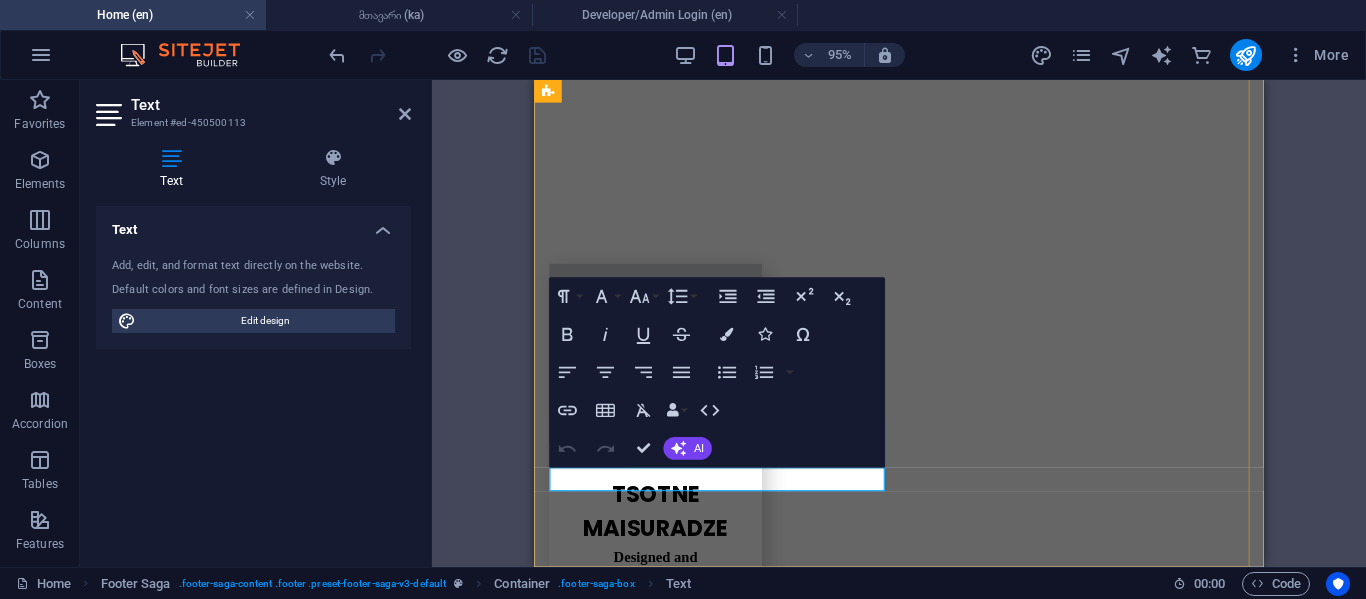 click on "Subpage" at bounding box center [730, 3859] 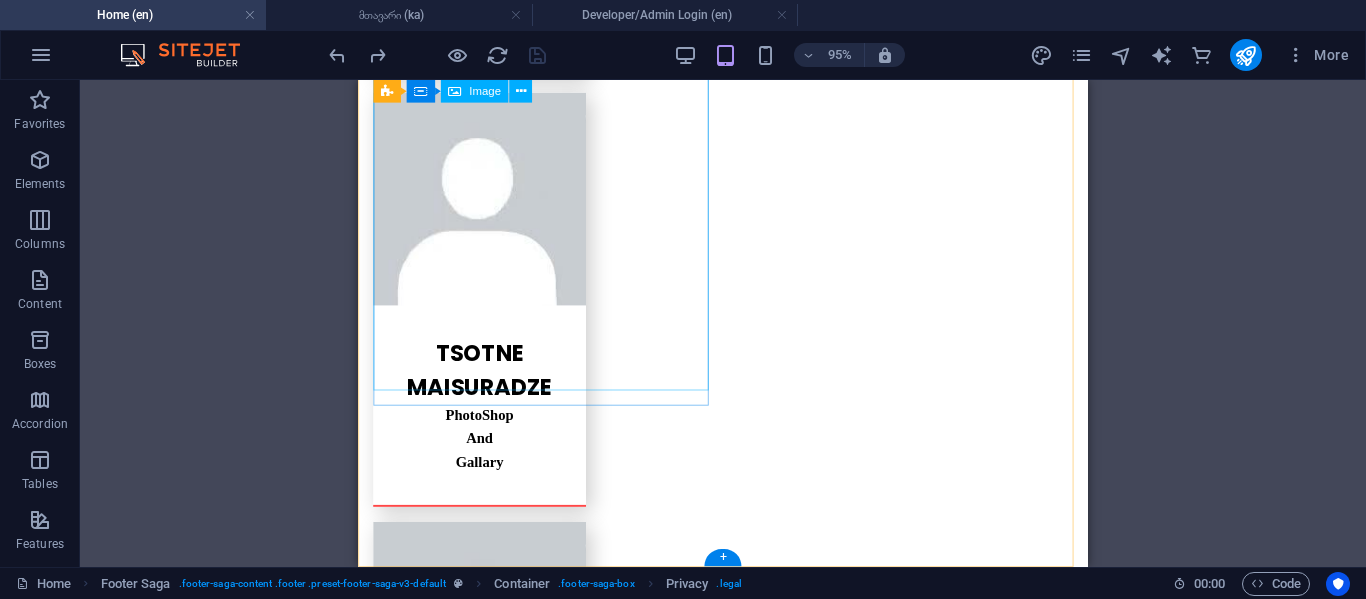 scroll, scrollTop: 4555, scrollLeft: 0, axis: vertical 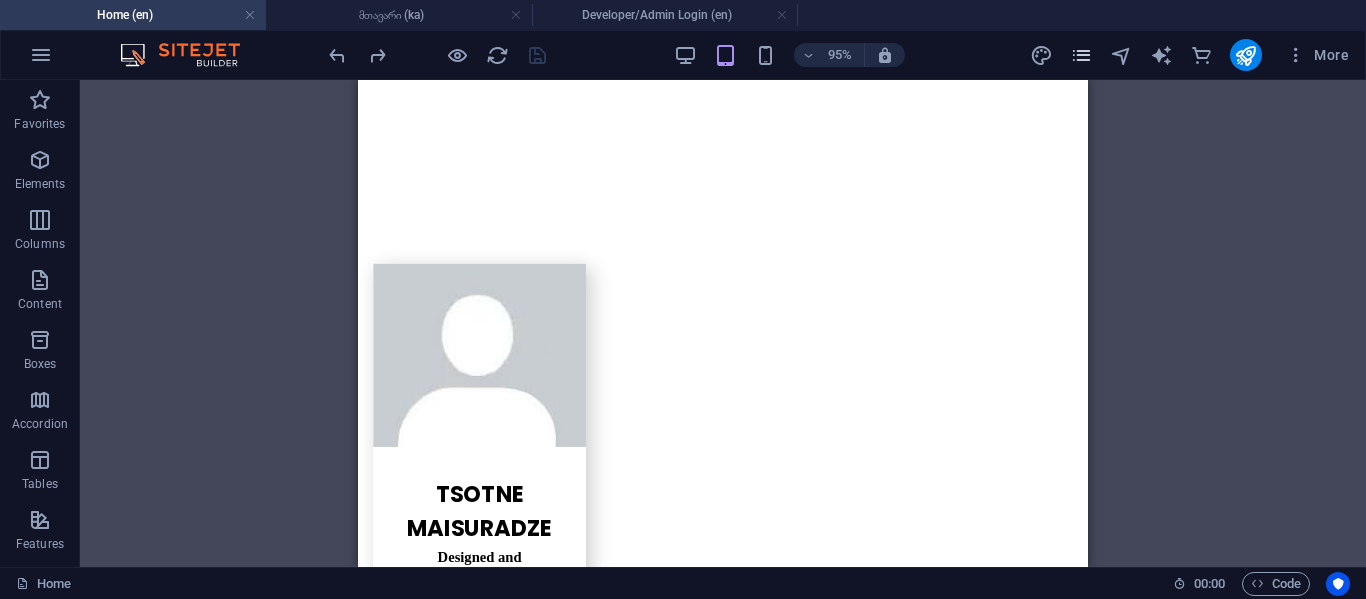 click at bounding box center (1081, 55) 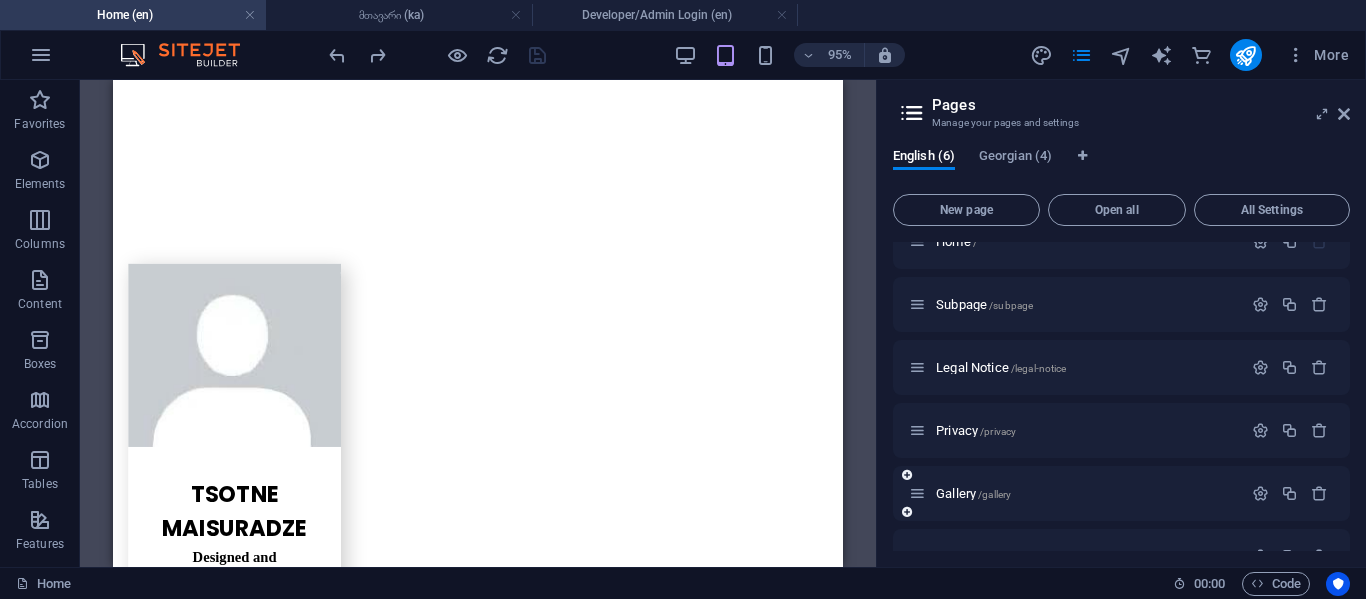 scroll, scrollTop: 69, scrollLeft: 0, axis: vertical 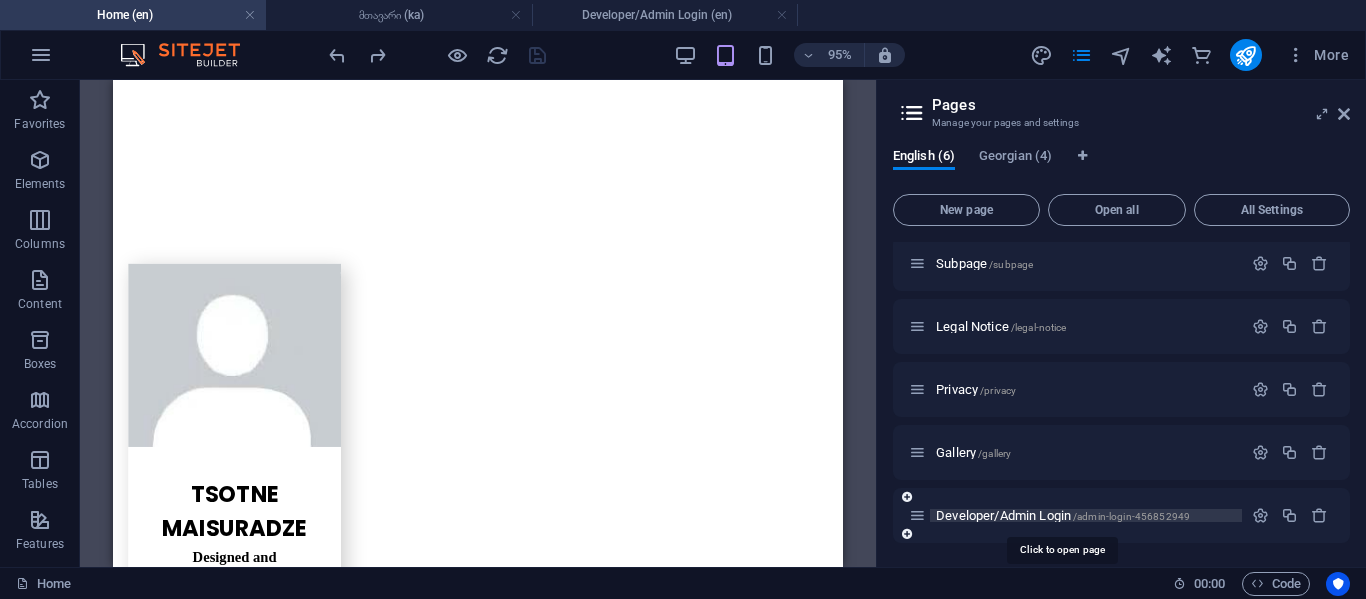 click on "Developer/Admin Login /admin-login-456852949" at bounding box center (1063, 515) 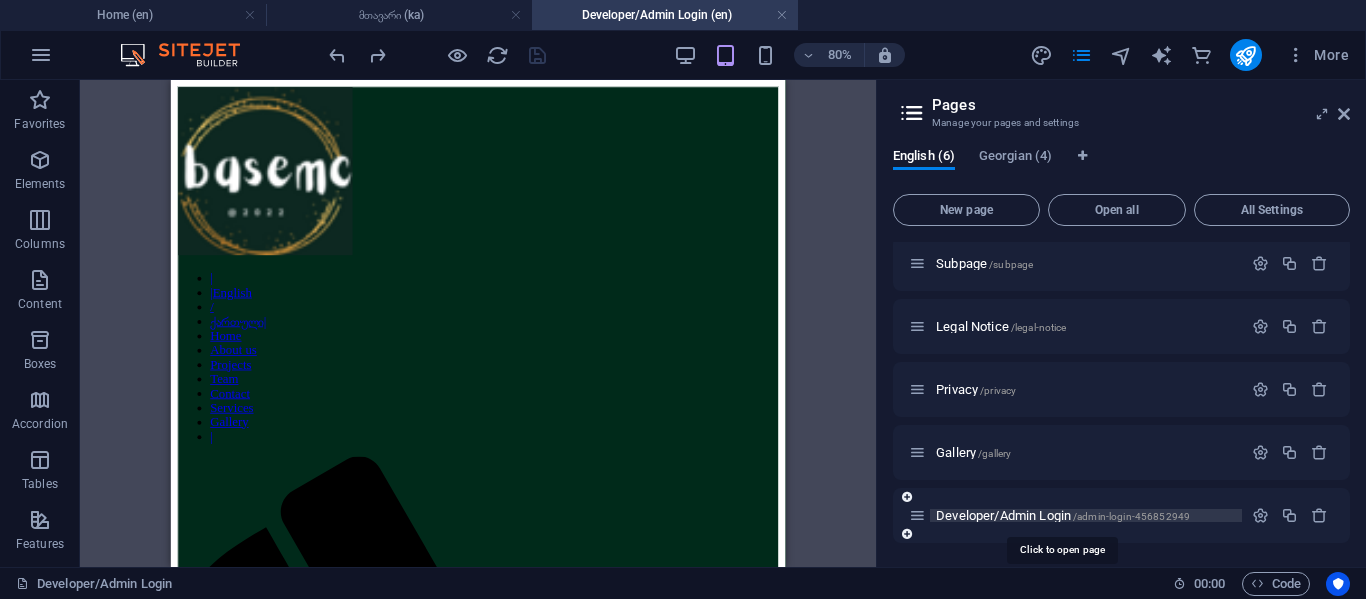 scroll, scrollTop: 0, scrollLeft: 0, axis: both 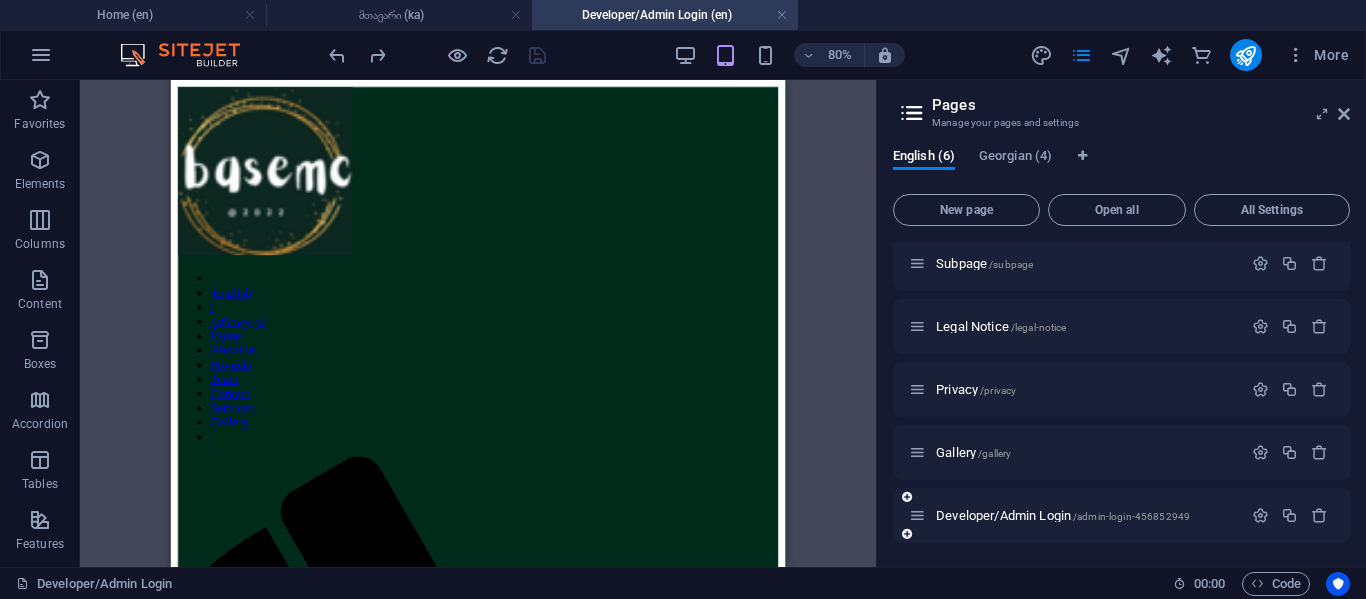 click on "Developer/Admin Login /admin-login-456852949" at bounding box center [1121, 515] 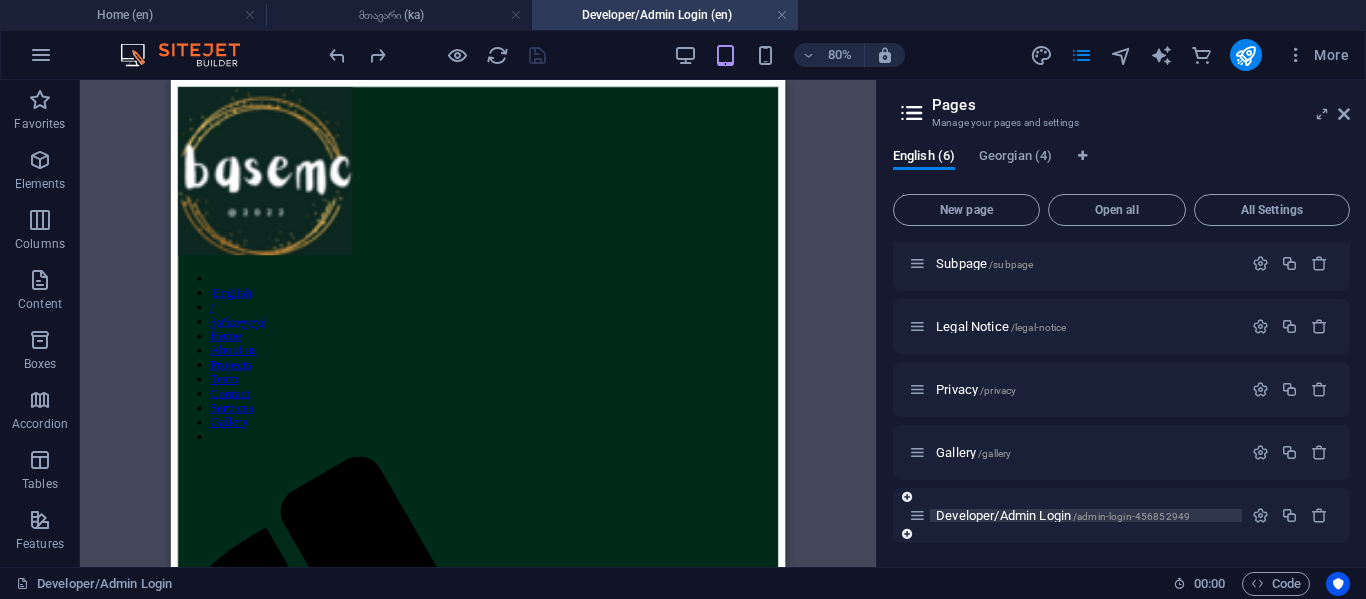click on "/admin-login-456852949" at bounding box center [1131, 516] 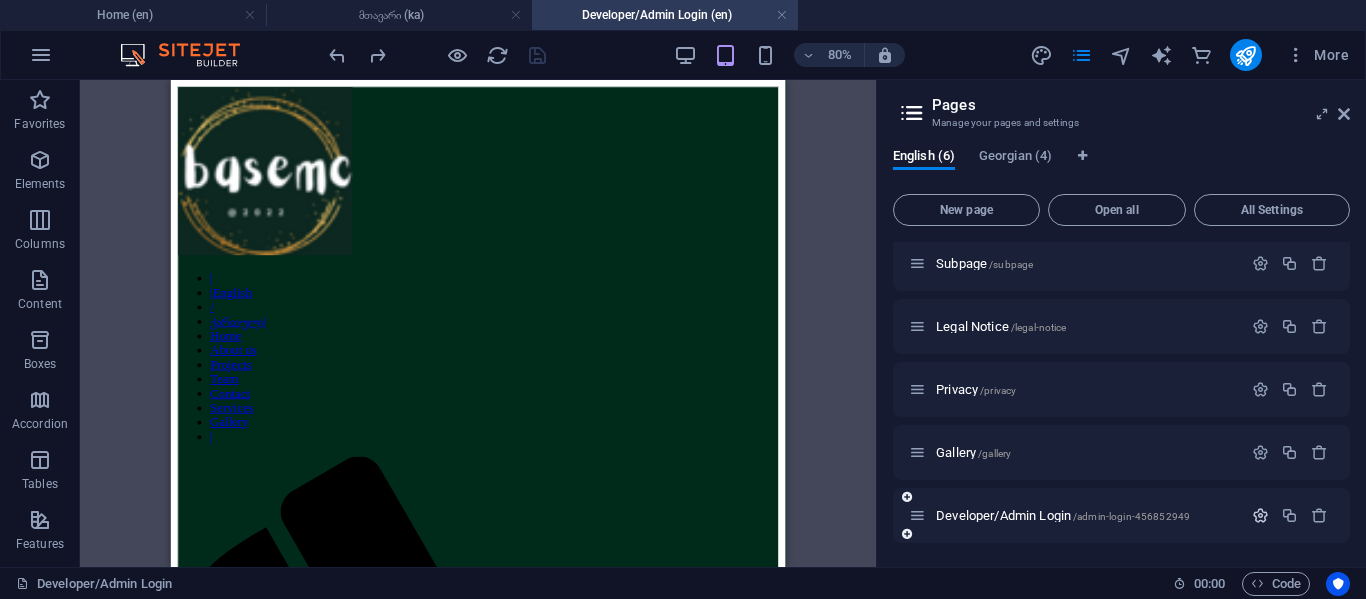 click at bounding box center (1260, 515) 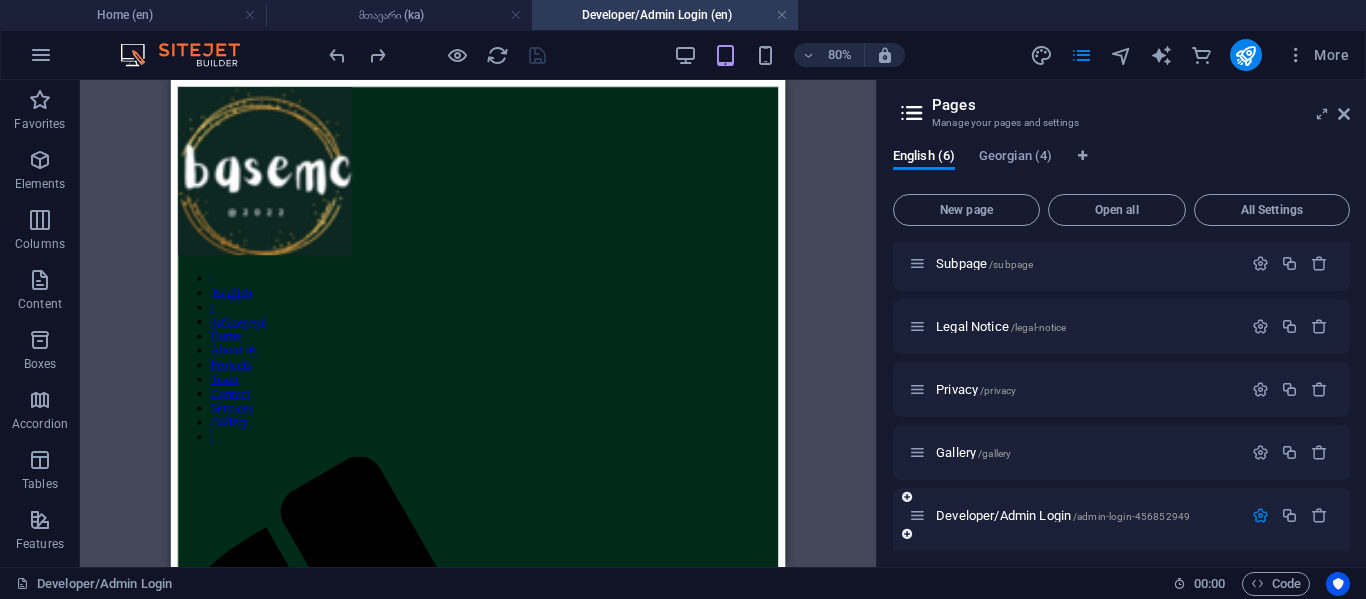 scroll, scrollTop: 264, scrollLeft: 0, axis: vertical 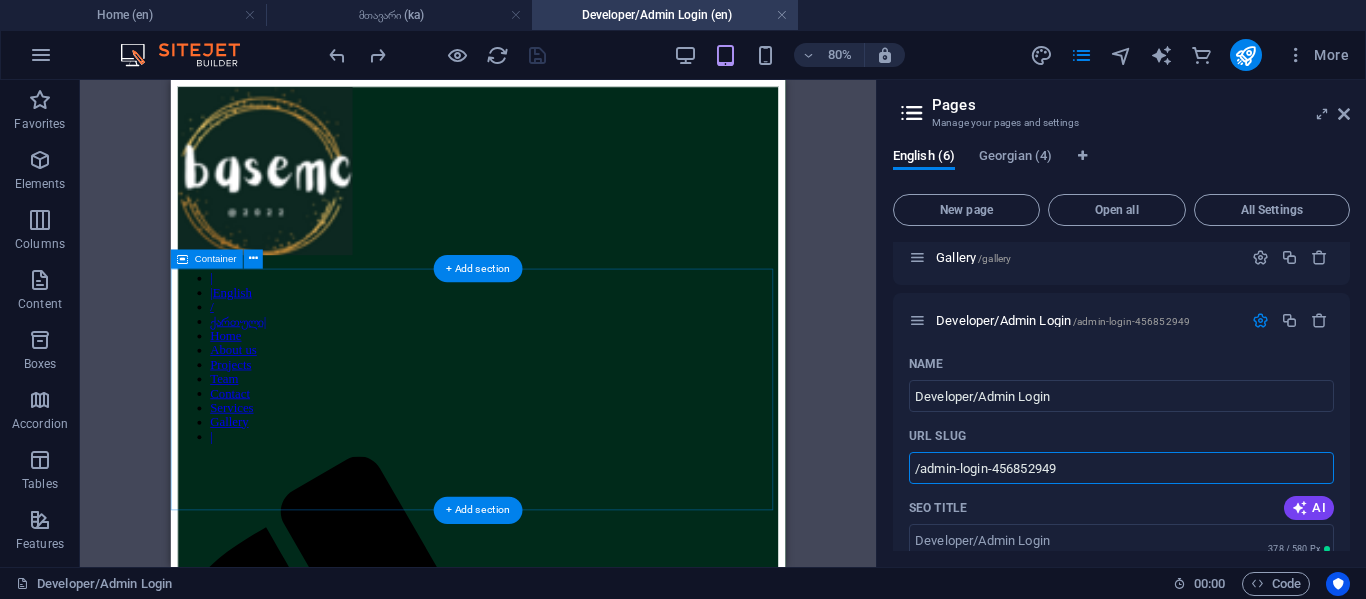 drag, startPoint x: 1247, startPoint y: 542, endPoint x: 831, endPoint y: 507, distance: 417.46976 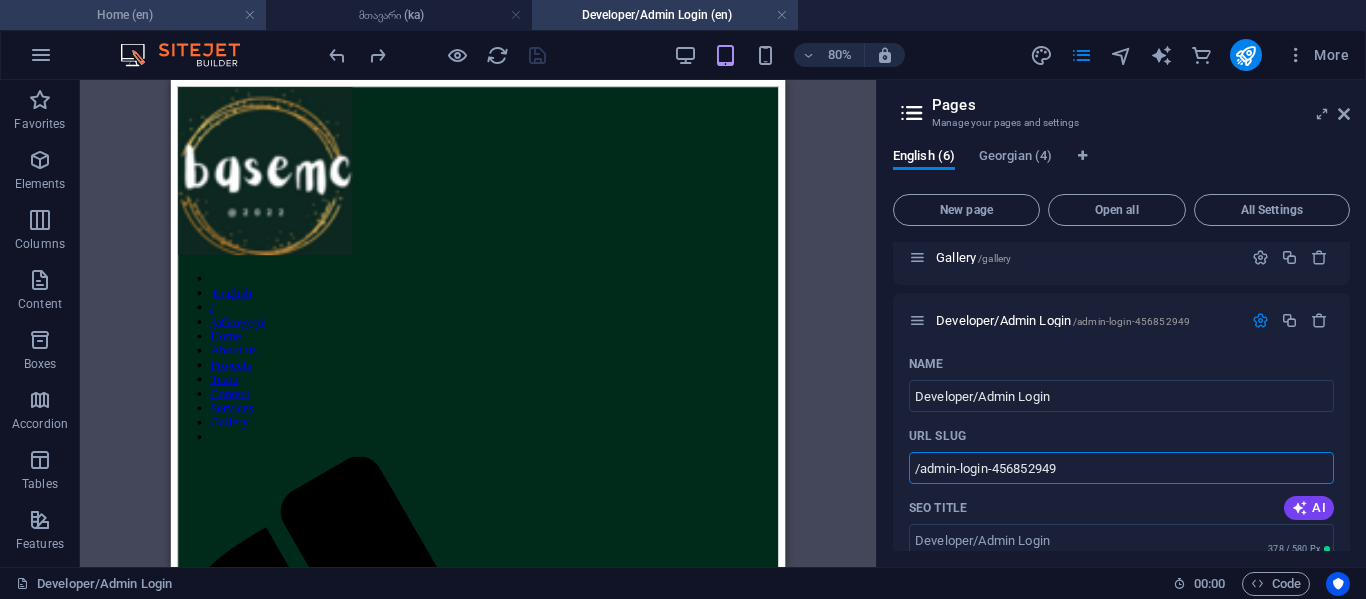click on "Home (en)" at bounding box center (133, 15) 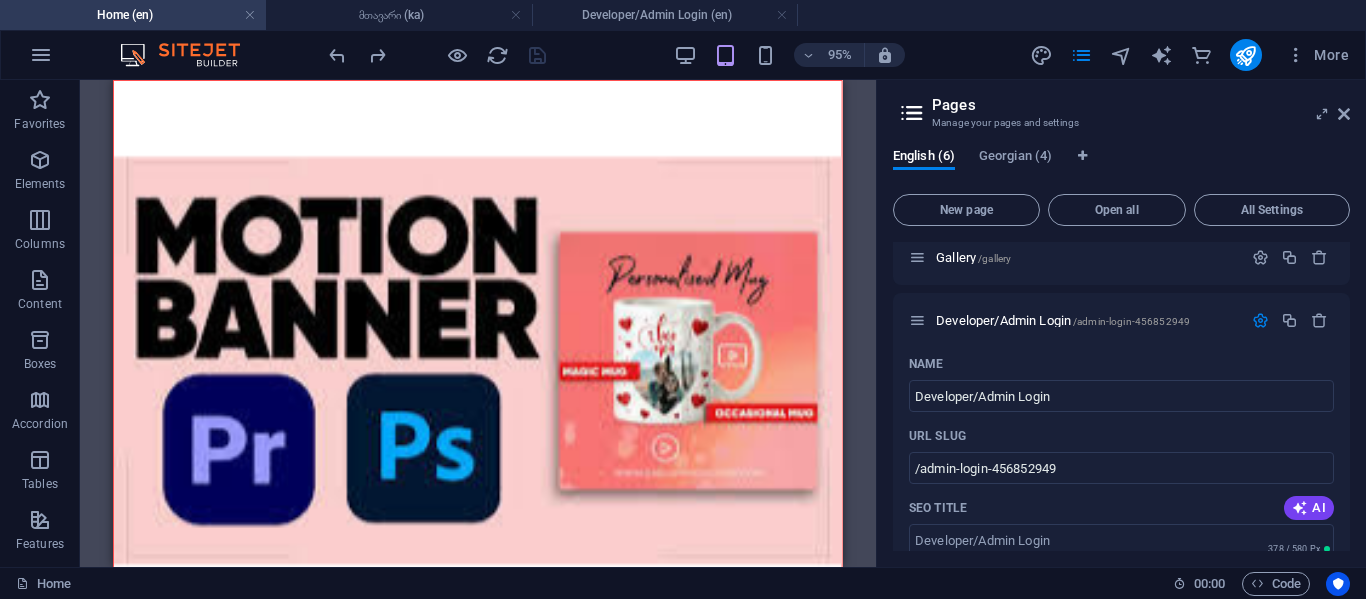 scroll, scrollTop: 4555, scrollLeft: 0, axis: vertical 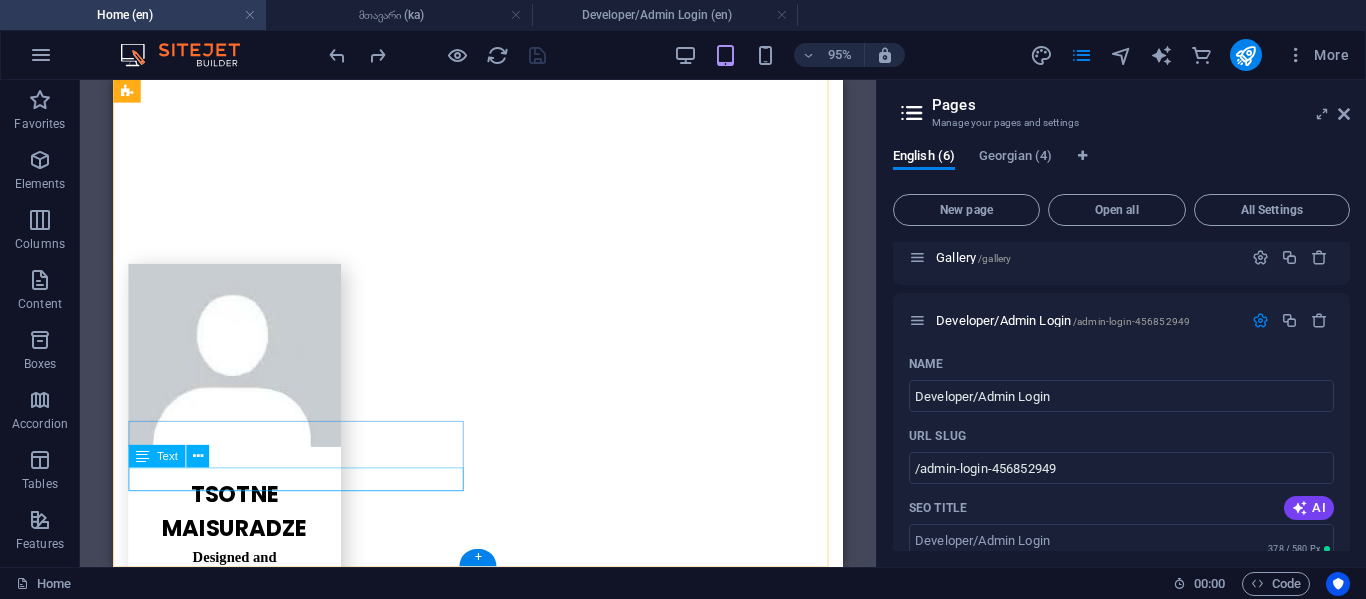 click on "Subpage" at bounding box center (309, 3859) 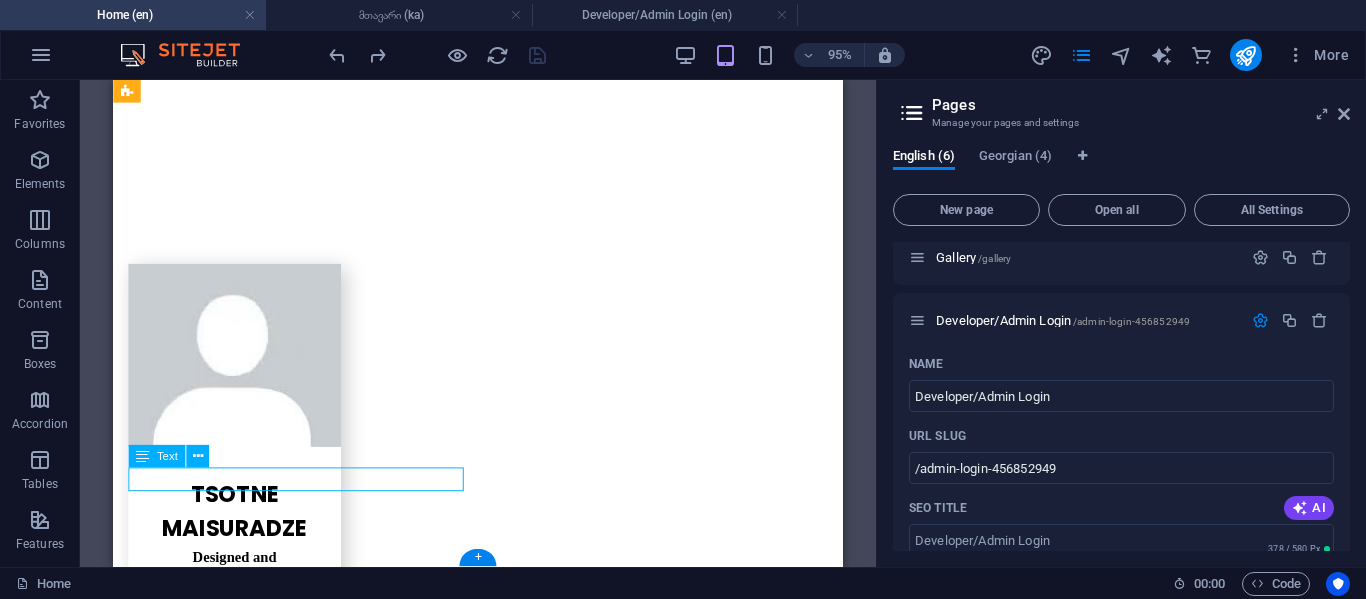 click on "Subpage" at bounding box center [309, 3859] 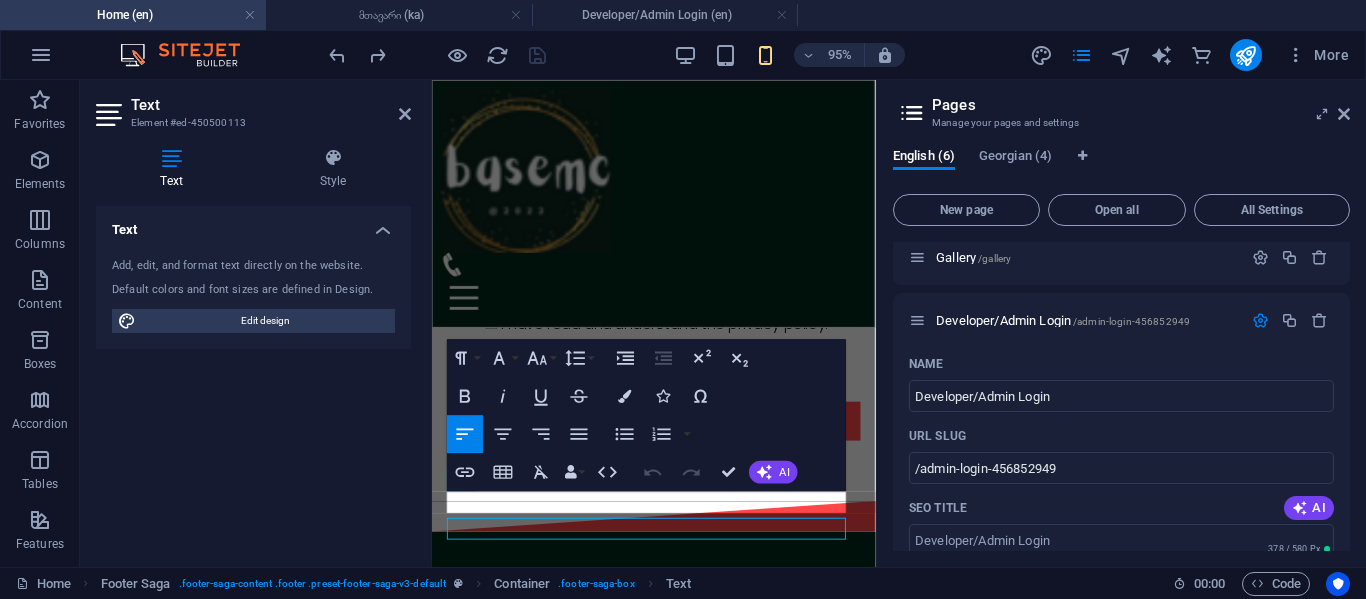 scroll, scrollTop: 5735, scrollLeft: 0, axis: vertical 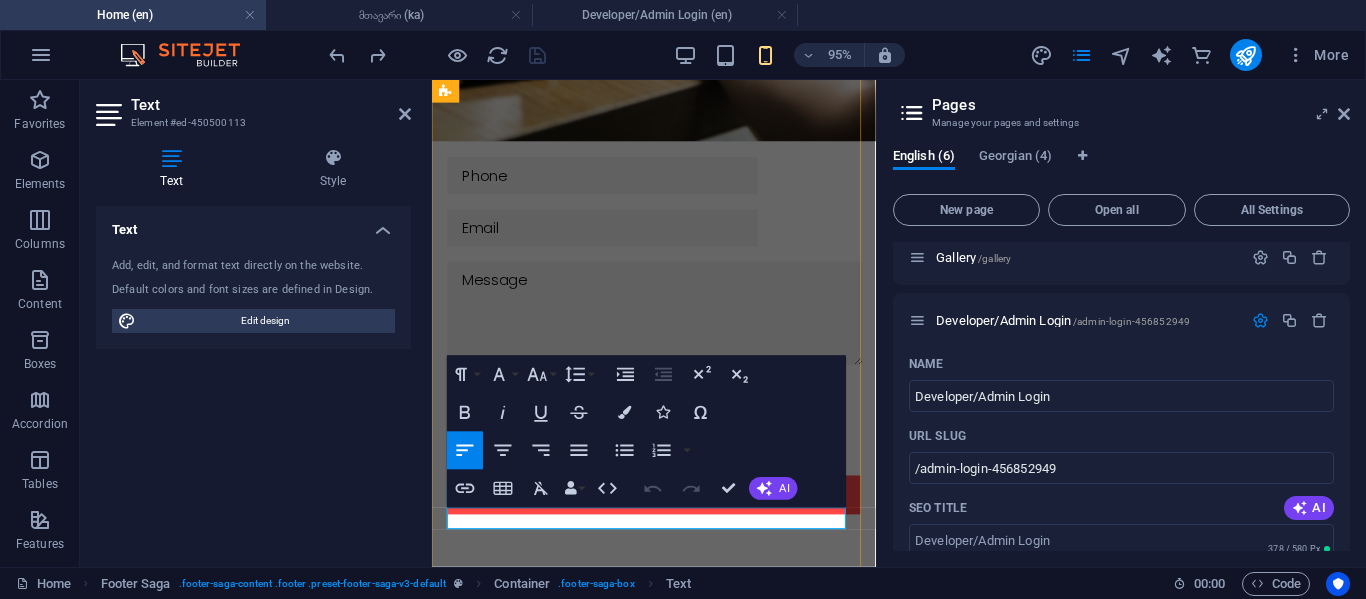 click on "Subpage" at bounding box center [665, 1479] 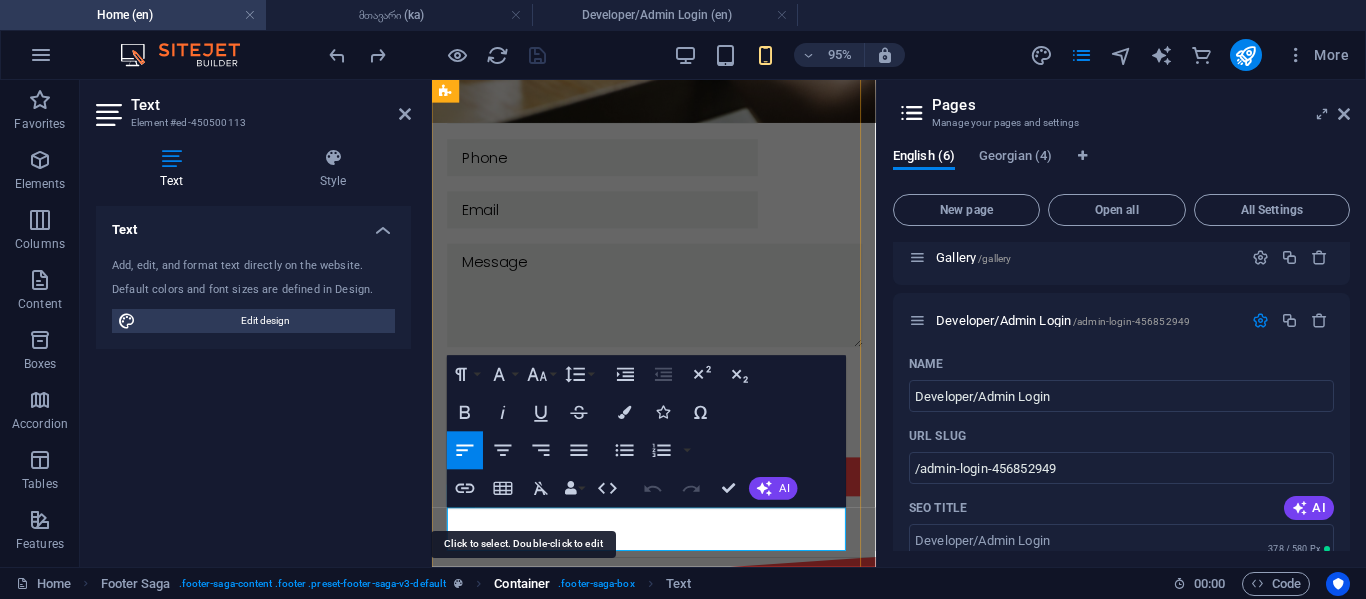 type 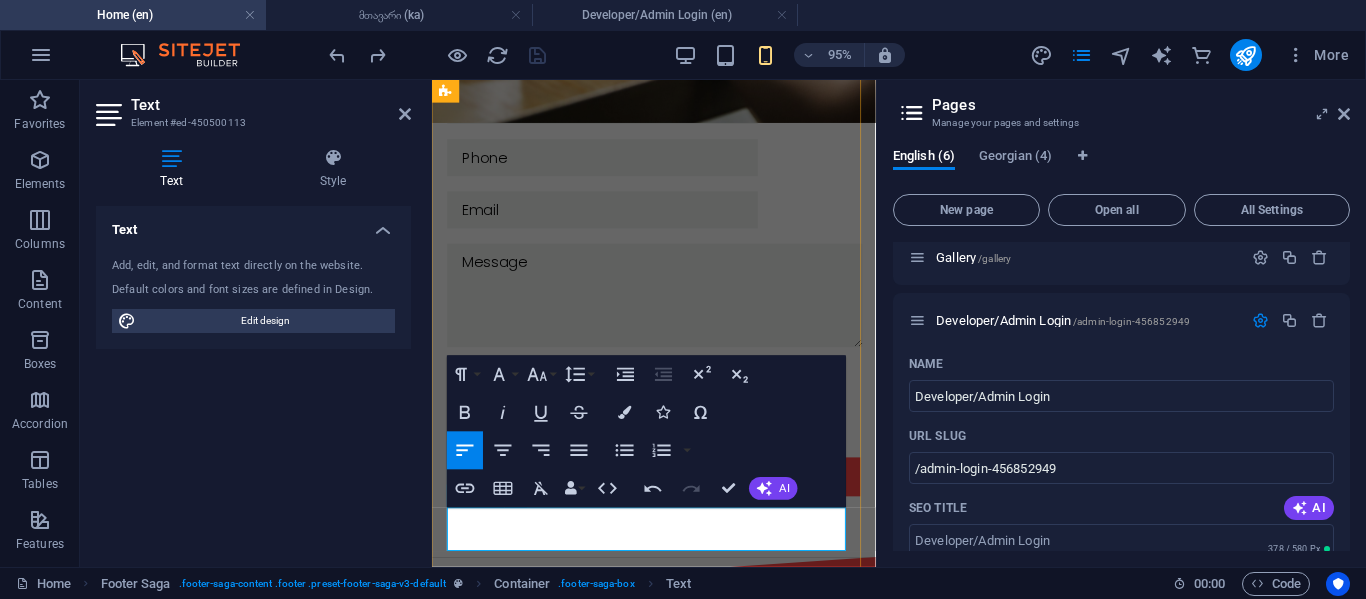 click on "​" at bounding box center [665, 1483] 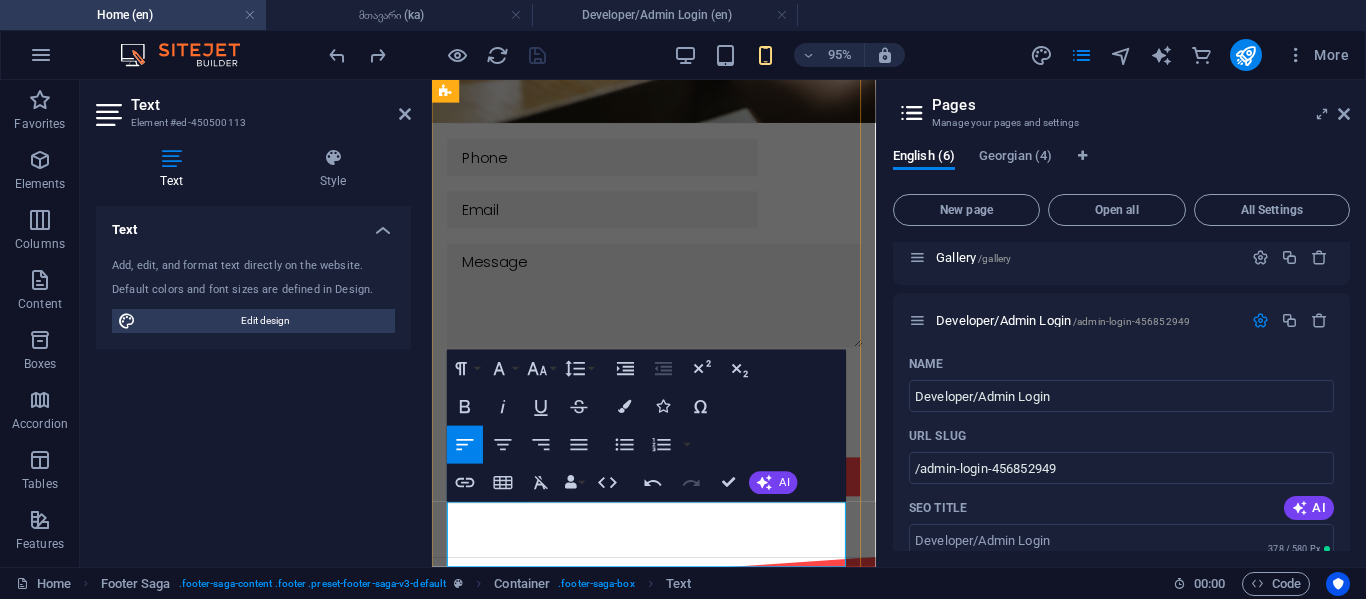 scroll, scrollTop: 5741, scrollLeft: 0, axis: vertical 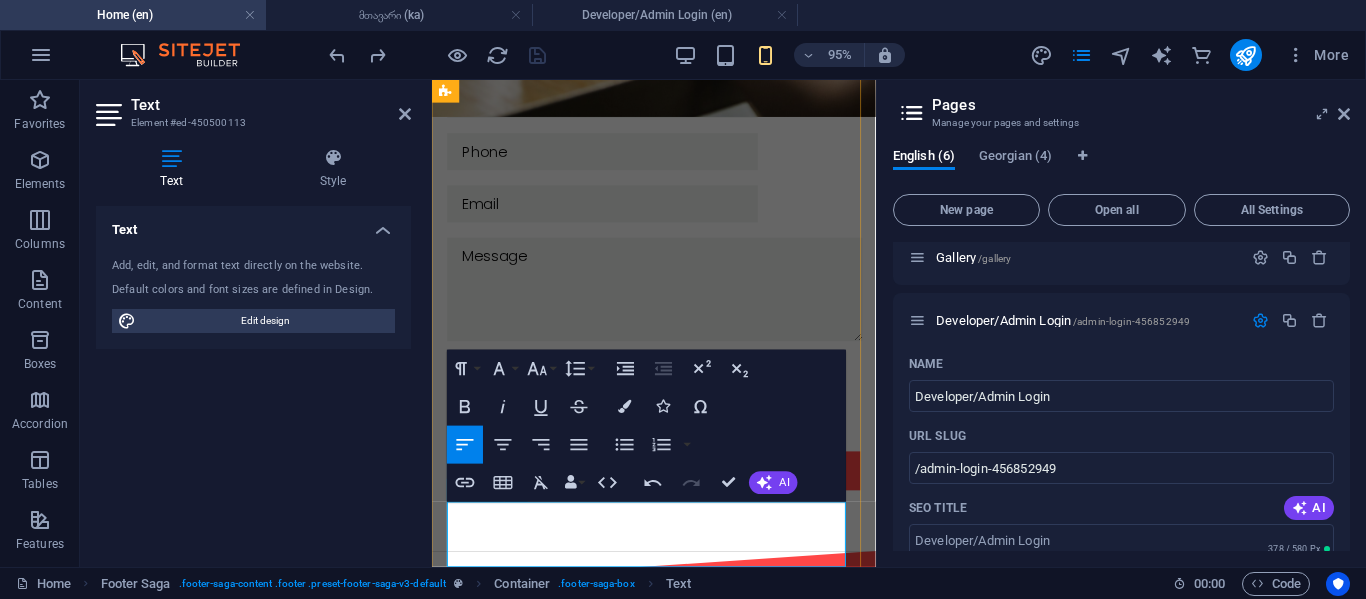 drag, startPoint x: 637, startPoint y: 558, endPoint x: 448, endPoint y: 564, distance: 189.09521 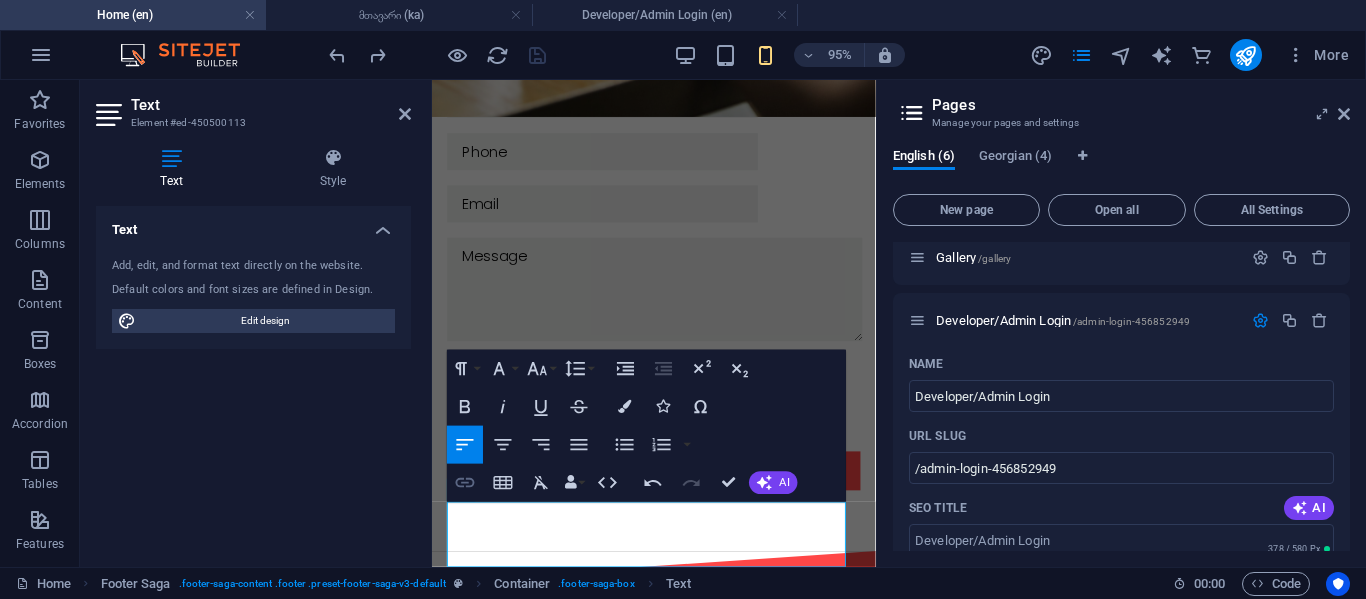 click 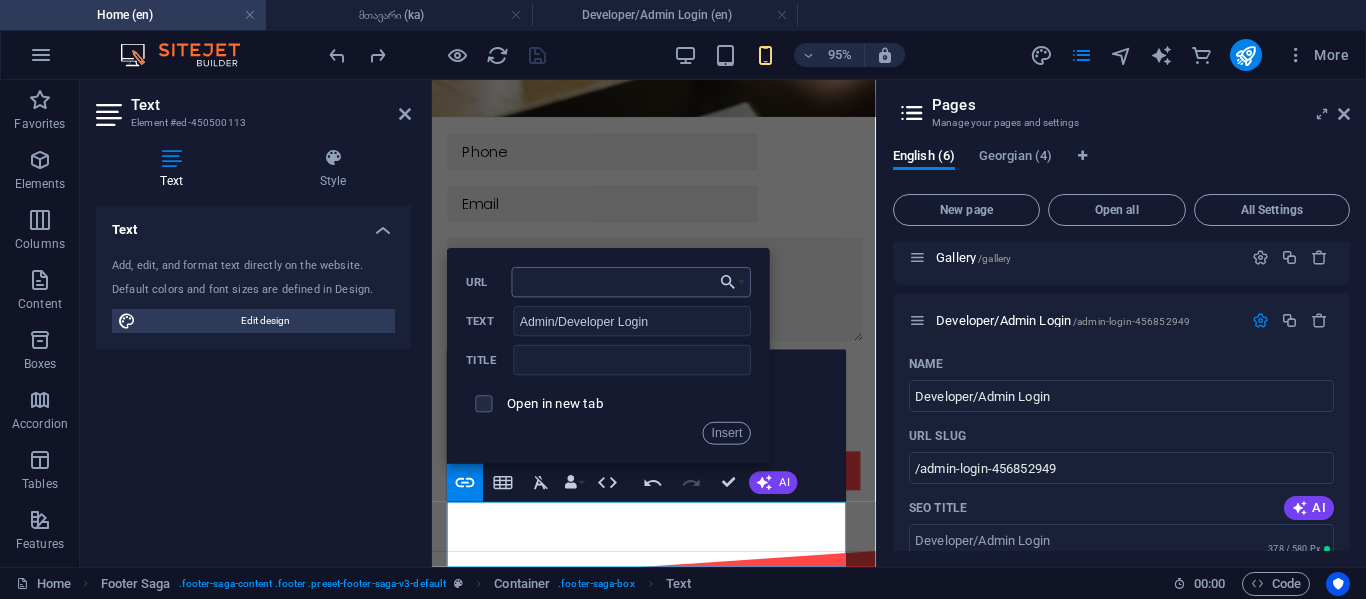 click on "URL" at bounding box center (631, 282) 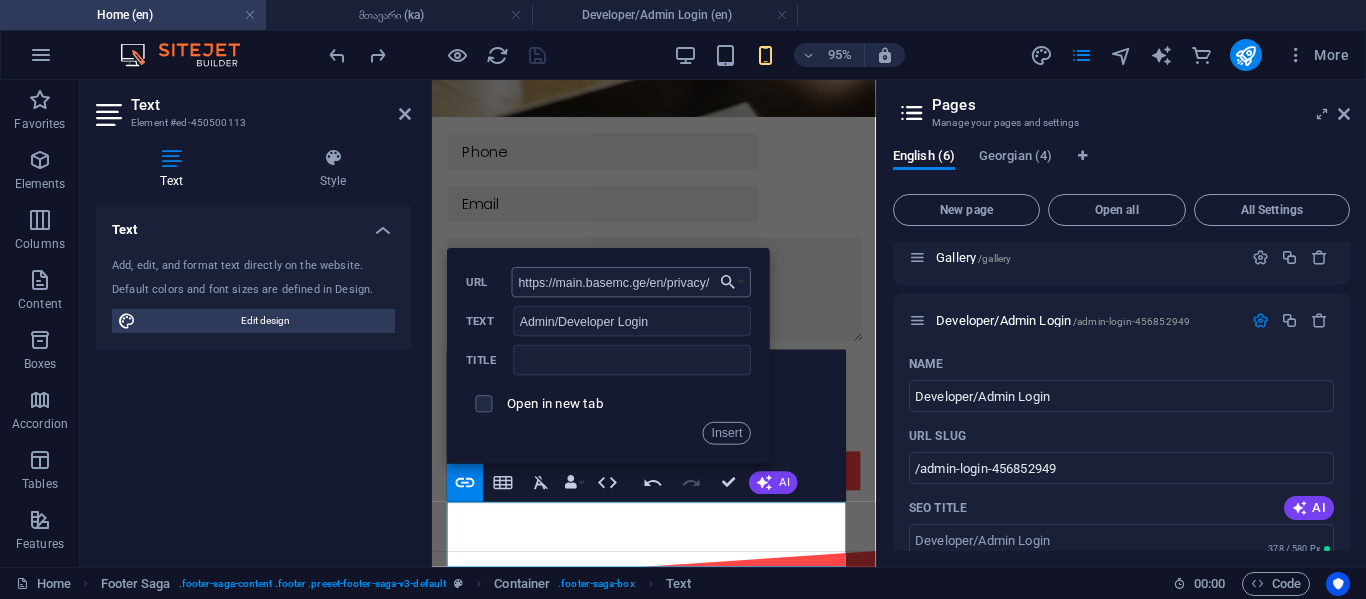 drag, startPoint x: 712, startPoint y: 291, endPoint x: 666, endPoint y: 288, distance: 46.09772 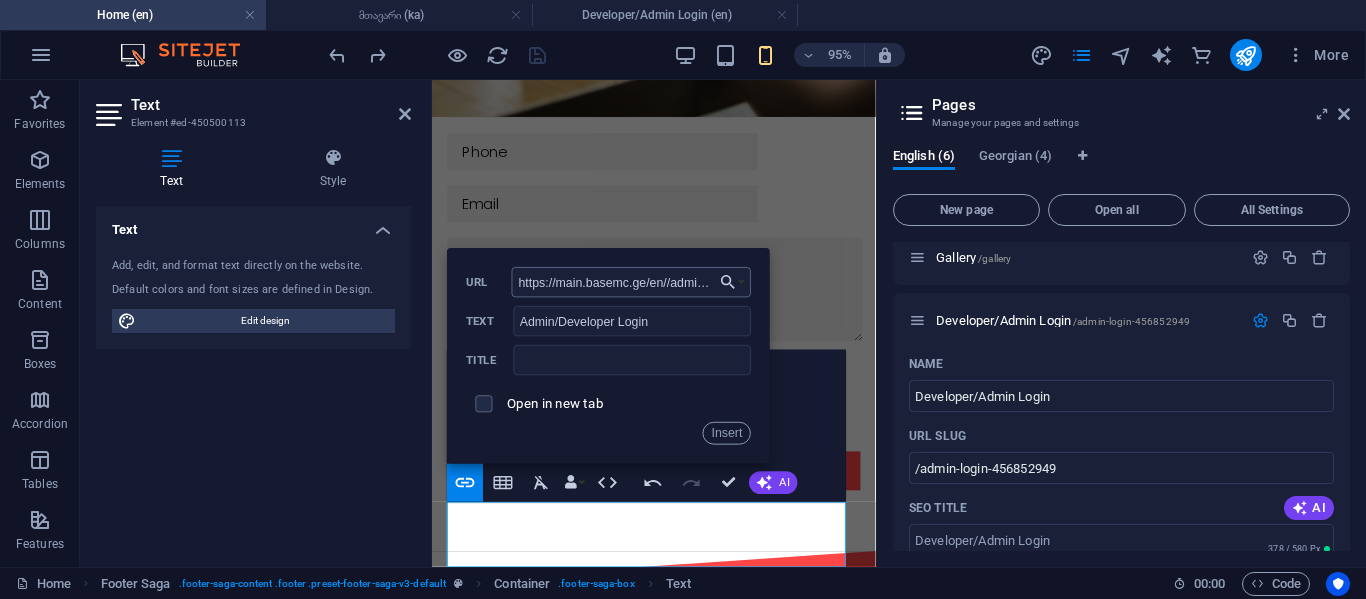 scroll, scrollTop: 0, scrollLeft: 94, axis: horizontal 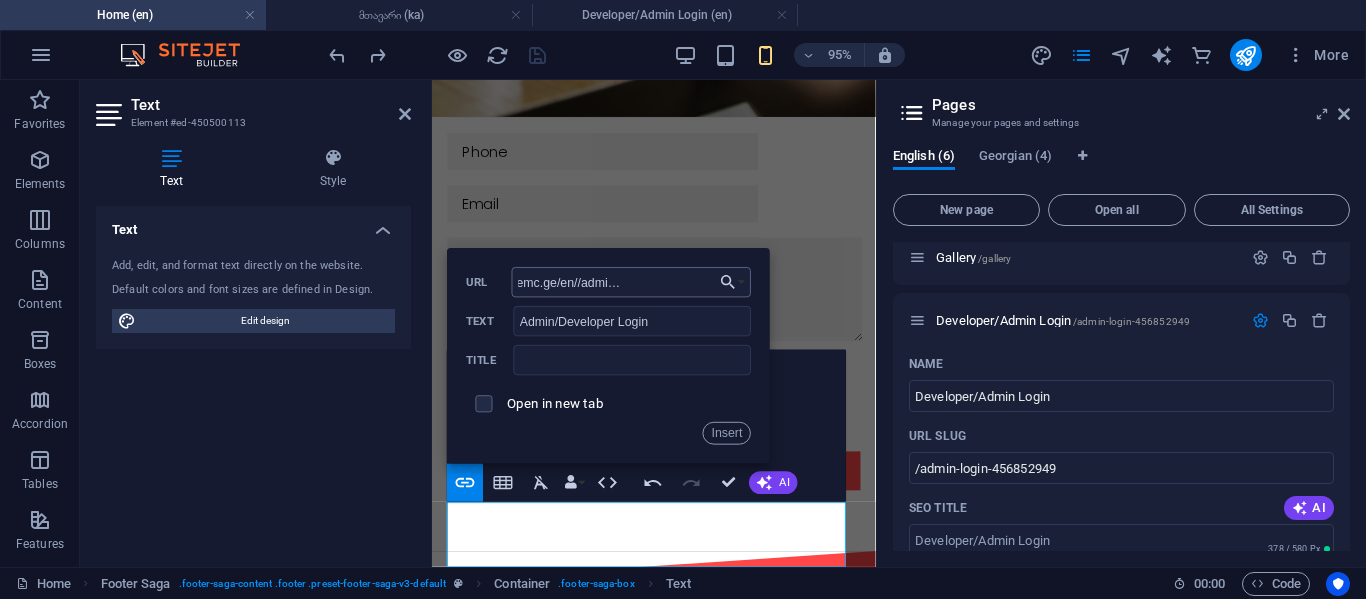 drag, startPoint x: 712, startPoint y: 281, endPoint x: 572, endPoint y: 287, distance: 140.12851 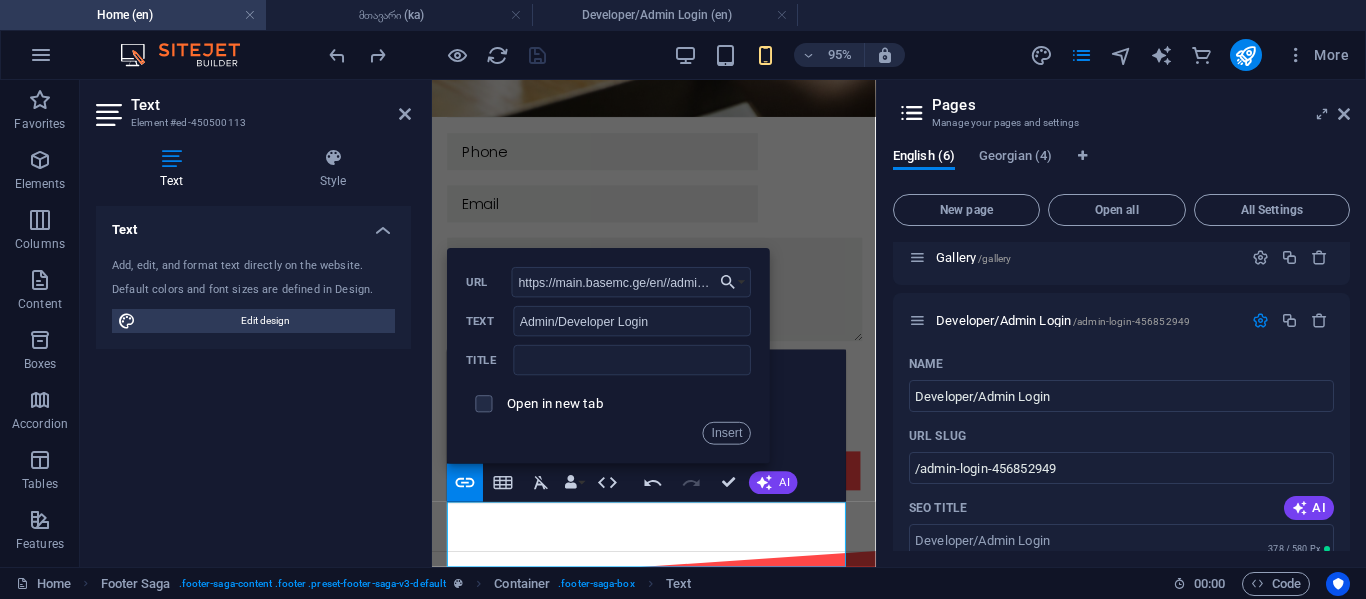 scroll, scrollTop: 0, scrollLeft: 94, axis: horizontal 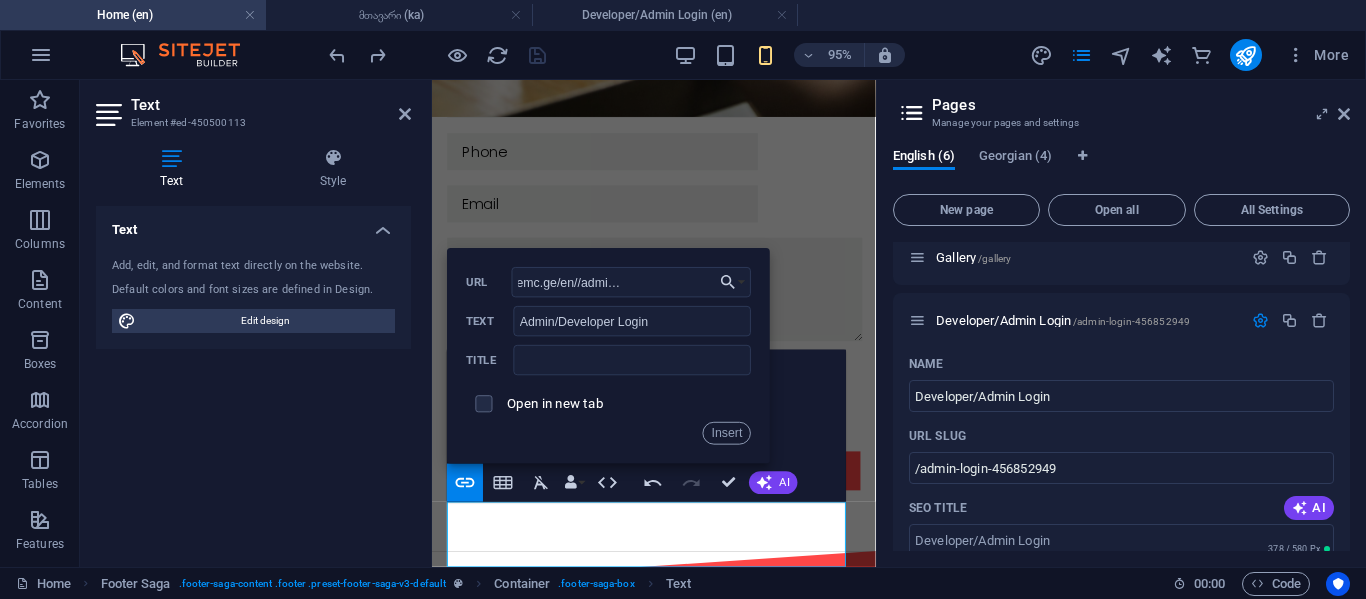 type on "https://main.basemc.ge/en//admin-login-456852949" 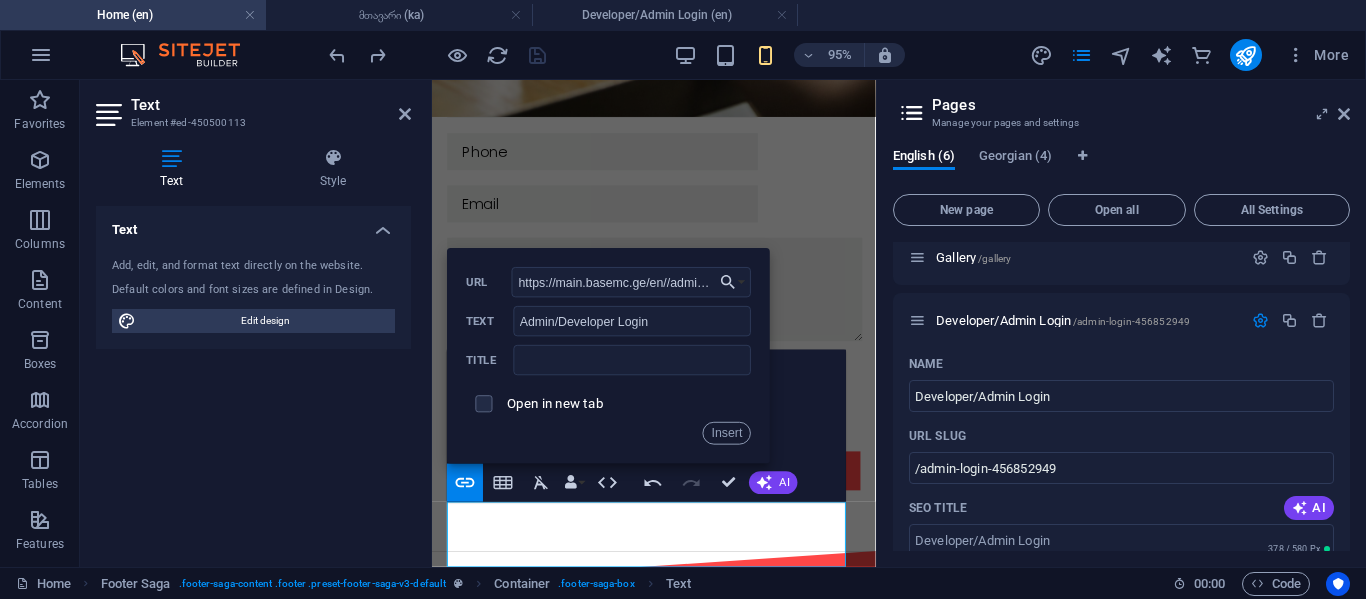 click on "Open in new tab" at bounding box center [555, 403] 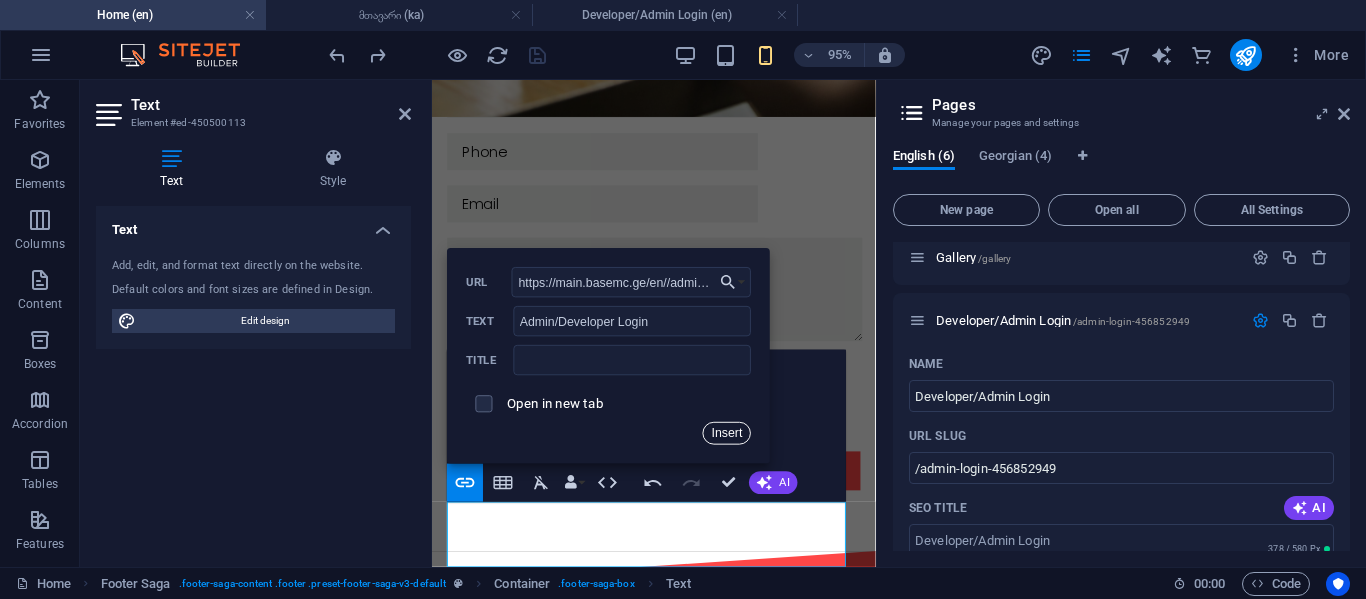 click on "Insert" at bounding box center (727, 433) 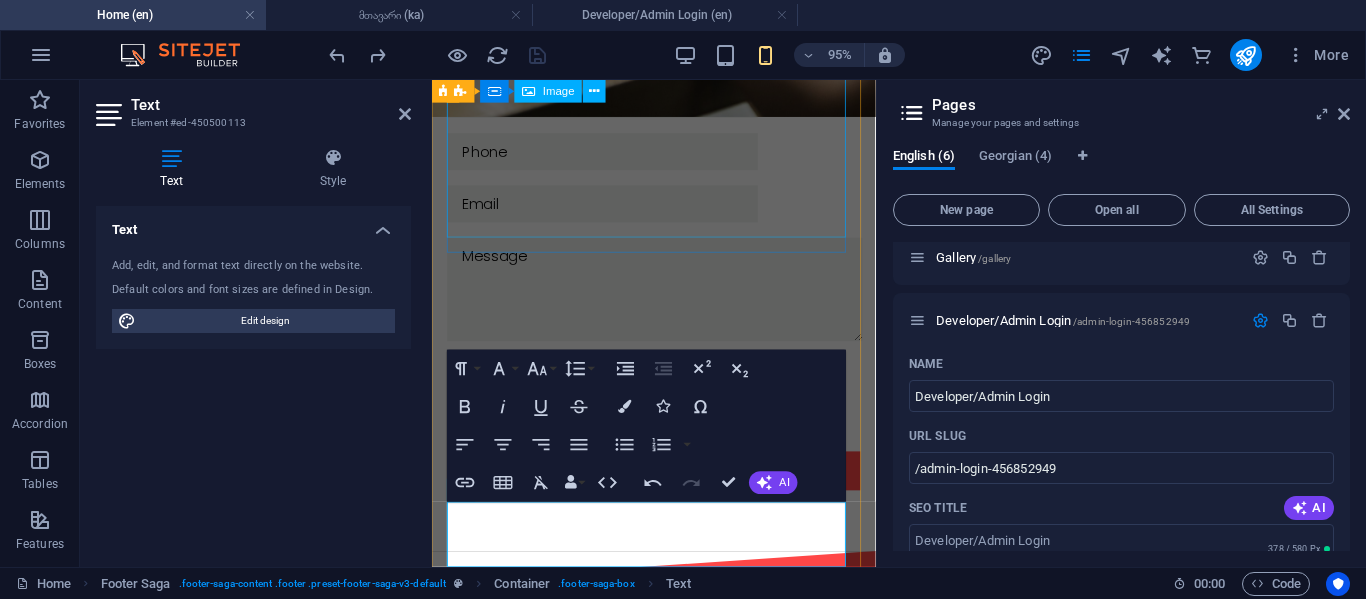 click at bounding box center (665, 932) 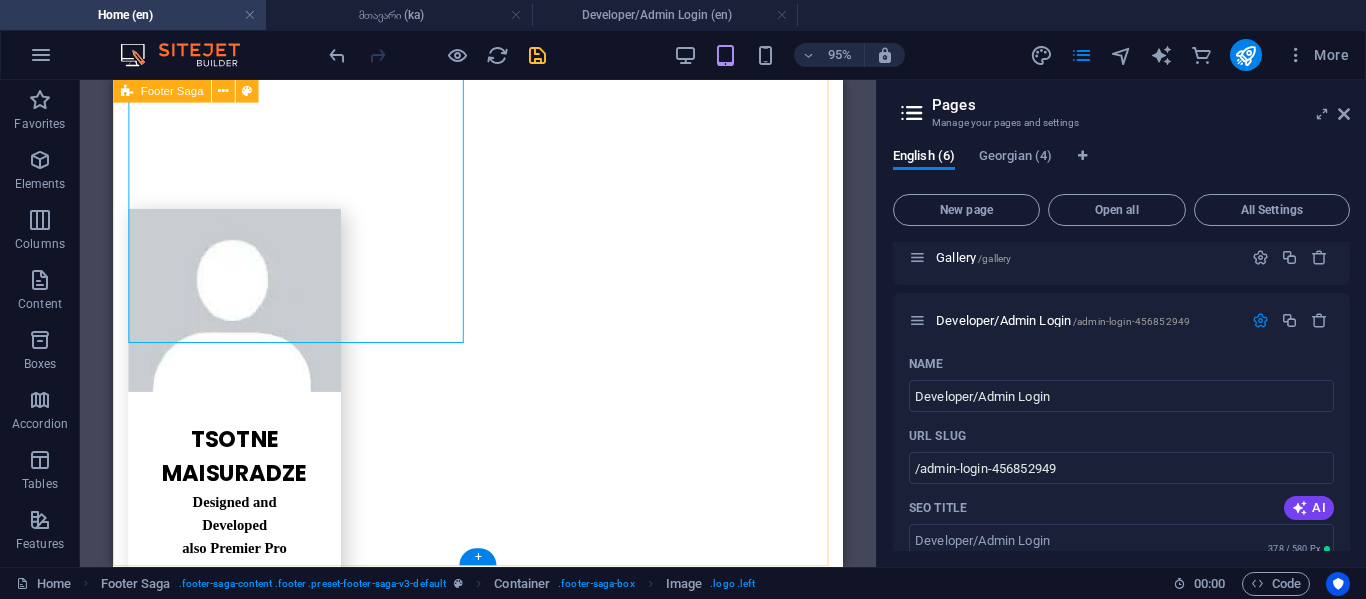 scroll, scrollTop: 4604, scrollLeft: 0, axis: vertical 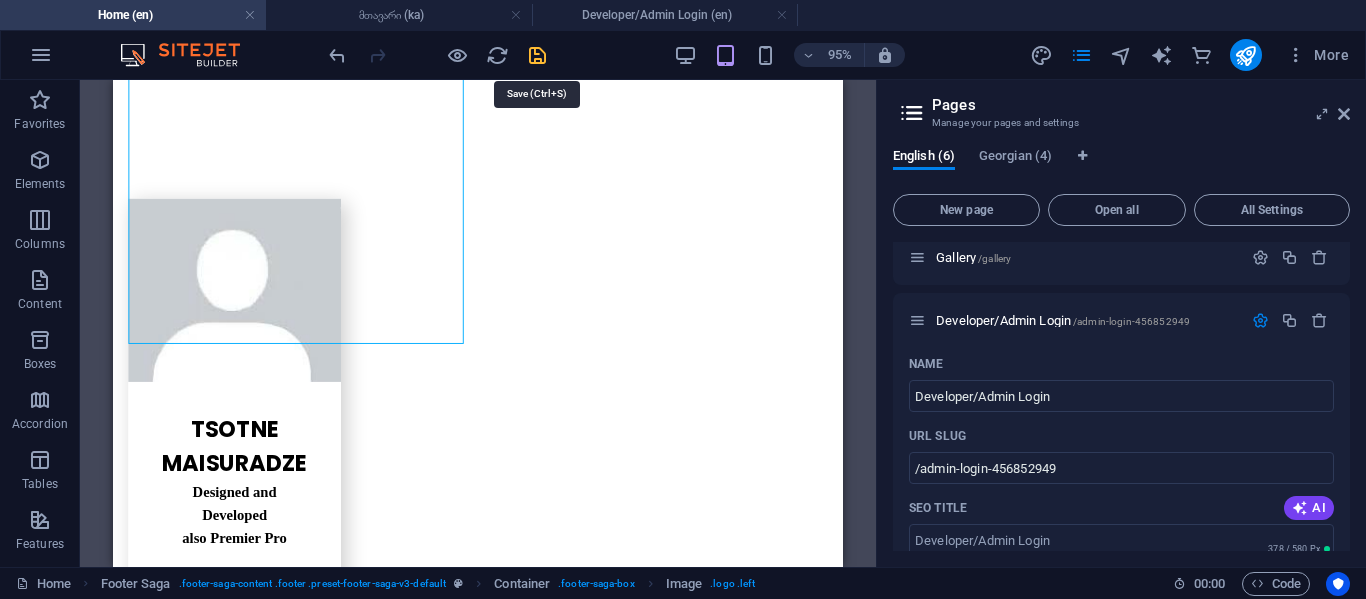 click at bounding box center [537, 55] 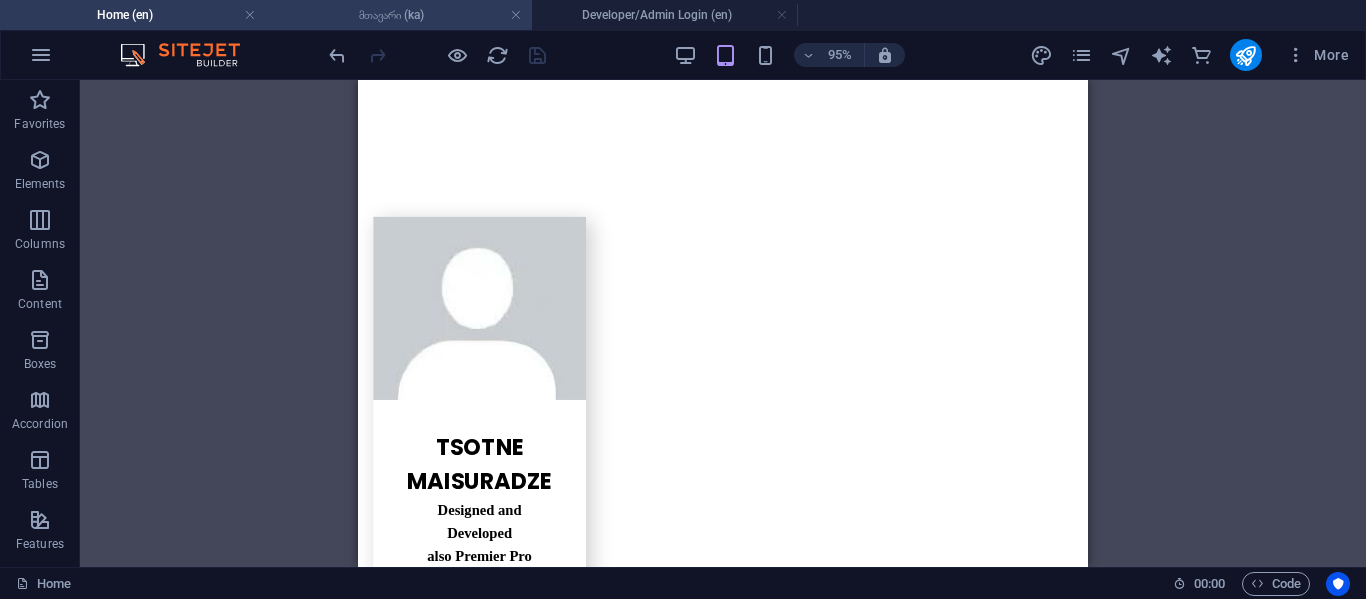 click on "მთავარი (ka)" at bounding box center [399, 15] 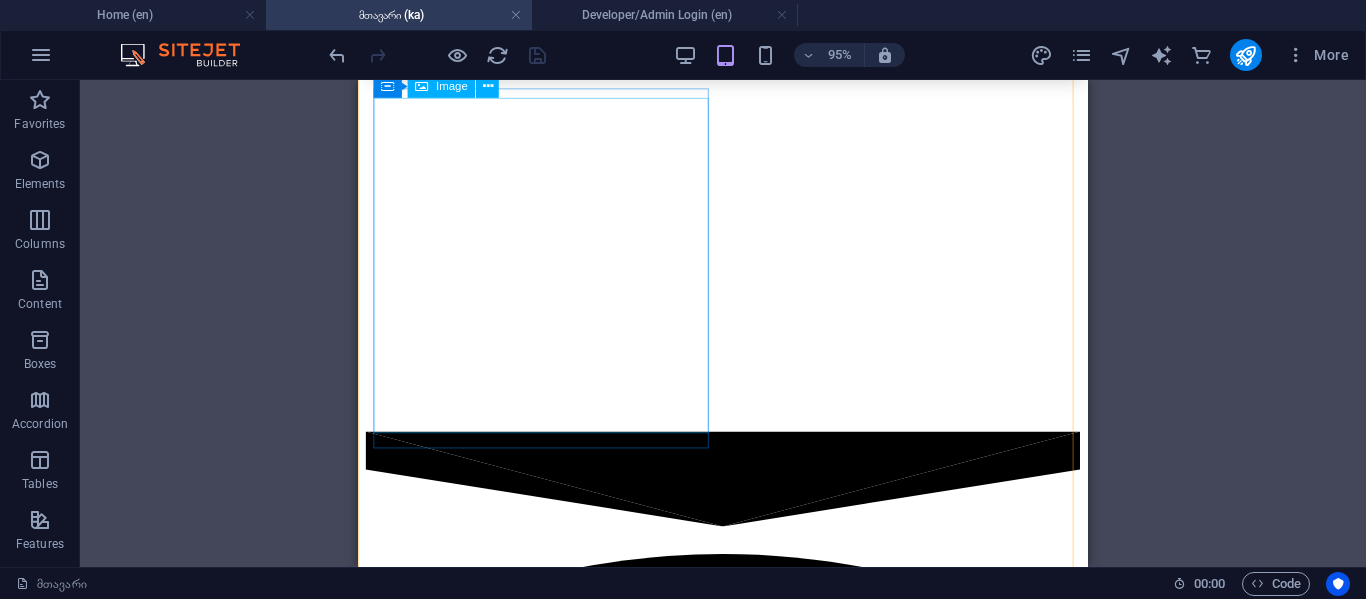 scroll, scrollTop: 4845, scrollLeft: 0, axis: vertical 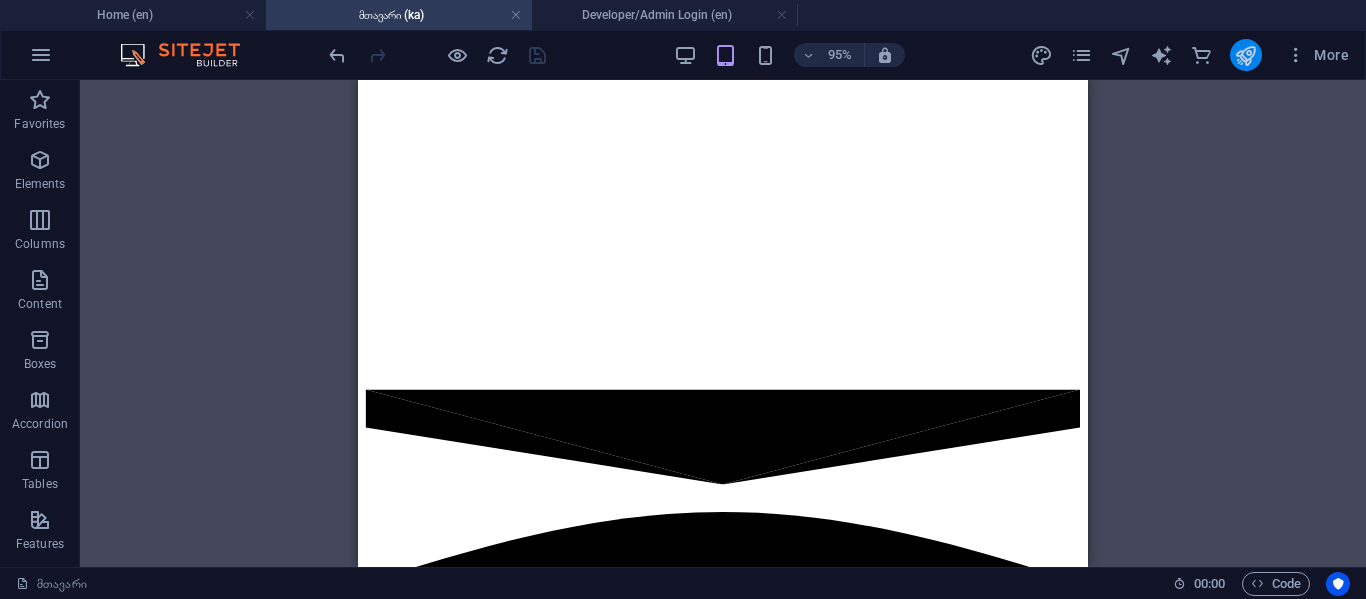 click at bounding box center [1245, 55] 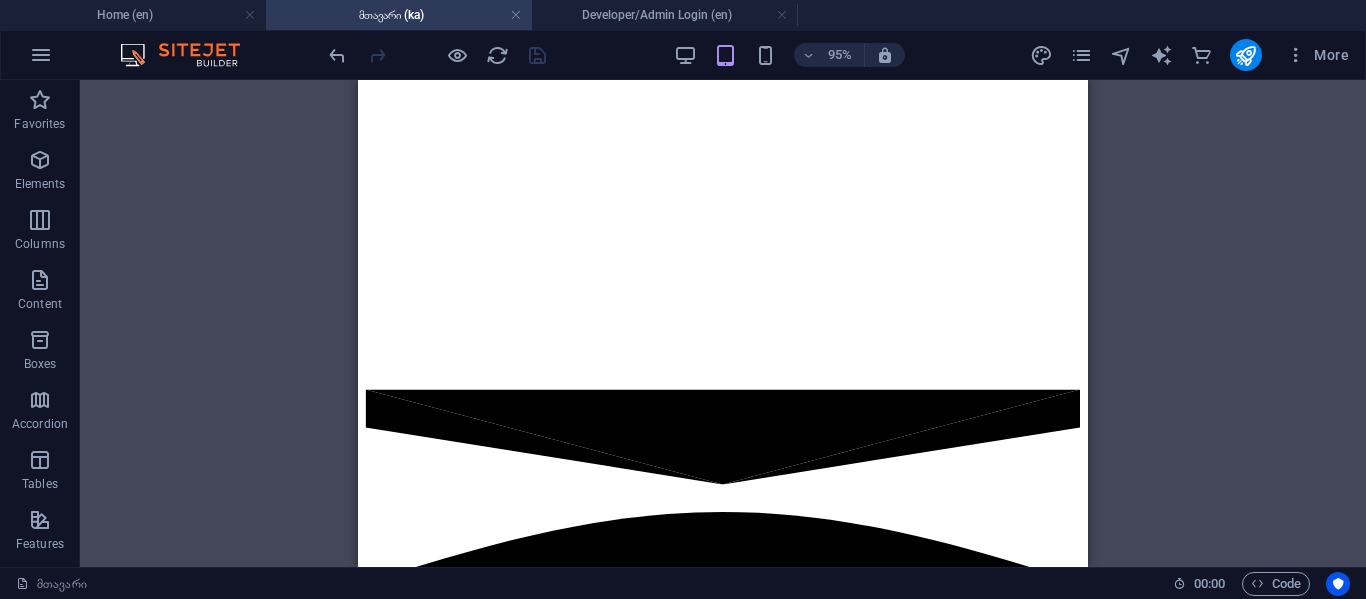 click on "მთავარი (ka)" at bounding box center (399, 15) 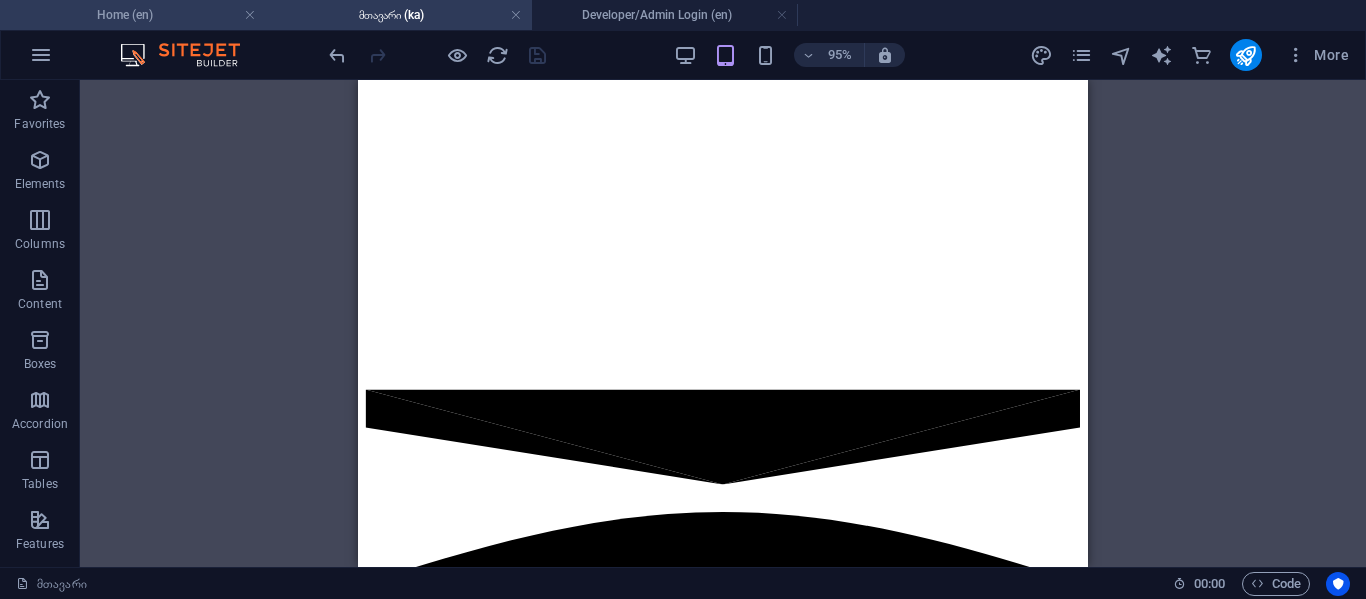 click on "Home (en)" at bounding box center [133, 15] 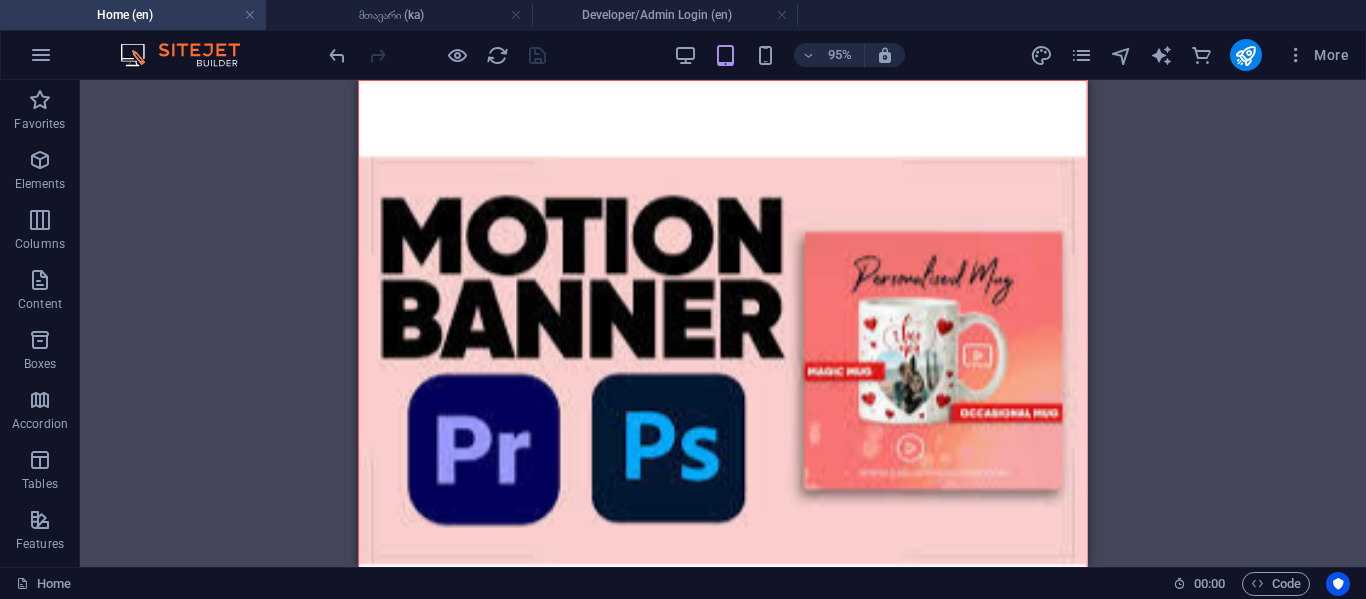 scroll, scrollTop: 4604, scrollLeft: 0, axis: vertical 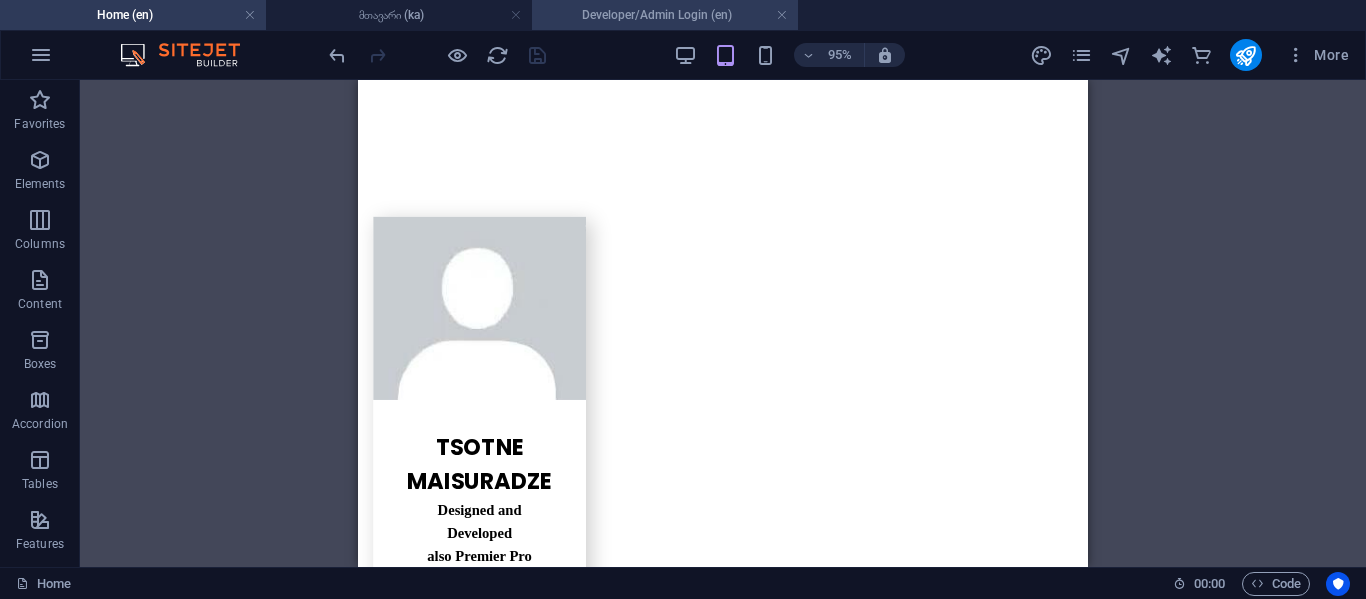 click on "Developer/Admin Login (en)" at bounding box center [665, 15] 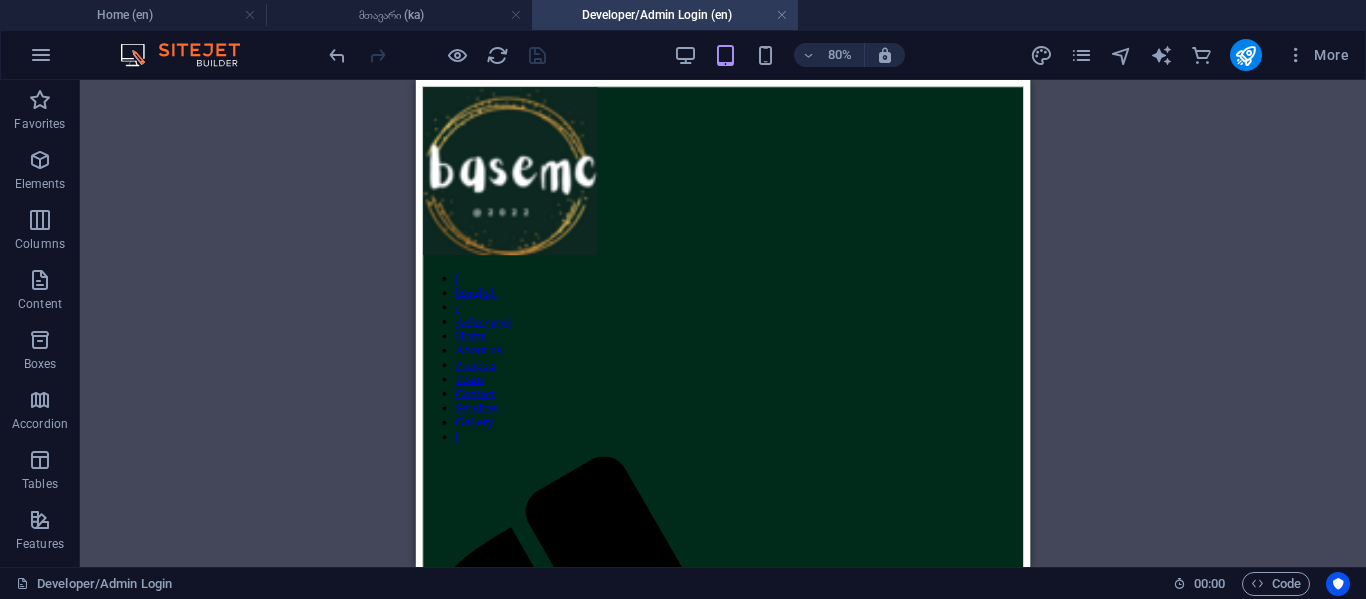 scroll, scrollTop: 0, scrollLeft: 0, axis: both 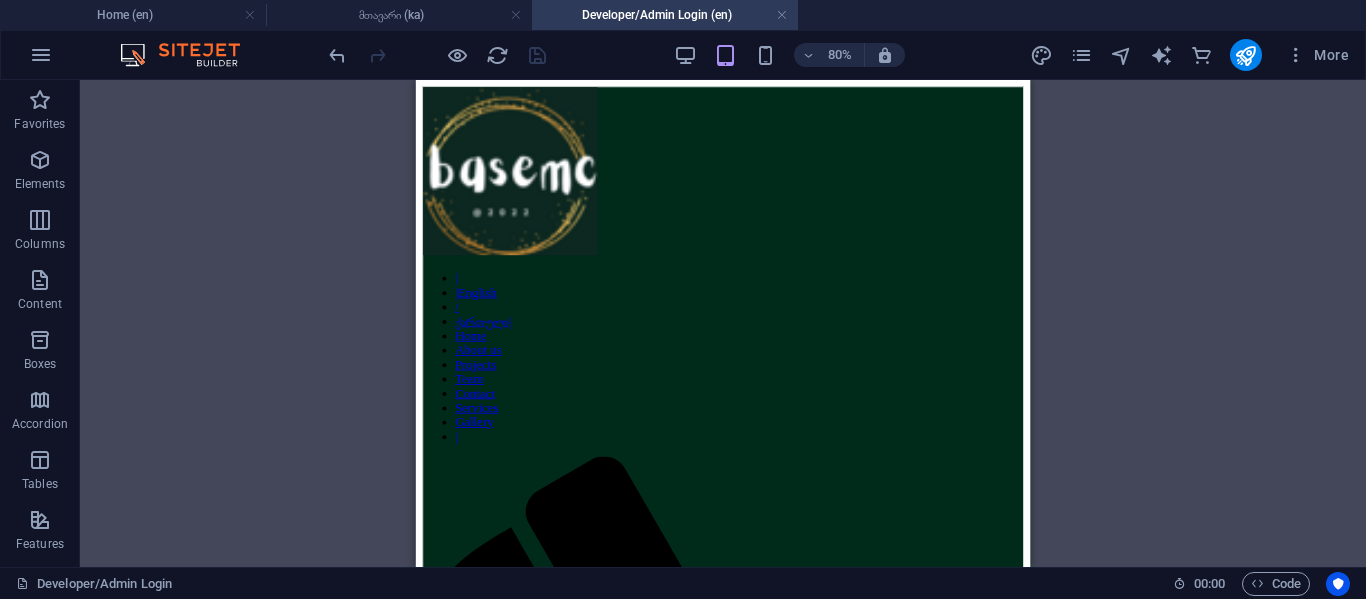 drag, startPoint x: 1251, startPoint y: 54, endPoint x: 939, endPoint y: 59, distance: 312.04007 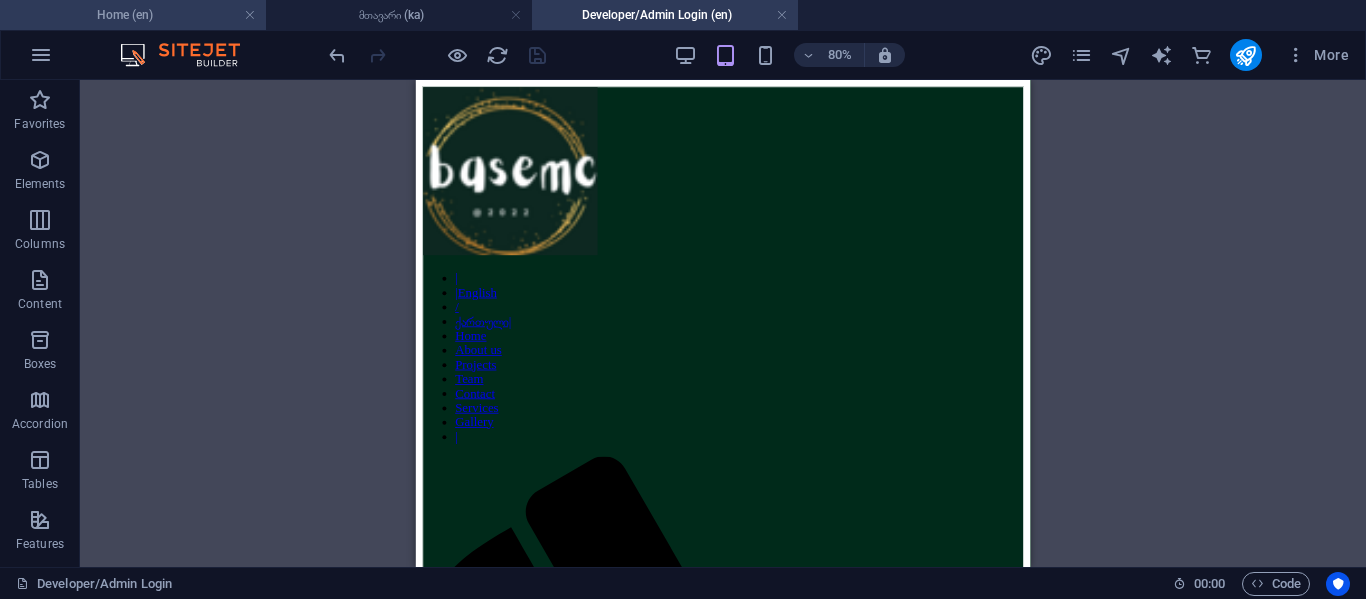 click on "Home (en)" at bounding box center [133, 15] 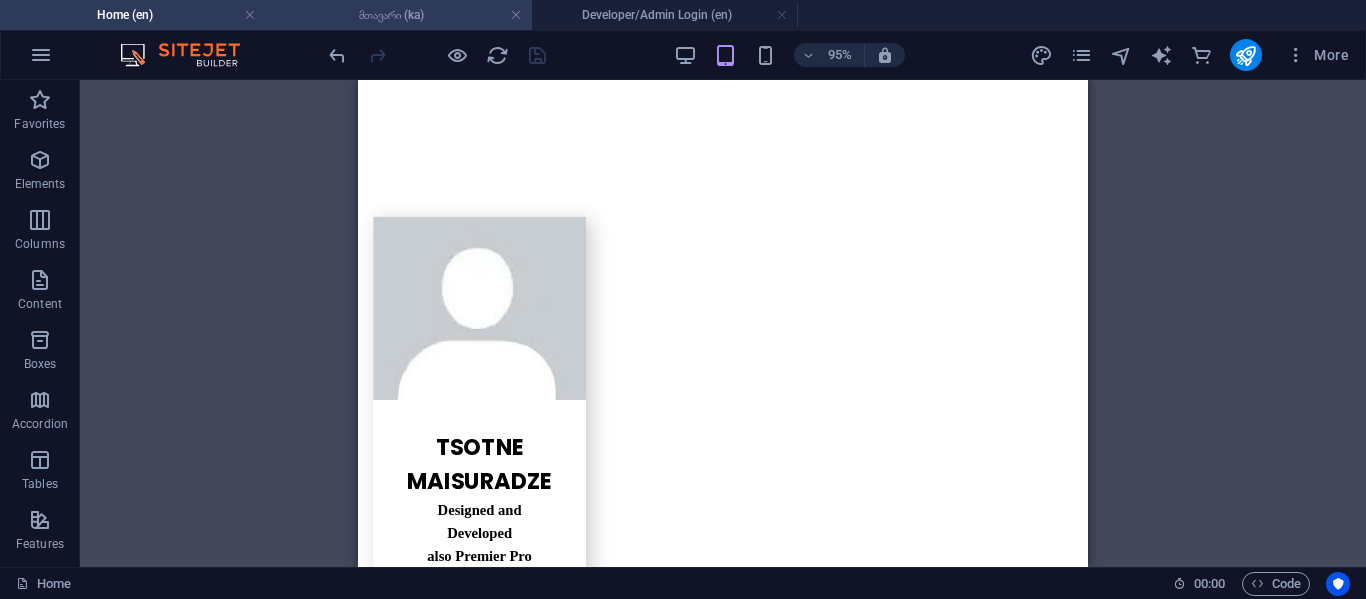 click on "მთავარი (ka)" at bounding box center [399, 15] 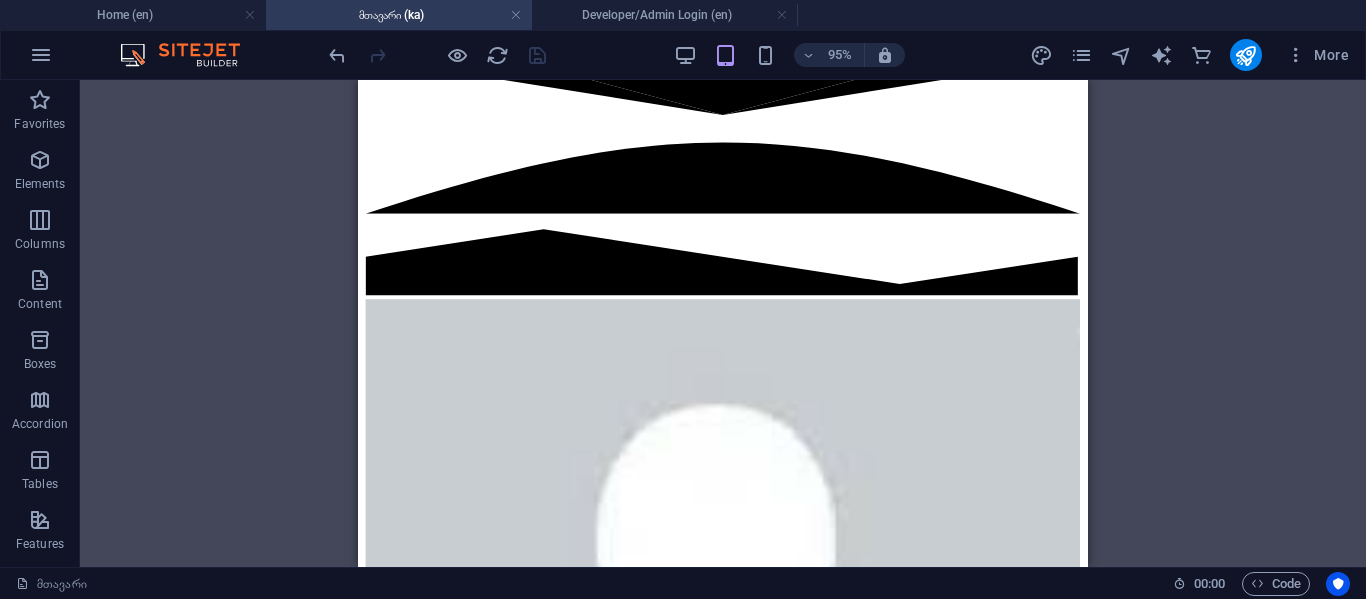 scroll, scrollTop: 0, scrollLeft: 0, axis: both 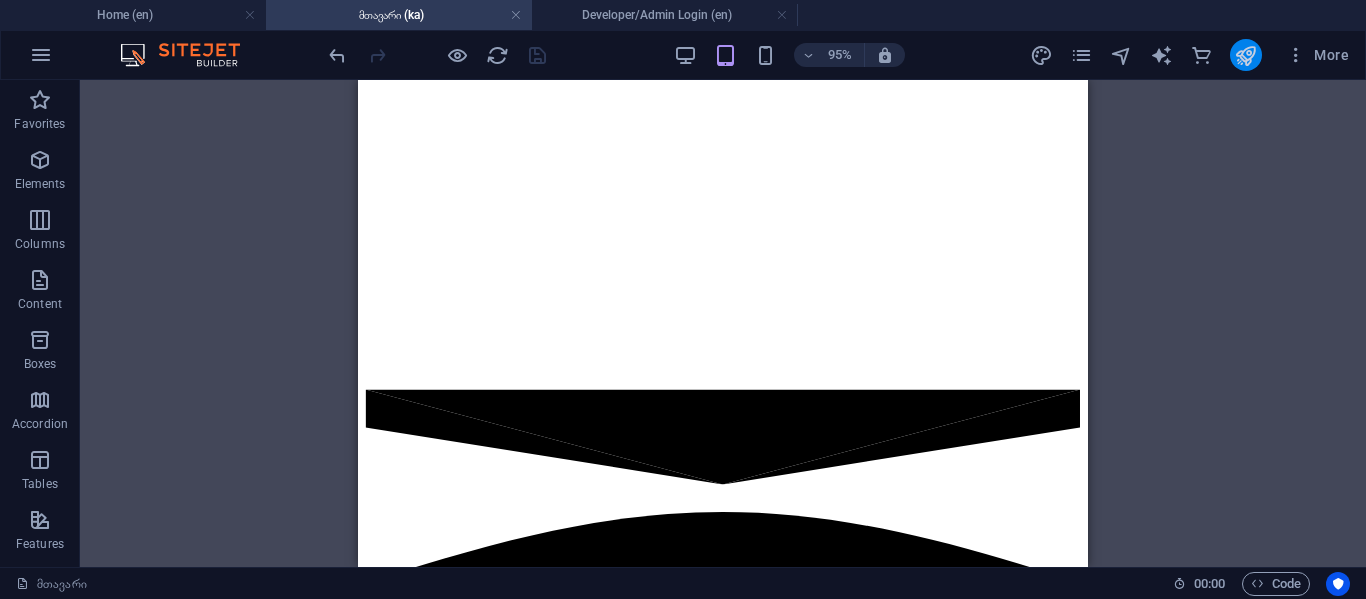 click at bounding box center [1245, 55] 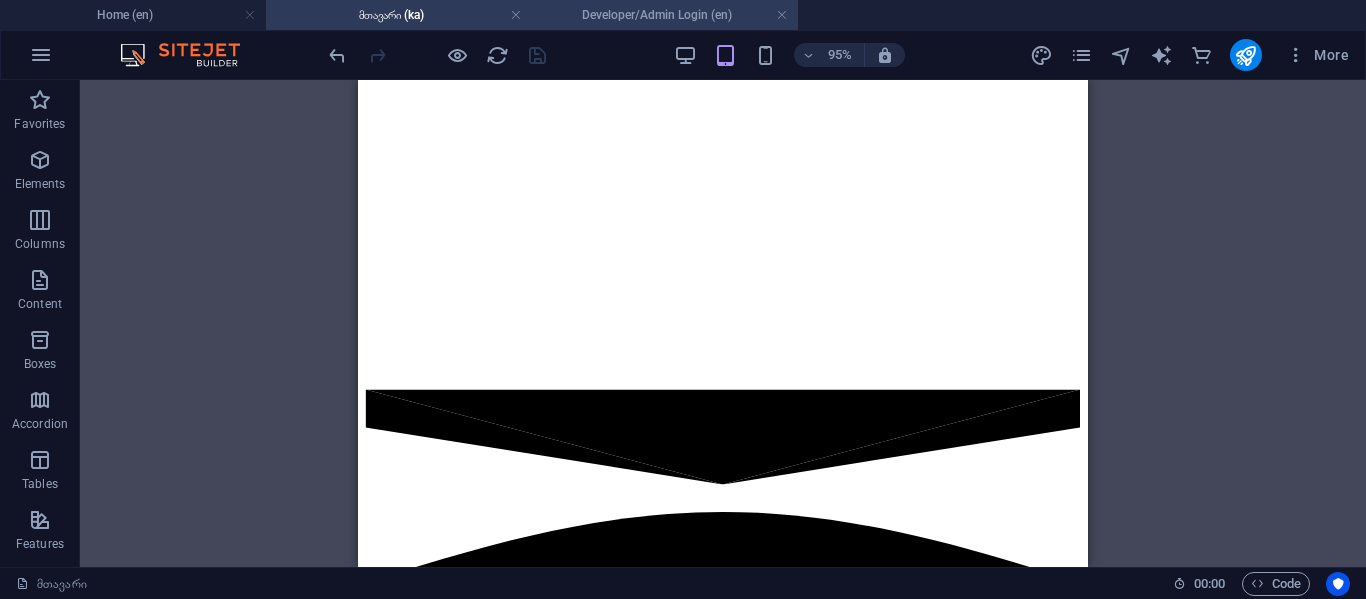 click on "Developer/Admin Login (en)" at bounding box center (665, 15) 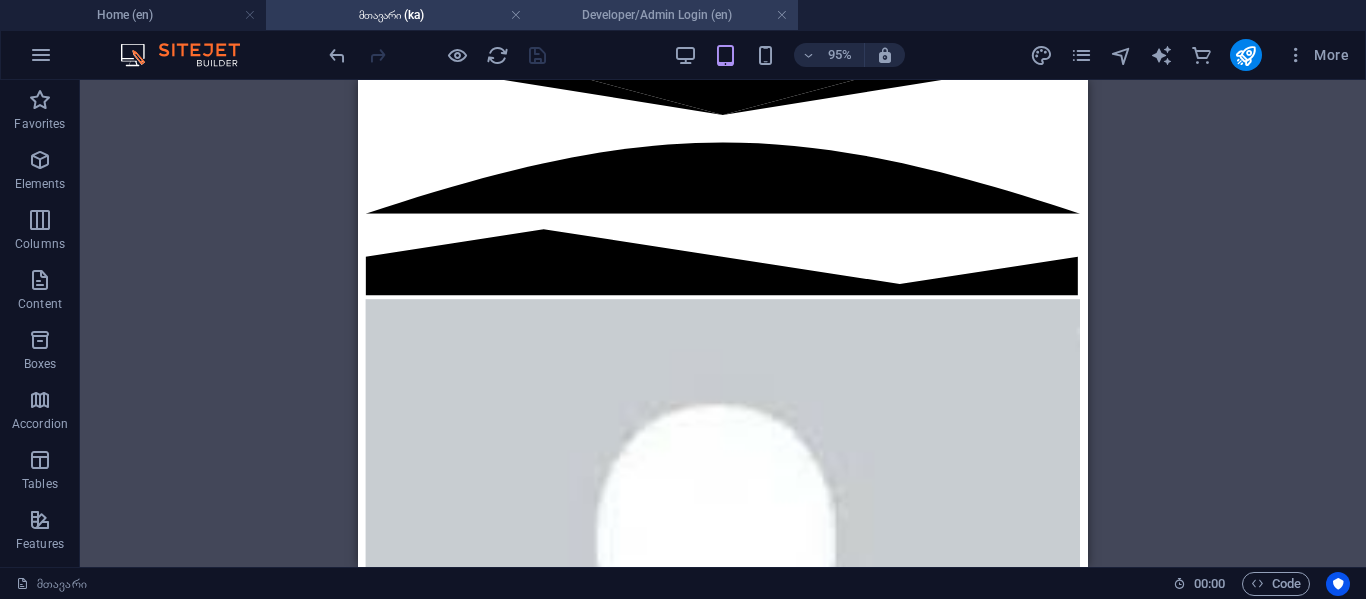 scroll, scrollTop: 0, scrollLeft: 0, axis: both 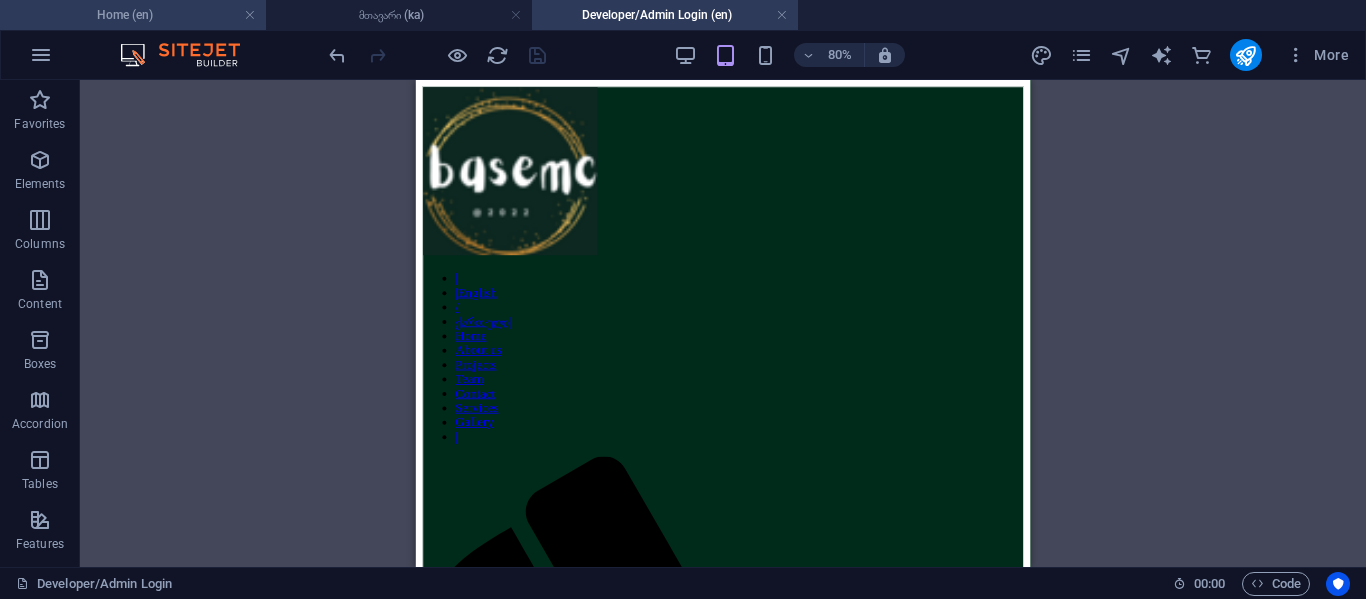 click on "Home (en)" at bounding box center (133, 15) 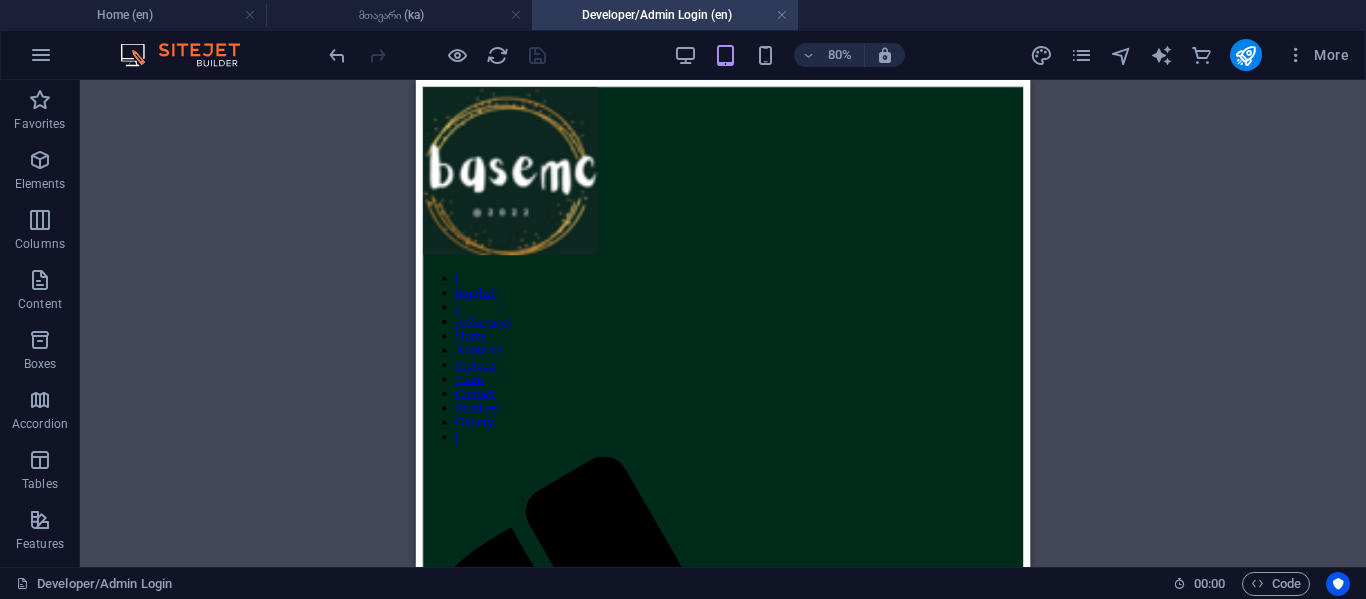 scroll, scrollTop: 4604, scrollLeft: 0, axis: vertical 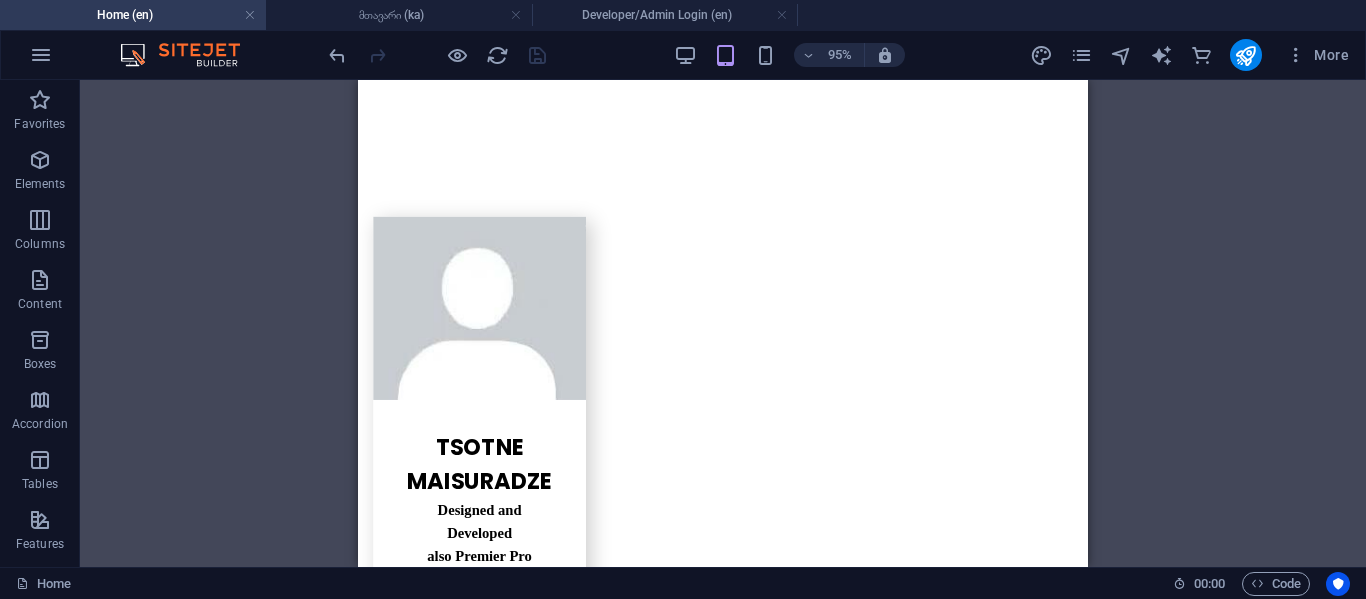 click at bounding box center (1246, 55) 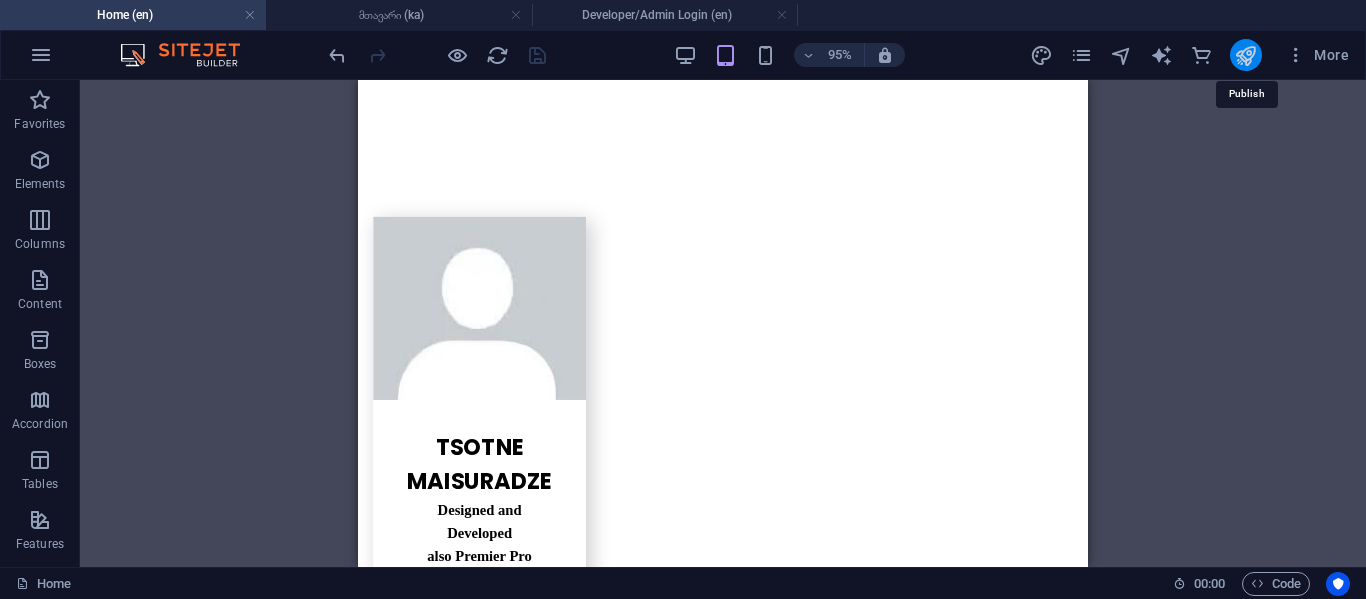 click at bounding box center [1245, 55] 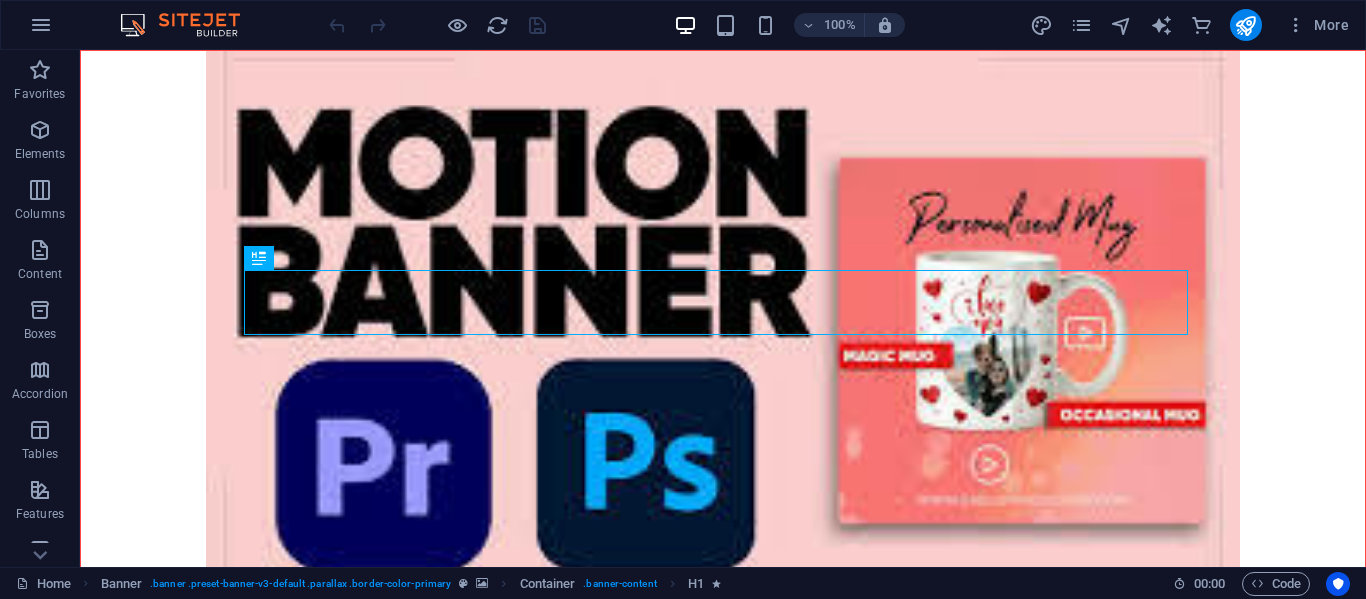 scroll, scrollTop: 0, scrollLeft: 0, axis: both 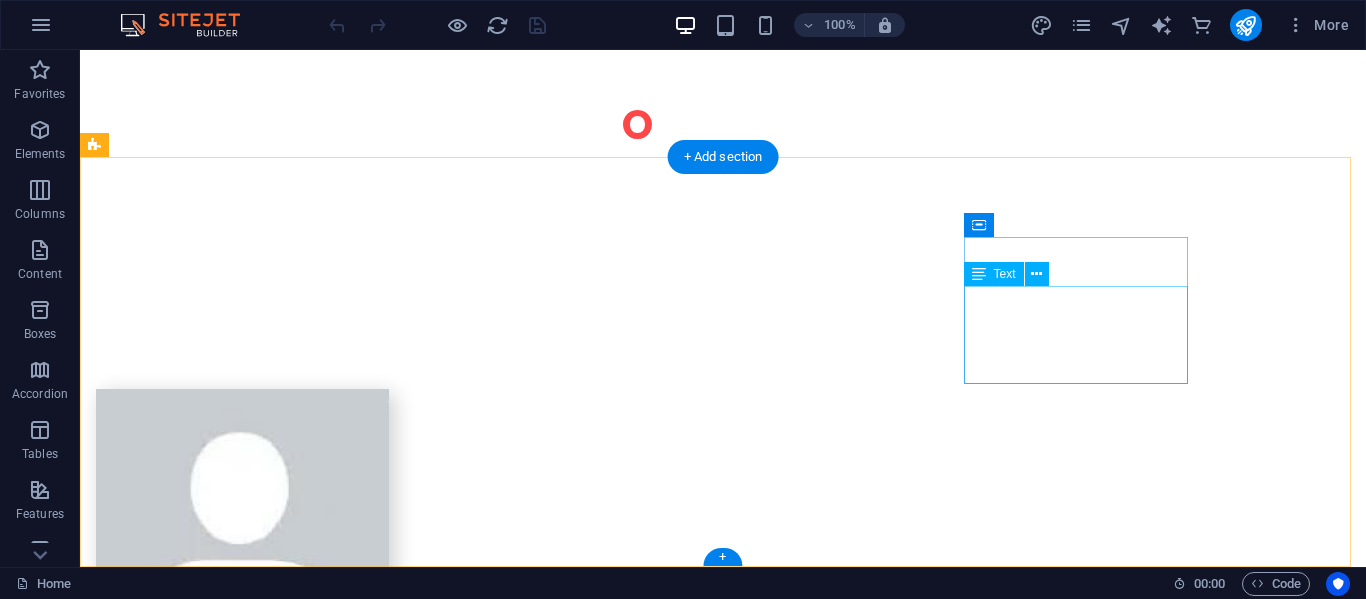 click on "Subpage Admin/Developer Login   (Don't try to login you may get blocked)" at bounding box center [208, 4109] 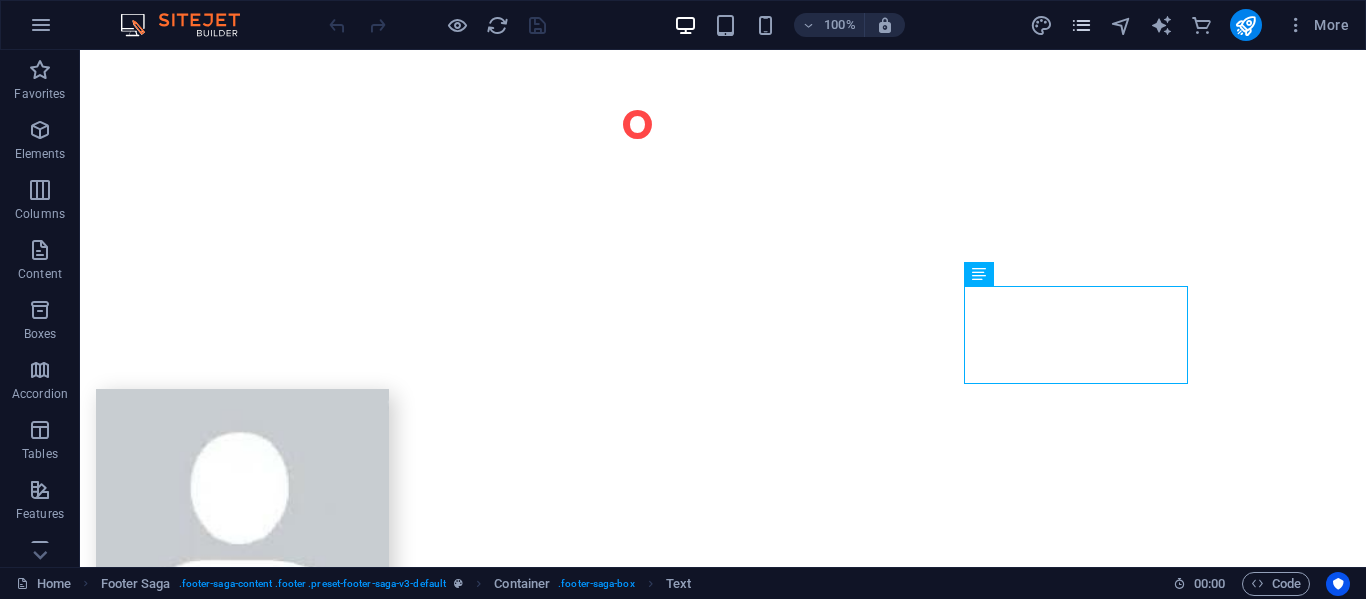 click at bounding box center (1081, 25) 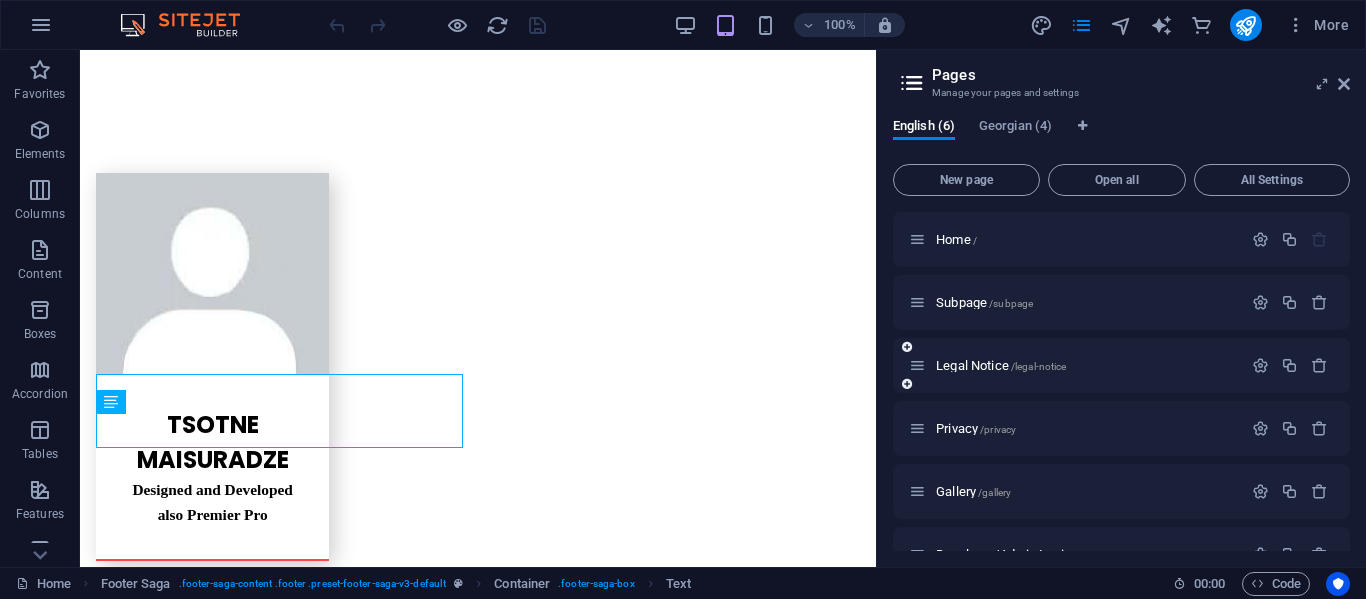 scroll, scrollTop: 4623, scrollLeft: 0, axis: vertical 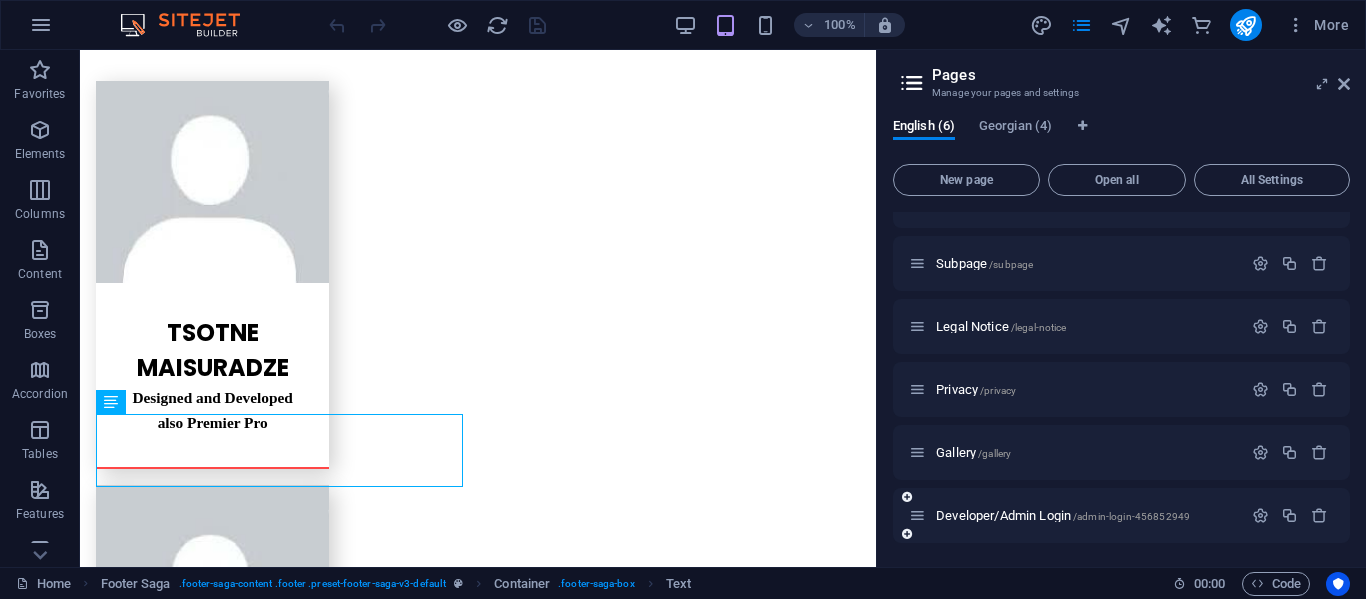 click on "Developer/Admin Login /admin-login-456852949" at bounding box center (1075, 515) 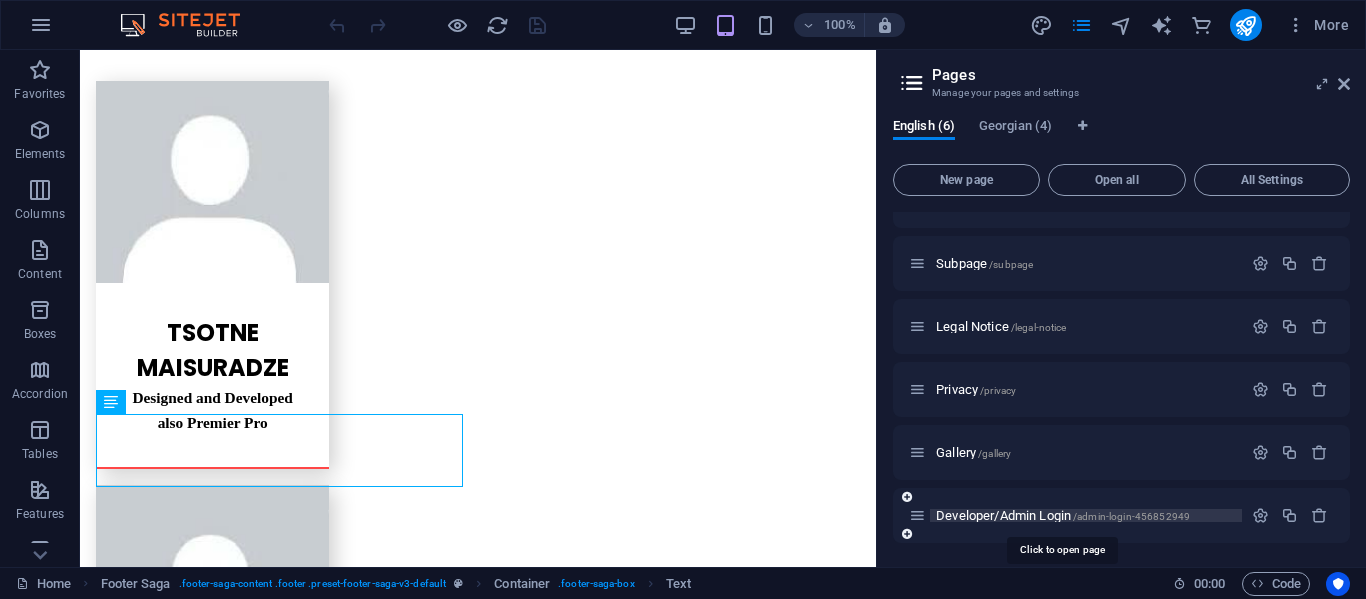 click on "Developer/Admin Login /admin-login-456852949" at bounding box center [1063, 515] 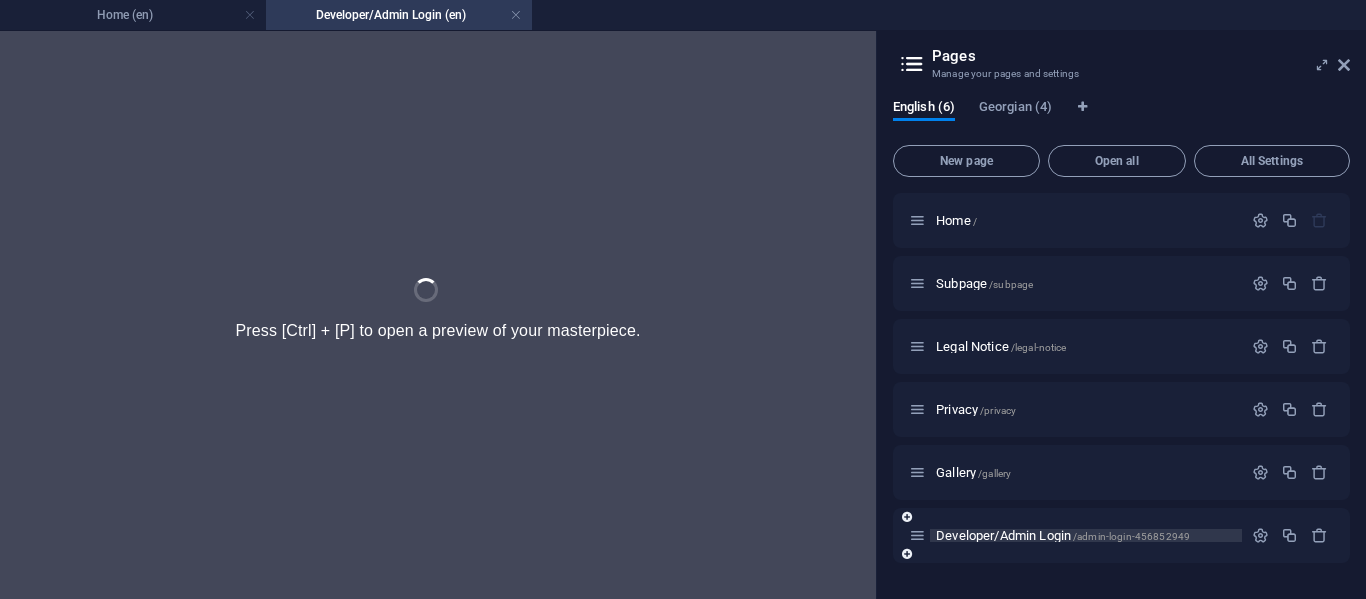scroll, scrollTop: 0, scrollLeft: 0, axis: both 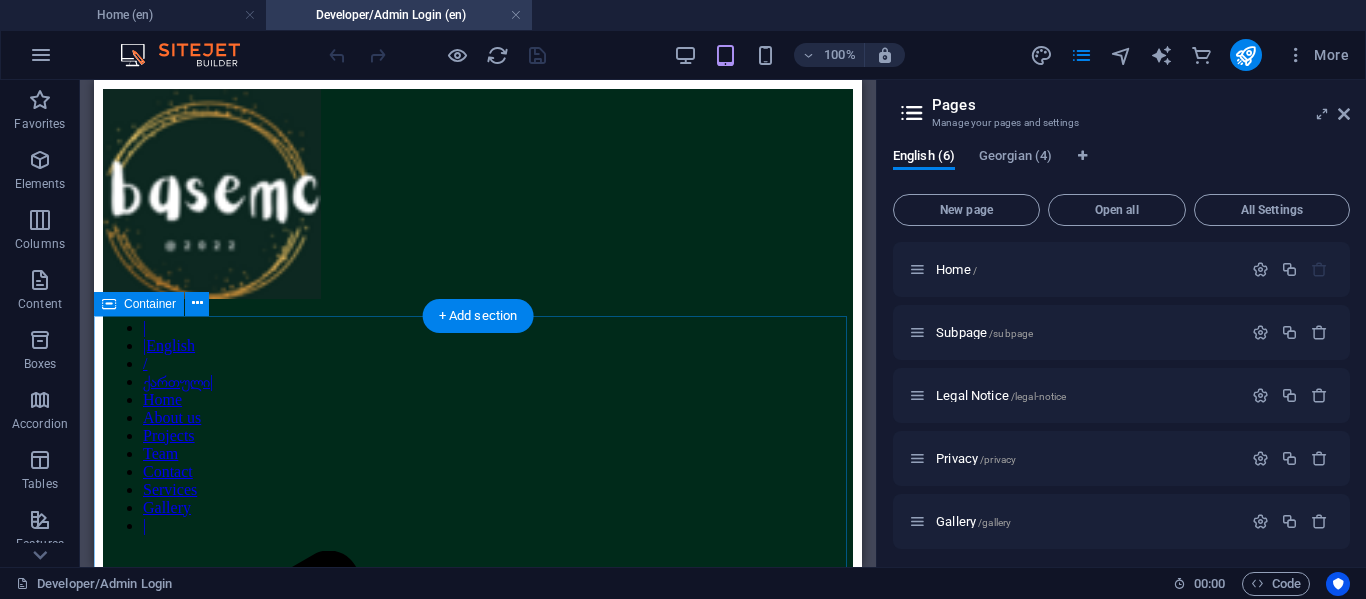 click on "Drop content here or  Add elements  Paste clipboard" at bounding box center (478, 1601) 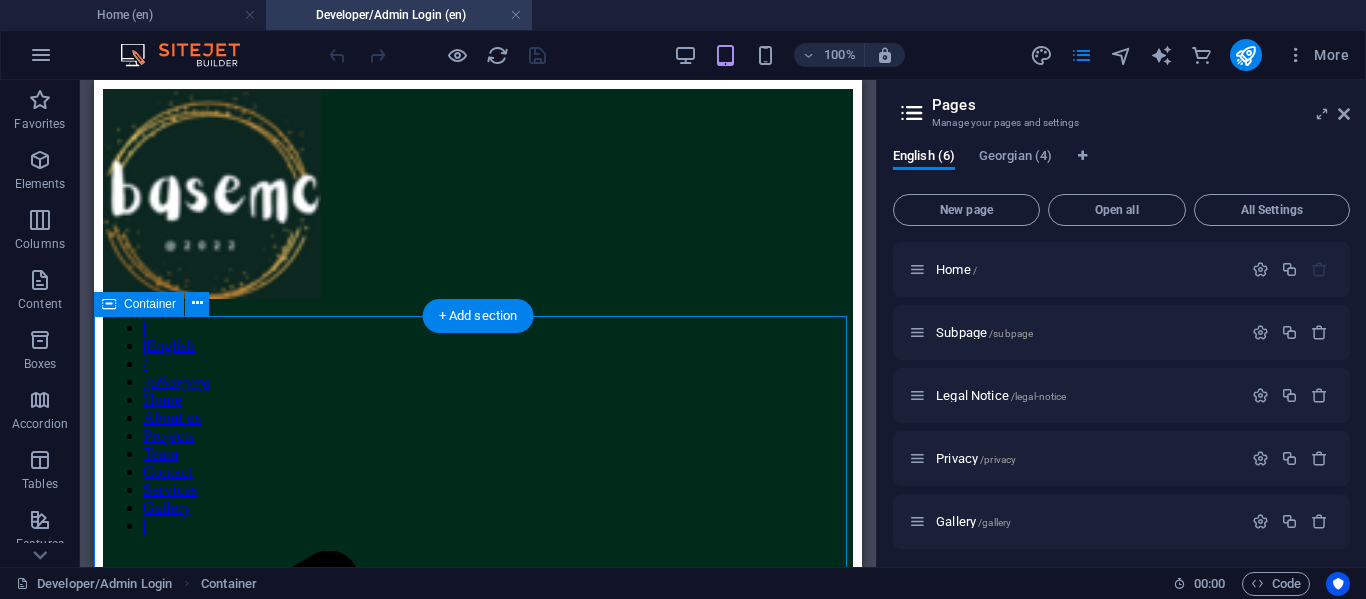 click on "Drop content here or  Add elements  Paste clipboard" at bounding box center [478, 1601] 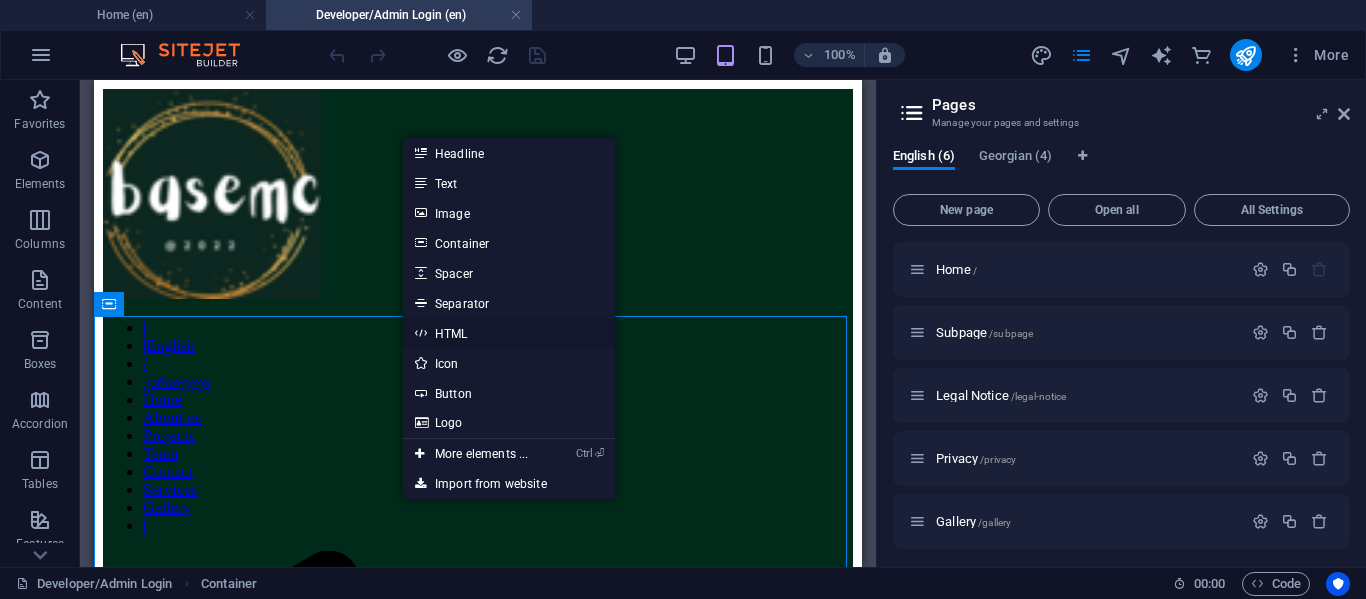 click on "HTML" at bounding box center [509, 333] 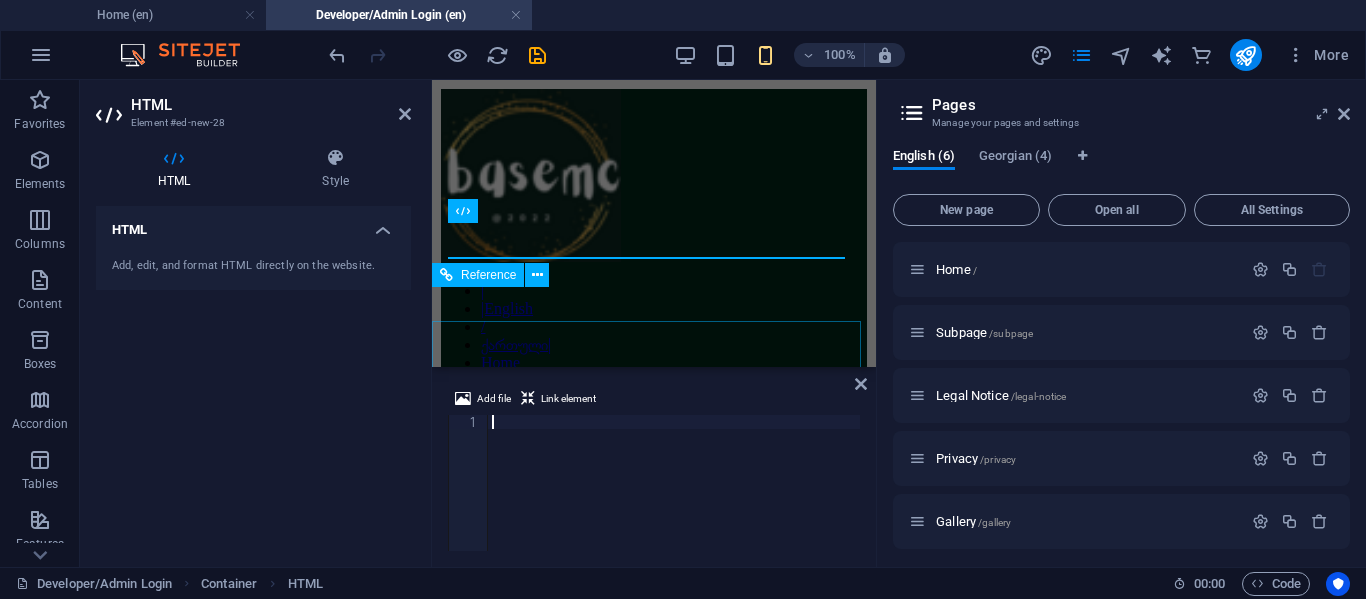 scroll, scrollTop: 114, scrollLeft: 0, axis: vertical 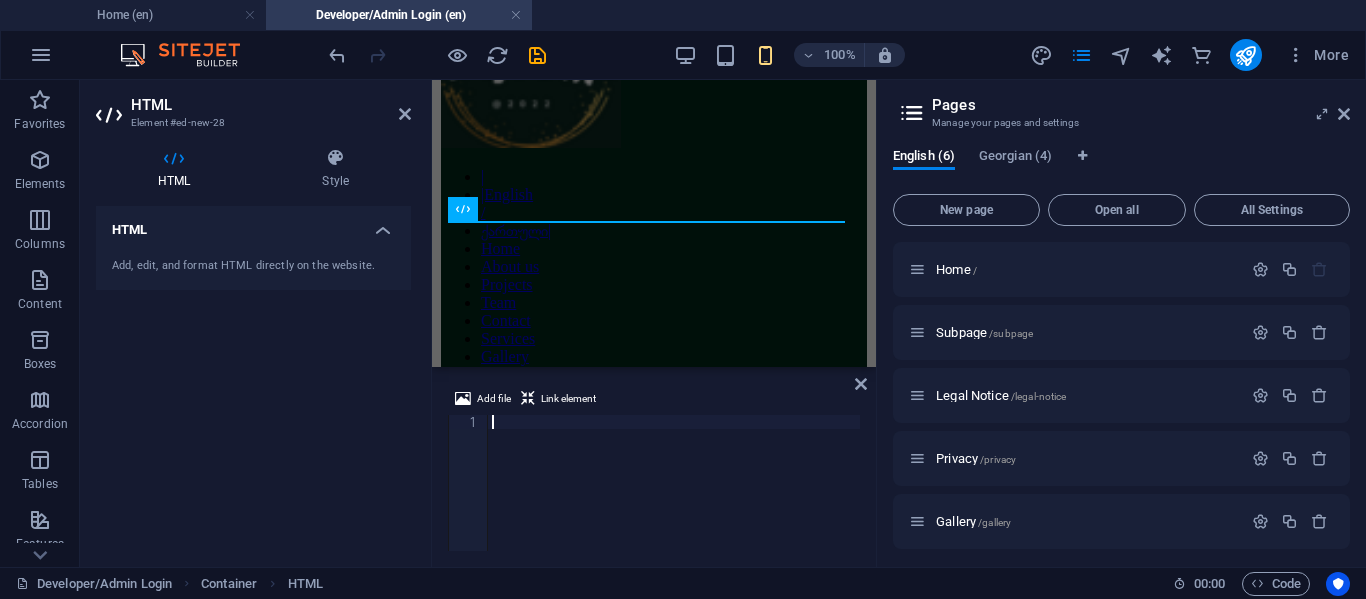click on "Add, edit, and format HTML directly on the website." at bounding box center (253, 266) 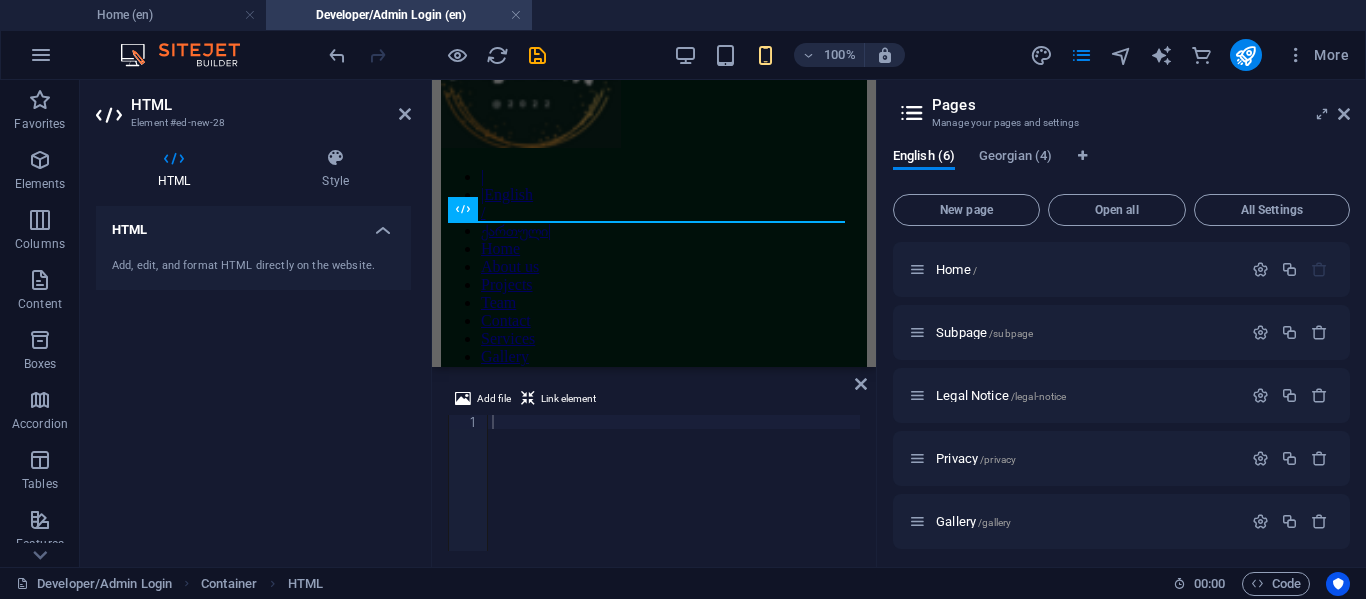 click on "HTML" at bounding box center (253, 224) 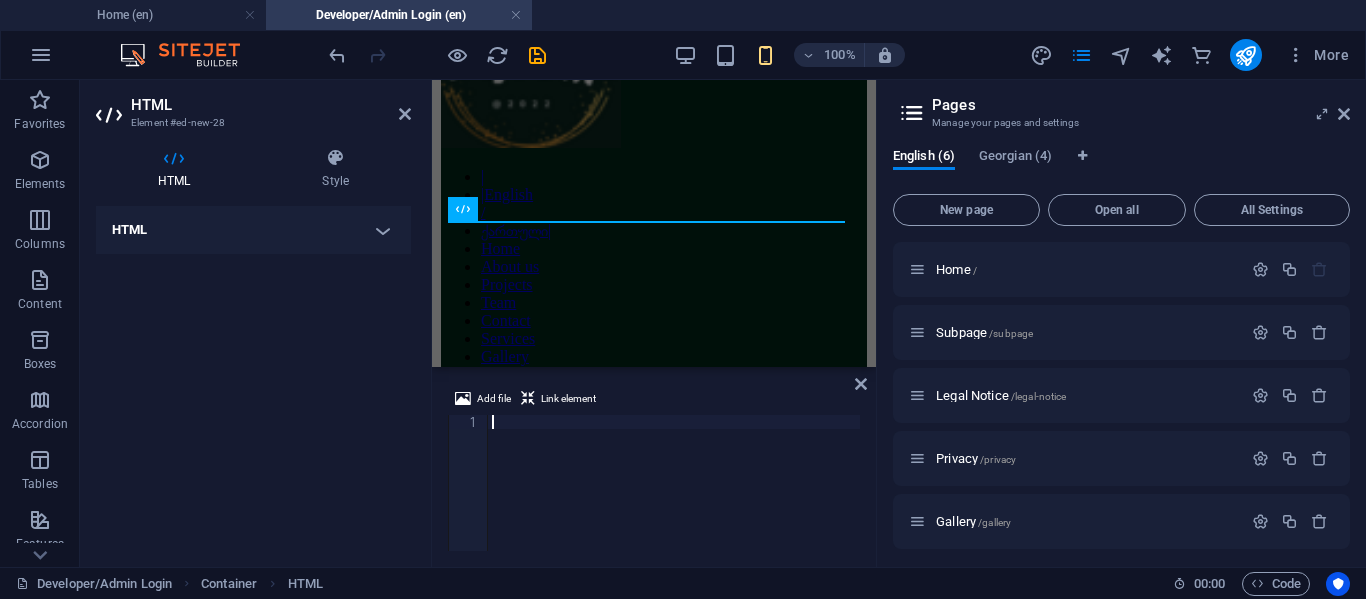 click at bounding box center [674, 497] 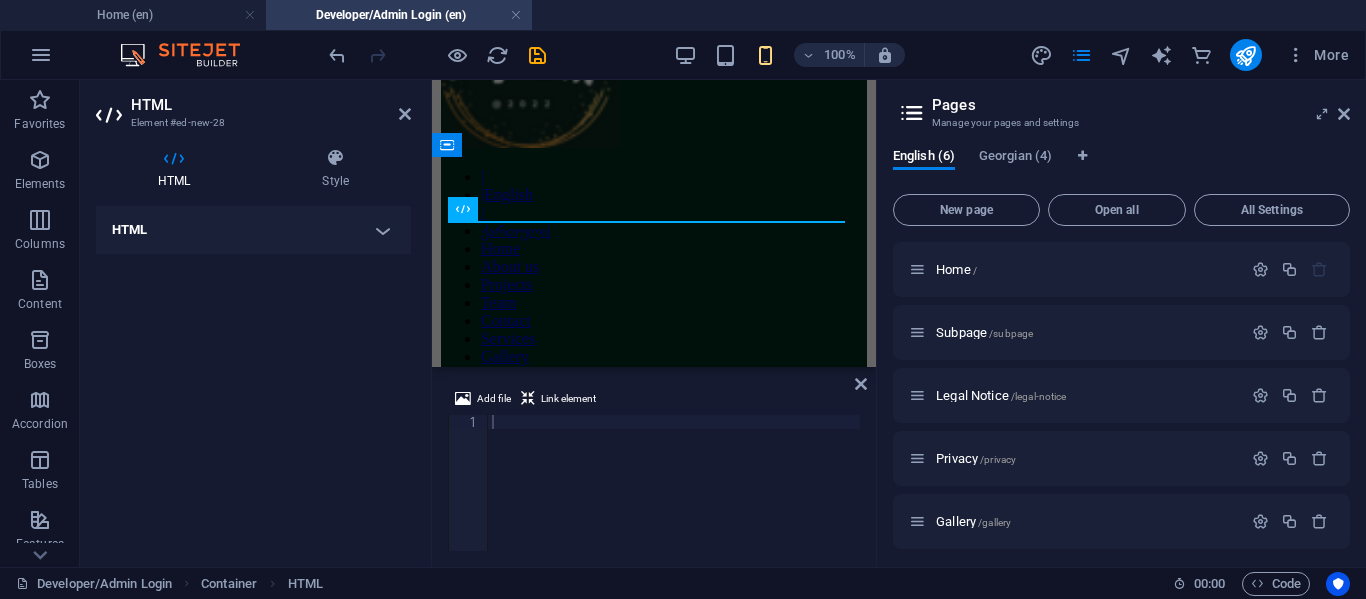 click at bounding box center (674, 497) 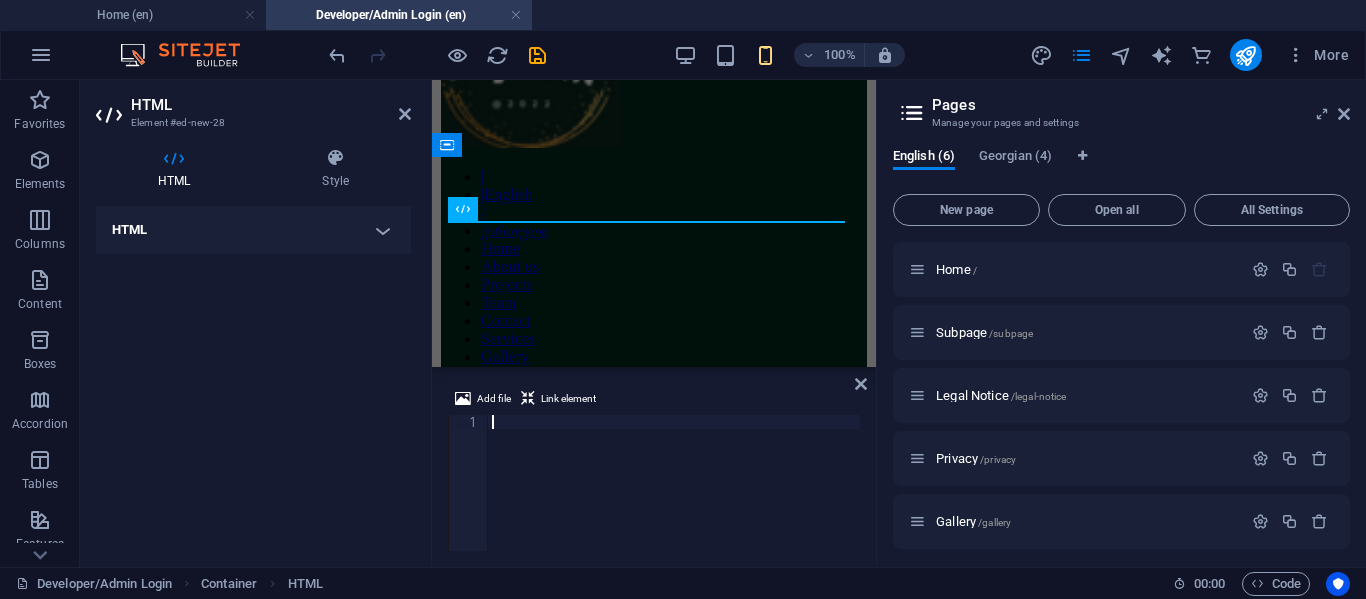 scroll, scrollTop: 2328, scrollLeft: 0, axis: vertical 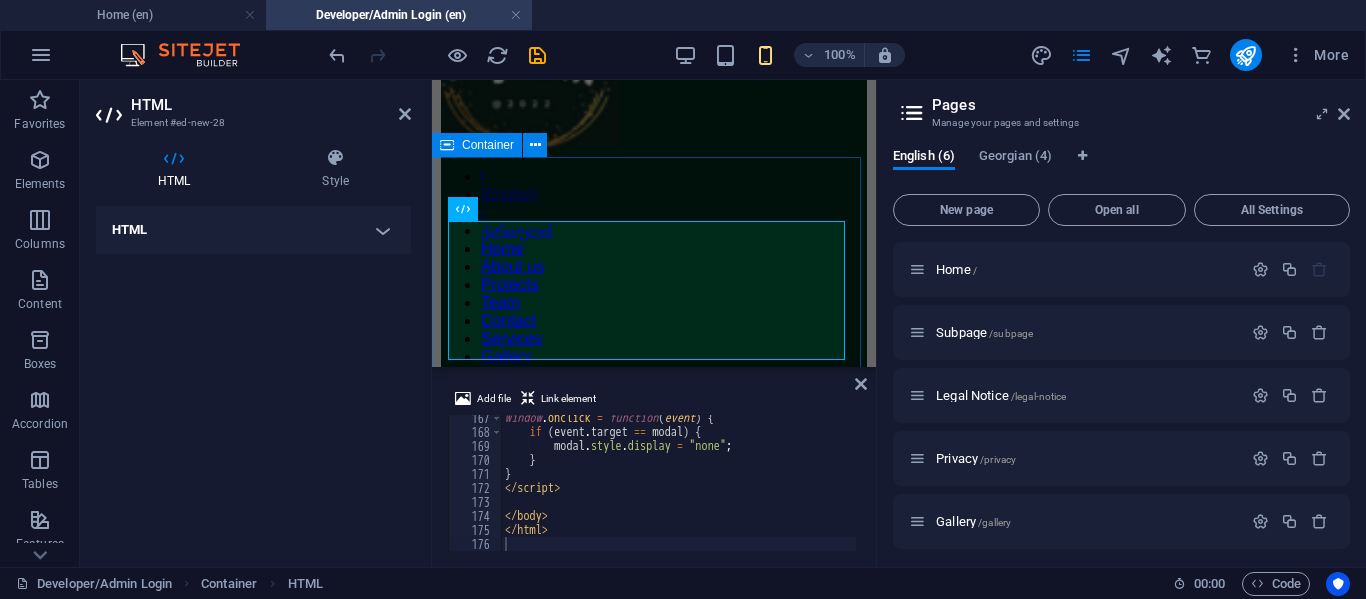 click on "Modal Login Form
Login
×
Username
Password
Login
Remember me
Cancel
Forgot  password?" at bounding box center [654, 1022] 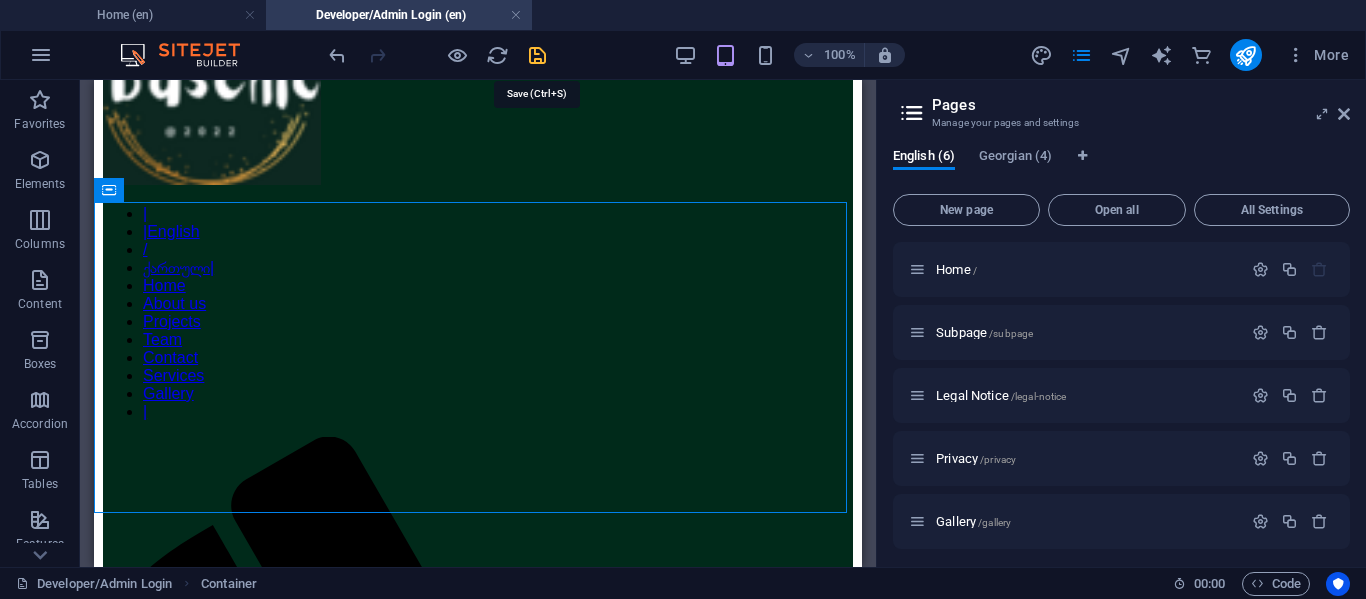 click at bounding box center (537, 55) 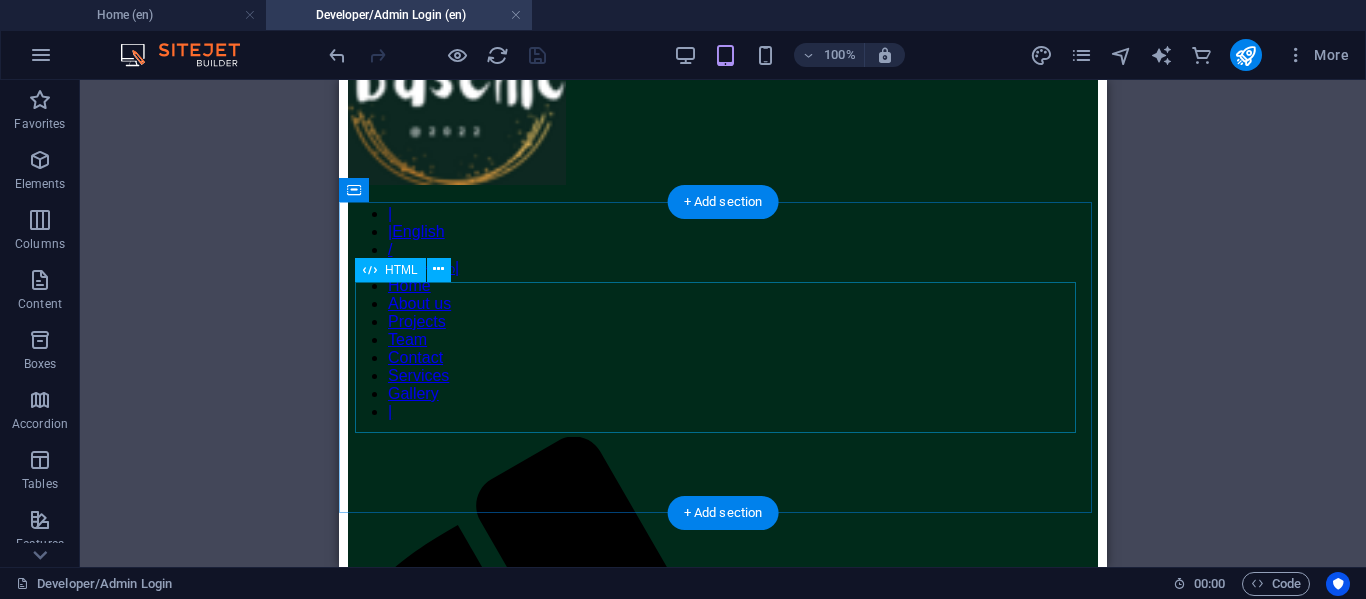 click on "Modal Login Form
Login
×
Username
Password
Login
Remember me
Cancel
Forgot  password?" at bounding box center [723, 1489] 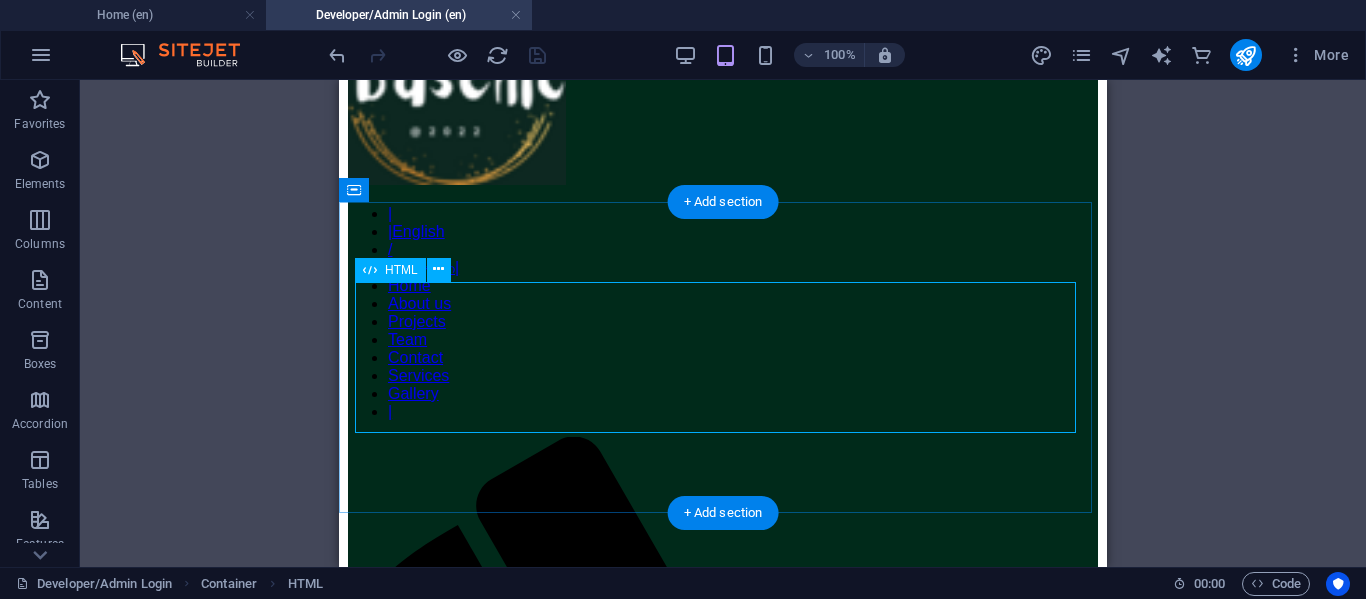 click on "Modal Login Form
Login
×
Username
Password
Login
Remember me
Cancel
Forgot  password?" at bounding box center (723, 1489) 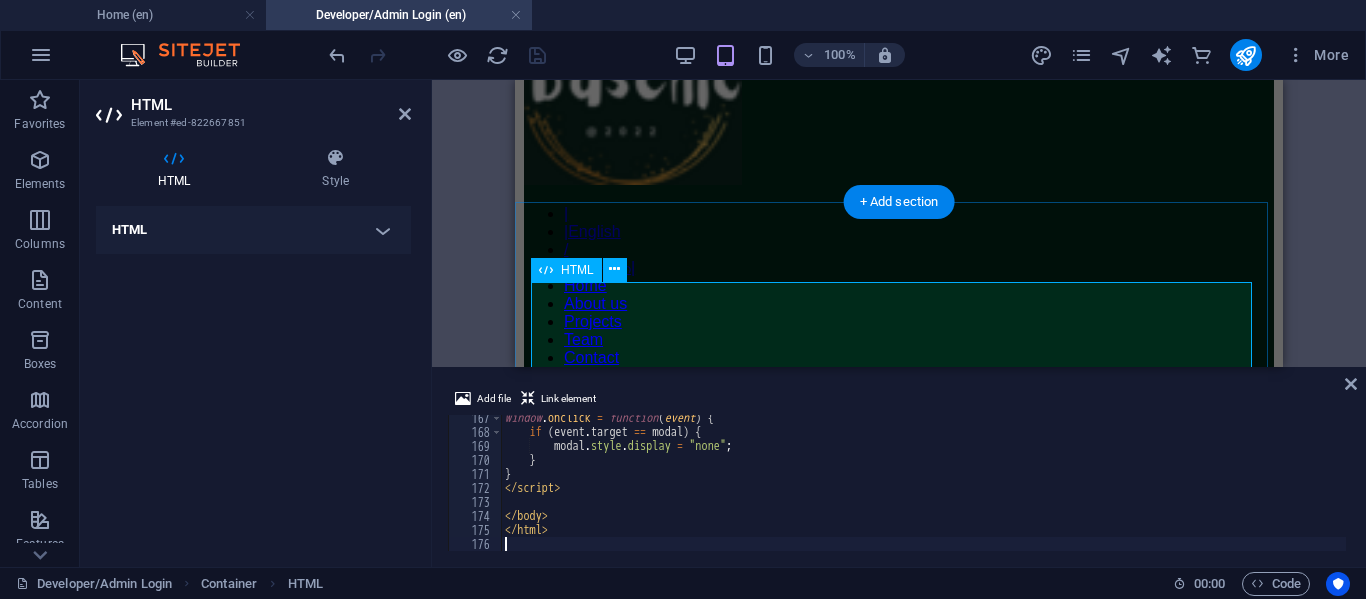 scroll, scrollTop: 2328, scrollLeft: 0, axis: vertical 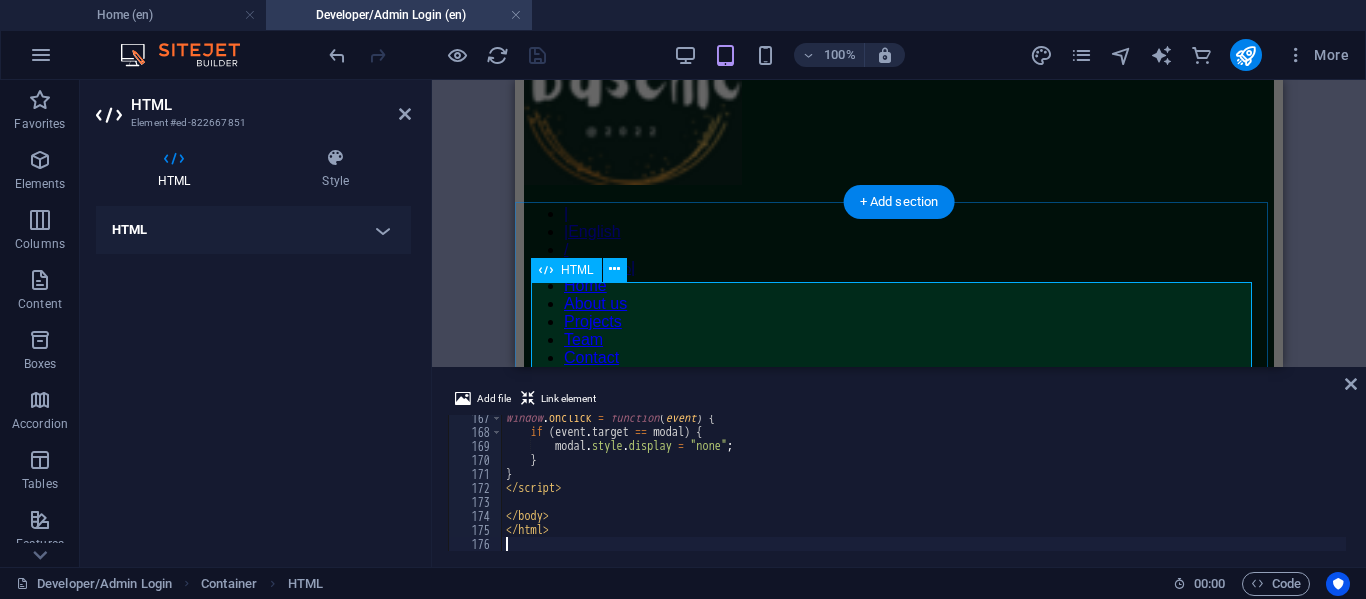 click on "Modal Login Form
Login
×
Username
Password
Login
Remember me
Cancel
Forgot  password?" at bounding box center [899, 1489] 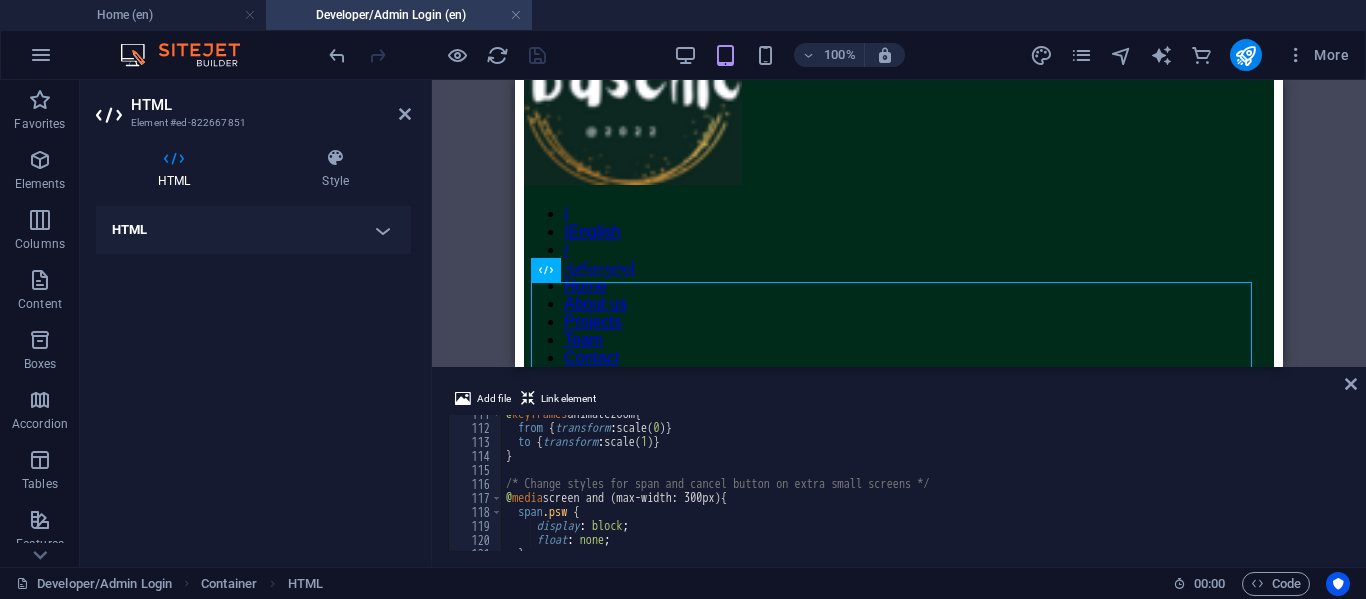 scroll, scrollTop: 1488, scrollLeft: 0, axis: vertical 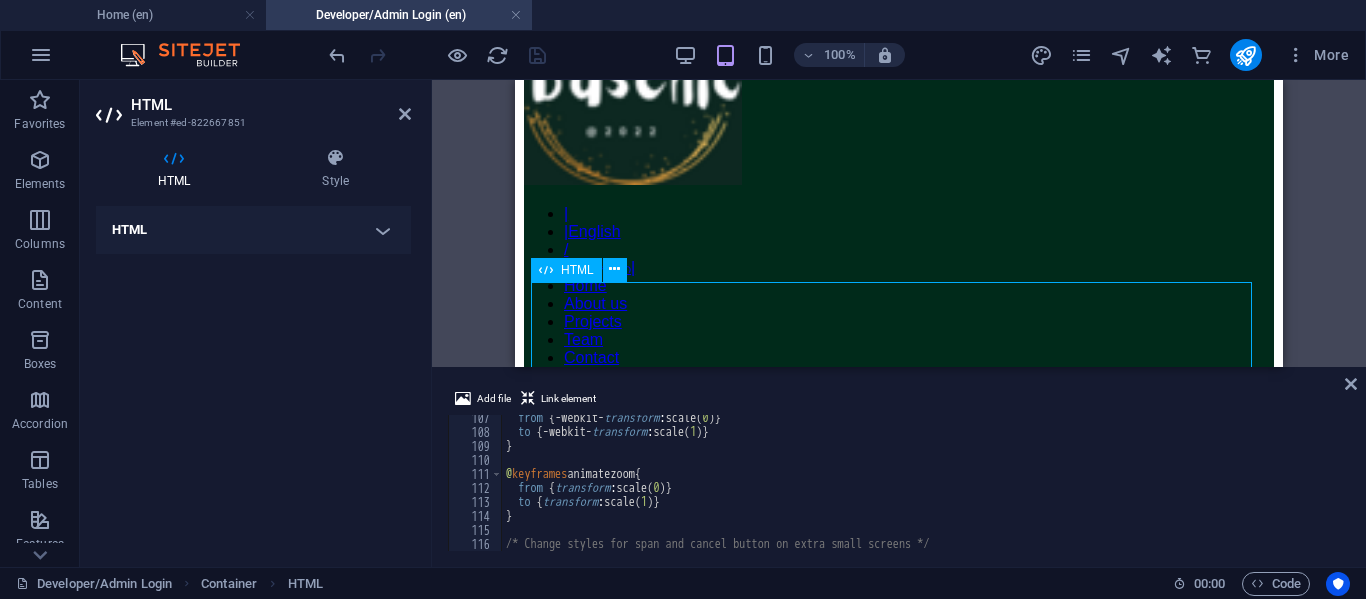 drag, startPoint x: 784, startPoint y: 318, endPoint x: 801, endPoint y: 295, distance: 28.600698 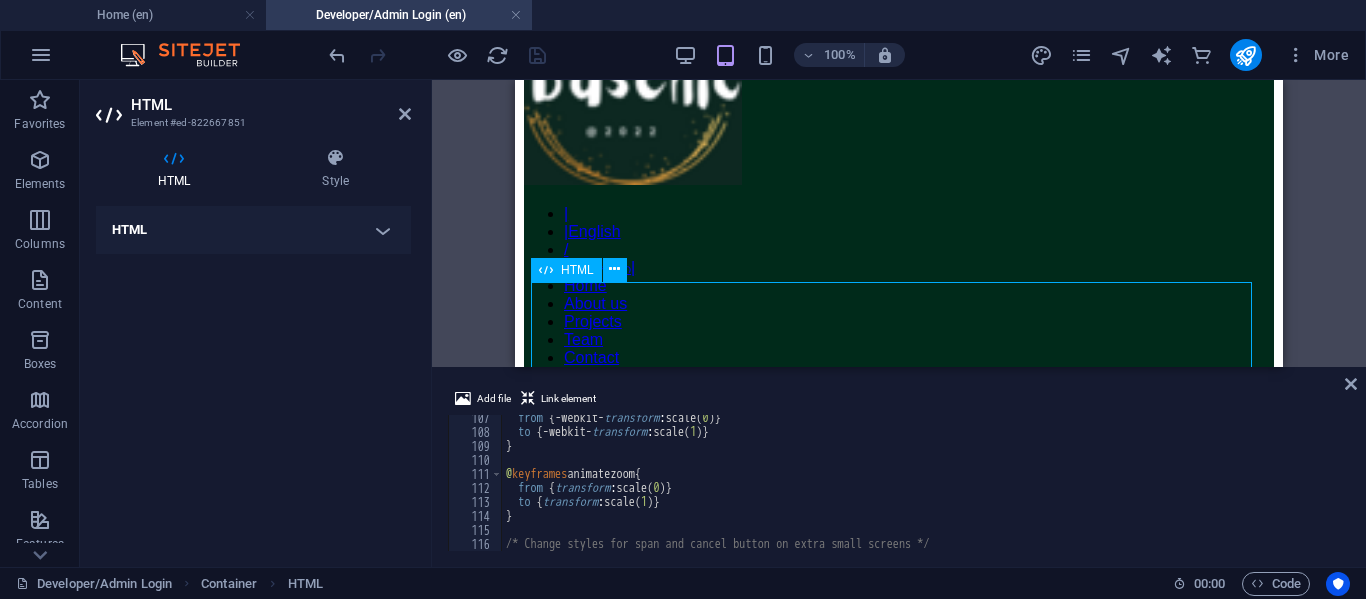 click on "Modal Login Form
Login
×
Username
Password
Login
Remember me
Cancel
Forgot  password?" at bounding box center (899, 1489) 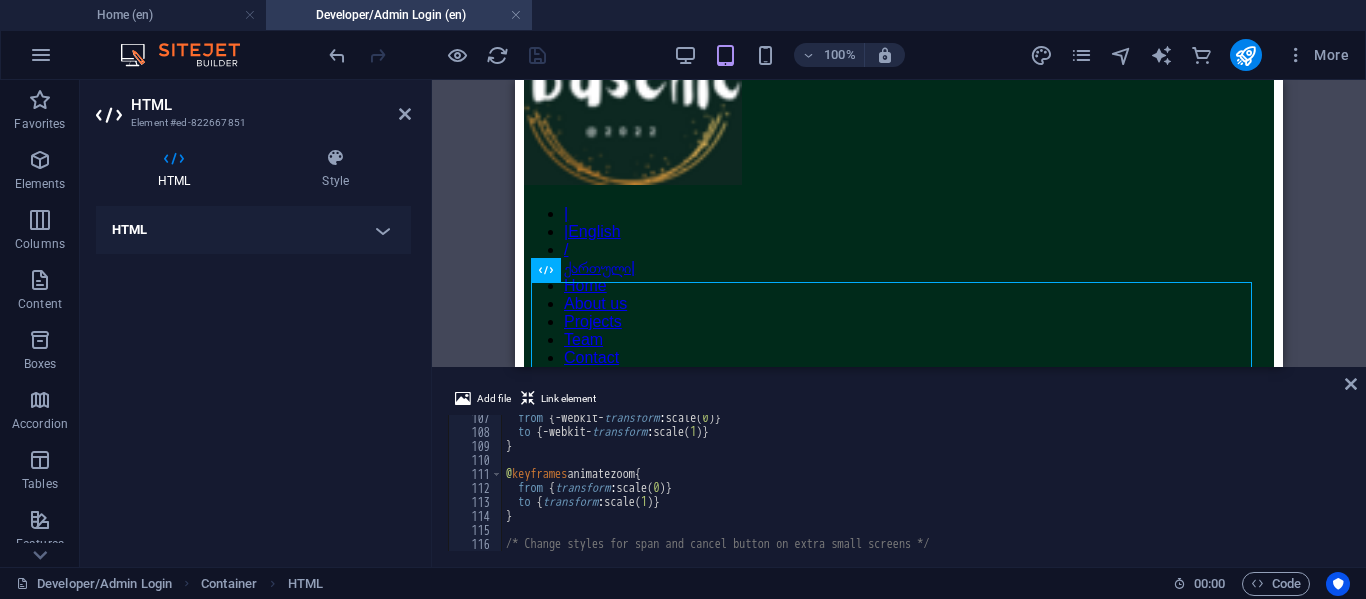 click on "from   { -webkit- transform :  scale( 0 ) }      to   { -webkit- transform :  scale( 1 ) } }    @ keyframes  animatezoom  {    from   { transform :  scale( 0 ) }      to   { transform :  scale( 1 ) } } /* Change styles for span and cancel button on extra small screens */ @ media  screen and (max-width: 300px)  {" at bounding box center (924, 493) 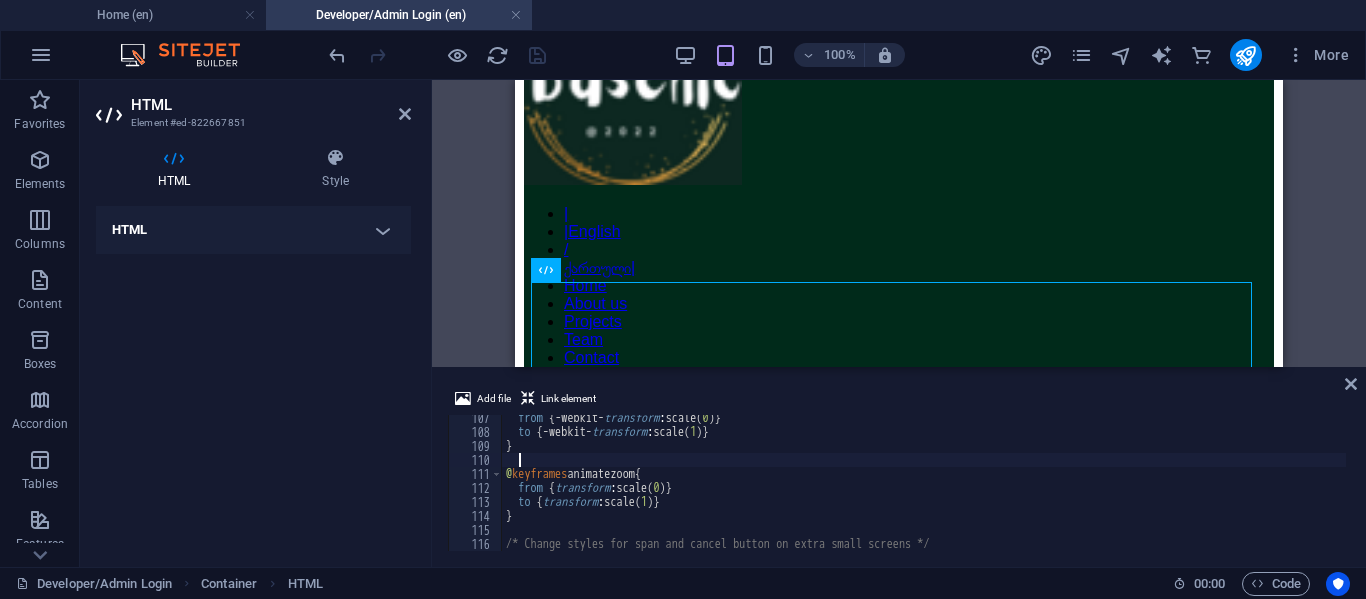 type on "</html>" 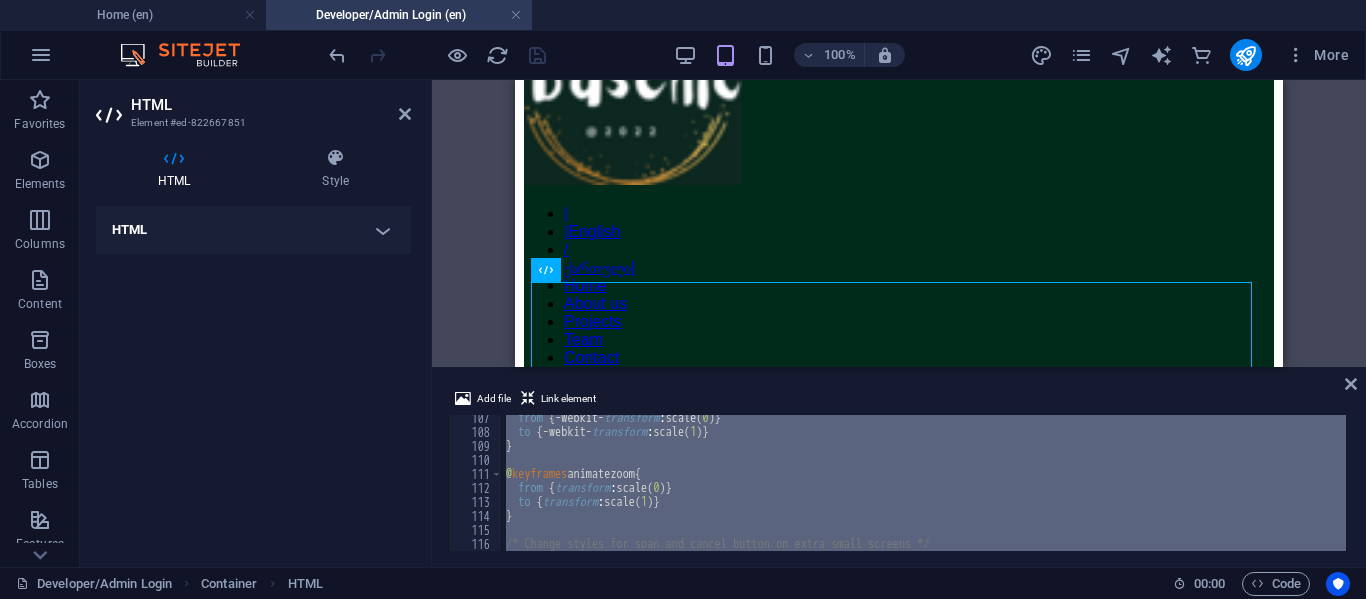 paste 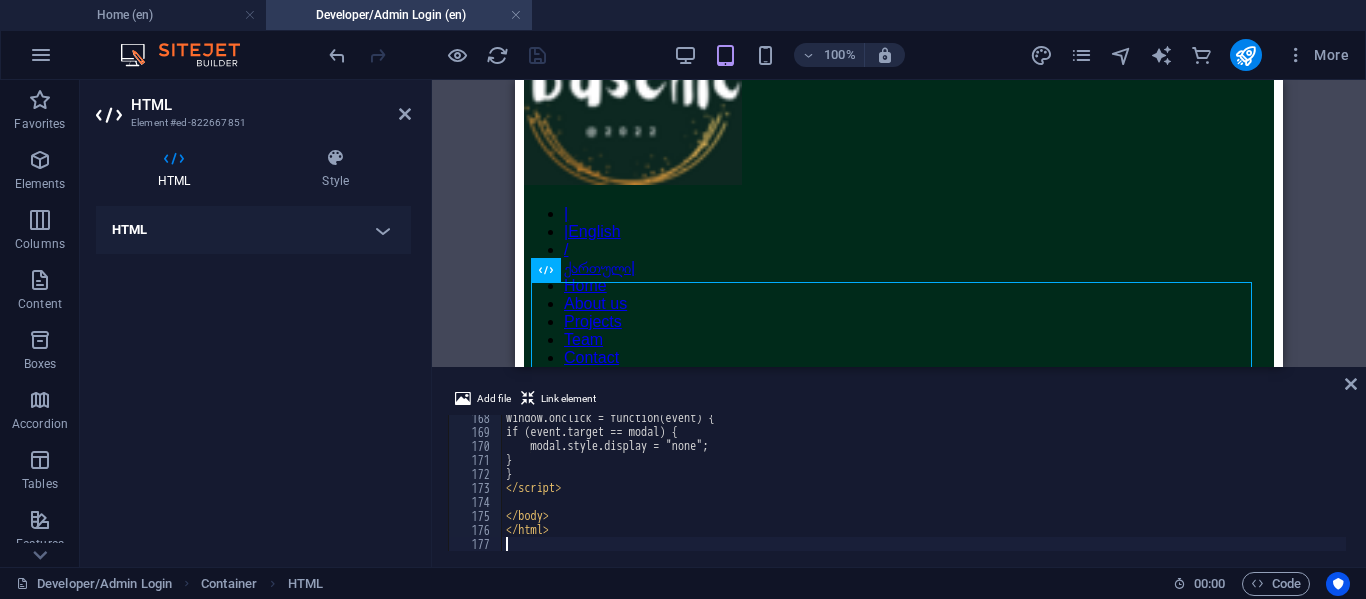 scroll, scrollTop: 2342, scrollLeft: 0, axis: vertical 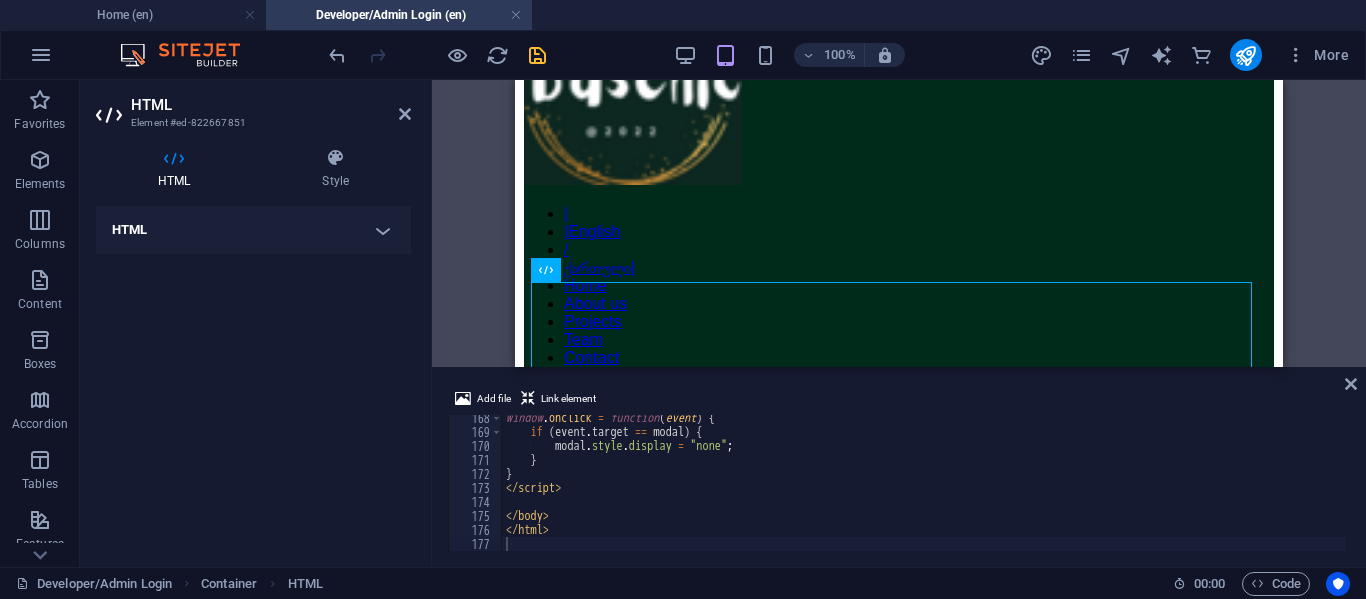 click on "HTML" at bounding box center [271, 105] 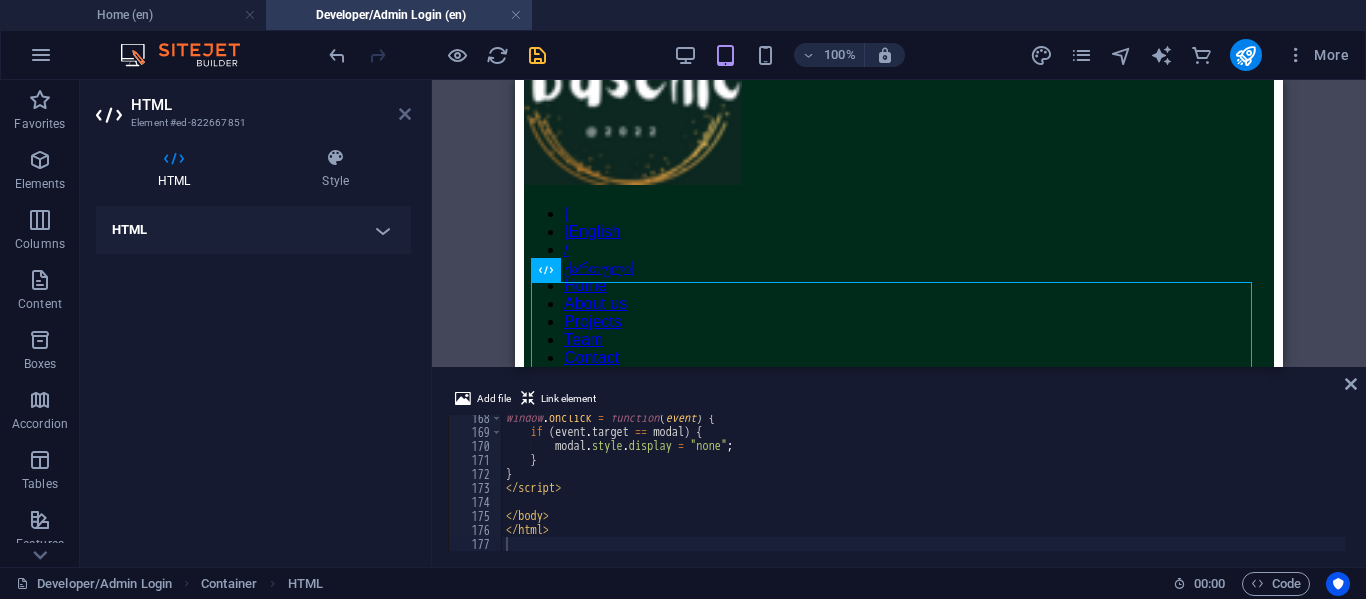 click at bounding box center (405, 114) 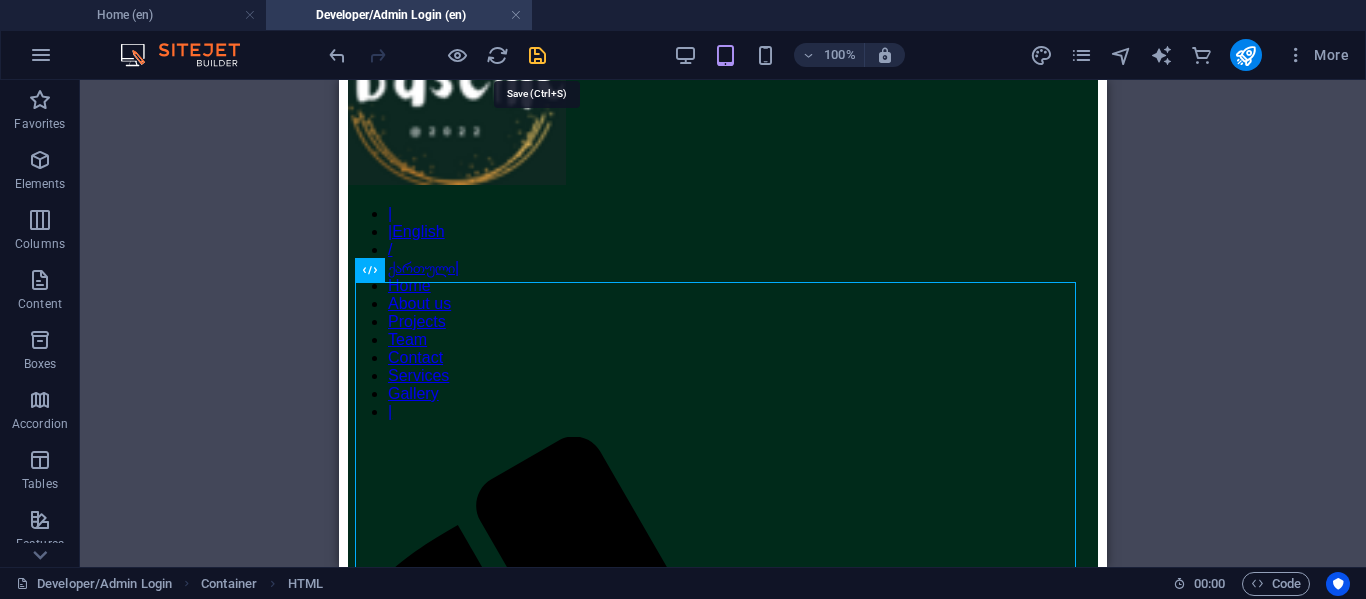 click at bounding box center (537, 55) 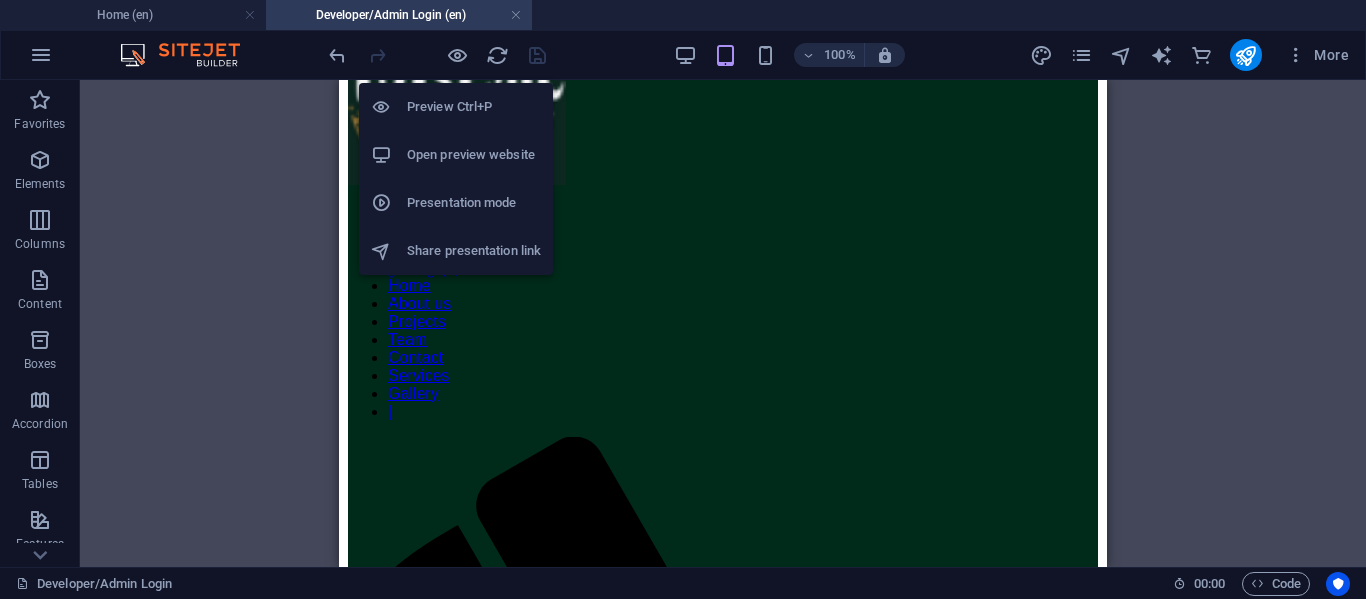 click on "Open preview website" at bounding box center [474, 155] 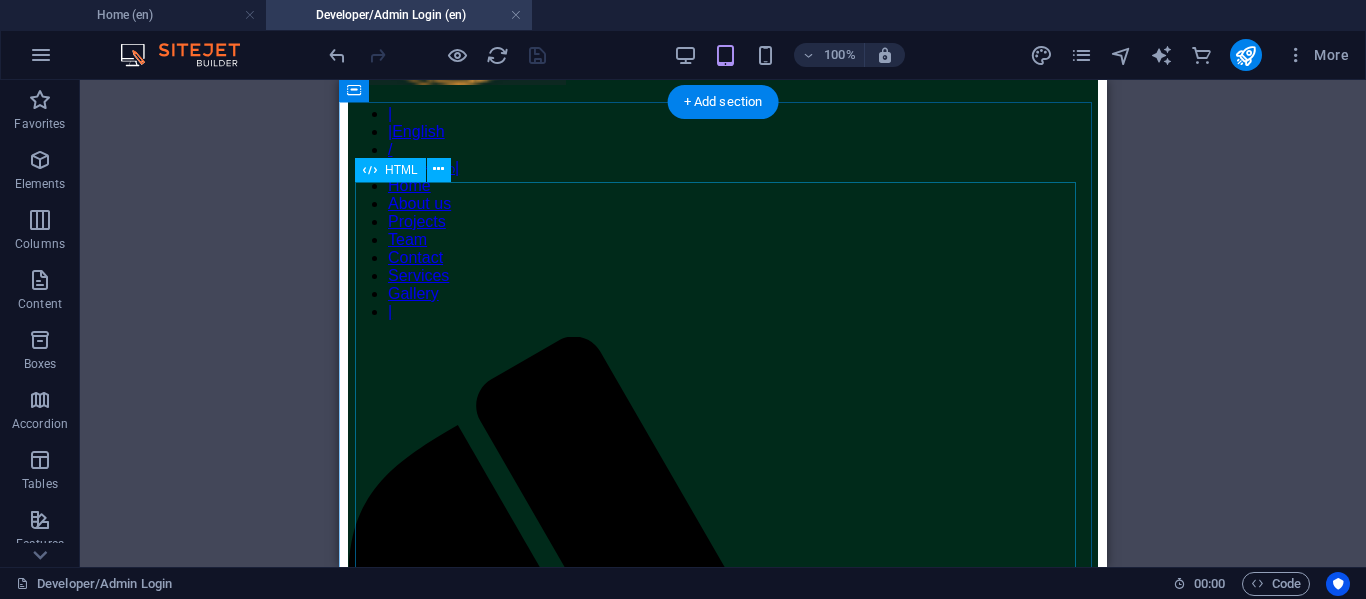 scroll, scrollTop: 0, scrollLeft: 0, axis: both 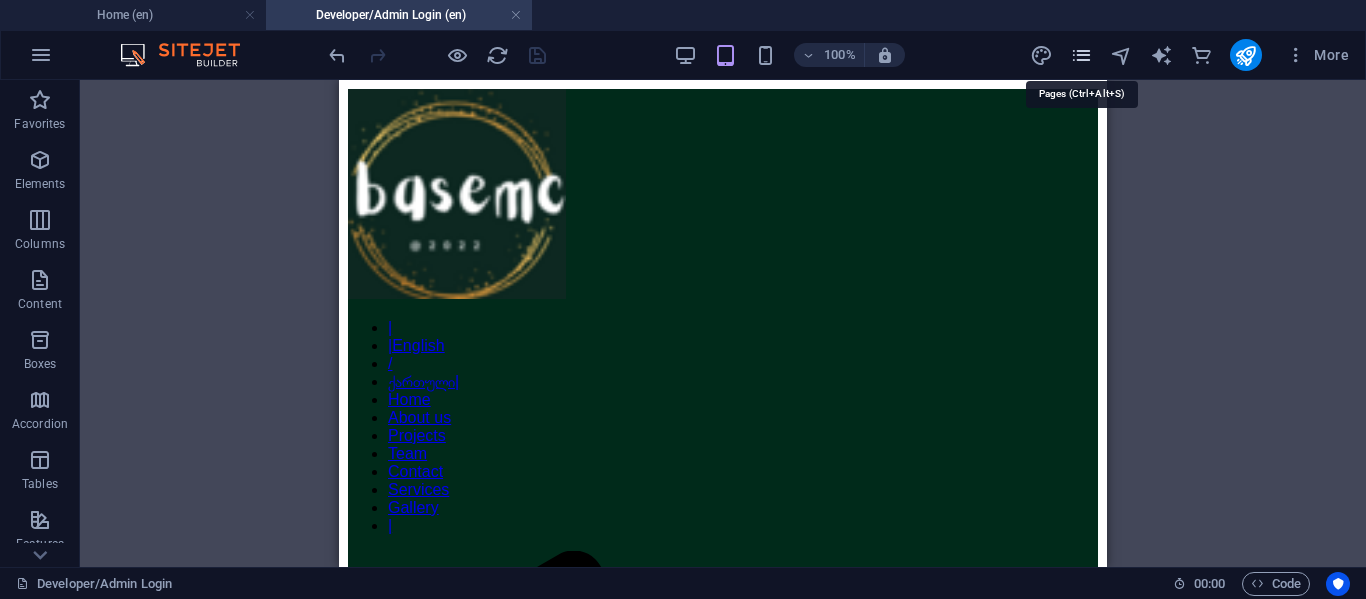 click at bounding box center [1081, 55] 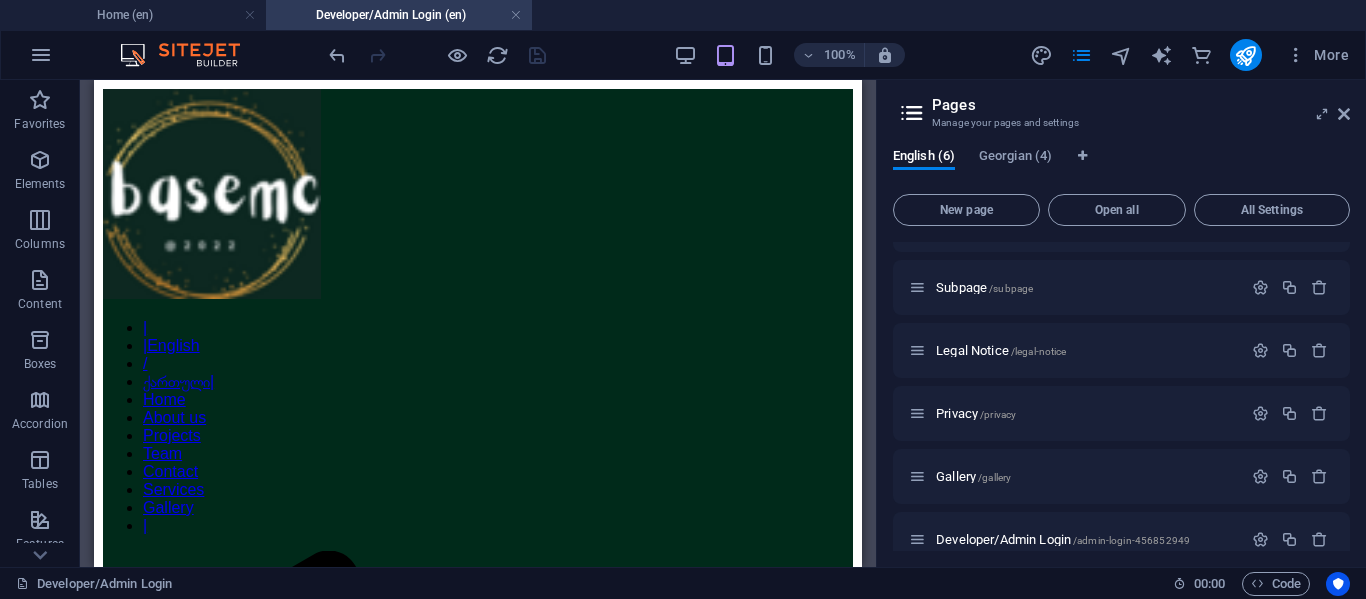 scroll, scrollTop: 69, scrollLeft: 0, axis: vertical 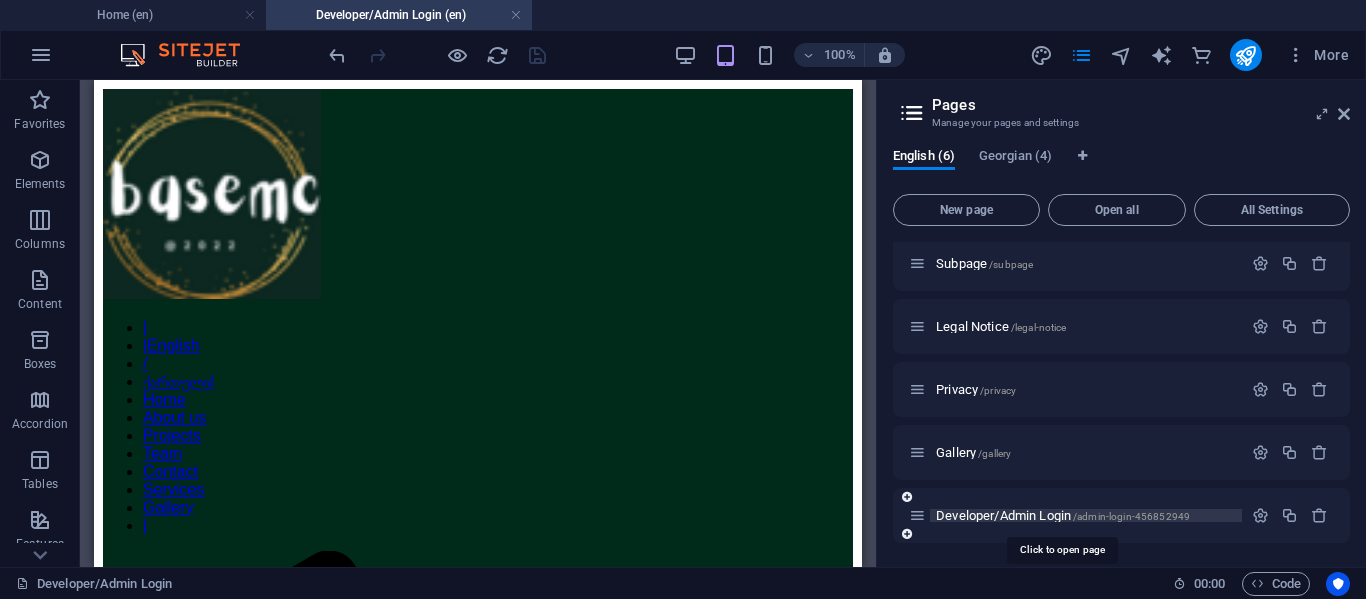 click on "Developer/Admin Login /admin-login-456852949" at bounding box center (1063, 515) 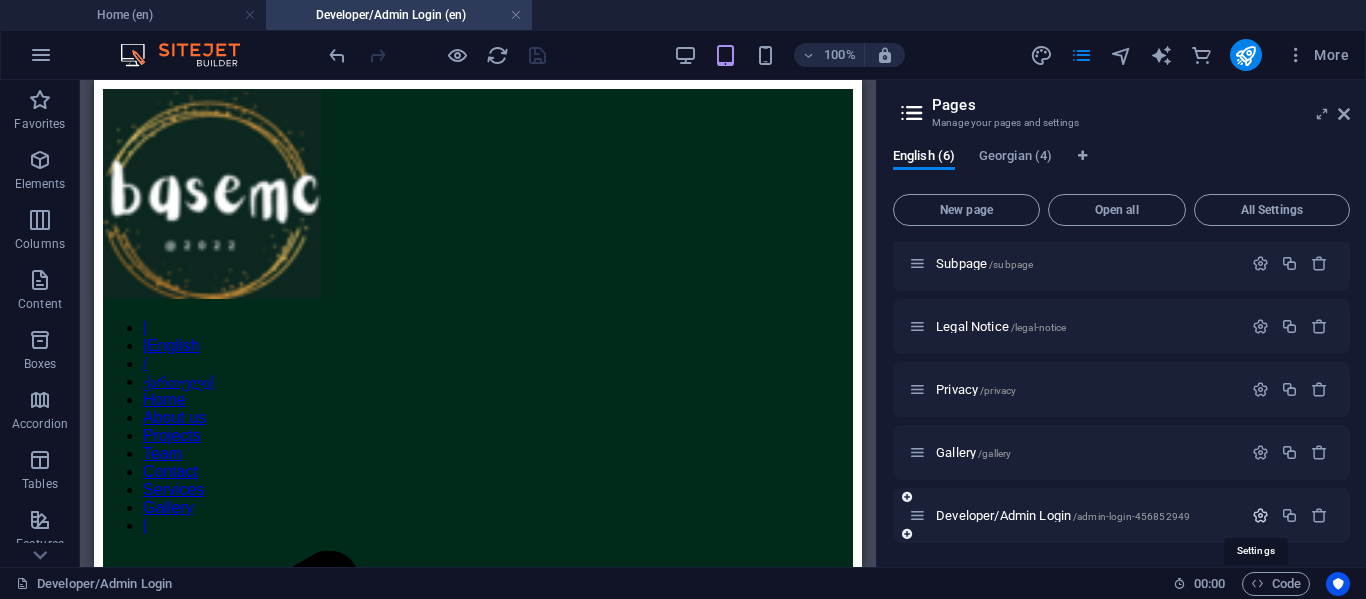 click at bounding box center [1260, 515] 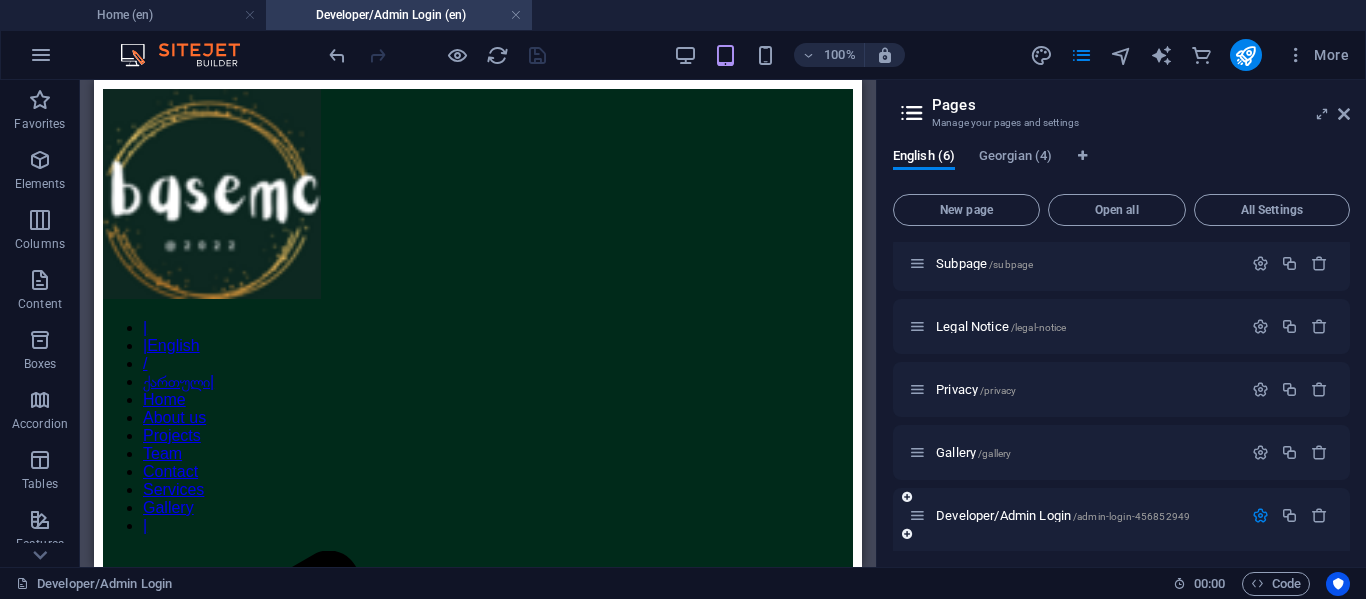 scroll, scrollTop: 264, scrollLeft: 0, axis: vertical 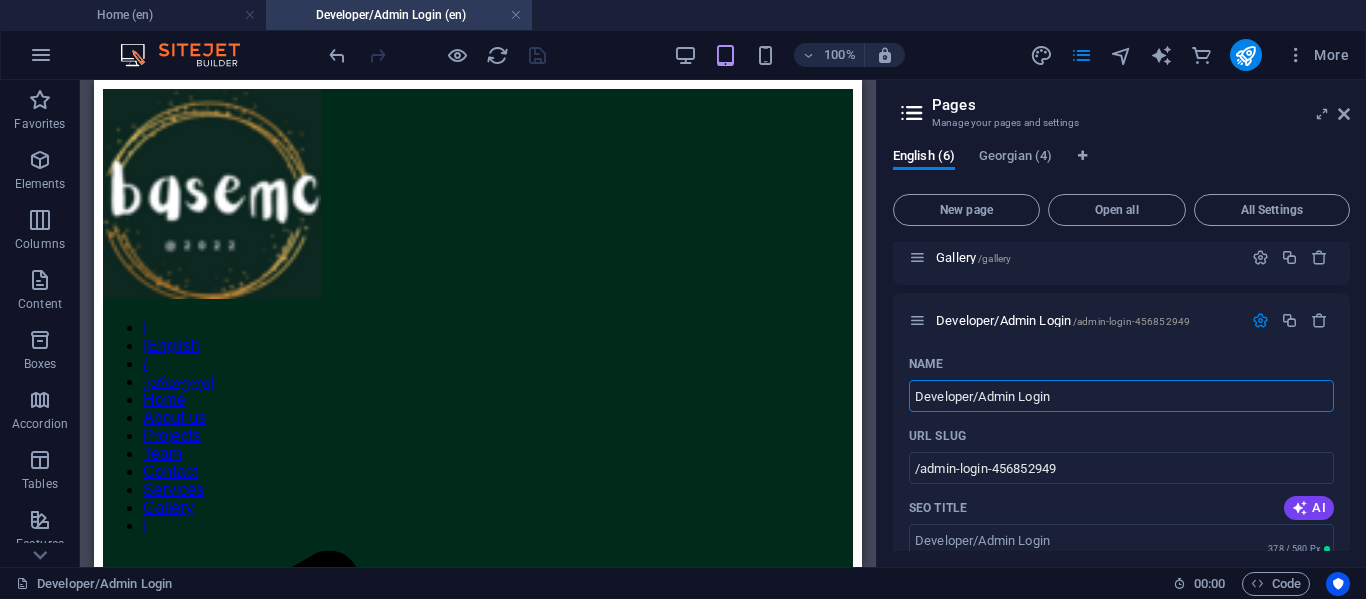 drag, startPoint x: 1183, startPoint y: 474, endPoint x: 851, endPoint y: 398, distance: 340.58774 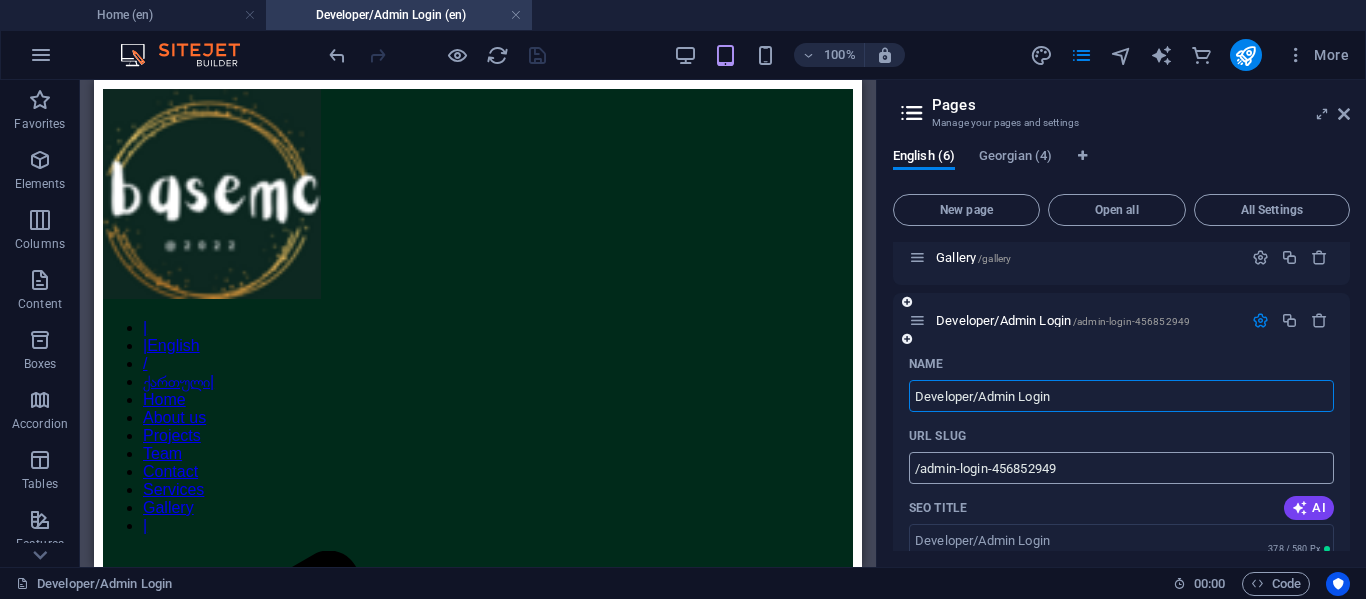 click on "/admin-login-456852949" at bounding box center [1121, 468] 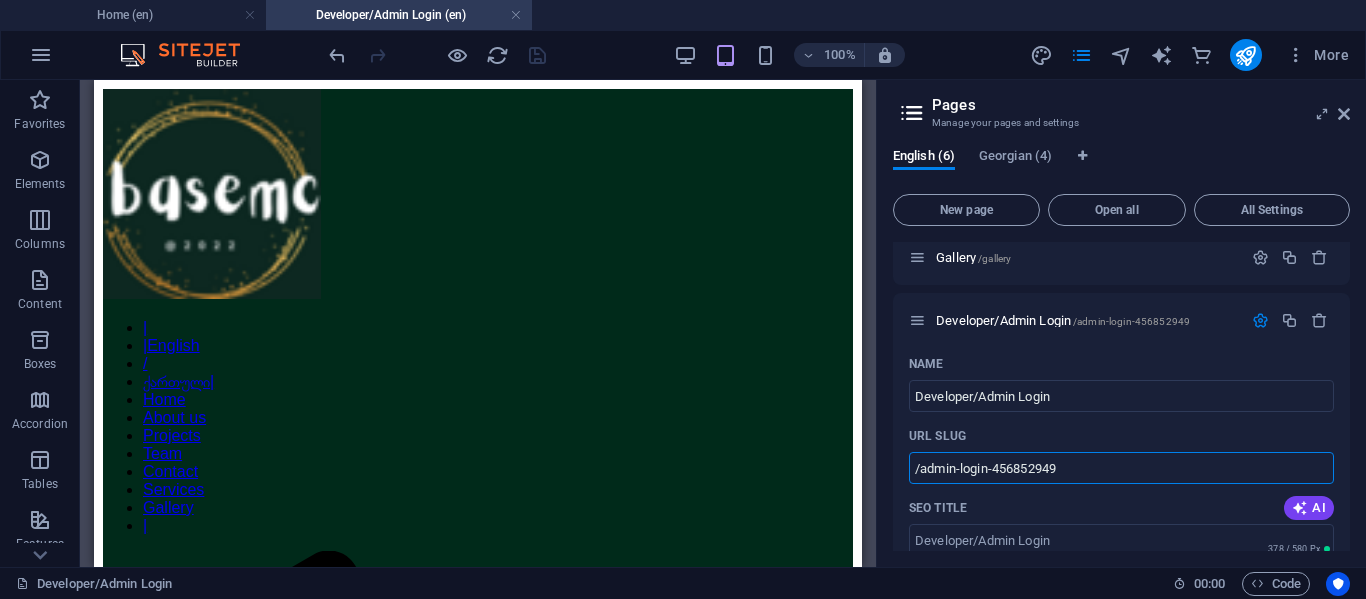 drag, startPoint x: 1084, startPoint y: 465, endPoint x: 867, endPoint y: 459, distance: 217.08293 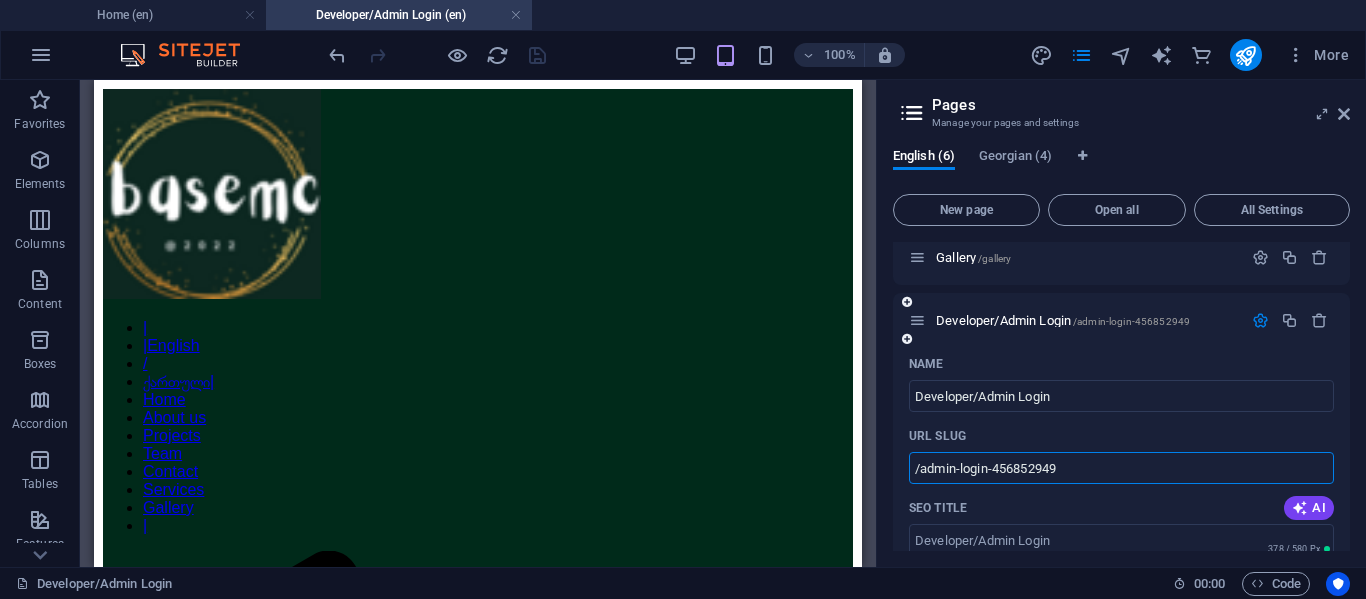 drag, startPoint x: 1086, startPoint y: 479, endPoint x: 916, endPoint y: 483, distance: 170.04706 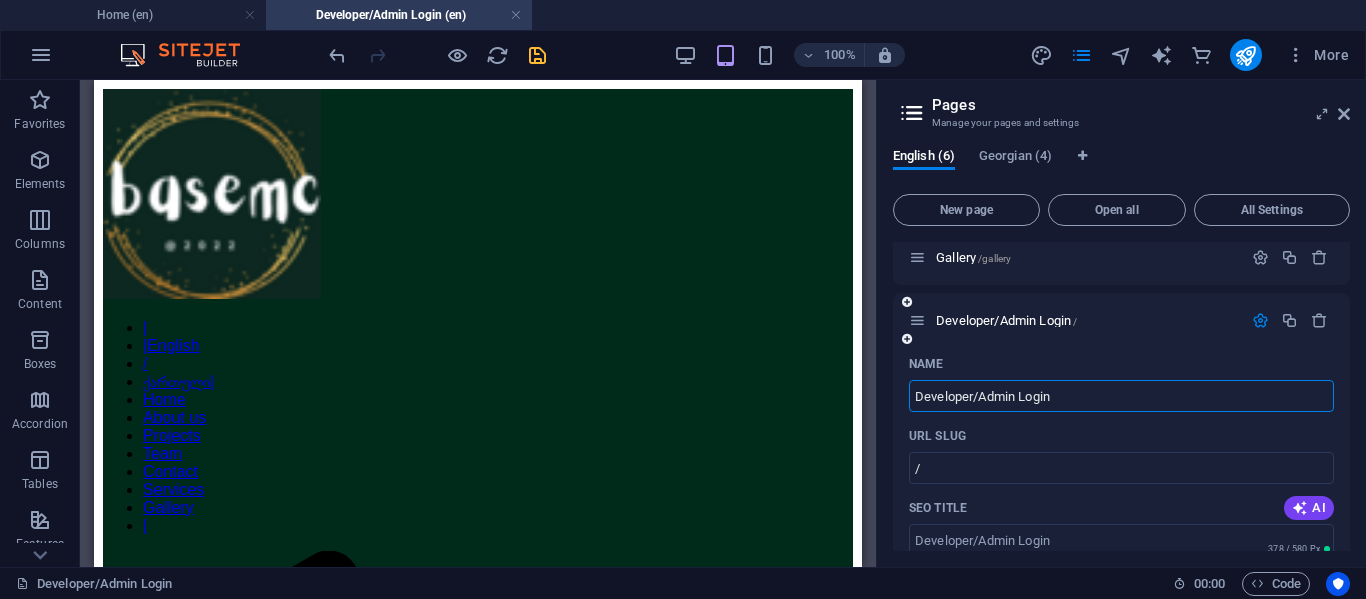 click on "Developer/Admin Login" at bounding box center (1121, 396) 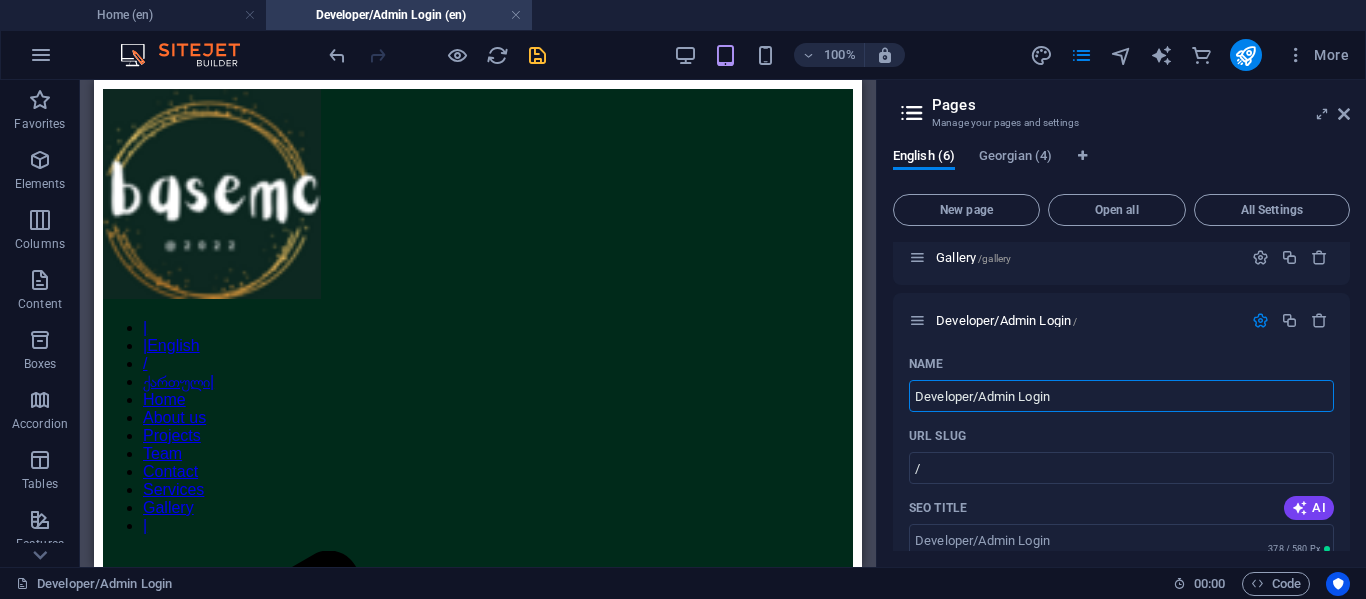 drag, startPoint x: 1196, startPoint y: 480, endPoint x: 856, endPoint y: 382, distance: 353.84177 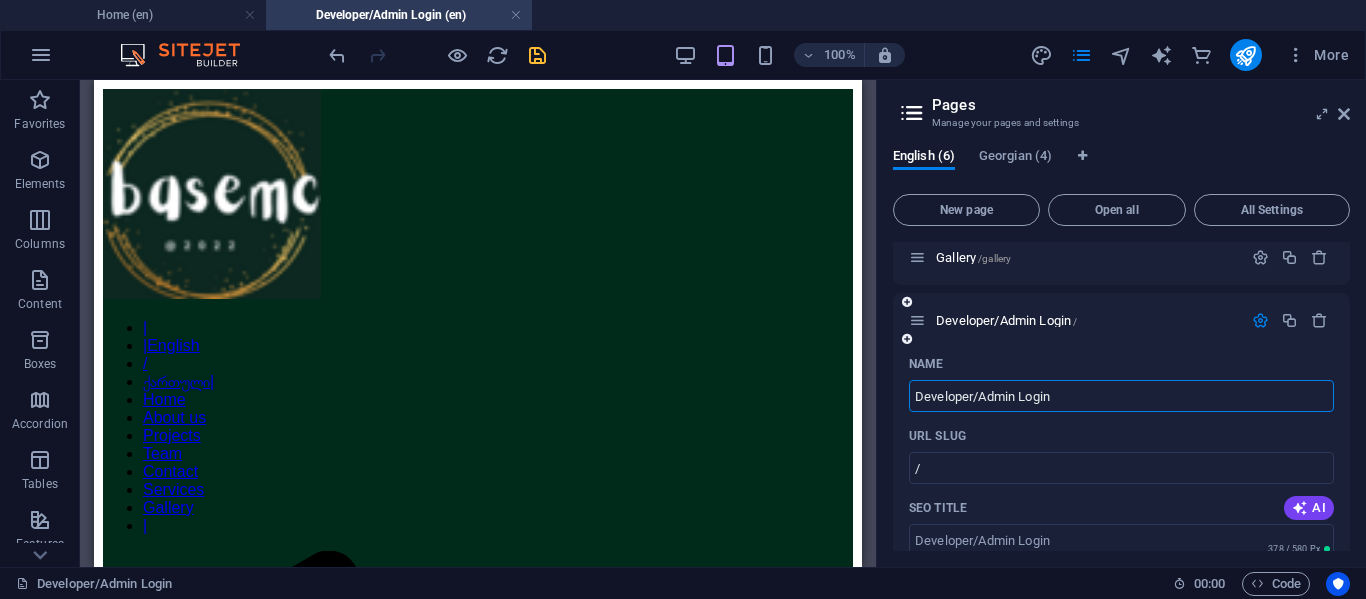 click on "Developer/Admin Login" at bounding box center (1121, 396) 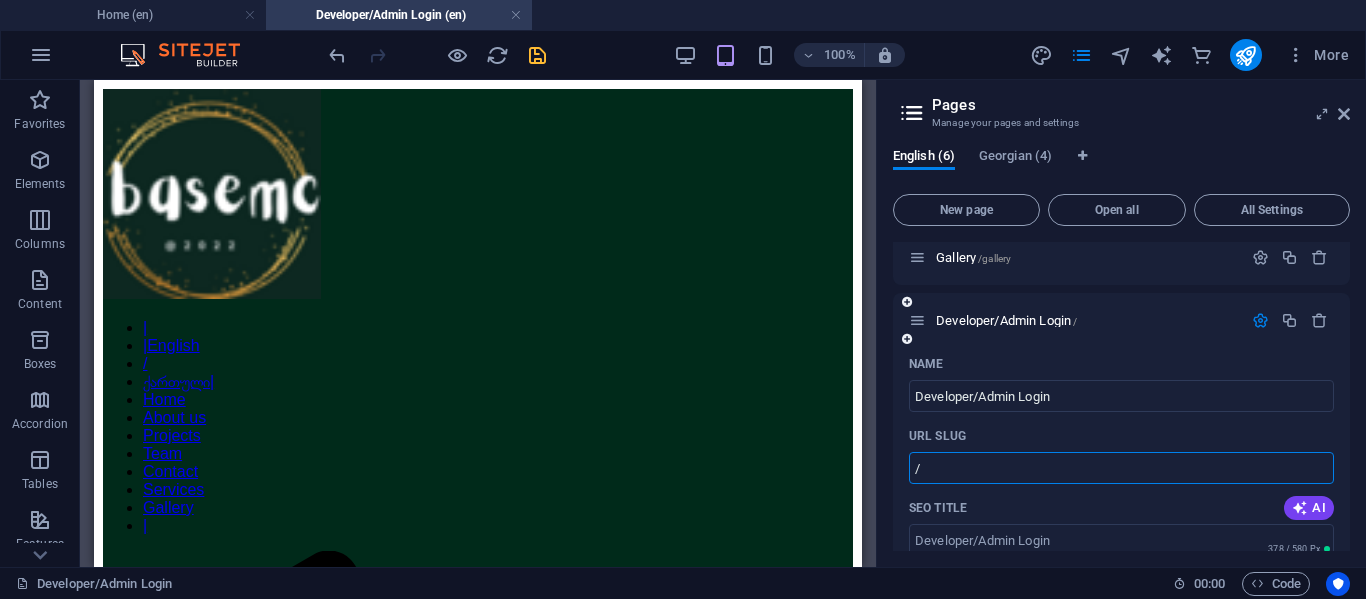 click on "/" at bounding box center (1121, 468) 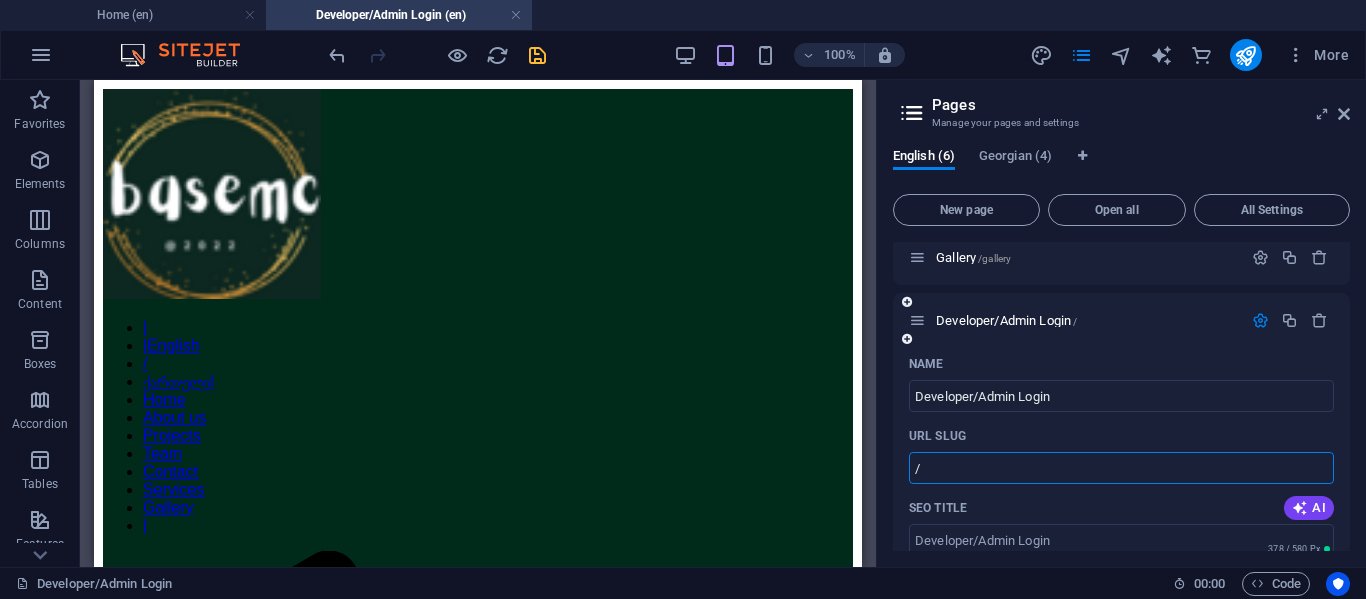 click on "/" at bounding box center [1121, 468] 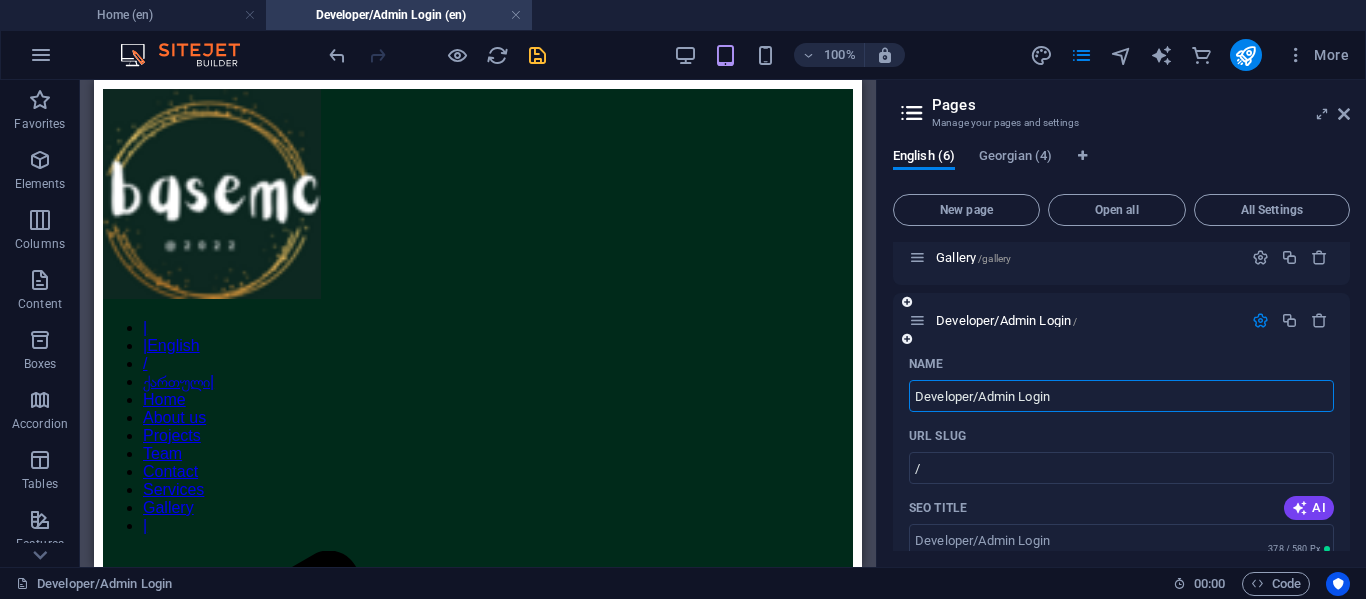 click on "Developer/Admin Login" at bounding box center [1121, 396] 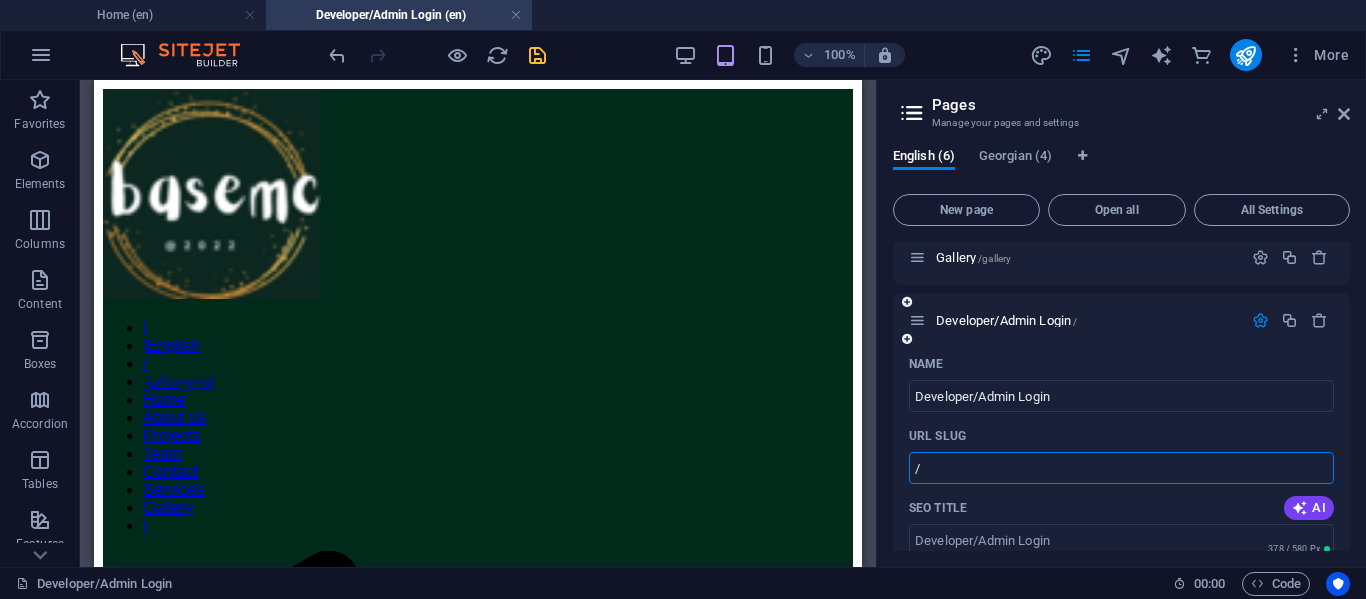 click on "/" at bounding box center [1121, 468] 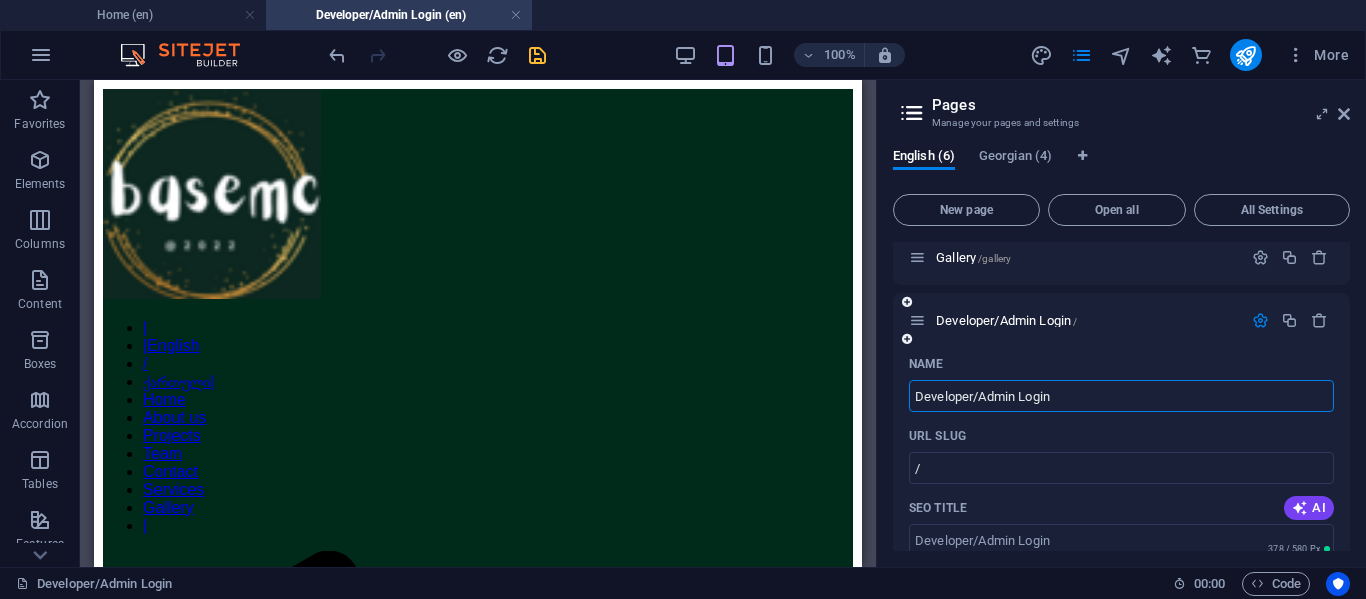 drag, startPoint x: 975, startPoint y: 401, endPoint x: 954, endPoint y: 397, distance: 21.377558 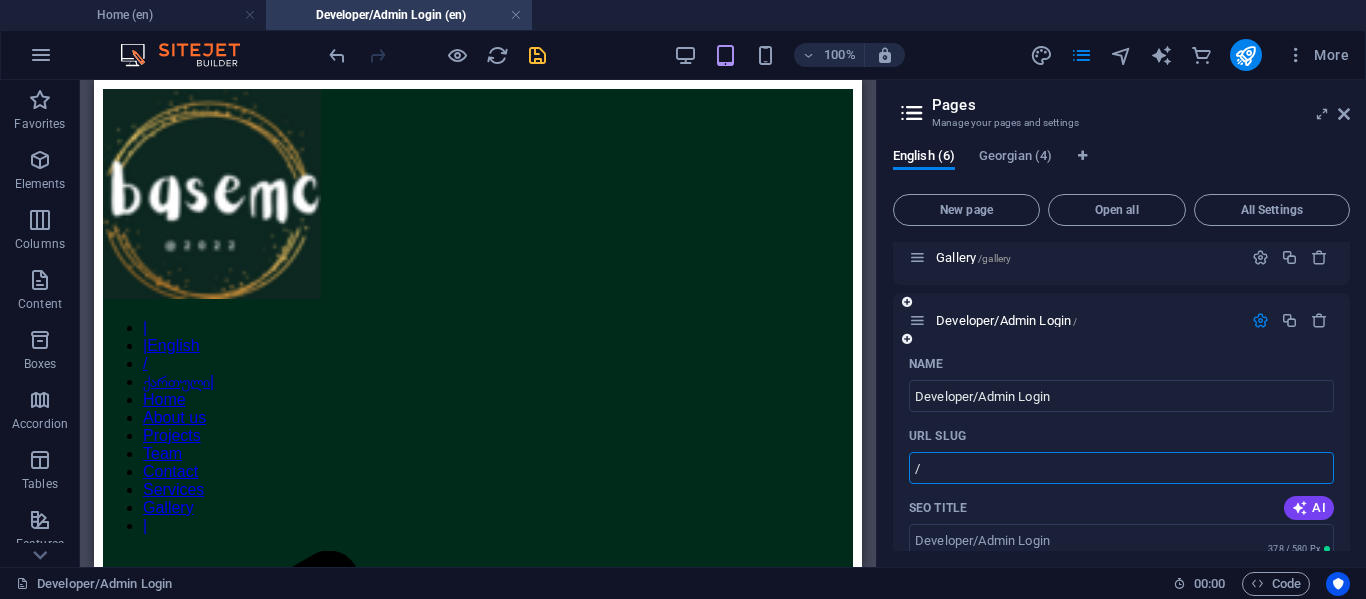 drag, startPoint x: 1012, startPoint y: 481, endPoint x: 912, endPoint y: 470, distance: 100.60318 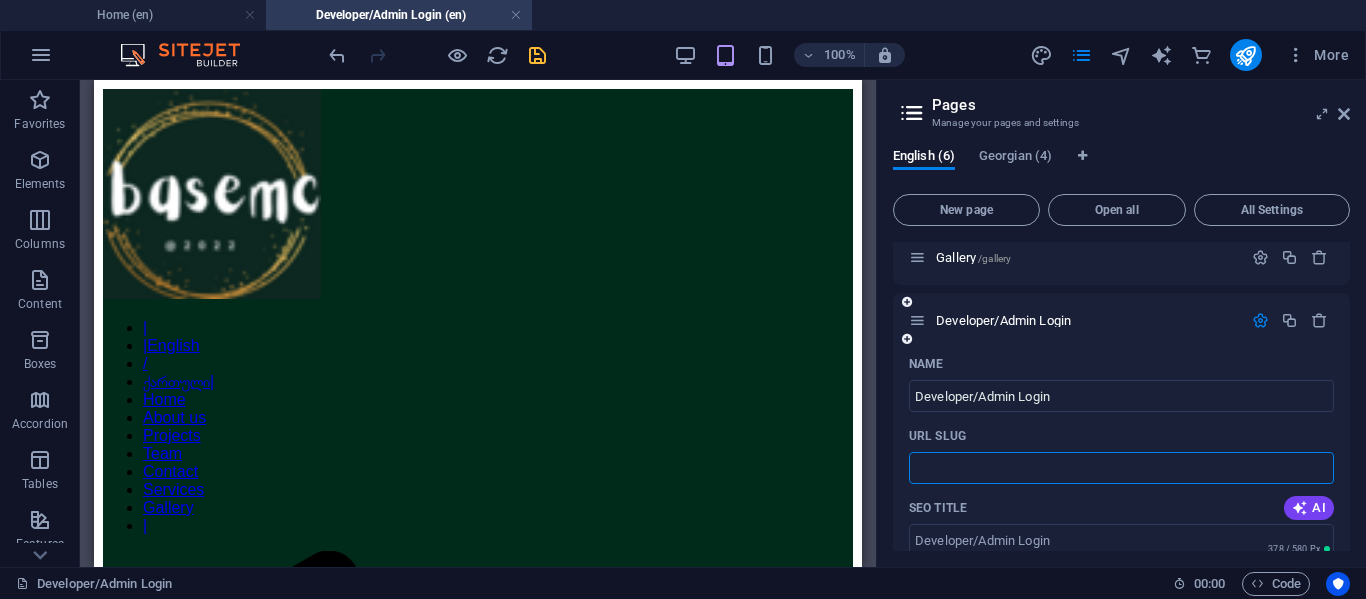 type 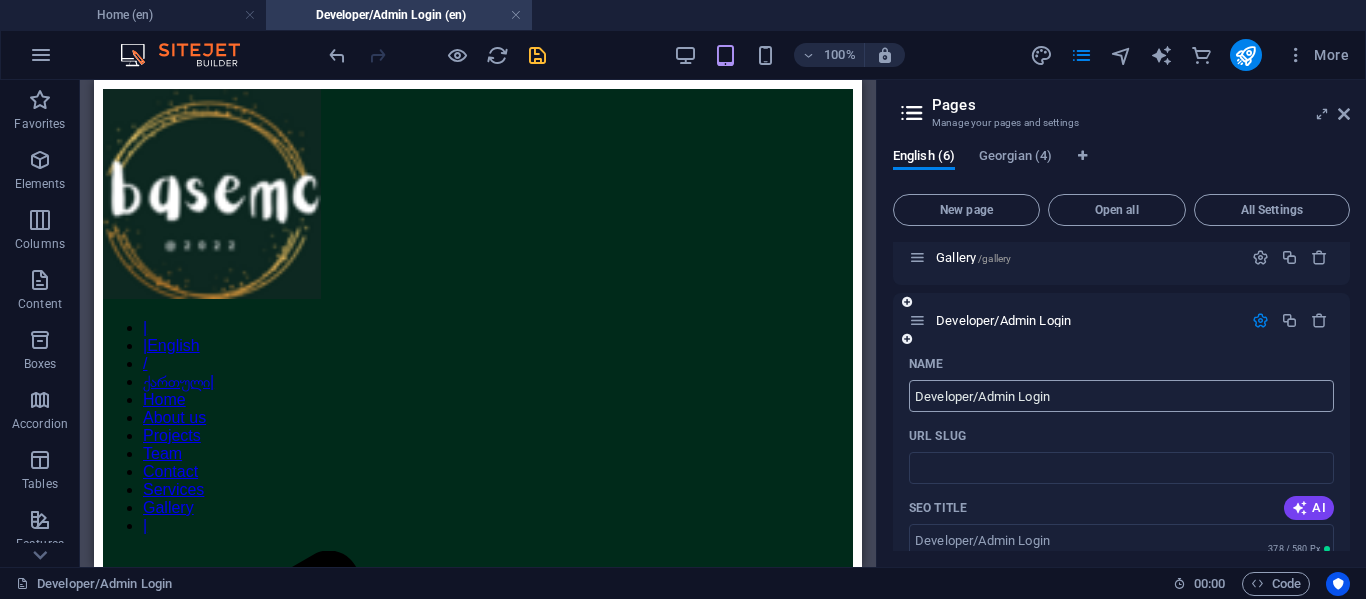 click on "Name Developer/Admin Login ​" at bounding box center [1121, 380] 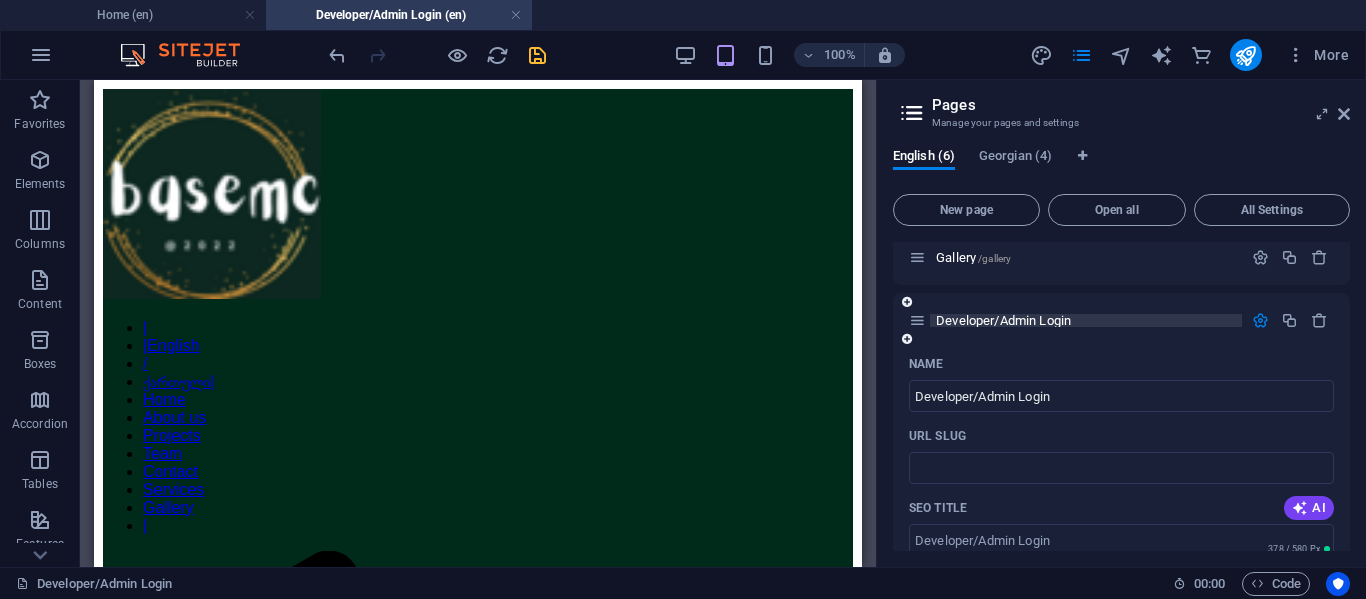 click on "Developer/Admin Login" at bounding box center (1086, 320) 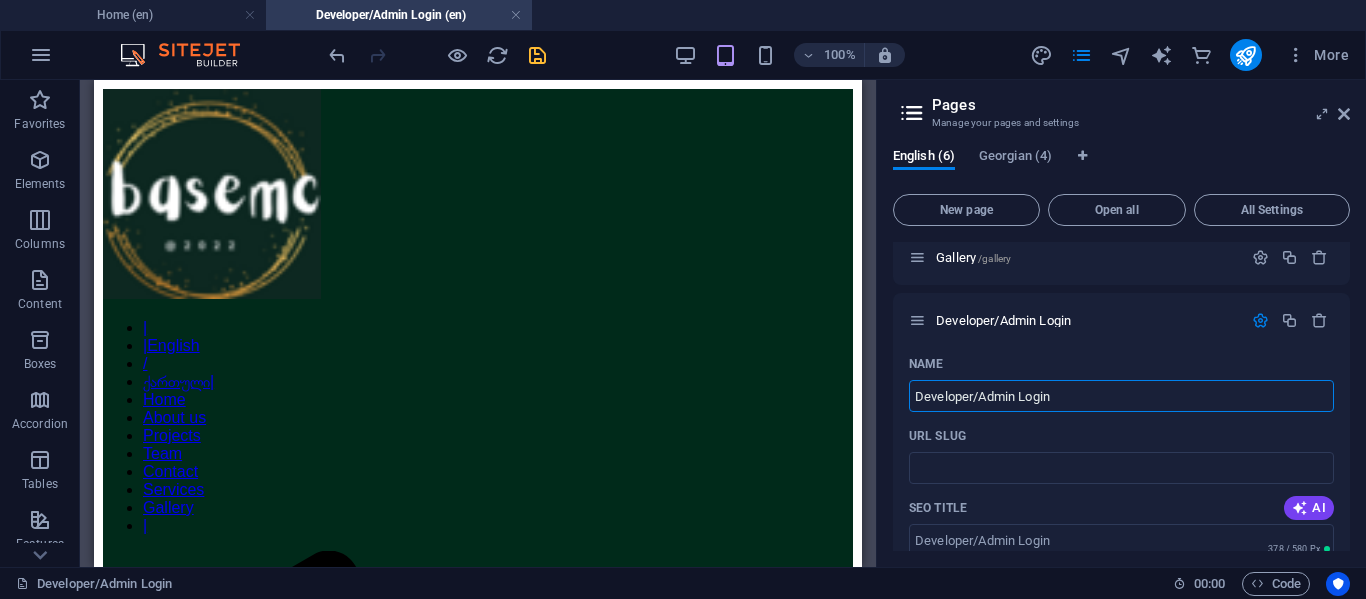 drag, startPoint x: 1094, startPoint y: 406, endPoint x: 875, endPoint y: 393, distance: 219.3855 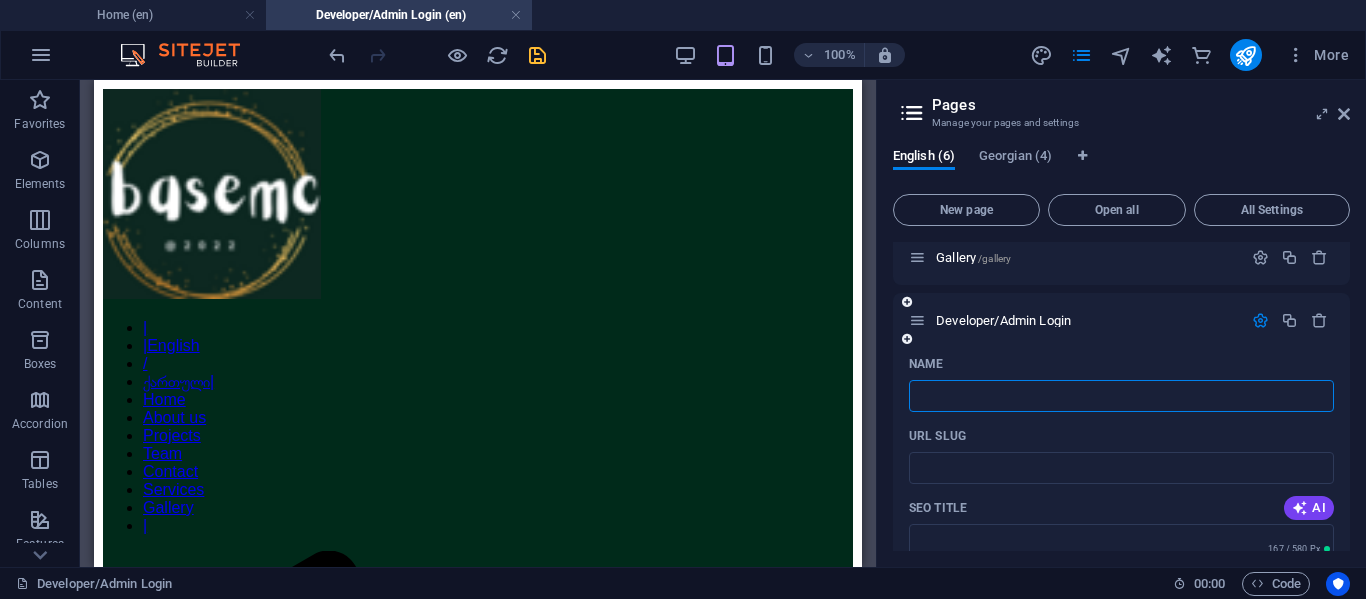 paste on "Developer/Admin Login" 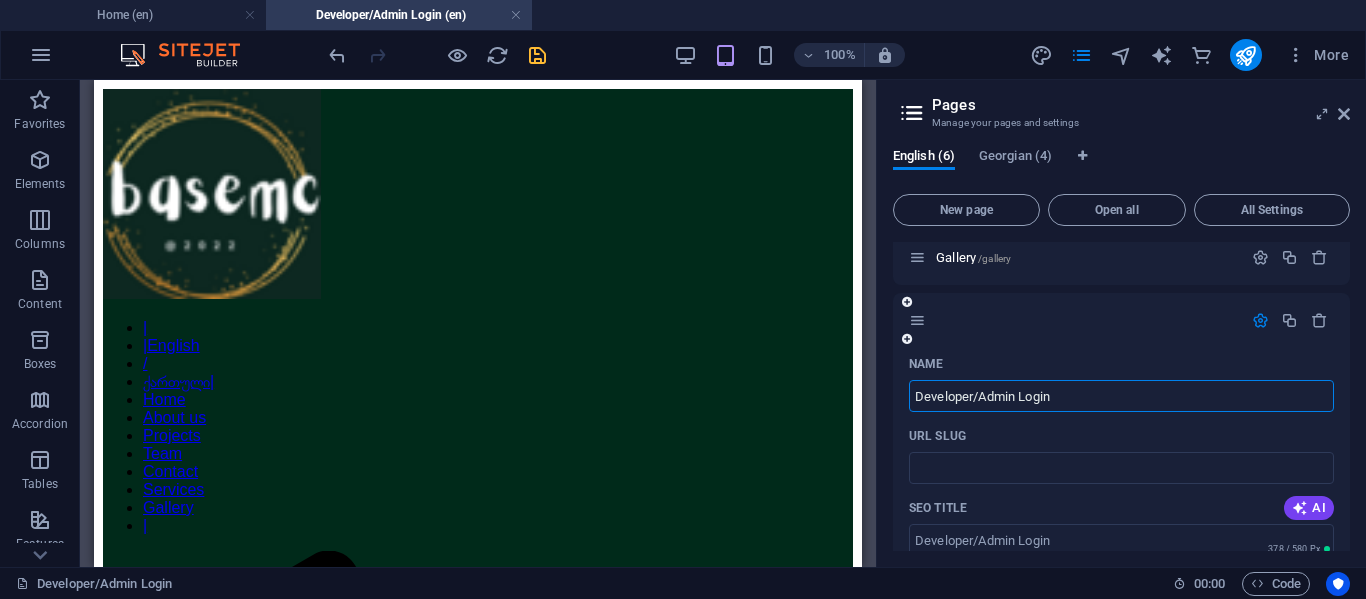 type on "Developer/Admin Login" 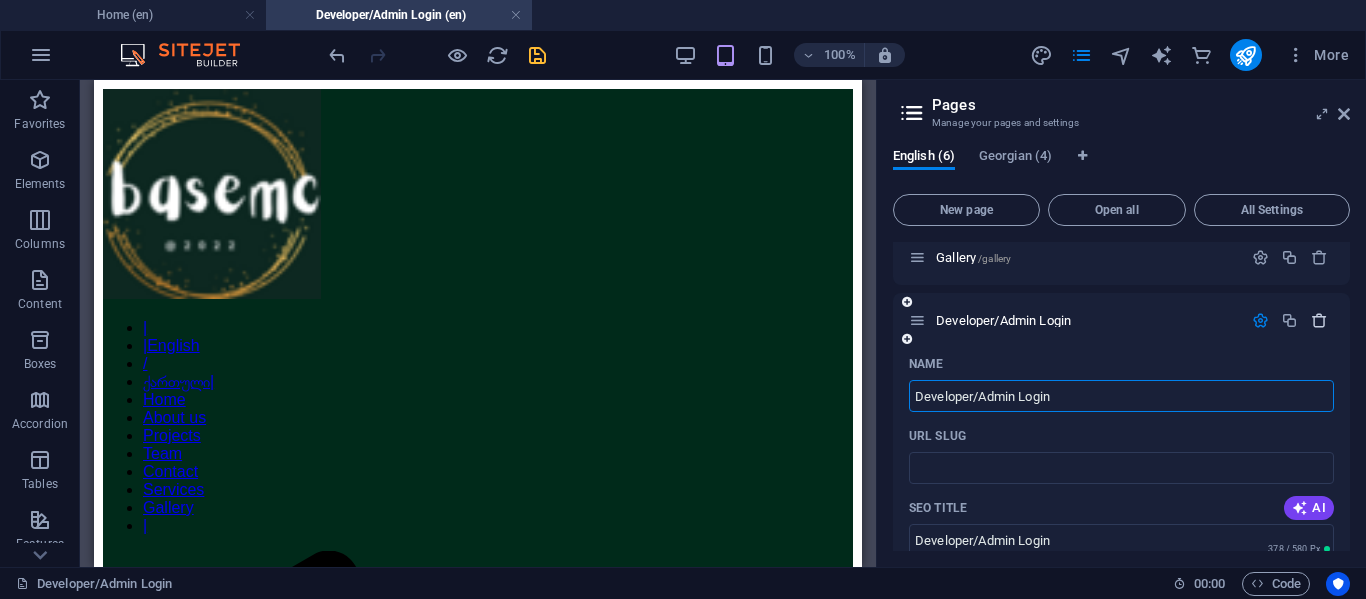 click at bounding box center (1319, 320) 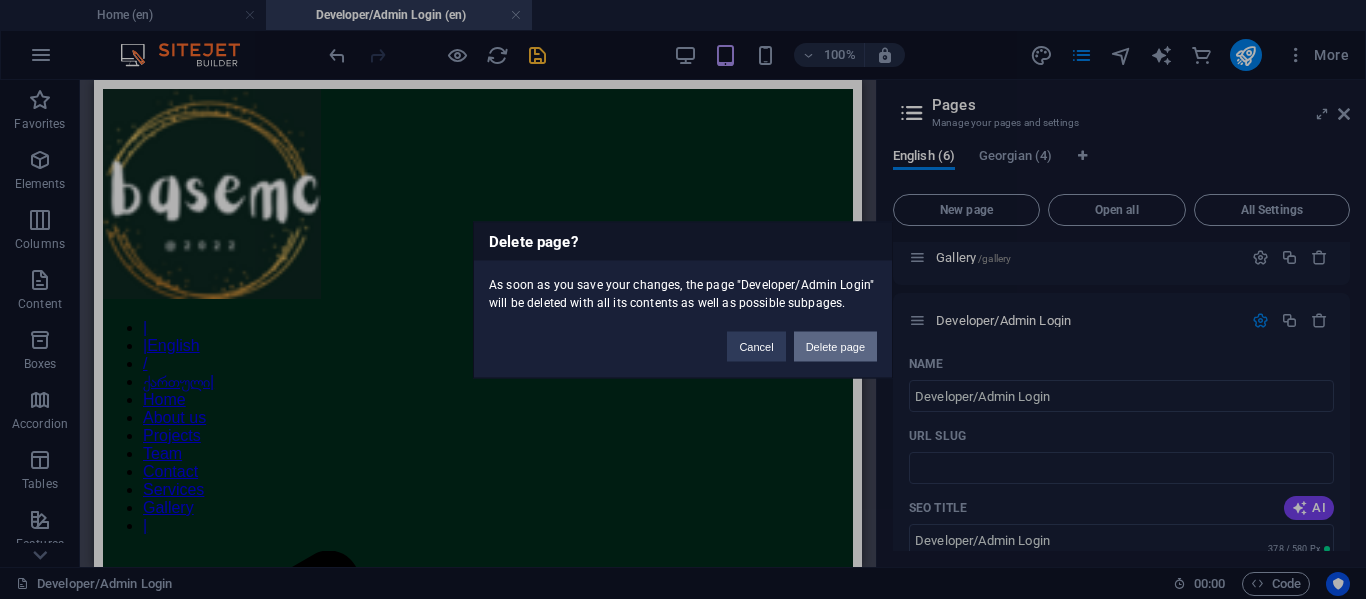 click on "Delete page" at bounding box center (835, 346) 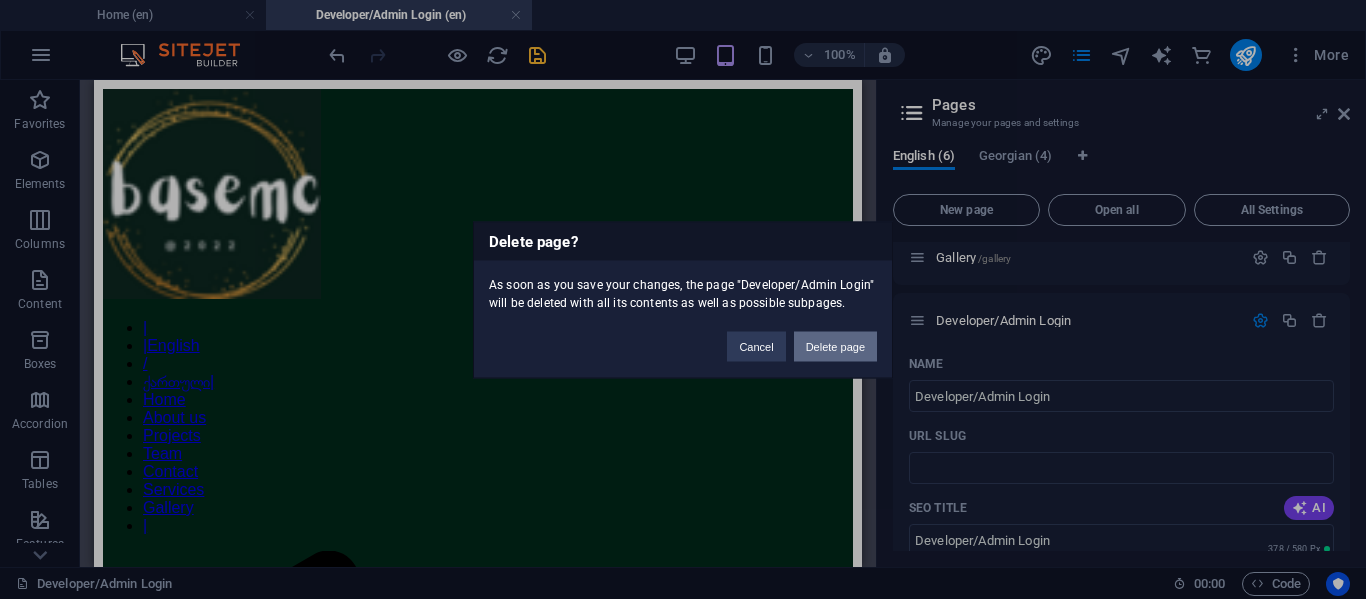 type on "/developer-admin-login" 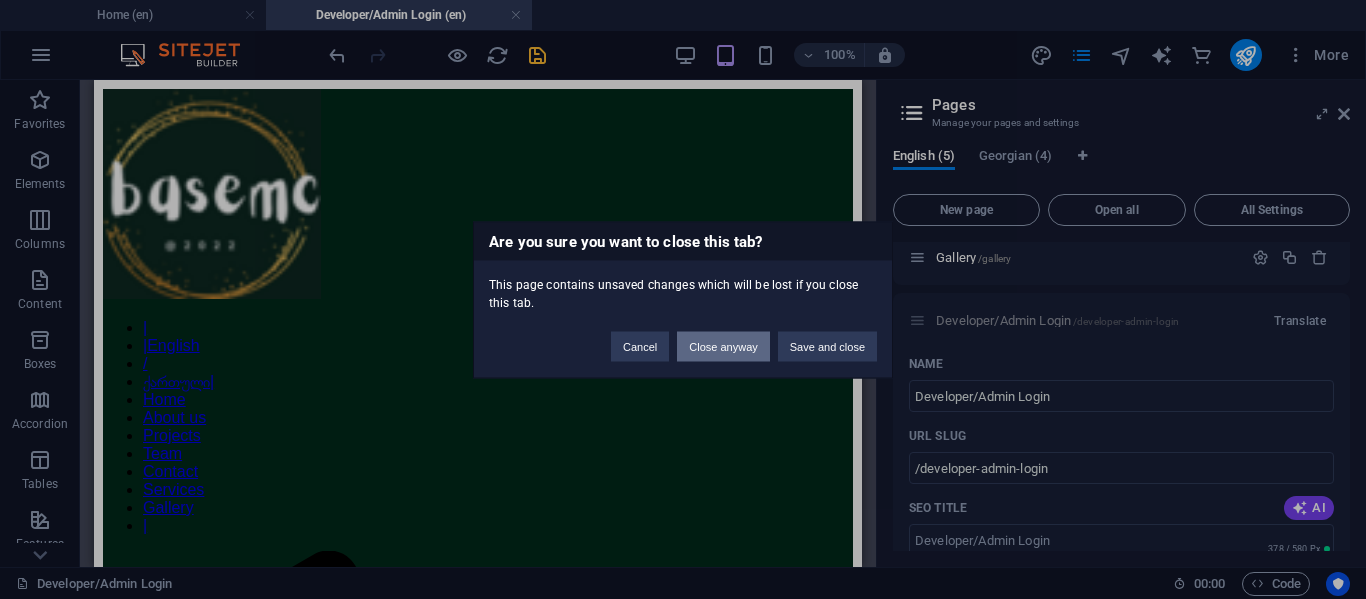 click on "Close anyway" at bounding box center [723, 346] 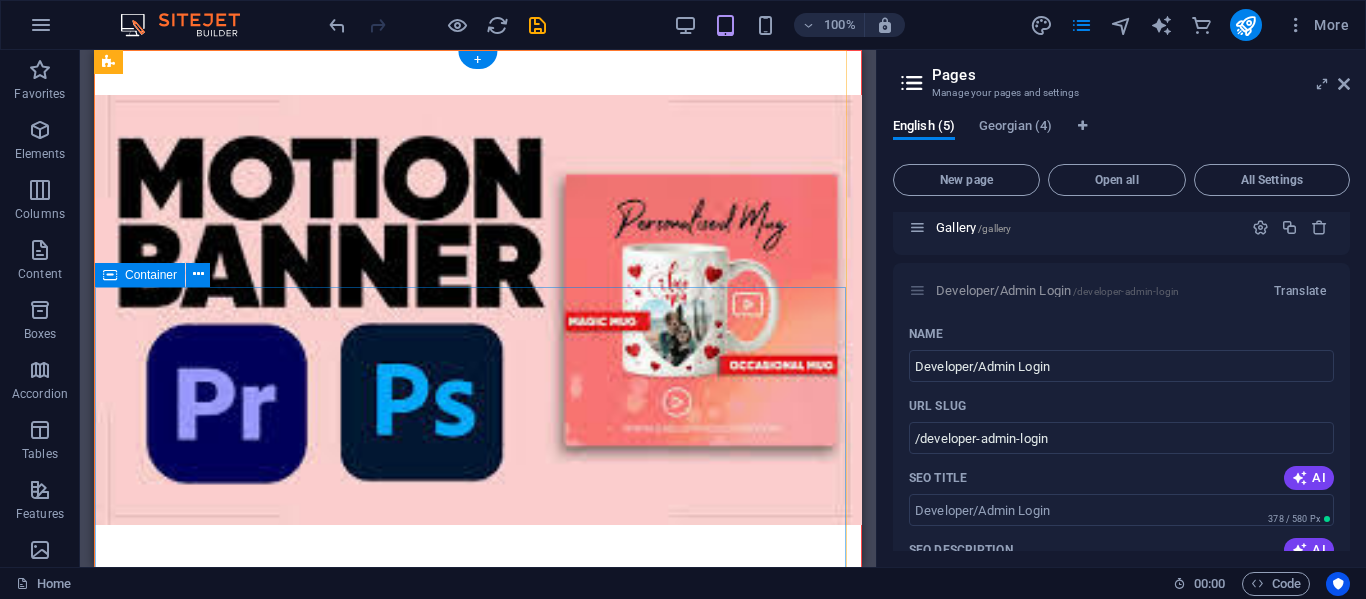 scroll, scrollTop: 4572, scrollLeft: 0, axis: vertical 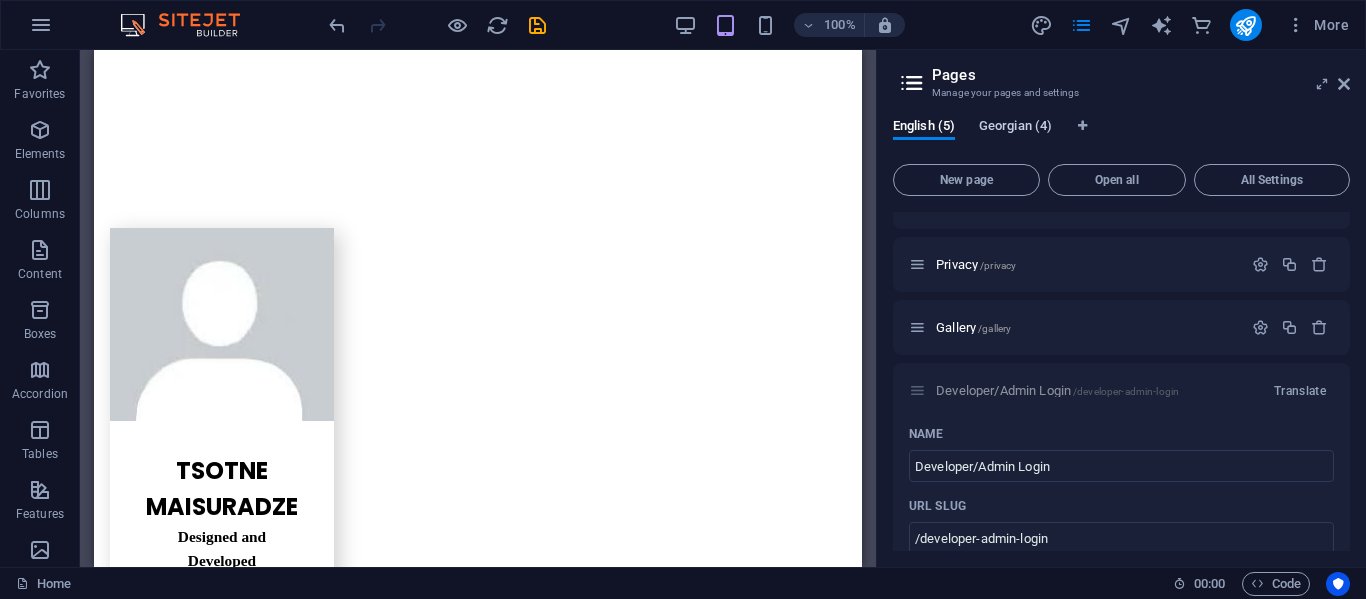 click on "Georgian (4)" at bounding box center (1015, 128) 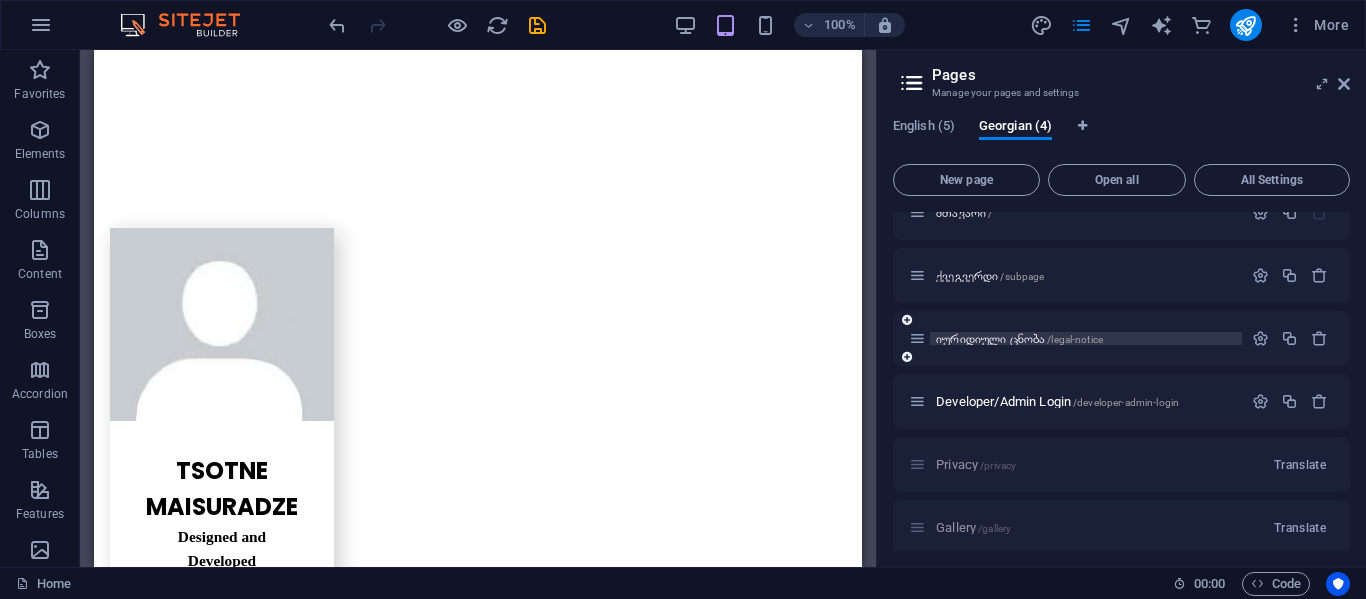 scroll, scrollTop: 39, scrollLeft: 0, axis: vertical 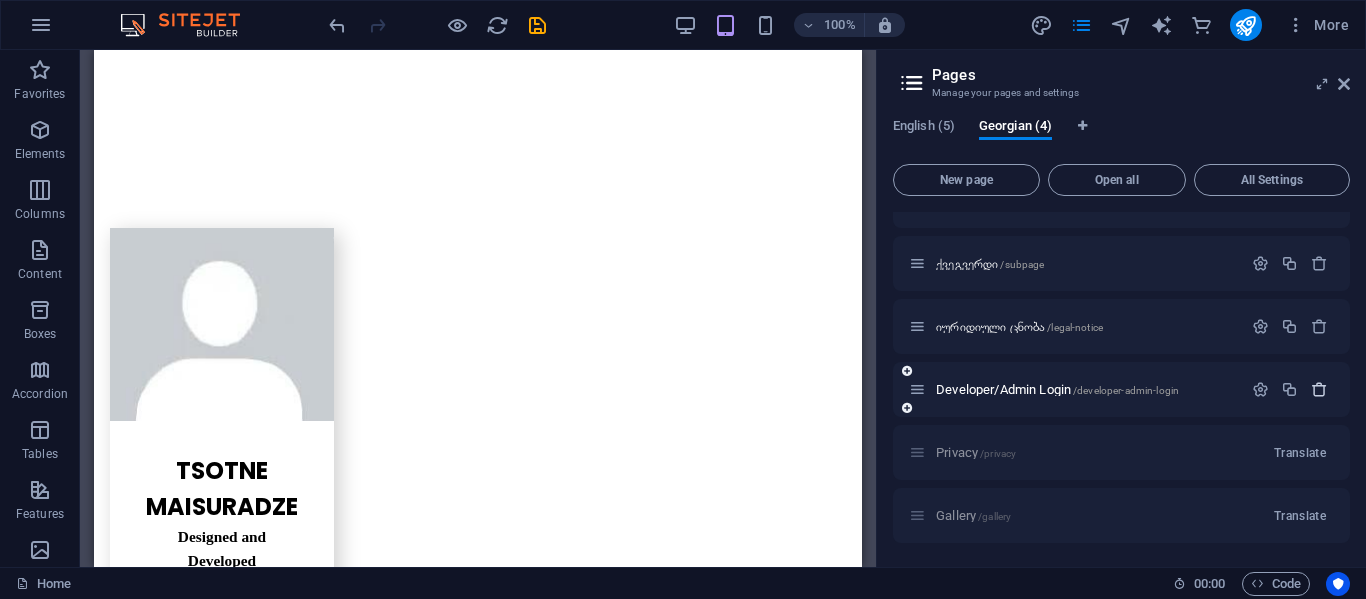 click at bounding box center (1319, 389) 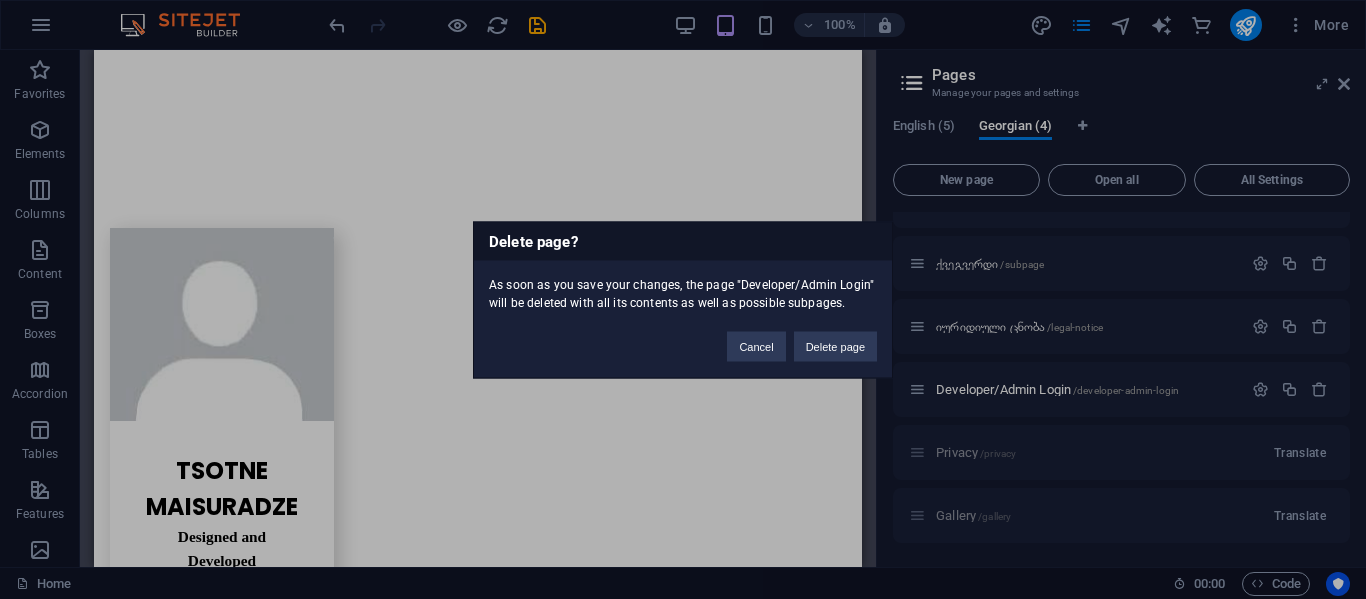 drag, startPoint x: 802, startPoint y: 333, endPoint x: 882, endPoint y: 338, distance: 80.1561 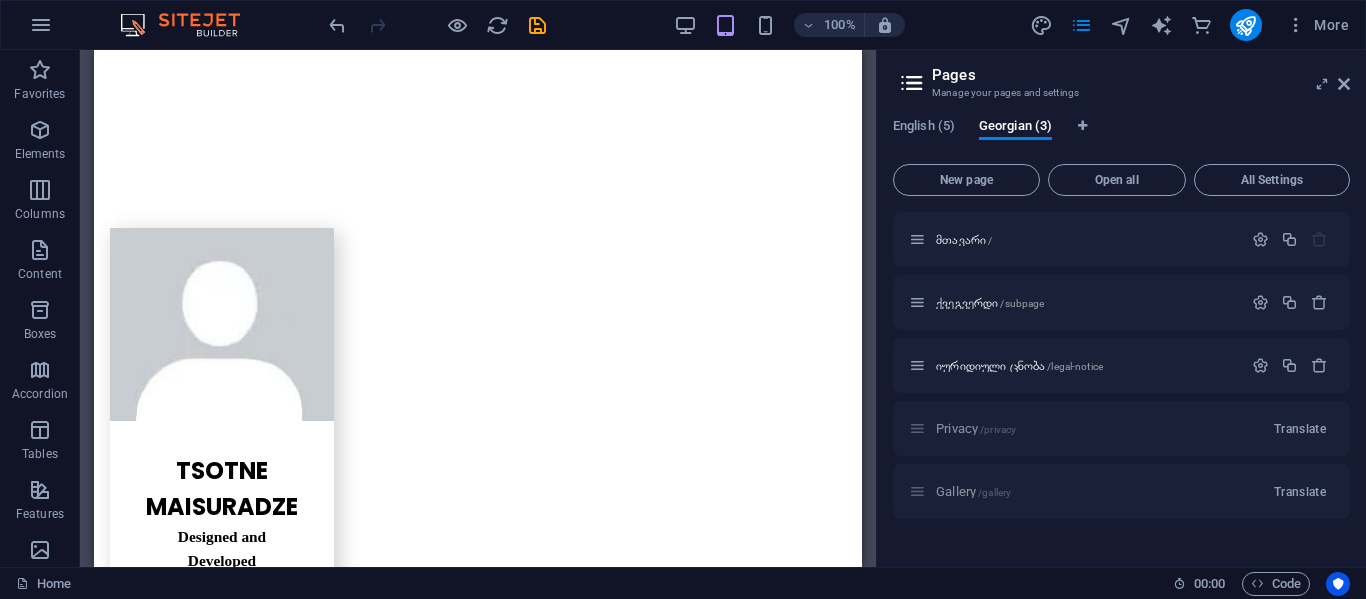 scroll, scrollTop: 0, scrollLeft: 0, axis: both 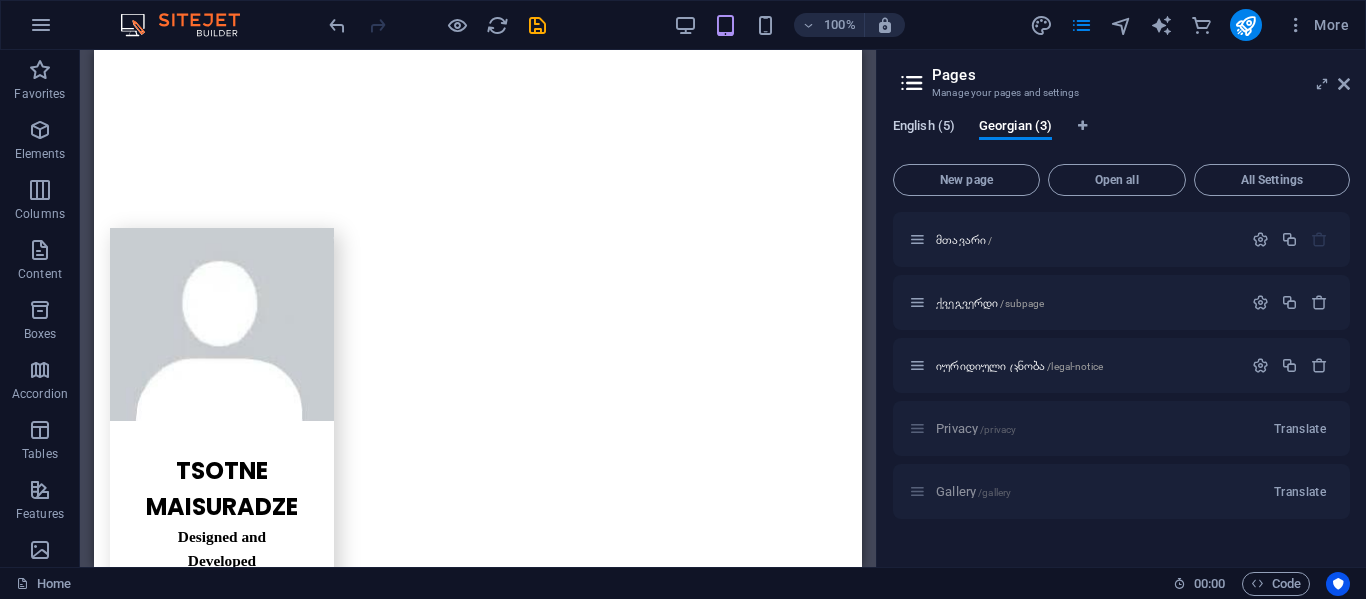 click on "English (5)" at bounding box center [924, 128] 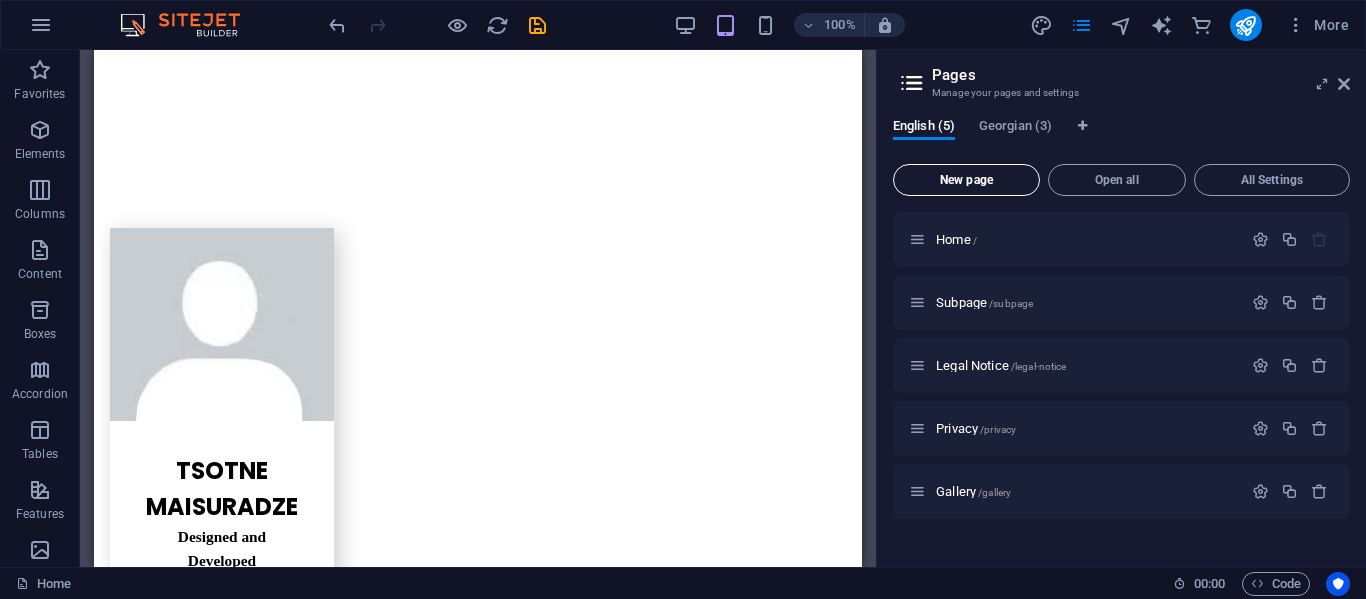 click on "New page" at bounding box center [966, 180] 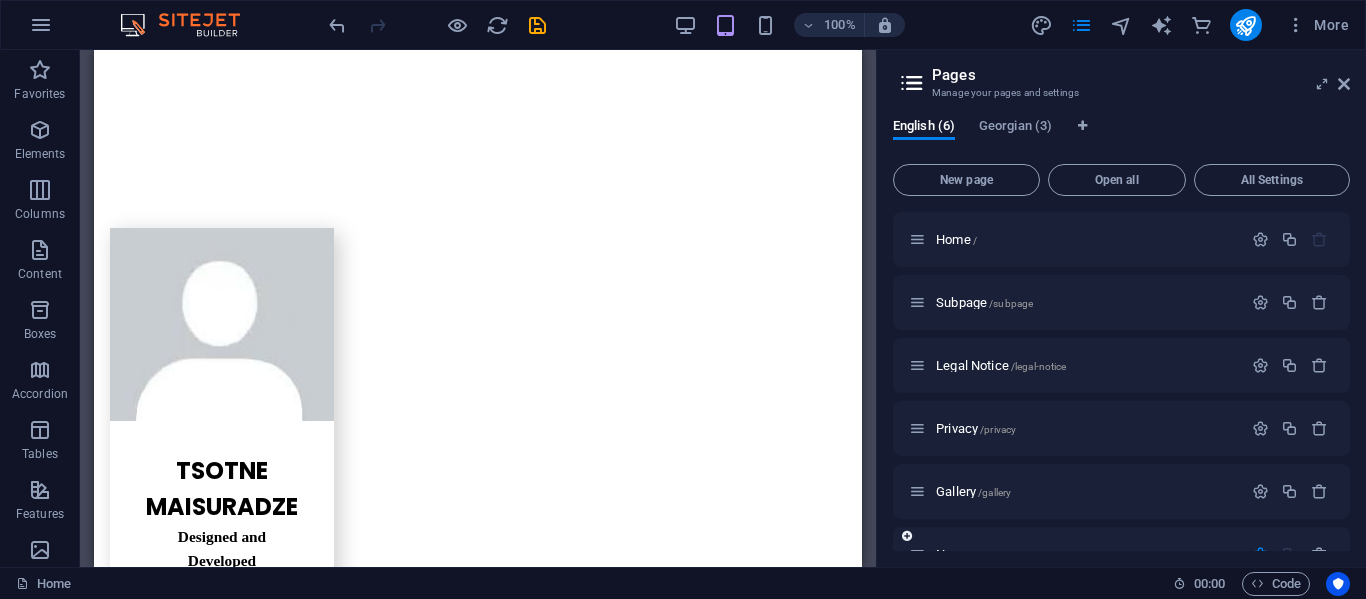 scroll, scrollTop: 249, scrollLeft: 0, axis: vertical 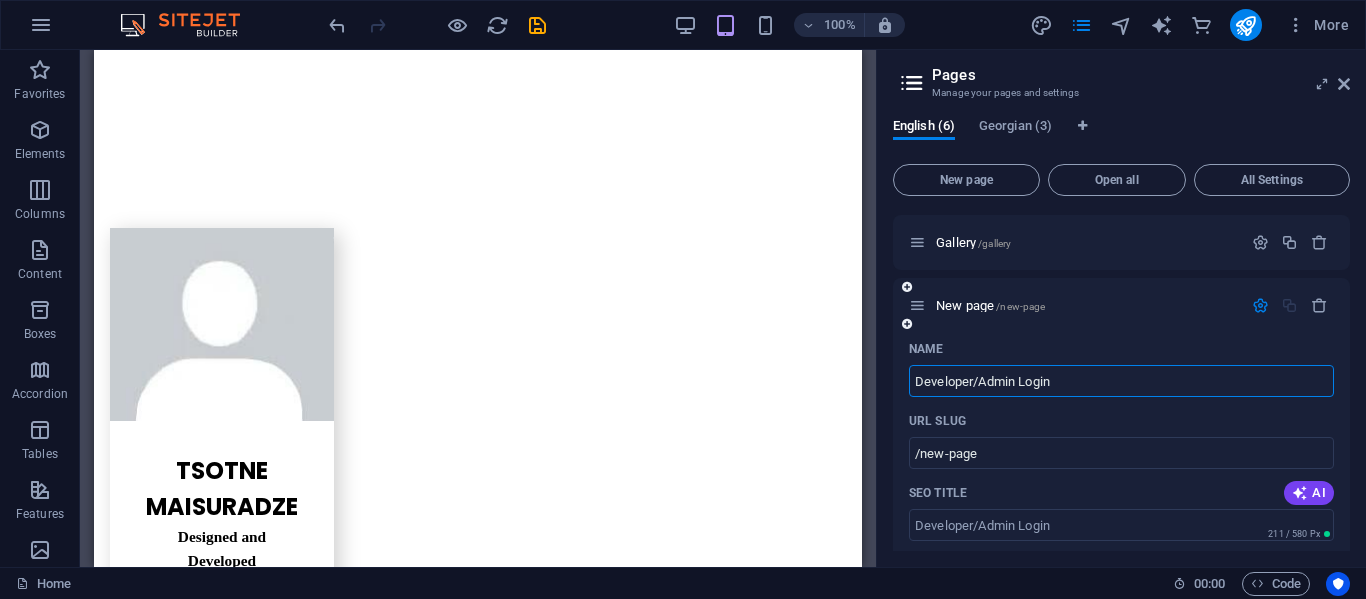 type on "Developer/Admin Login" 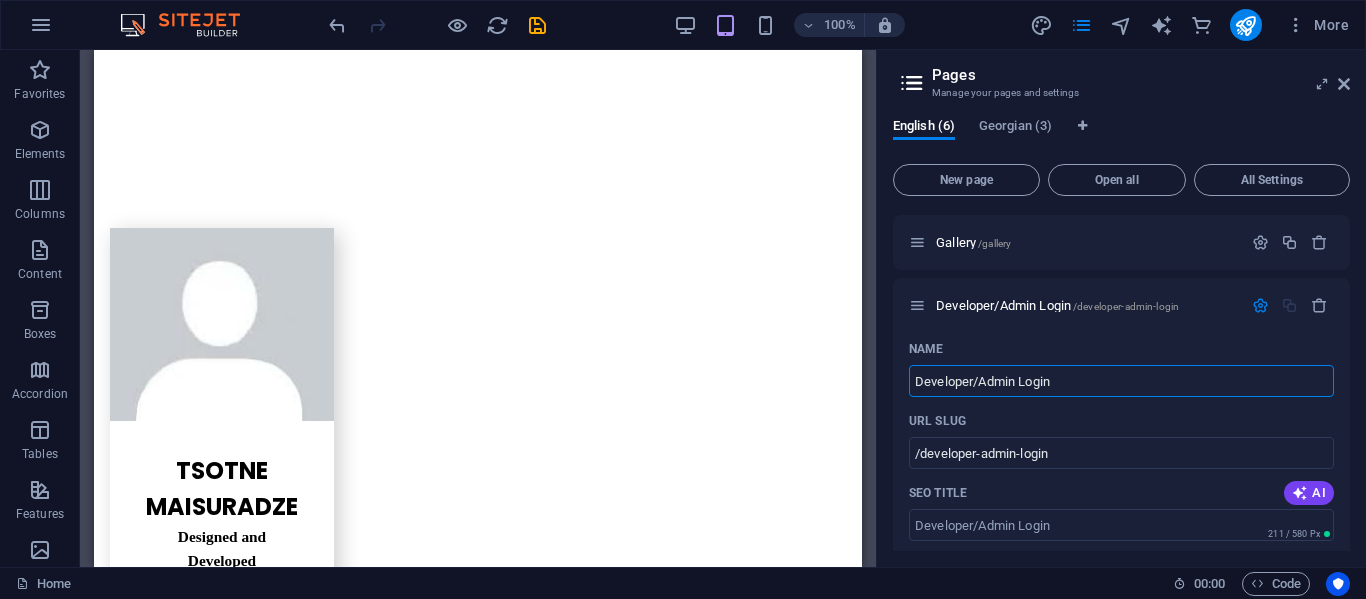 type on "Developer/Admin Login" 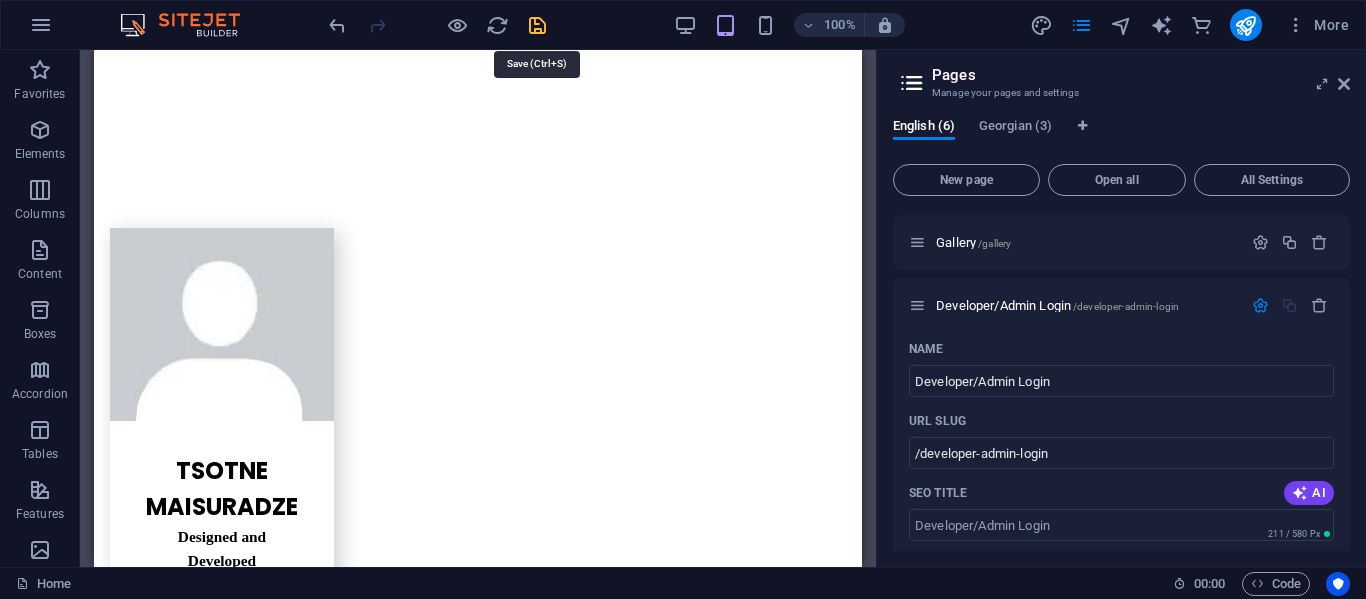 click at bounding box center [537, 25] 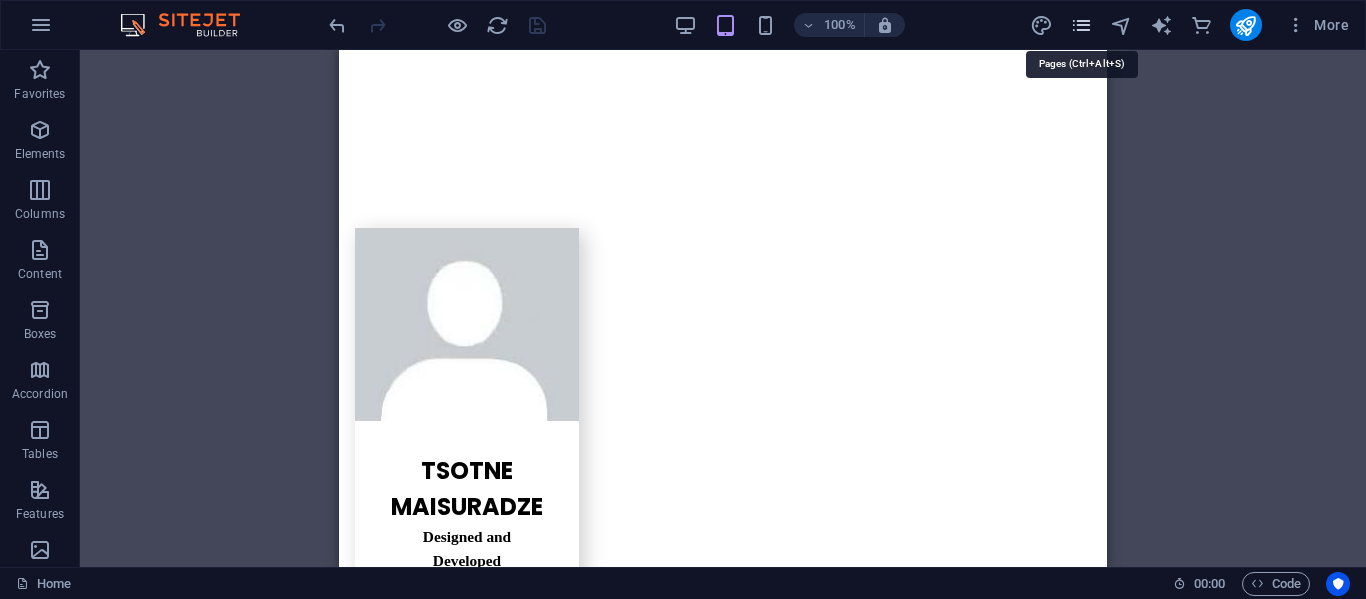click at bounding box center (1081, 25) 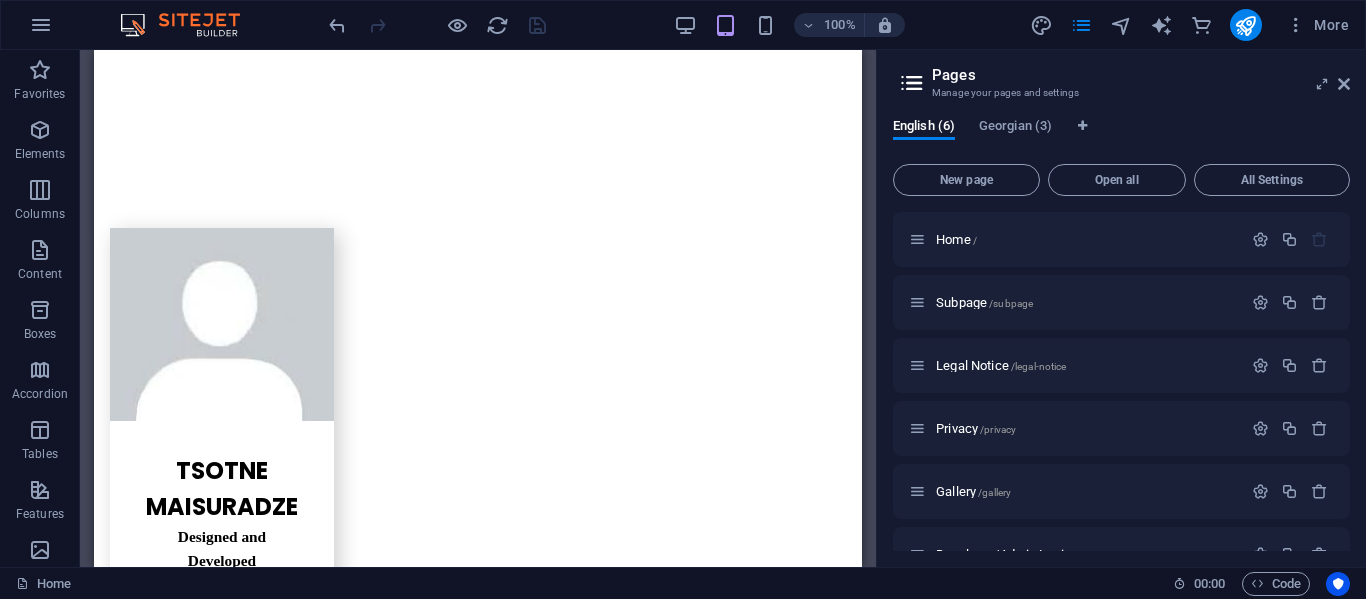 click on "English (6) Georgian (3) New page Open all All Settings Home / Subpage /subpage Legal Notice /legal-notice Privacy /privacy Gallery /gallery Developer/Admin Login /developer-admin-login" at bounding box center [1121, 334] 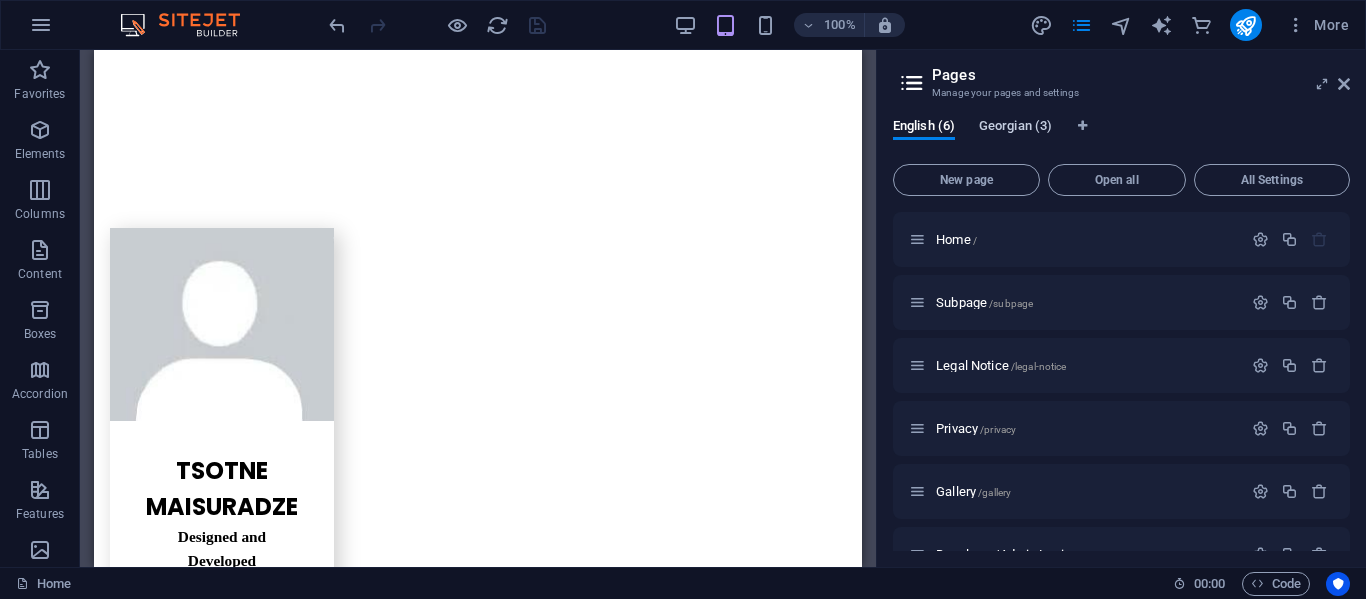 click on "Georgian (3)" at bounding box center (1015, 128) 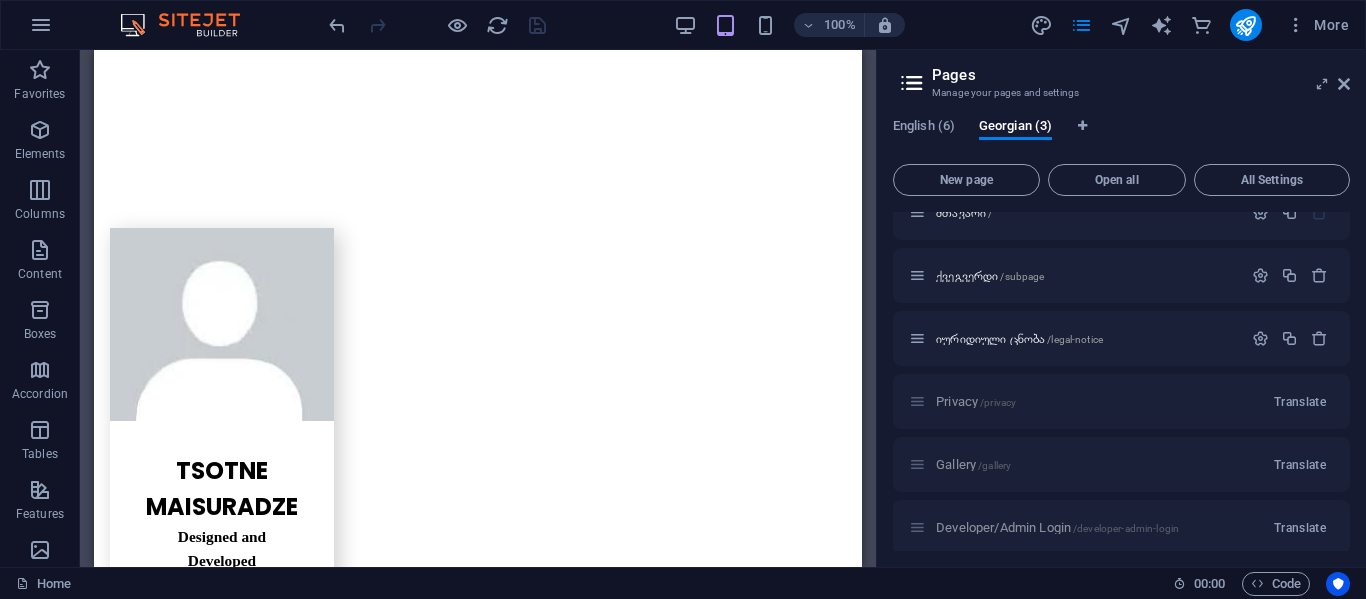 scroll, scrollTop: 39, scrollLeft: 0, axis: vertical 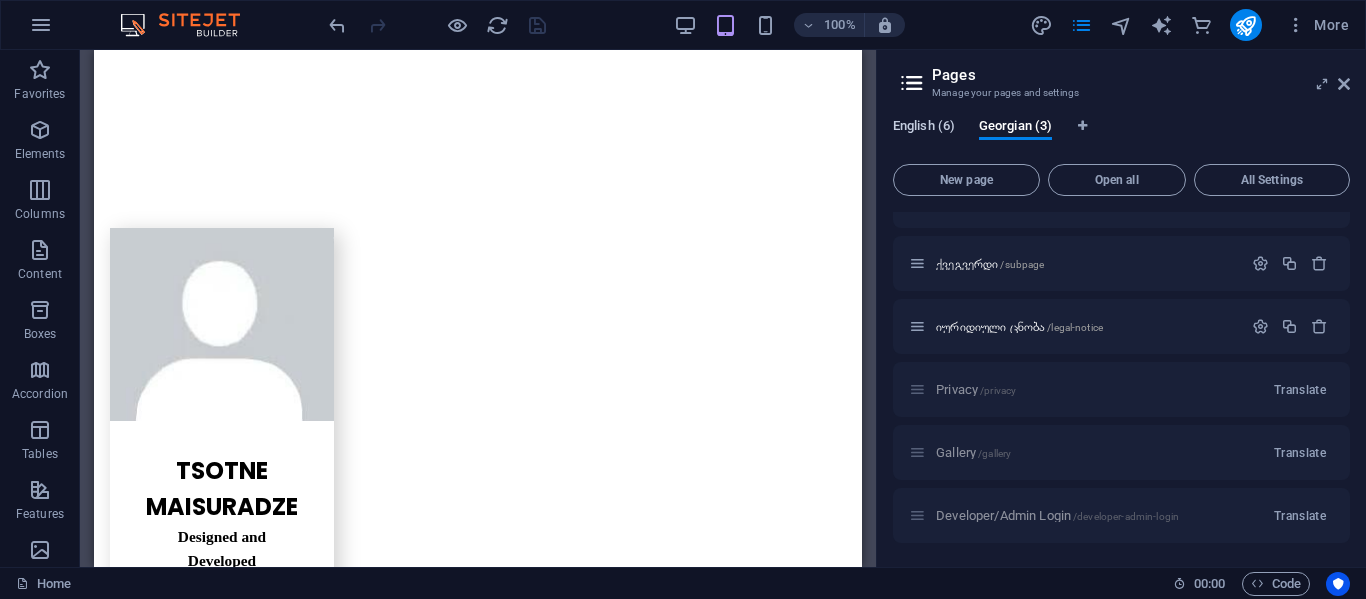 click on "English (6)" at bounding box center (924, 128) 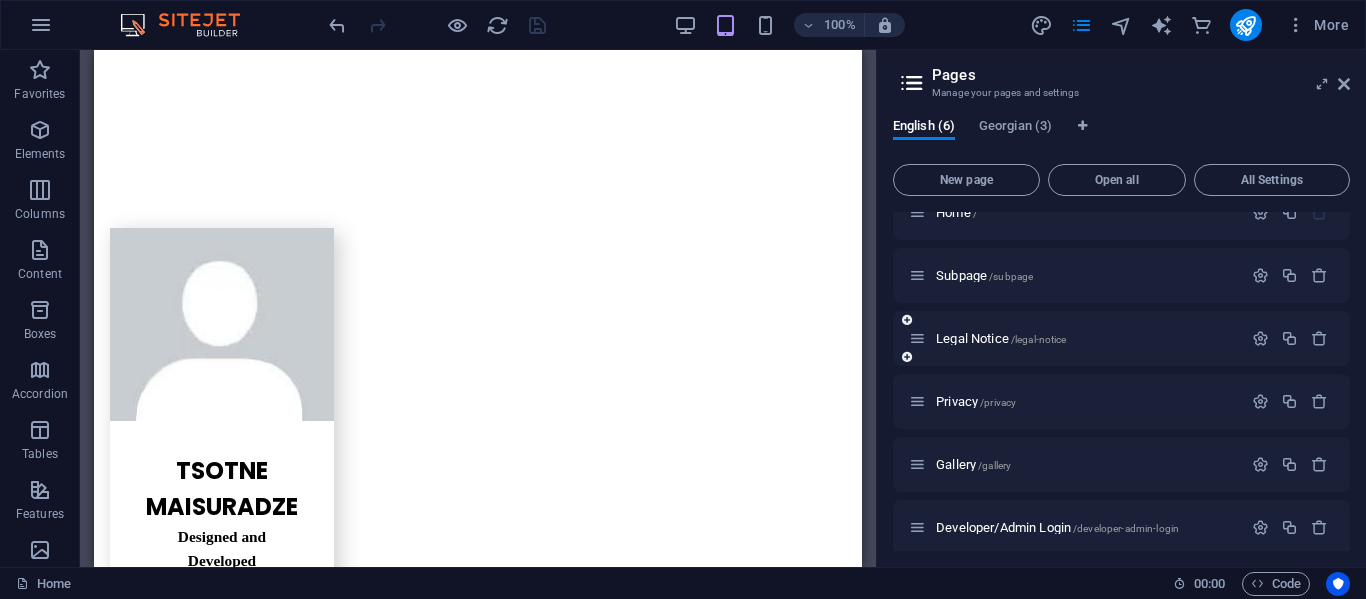 scroll, scrollTop: 39, scrollLeft: 0, axis: vertical 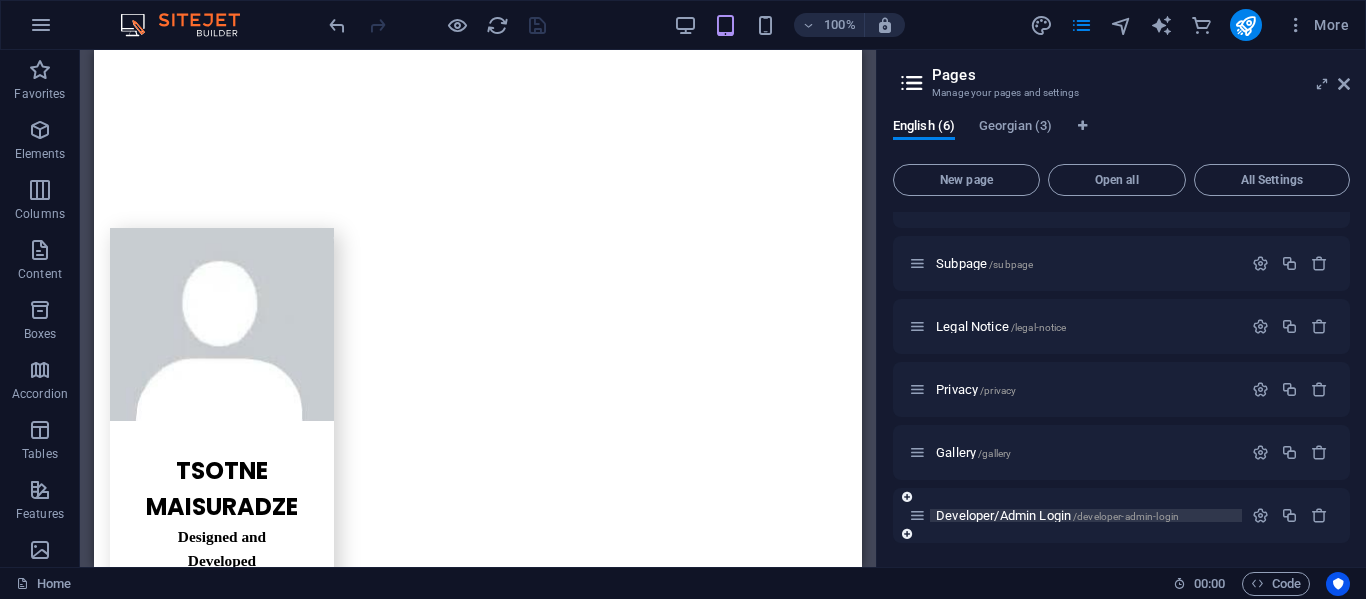 click on "/developer-admin-login" at bounding box center [1126, 516] 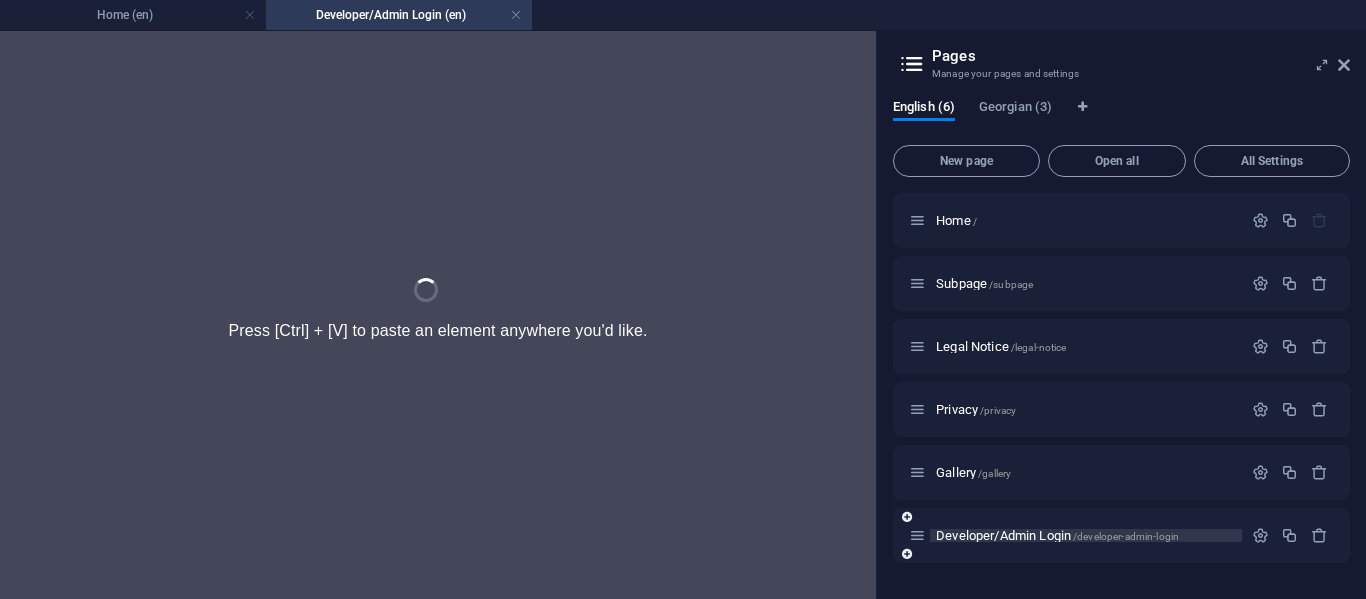 scroll, scrollTop: 0, scrollLeft: 0, axis: both 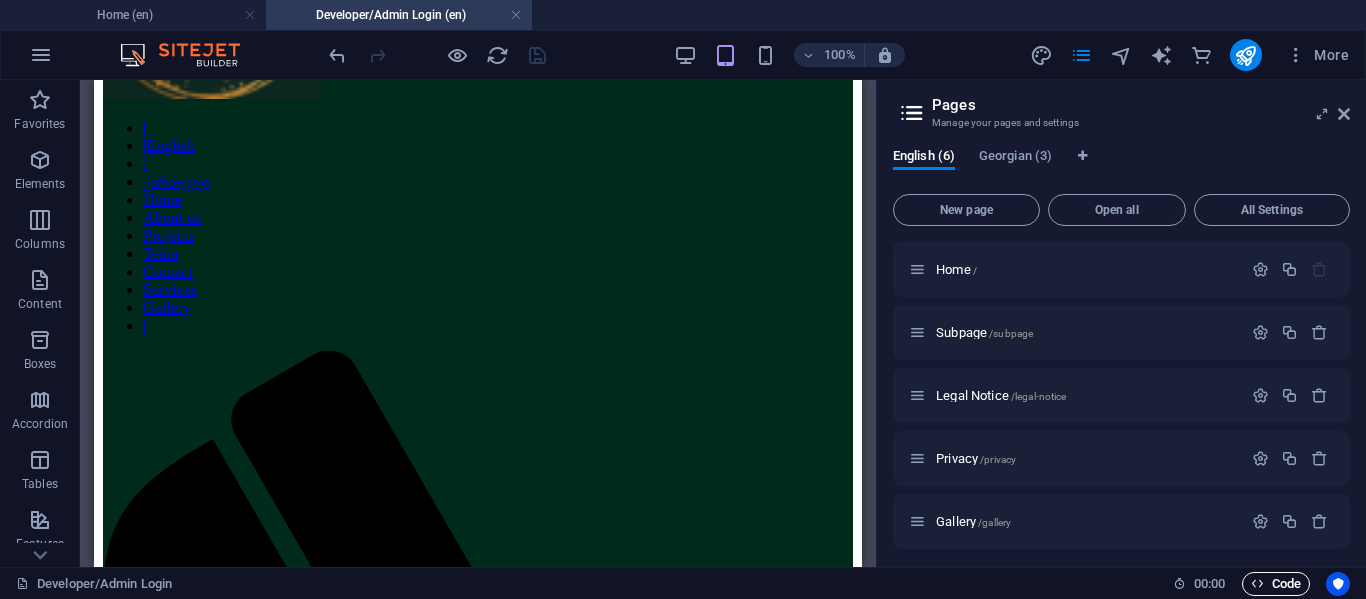 click on "Code" at bounding box center [1276, 584] 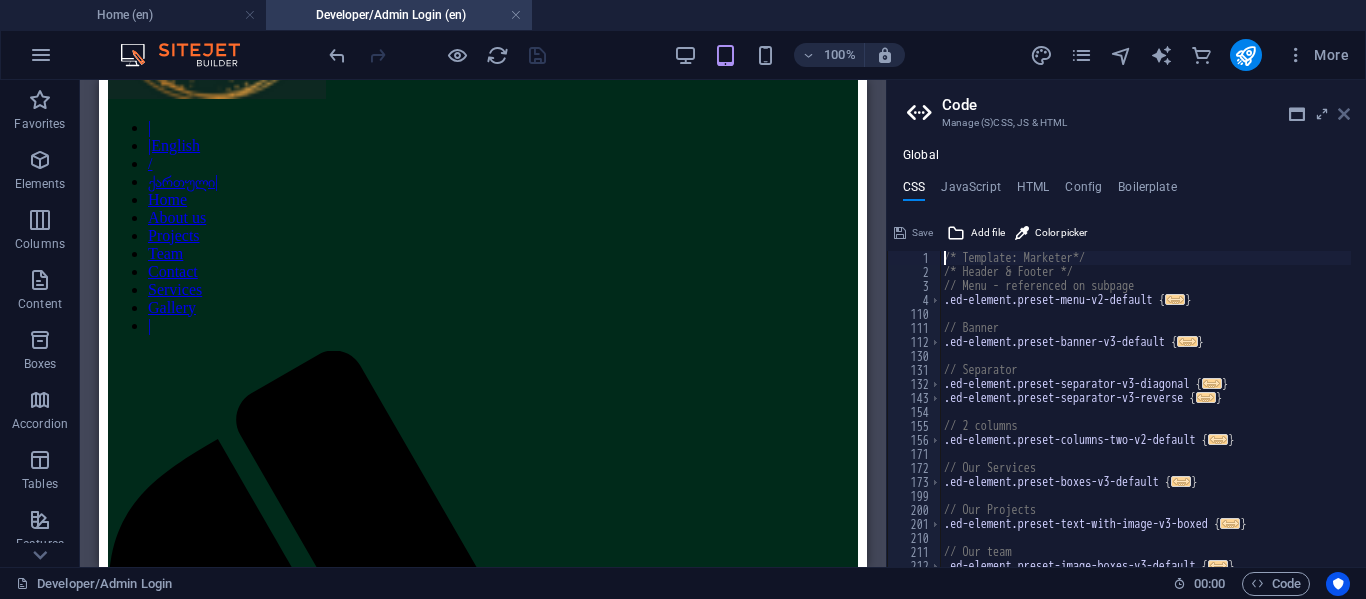 click at bounding box center [1344, 114] 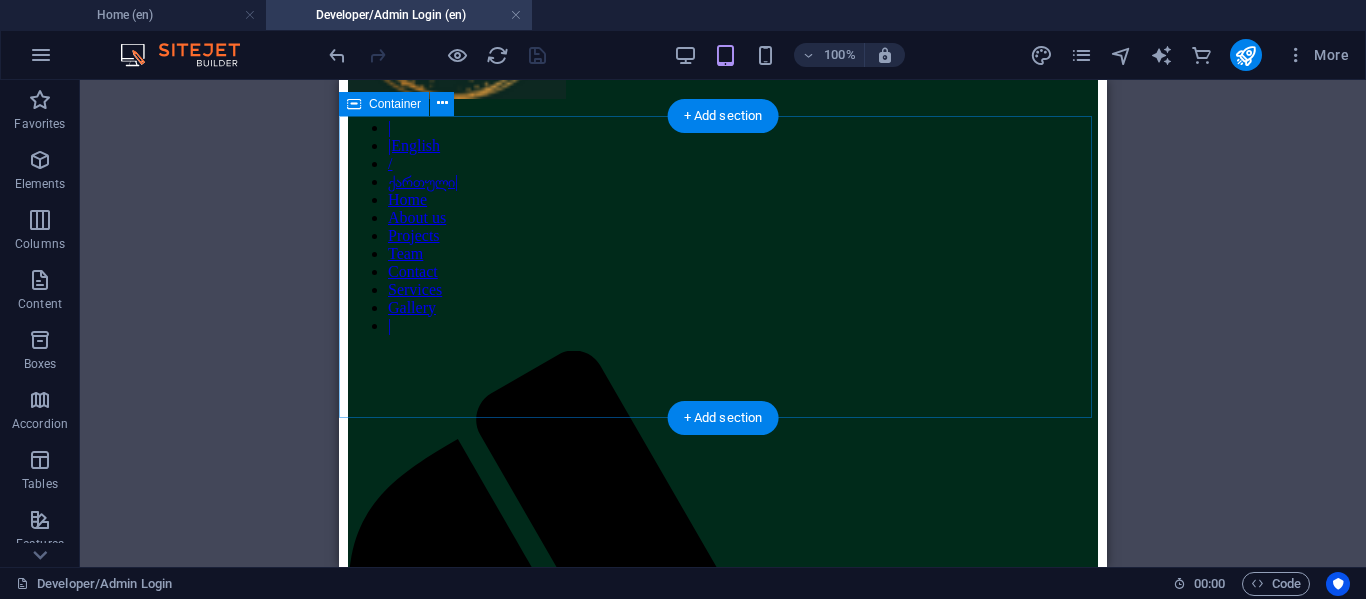 click on "Add elements" at bounding box center [664, 1431] 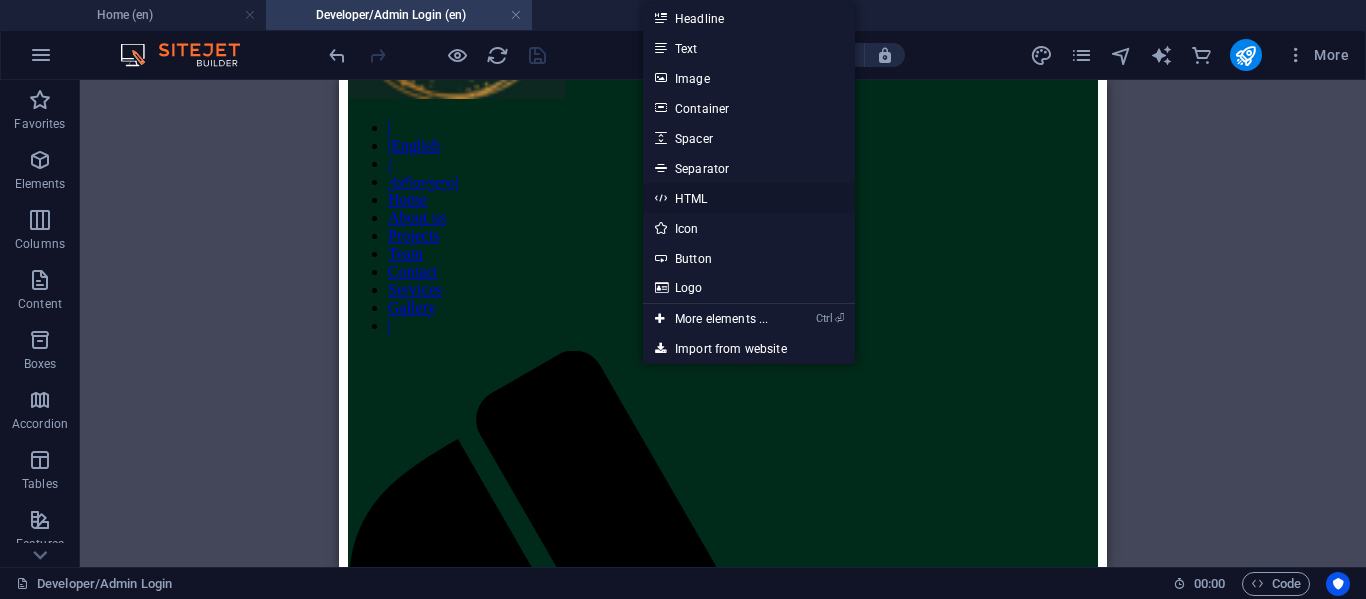 click on "HTML" at bounding box center (749, 198) 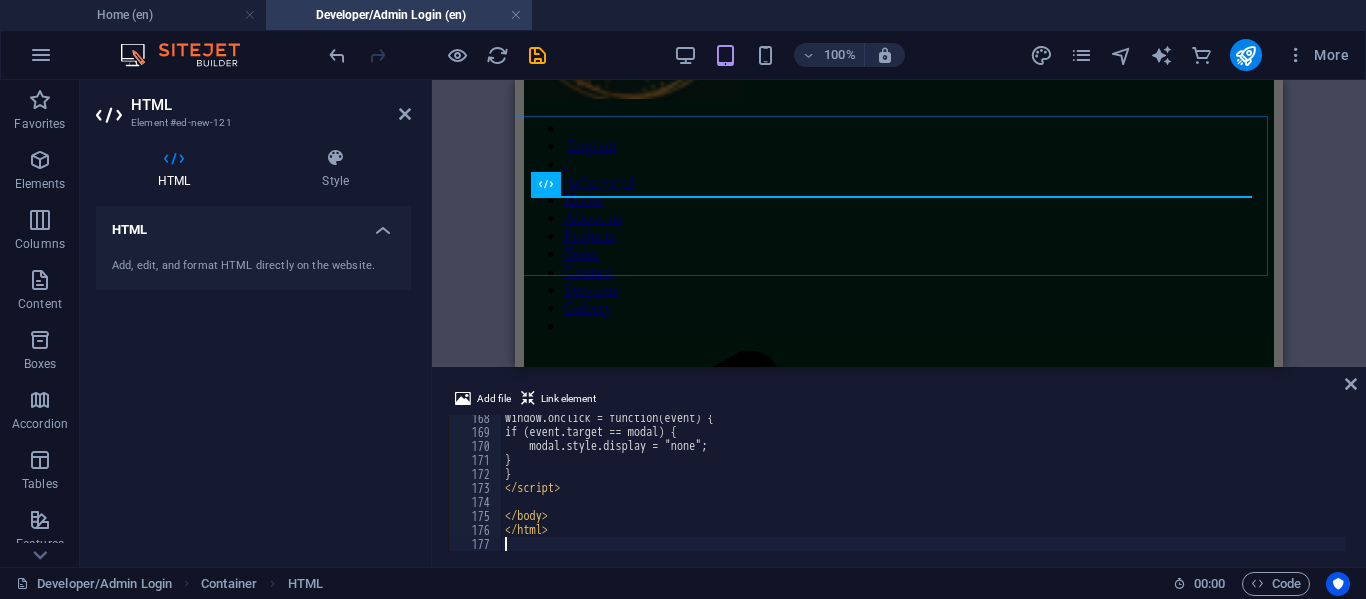 scroll, scrollTop: 2342, scrollLeft: 0, axis: vertical 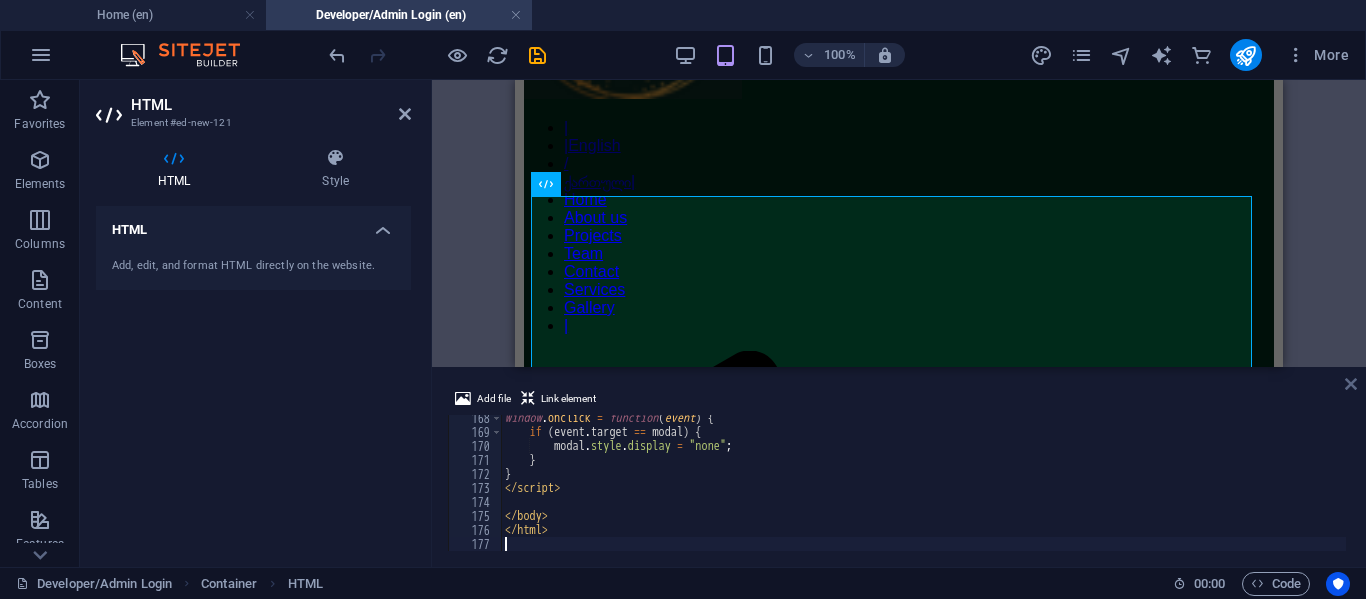 click at bounding box center (1351, 384) 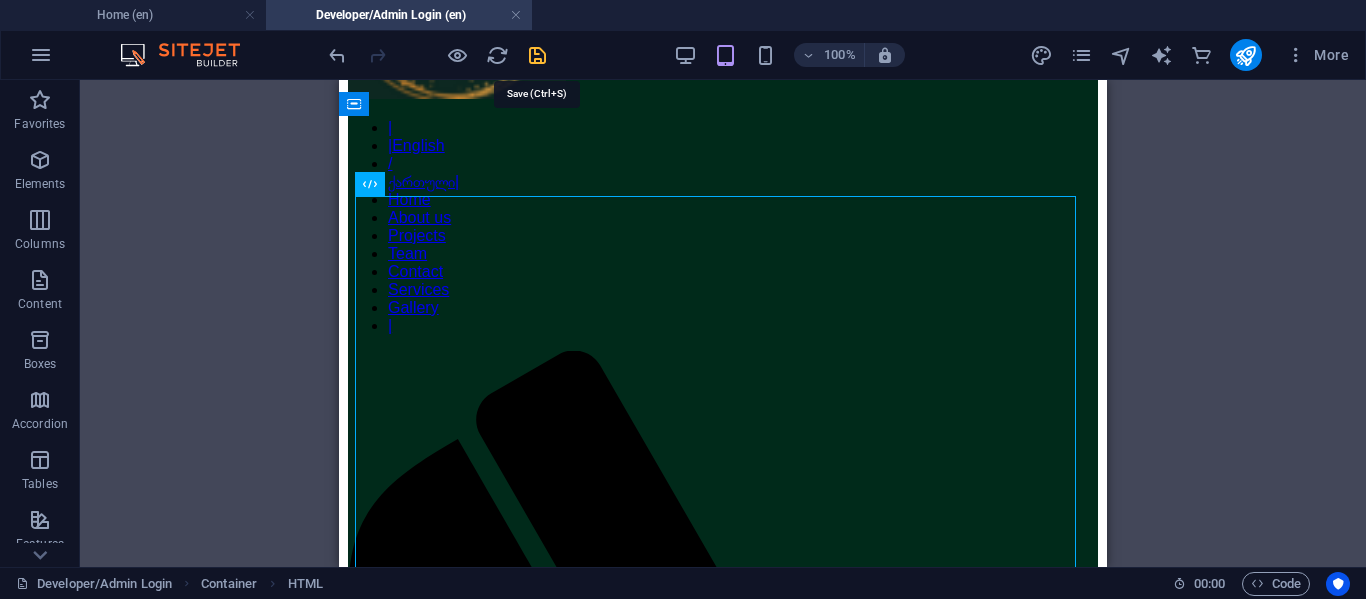 click at bounding box center [537, 55] 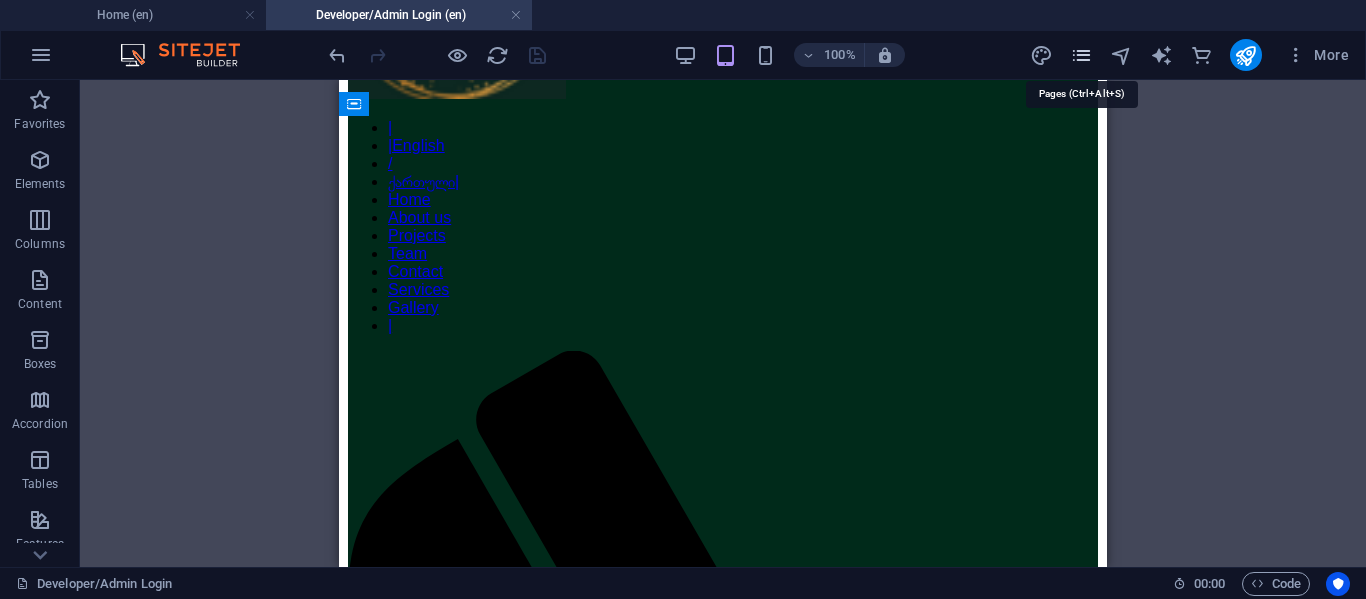 click at bounding box center (1081, 55) 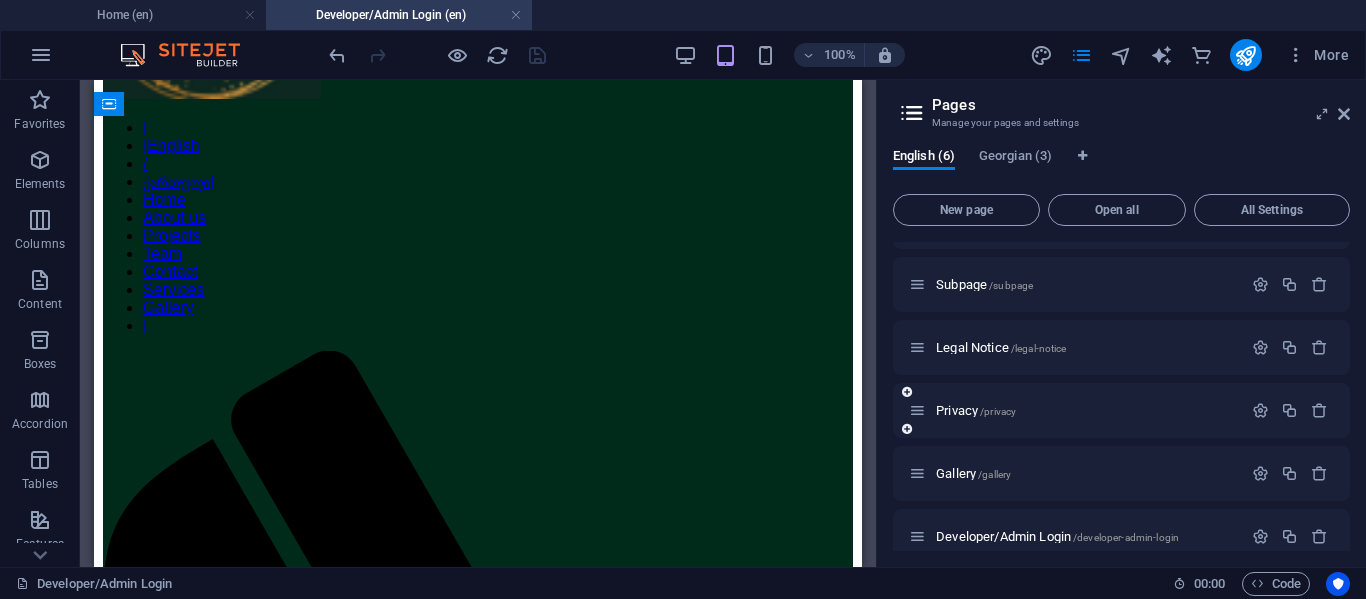scroll, scrollTop: 69, scrollLeft: 0, axis: vertical 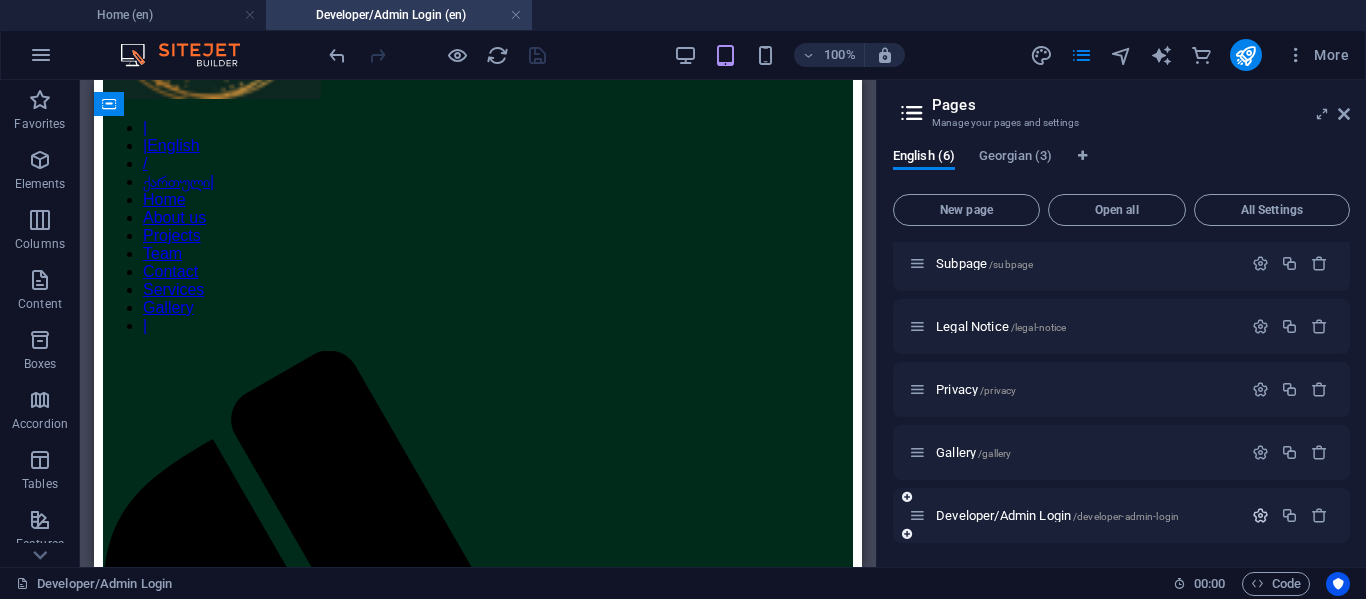 click at bounding box center [1260, 515] 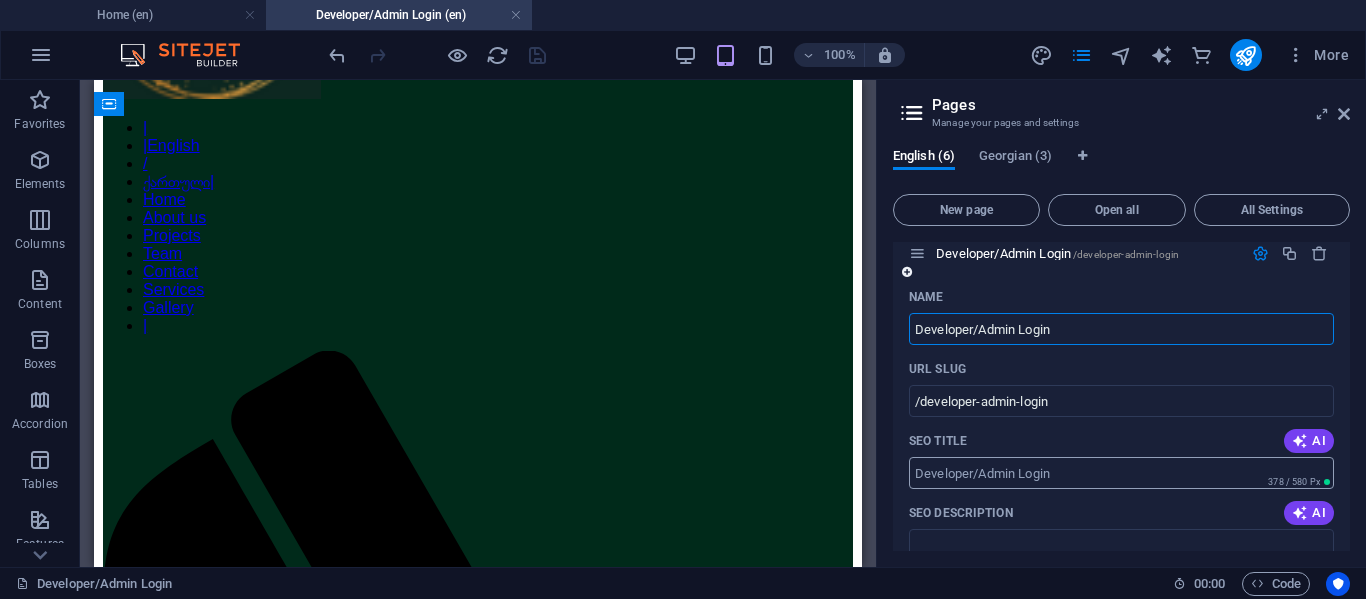 scroll, scrollTop: 364, scrollLeft: 0, axis: vertical 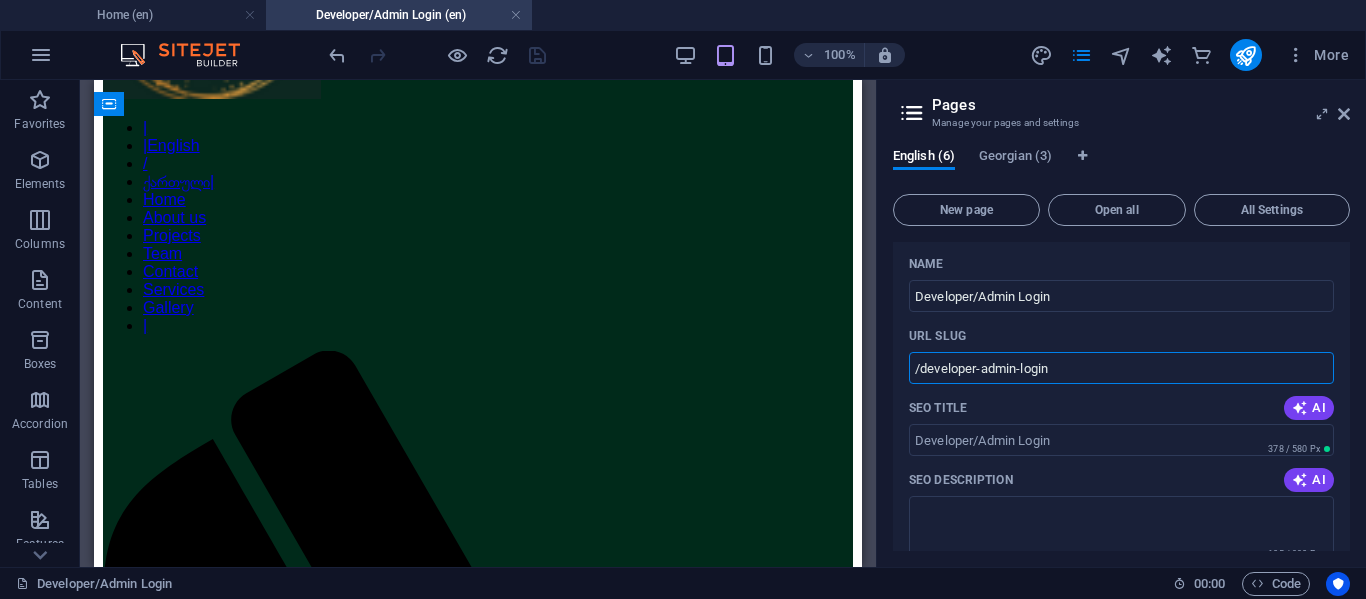 drag, startPoint x: 1184, startPoint y: 445, endPoint x: 775, endPoint y: 375, distance: 414.947 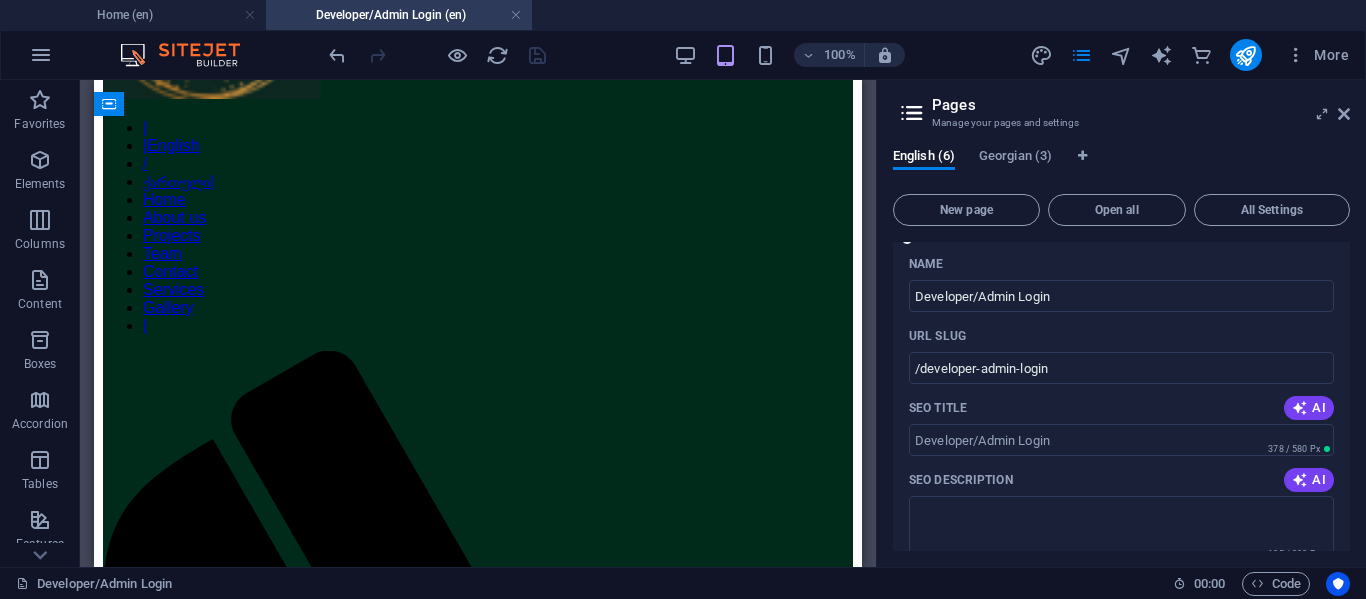 drag, startPoint x: 1141, startPoint y: 289, endPoint x: 940, endPoint y: 275, distance: 201.48697 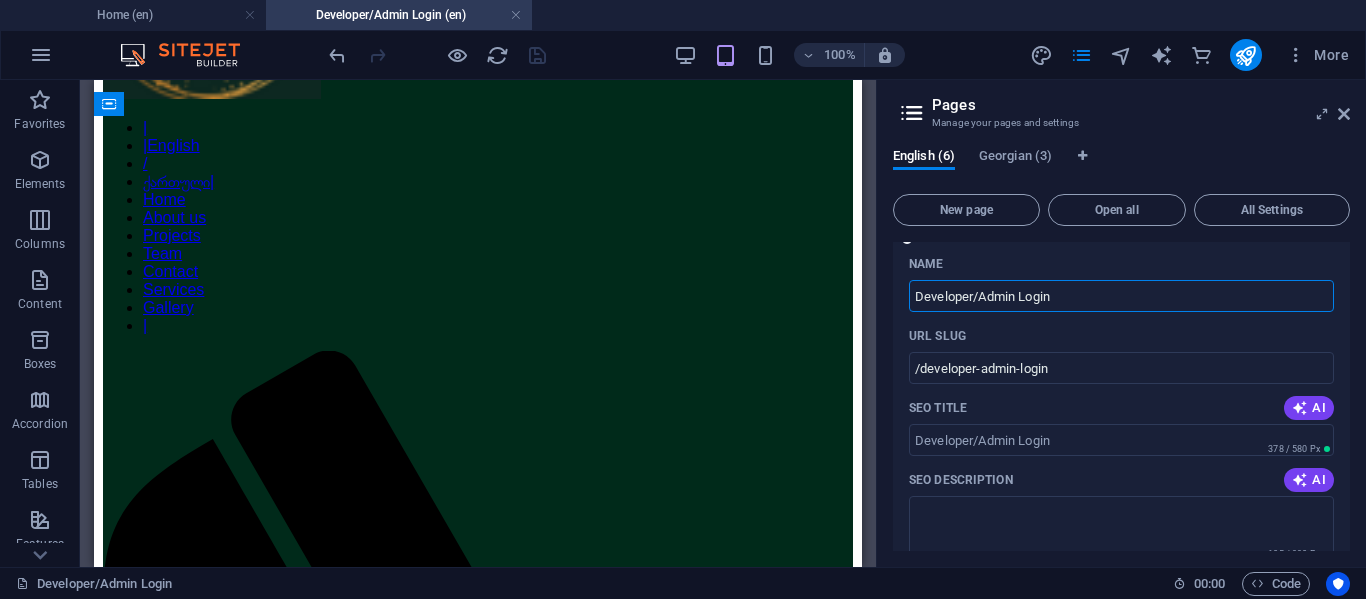 click on "Developer/Admin Login" at bounding box center (1121, 296) 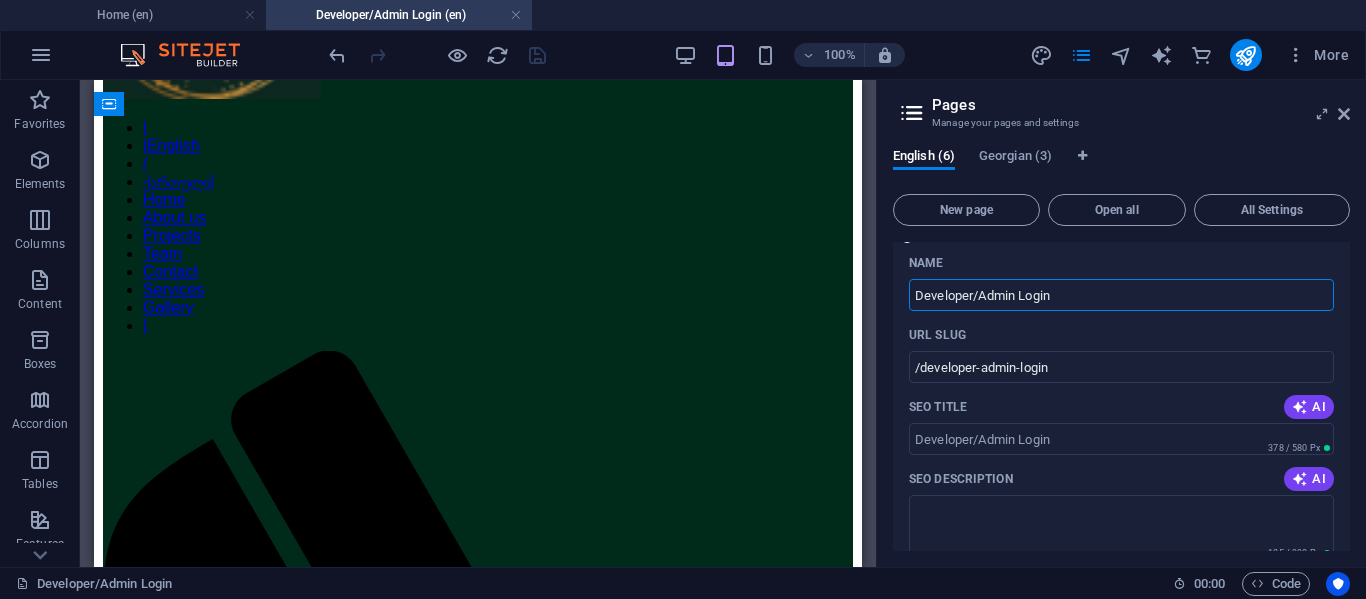 scroll, scrollTop: 364, scrollLeft: 0, axis: vertical 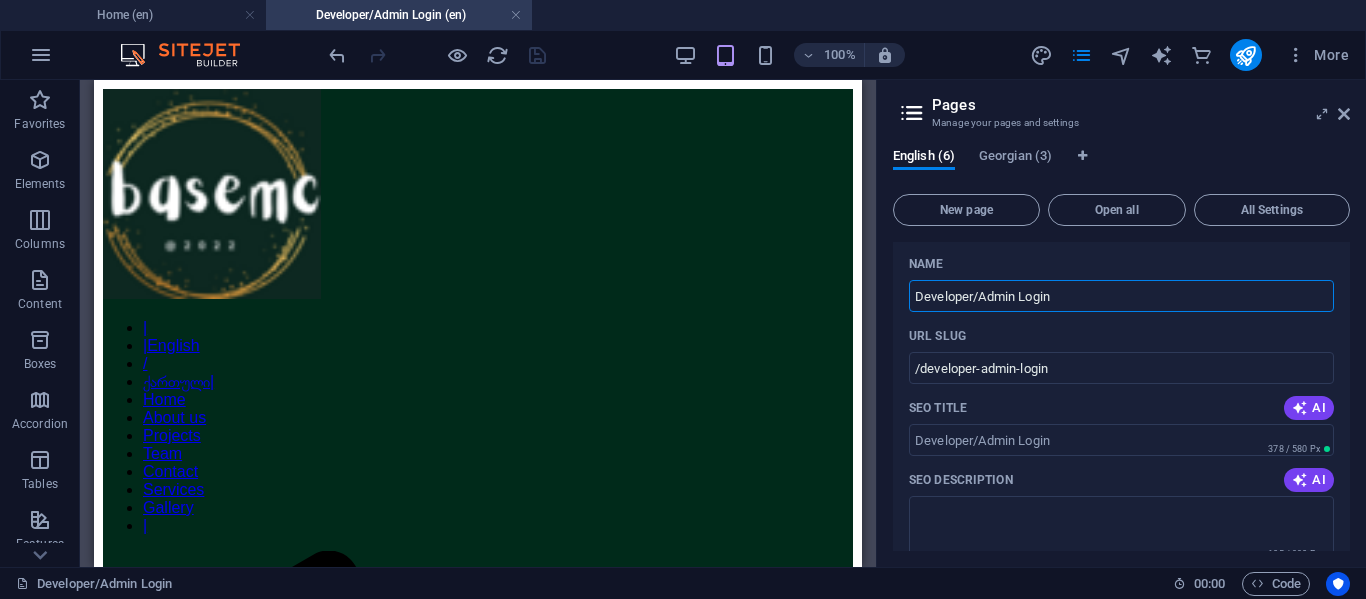 click on "Pages Manage your pages and settings English (6) Georgian (3) New page Open all All Settings Home / Subpage /subpage Legal Notice /legal-notice Privacy /privacy Gallery /gallery Developer/Admin Login /developer-admin-login Name Developer/Admin Login ​ URL SLUG /developer-admin-login ​ SEO Title AI ​ 378 / 580 Px SEO Description AI ​ 105 / 990 Px SEO Keywords AI ​ Settings Menu Noindex Preview Mobile Desktop www.example.com ... developer-admin-login Developer/Admin Login - main.basemc.ge main.basemc.ge Meta tags ​ Preview Image (Open Graph) Drag files here, click to choose files or select files from Files or our free stock photos & videos More Settings" at bounding box center [1121, 323] 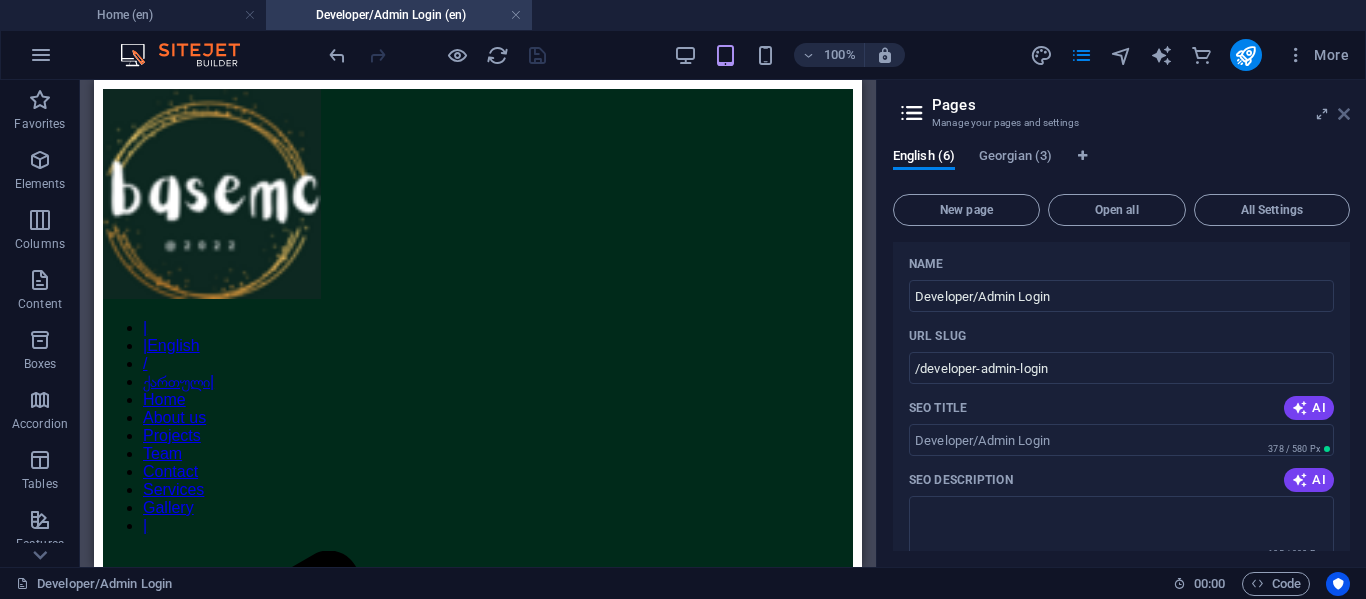 click at bounding box center [1344, 114] 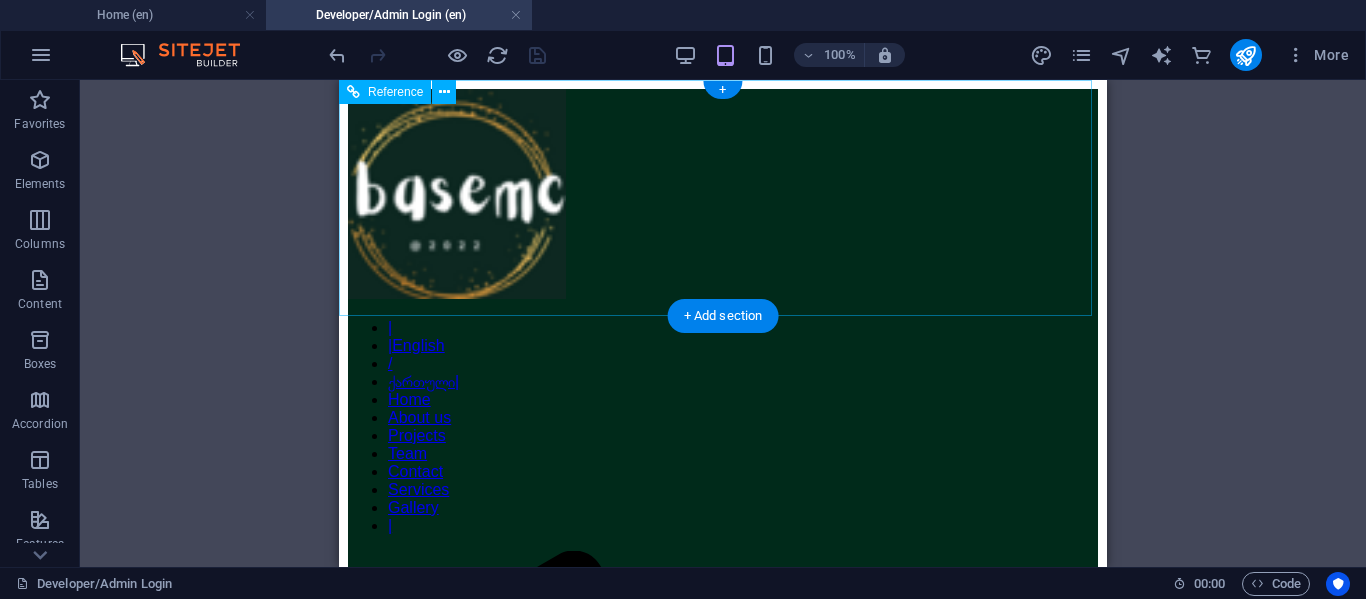 click at bounding box center (715, 1040) 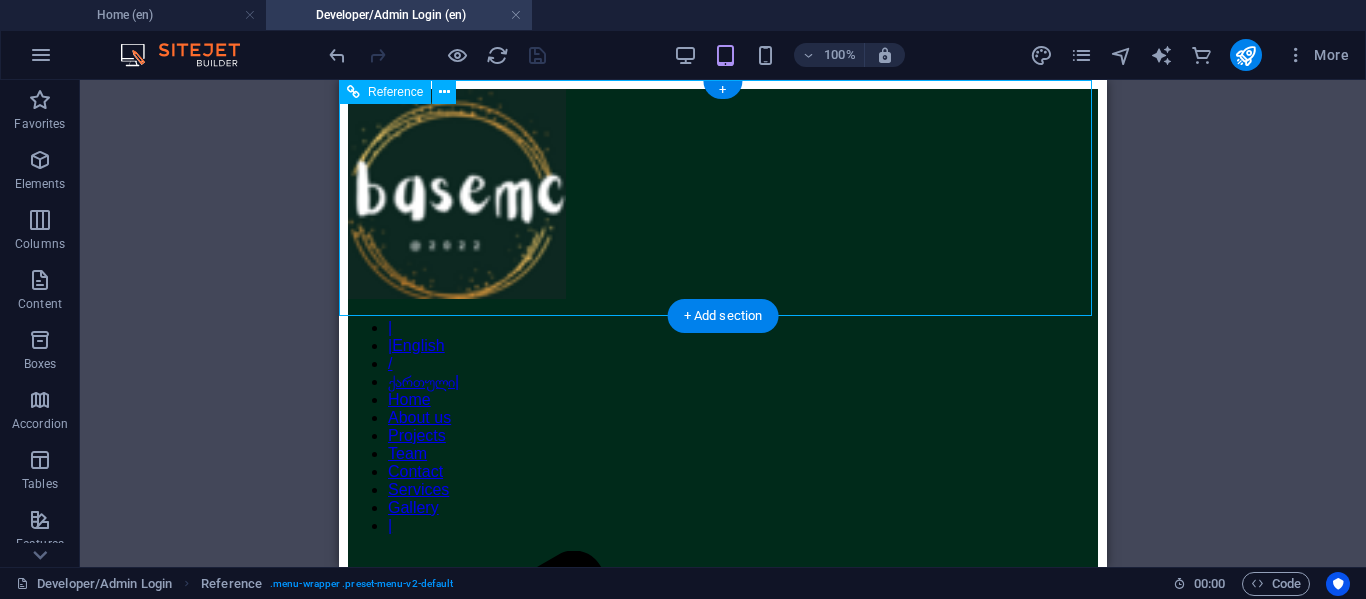 click at bounding box center (715, 1040) 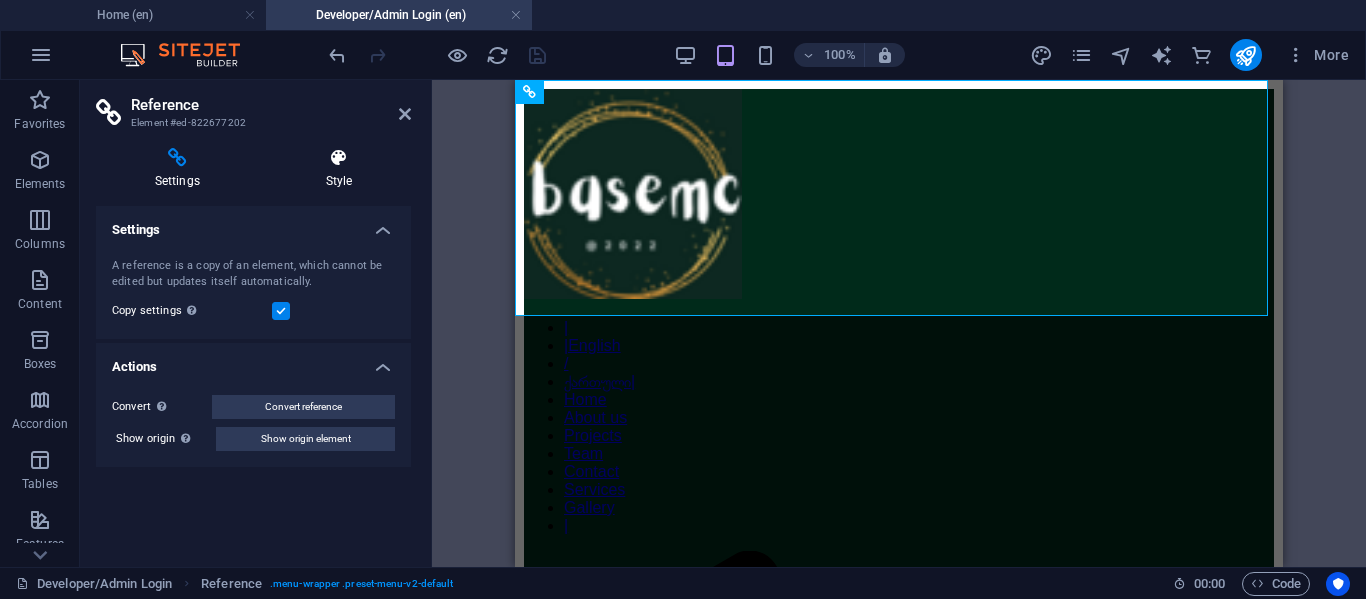 click on "Style" at bounding box center (339, 169) 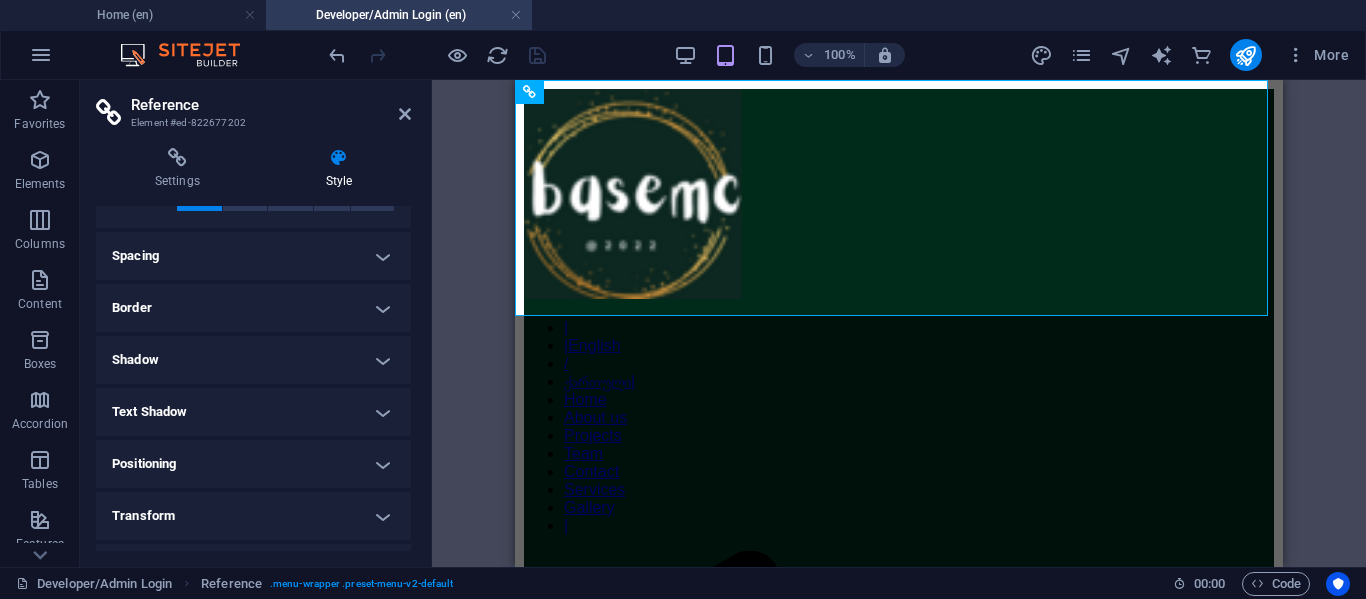 scroll, scrollTop: 286, scrollLeft: 0, axis: vertical 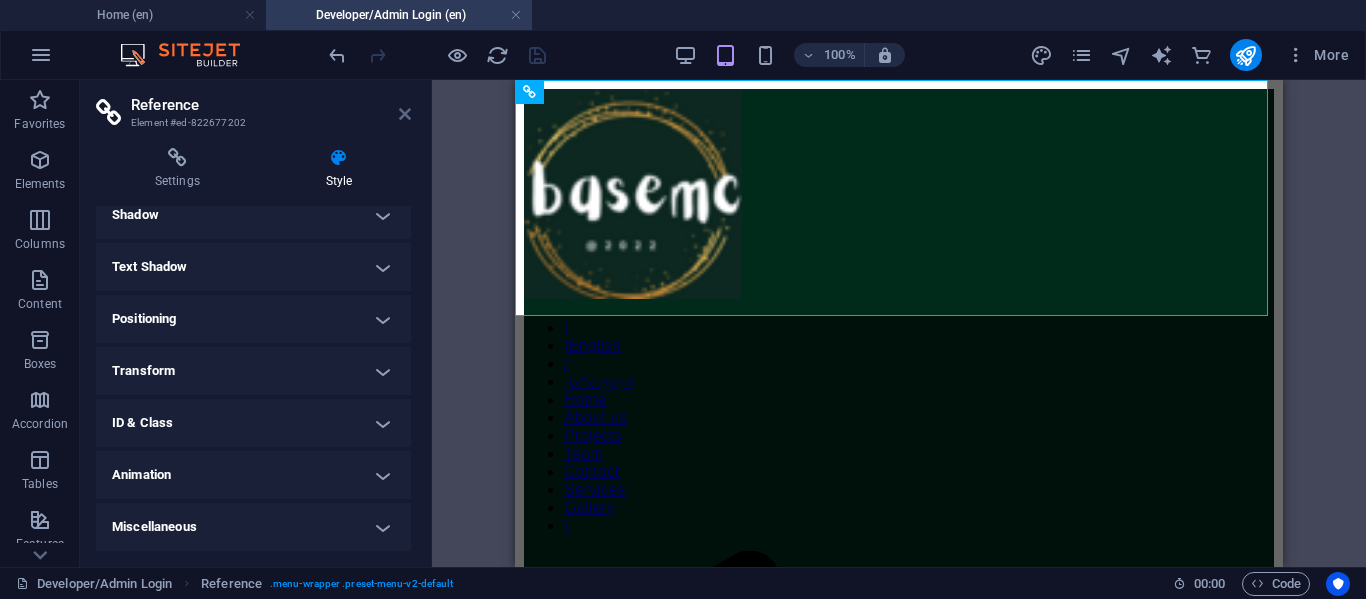 click at bounding box center (405, 114) 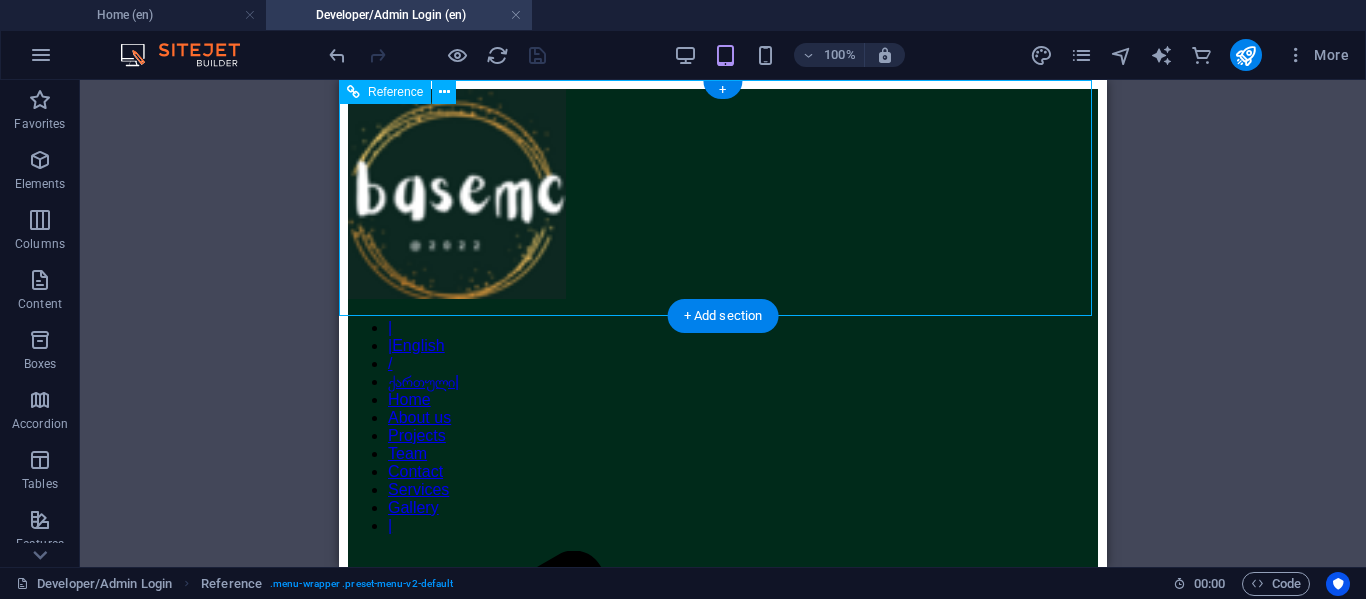 click at bounding box center (723, 1529) 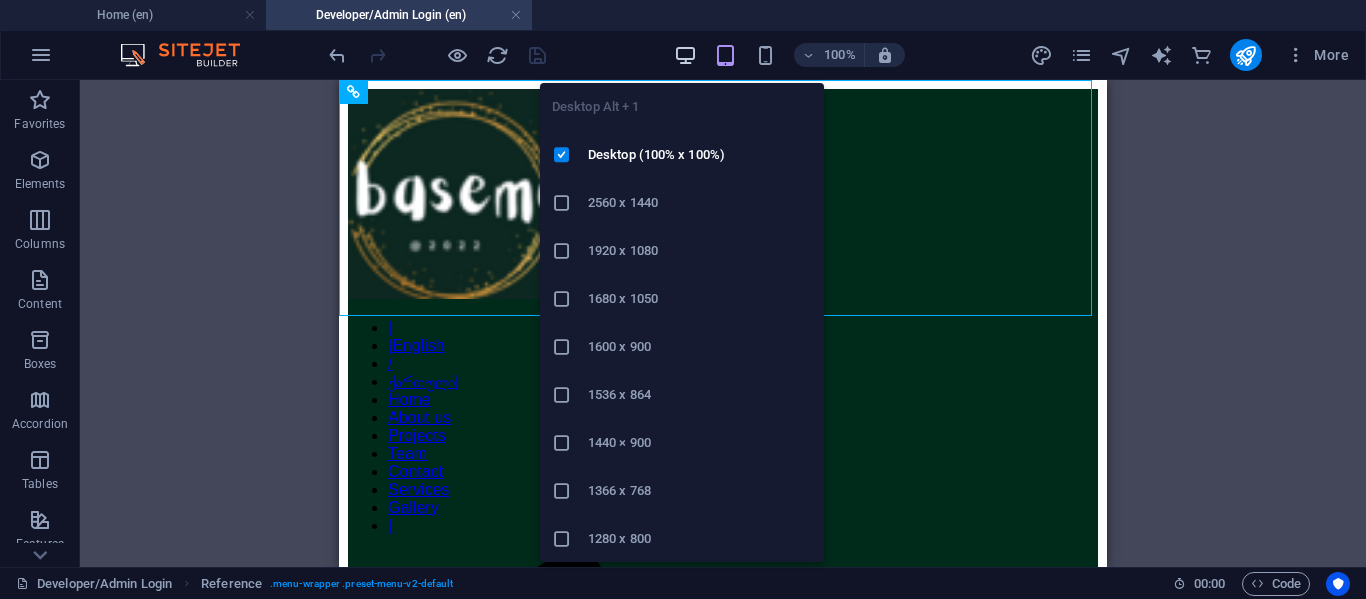 click at bounding box center (685, 55) 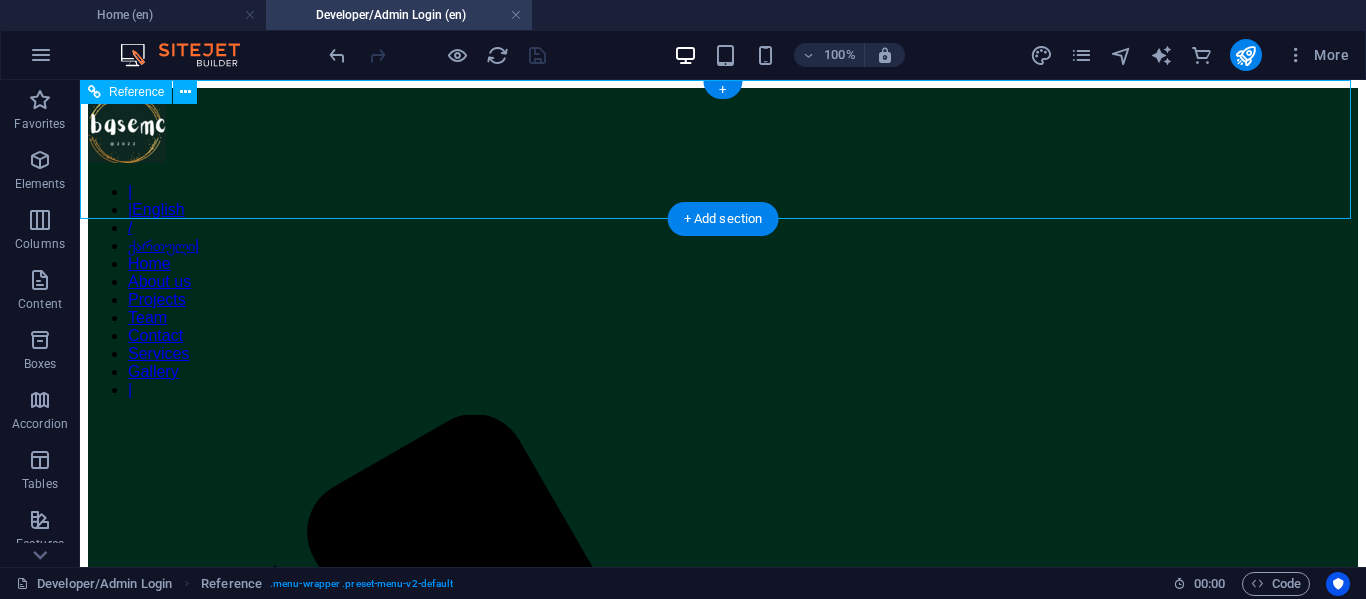 click on "| |English / ქართული| Home About us Projects Team Contact Services Gallery |" at bounding box center (723, 291) 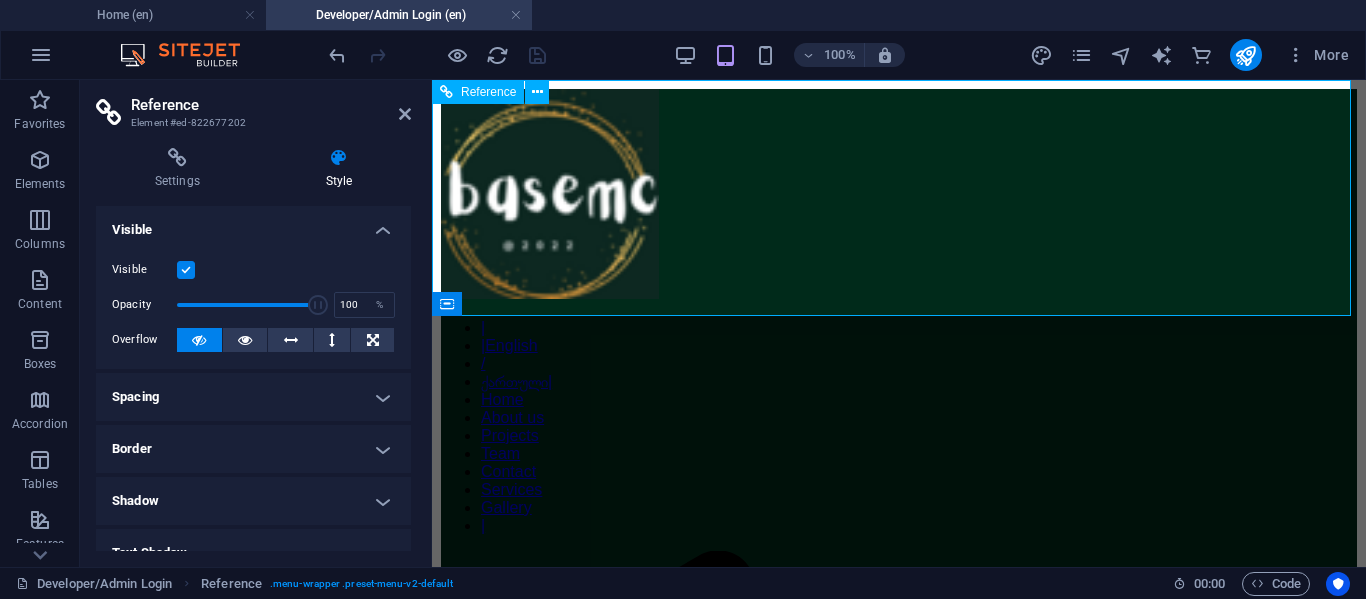 scroll, scrollTop: 404, scrollLeft: 0, axis: vertical 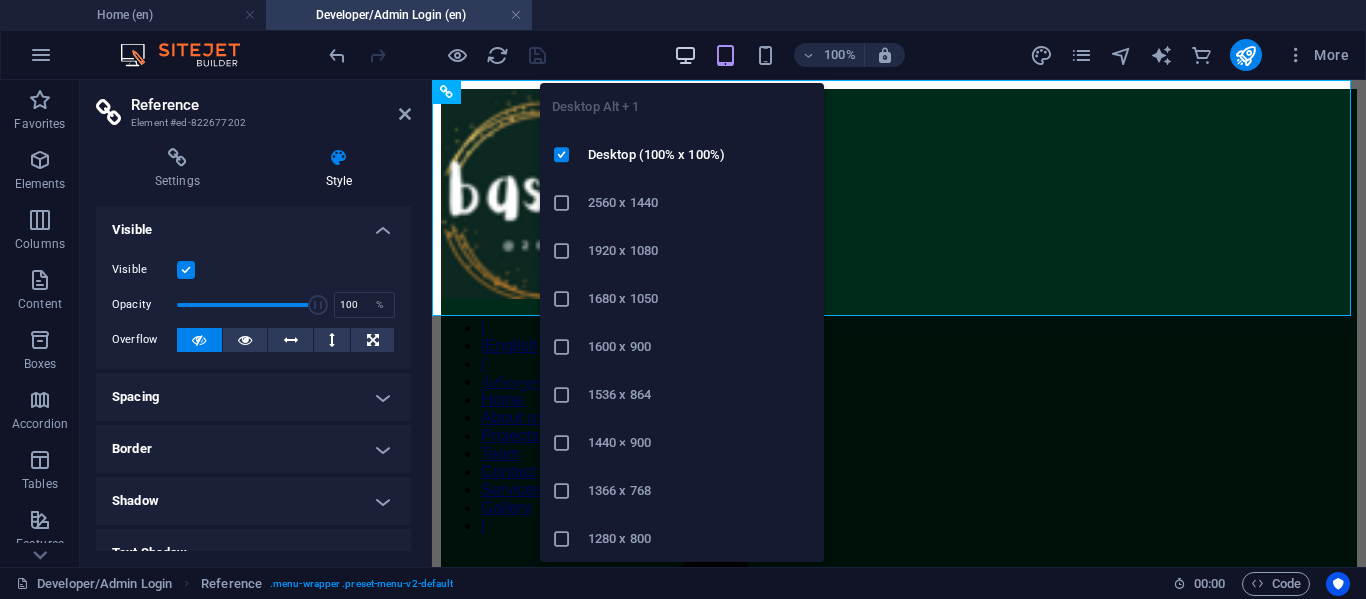 click at bounding box center (685, 55) 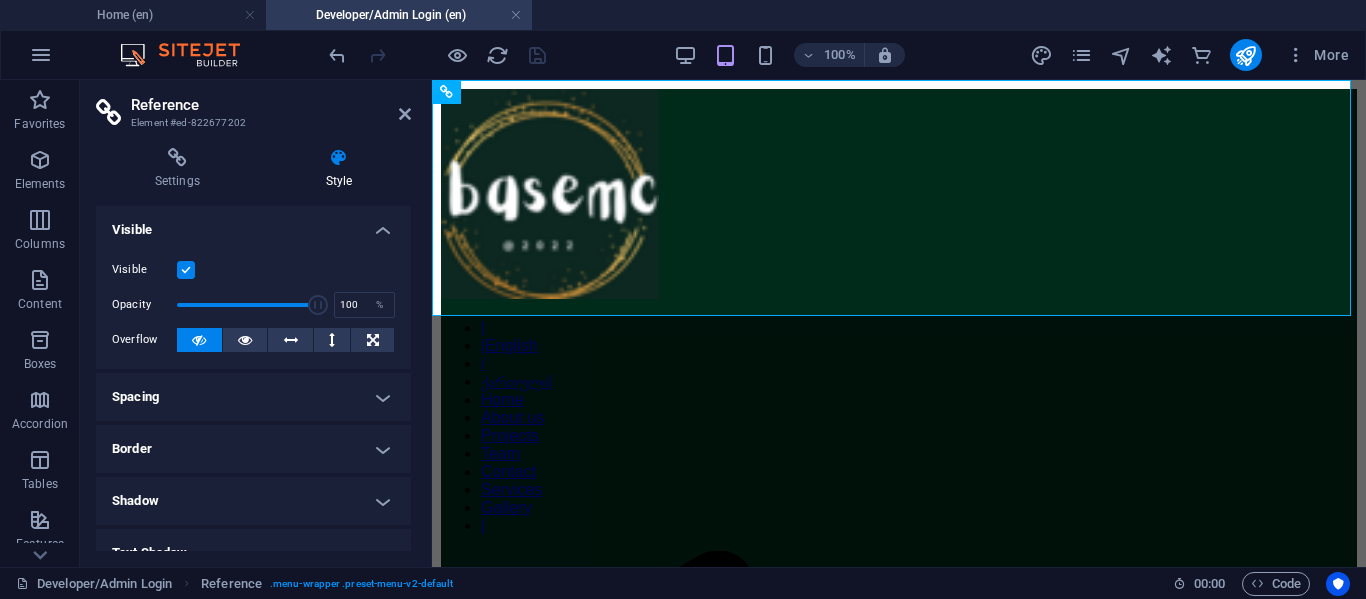 click on "100%" at bounding box center [789, 55] 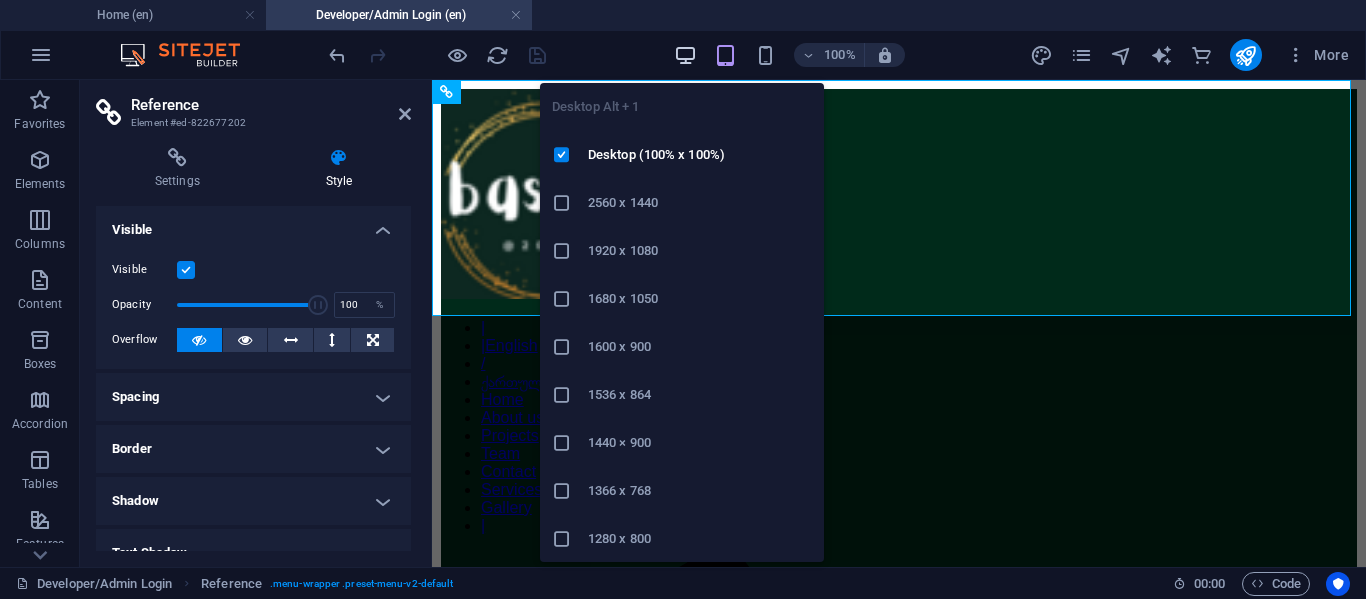 click at bounding box center (685, 55) 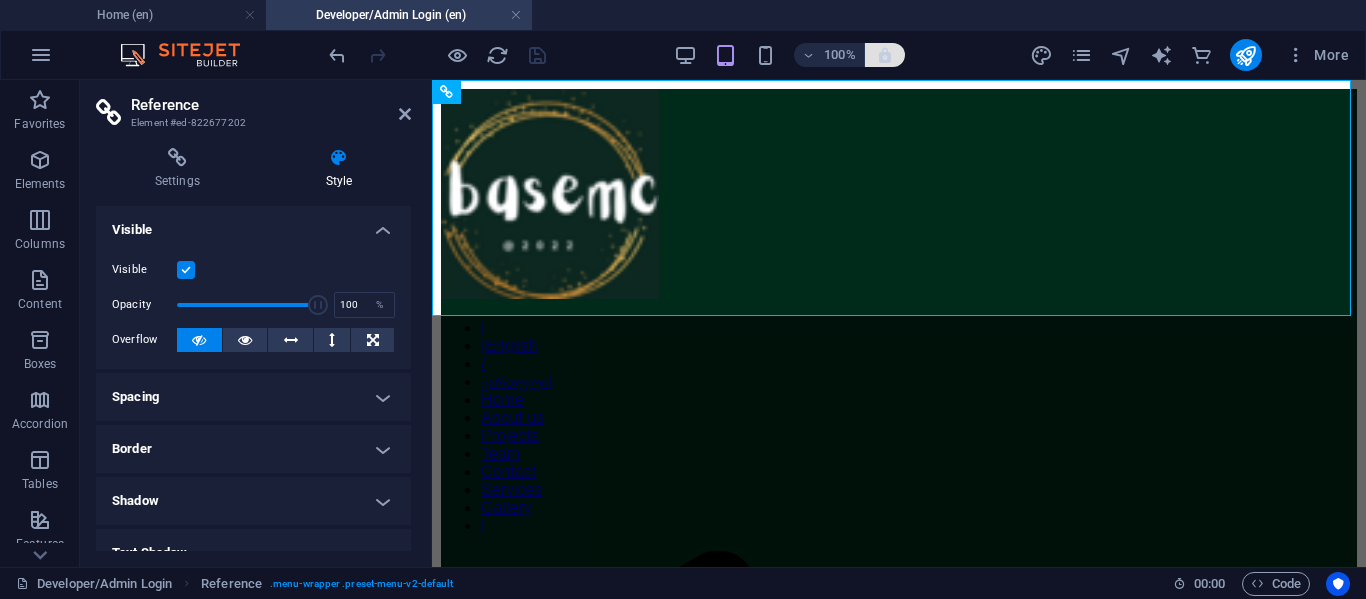 click at bounding box center (885, 55) 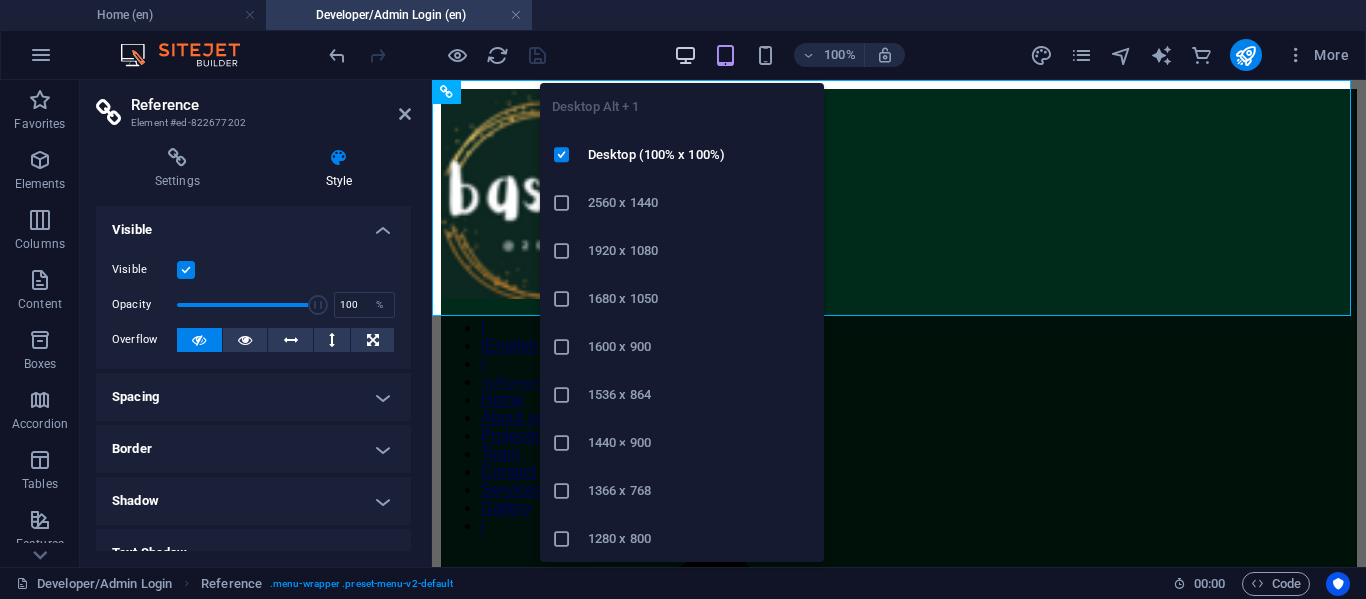 click at bounding box center (685, 55) 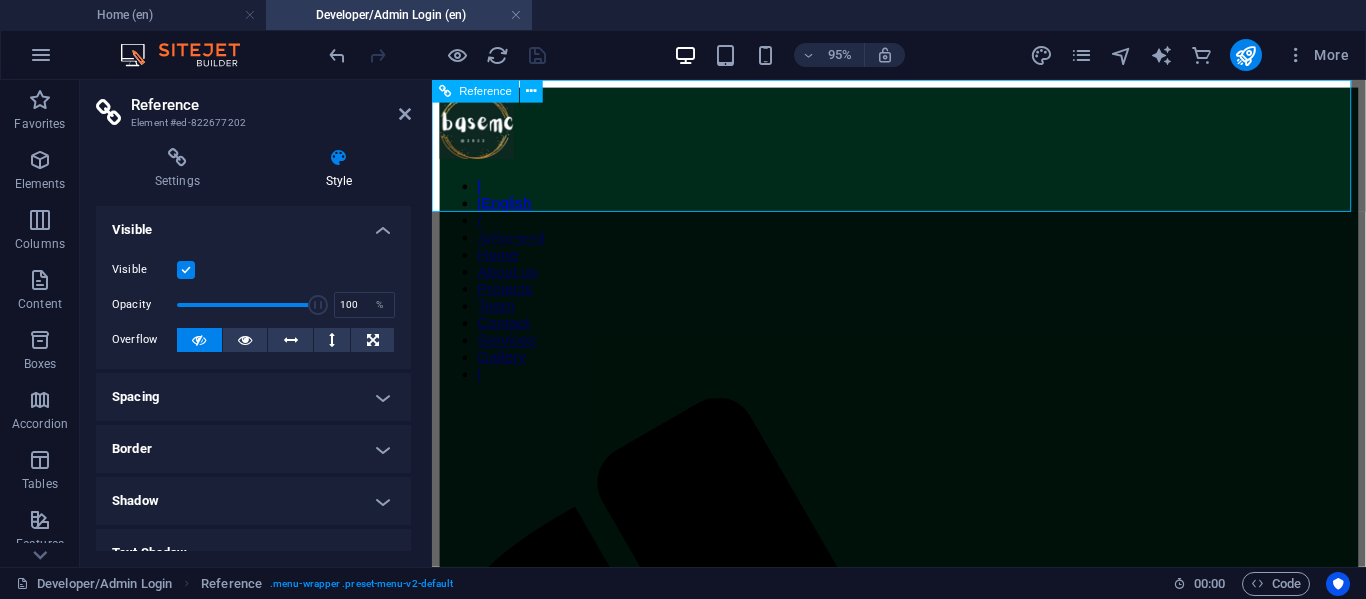 click on "| |English / ქართული| Home About us Projects Team Contact Services Gallery |" at bounding box center [923, 291] 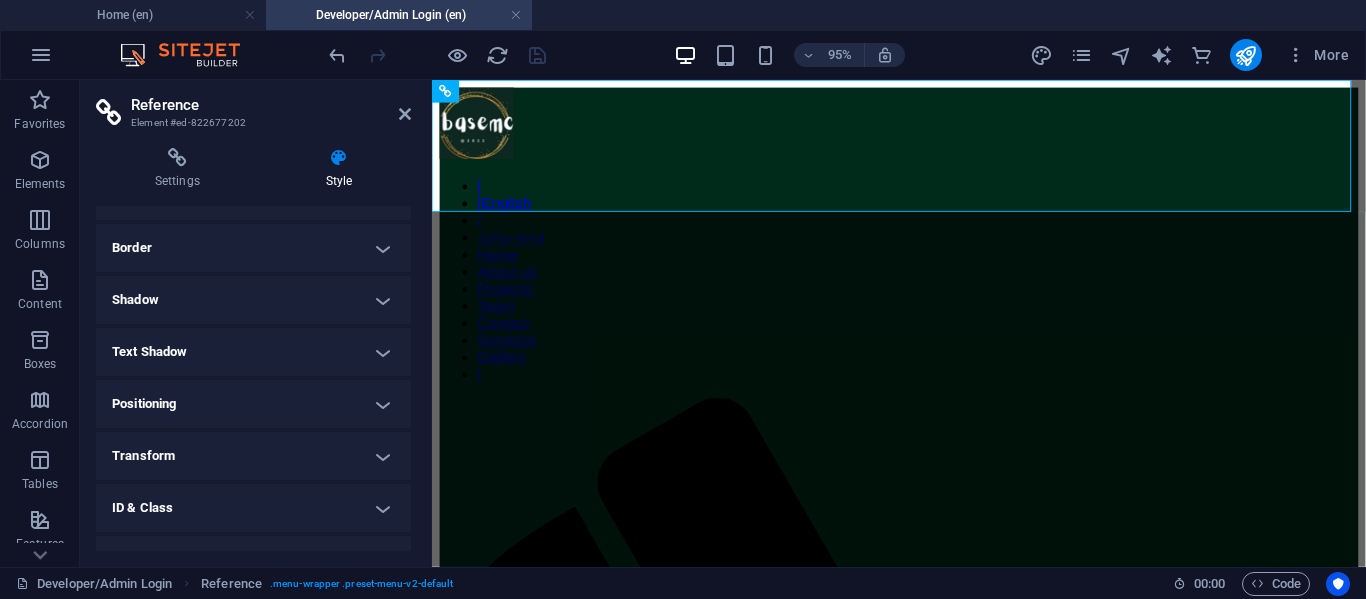 scroll, scrollTop: 286, scrollLeft: 0, axis: vertical 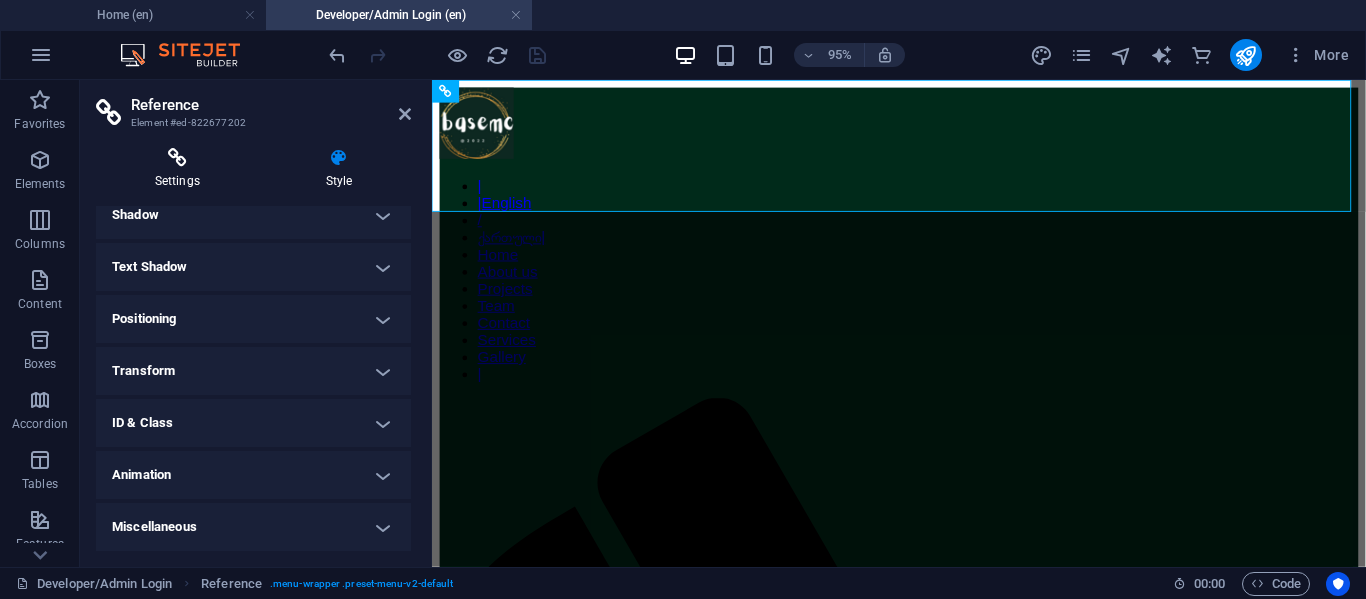 click at bounding box center (177, 158) 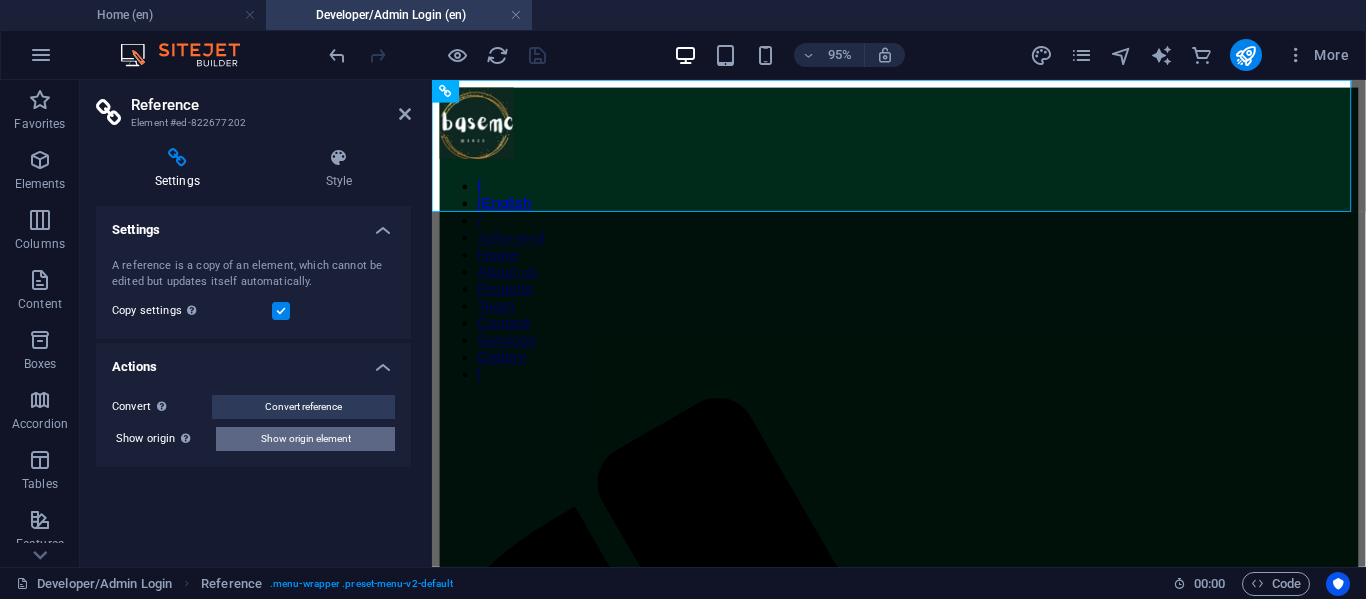 click on "Show origin element" at bounding box center (306, 439) 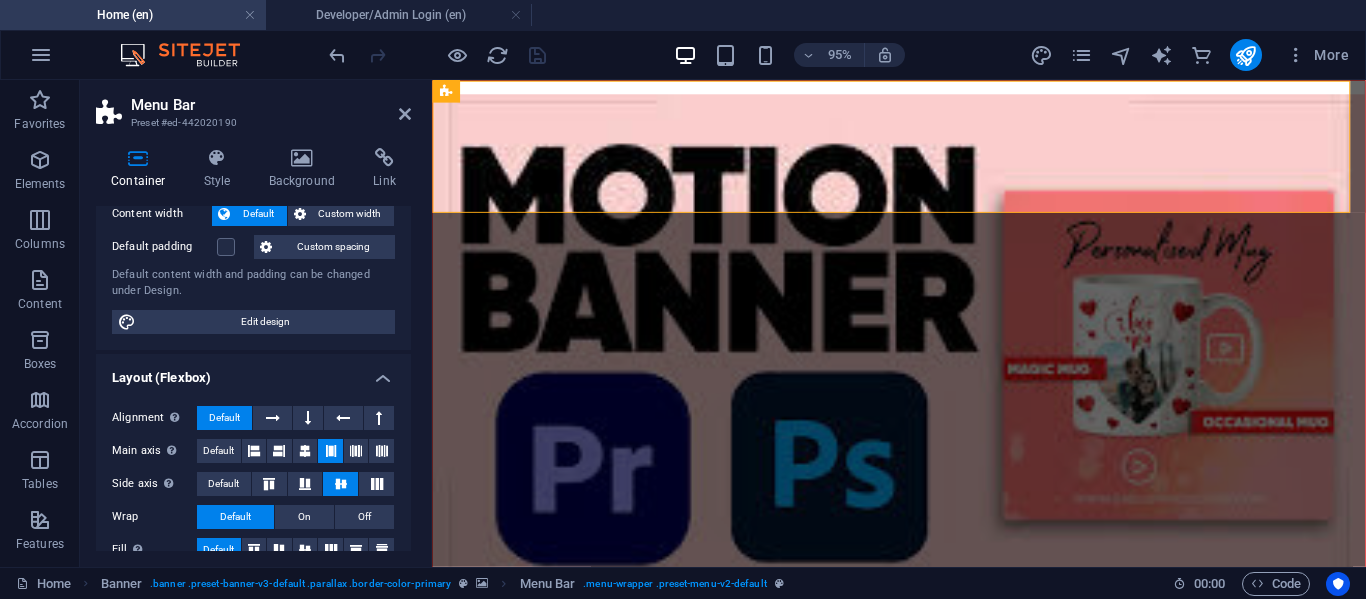 scroll, scrollTop: 430, scrollLeft: 0, axis: vertical 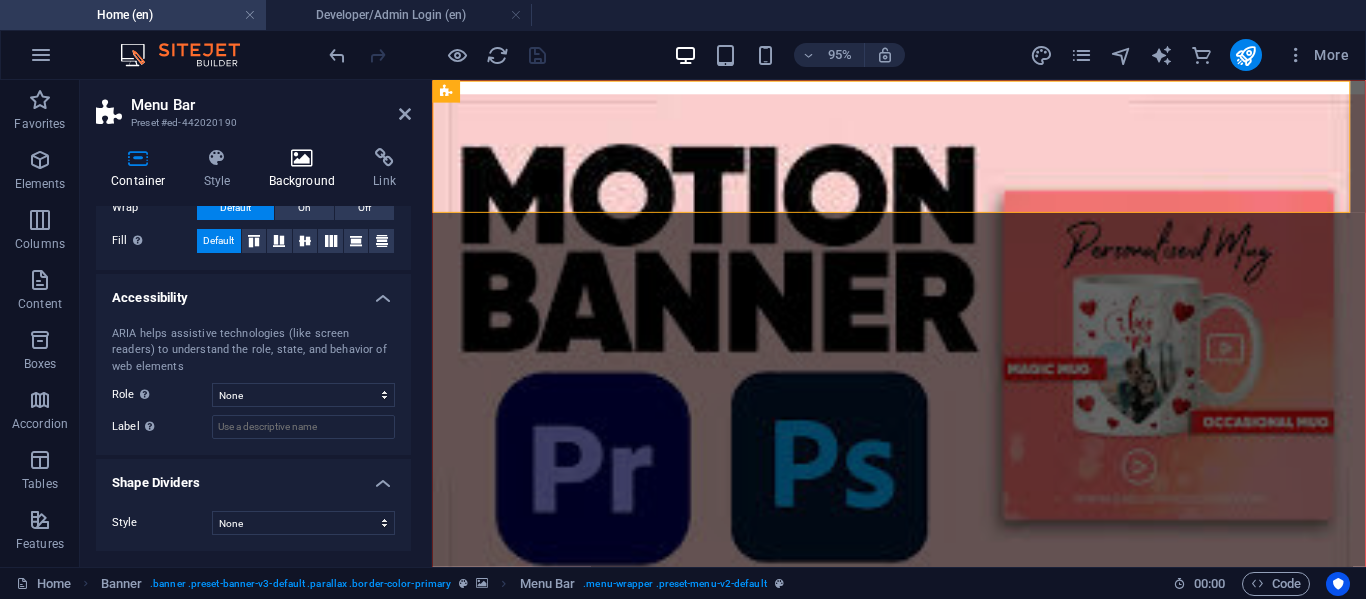 click at bounding box center [302, 158] 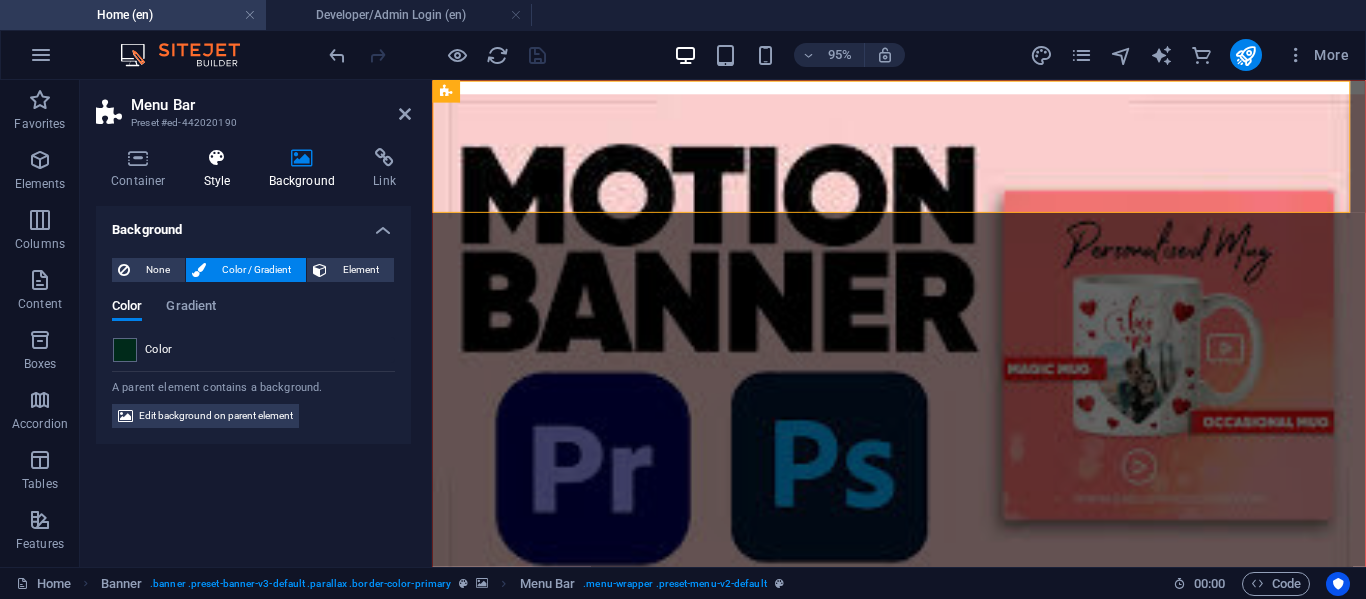 click at bounding box center [217, 158] 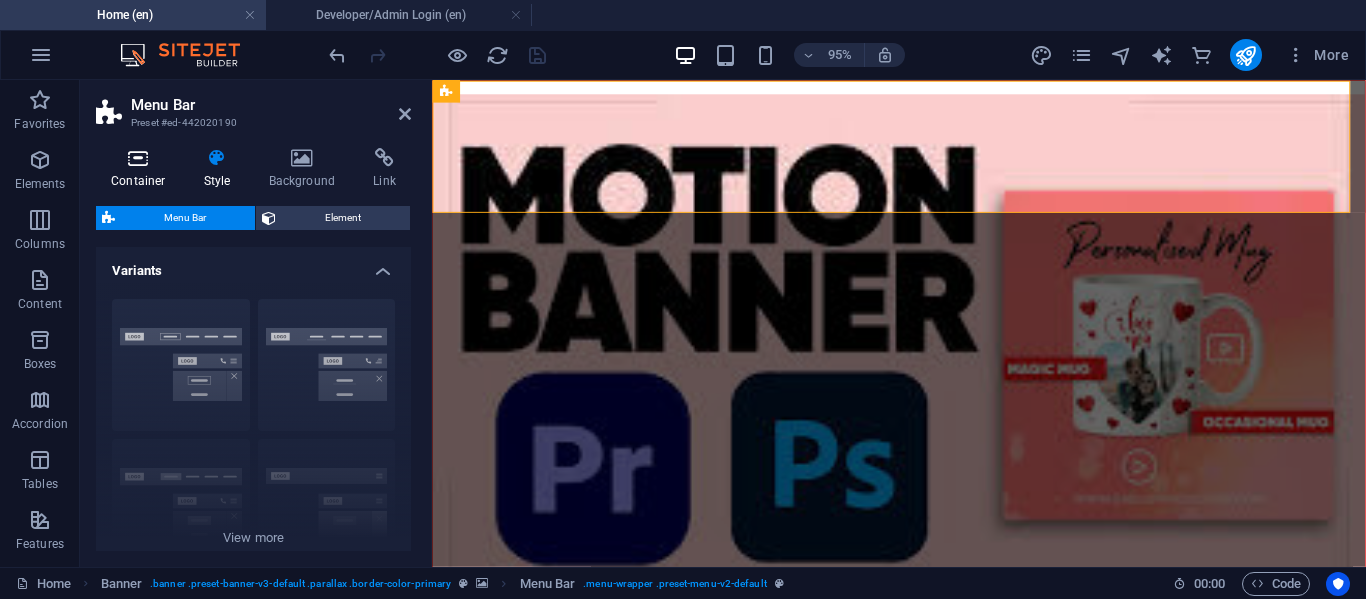 click at bounding box center [138, 158] 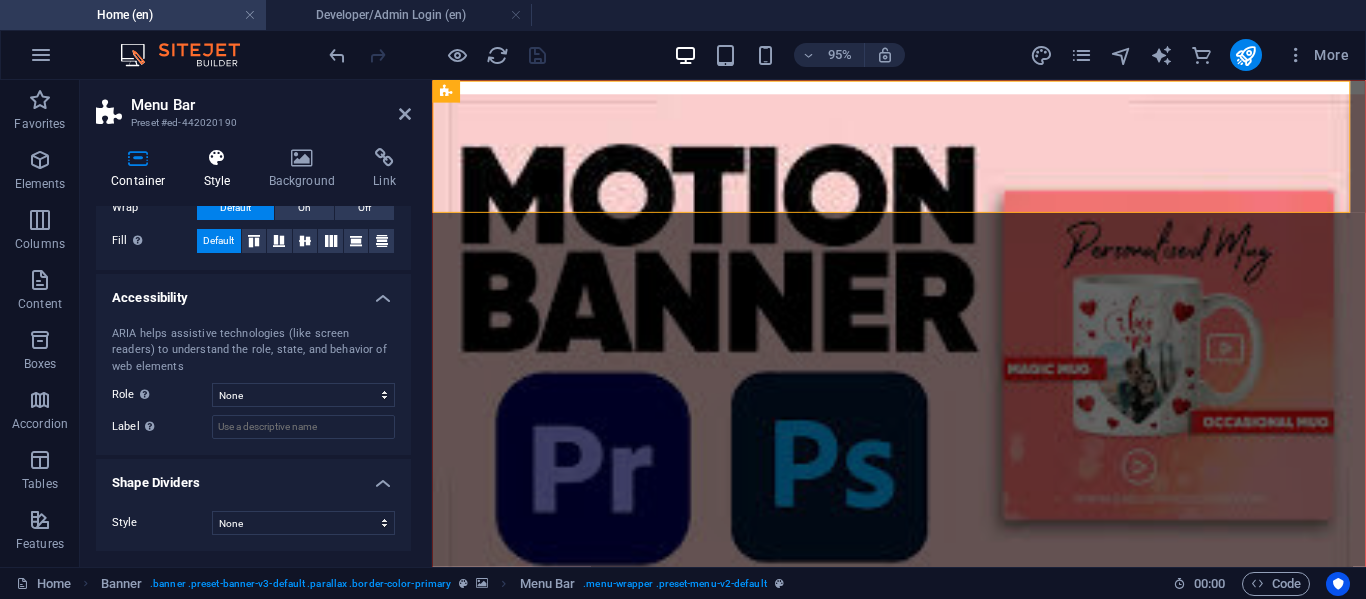 click at bounding box center (217, 158) 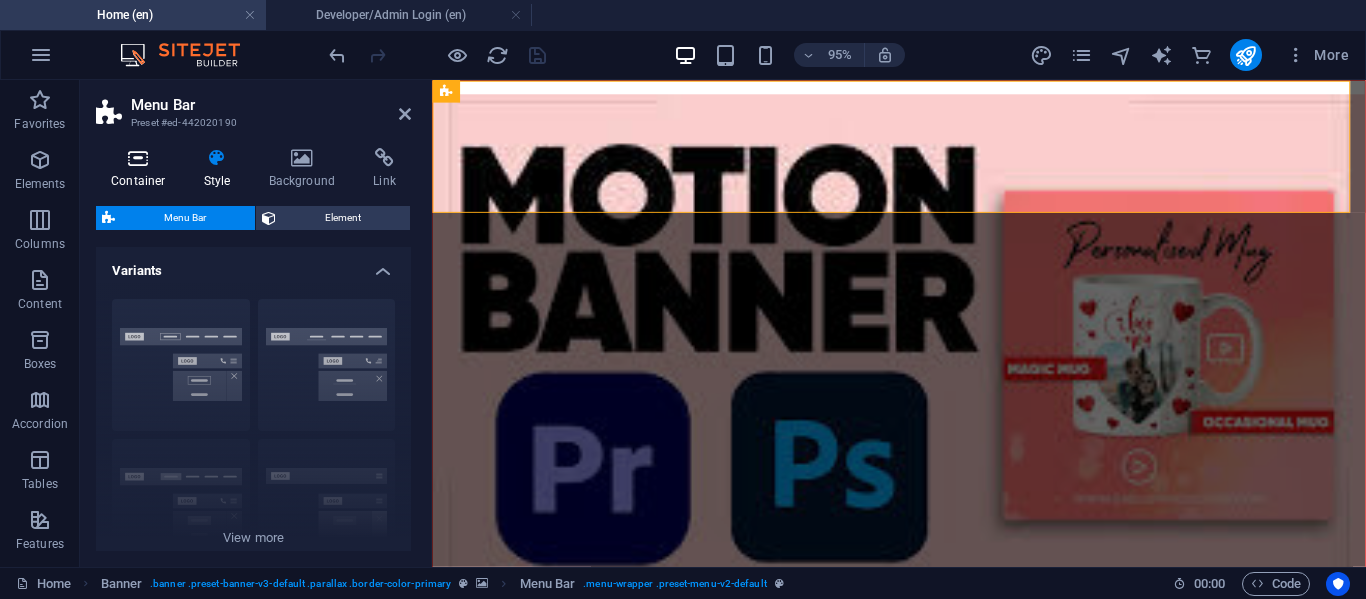 click at bounding box center [138, 158] 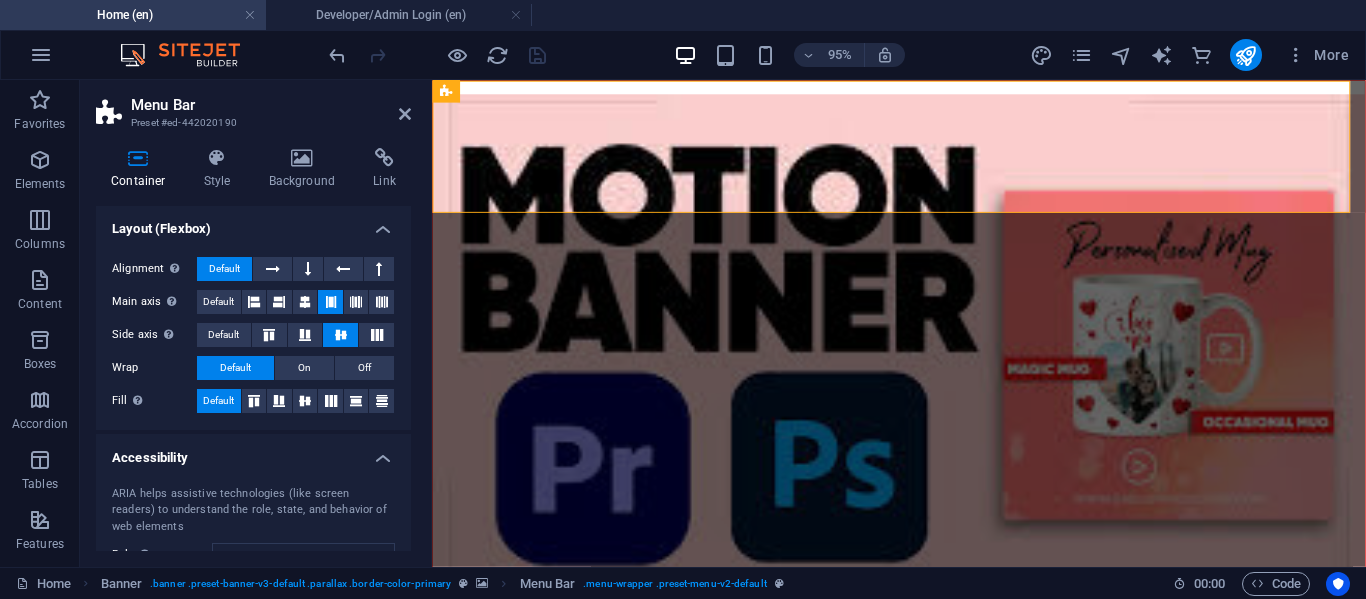 scroll, scrollTop: 130, scrollLeft: 0, axis: vertical 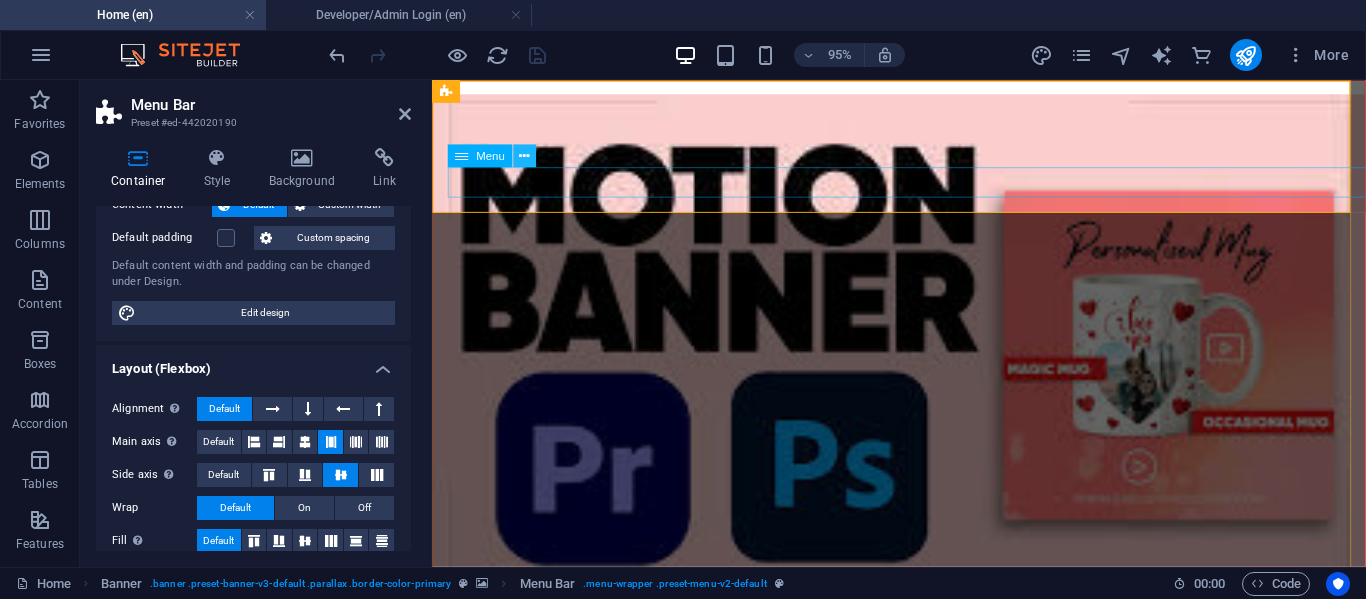 click at bounding box center [525, 156] 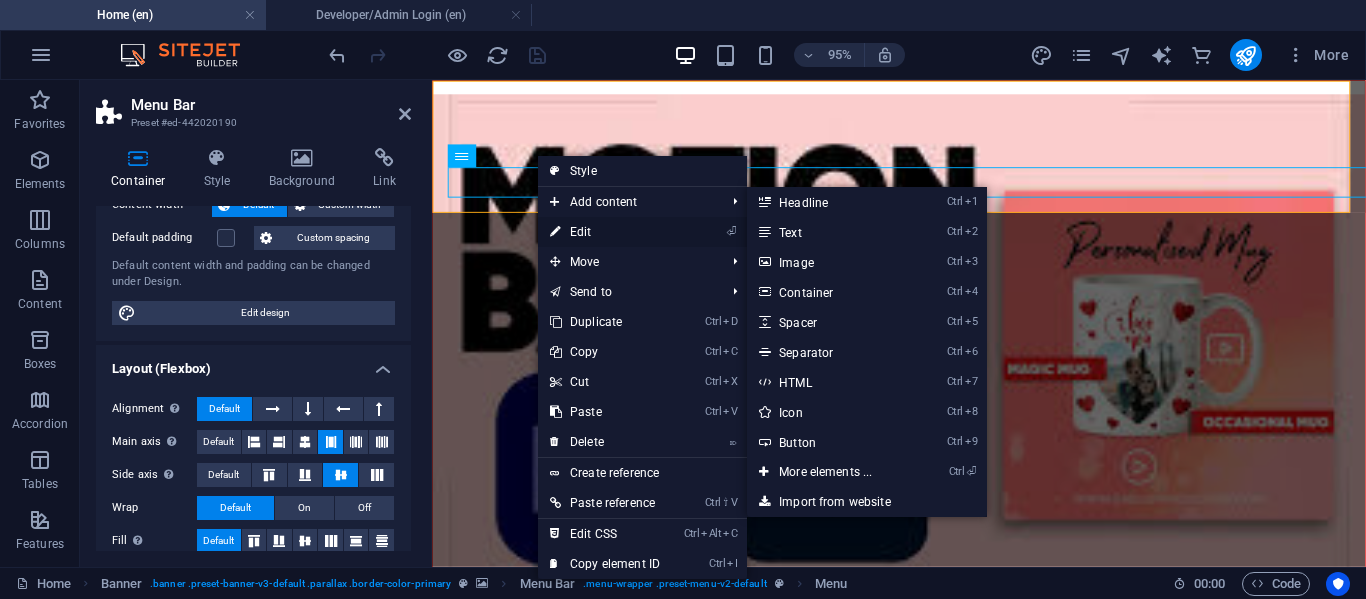 click on "⏎  Edit" at bounding box center (605, 232) 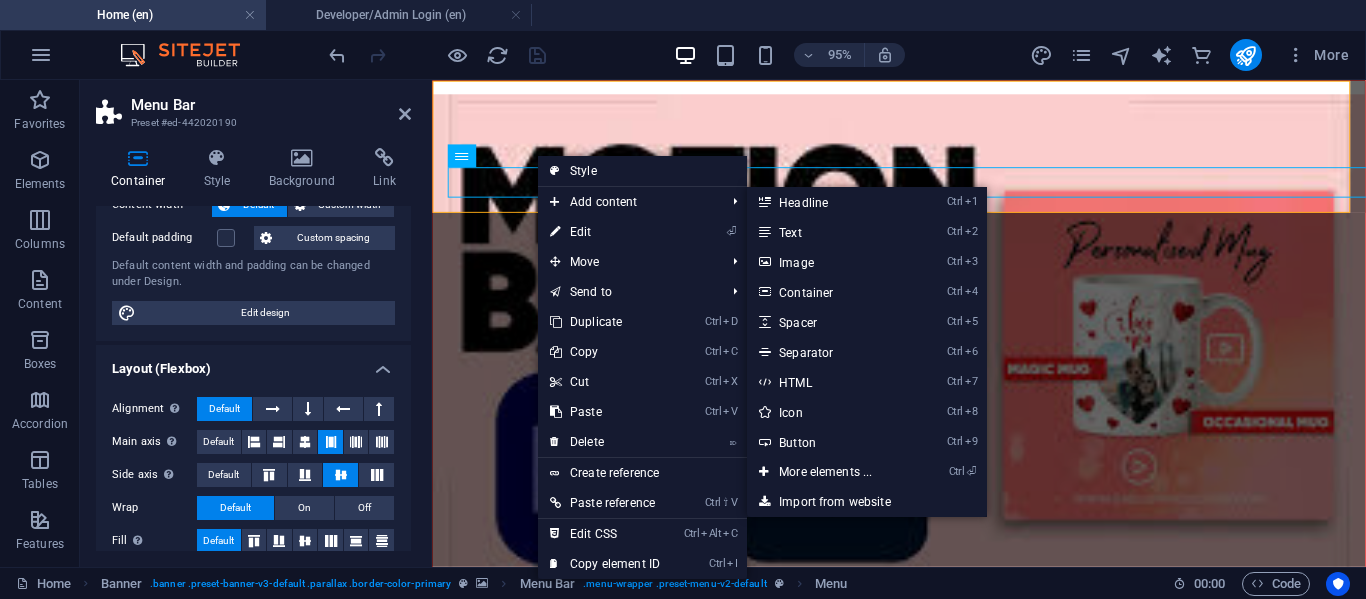 select 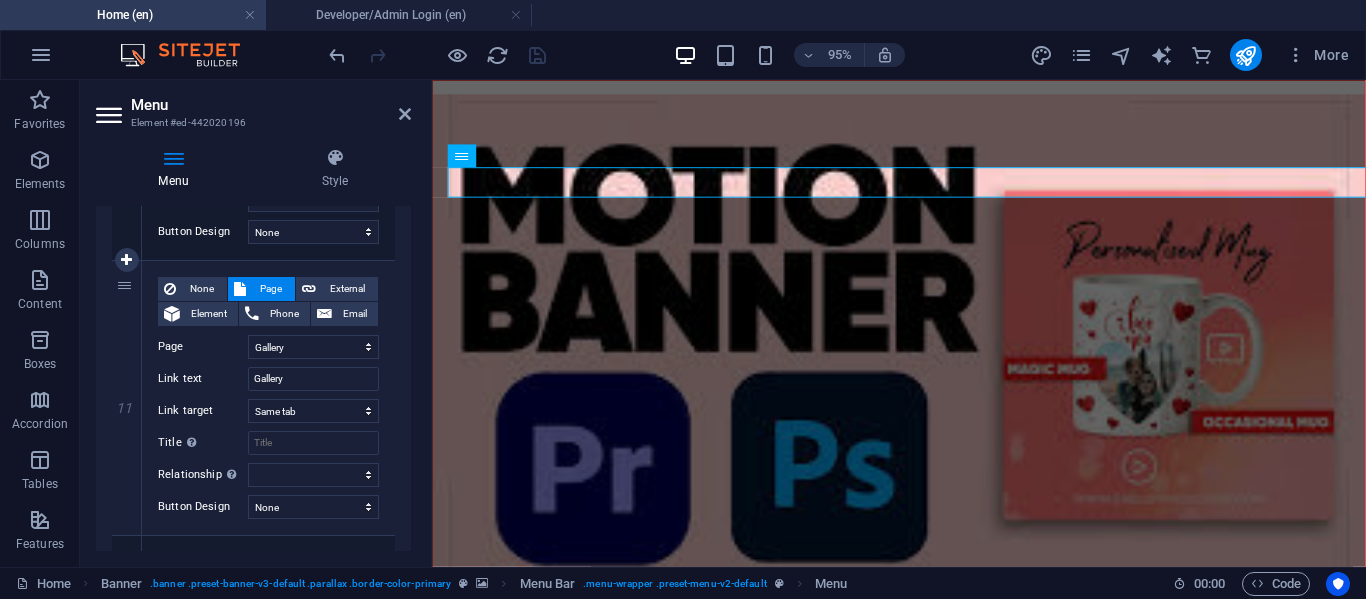 scroll, scrollTop: 2590, scrollLeft: 0, axis: vertical 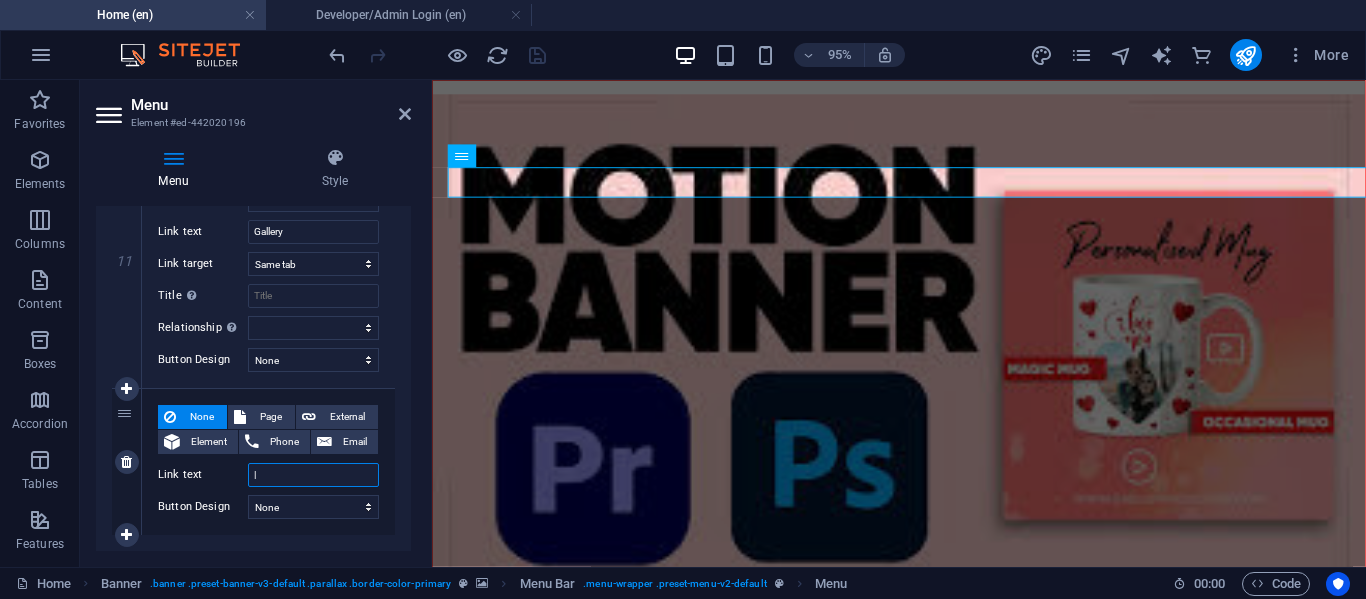drag, startPoint x: 277, startPoint y: 471, endPoint x: 227, endPoint y: 468, distance: 50.08992 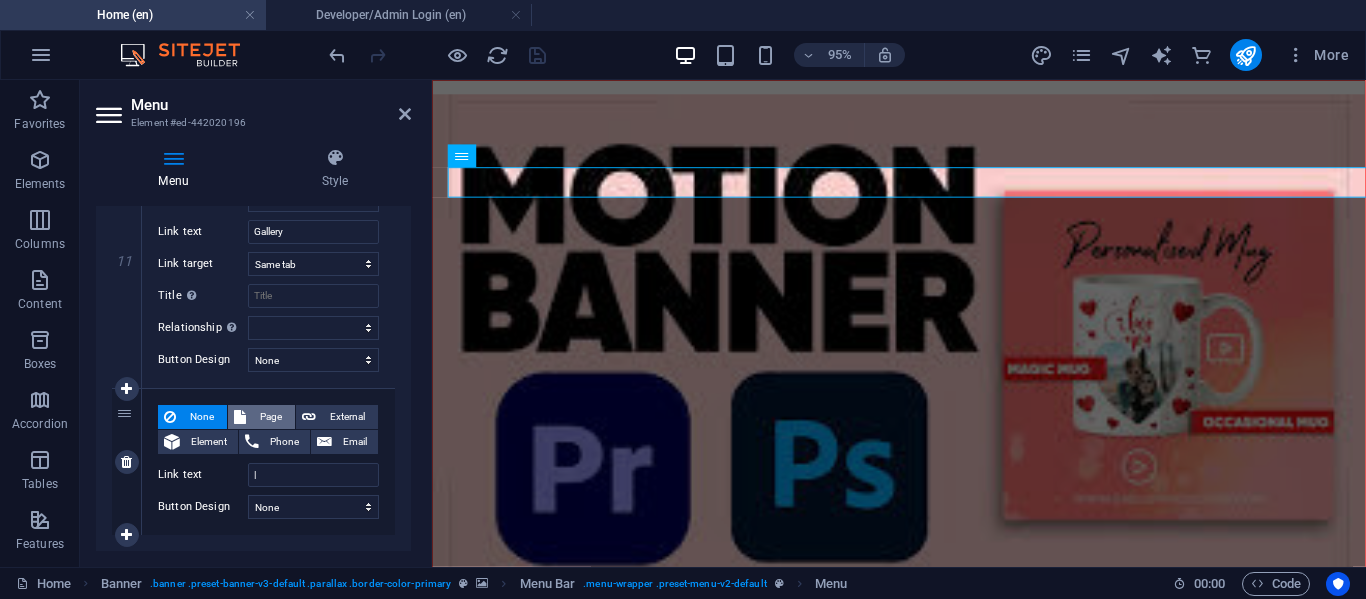 click on "Page" at bounding box center [270, 417] 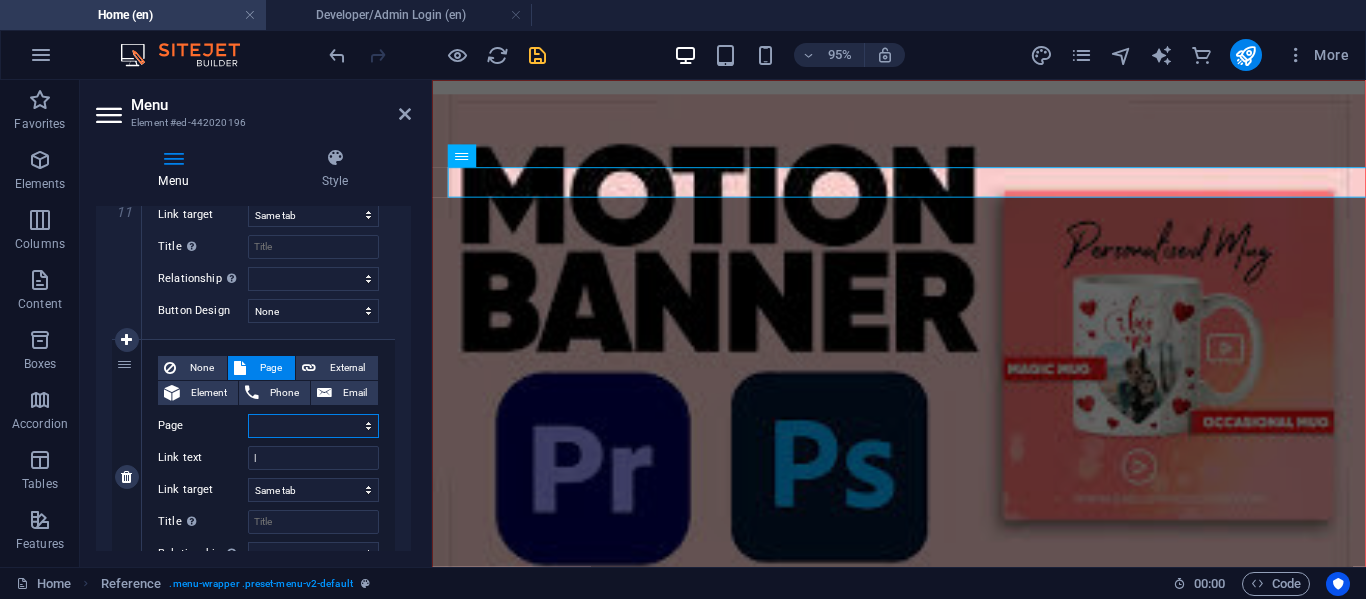 scroll, scrollTop: 2758, scrollLeft: 0, axis: vertical 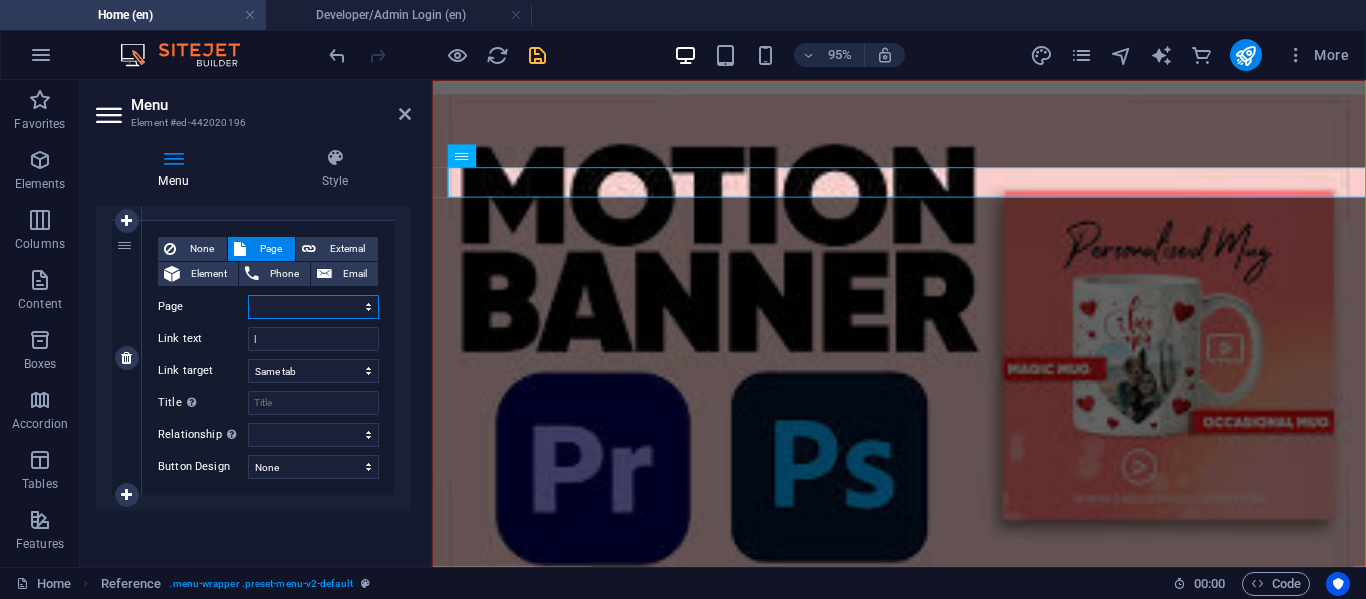 click on "Home Subpage Legal Notice Privacy Gallery Developer/Admin Login მთავარი ქვეგვერდი იურიდიული ცნობა" at bounding box center (313, 307) 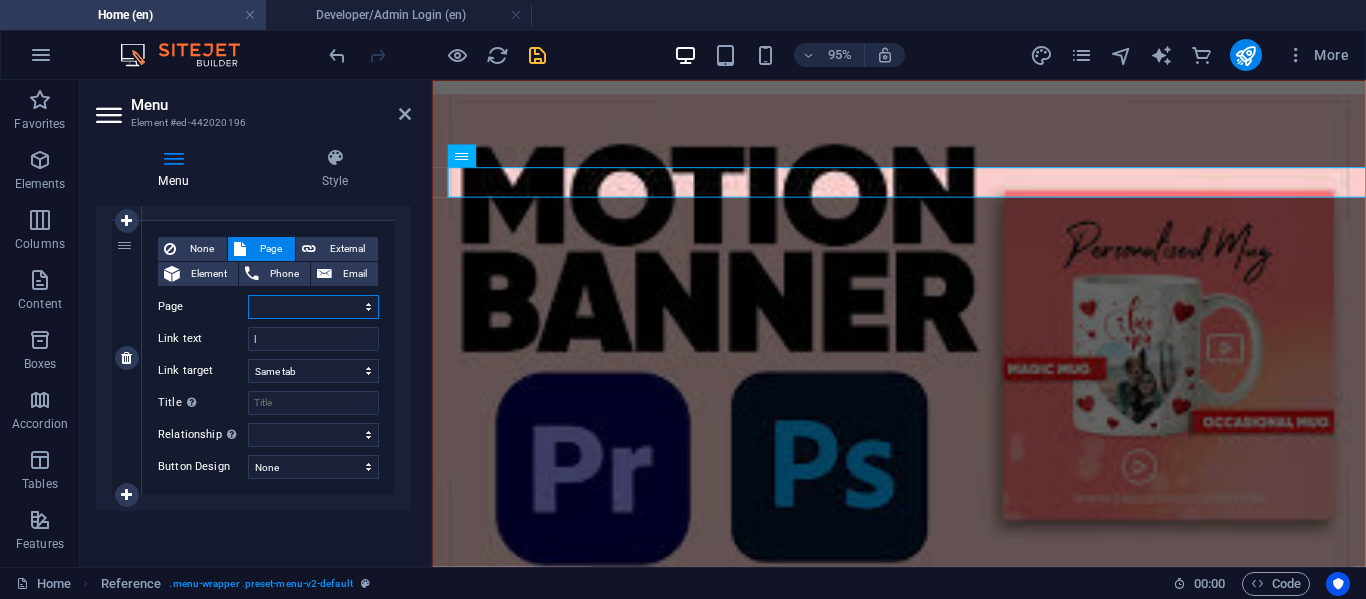 select on "5" 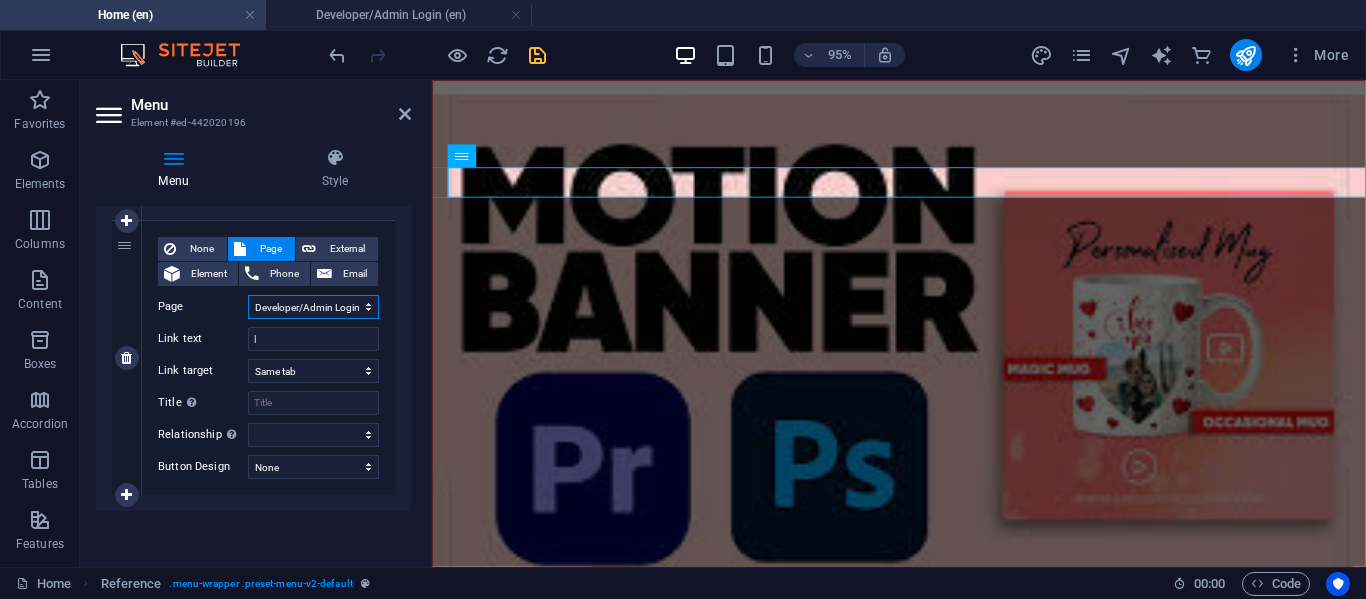 click on "Home Subpage Legal Notice Privacy Gallery Developer/Admin Login მთავარი ქვეგვერდი იურიდიული ცნობა" at bounding box center [313, 307] 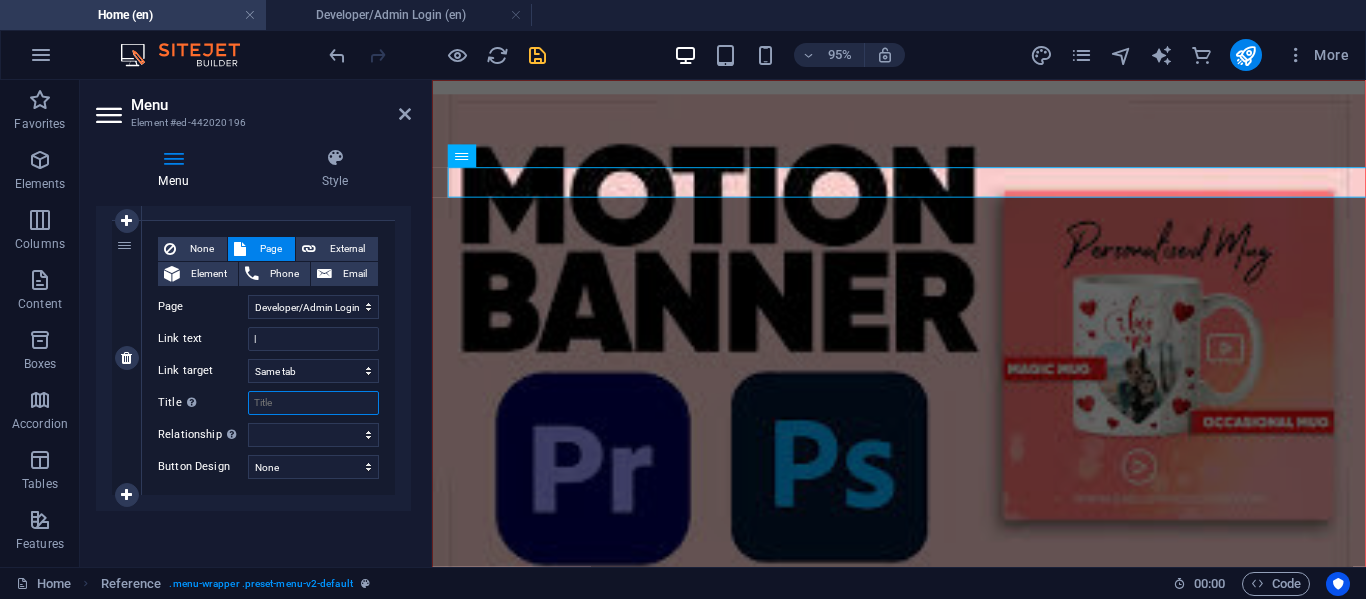click on "Title Additional link description, should not be the same as the link text. The title is most often shown as a tooltip text when the mouse moves over the element. Leave empty if uncertain." at bounding box center [313, 403] 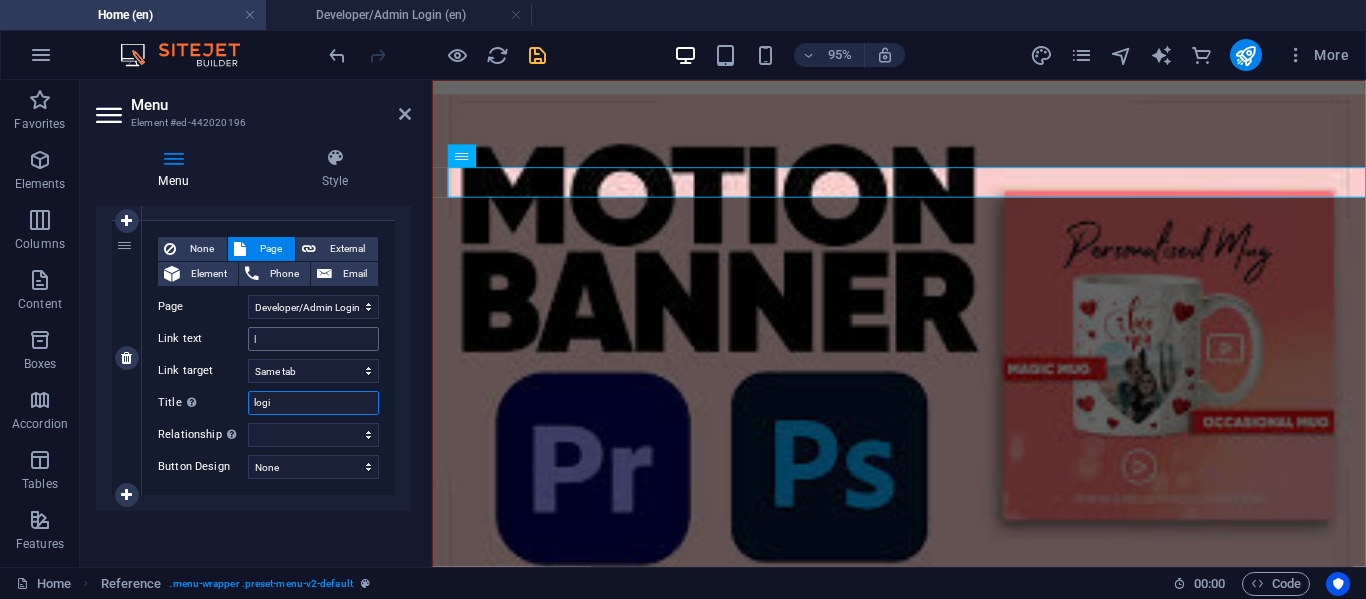 type on "login" 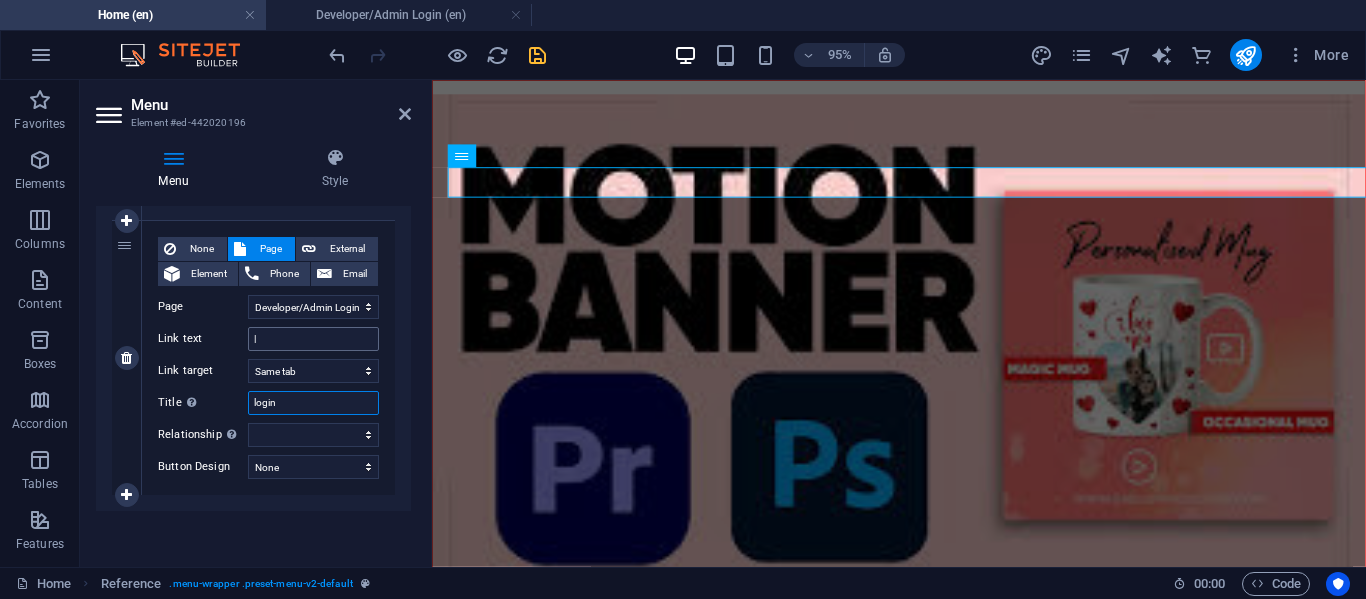 select 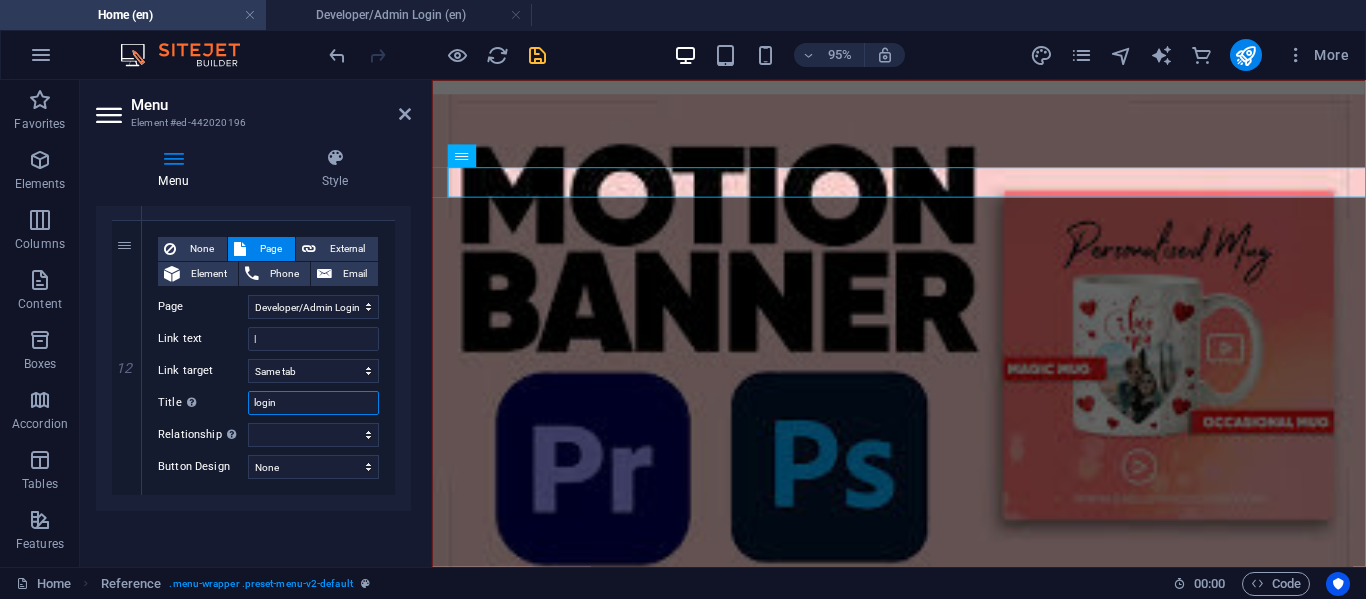 type on "login" 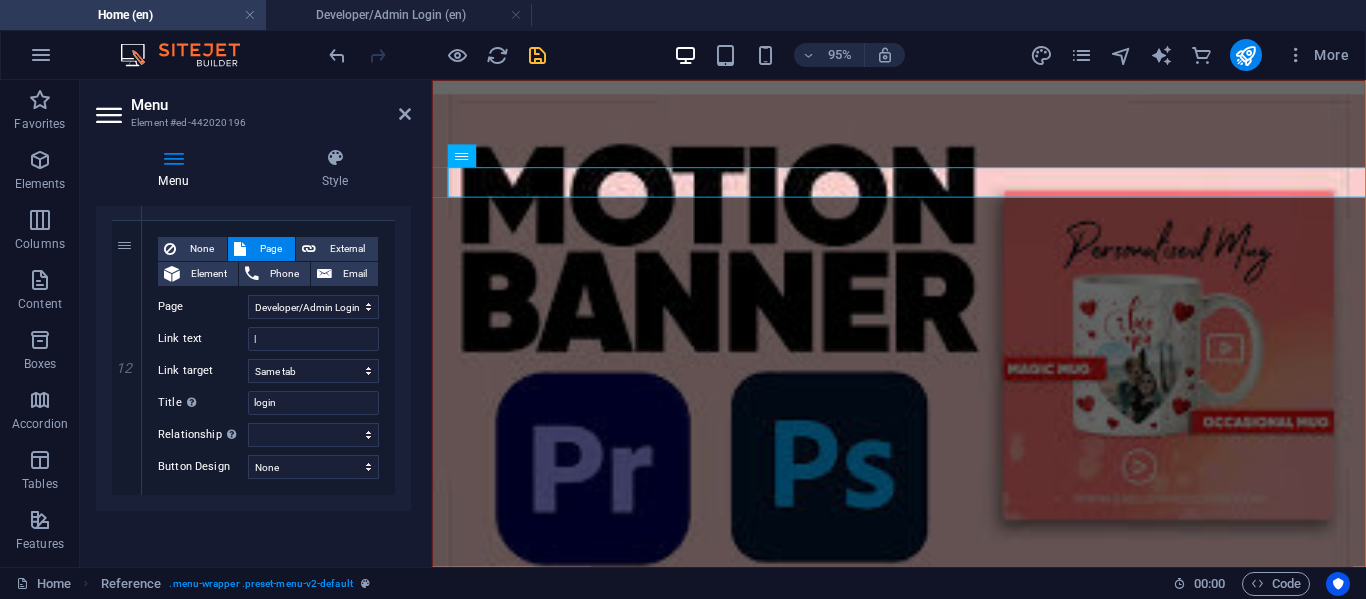 click on "Menu Element #ed-442020196 Menu Style Menu Auto Custom Create custom menu items for this menu. Recommended for one-page websites. Manage pages Menu items 1 None Page External Element Phone Email Page Home Subpage Legal Notice Privacy Gallery Developer/Admin Login მთავარი ქვეგვერდი იურიდიული ცნობა Element
URL Phone Email Link text | Link target New tab Same tab Overlay Title Additional link description, should not be the same as the link text. The title is most often shown as a tooltip text when the mouse moves over the element. Leave empty if uncertain. Relationship Sets the  relationship of this link to the link target . For example, the value "nofollow" instructs search engines not to follow the link. Can be left empty. alternate author bookmark external help license next nofollow noreferrer noopener prev search tag Button Design None Default Primary Secondary 2 None Page External Element Phone Email Page Home Subpage URL 3" at bounding box center (256, 323) 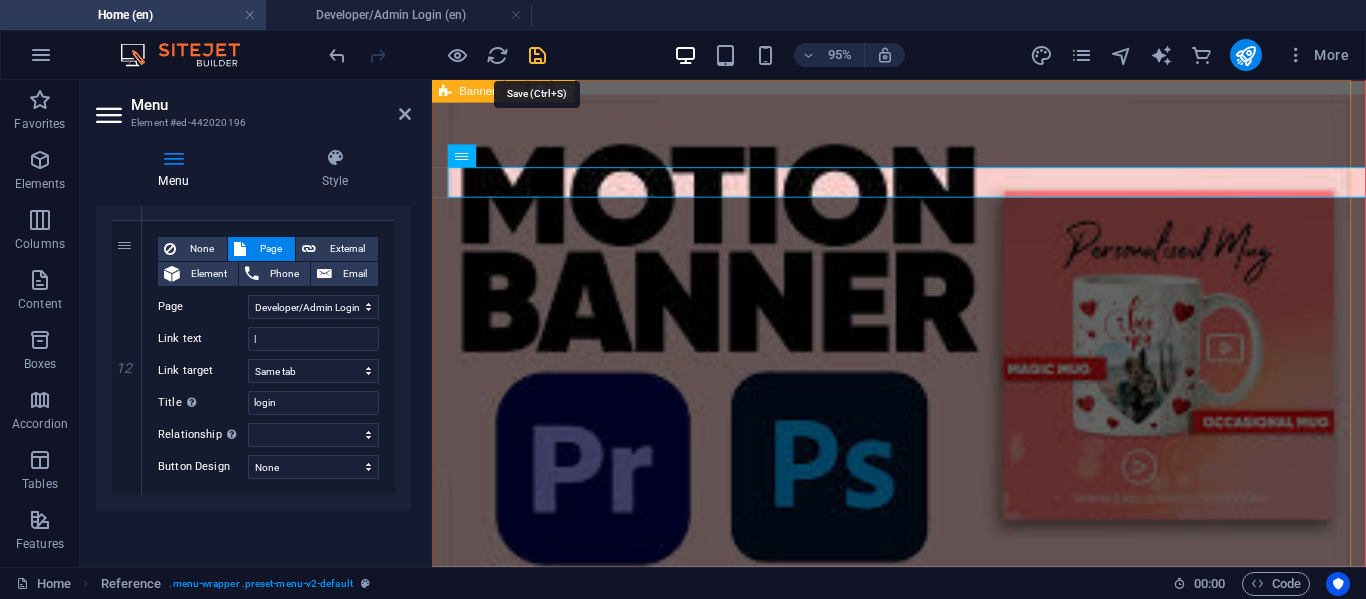 click at bounding box center [537, 55] 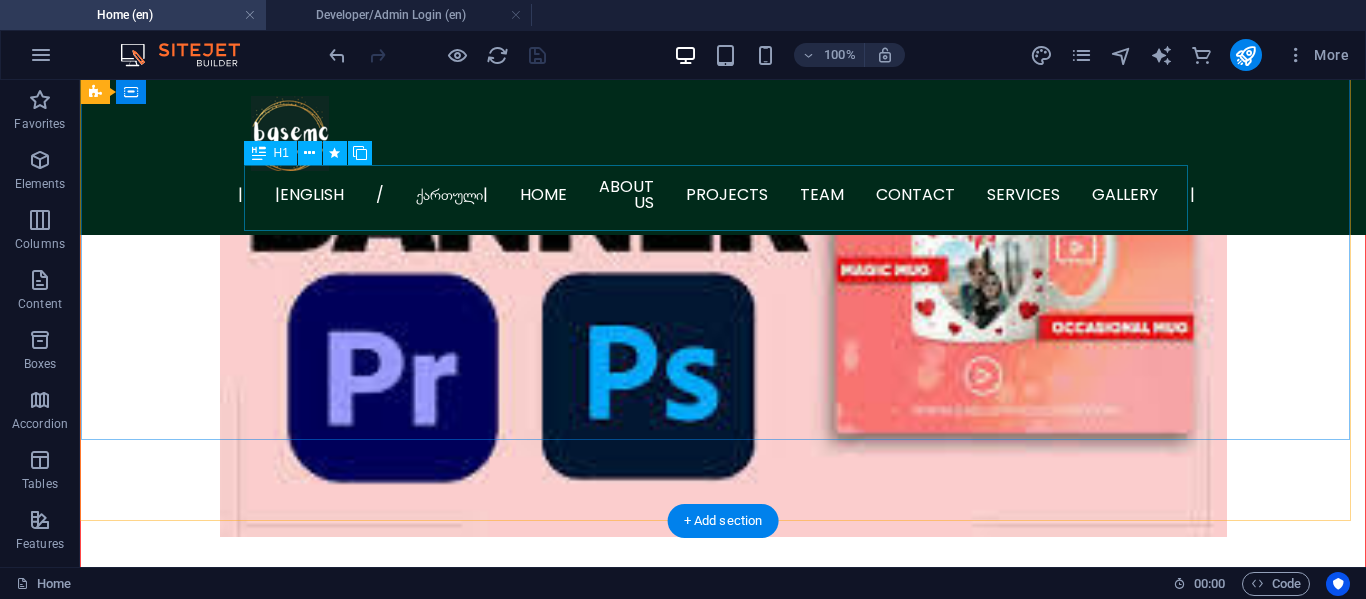 scroll, scrollTop: 0, scrollLeft: 0, axis: both 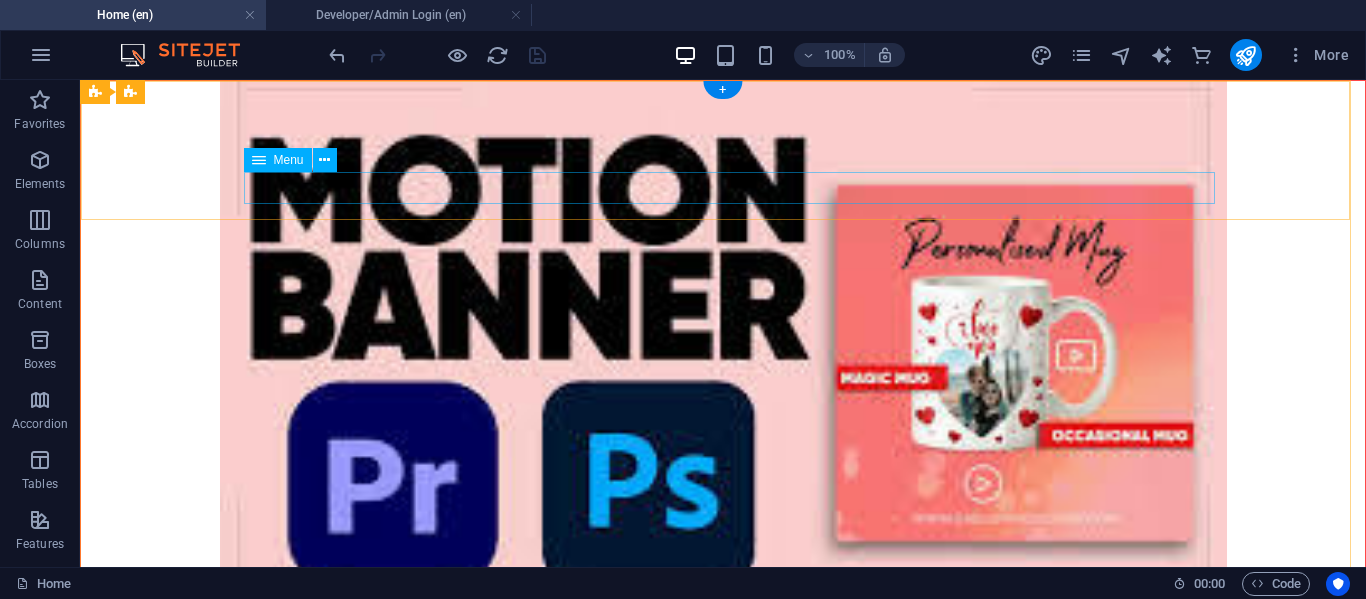 click on "| |English / ქართული| Home About us Projects Team Contact Services Gallery |" at bounding box center [723, 760] 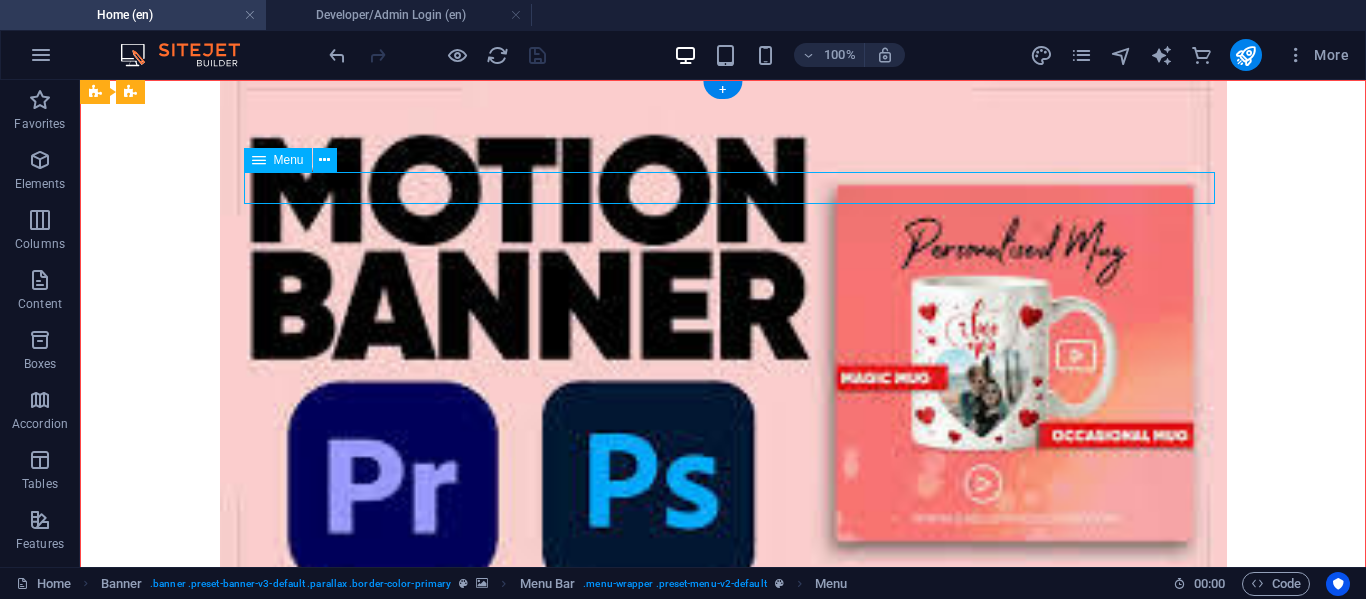 click on "| |English / ქართული| Home About us Projects Team Contact Services Gallery |" at bounding box center [723, 760] 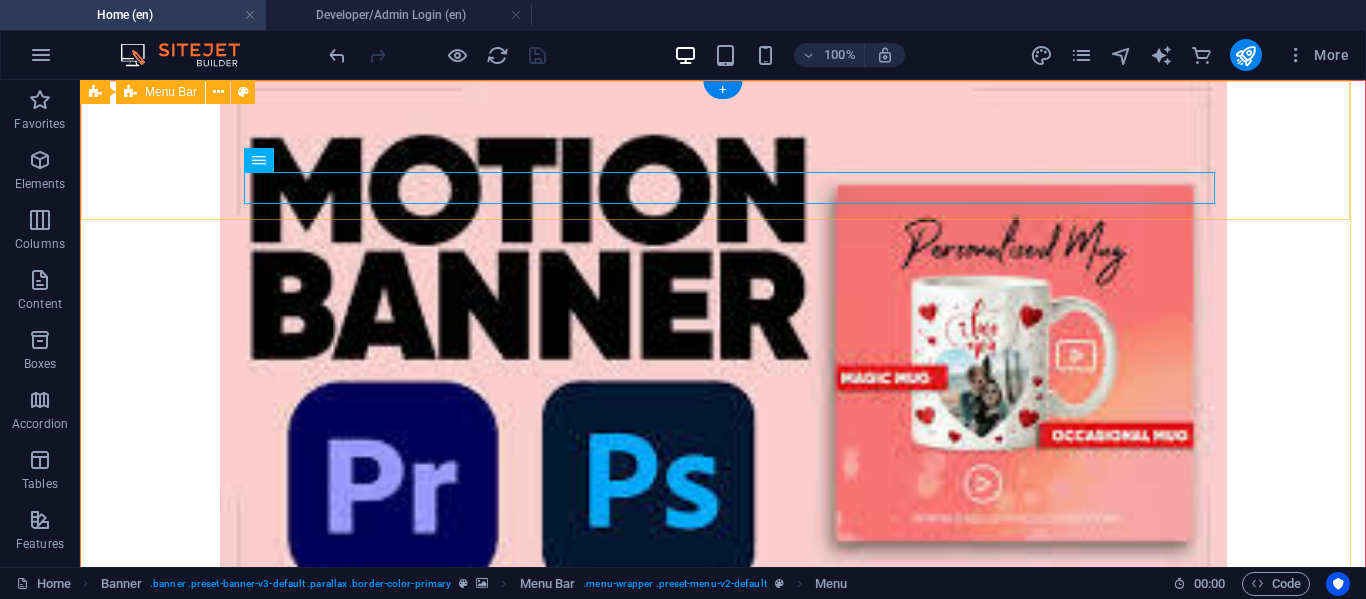 drag, startPoint x: 223, startPoint y: 183, endPoint x: 202, endPoint y: 180, distance: 21.213203 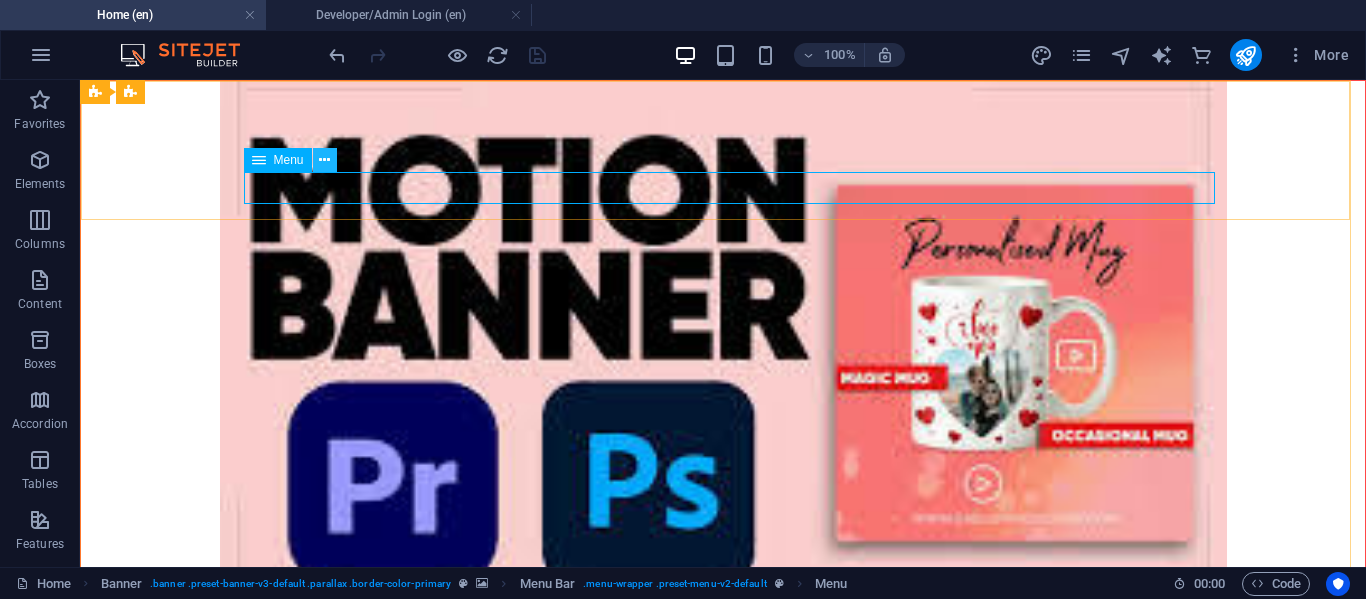click at bounding box center [325, 160] 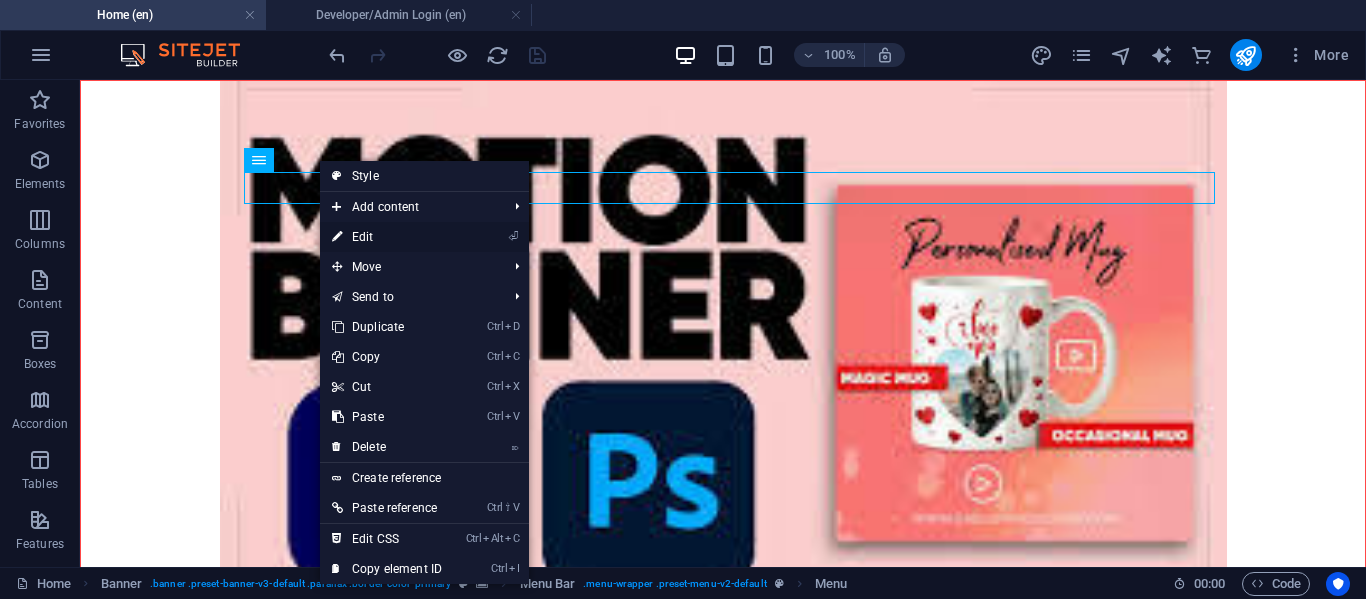 click on "⏎  Edit" at bounding box center (387, 237) 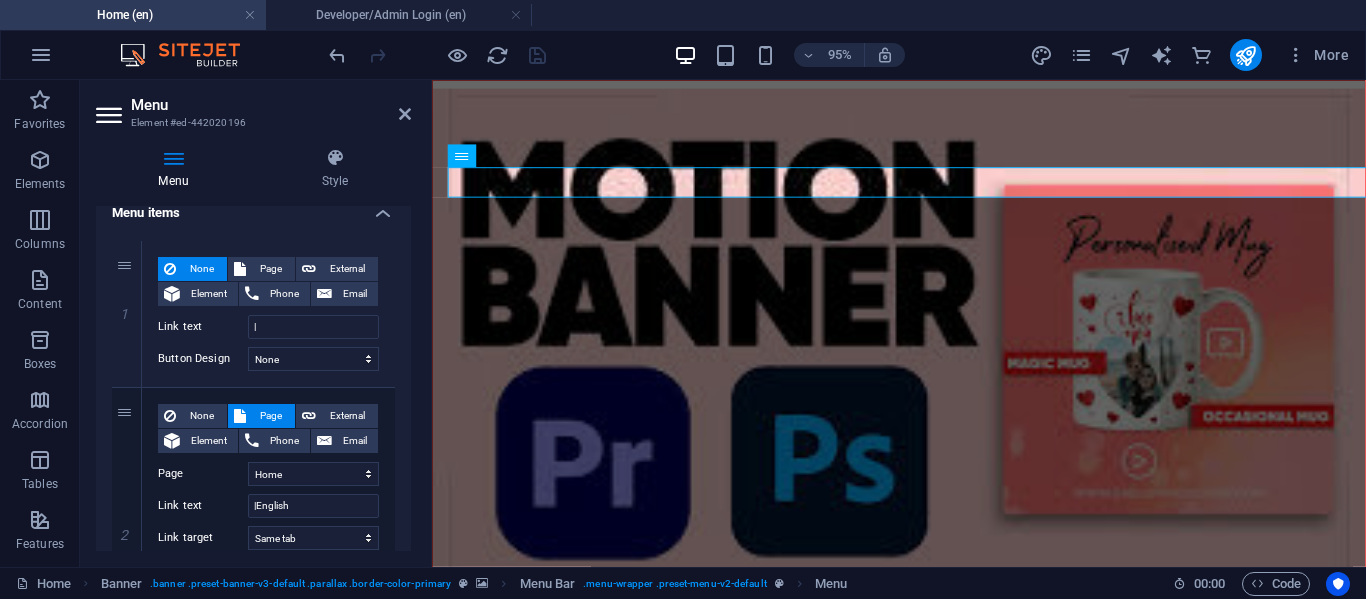 scroll, scrollTop: 200, scrollLeft: 0, axis: vertical 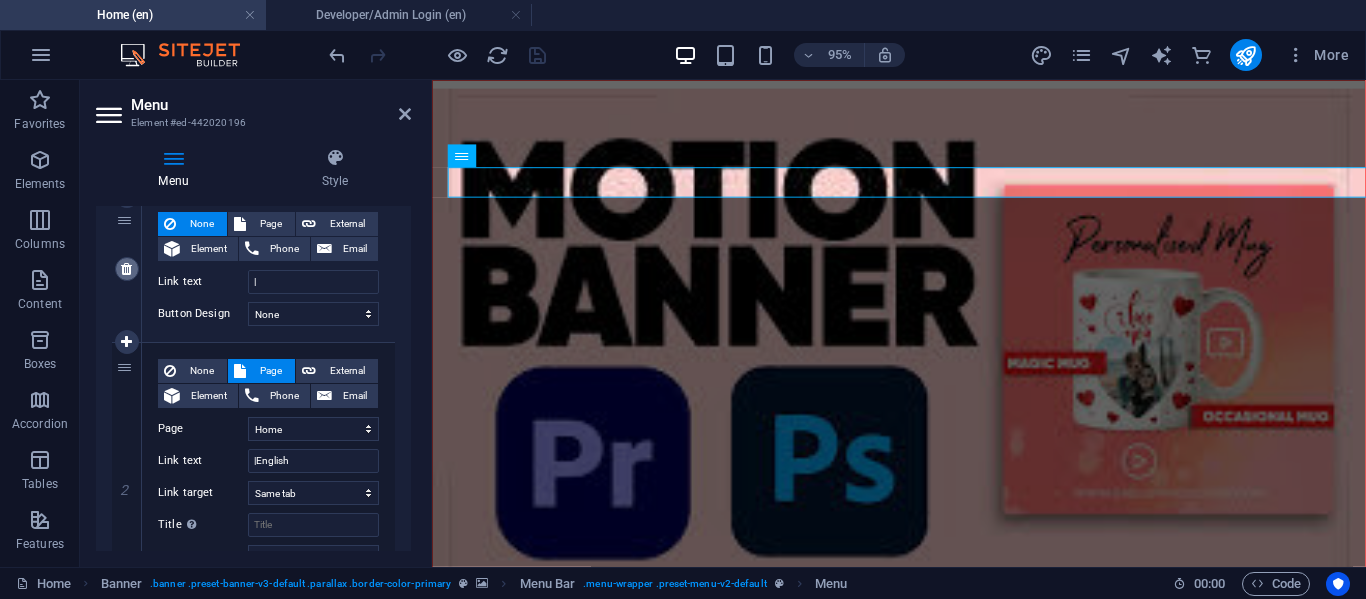 click at bounding box center [127, 269] 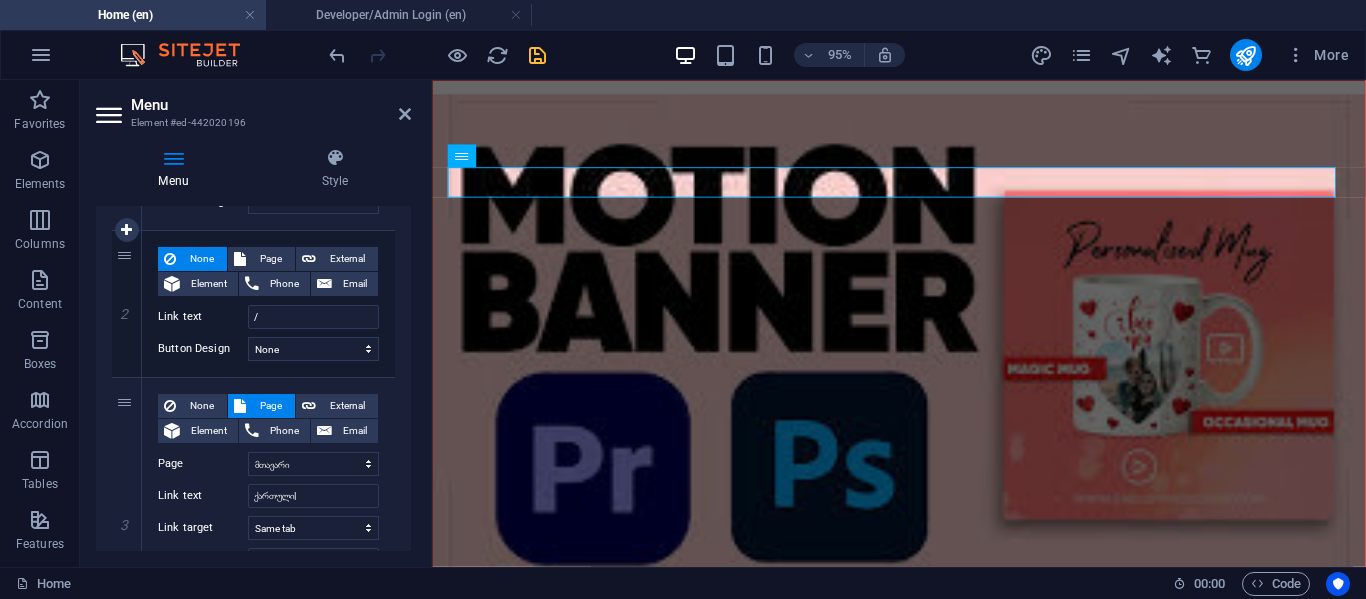 scroll, scrollTop: 328, scrollLeft: 0, axis: vertical 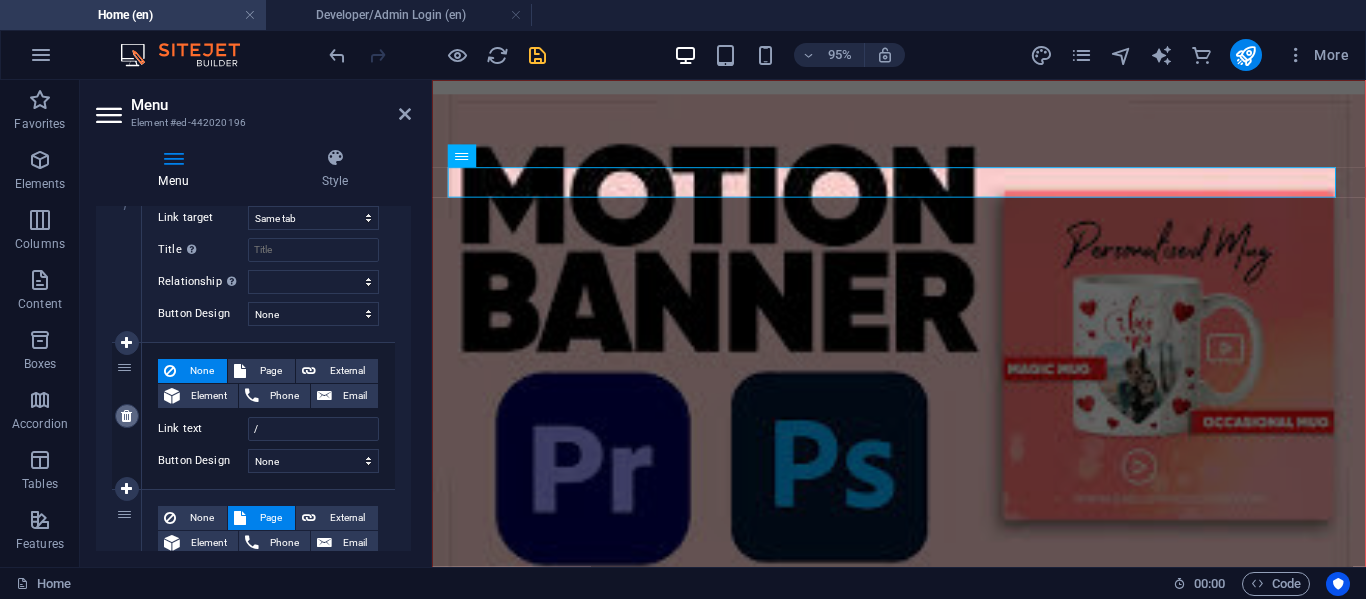 click at bounding box center [127, 416] 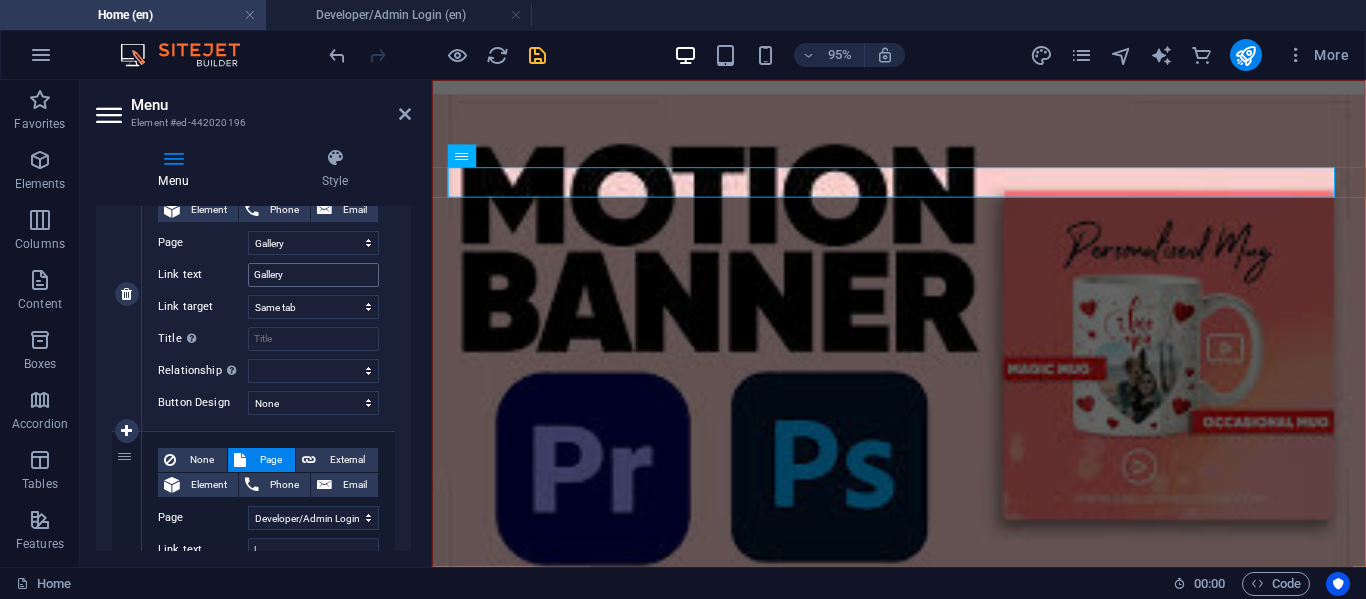 scroll, scrollTop: 2364, scrollLeft: 0, axis: vertical 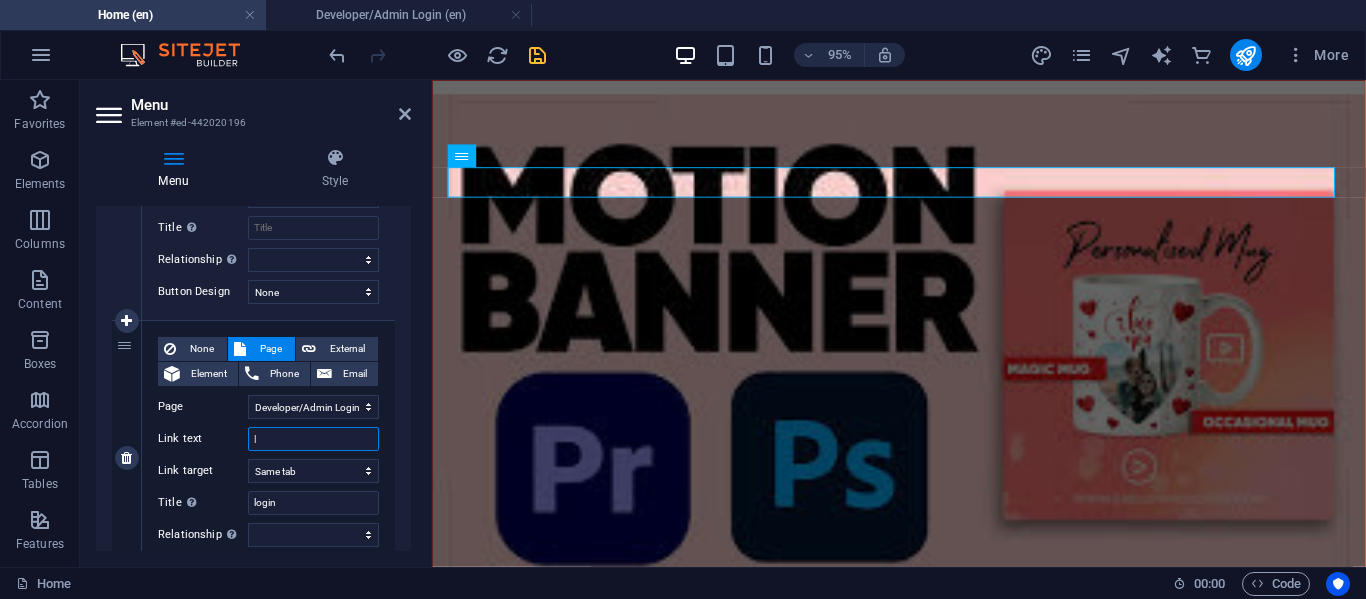 drag, startPoint x: 310, startPoint y: 446, endPoint x: 248, endPoint y: 442, distance: 62.1289 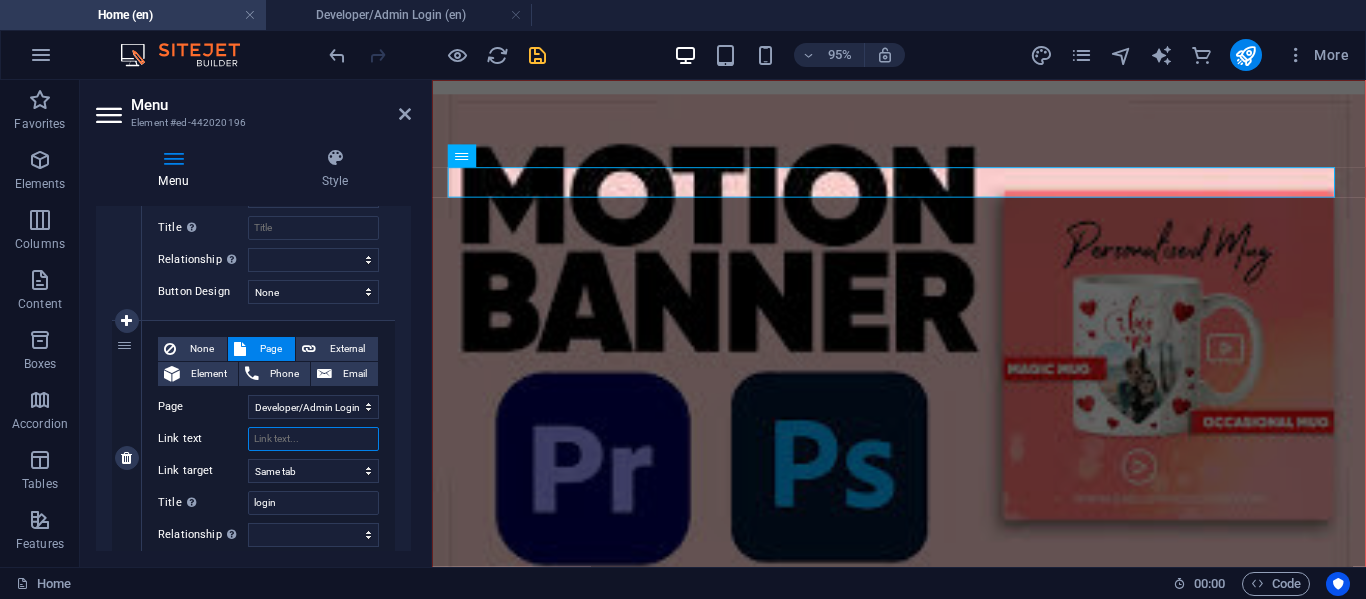 select 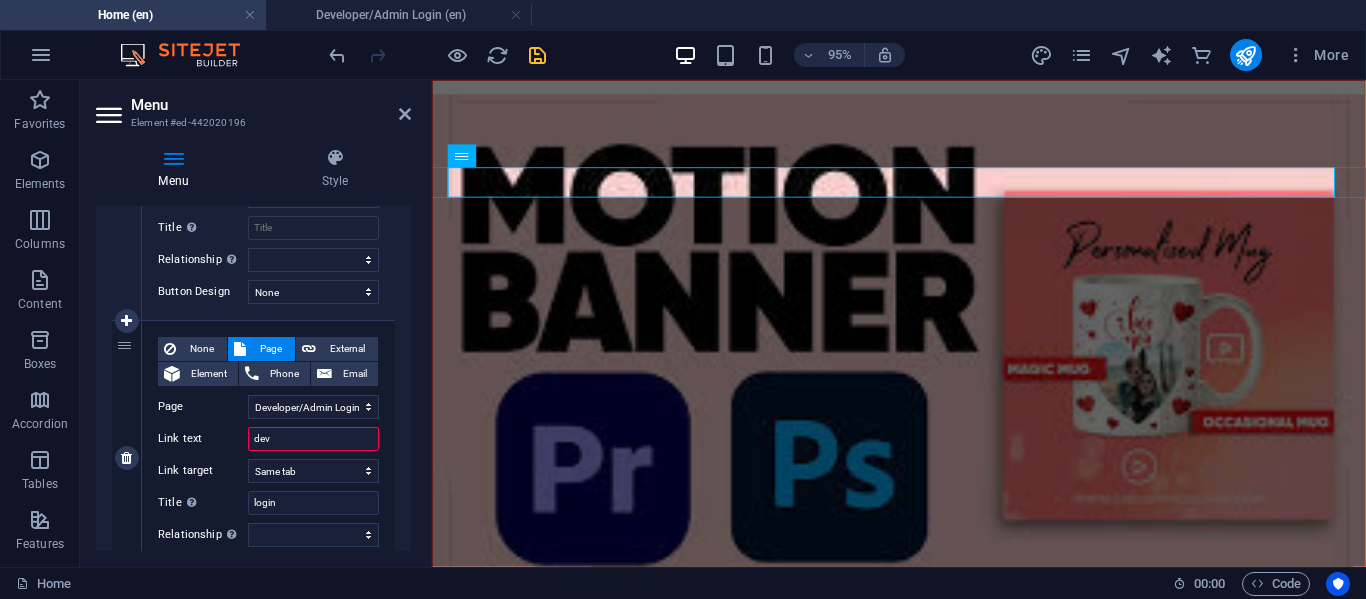 type on "devl" 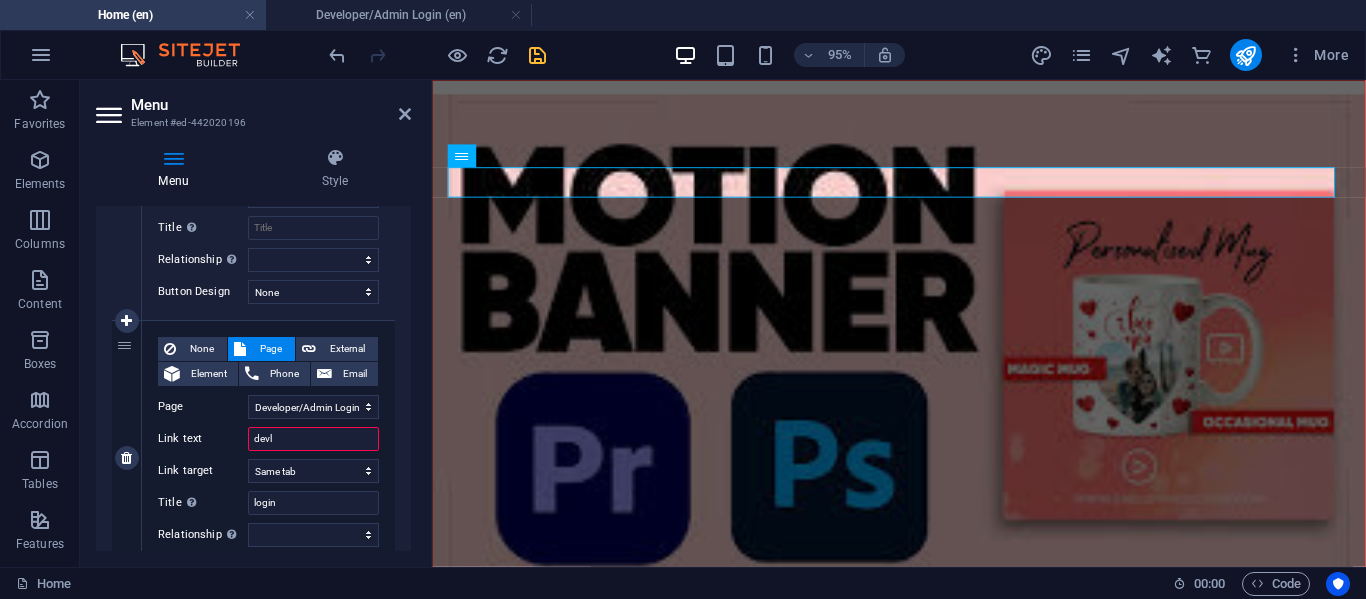 select 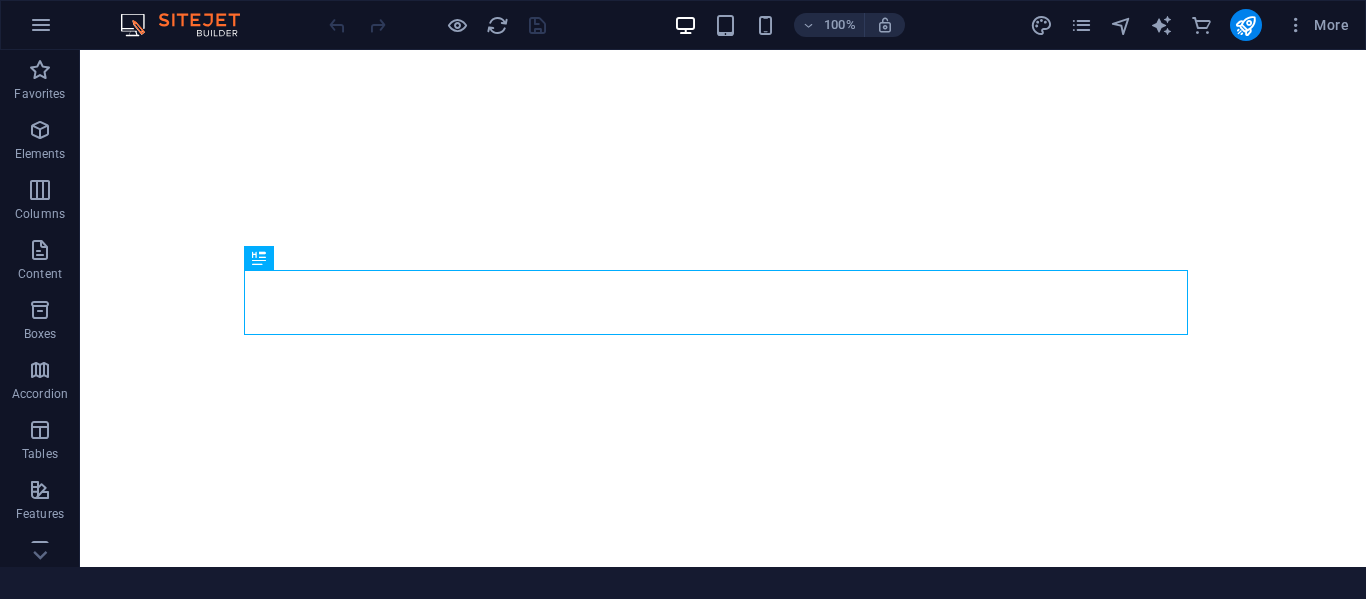 scroll, scrollTop: 0, scrollLeft: 0, axis: both 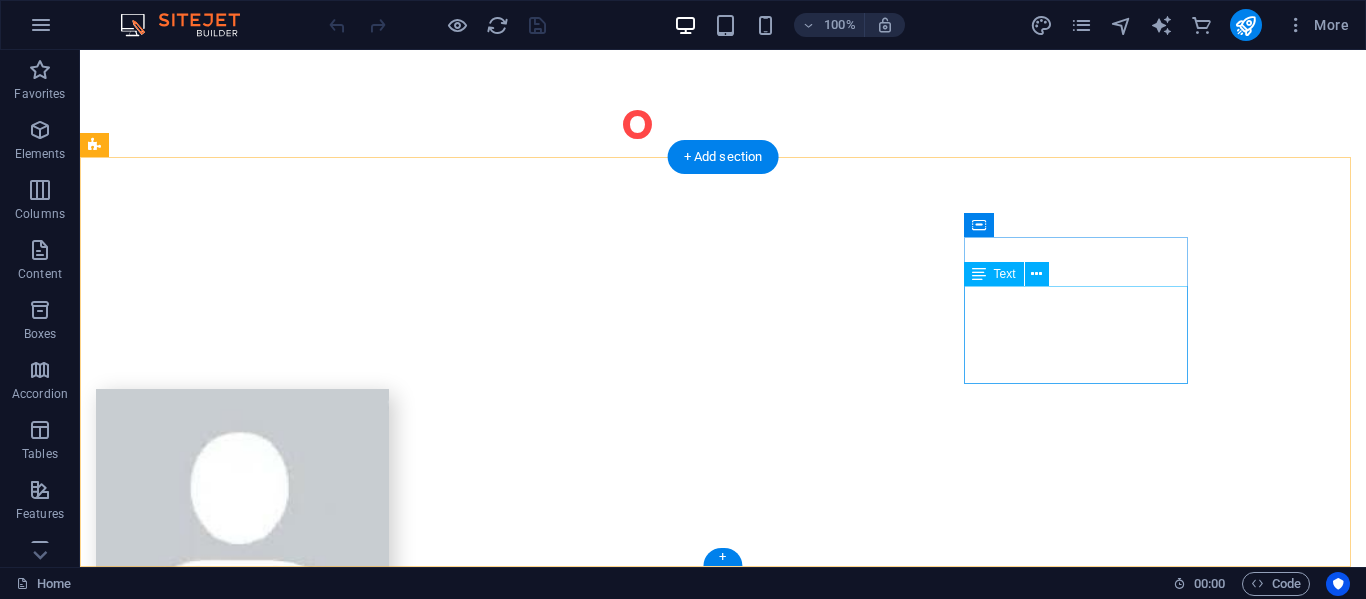 click on "Subpage Admin/Developer Login   (Don't try to login you may get blocked)" at bounding box center [208, 4109] 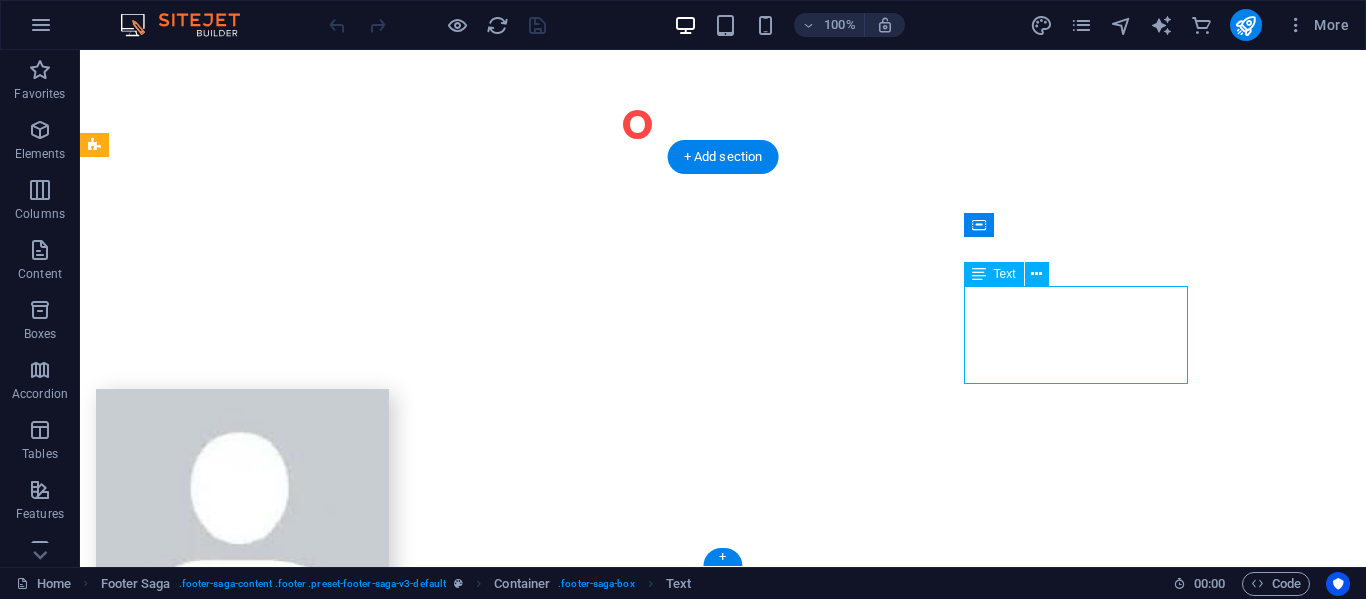click on "Subpage Admin/Developer Login   (Don't try to login you may get blocked)" at bounding box center (208, 4109) 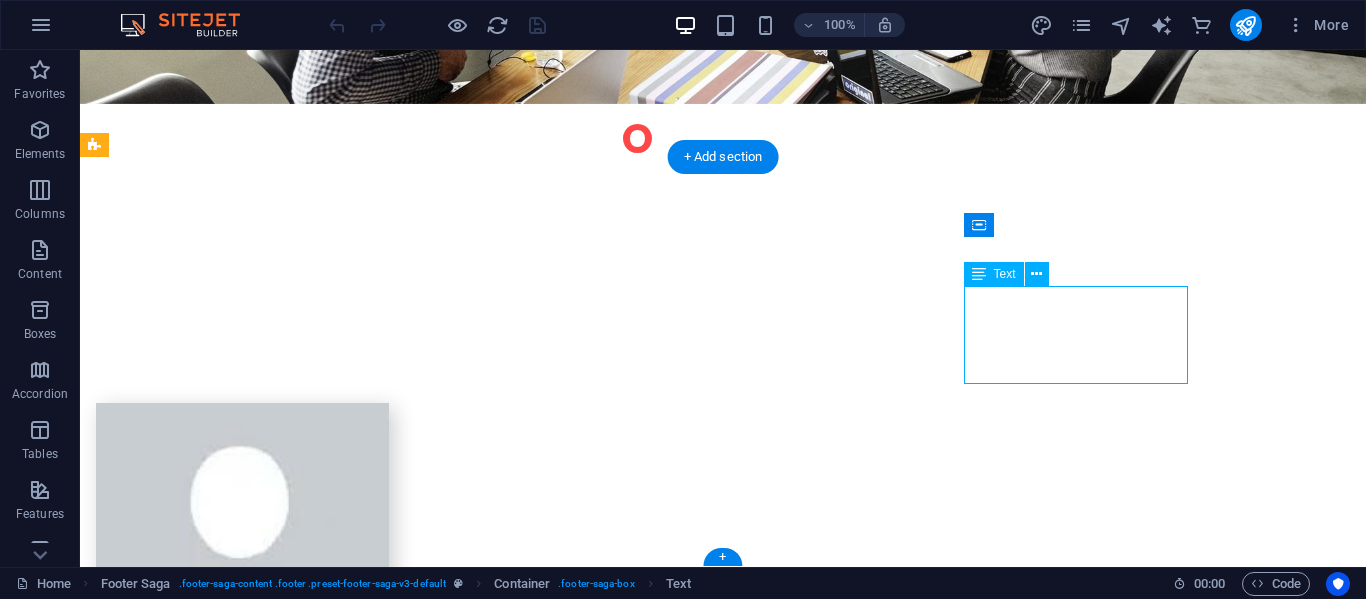 scroll, scrollTop: 4125, scrollLeft: 0, axis: vertical 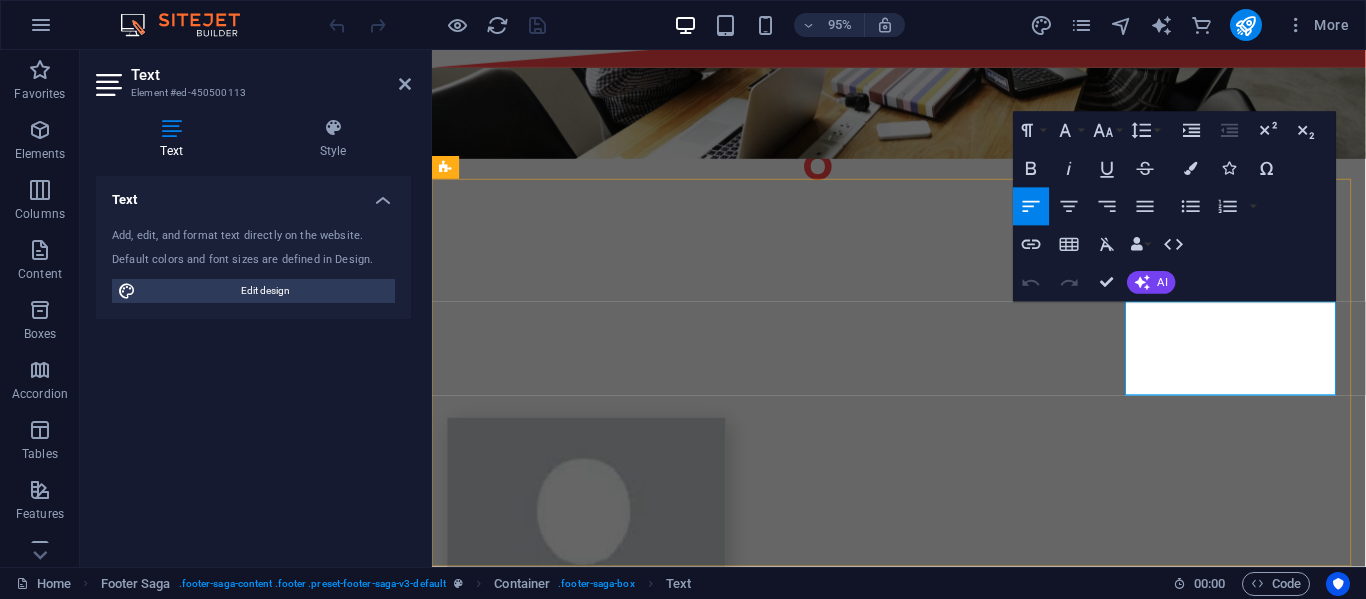 click on "Admin/Developer Login" at bounding box center (534, 4143) 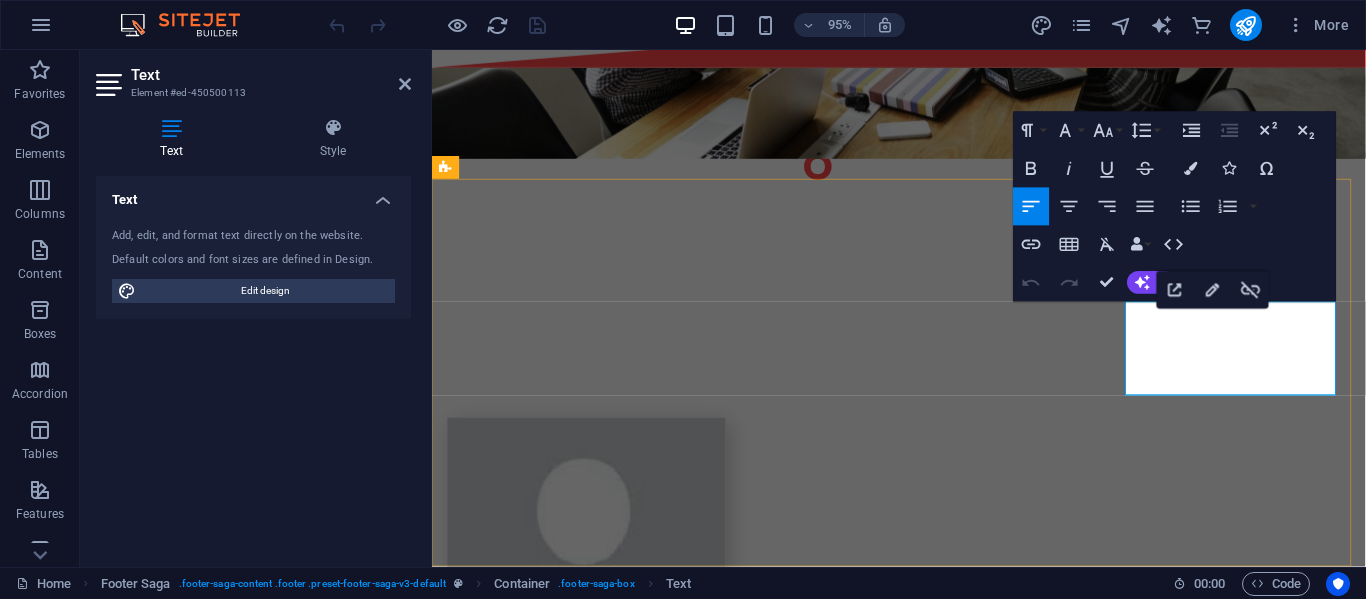 drag, startPoint x: 1345, startPoint y: 346, endPoint x: 1166, endPoint y: 347, distance: 179.00279 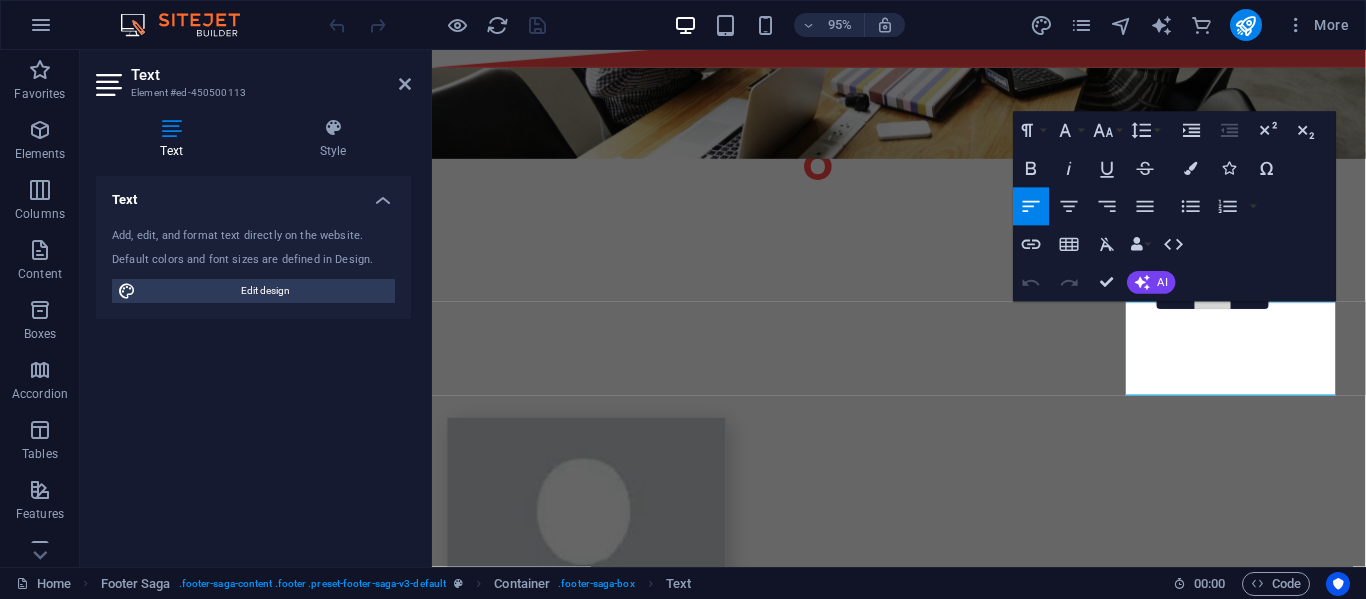 click 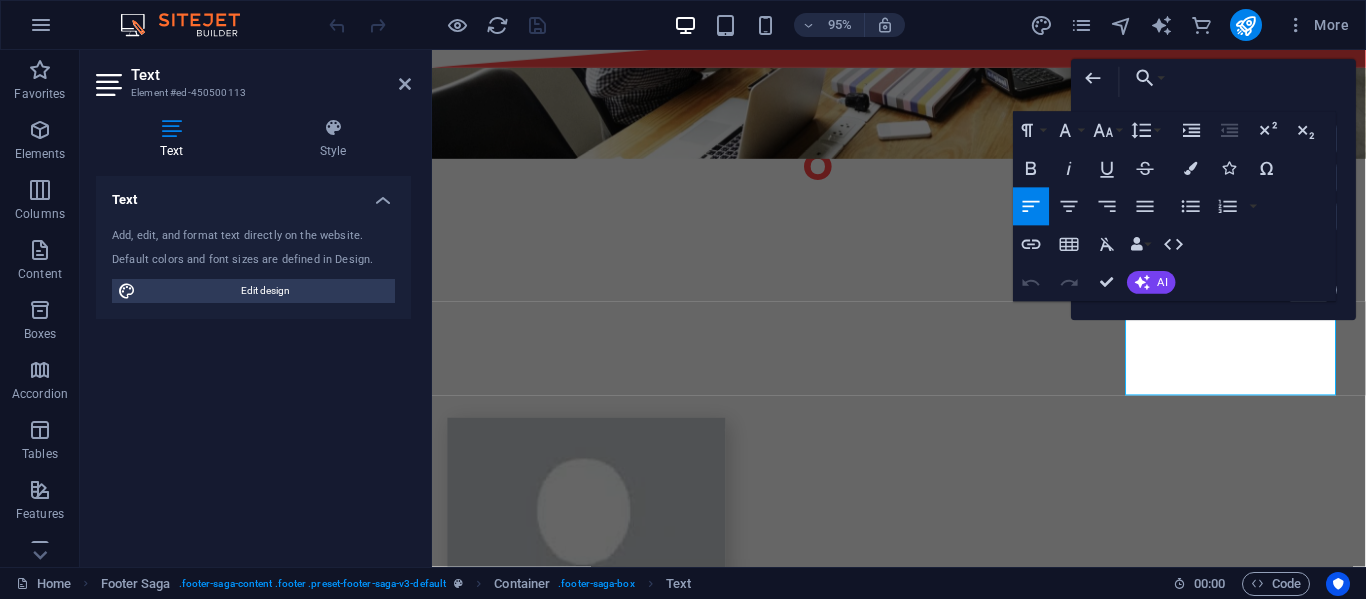 scroll, scrollTop: 0, scrollLeft: 98, axis: horizontal 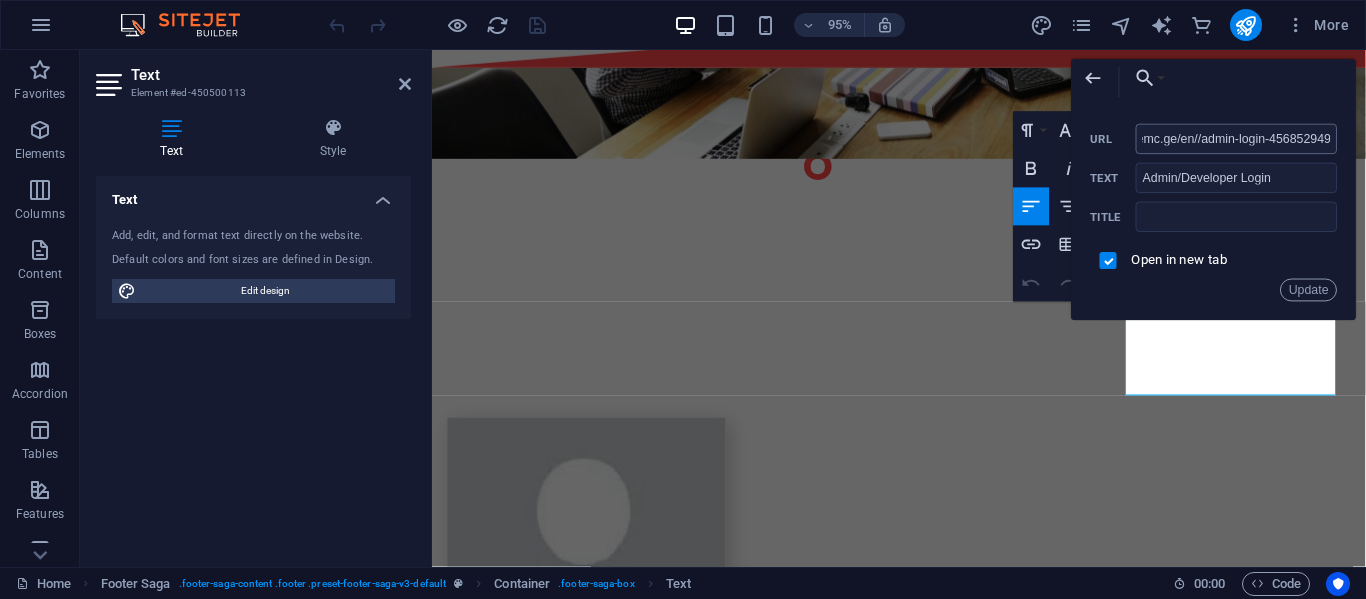 click on "https://main.basemc.ge/en//admin-login-456852949" at bounding box center [1236, 139] 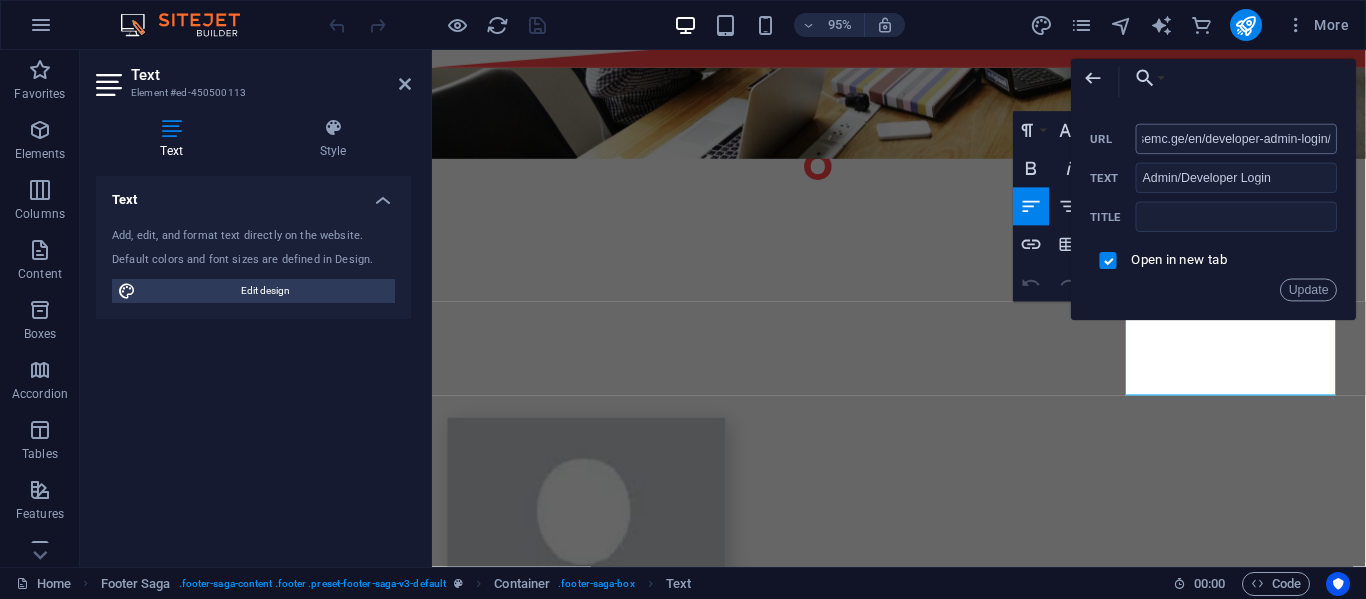 scroll, scrollTop: 0, scrollLeft: 90, axis: horizontal 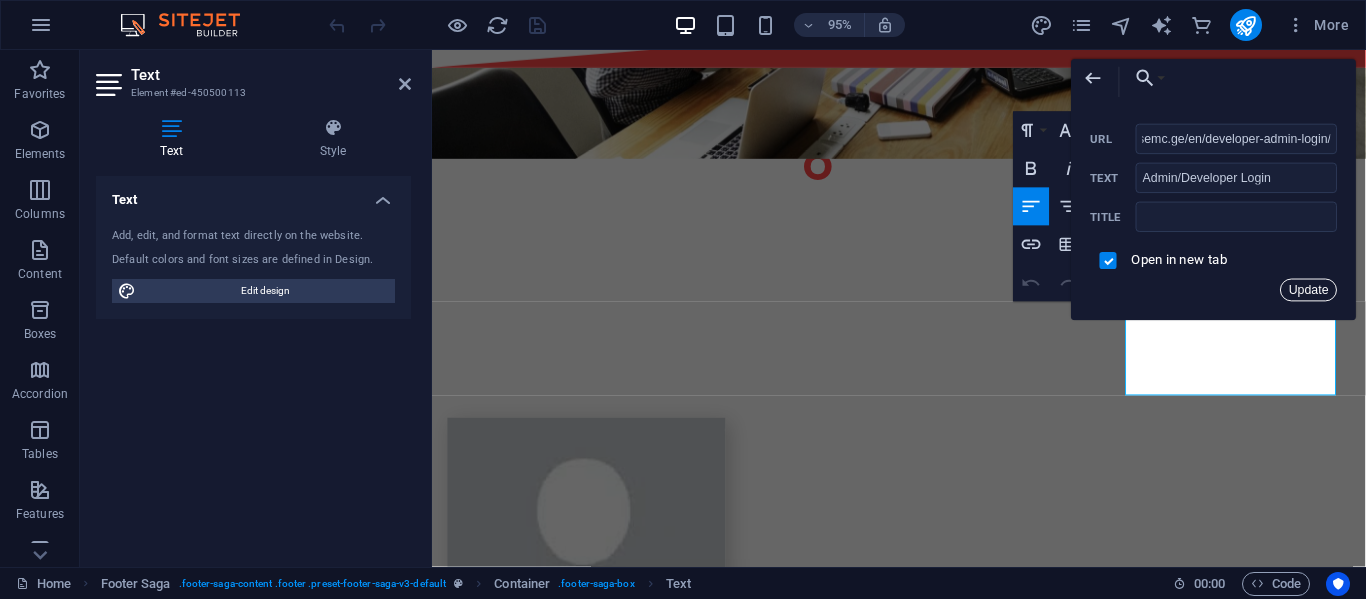 click on "Update" at bounding box center [1309, 290] 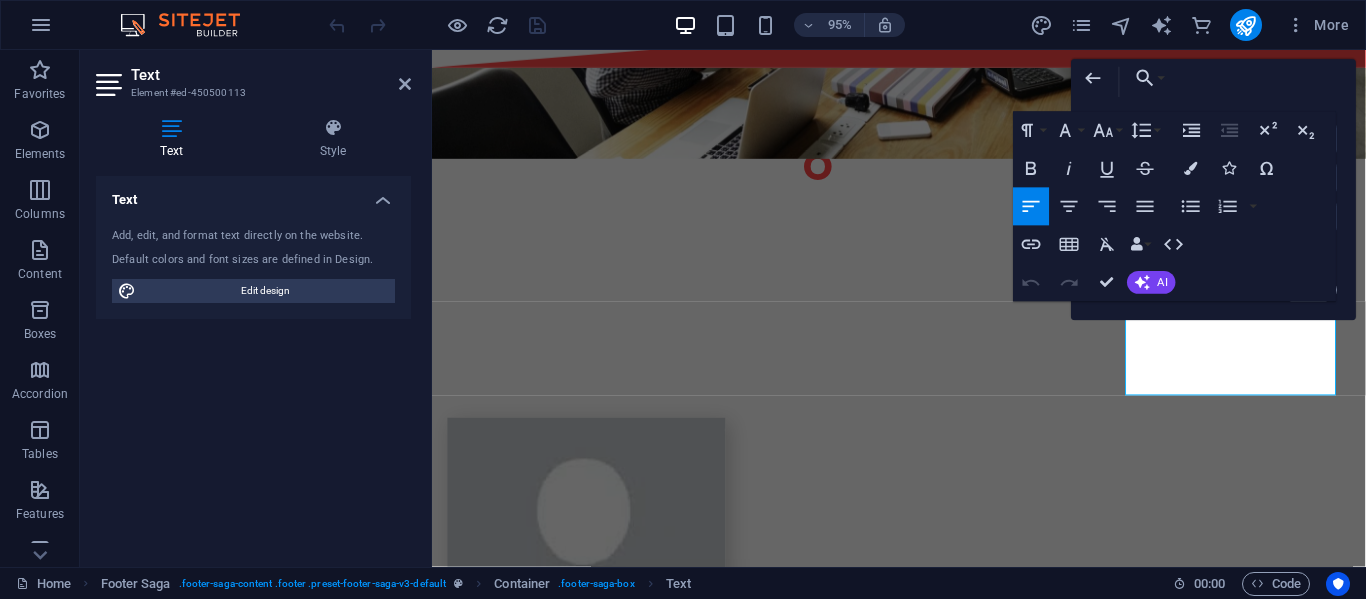 scroll, scrollTop: 0, scrollLeft: 0, axis: both 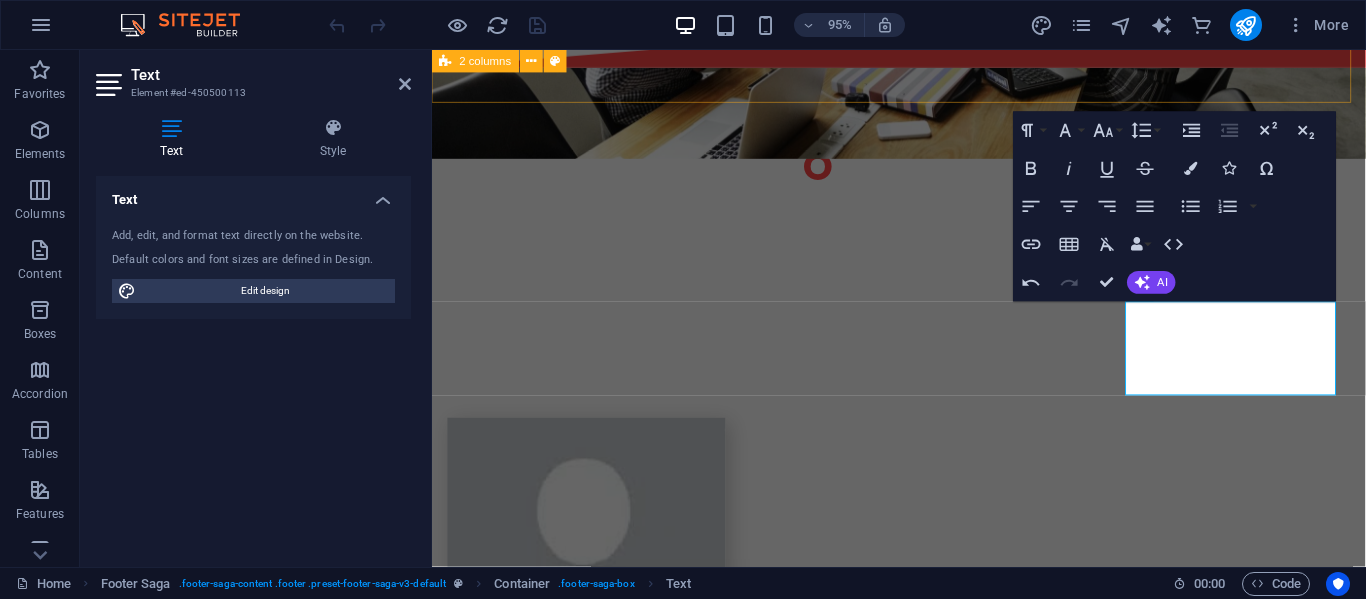 click on "I have read and understand the privacy policy. Unreadable? Load new Submit" at bounding box center (923, 2842) 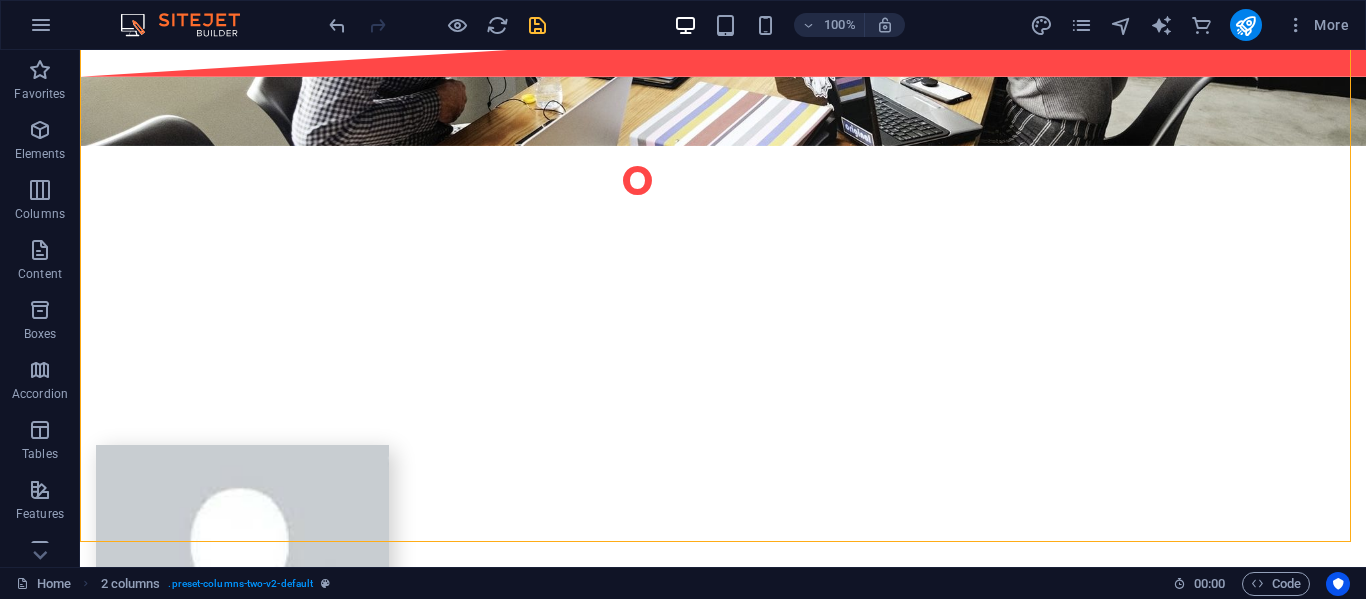 scroll, scrollTop: 4159, scrollLeft: 0, axis: vertical 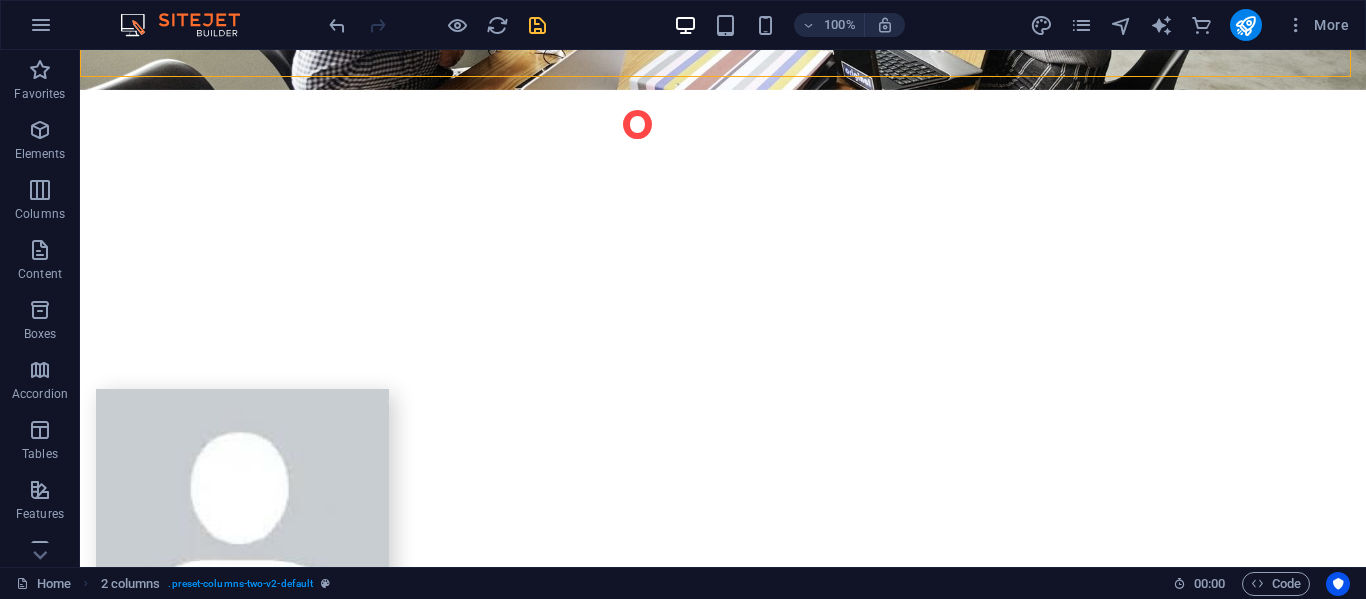 click at bounding box center [537, 25] 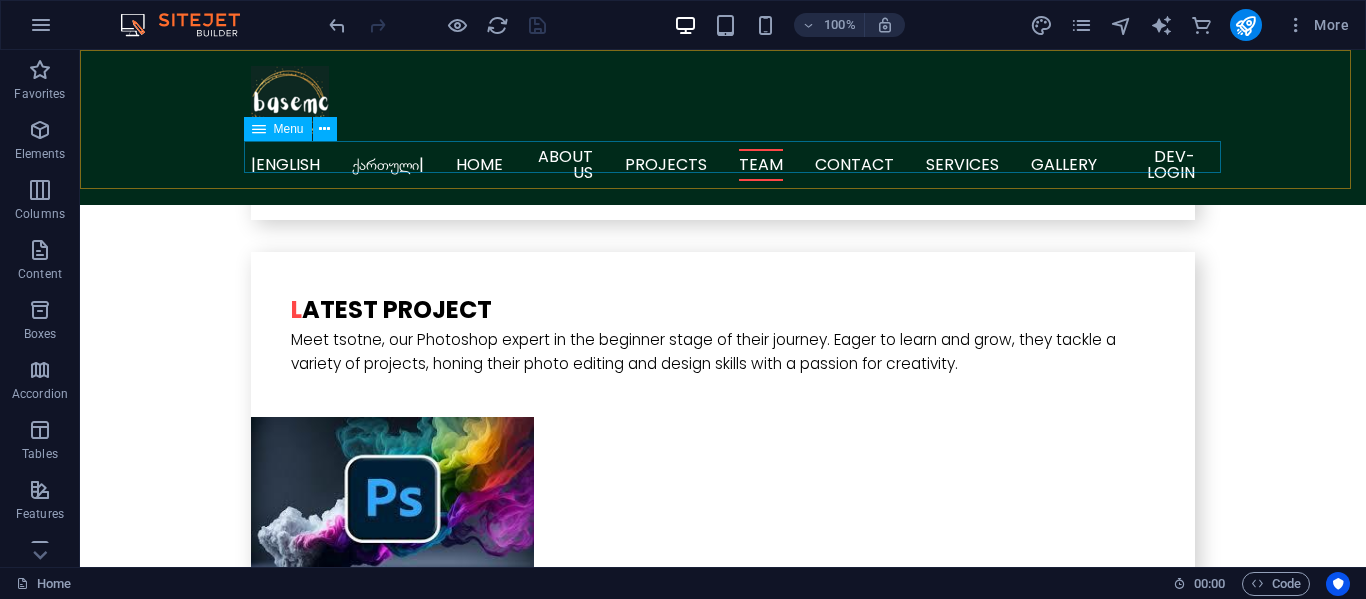 scroll, scrollTop: 2959, scrollLeft: 0, axis: vertical 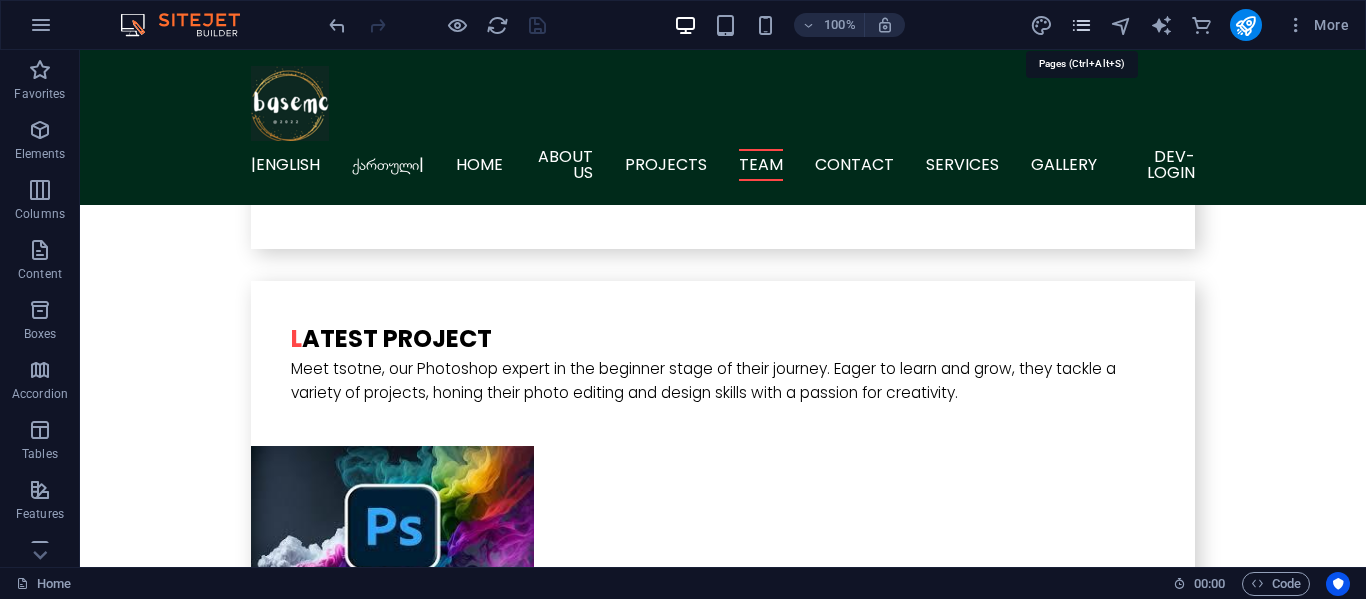 click at bounding box center (1081, 25) 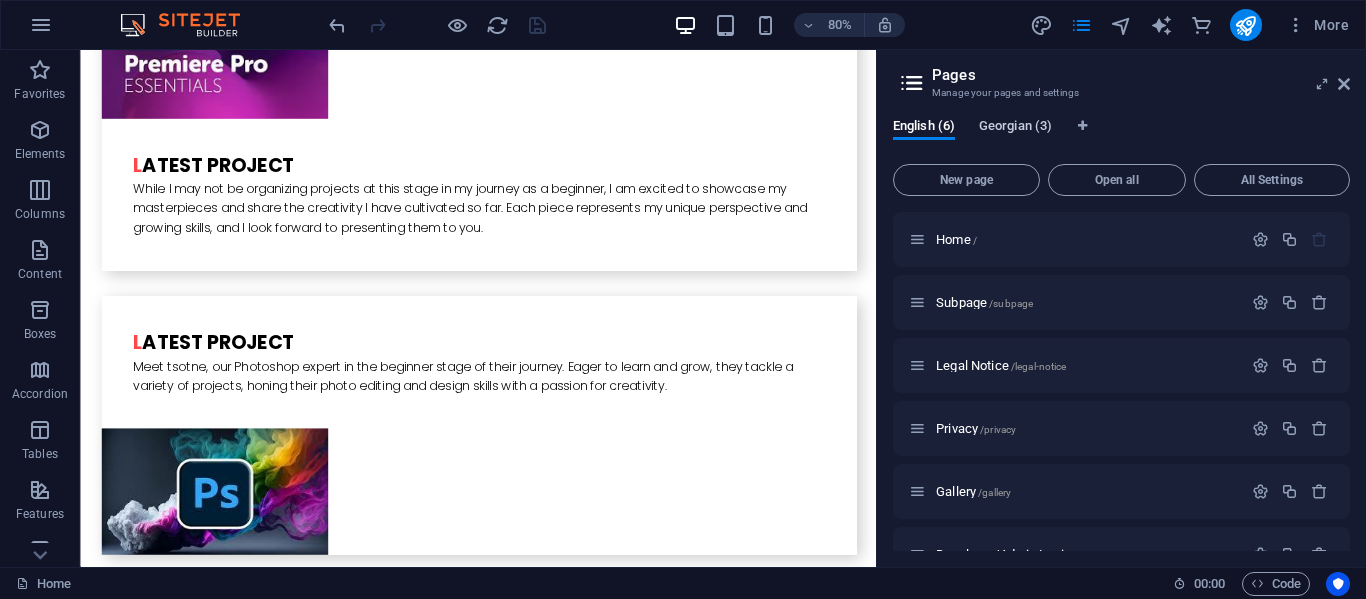 click on "Georgian (3)" at bounding box center [1015, 128] 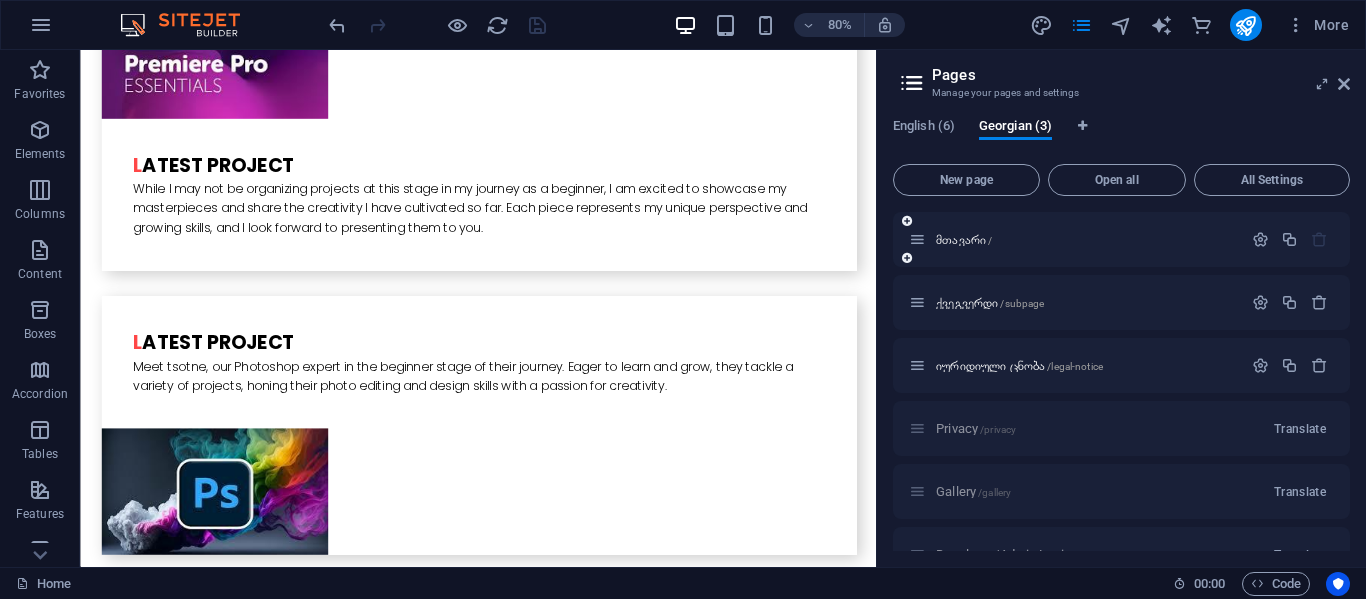 click on "მთავარი /" at bounding box center [1075, 239] 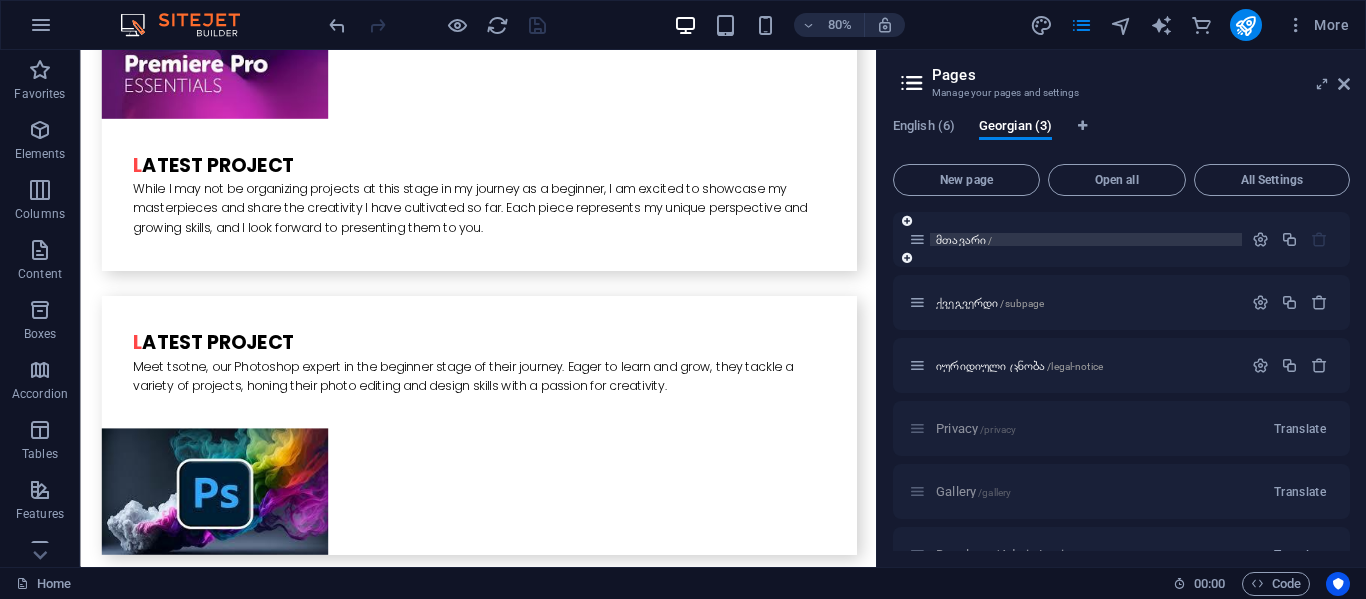 click on "მთავარი /" at bounding box center (964, 239) 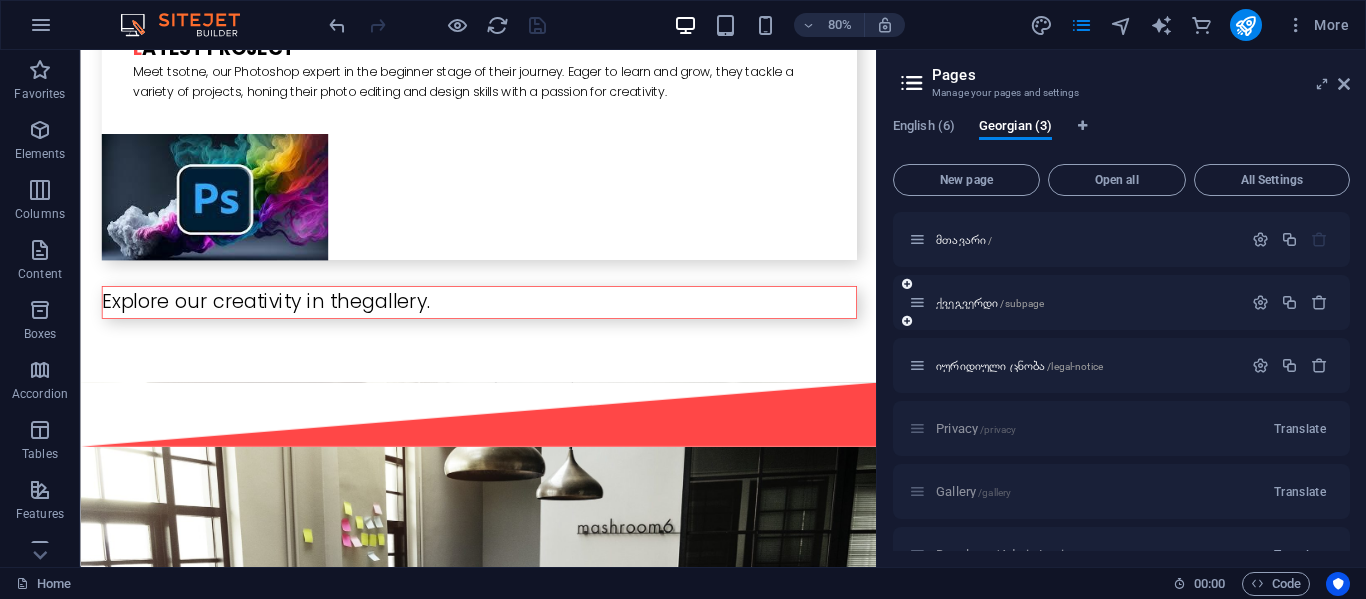 scroll, scrollTop: 0, scrollLeft: 0, axis: both 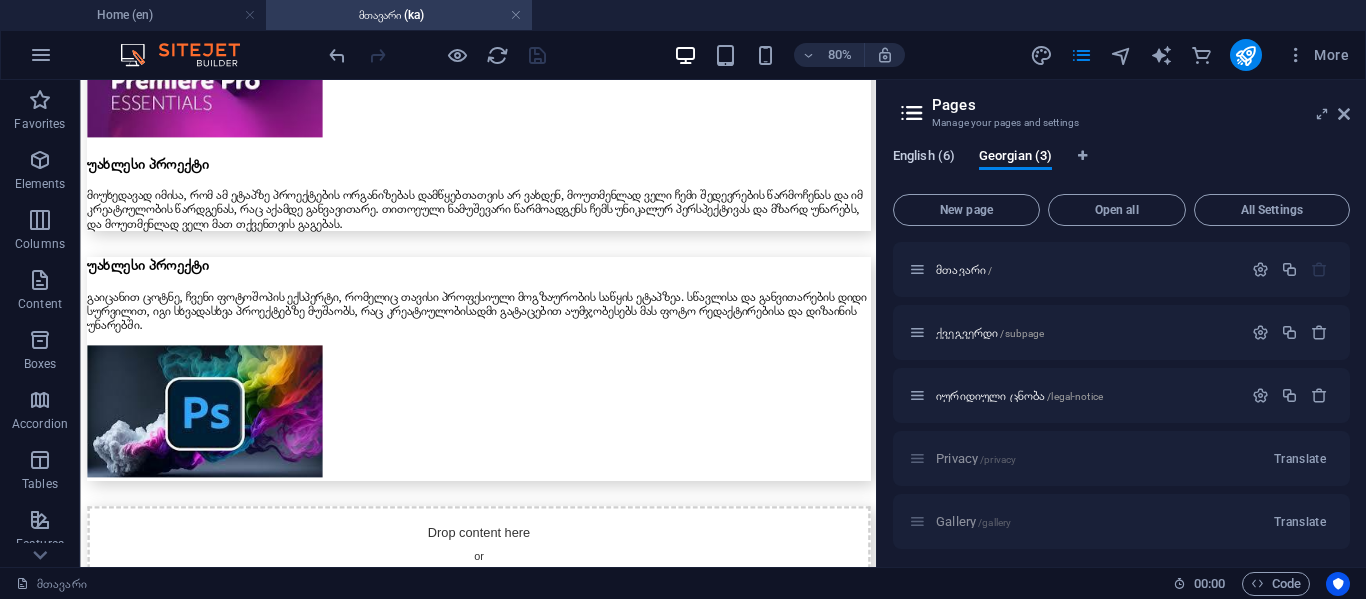 click on "English (6)" at bounding box center (924, 158) 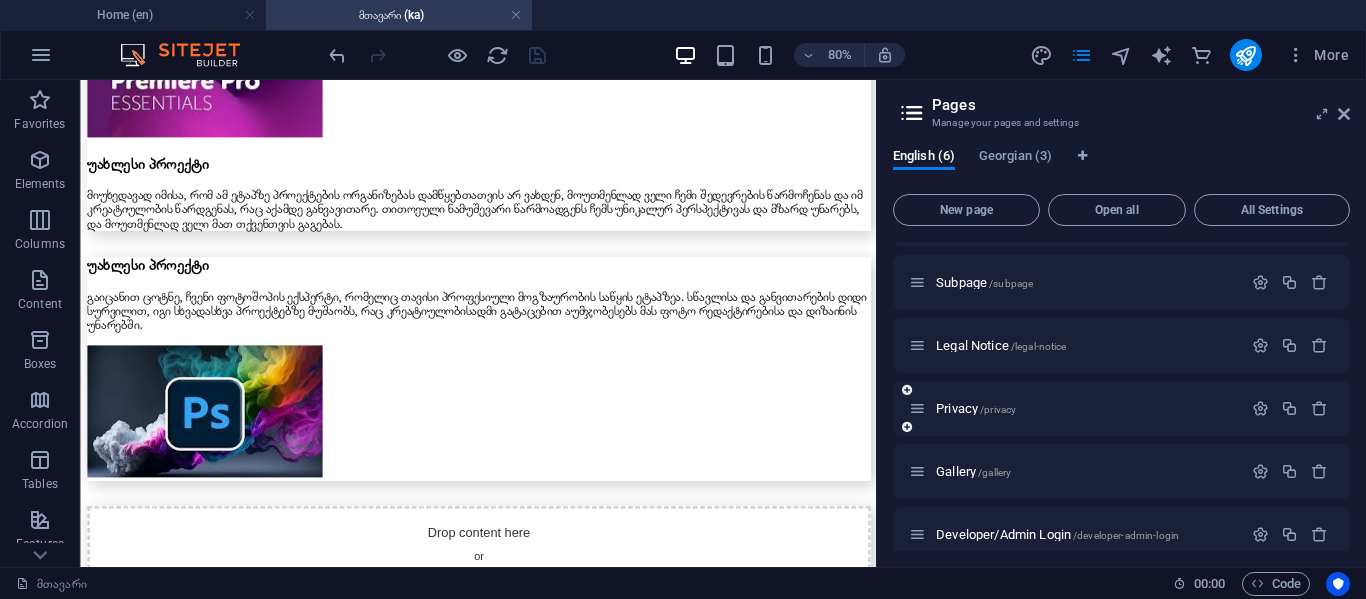 scroll, scrollTop: 69, scrollLeft: 0, axis: vertical 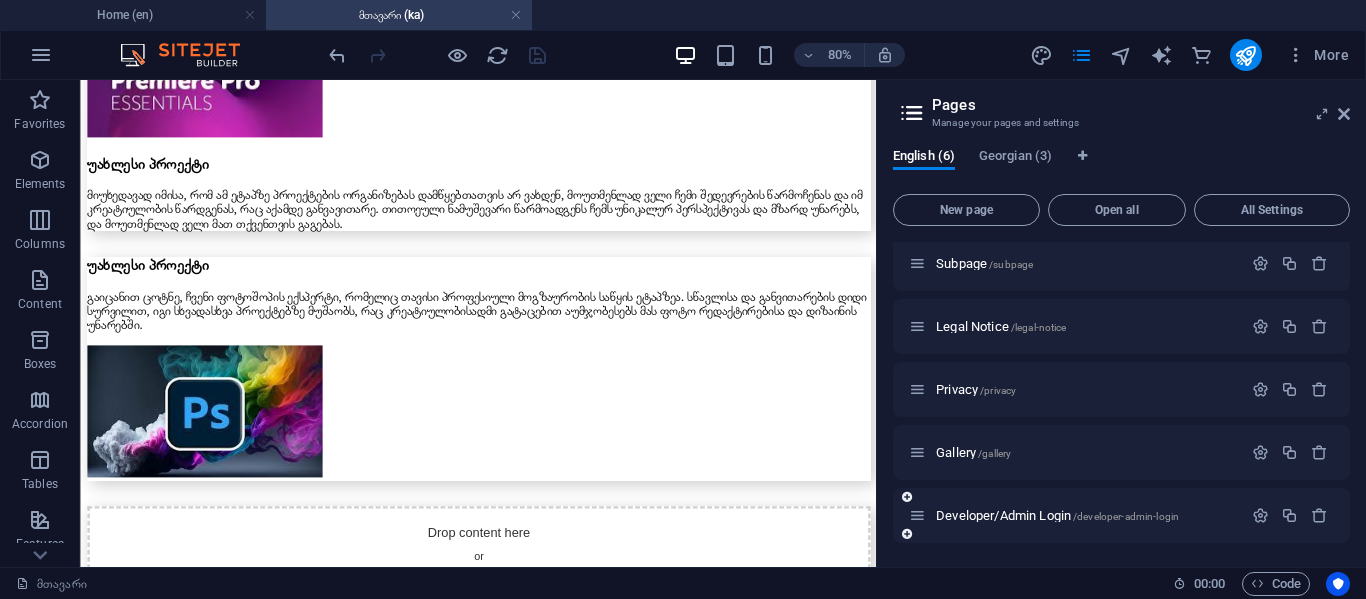 click on "Developer/Admin Login /developer-admin-login" at bounding box center (1057, 515) 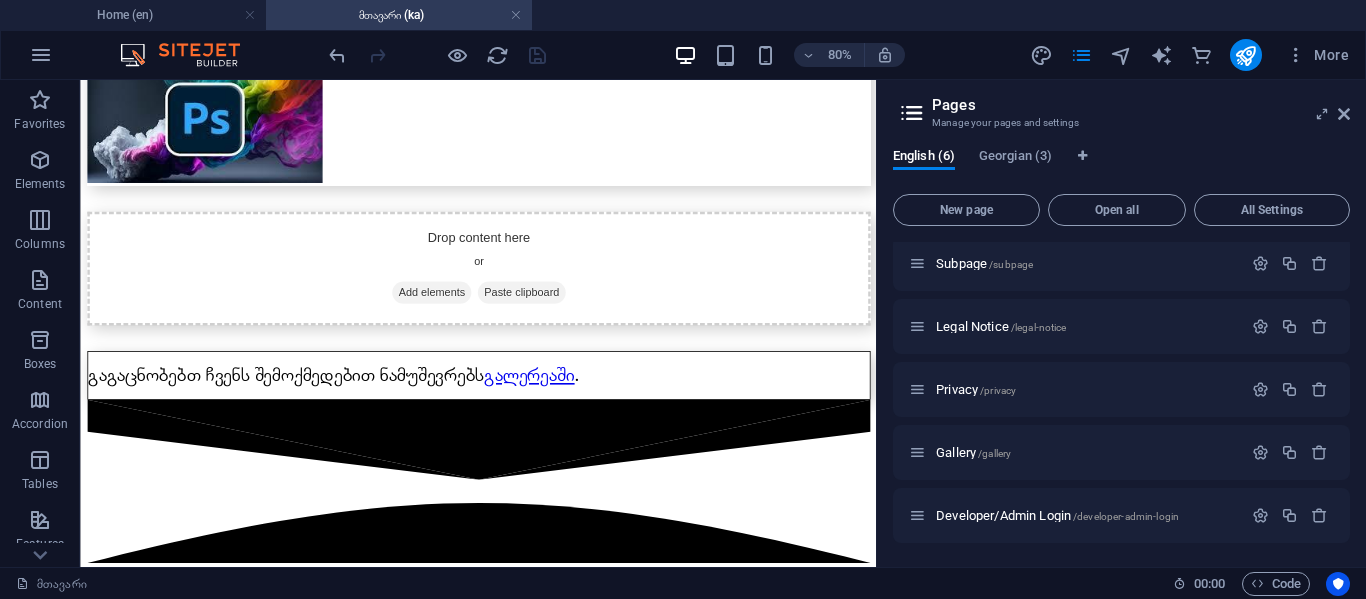 scroll, scrollTop: 0, scrollLeft: 0, axis: both 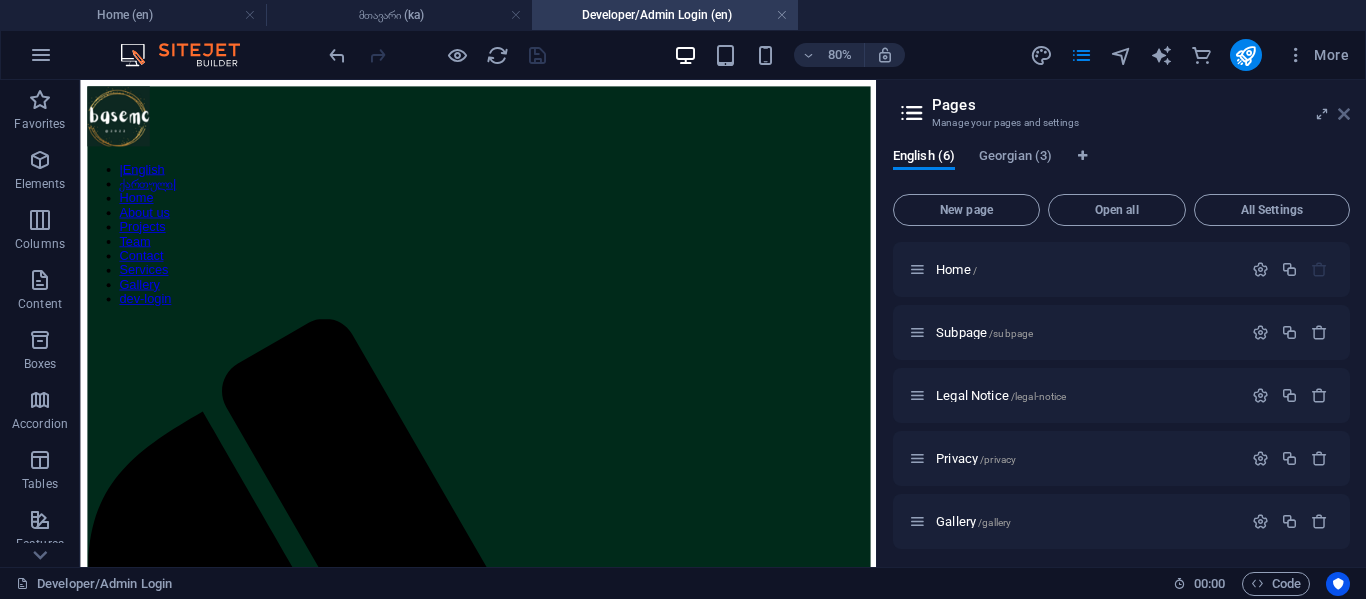 click on "Pages Manage your pages and settings" at bounding box center [1123, 106] 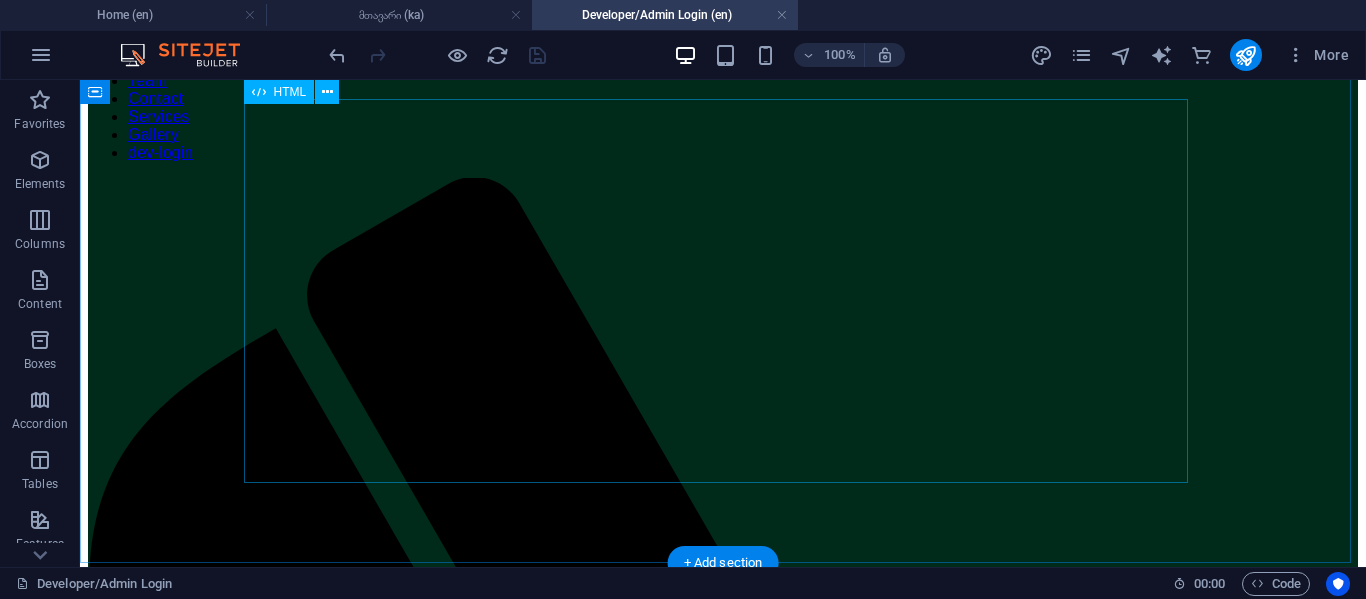 scroll, scrollTop: 200, scrollLeft: 0, axis: vertical 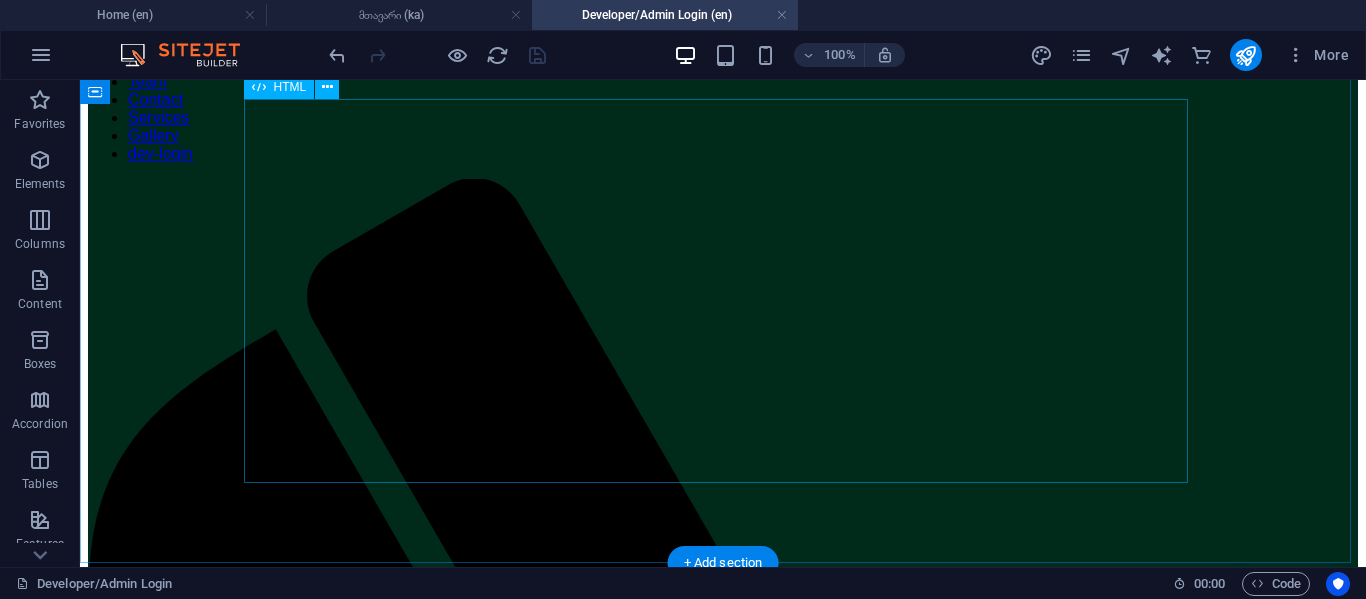 click on "DEVELOPER / ADMIN LOGIN FORM
CLICK LOGIN BUTTON TO LOGIN
IF YOU DON'T HAVE ACCAUNT CONTACT YOUR CEO-[NAME] OR CONATCT ON OUT EMAIL:Tsotne@basemc.ge / info@basemc.ge
Login
×
Email
Password
Login
Remember me
Cancel
Forgot  password?" at bounding box center (723, 1983) 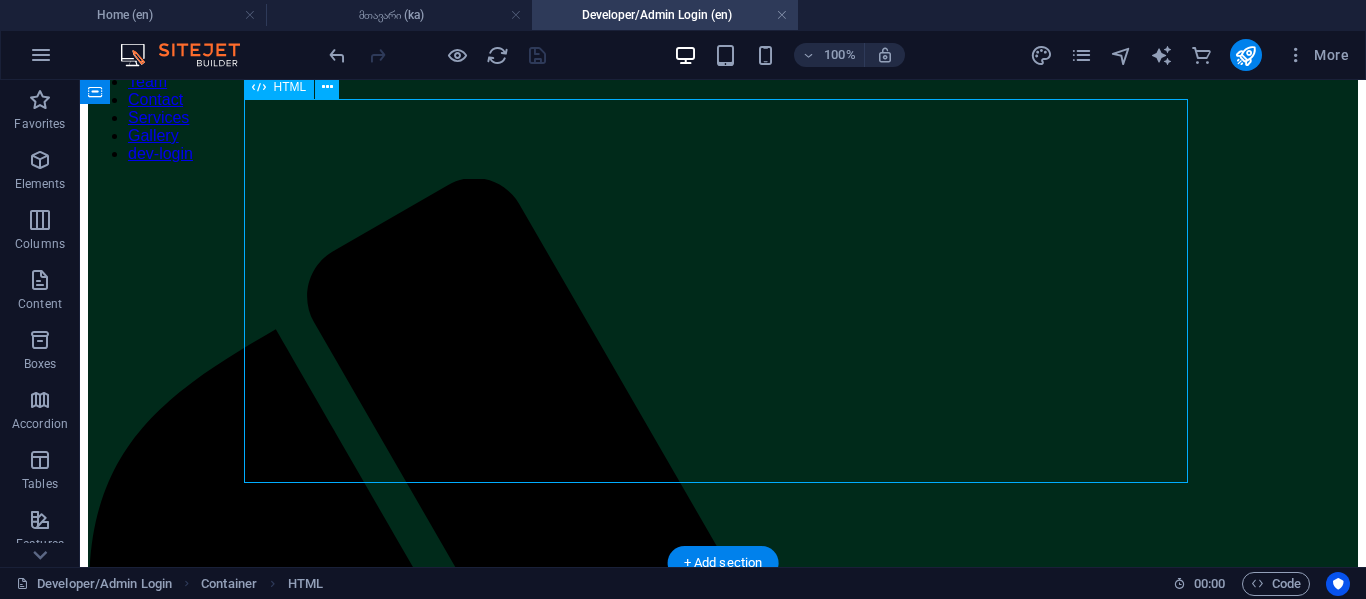 click on "DEVELOPER / ADMIN LOGIN FORM
CLICK LOGIN BUTTON TO LOGIN
IF YOU DON'T HAVE ACCAUNT CONTACT YOUR CEO-[NAME] OR CONATCT ON OUT EMAIL:Tsotne@basemc.ge / info@basemc.ge
Login
×
Email
Password
Login
Remember me
Cancel
Forgot  password?" at bounding box center [723, 1983] 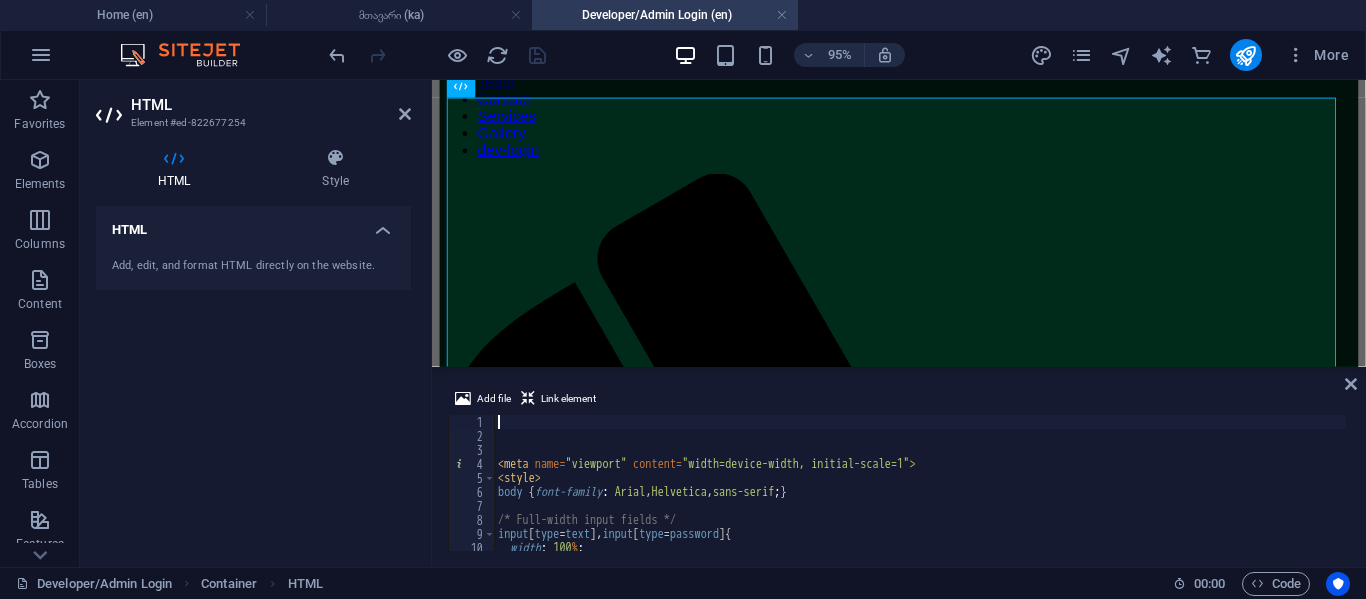 scroll, scrollTop: 180, scrollLeft: 0, axis: vertical 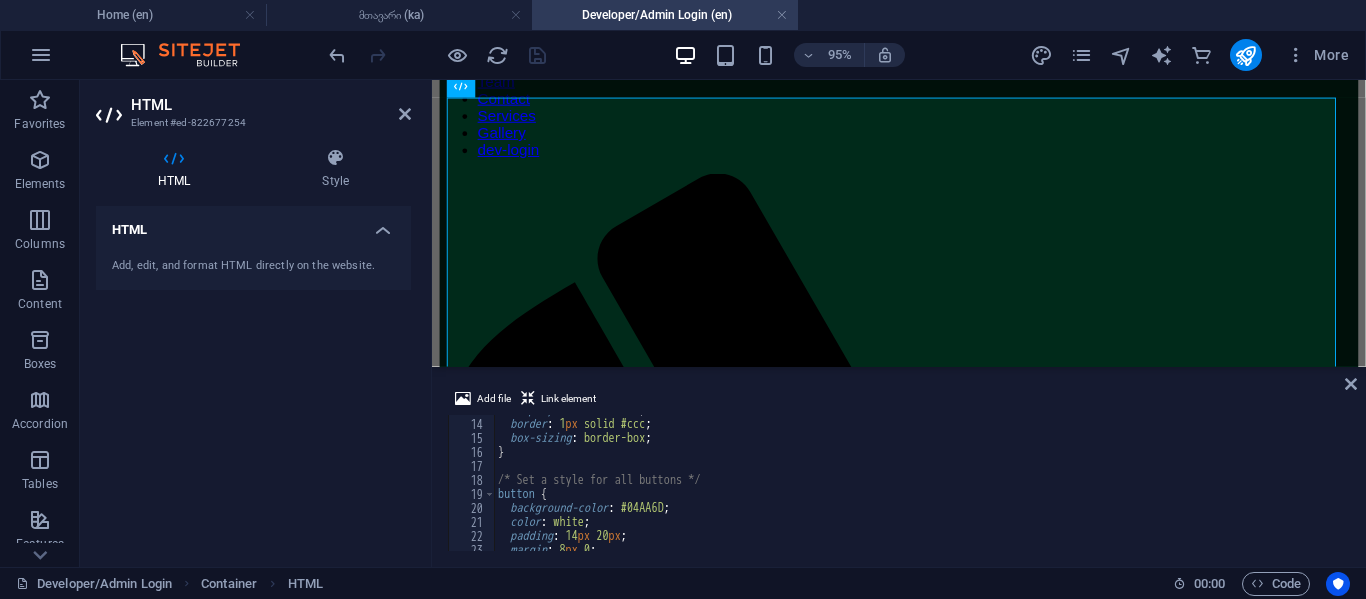 click on "Add file Link element 13 14 15 16 17 18 19 20 21 22 23 24 25    display :   inline-block ;    border :   1 px   solid   #ccc ;    box-sizing :   border-box ; } /* Set a style for all buttons */ button   {    background-color :   #04AA6D ;    color :   white ;    padding :   14 px   20 px ;    margin :   8 px   0 ;     הההההההההההההההההההההההההההההההההההההההההההההההההההההההההההההההההההההההההההההההההההההההההההההההההההההההההההההההההההההההההההההההההההההההההההההההההההההההההההההההההההההההההההההההההההההההההההההההההההההההההההההההההההההההההההההההההההההההההההההההההההההההההההההההה" at bounding box center [899, 469] 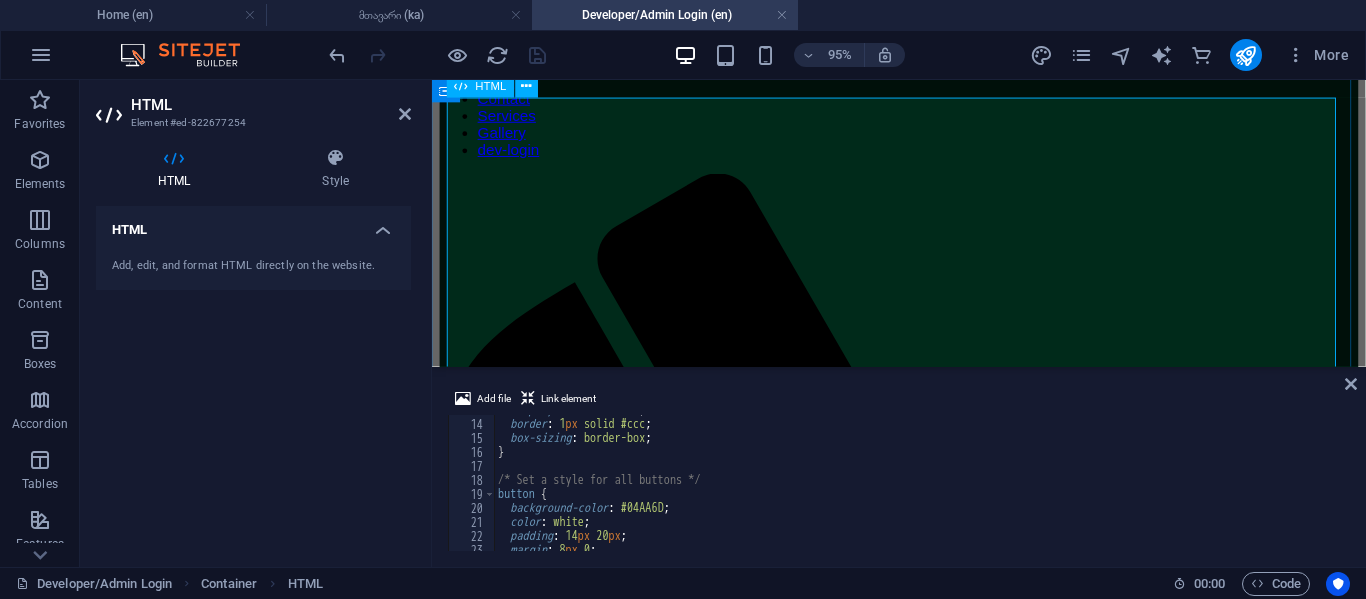 drag, startPoint x: 1532, startPoint y: 450, endPoint x: 1127, endPoint y: 279, distance: 439.6203 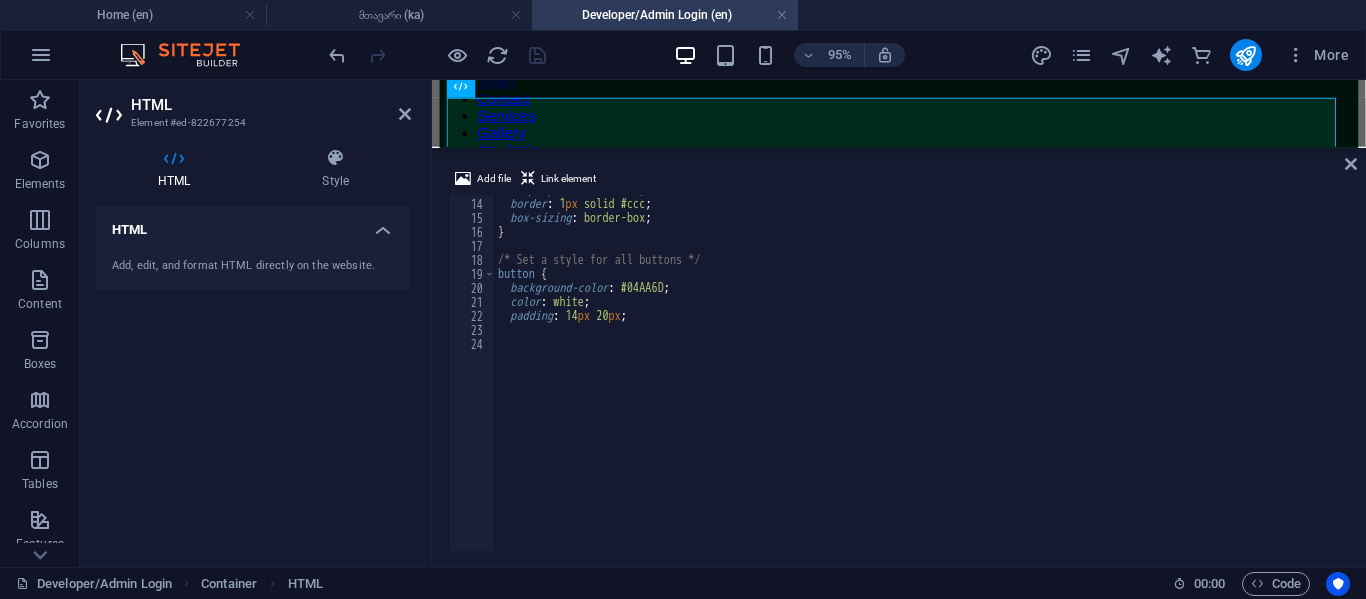 scroll, scrollTop: 402, scrollLeft: 0, axis: vertical 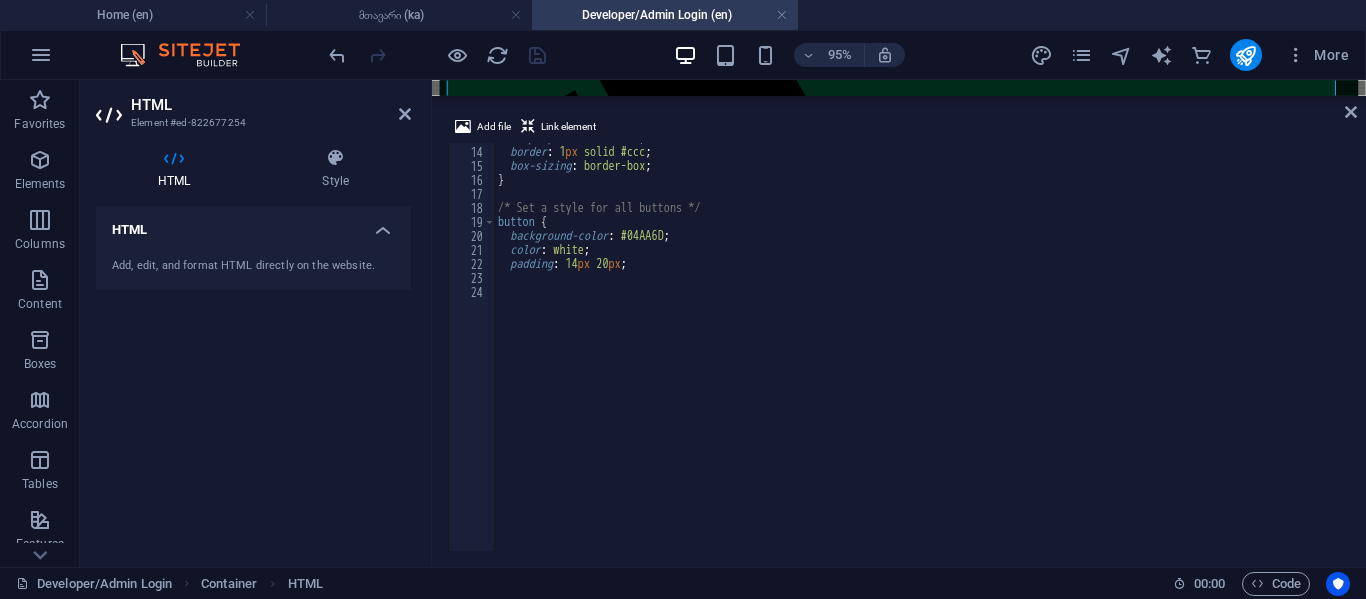 click on "Reference   Container   HTML   Reference" at bounding box center [899, 87] 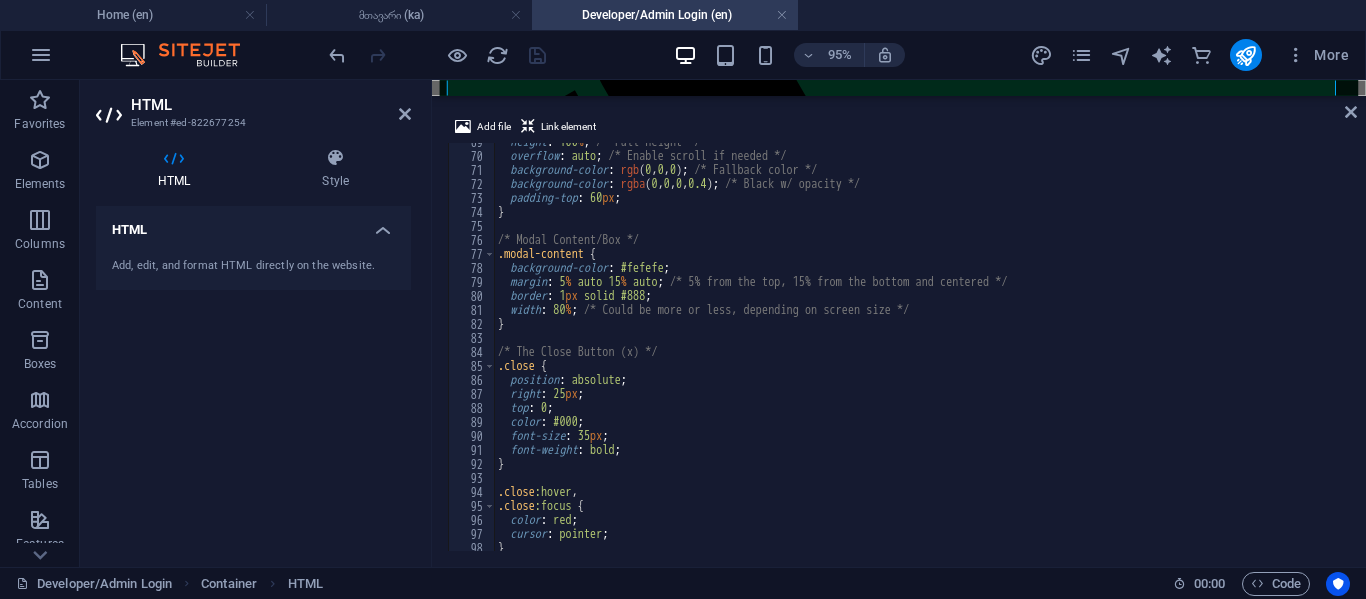 scroll, scrollTop: 900, scrollLeft: 0, axis: vertical 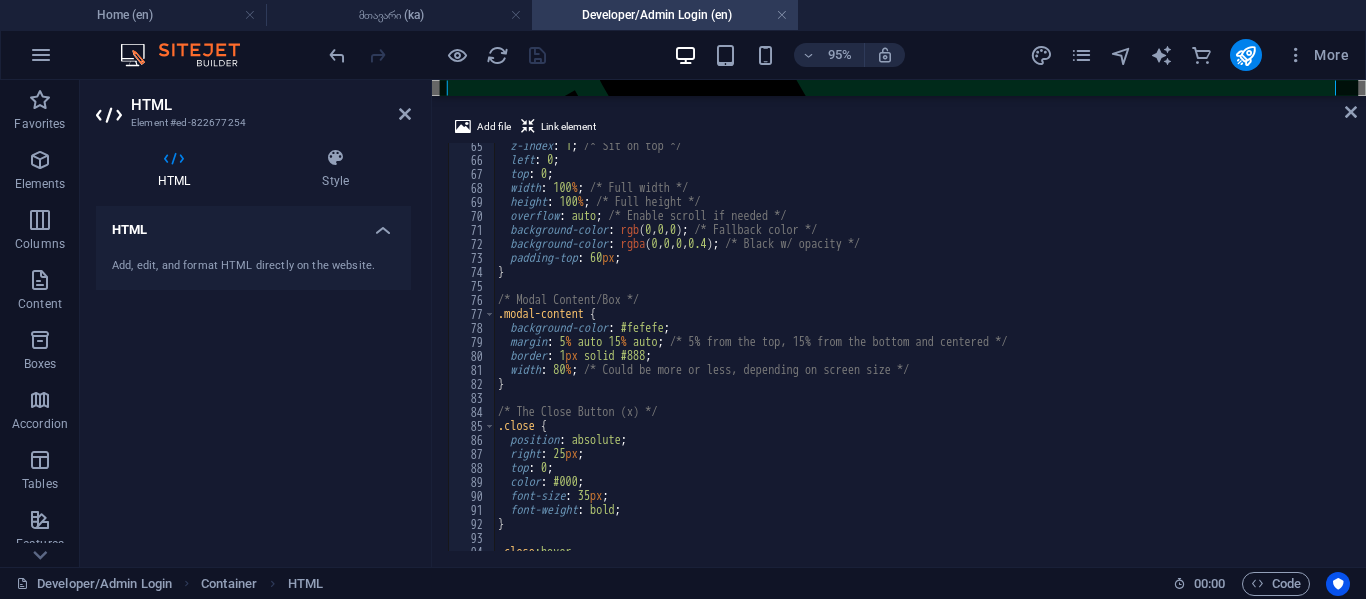 type on "/* Modal Content/Box */" 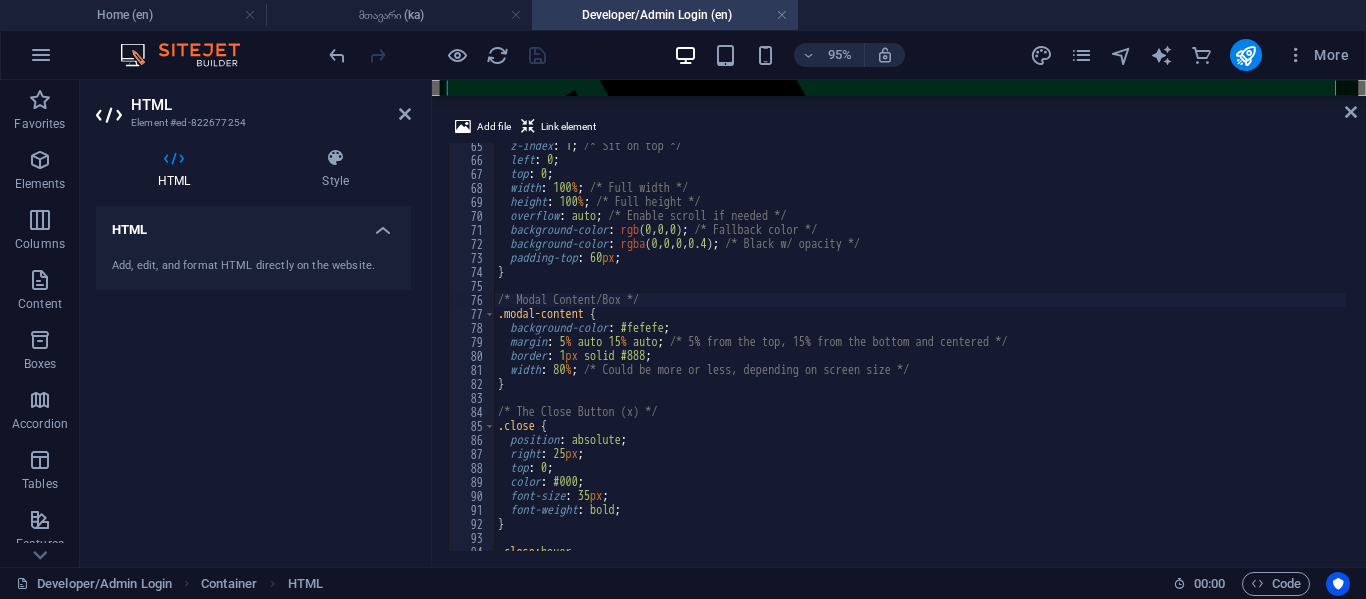 click on "z-index :   1 ;   /* Sit on top */    left :   0 ;    top :   0 ;    width :   100 % ;   /* Full width */    height :   100 % ;   /* Full height */    overflow :   auto ;   /* Enable scroll if needed */    background-color :   rgb ( 0 , 0 , 0 ) ;   /* Fallback color */    background-color :   rgba ( 0 , 0 , 0 , 0.4 ) ;   /* Black w/ opacity */    padding-top :   60 px ; } /* Modal Content/Box */ .modal-content   {    background-color :   #fefefe ;    margin :   5 %   auto   15 %   auto ;   /* 5% from the top, 15% from the bottom and centered */    border :   1 px   solid   #888 ;    width :   80 % ;   /* Could be more or less, depending on screen size */ } /* The Close Button (x) */ .close   {    position :   absolute ;    right :   25 px ;    top :   0 ;    color :   #000 ;    font-size :   35 px ;    font-weight :   bold ; } .close :hover ," at bounding box center [932, 355] 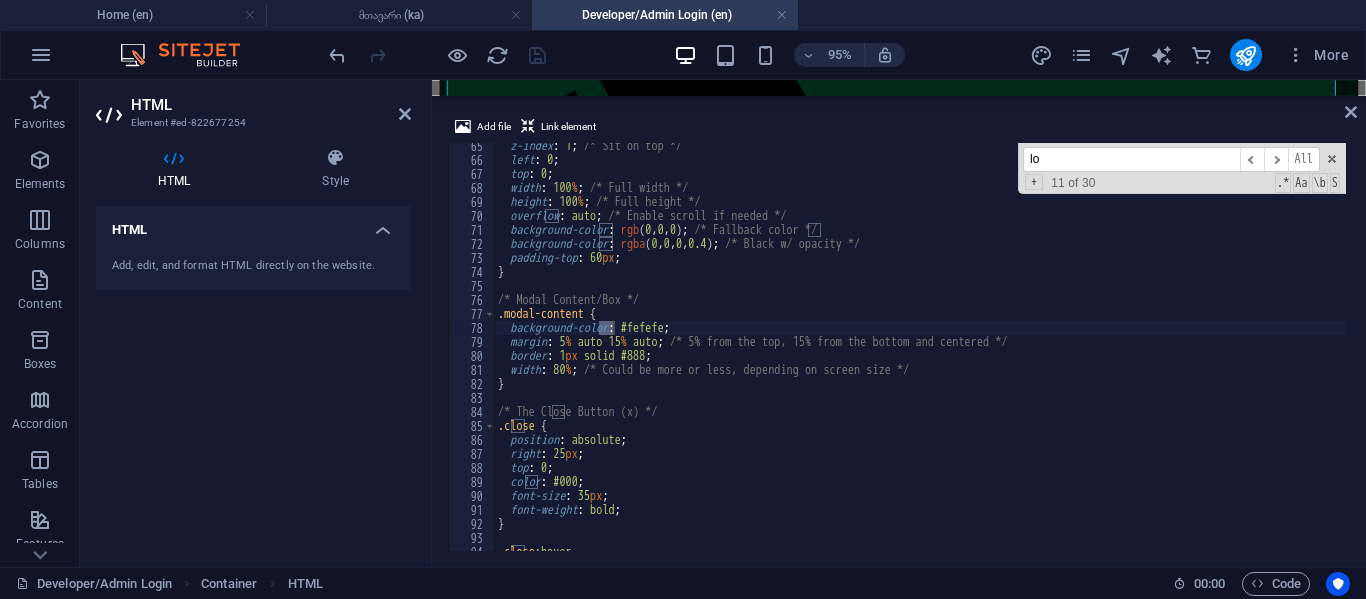 type on "l" 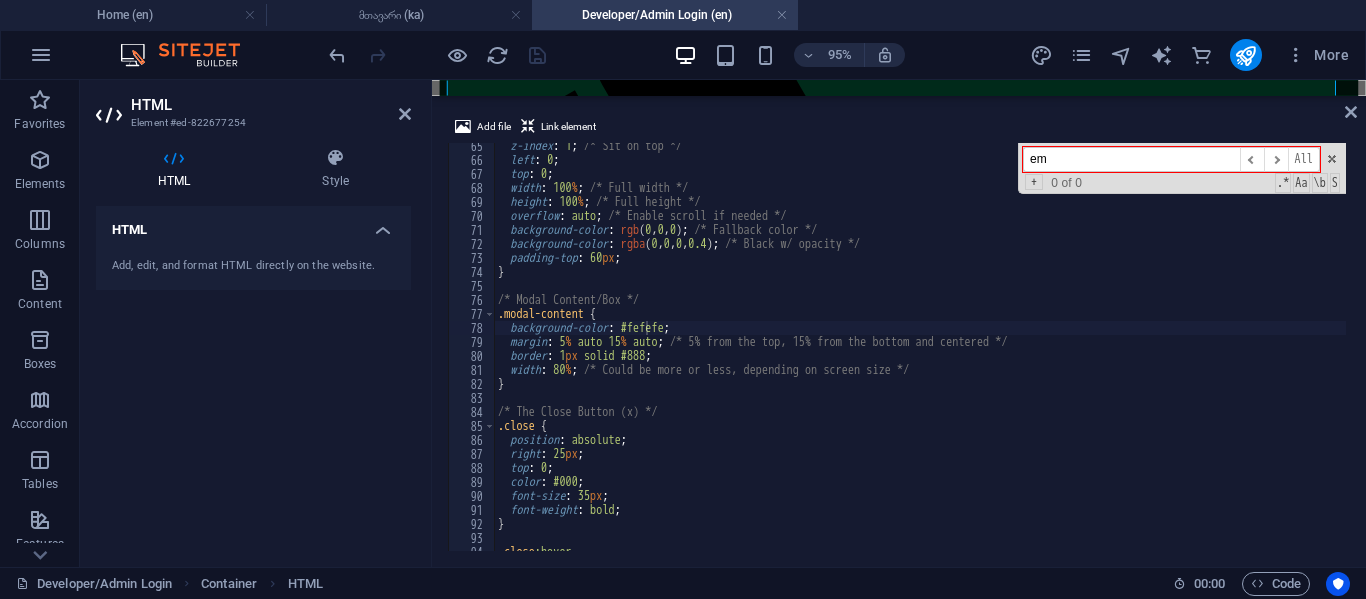 scroll, scrollTop: 1646, scrollLeft: 0, axis: vertical 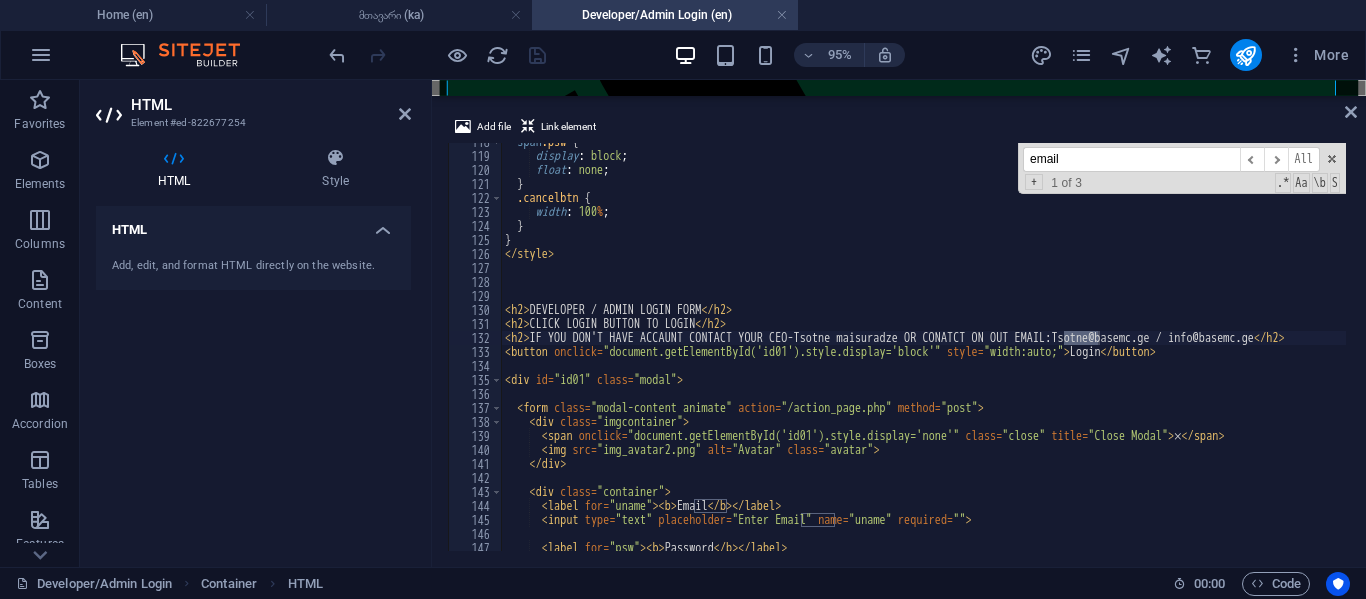 type on "email" 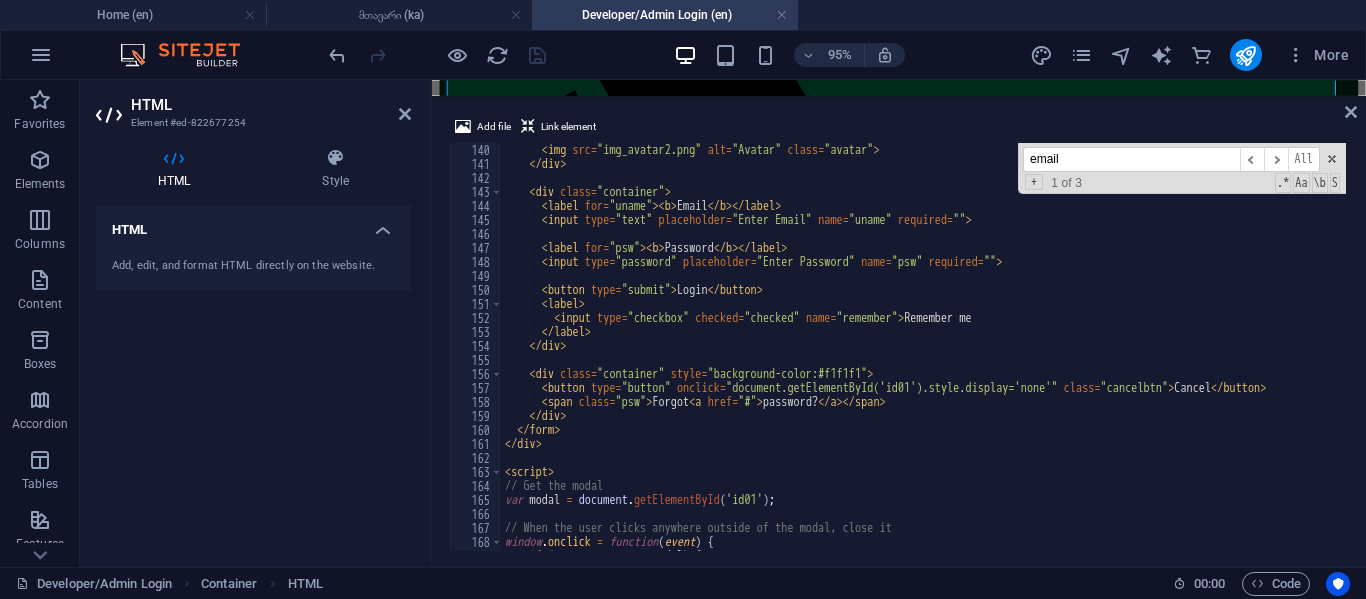 scroll, scrollTop: 1886, scrollLeft: 0, axis: vertical 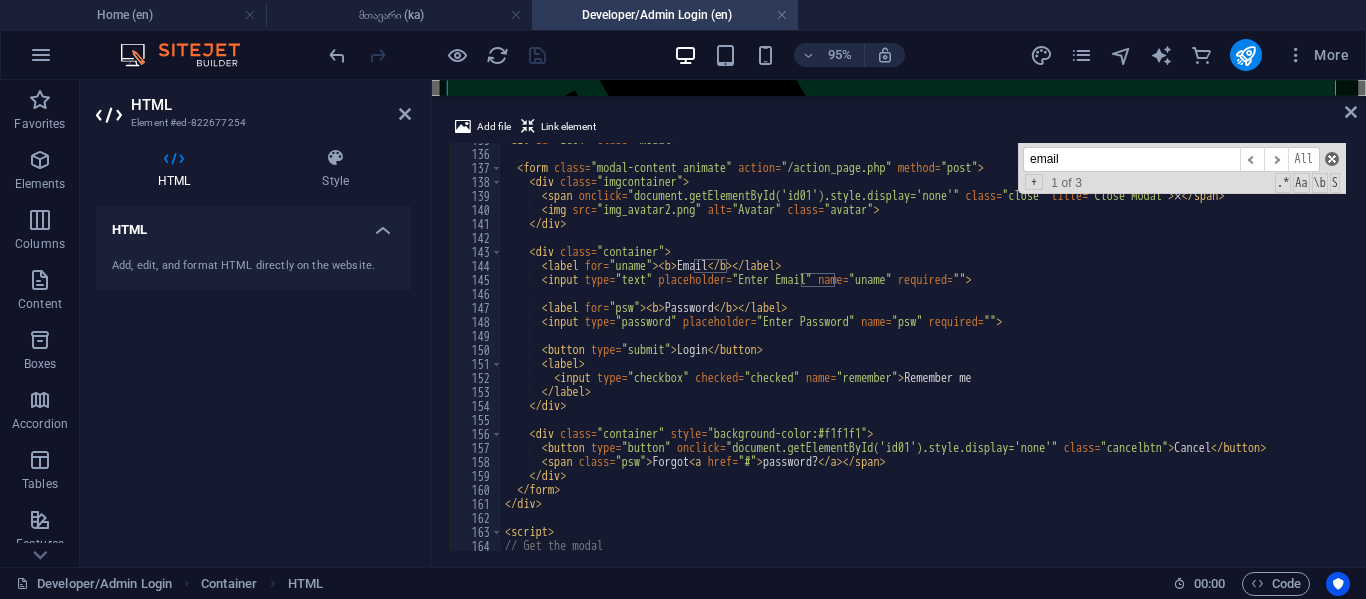 click at bounding box center (1332, 159) 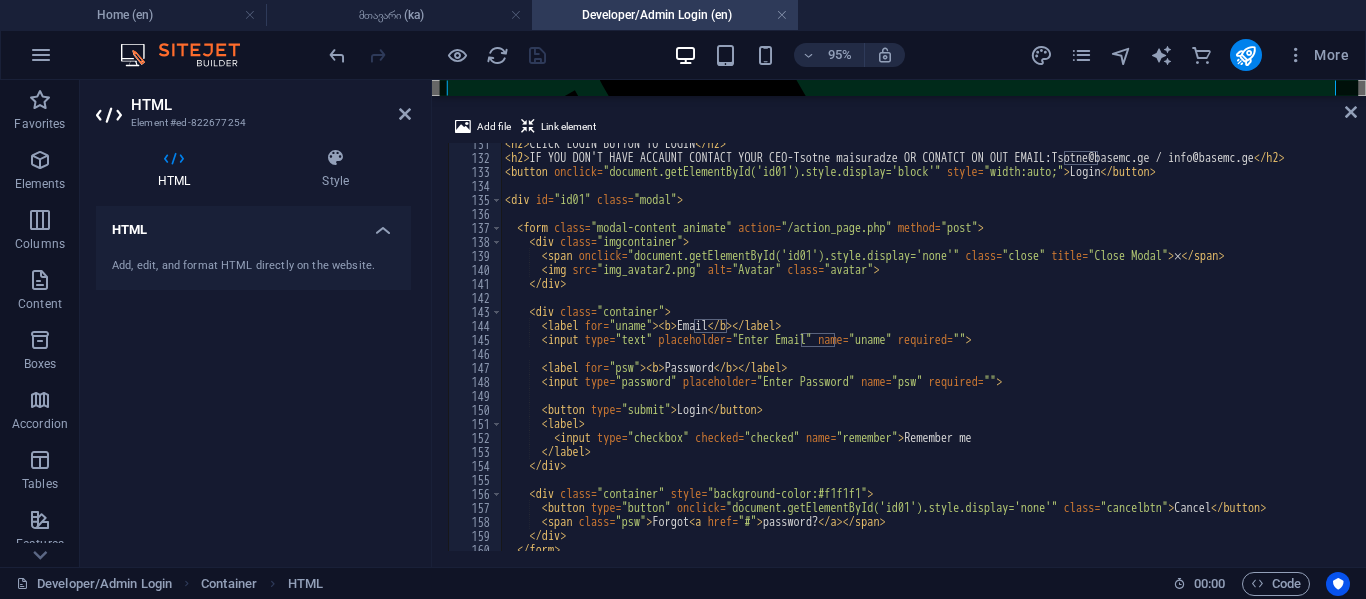 scroll, scrollTop: 1826, scrollLeft: 0, axis: vertical 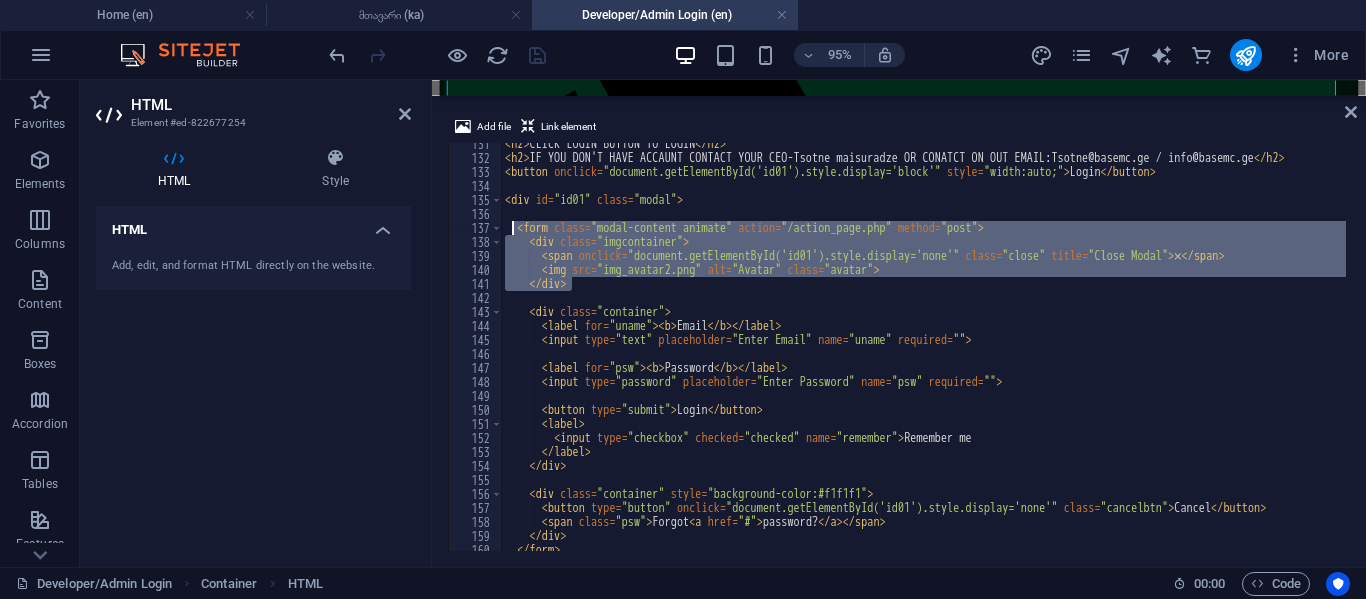 drag, startPoint x: 572, startPoint y: 287, endPoint x: 515, endPoint y: 224, distance: 84.95882 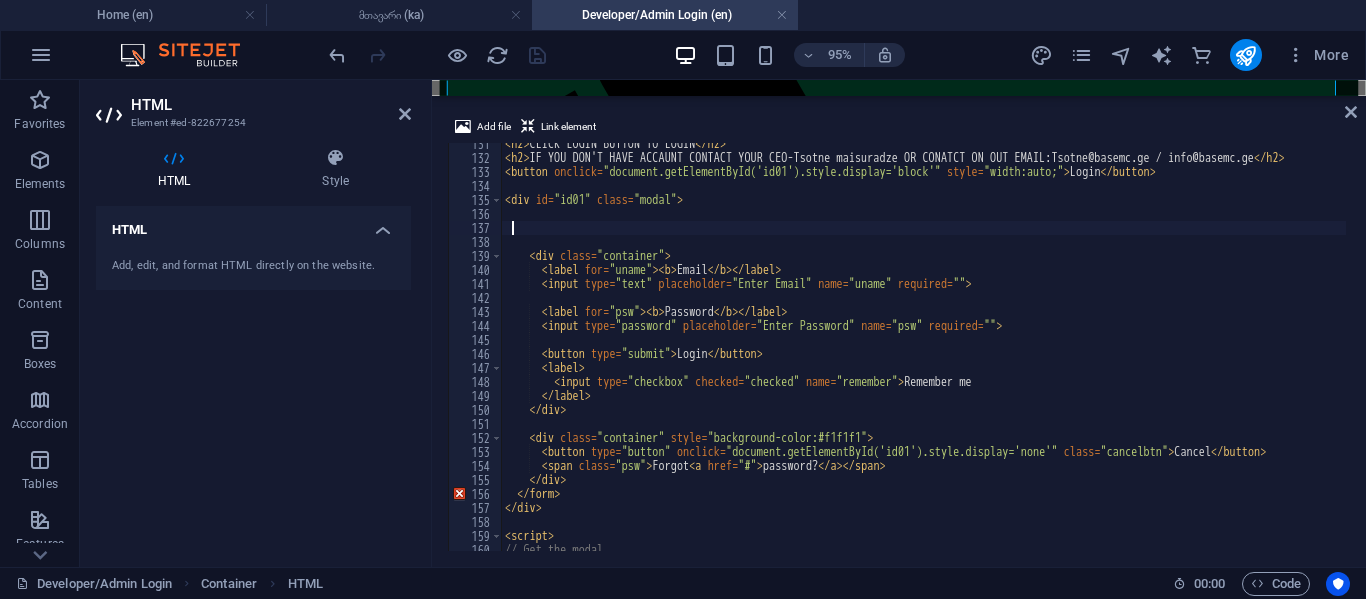 click on "HTML" at bounding box center [461, -106] 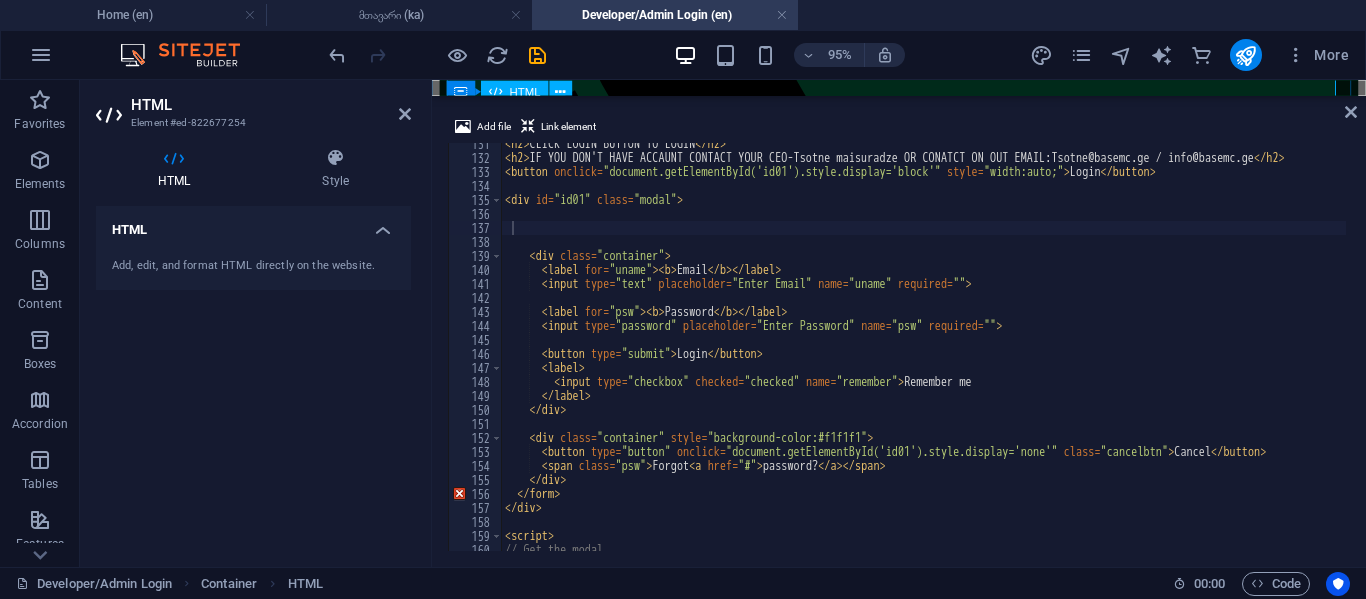 click on "Container   HTML" at bounding box center (515, 92) 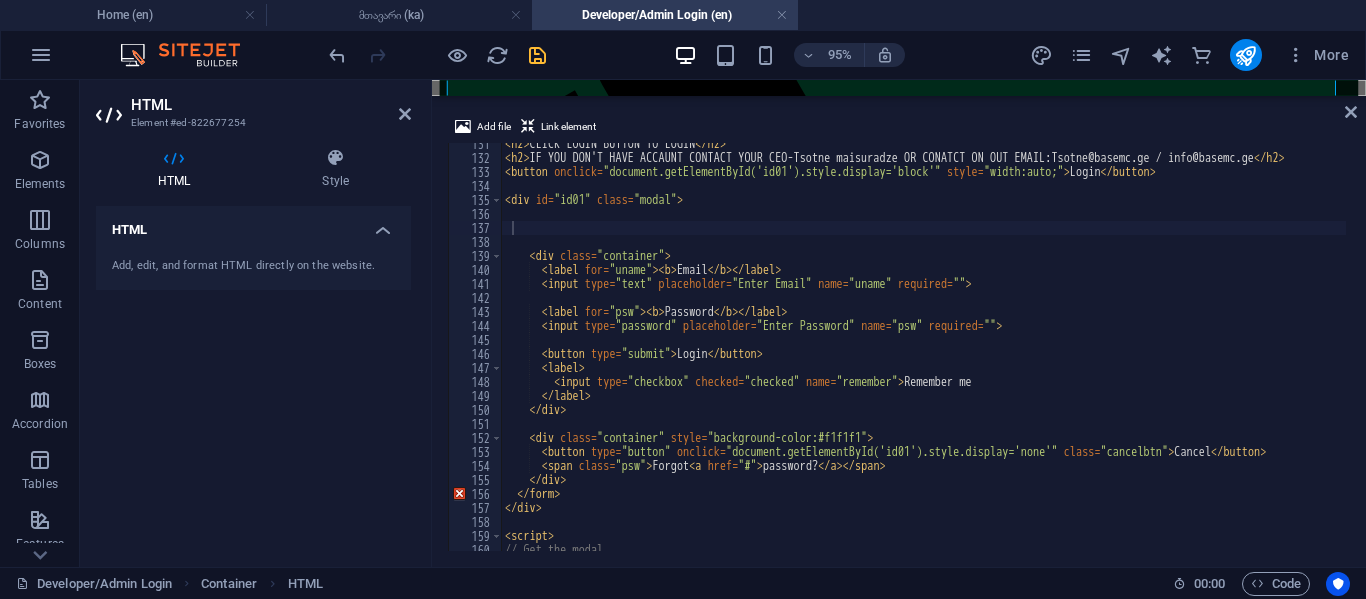 click at bounding box center (537, 55) 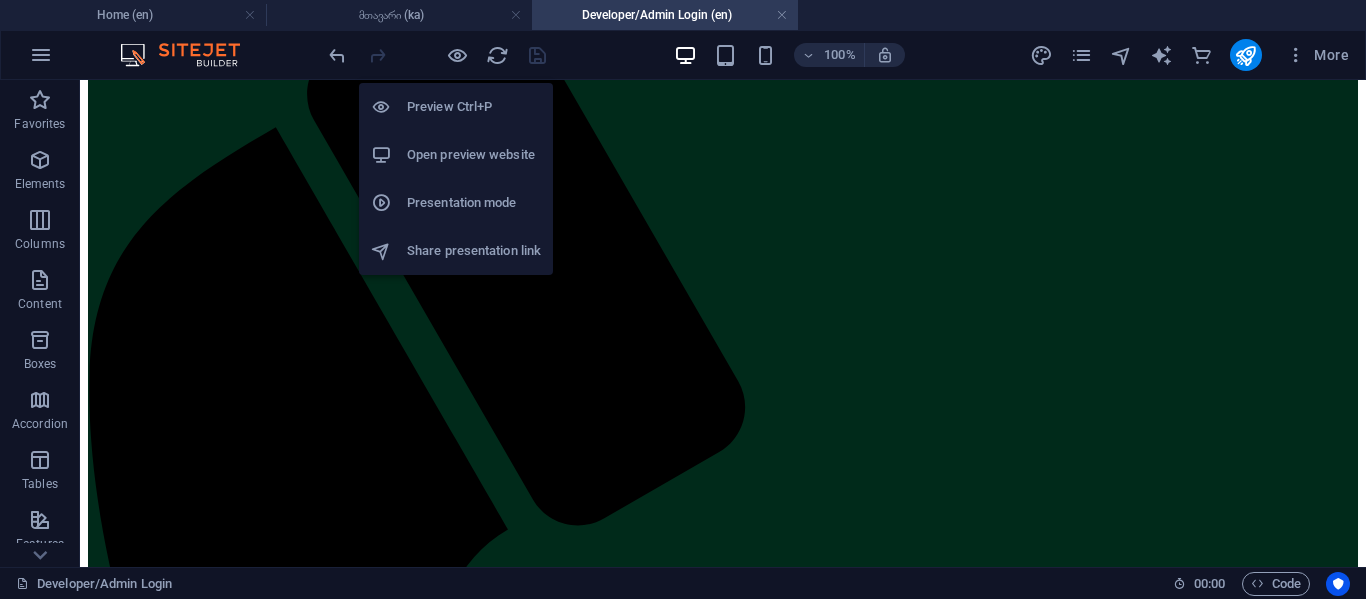 click on "Open preview website" at bounding box center [474, 155] 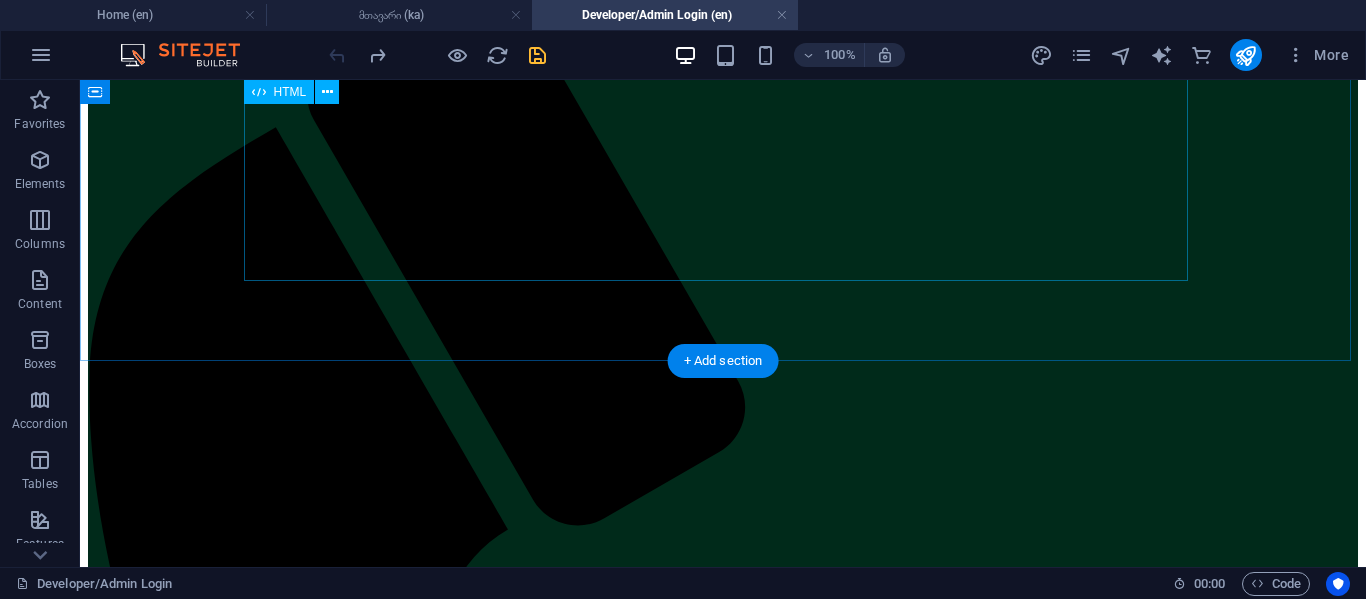 click on "DEVELOPER / ADMIN LOGIN FORM
CLICK LOGIN BUTTON TO LOGIN
IF YOU DON'T HAVE ACCAUNT CONTACT YOUR CEO-[NAME] OR CONATCT ON OUT EMAIL:Tsotne@basemc.ge / info@basemc.ge
Login
×
Email
Password
Login
Remember me
Cancel
Forgot  password?" at bounding box center (723, 1781) 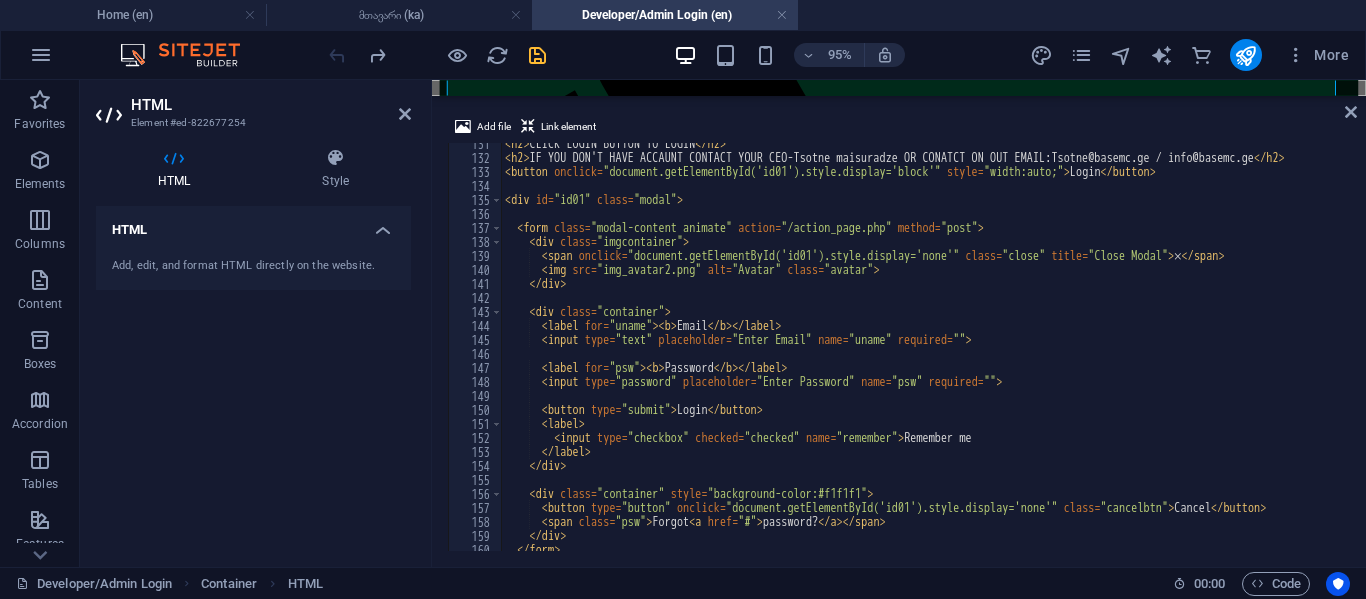 scroll, scrollTop: 1826, scrollLeft: 0, axis: vertical 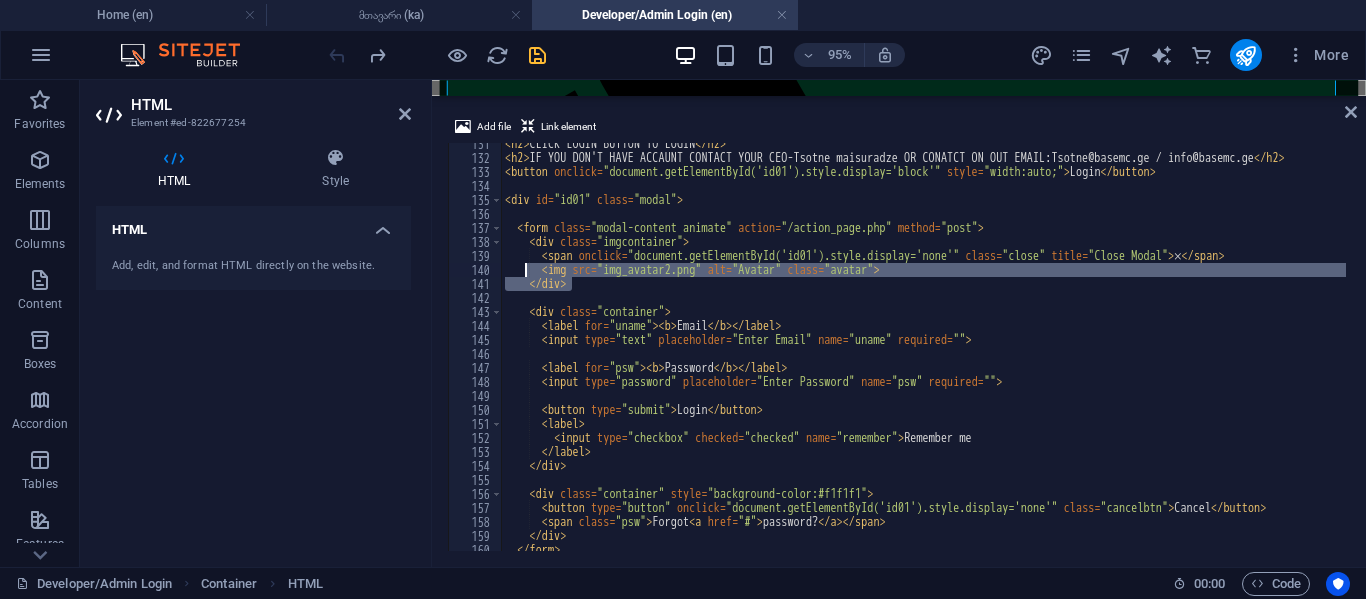 drag, startPoint x: 933, startPoint y: 279, endPoint x: 527, endPoint y: 272, distance: 406.06033 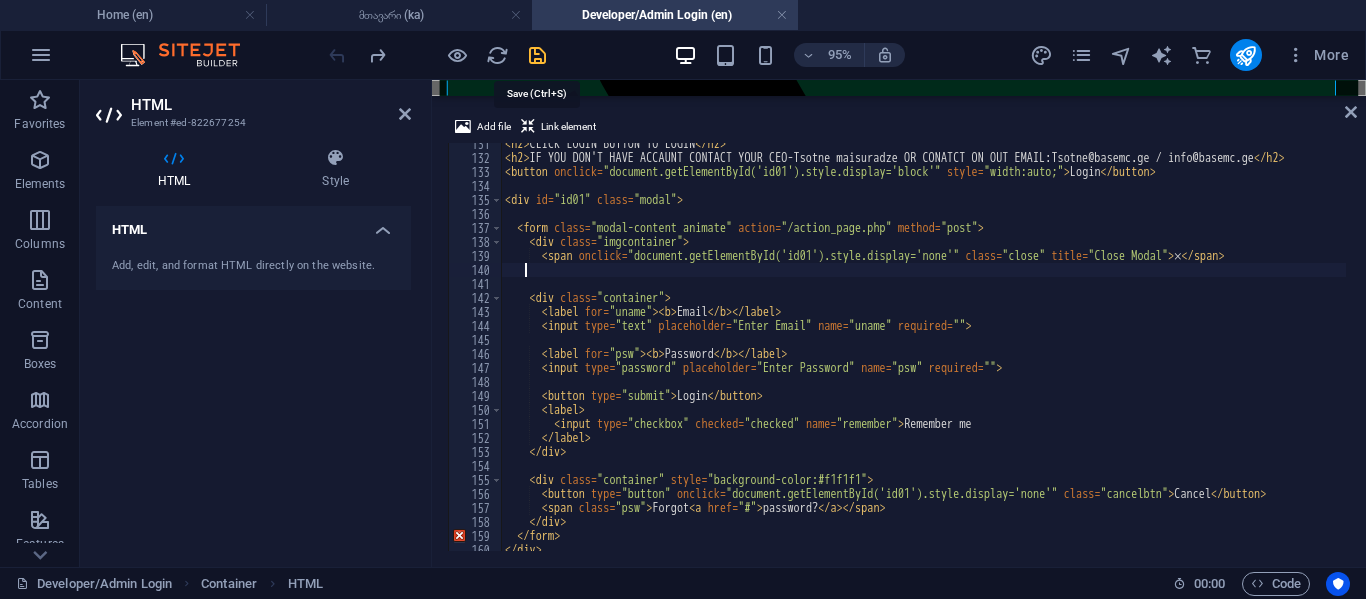 click at bounding box center (537, 55) 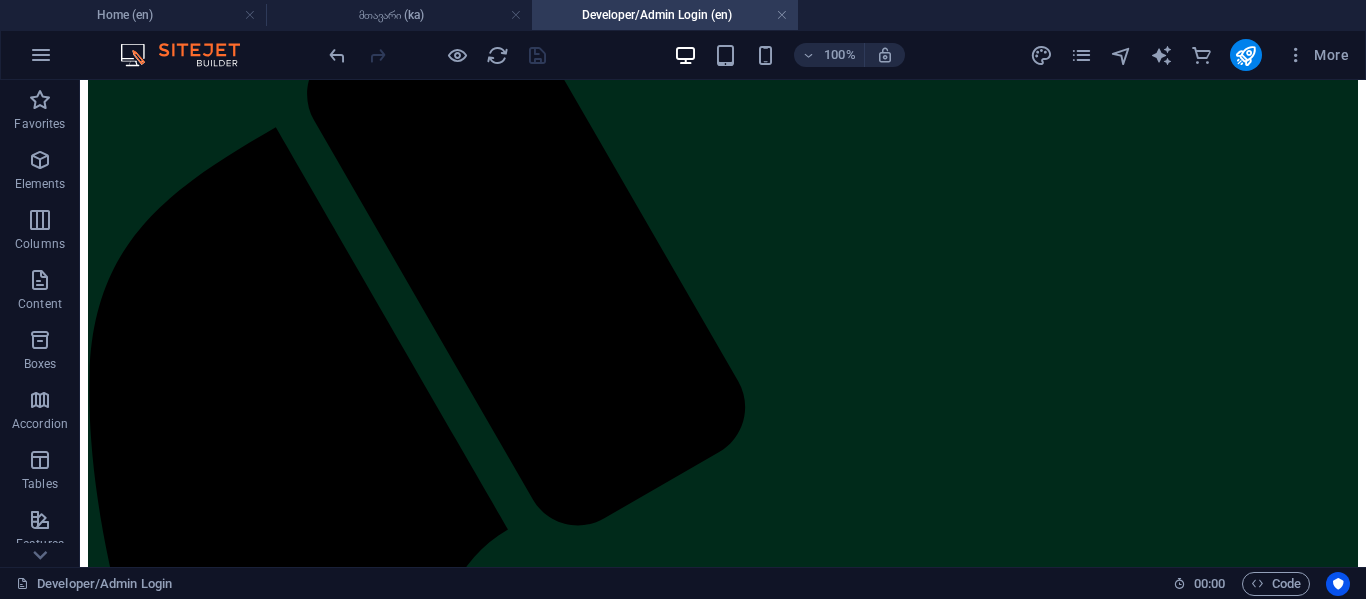 click at bounding box center (1246, 55) 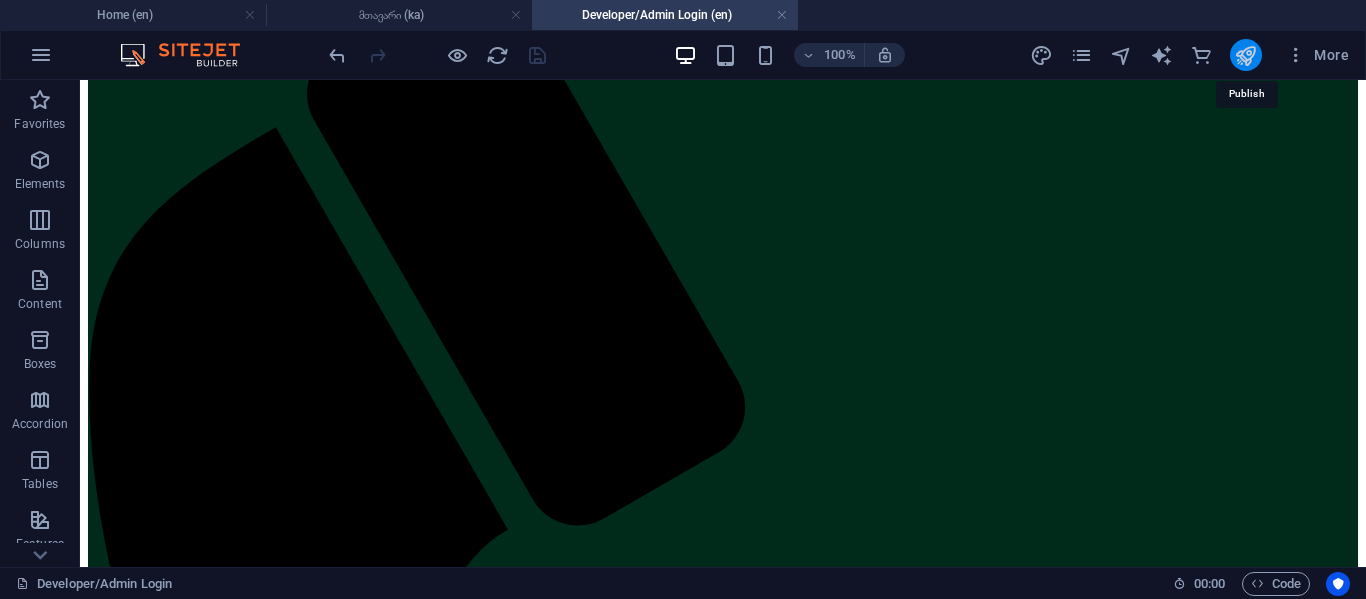 click at bounding box center (1245, 55) 